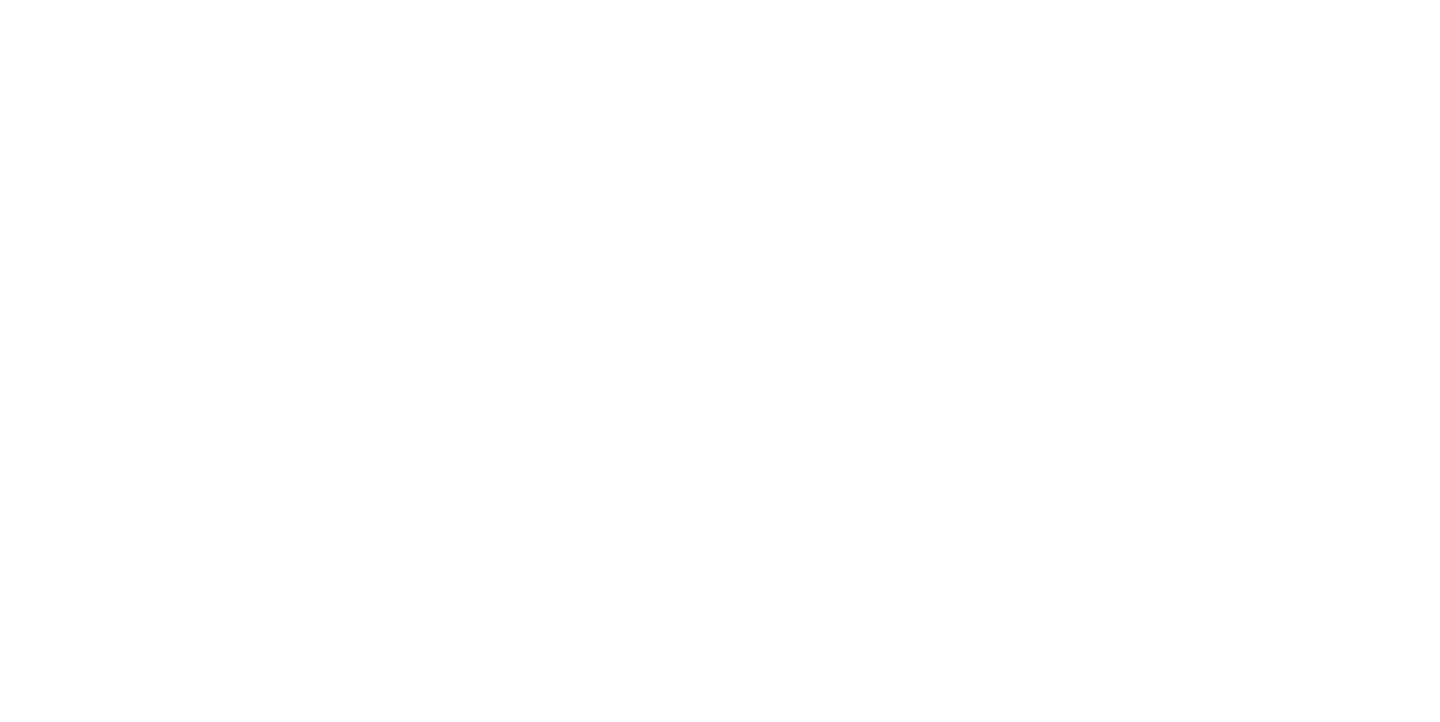 scroll, scrollTop: 0, scrollLeft: 0, axis: both 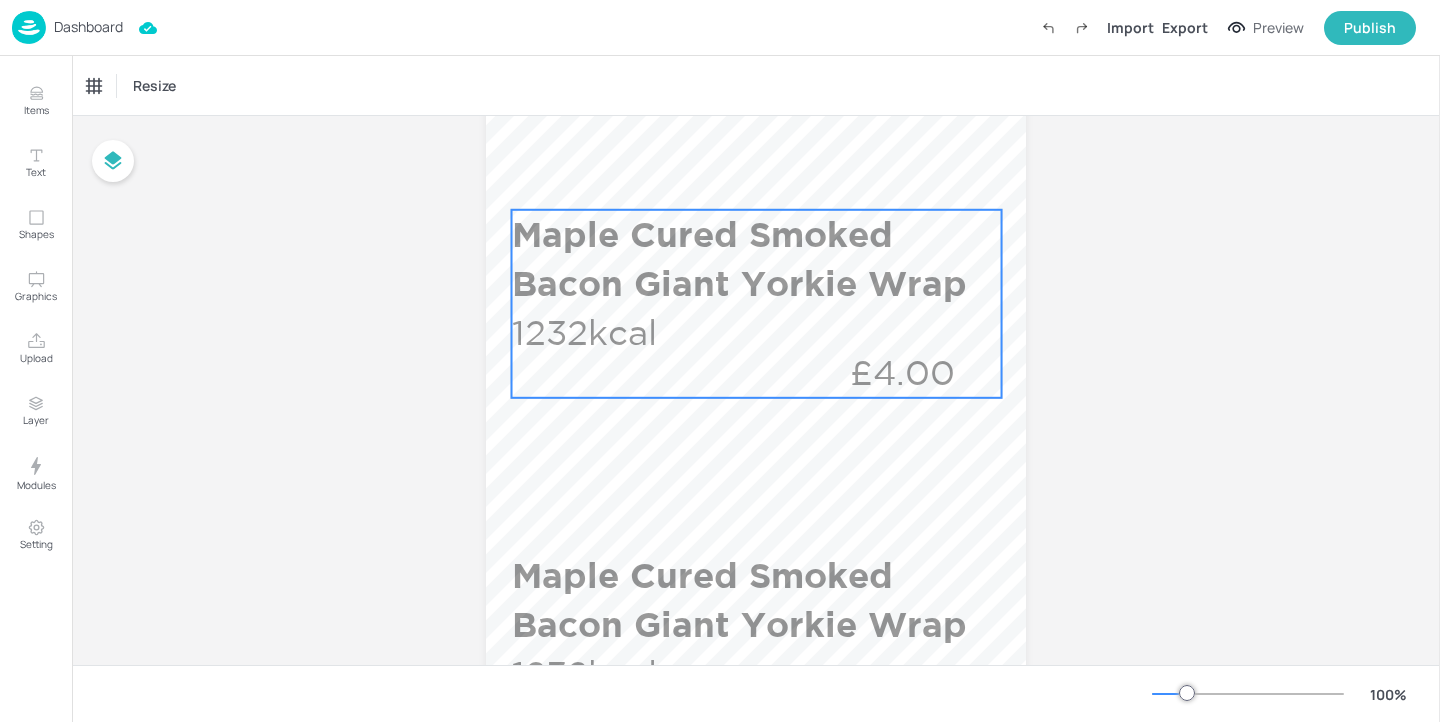 click on "Maple Cured Smoked Bacon Giant Yorkie Wrap" at bounding box center [752, 259] 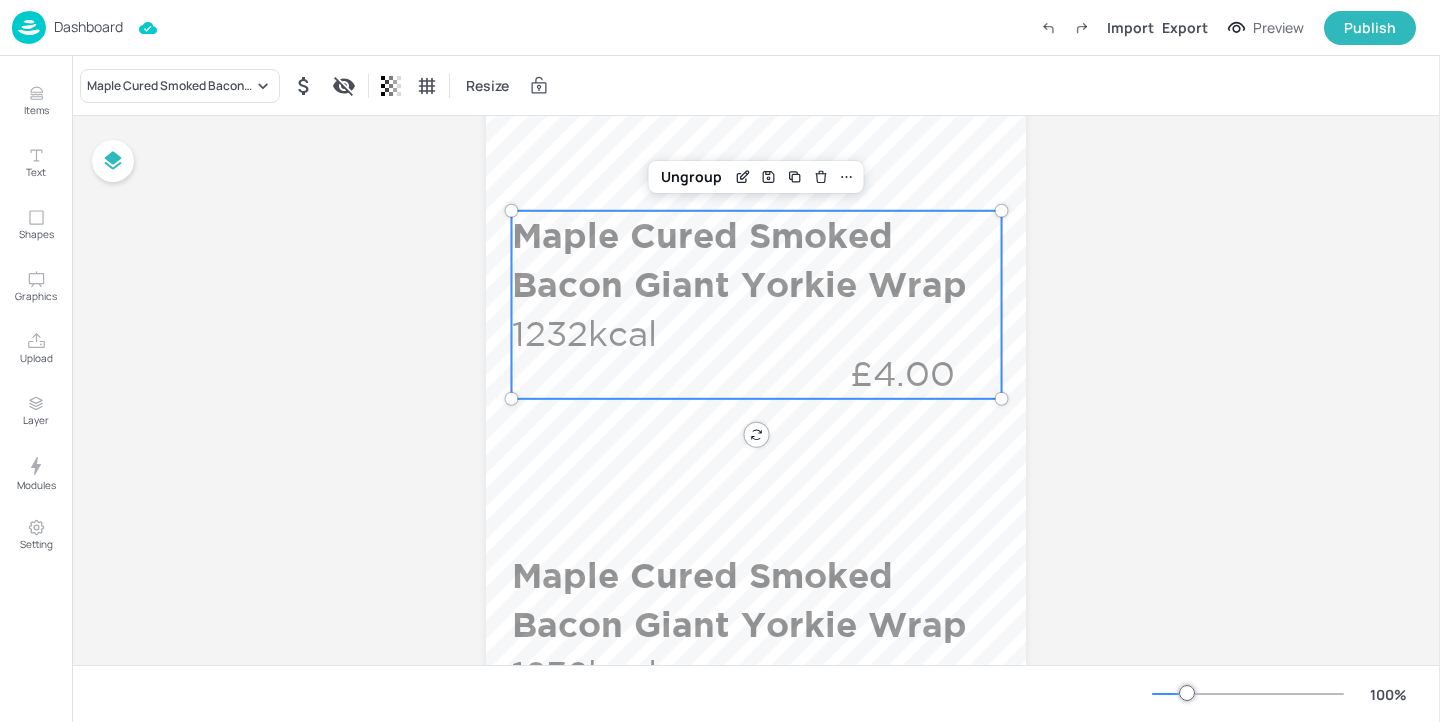 click on "Maple Cured Smoked Bacon Giant Yorkie Wrap Resize" at bounding box center (756, 85) 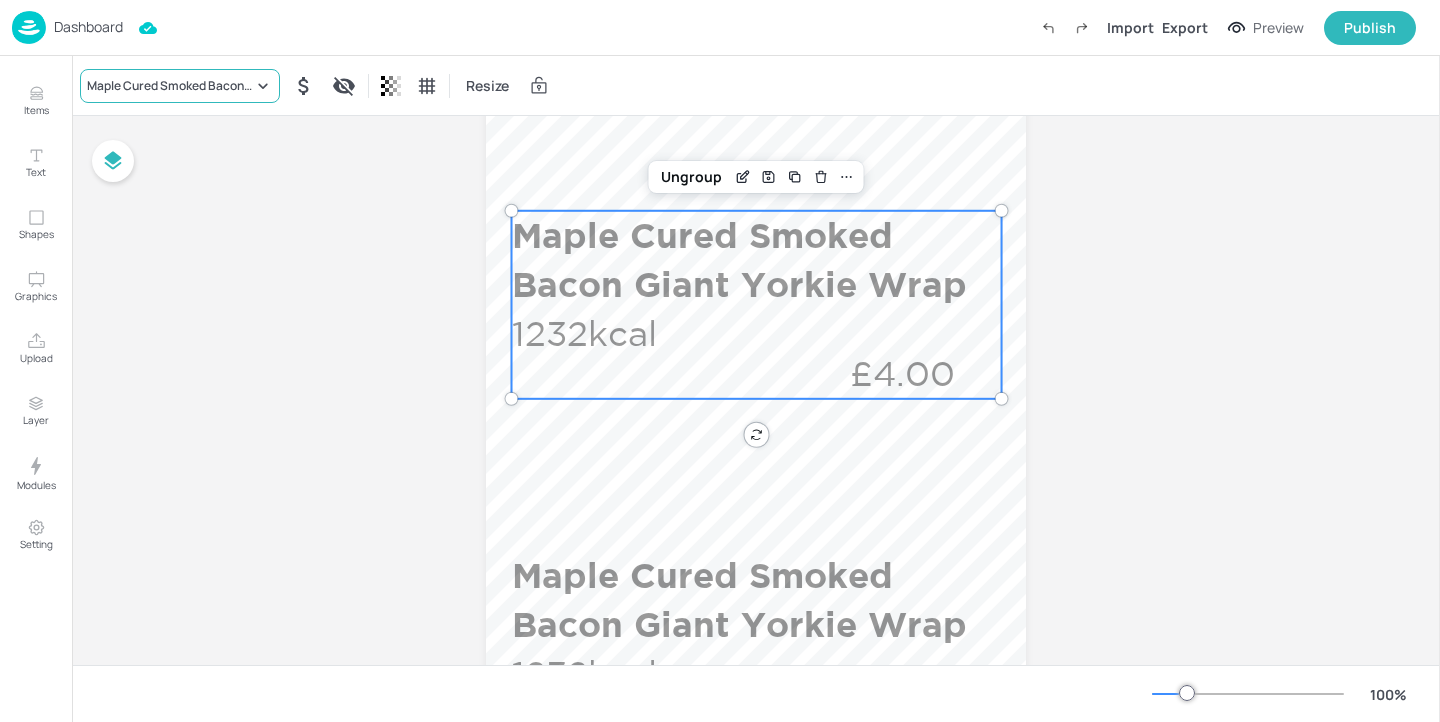 click on "Maple Cured Smoked Bacon Giant Yorkie Wrap" at bounding box center (180, 86) 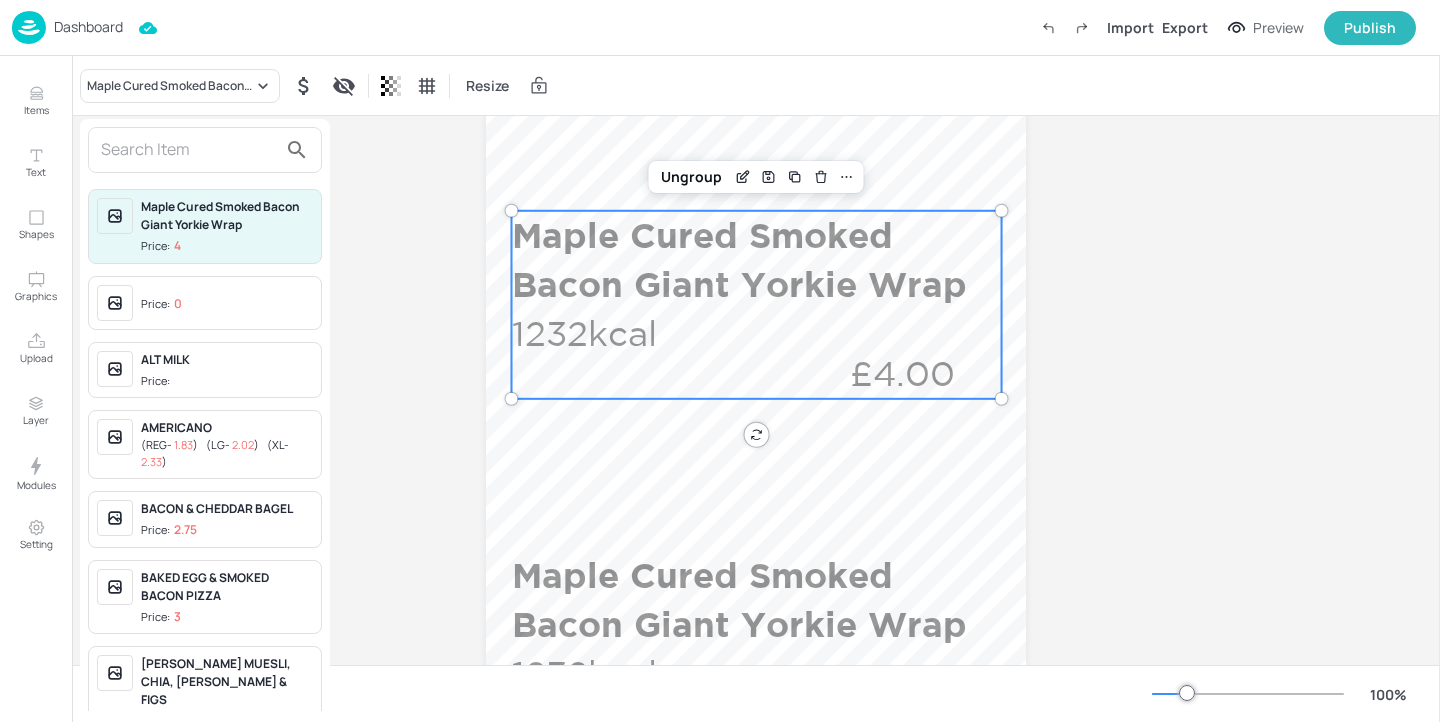 click at bounding box center (189, 150) 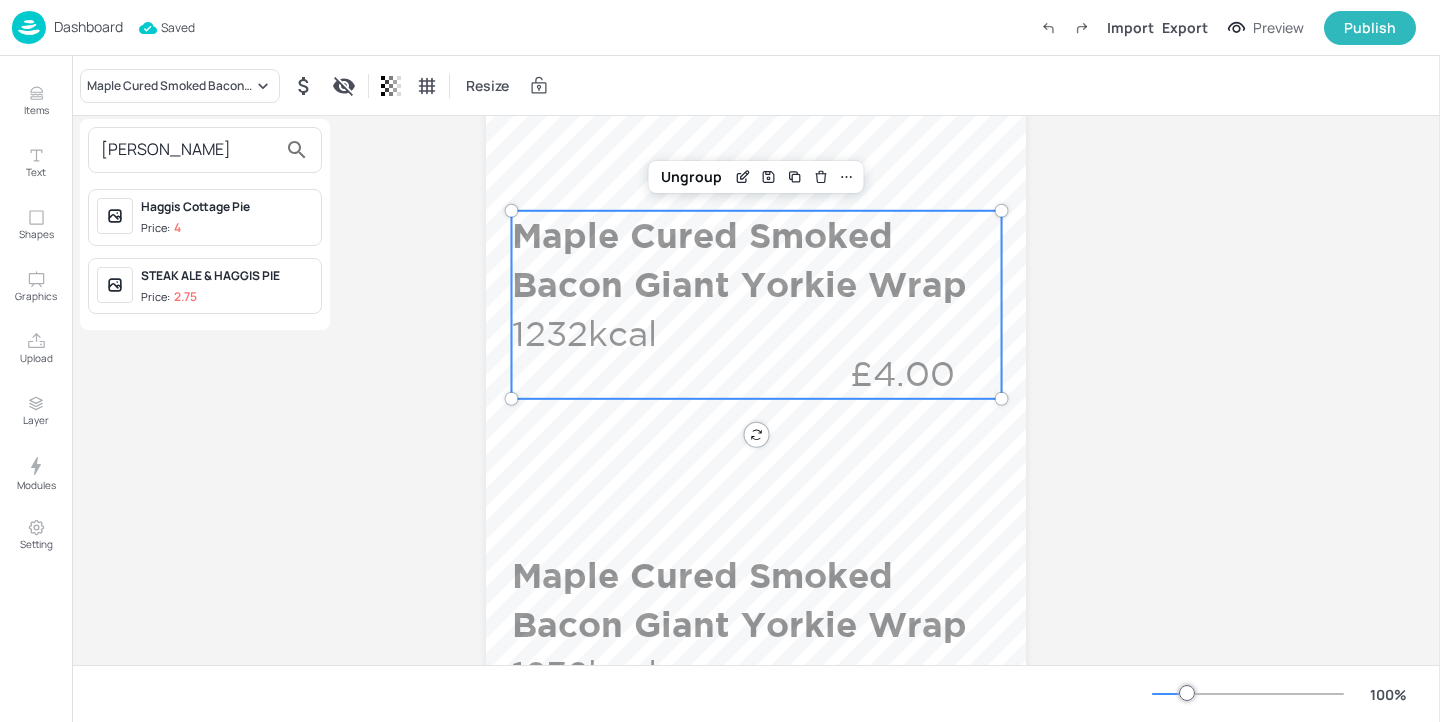 type on "[PERSON_NAME]" 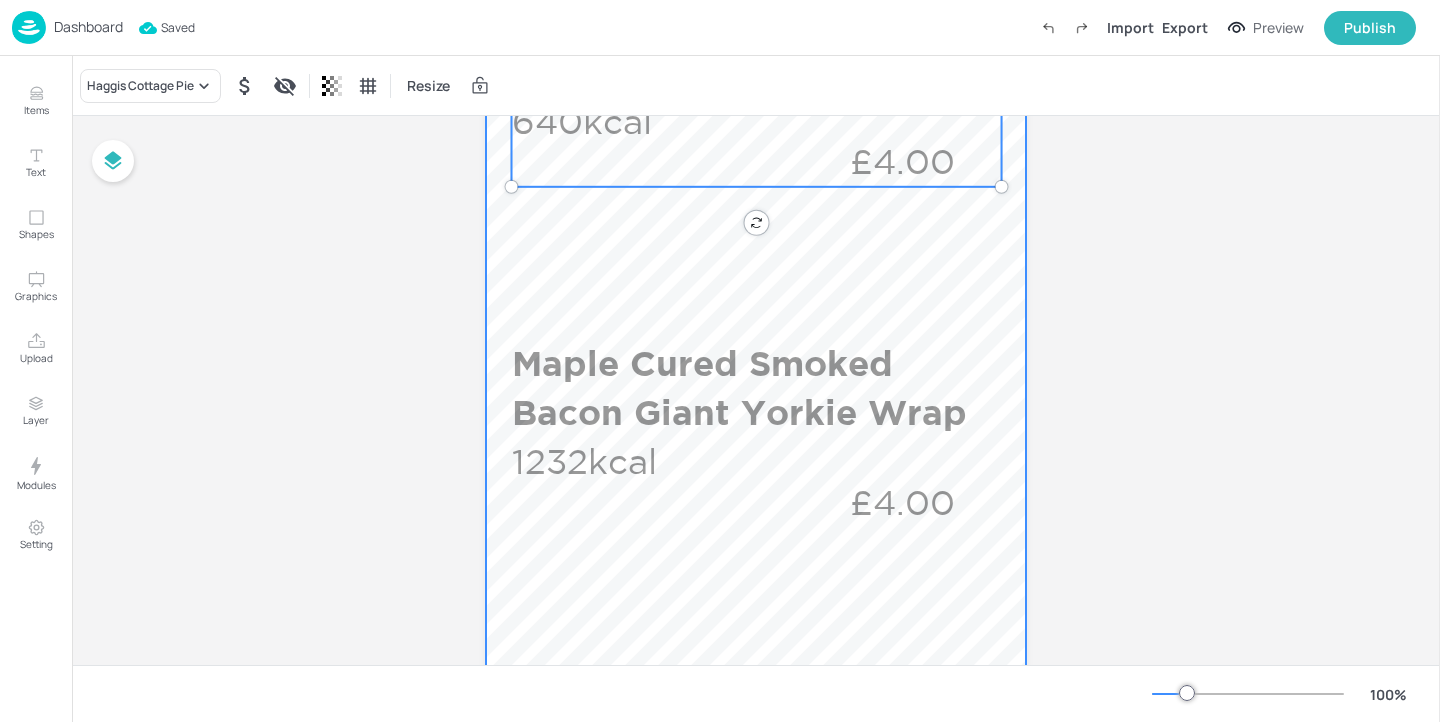 scroll, scrollTop: 682, scrollLeft: 0, axis: vertical 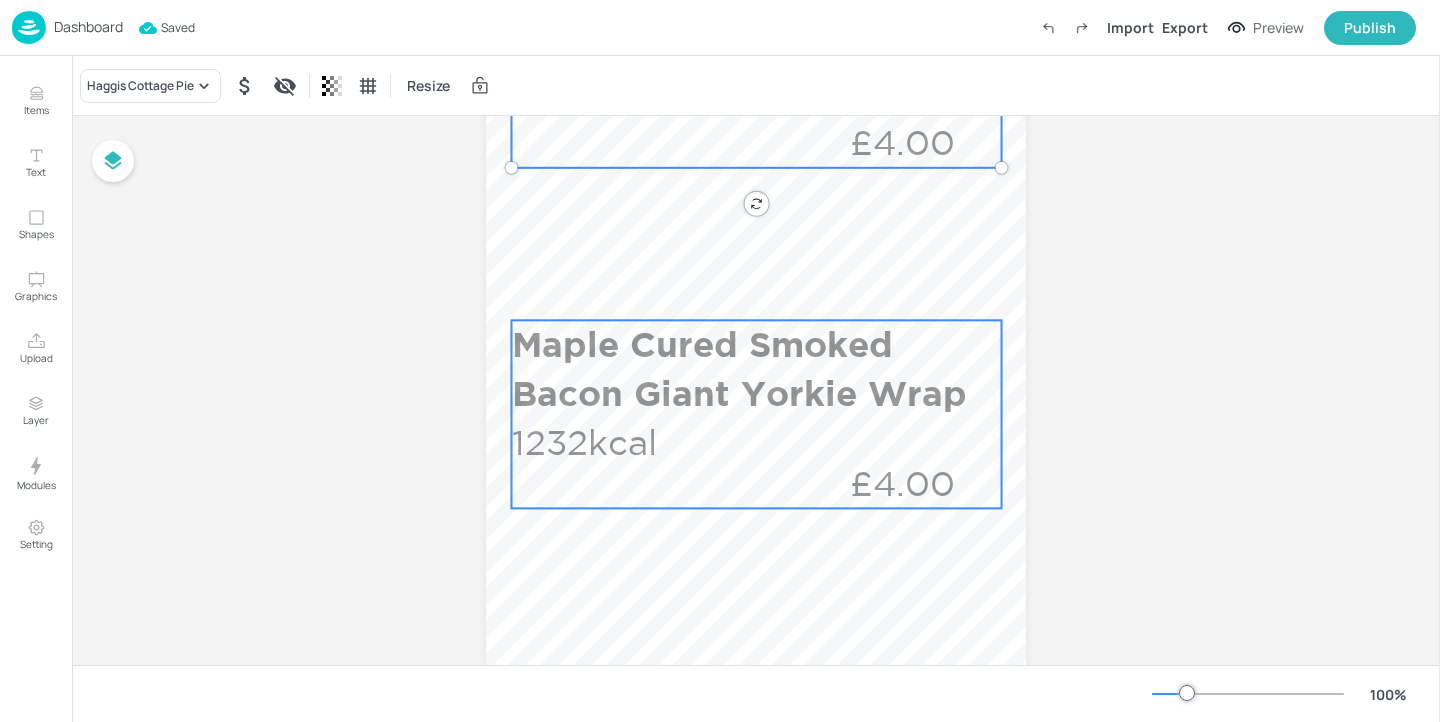 click on "1232kcal" at bounding box center [587, 442] 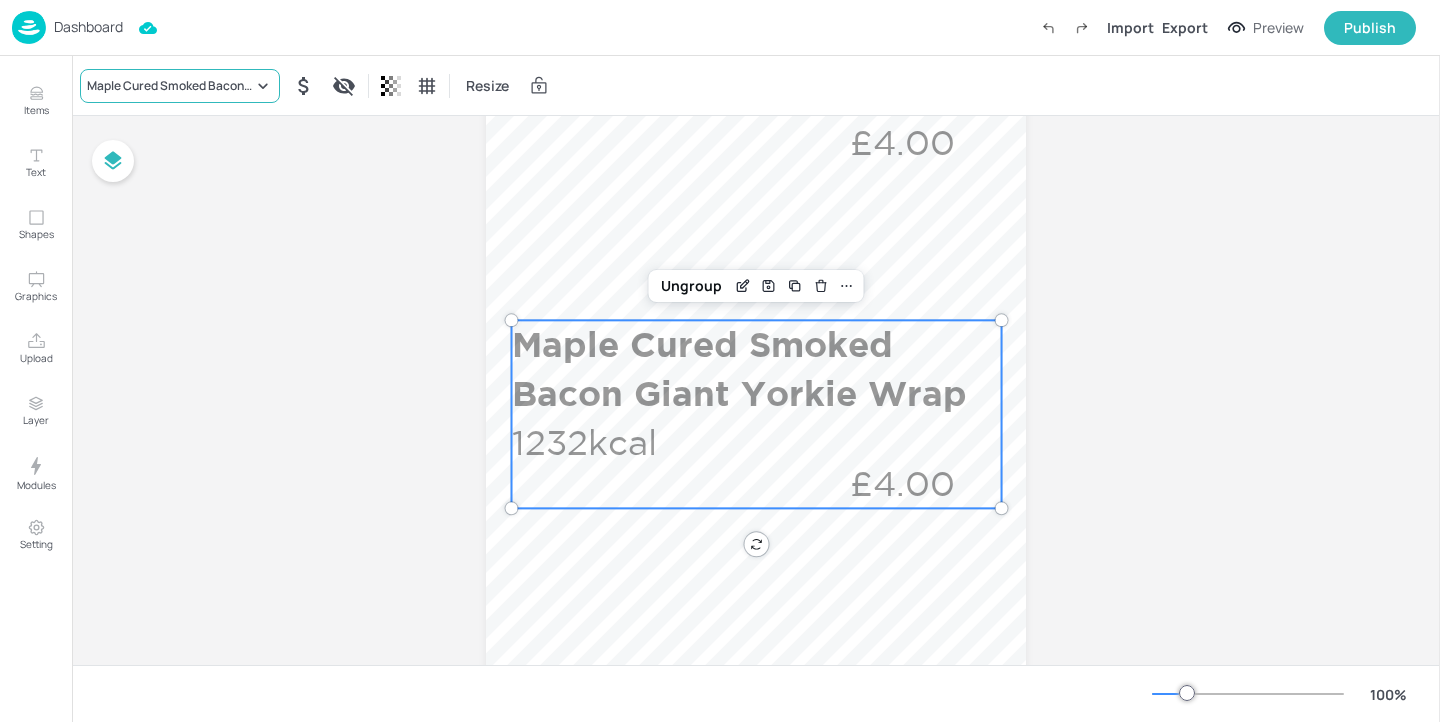 click on "Maple Cured Smoked Bacon Giant Yorkie Wrap" at bounding box center [180, 86] 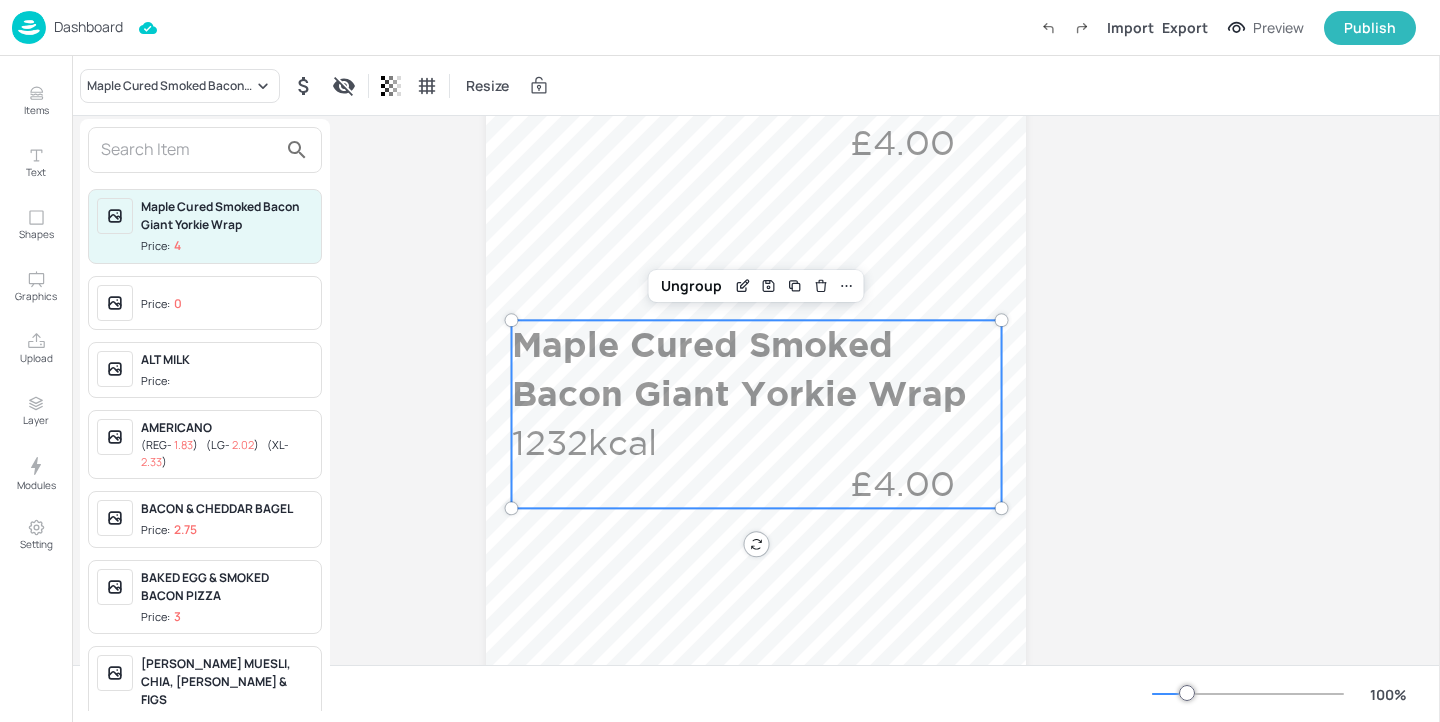 click at bounding box center [205, 150] 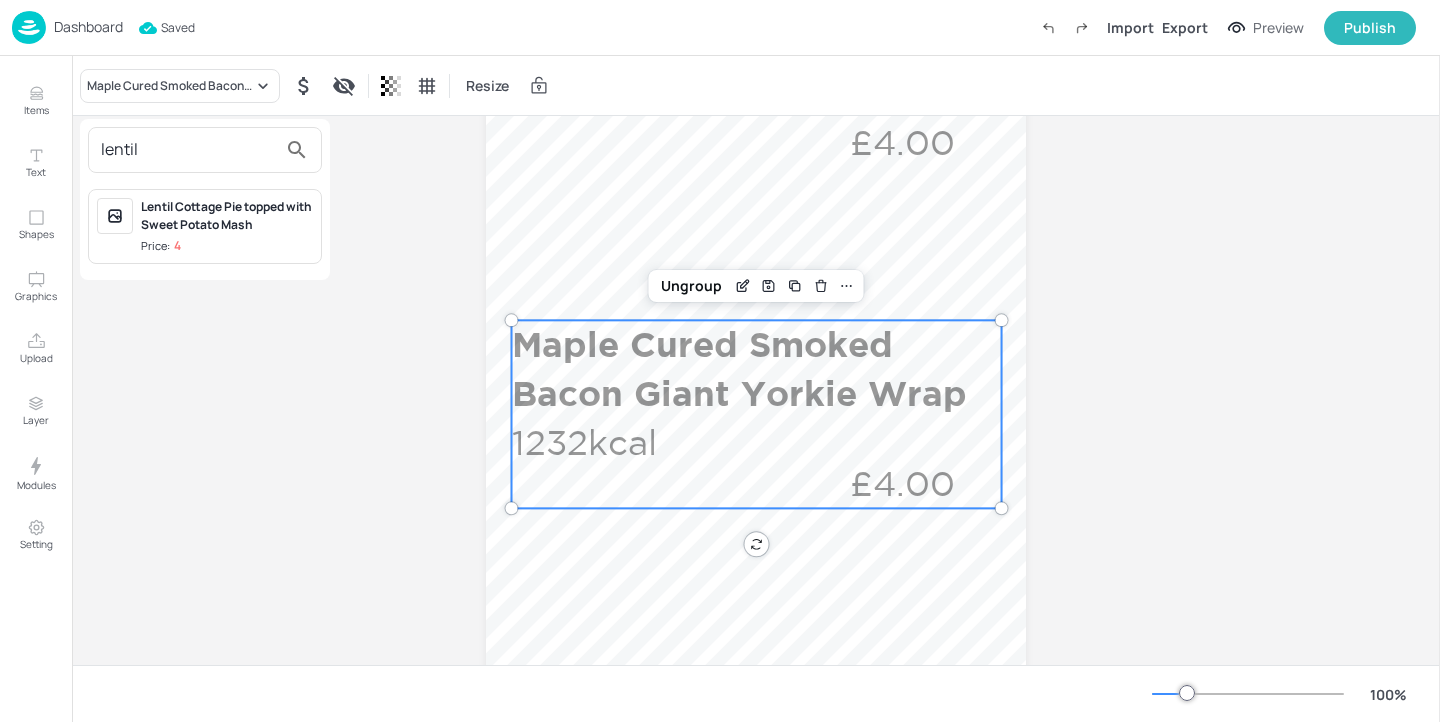 type on "lentil" 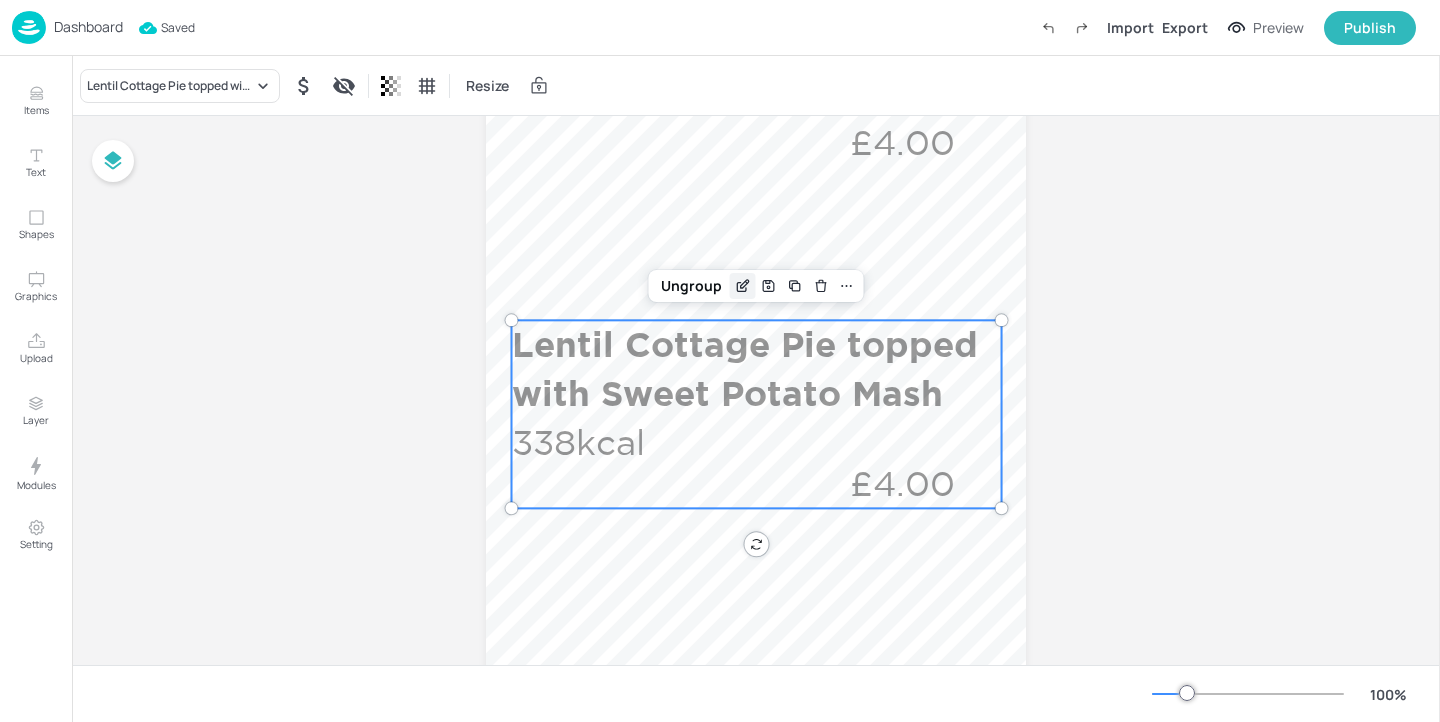 click 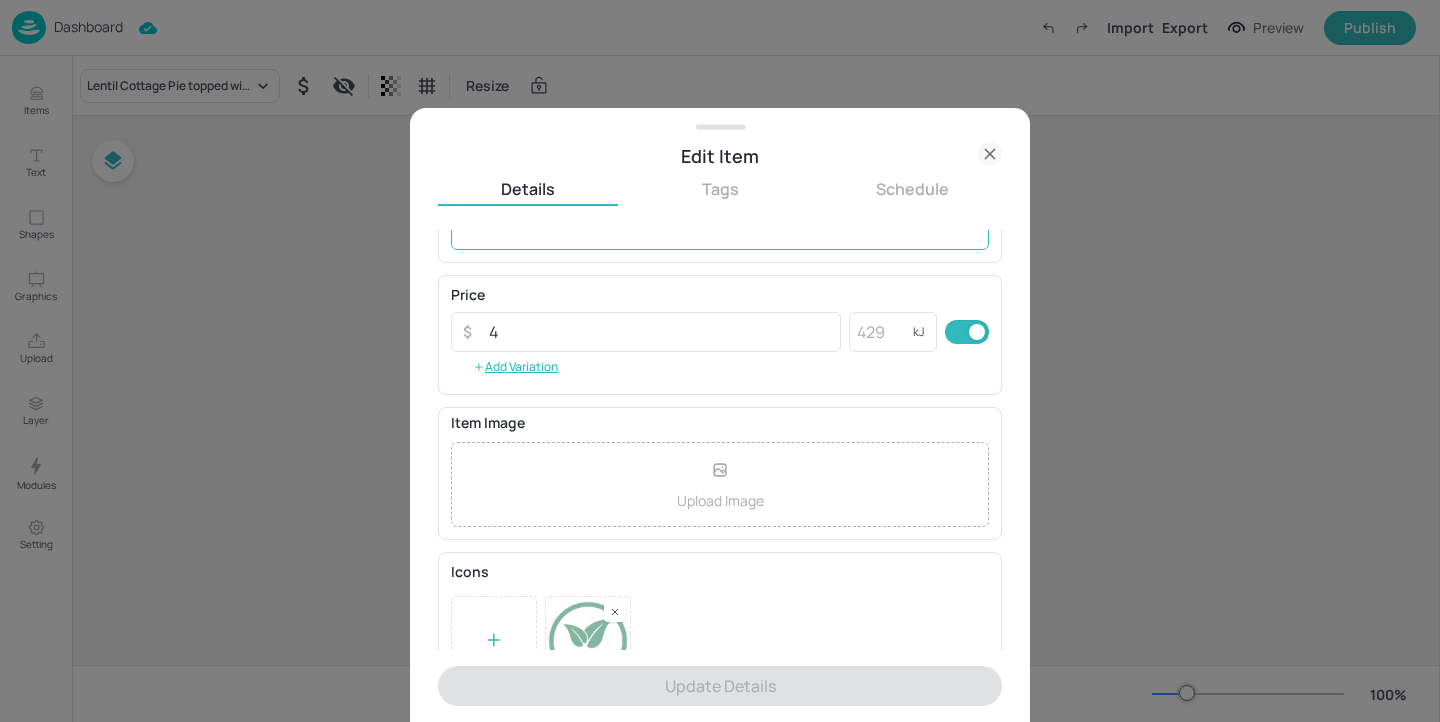 scroll, scrollTop: 321, scrollLeft: 0, axis: vertical 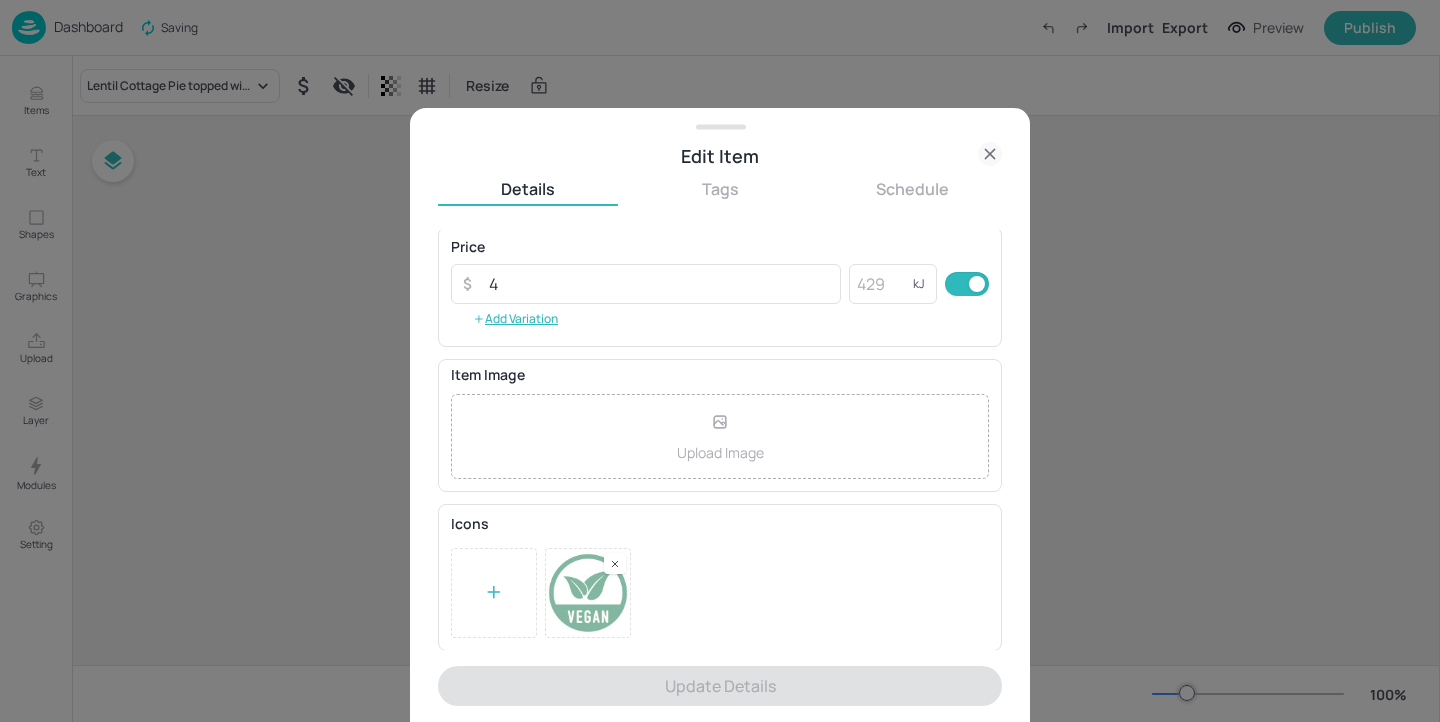 click 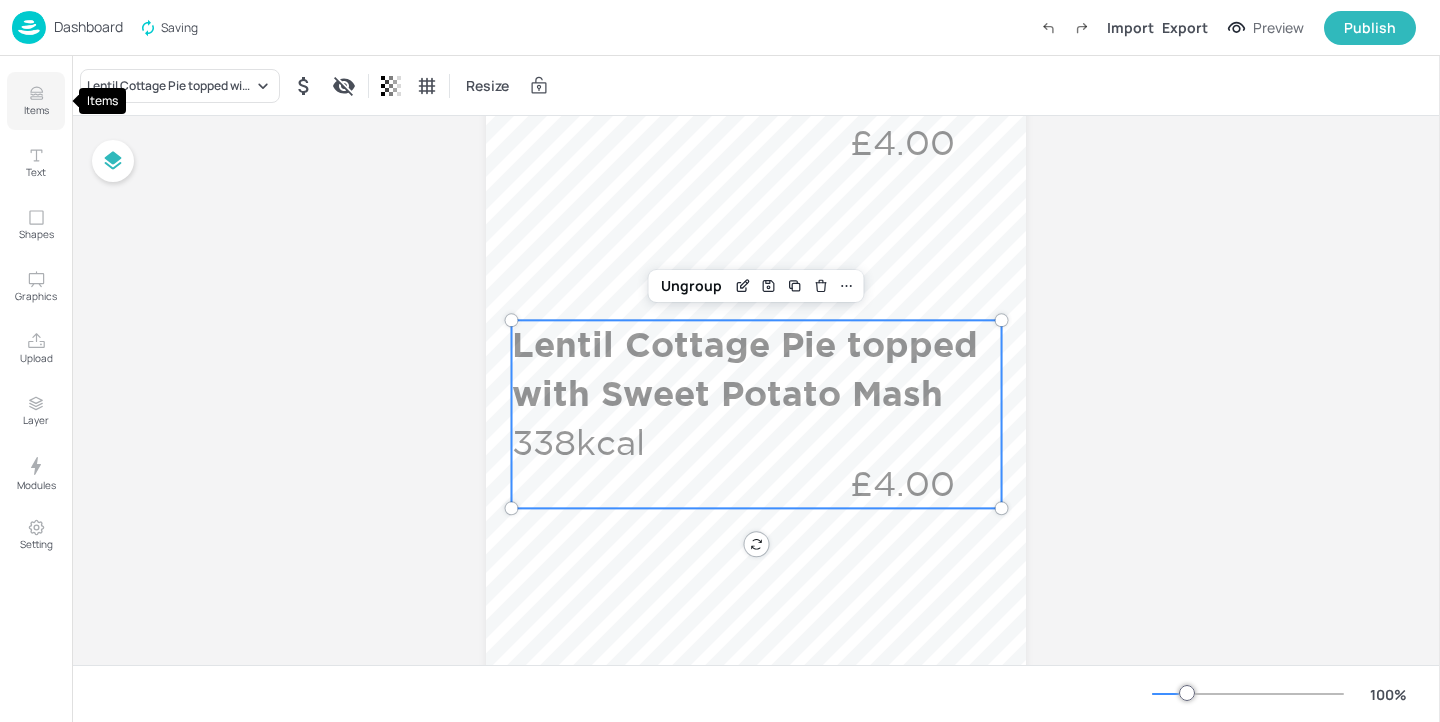 click on "Items" at bounding box center [36, 110] 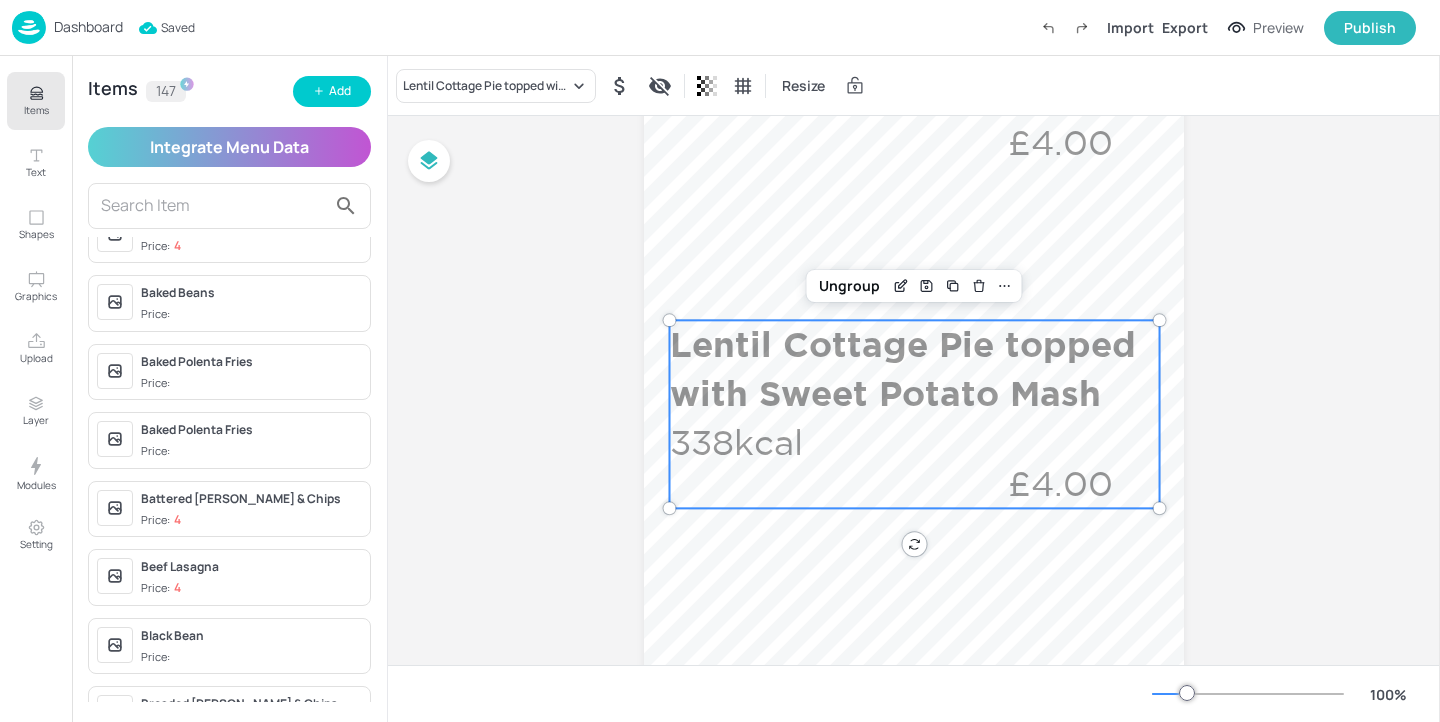 scroll, scrollTop: 777, scrollLeft: 0, axis: vertical 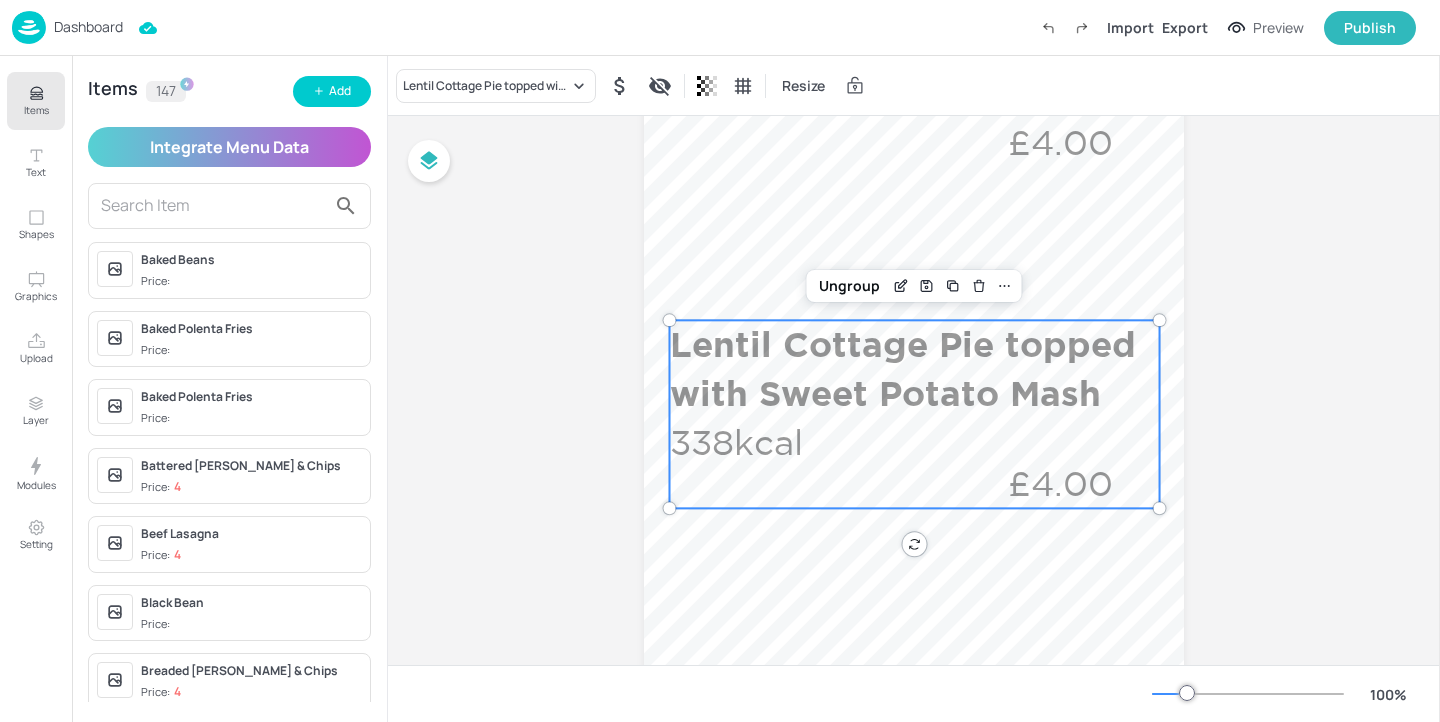 click at bounding box center [213, 206] 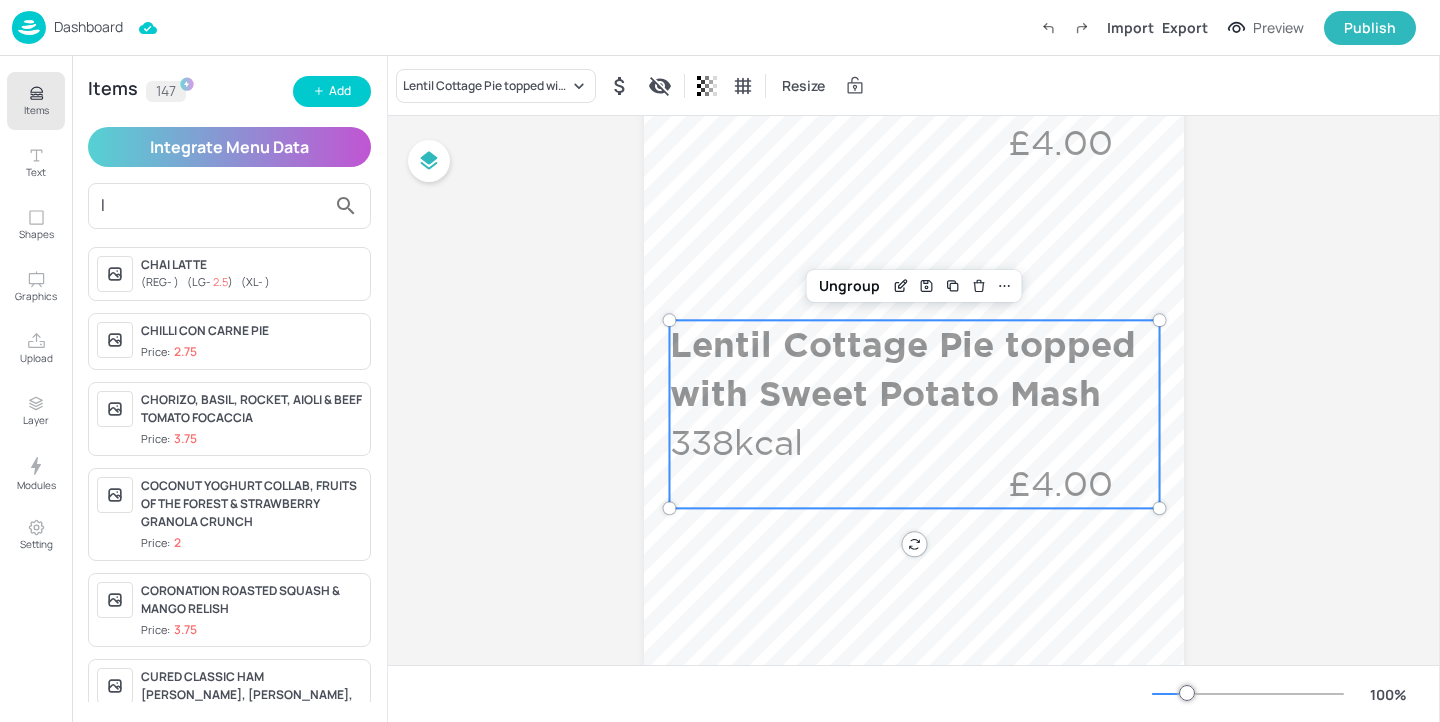 scroll, scrollTop: 371, scrollLeft: 0, axis: vertical 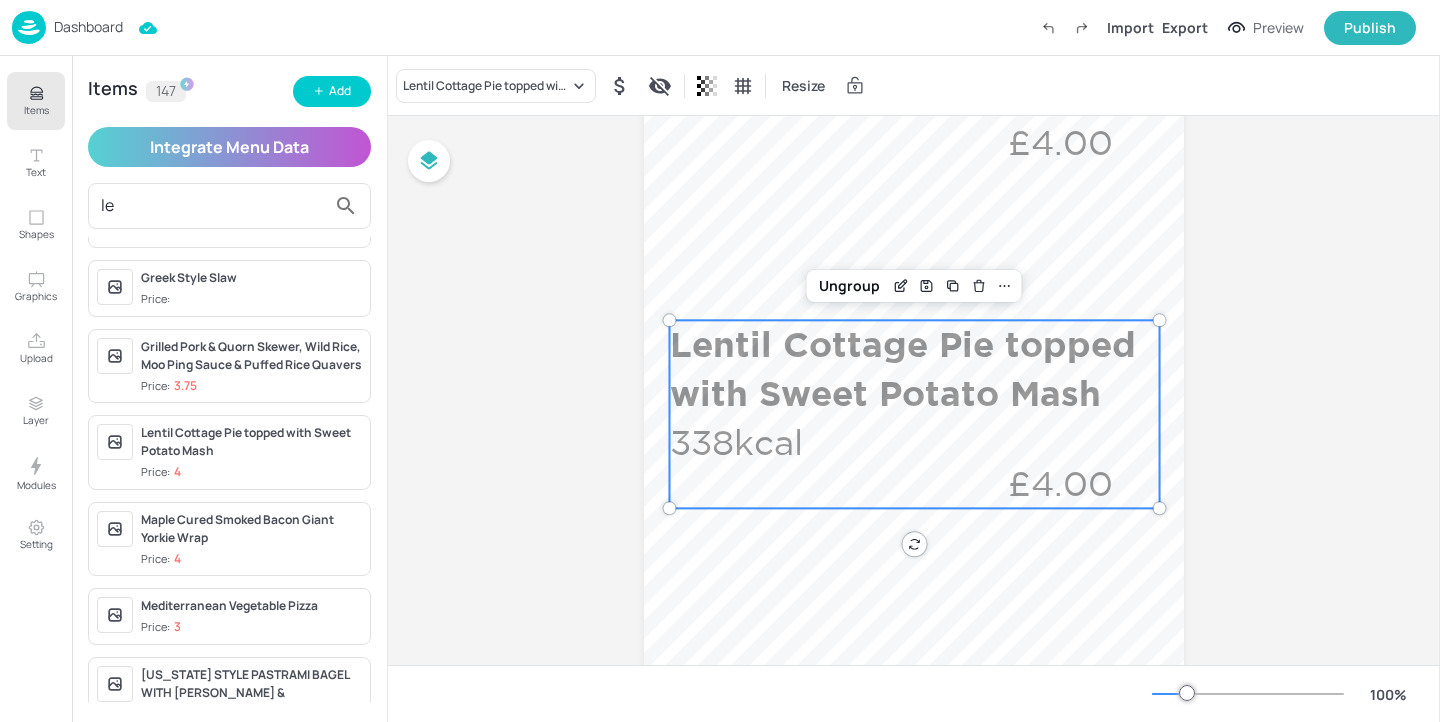 type on "len" 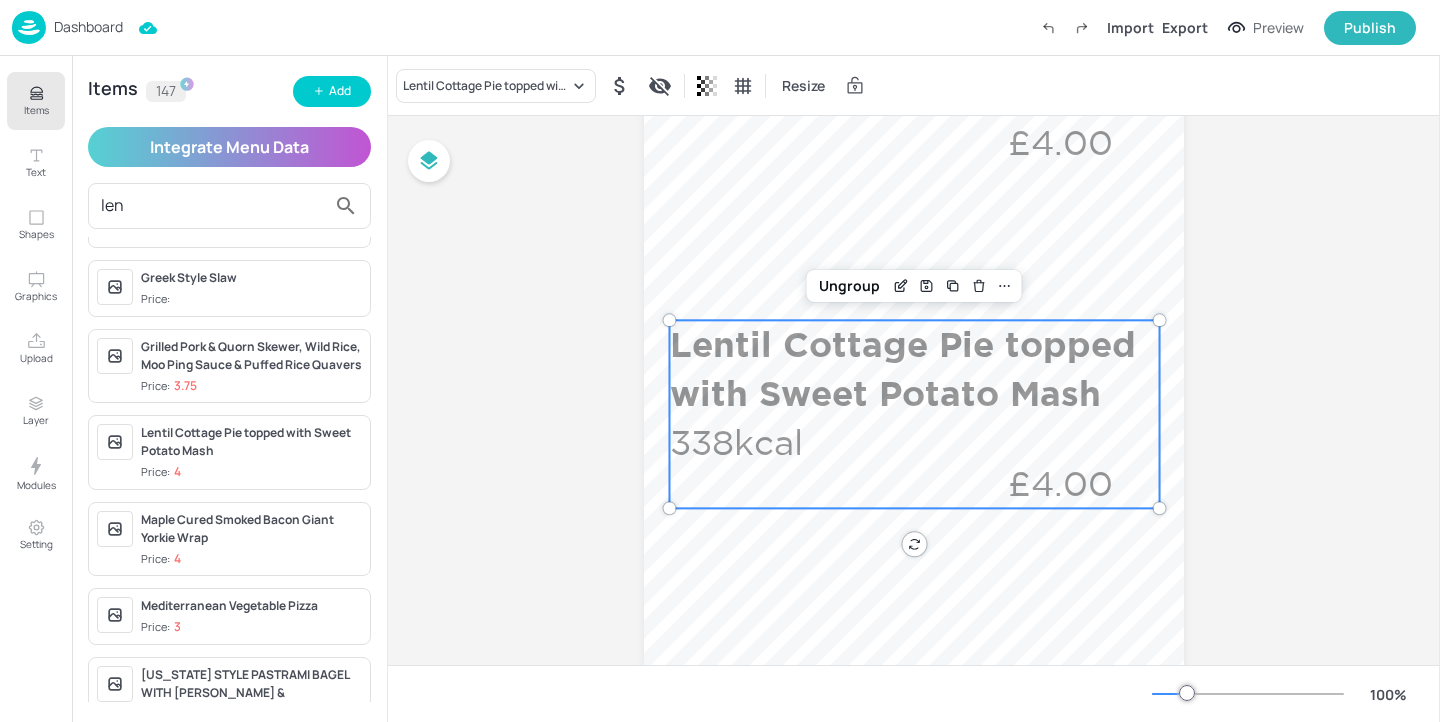 scroll, scrollTop: 0, scrollLeft: 0, axis: both 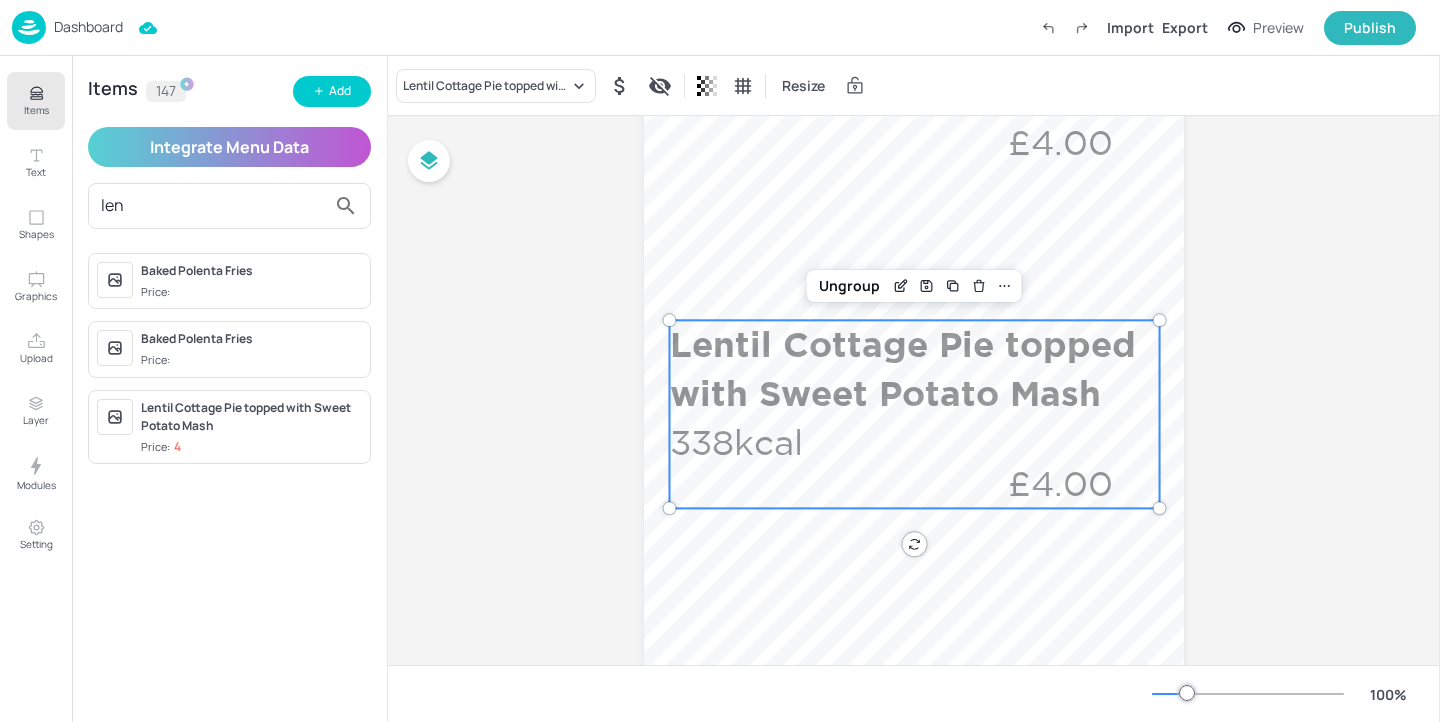 click on "Lentil Cottage Pie topped with Sweet Potato Mash" at bounding box center [251, 417] 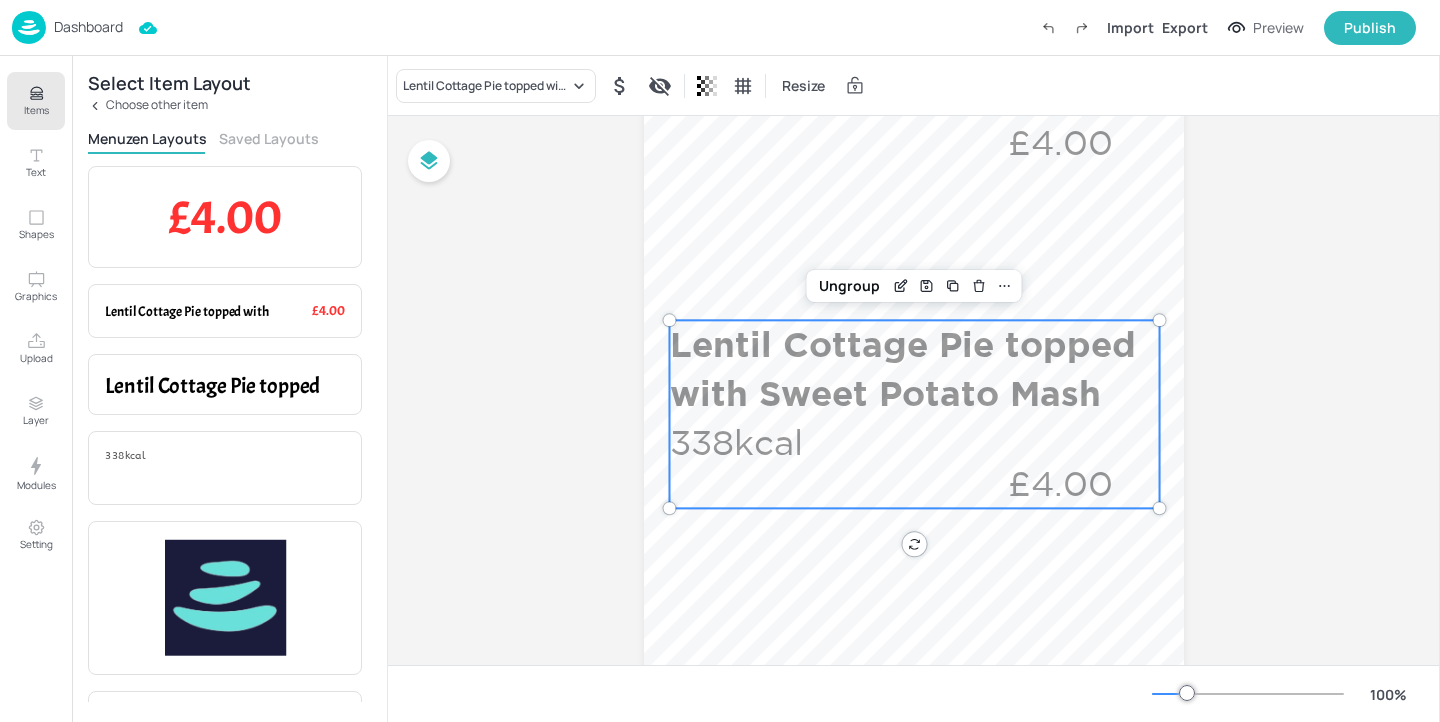 click on "Saved Layouts" at bounding box center (269, 138) 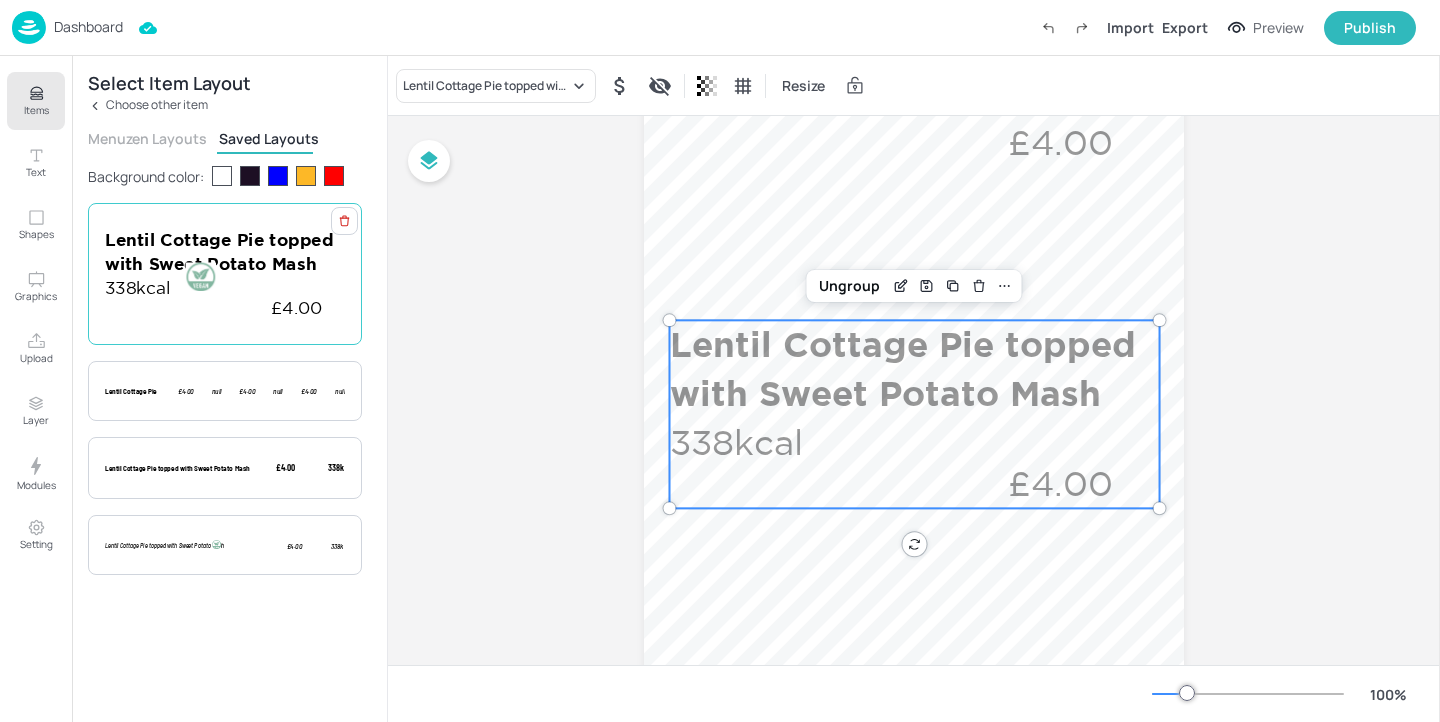 click on "Lentil Cottage Pie topped with Sweet Potato Mash" at bounding box center (223, 252) 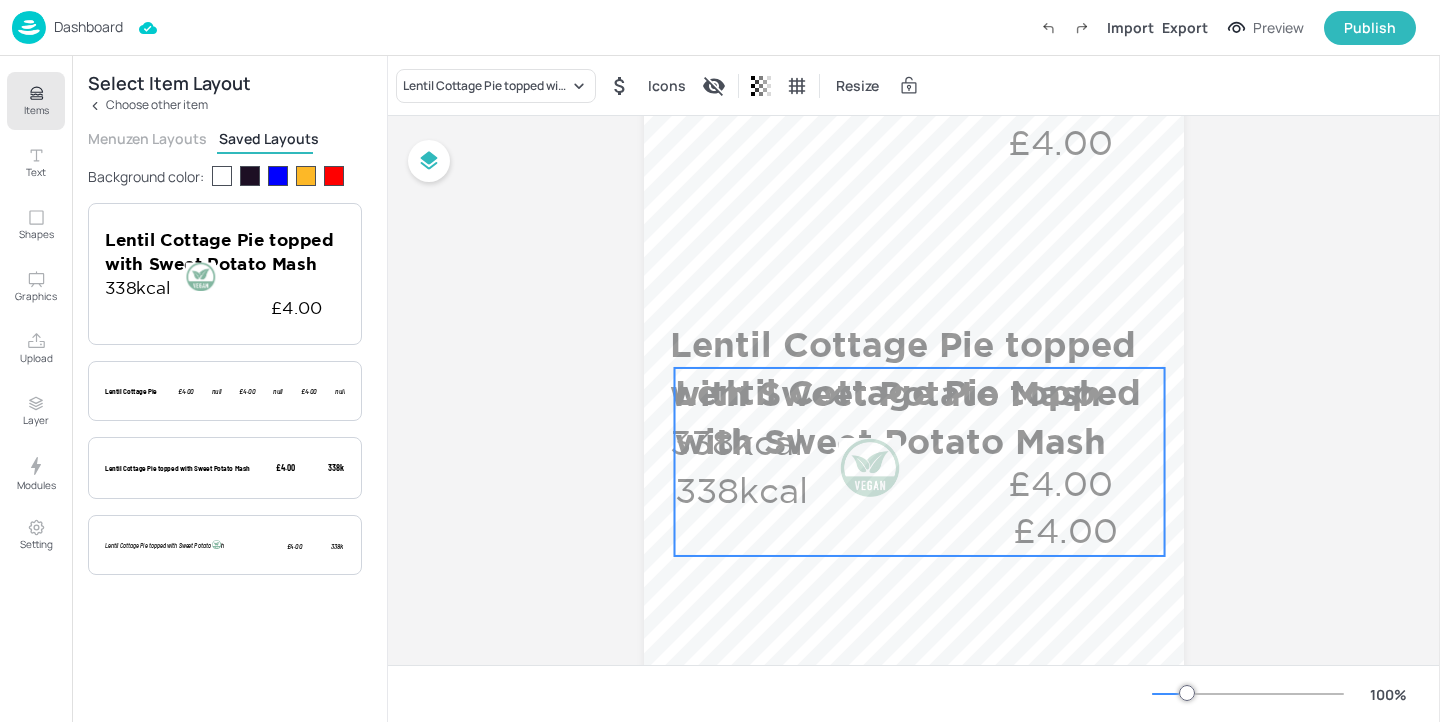 drag, startPoint x: 977, startPoint y: 201, endPoint x: 983, endPoint y: 453, distance: 252.07141 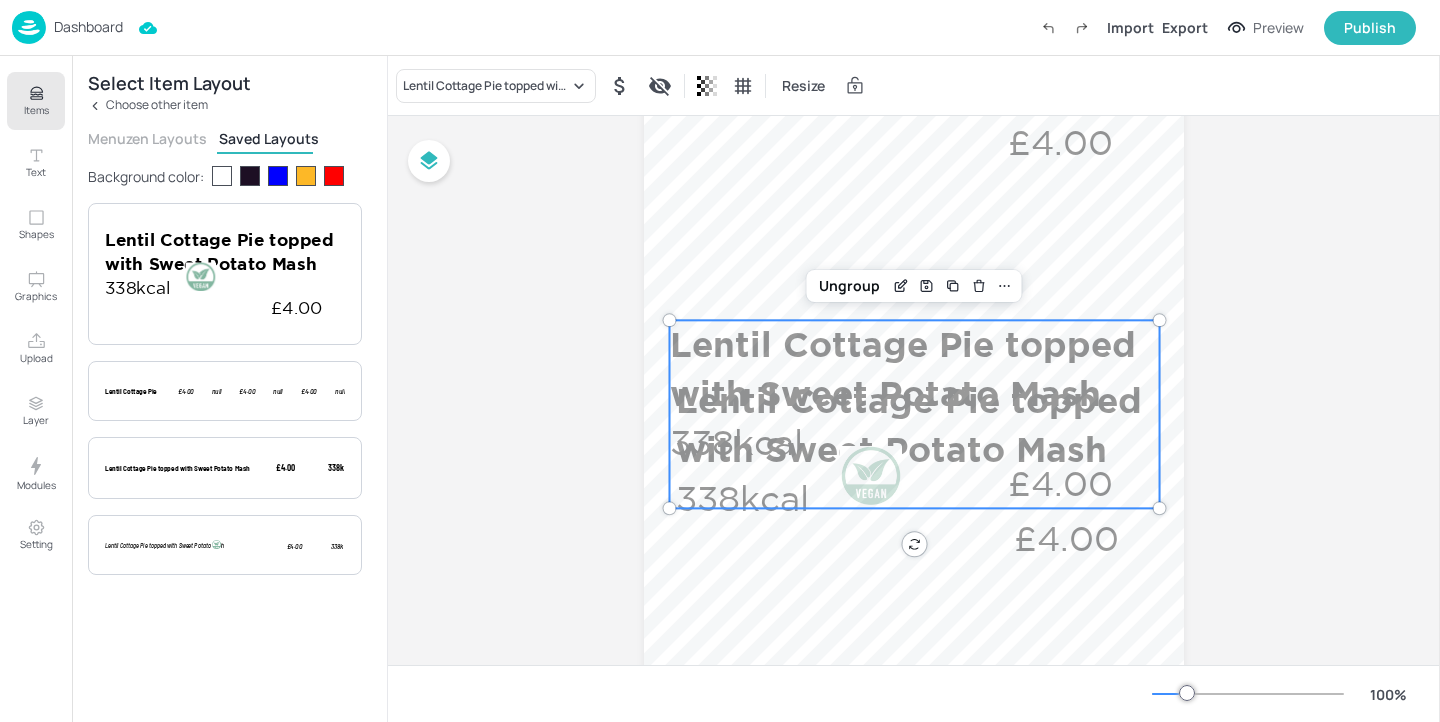 click on "Lentil Cottage Pie topped with Sweet Potato Mash" at bounding box center (910, 369) 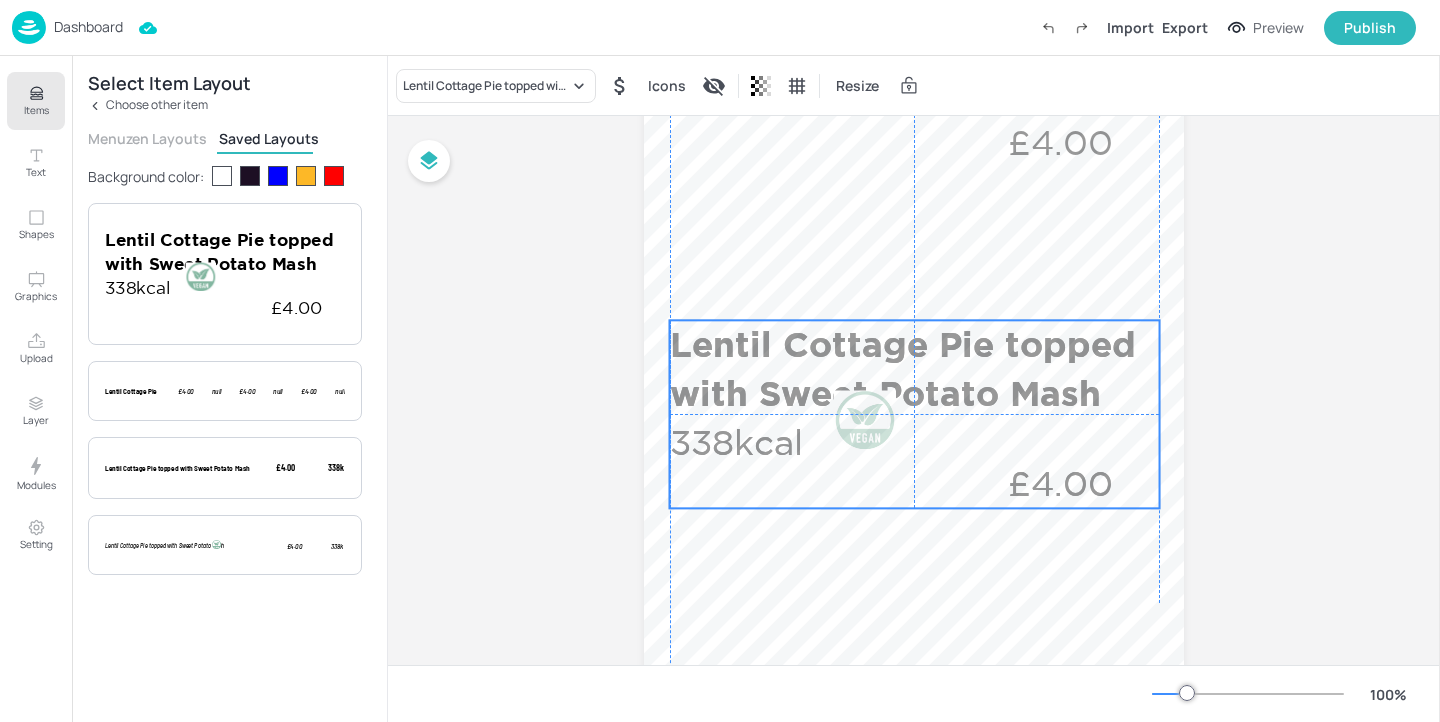 drag, startPoint x: 1008, startPoint y: 554, endPoint x: 1003, endPoint y: 500, distance: 54.230988 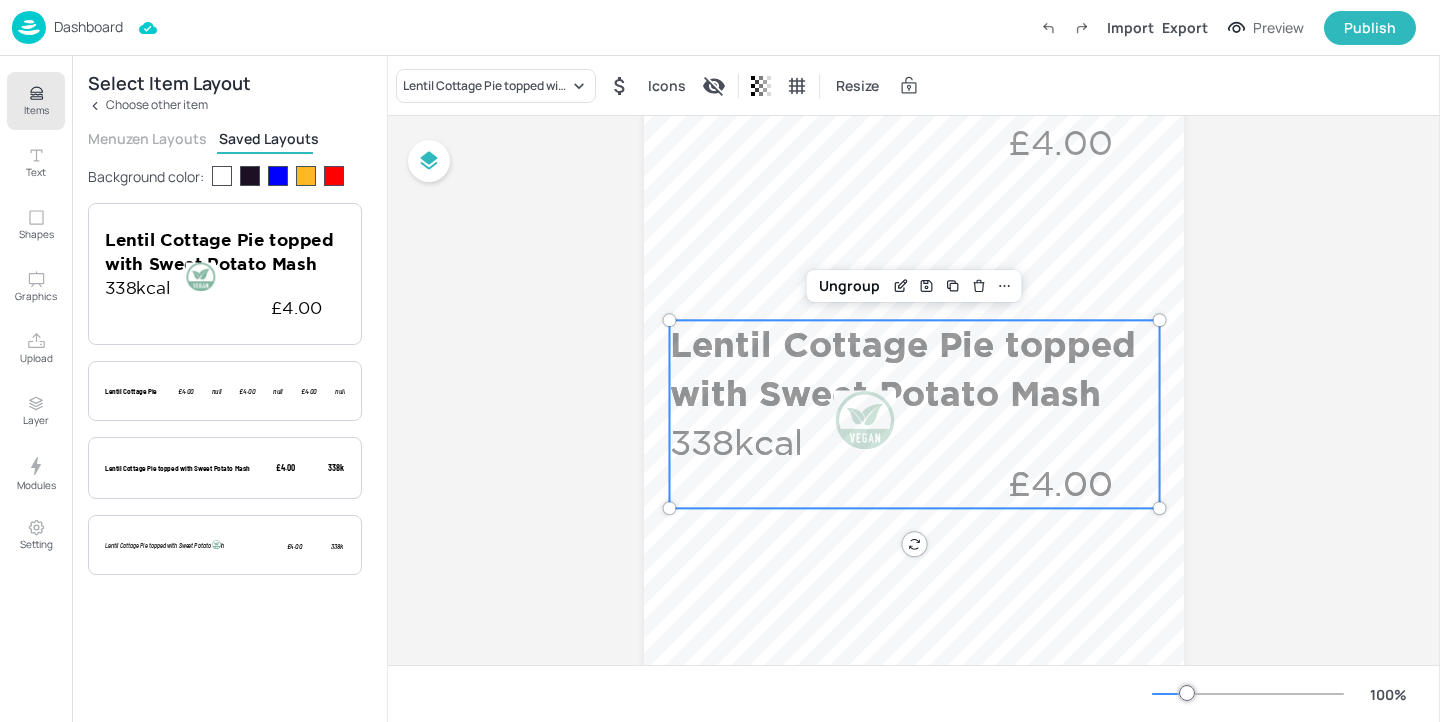 click on "£4.00" at bounding box center (1061, 483) 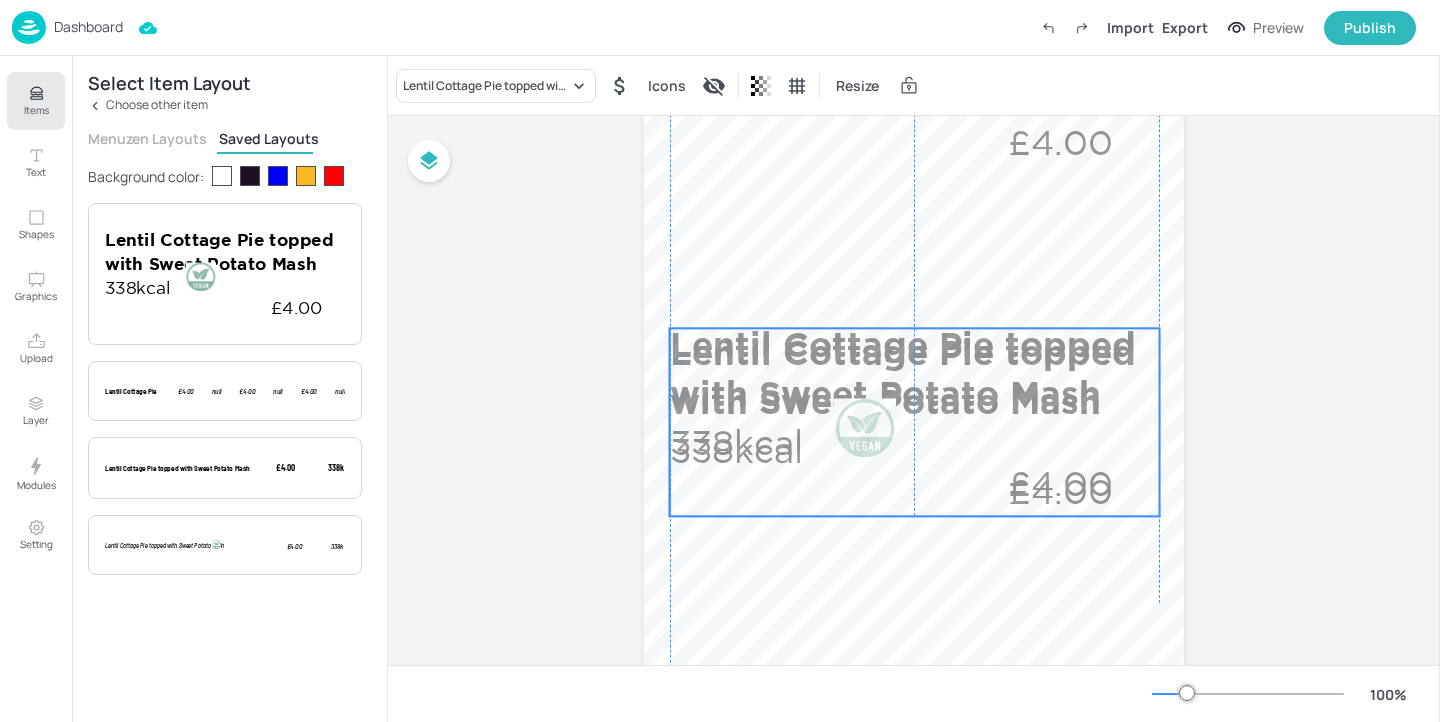 click on "£4.00" at bounding box center [1061, 491] 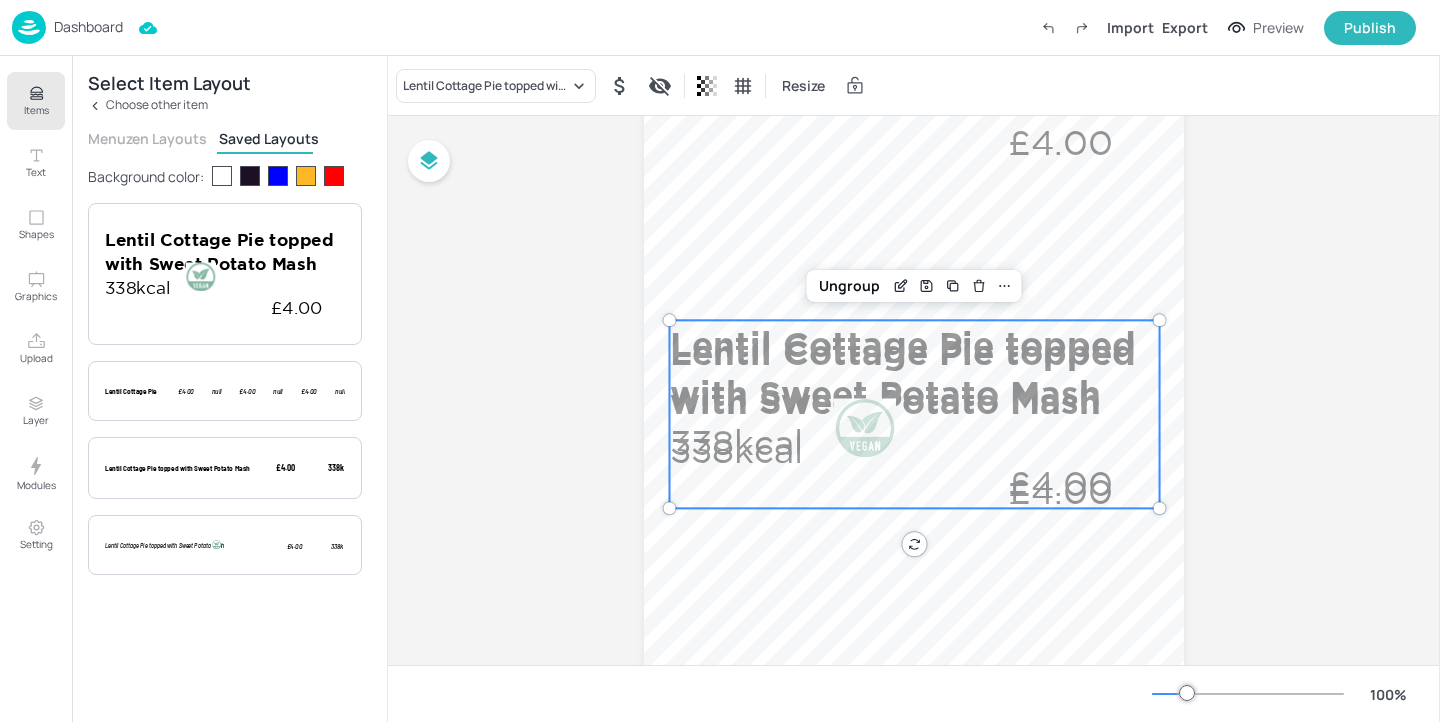 click on "Lentil Cottage Pie topped with Sweet Potato Mash" at bounding box center (910, 369) 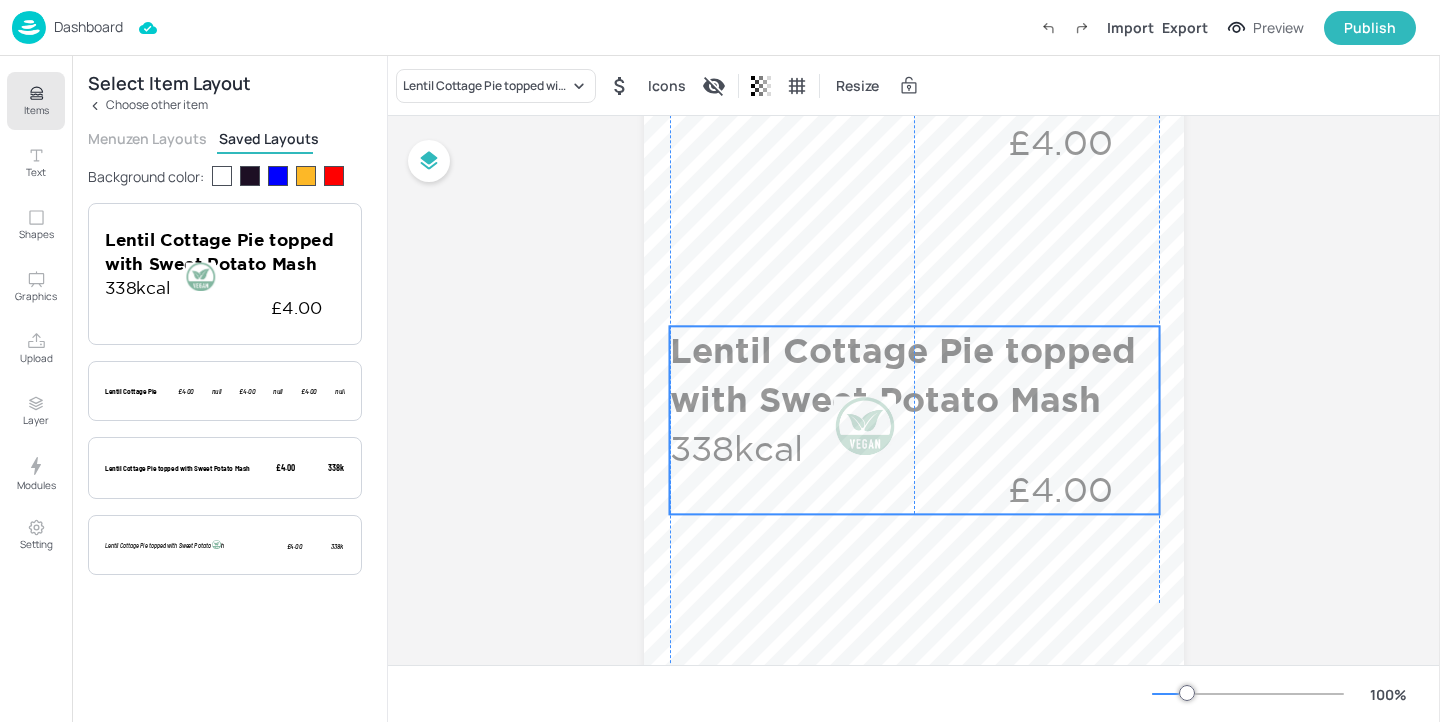 click on "Lentil Cottage Pie topped with Sweet Potato Mash" at bounding box center [910, 375] 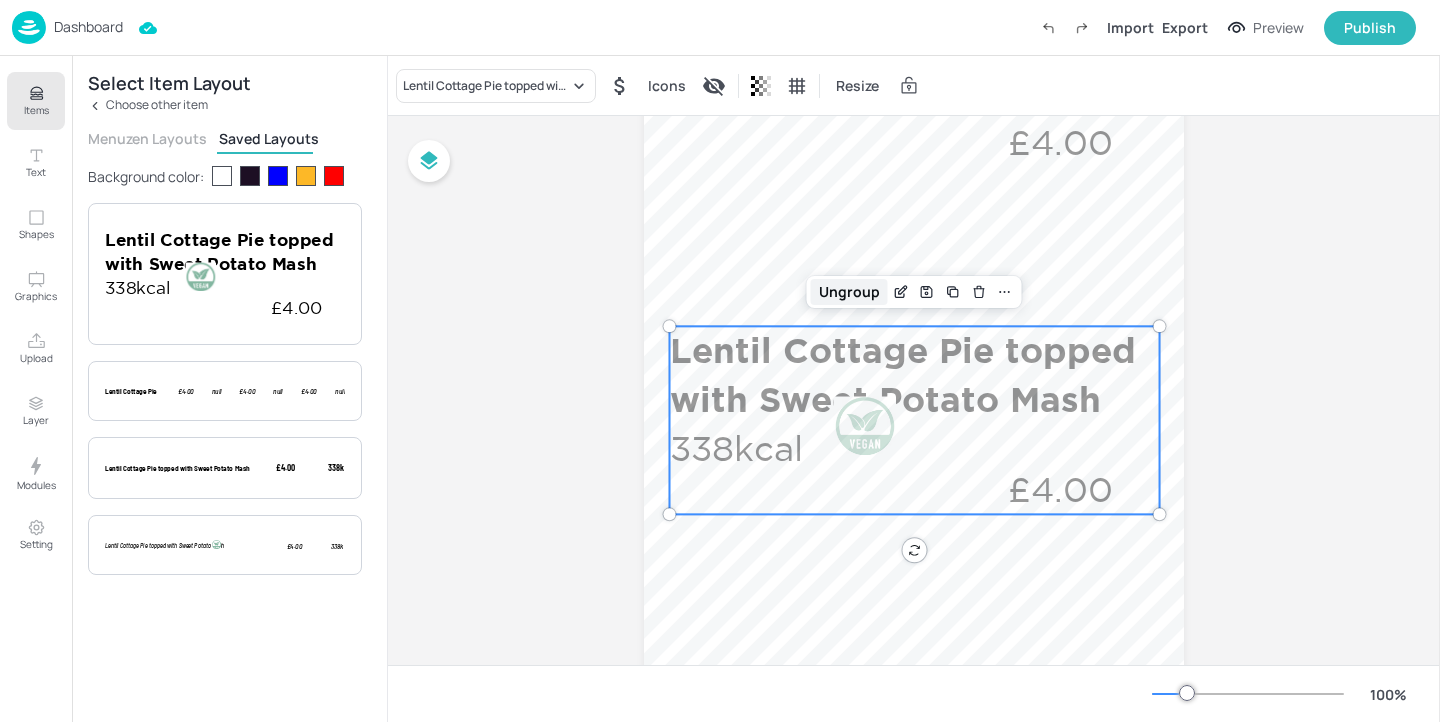 click on "Ungroup" at bounding box center [849, 292] 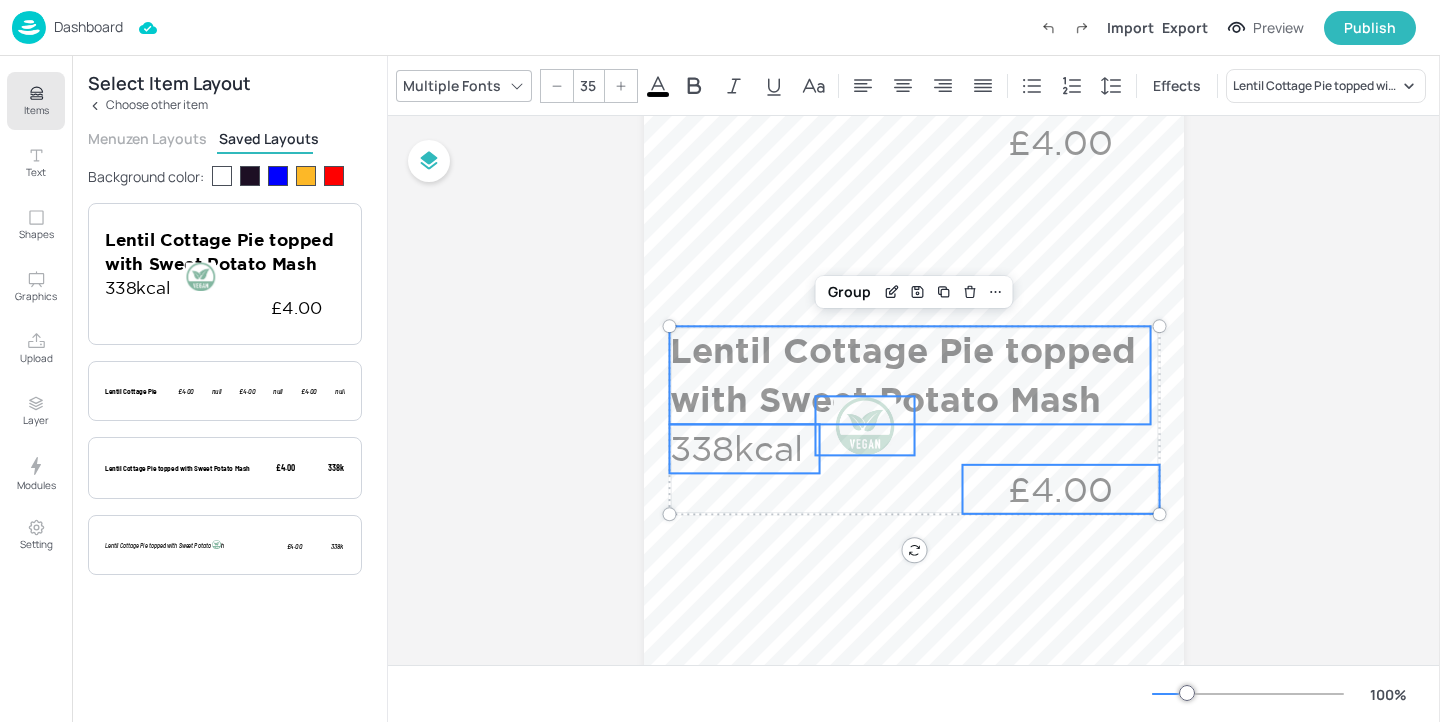 click at bounding box center (865, 425) 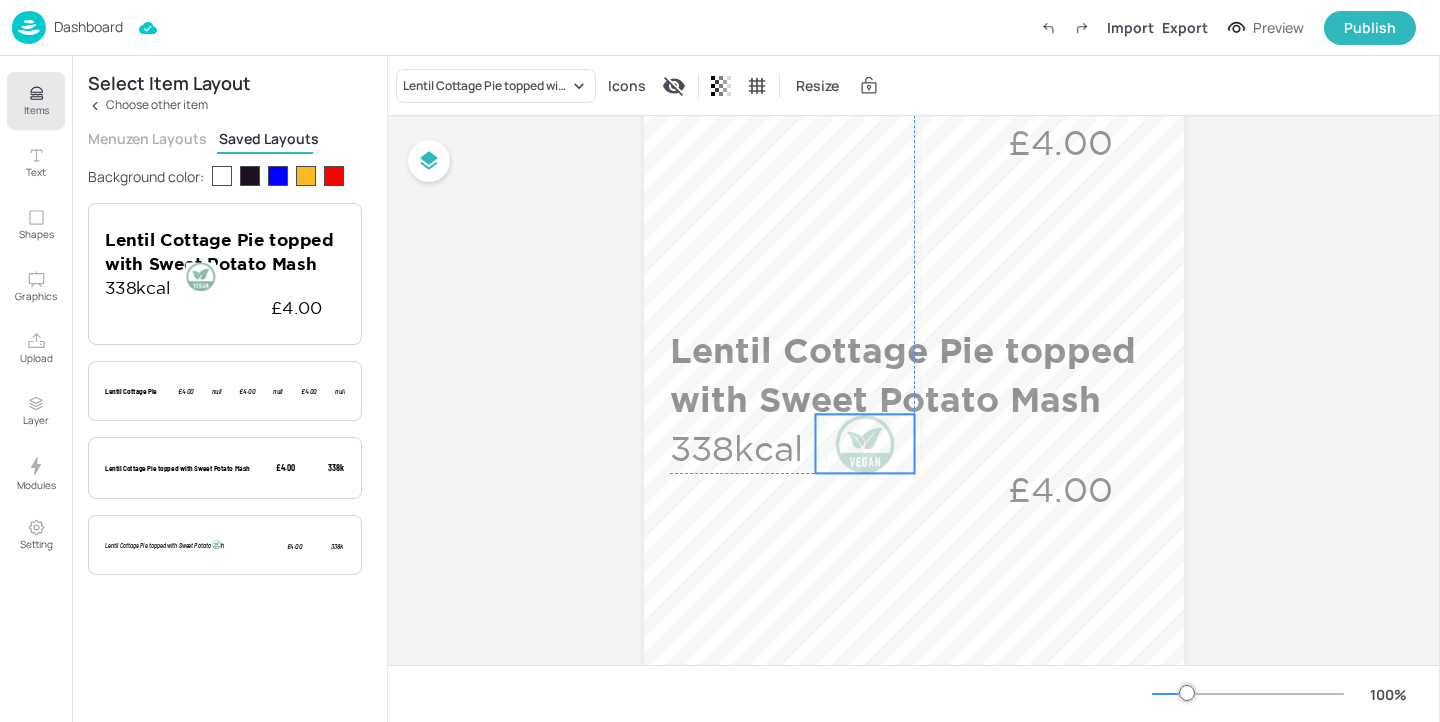 drag, startPoint x: 863, startPoint y: 443, endPoint x: 859, endPoint y: 457, distance: 14.56022 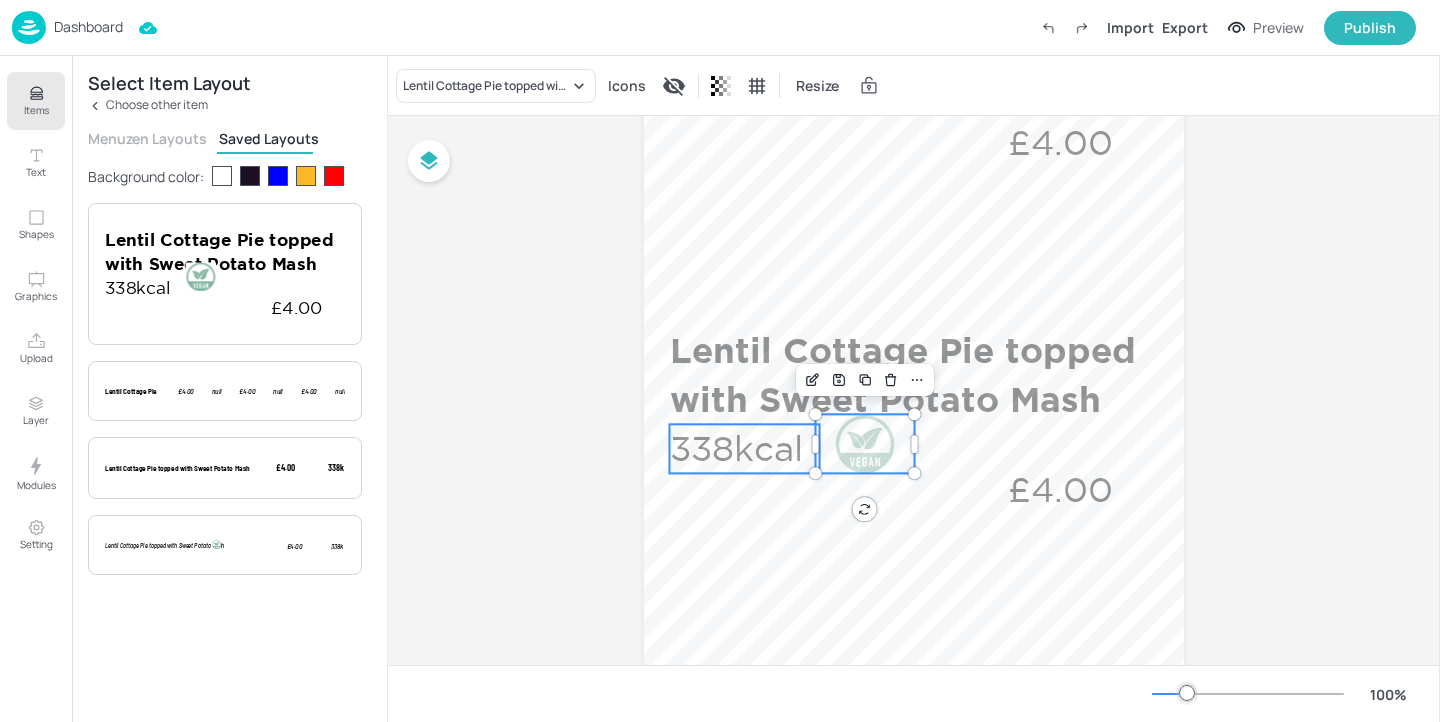 click on "338kcal" at bounding box center [745, 448] 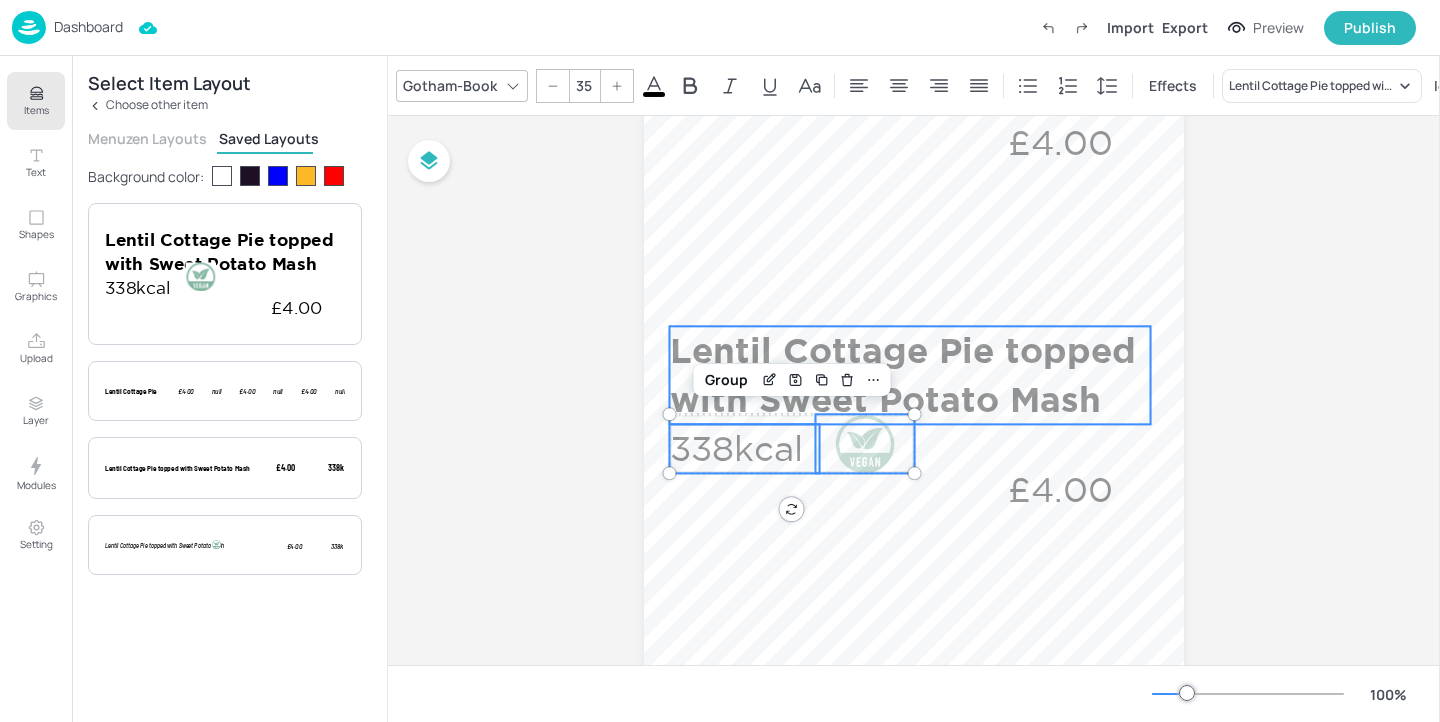 click on "Lentil Cottage Pie topped with Sweet Potato Mash" at bounding box center [910, 375] 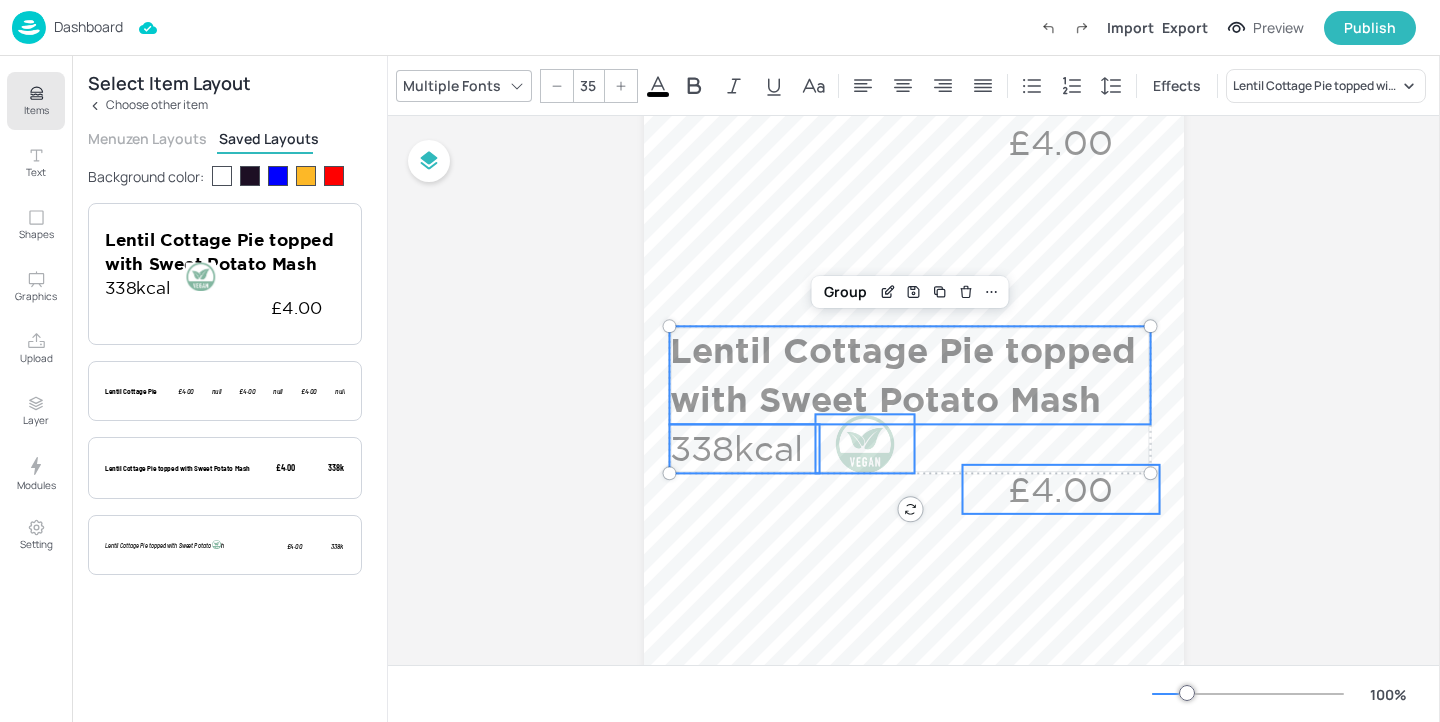 click on "£4.00" at bounding box center [1061, 489] 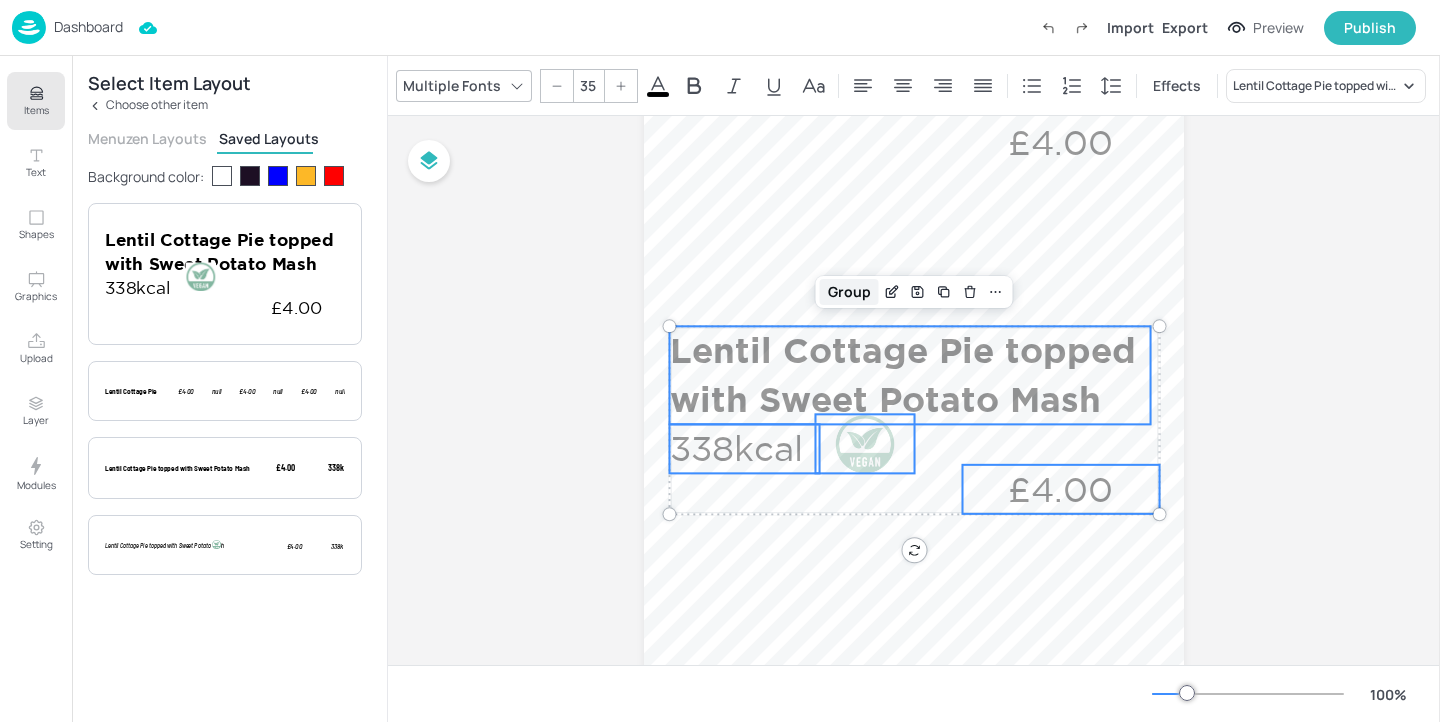 click on "Group" at bounding box center [849, 292] 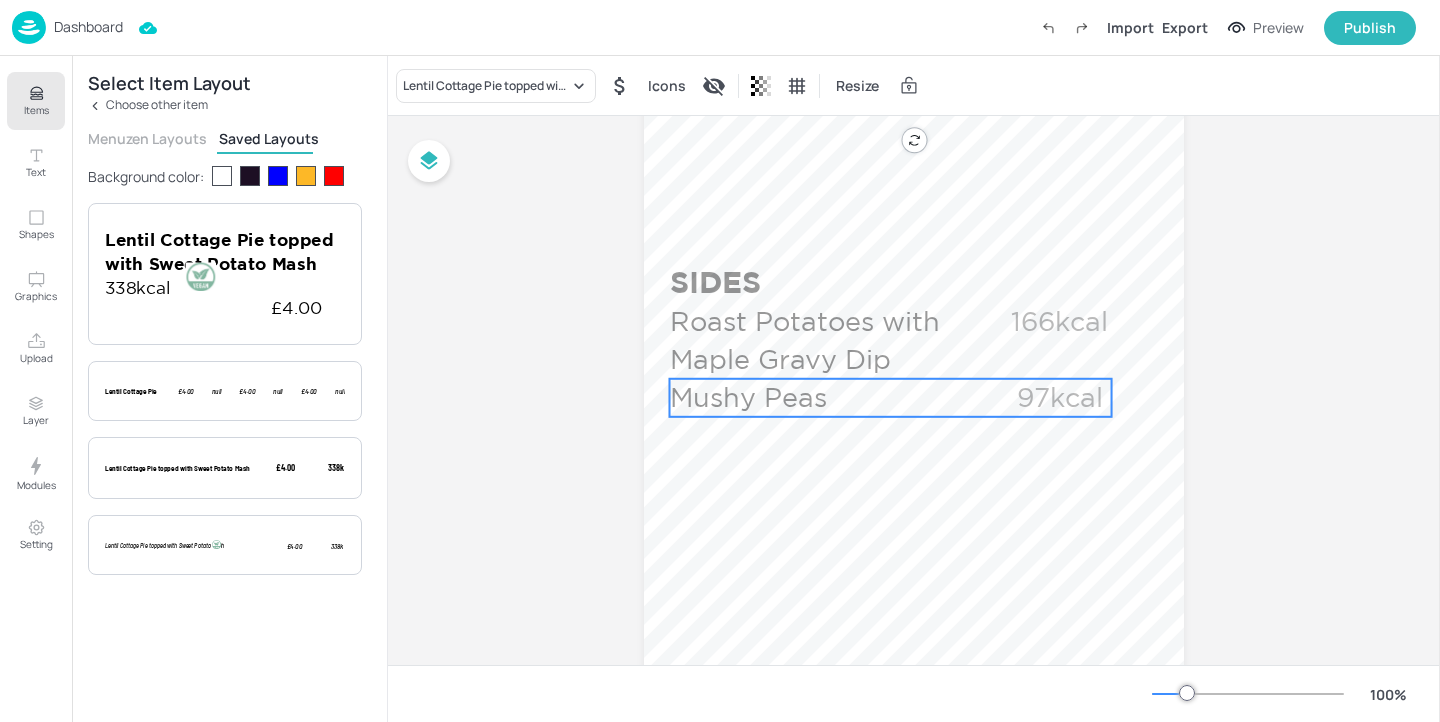 scroll, scrollTop: 1093, scrollLeft: 0, axis: vertical 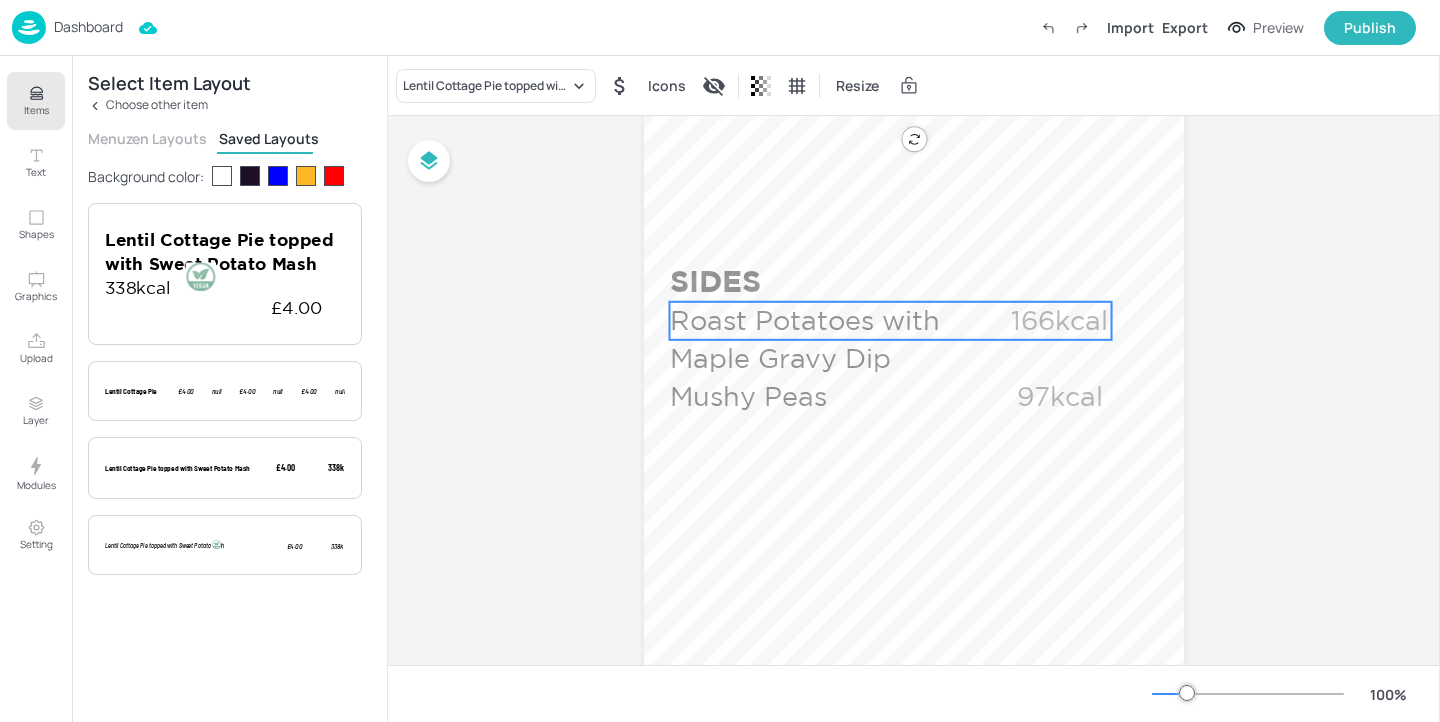 click on "Roast Potatoes with Maple Gravy Dip" at bounding box center [822, 340] 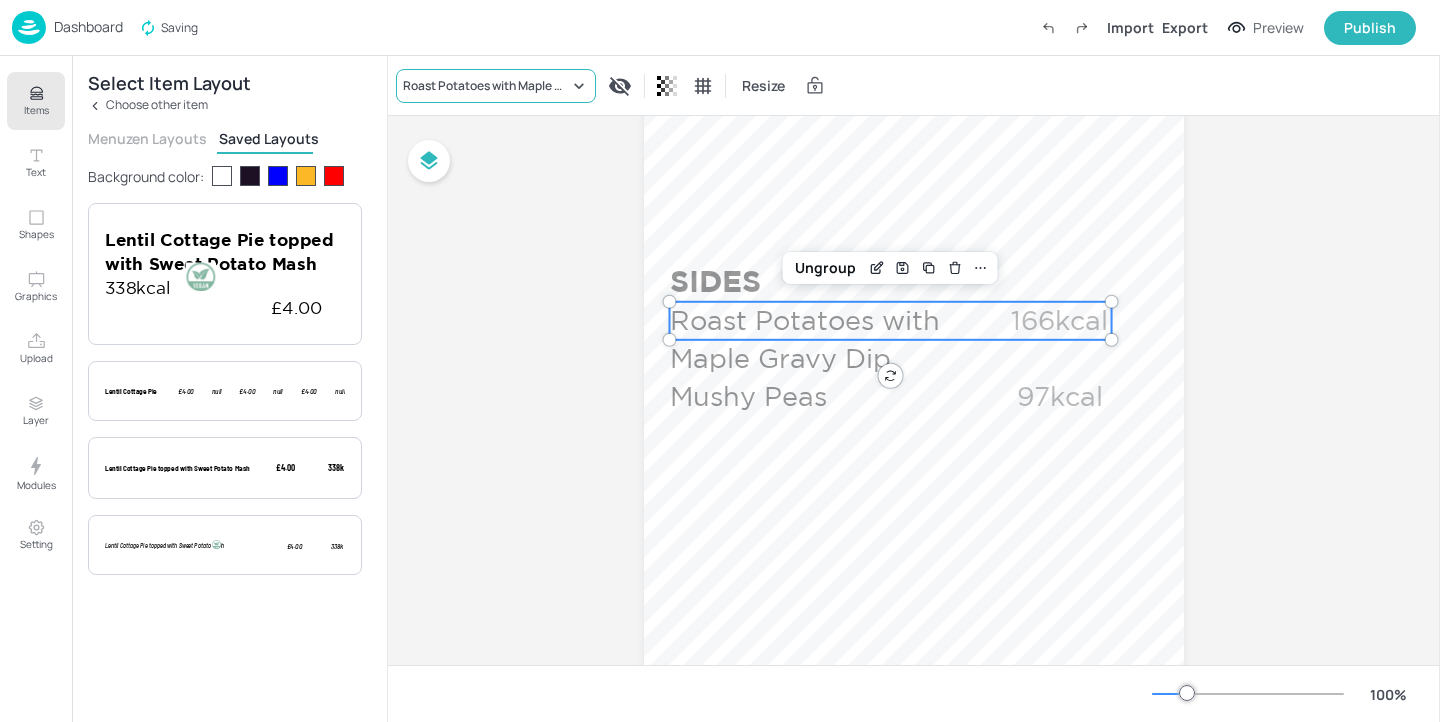 click on "Roast Potatoes with Maple Gravy Dip" at bounding box center [486, 86] 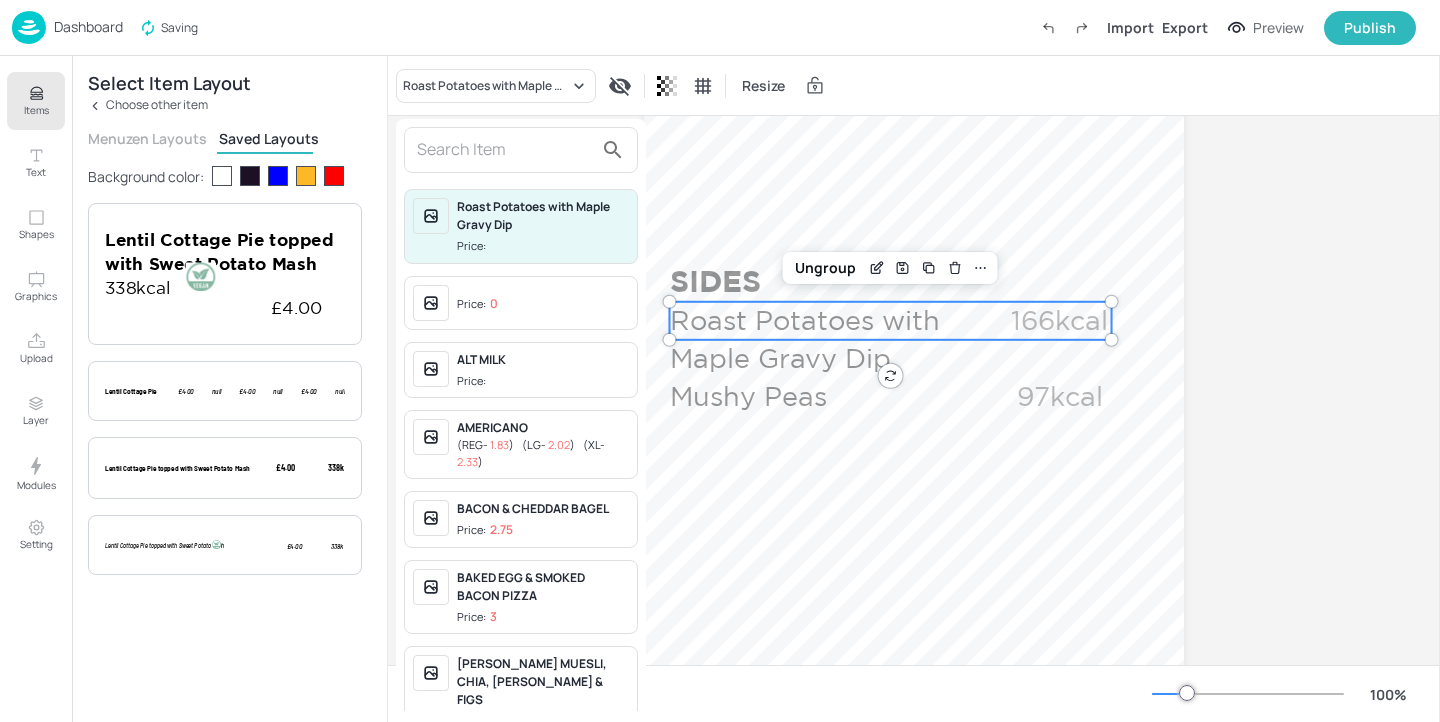 click at bounding box center [505, 150] 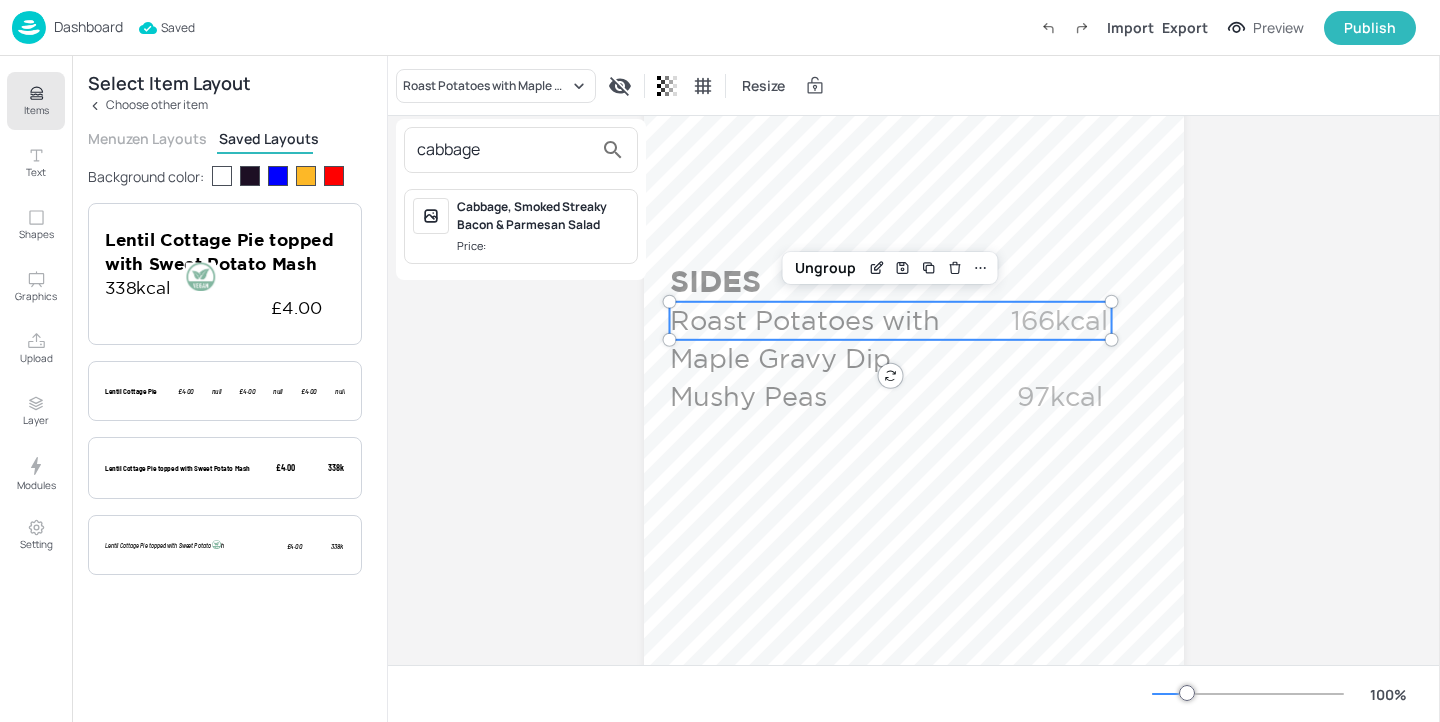 type on "cabbage" 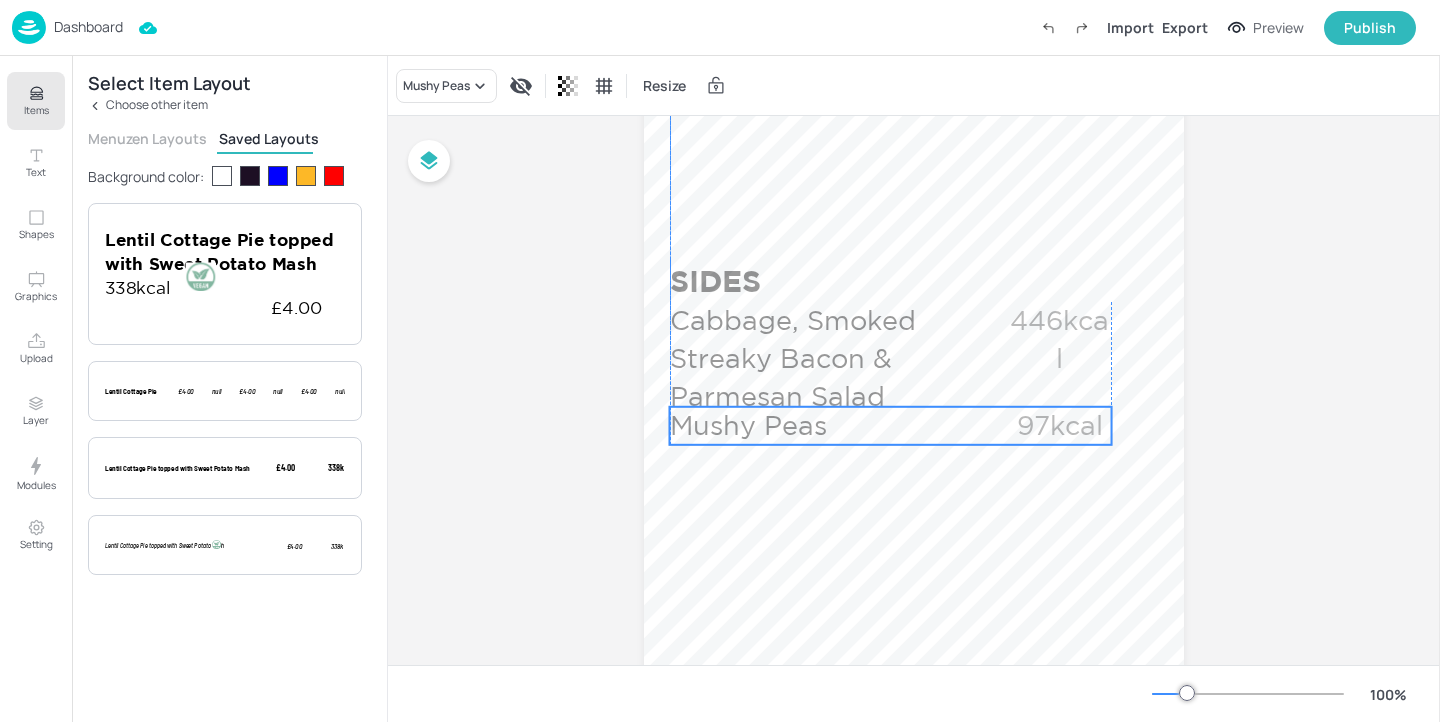 drag, startPoint x: 780, startPoint y: 404, endPoint x: 779, endPoint y: 433, distance: 29.017237 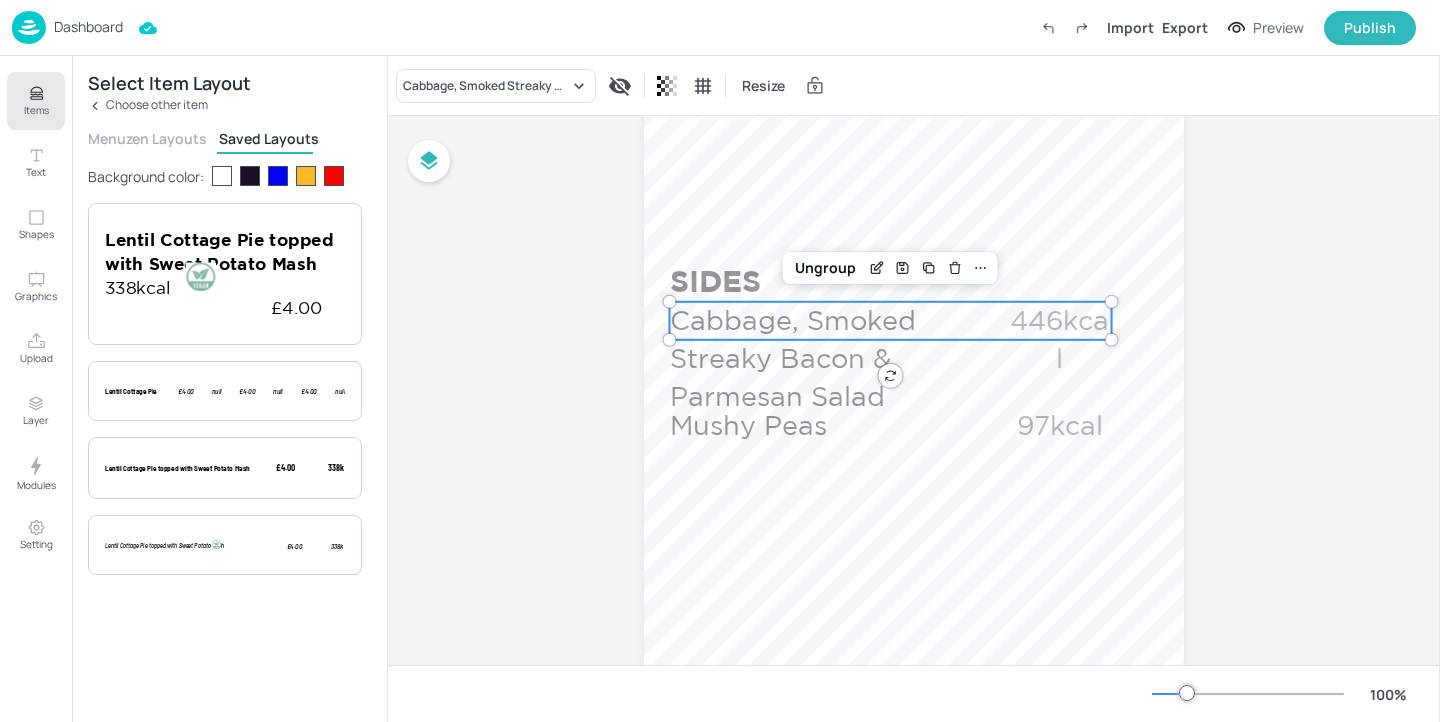 click on "446kcal" at bounding box center [1060, 340] 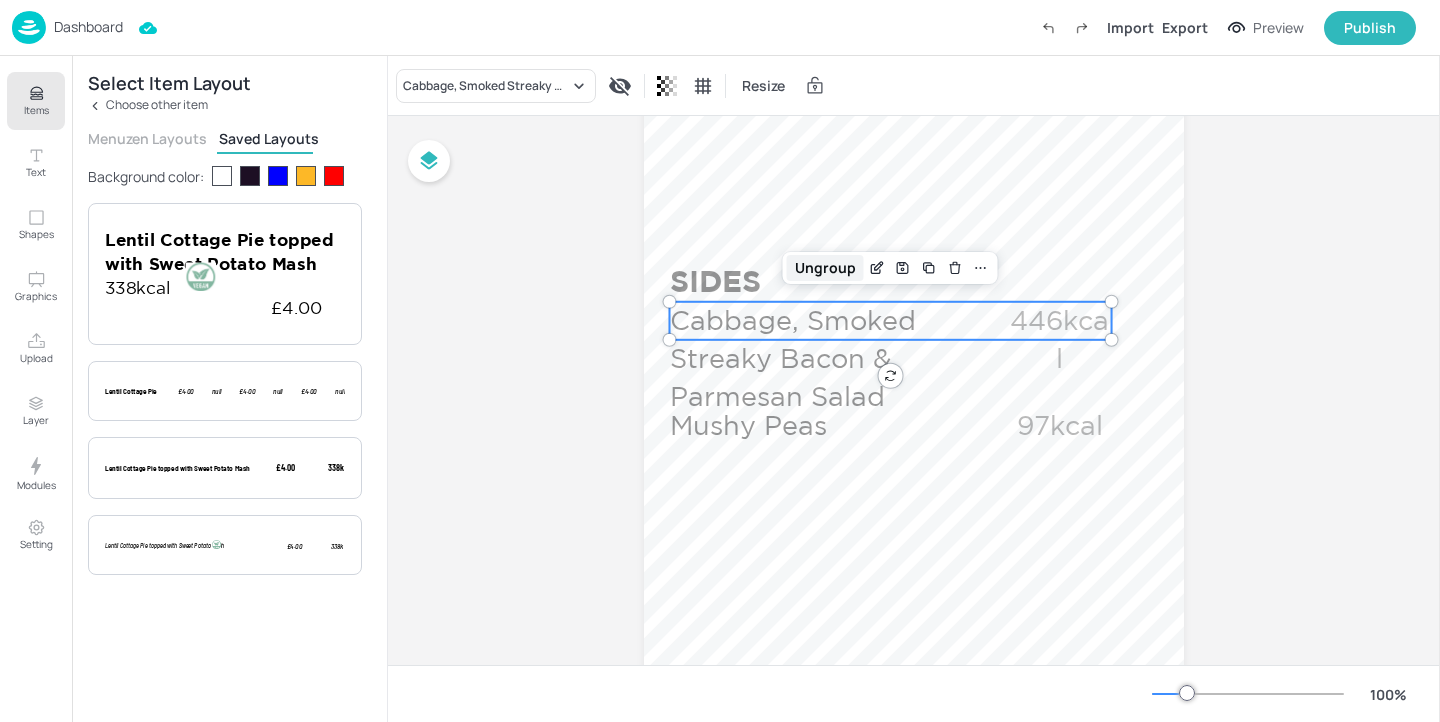 click on "Ungroup" at bounding box center [825, 268] 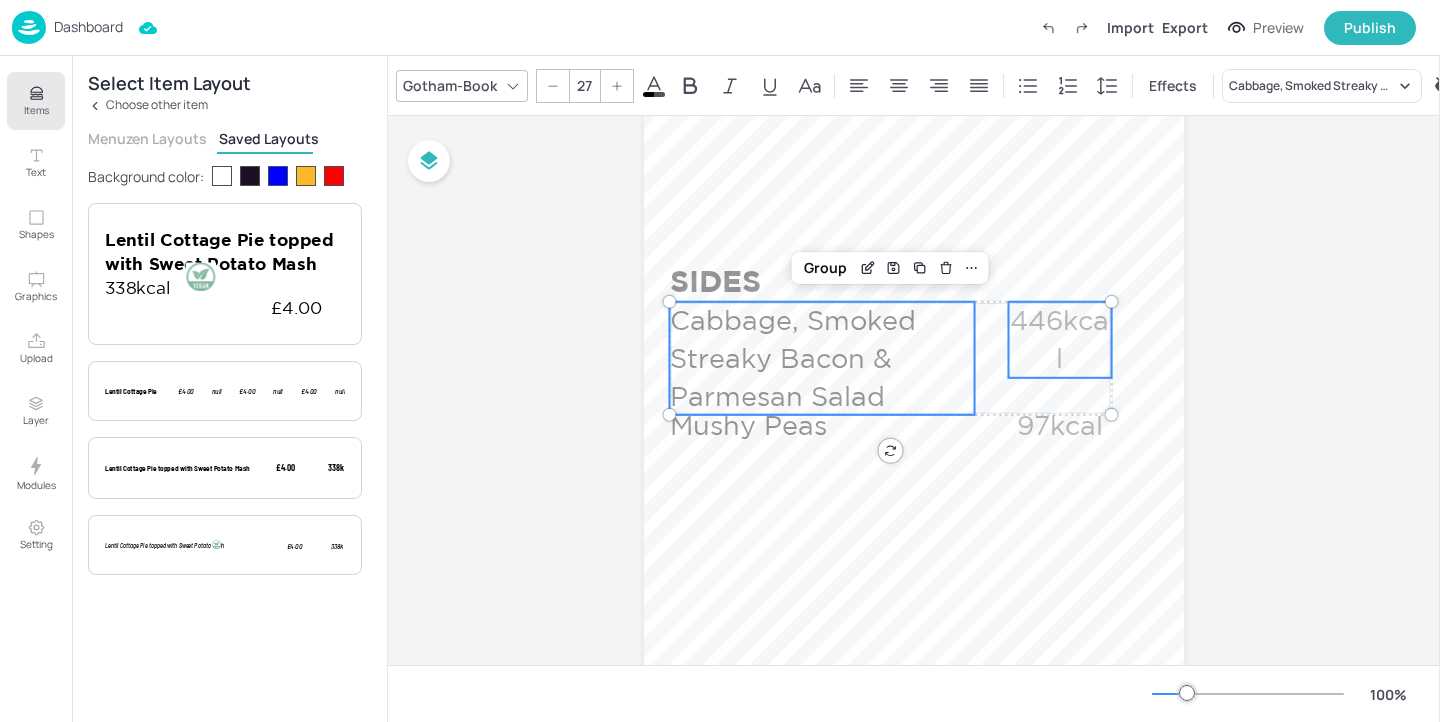 click on "446kcal" at bounding box center [1060, 340] 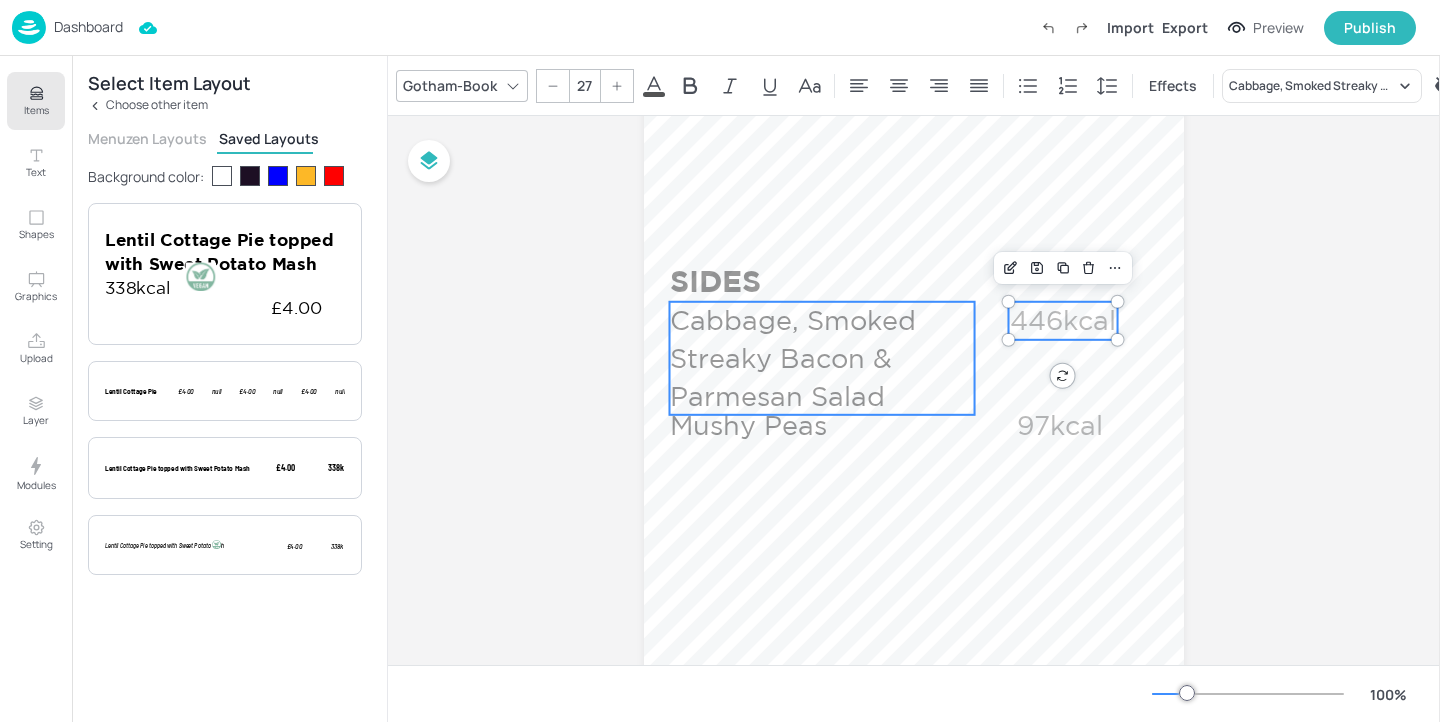 click on "Cabbage, Smoked Streaky Bacon & Parmesan Salad" at bounding box center (822, 358) 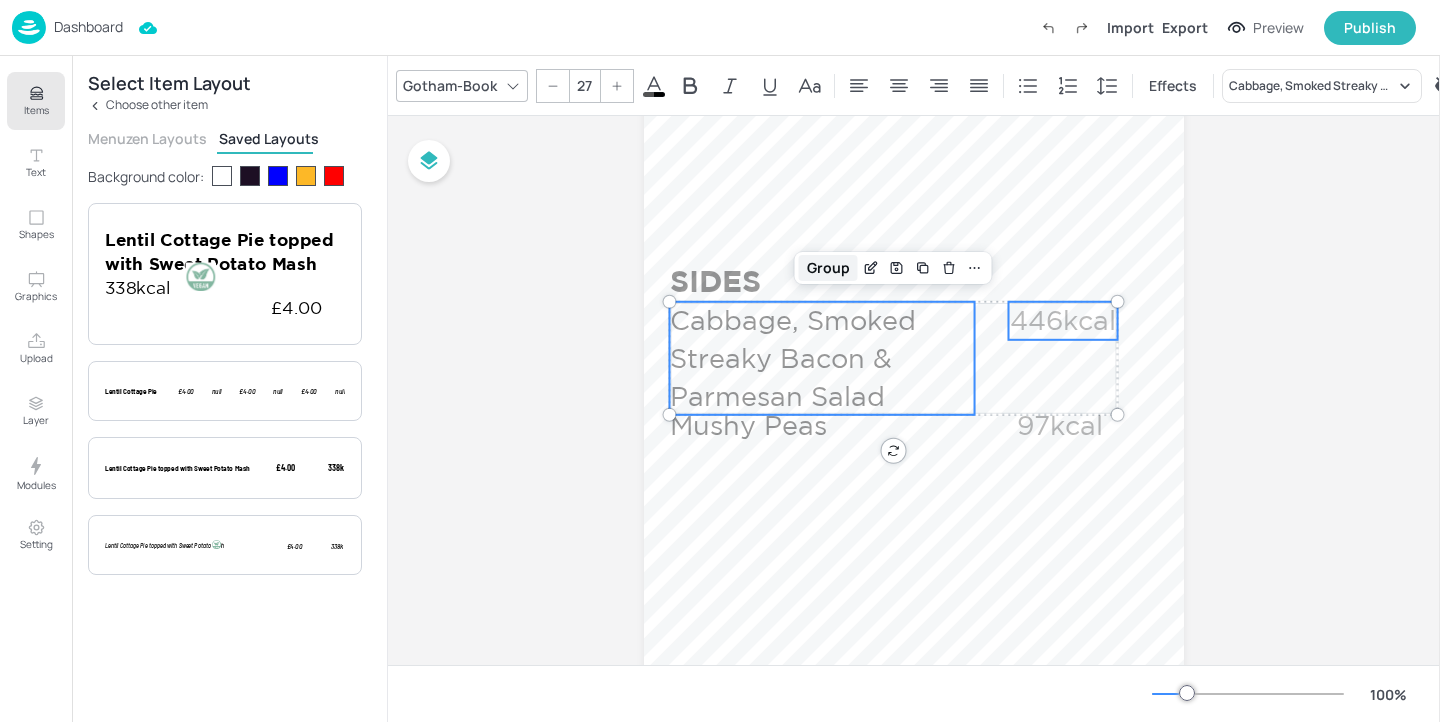 click on "Group" at bounding box center (828, 268) 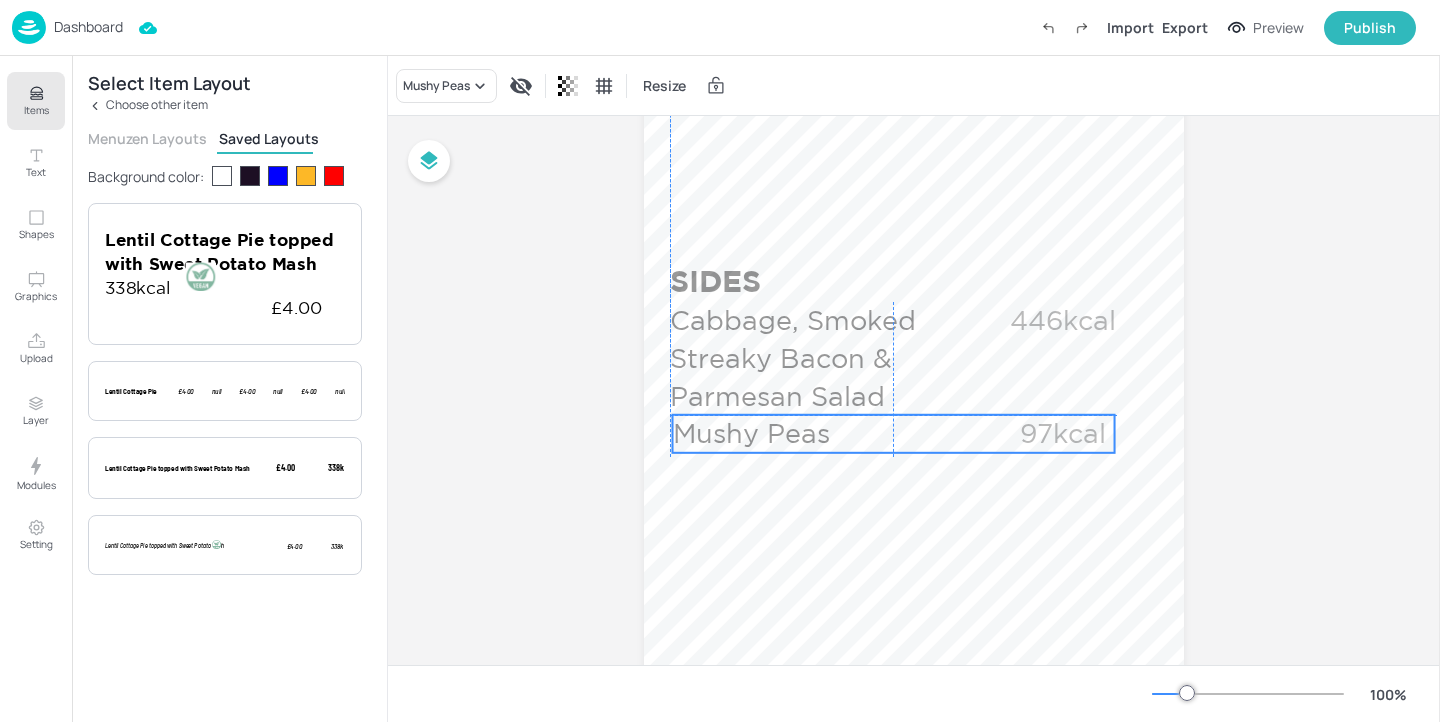 drag, startPoint x: 791, startPoint y: 431, endPoint x: 791, endPoint y: 443, distance: 12 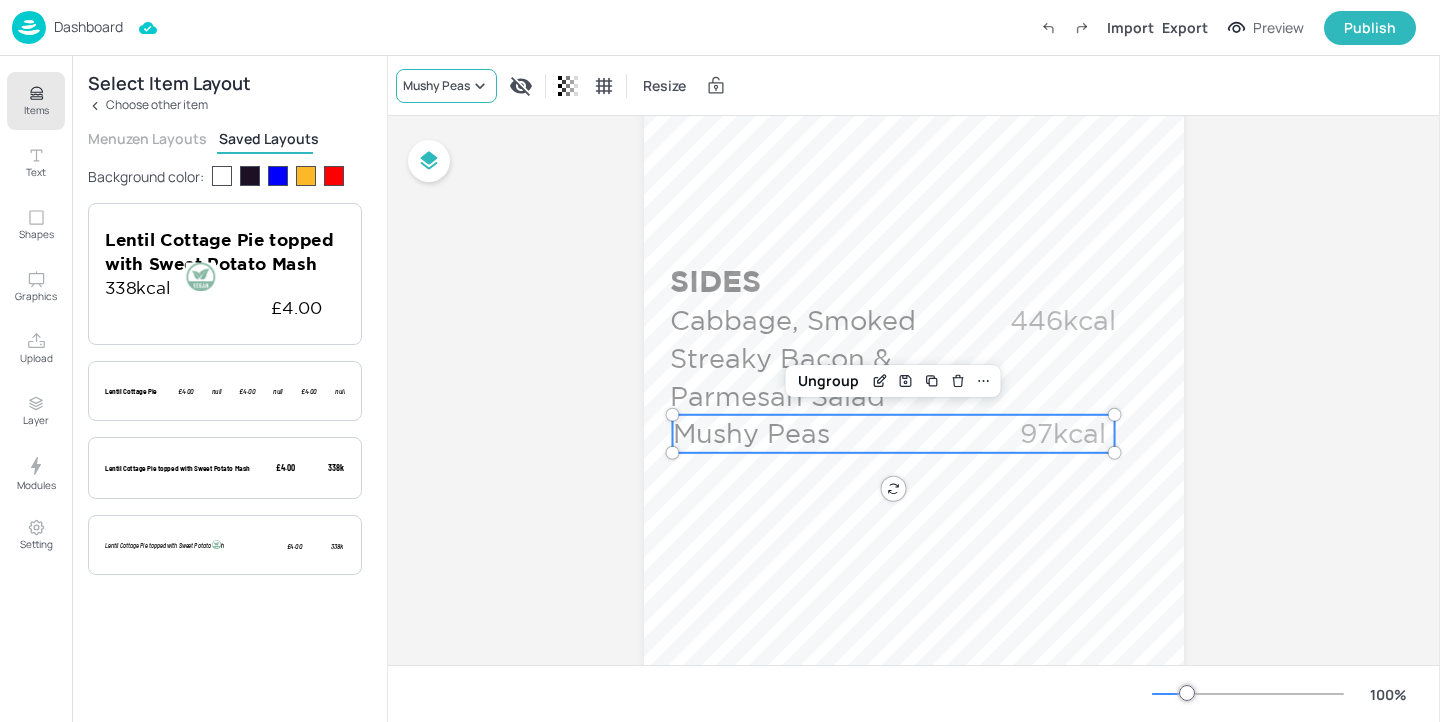 click on "Mushy Peas" at bounding box center (446, 86) 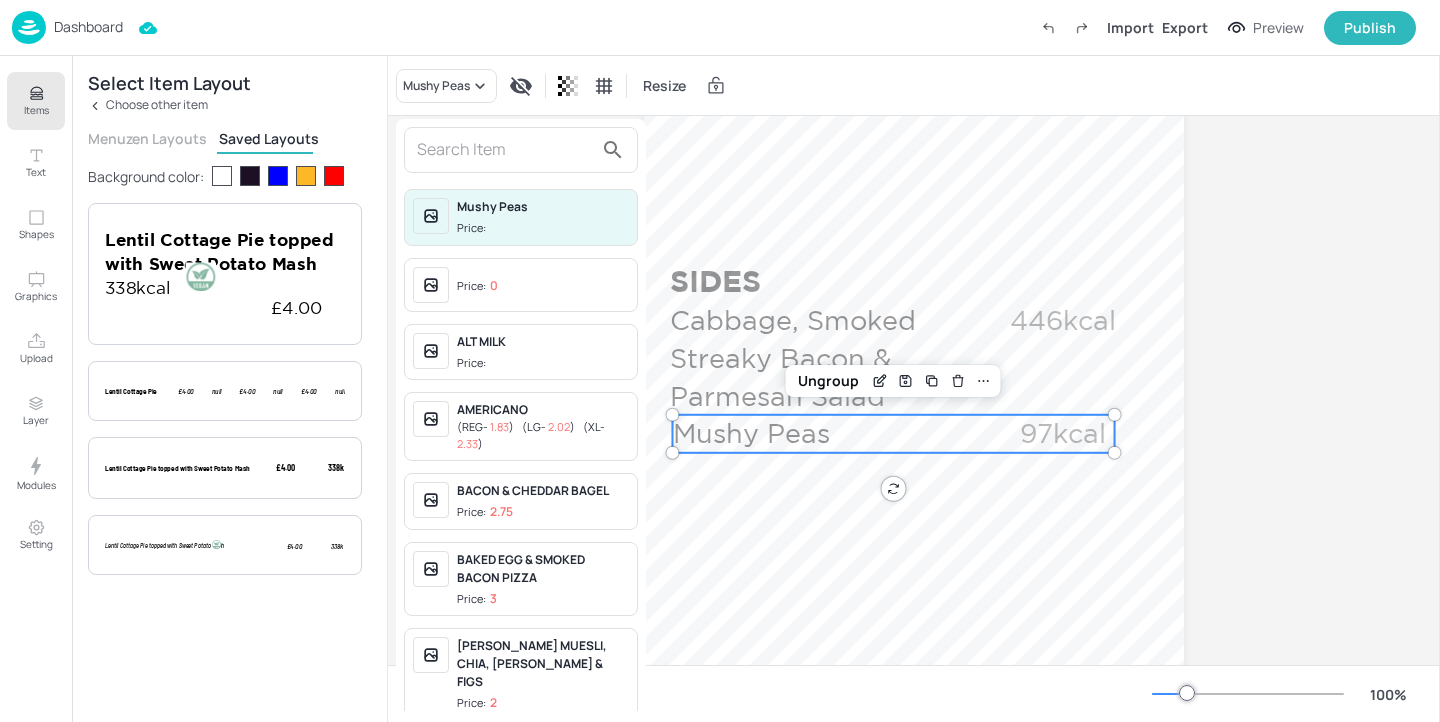 click at bounding box center [505, 150] 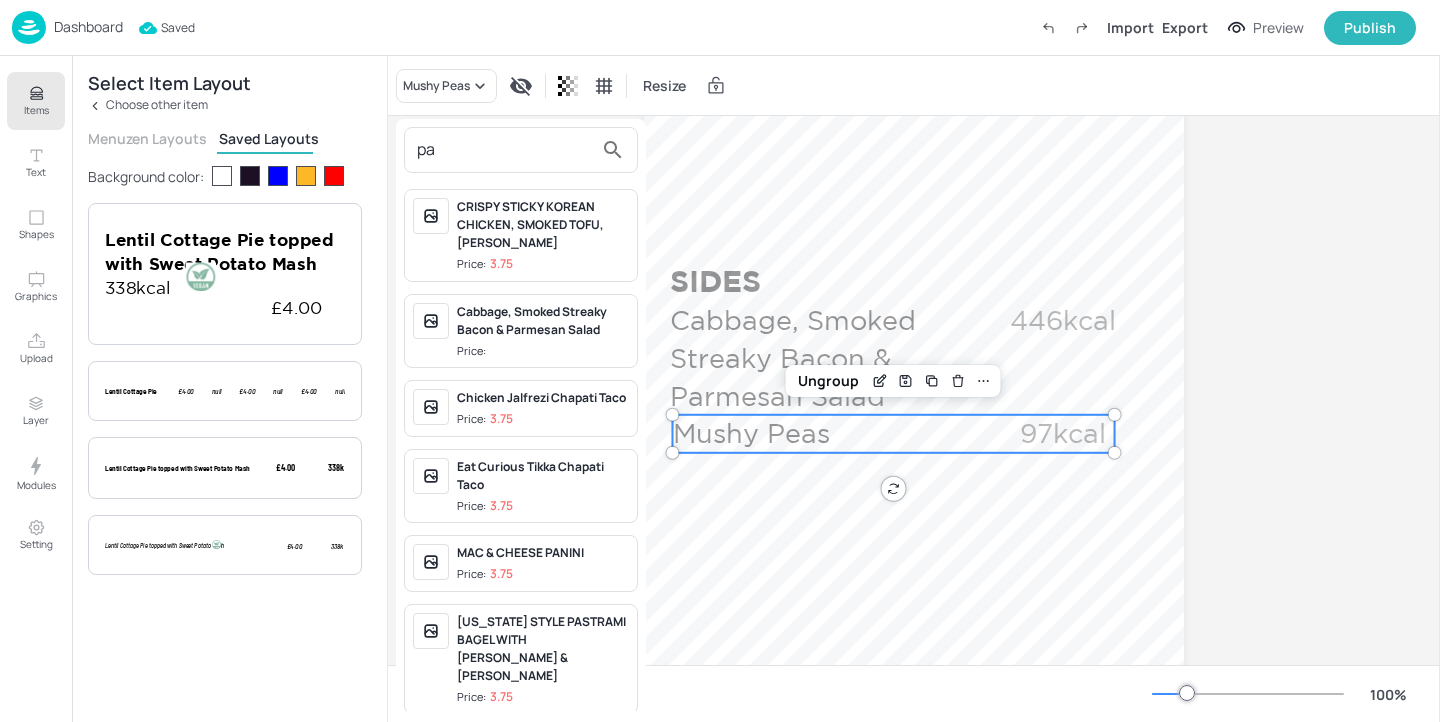type on "pa" 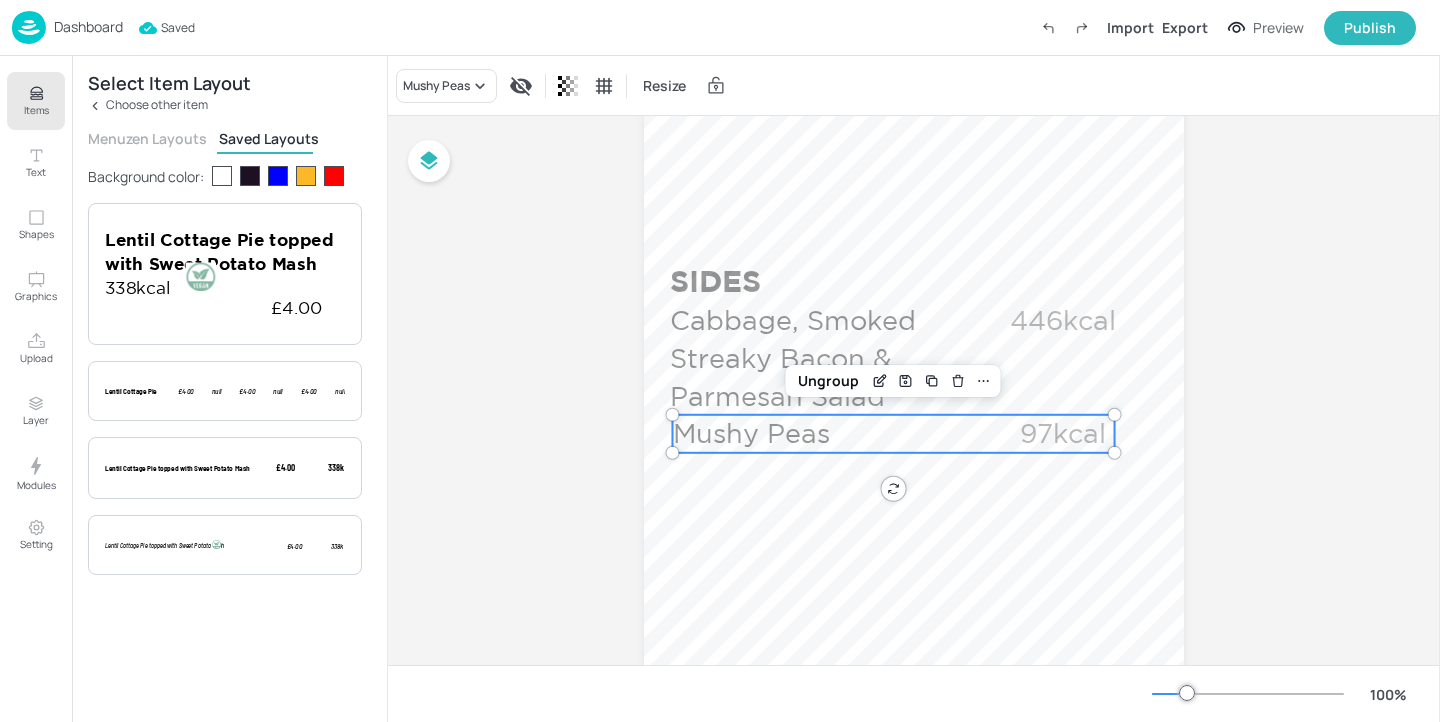 click on "Mushy Peas" at bounding box center (825, 434) 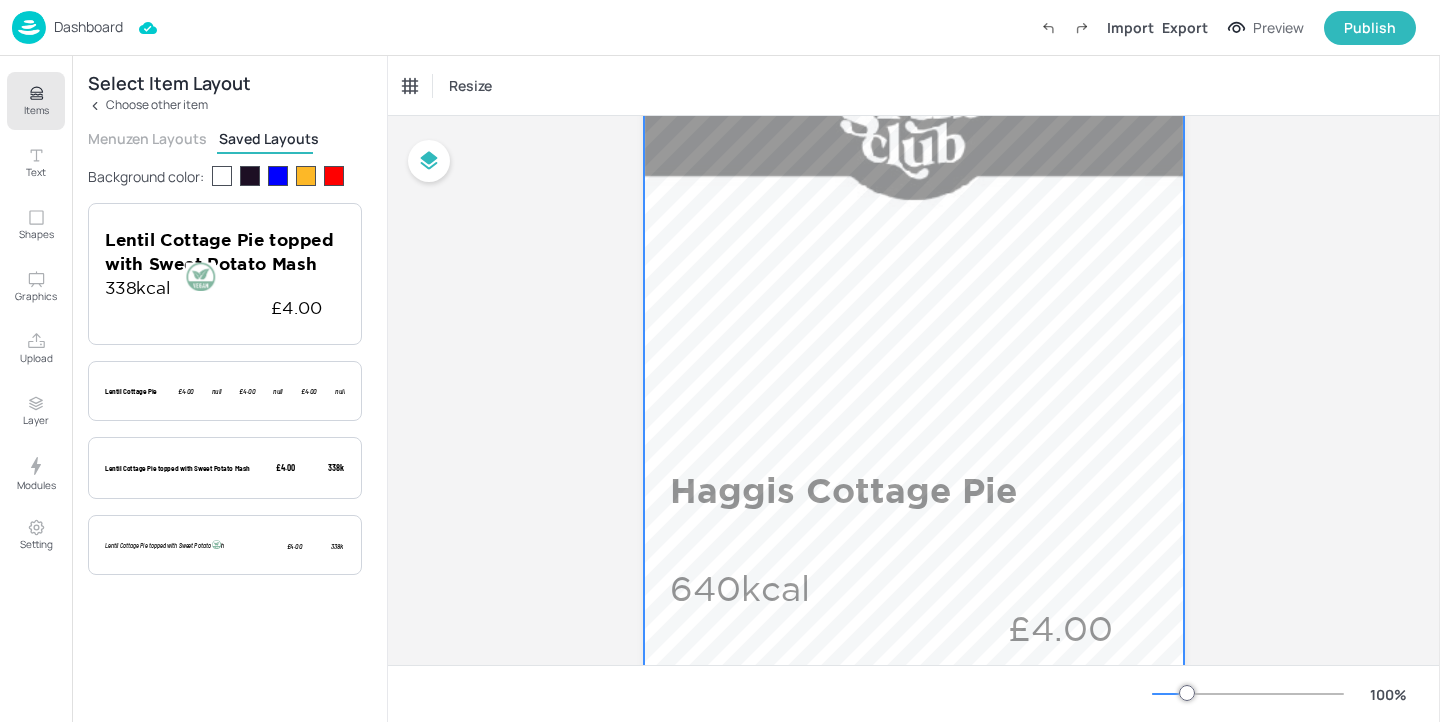 scroll, scrollTop: 0, scrollLeft: 0, axis: both 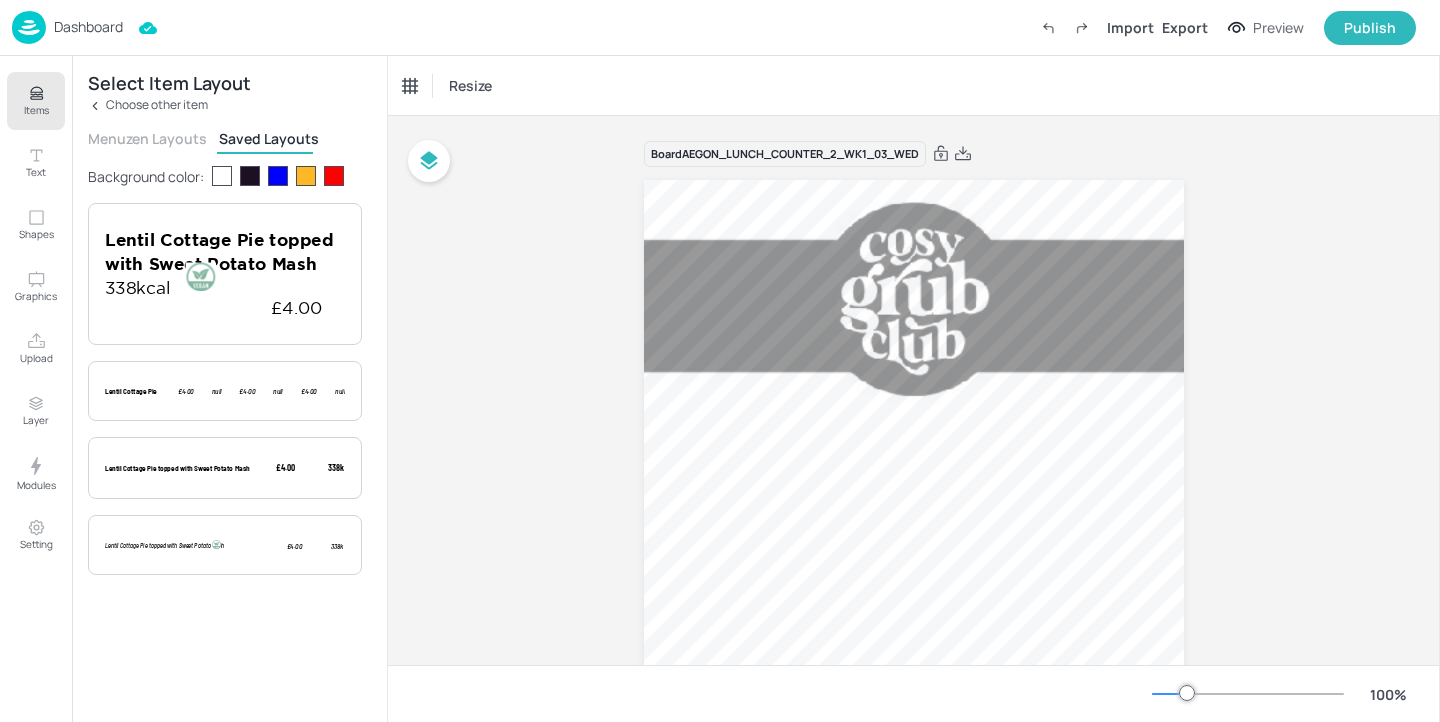 click on "Dashboard" at bounding box center (88, 27) 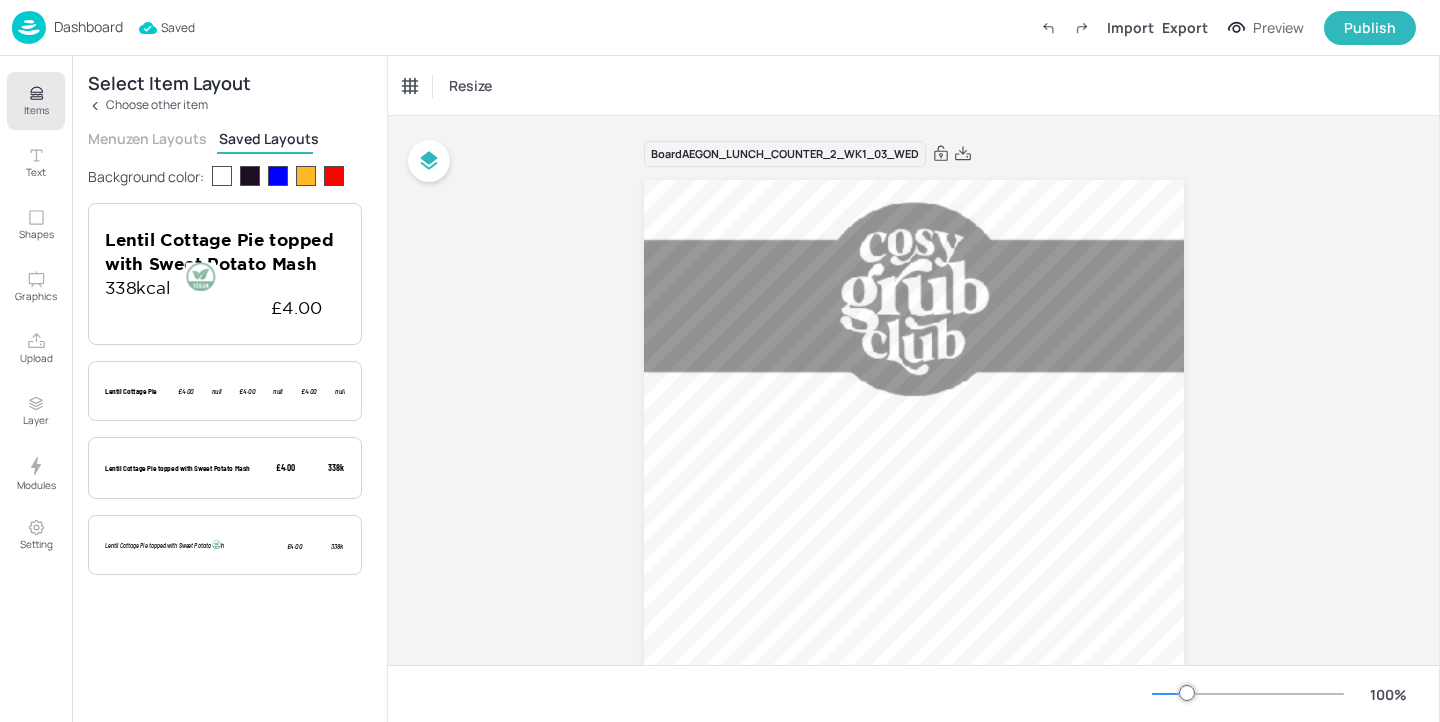 click on "Dashboard" at bounding box center [88, 27] 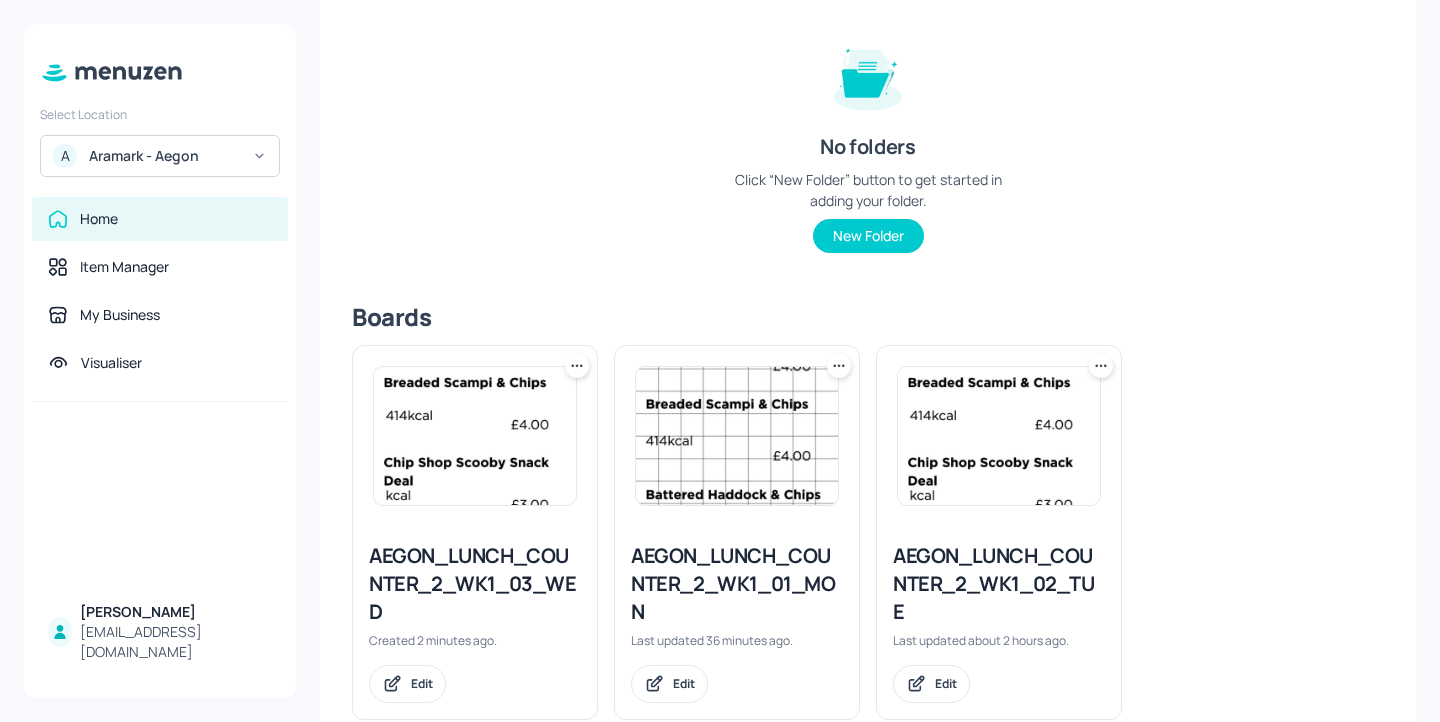 scroll, scrollTop: 267, scrollLeft: 0, axis: vertical 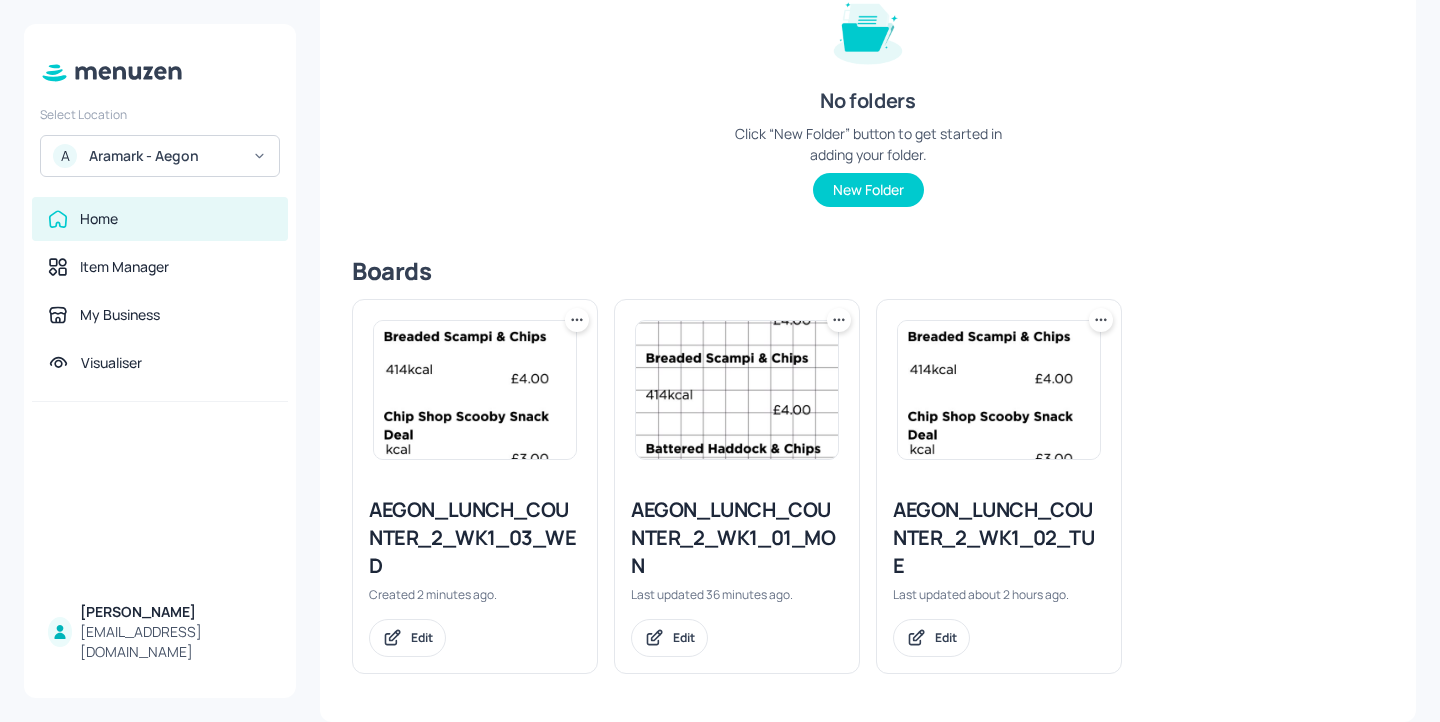 click 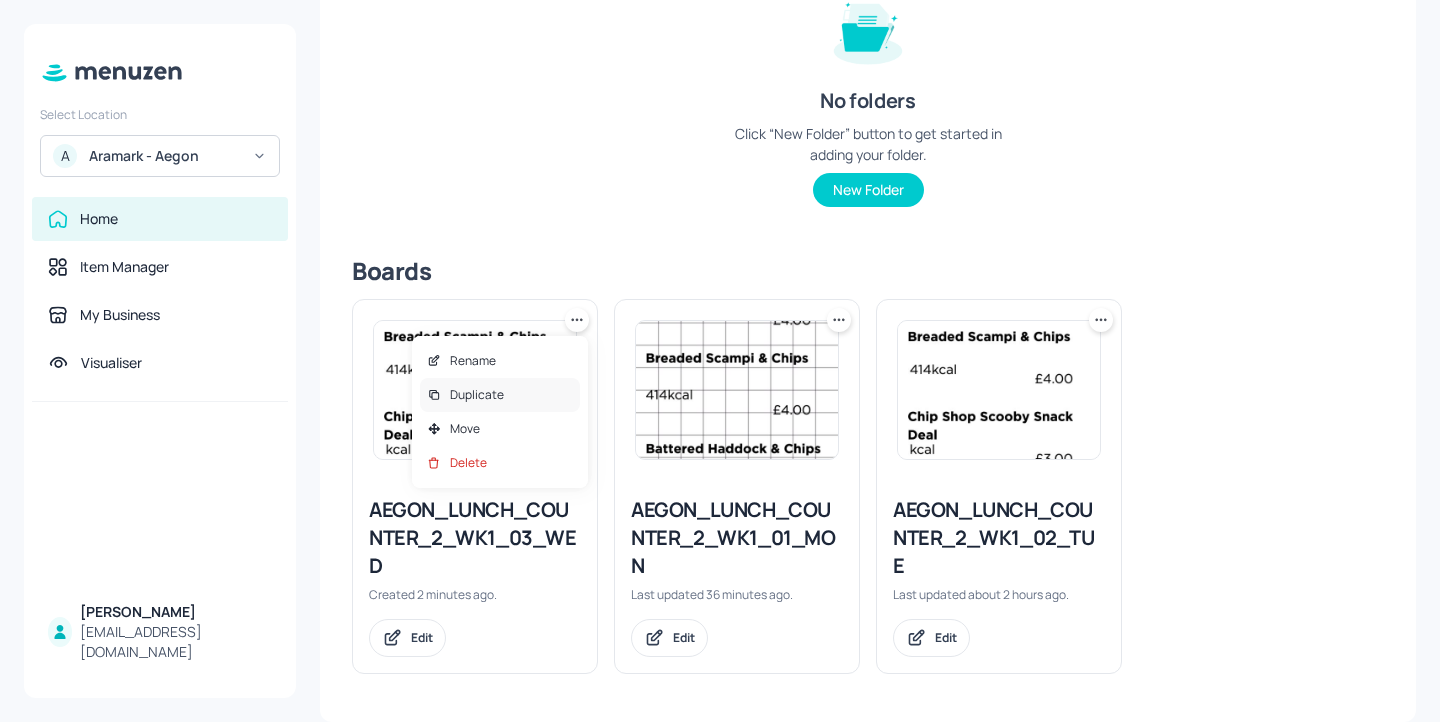 click on "Duplicate" at bounding box center (500, 395) 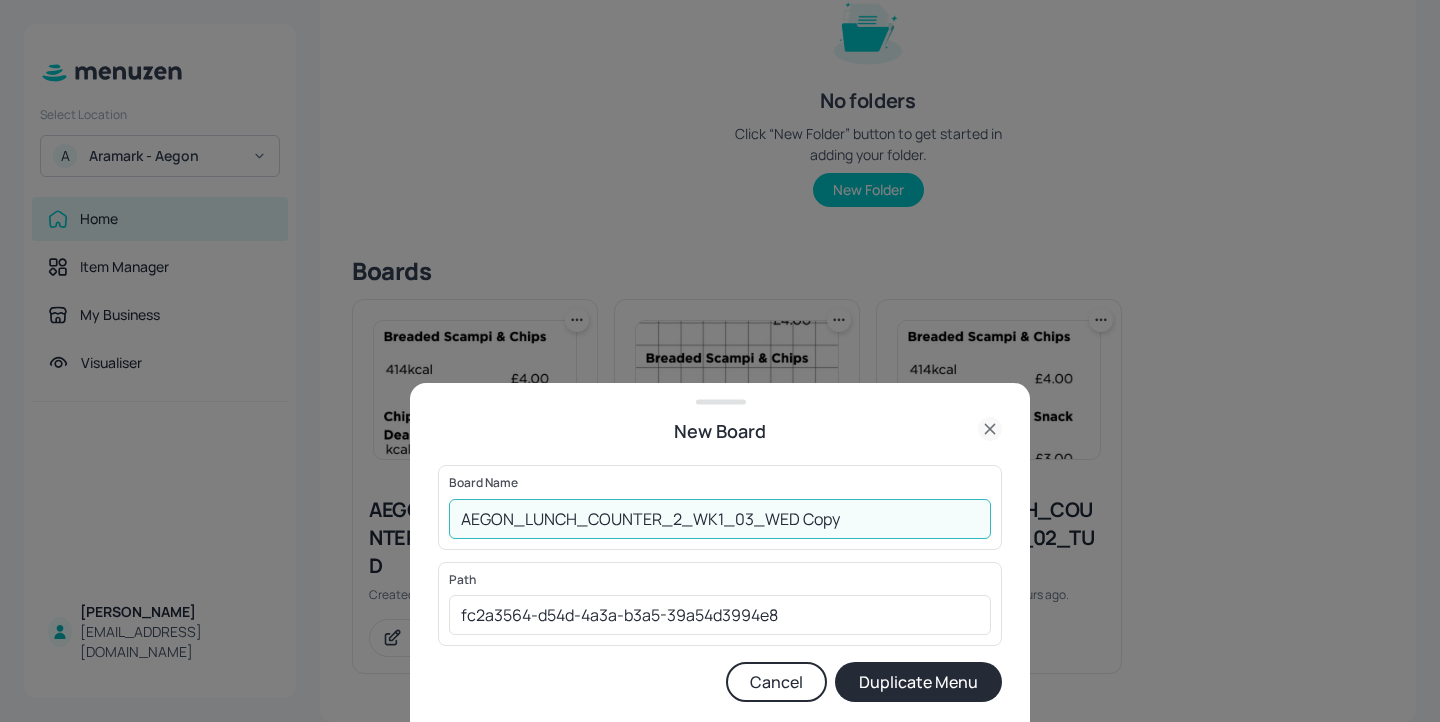drag, startPoint x: 878, startPoint y: 523, endPoint x: 763, endPoint y: 523, distance: 115 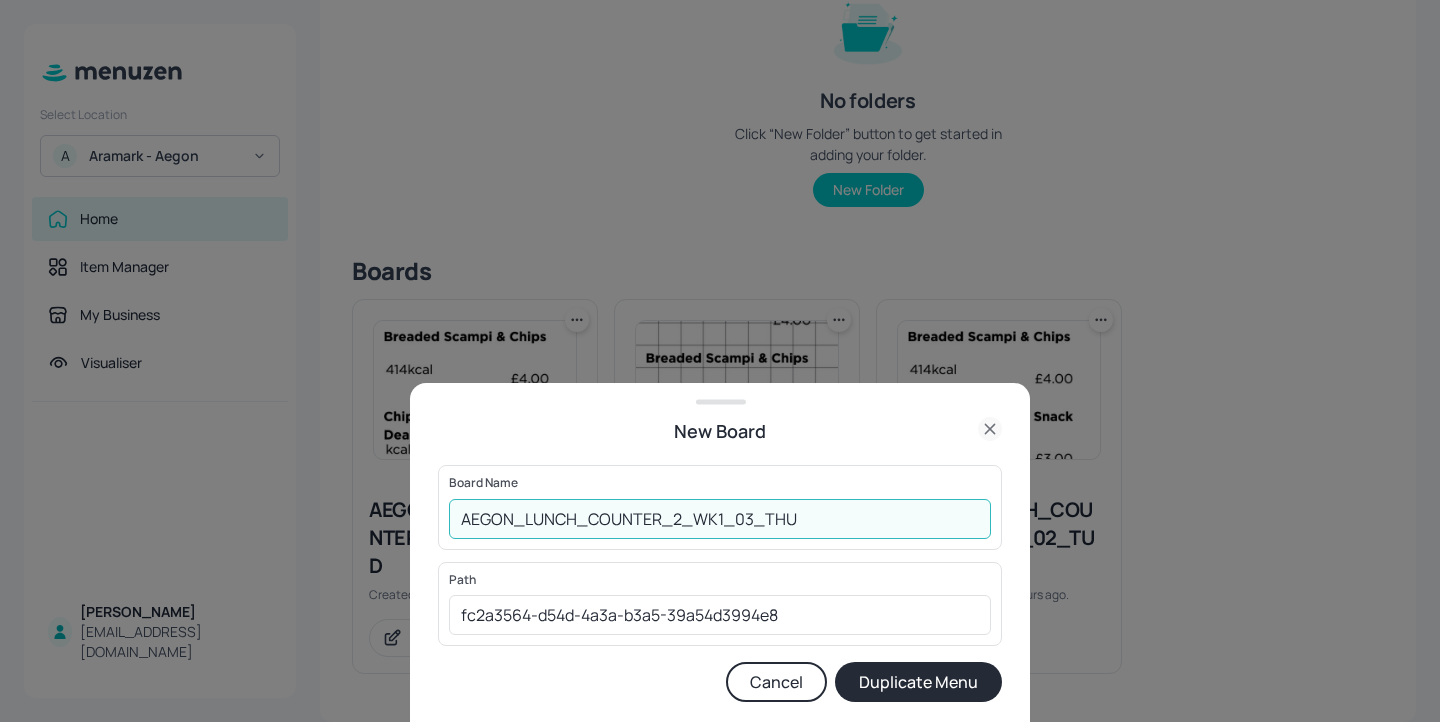 type on "AEGON_LUNCH_COUNTER_2_WK1_03_THU" 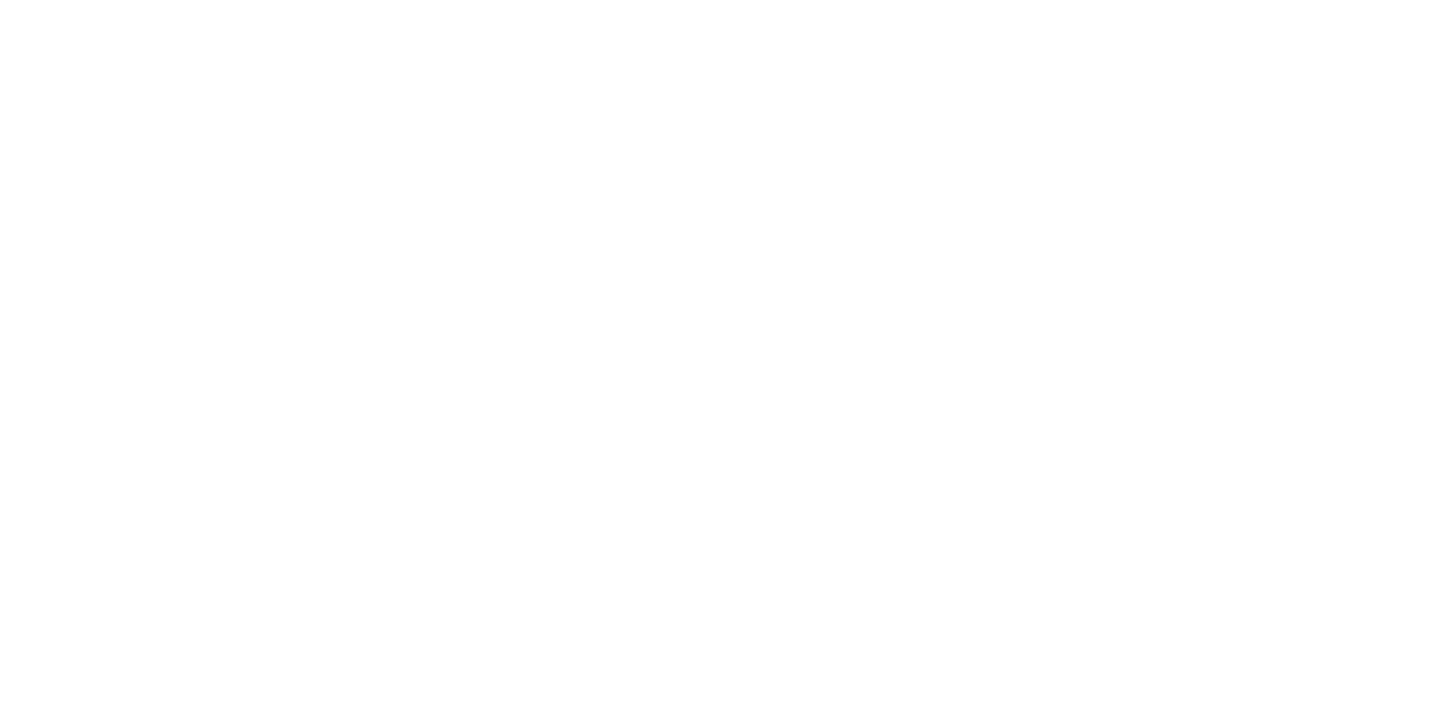 scroll, scrollTop: 0, scrollLeft: 0, axis: both 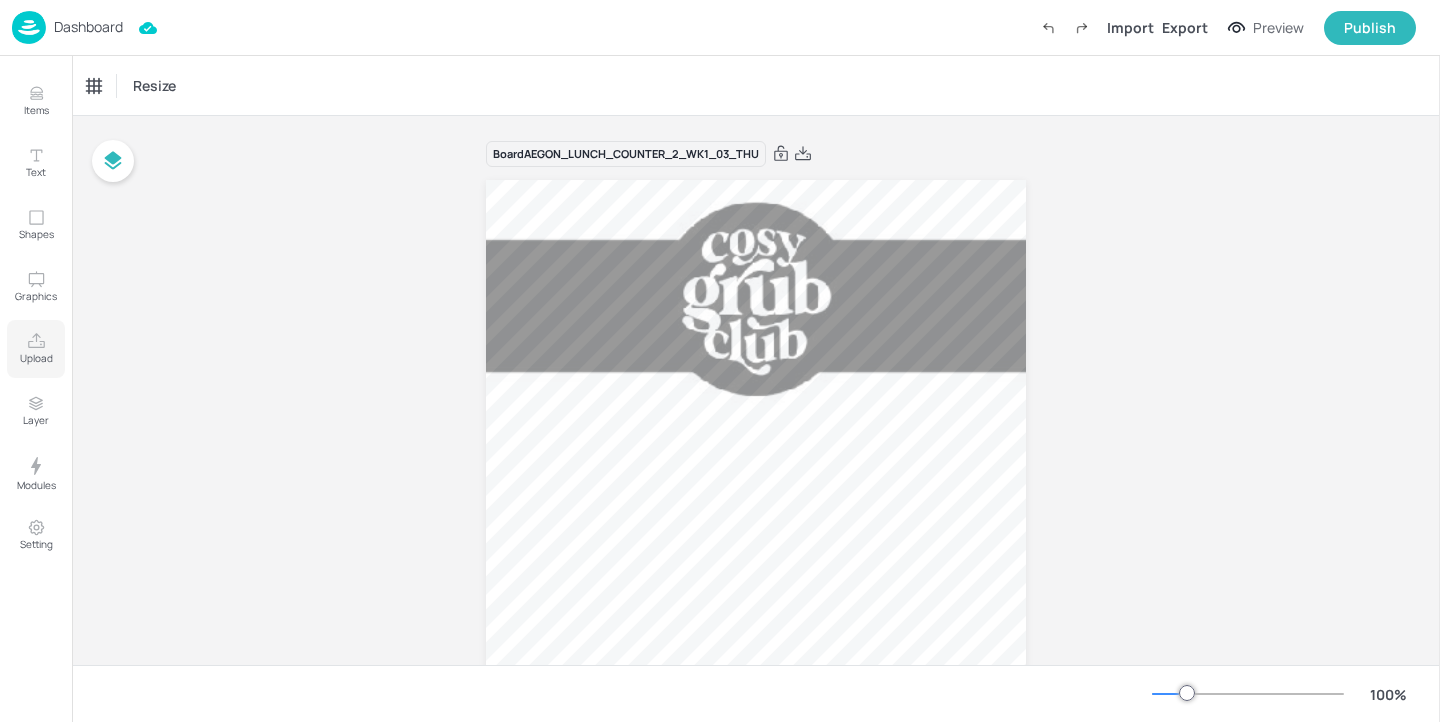 click 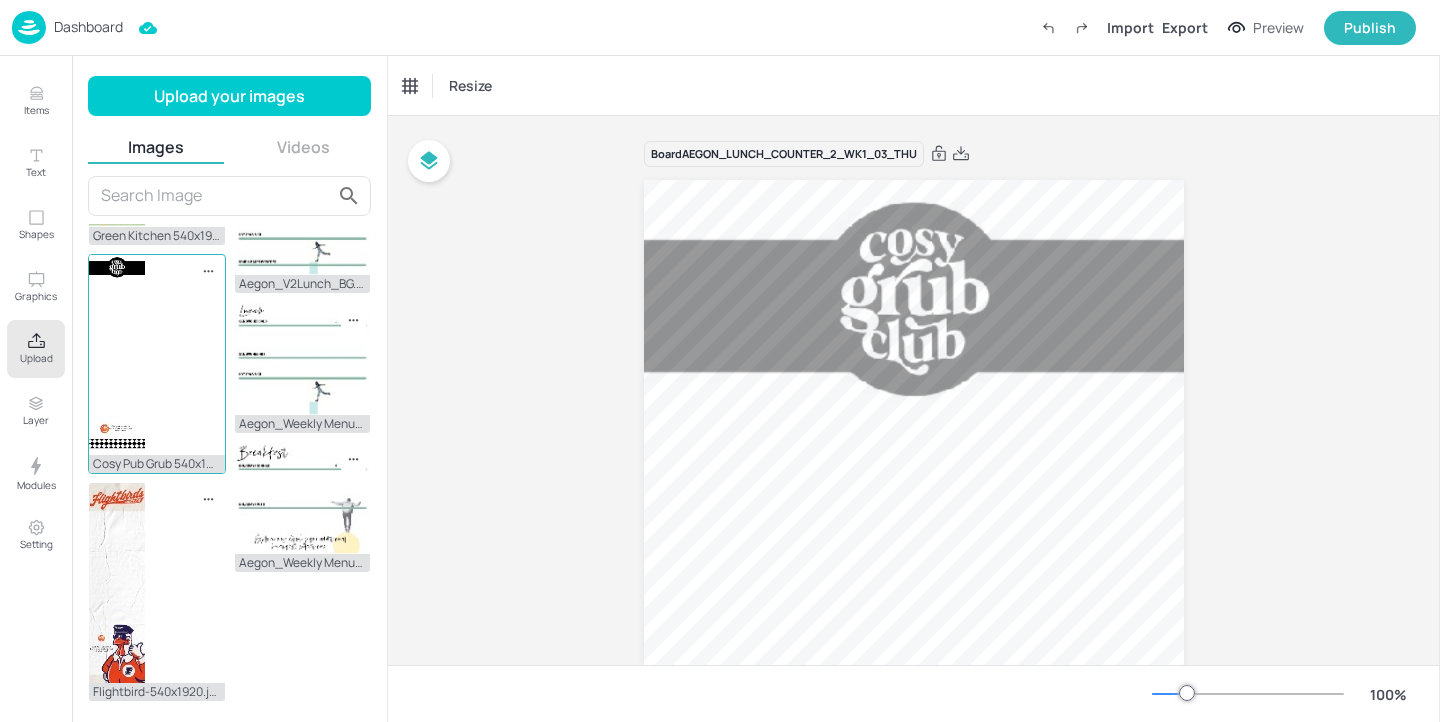 scroll, scrollTop: 803, scrollLeft: 0, axis: vertical 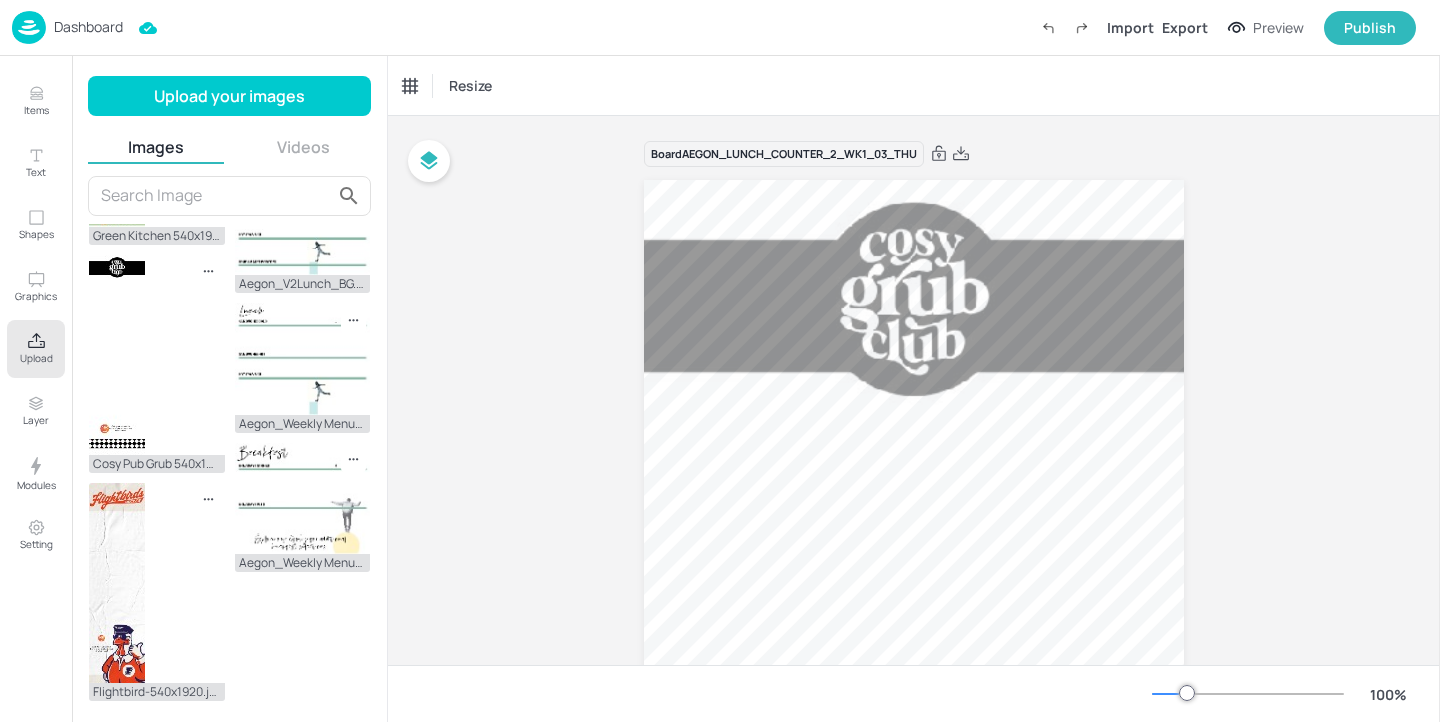 click on "Pranzo 540x1920-01.jpg" at bounding box center [157, -104] 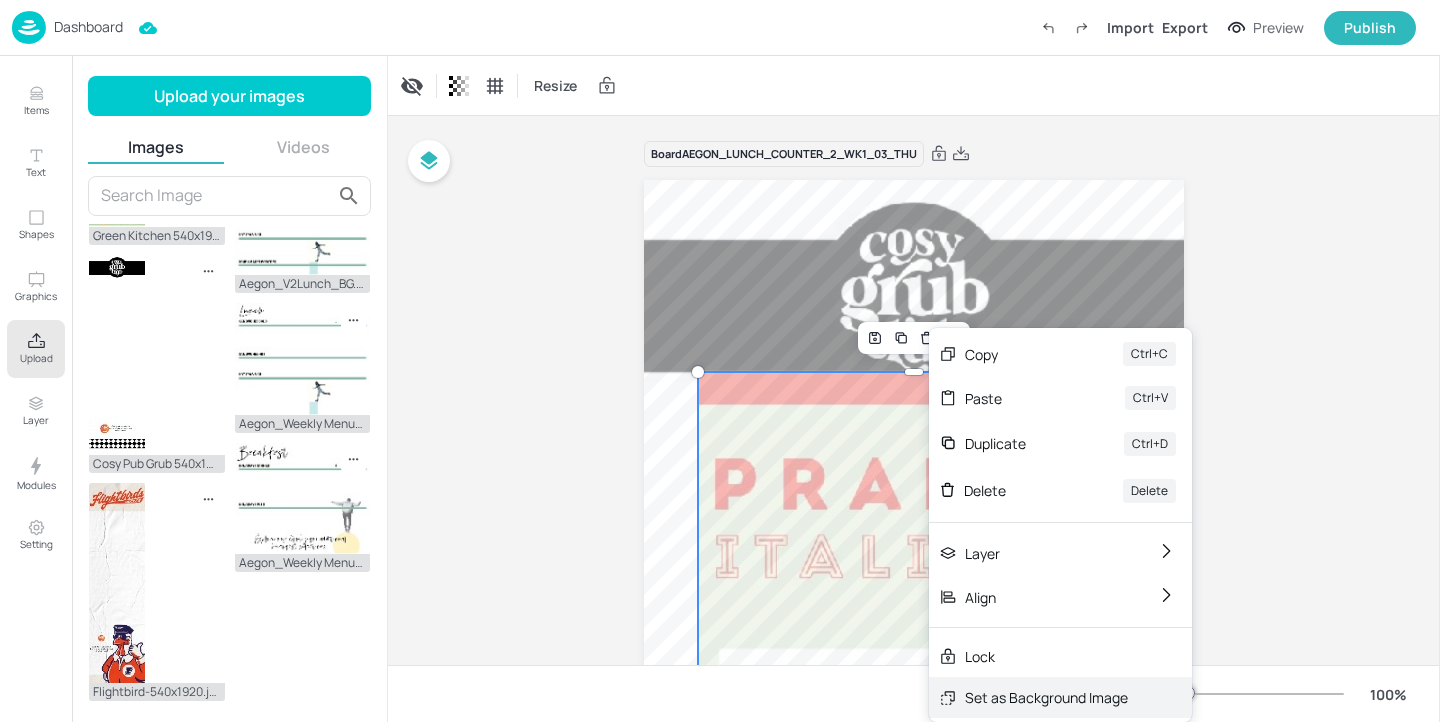 click on "Set as Background Image" at bounding box center [1046, 697] 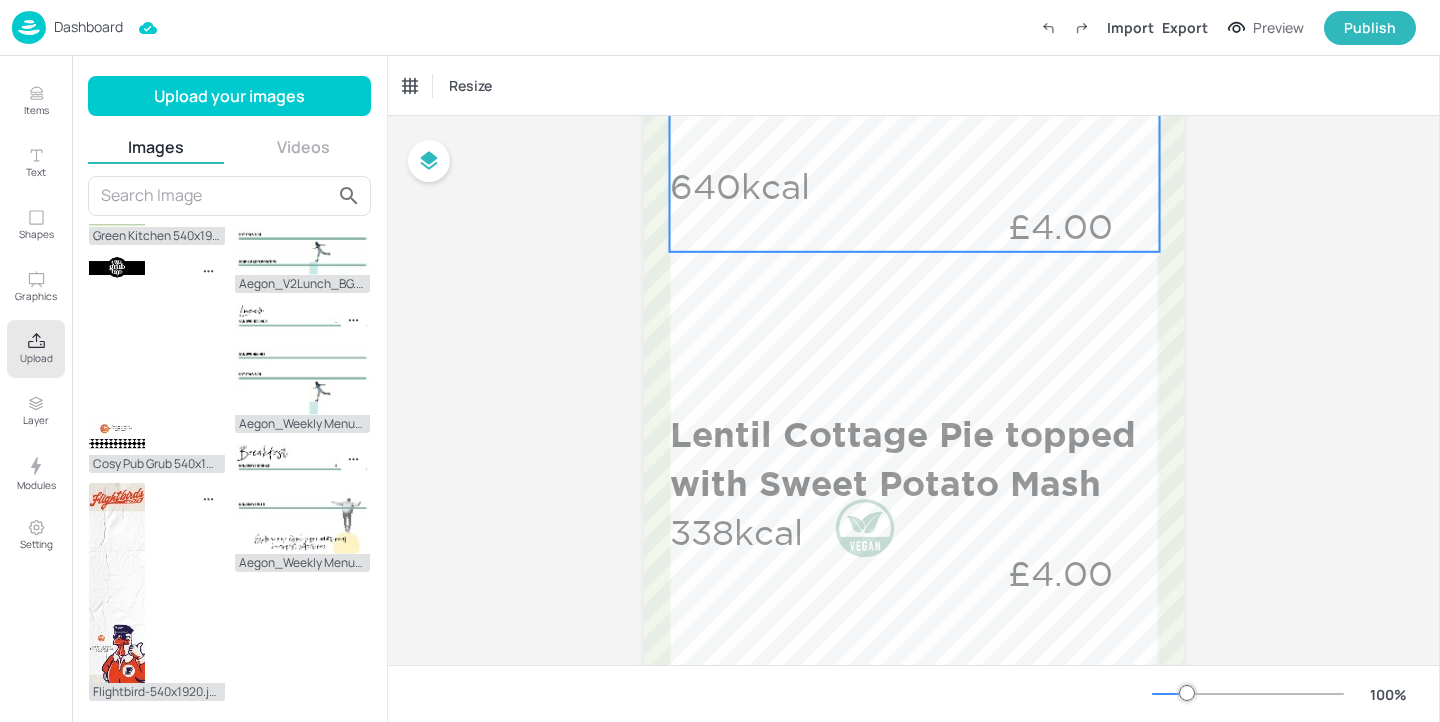 scroll, scrollTop: 470, scrollLeft: 0, axis: vertical 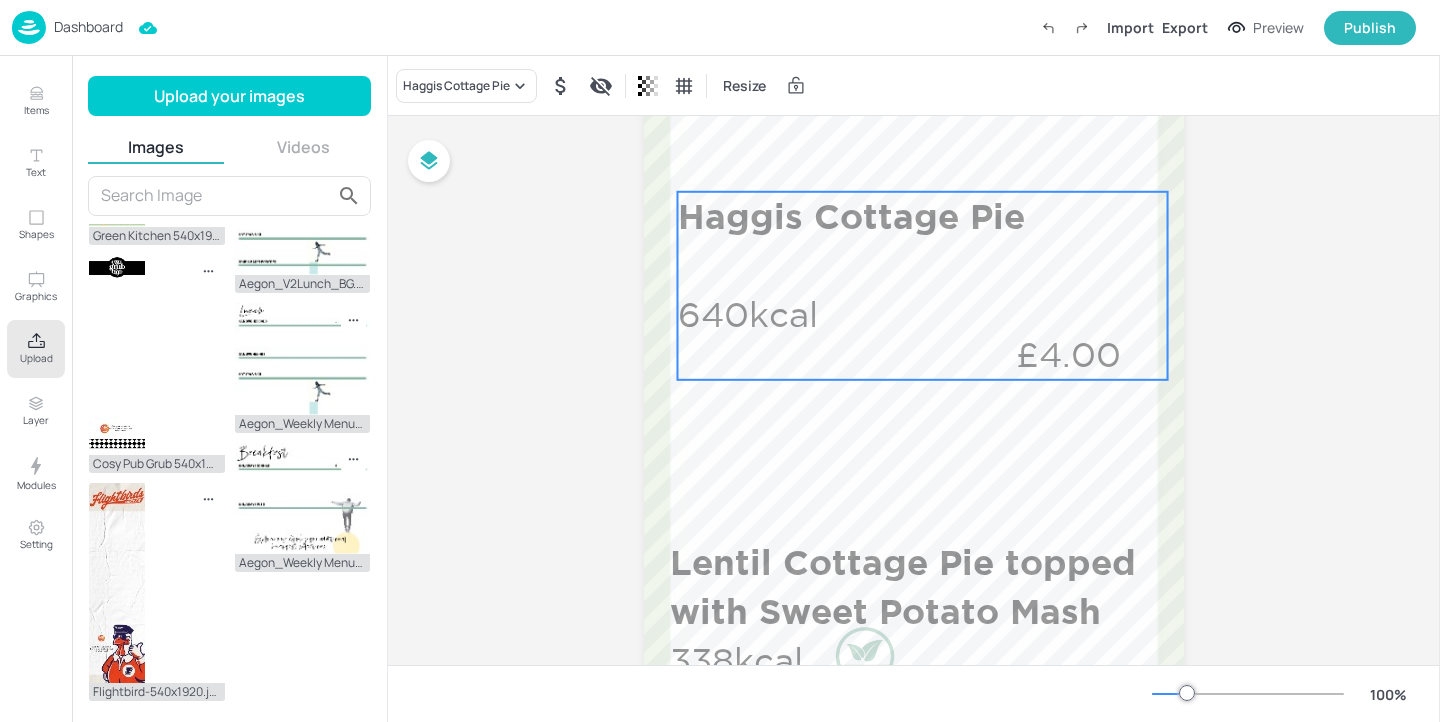 click on "Haggis Cottage Pie 640kcal £4.00" at bounding box center (923, 286) 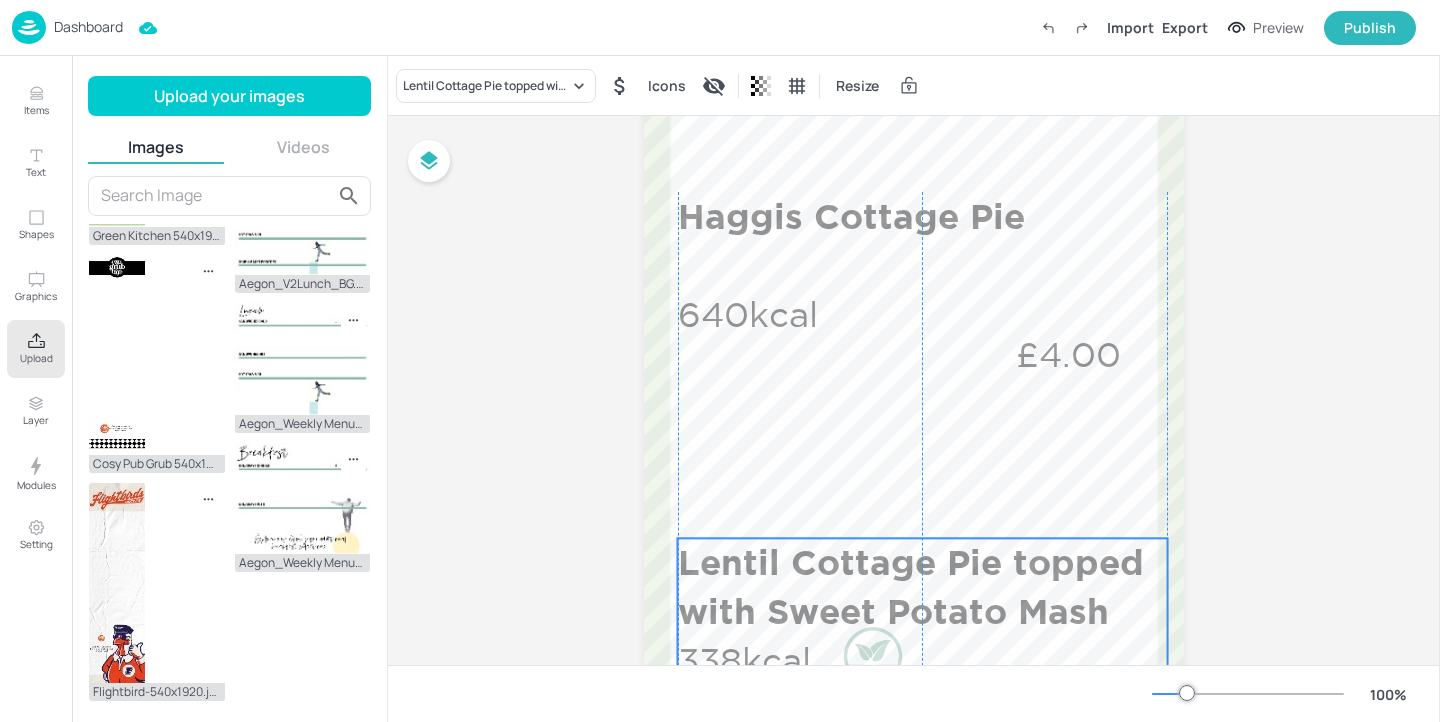 click on "Lentil Cottage Pie topped with Sweet Potato Mash" at bounding box center (918, 587) 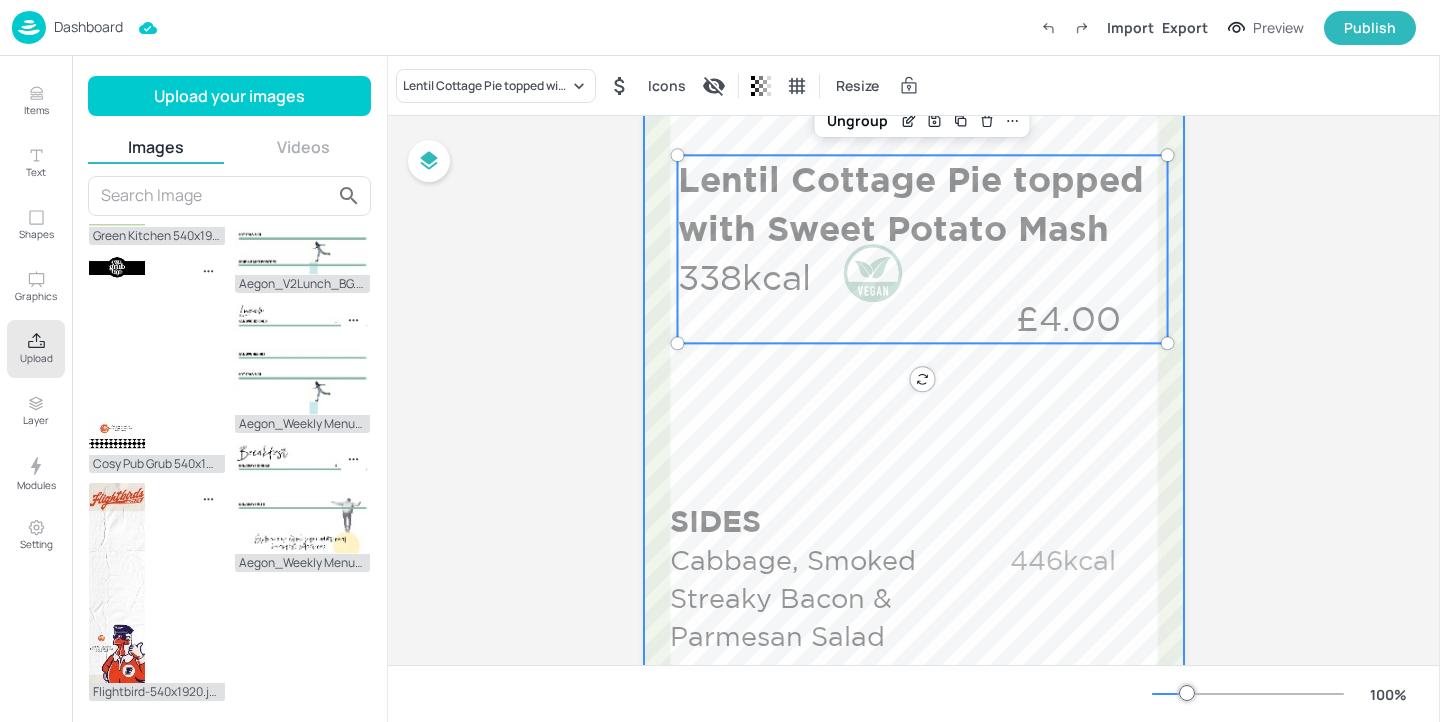 scroll, scrollTop: 861, scrollLeft: 0, axis: vertical 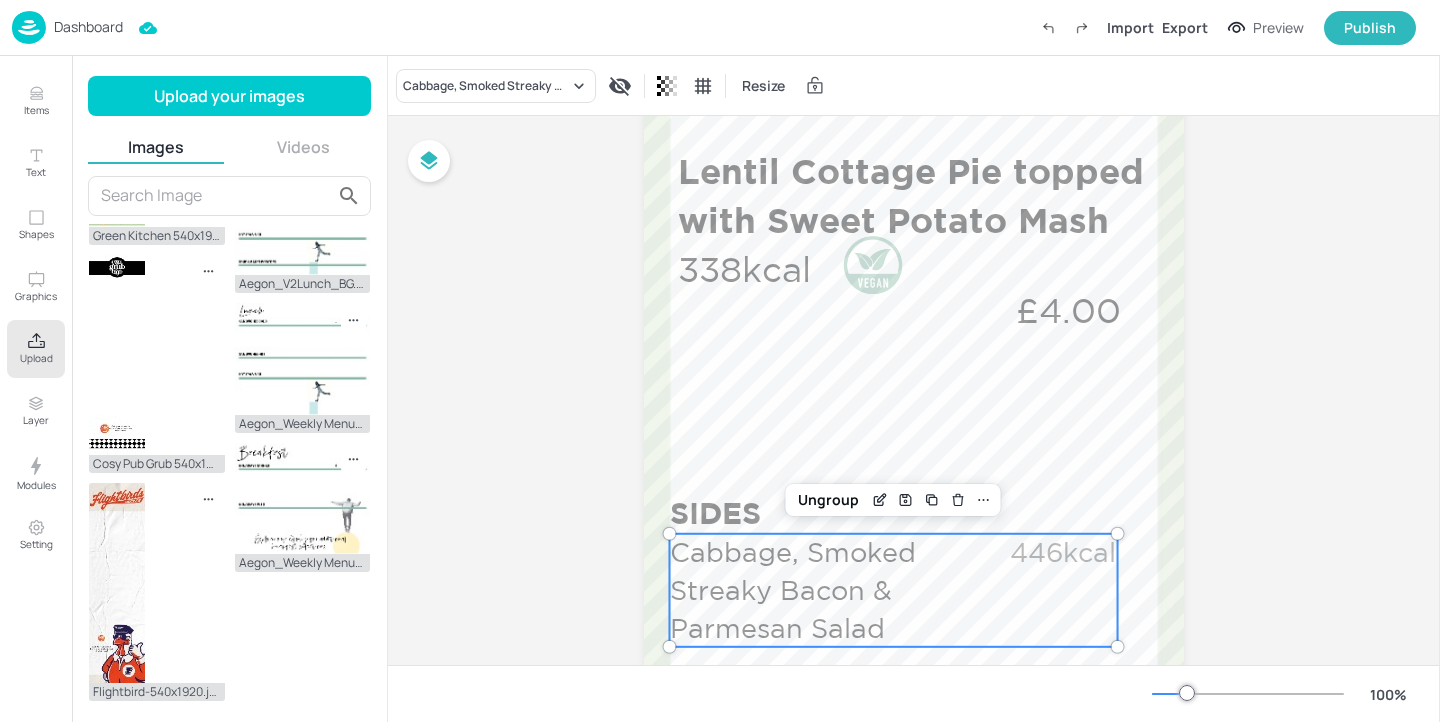 click on "Cabbage, Smoked Streaky Bacon & Parmesan Salad" at bounding box center (822, 590) 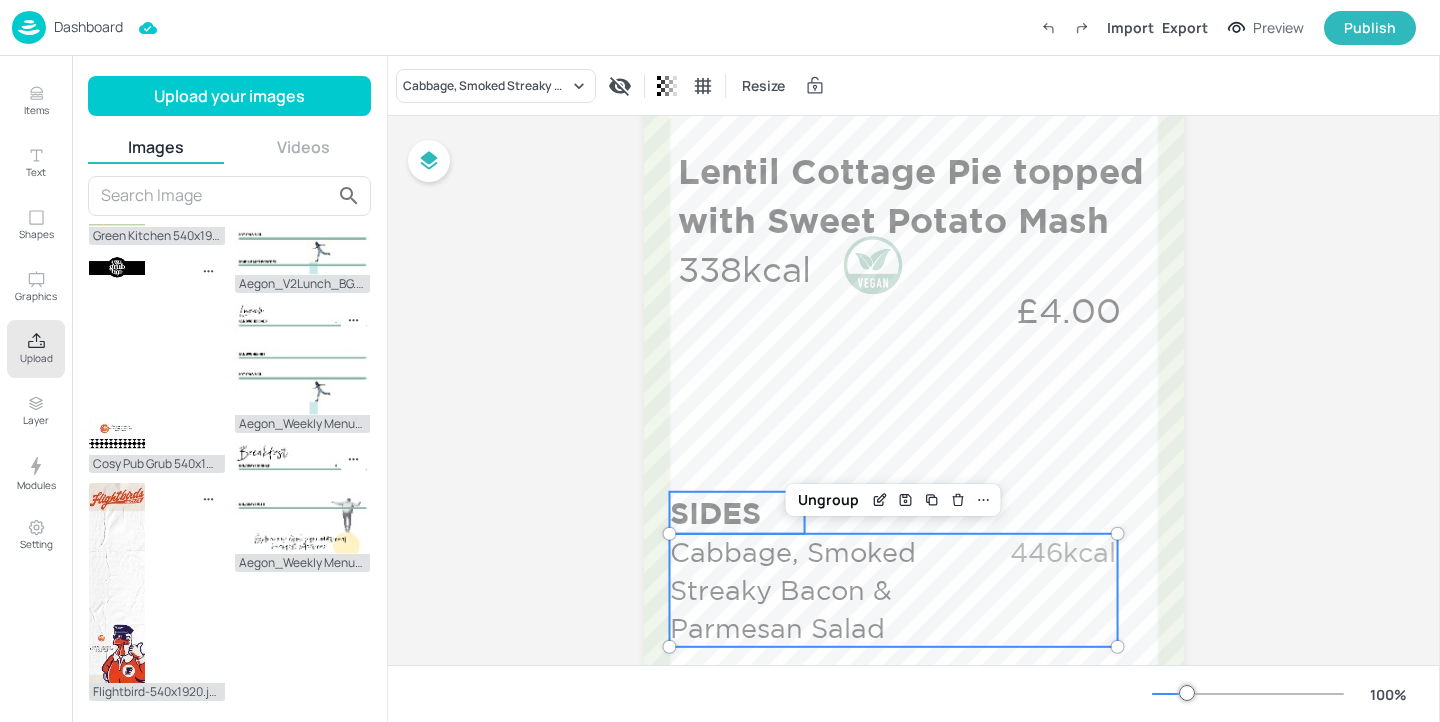 click on "SIDES" at bounding box center (737, 513) 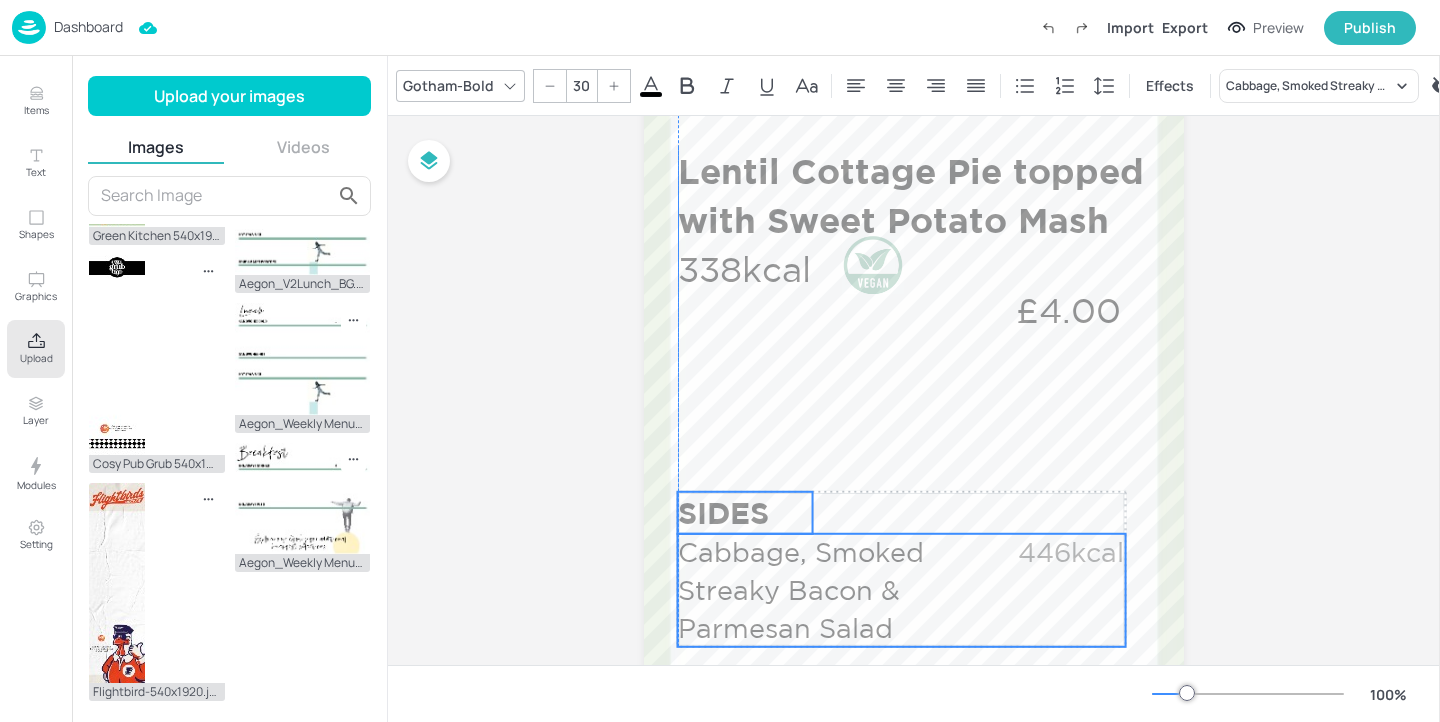 click on "SIDES" at bounding box center (745, 513) 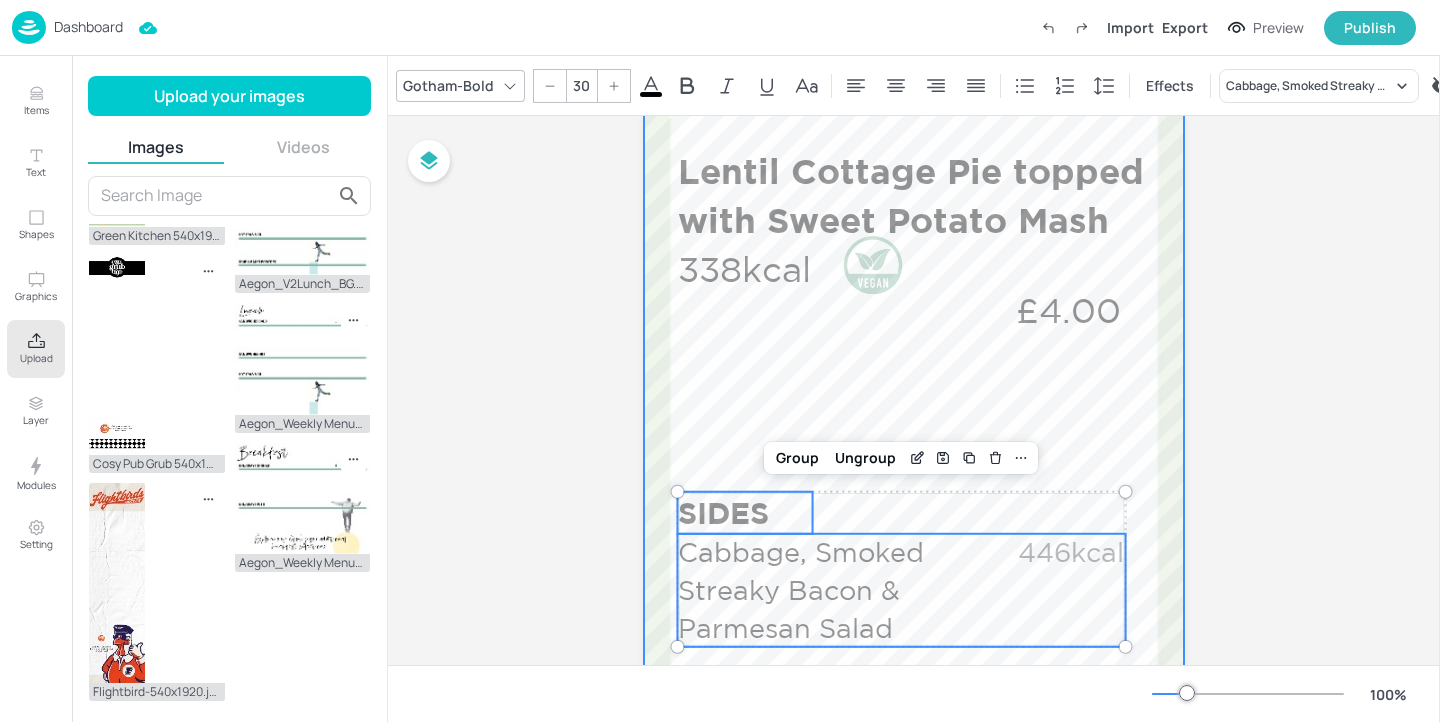 click at bounding box center (914, 279) 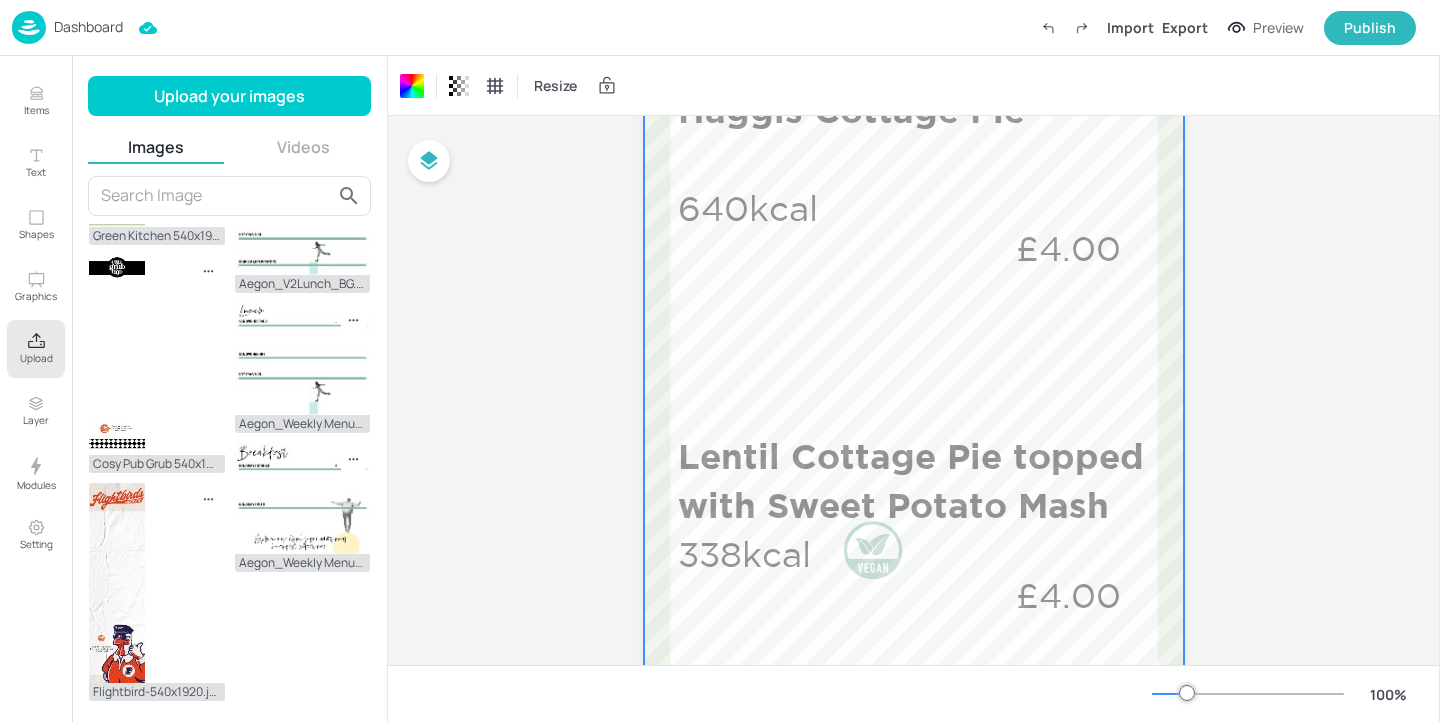 scroll, scrollTop: 346, scrollLeft: 0, axis: vertical 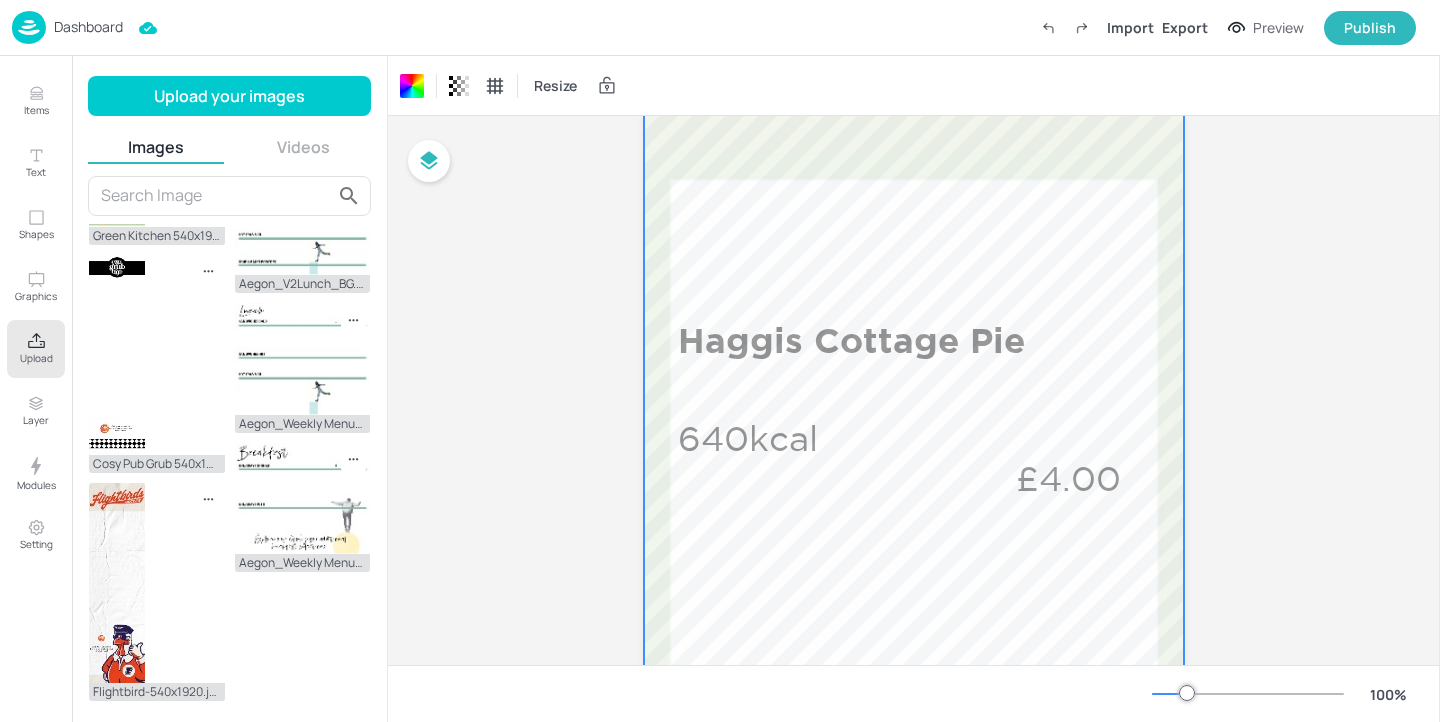 click on "Board  AEGON_LUNCH_COUNTER_2_WK1_03_THU   SIDES Cabbage, Smoked Streaky Bacon & Parmesan Salad 446kcal Haggis Cottage Pie 640kcal £4.00 Lentil Cottage Pie topped with Sweet Potato Mash 338kcal £4.00" at bounding box center (914, 787) 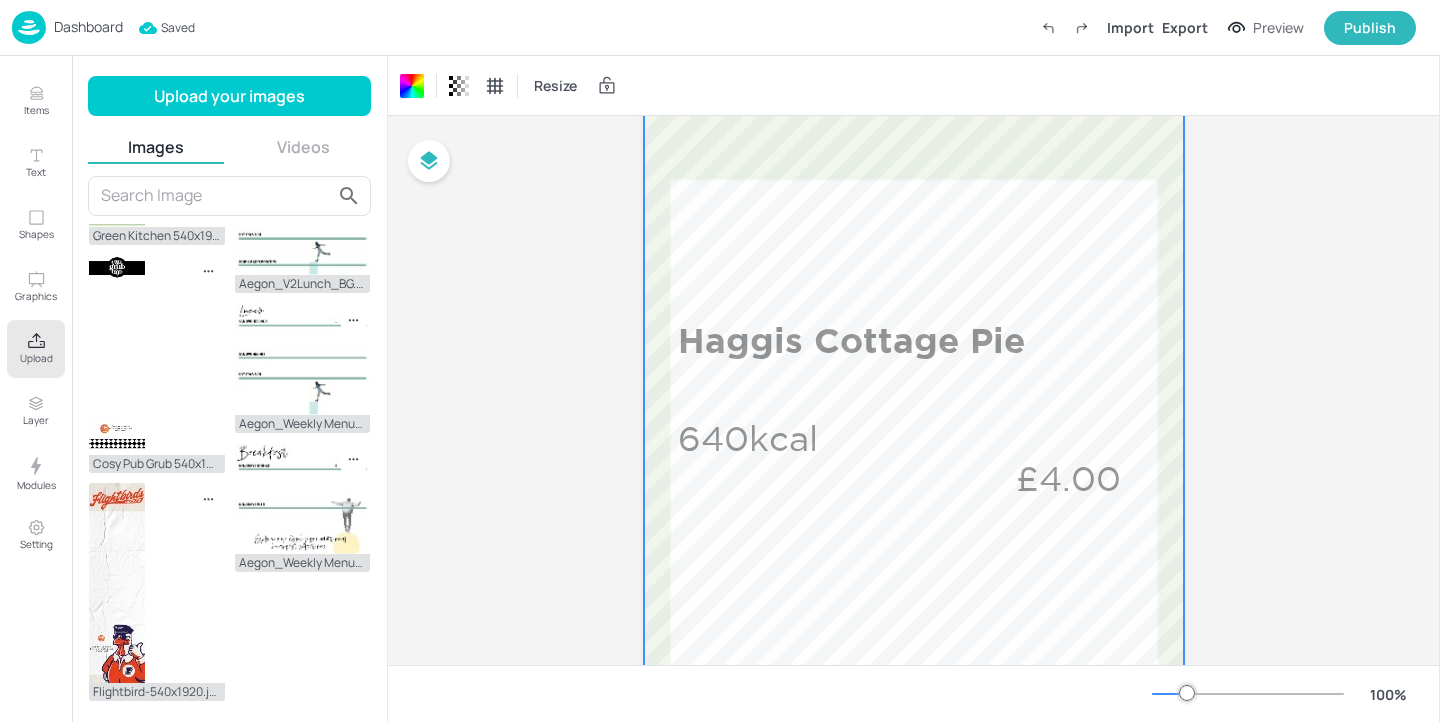 click on "Dashboard" at bounding box center [88, 27] 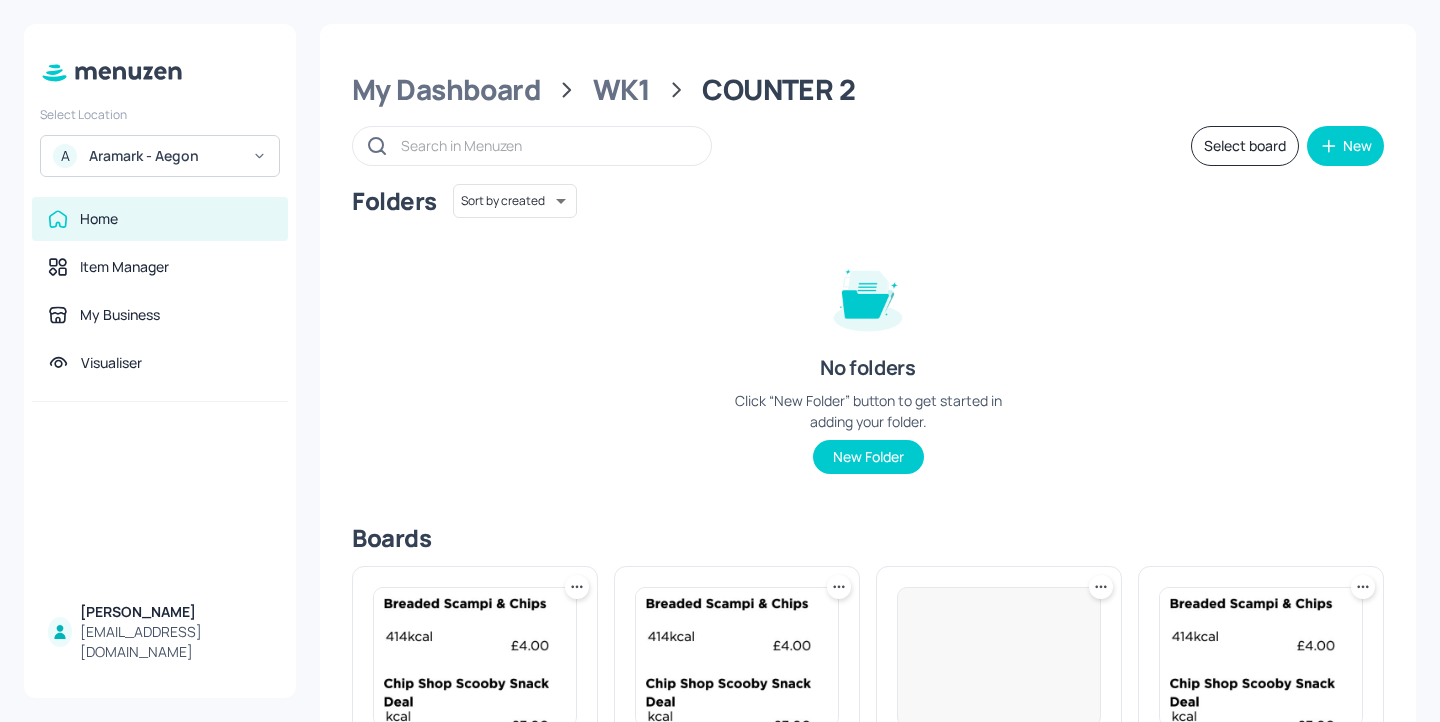 scroll, scrollTop: 245, scrollLeft: 0, axis: vertical 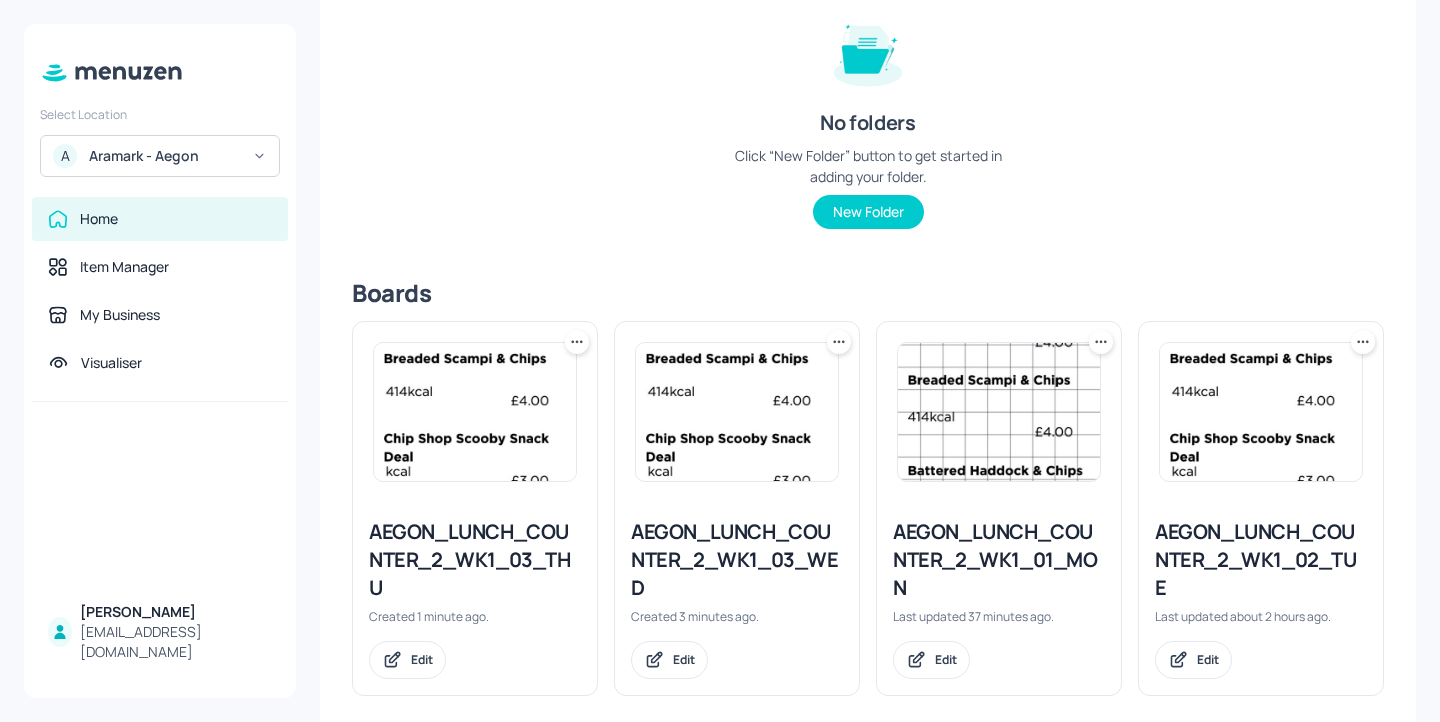 click on "AEGON_LUNCH_COUNTER_2_WK1_03_WED" at bounding box center (737, 560) 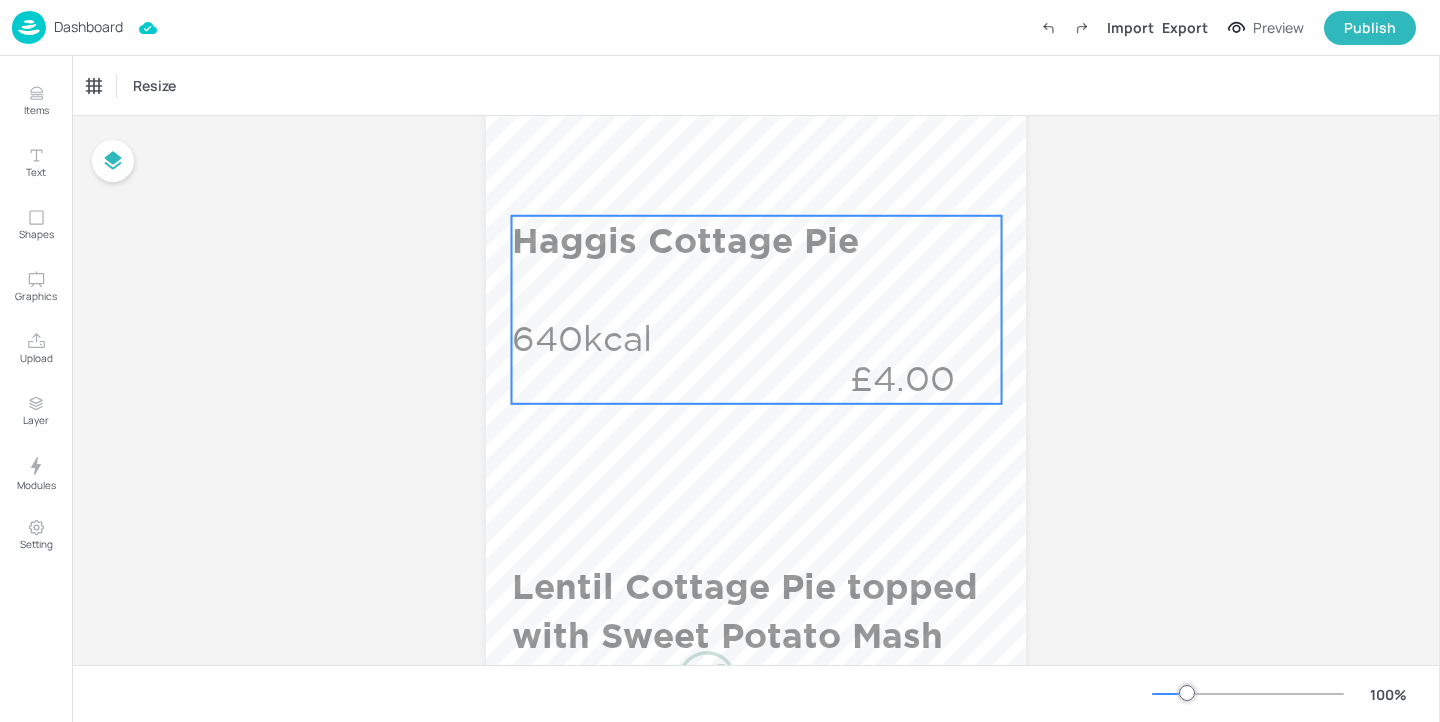 scroll, scrollTop: 494, scrollLeft: 0, axis: vertical 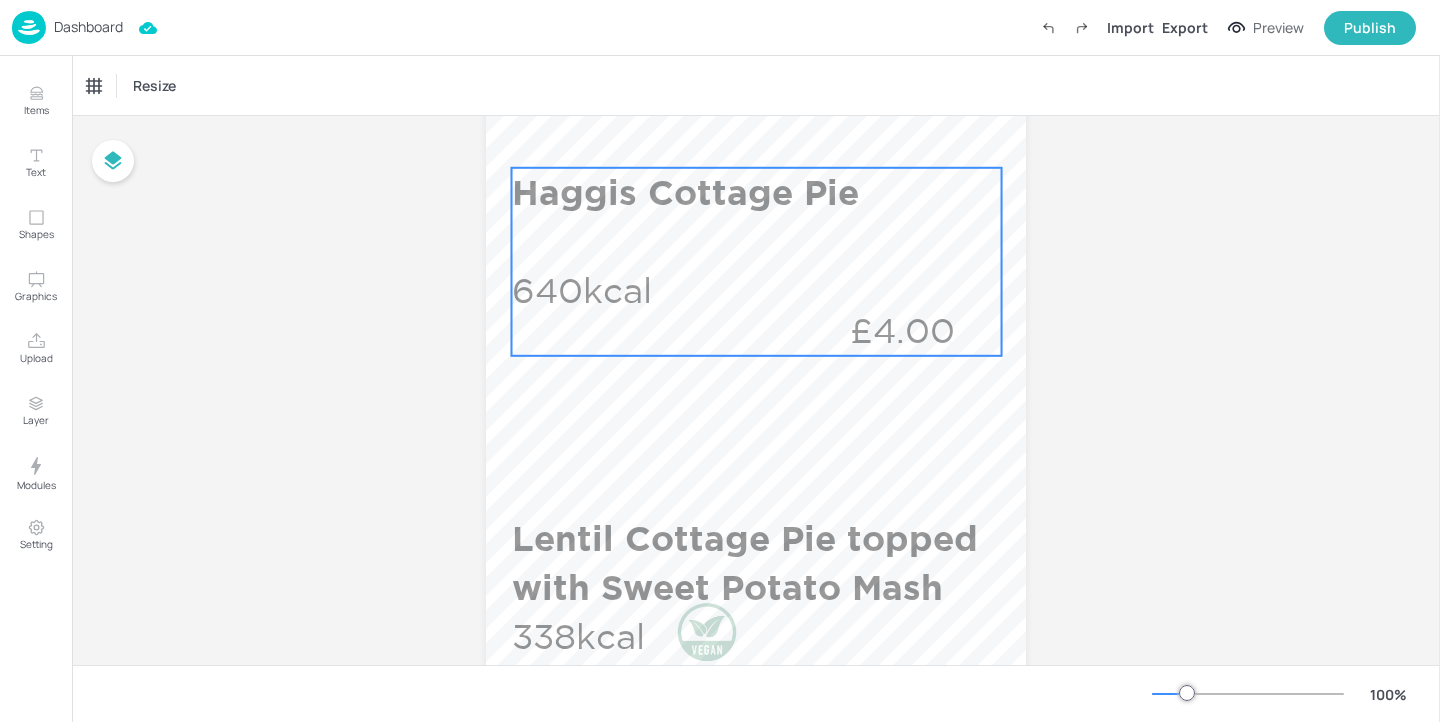 click on "640kcal" at bounding box center [587, 290] 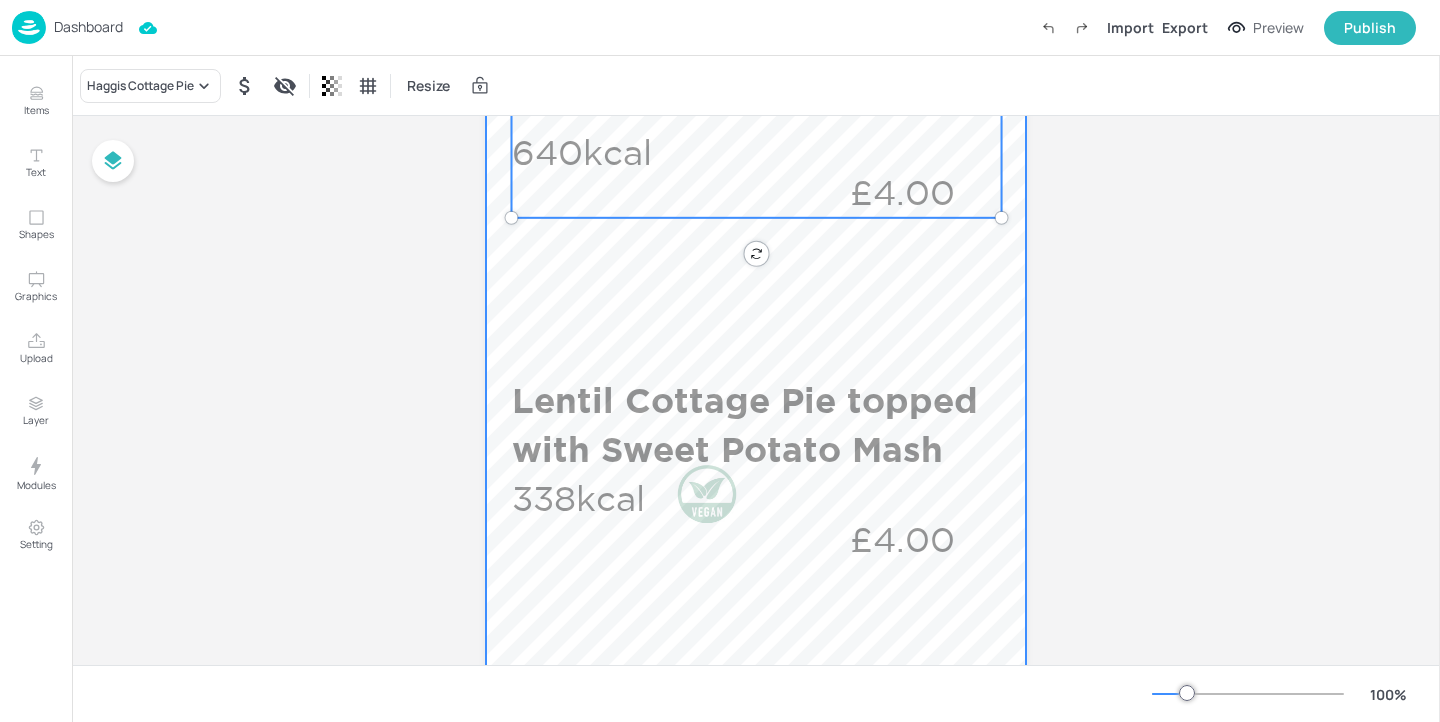 scroll, scrollTop: 785, scrollLeft: 0, axis: vertical 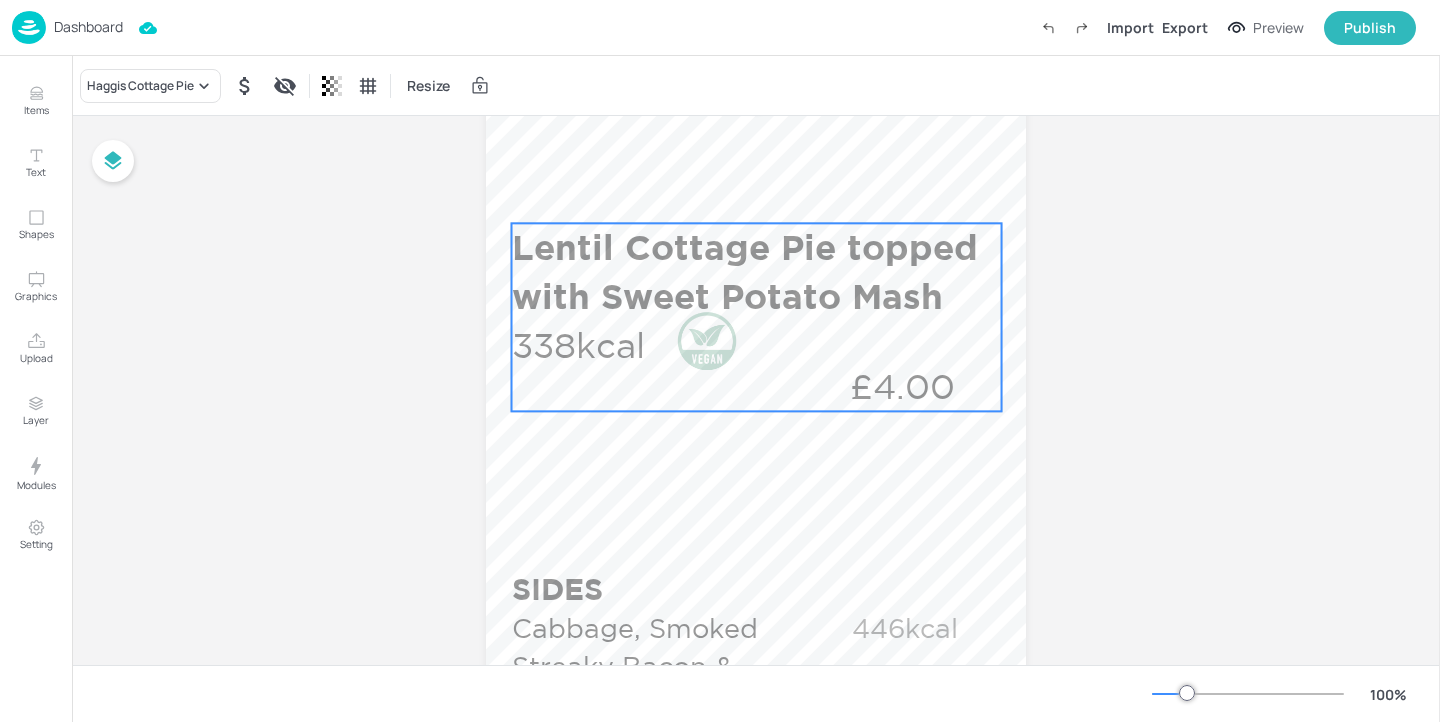 click on "Lentil Cottage Pie topped with Sweet Potato Mash" at bounding box center (752, 272) 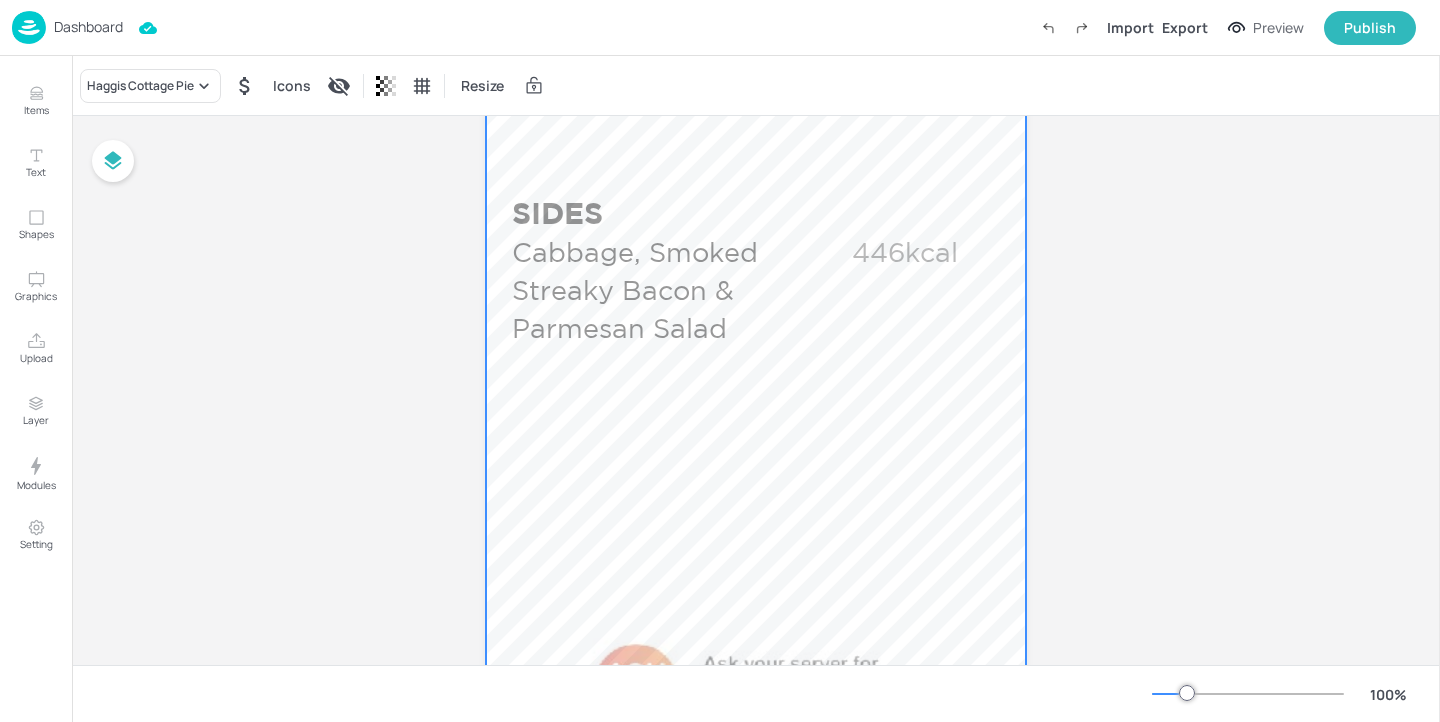 scroll, scrollTop: 1099, scrollLeft: 0, axis: vertical 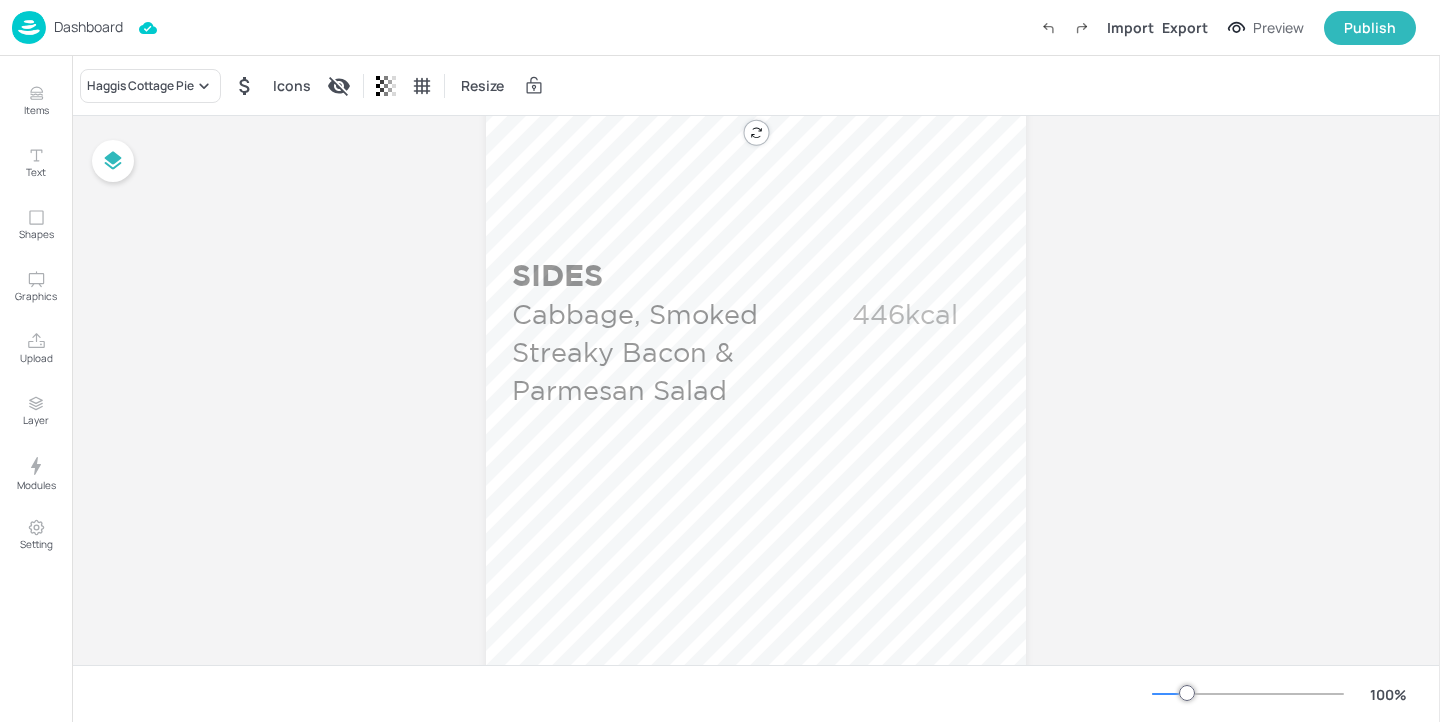 click on "Board  AEGON_LUNCH_COUNTER_2_WK1_03_WED   SIDES Cabbage, Smoked Streaky Bacon & Parmesan Salad 446kcal Haggis Cottage Pie 640kcal £4.00 Lentil Cottage Pie topped with Sweet Potato Mash 338kcal £4.00 Group Ungroup" at bounding box center (756, 34) 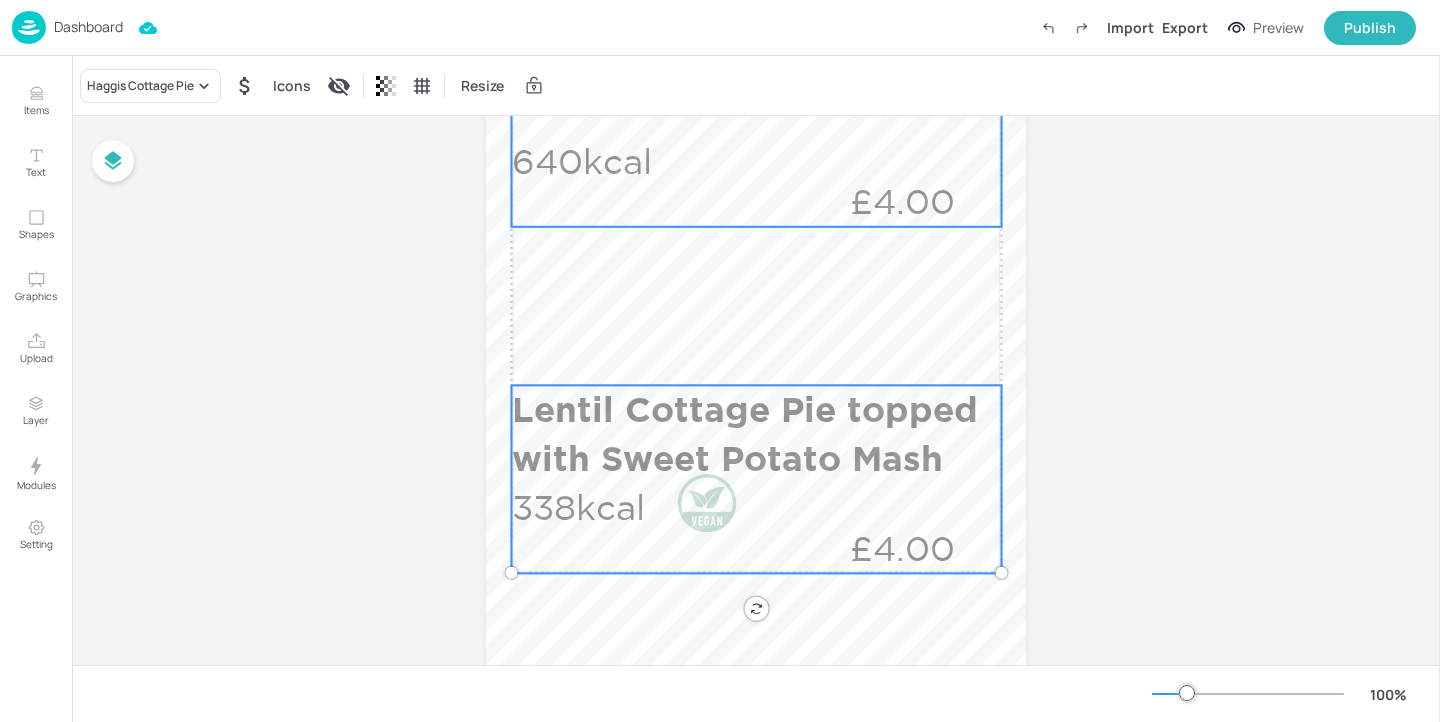 scroll, scrollTop: 908, scrollLeft: 0, axis: vertical 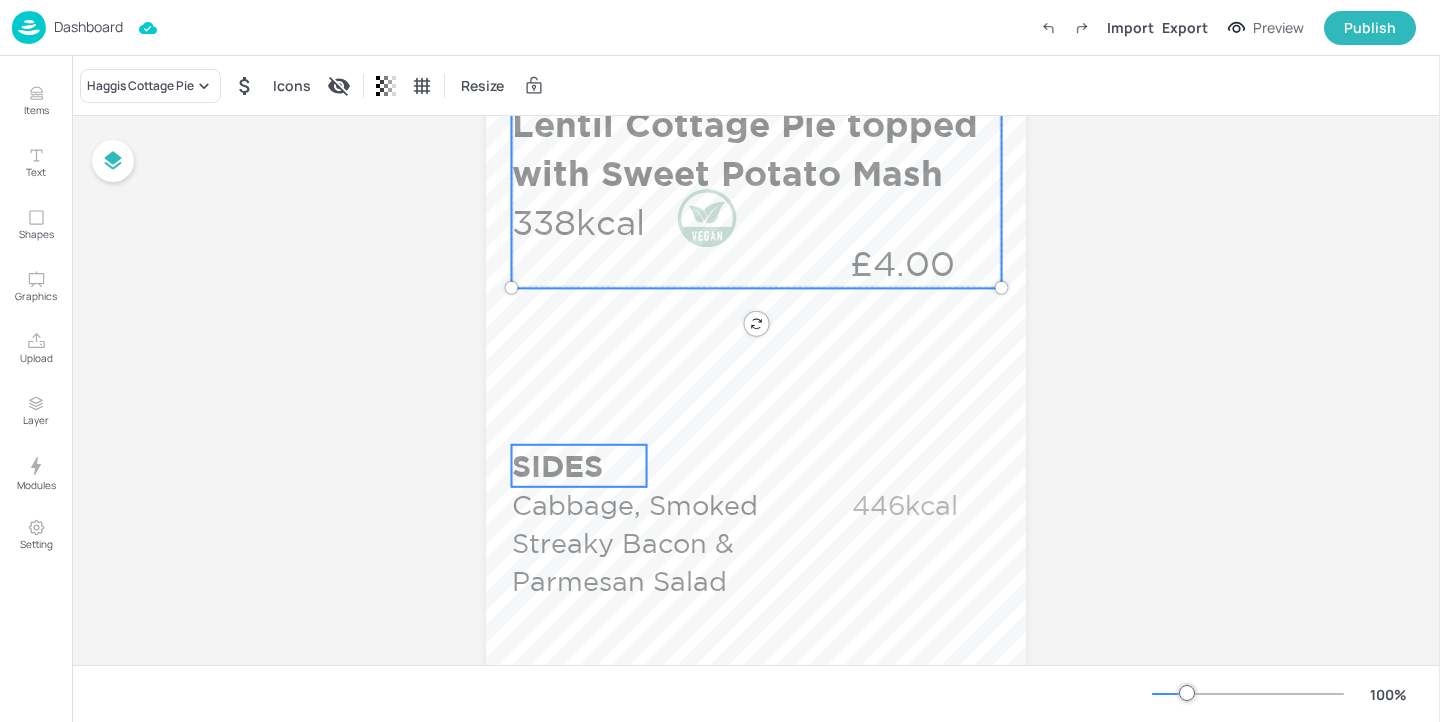 click on "SIDES" at bounding box center (579, 466) 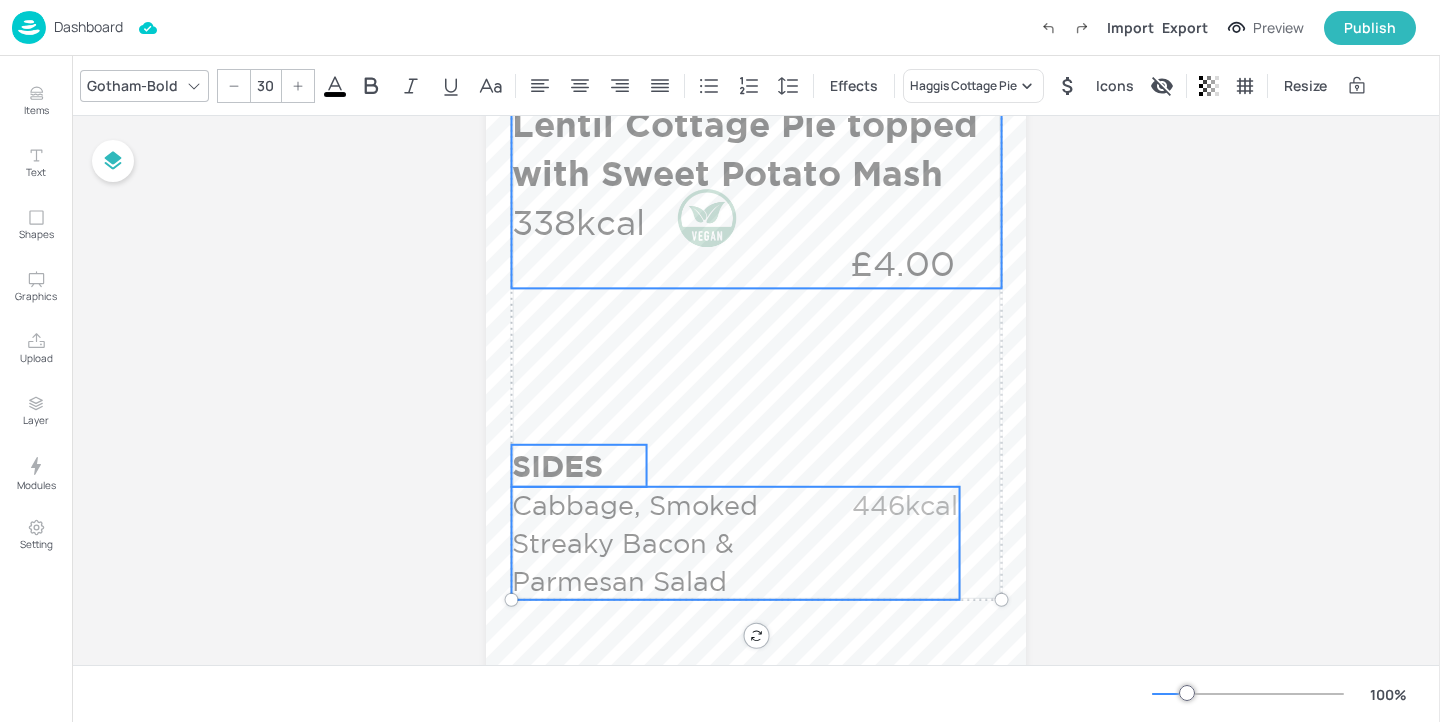 click on "Cabbage, Smoked Streaky Bacon & Parmesan Salad" at bounding box center [664, 543] 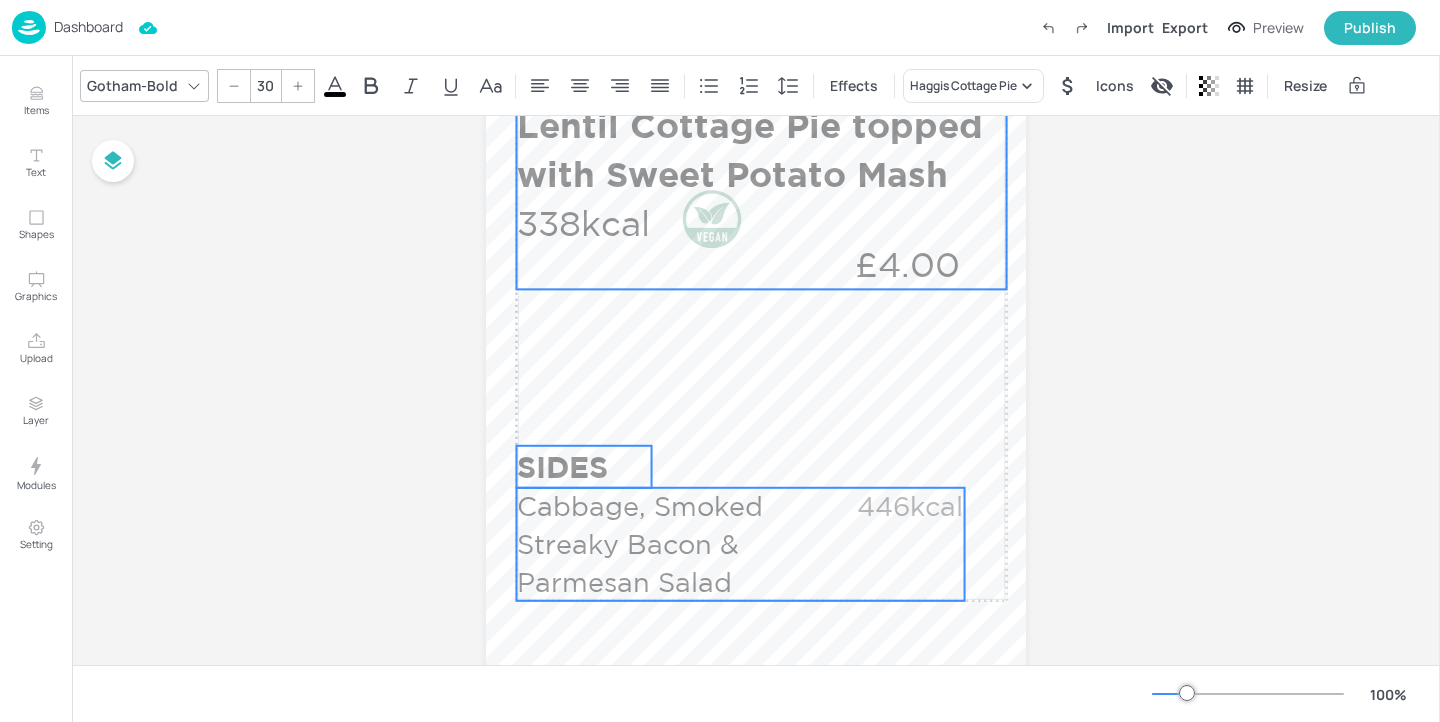 click on "Cabbage, Smoked Streaky Bacon & Parmesan Salad" at bounding box center [669, 544] 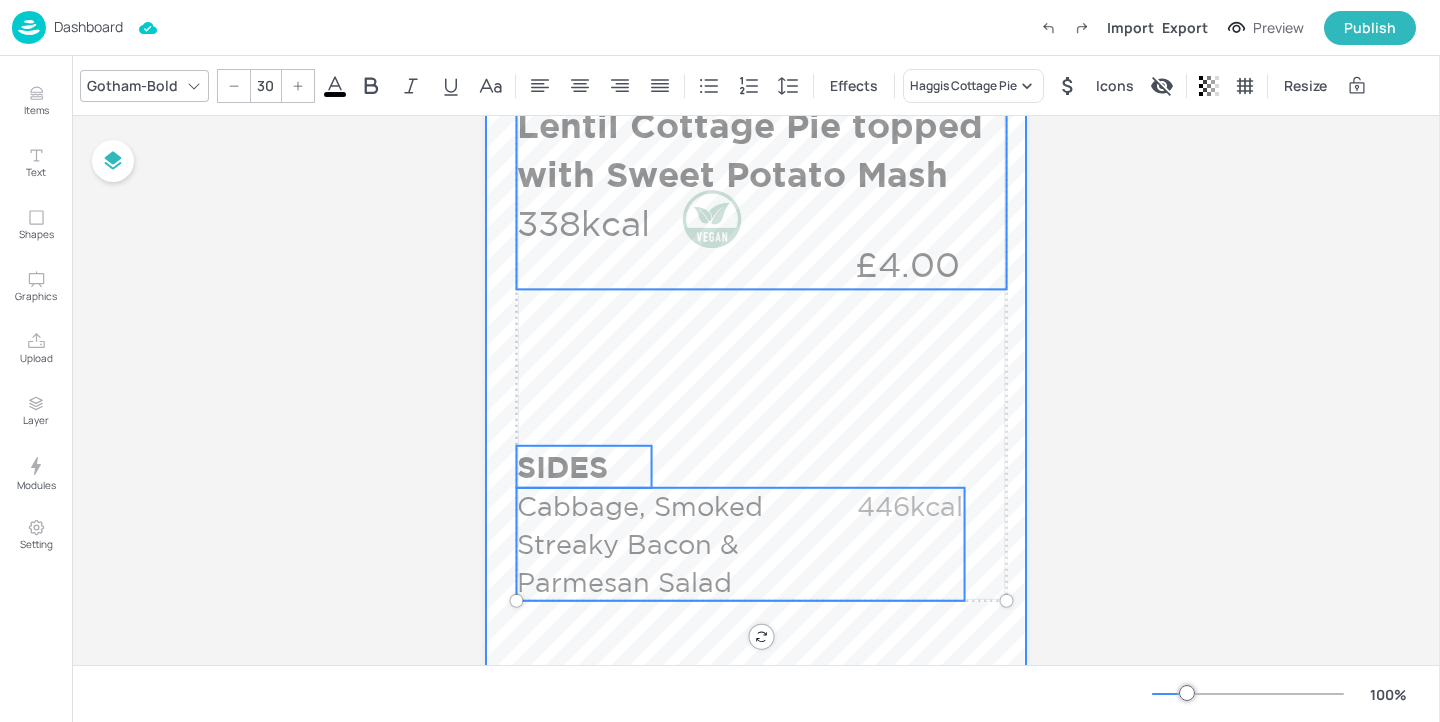 click at bounding box center (756, 232) 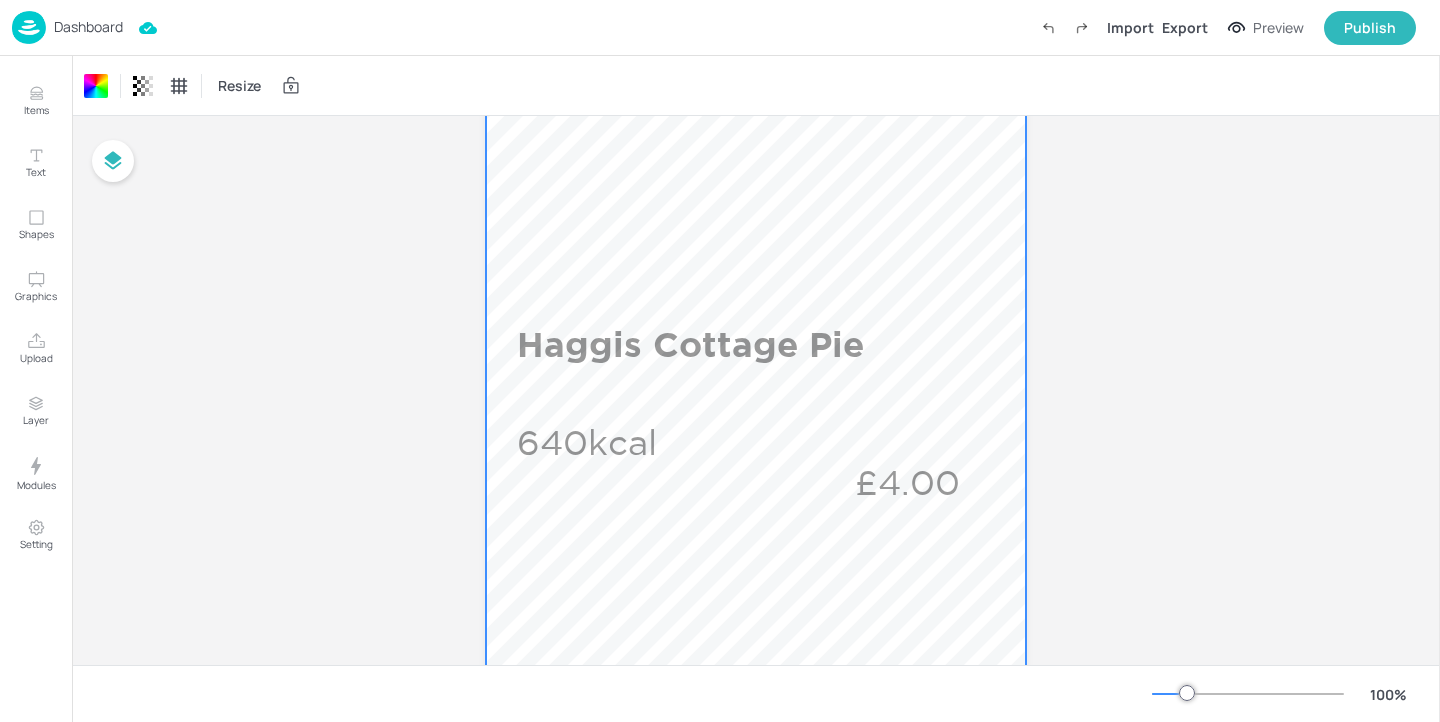 scroll, scrollTop: 333, scrollLeft: 0, axis: vertical 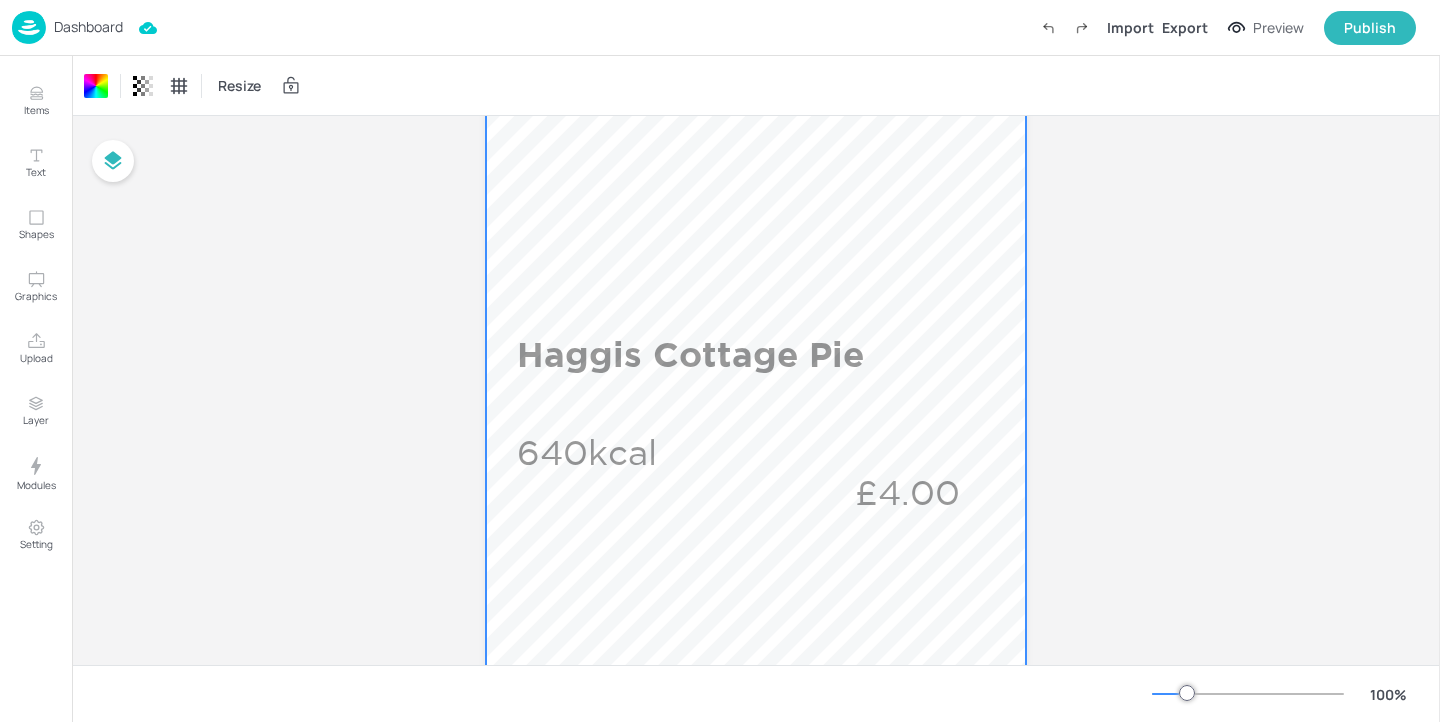 click on "Dashboard" at bounding box center [88, 27] 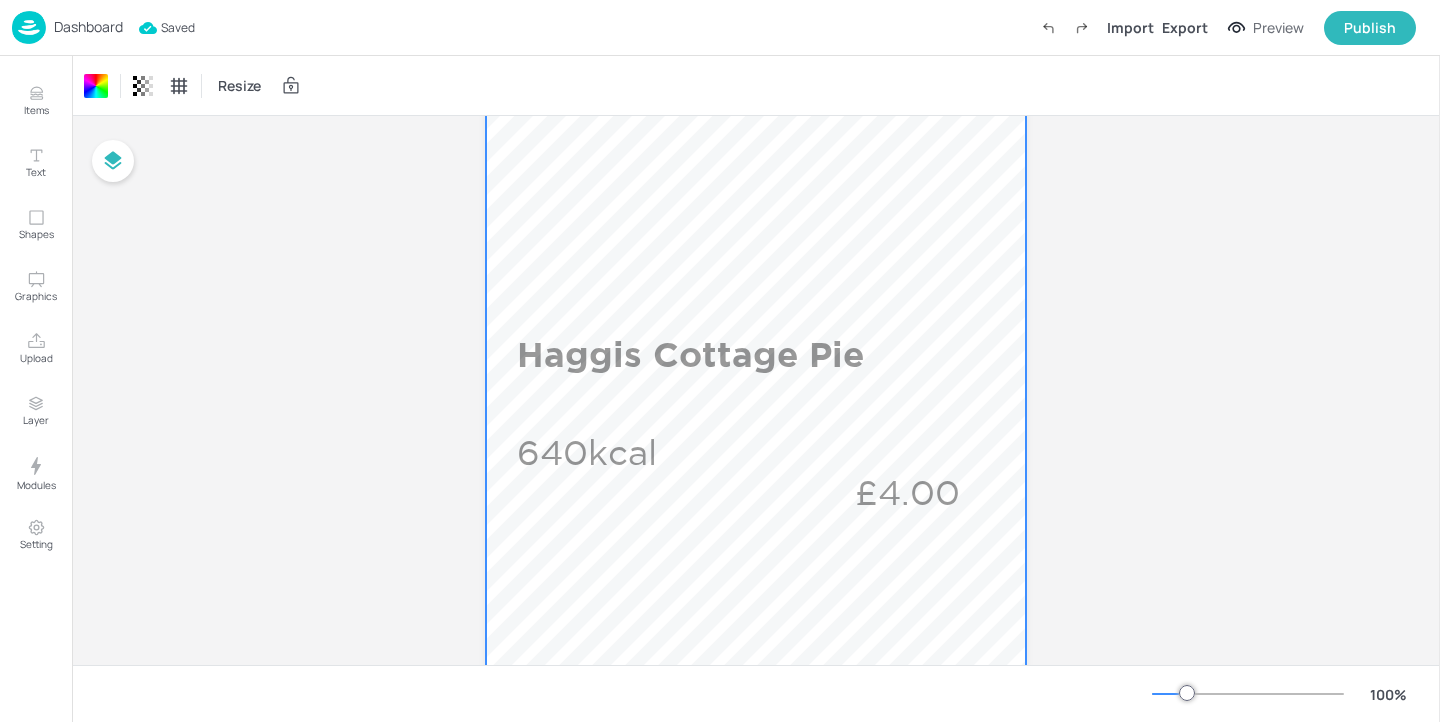 click on "Dashboard" at bounding box center [88, 27] 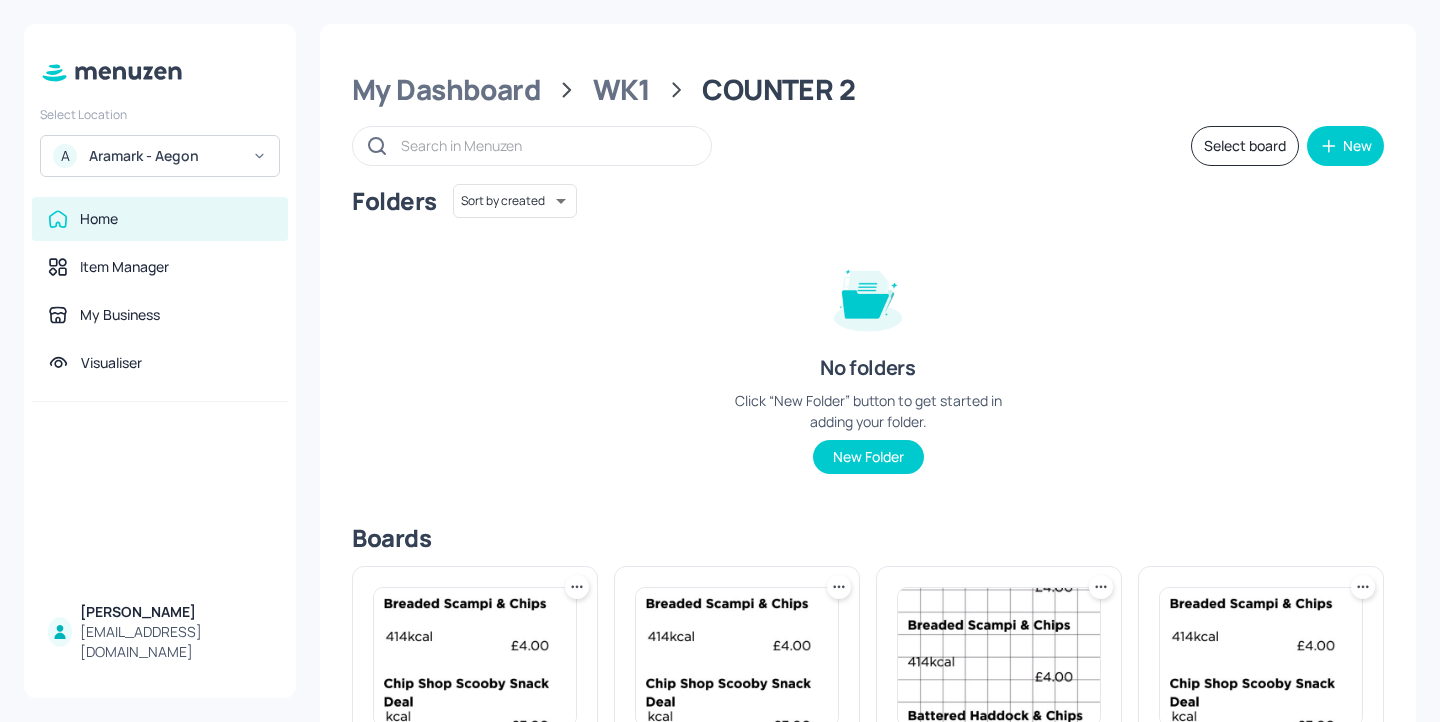 scroll, scrollTop: 267, scrollLeft: 0, axis: vertical 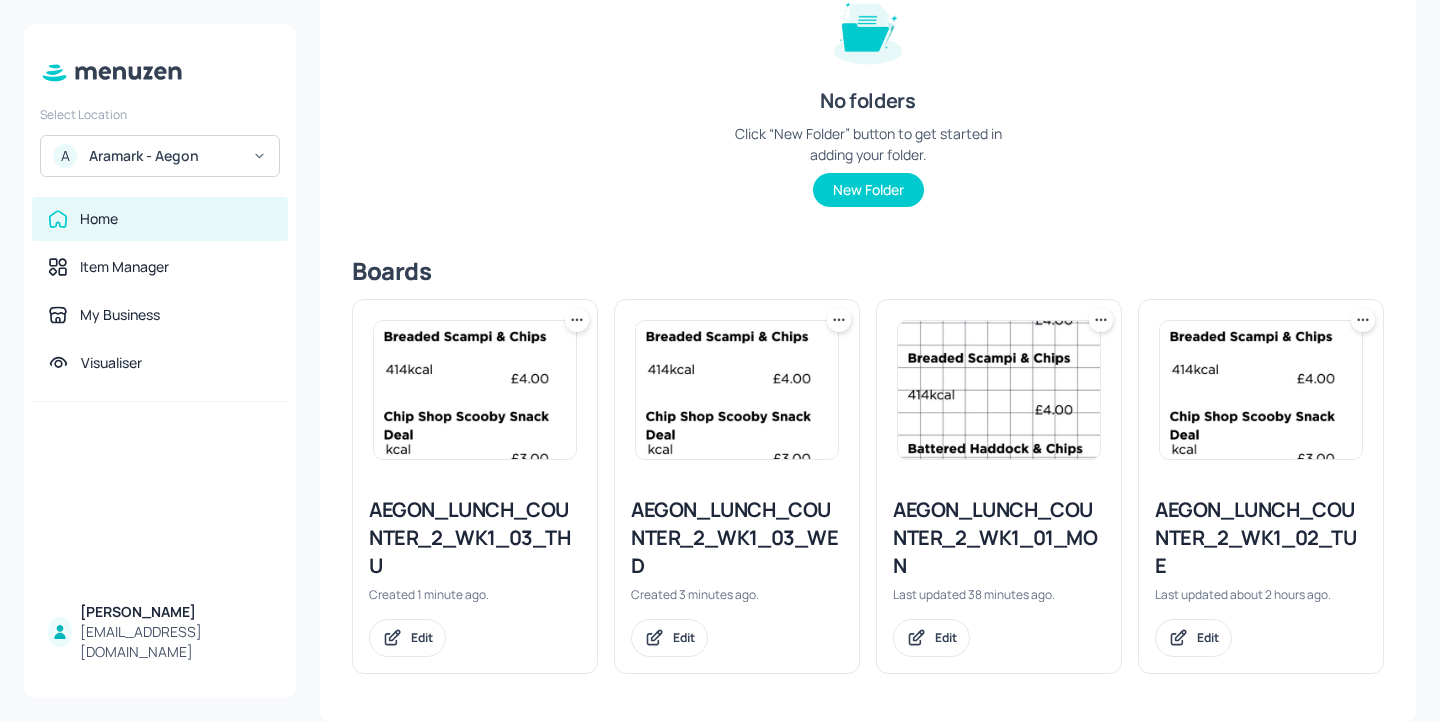 click on "AEGON_LUNCH_COUNTER_2_WK1_03_THU" at bounding box center [475, 538] 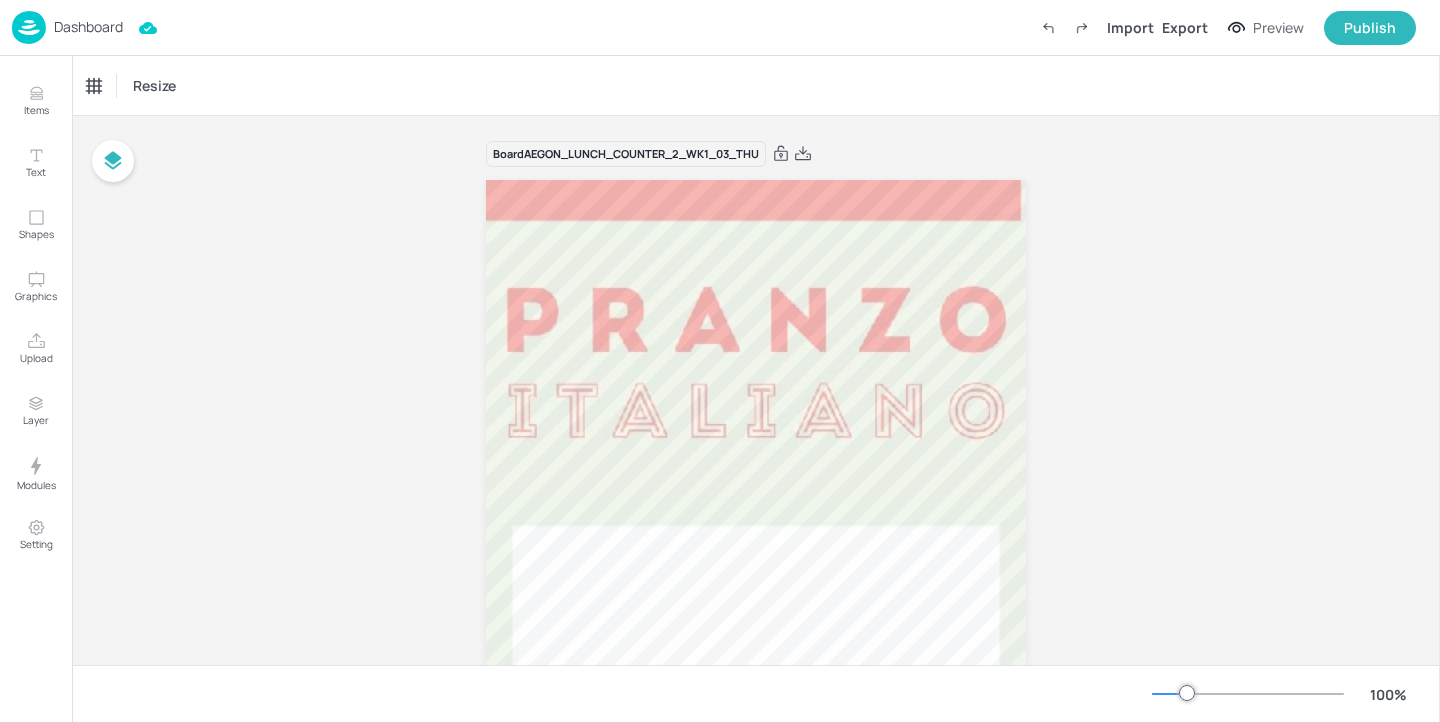 click on "Dashboard" at bounding box center [88, 27] 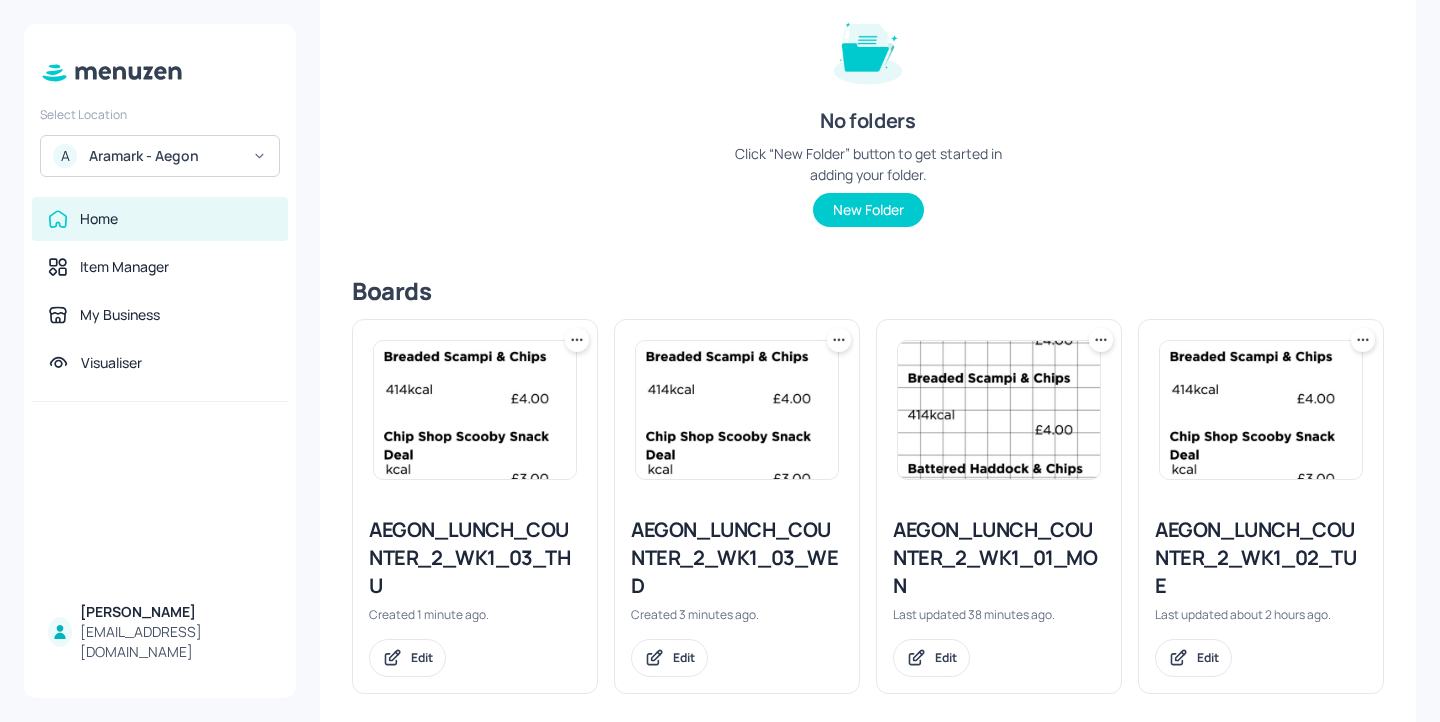 scroll, scrollTop: 267, scrollLeft: 0, axis: vertical 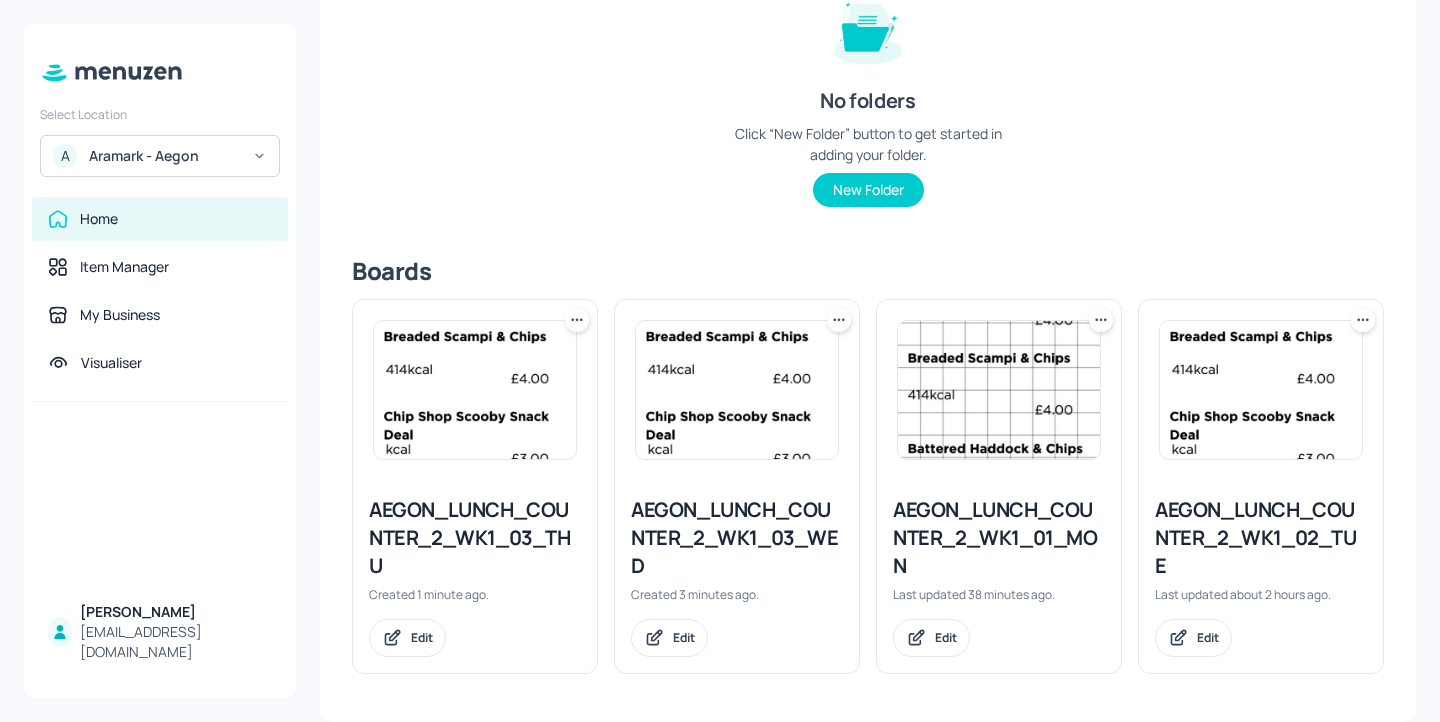 click on "AEGON_LUNCH_COUNTER_2_WK1_01_MON" at bounding box center [999, 538] 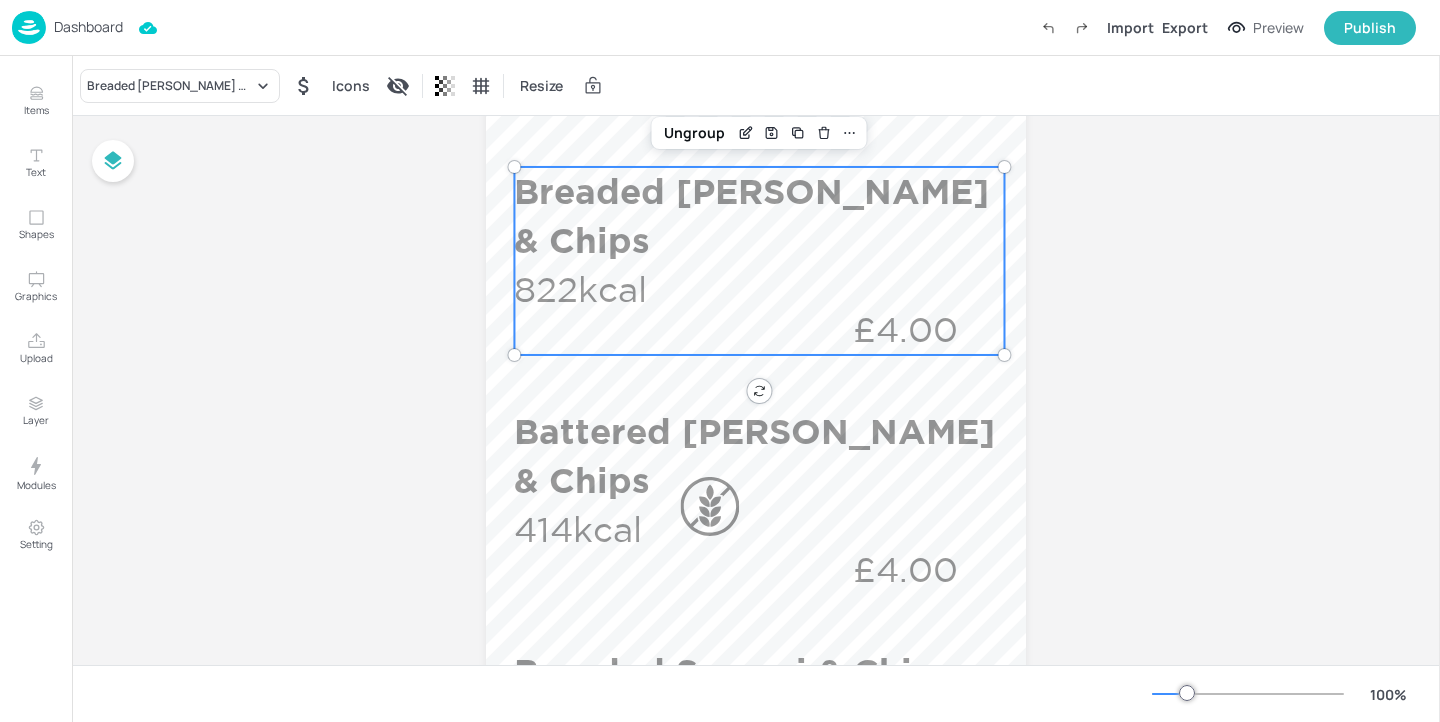 click on "Breaded Haddock & Chips 822kcal £4.00" at bounding box center (759, 260) 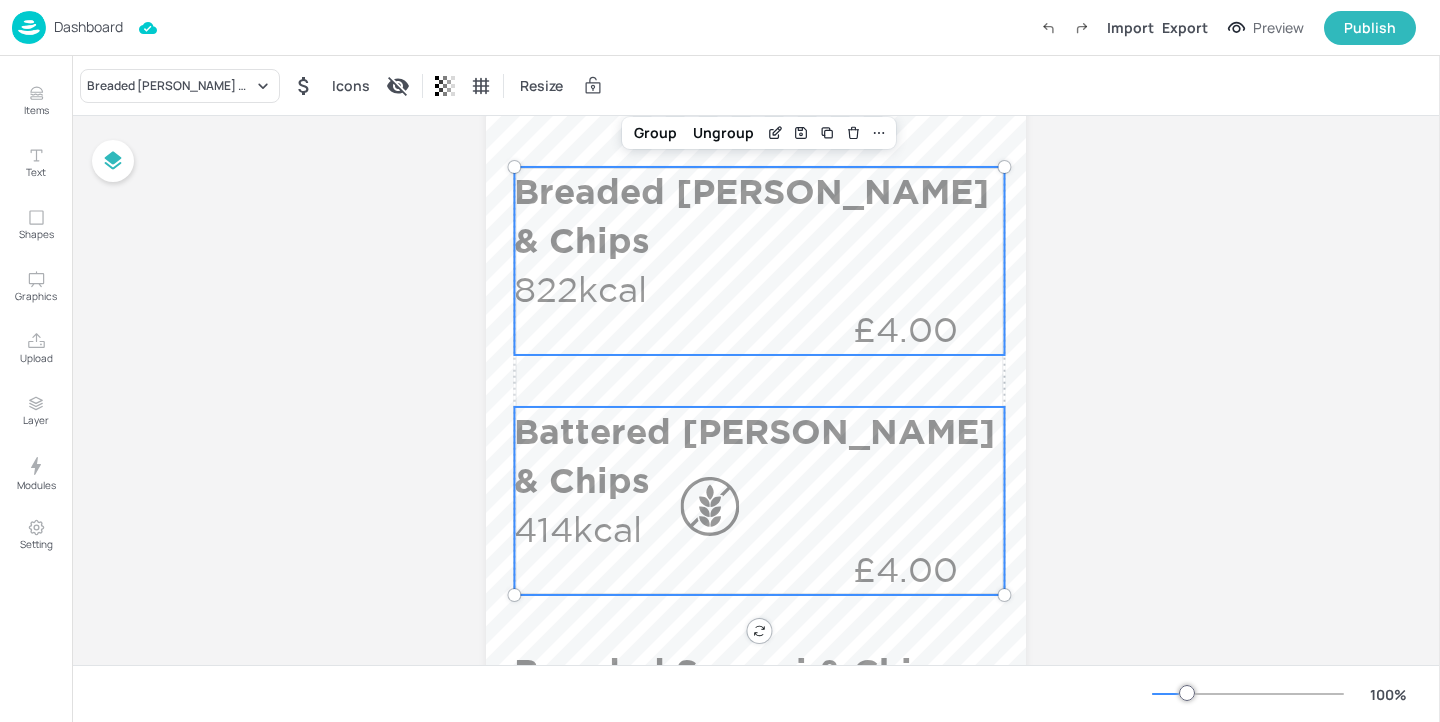 click on "Battered [PERSON_NAME] & Chips" at bounding box center [754, 456] 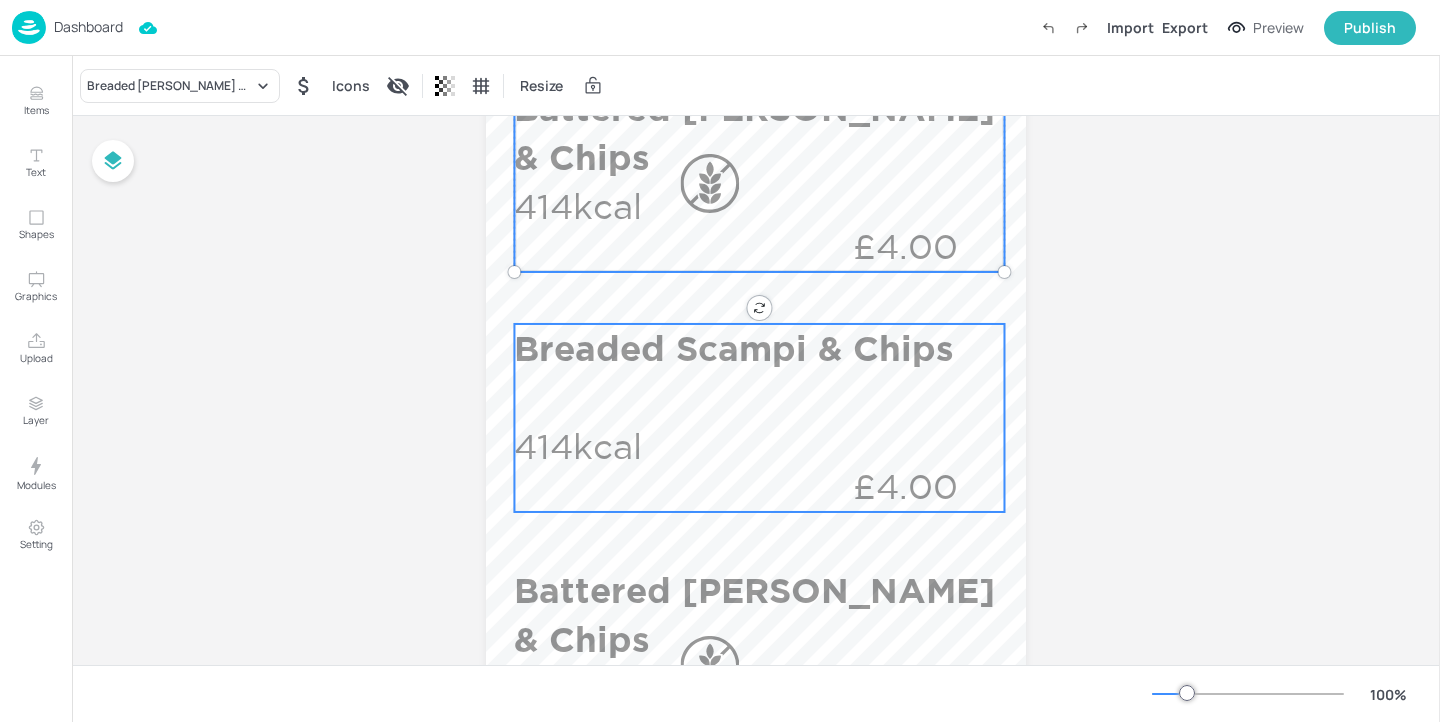 click on "Breaded Scampi & Chips 414kcal £4.00" at bounding box center [759, 418] 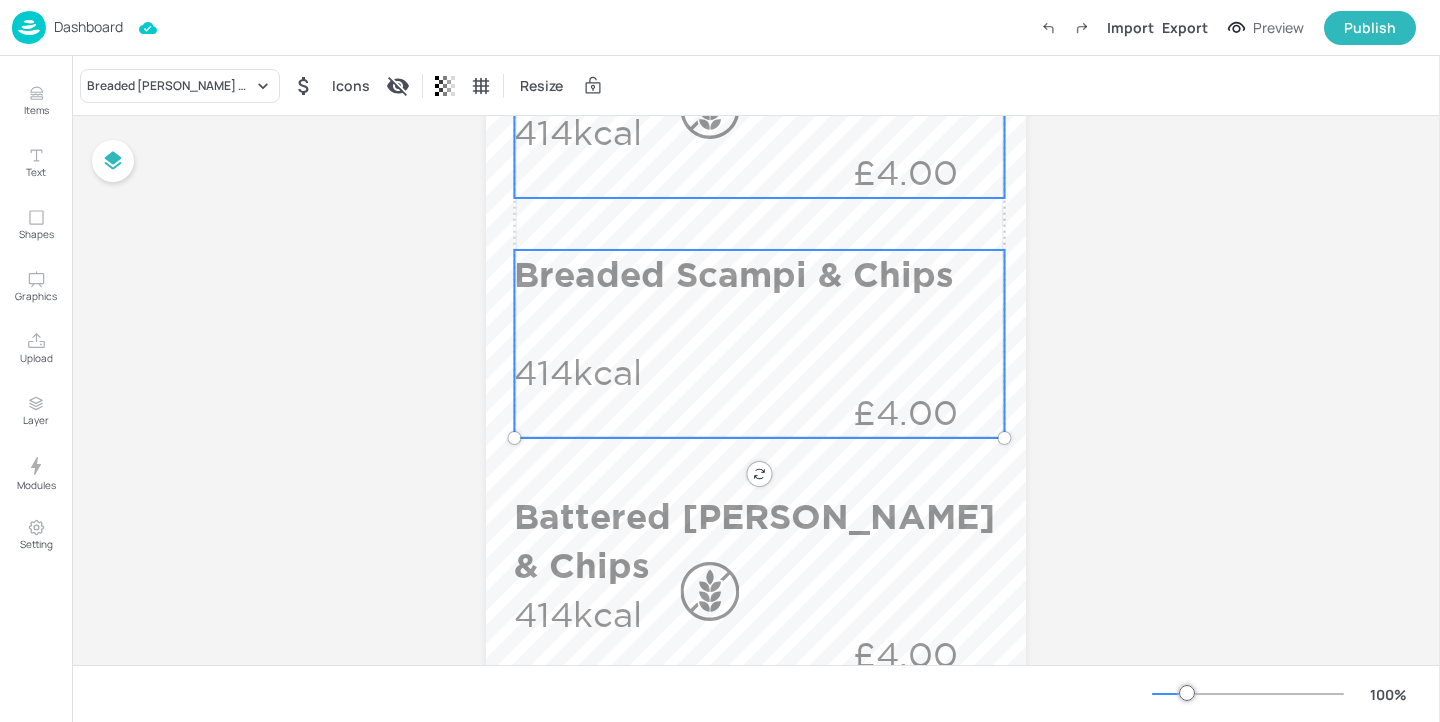 scroll, scrollTop: 933, scrollLeft: 0, axis: vertical 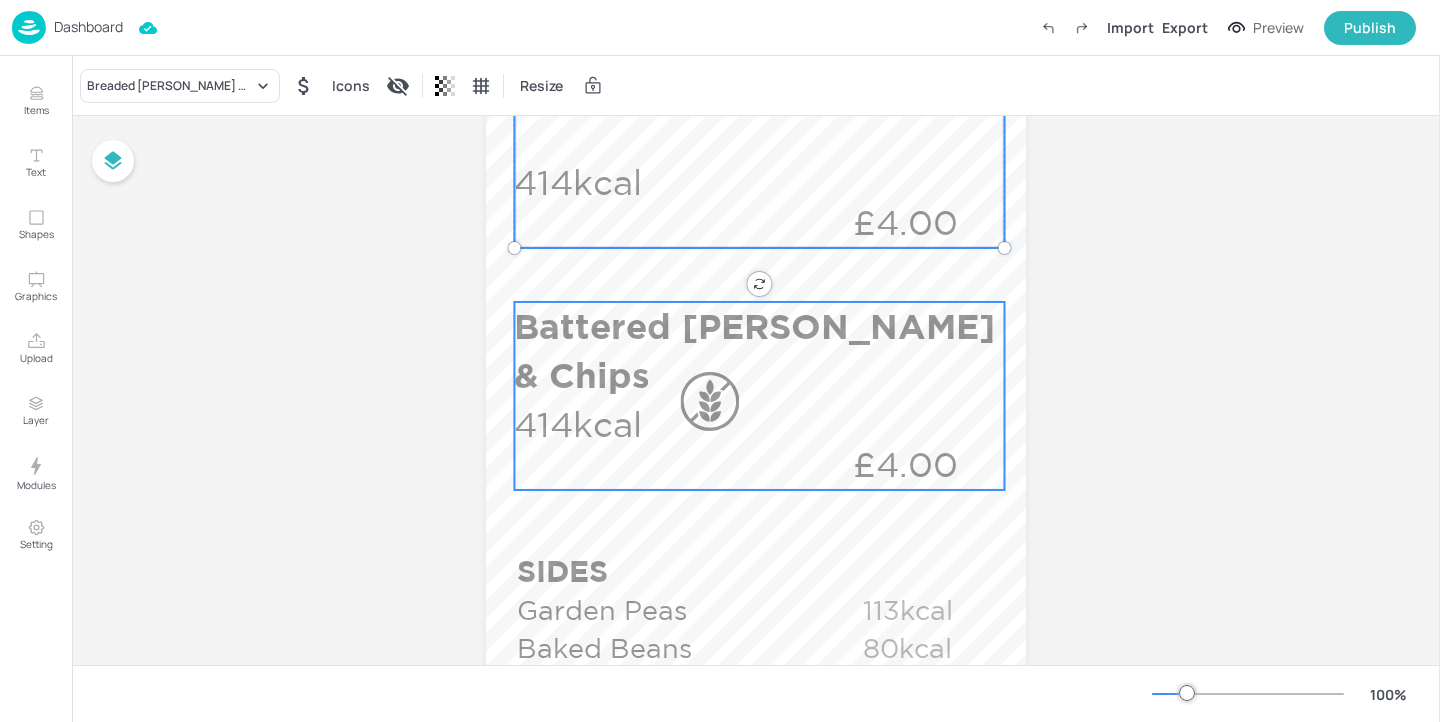 click on "Battered Haddock & Chips  414kcal £4.00" at bounding box center [759, 396] 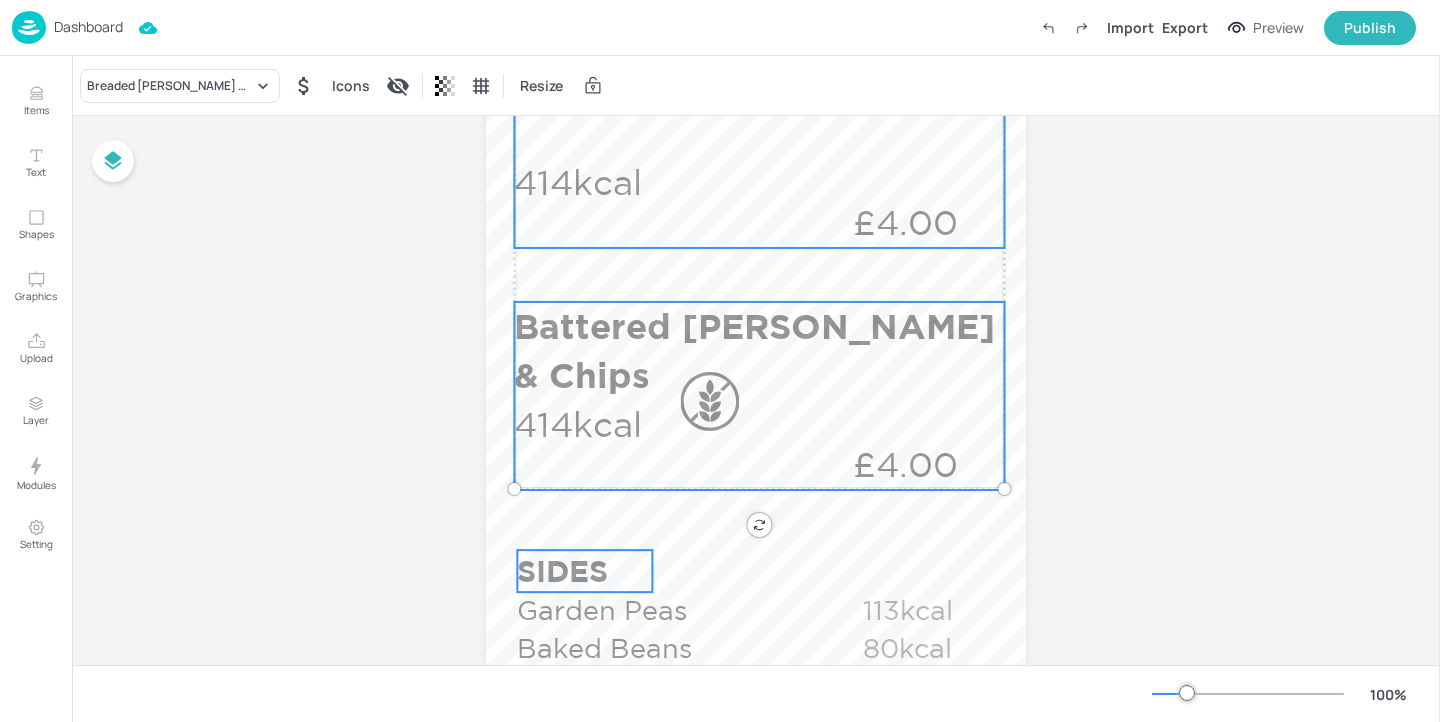click on "SIDES" at bounding box center (584, 571) 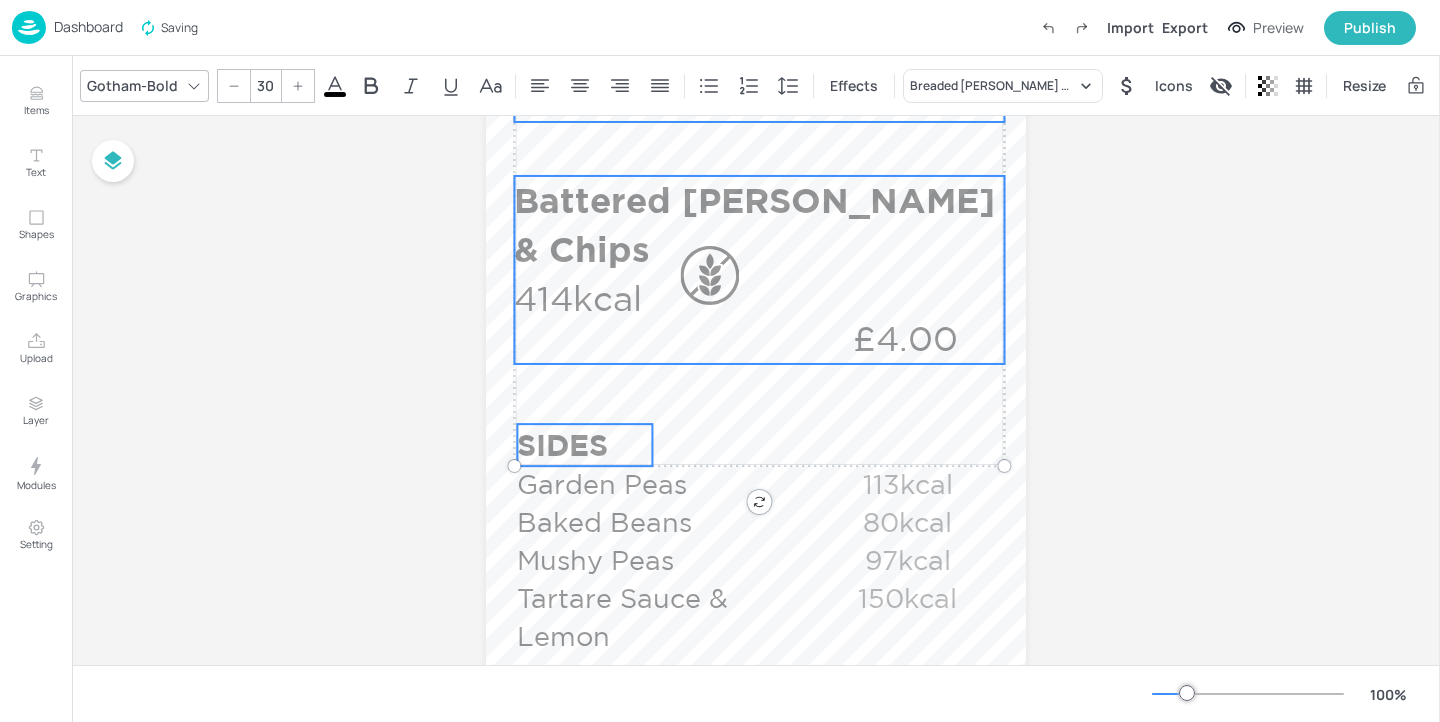 scroll, scrollTop: 1145, scrollLeft: 0, axis: vertical 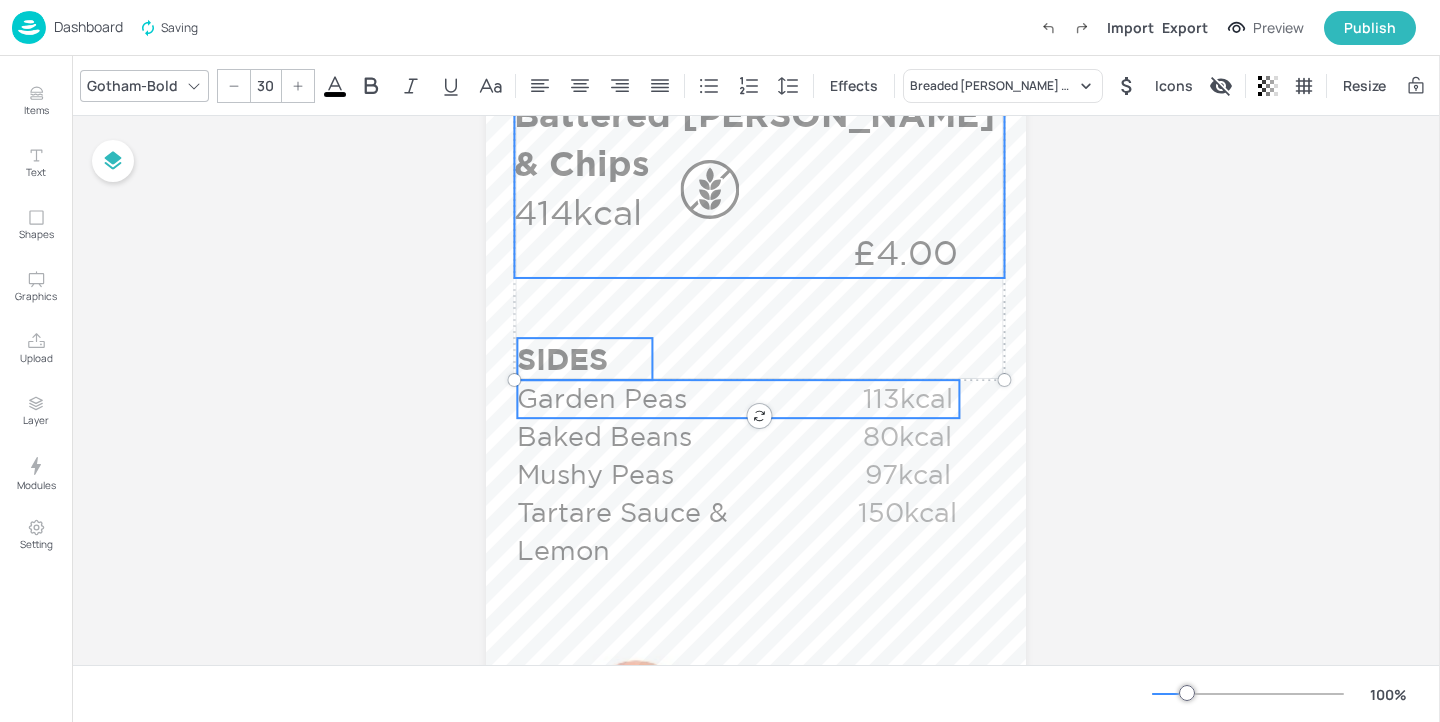 click on "Garden Peas" at bounding box center (669, 399) 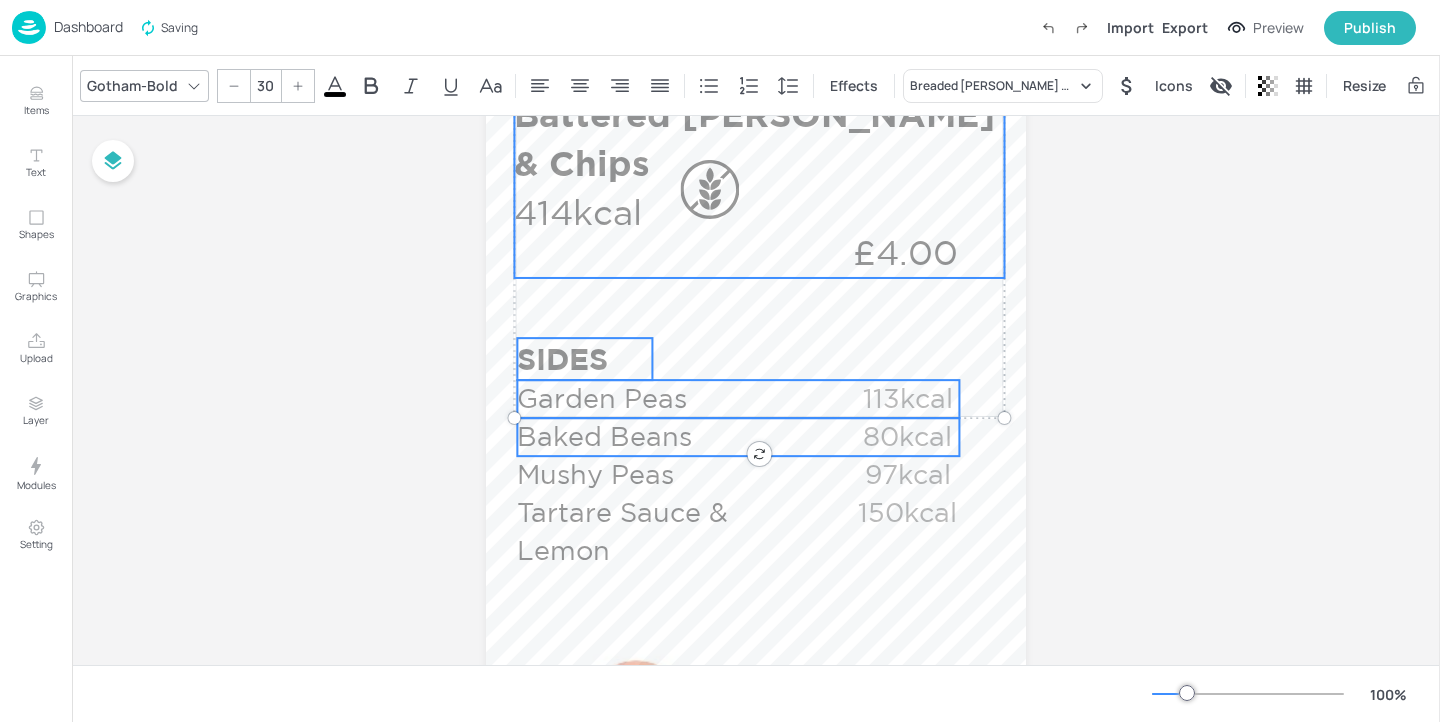 click on "Baked Beans" at bounding box center (669, 437) 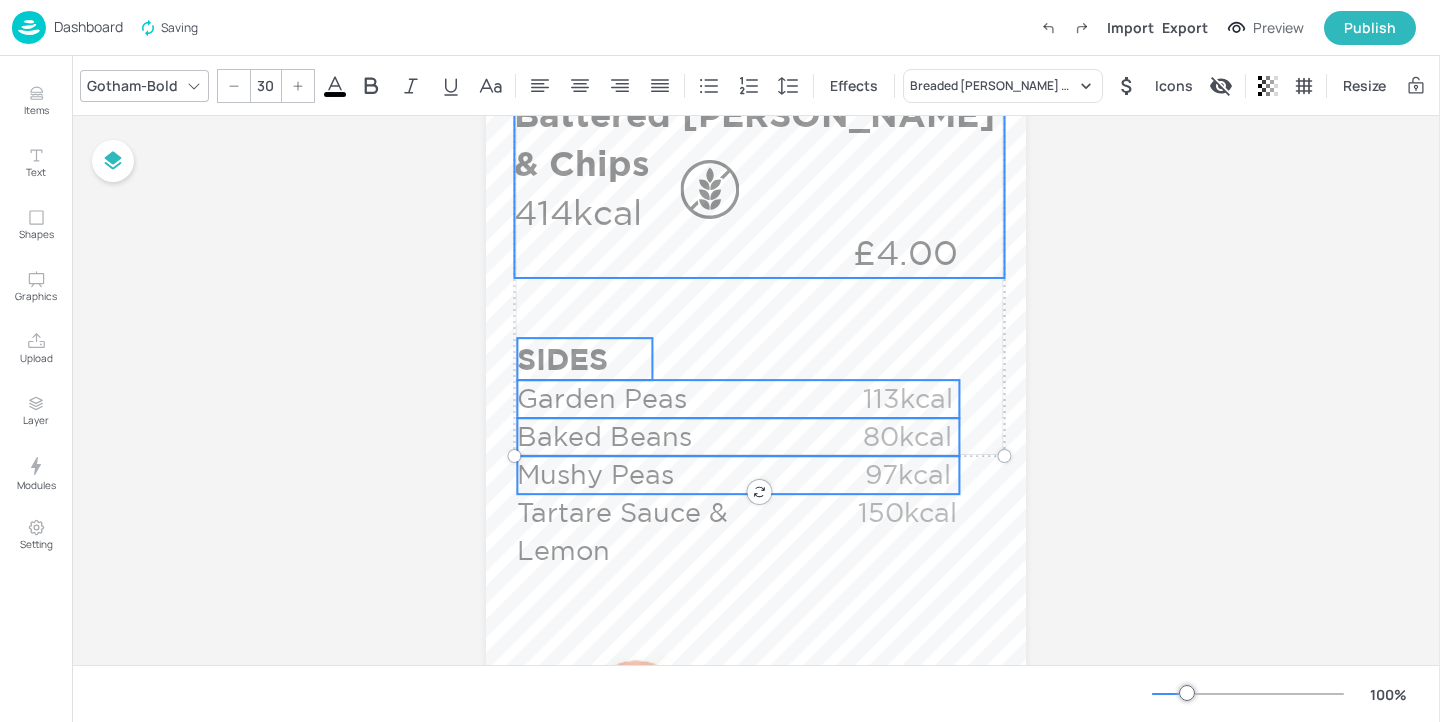 click on "Mushy Peas" at bounding box center [669, 475] 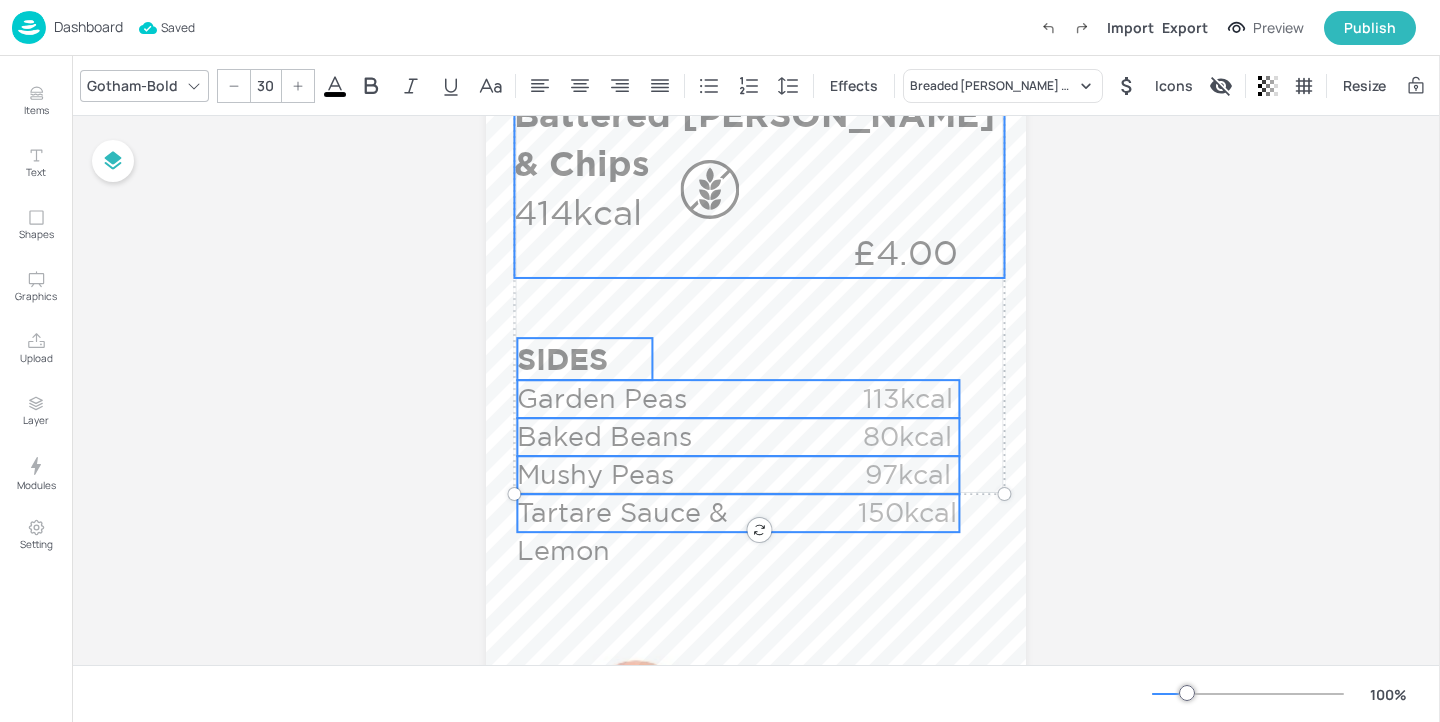click on "Tartare Sauce & Lemon" at bounding box center [669, 532] 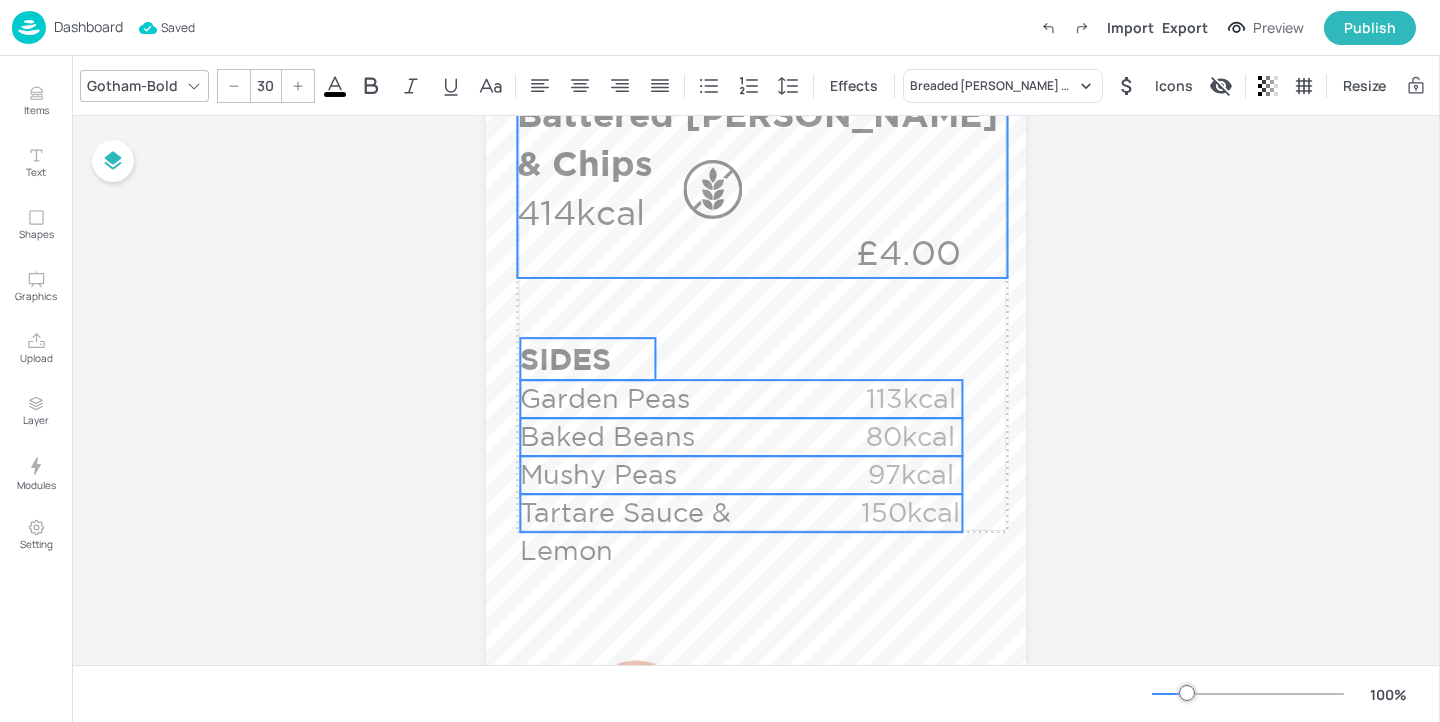 click on "Tartare Sauce & Lemon" at bounding box center (672, 532) 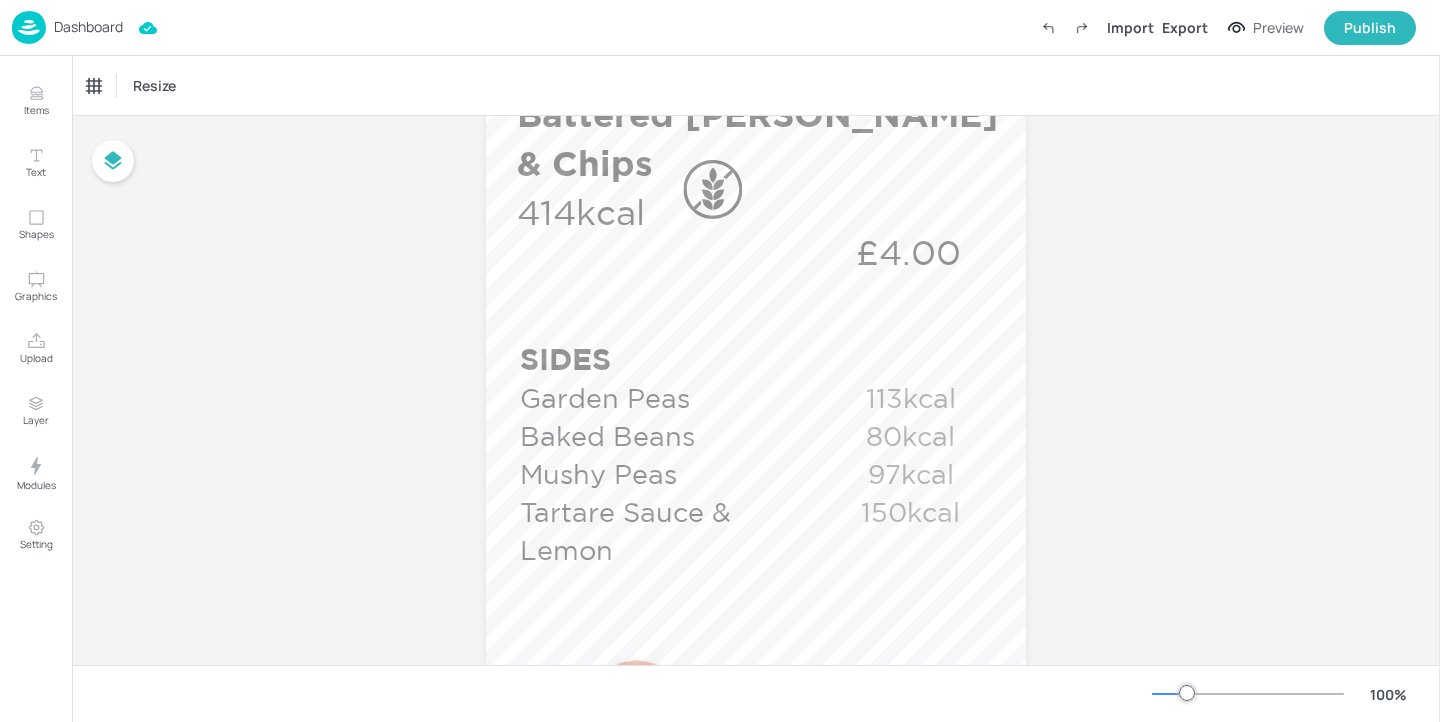 click on "Dashboard" at bounding box center (88, 27) 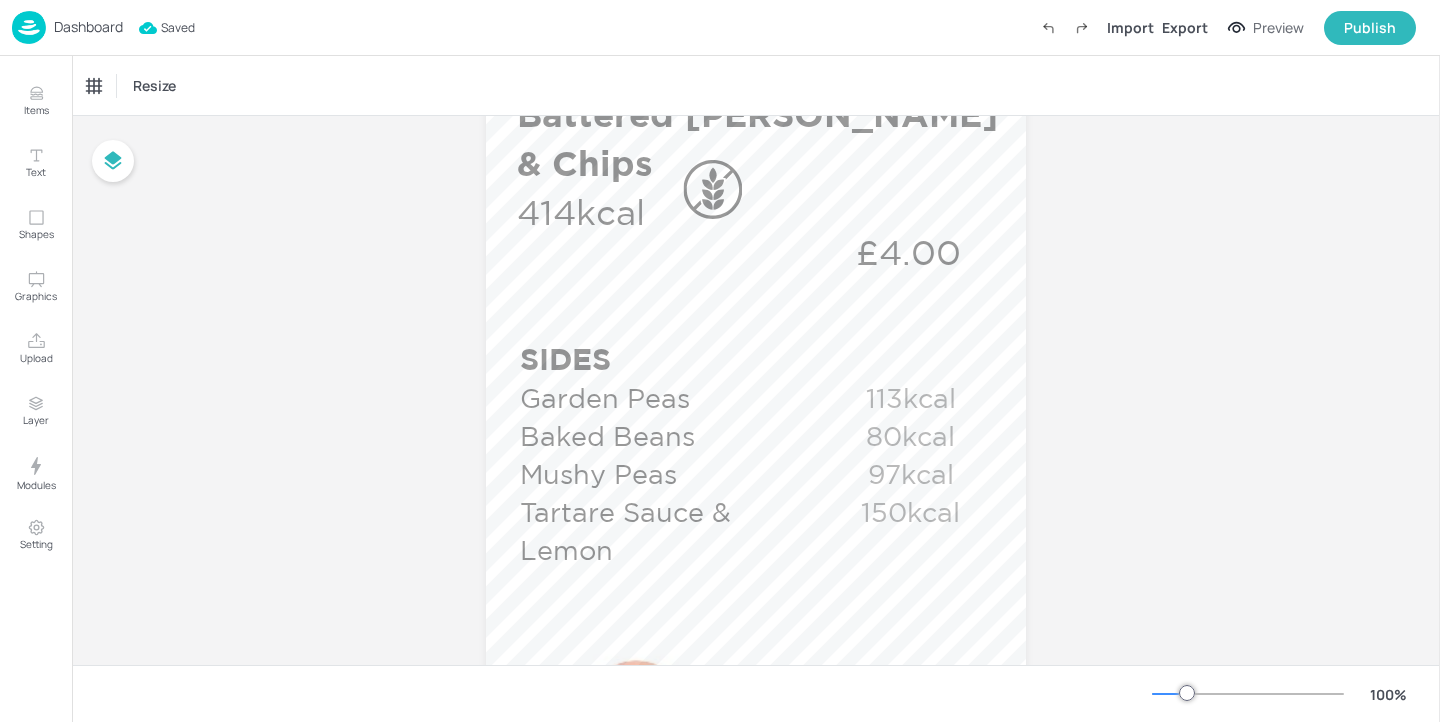 click on "Dashboard" at bounding box center (88, 27) 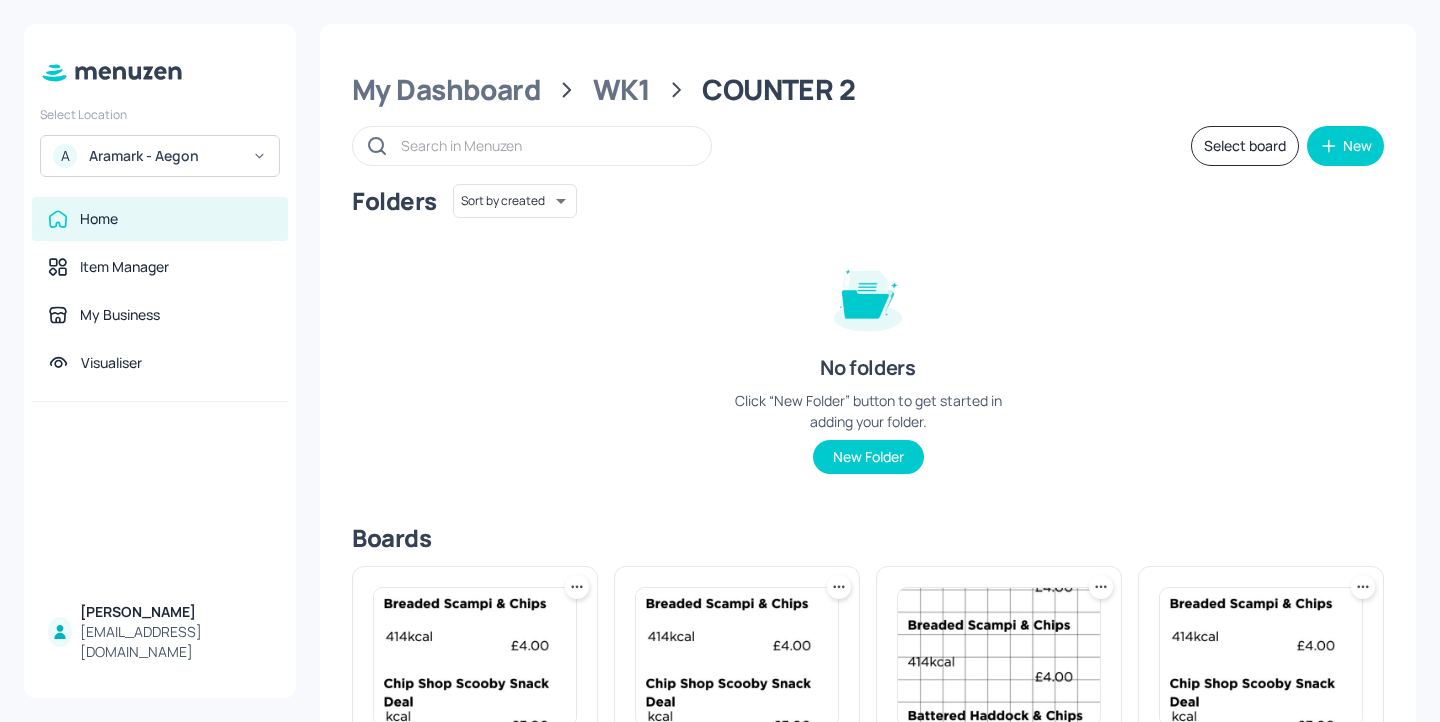 scroll, scrollTop: 267, scrollLeft: 0, axis: vertical 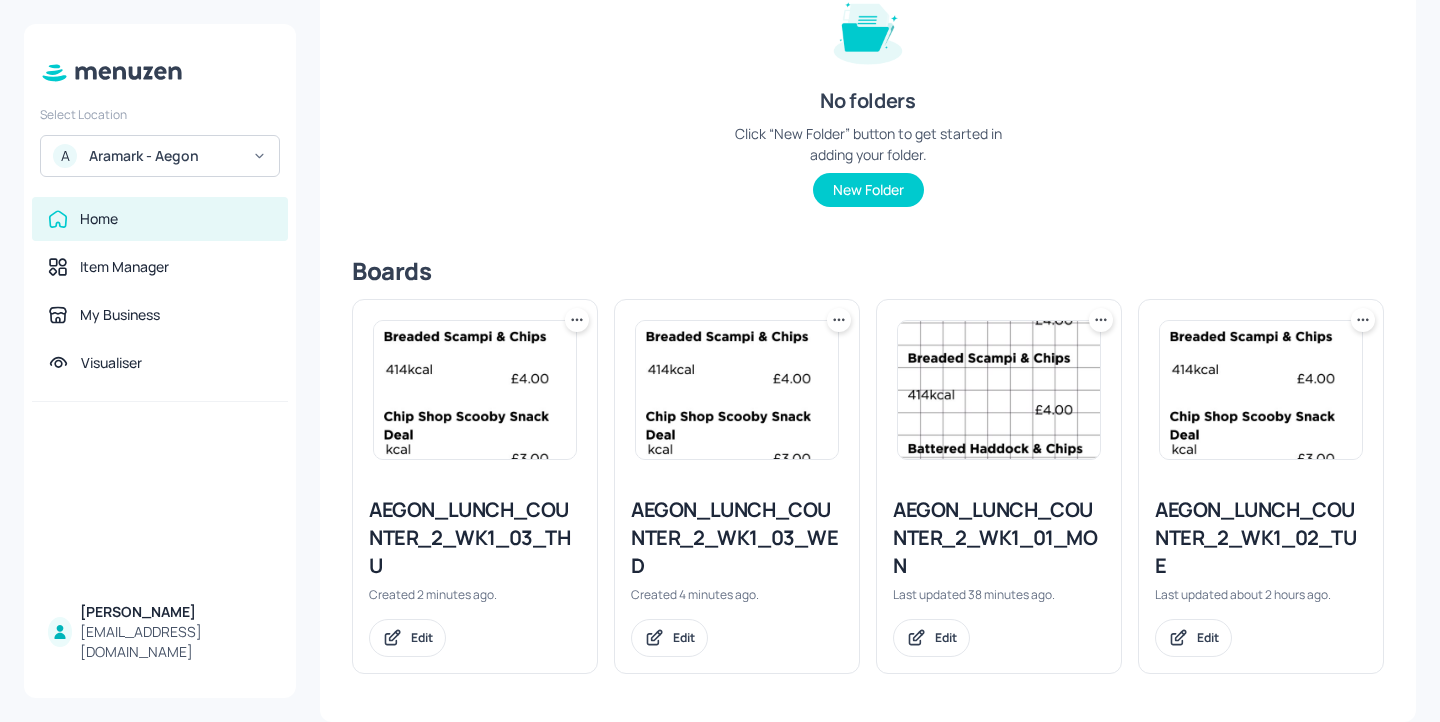 click on "AEGON_LUNCH_COUNTER_2_WK1_02_TUE" at bounding box center (1261, 538) 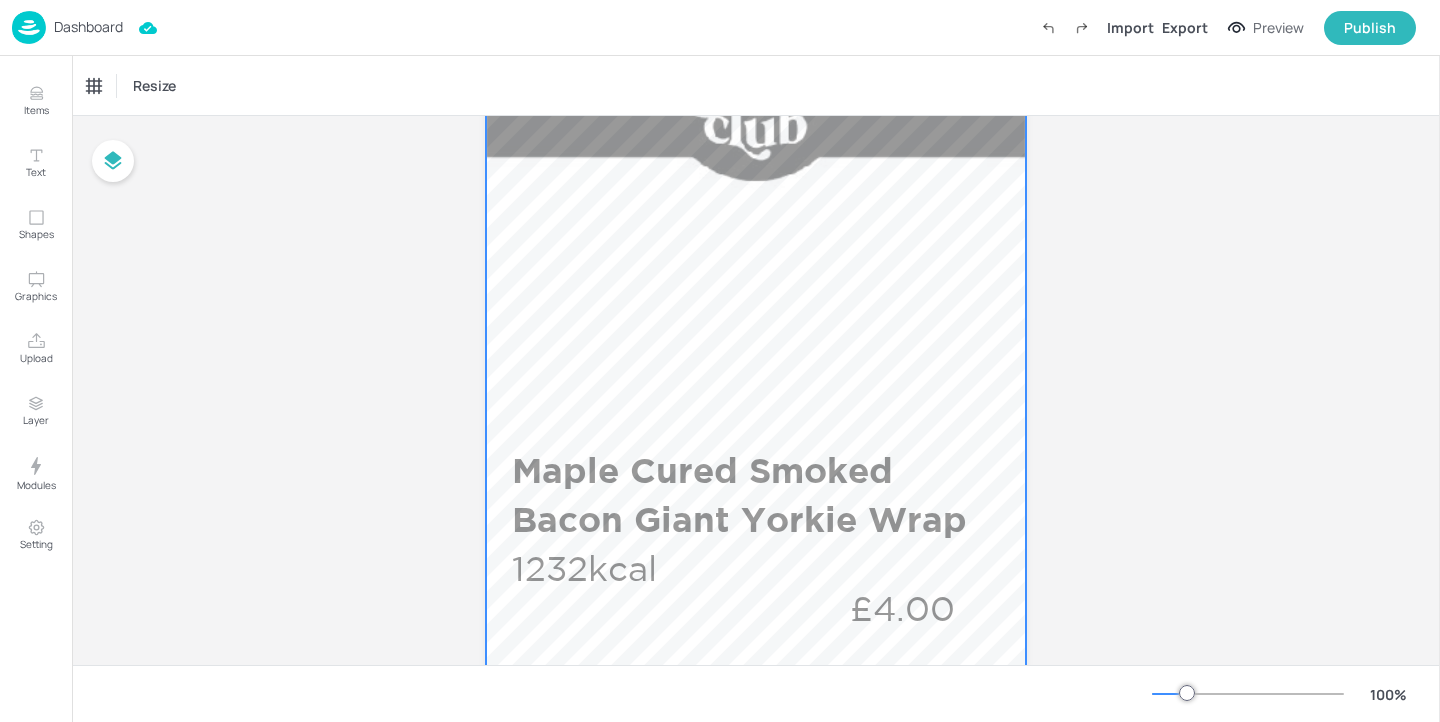 scroll, scrollTop: 402, scrollLeft: 0, axis: vertical 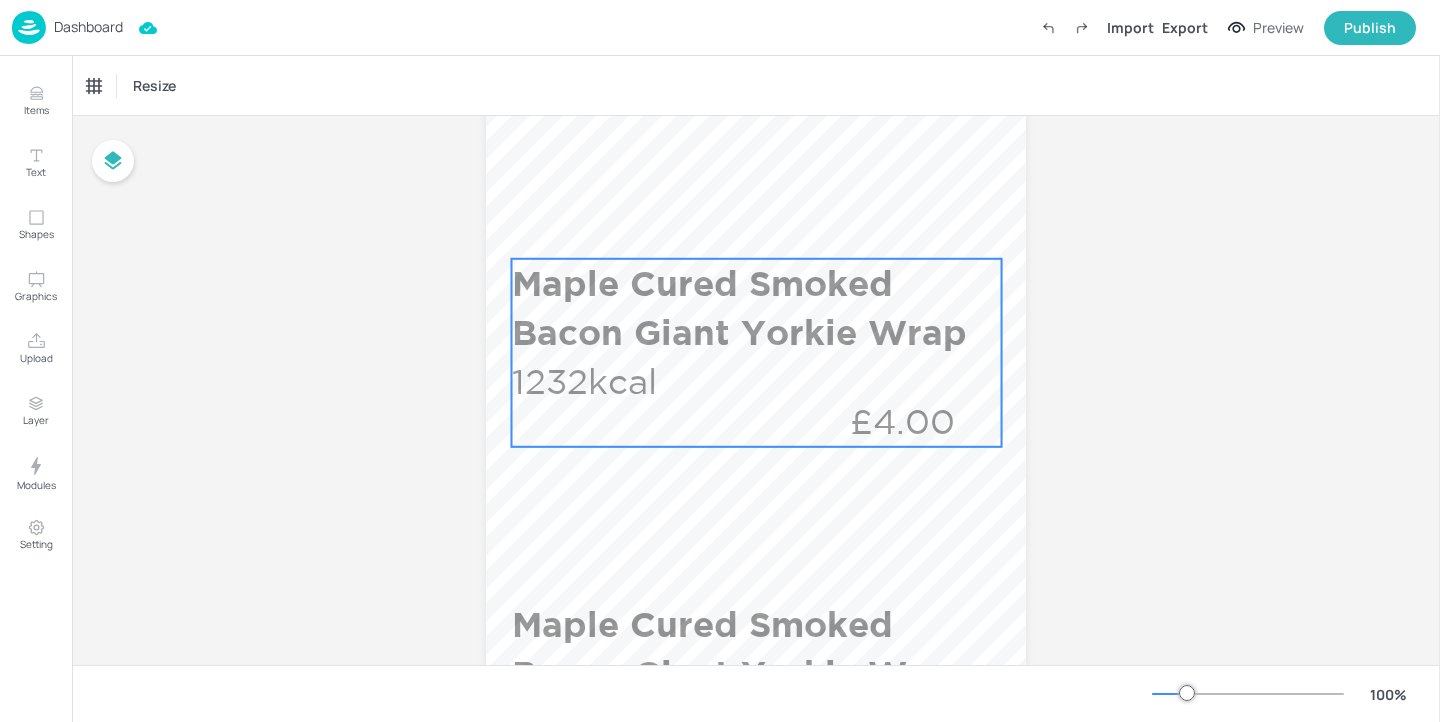 click on "Maple Cured Smoked Bacon Giant Yorkie Wrap 1232kcal £4.00" at bounding box center (757, 353) 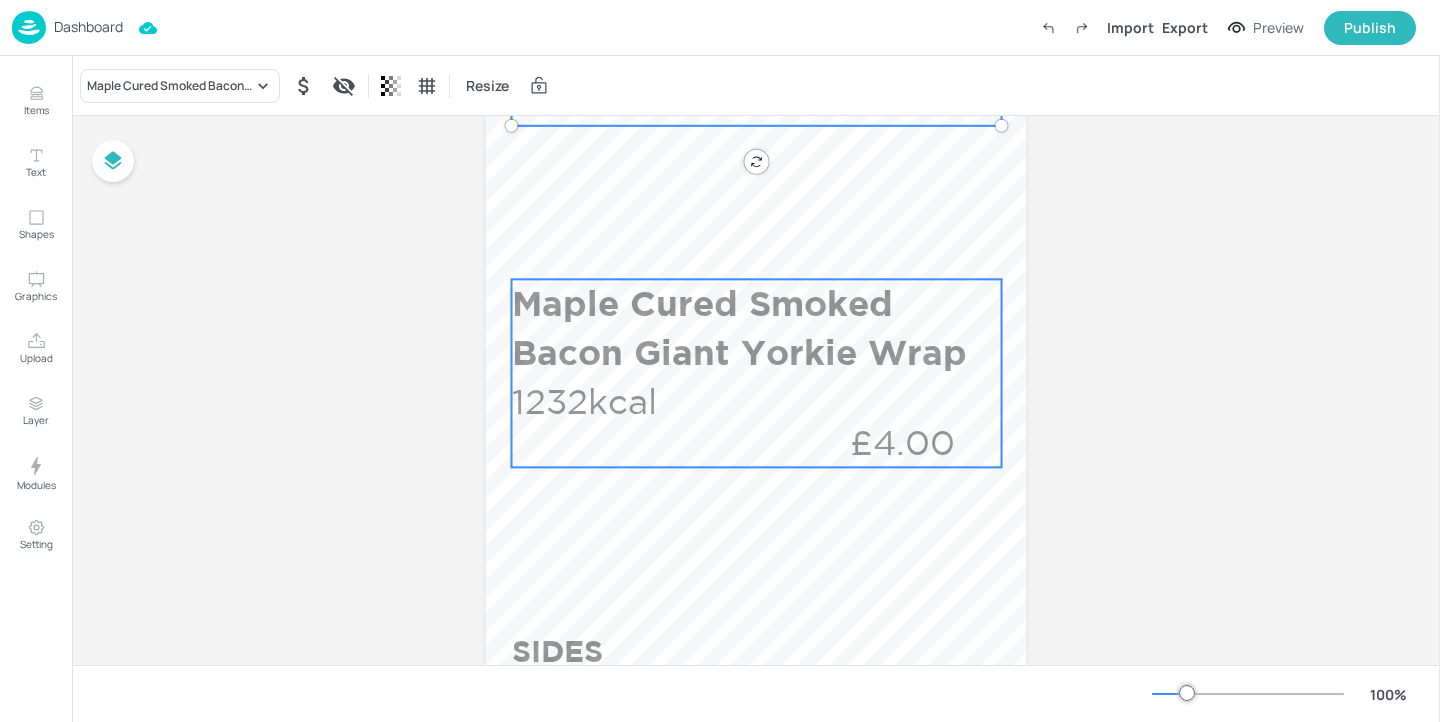 click on "Maple Cured Smoked Bacon Giant Yorkie Wrap" at bounding box center [752, 328] 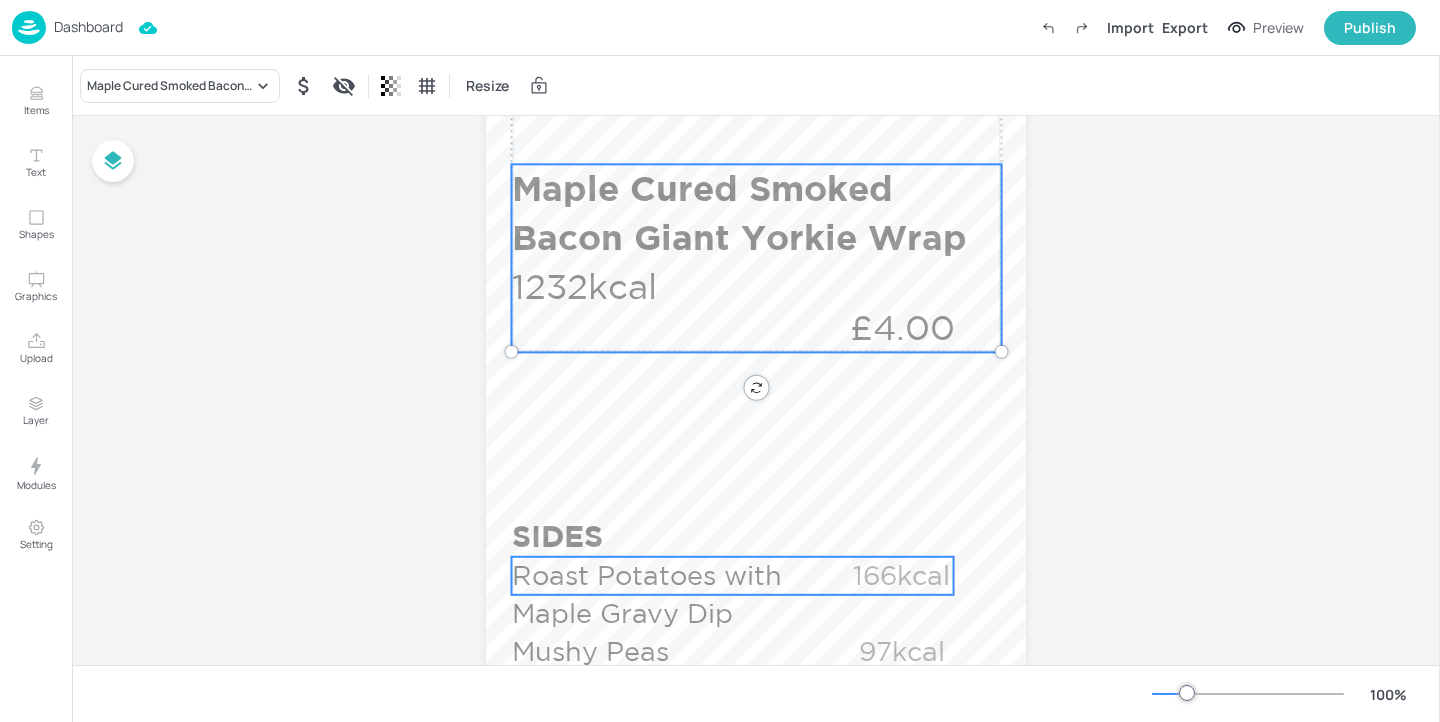scroll, scrollTop: 1089, scrollLeft: 0, axis: vertical 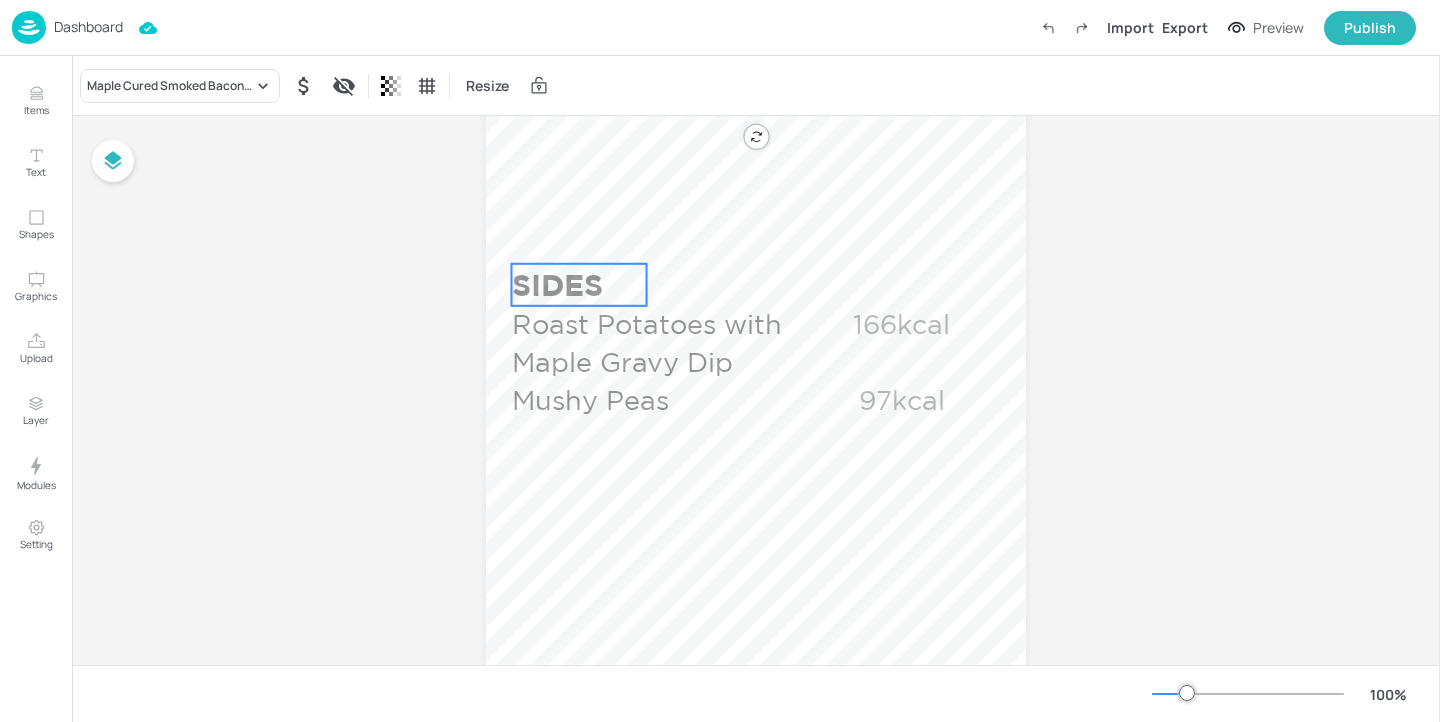 click on "SIDES" at bounding box center [579, 285] 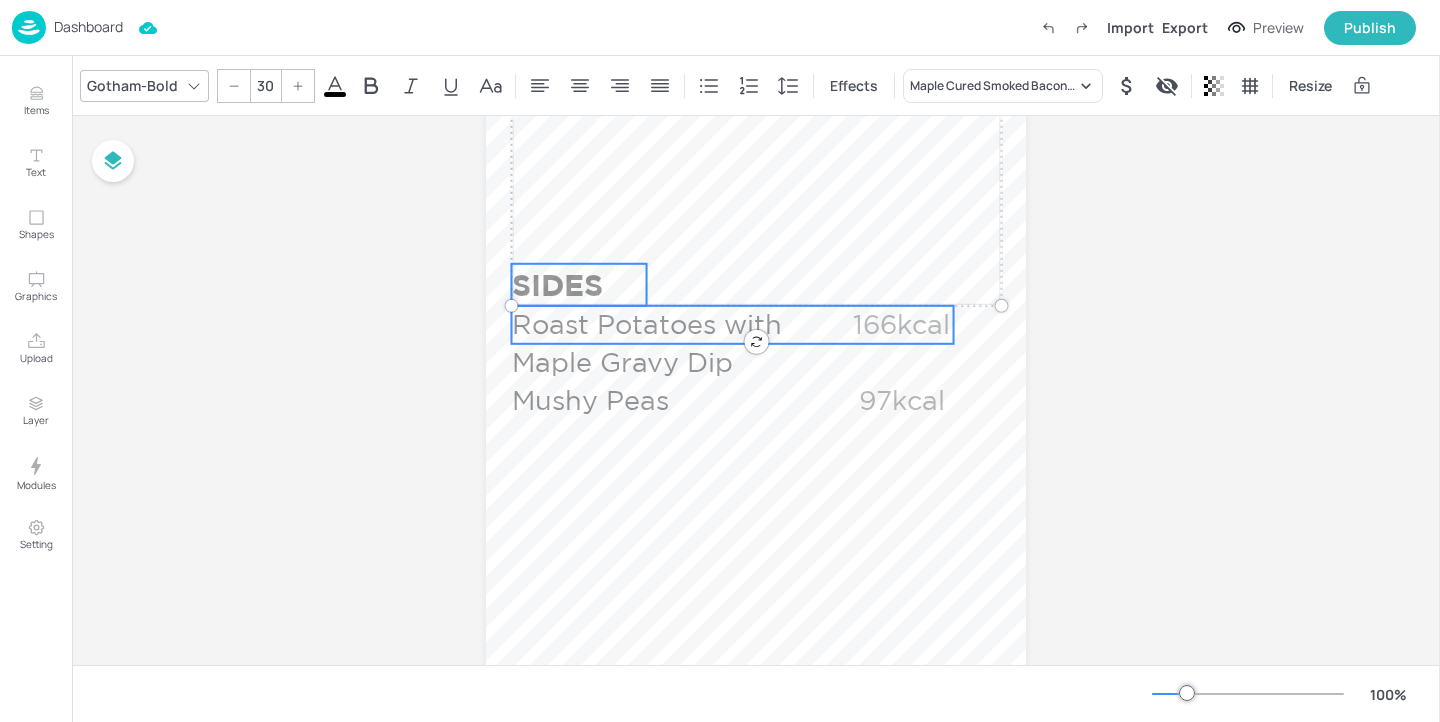 click on "Roast Potatoes with Maple Gravy Dip" at bounding box center (664, 344) 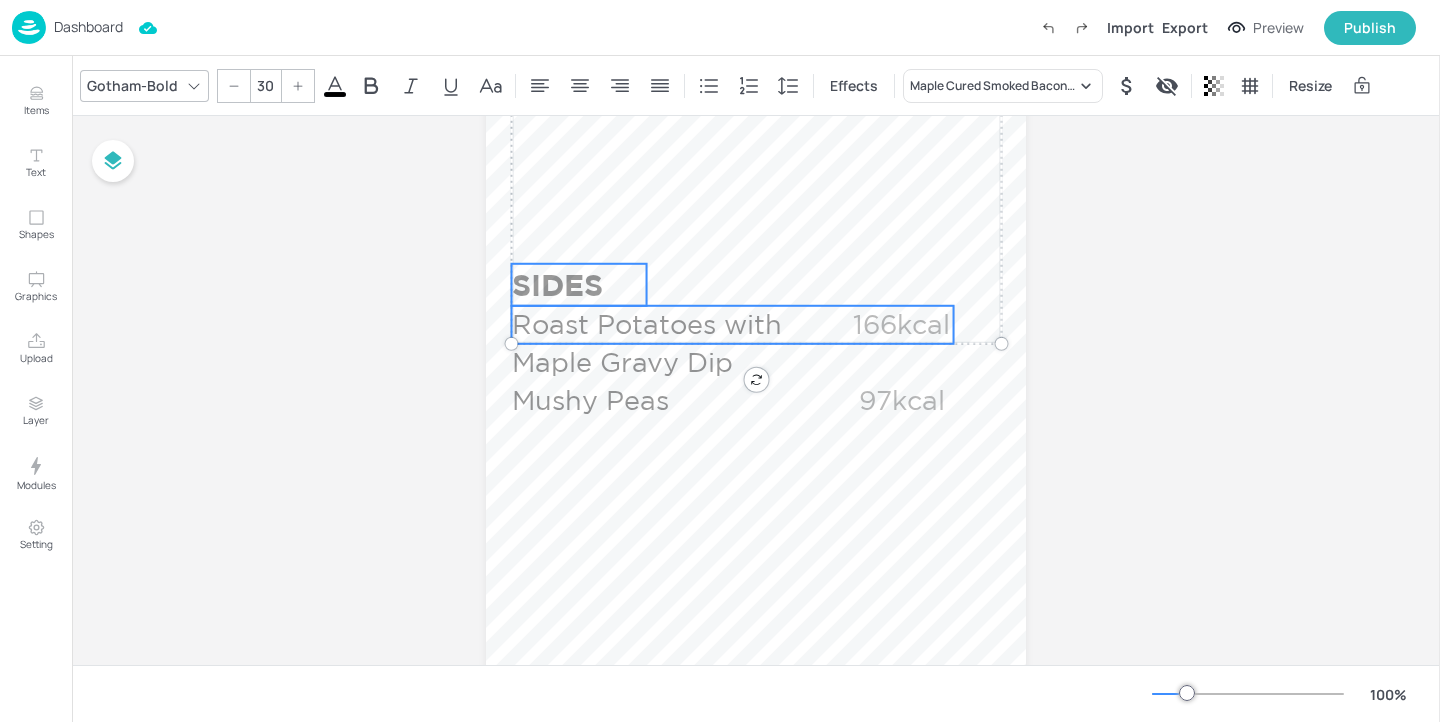click on "Roast Potatoes with Maple Gravy Dip" at bounding box center [664, 344] 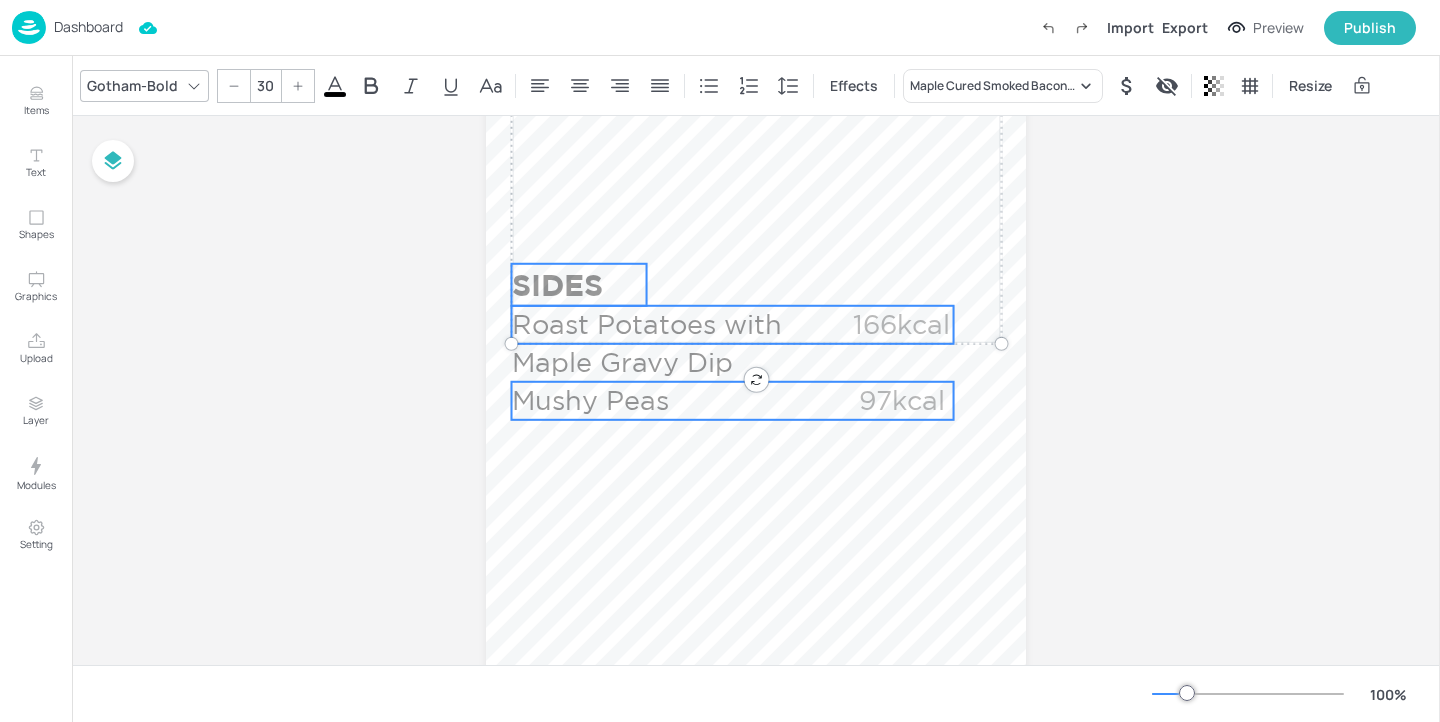 click on "Mushy Peas" at bounding box center [664, 401] 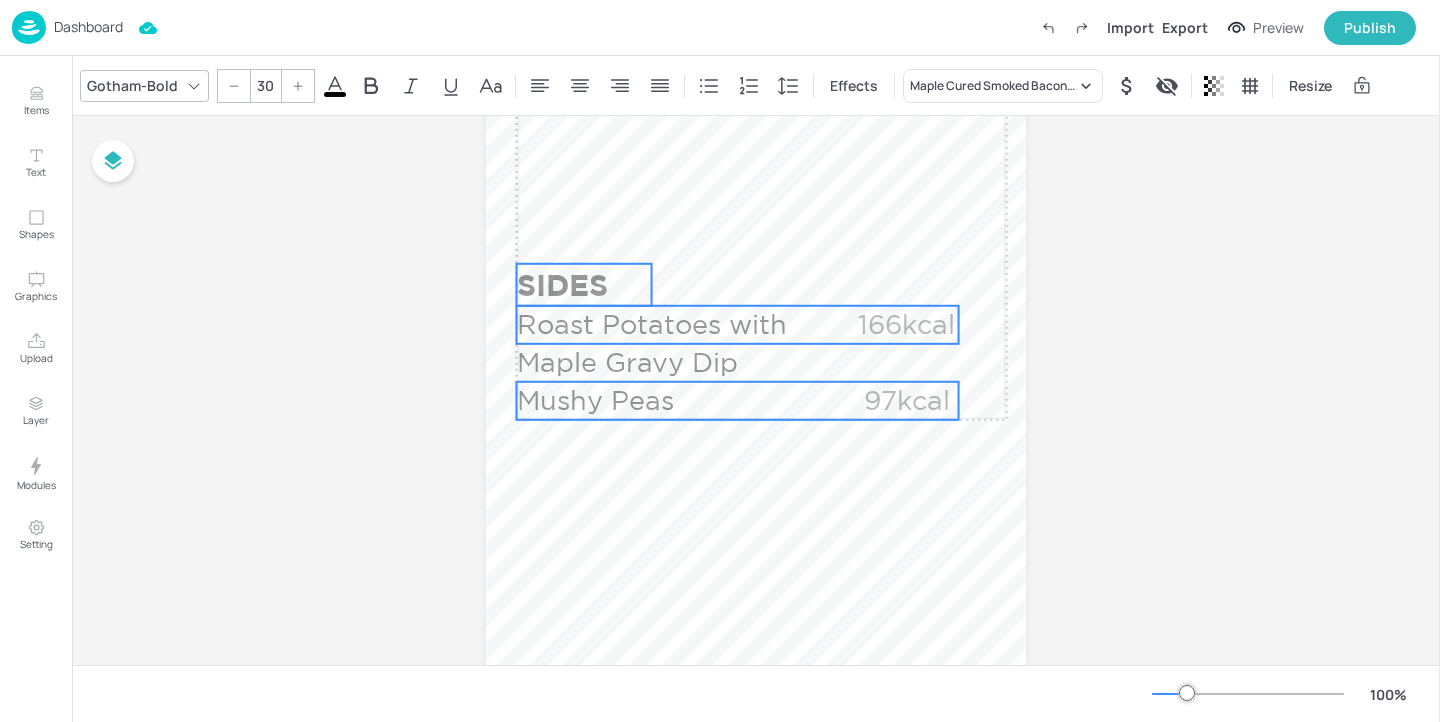 click on "Mushy Peas" at bounding box center [669, 401] 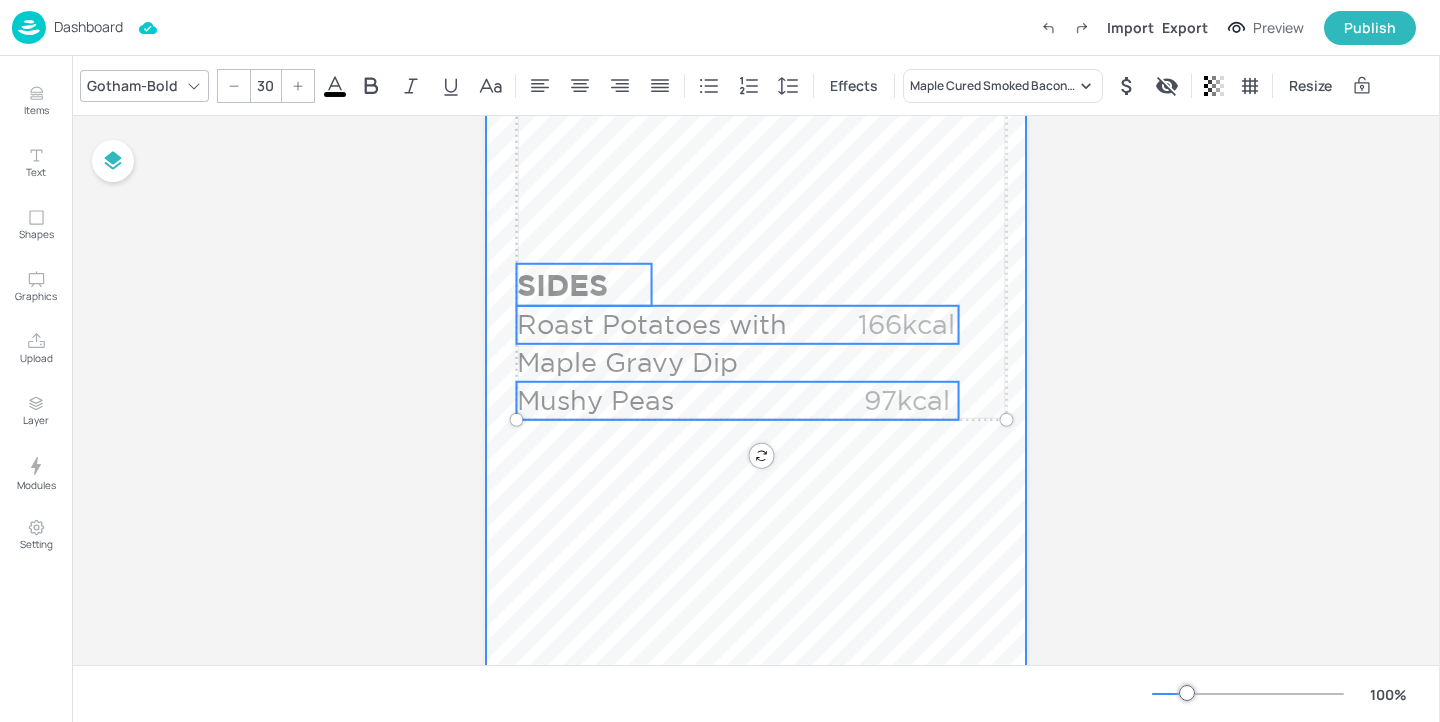 click at bounding box center [756, 51] 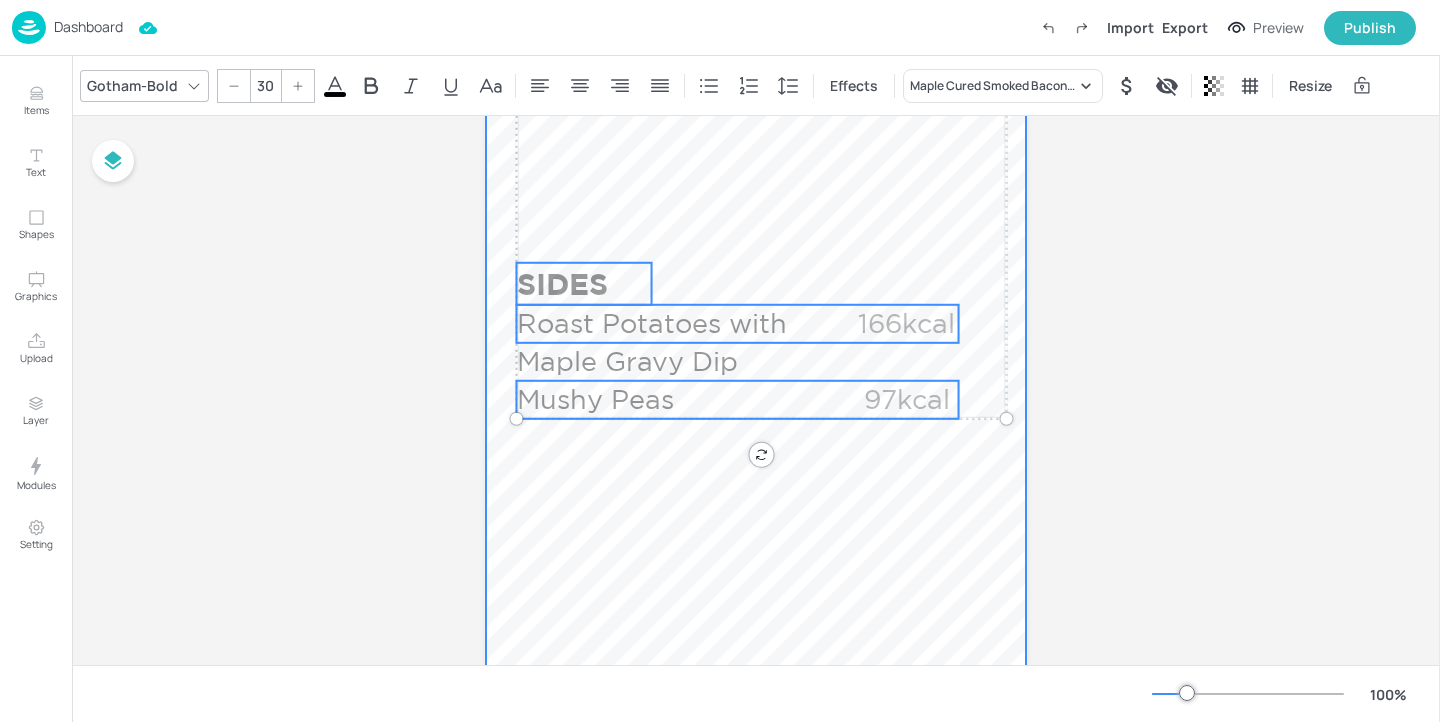 click at bounding box center (756, 51) 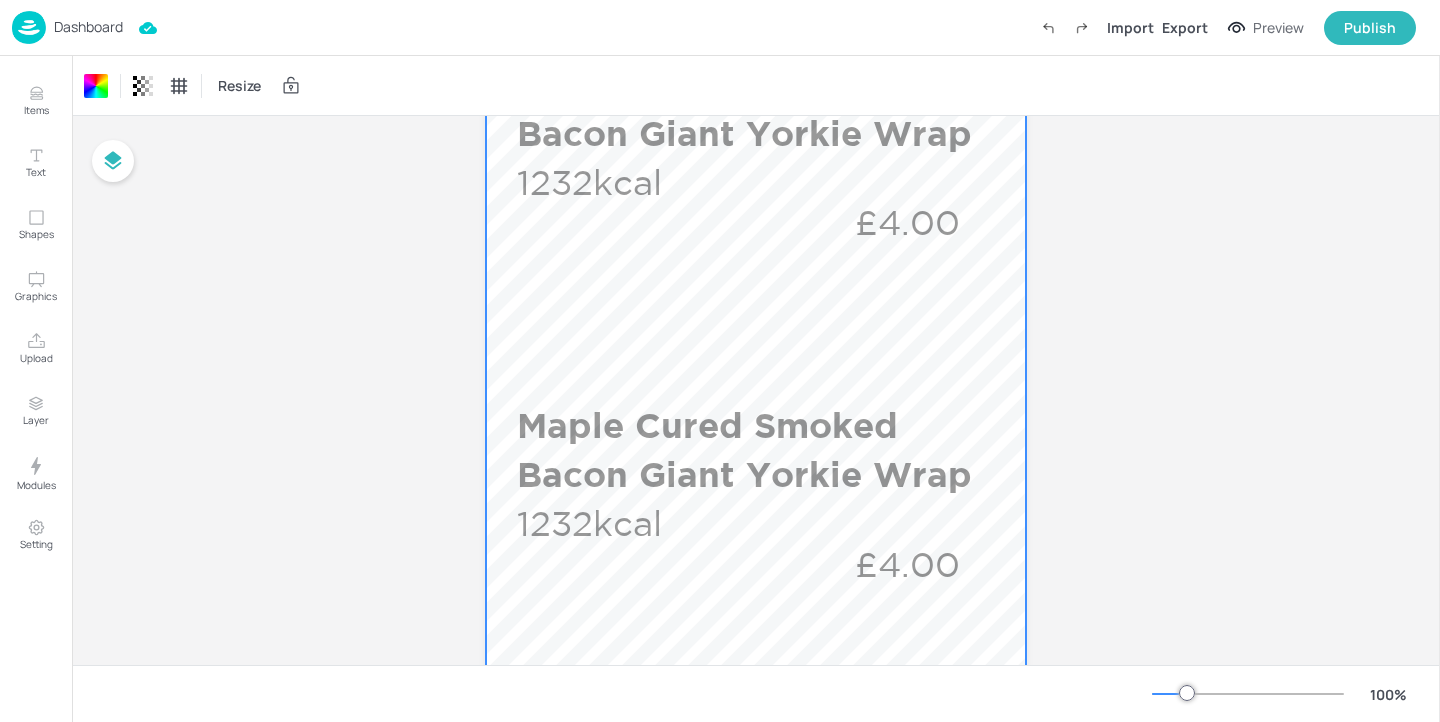 scroll, scrollTop: 604, scrollLeft: 0, axis: vertical 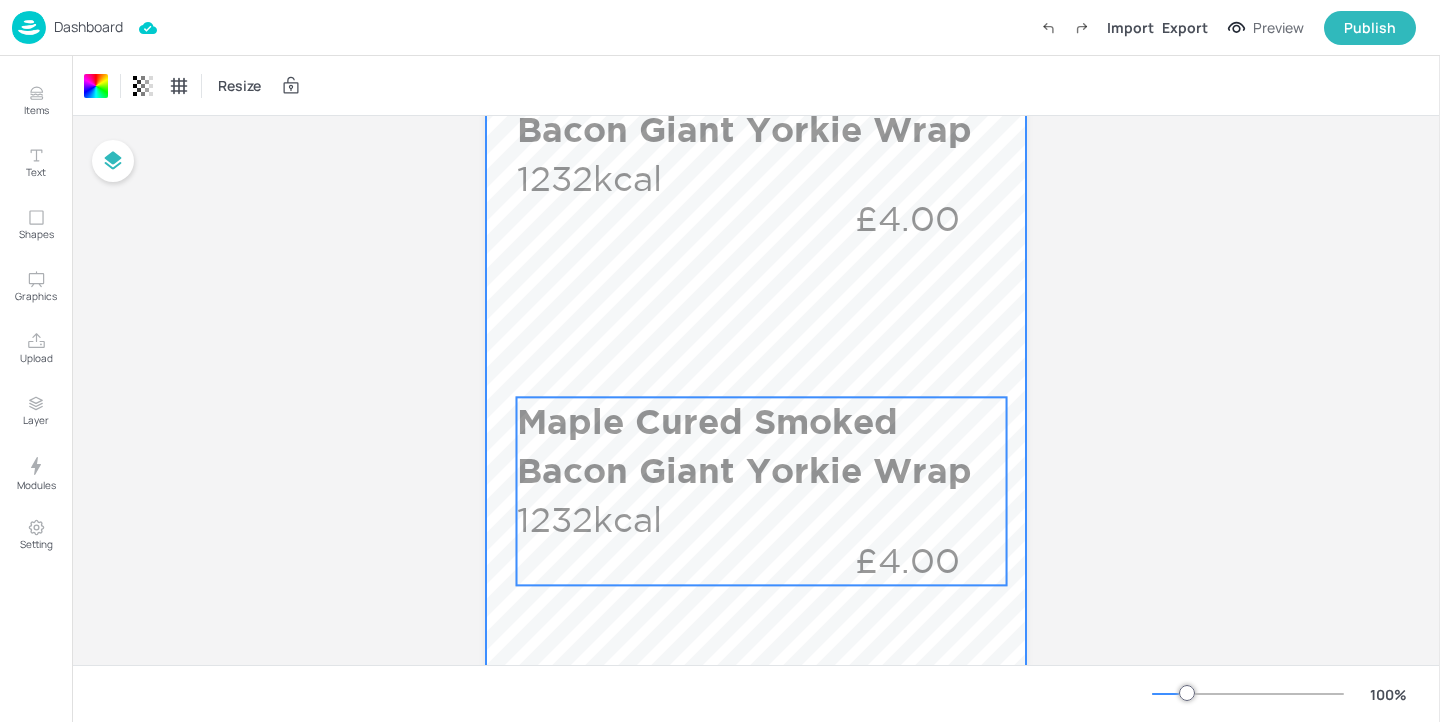 click on "Maple Cured Smoked Bacon Giant Yorkie Wrap" at bounding box center (757, 446) 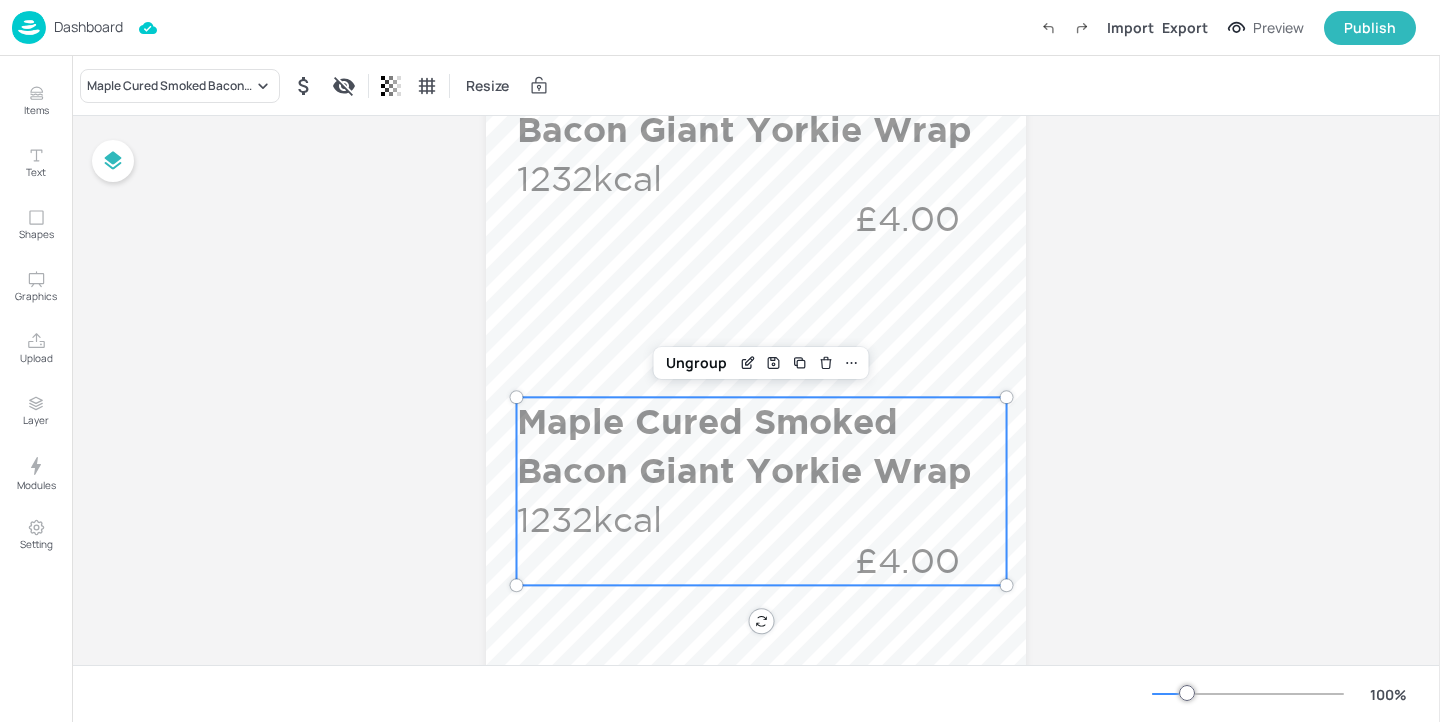 click on "Maple Cured Smoked Bacon Giant Yorkie Wrap Resize" at bounding box center (756, 85) 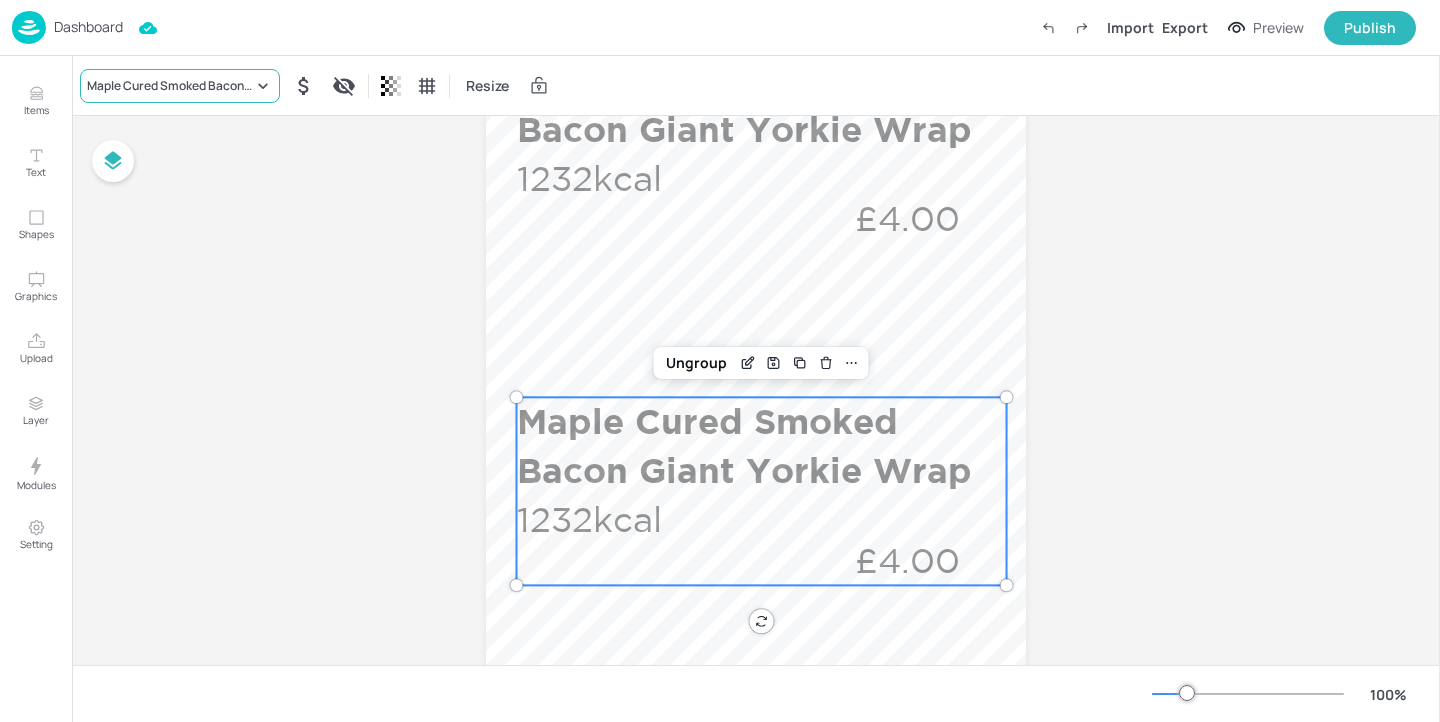 click on "Maple Cured Smoked Bacon Giant Yorkie Wrap" at bounding box center (170, 86) 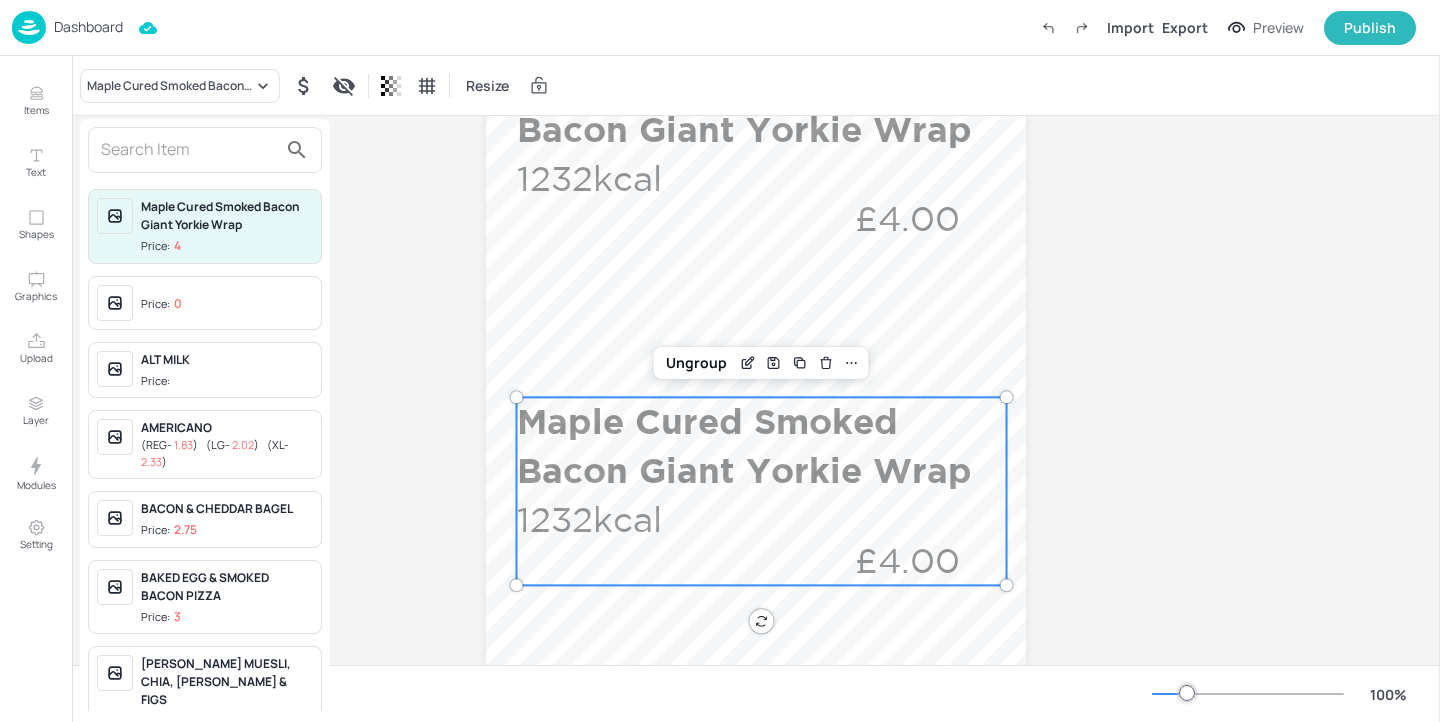 click at bounding box center (189, 150) 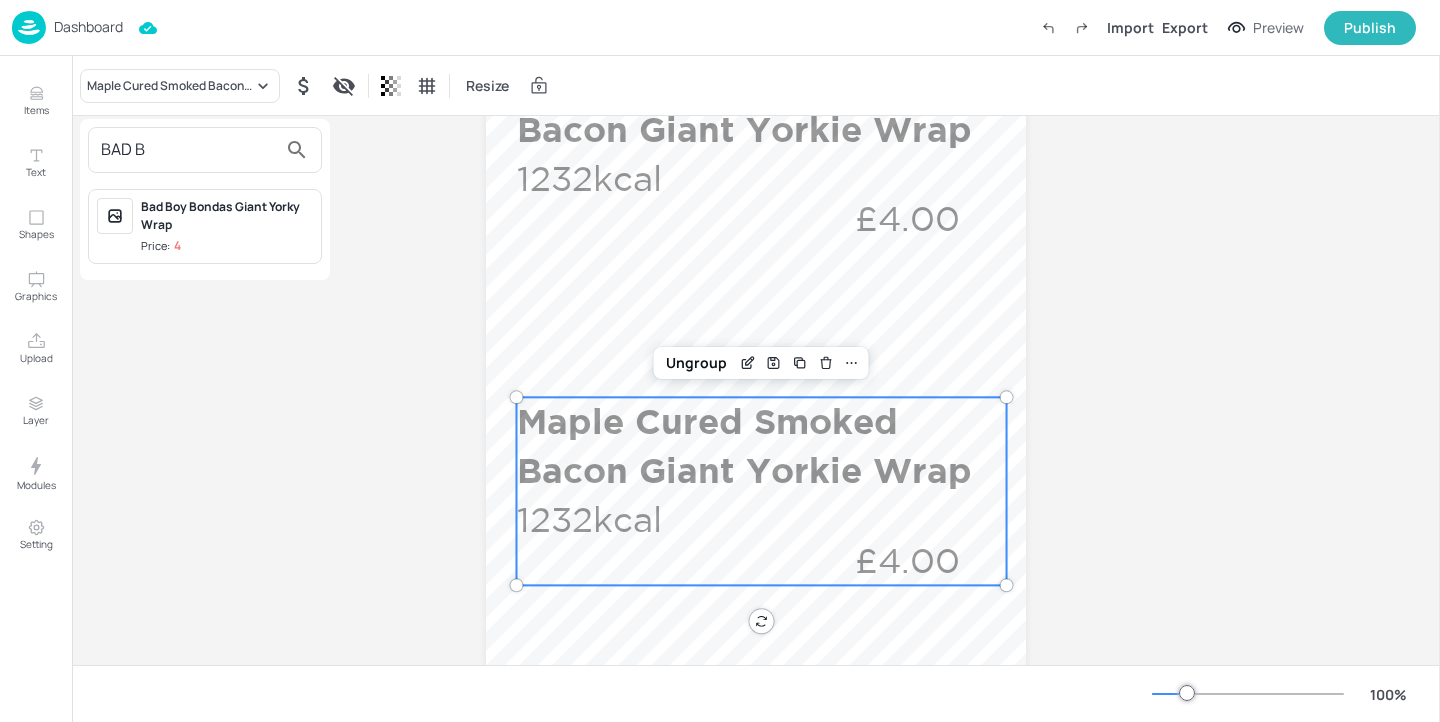type on "BAD B" 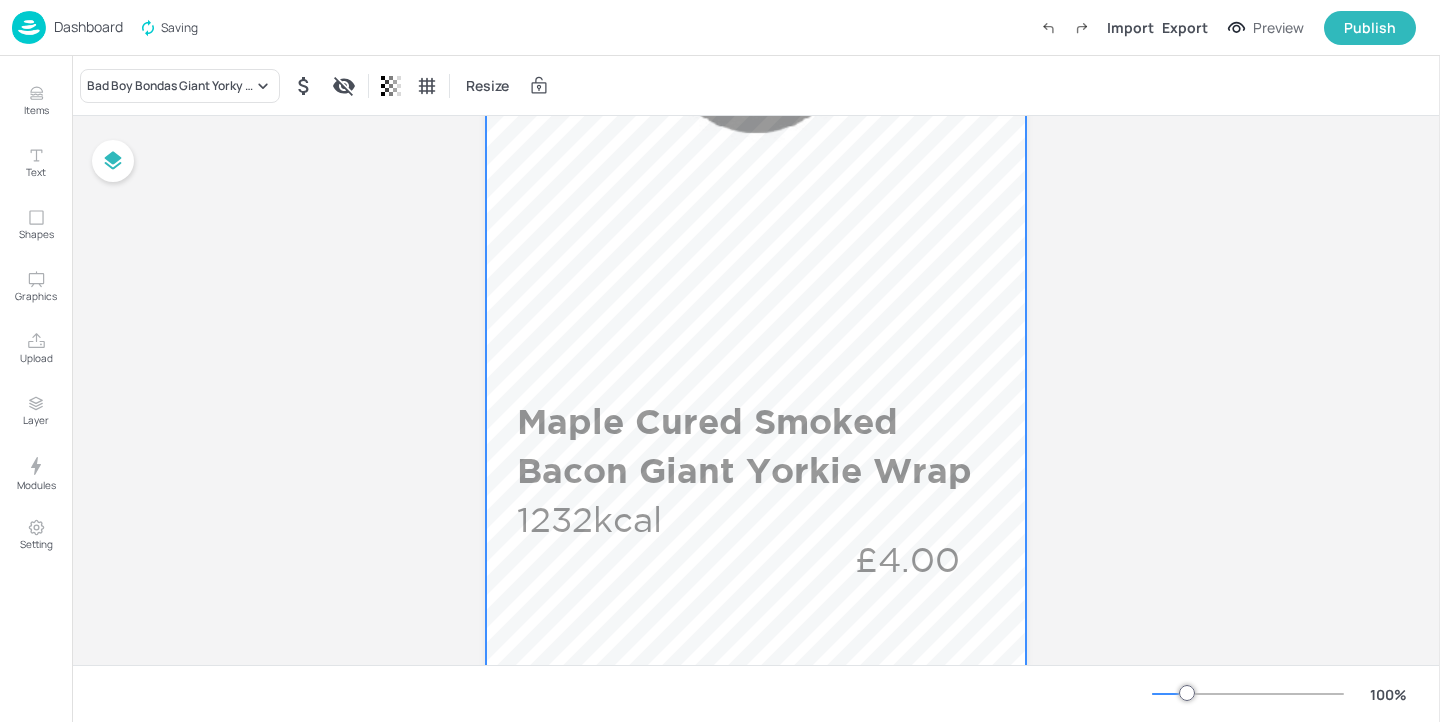 scroll, scrollTop: 0, scrollLeft: 0, axis: both 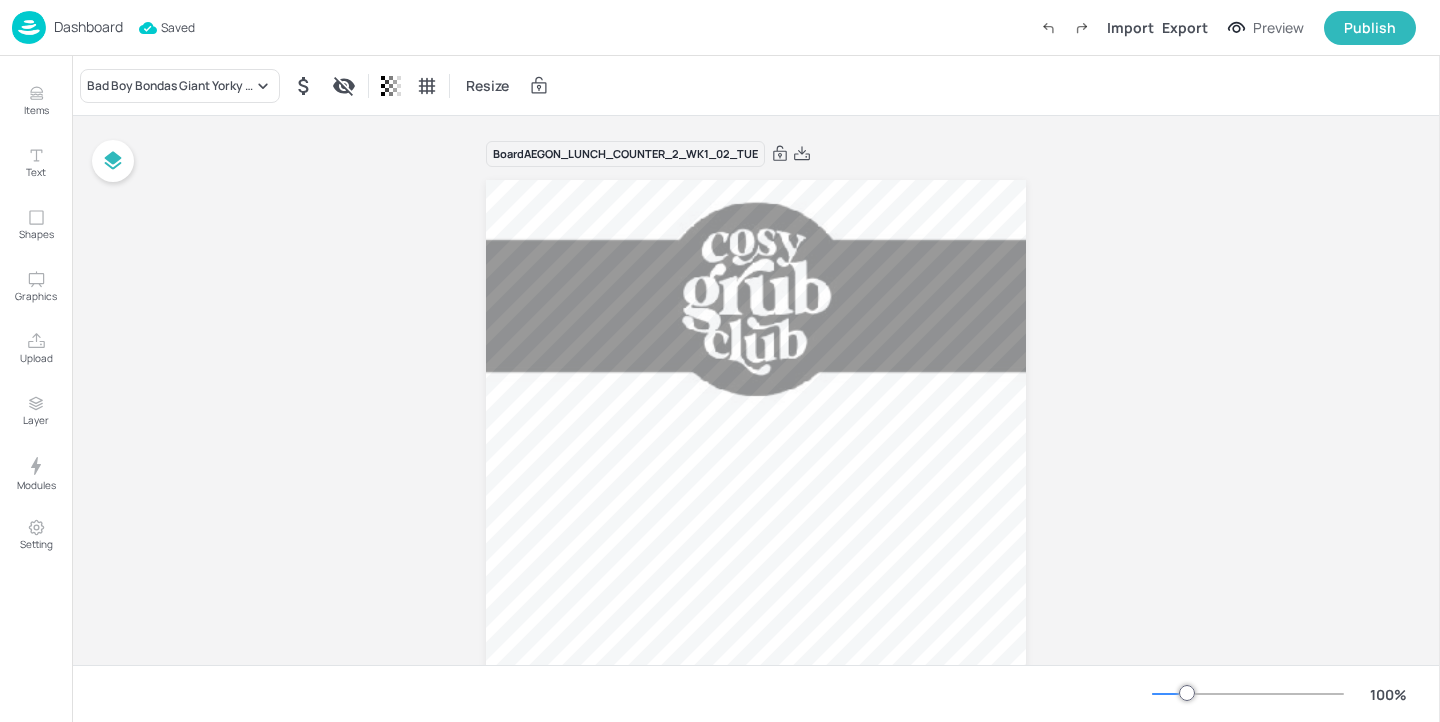 click on "Dashboard" at bounding box center [88, 27] 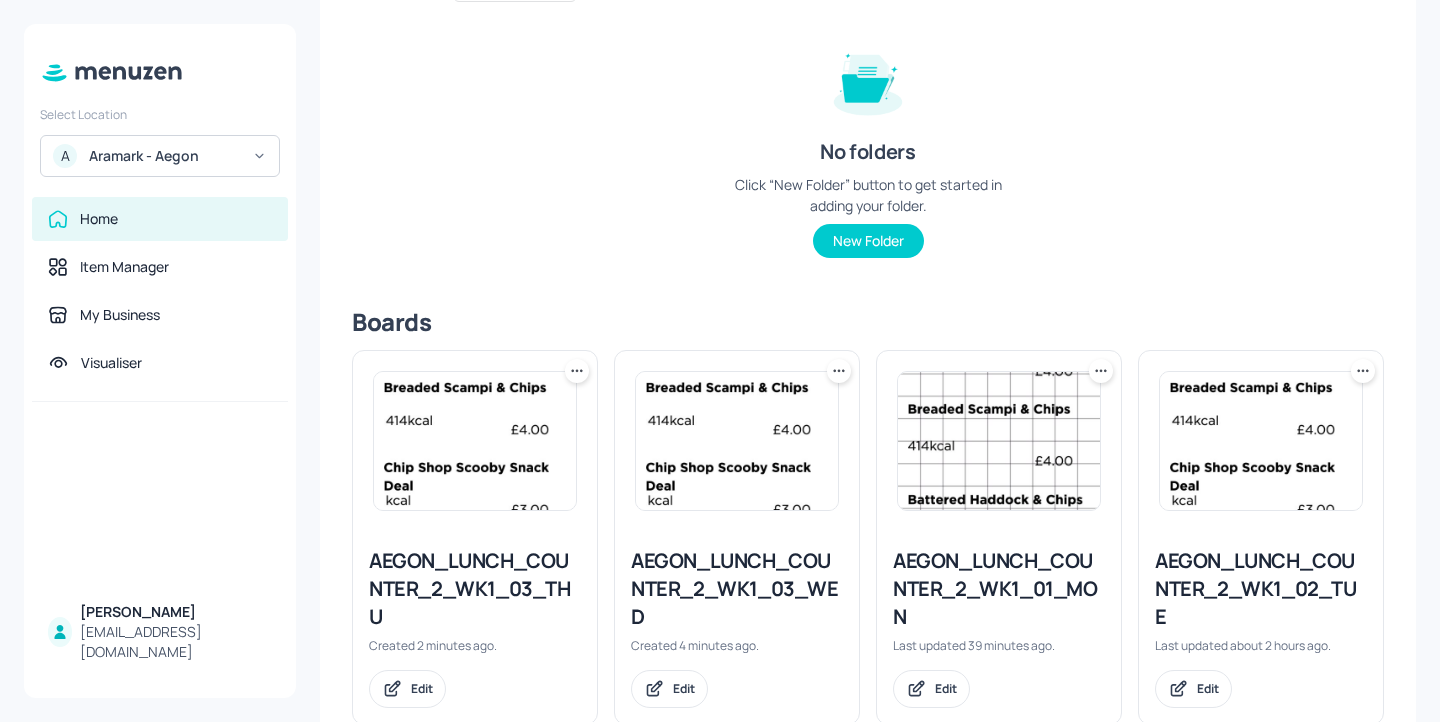 scroll, scrollTop: 267, scrollLeft: 0, axis: vertical 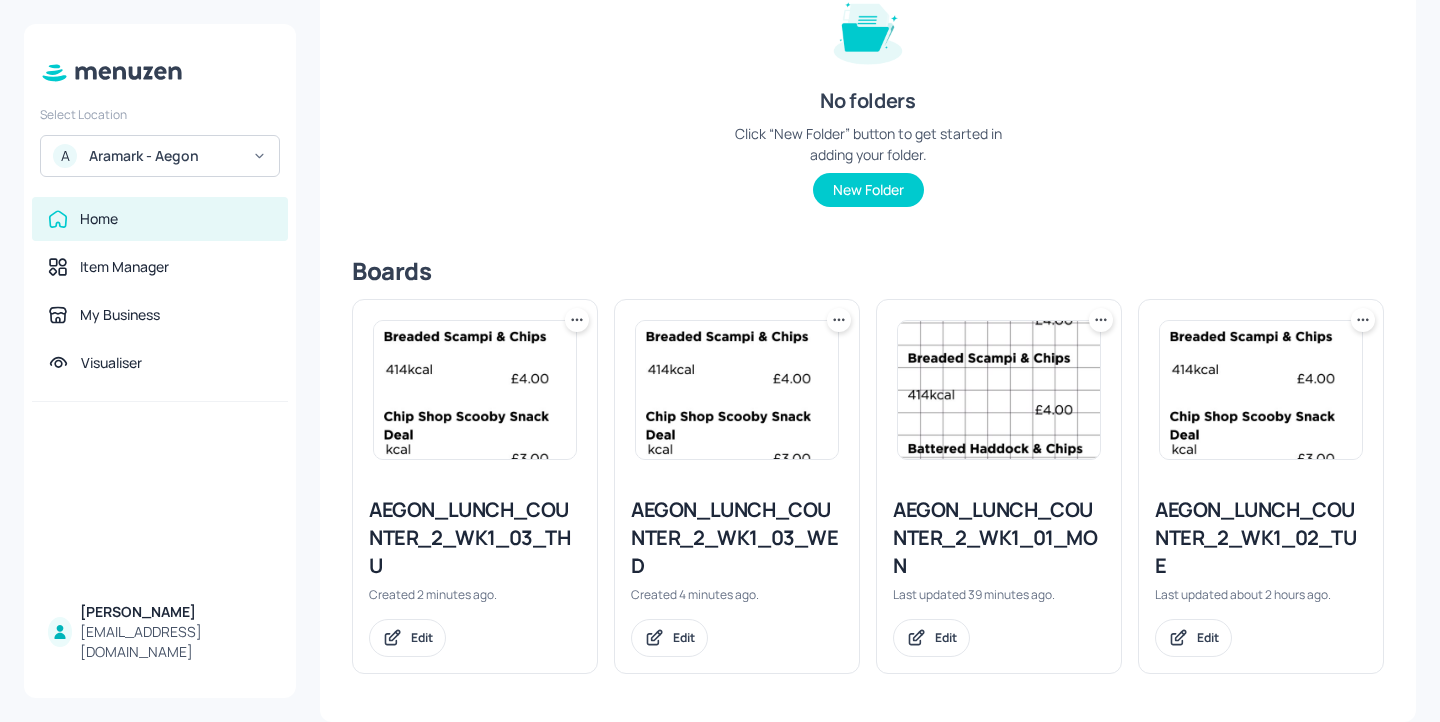 click on "AEGON_LUNCH_COUNTER_2_WK1_03_THU" at bounding box center [475, 538] 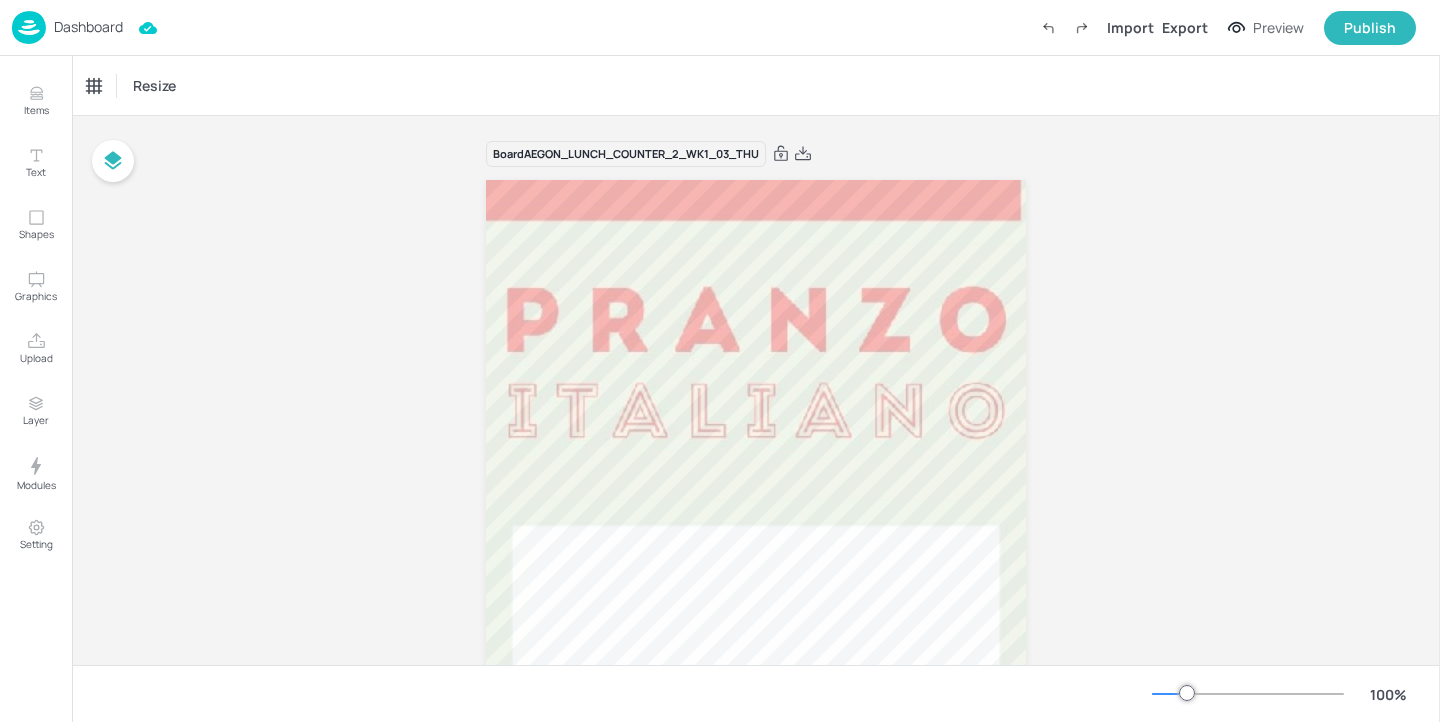 scroll, scrollTop: 264, scrollLeft: 0, axis: vertical 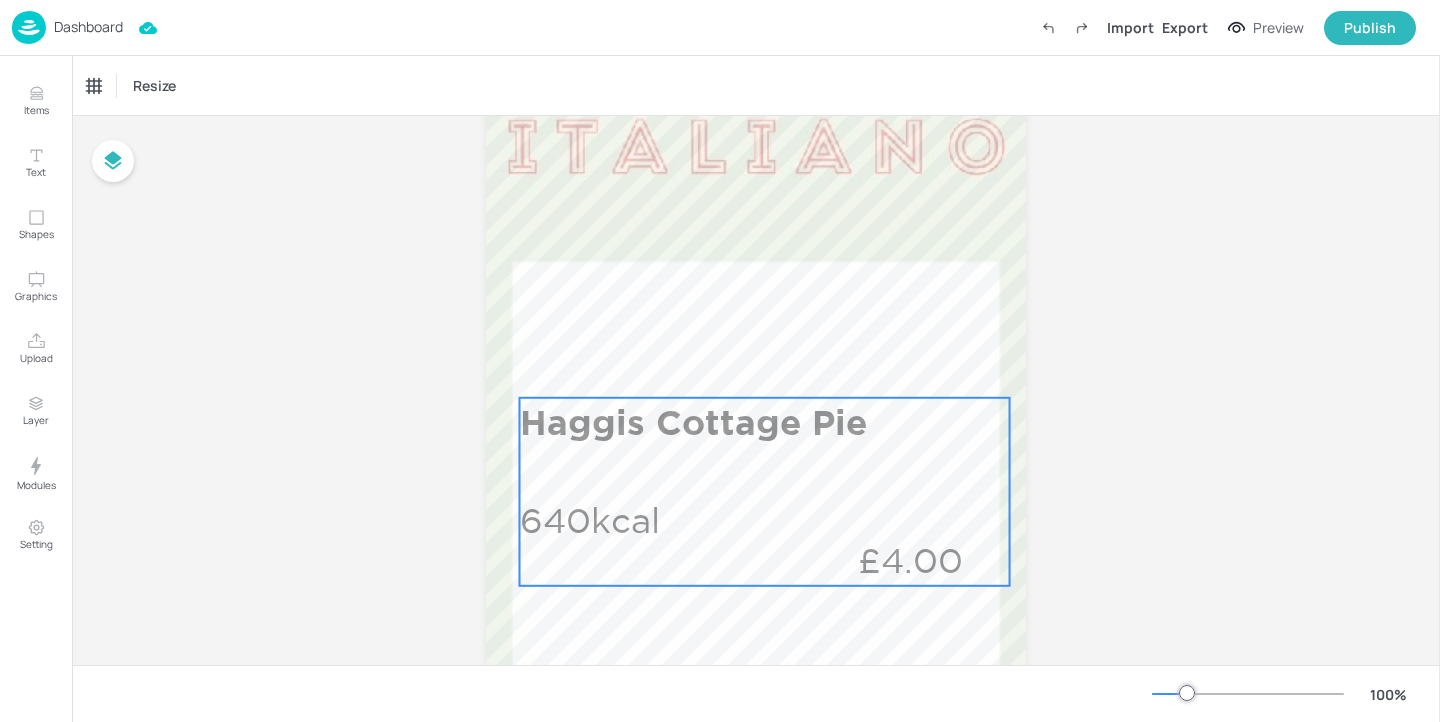 click on "Haggis Cottage Pie" at bounding box center (760, 422) 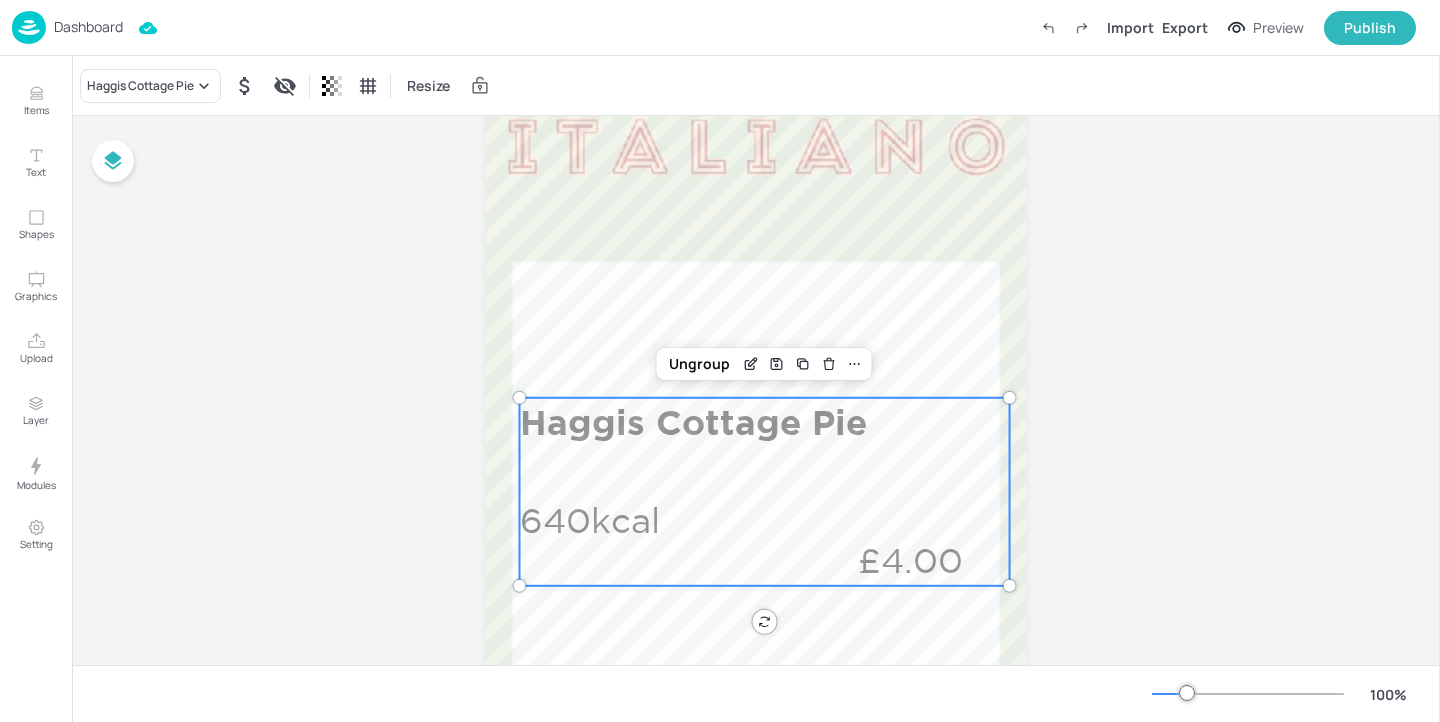 click on "Haggis Cottage Pie Resize" at bounding box center [297, 86] 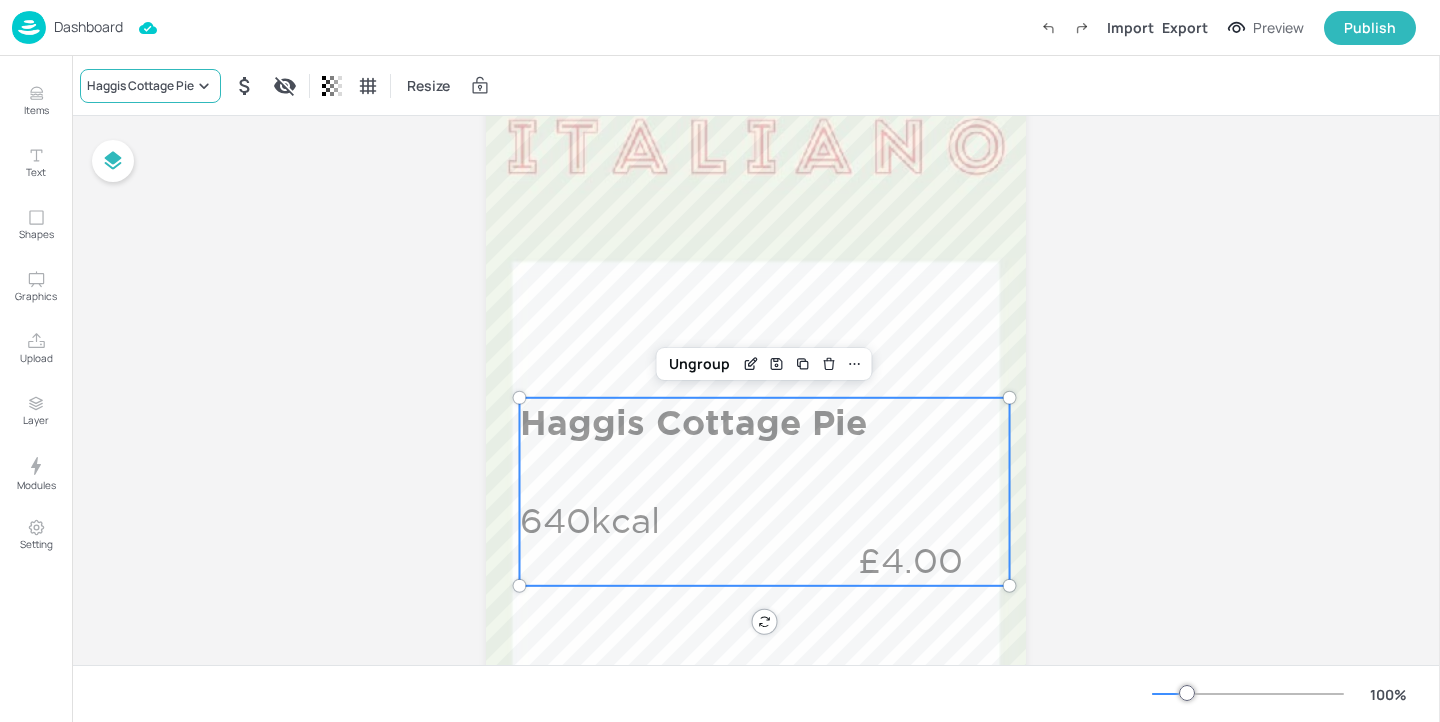 click 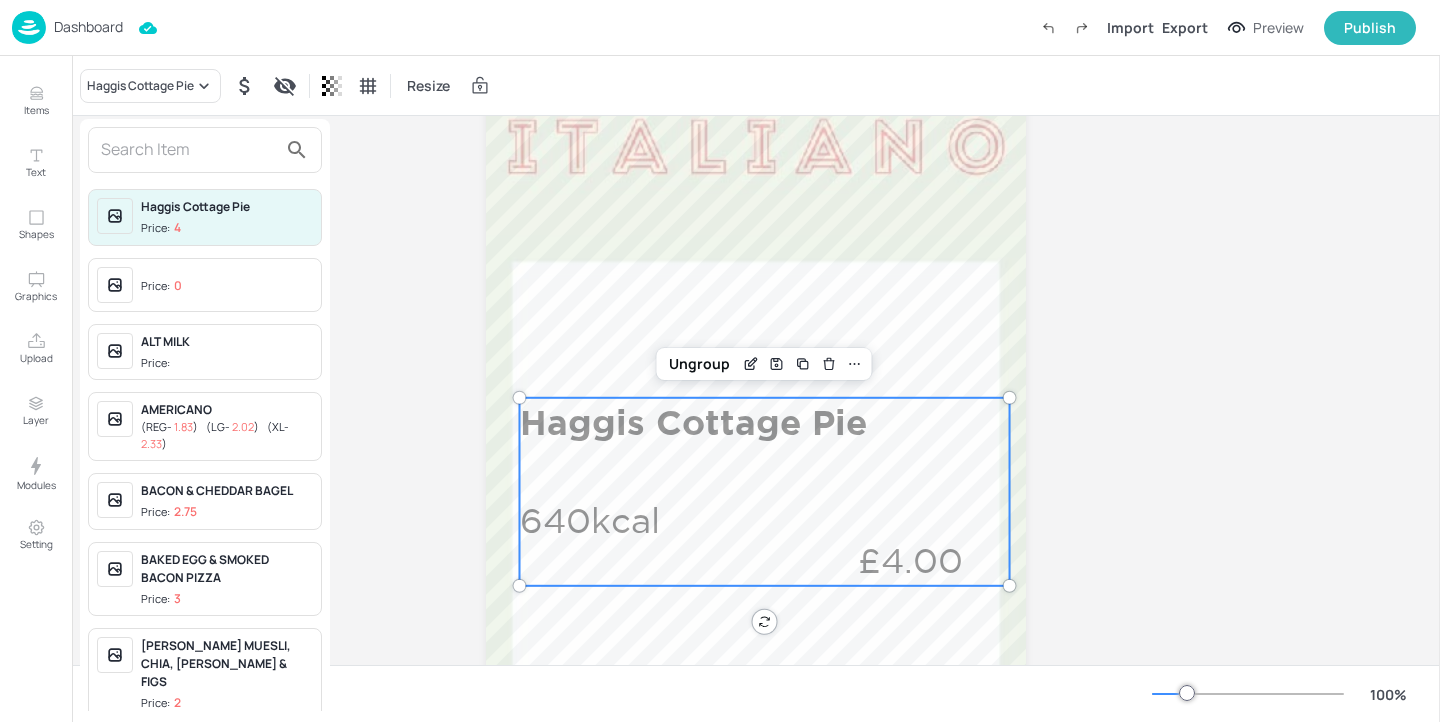 click at bounding box center [189, 150] 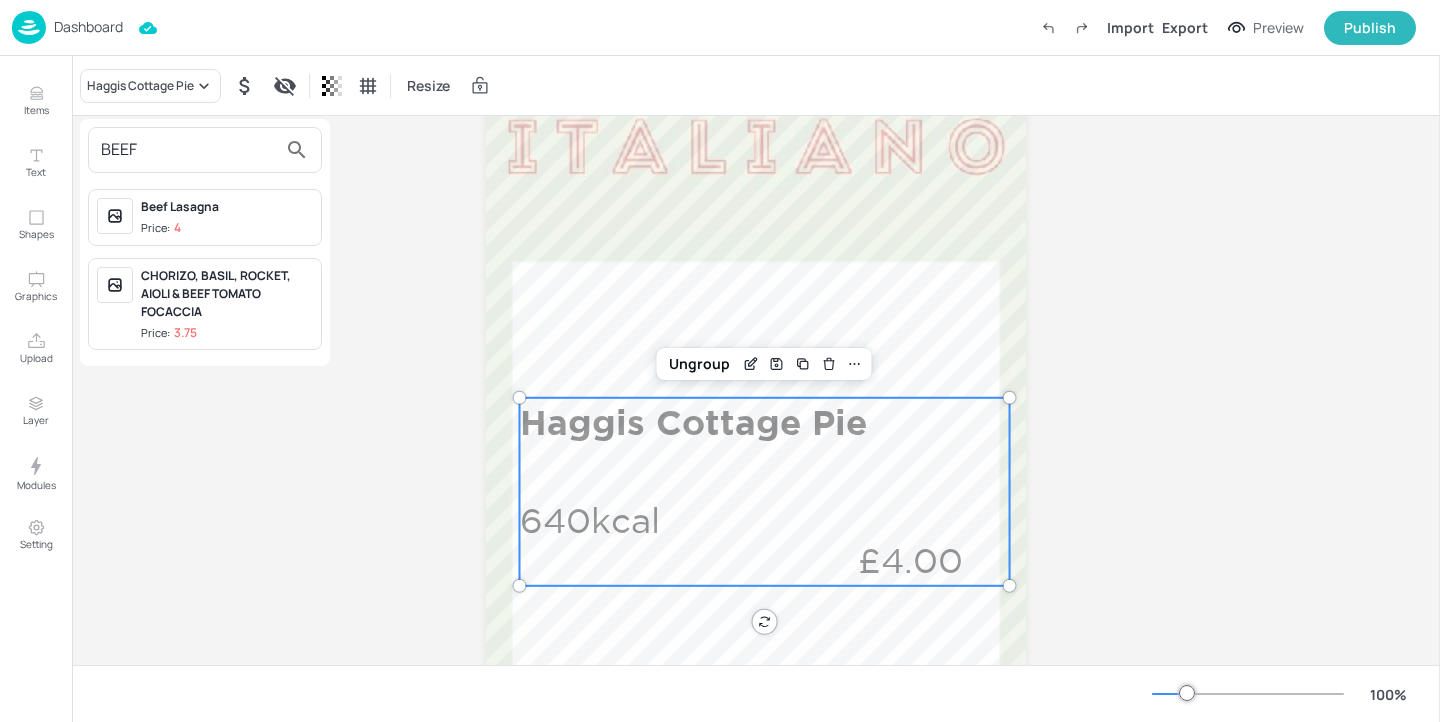 type on "BEEF" 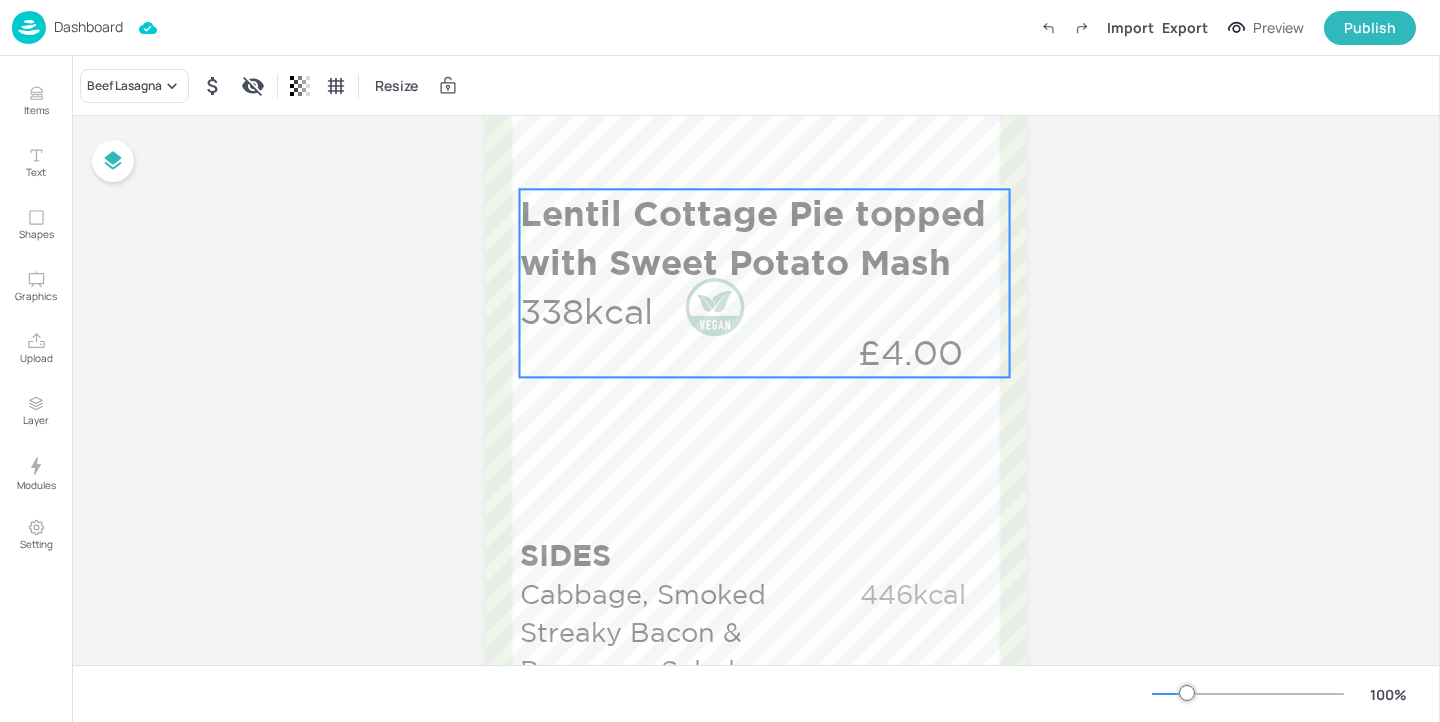 scroll, scrollTop: 825, scrollLeft: 0, axis: vertical 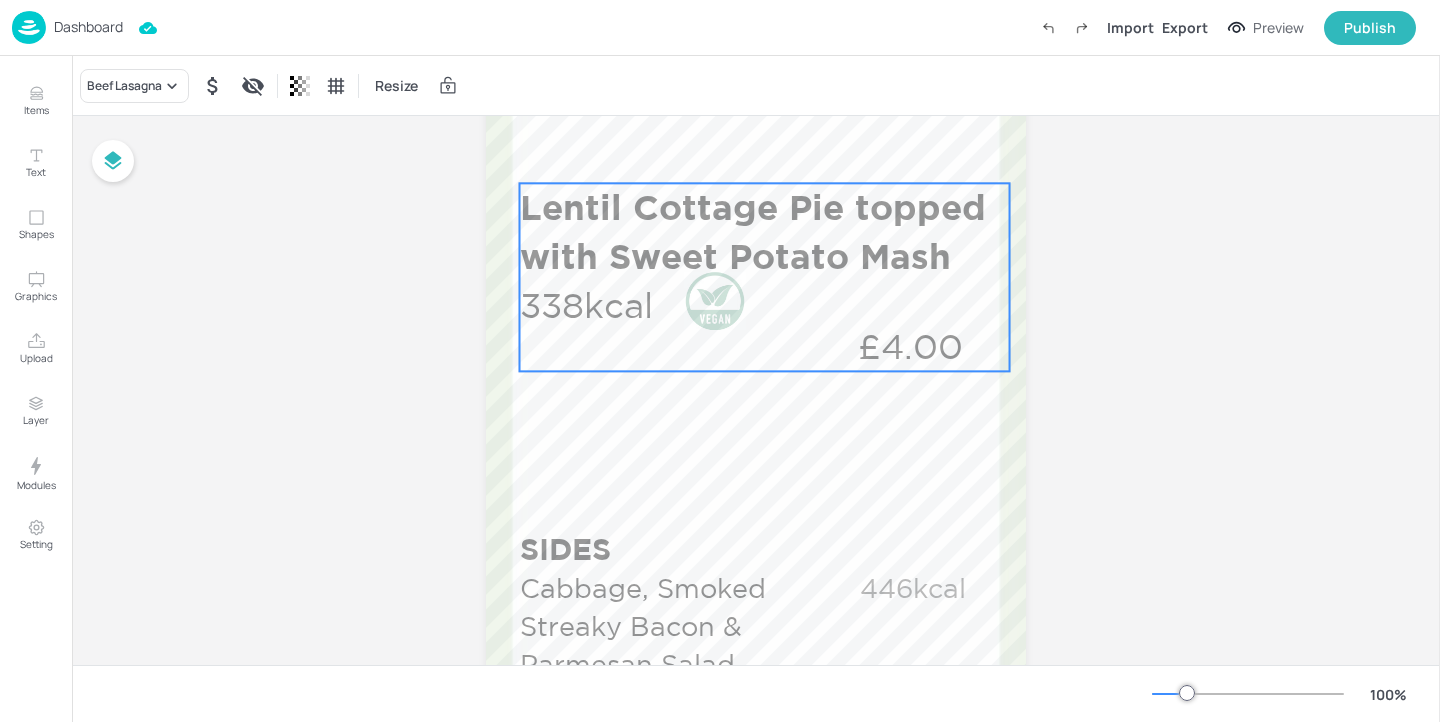 click on "Lentil Cottage Pie topped with Sweet Potato Mash" at bounding box center (760, 232) 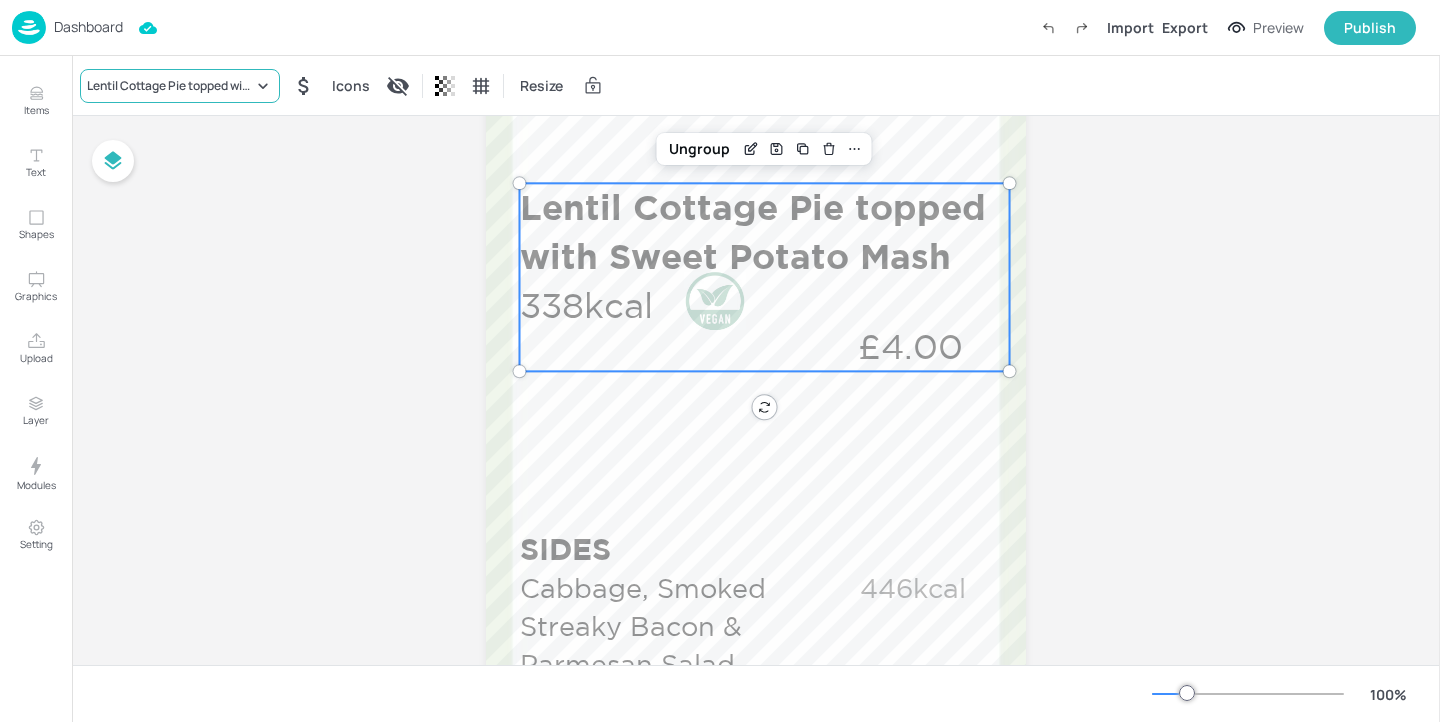 click on "Lentil Cottage Pie topped with Sweet Potato Mash" at bounding box center (170, 86) 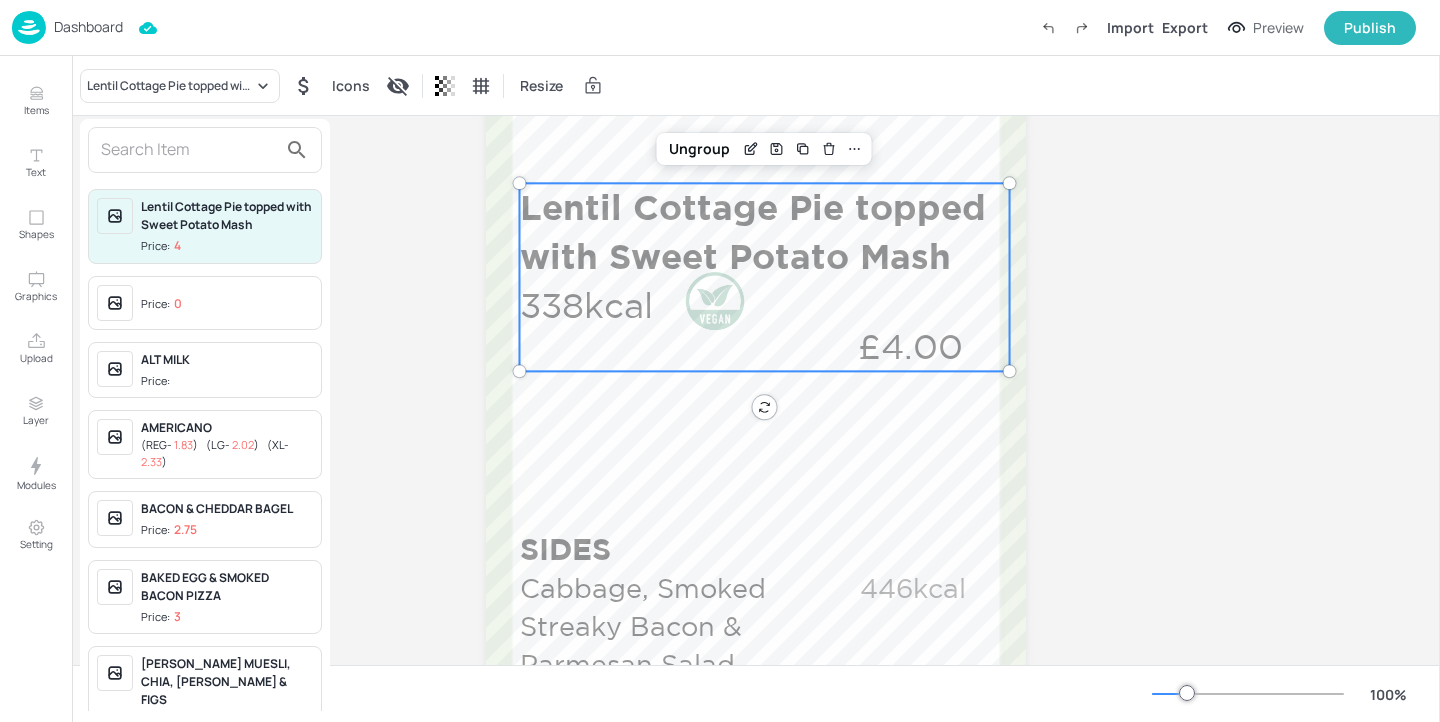 click at bounding box center [189, 150] 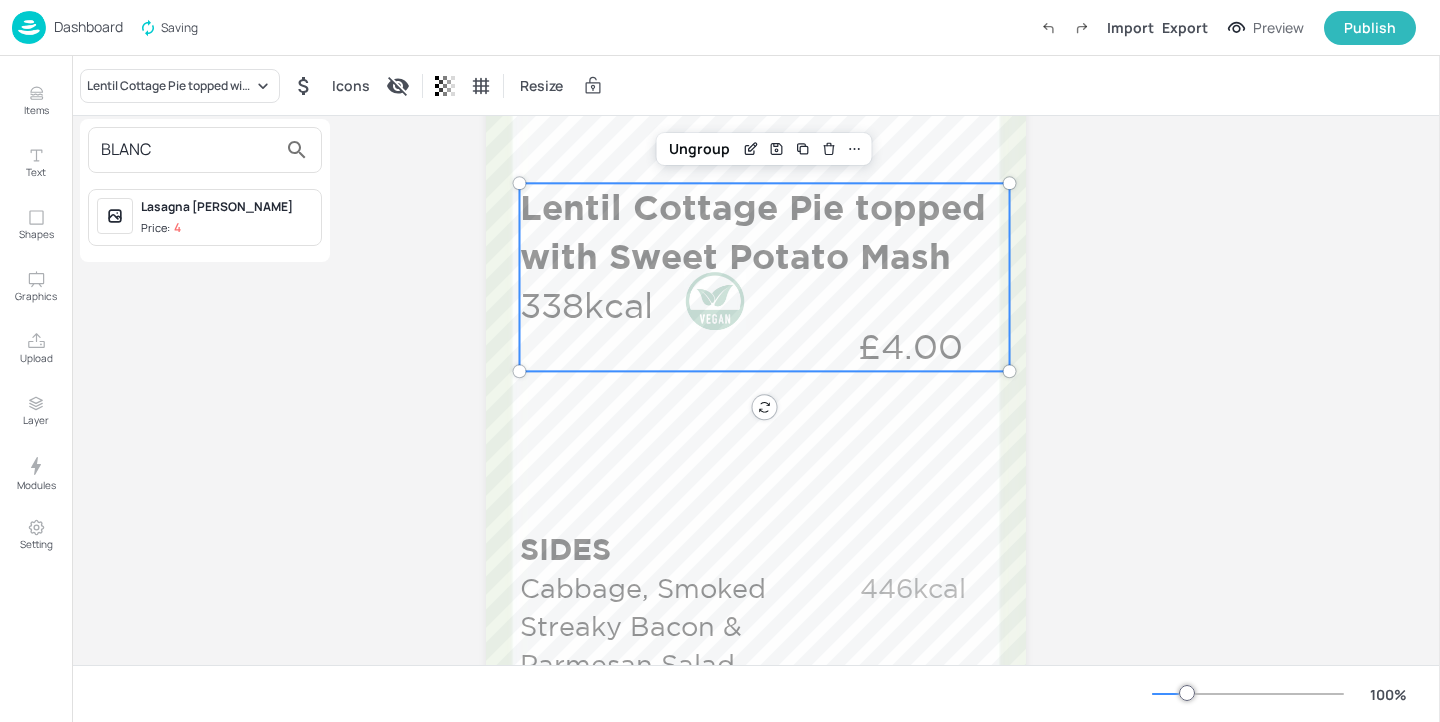 type on "BLANC" 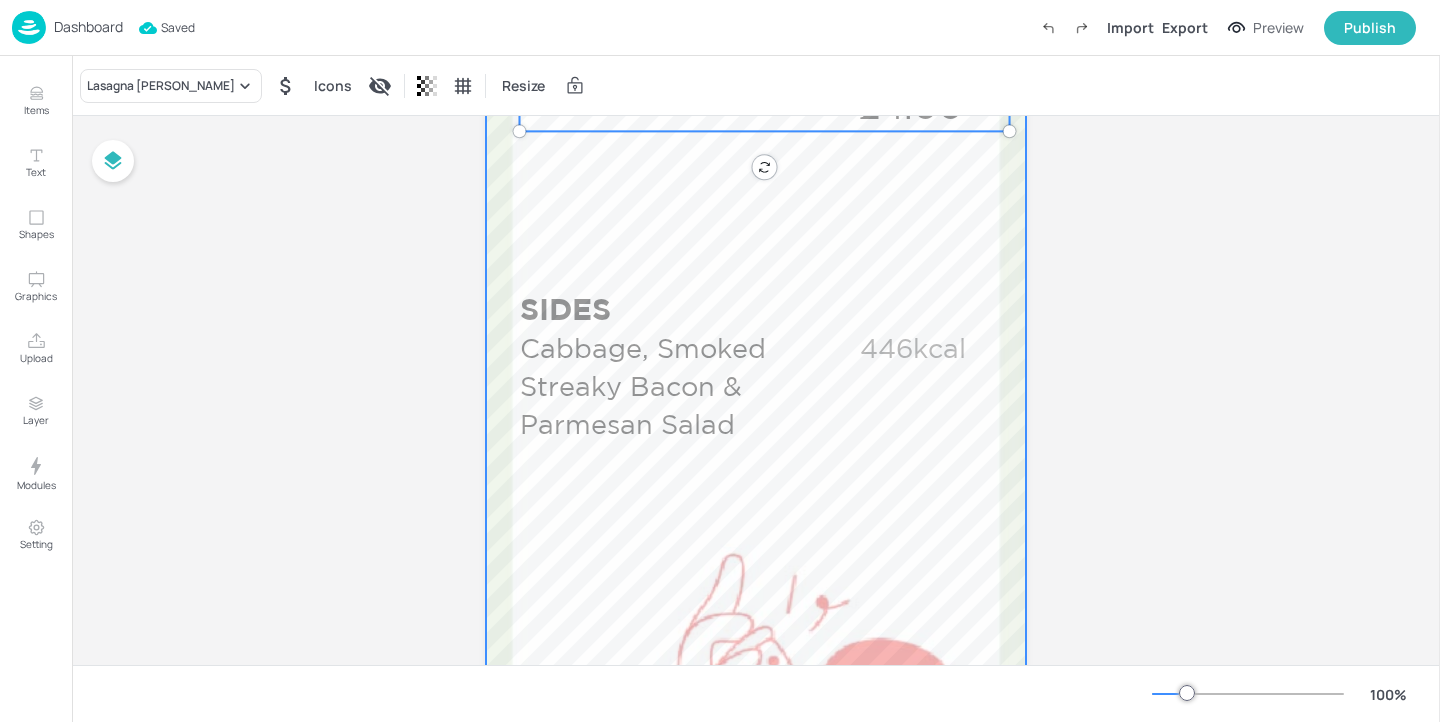 scroll, scrollTop: 1123, scrollLeft: 0, axis: vertical 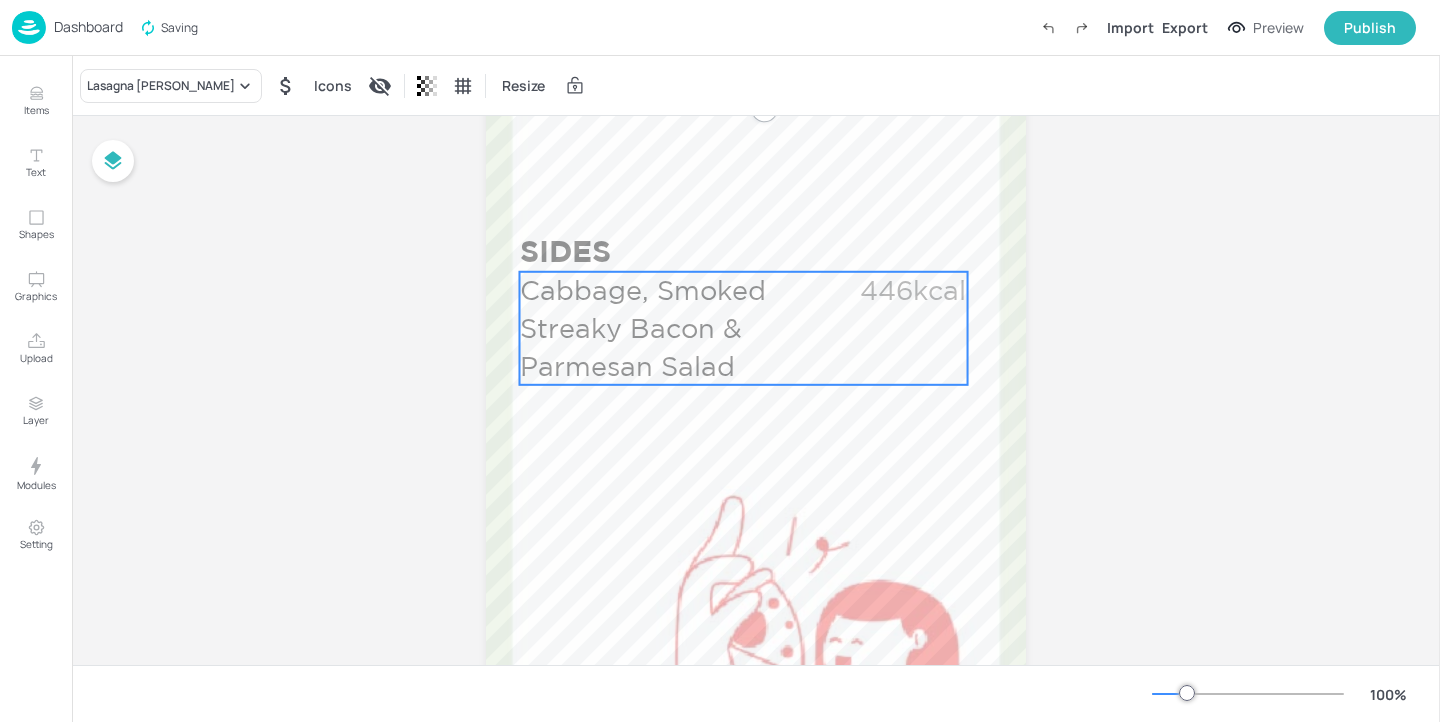 click on "Cabbage, Smoked Streaky Bacon & Parmesan Salad" at bounding box center (672, 328) 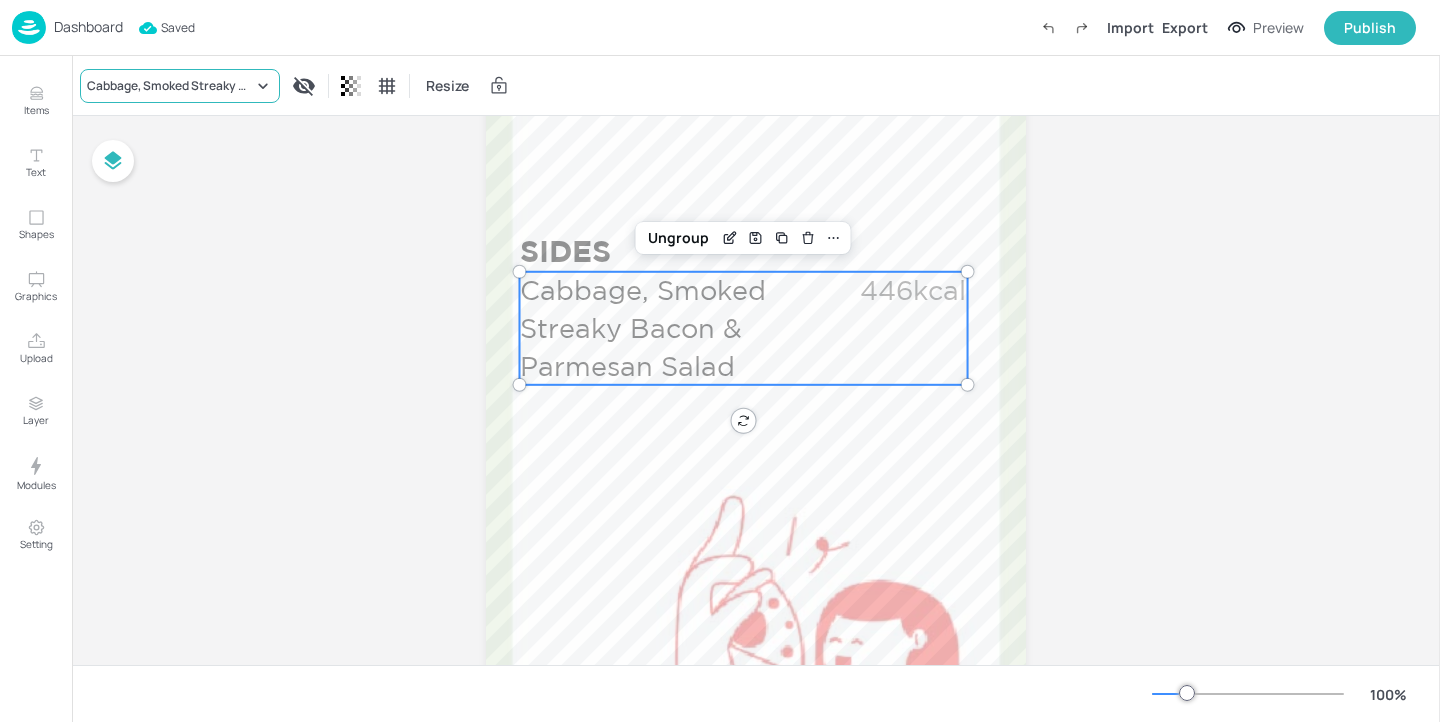 click on "Cabbage, Smoked Streaky Bacon & Parmesan Salad" at bounding box center [170, 86] 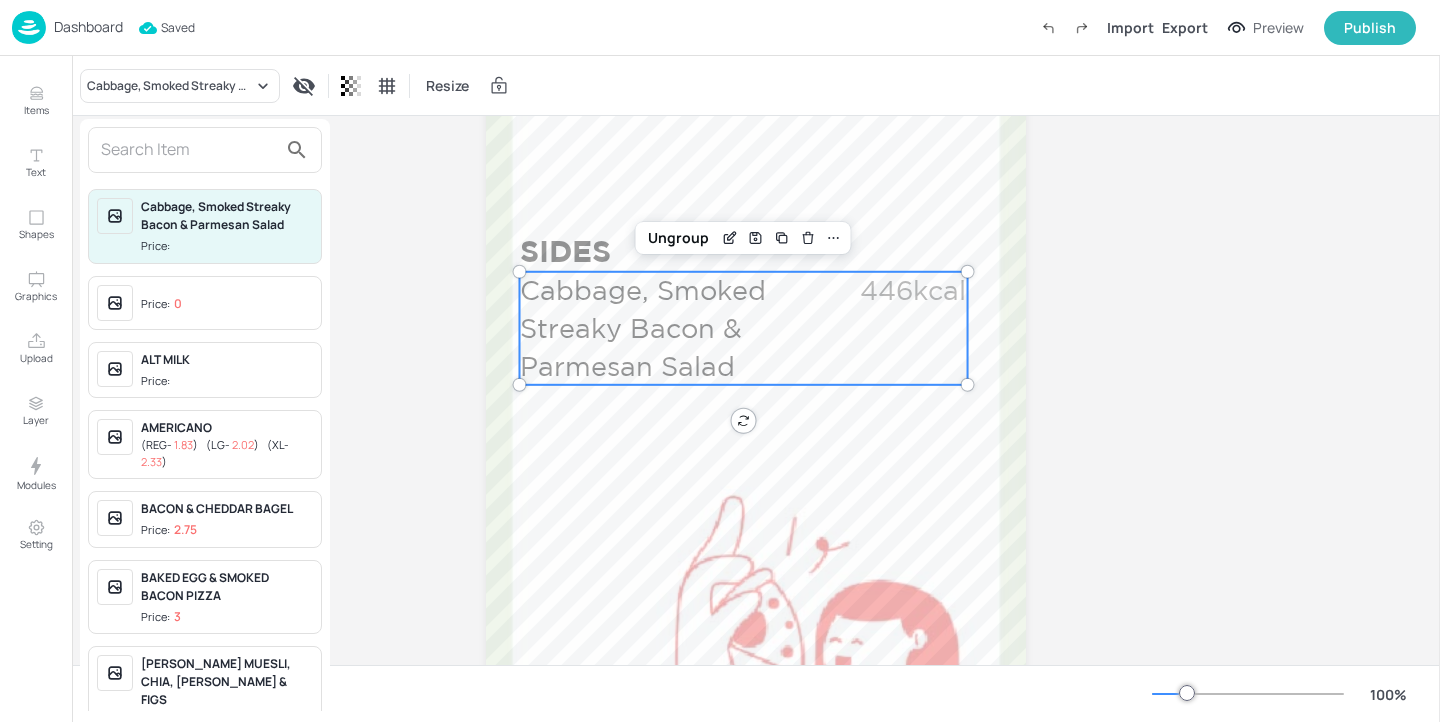 click at bounding box center (189, 150) 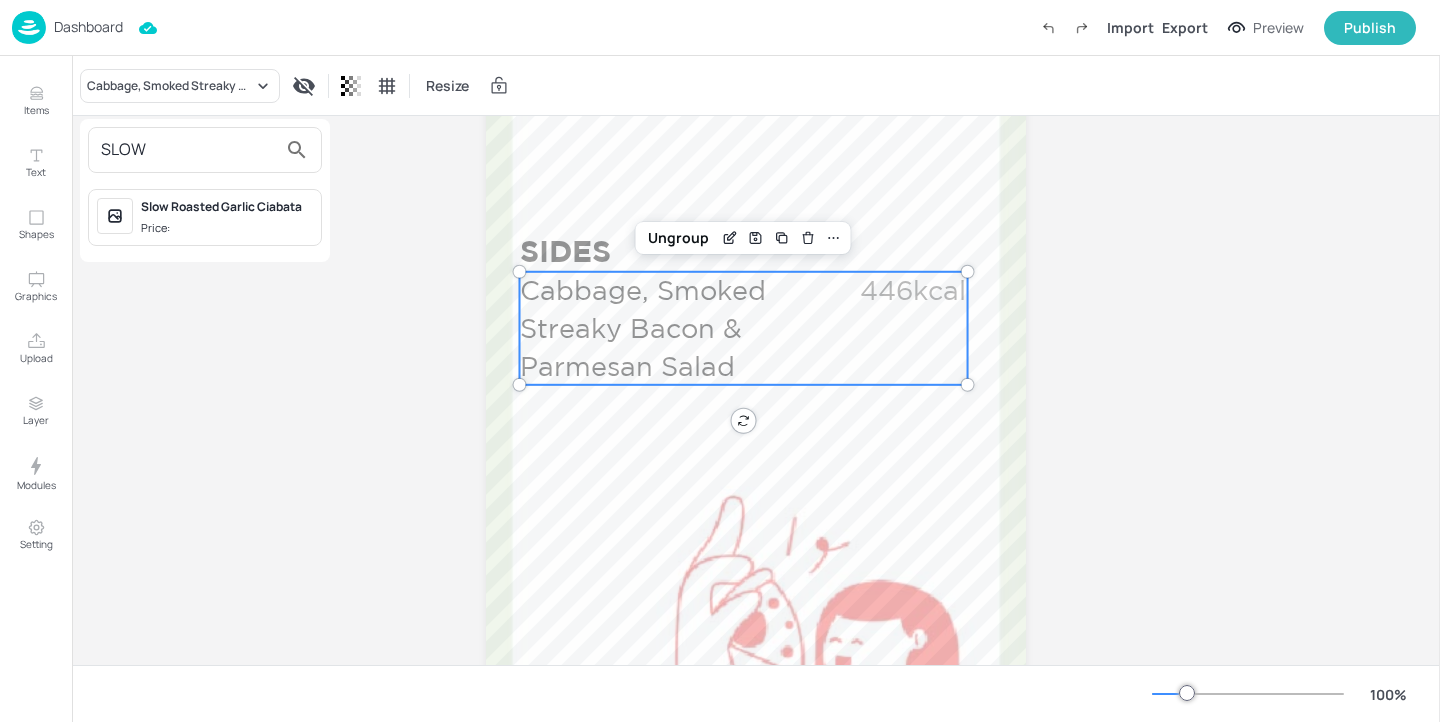 type on "SLOW" 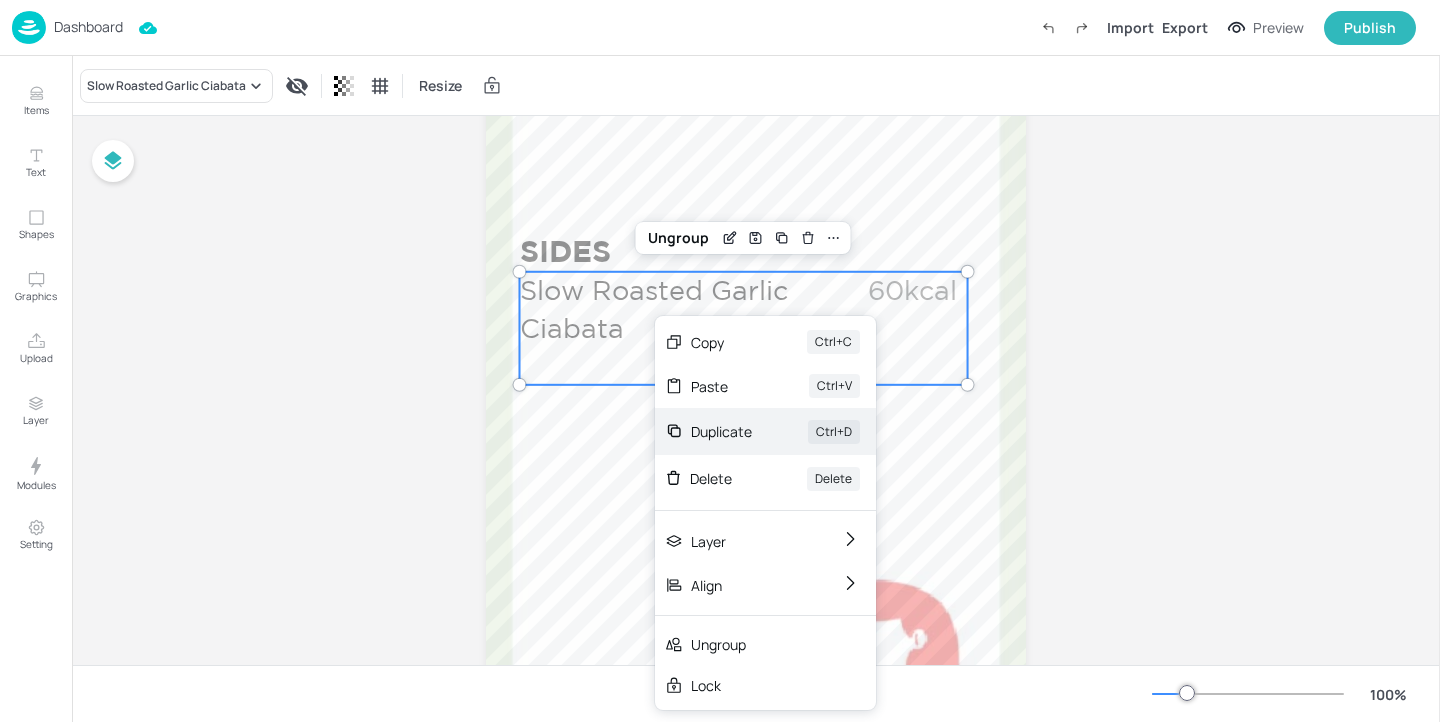 click on "Duplicate" at bounding box center (721, 431) 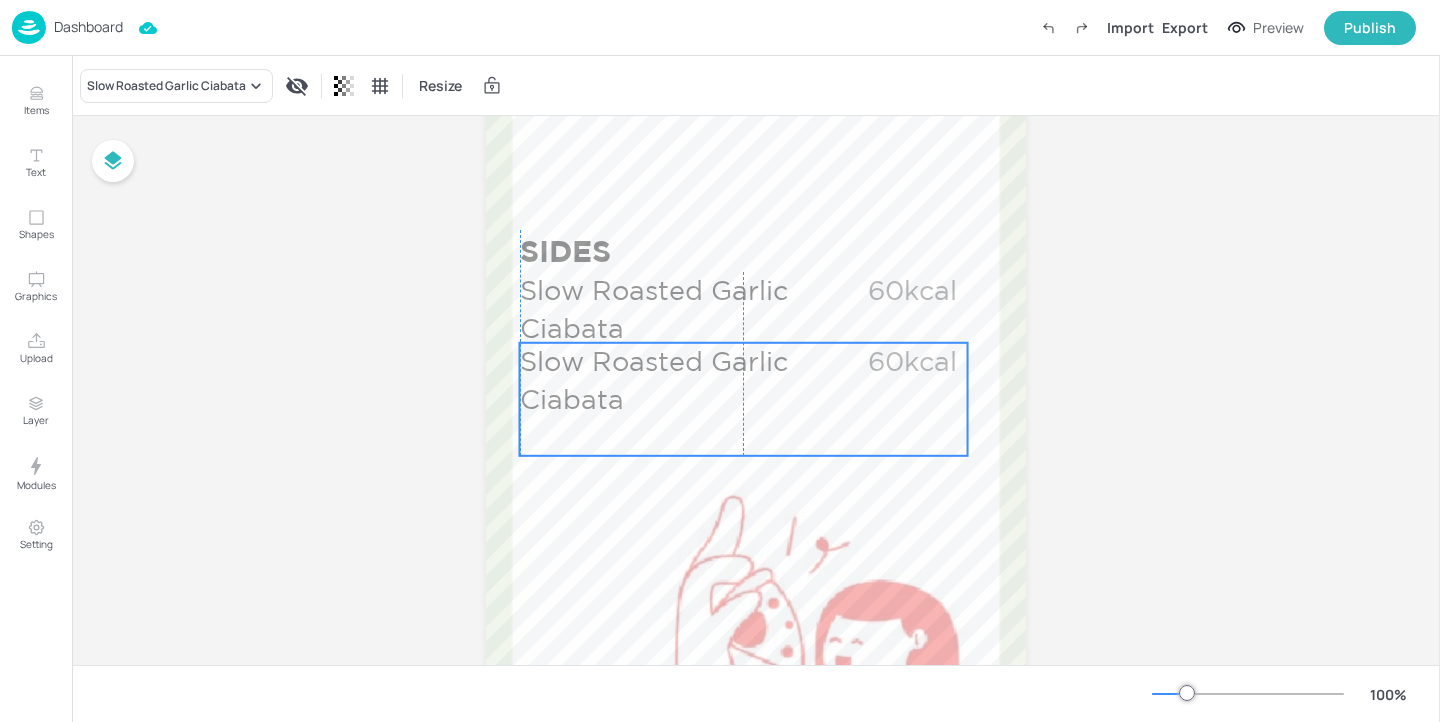 drag, startPoint x: 654, startPoint y: 312, endPoint x: 643, endPoint y: 373, distance: 61.983868 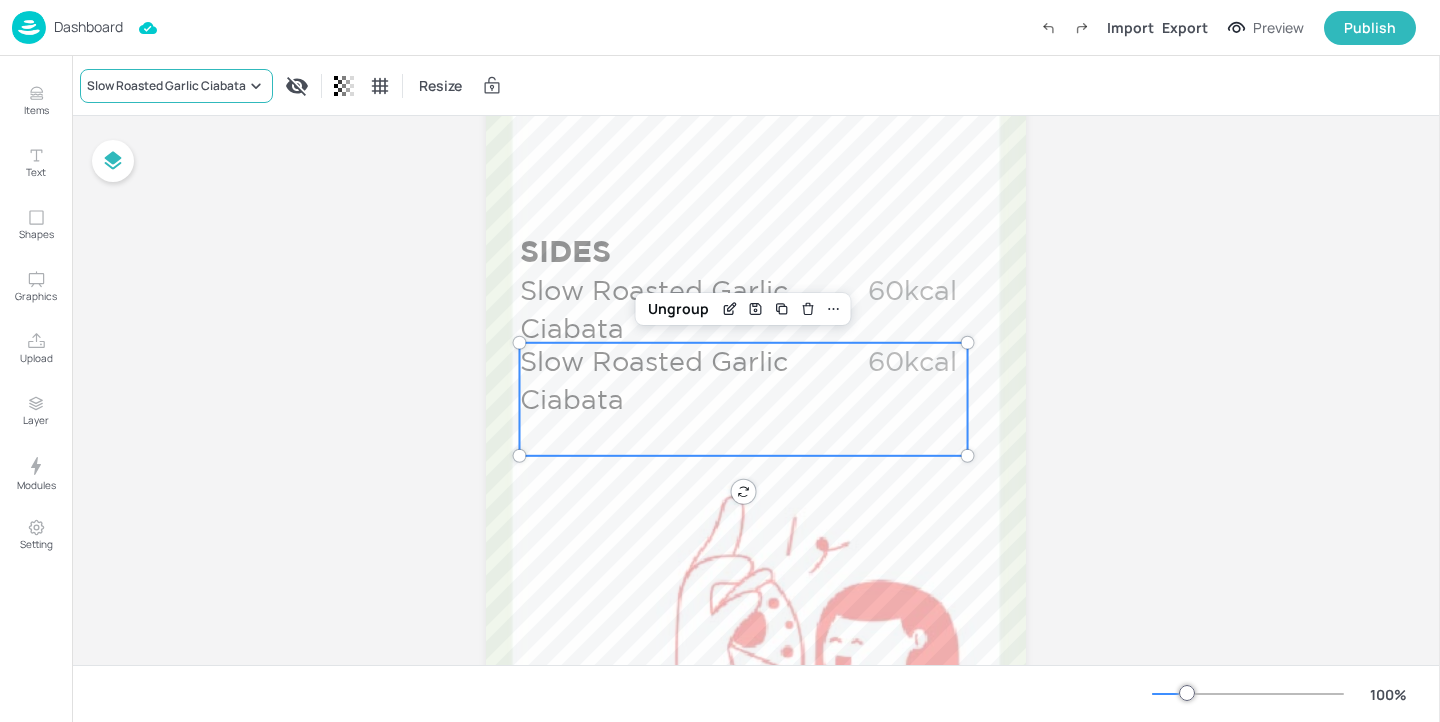 click on "Slow Roasted Garlic Ciabata" at bounding box center (166, 86) 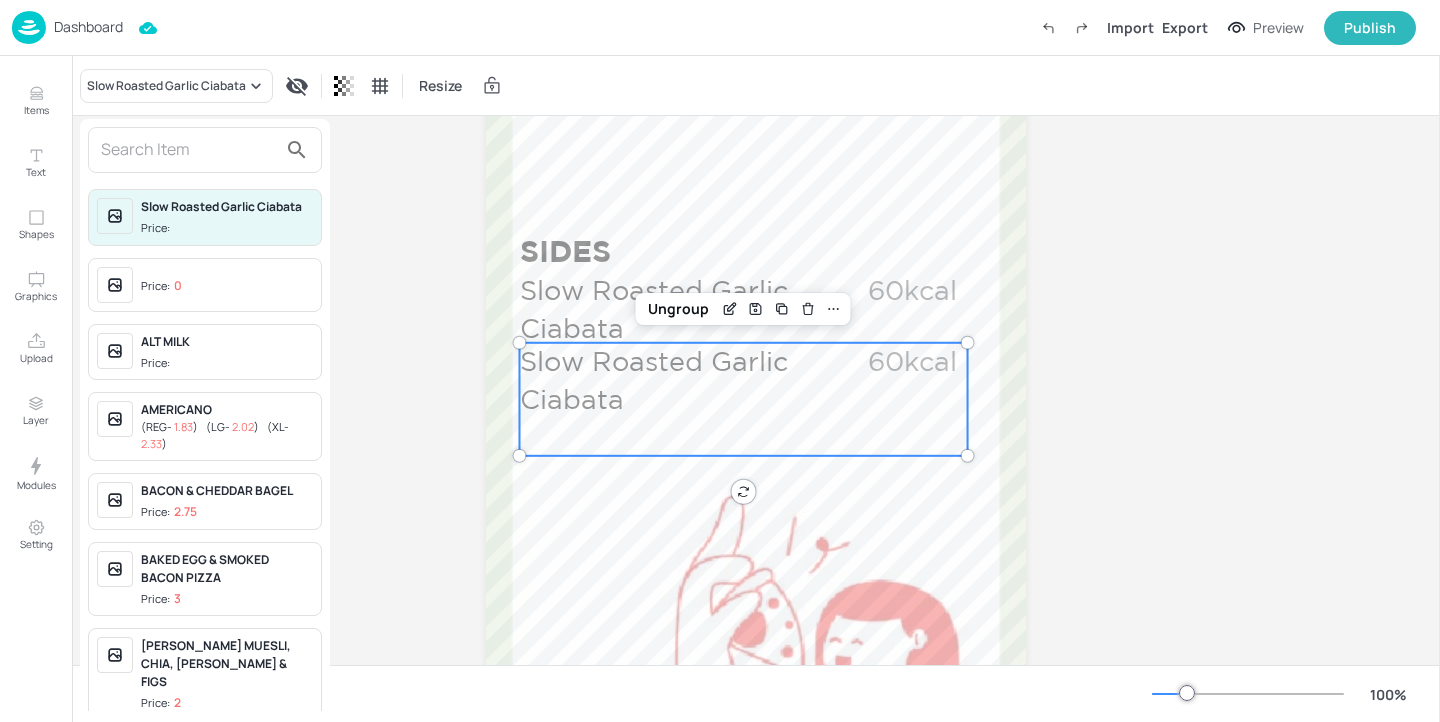 click at bounding box center [189, 150] 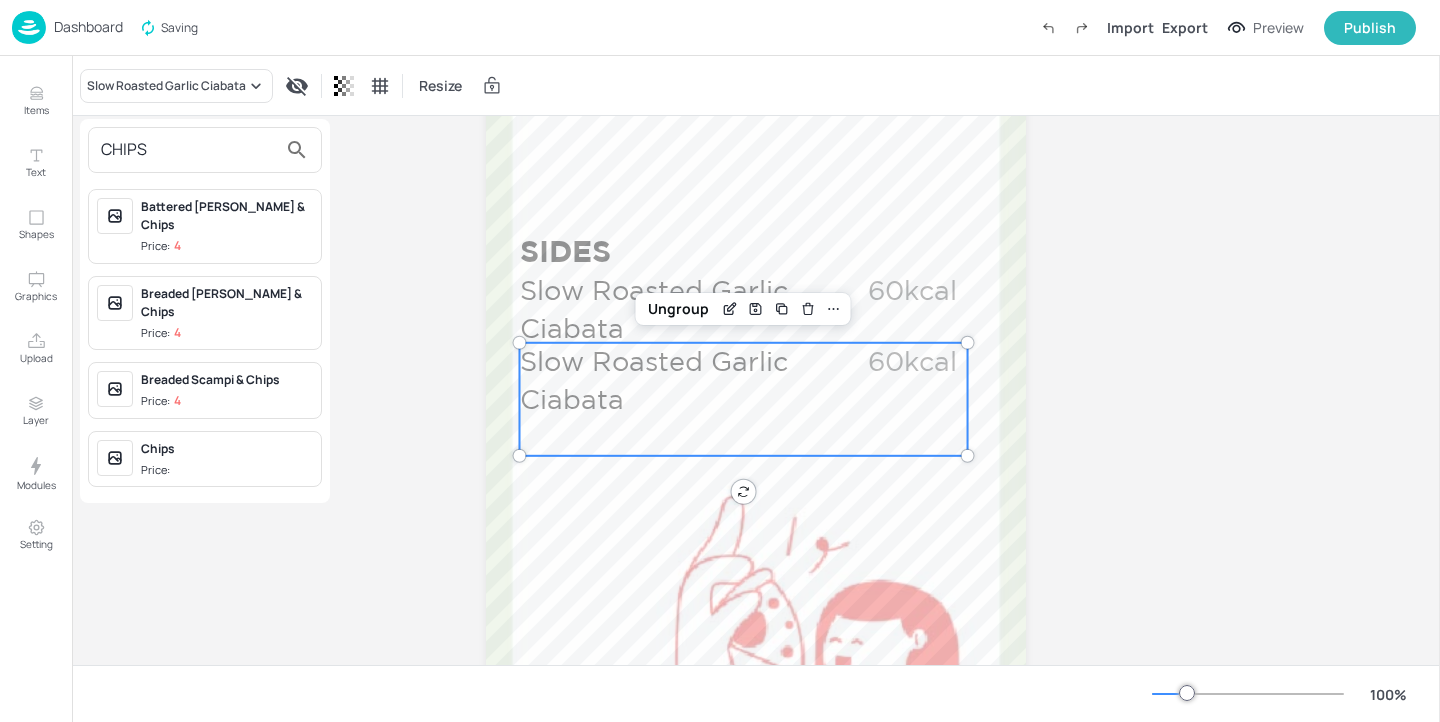 type on "CHIPS" 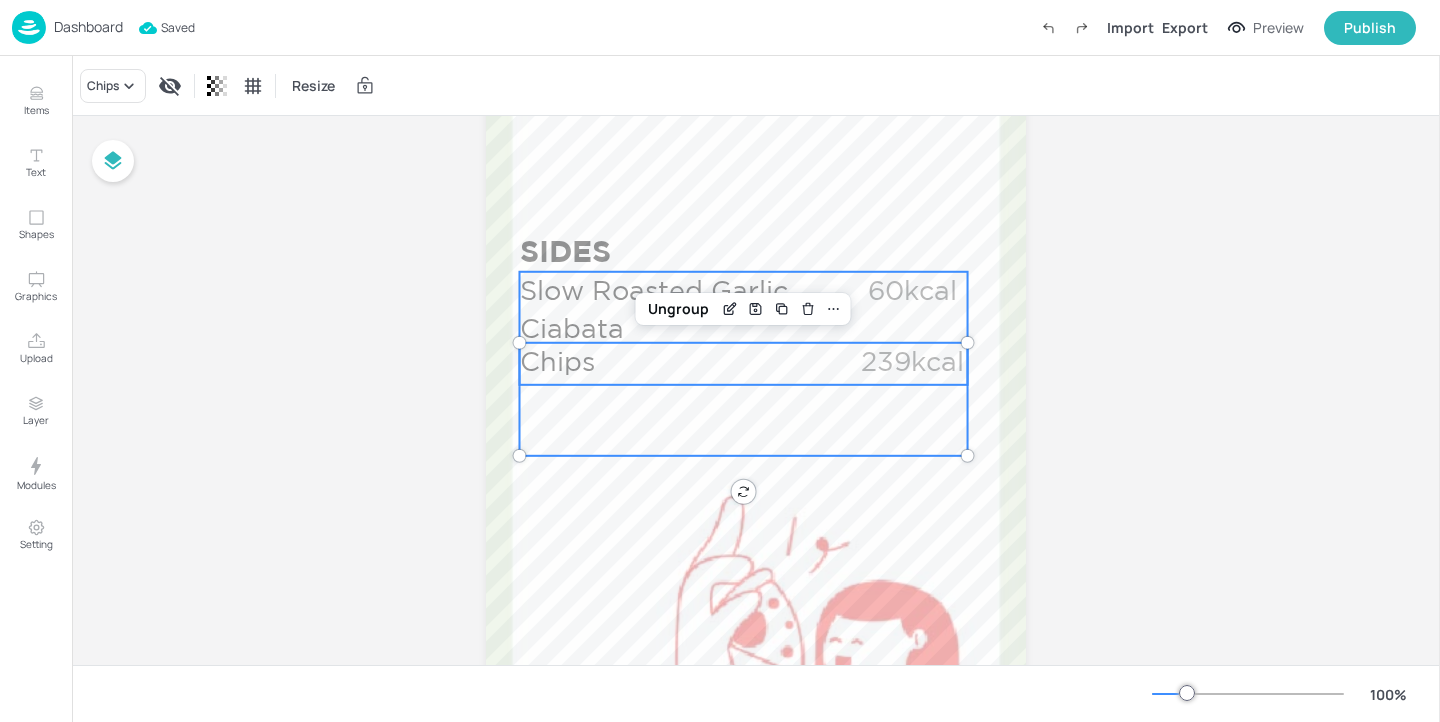 click on "Slow Roasted Garlic Ciabata" at bounding box center [672, 310] 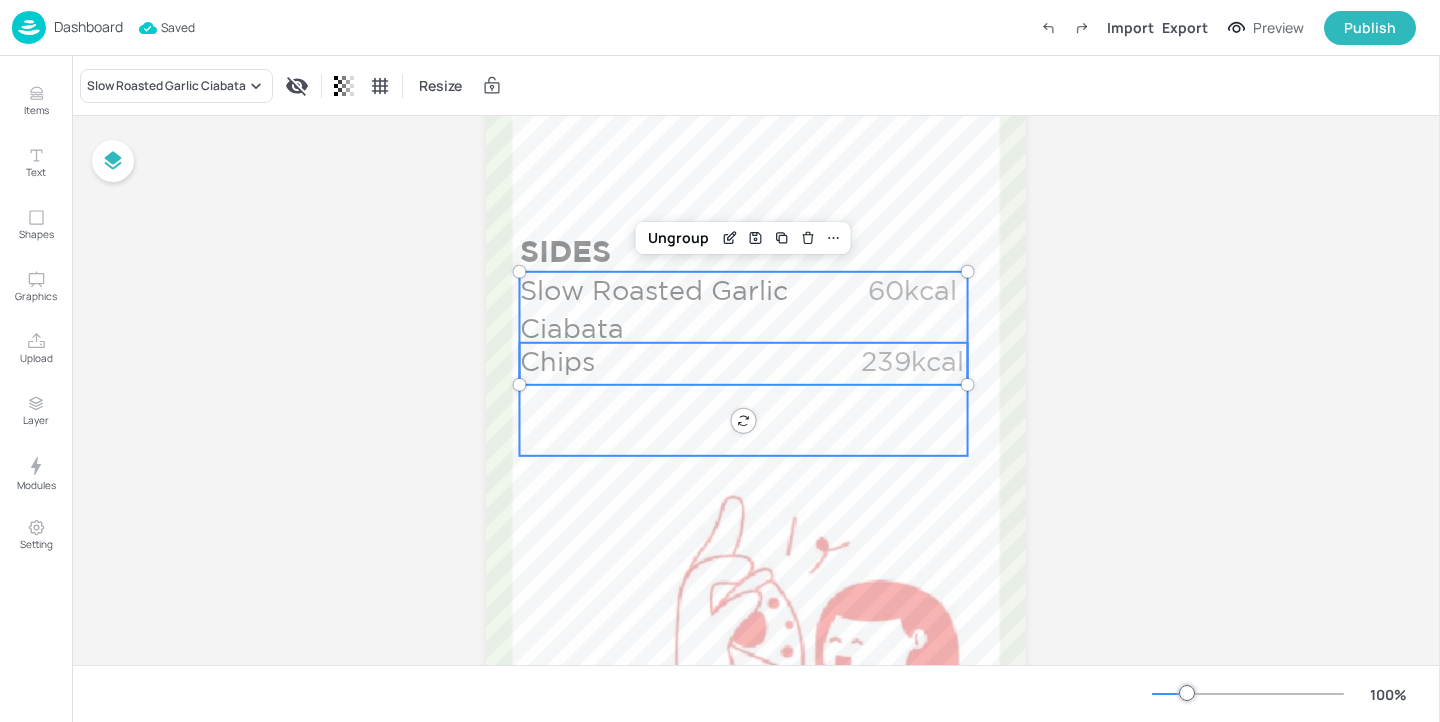 click on "Chips 239kcal" at bounding box center [744, 399] 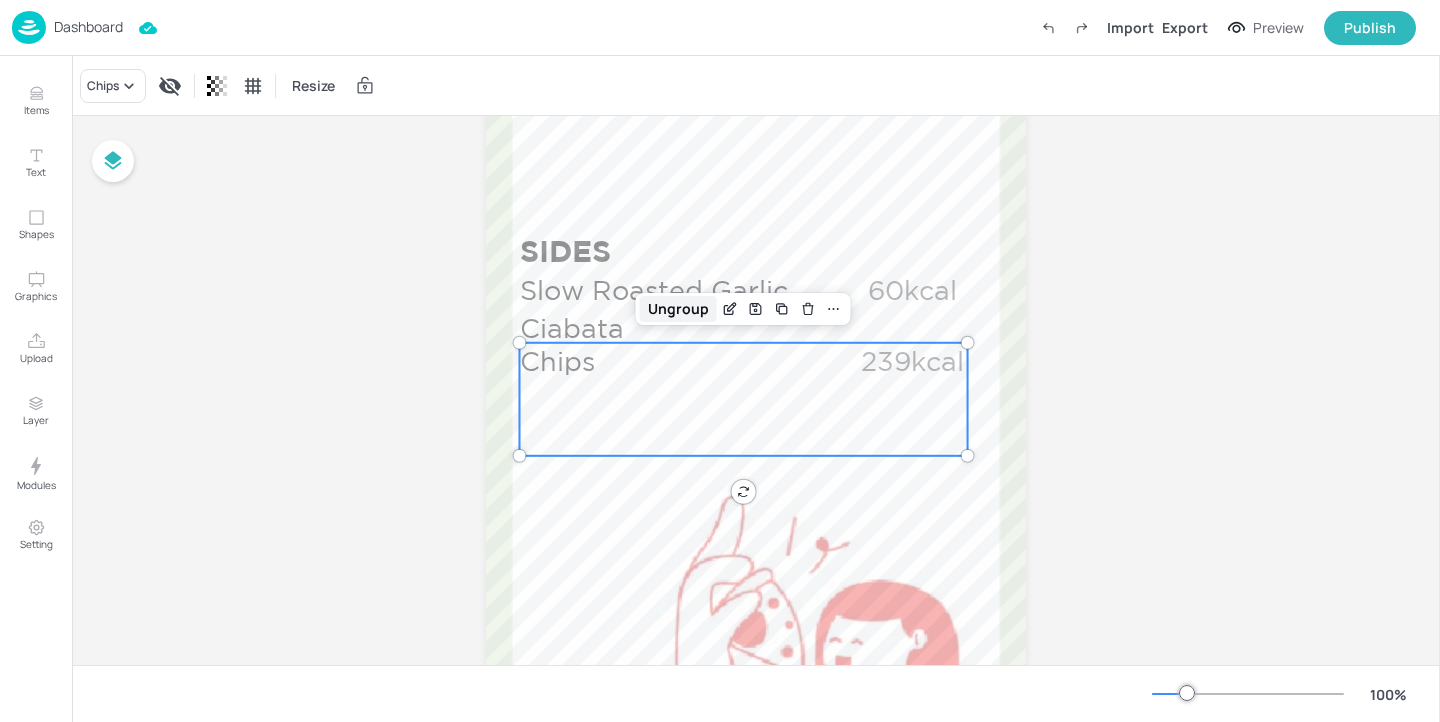 click on "Ungroup" at bounding box center (678, 309) 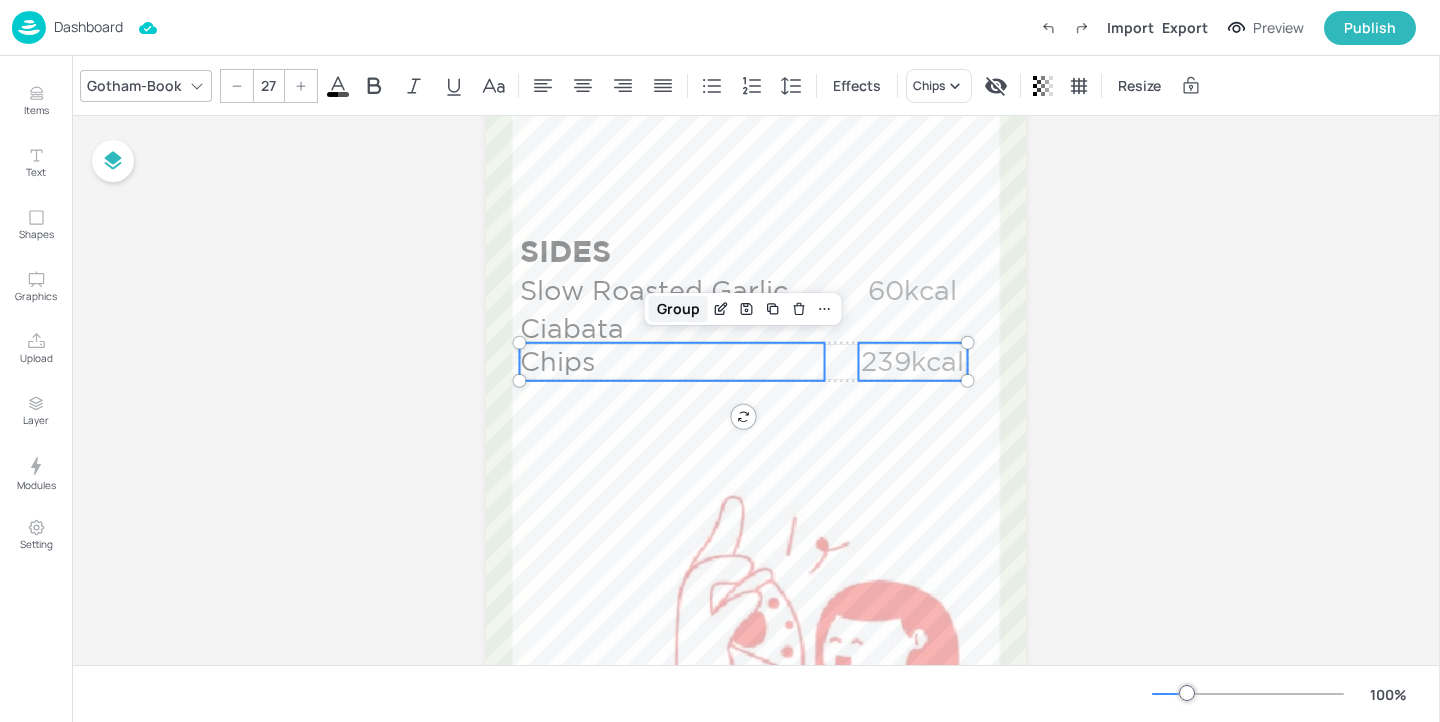 click on "Group" at bounding box center (678, 309) 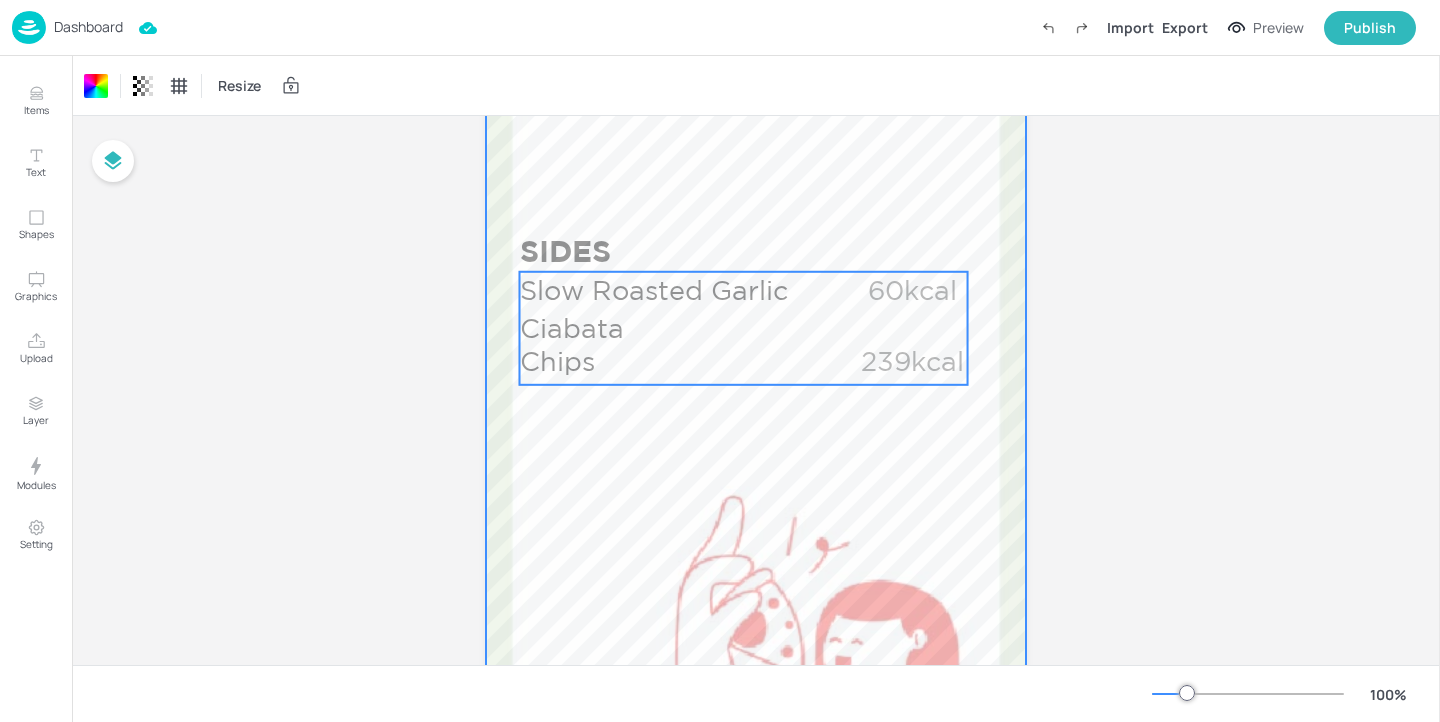 click on "Slow Roasted Garlic Ciabata" at bounding box center [672, 310] 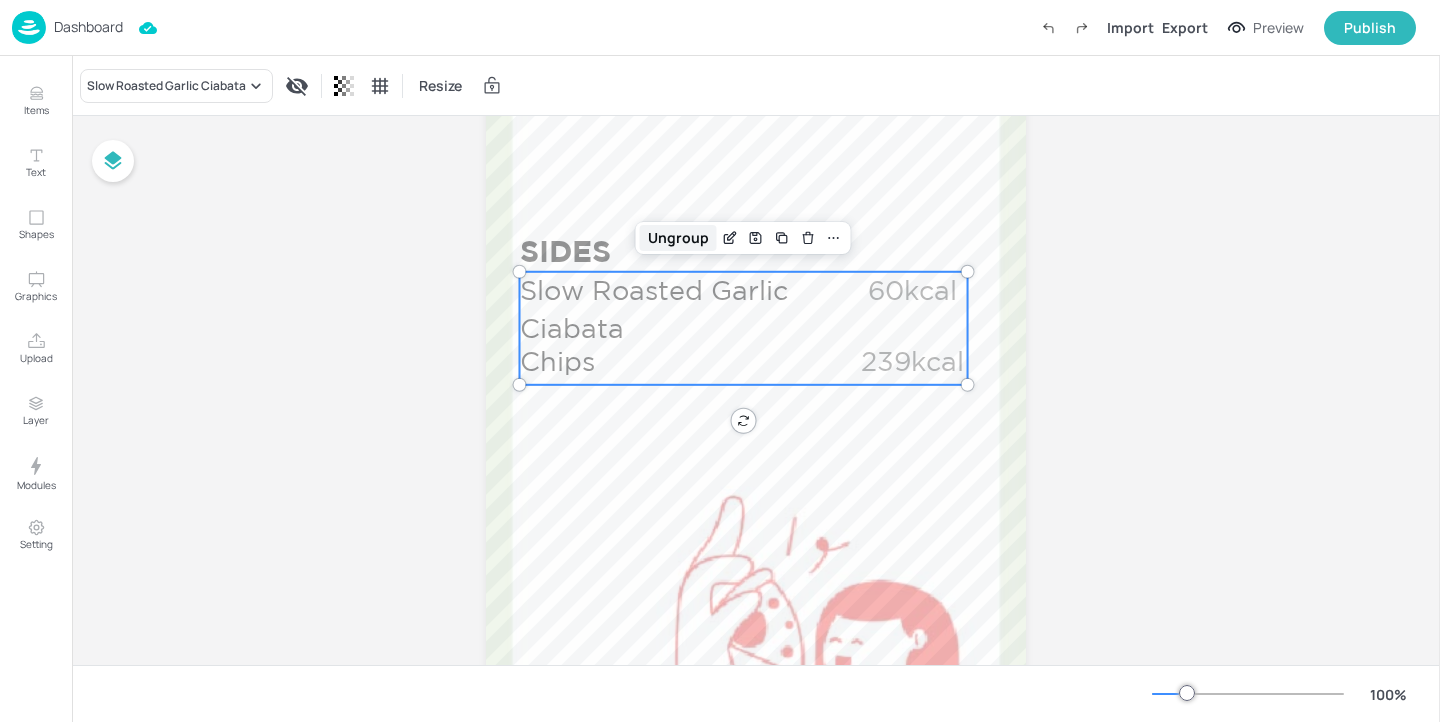 click on "Ungroup" at bounding box center (678, 238) 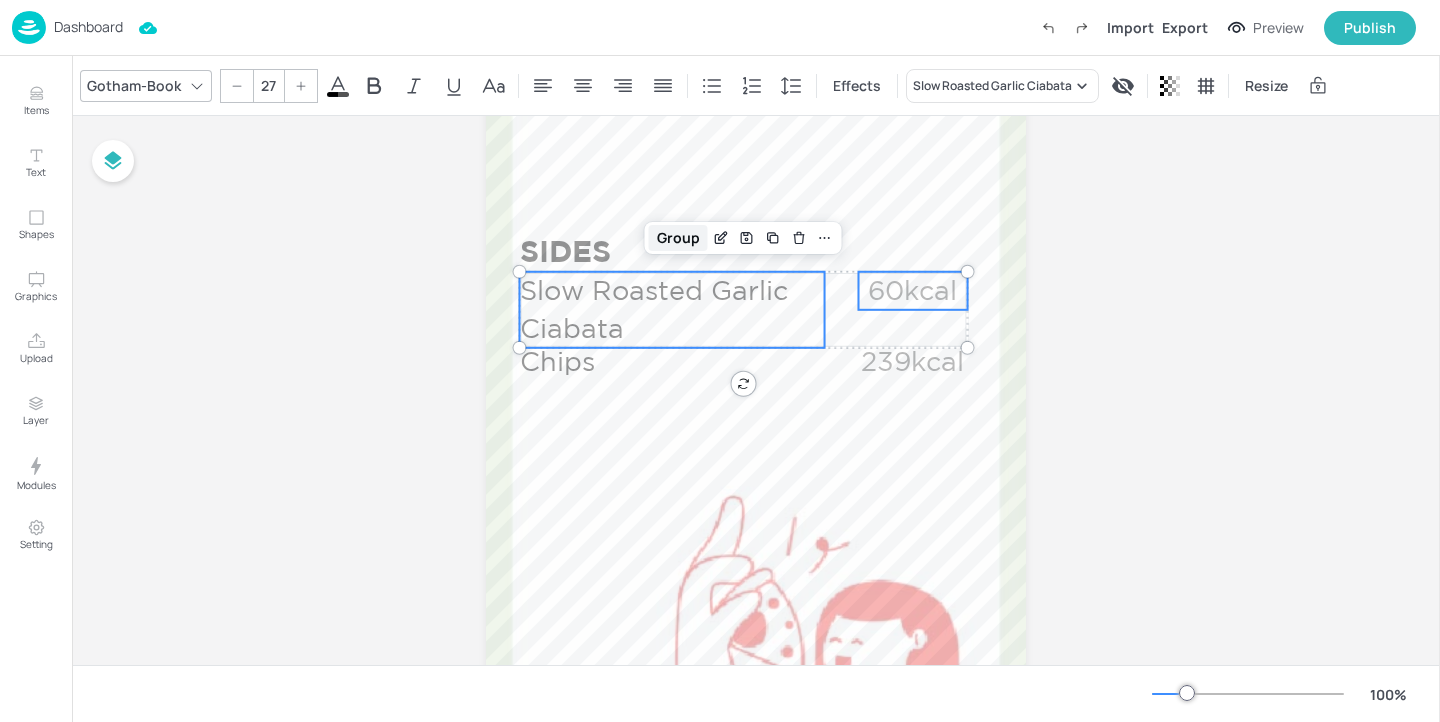 click on "Group" at bounding box center (678, 238) 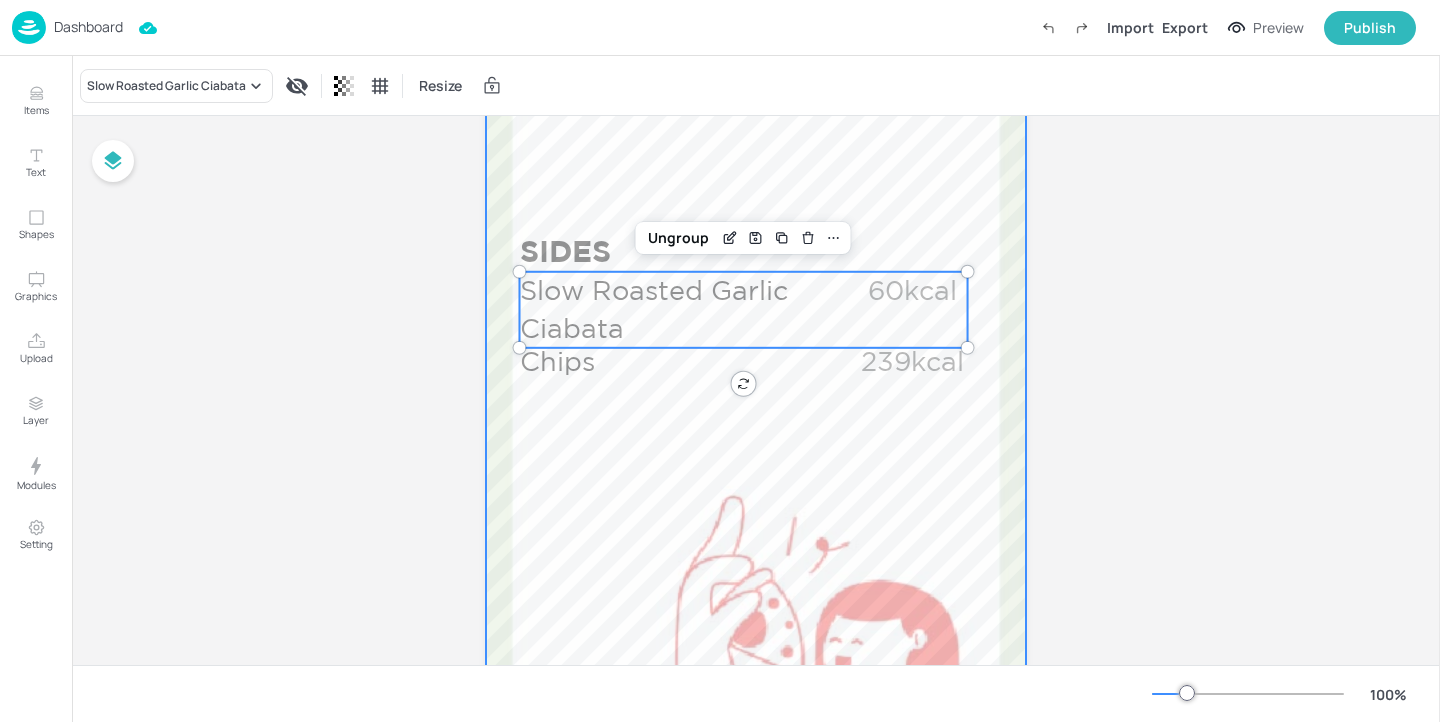 click at bounding box center (756, 17) 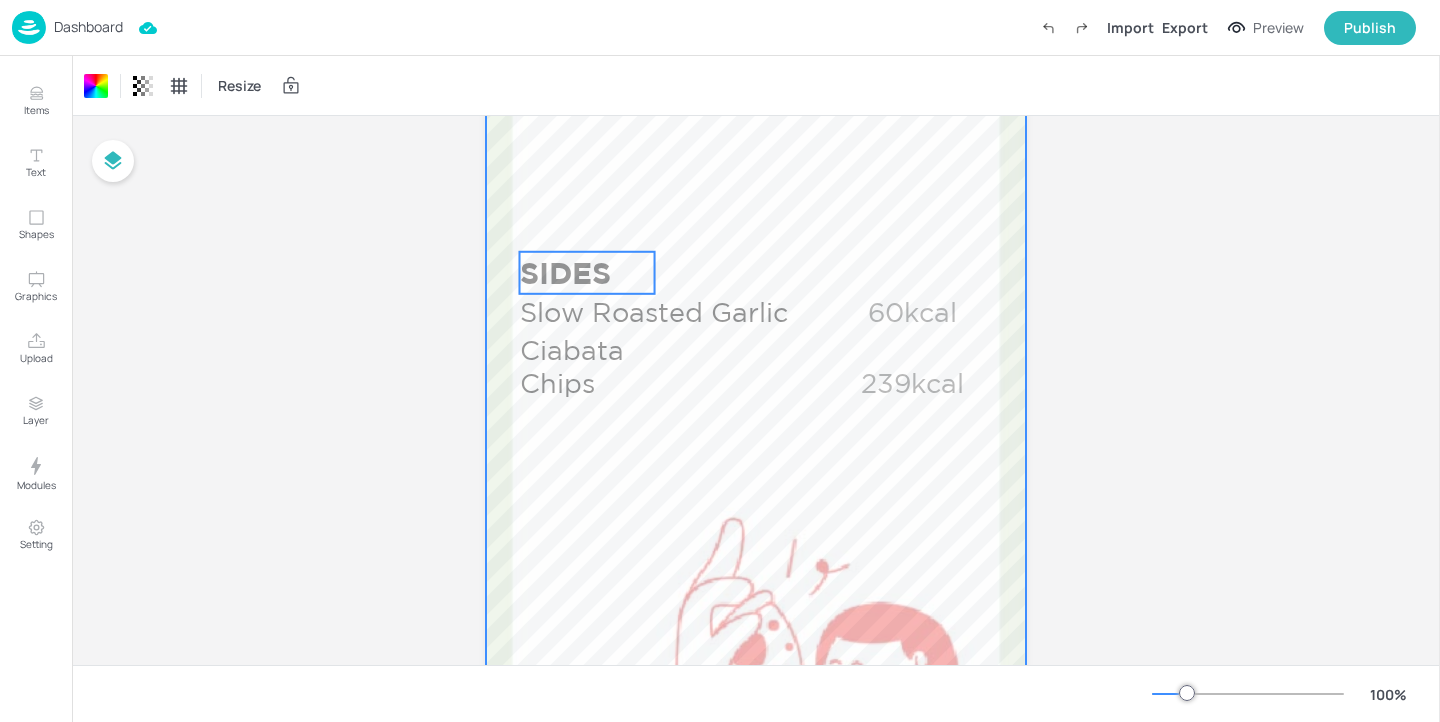 scroll, scrollTop: 1159, scrollLeft: 0, axis: vertical 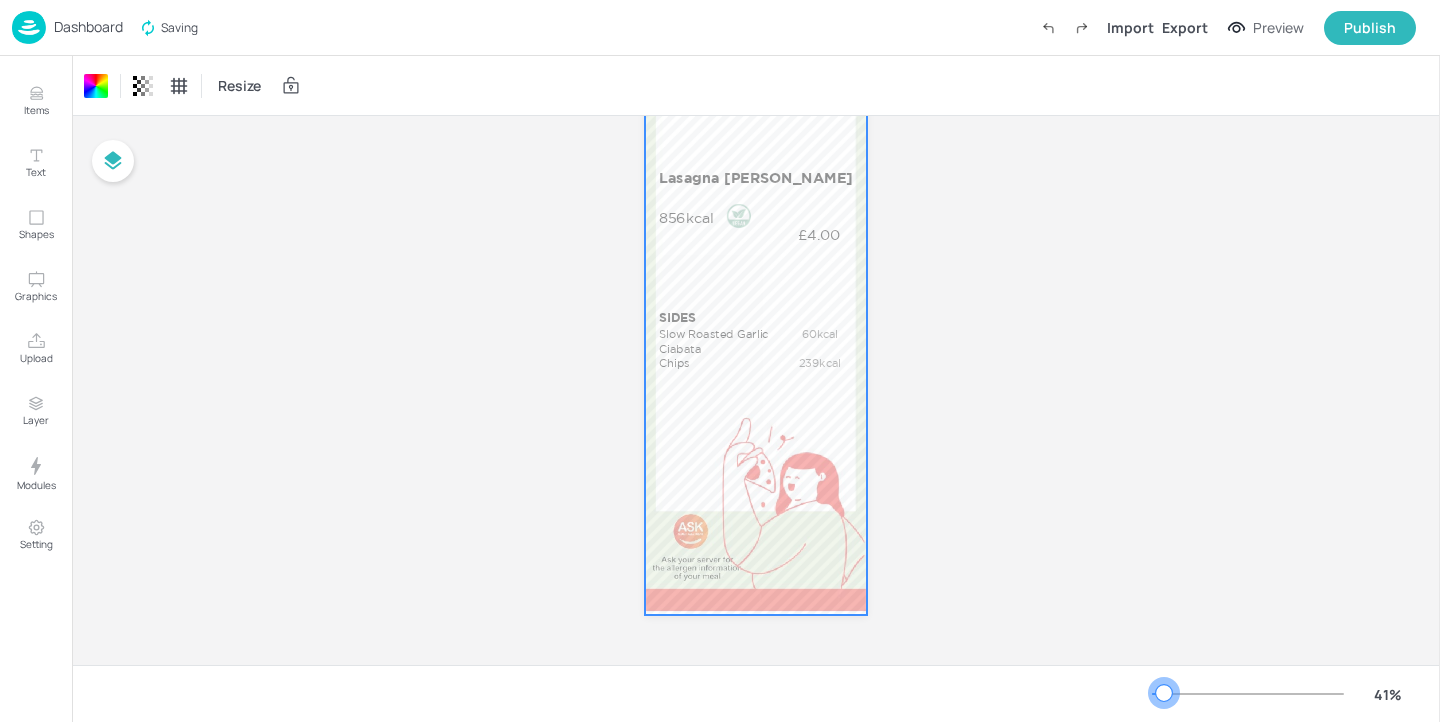 drag, startPoint x: 1187, startPoint y: 693, endPoint x: 1164, endPoint y: 693, distance: 23 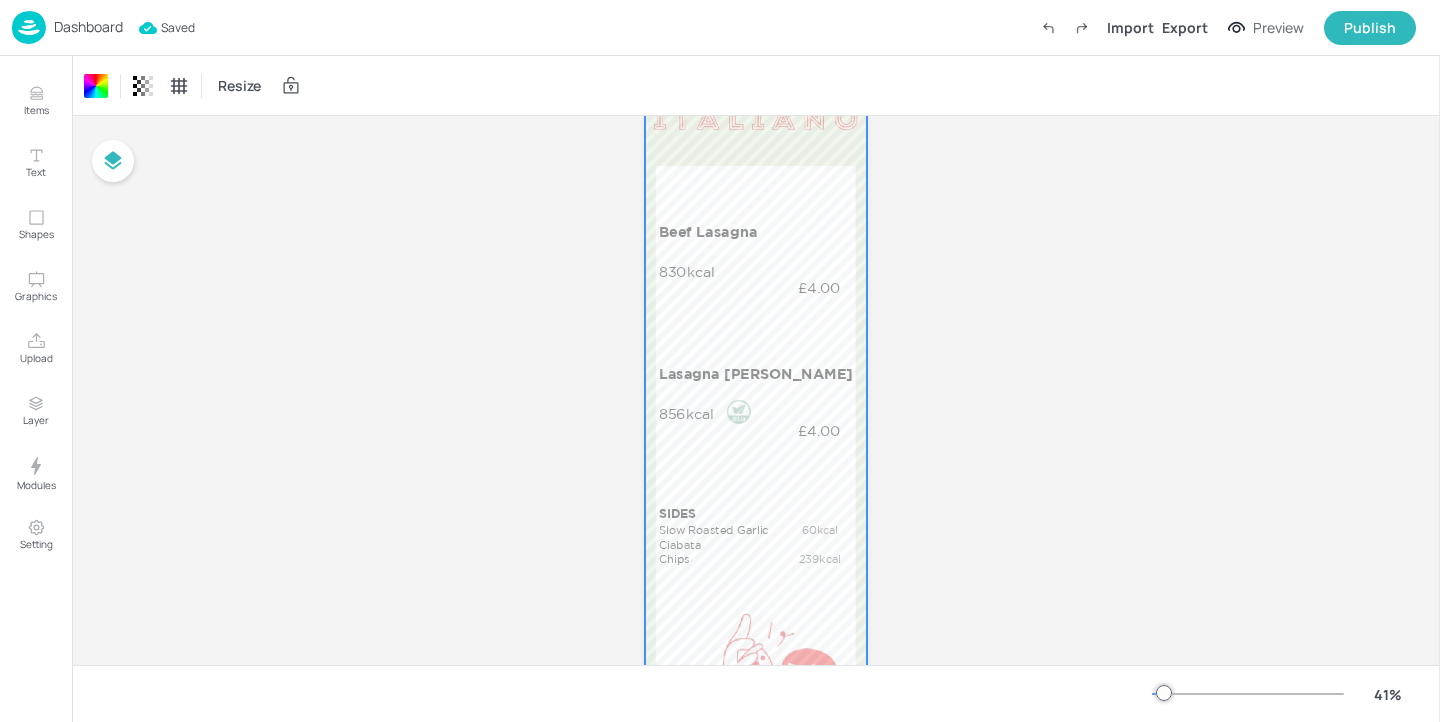 scroll, scrollTop: 150, scrollLeft: 0, axis: vertical 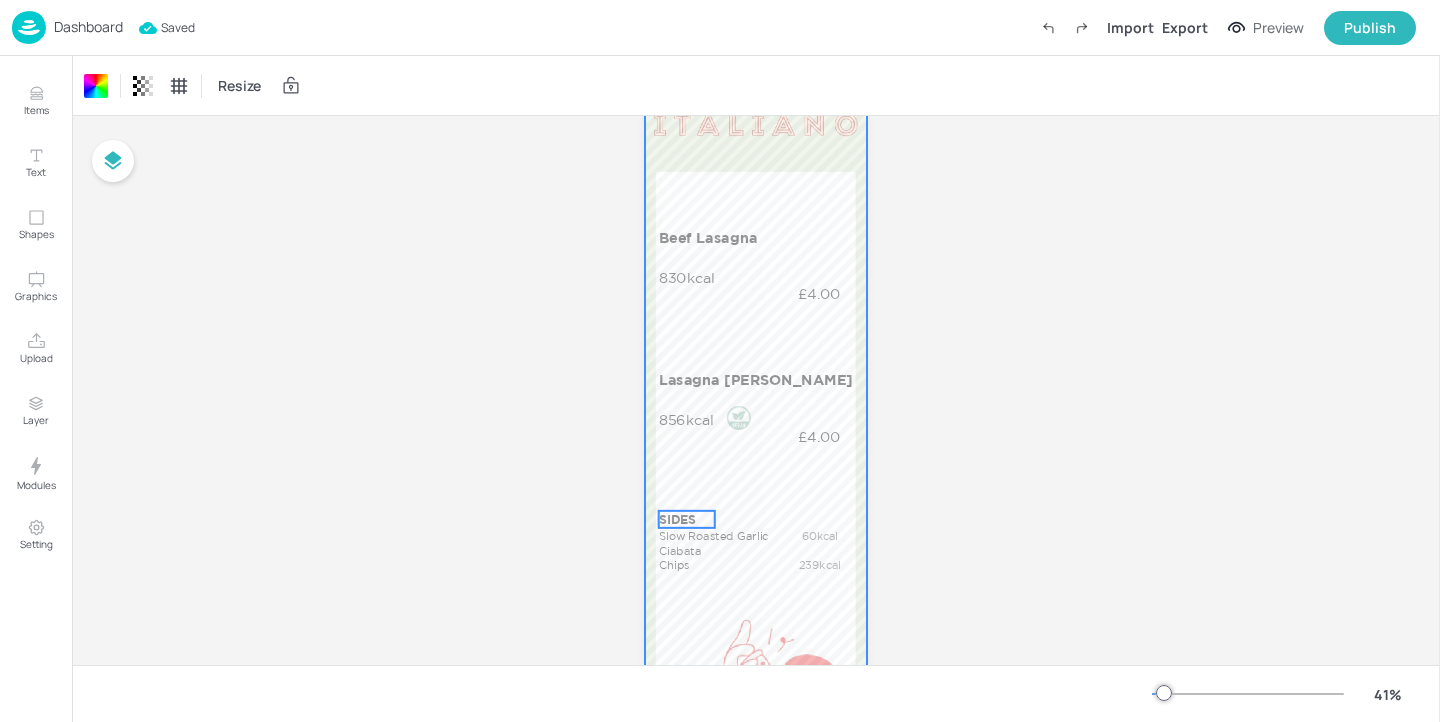 click on "SIDES" at bounding box center [686, 519] 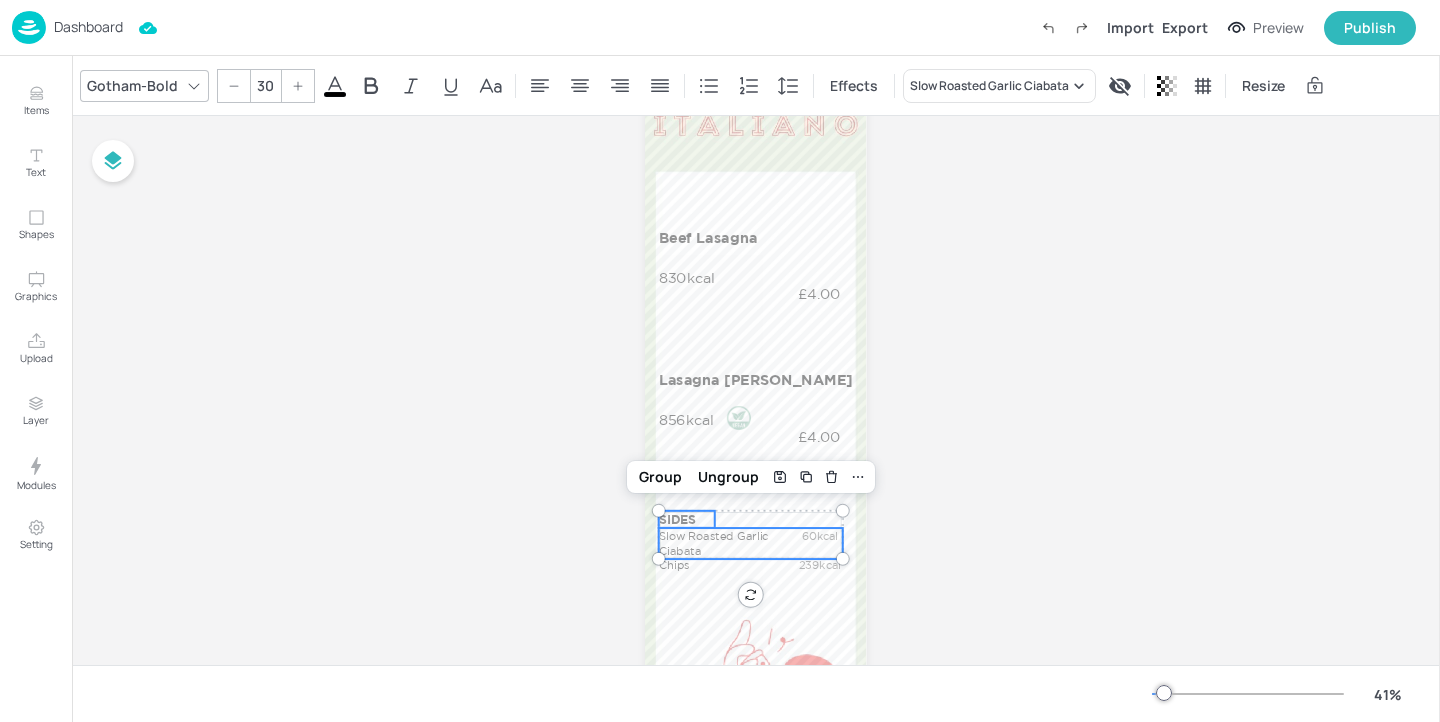 click on "Slow Roasted Garlic Ciabata" at bounding box center [721, 543] 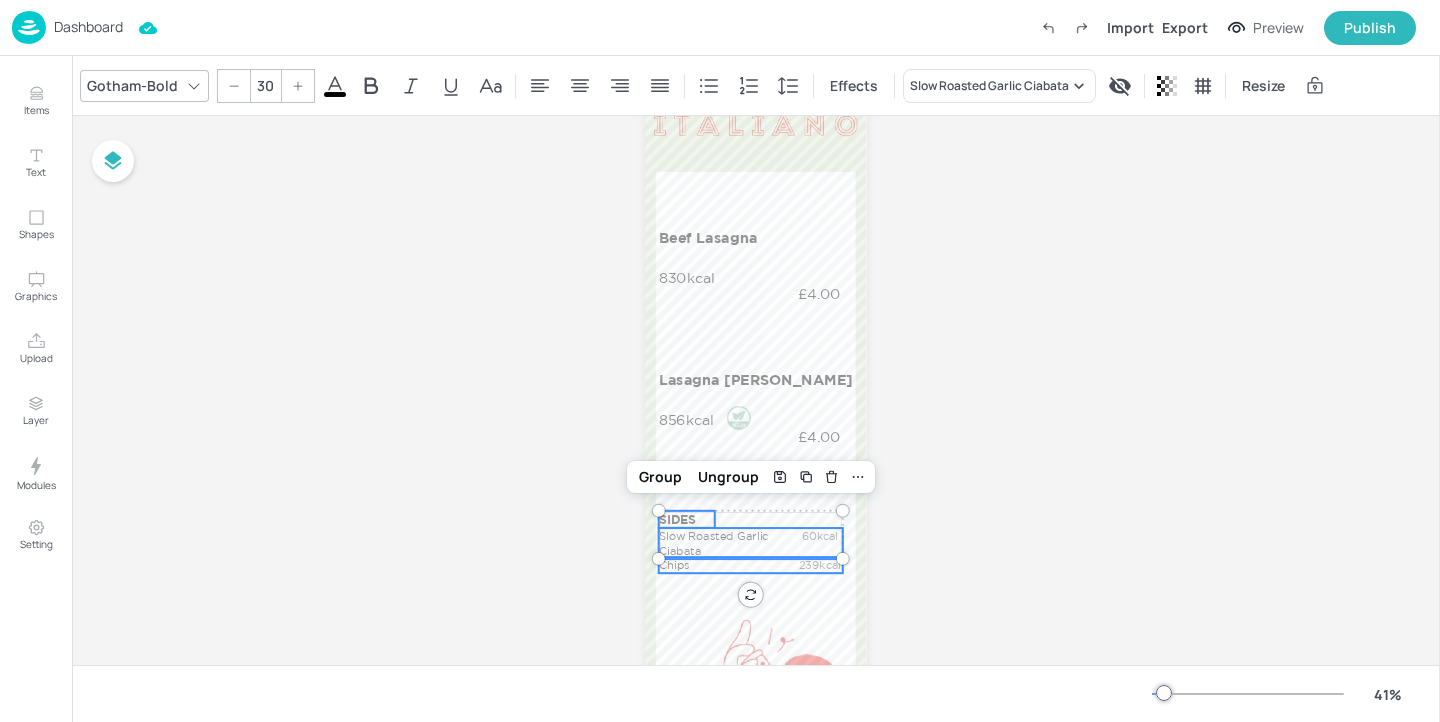 click on "Chips" at bounding box center [721, 564] 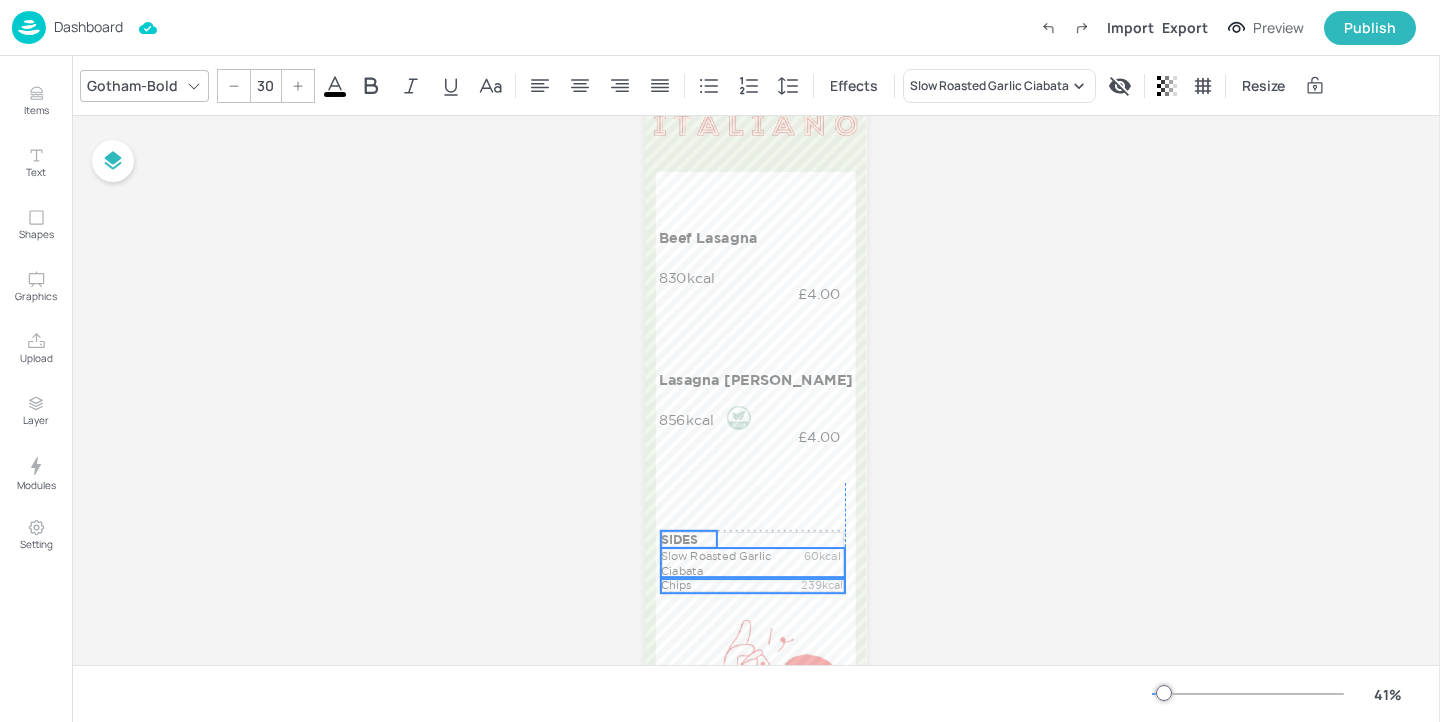 drag, startPoint x: 687, startPoint y: 566, endPoint x: 686, endPoint y: 586, distance: 20.024984 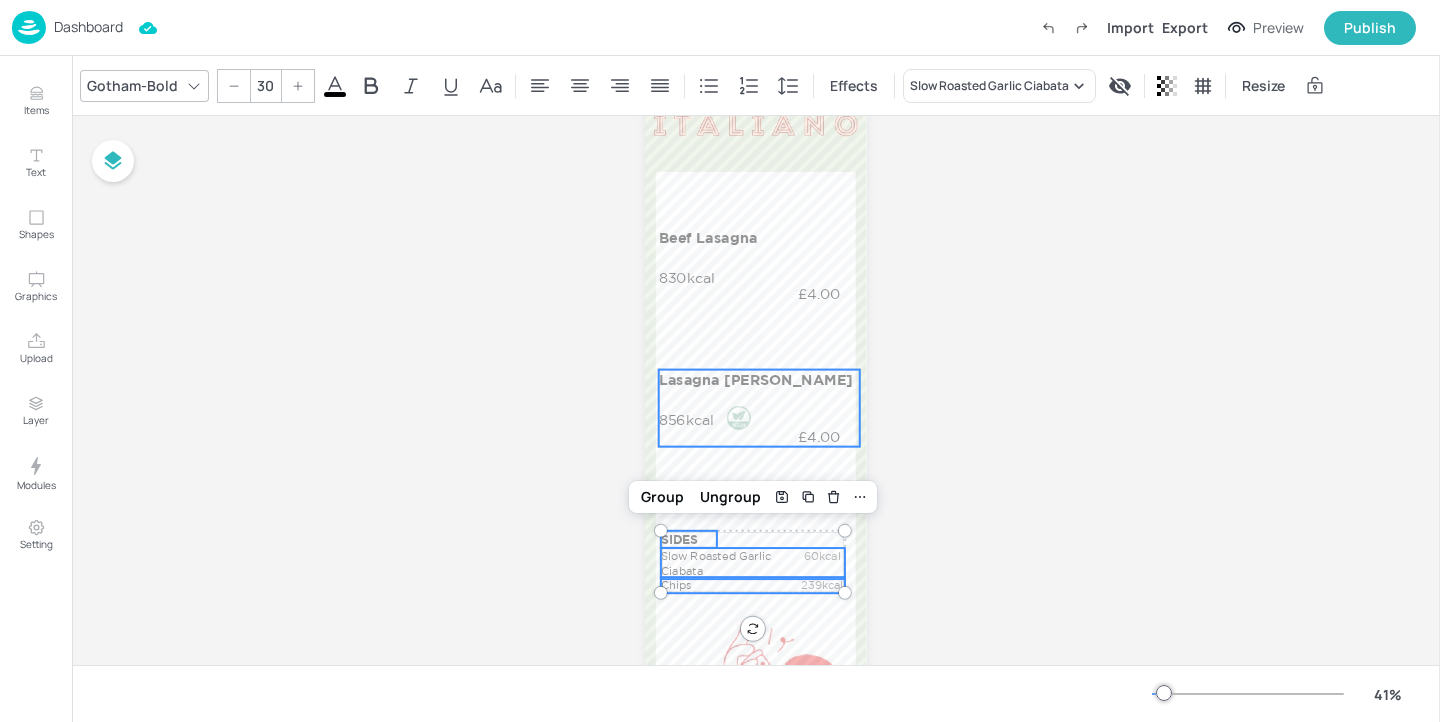 click at bounding box center [739, 418] 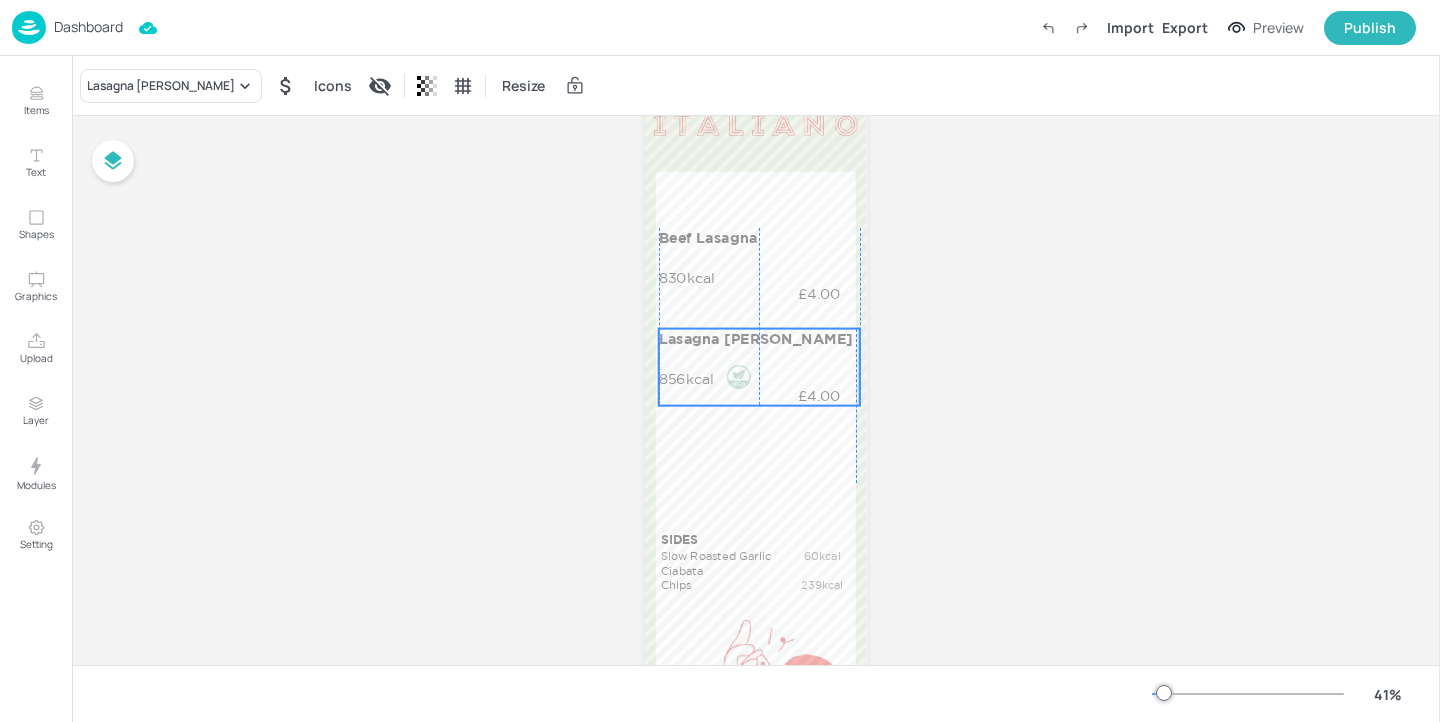drag, startPoint x: 750, startPoint y: 406, endPoint x: 747, endPoint y: 365, distance: 41.109608 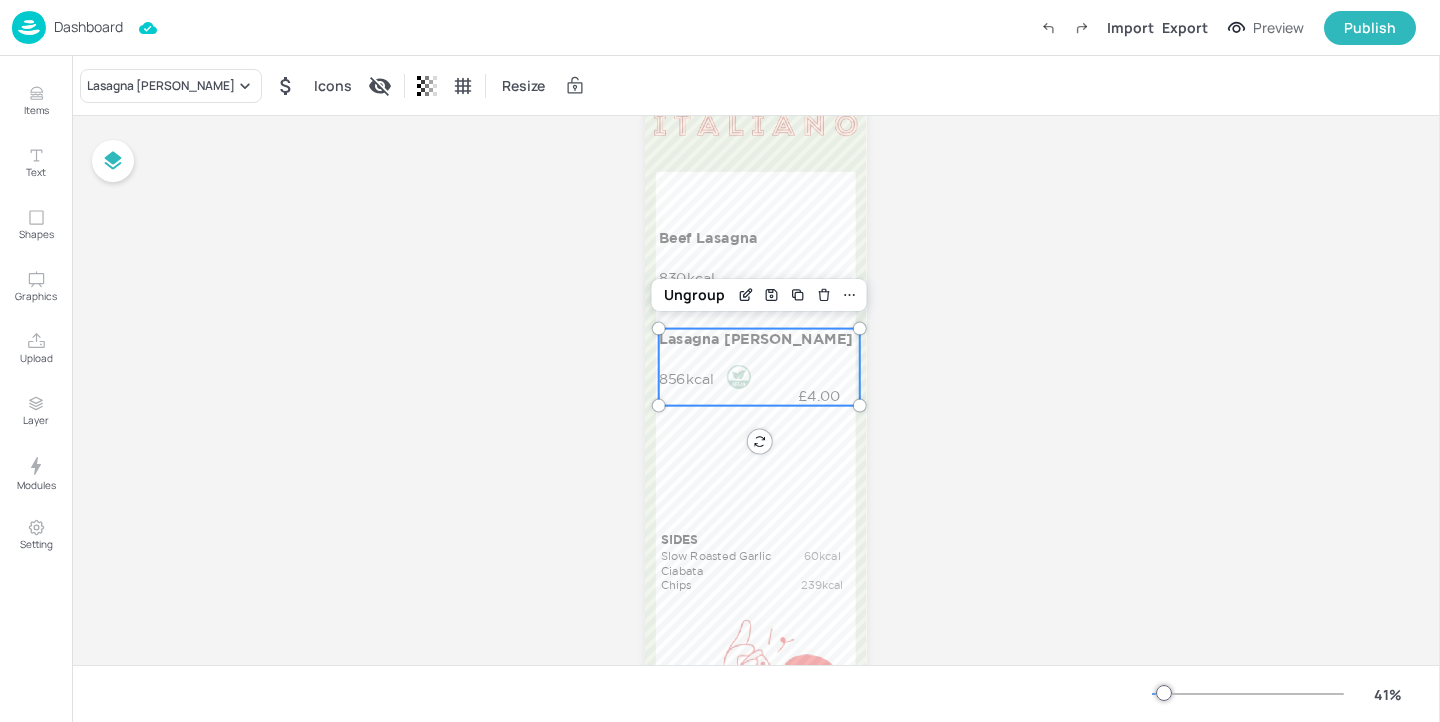 click at bounding box center (739, 377) 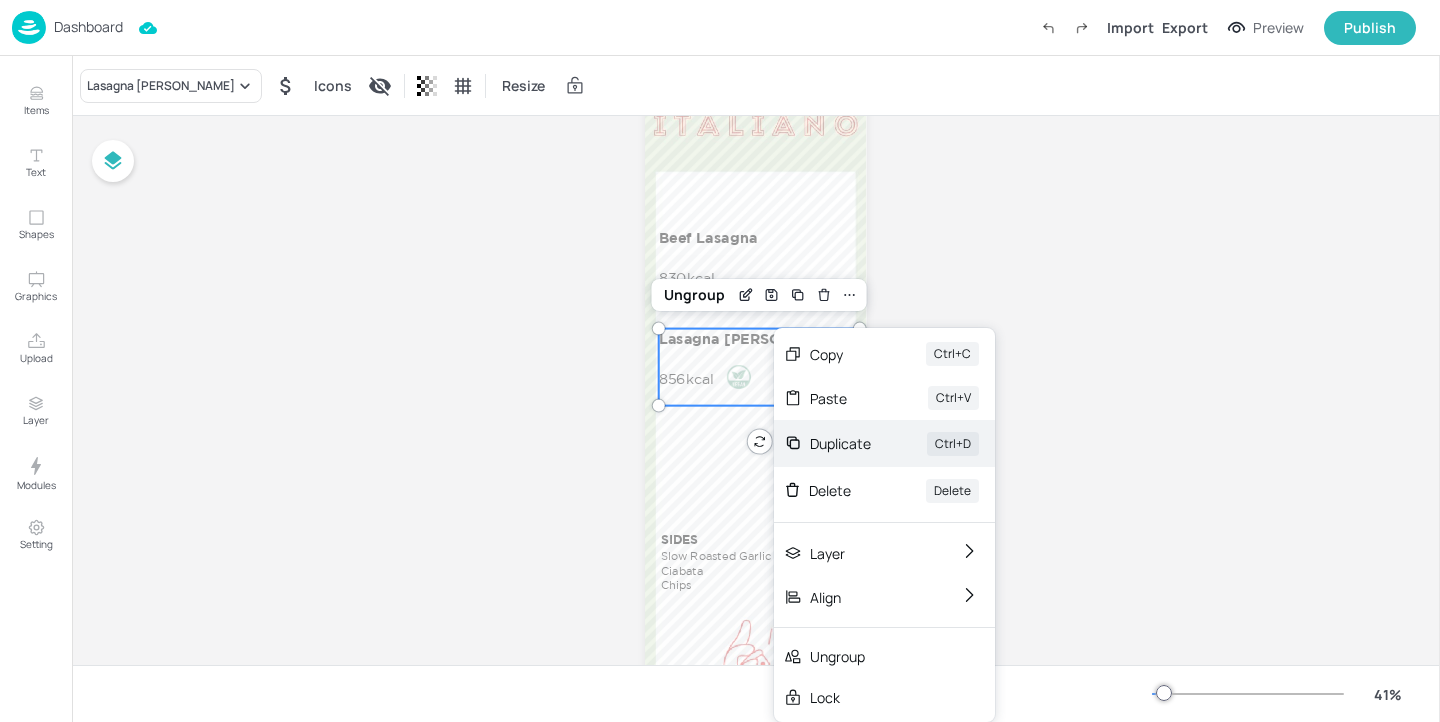 click on "Duplicate" at bounding box center (840, 443) 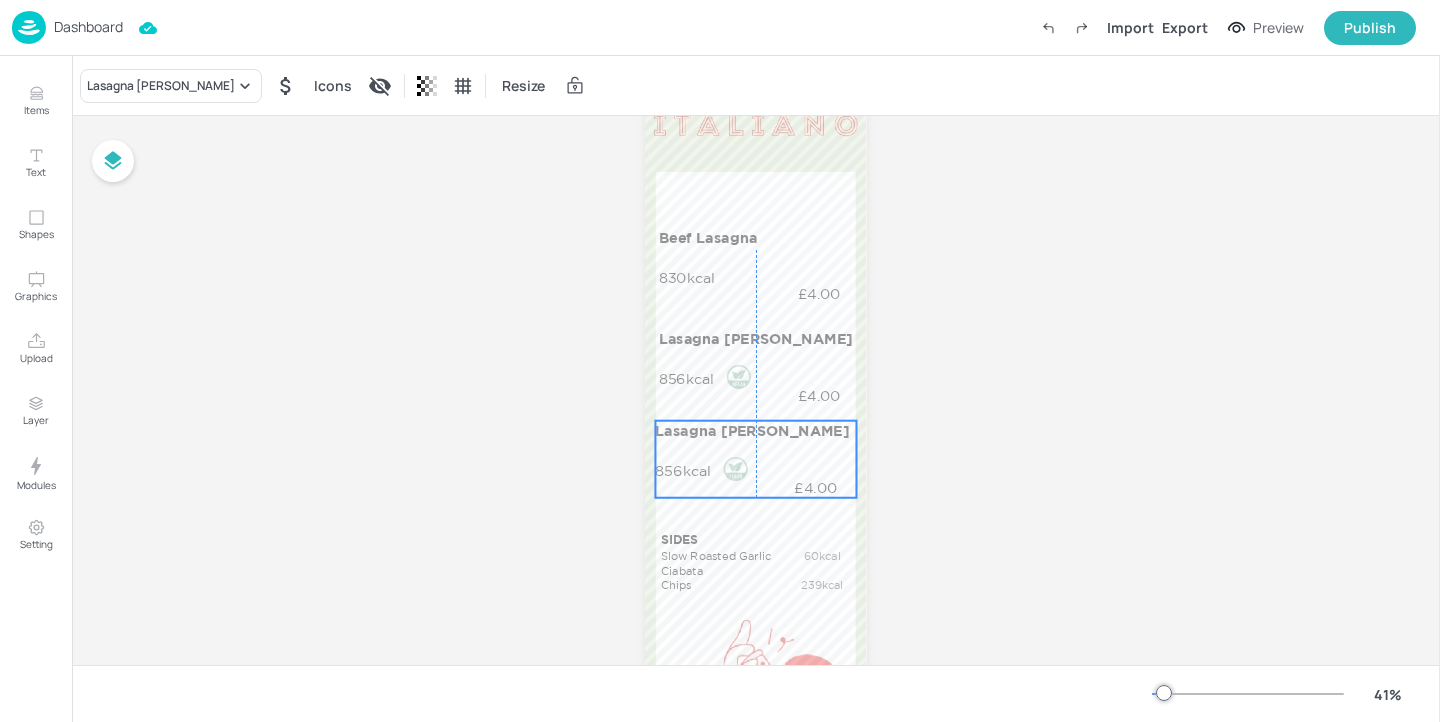 drag, startPoint x: 734, startPoint y: 360, endPoint x: 725, endPoint y: 448, distance: 88.45903 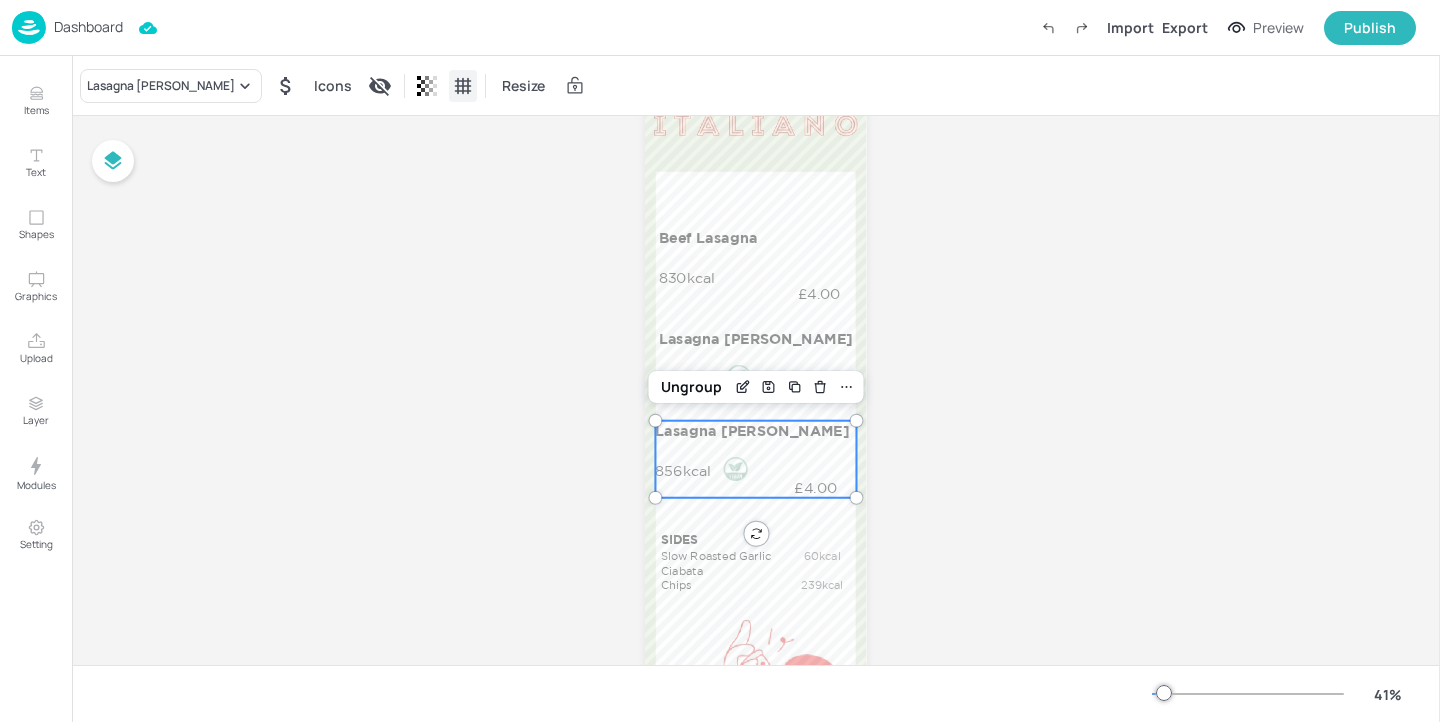 click 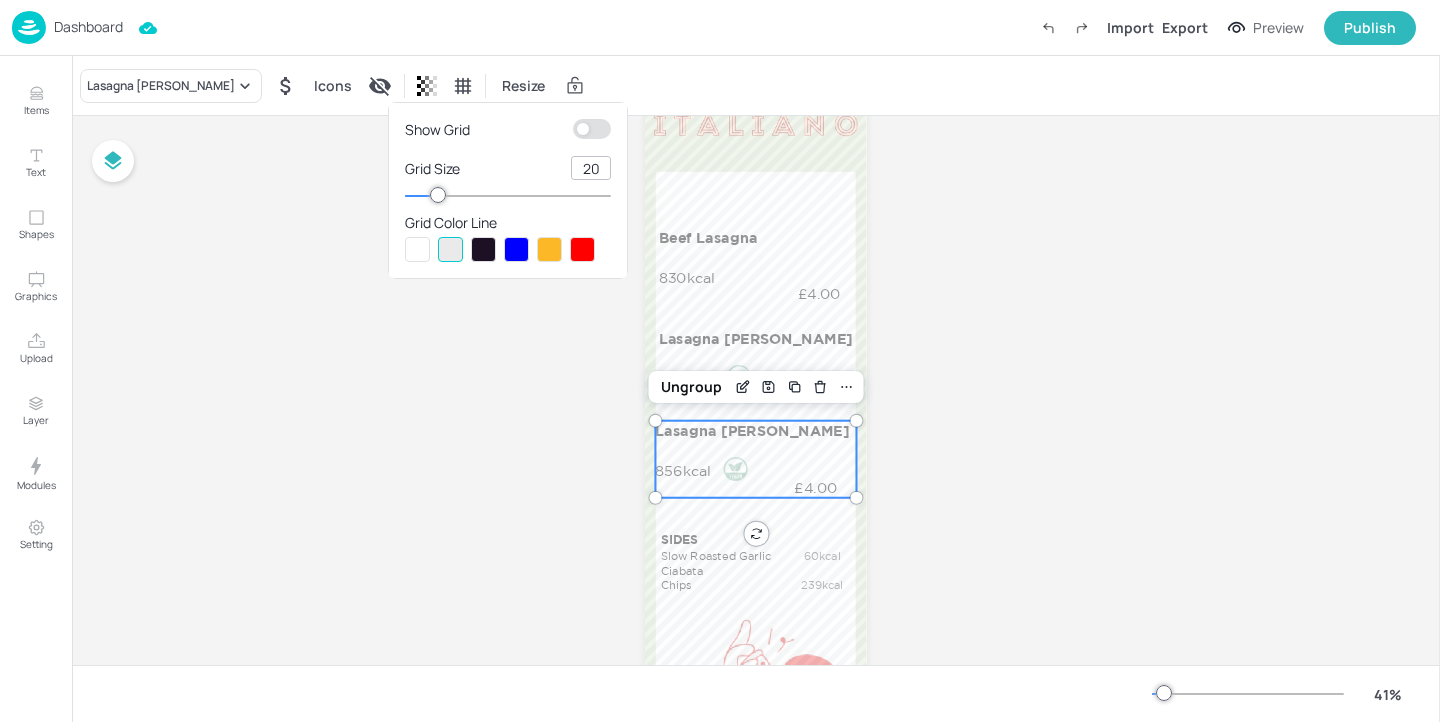 click at bounding box center [583, 129] 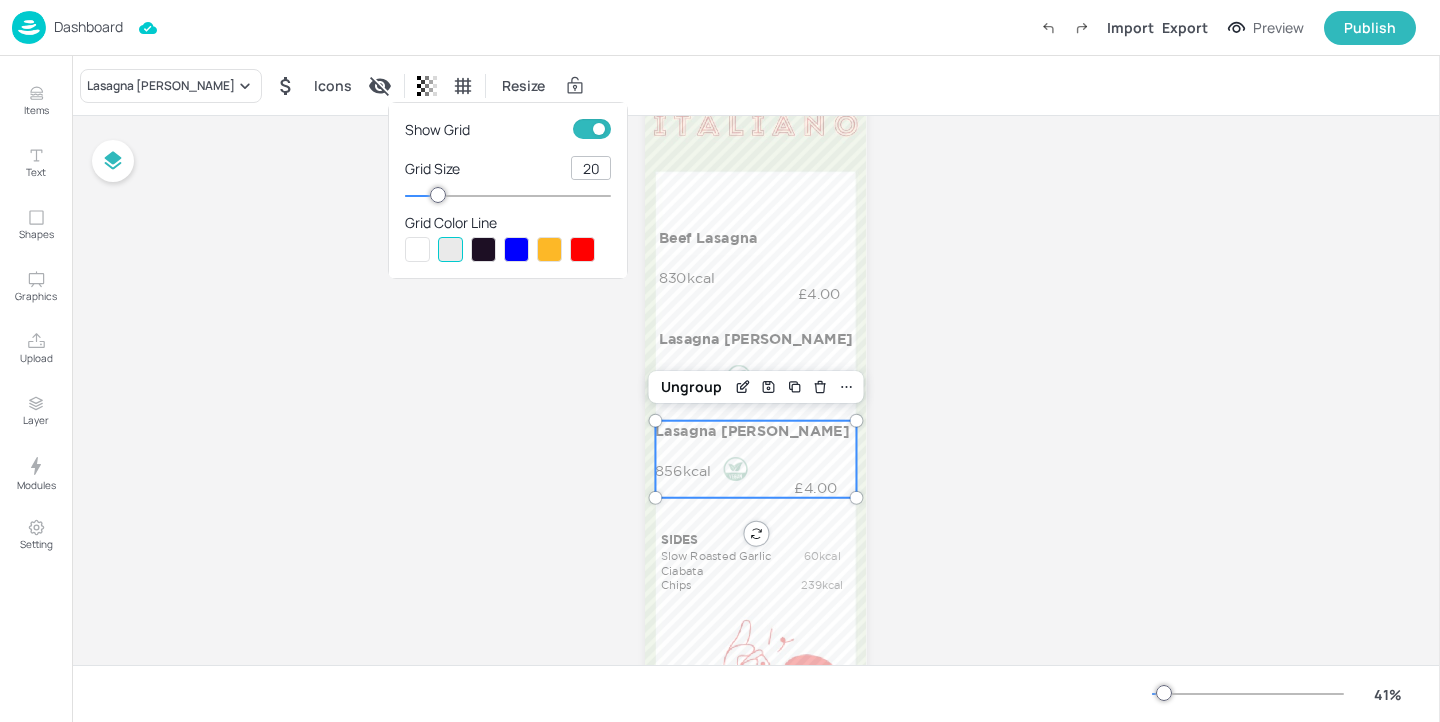 click at bounding box center [483, 249] 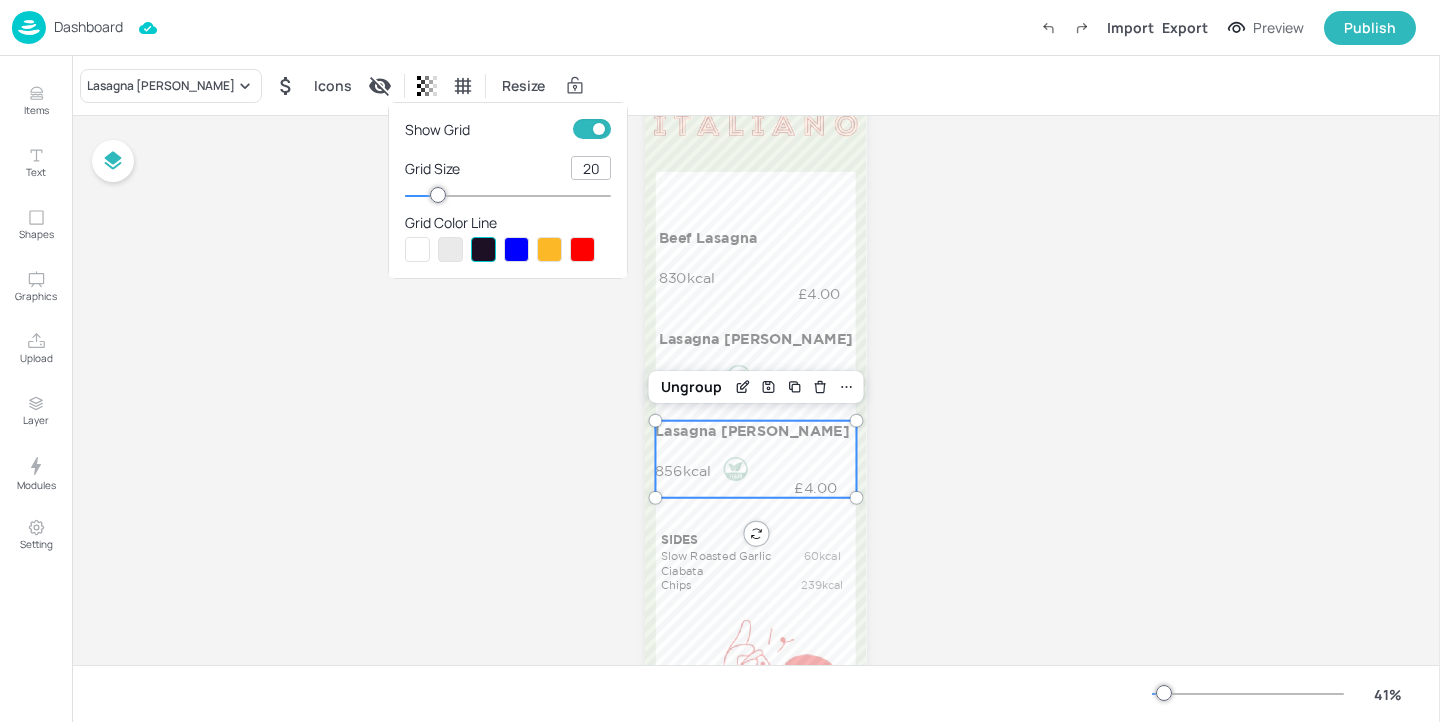 drag, startPoint x: 601, startPoint y: 170, endPoint x: 560, endPoint y: 169, distance: 41.01219 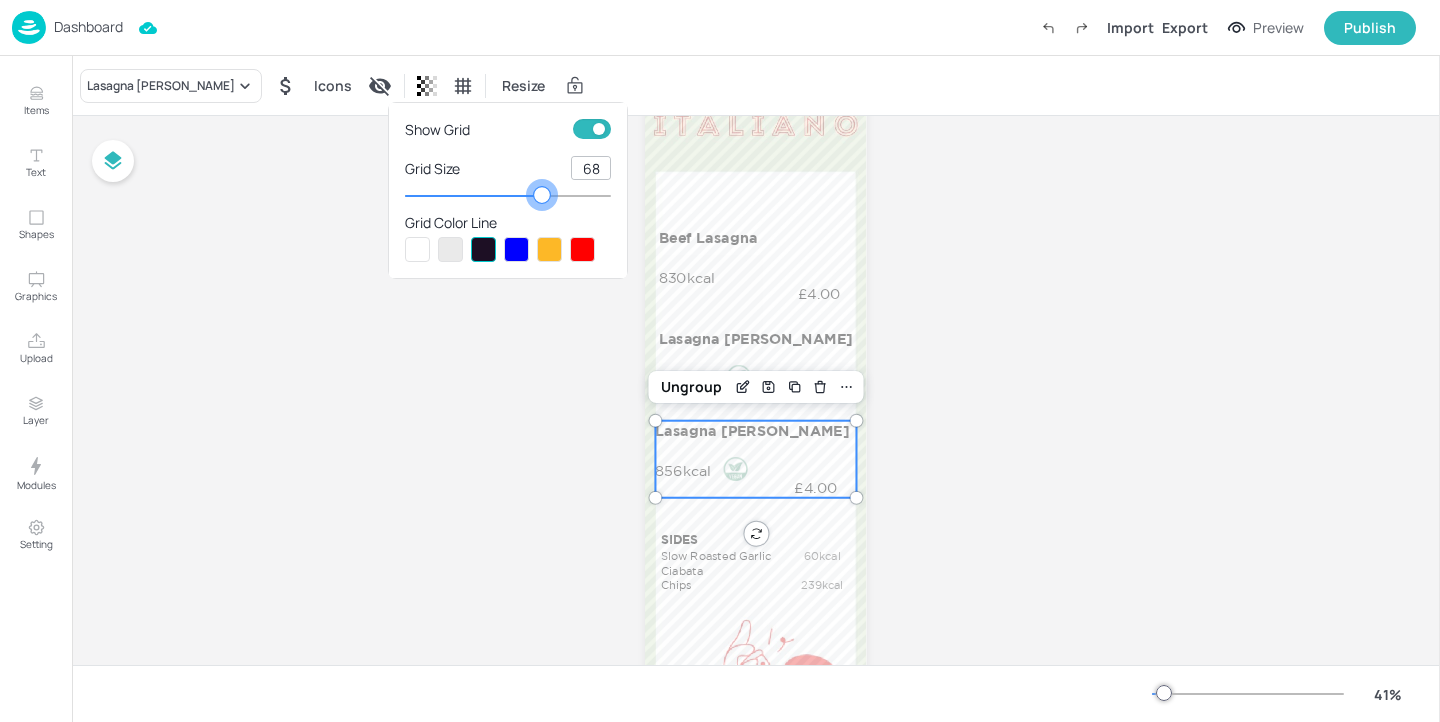drag, startPoint x: 434, startPoint y: 195, endPoint x: 542, endPoint y: 195, distance: 108 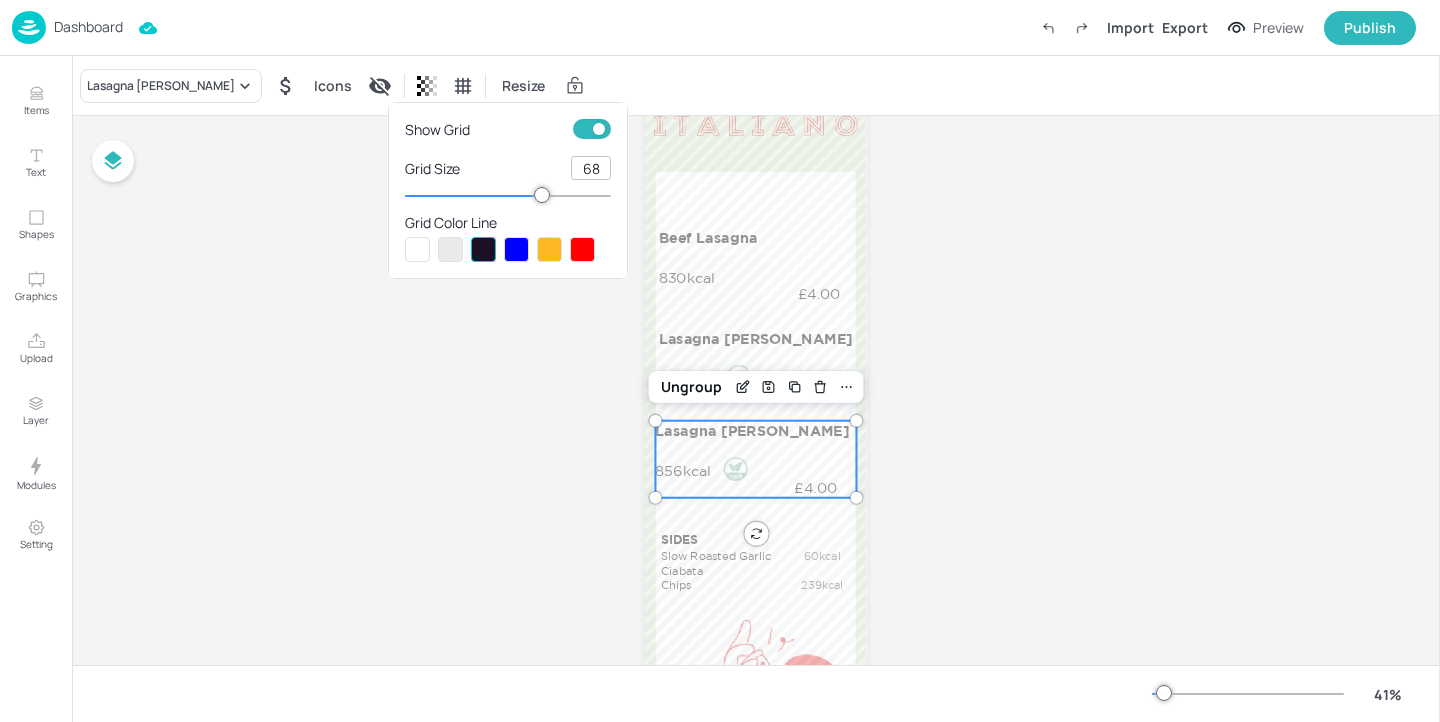 click on "68" at bounding box center [591, 168] 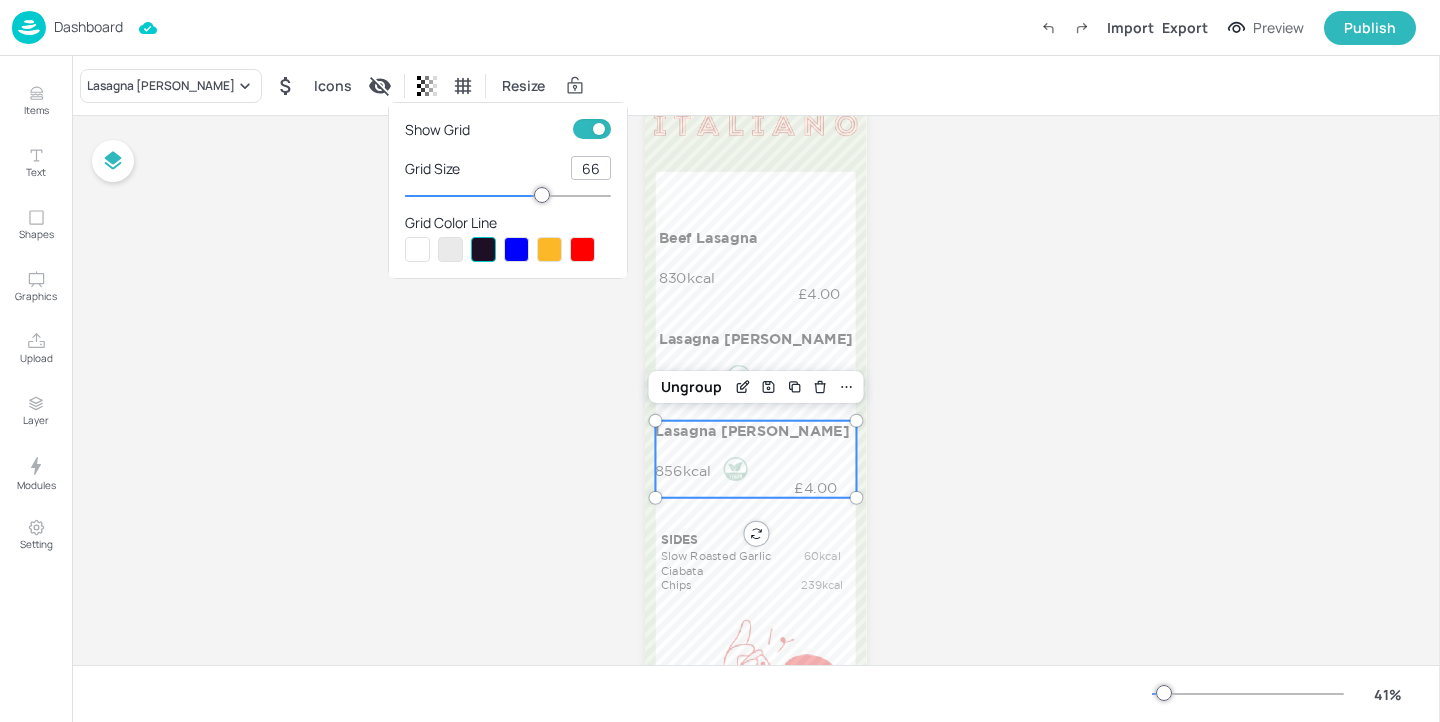 type on "66" 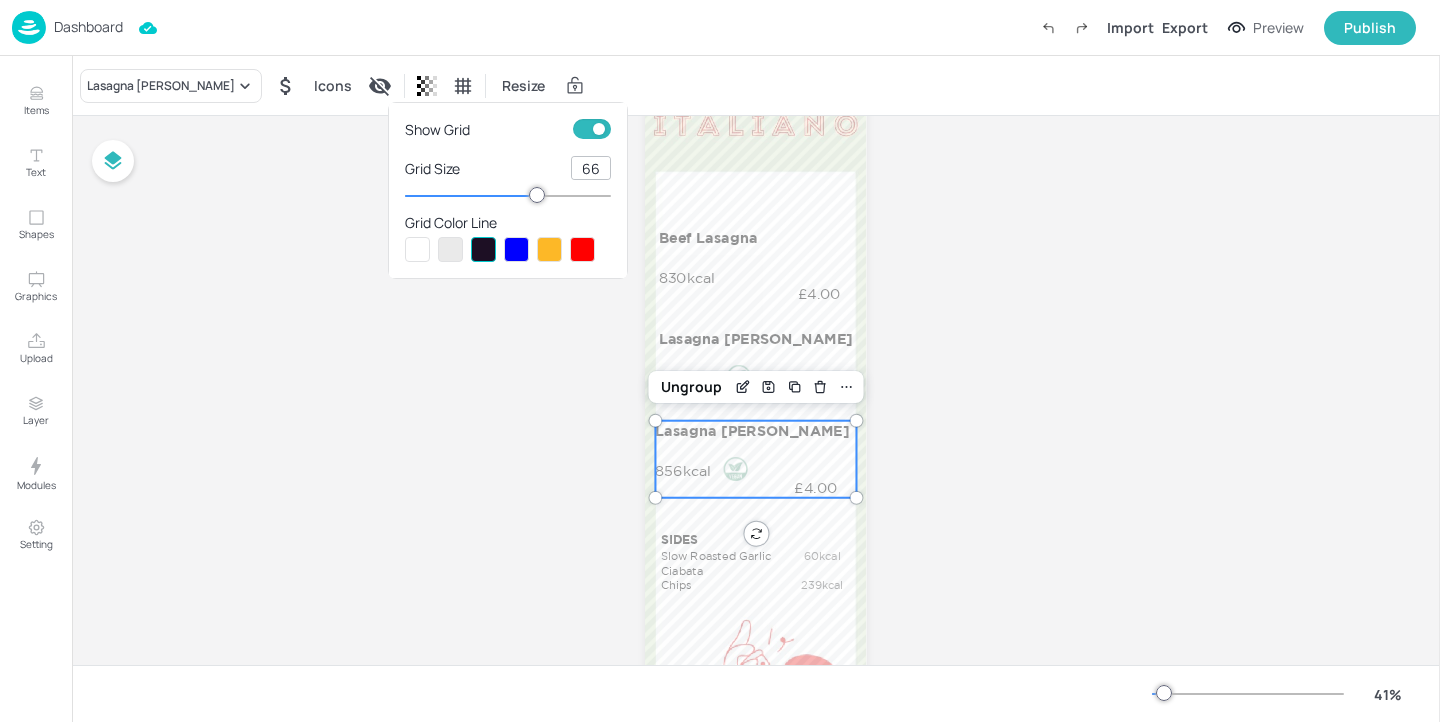 click at bounding box center [720, 361] 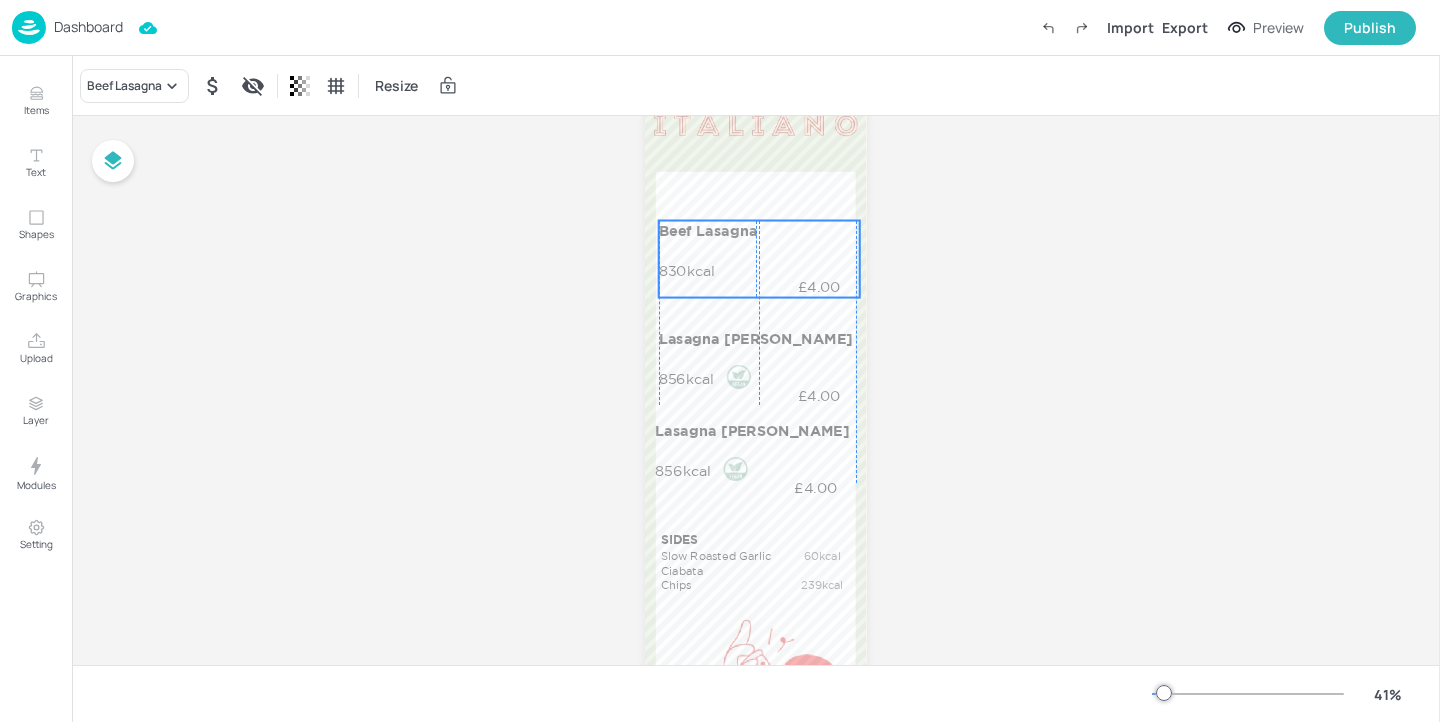click on "Beef Lasagna 830kcal £4.00" at bounding box center [759, 259] 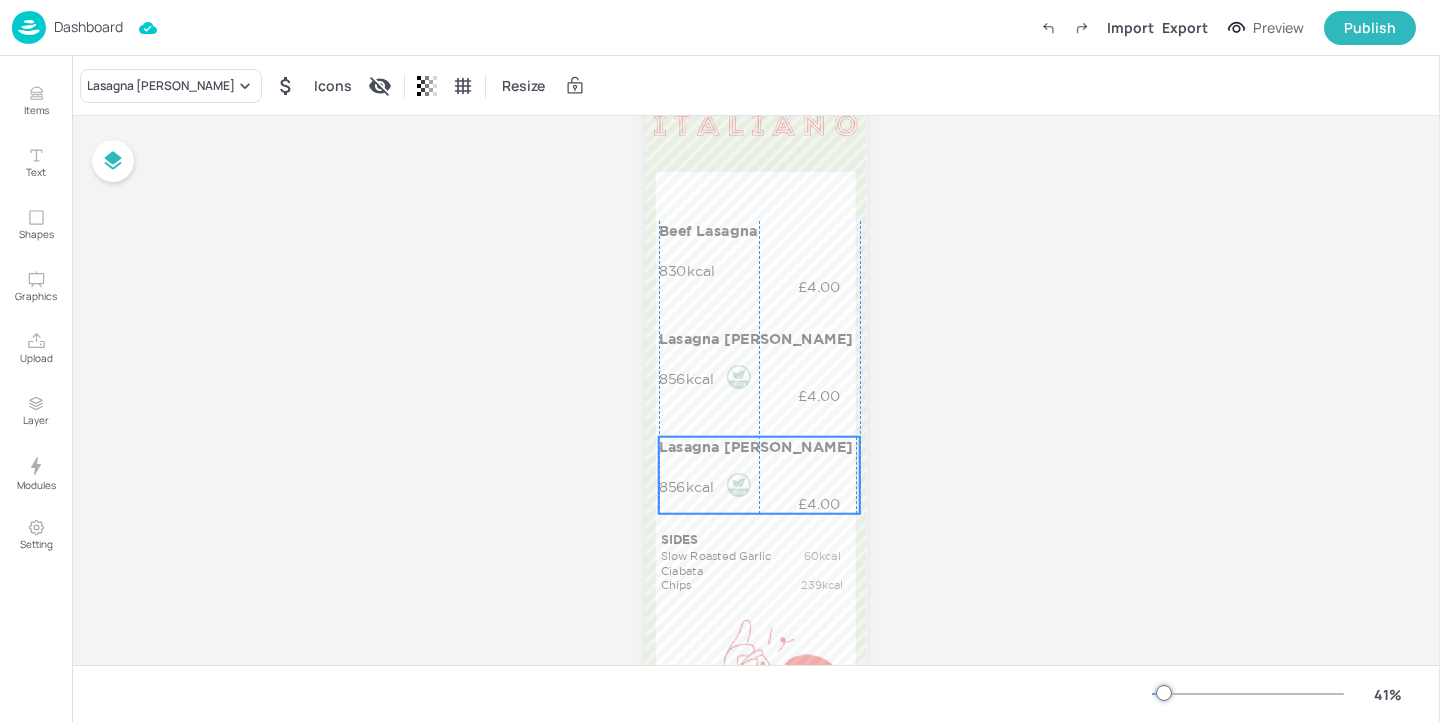 drag, startPoint x: 723, startPoint y: 440, endPoint x: 724, endPoint y: 456, distance: 16.03122 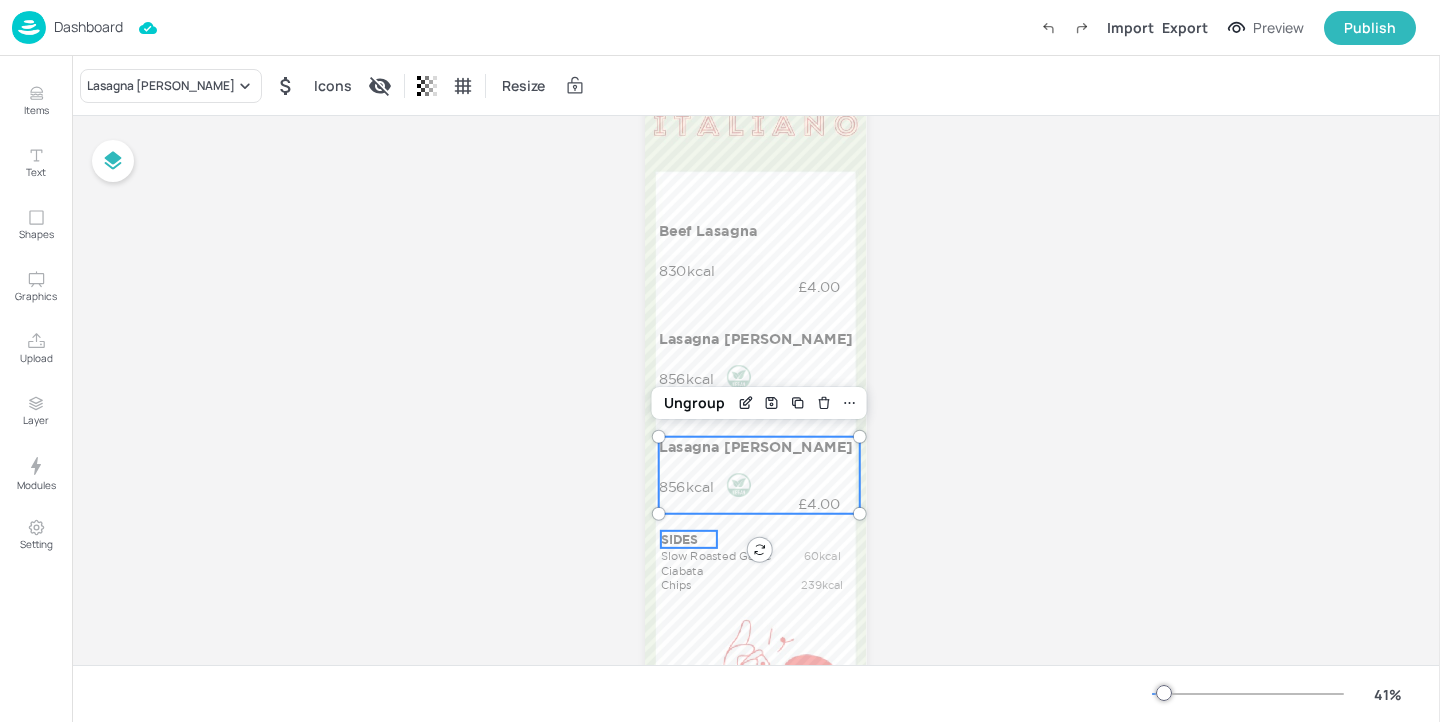 click on "SIDES" at bounding box center [688, 539] 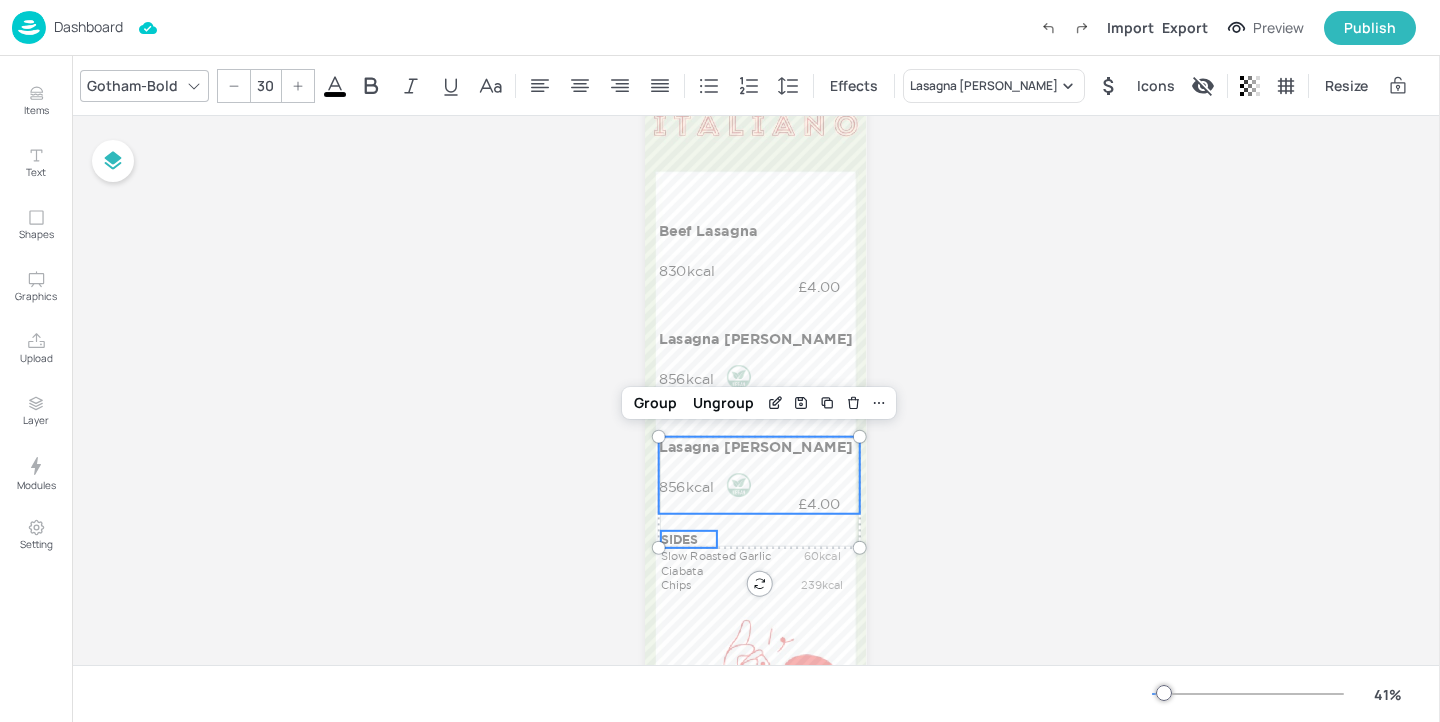 click on "SIDES" at bounding box center (688, 539) 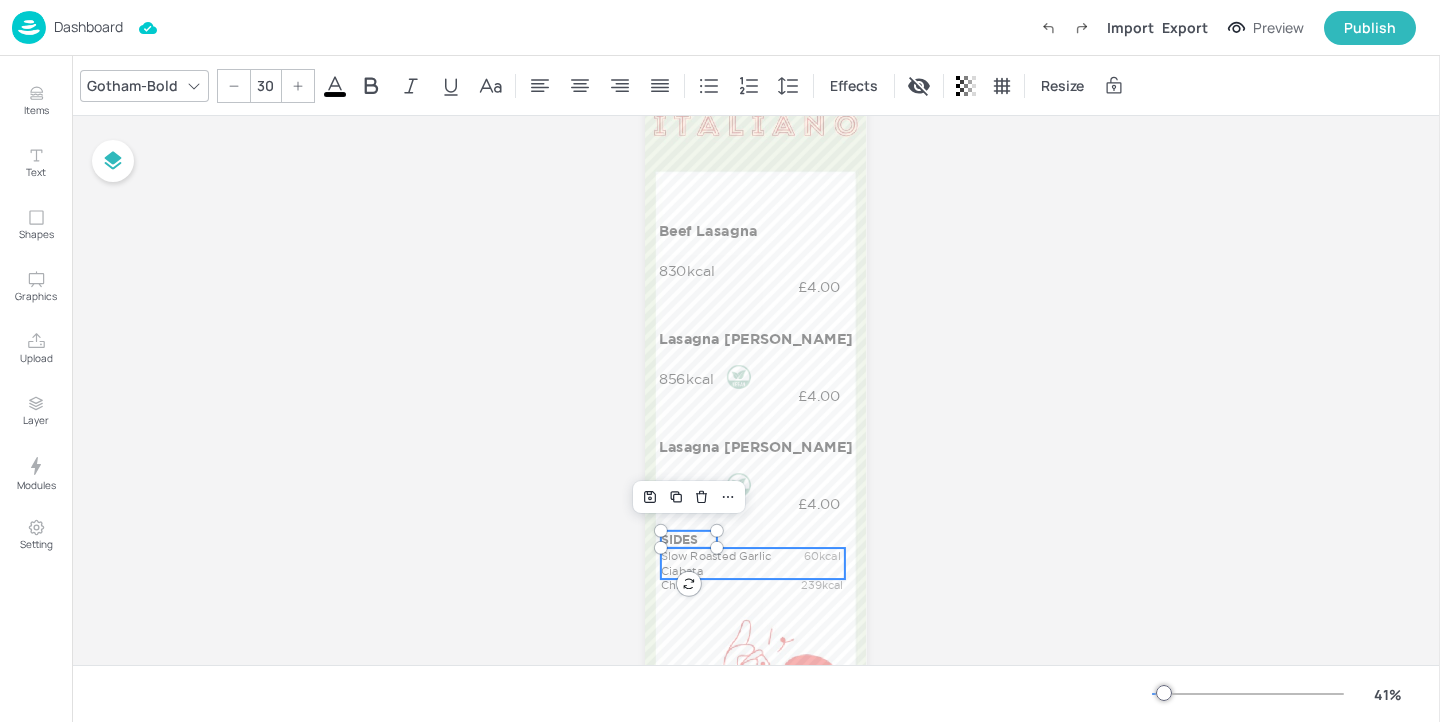 click on "Slow Roasted Garlic Ciabata" at bounding box center (723, 563) 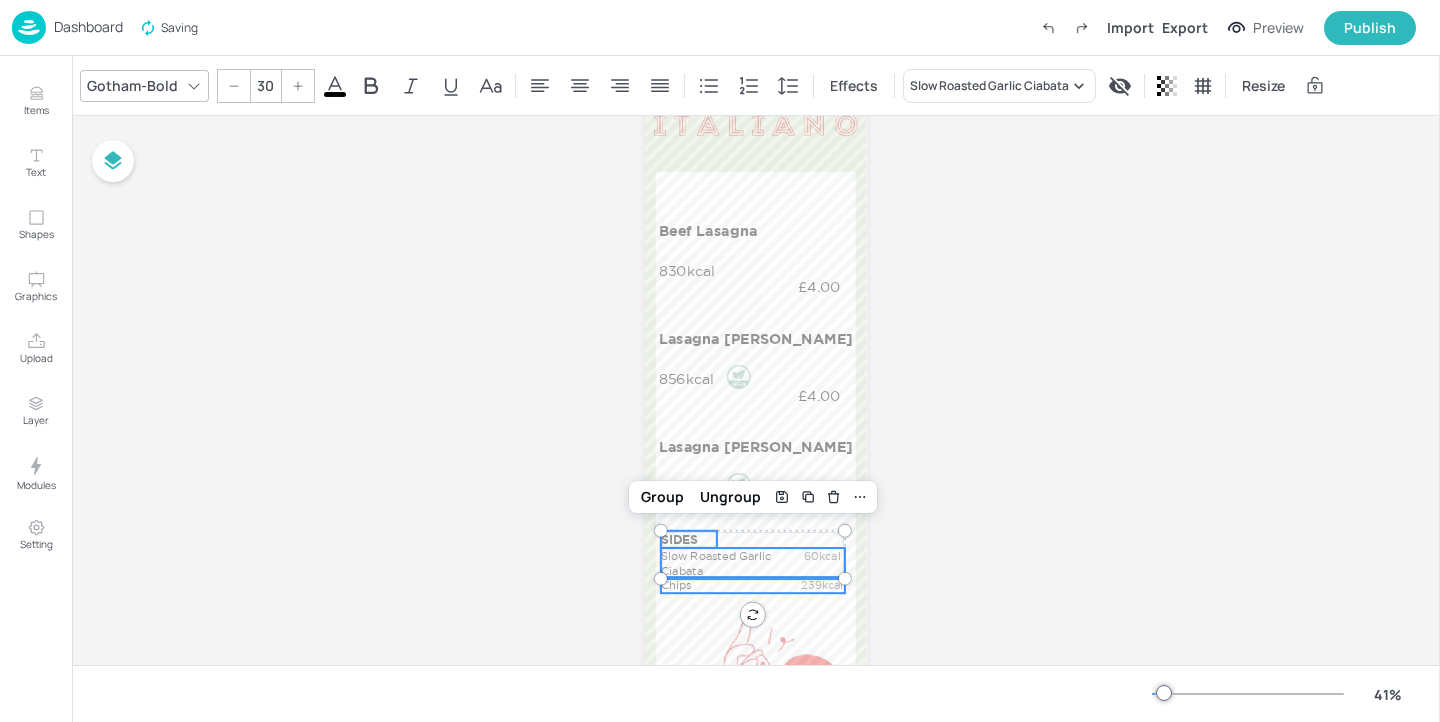 click on "Chips" at bounding box center (723, 584) 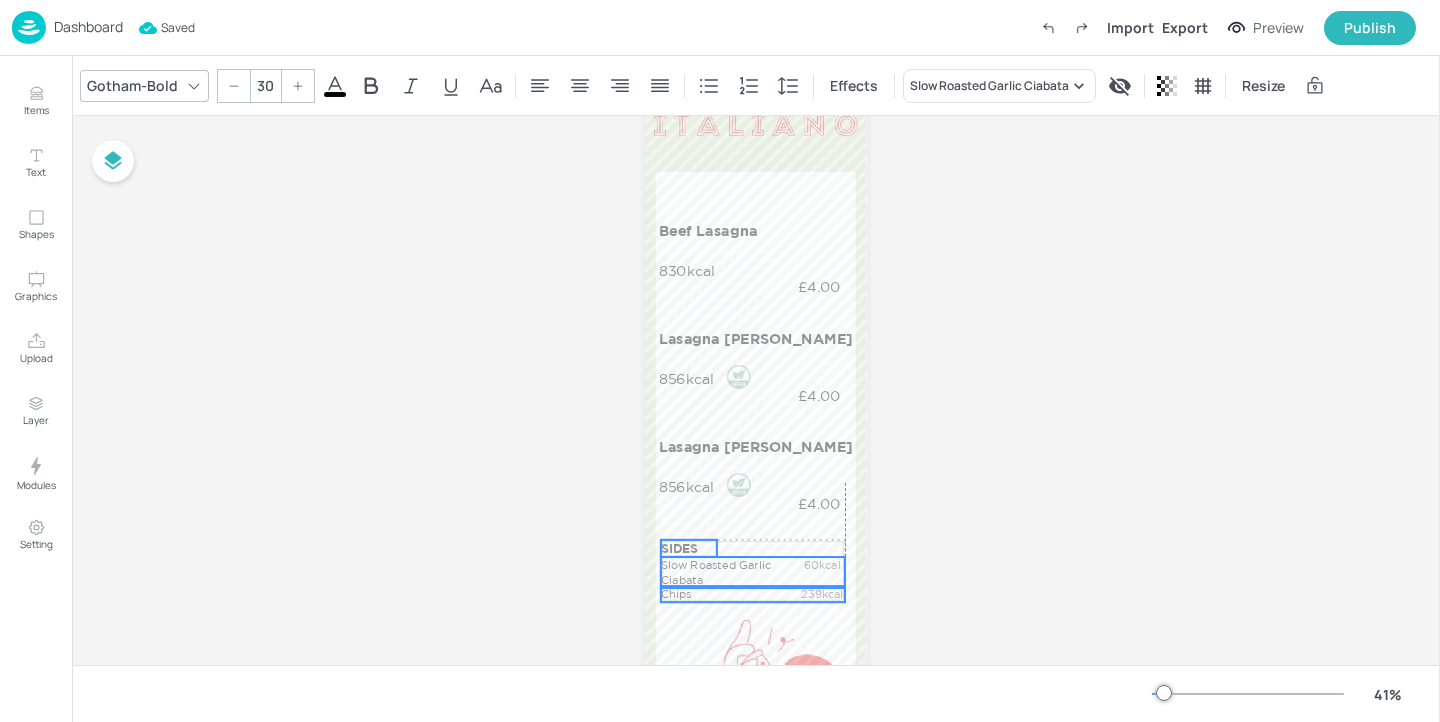 click on "Chips" at bounding box center (723, 593) 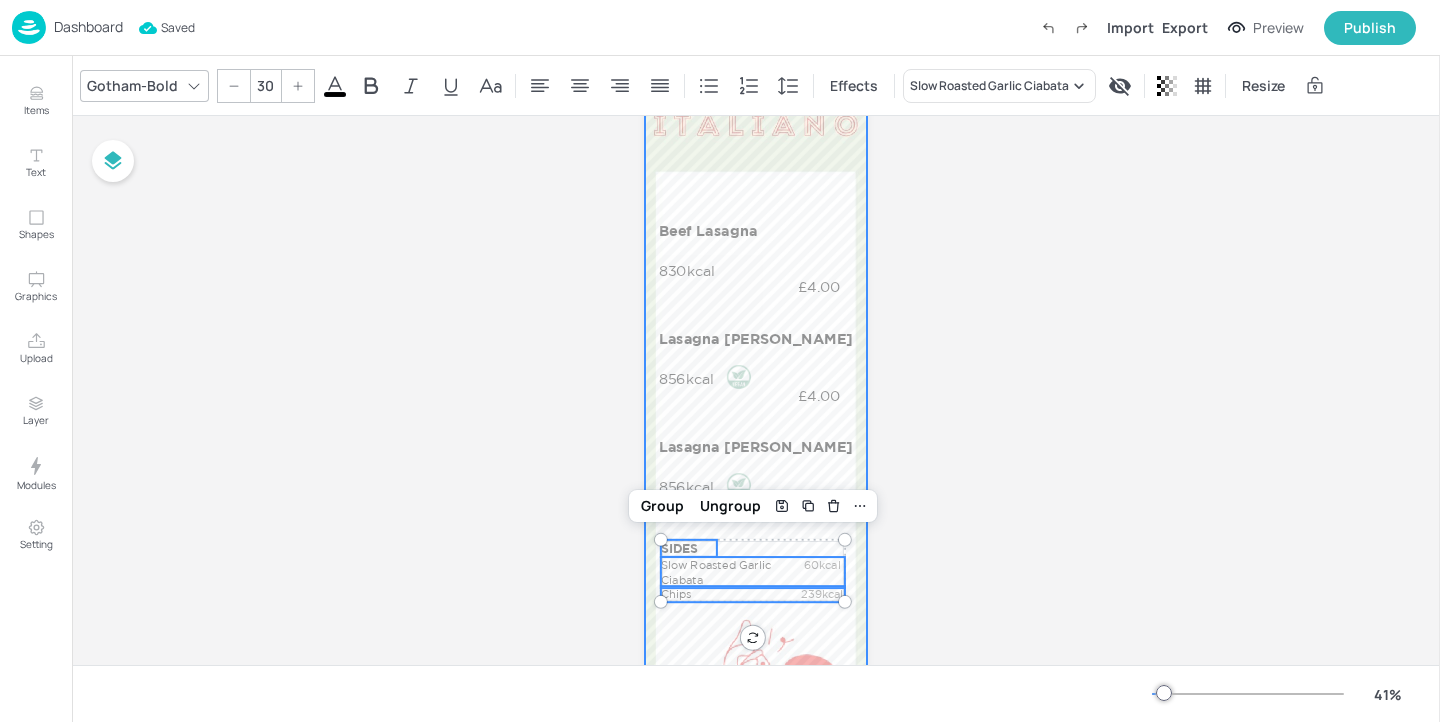 click at bounding box center (755, 423) 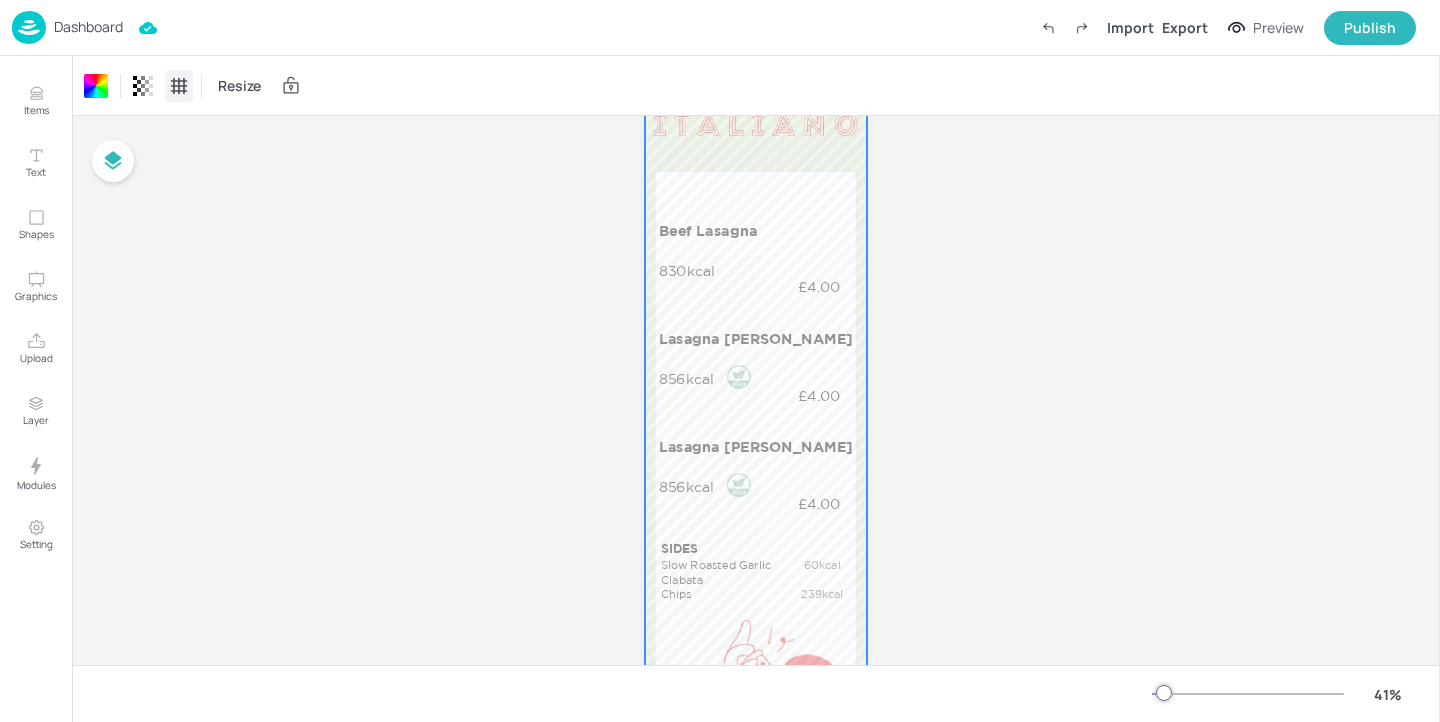 click 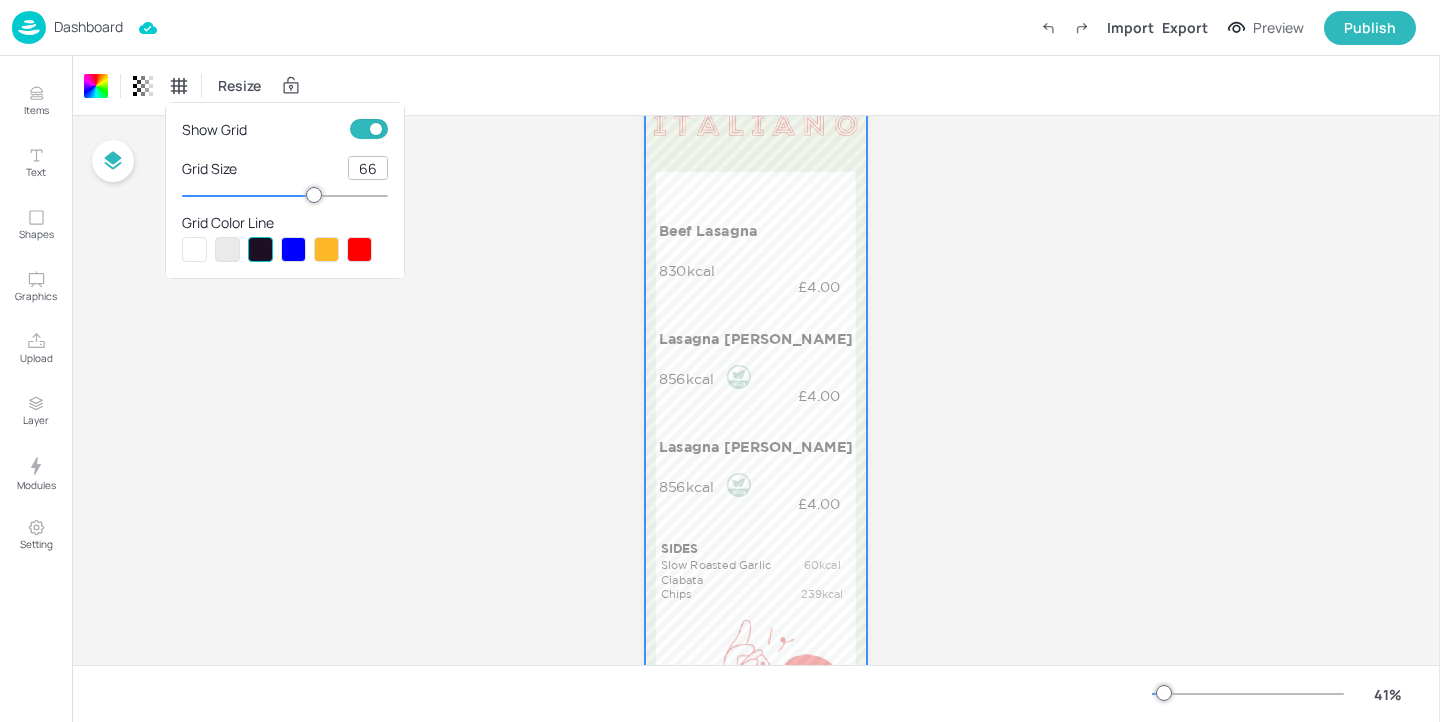 click at bounding box center (376, 129) 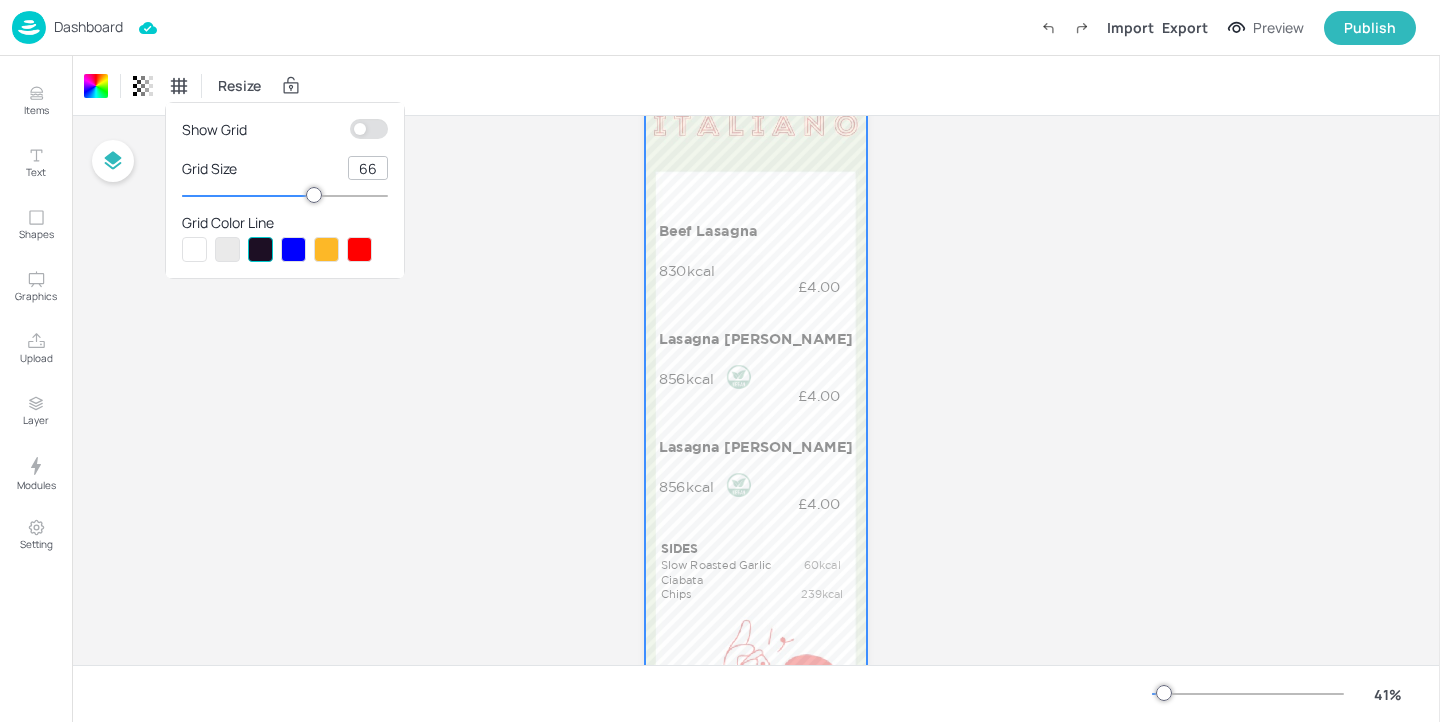 click at bounding box center (720, 361) 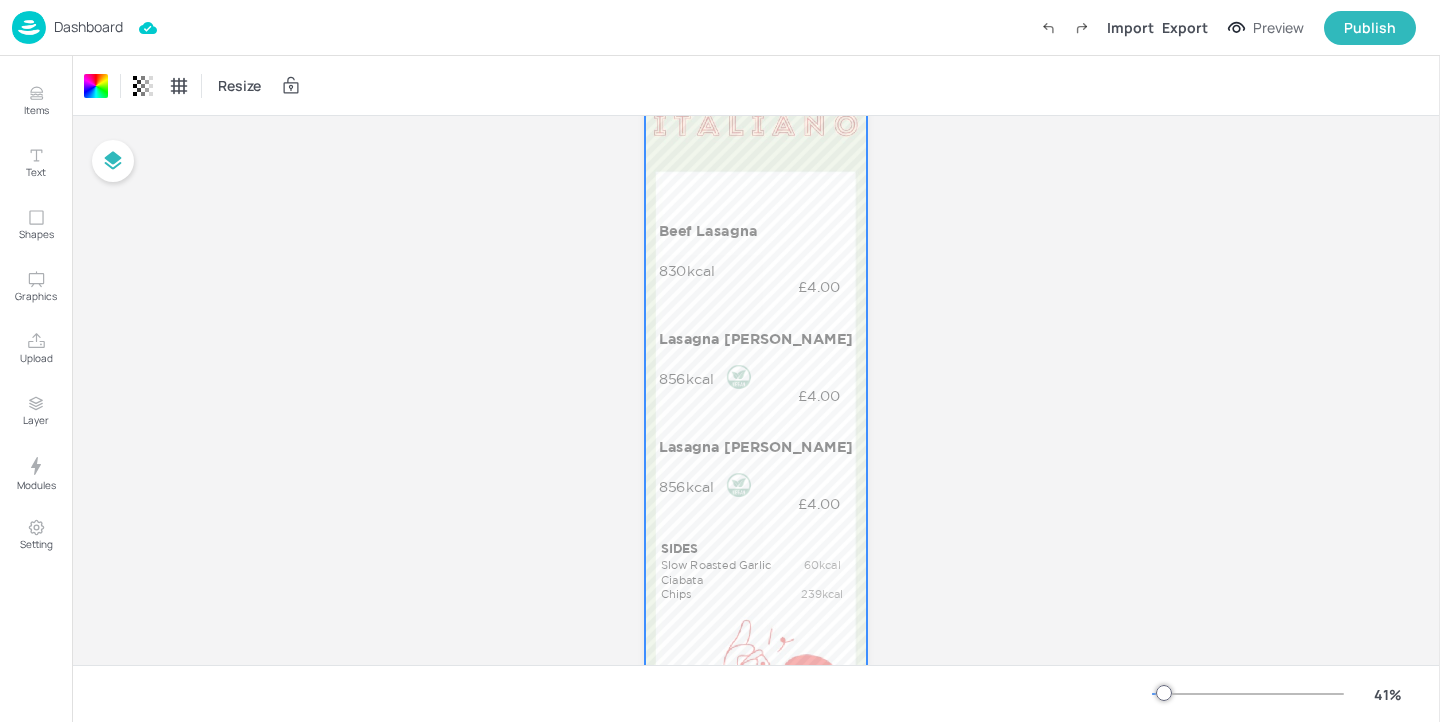 scroll, scrollTop: 210, scrollLeft: 0, axis: vertical 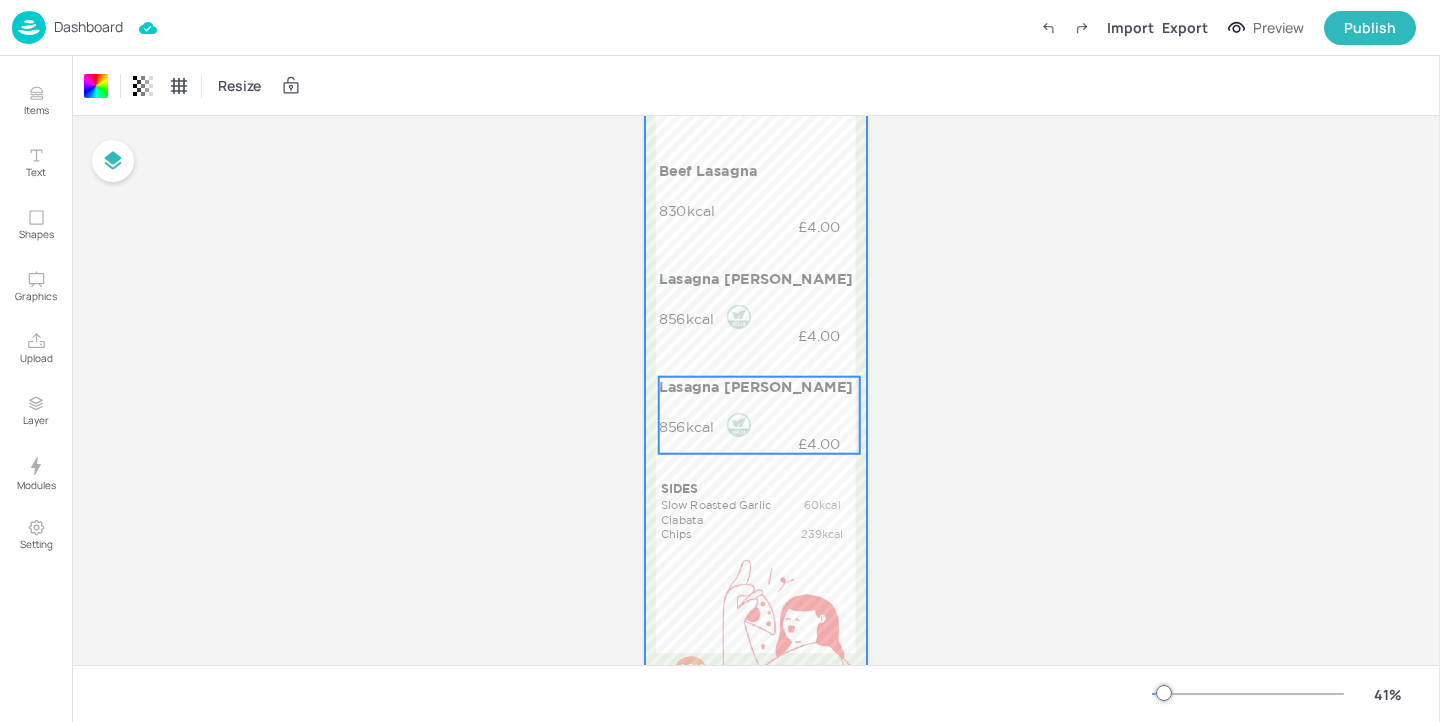 click on "Lasagna Blanco 856kcal £4.00" at bounding box center [759, 415] 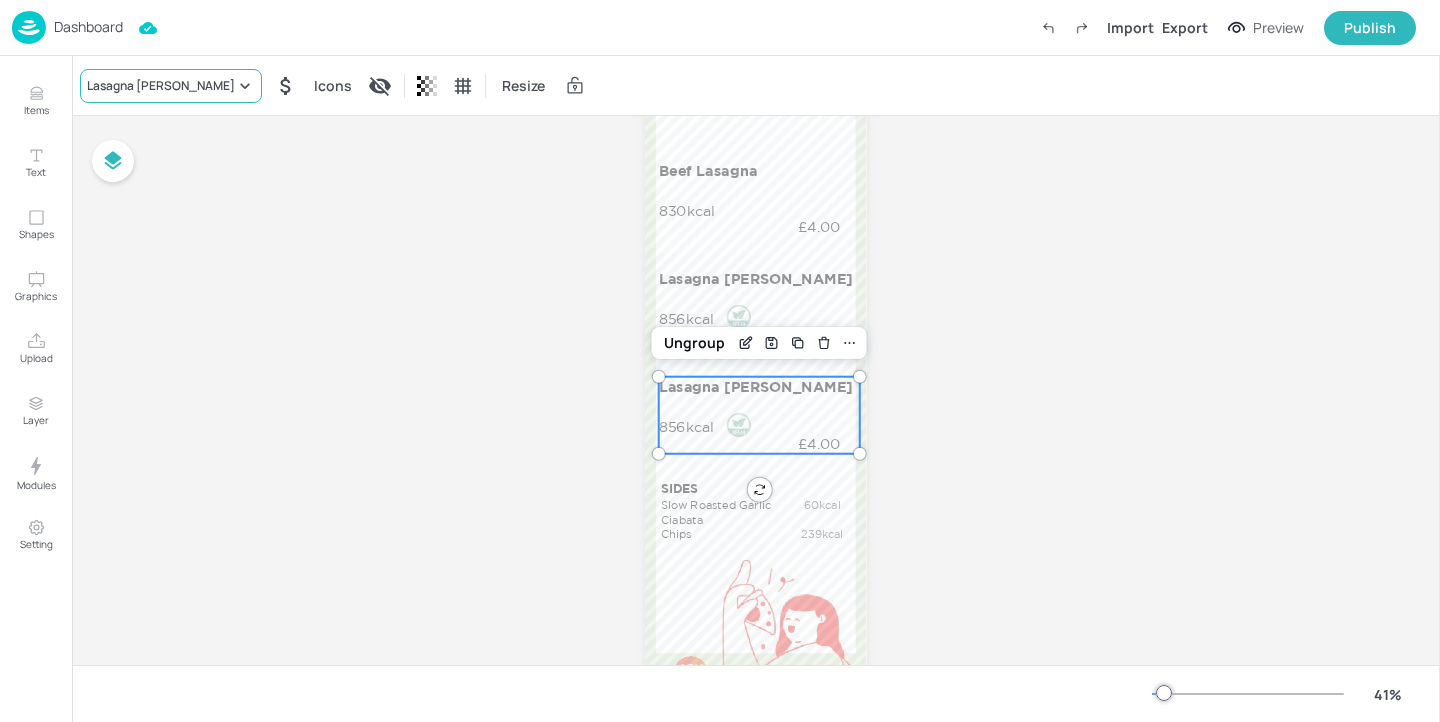 click on "Lasagna Blanco" at bounding box center [161, 86] 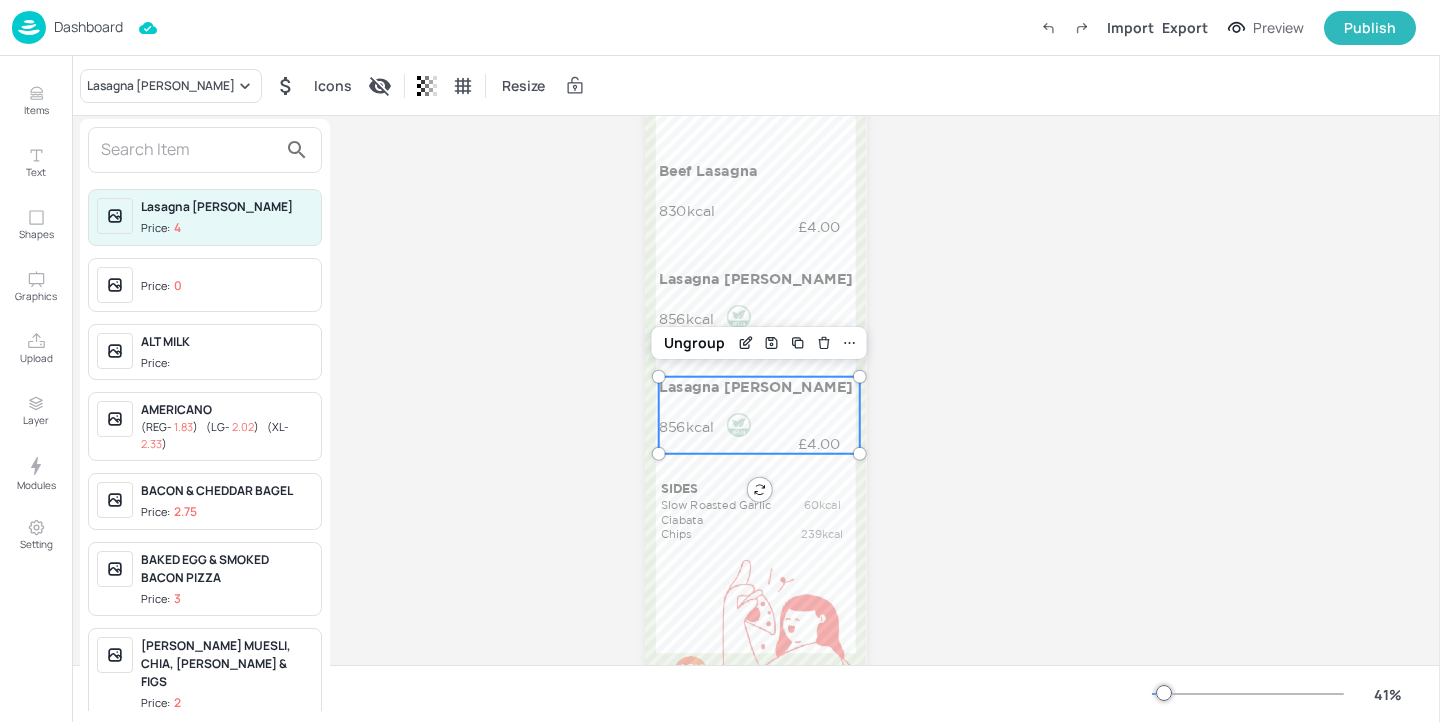 click at bounding box center (189, 150) 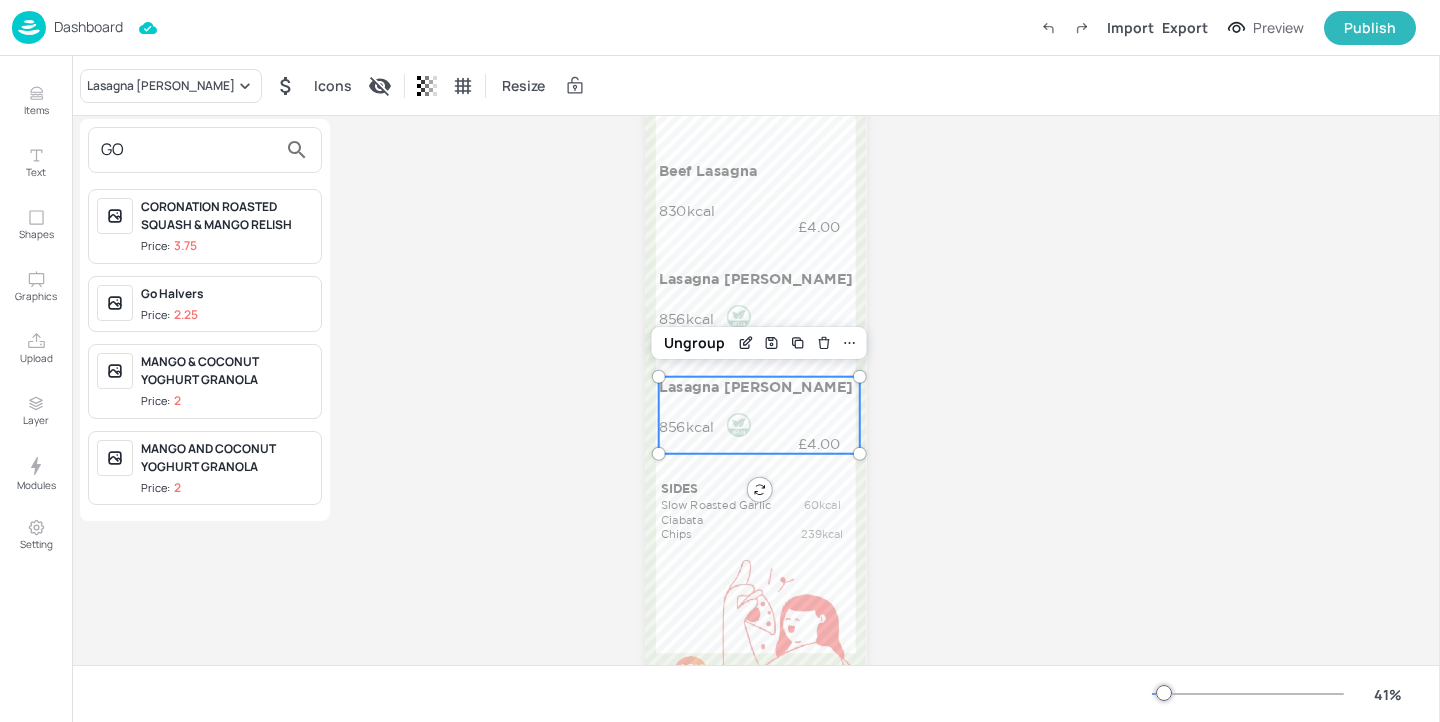type on "GO" 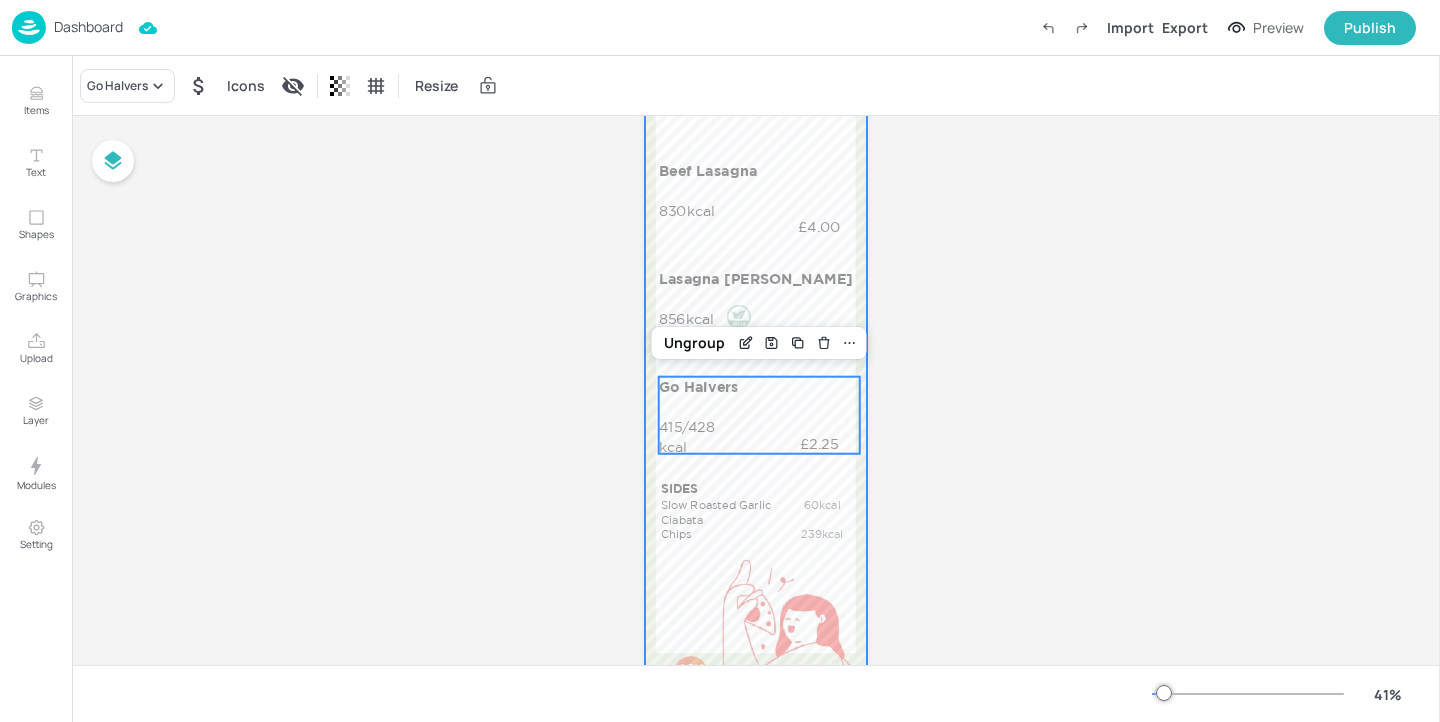 click at bounding box center [755, 363] 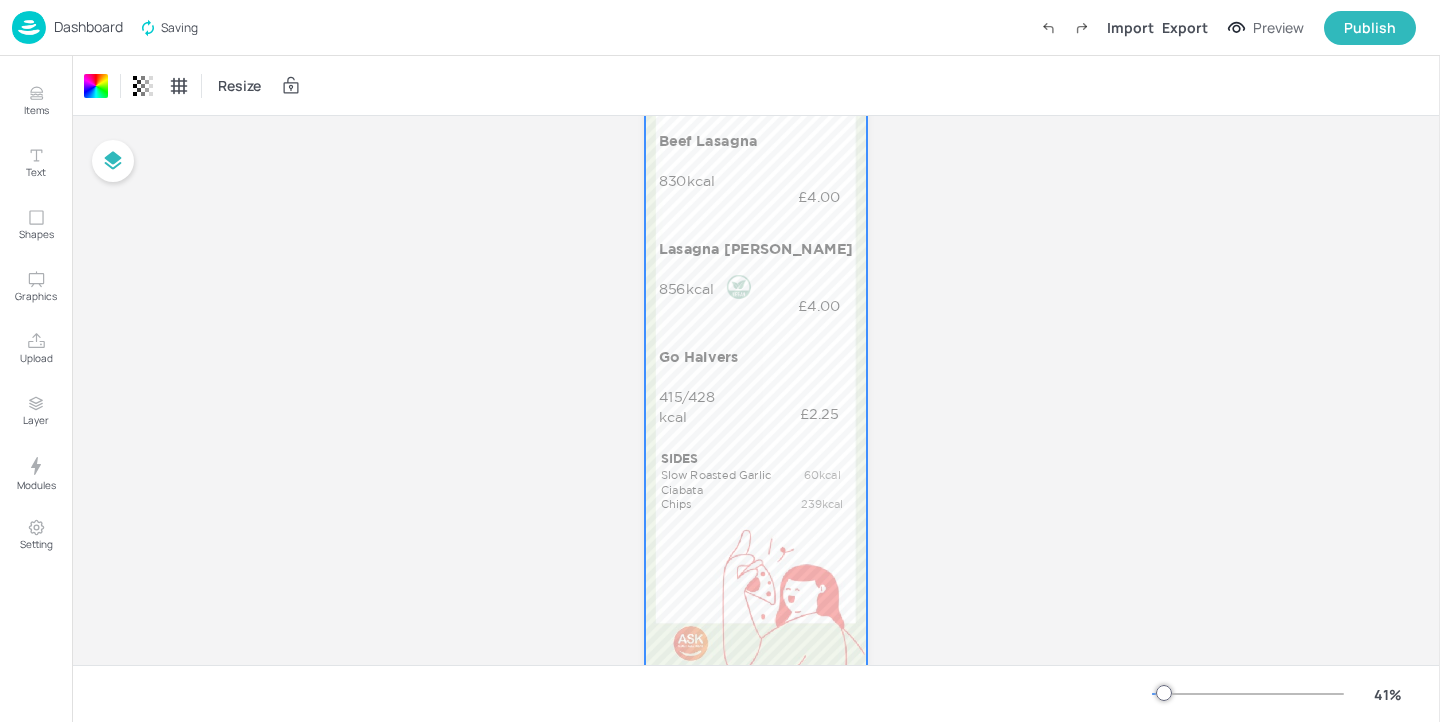 scroll, scrollTop: 242, scrollLeft: 0, axis: vertical 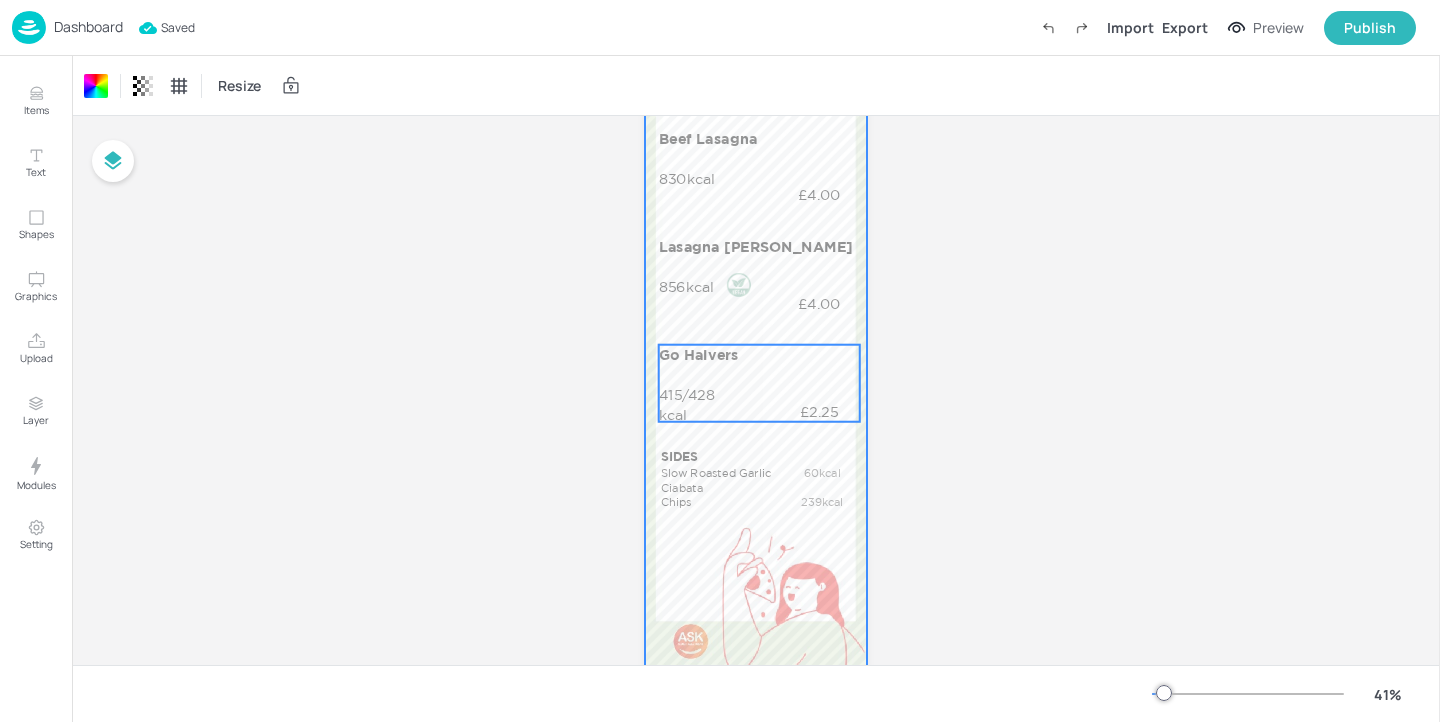 click on "Go Halvers" at bounding box center (757, 355) 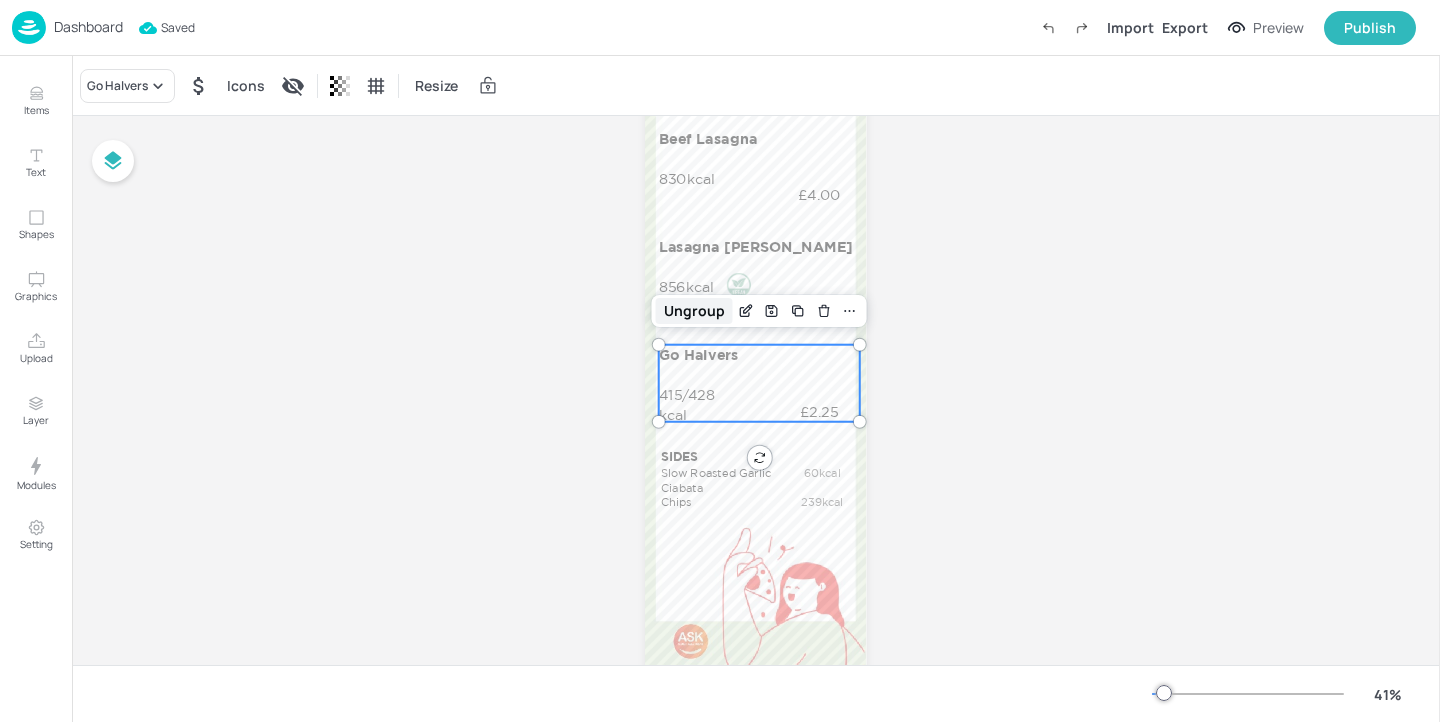 click on "Ungroup" at bounding box center (694, 311) 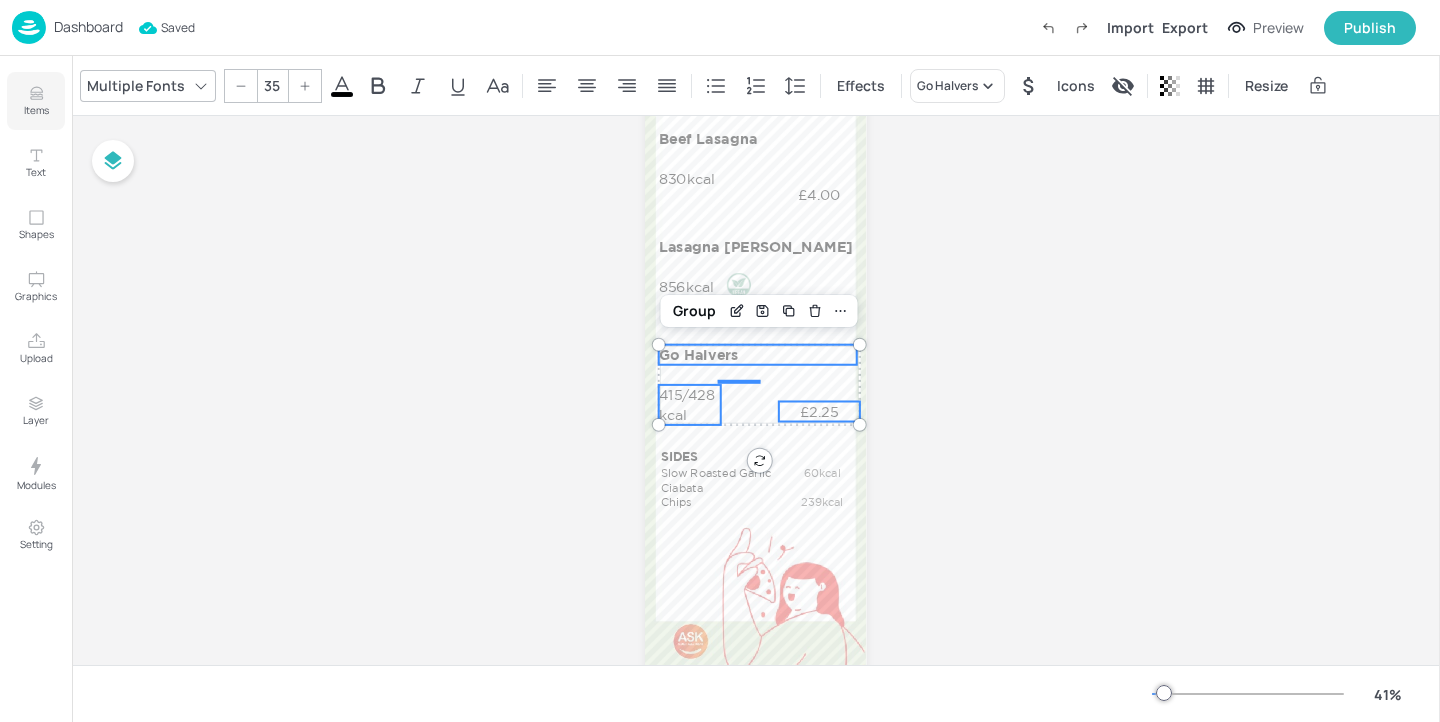 click on "Items" at bounding box center (36, 101) 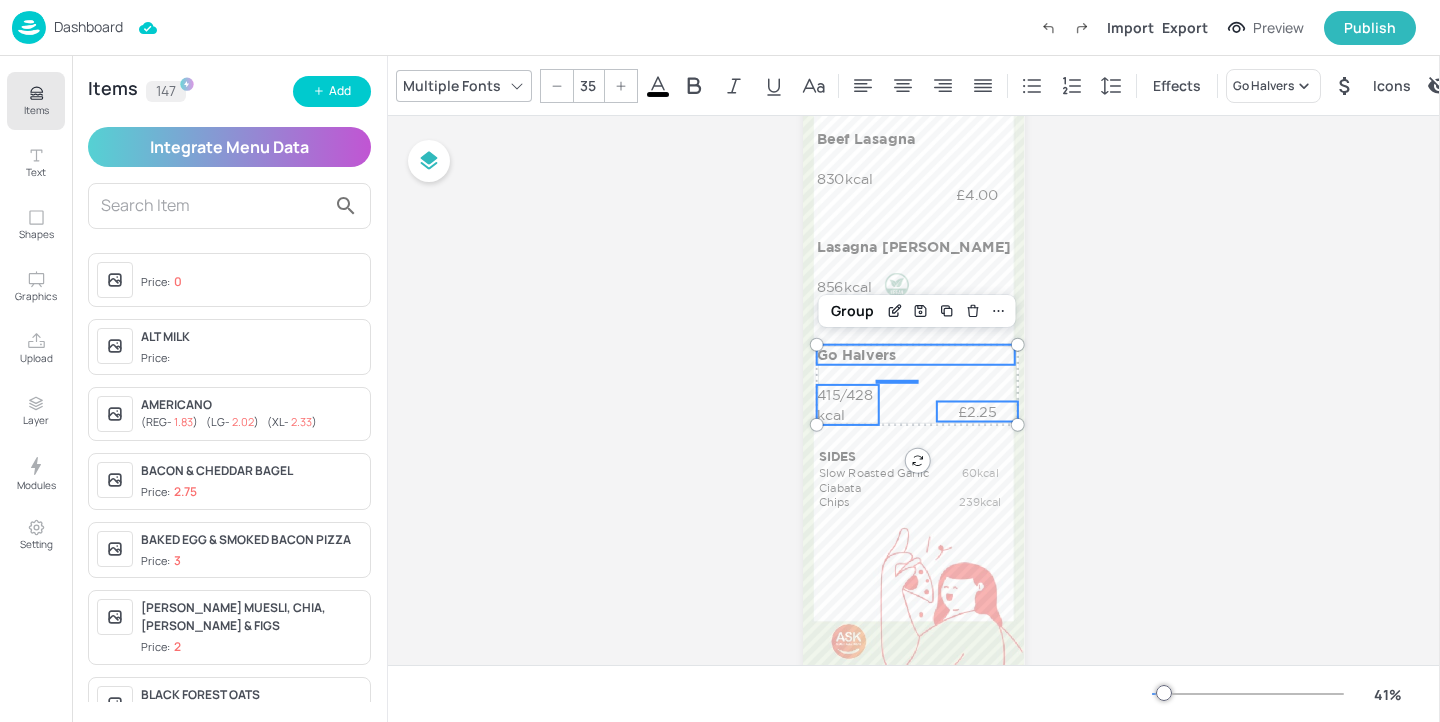 click at bounding box center [213, 206] 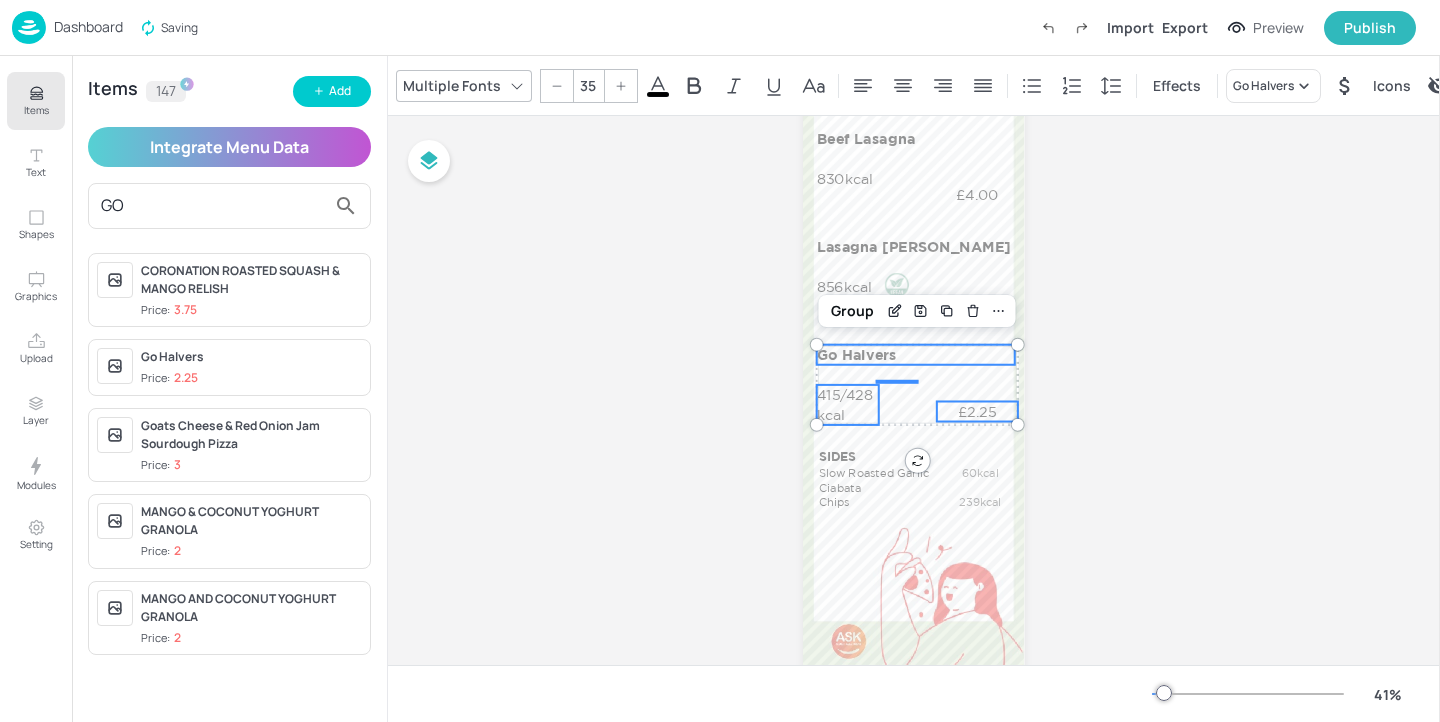 type on "GO" 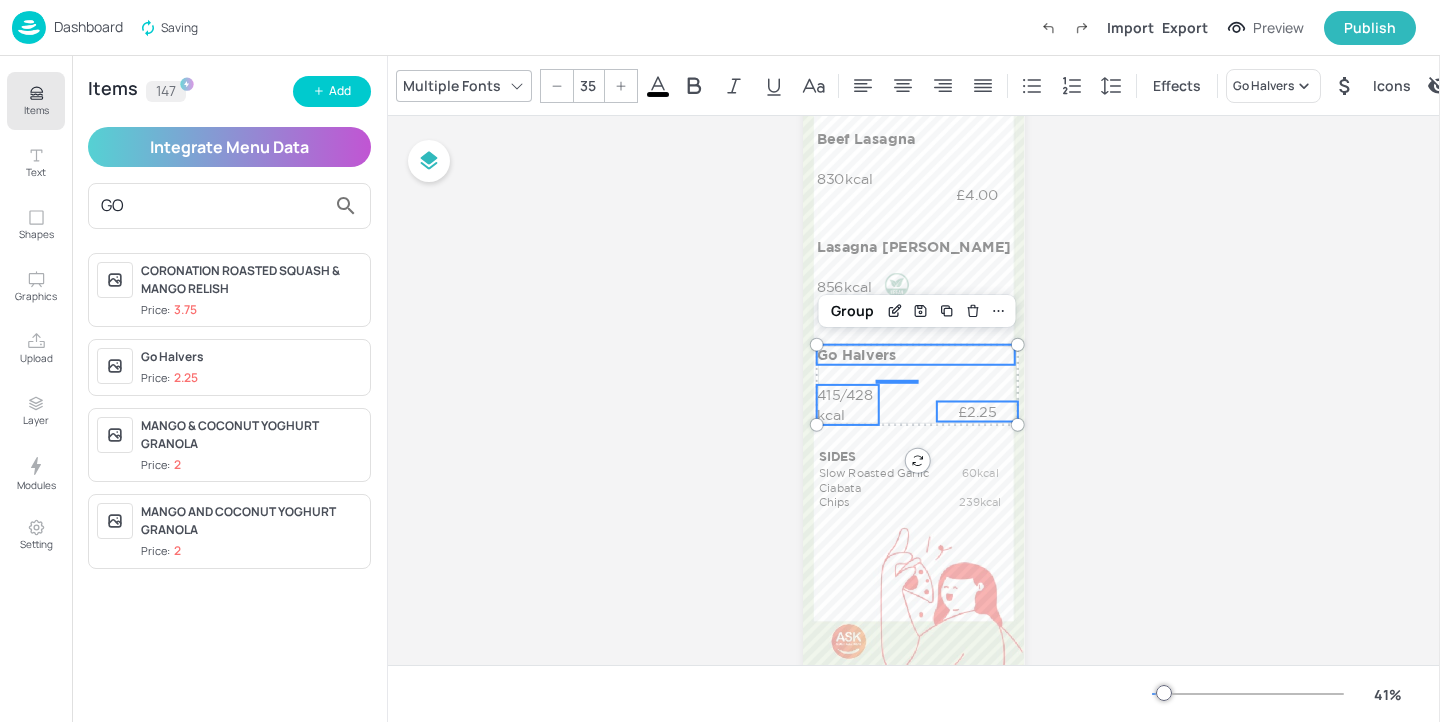 click on "Price: 2.25" at bounding box center [251, 378] 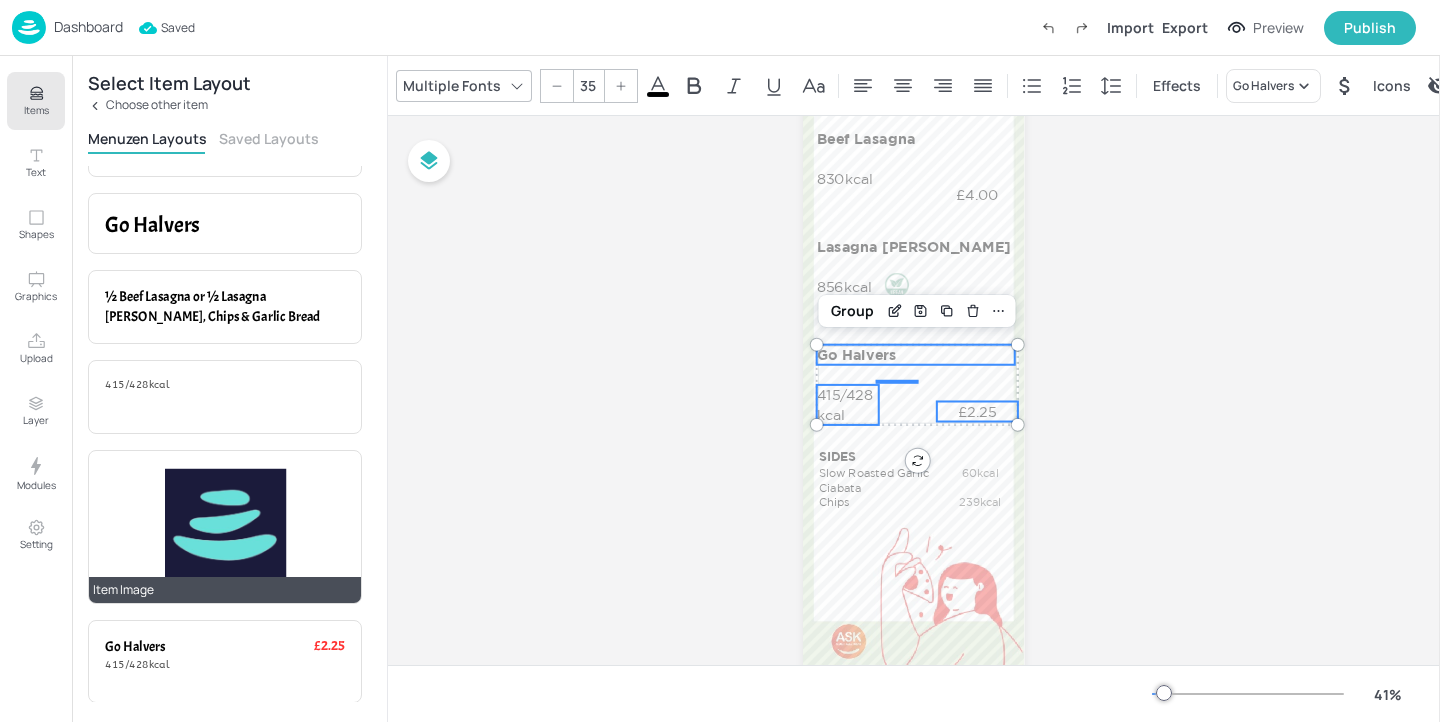 scroll, scrollTop: 290, scrollLeft: 0, axis: vertical 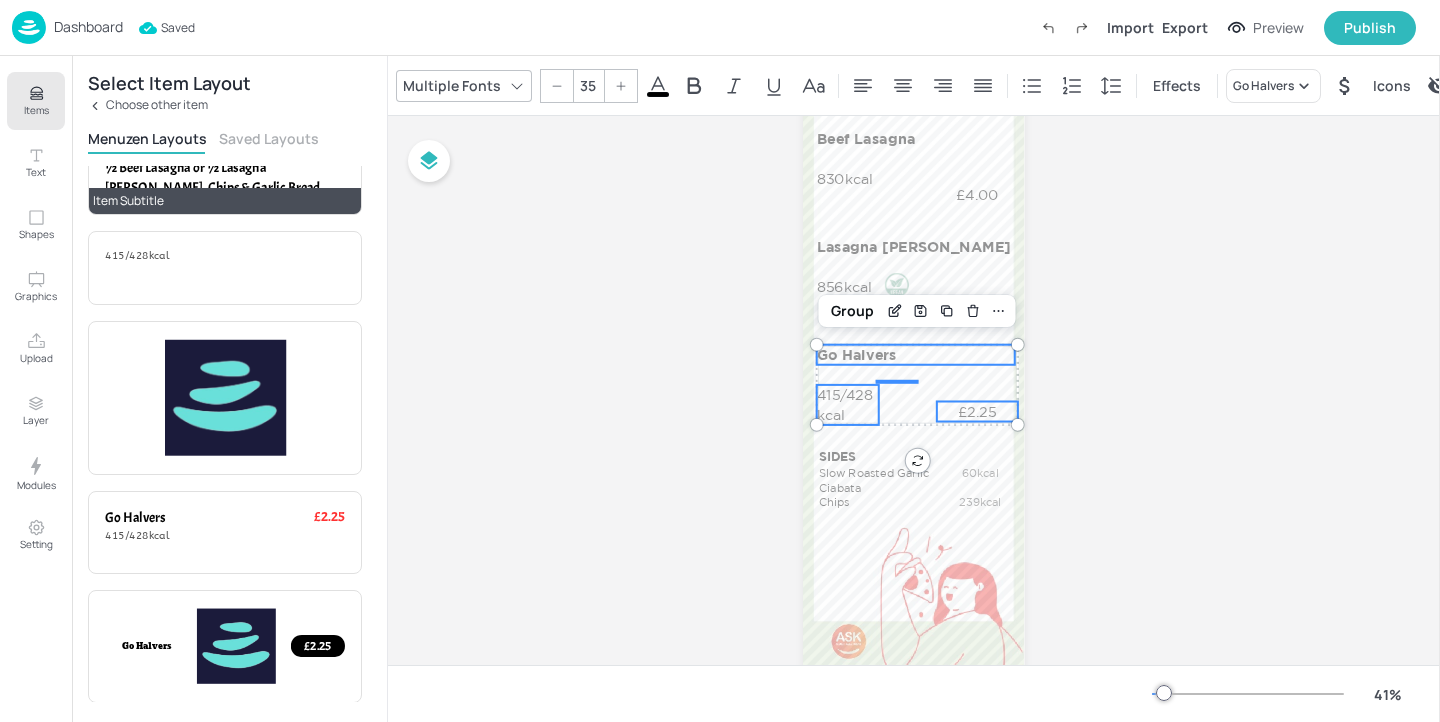 click on "Item Subtitle" at bounding box center (225, 201) 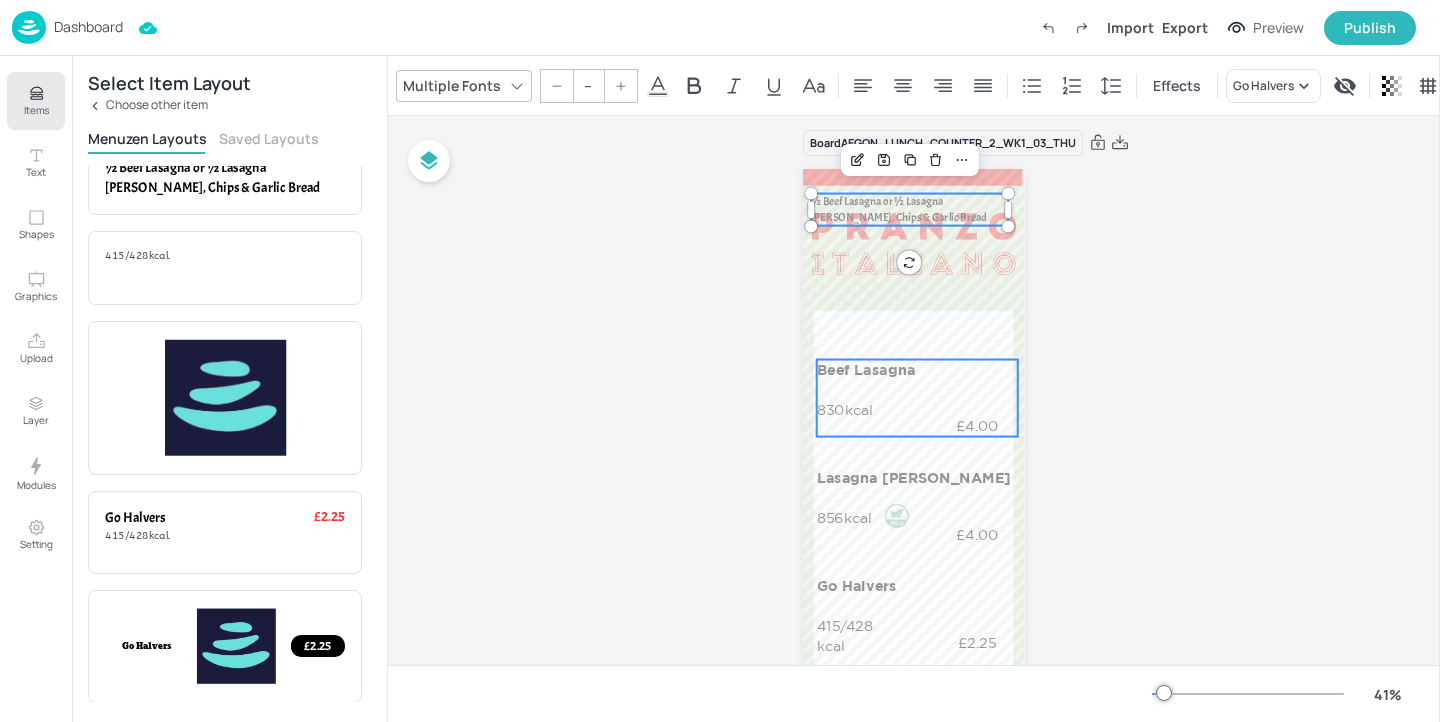 scroll, scrollTop: 23, scrollLeft: 0, axis: vertical 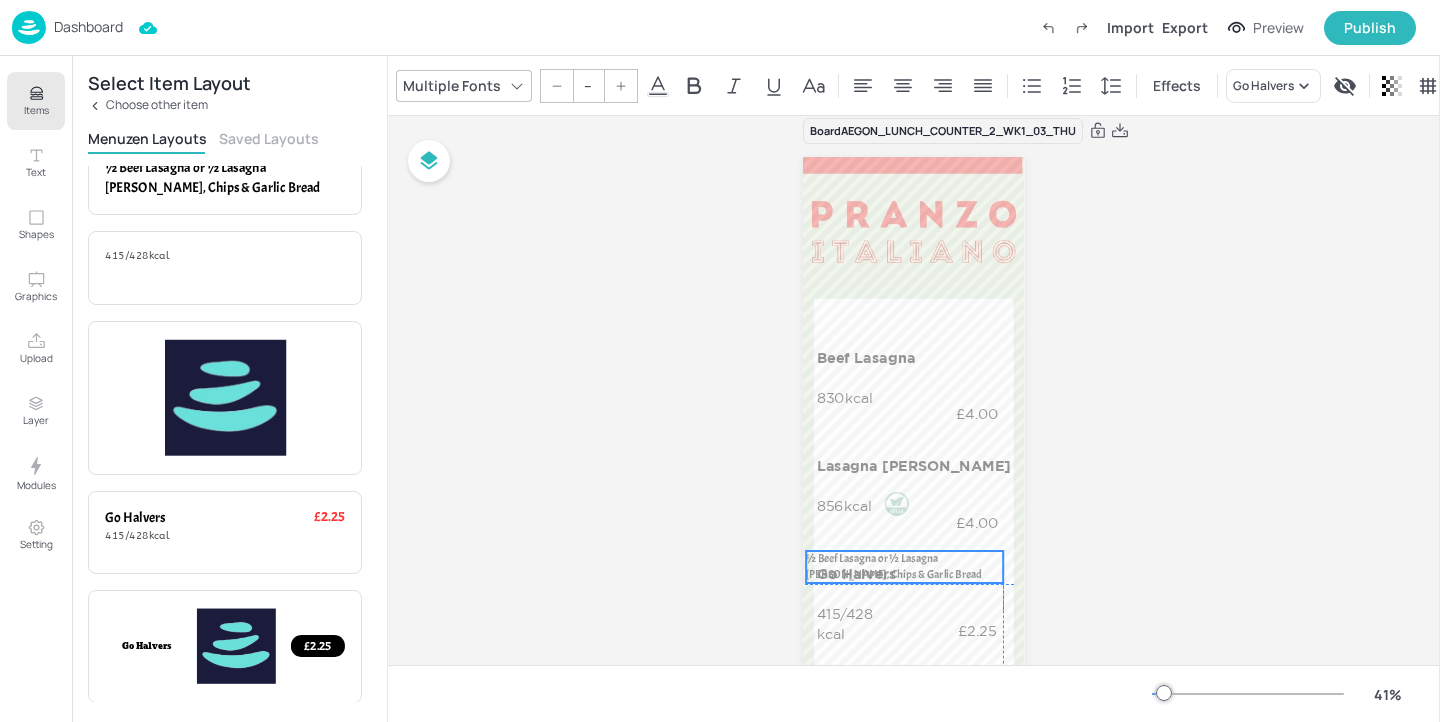 drag, startPoint x: 877, startPoint y: 198, endPoint x: 871, endPoint y: 566, distance: 368.04892 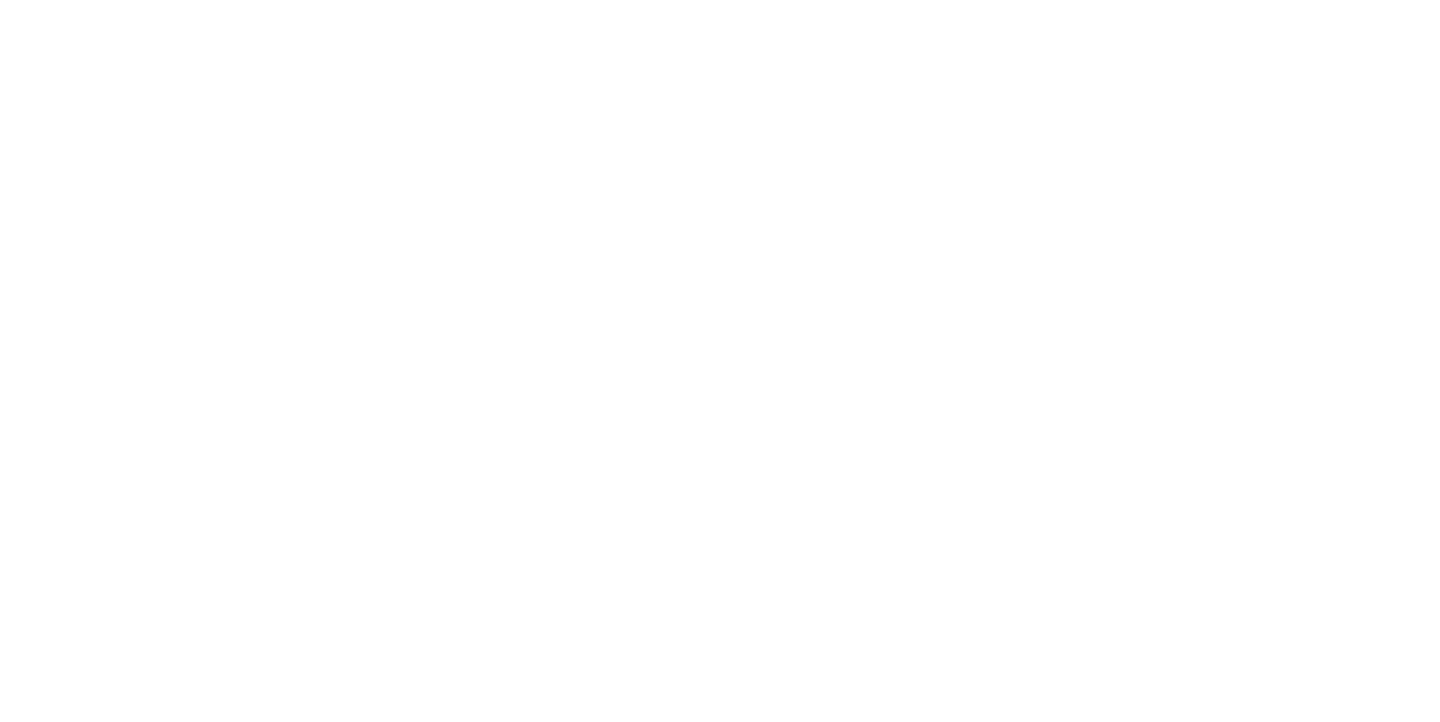 scroll, scrollTop: 0, scrollLeft: 0, axis: both 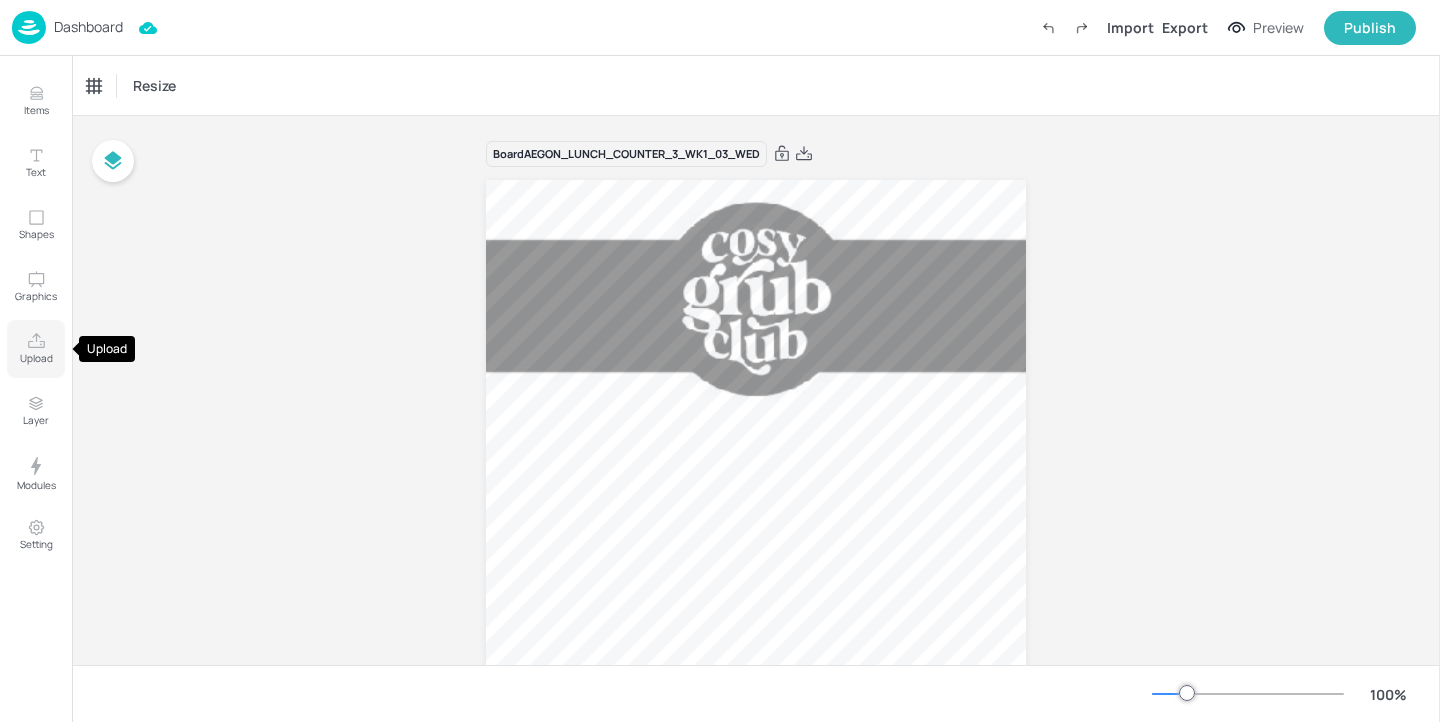 click on "Upload" at bounding box center [36, 349] 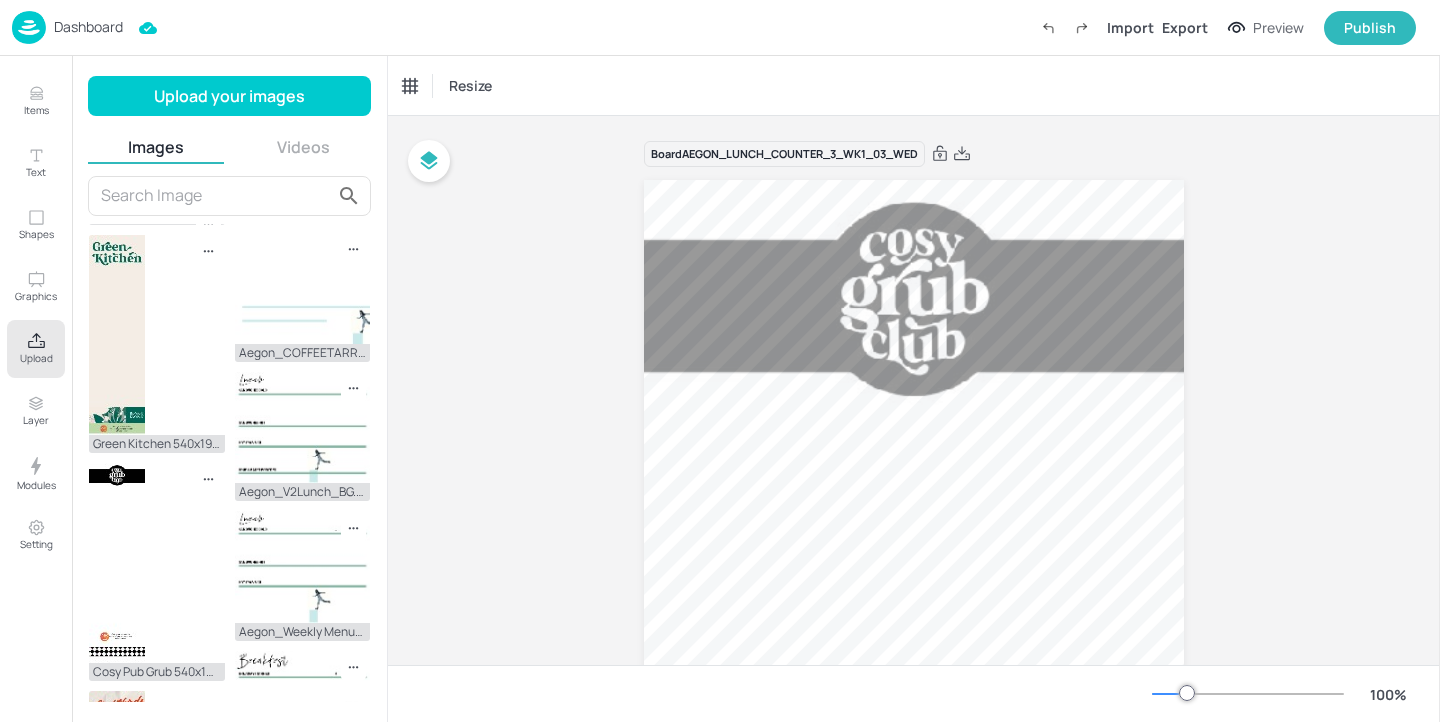 scroll, scrollTop: 182, scrollLeft: 0, axis: vertical 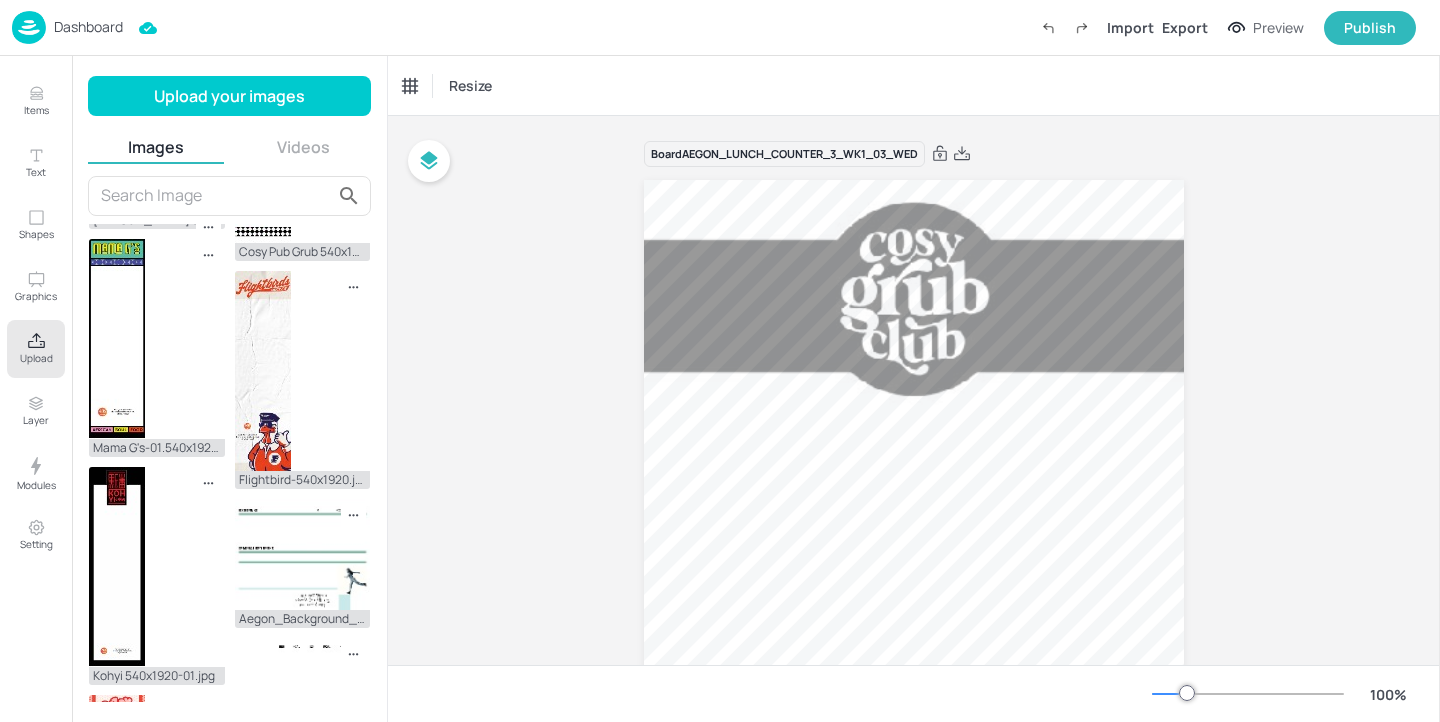 click on "Sitara 540x1920-01.jpg" at bounding box center [157, 80] 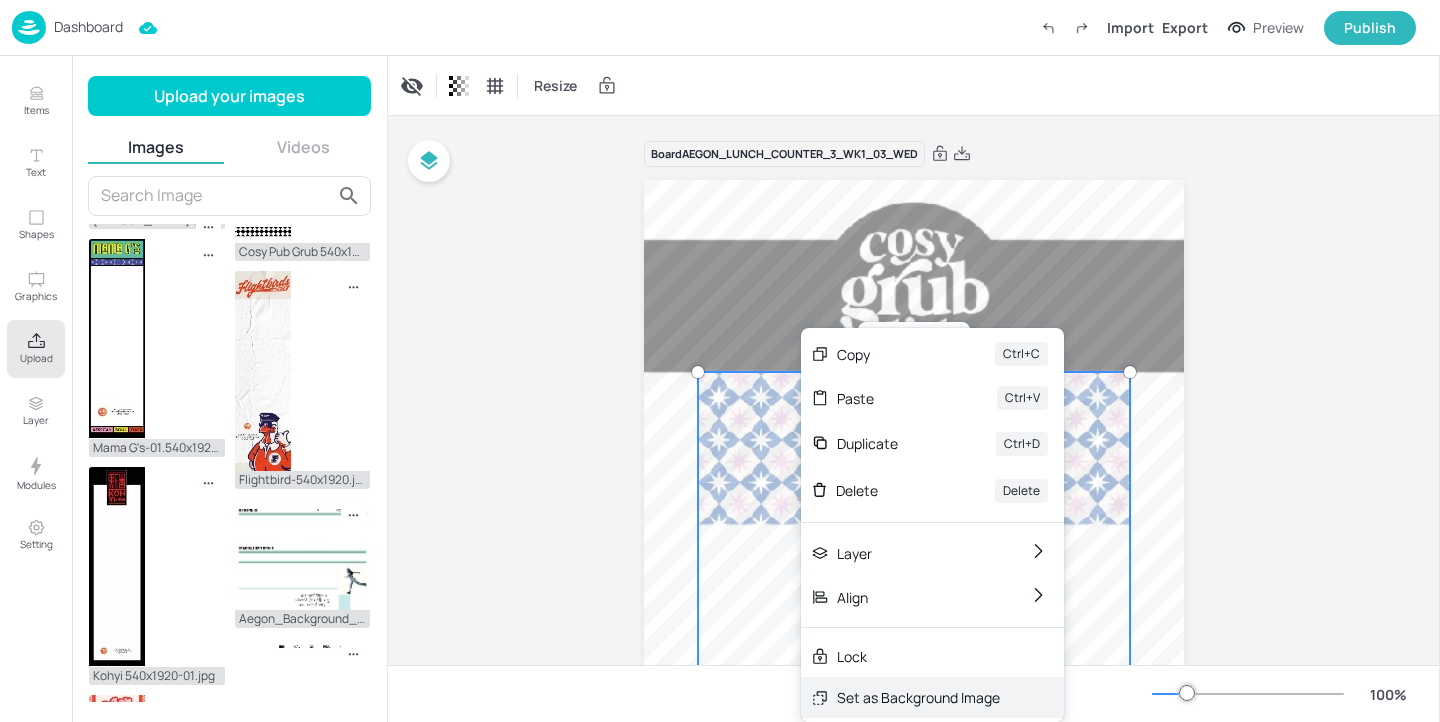 click on "Set as Background Image" at bounding box center [918, 697] 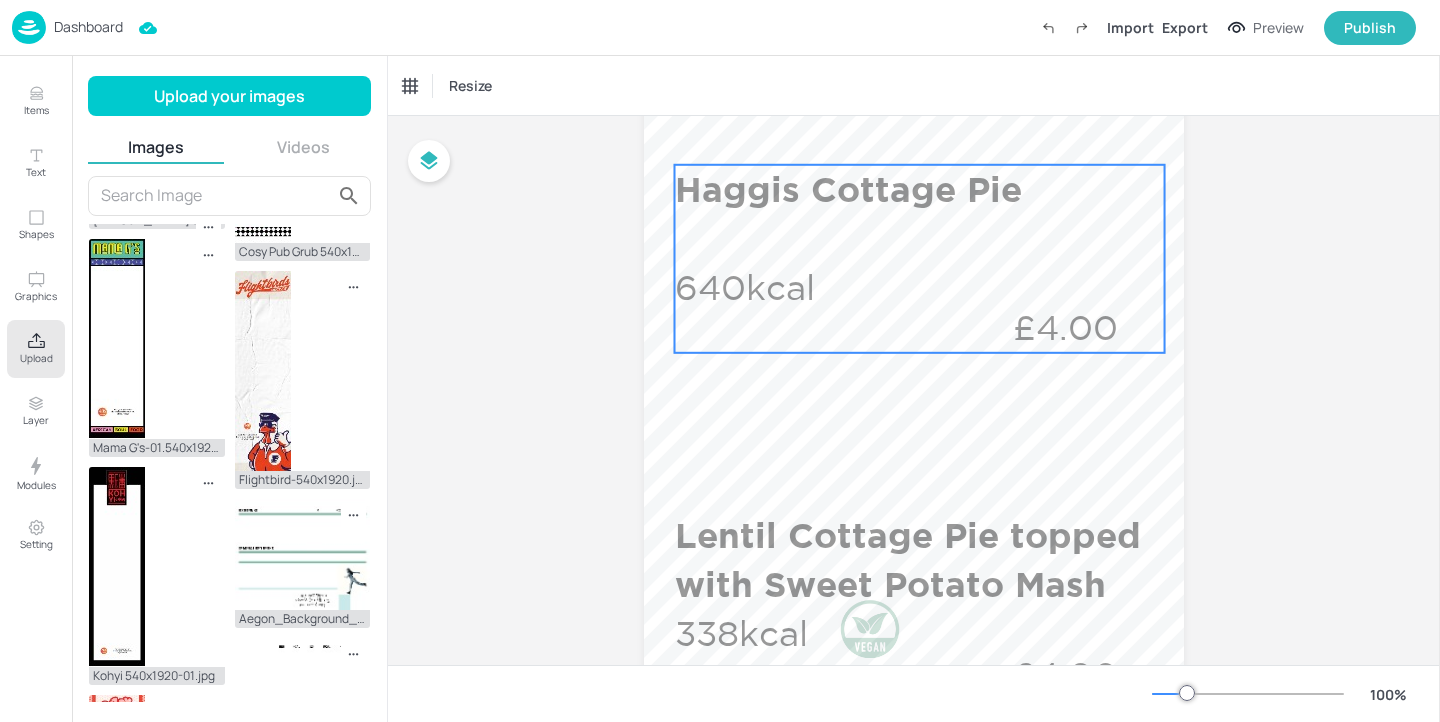 scroll, scrollTop: 482, scrollLeft: 0, axis: vertical 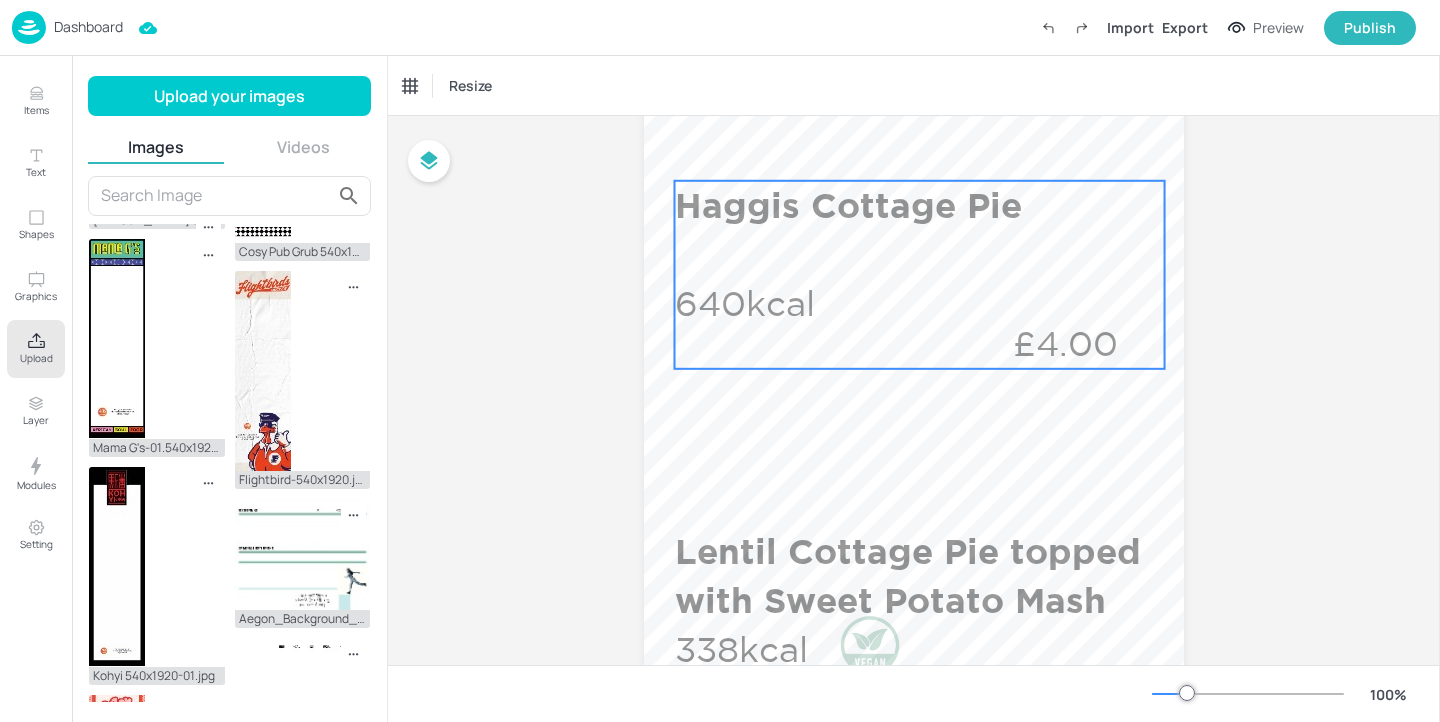 click on "Haggis Cottage Pie 640kcal £4.00" at bounding box center (920, 275) 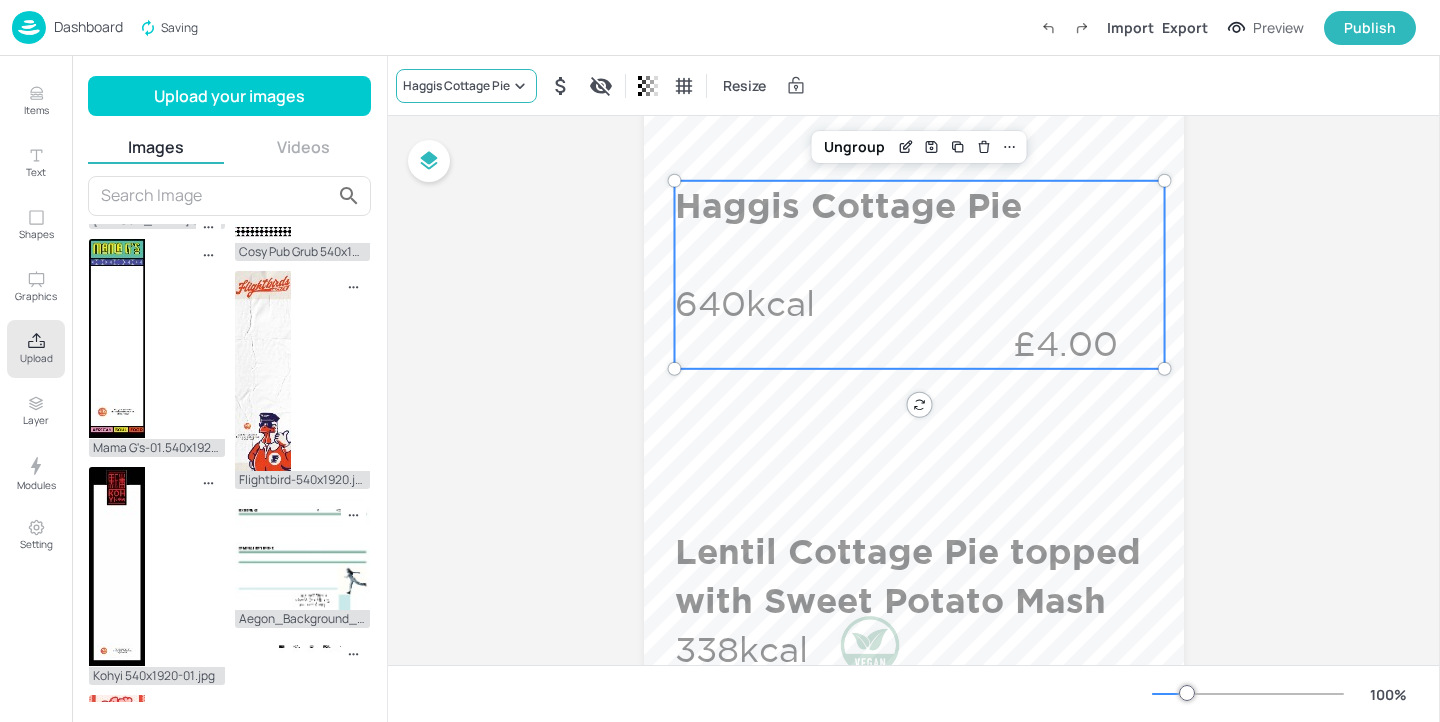 click on "Haggis Cottage Pie" at bounding box center (456, 86) 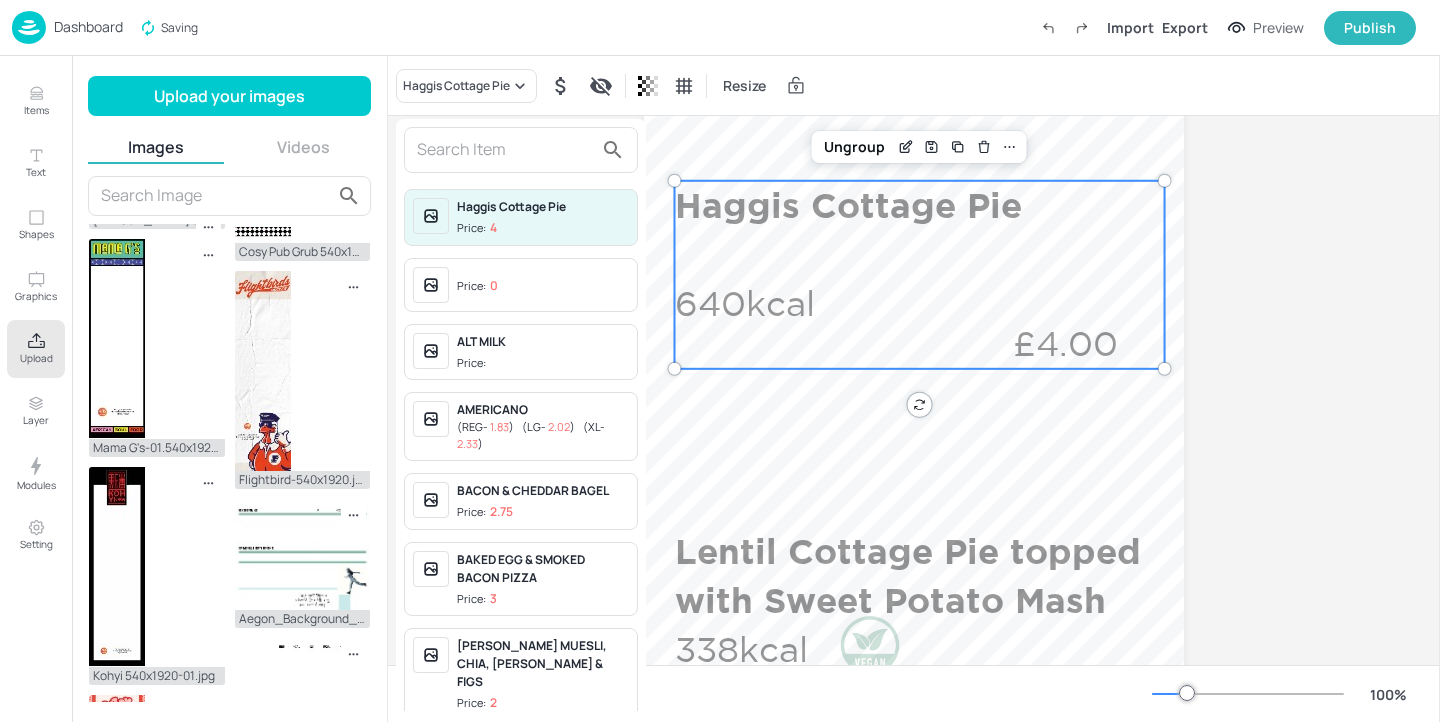 click at bounding box center [505, 150] 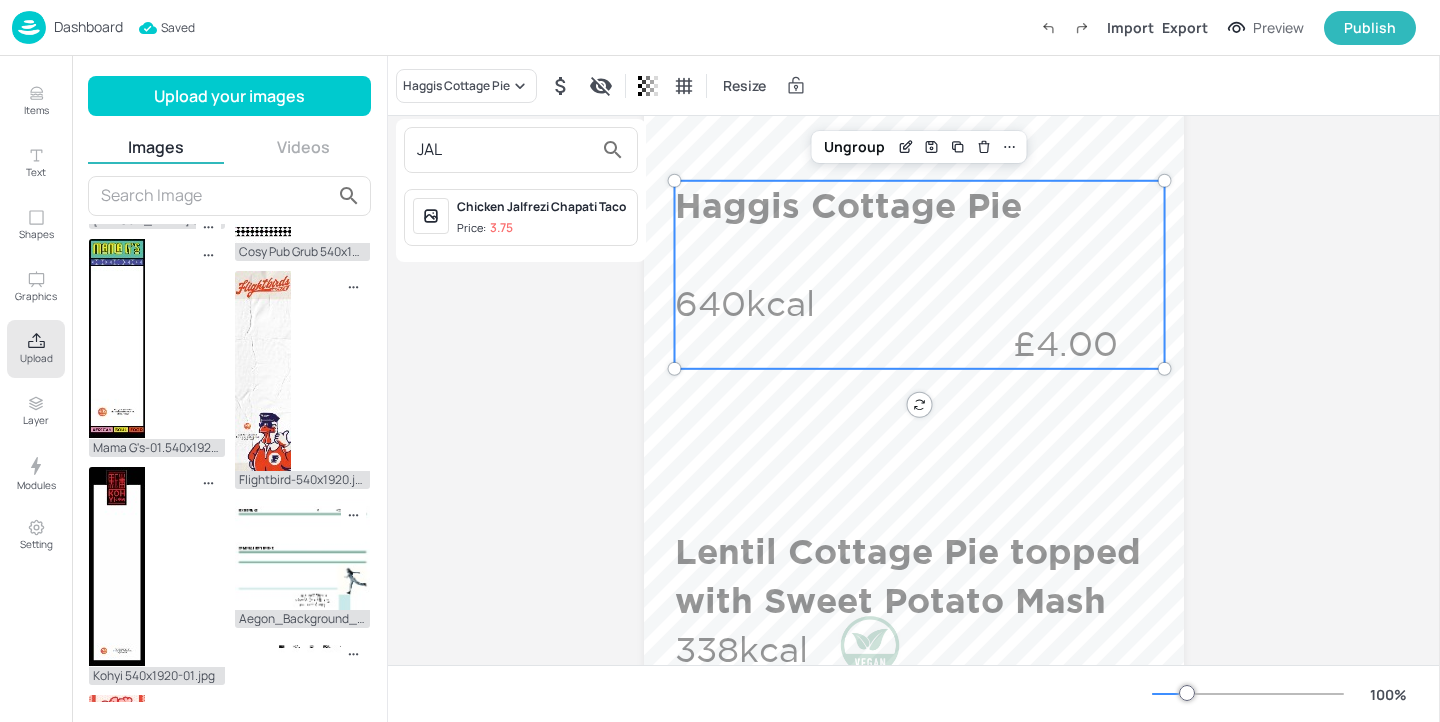 type on "JAL" 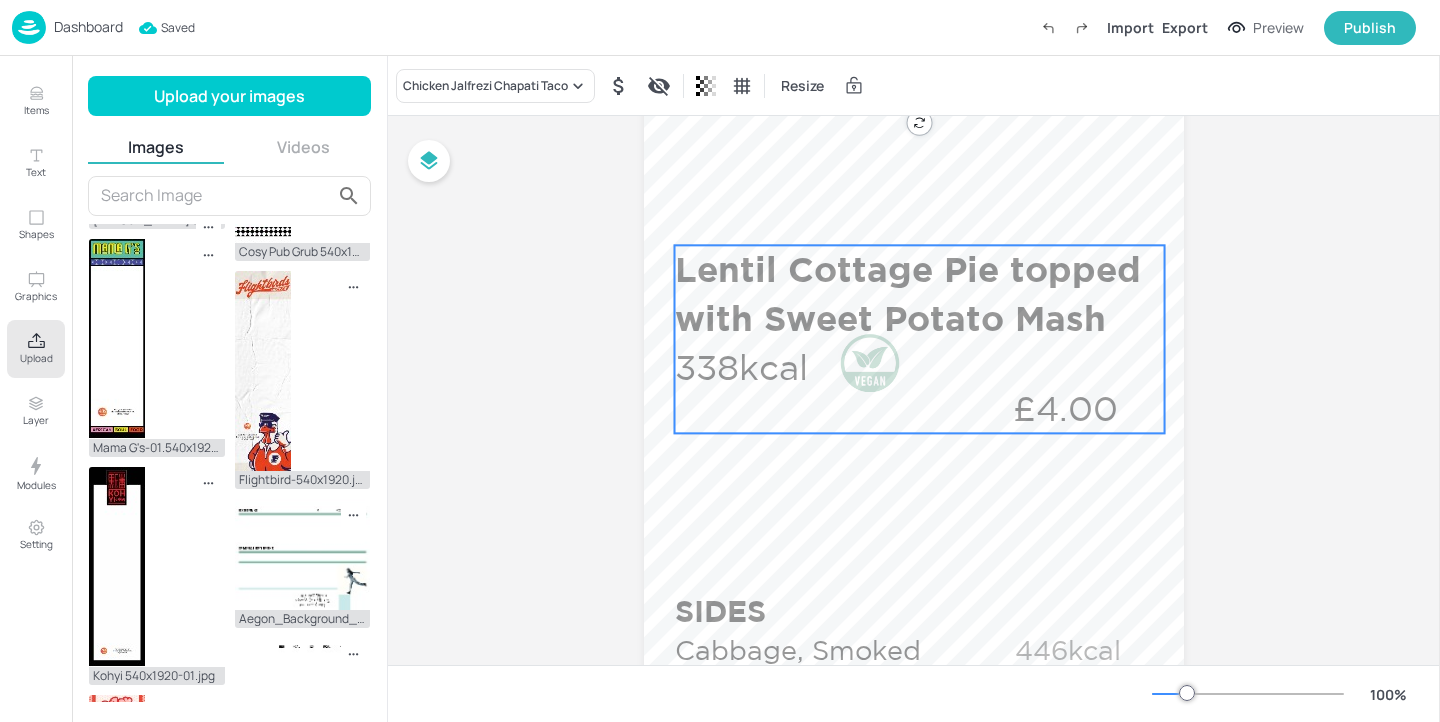 scroll, scrollTop: 770, scrollLeft: 0, axis: vertical 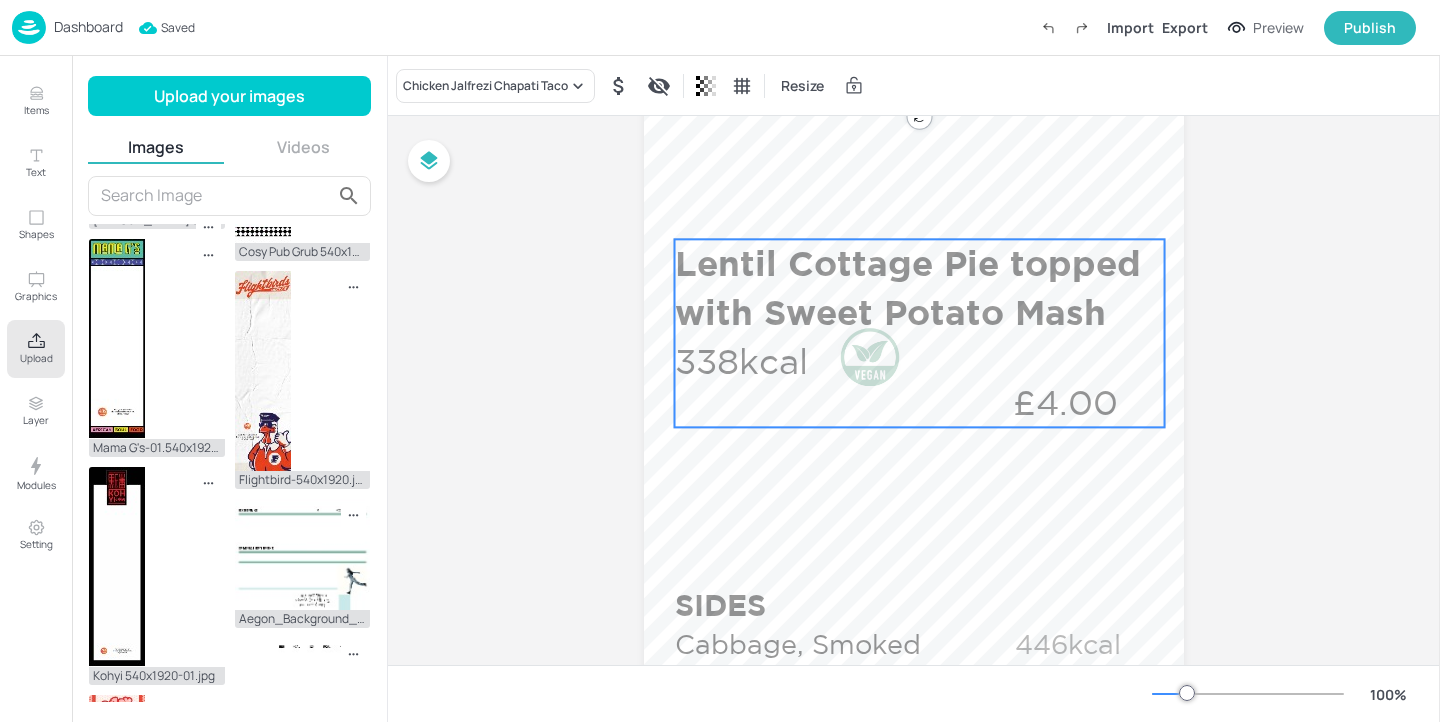 click on "Lentil Cottage Pie topped with Sweet Potato Mash 338kcal £4.00" at bounding box center (920, 333) 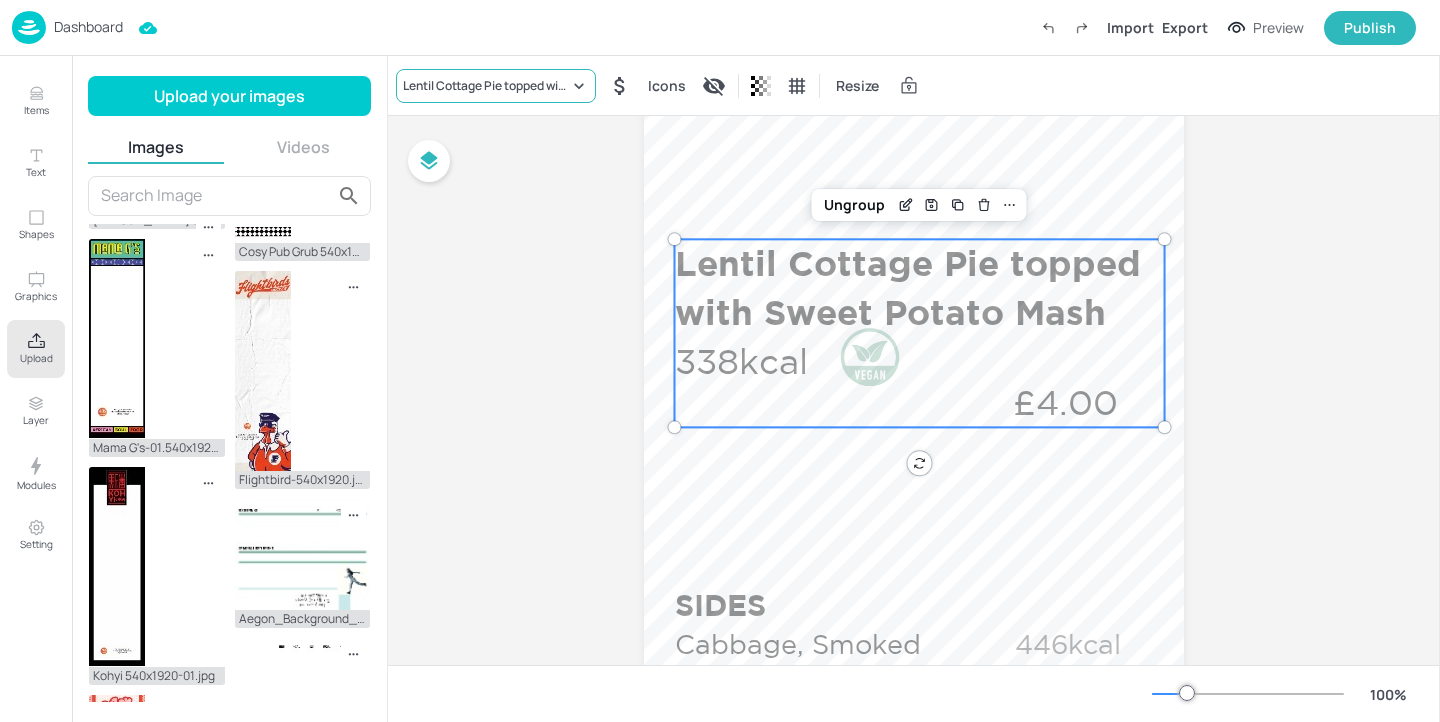 click on "Lentil Cottage Pie topped with Sweet Potato Mash" at bounding box center (486, 86) 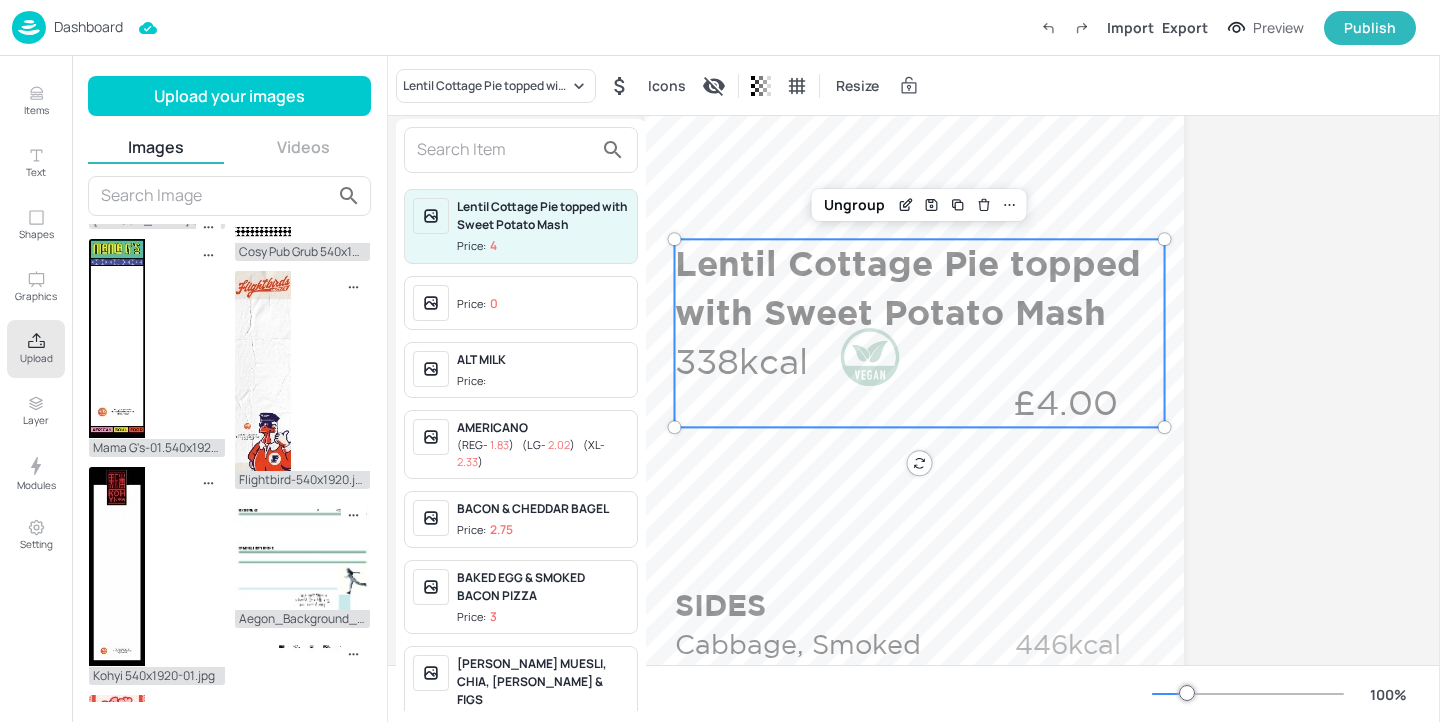 click at bounding box center [505, 150] 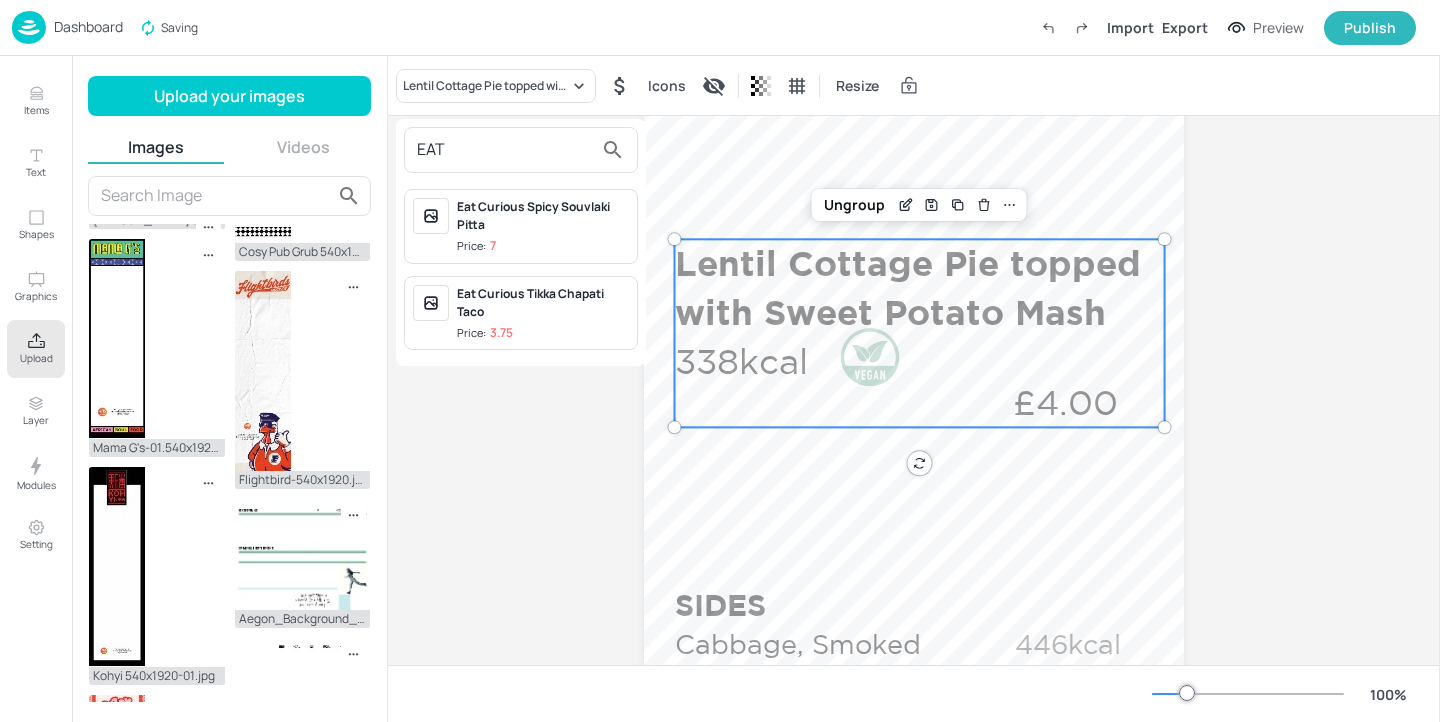 type on "EAT" 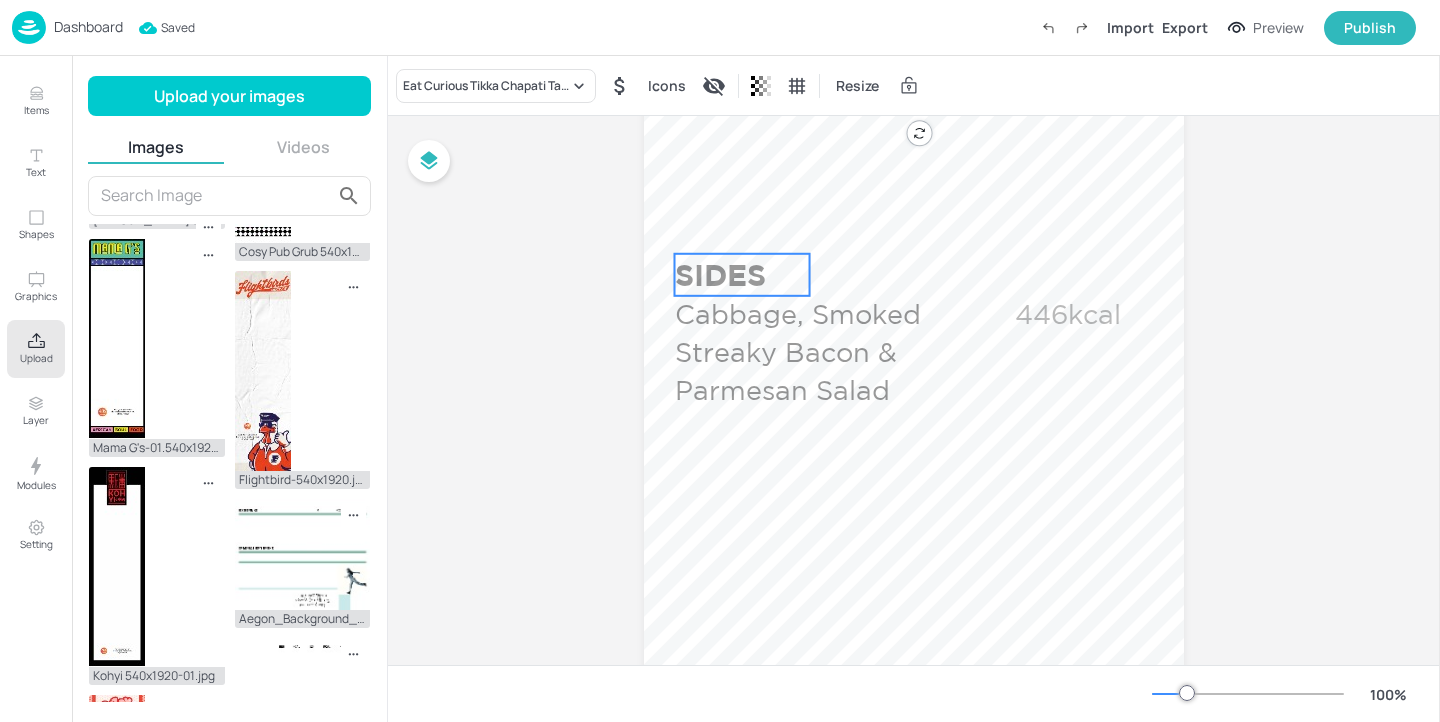 scroll, scrollTop: 1121, scrollLeft: 0, axis: vertical 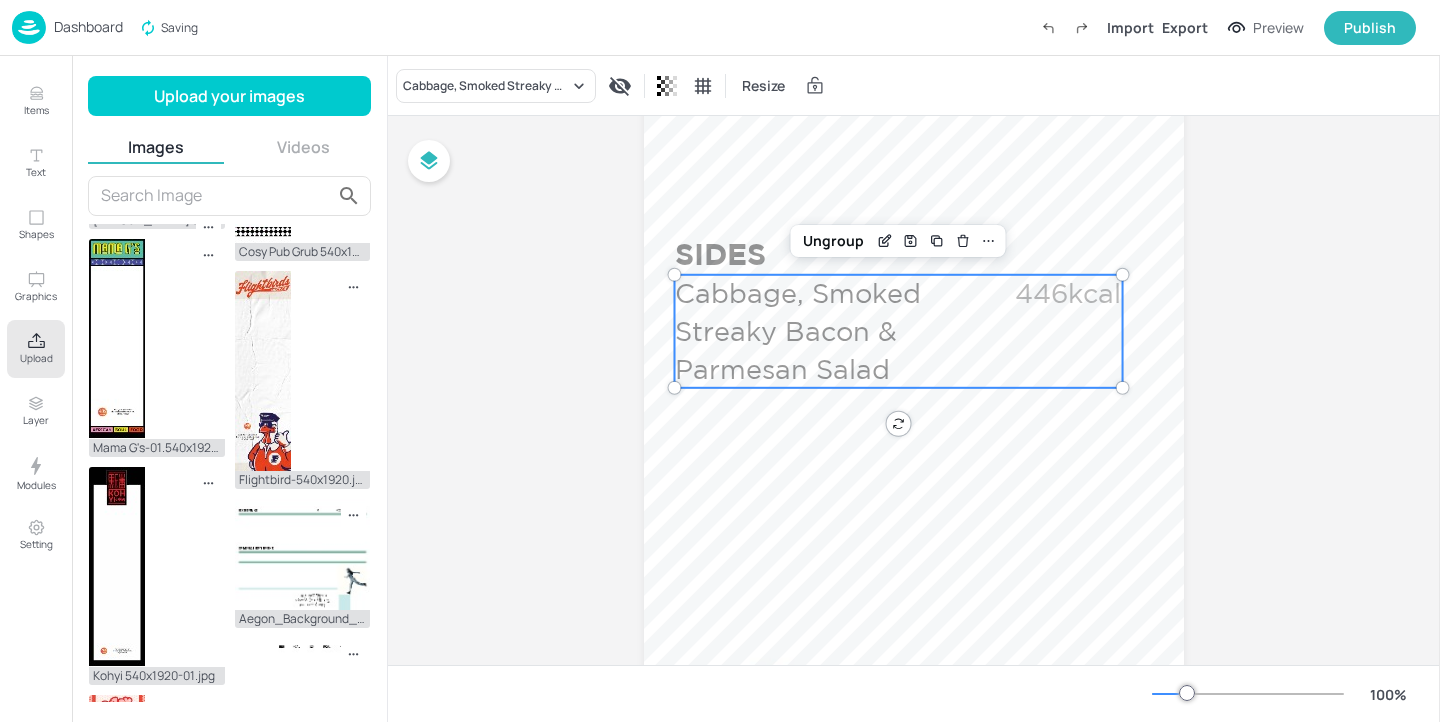 click on "Cabbage, Smoked Streaky Bacon & Parmesan Salad" at bounding box center (827, 331) 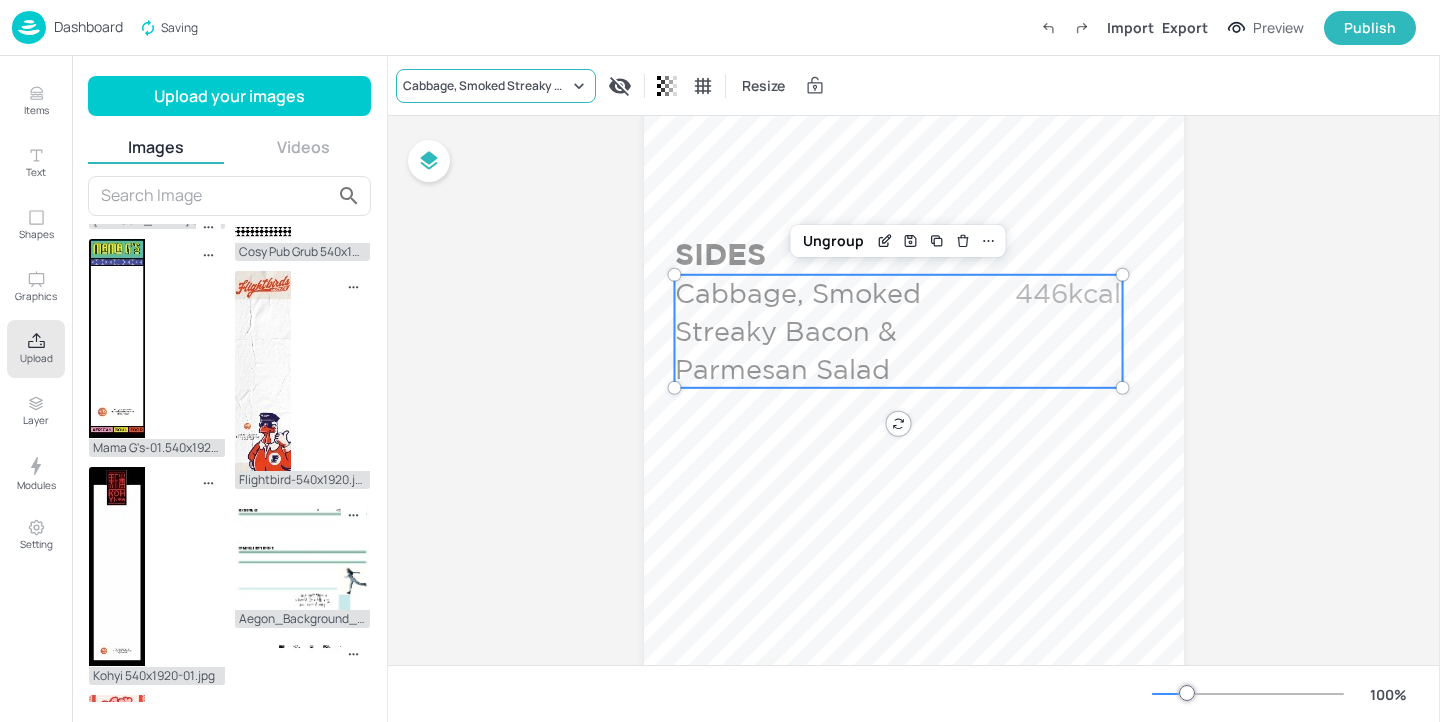 click on "Cabbage, Smoked Streaky Bacon & Parmesan Salad" at bounding box center [486, 86] 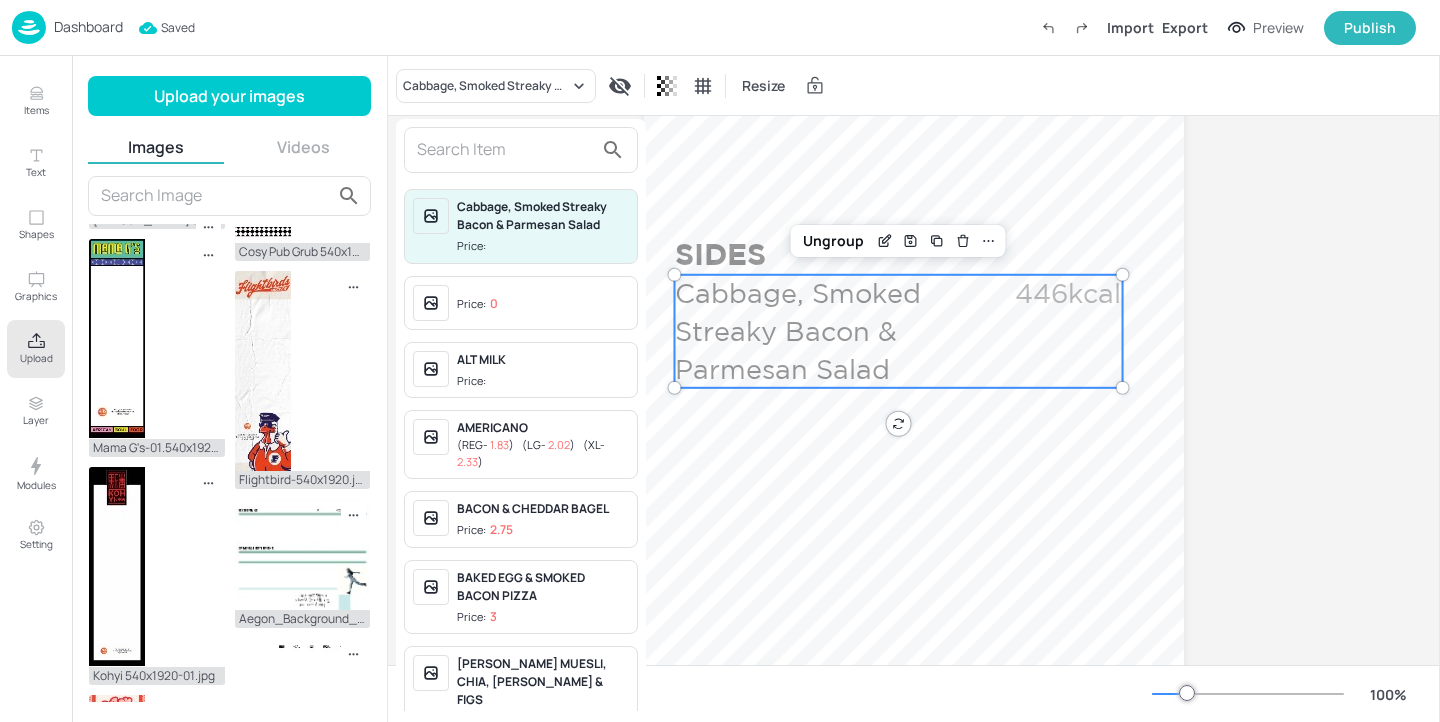 click at bounding box center [505, 150] 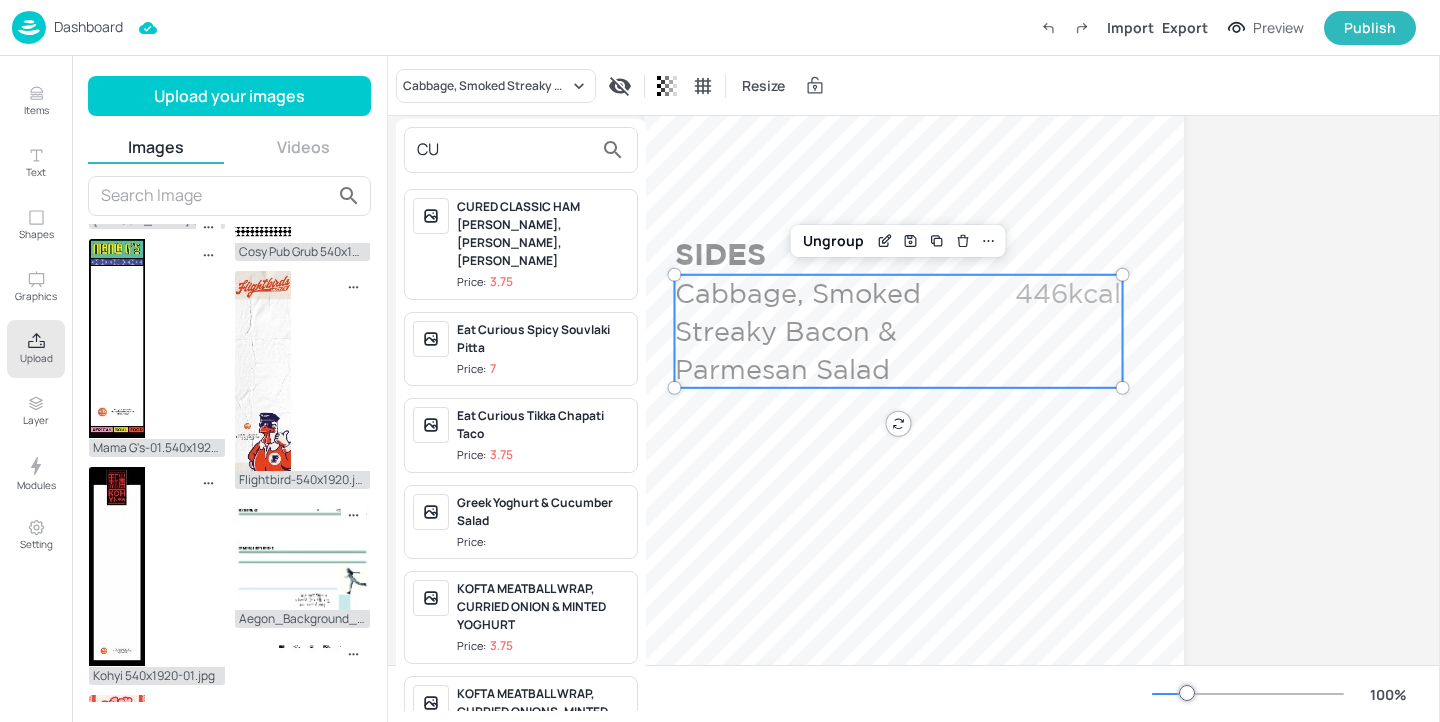 type on "C" 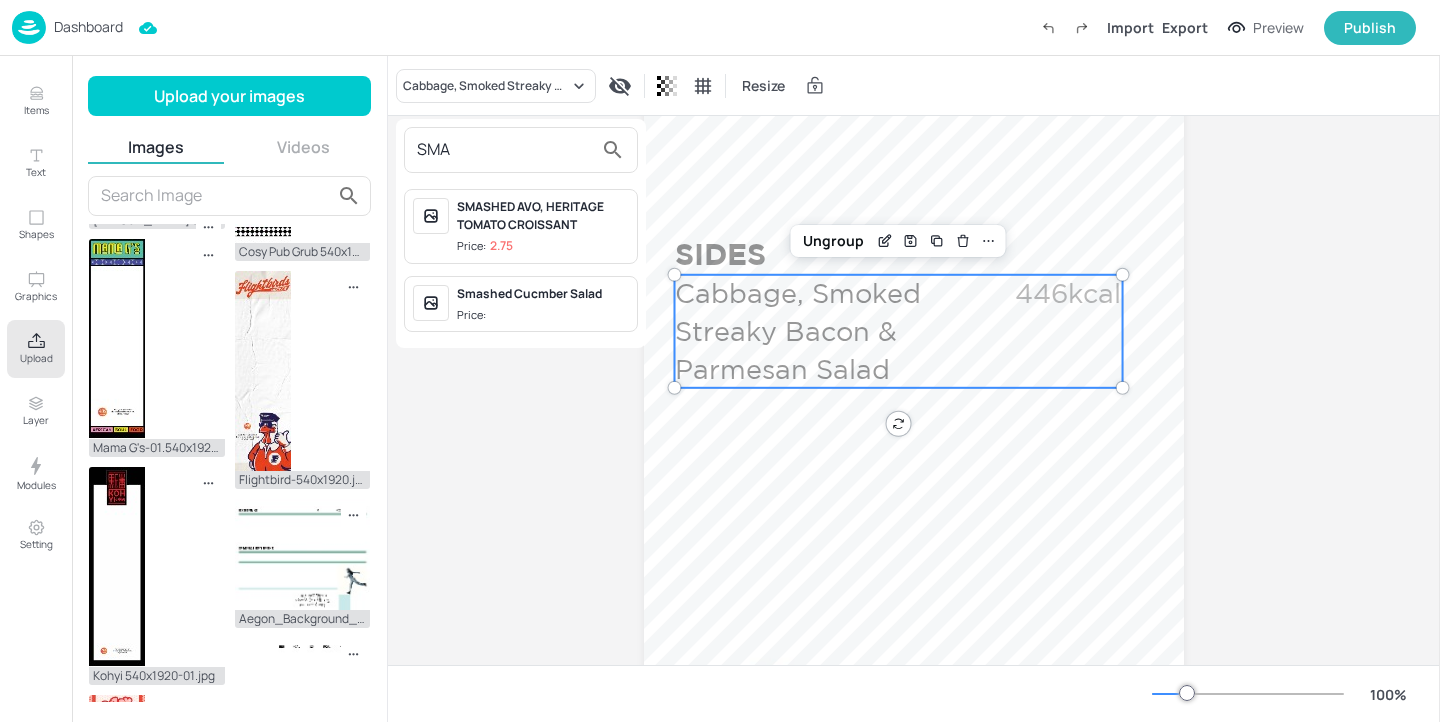 type on "SMA" 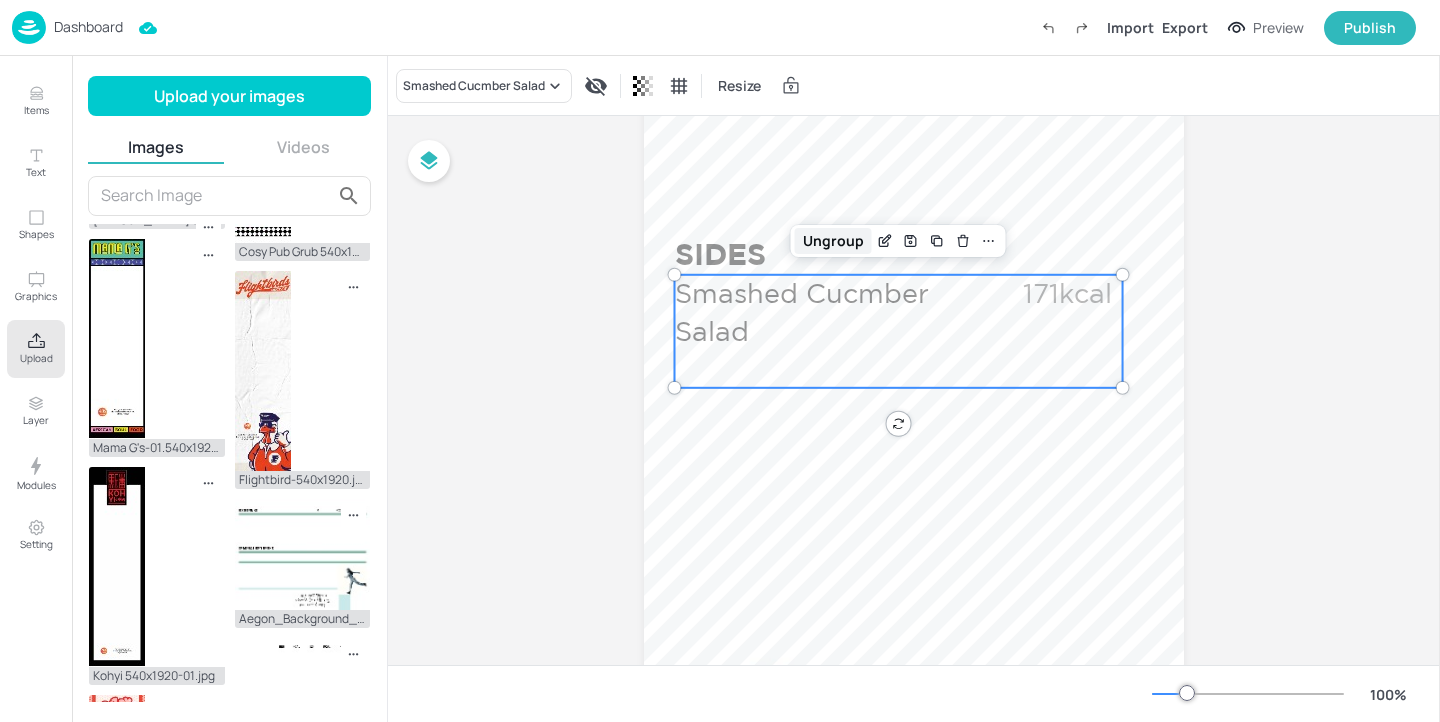 click on "Ungroup" at bounding box center (833, 241) 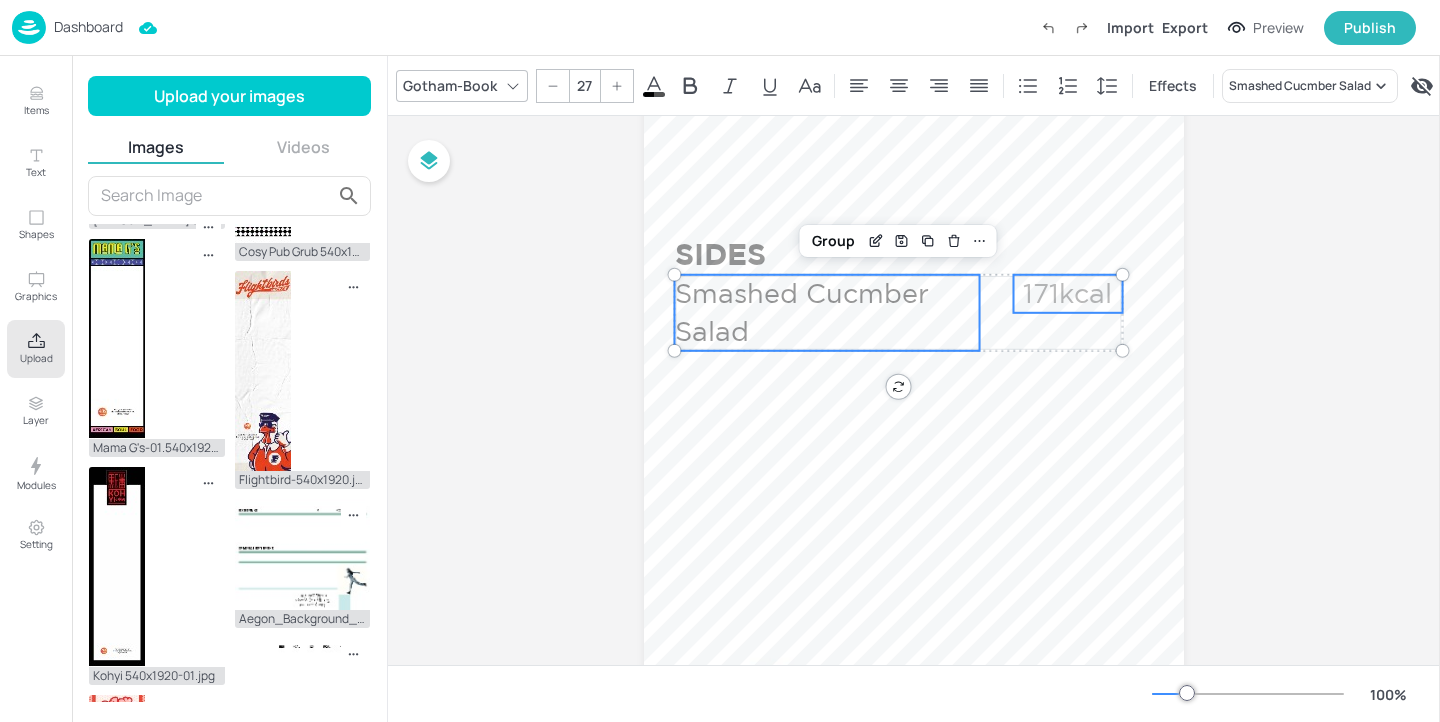 click on "Group" at bounding box center [833, 241] 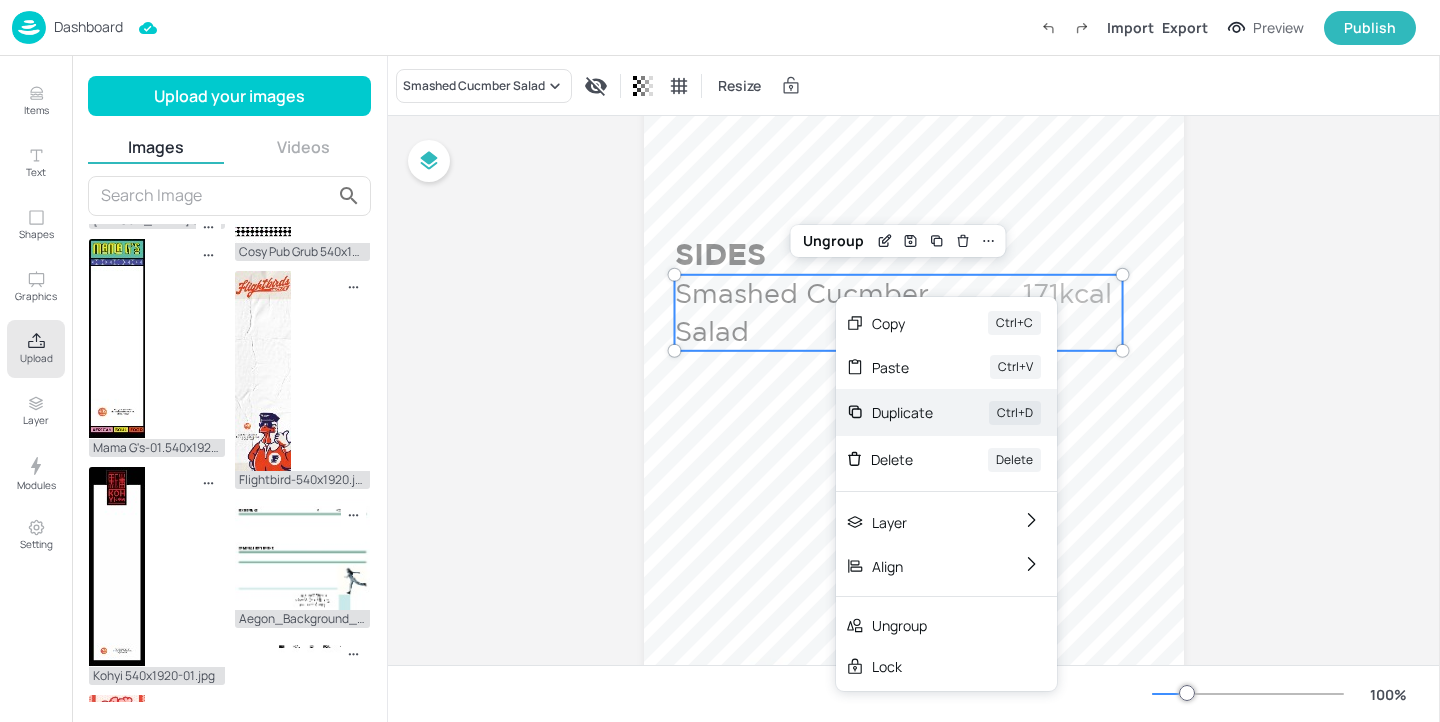 click on "Duplicate" at bounding box center [902, 412] 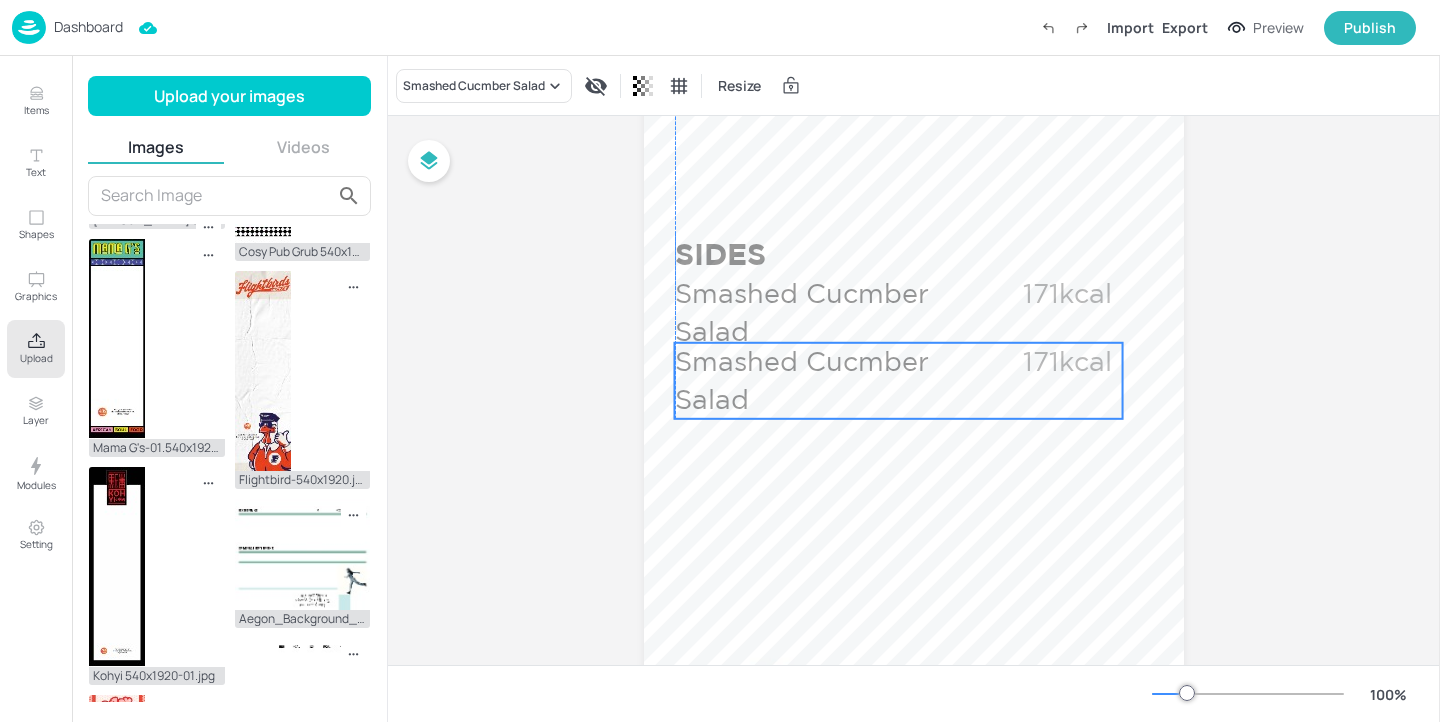 drag, startPoint x: 825, startPoint y: 298, endPoint x: 815, endPoint y: 356, distance: 58.855755 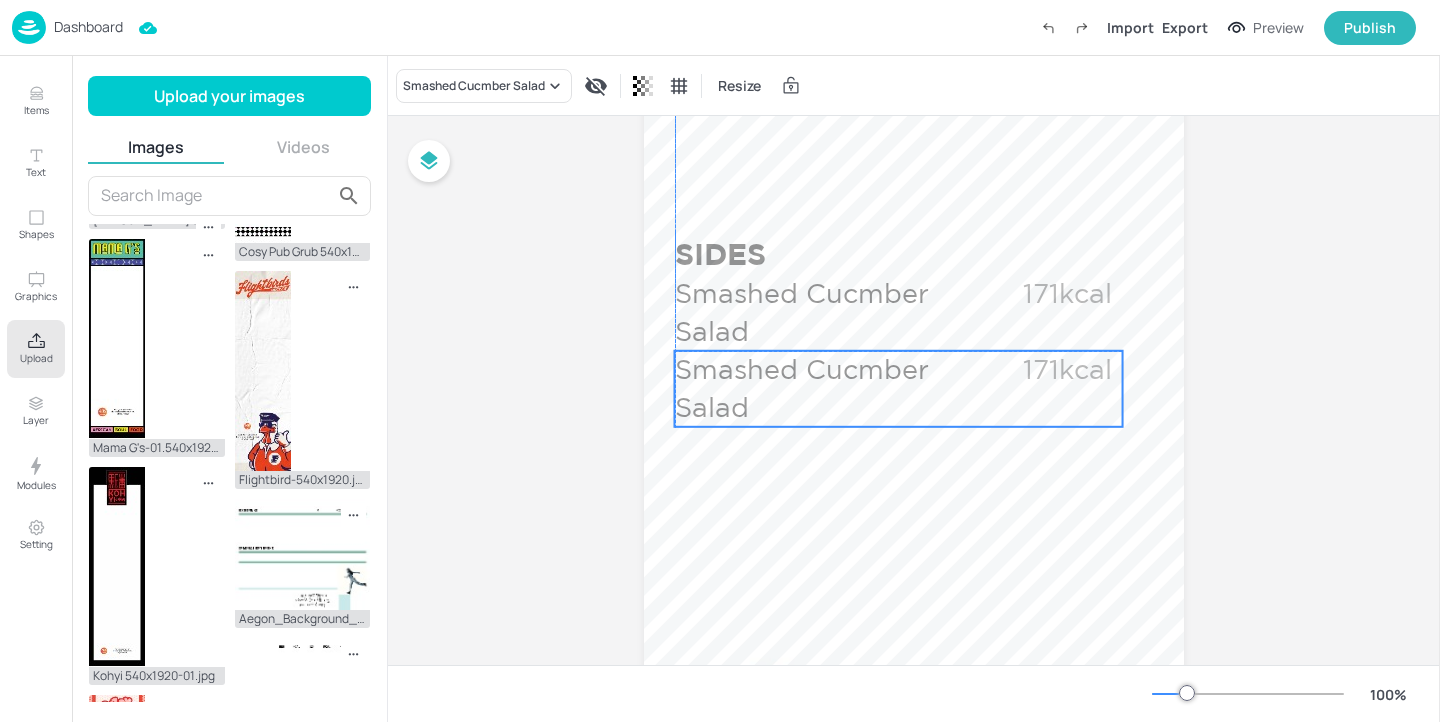 drag, startPoint x: 790, startPoint y: 389, endPoint x: 790, endPoint y: 401, distance: 12 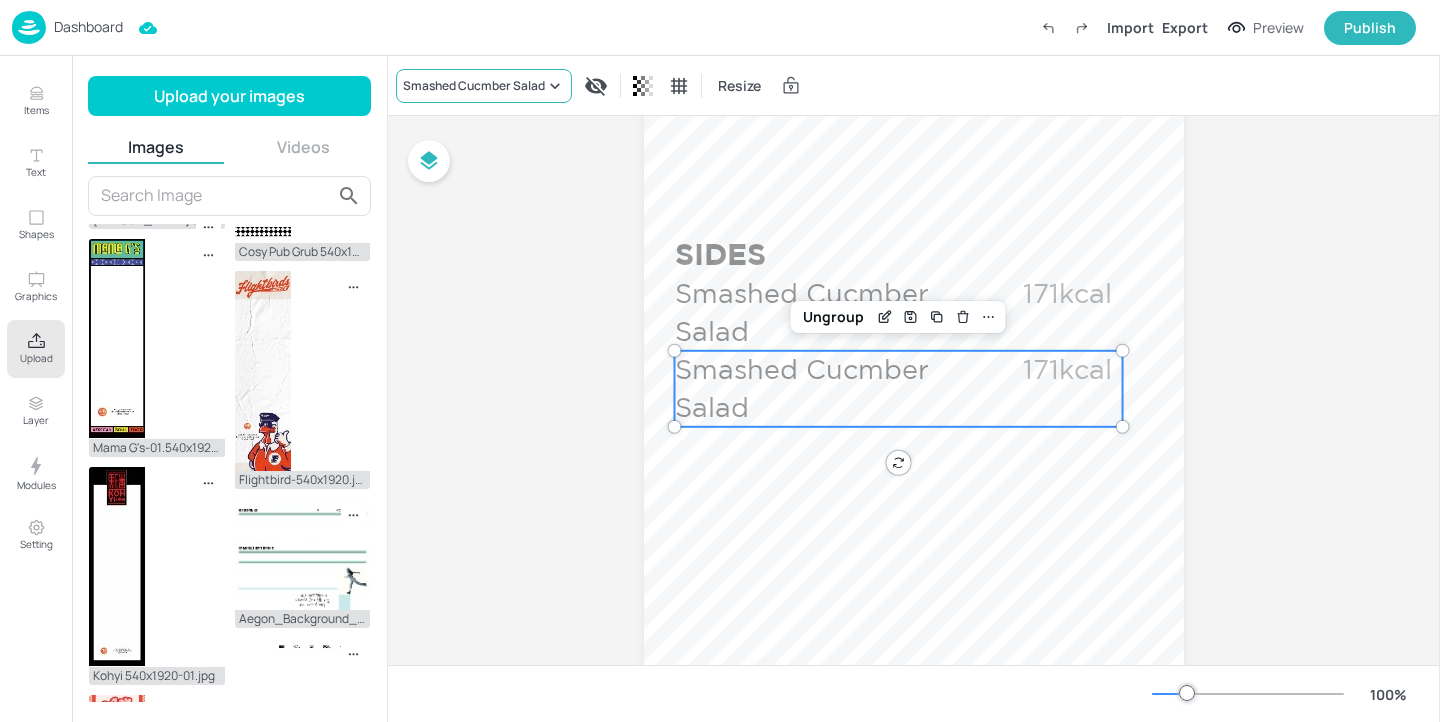click on "Smashed Cucmber Salad" at bounding box center (474, 86) 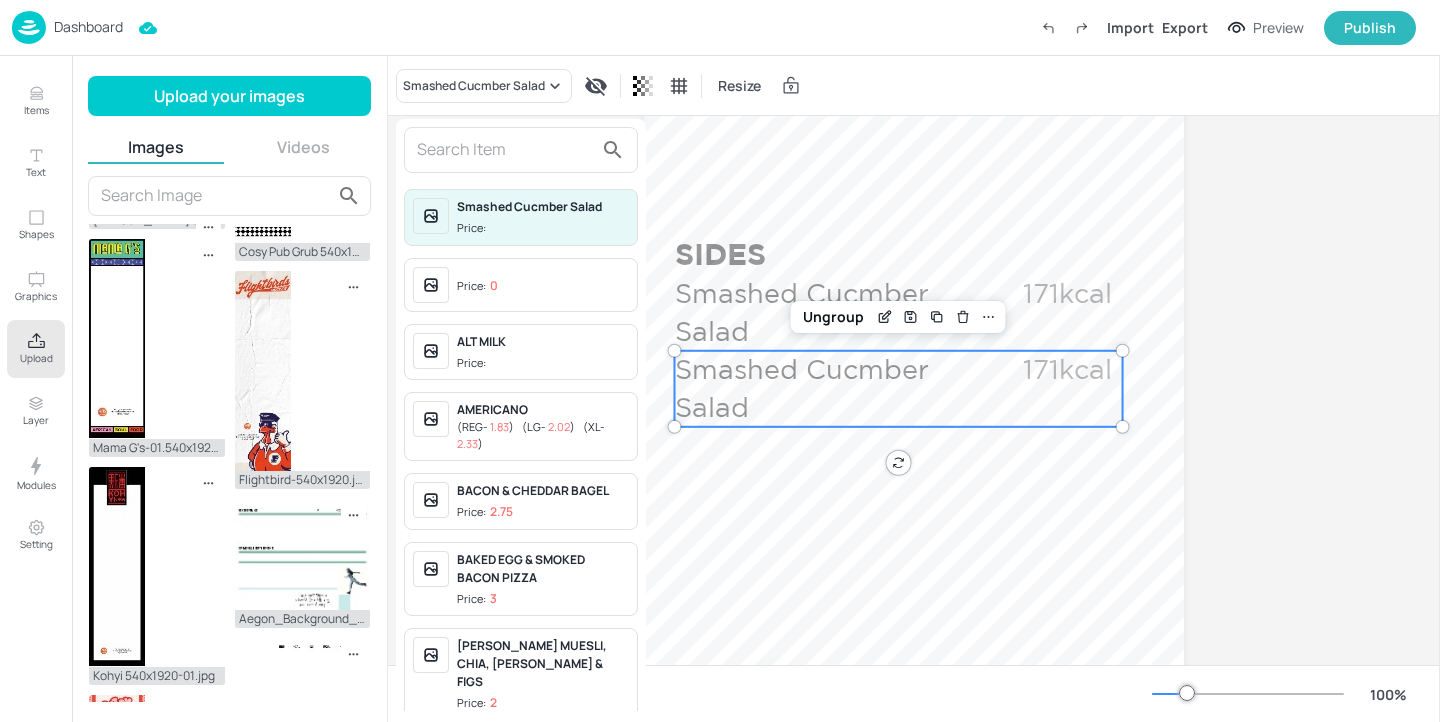 click at bounding box center [505, 150] 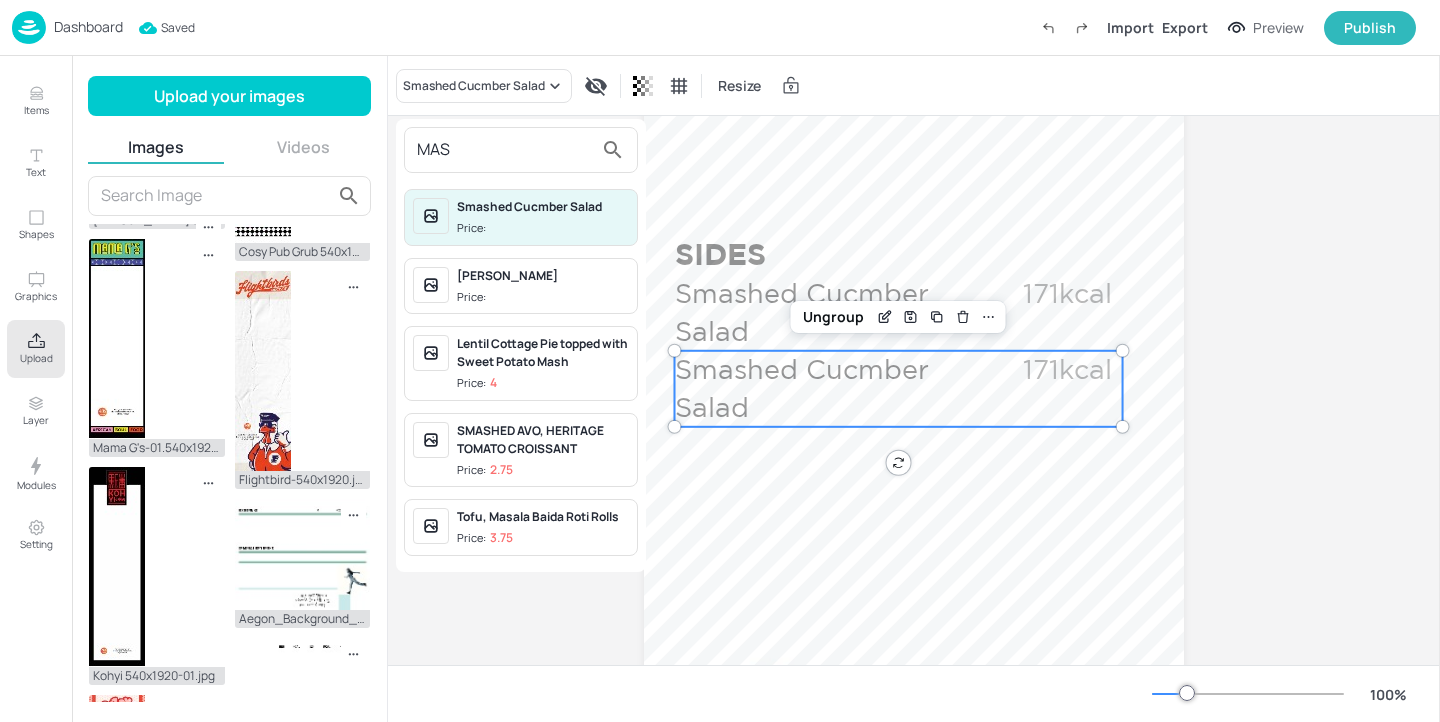 type on "MAS" 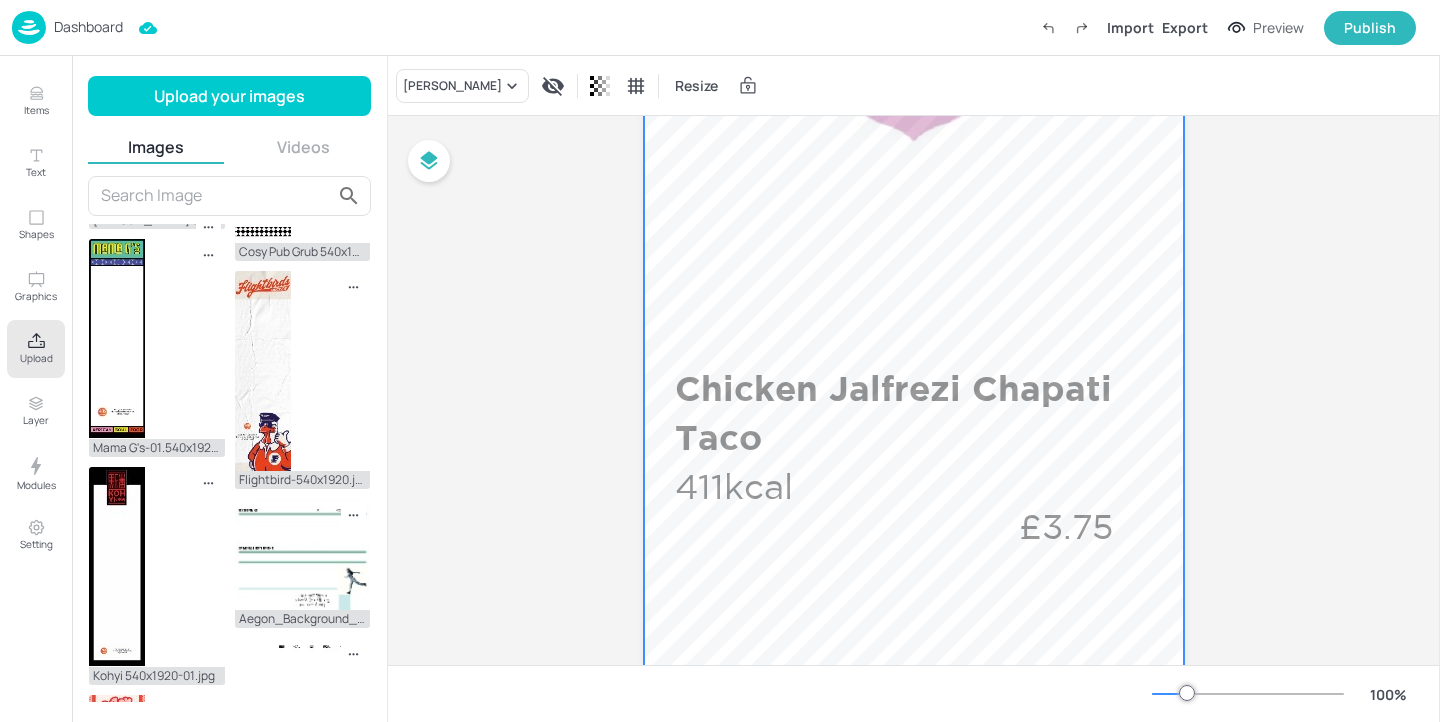 scroll, scrollTop: 0, scrollLeft: 0, axis: both 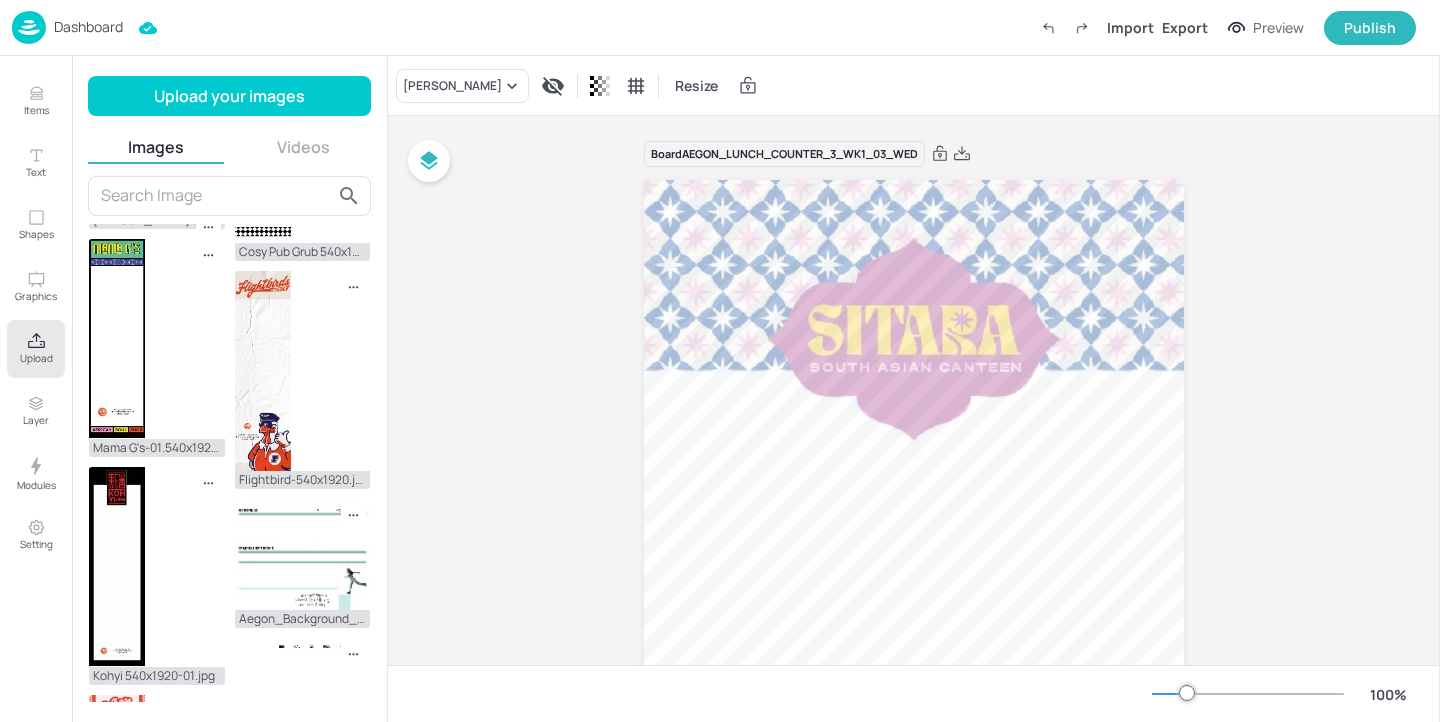 click on "Dashboard" at bounding box center [88, 27] 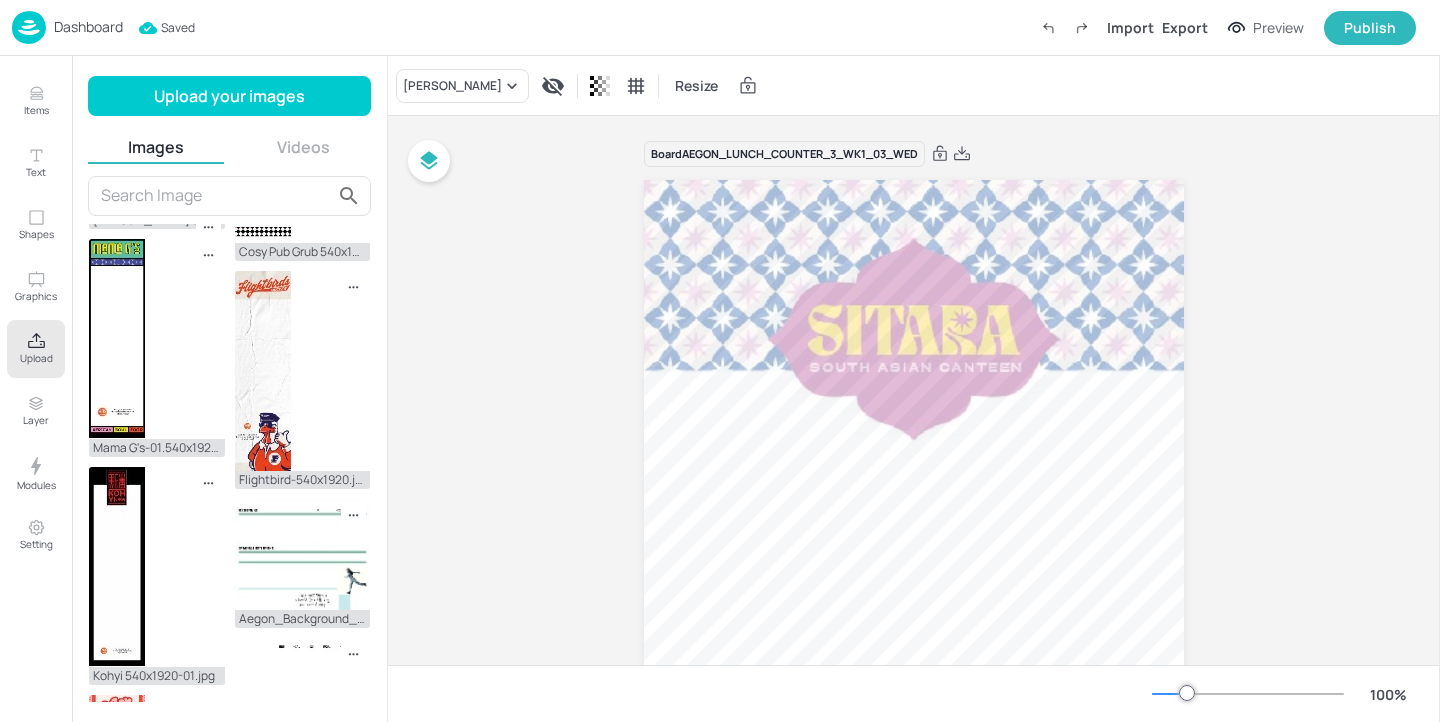 click on "Dashboard" at bounding box center [88, 27] 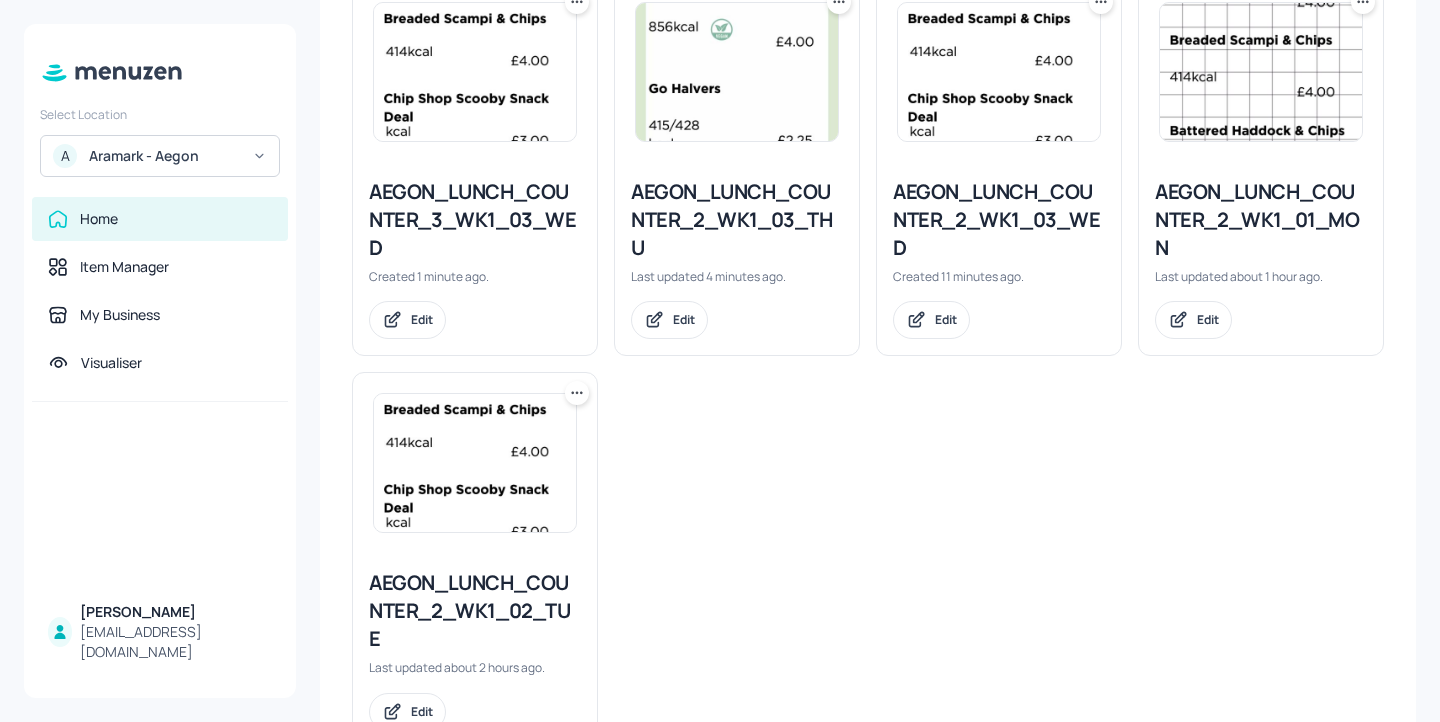 scroll, scrollTop: 482, scrollLeft: 0, axis: vertical 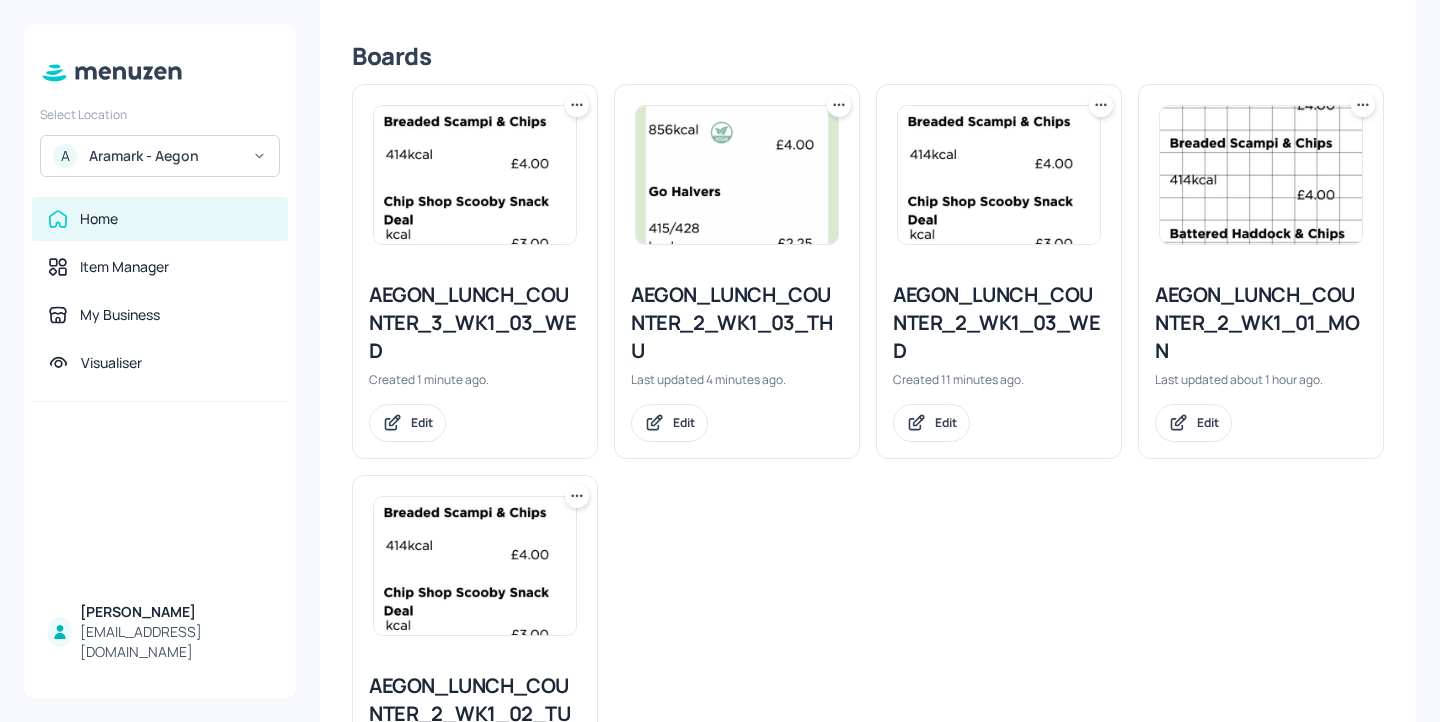 click 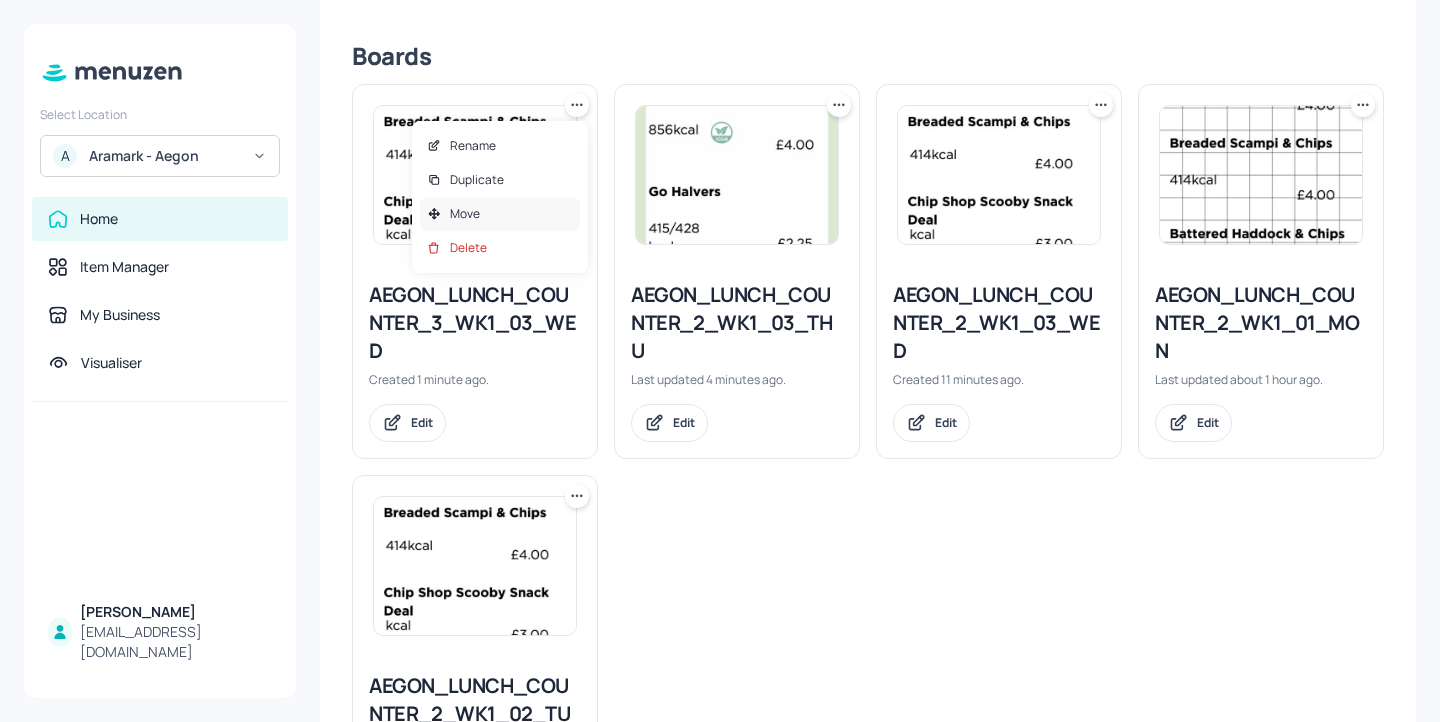 click on "Move" at bounding box center [500, 214] 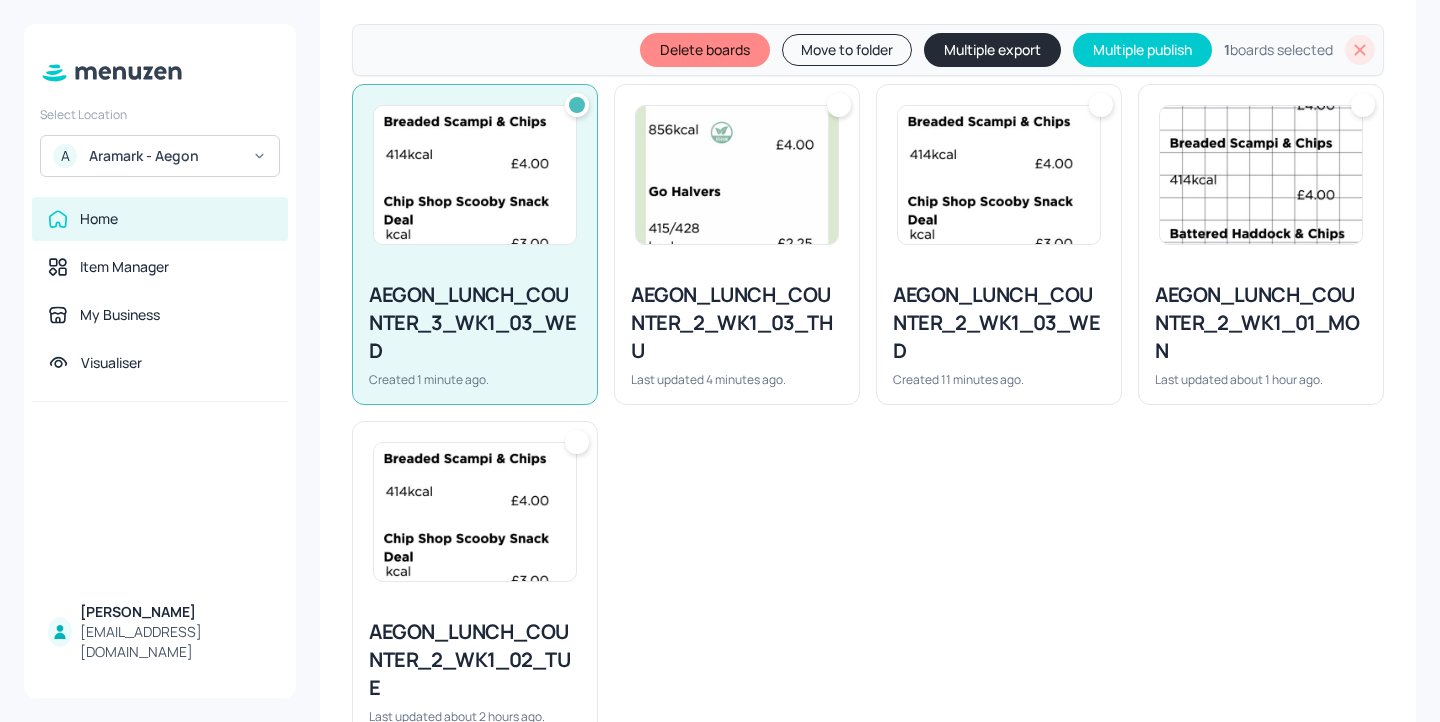click on "Move to folder" at bounding box center (847, 50) 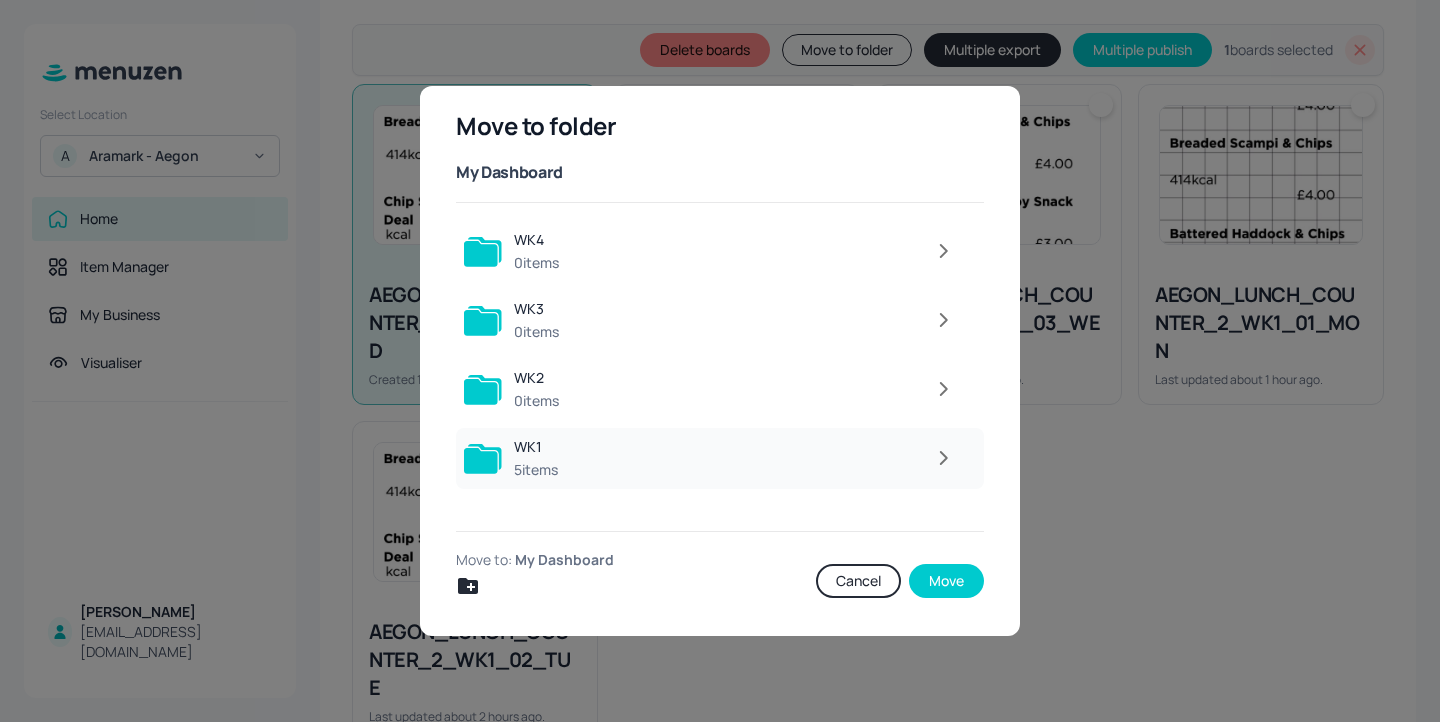 click 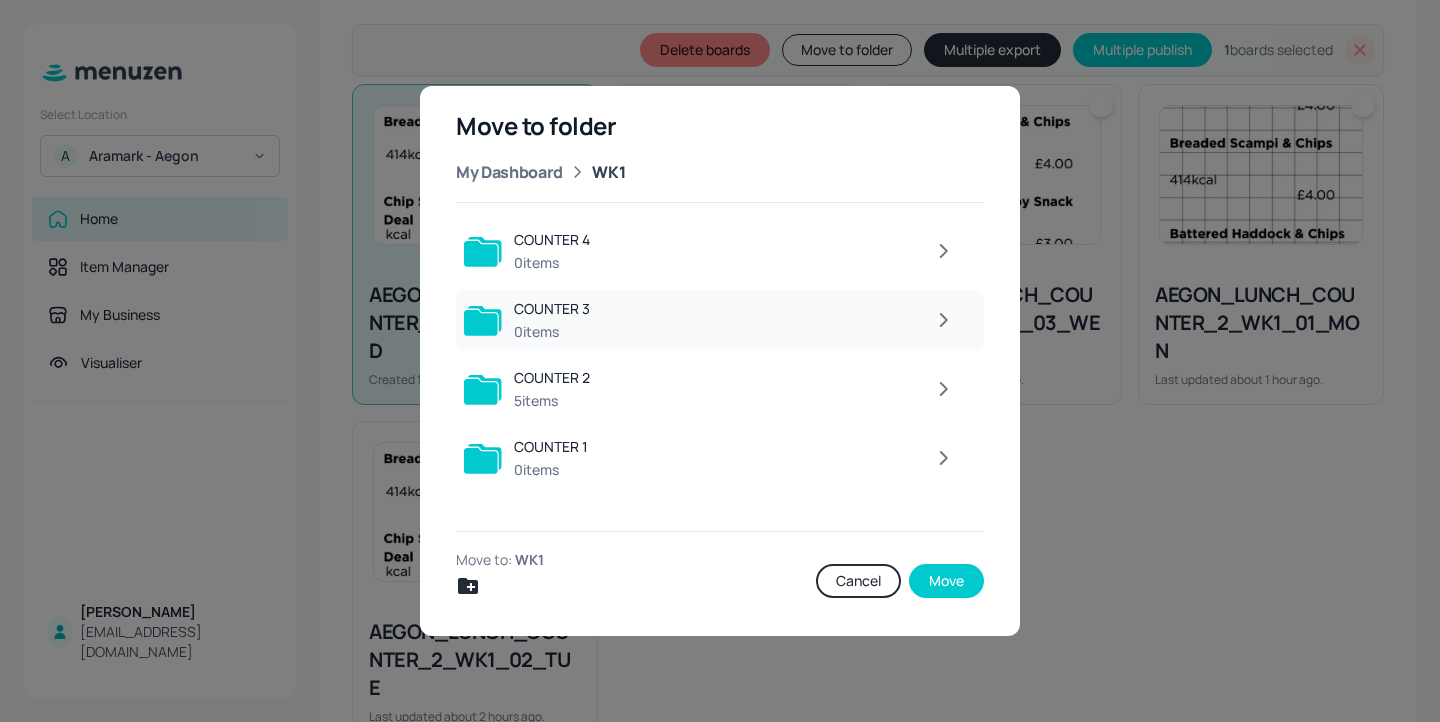 click 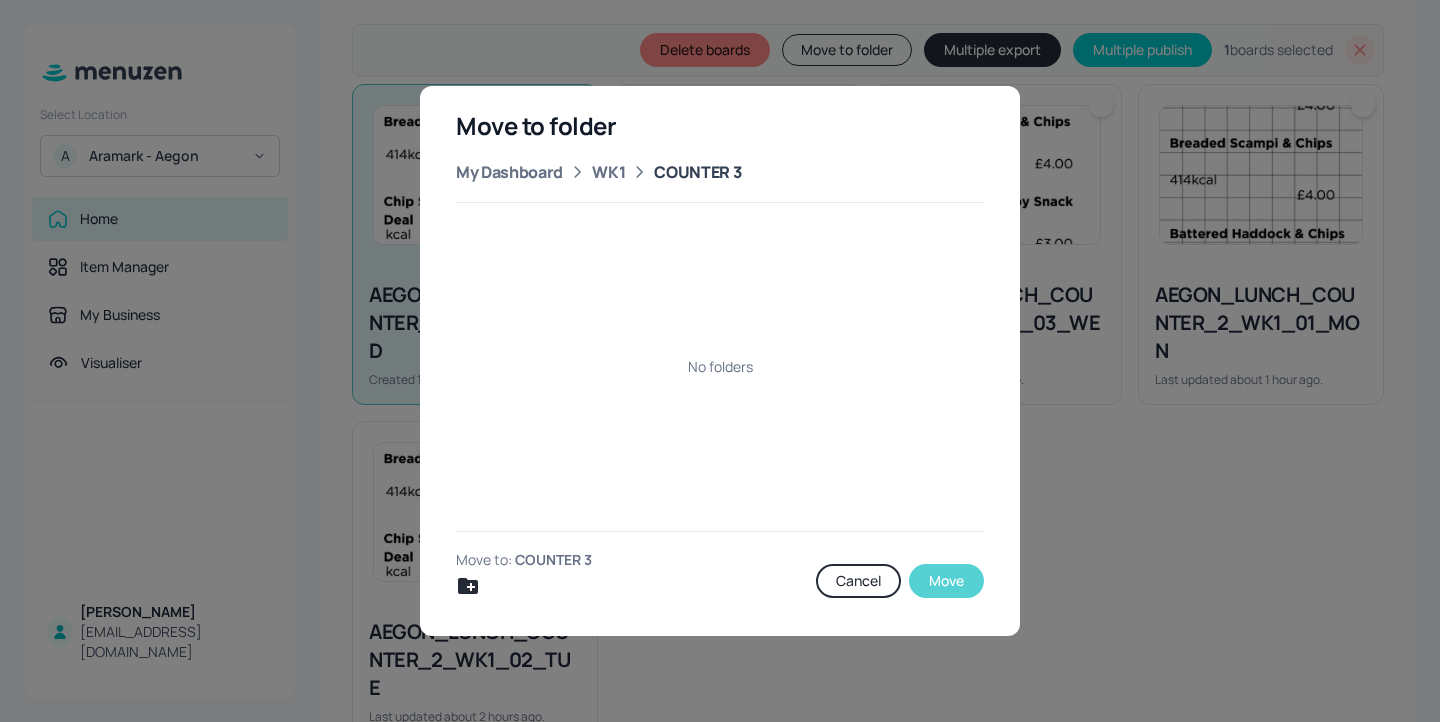 click on "Move" at bounding box center (946, 581) 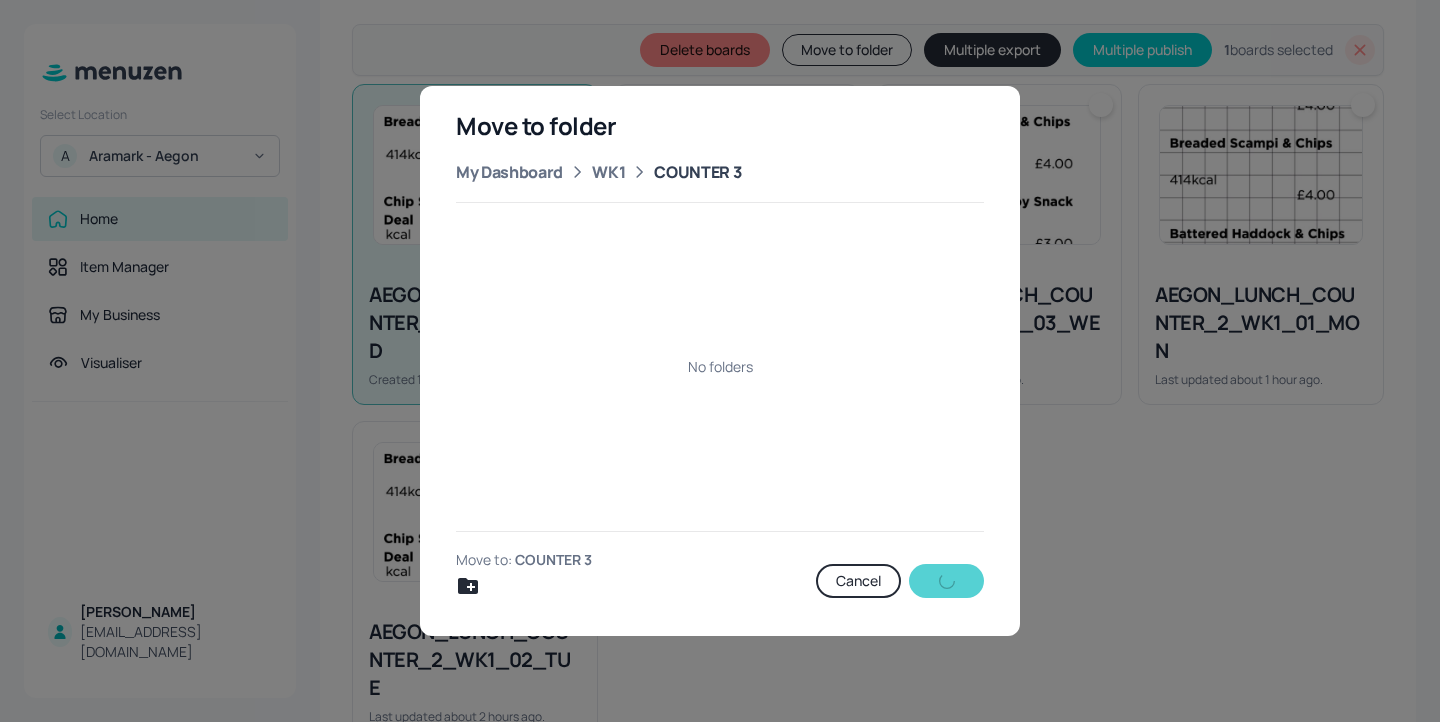 scroll, scrollTop: 267, scrollLeft: 0, axis: vertical 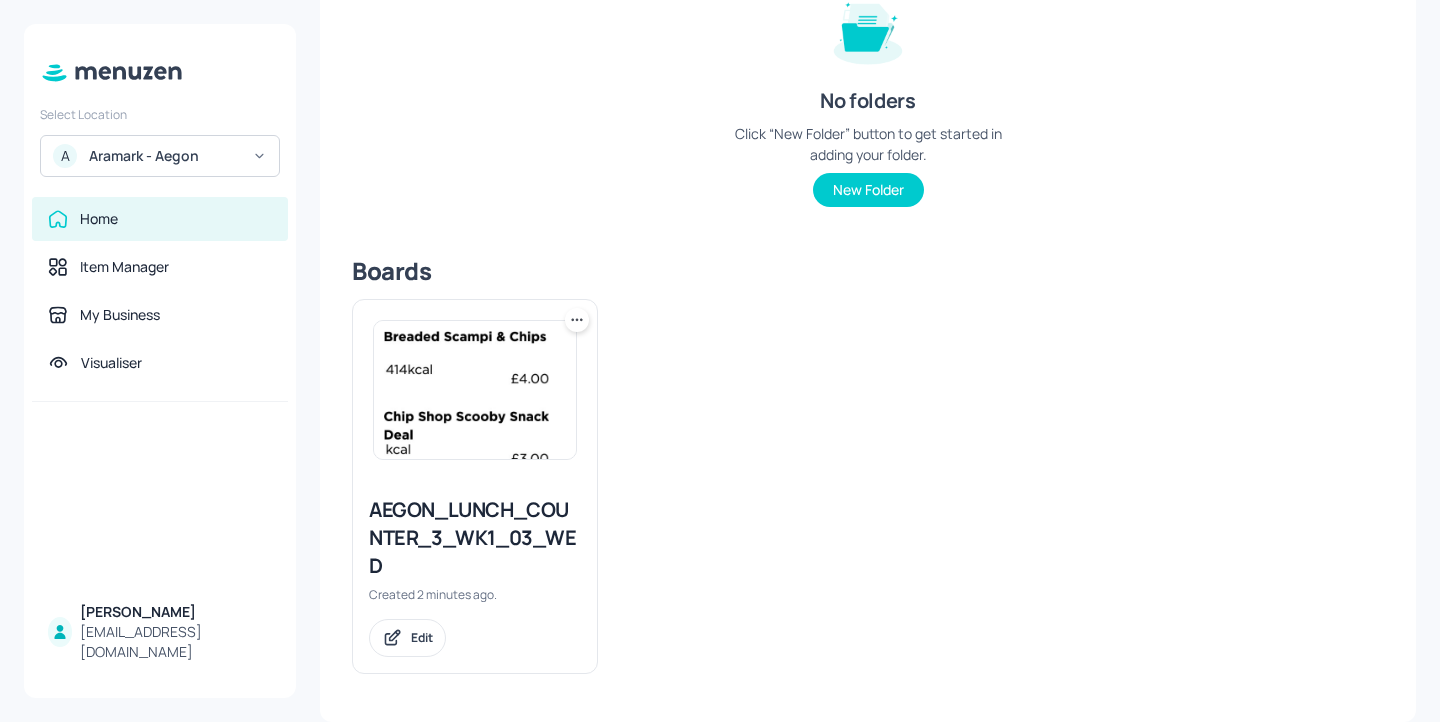 click 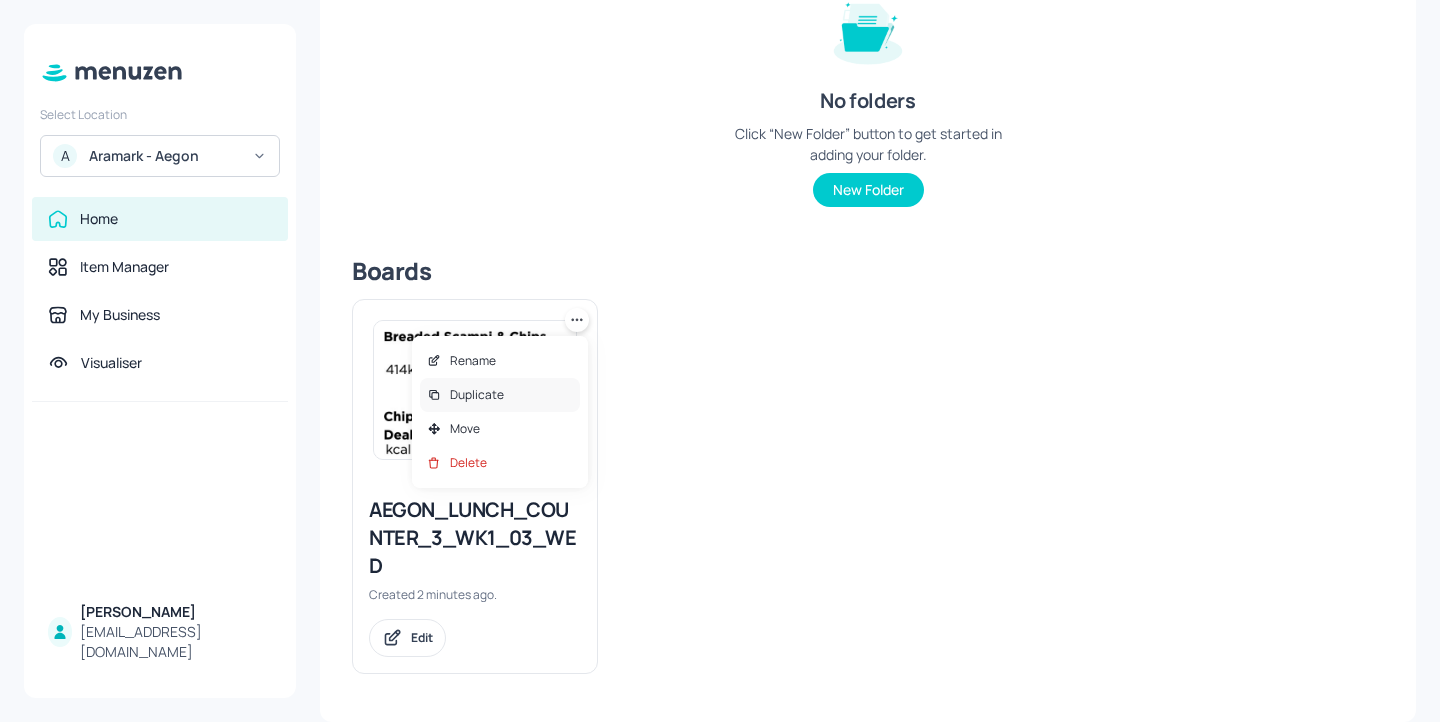 click on "Duplicate" at bounding box center [500, 395] 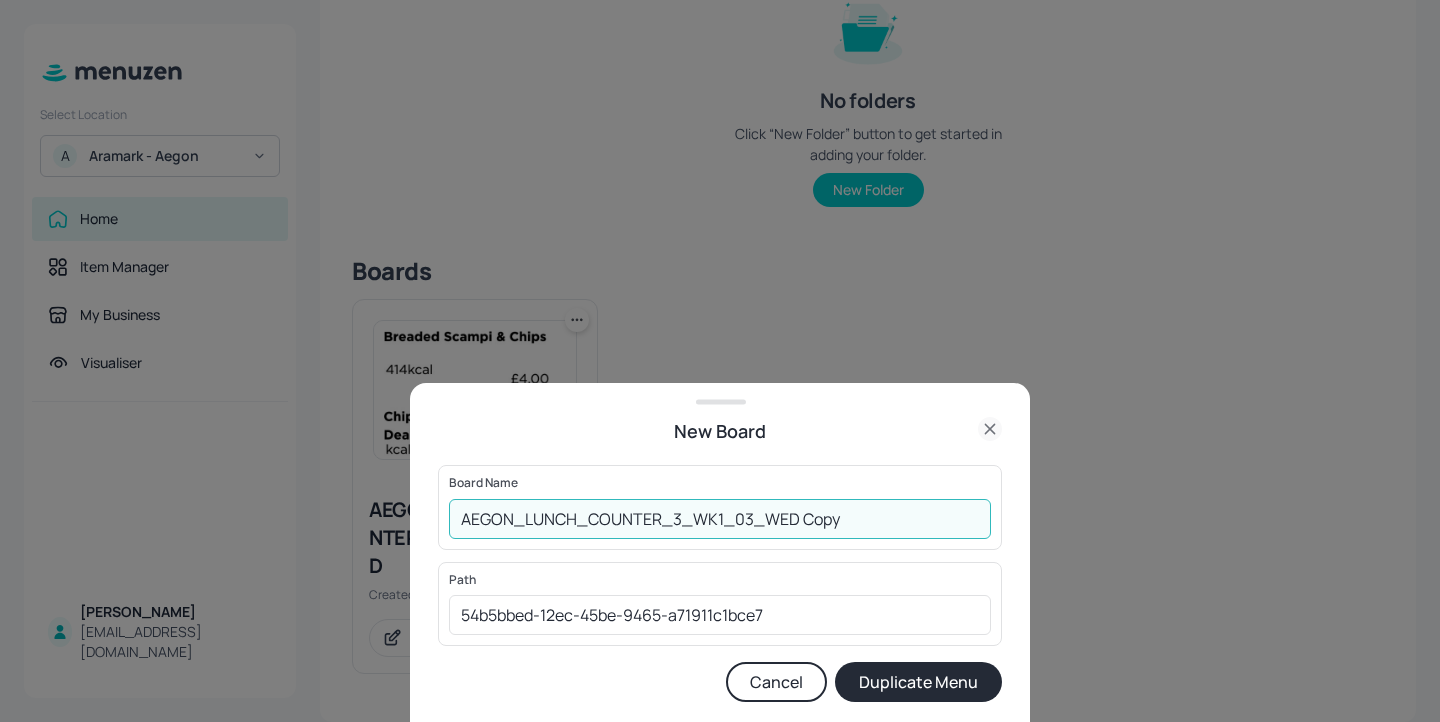drag, startPoint x: 856, startPoint y: 514, endPoint x: 743, endPoint y: 509, distance: 113.110565 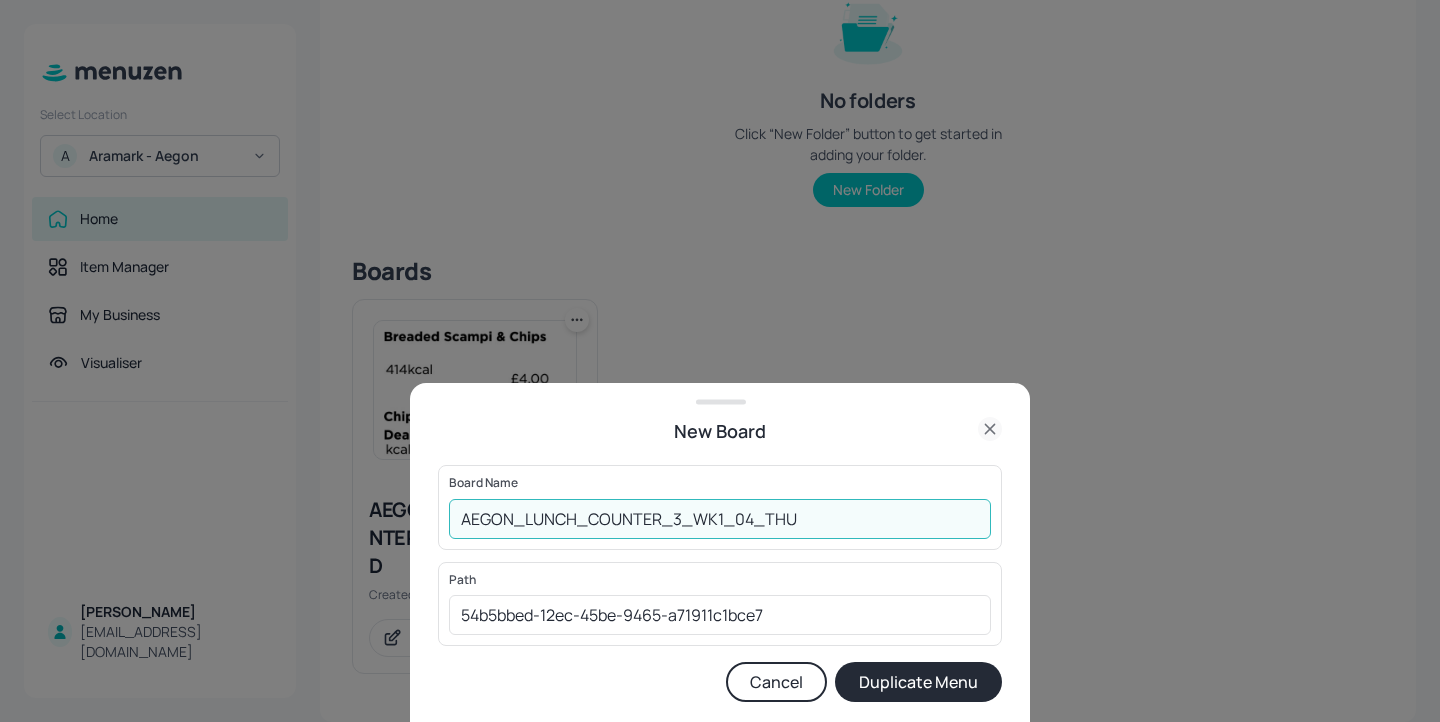 type on "AEGON_LUNCH_COUNTER_3_WK1_04_THU" 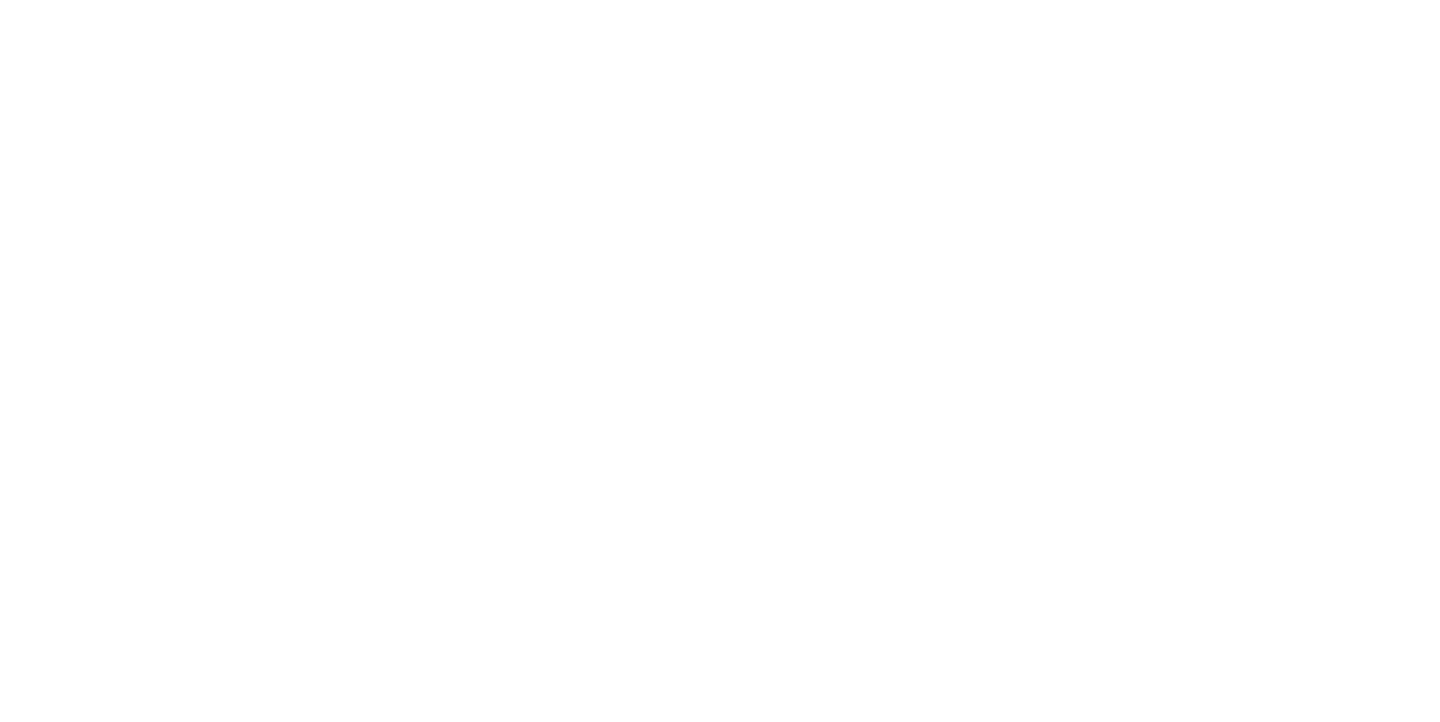 scroll, scrollTop: 0, scrollLeft: 0, axis: both 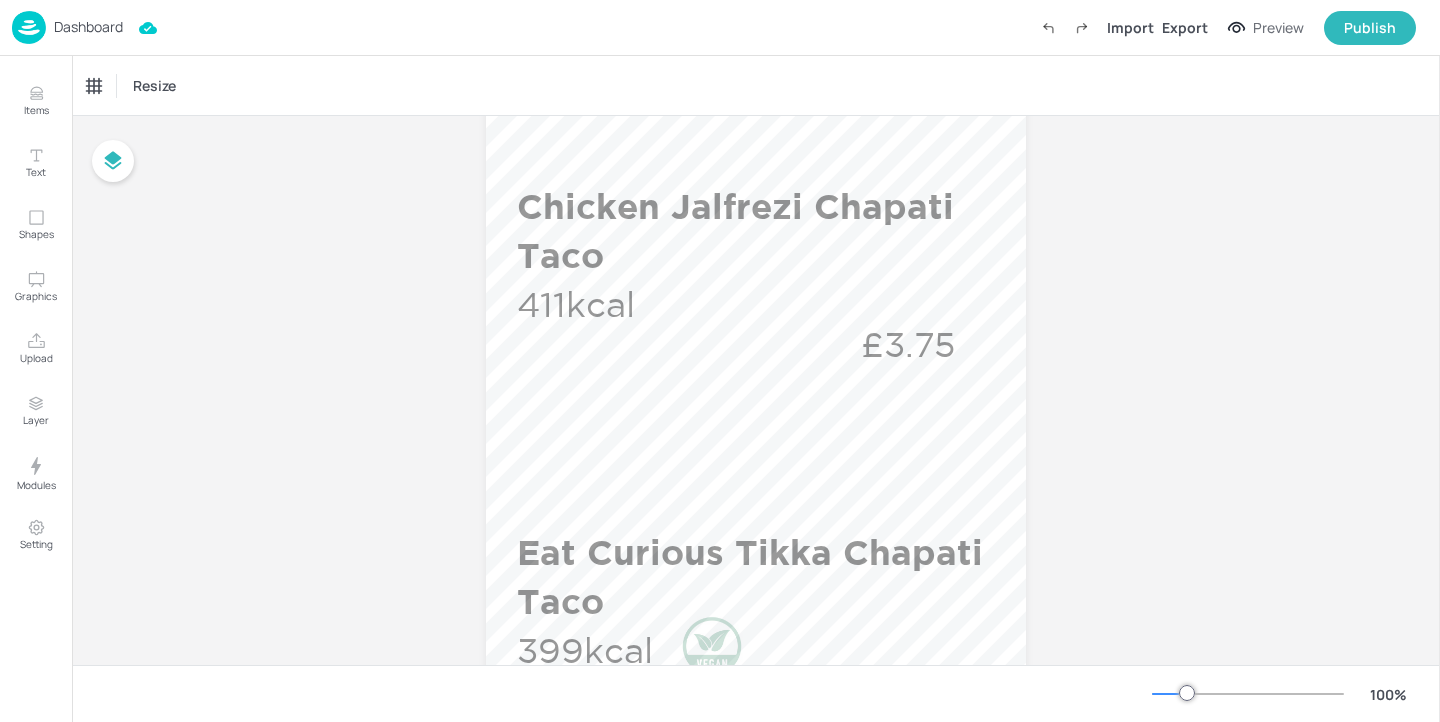 click on "Chicken Jalfrezi Chapati Taco" at bounding box center (757, 231) 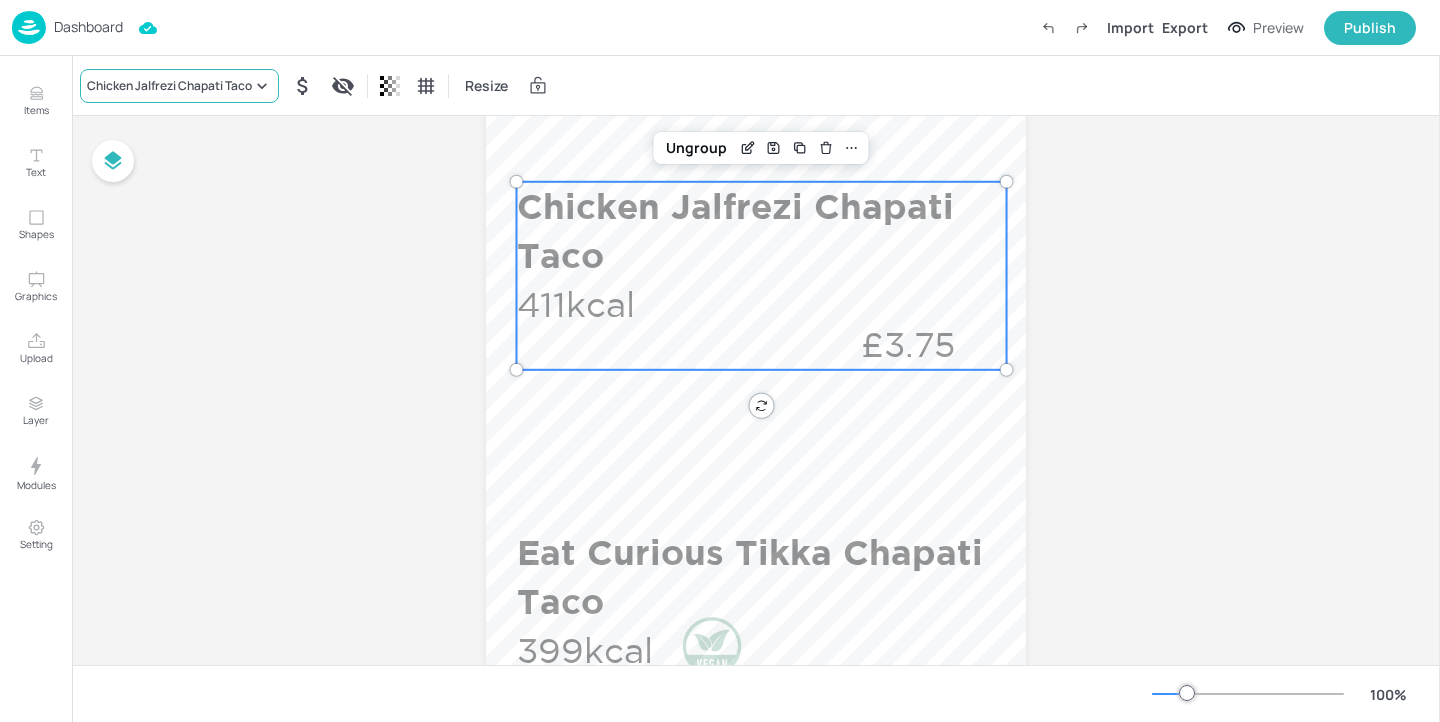 click on "Chicken Jalfrezi Chapati Taco" at bounding box center (169, 86) 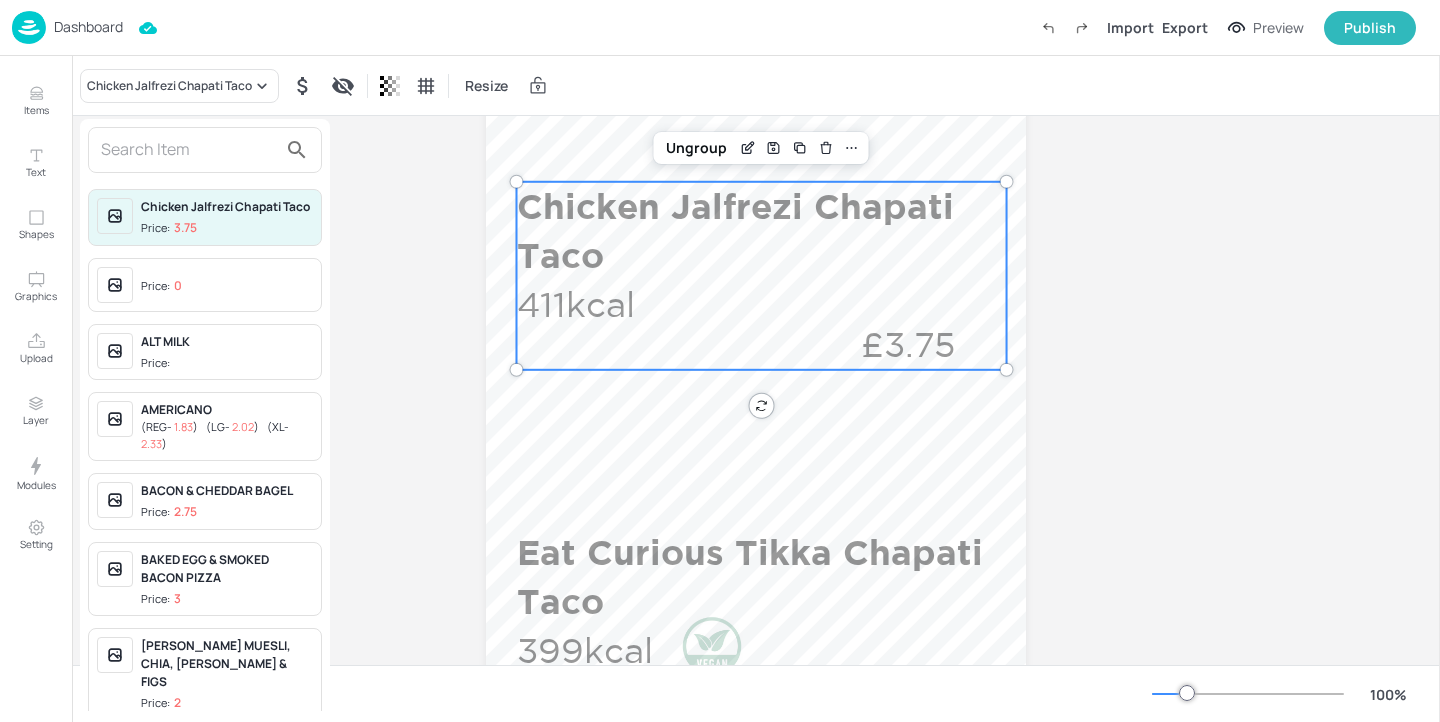 click at bounding box center (189, 150) 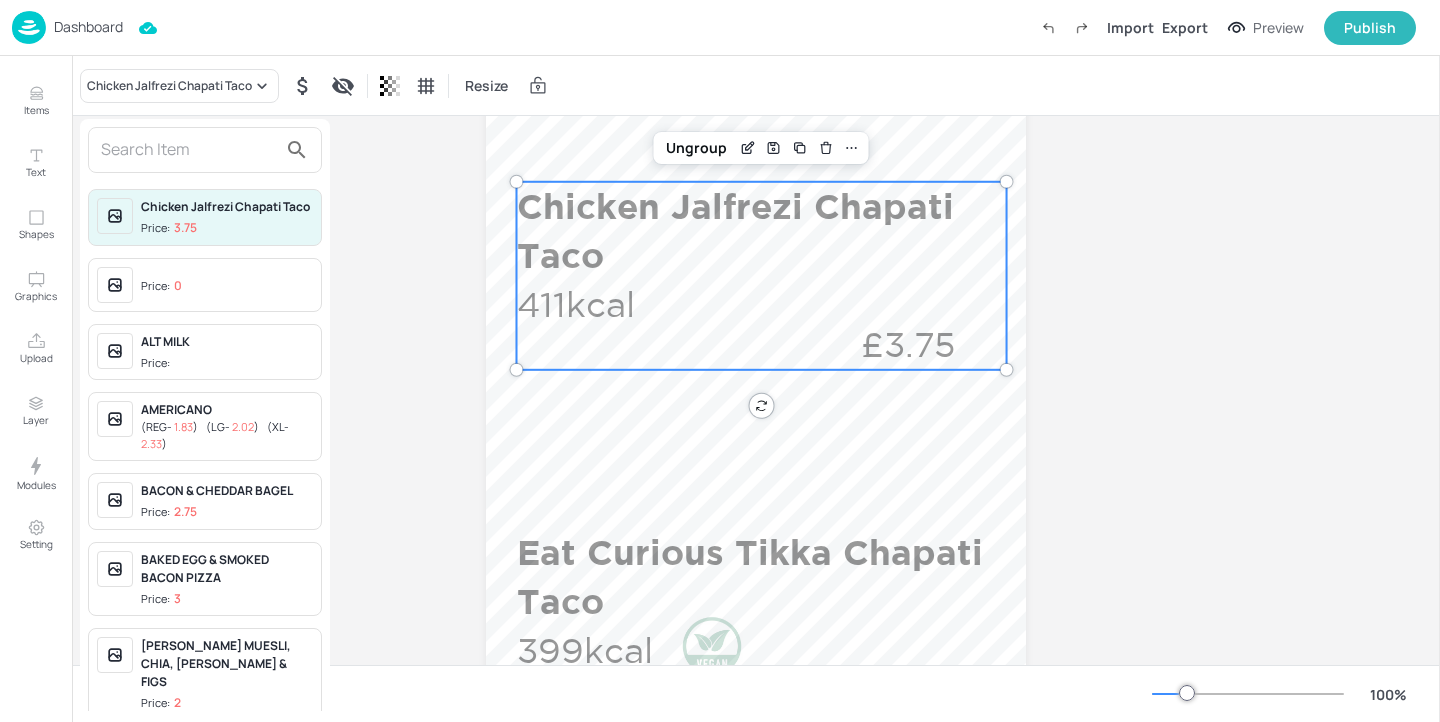 type on "M" 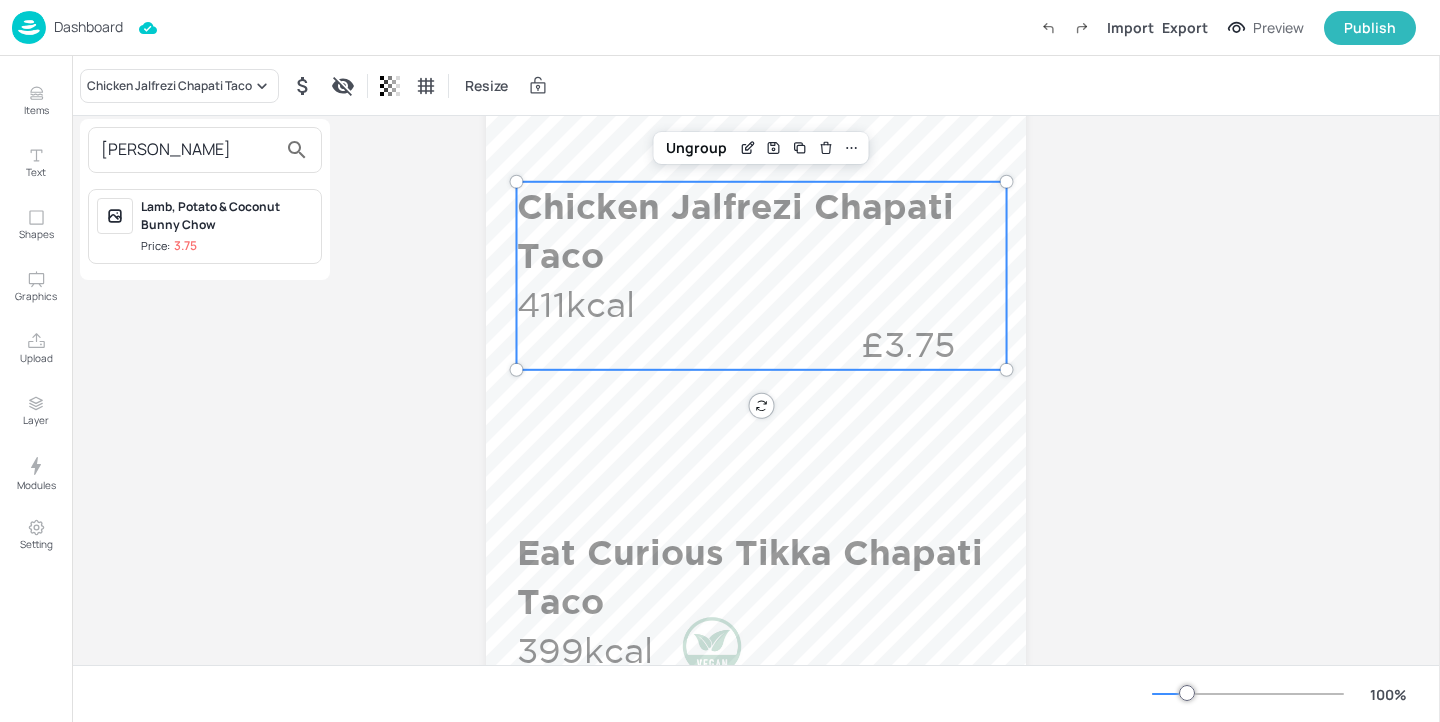 type on "LAM" 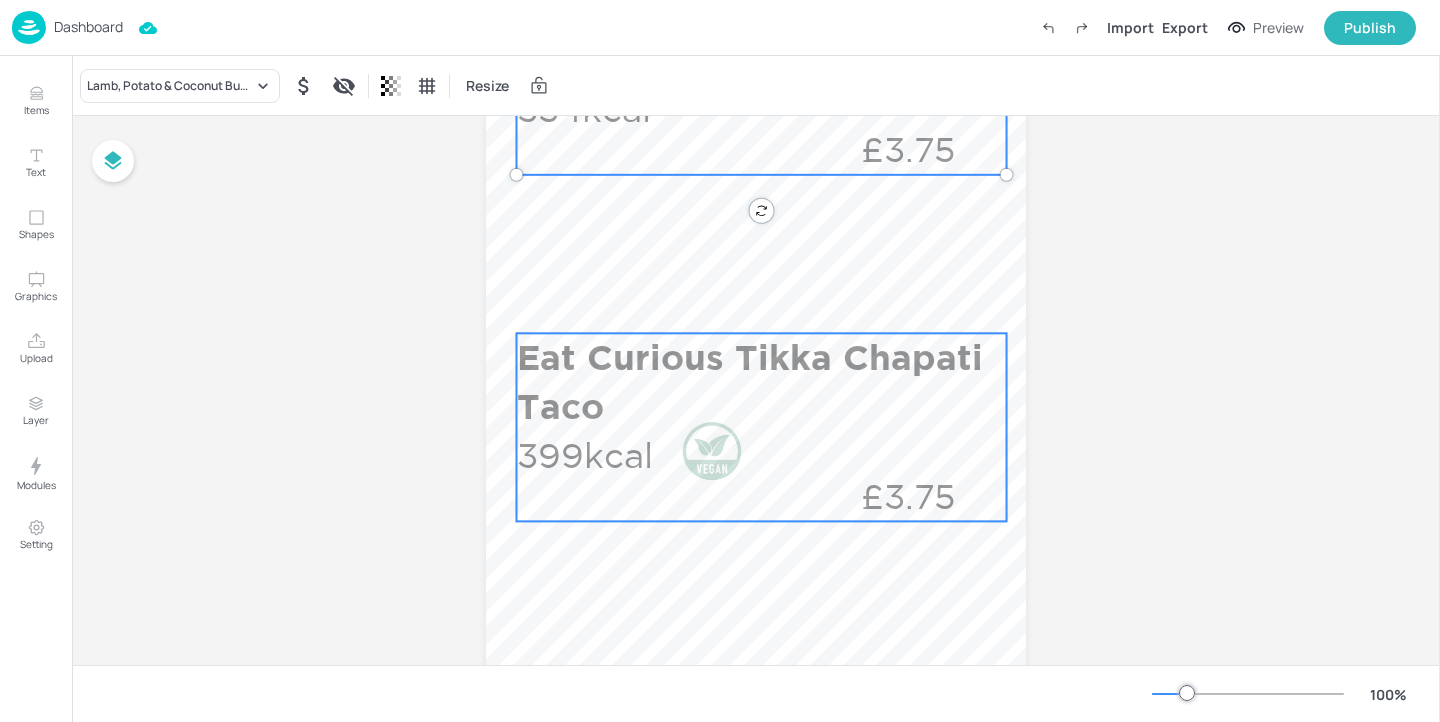 click on "Eat Curious Tikka Chapati Taco" at bounding box center (757, 382) 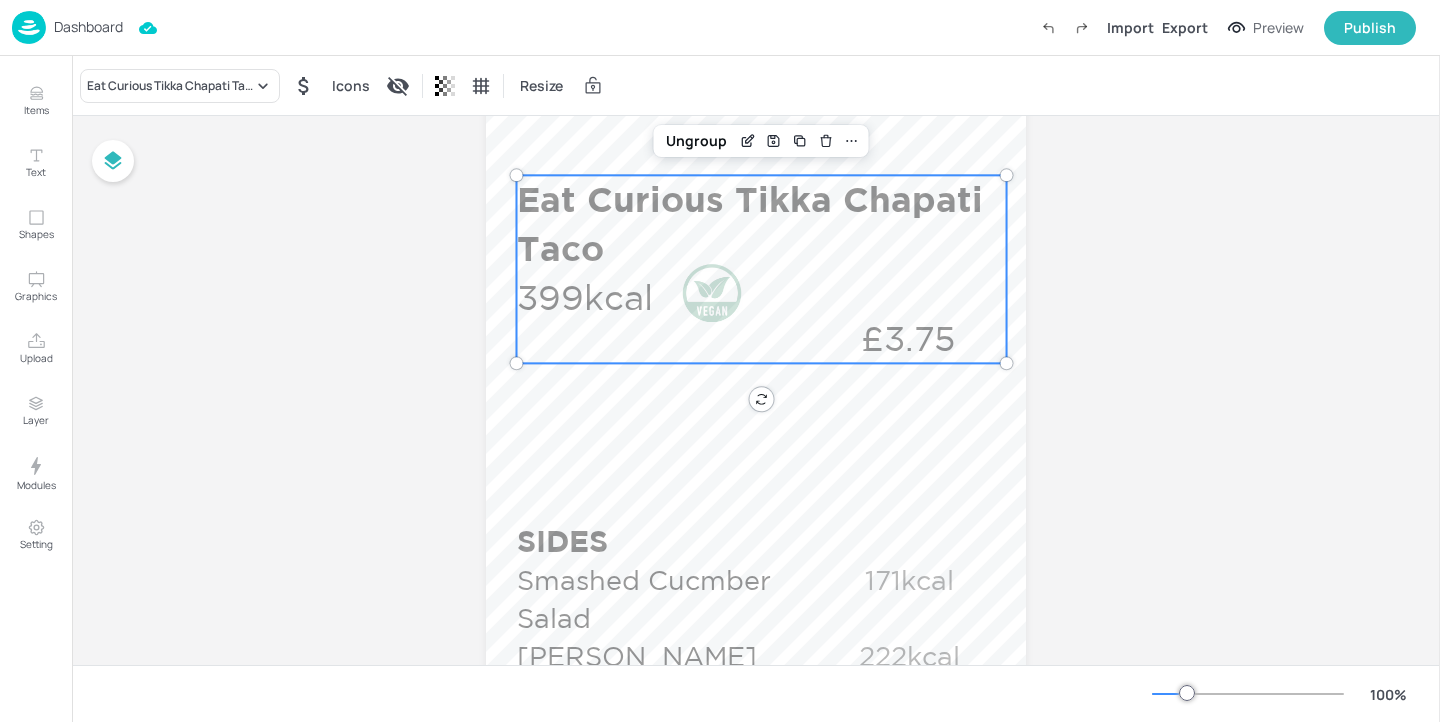 scroll, scrollTop: 864, scrollLeft: 0, axis: vertical 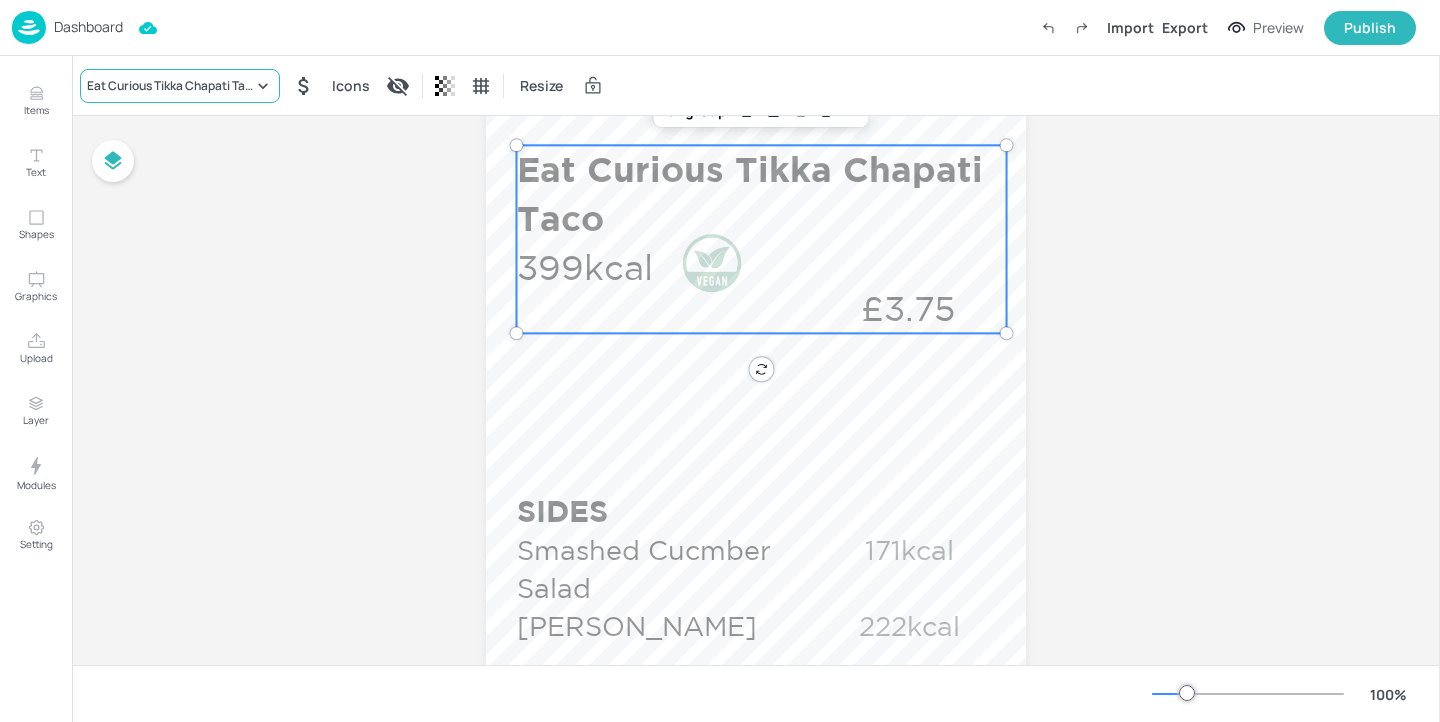 click on "Eat Curious Tikka Chapati Taco" at bounding box center [180, 86] 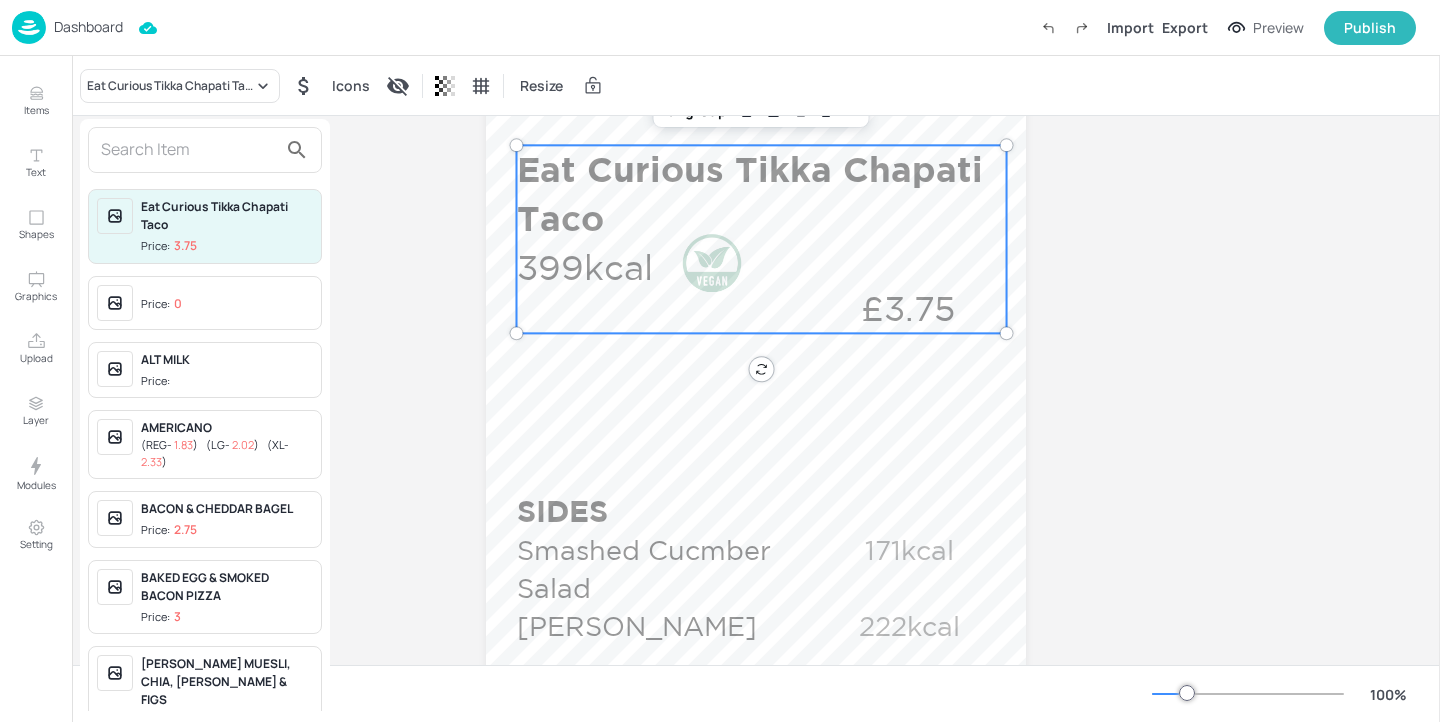 click at bounding box center (189, 150) 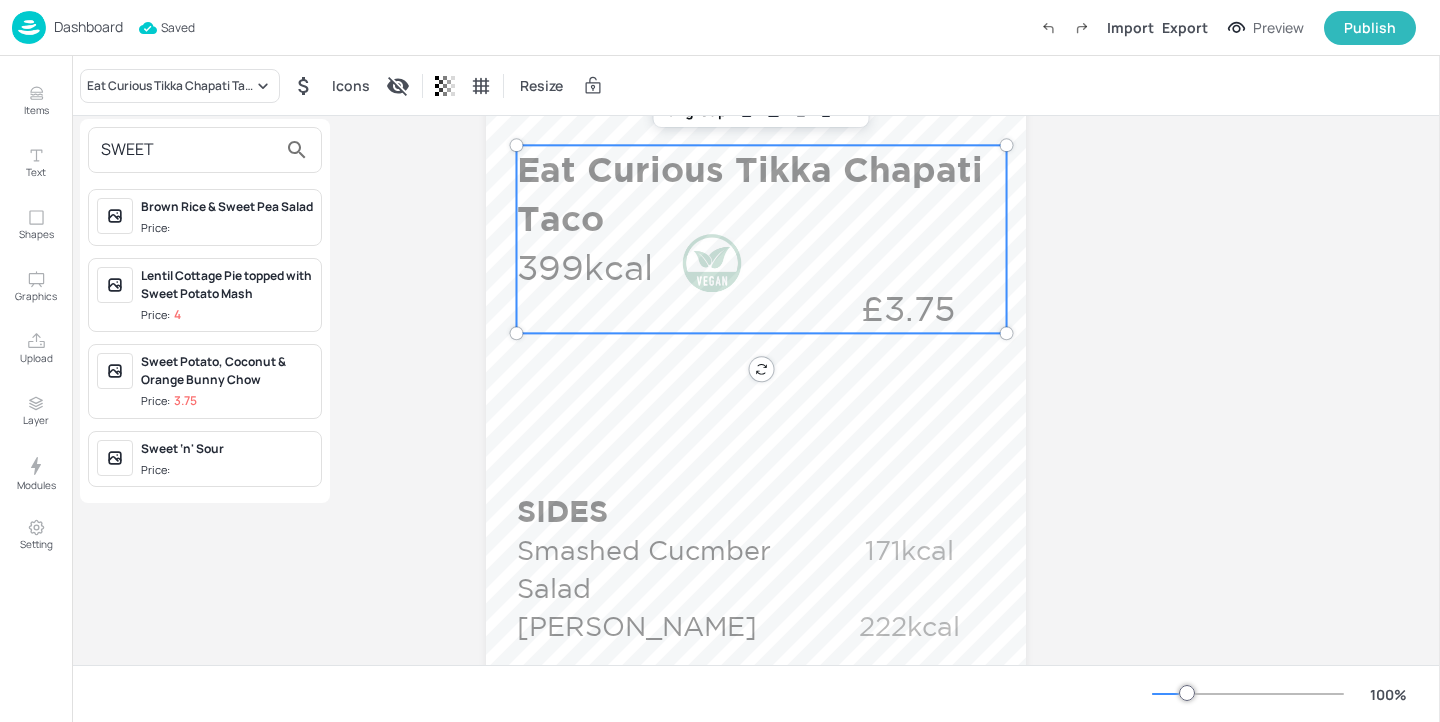 type on "SWEET" 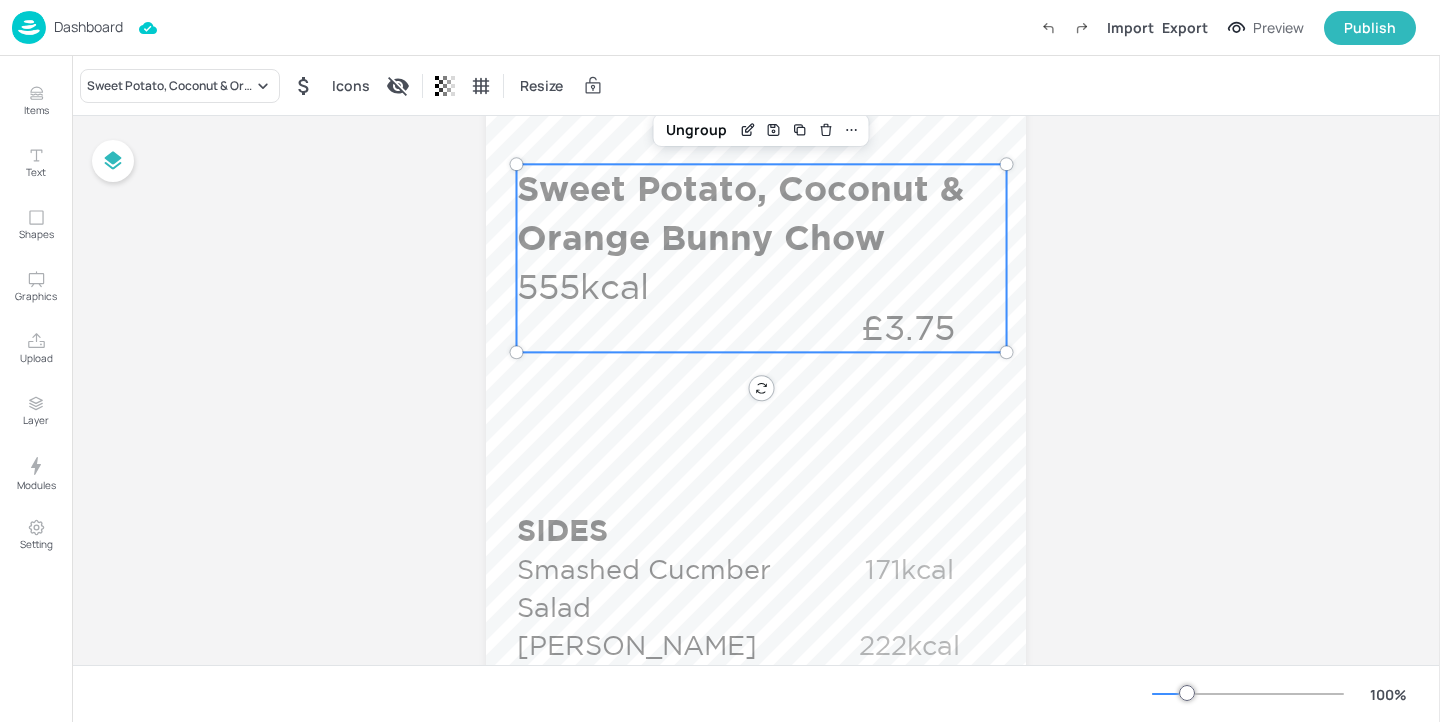 scroll, scrollTop: 841, scrollLeft: 0, axis: vertical 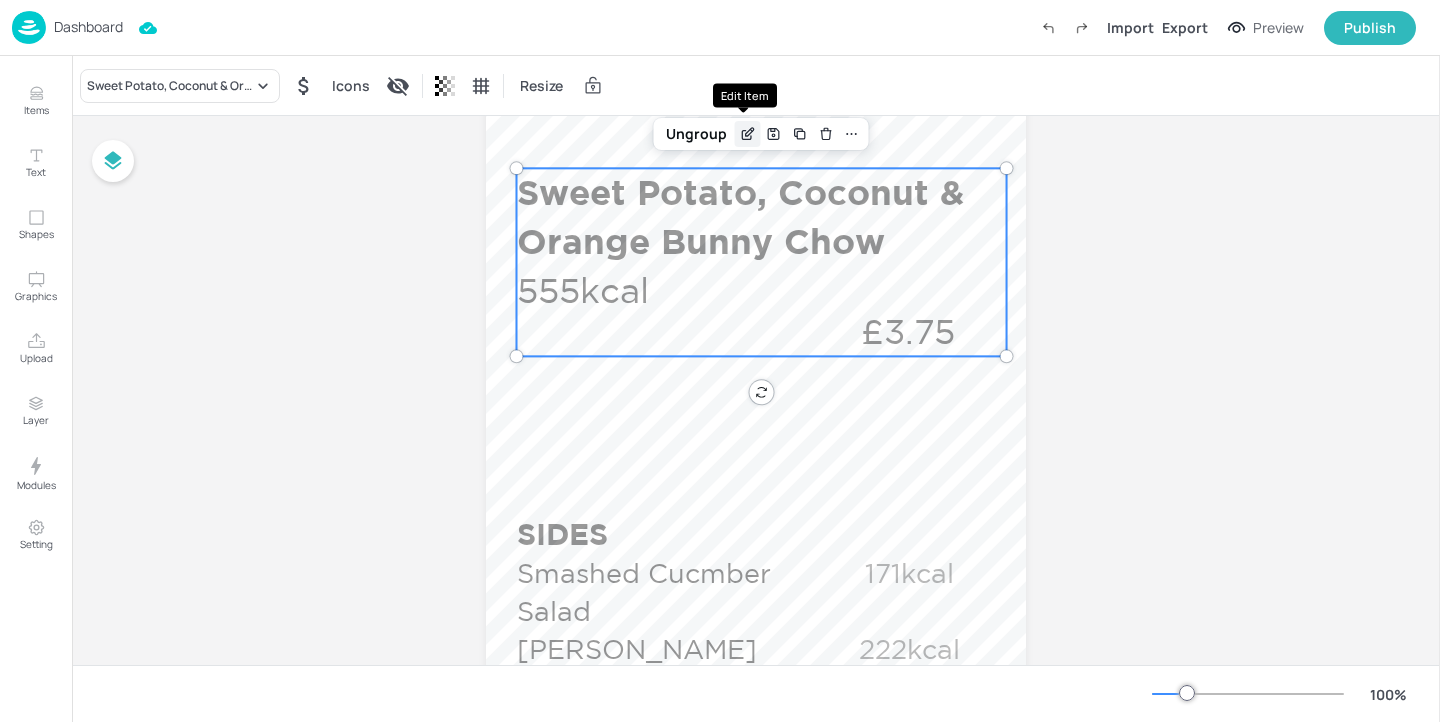 click 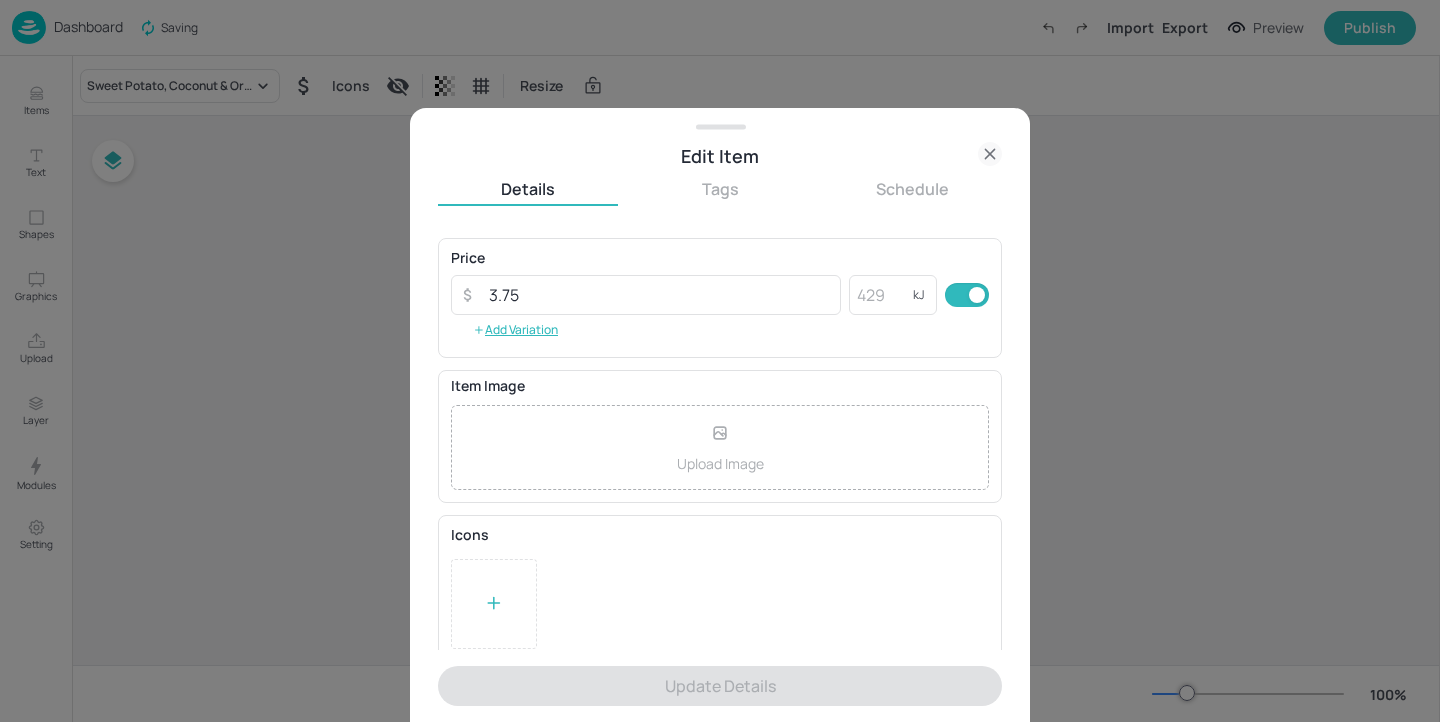 scroll, scrollTop: 321, scrollLeft: 0, axis: vertical 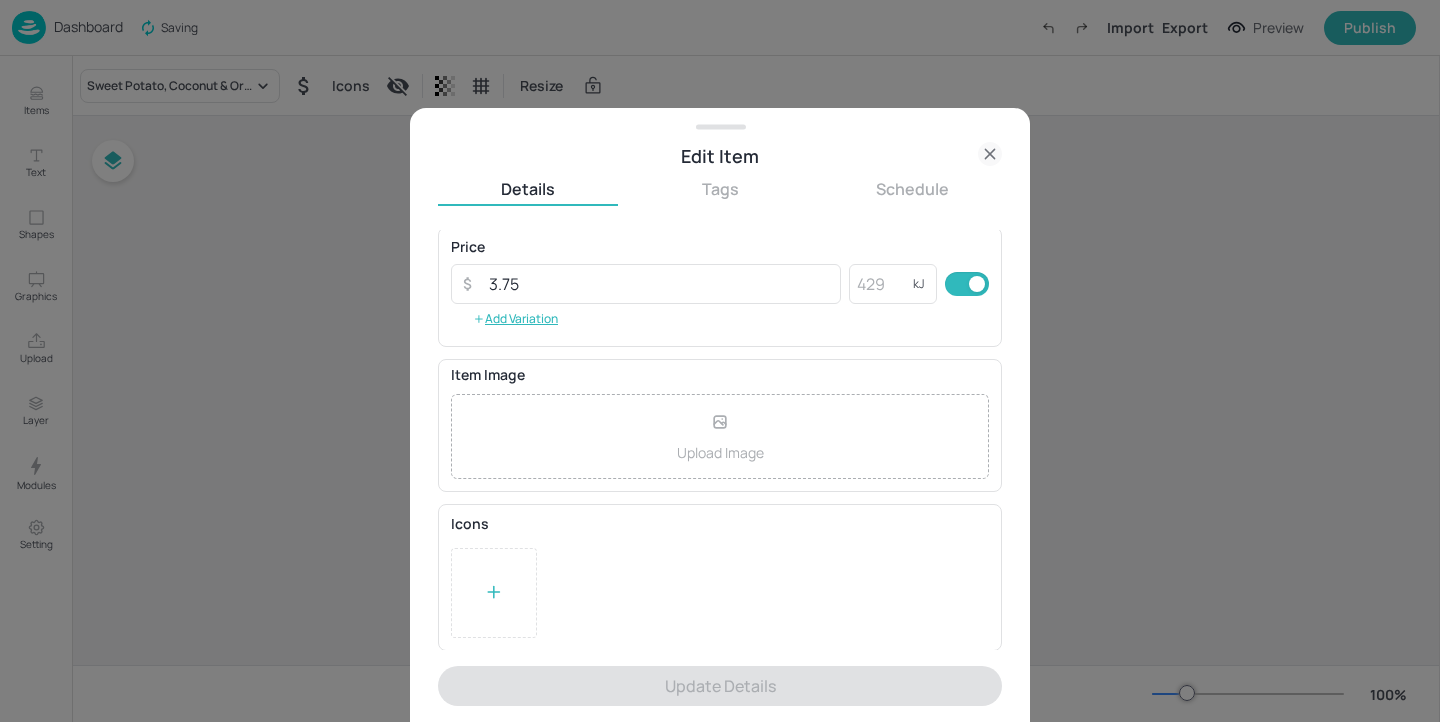 click 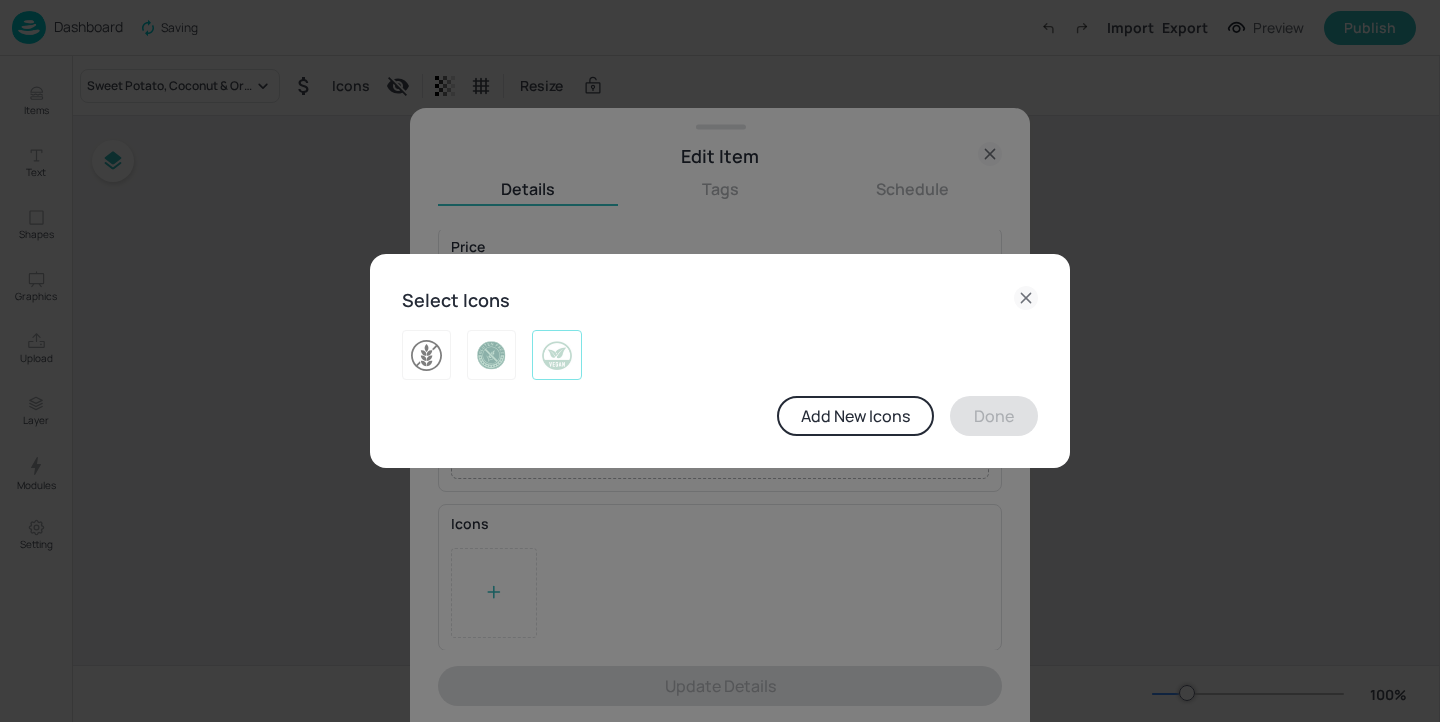 click at bounding box center [556, 355] 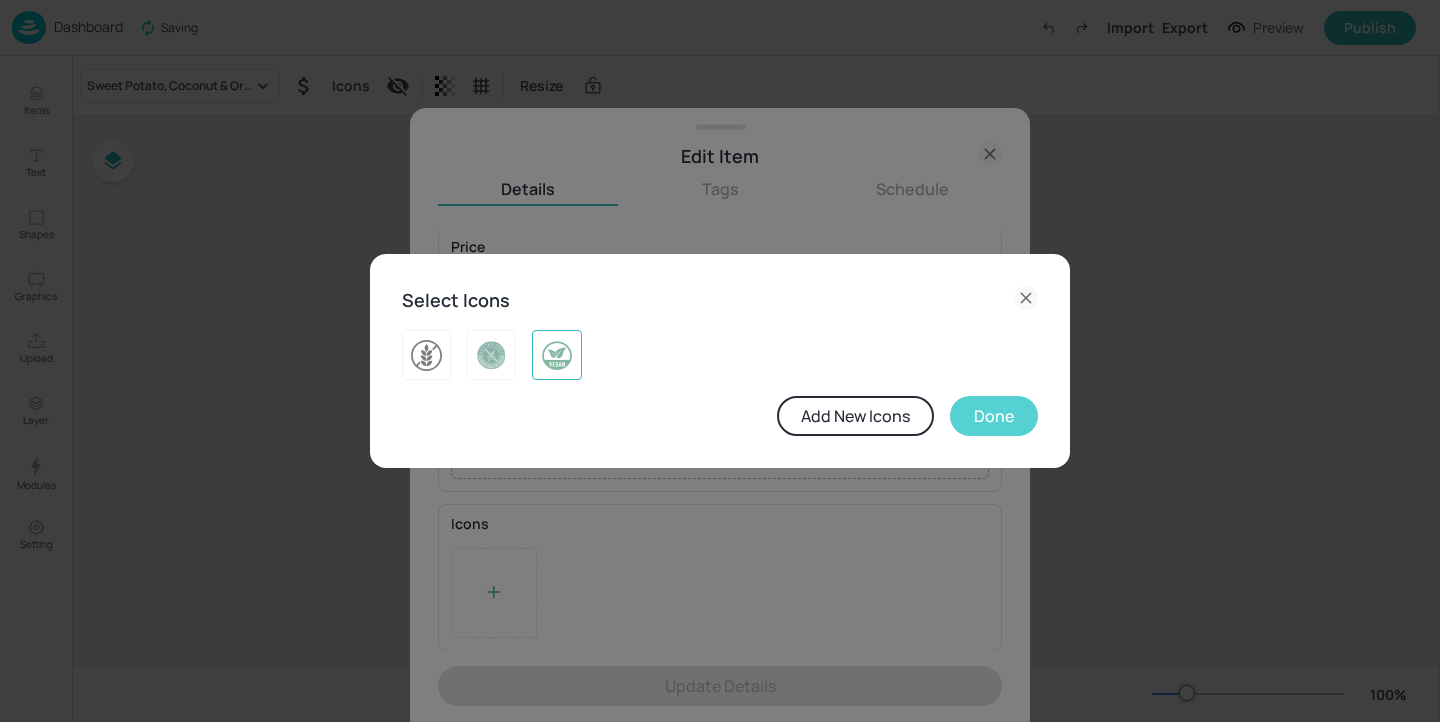 click on "Done" at bounding box center [994, 416] 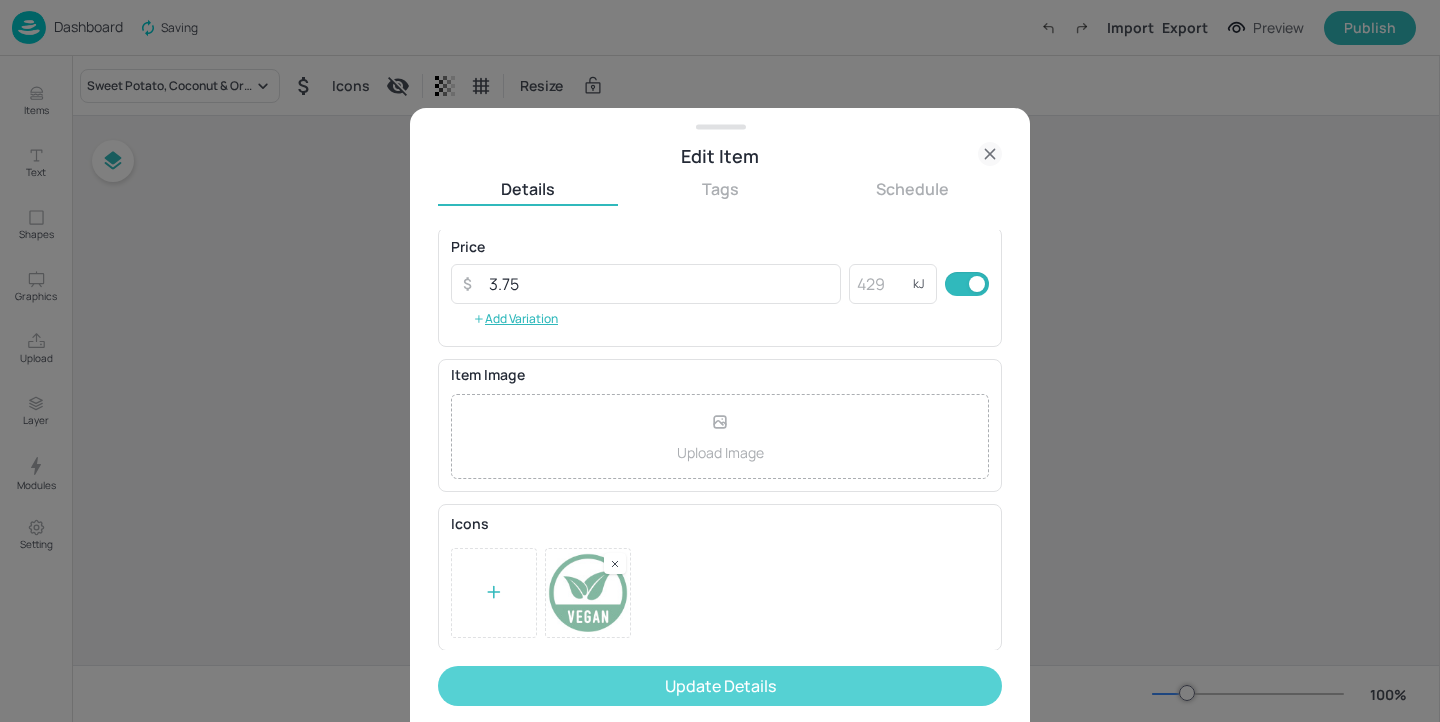 click on "Update Details" at bounding box center (720, 686) 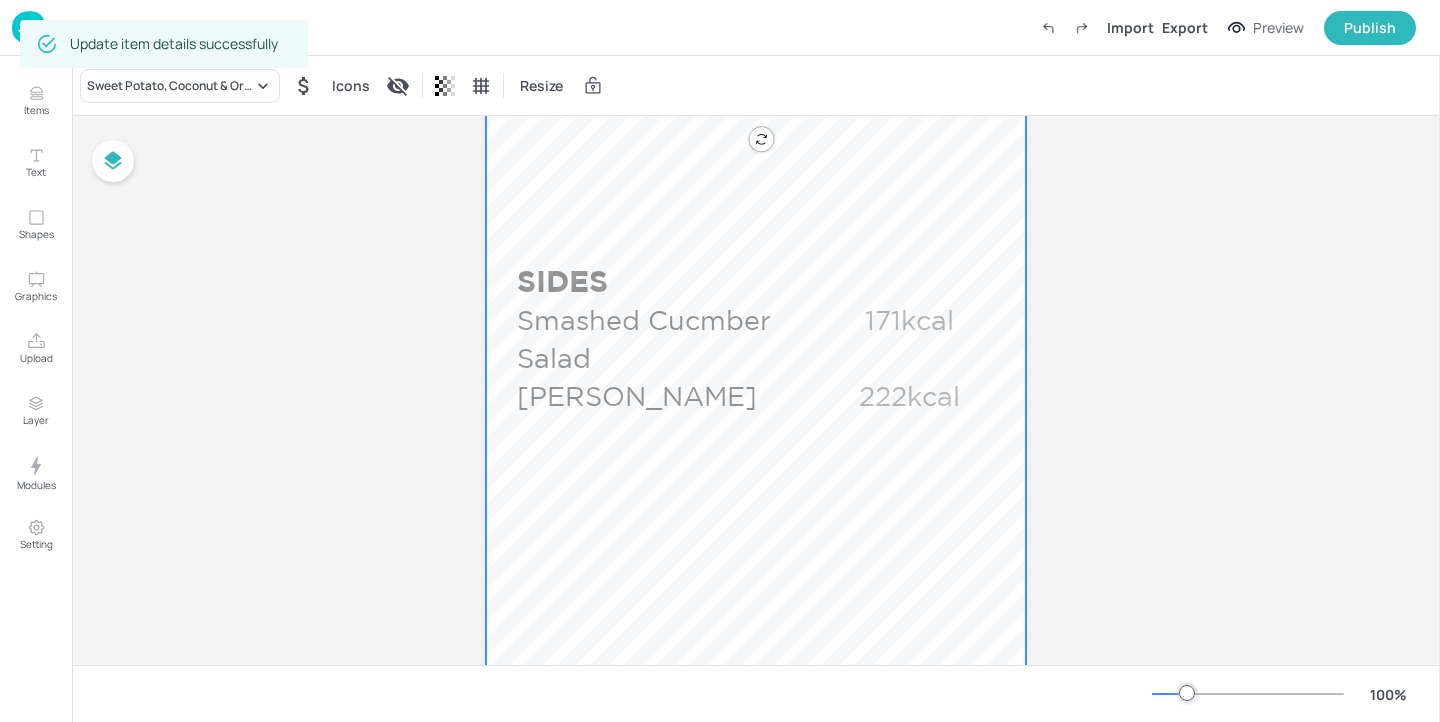 scroll, scrollTop: 1118, scrollLeft: 0, axis: vertical 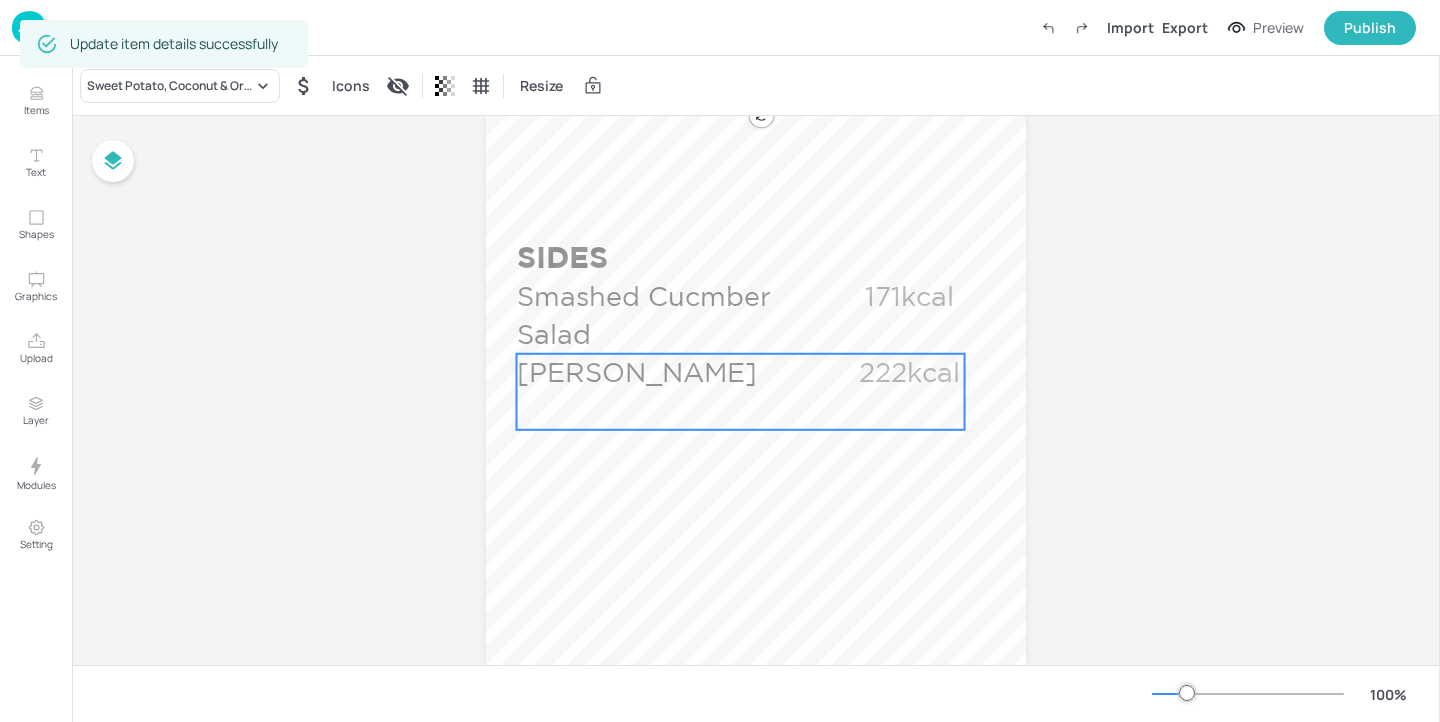 click on "Chana Masala 222kcal" at bounding box center [741, 392] 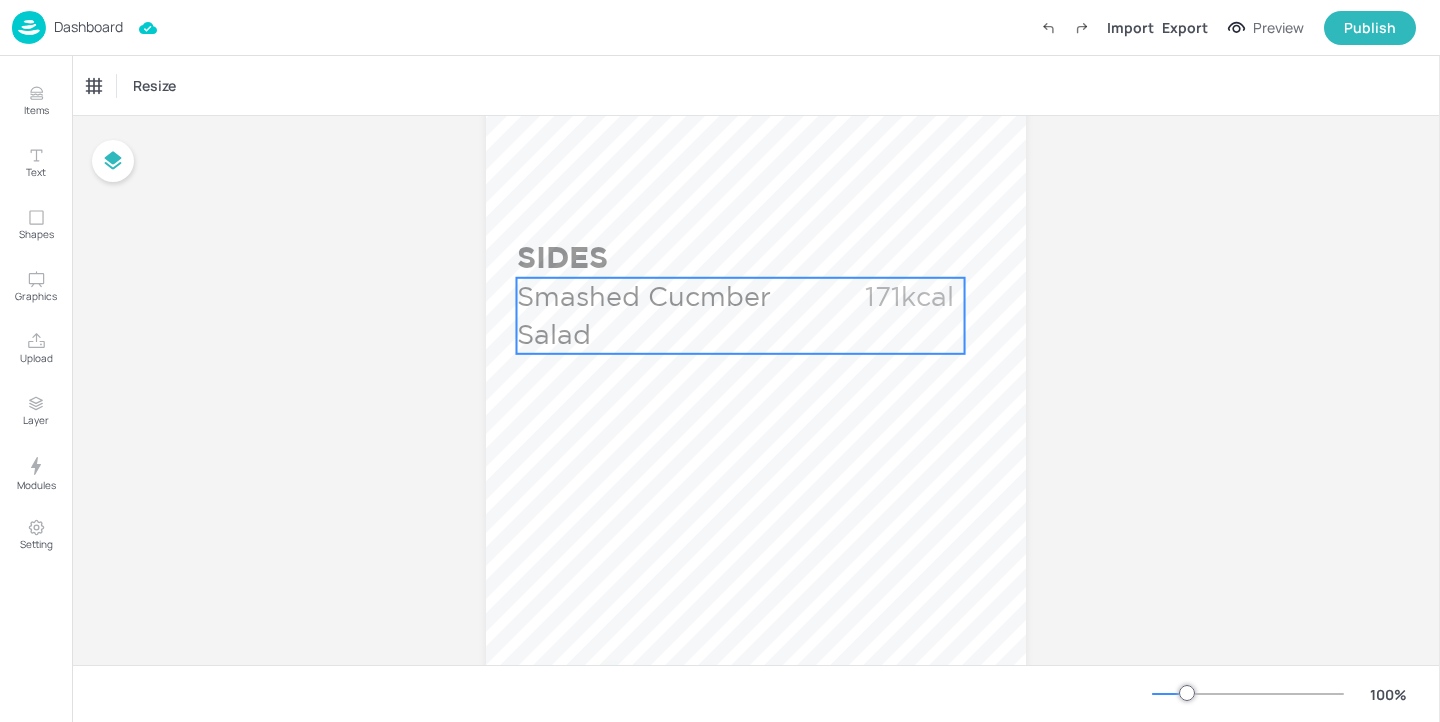 click on "Smashed Cucmber Salad" at bounding box center (669, 316) 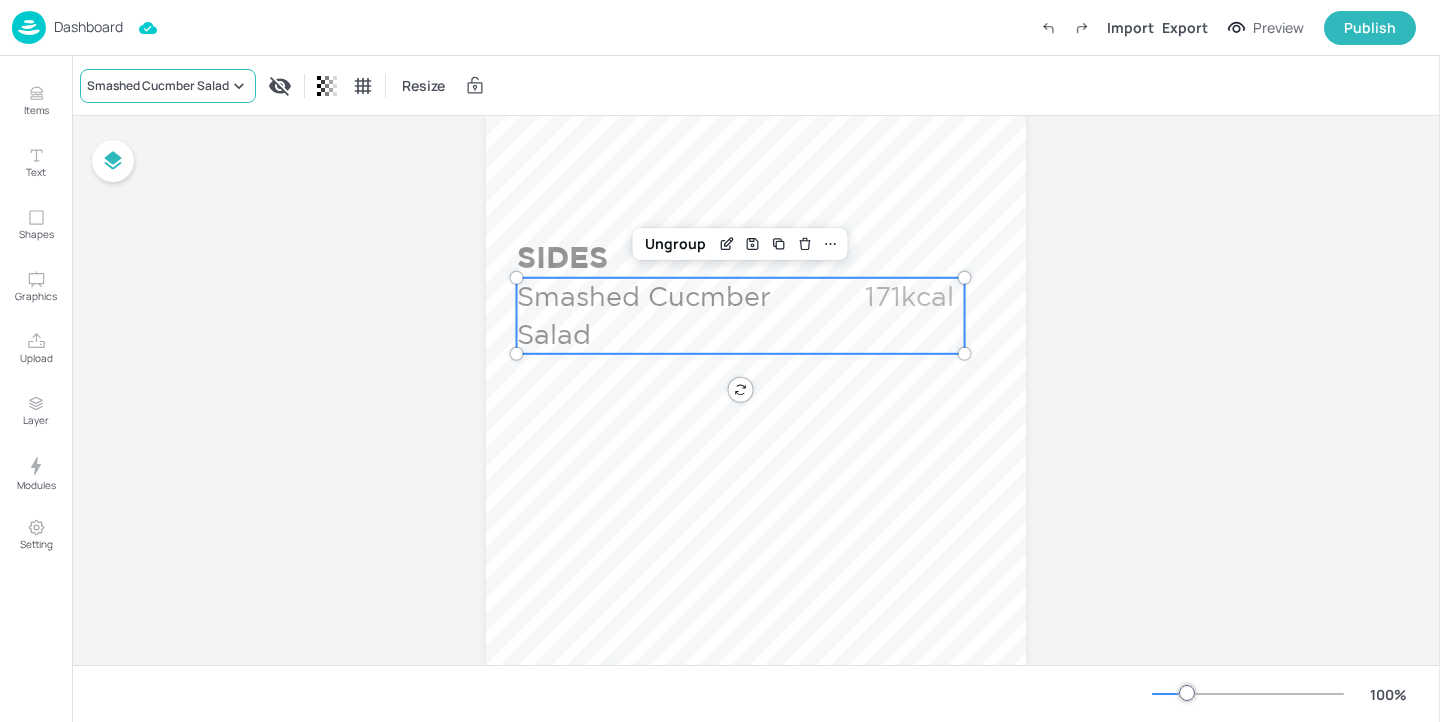 click on "Smashed Cucmber Salad" at bounding box center [158, 86] 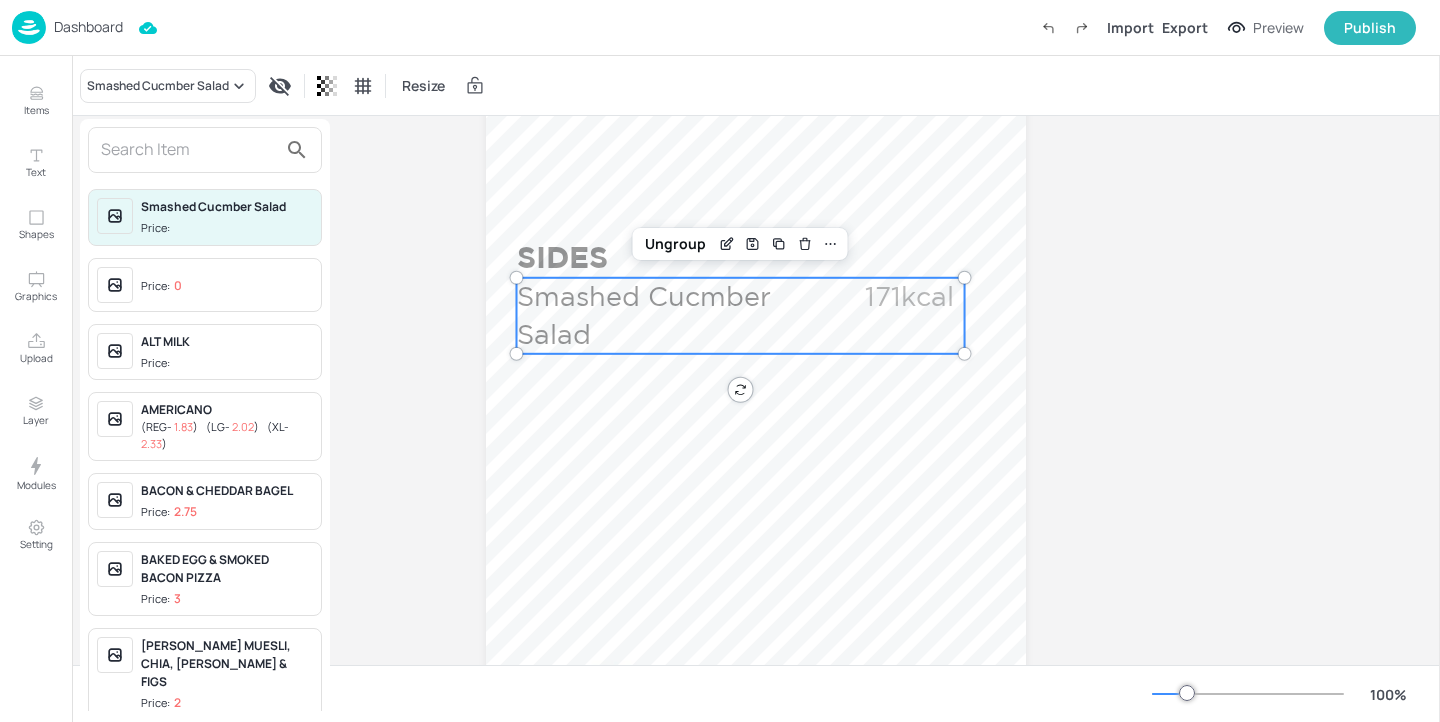 click at bounding box center [189, 150] 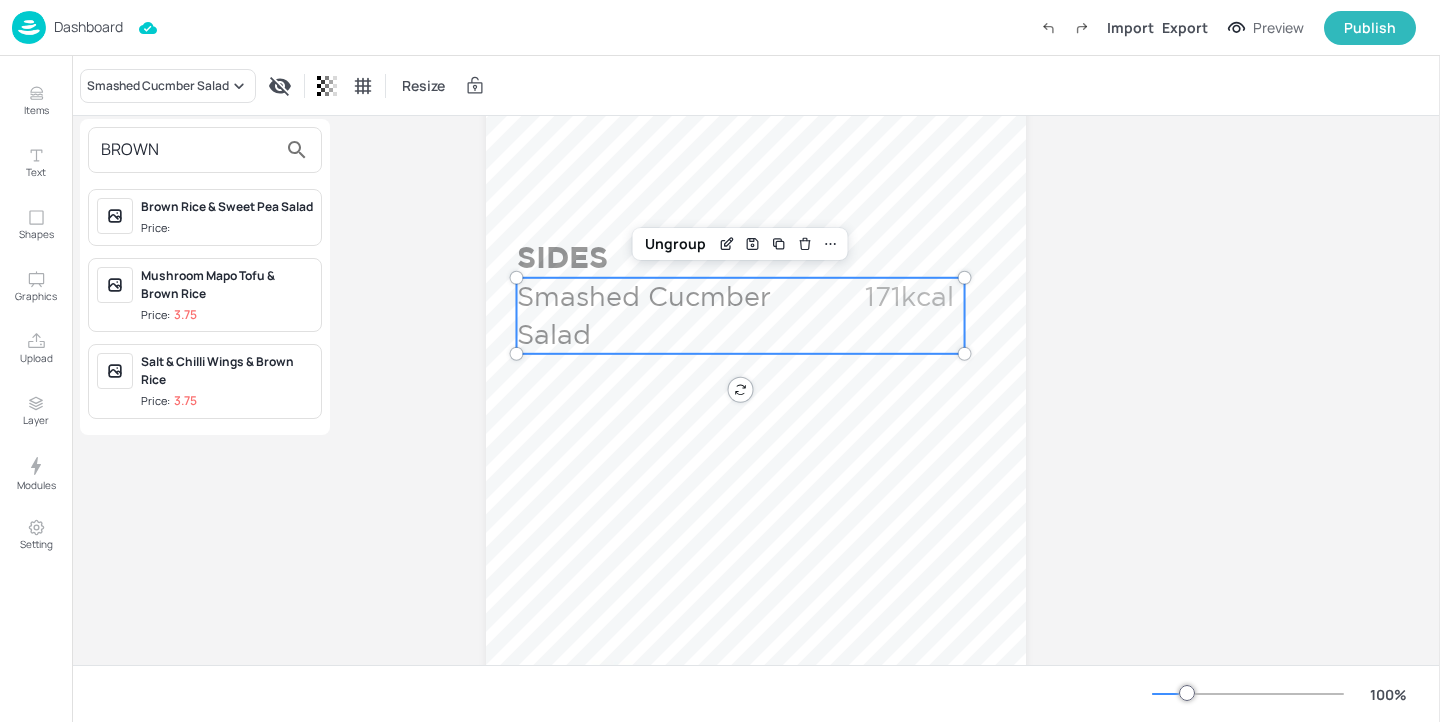 type on "BROWN" 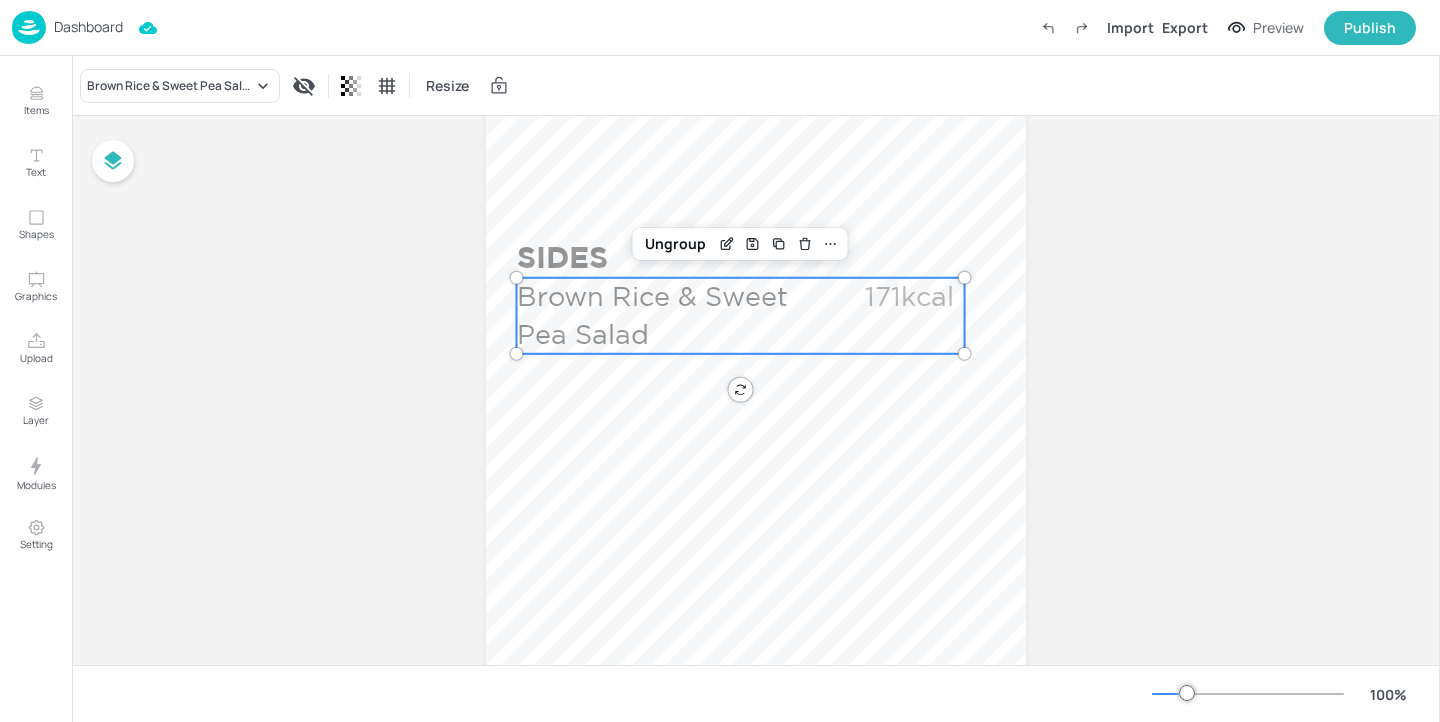 click on "Dashboard" at bounding box center (88, 27) 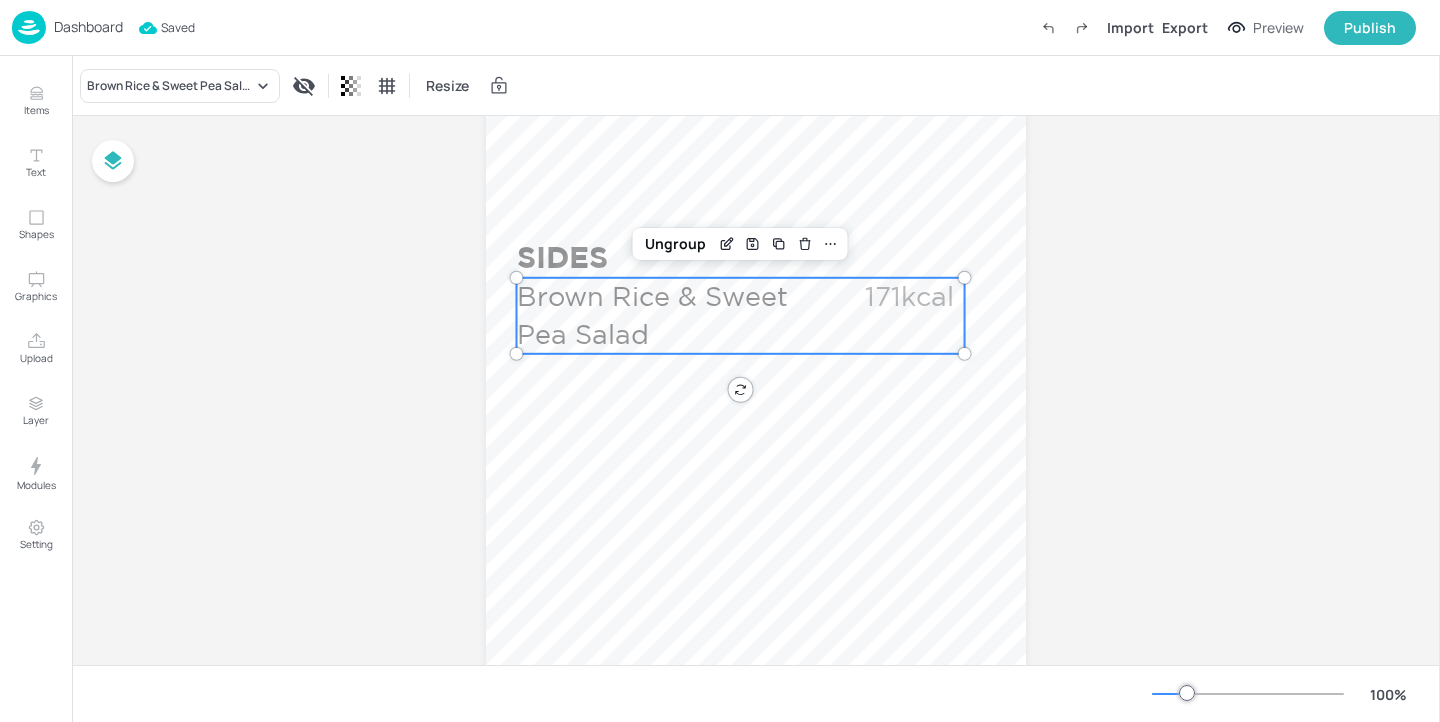 click on "Dashboard" at bounding box center [88, 27] 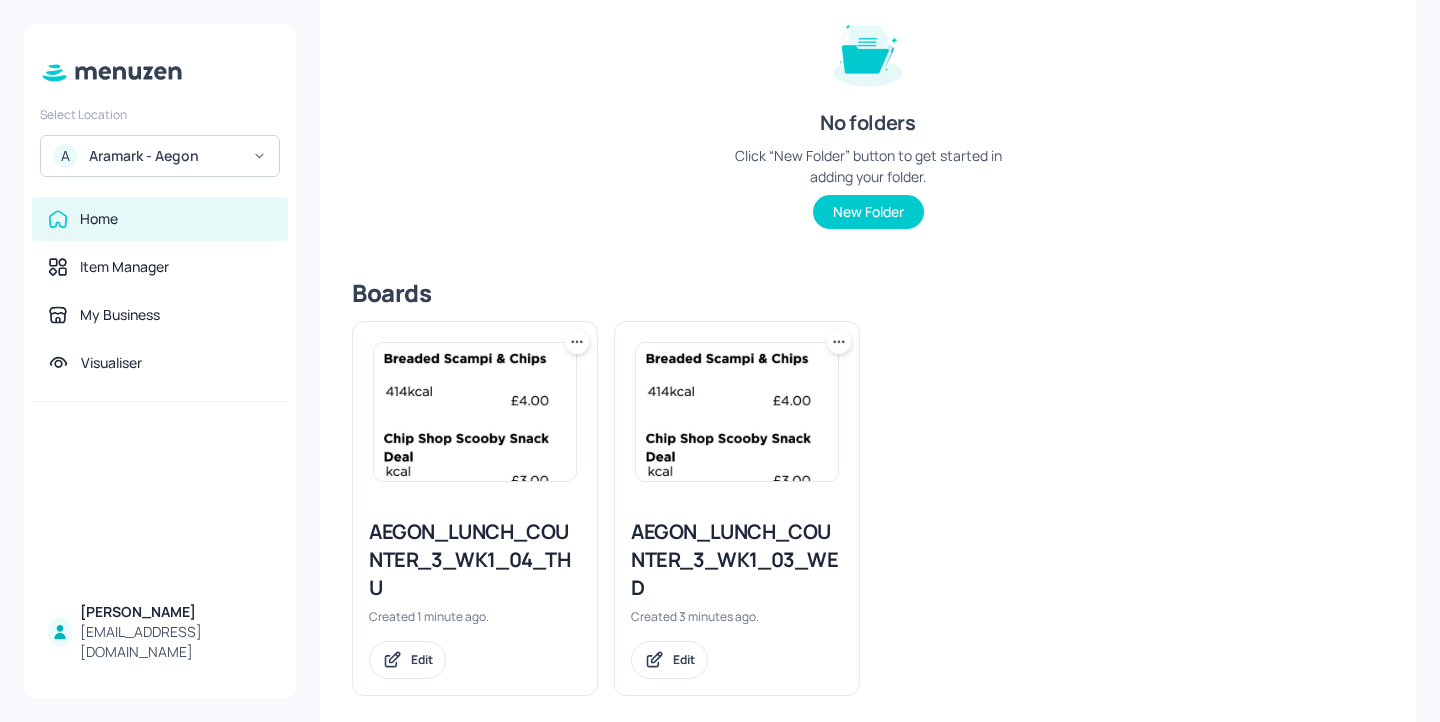 scroll, scrollTop: 267, scrollLeft: 0, axis: vertical 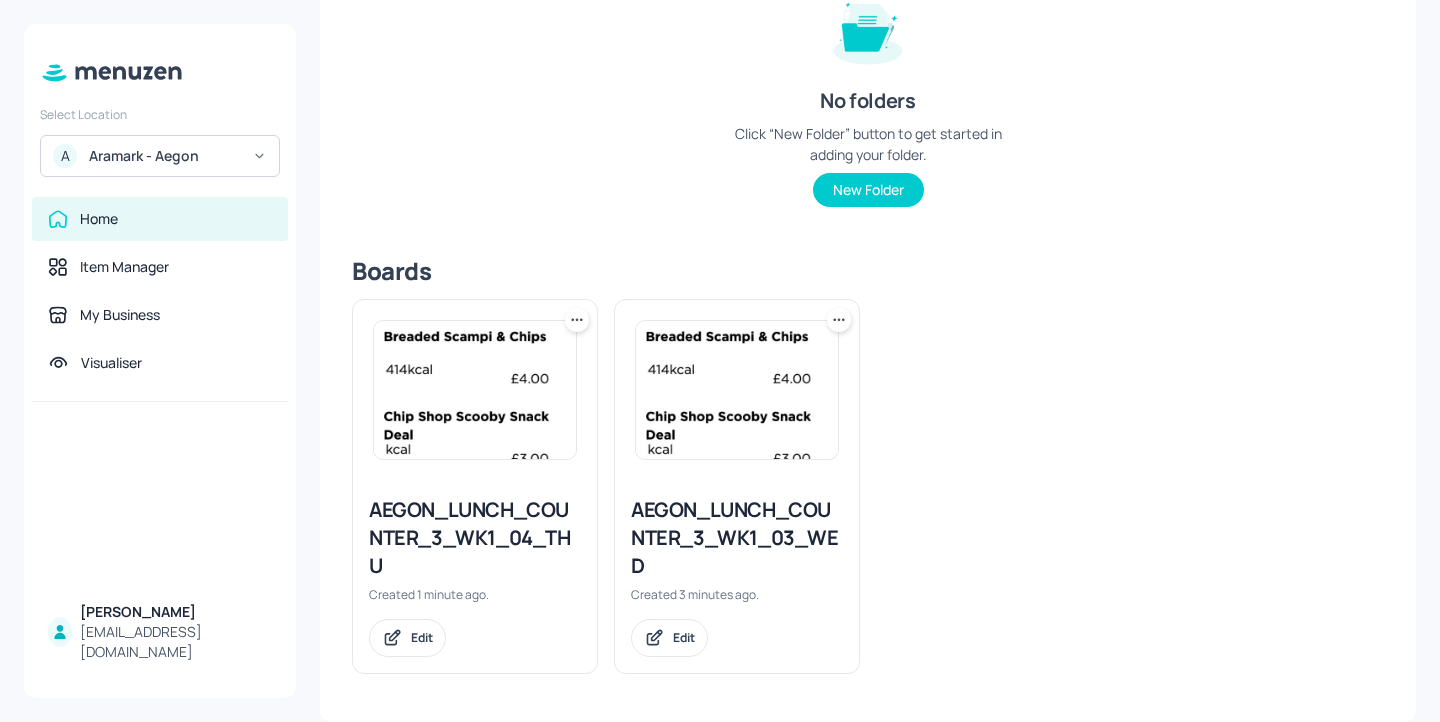 click 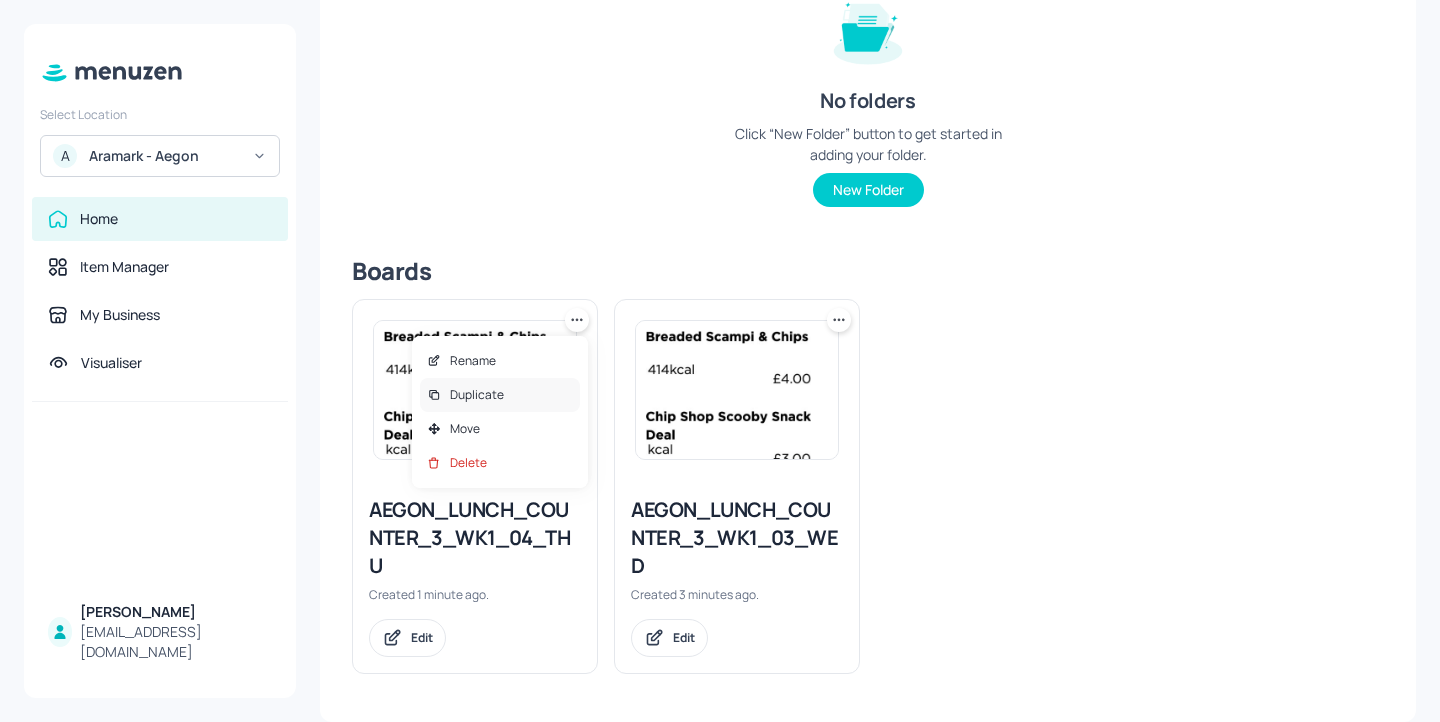 click on "Duplicate" at bounding box center (500, 395) 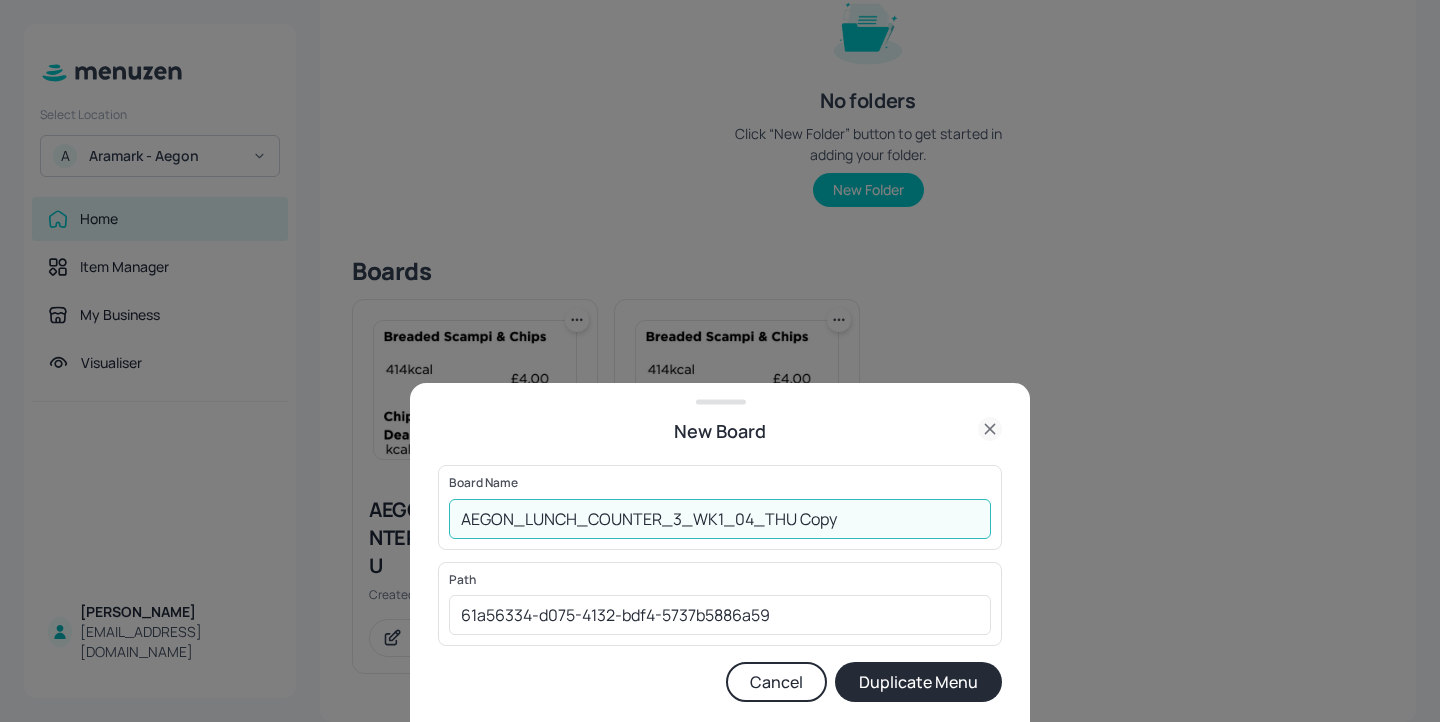 drag, startPoint x: 833, startPoint y: 505, endPoint x: 742, endPoint y: 505, distance: 91 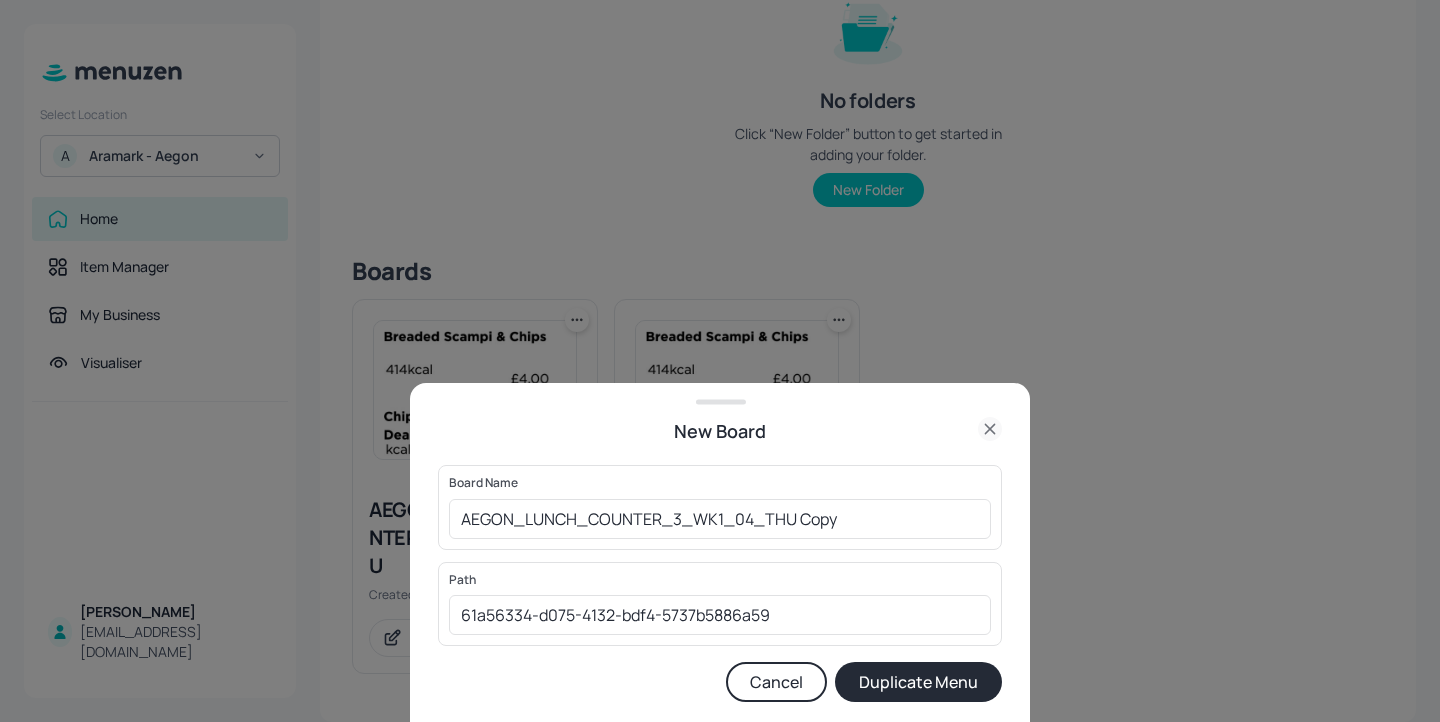 click 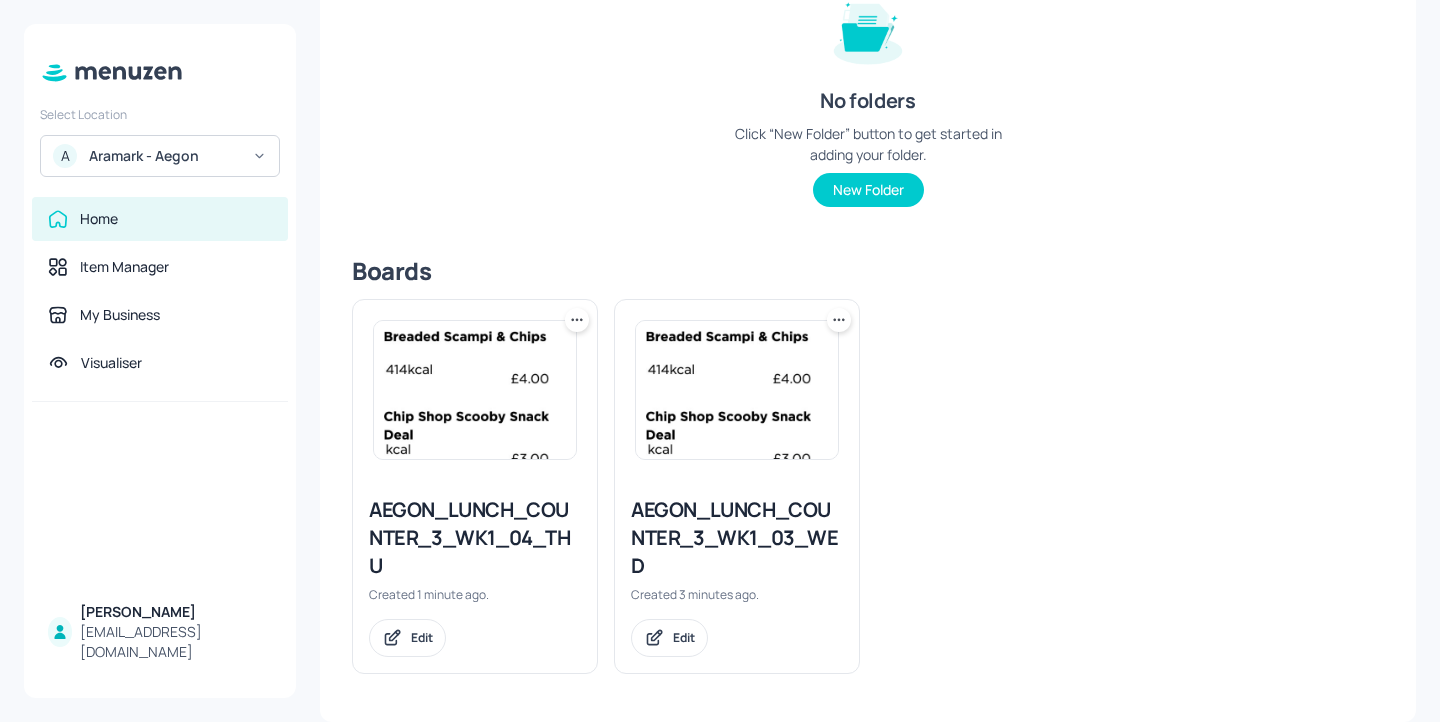 click 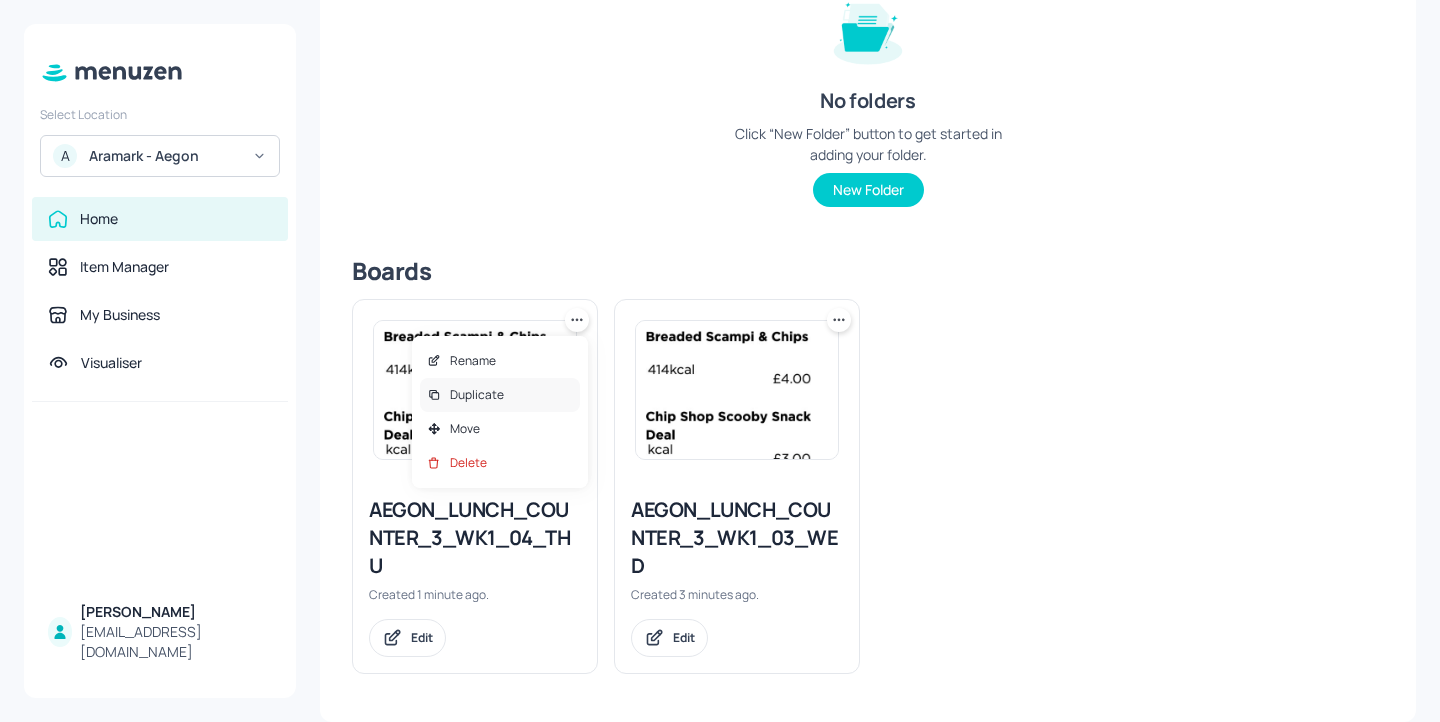 click on "Duplicate" at bounding box center (500, 395) 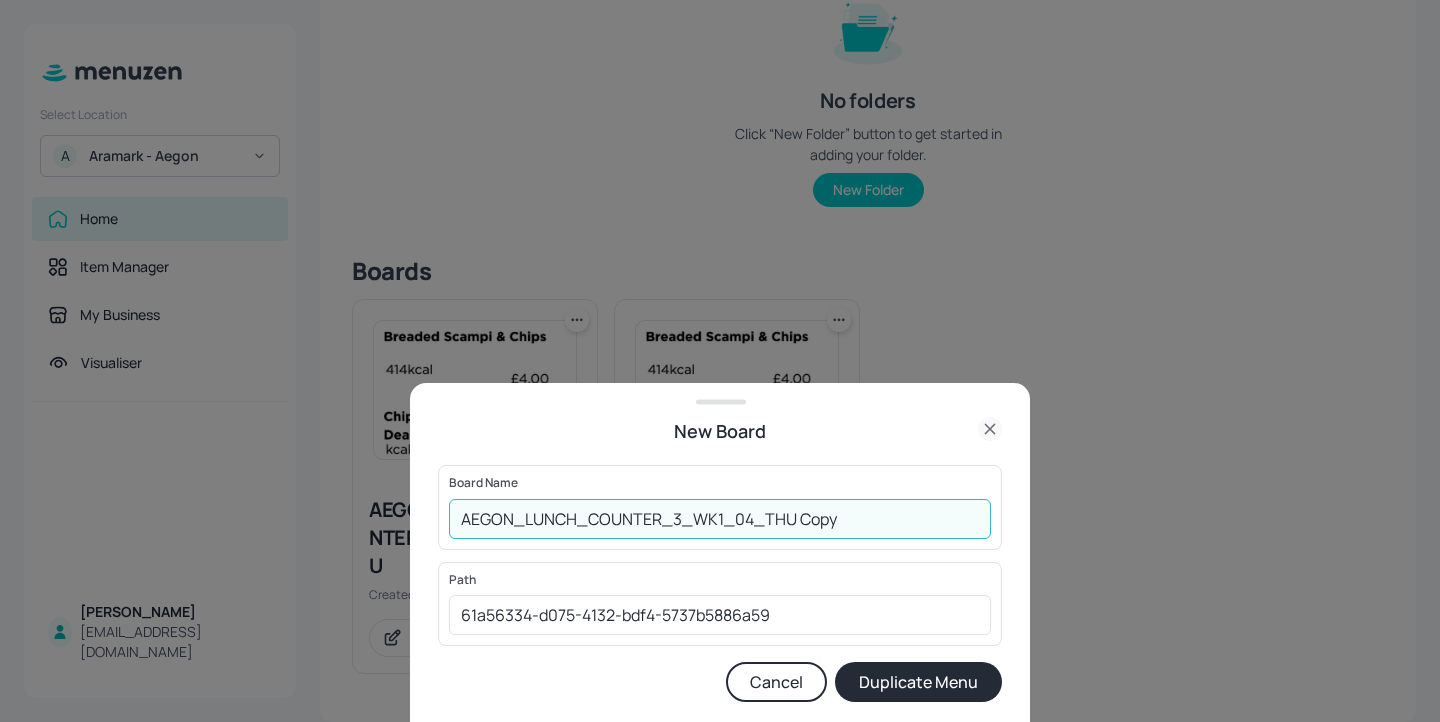 drag, startPoint x: 849, startPoint y: 516, endPoint x: 743, endPoint y: 512, distance: 106.07545 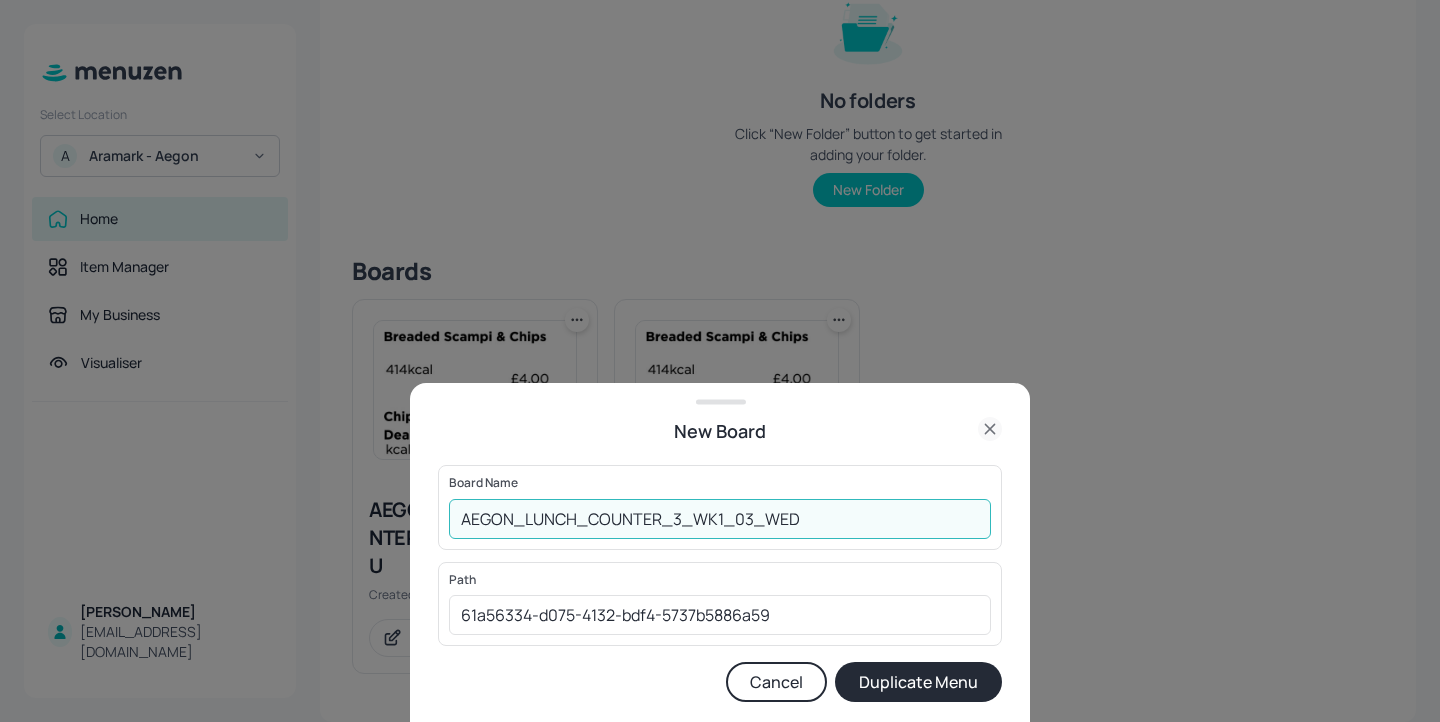 type on "AEGON_LUNCH_COUNTER_3_WK1_03_WED" 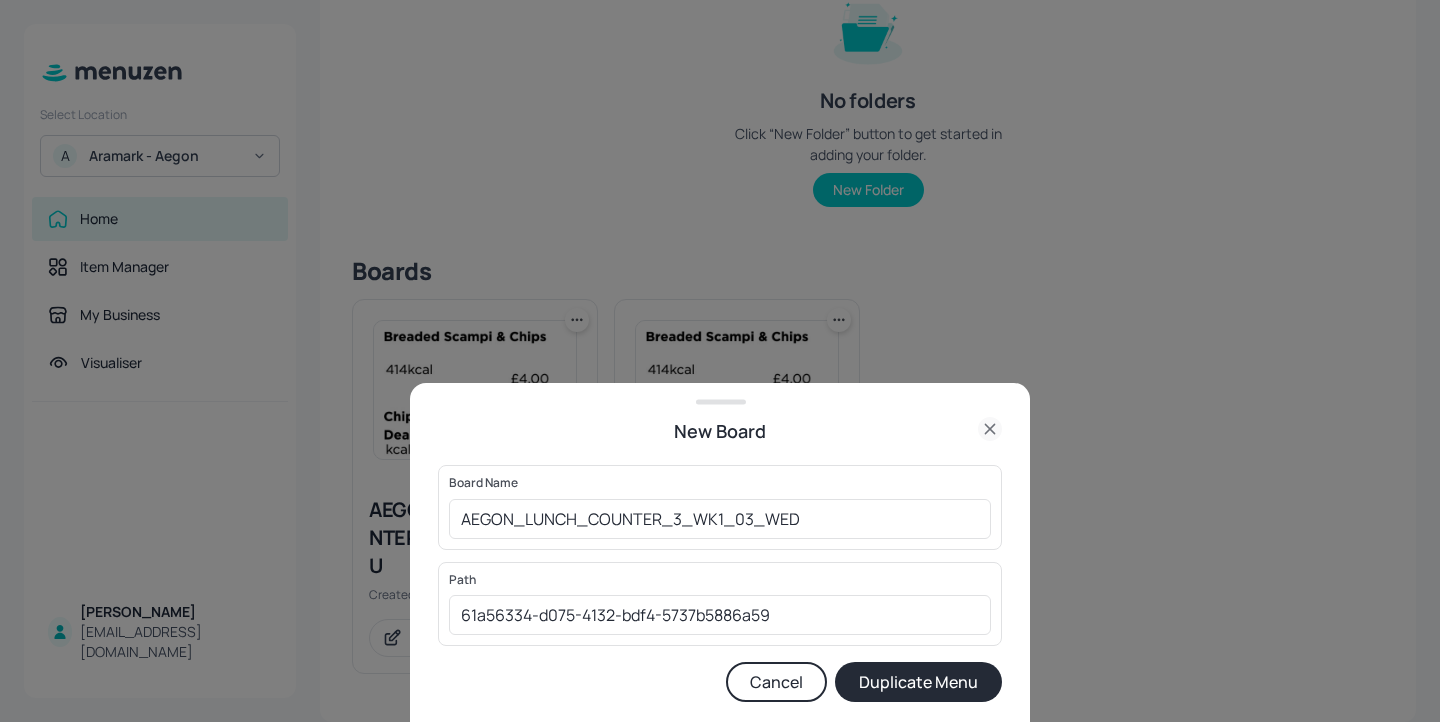 click on "Duplicate Menu" at bounding box center [918, 682] 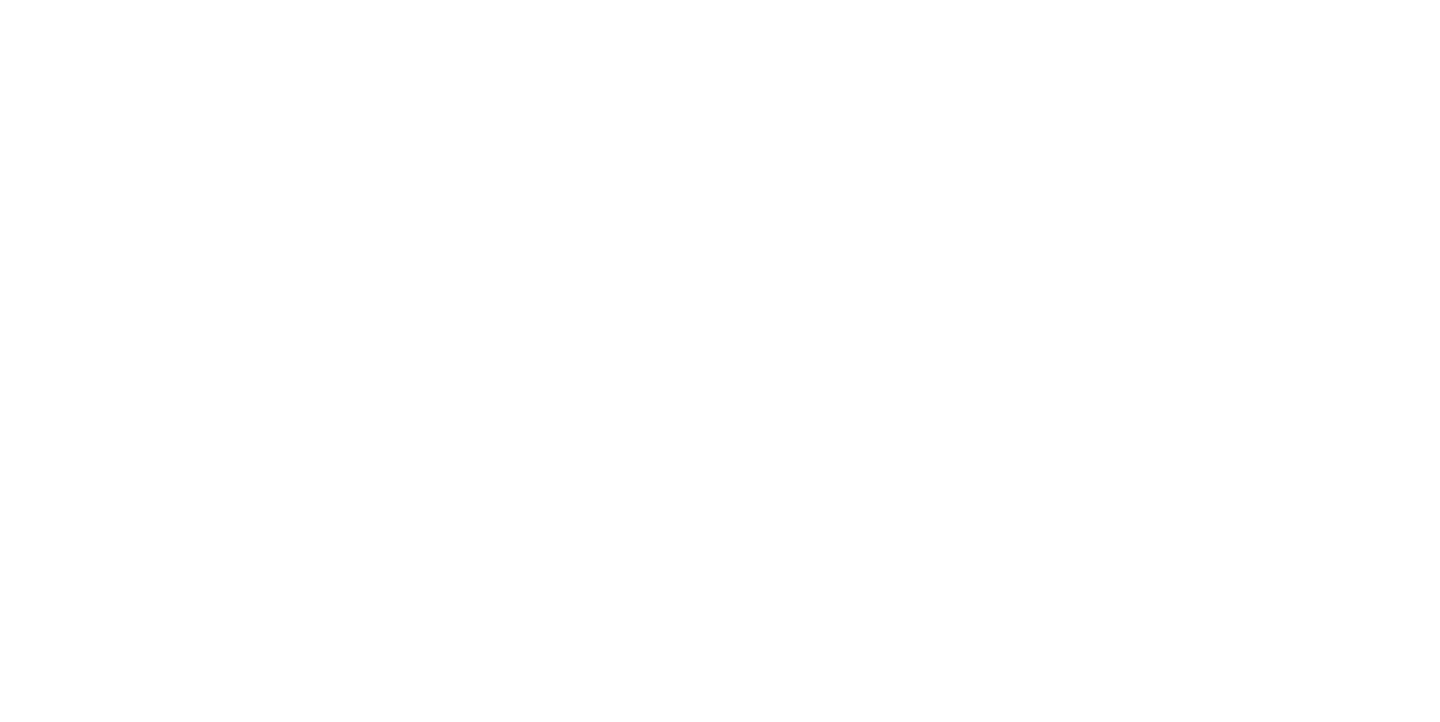 scroll, scrollTop: 0, scrollLeft: 0, axis: both 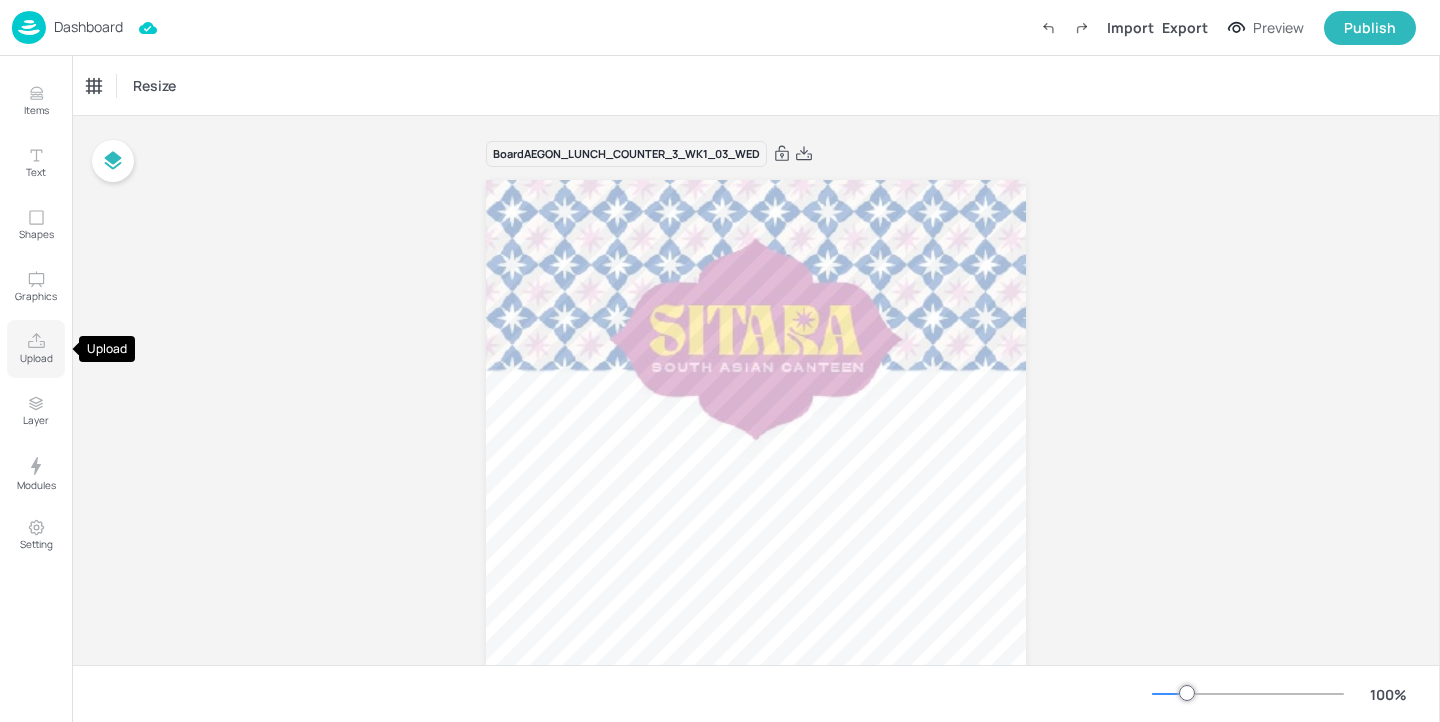 click 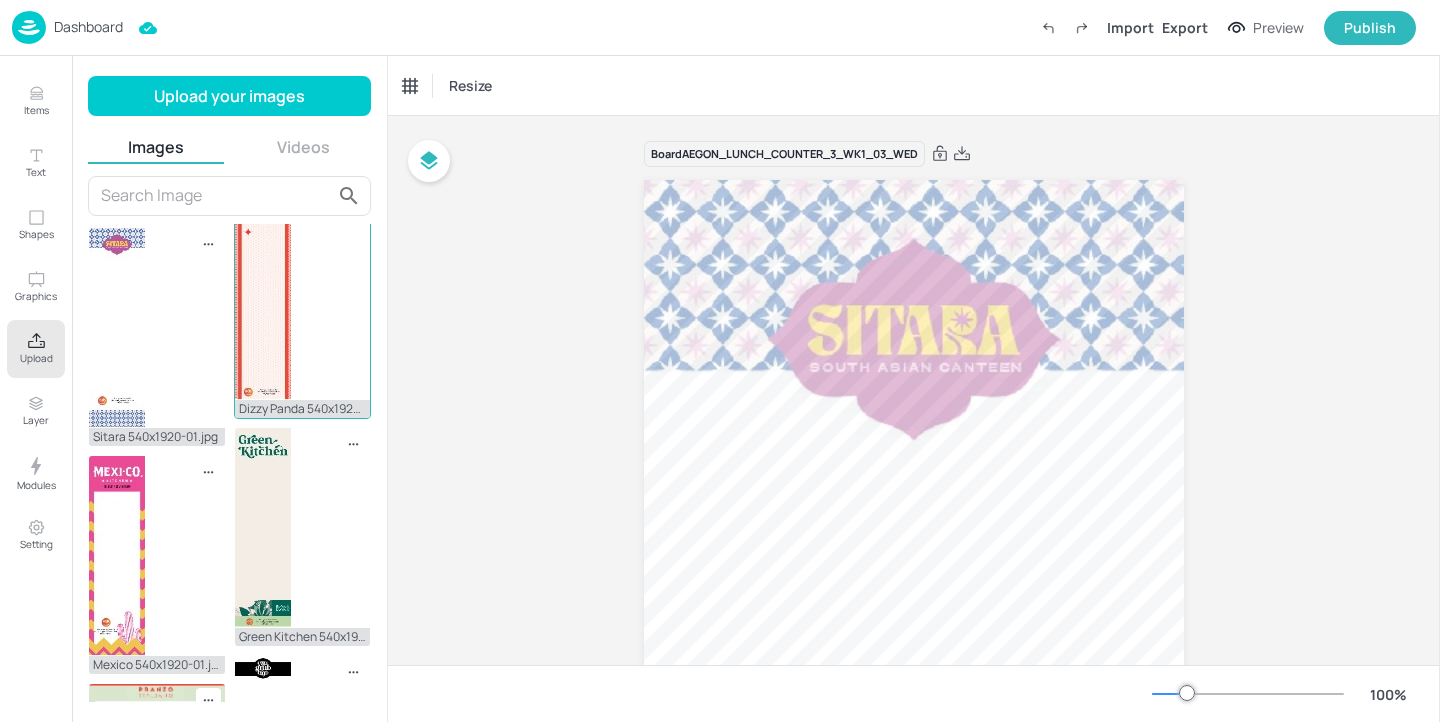 scroll, scrollTop: 26, scrollLeft: 0, axis: vertical 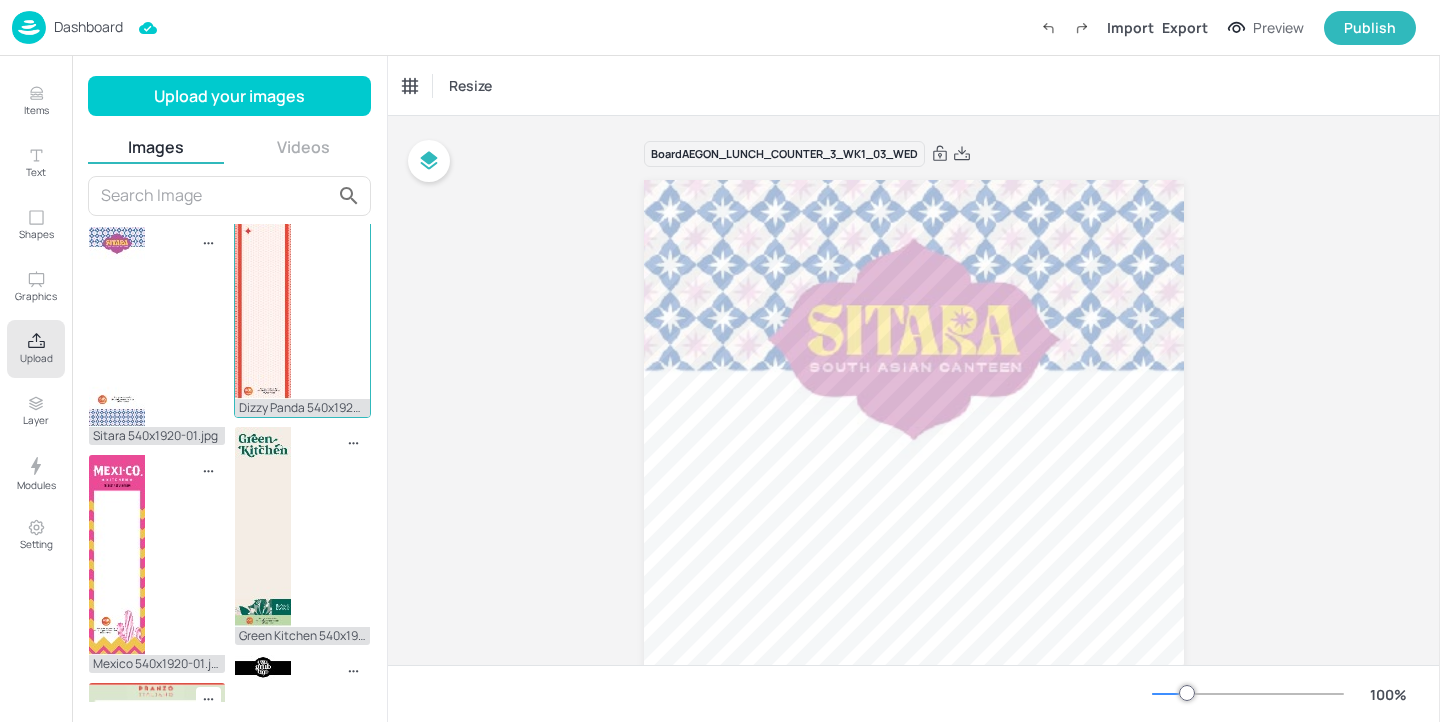 click on "Dizzy Panda 540x1920-01.jpg" at bounding box center (303, 308) 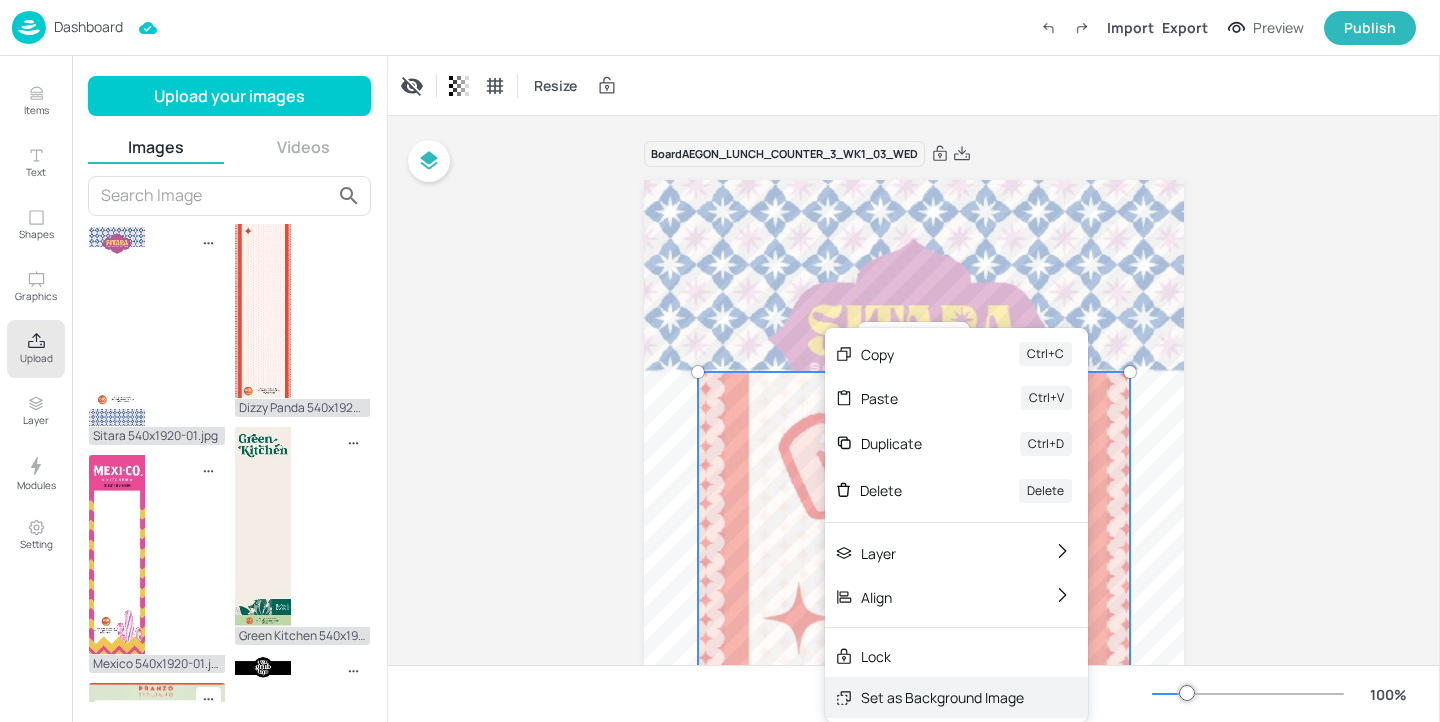 click on "Set as Background Image" at bounding box center [942, 697] 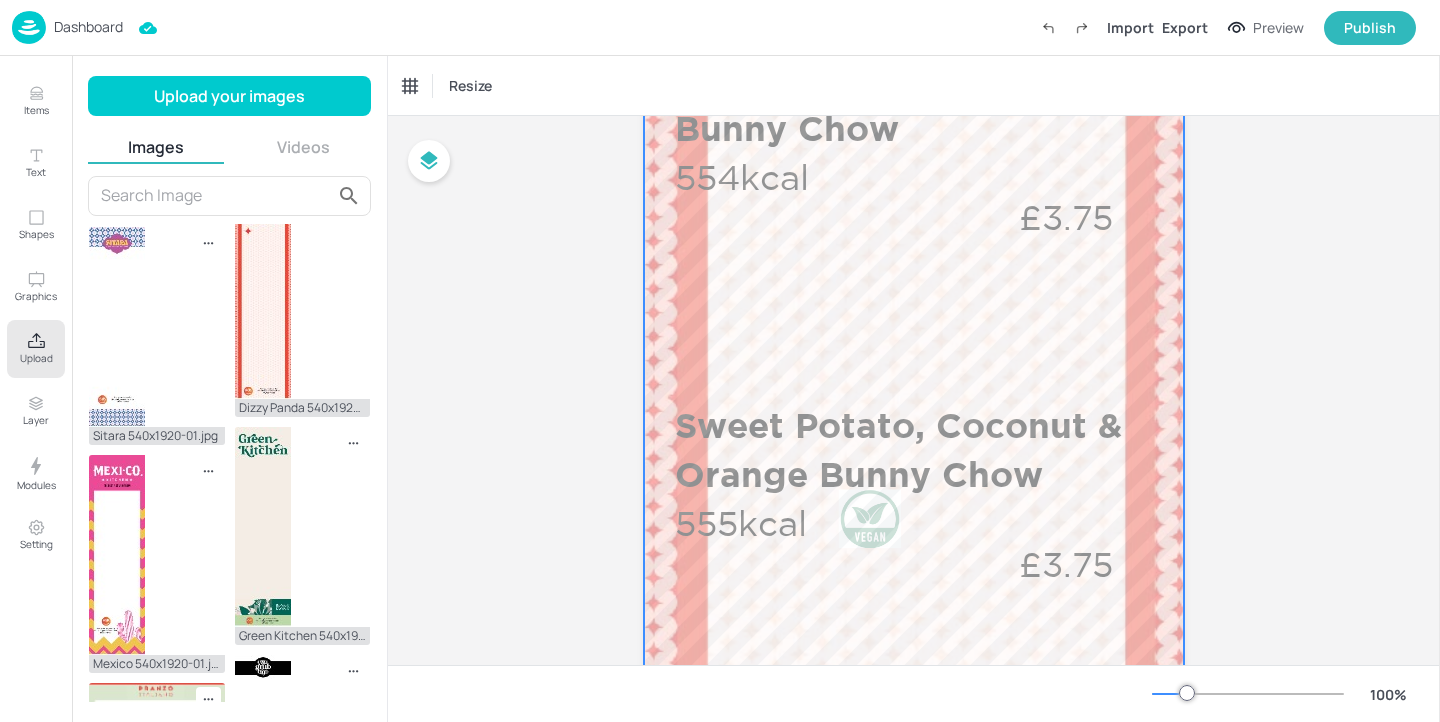 scroll, scrollTop: 470, scrollLeft: 0, axis: vertical 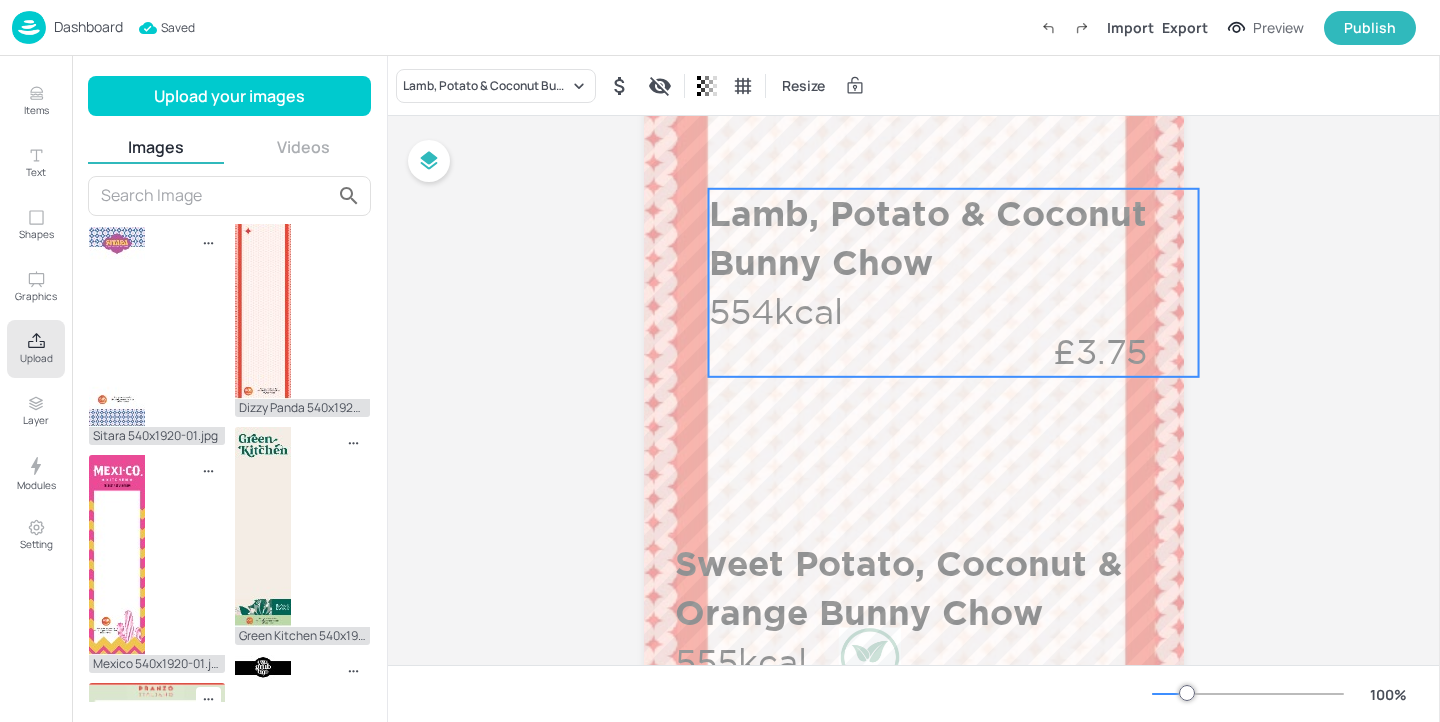 drag, startPoint x: 870, startPoint y: 283, endPoint x: 904, endPoint y: 279, distance: 34.234486 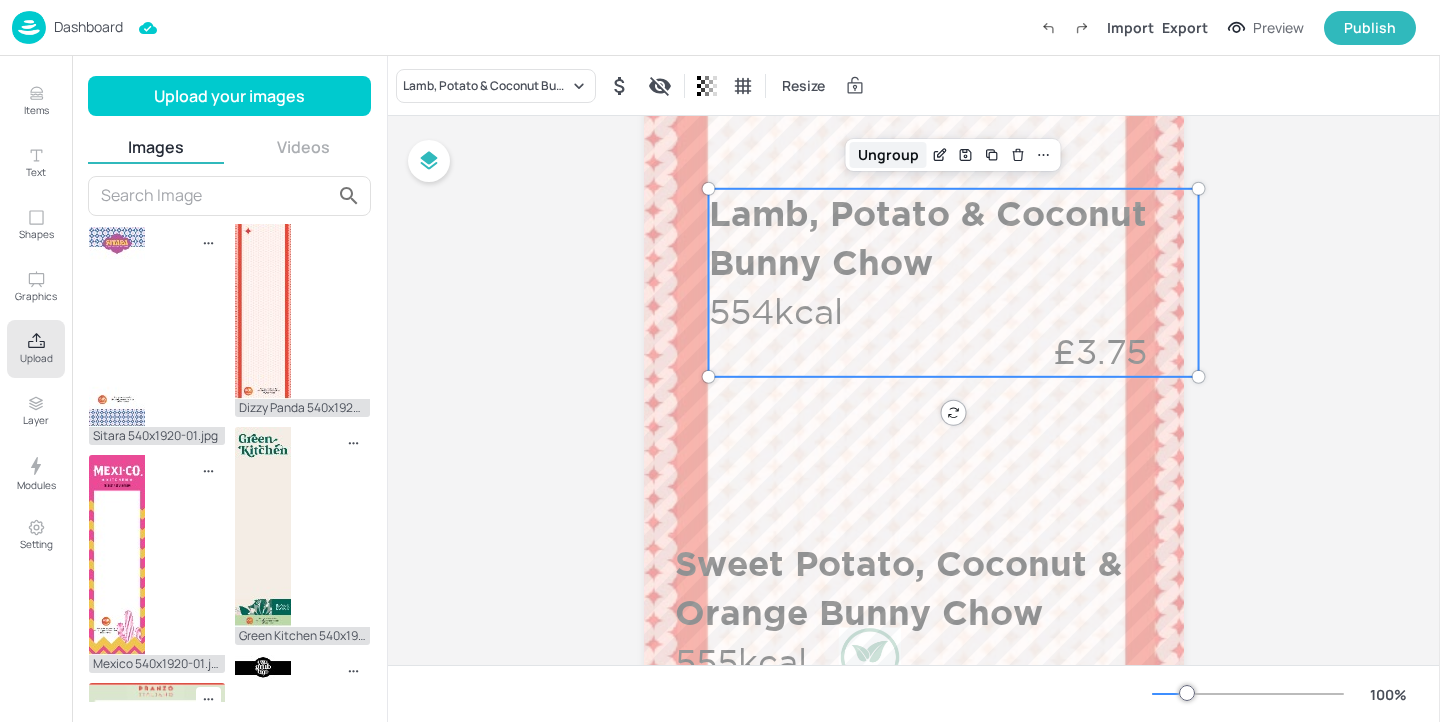 click on "Ungroup" at bounding box center [888, 155] 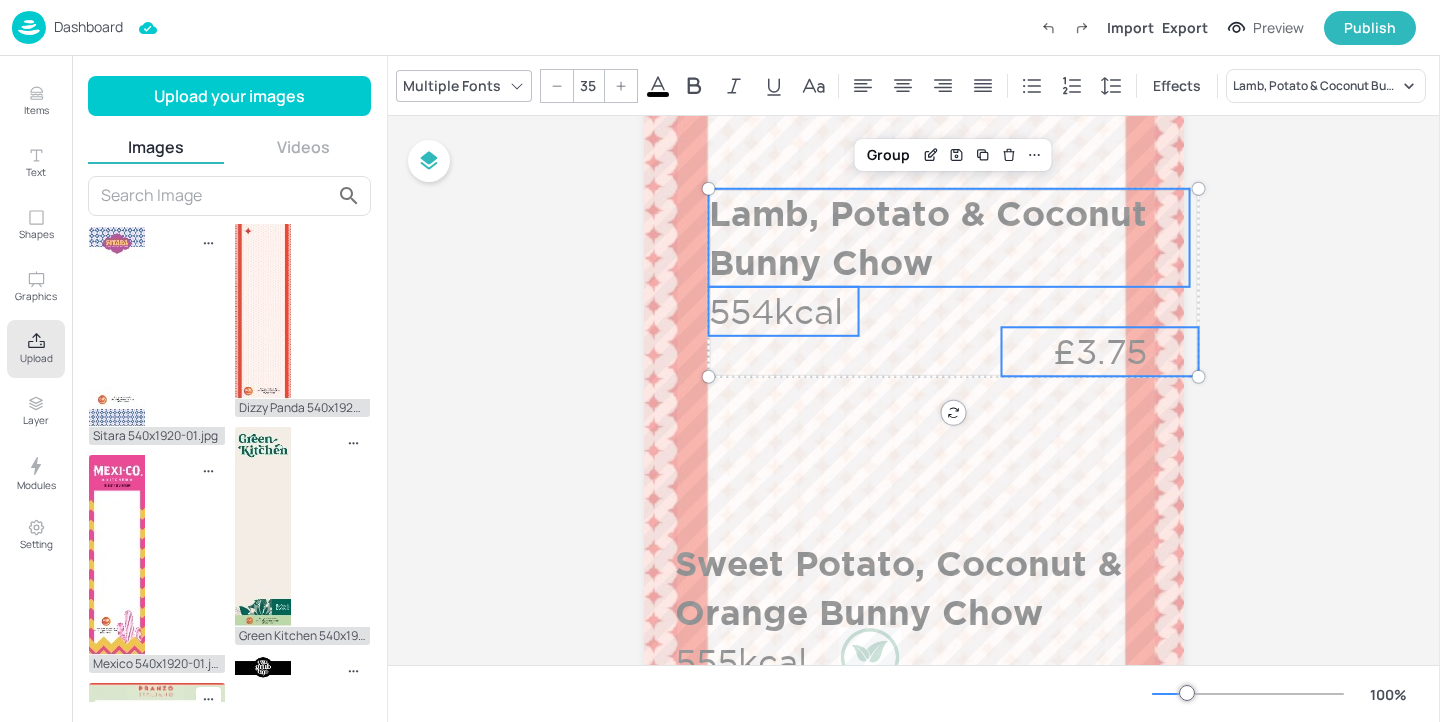 click on "Lamb, Potato & Coconut Bunny Chow" at bounding box center [949, 238] 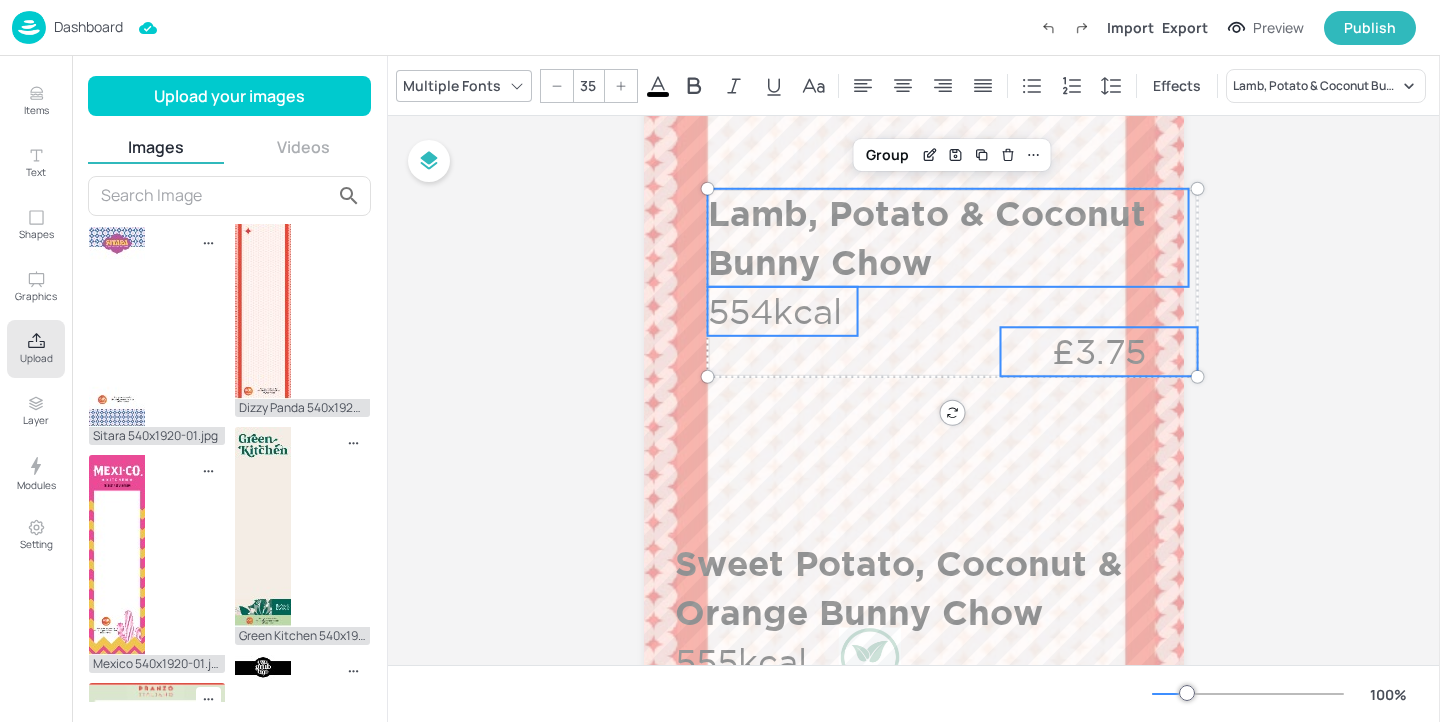 click on "Board  AEGON_LUNCH_COUNTER_3_WK1_03_WED   SIDES Brown Rice & Sweet Pea Salad 171kcal Lamb, Potato & Coconut Bunny Chow 554kcal £3.75 Sweet Potato, Coconut & Orange Bunny Chow 555kcal £3.75 Group" at bounding box center [914, 663] 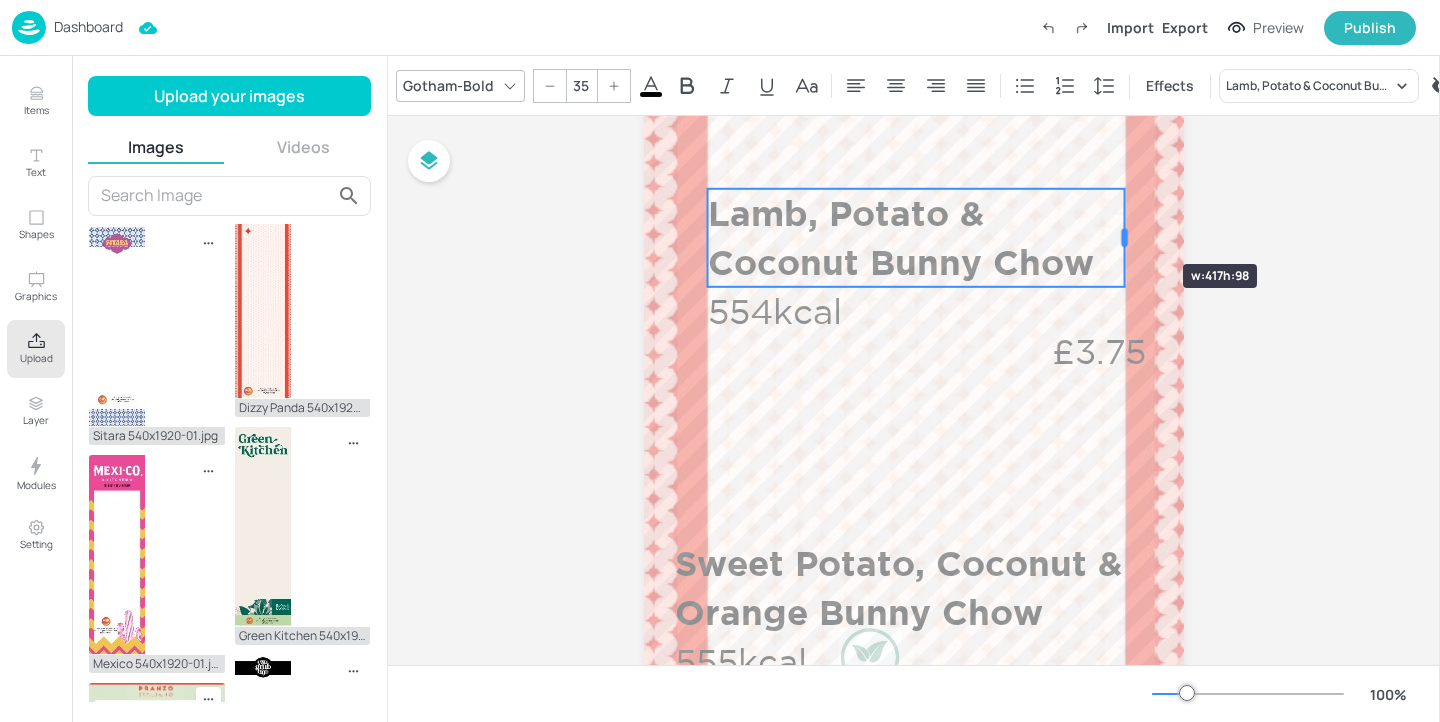 drag, startPoint x: 1187, startPoint y: 230, endPoint x: 1123, endPoint y: 228, distance: 64.03124 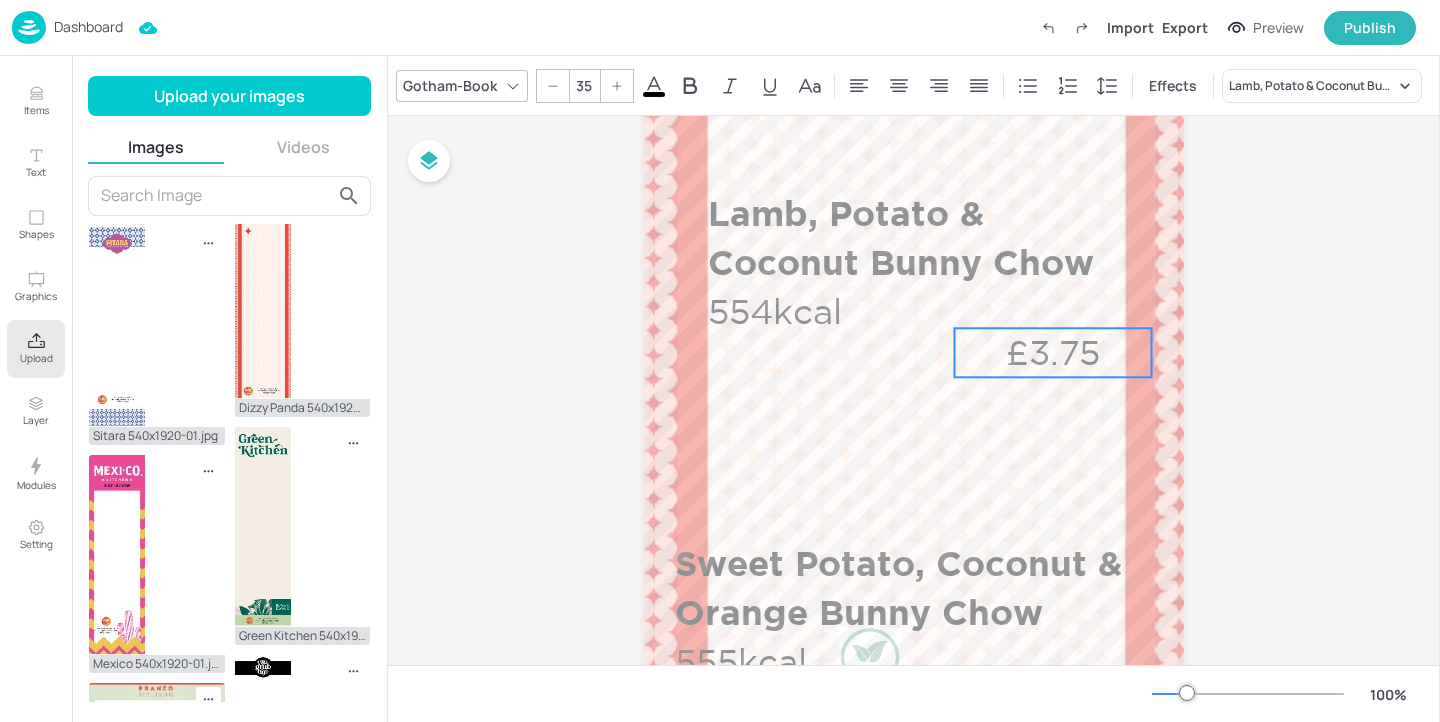 drag, startPoint x: 1086, startPoint y: 352, endPoint x: 1041, endPoint y: 353, distance: 45.01111 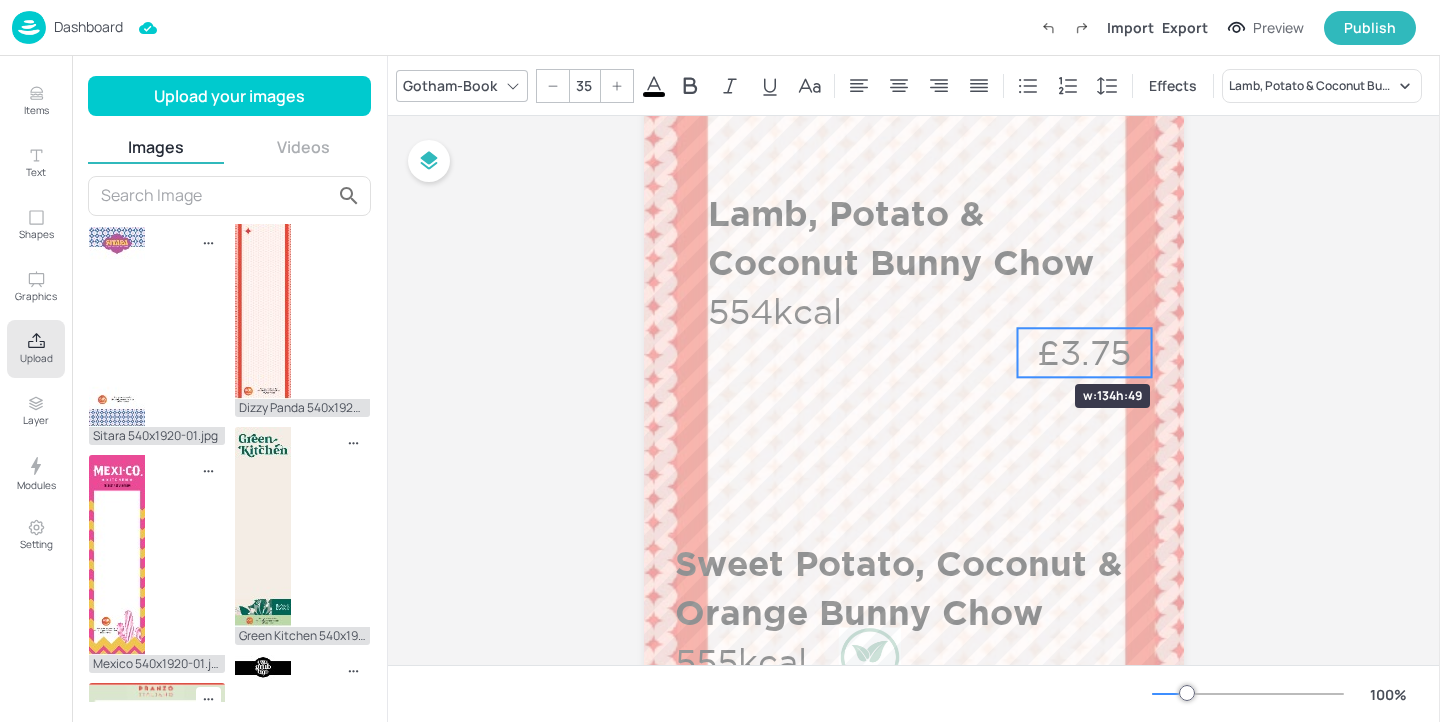 drag, startPoint x: 952, startPoint y: 348, endPoint x: 1015, endPoint y: 348, distance: 63 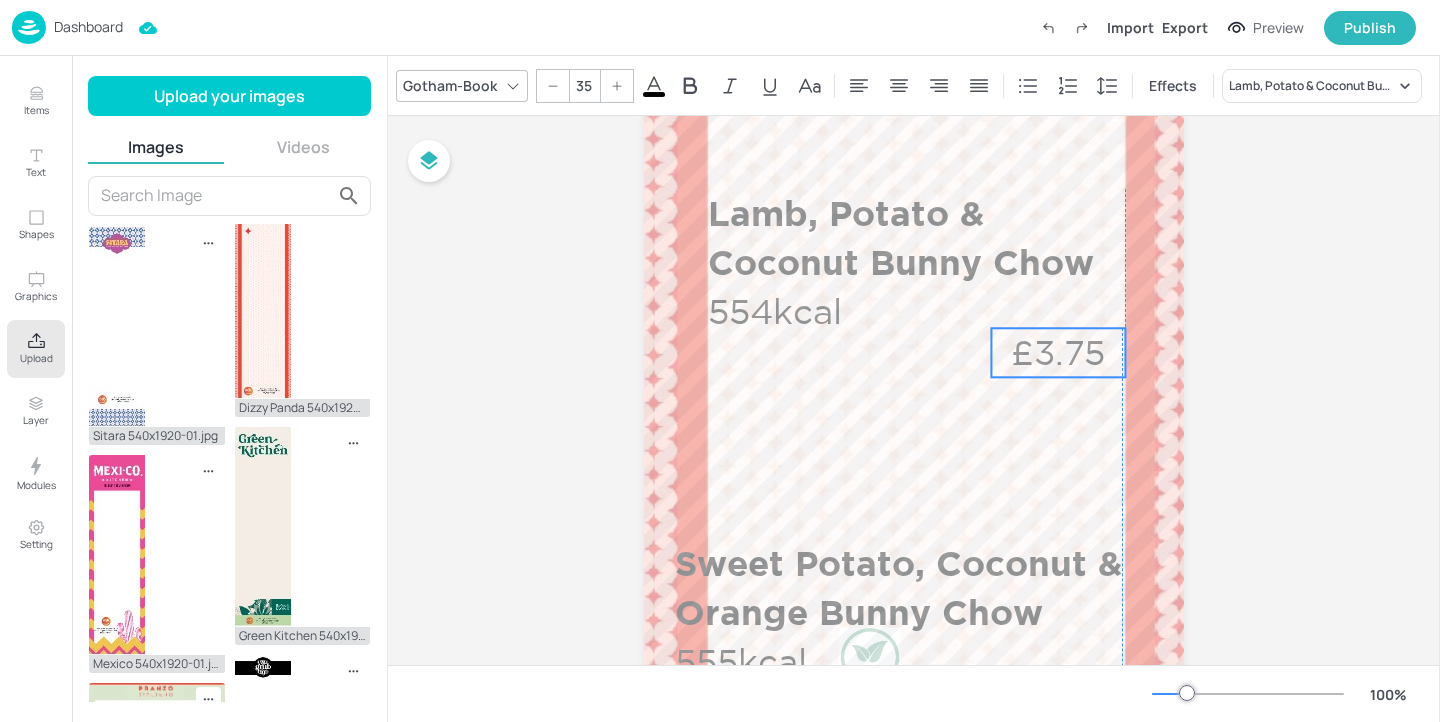 drag, startPoint x: 1096, startPoint y: 352, endPoint x: 1066, endPoint y: 352, distance: 30 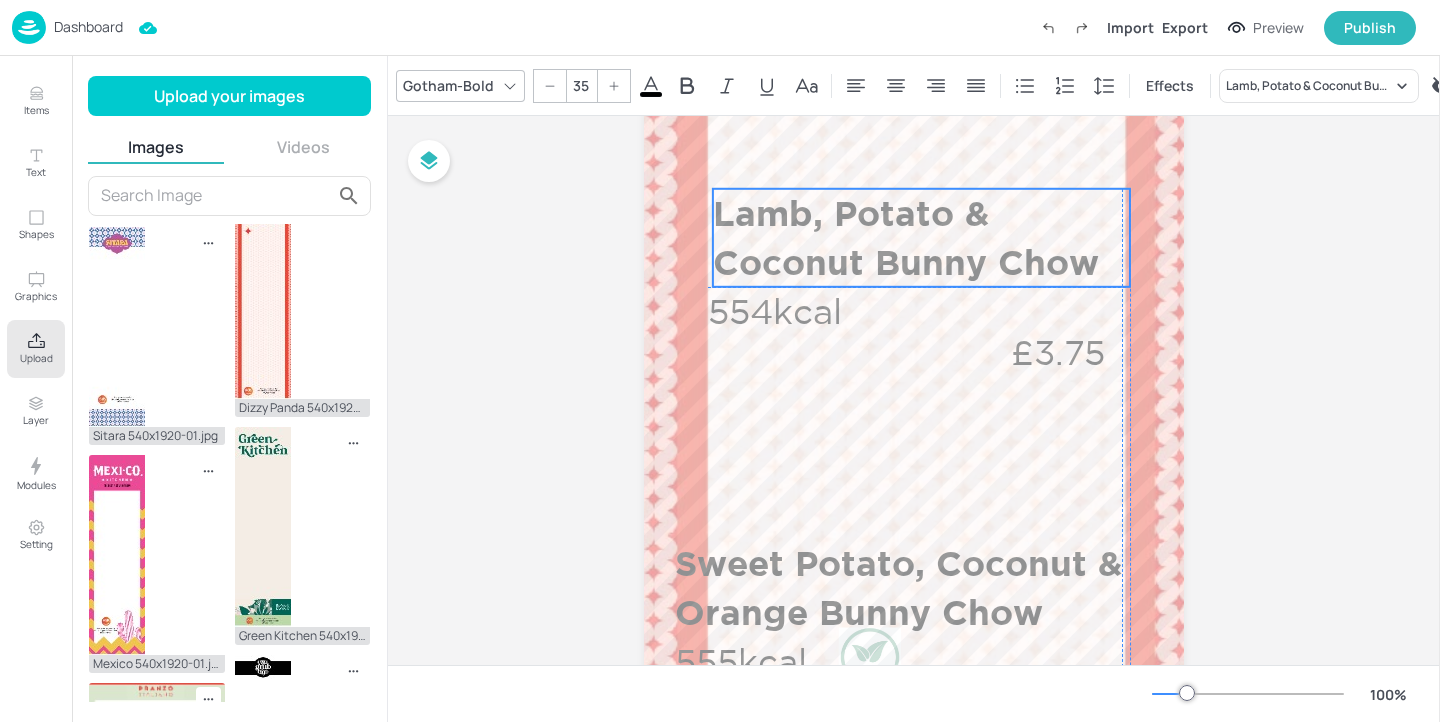 click on "Lamb, Potato & Coconut Bunny Chow" at bounding box center [921, 238] 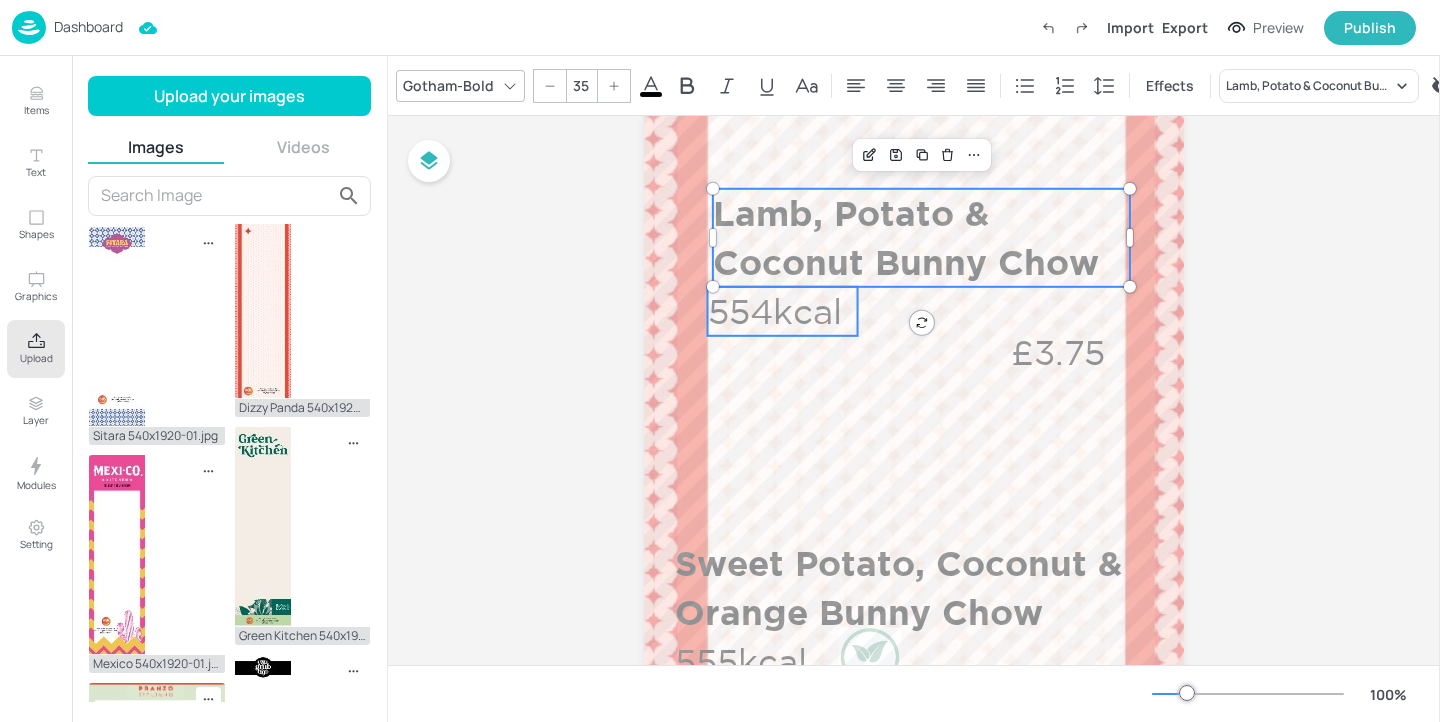 type on "35" 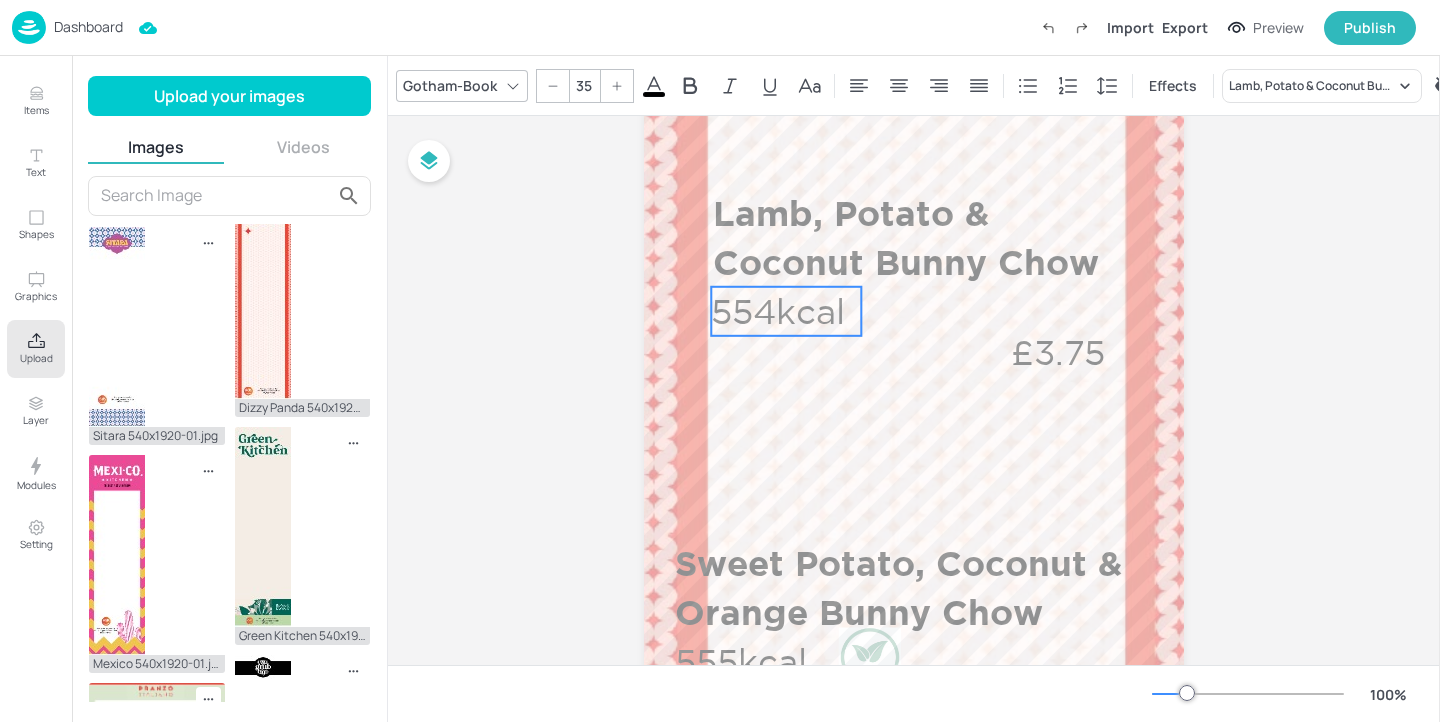 click on "554kcal" at bounding box center [786, 311] 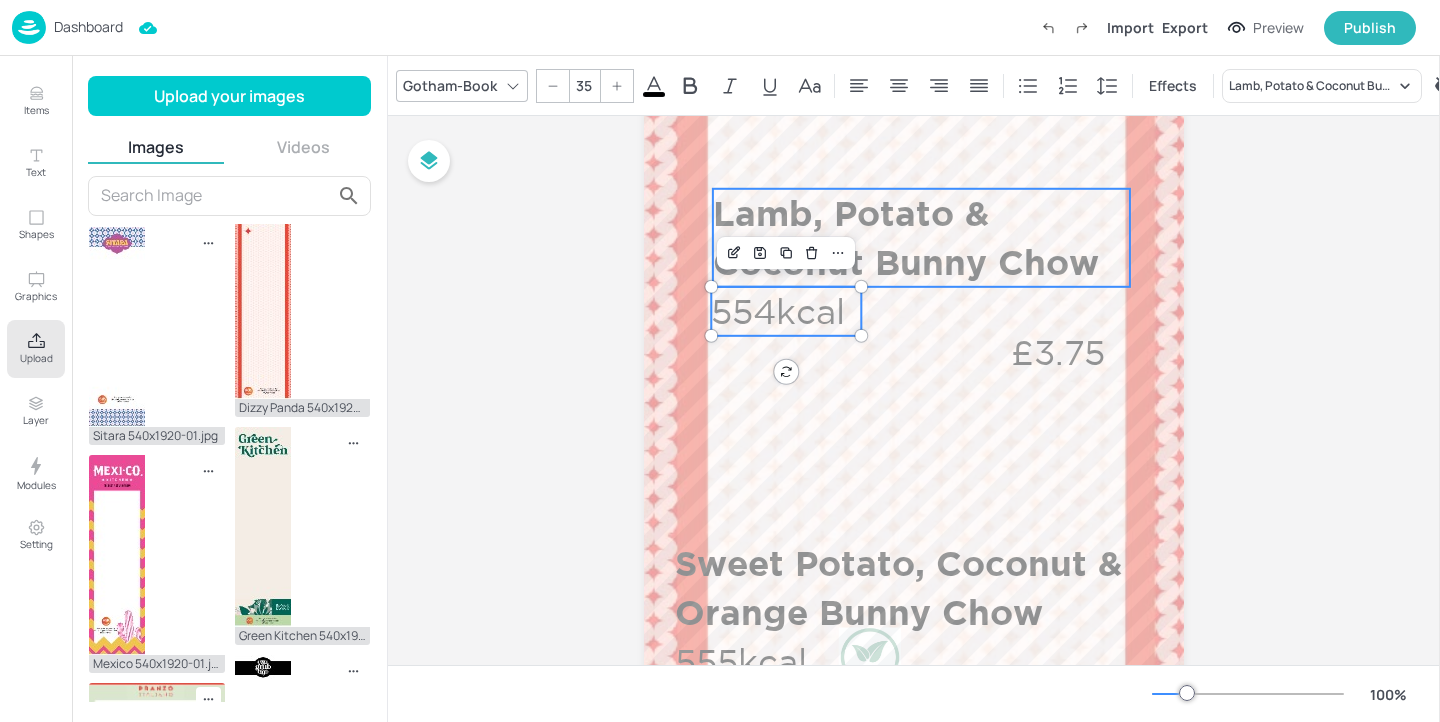 click on "Lamb, Potato & Coconut Bunny Chow" at bounding box center (921, 238) 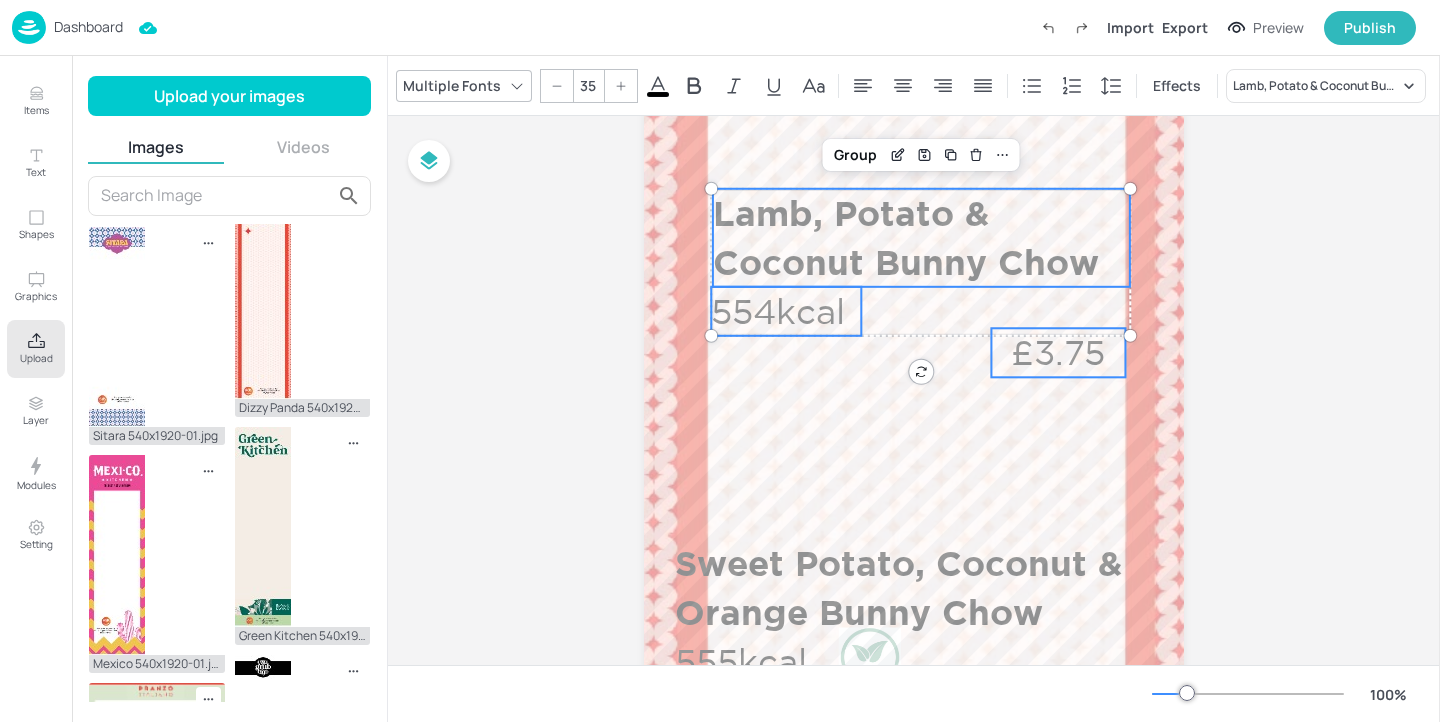 click on "£3.75" at bounding box center [1058, 352] 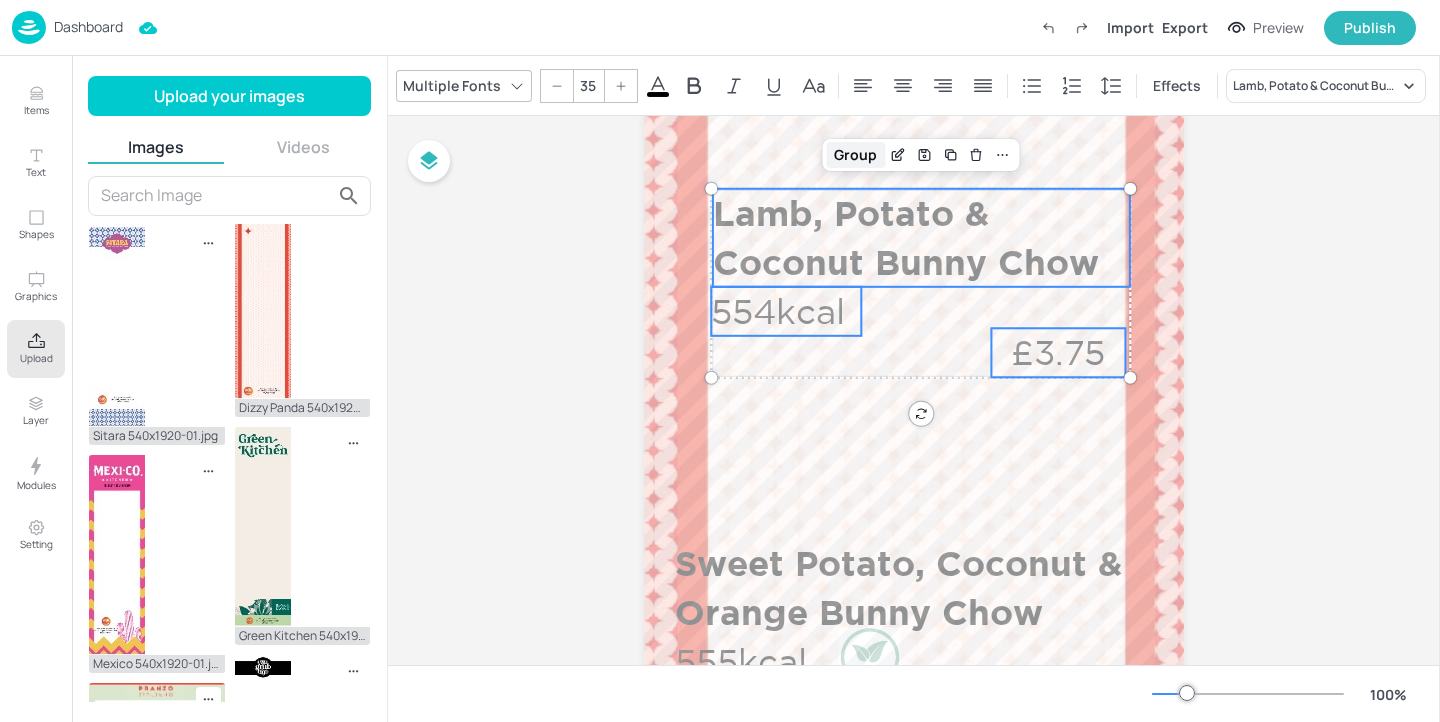 click on "Group" at bounding box center [855, 155] 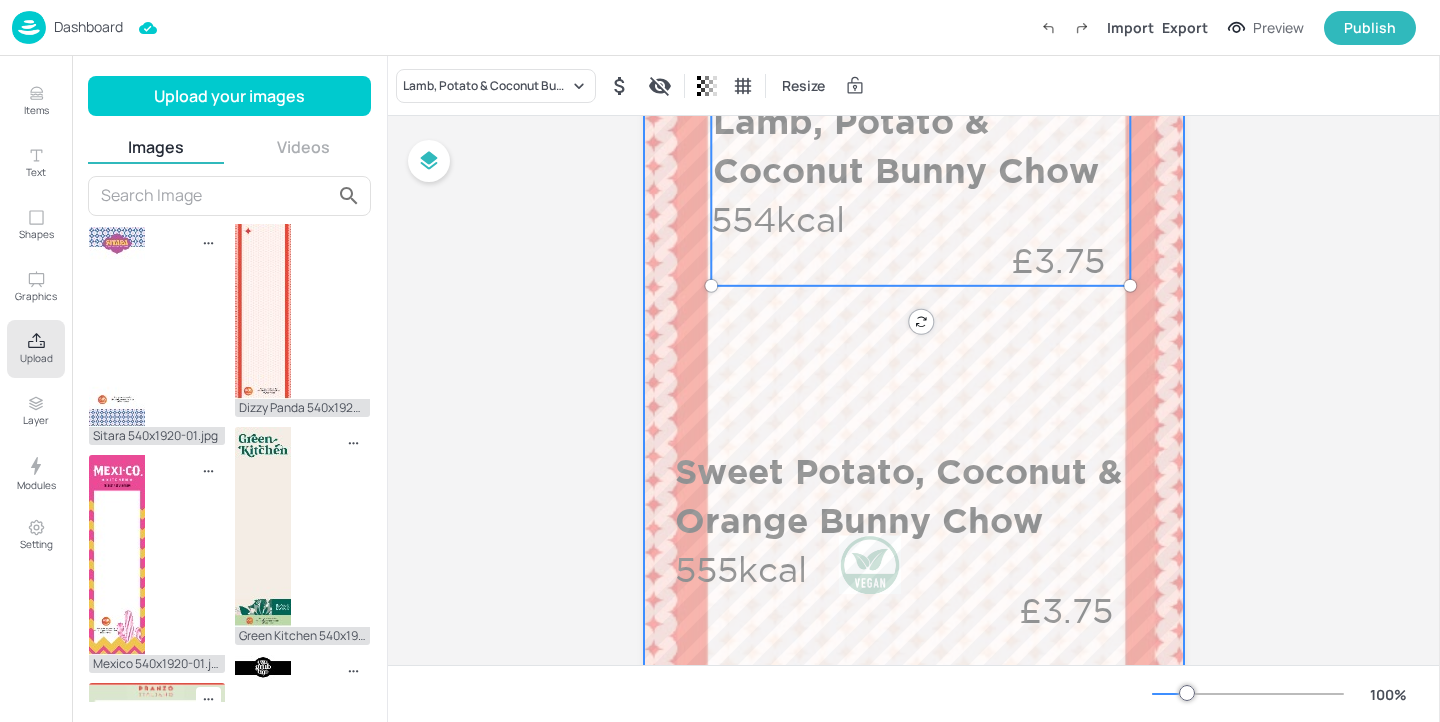 scroll, scrollTop: 590, scrollLeft: 0, axis: vertical 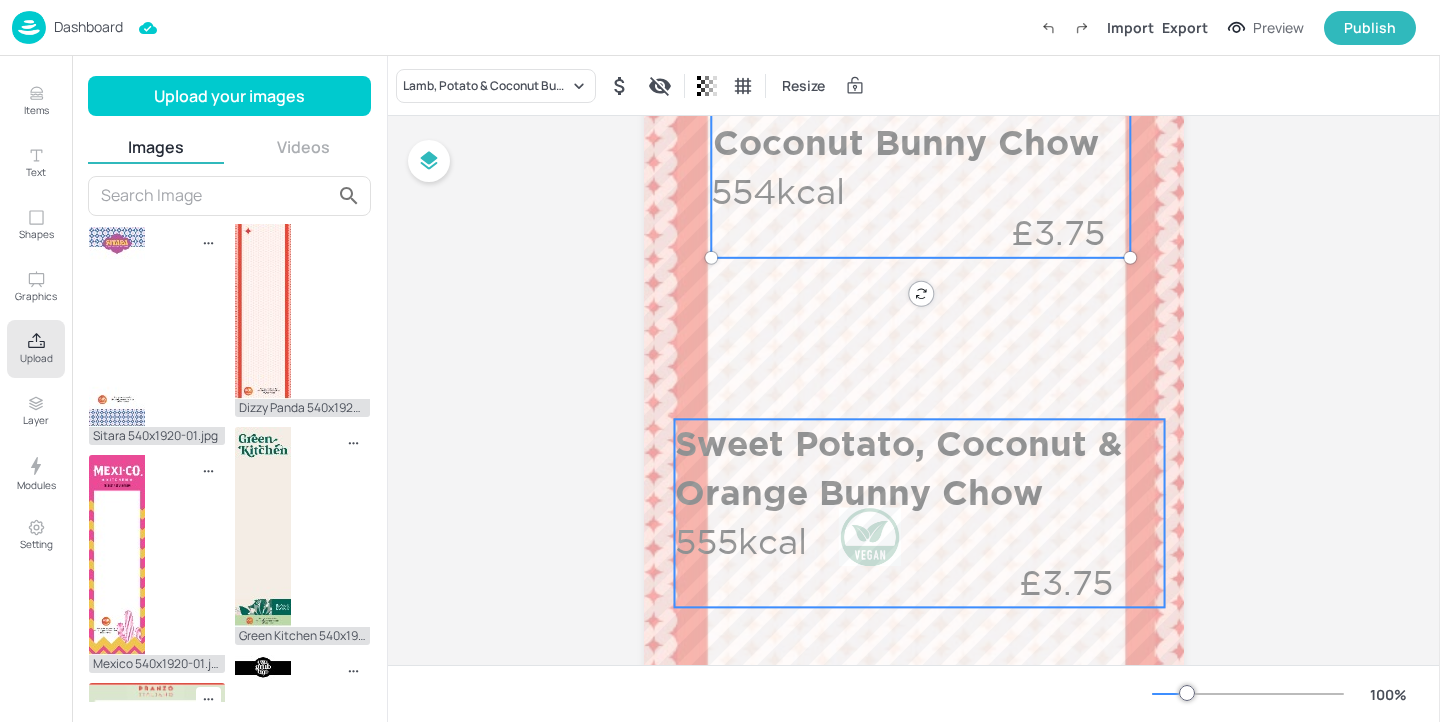 click at bounding box center (870, 536) 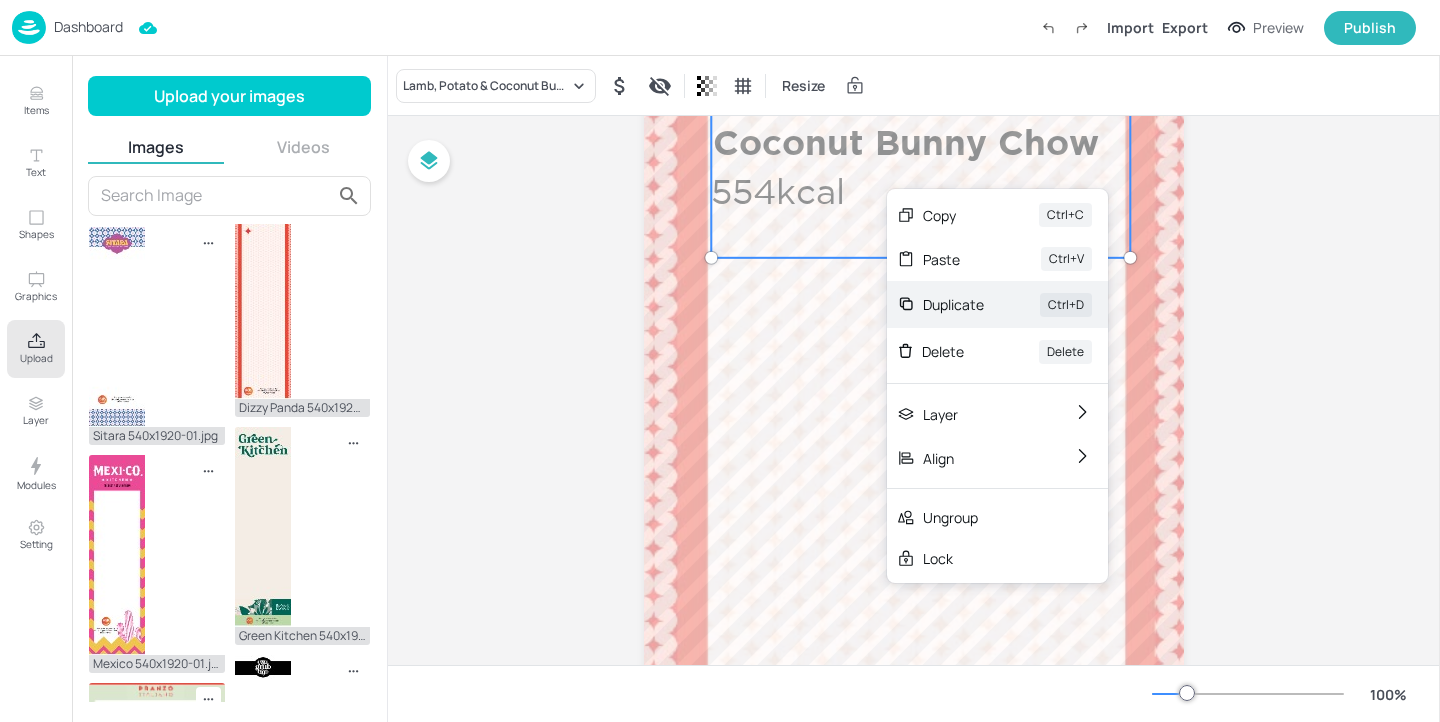 click on "Duplicate" at bounding box center [953, 304] 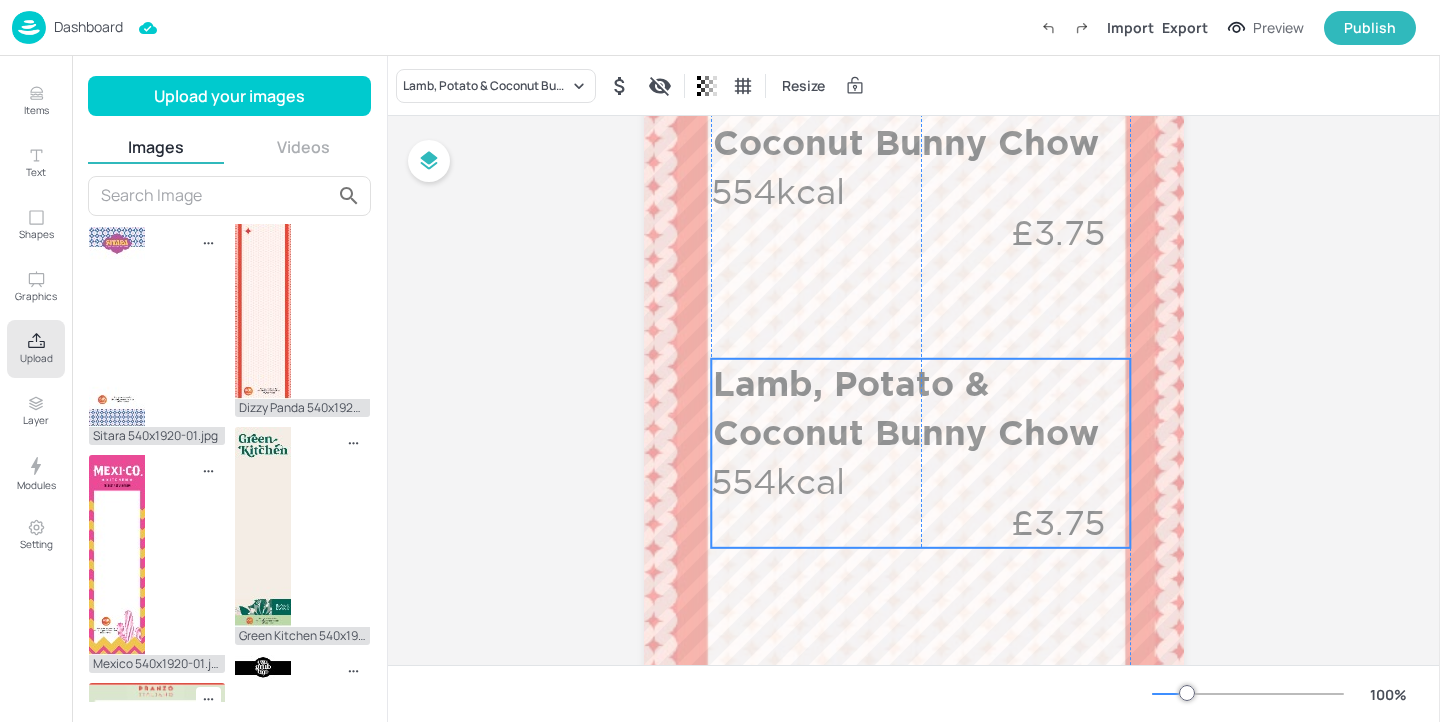 drag, startPoint x: 879, startPoint y: 180, endPoint x: 867, endPoint y: 460, distance: 280.25702 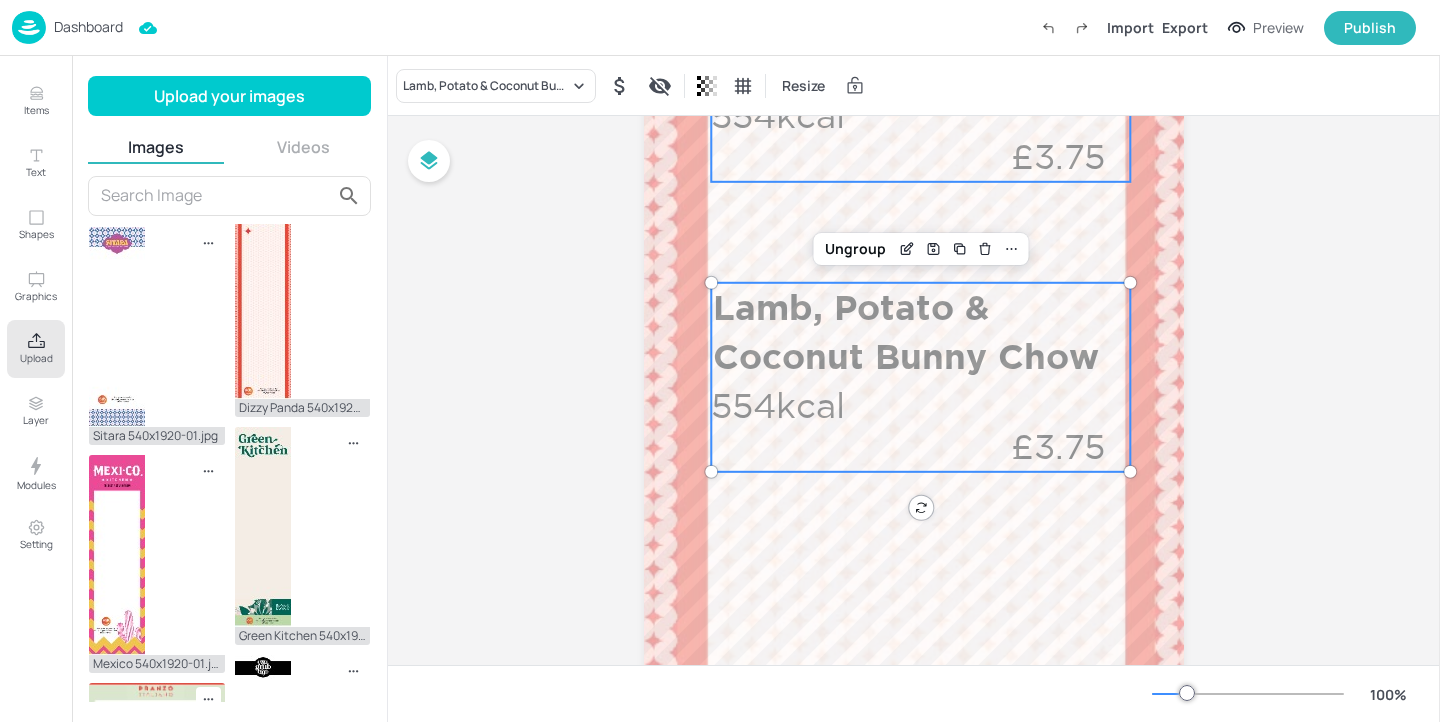 scroll, scrollTop: 811, scrollLeft: 0, axis: vertical 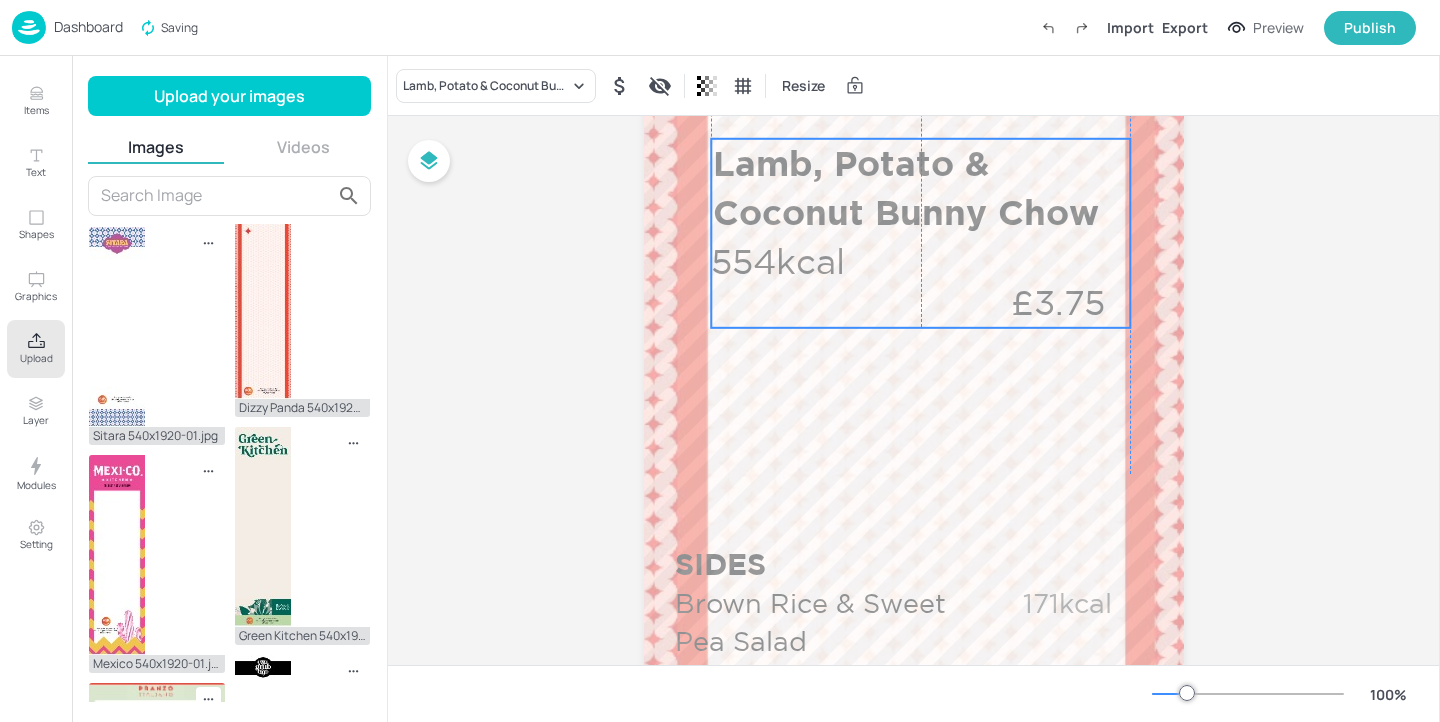 click on "Lamb, Potato & Coconut Bunny Chow 554kcal £3.75" at bounding box center (920, 233) 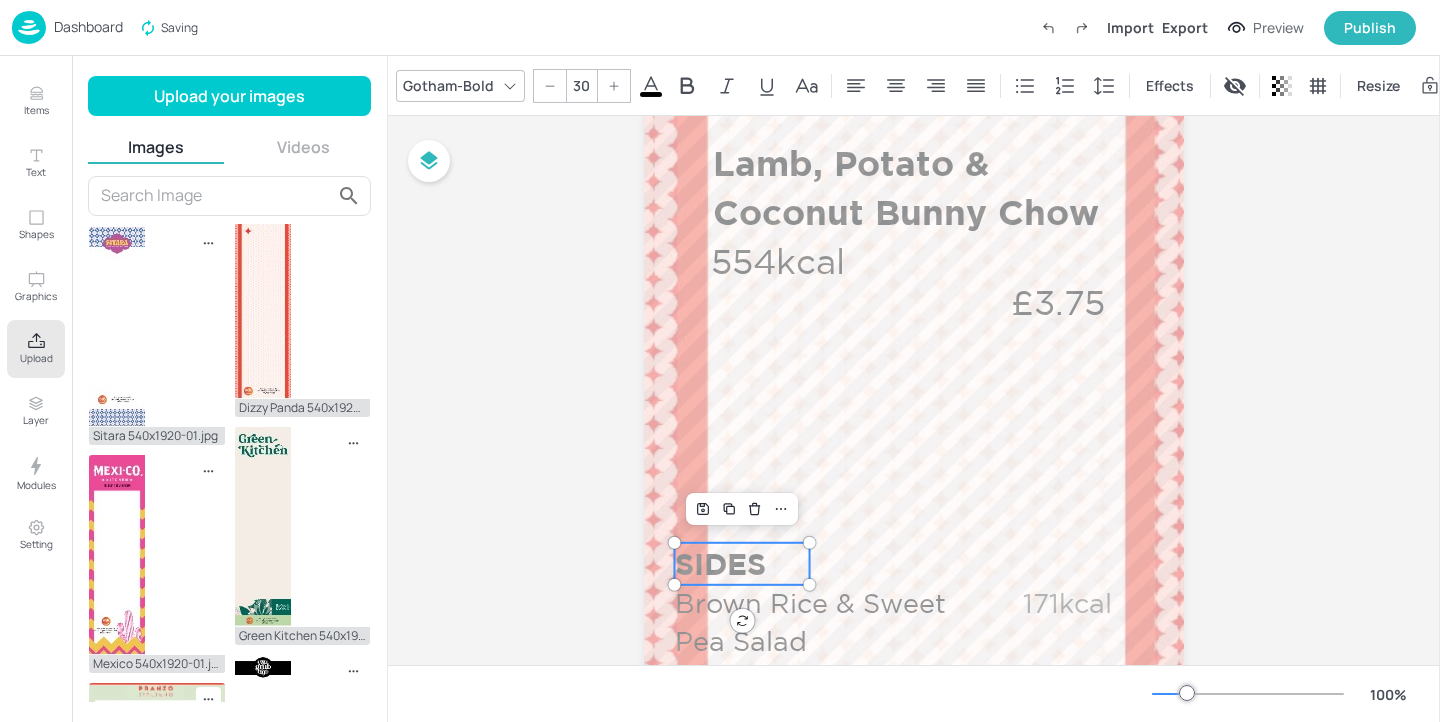 click on "SIDES" at bounding box center (742, 564) 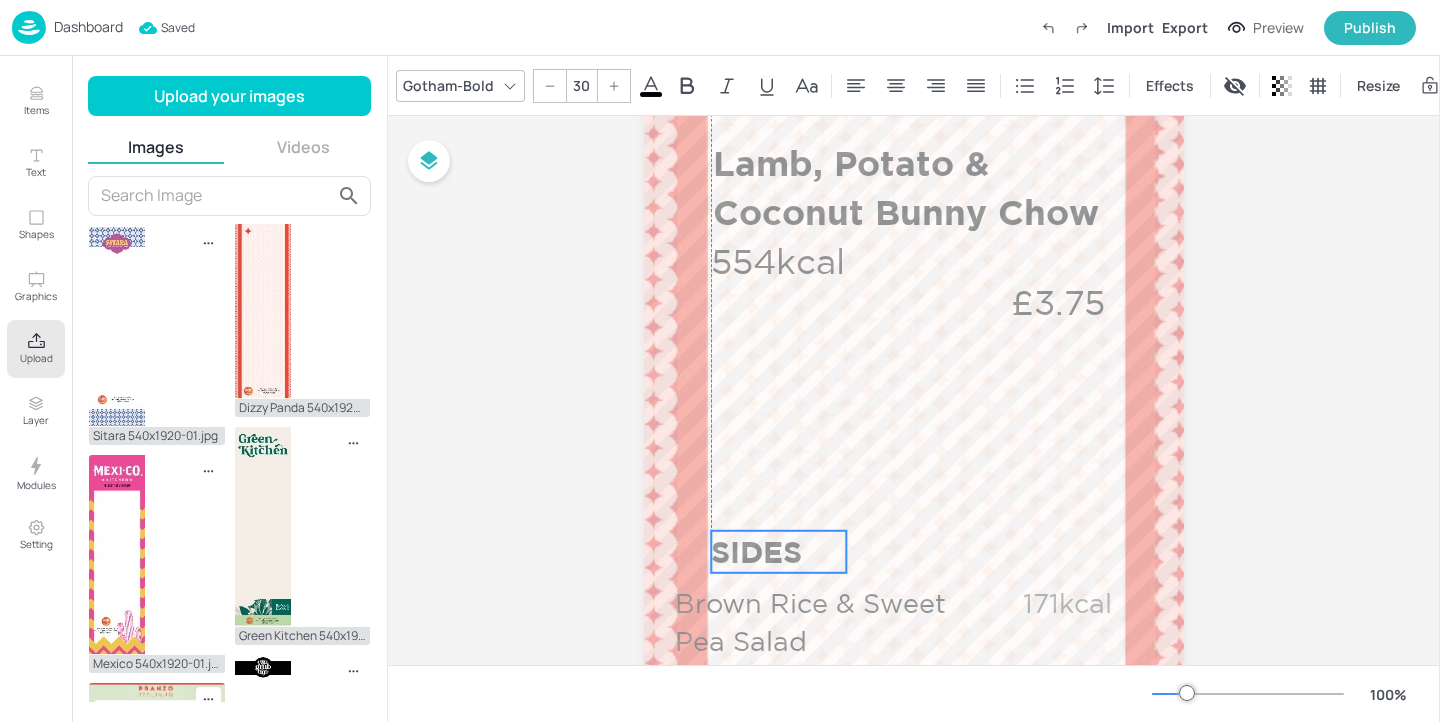 drag, startPoint x: 763, startPoint y: 565, endPoint x: 797, endPoint y: 553, distance: 36.05551 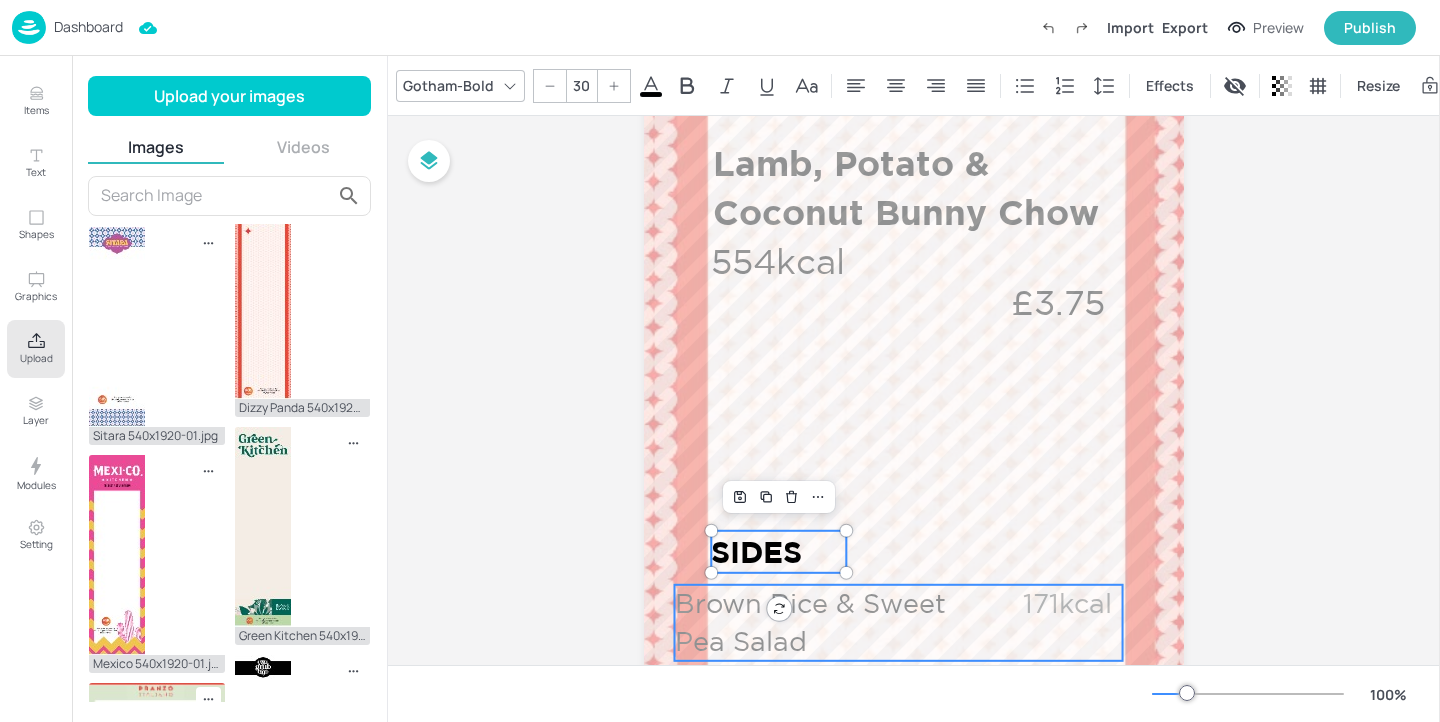 click on "Brown Rice & Sweet Pea Salad" at bounding box center (827, 623) 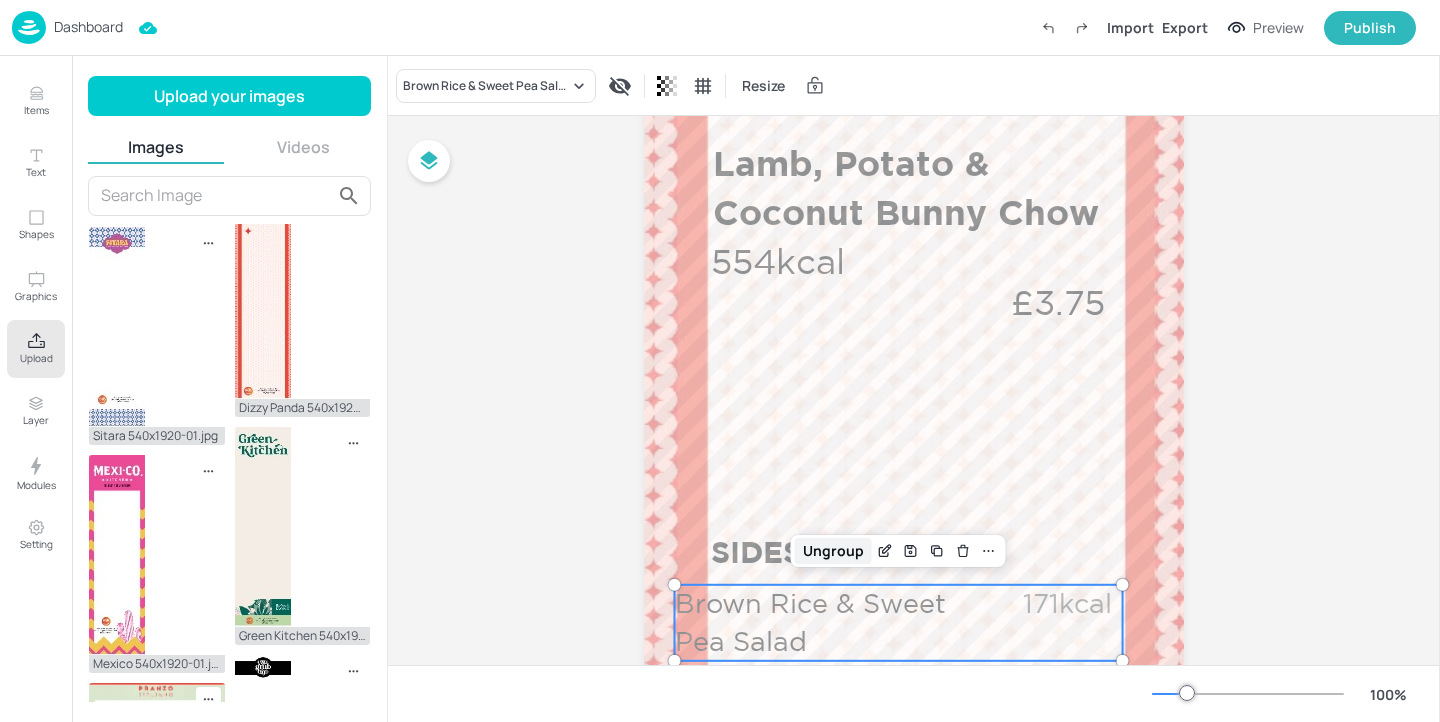 click on "Ungroup" at bounding box center (833, 551) 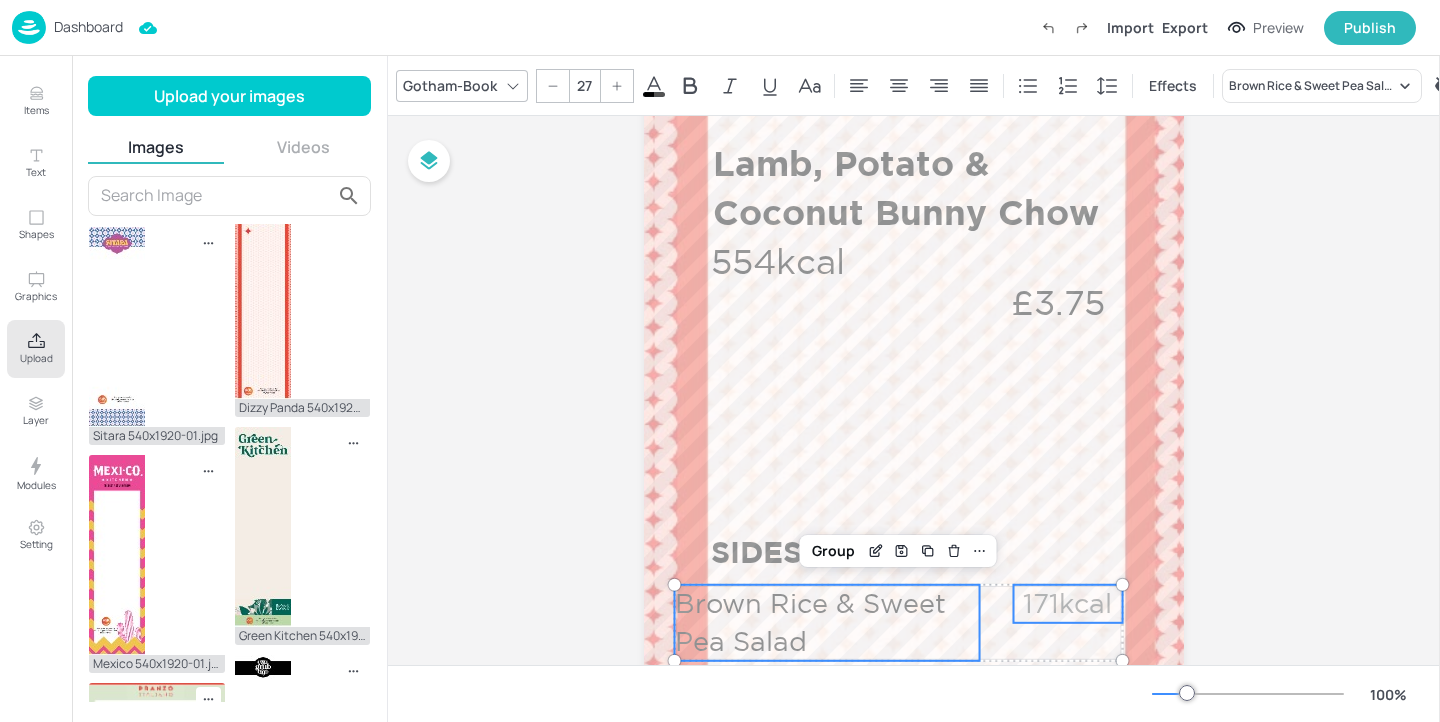 click on "Brown Rice & Sweet Pea Salad" at bounding box center [827, 623] 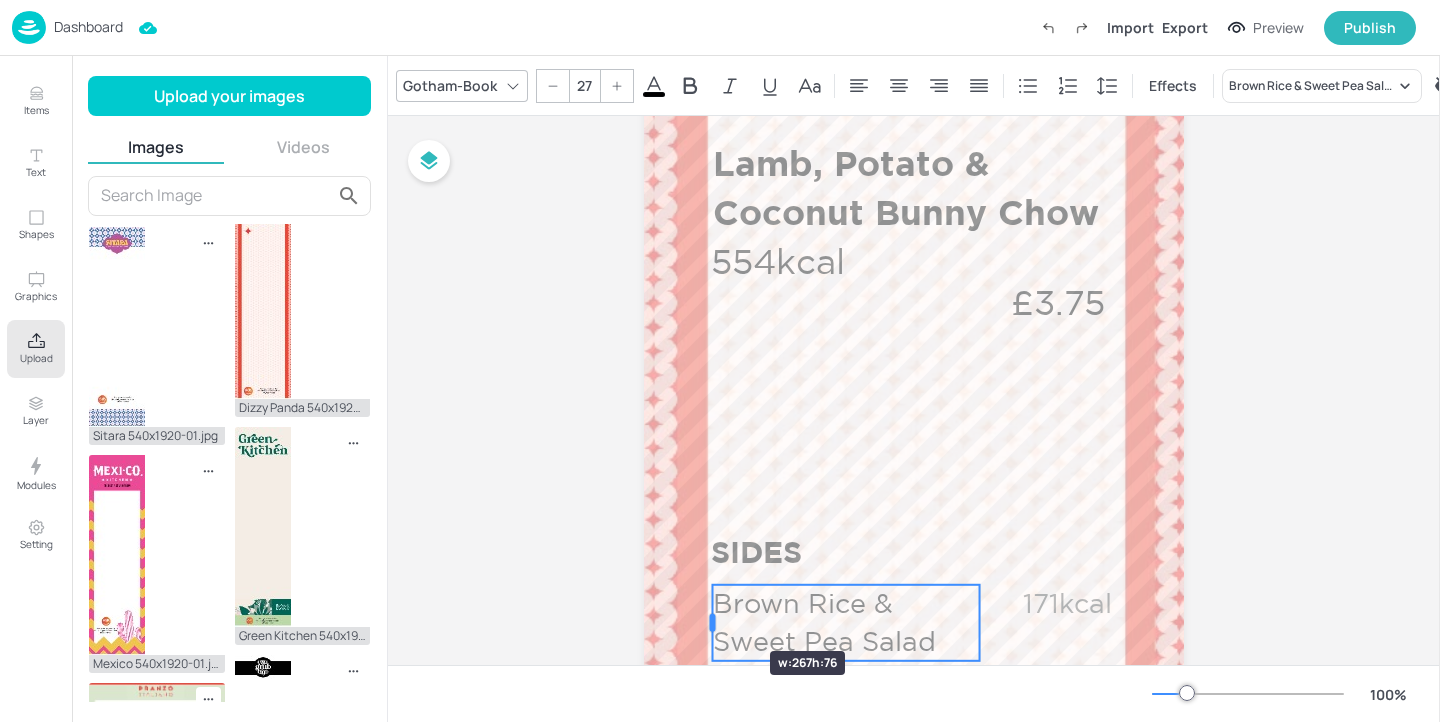 drag, startPoint x: 672, startPoint y: 616, endPoint x: 710, endPoint y: 615, distance: 38.013157 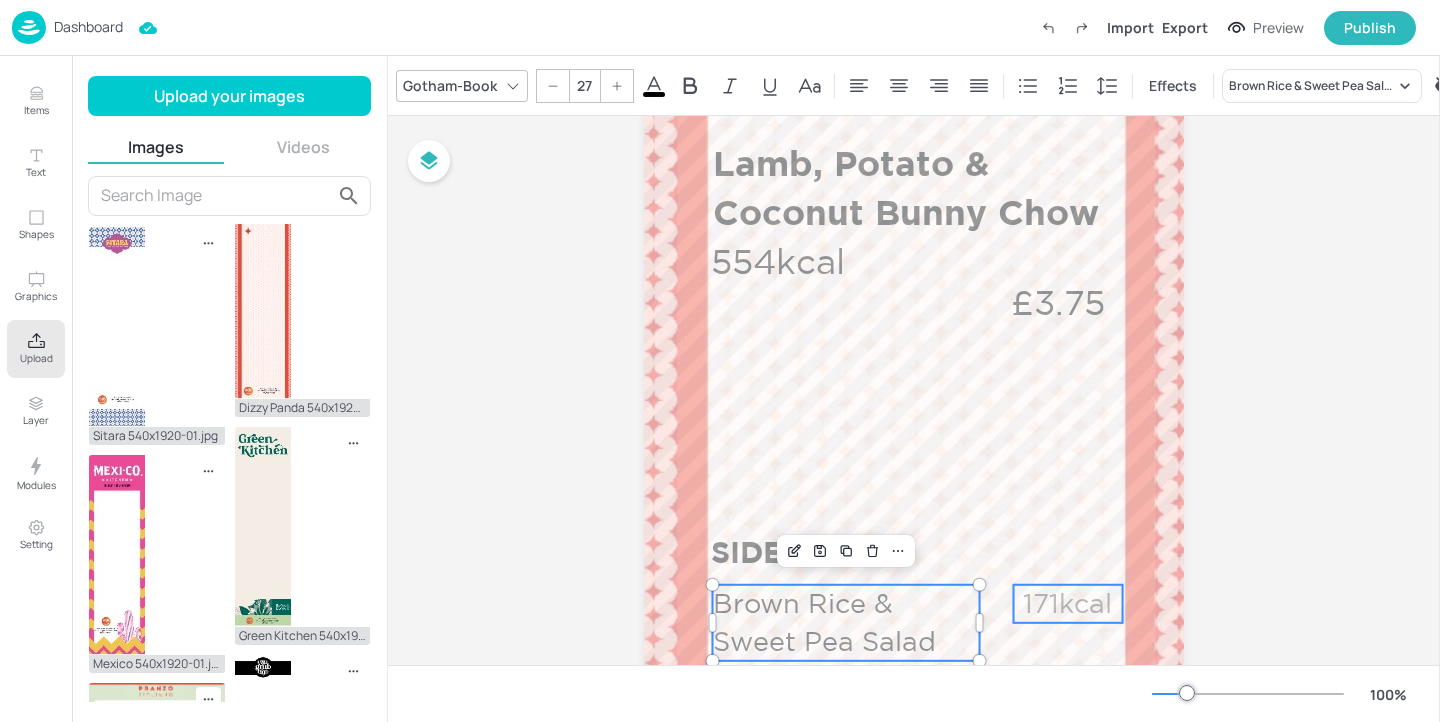click on "171kcal" at bounding box center [1068, 604] 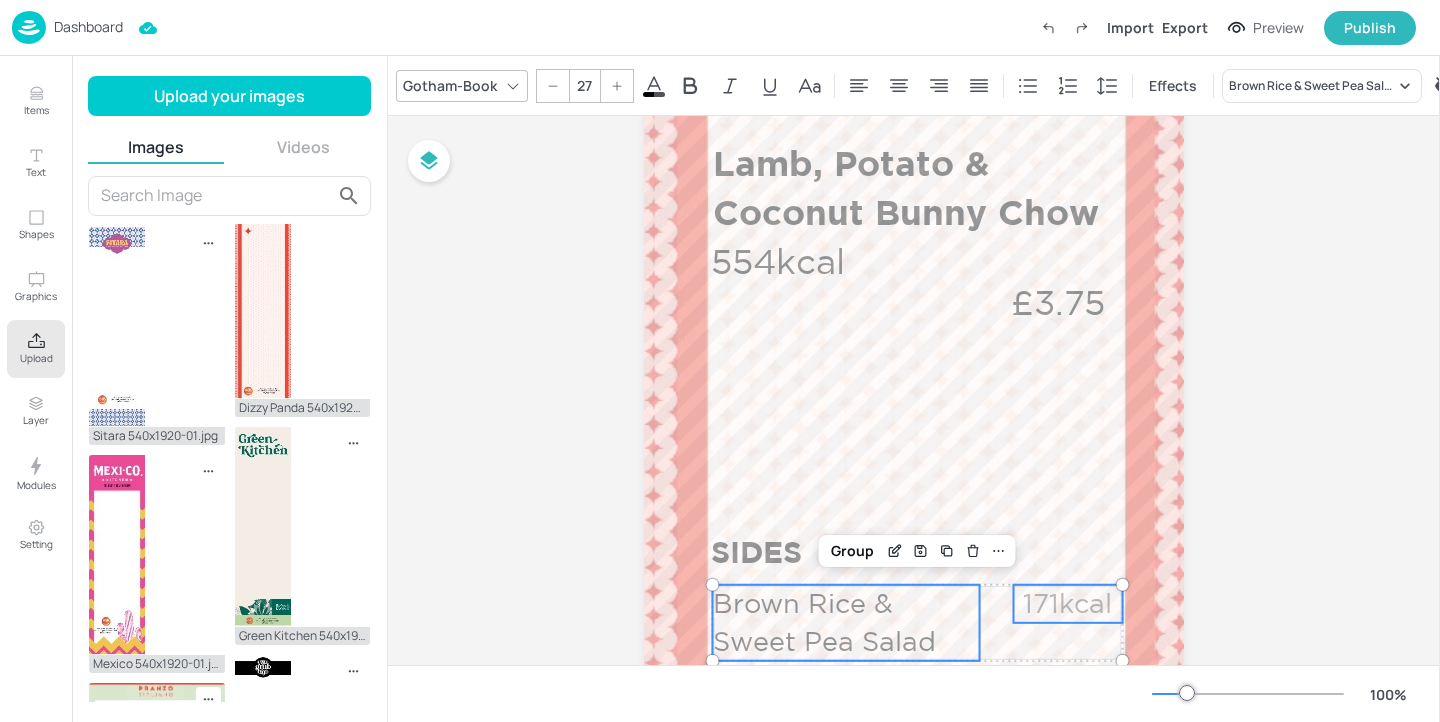 click on "Brown Rice & Sweet Pea Salad" at bounding box center (846, 623) 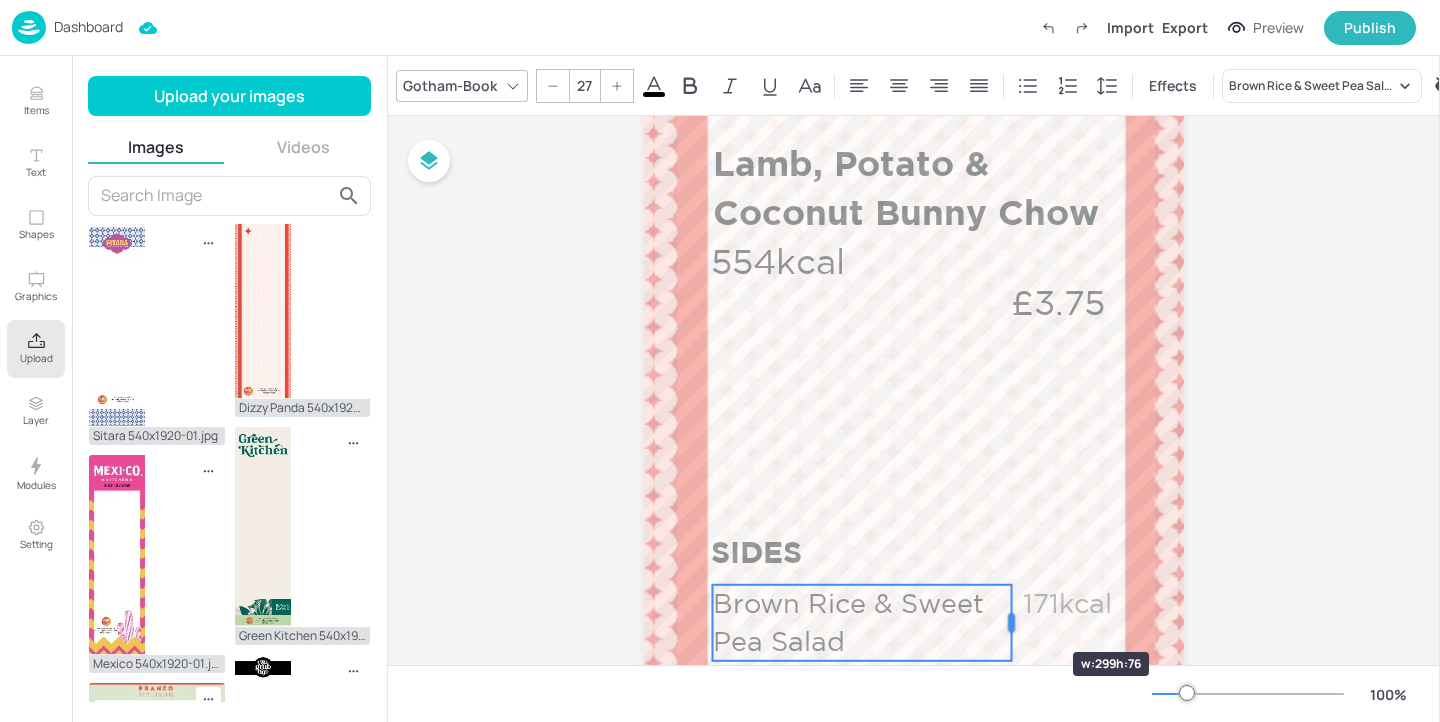 drag, startPoint x: 981, startPoint y: 617, endPoint x: 1013, endPoint y: 616, distance: 32.01562 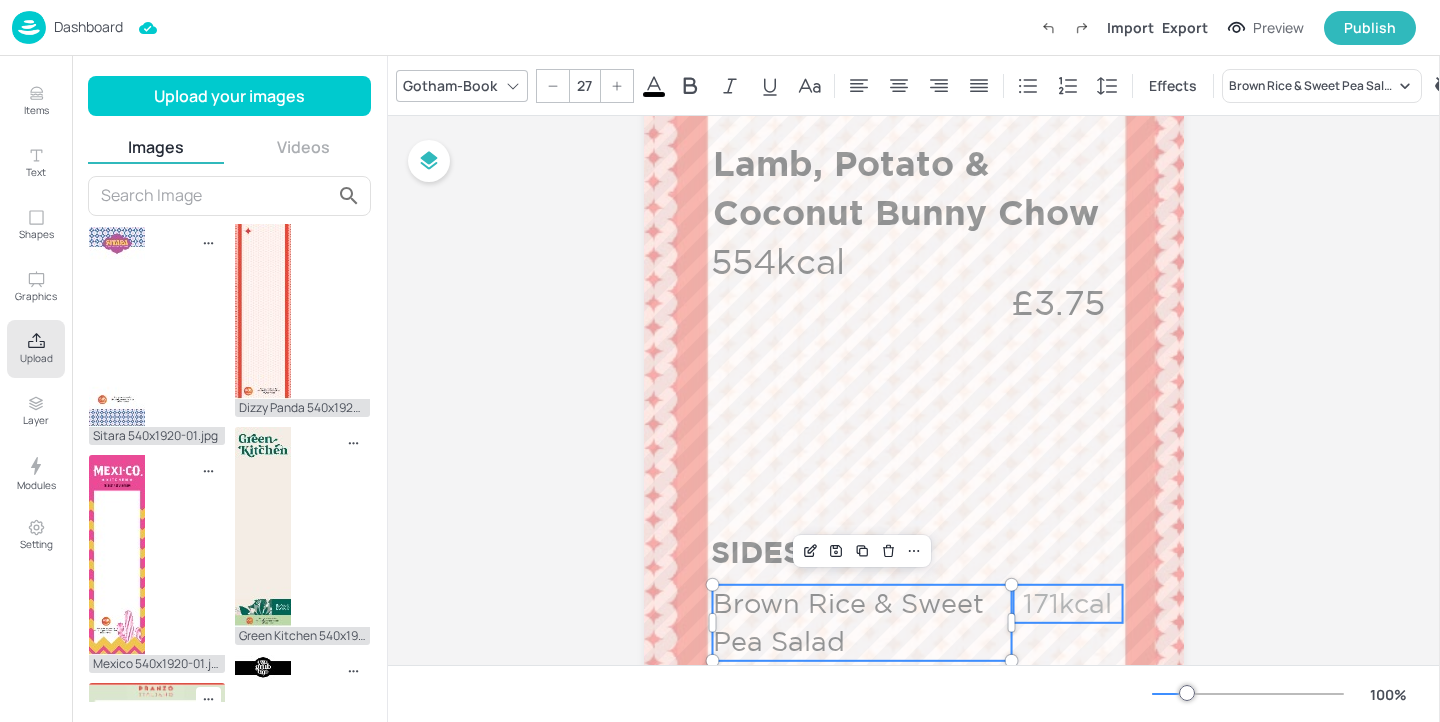 click on "171kcal" at bounding box center (1068, 604) 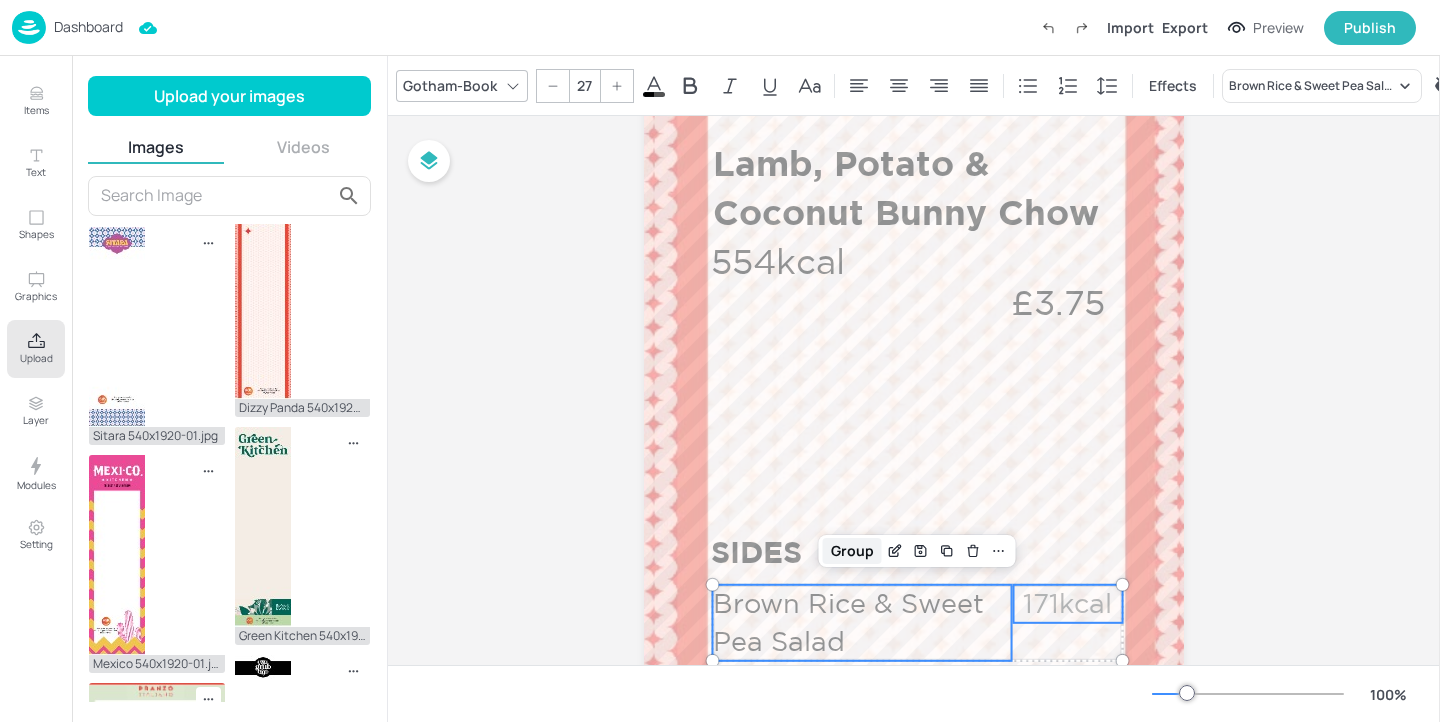 click on "Group" at bounding box center [852, 551] 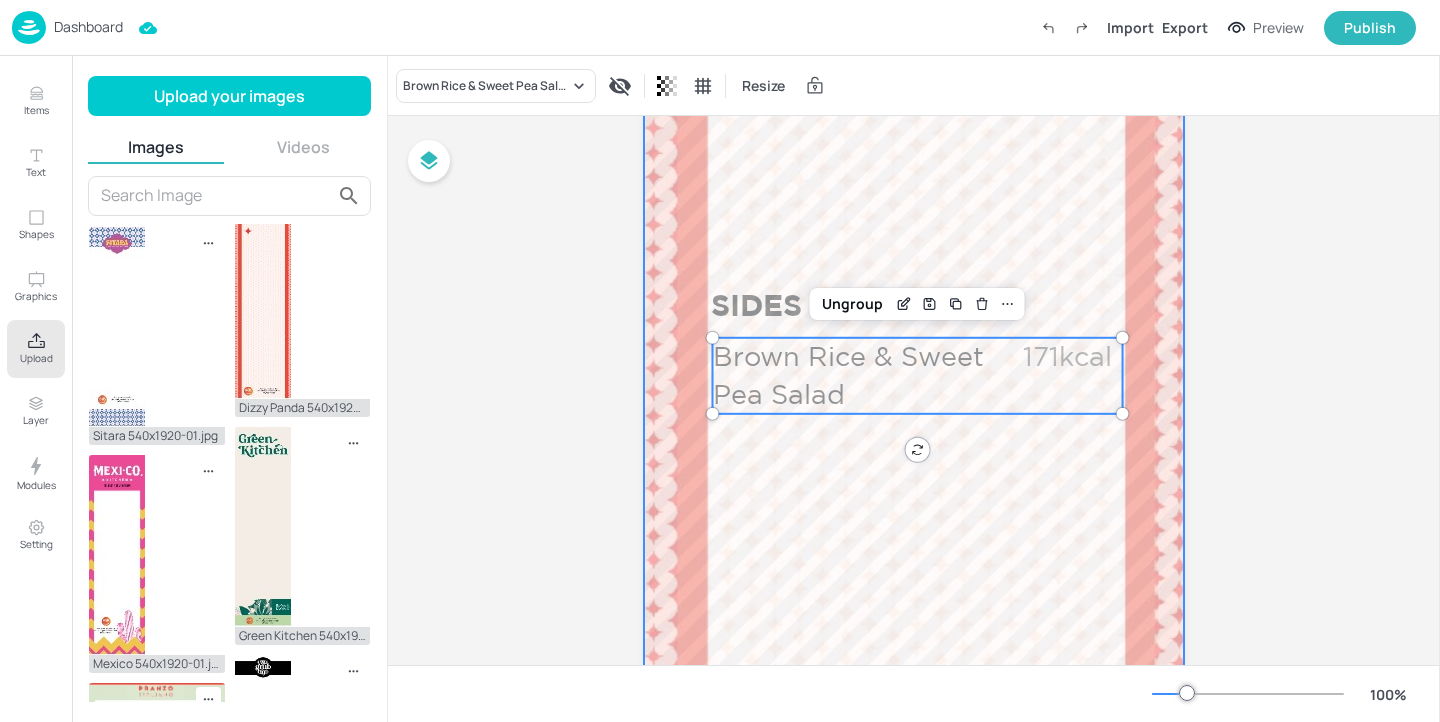 scroll, scrollTop: 1159, scrollLeft: 0, axis: vertical 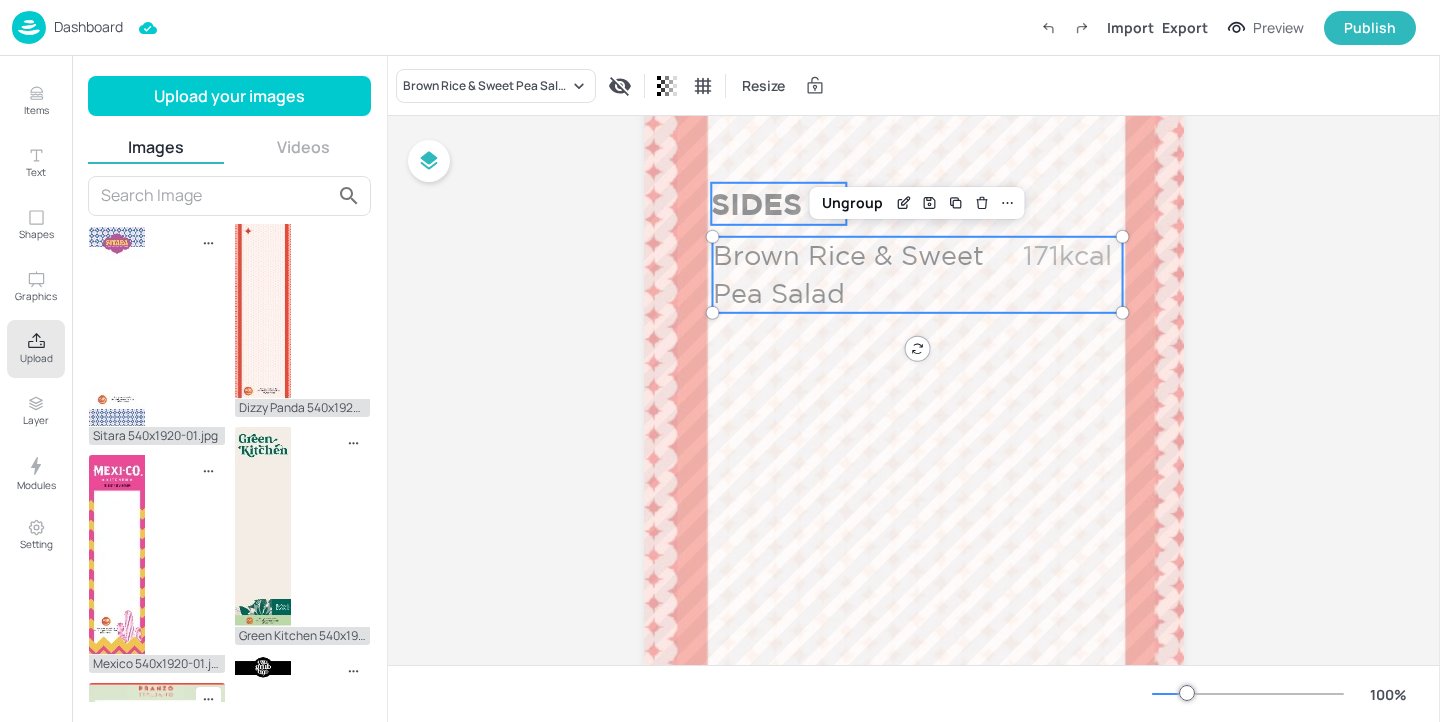 click on "SIDES" at bounding box center (778, 204) 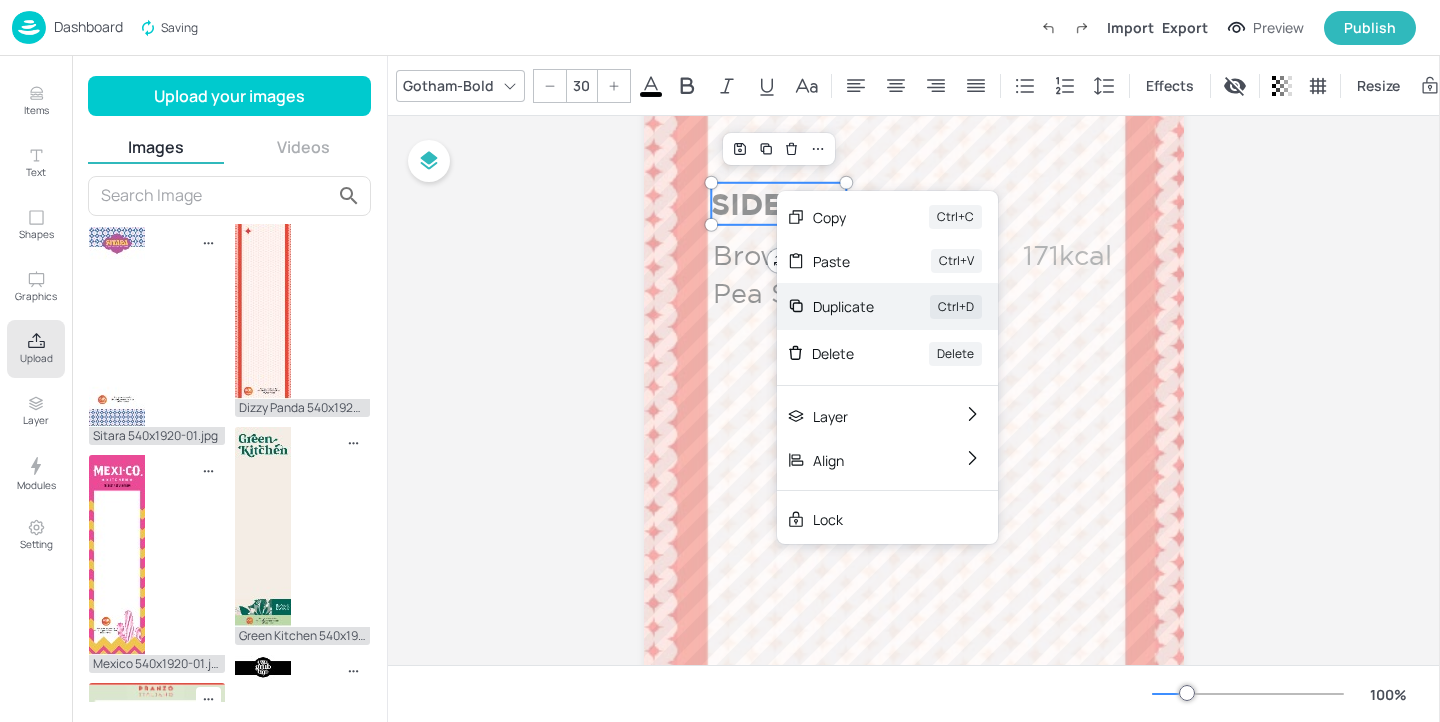 click on "Duplicate" at bounding box center (843, 306) 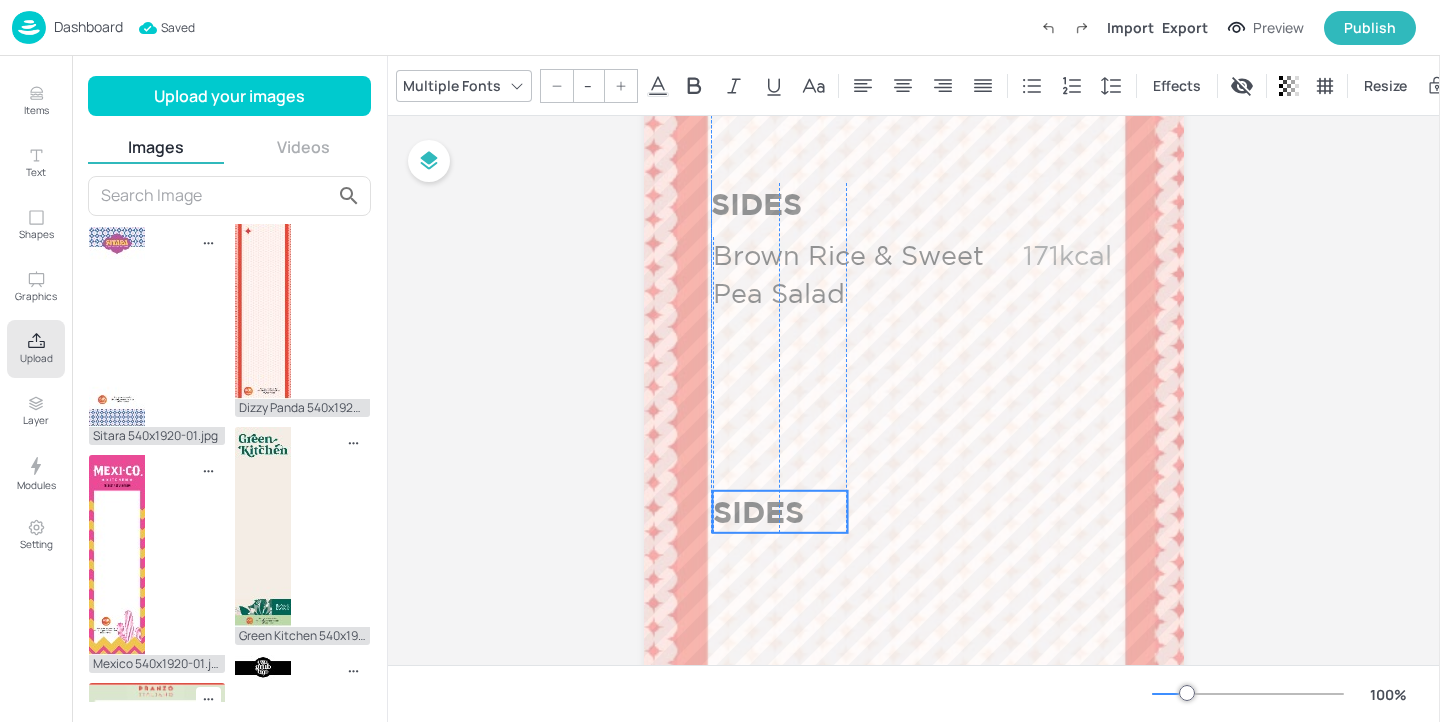 drag, startPoint x: 778, startPoint y: 205, endPoint x: 771, endPoint y: 503, distance: 298.0822 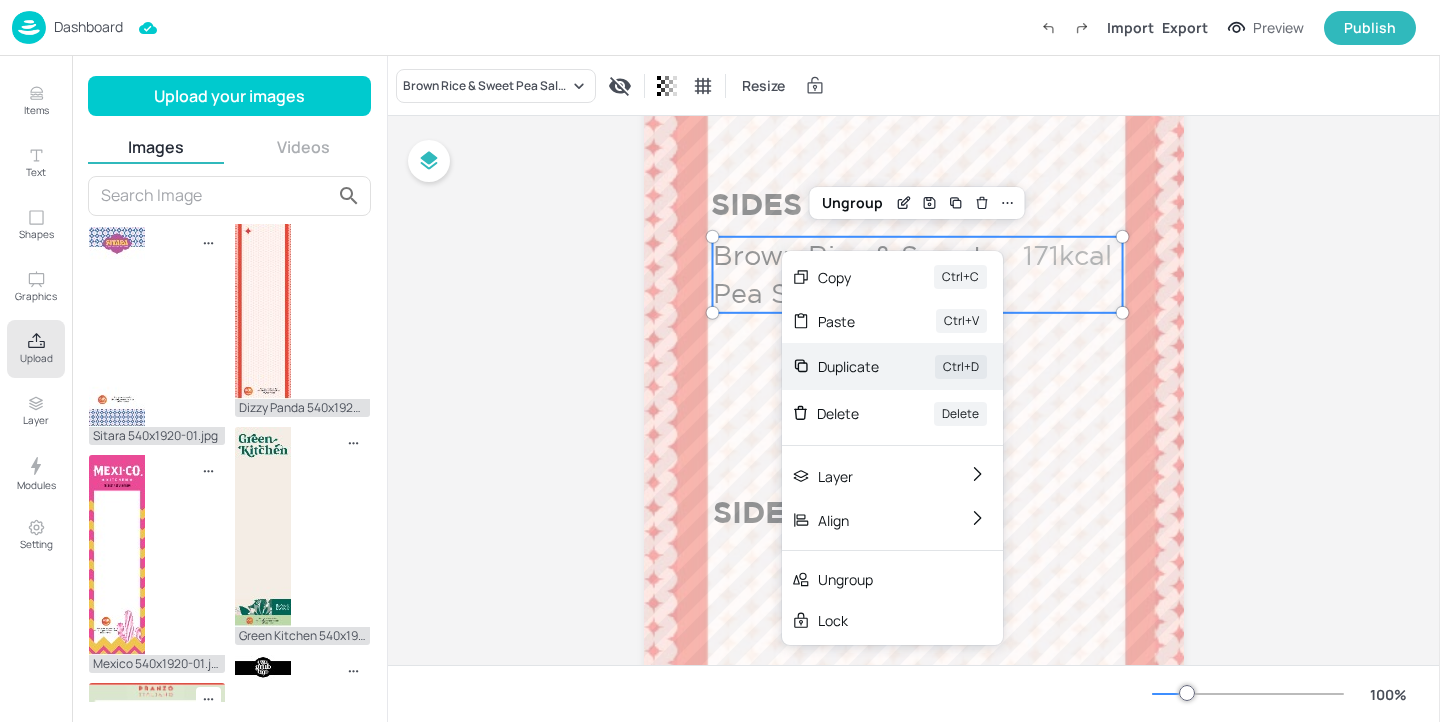 click on "Duplicate" at bounding box center [848, 366] 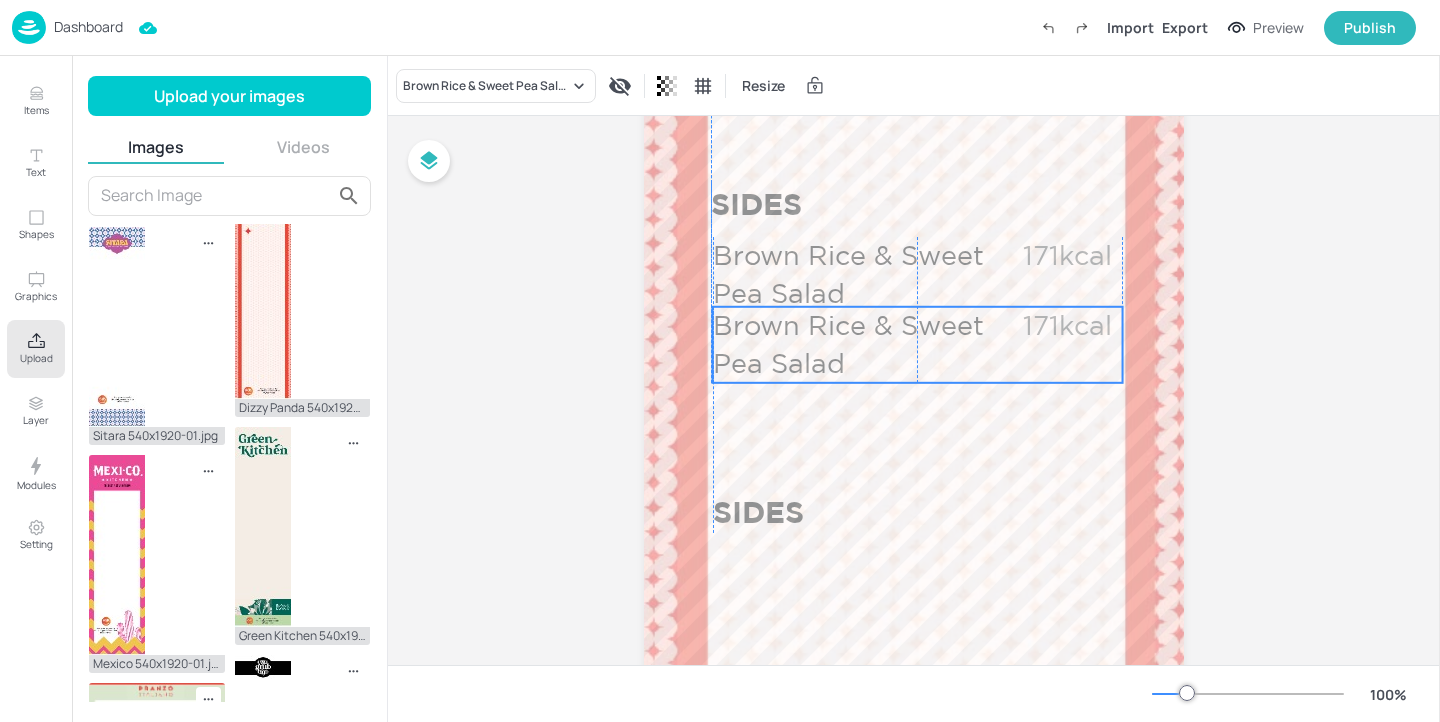 drag, startPoint x: 762, startPoint y: 292, endPoint x: 751, endPoint y: 352, distance: 61 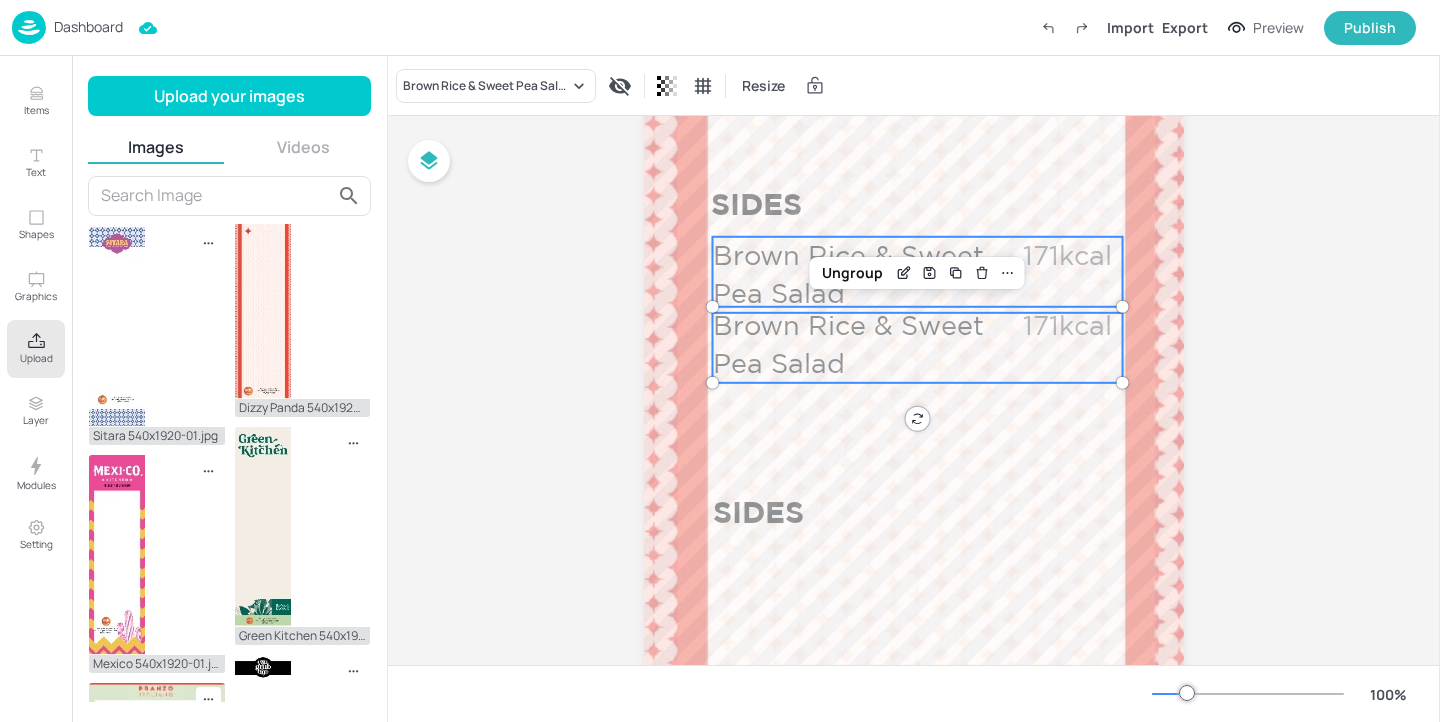 click on "Brown Rice & Sweet Pea Salad" at bounding box center [862, 275] 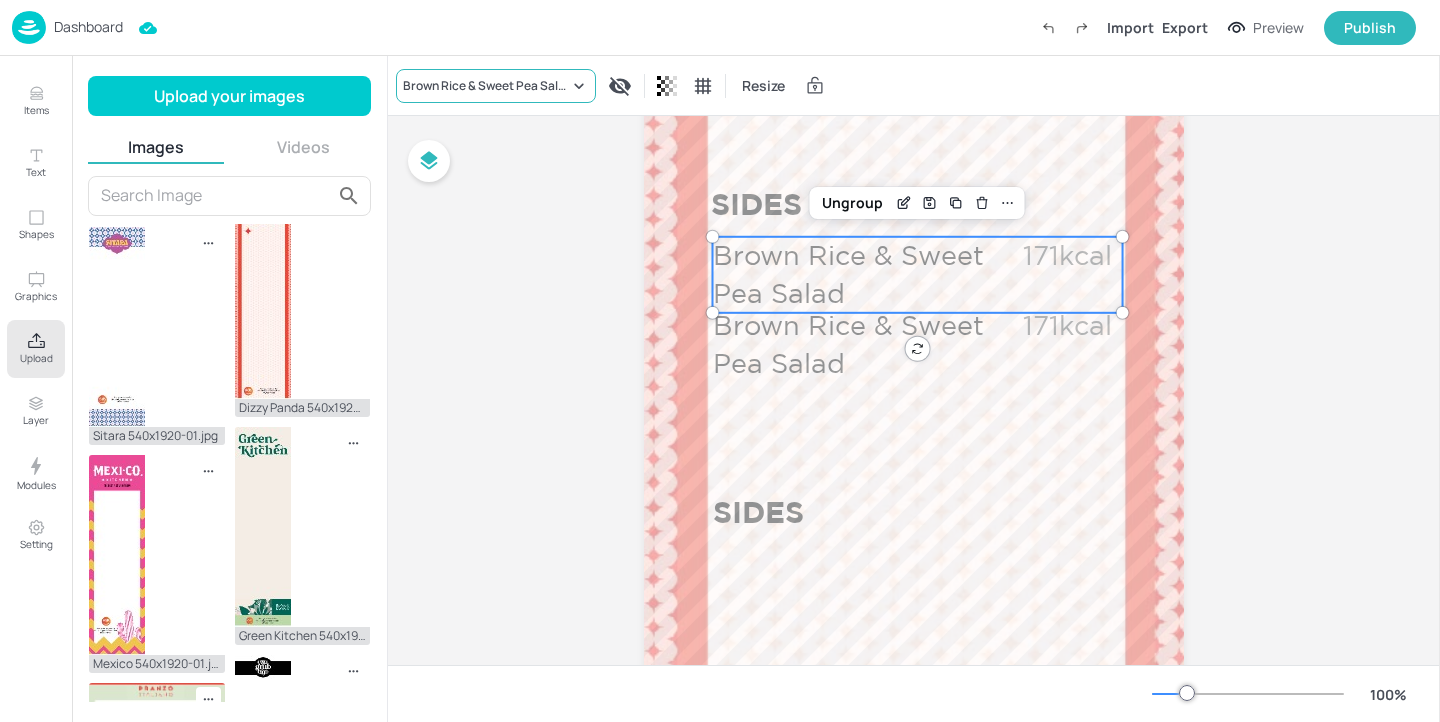 click on "Brown Rice & Sweet Pea Salad" at bounding box center [486, 86] 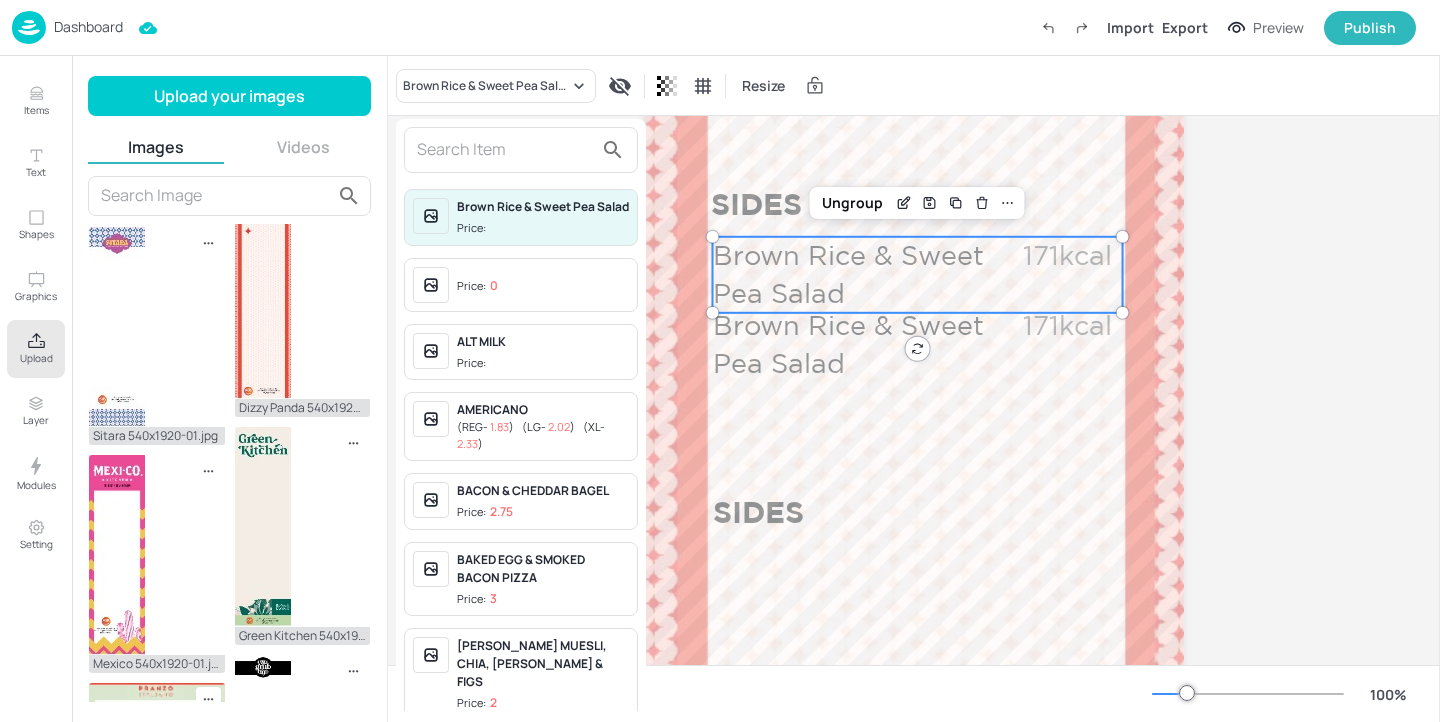 click at bounding box center (505, 150) 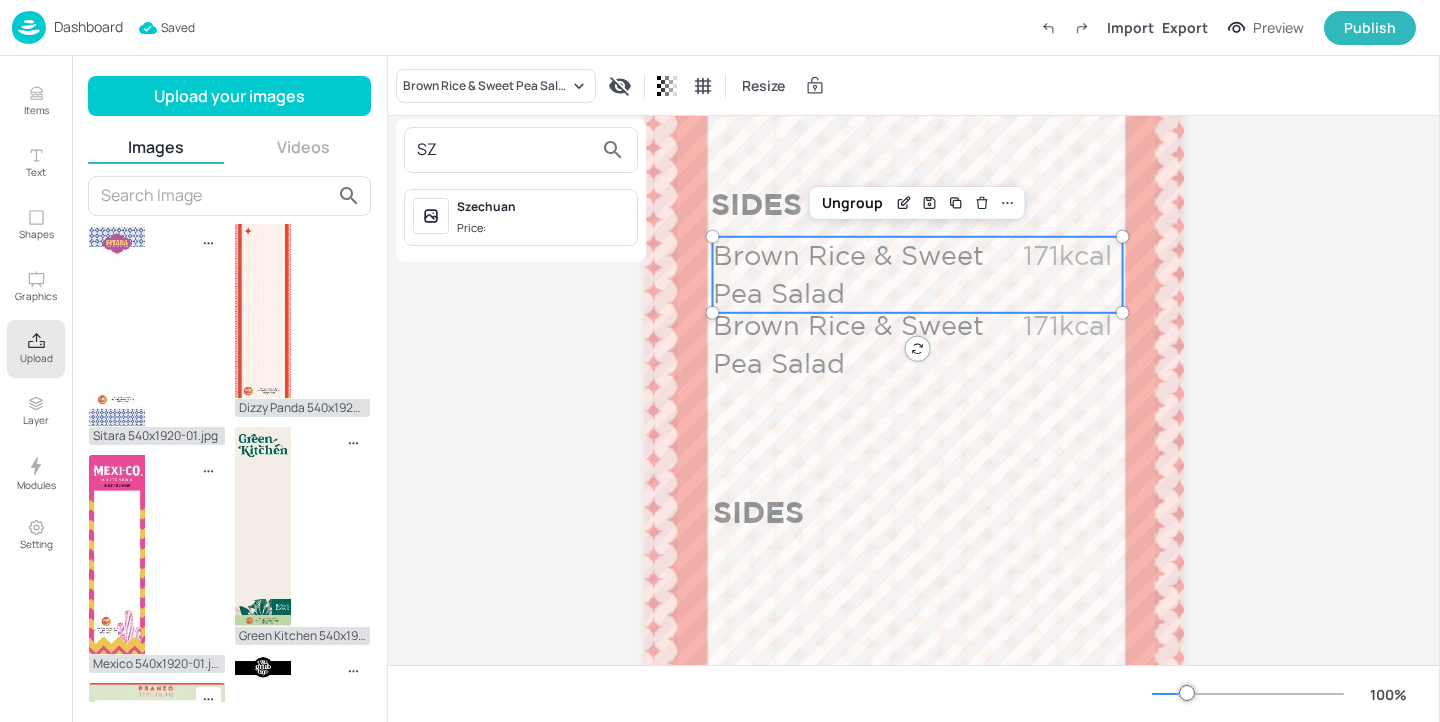 type on "SZ" 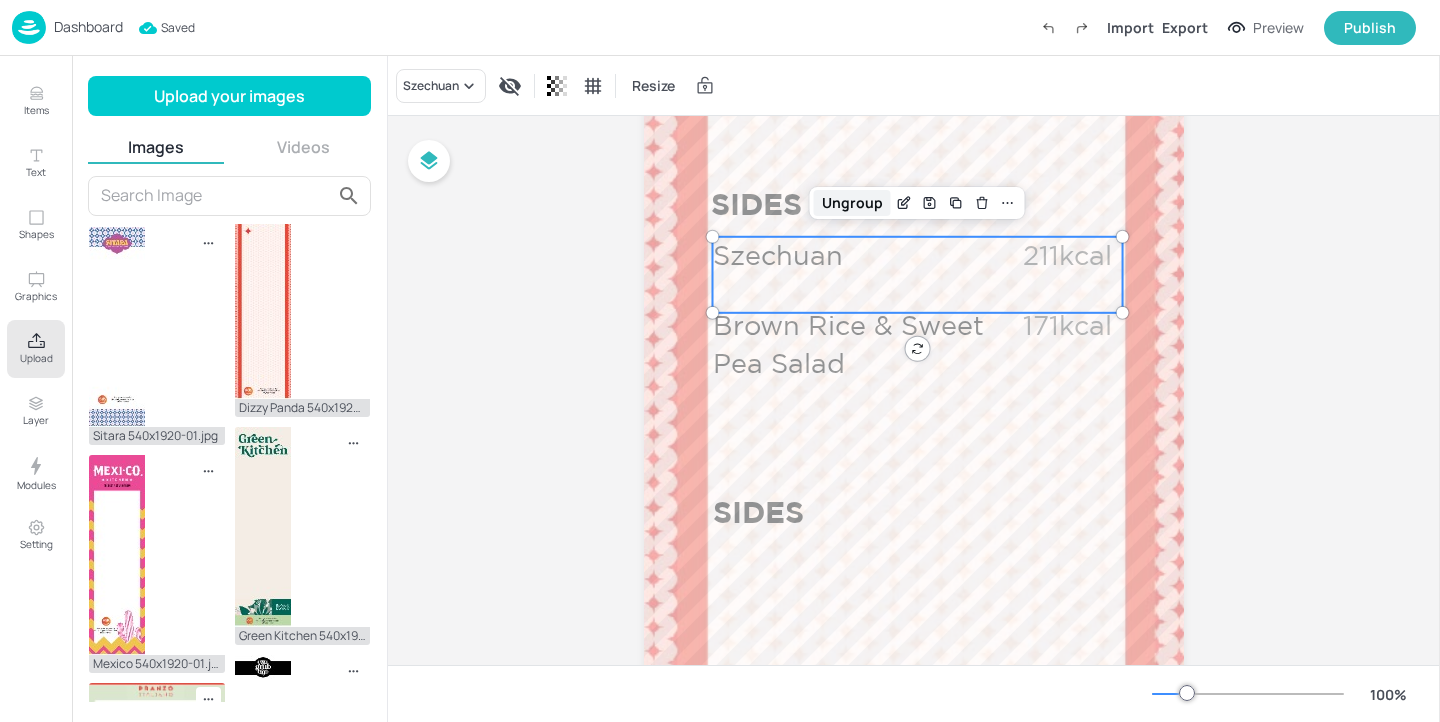 click on "Ungroup" at bounding box center [852, 203] 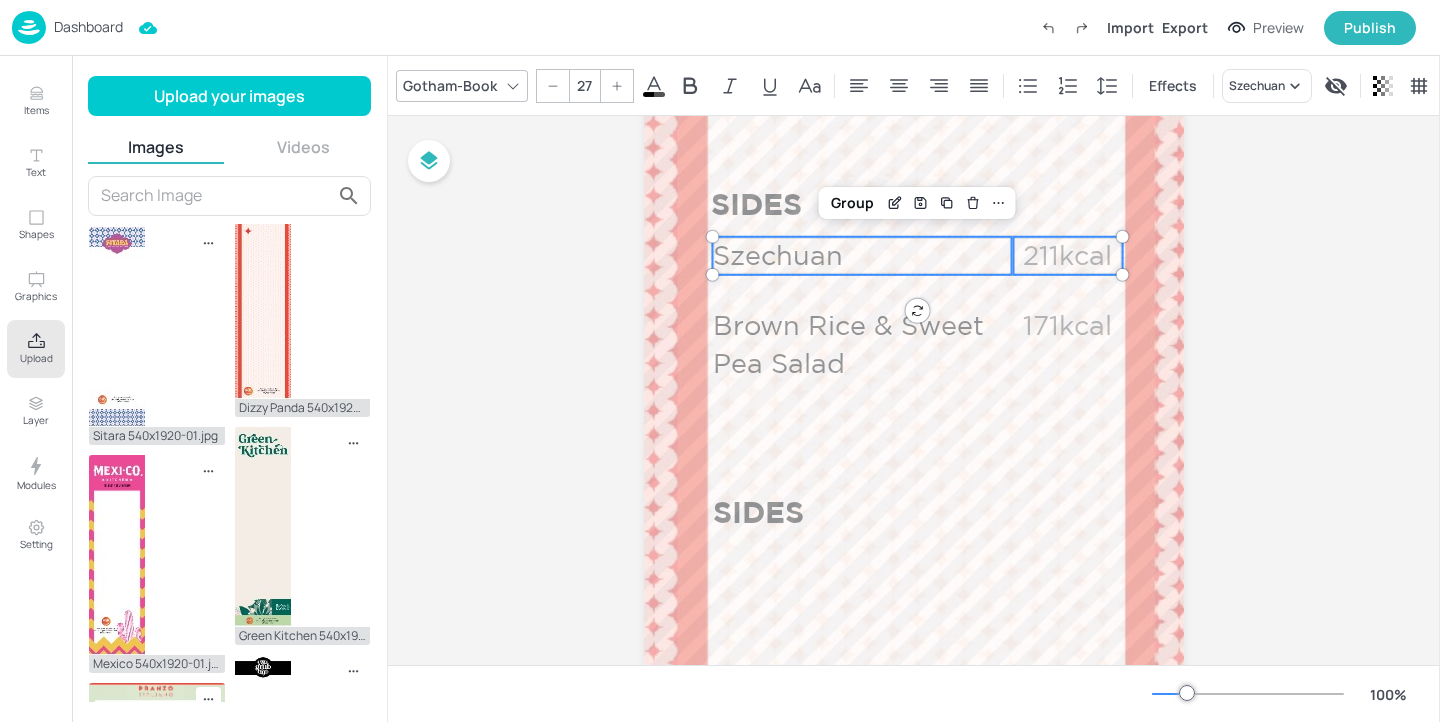 click on "Group" at bounding box center [852, 203] 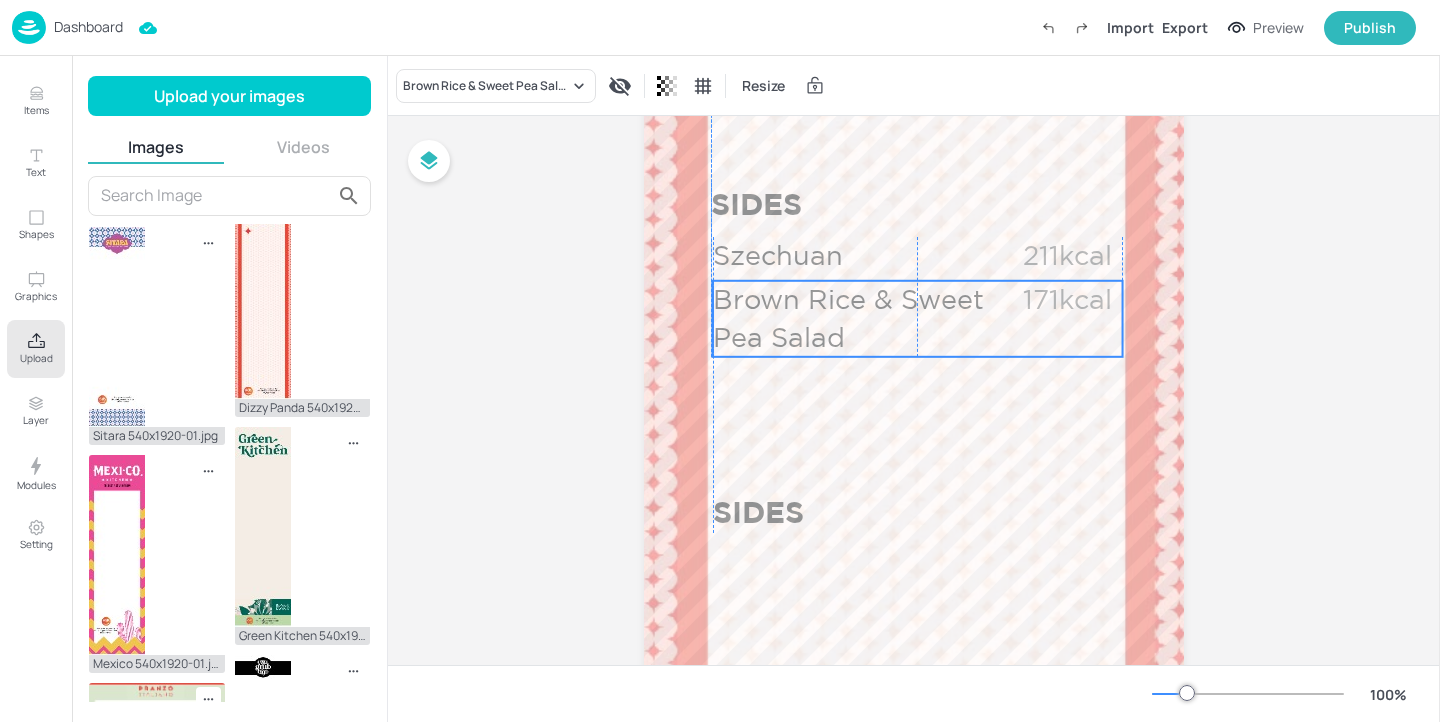 drag, startPoint x: 813, startPoint y: 359, endPoint x: 811, endPoint y: 333, distance: 26.076809 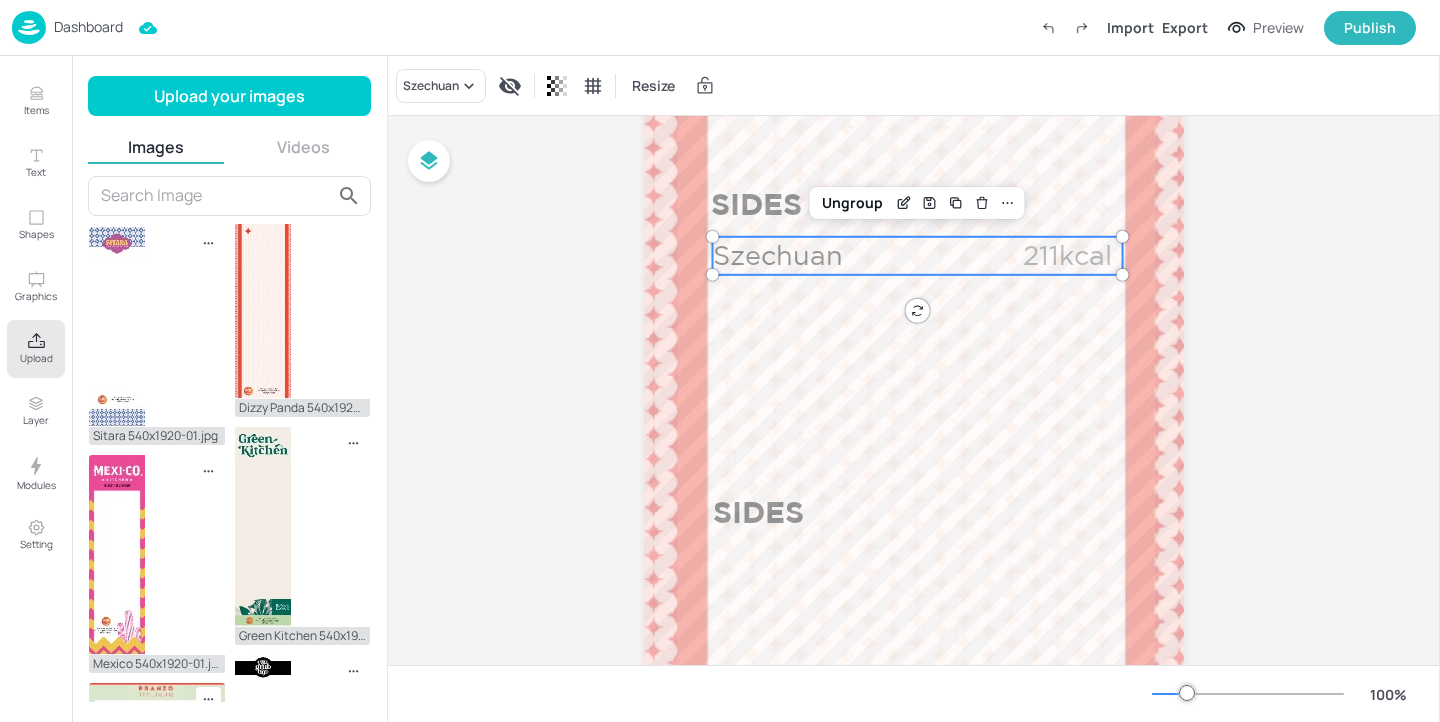 click on "Szechuan" at bounding box center (862, 256) 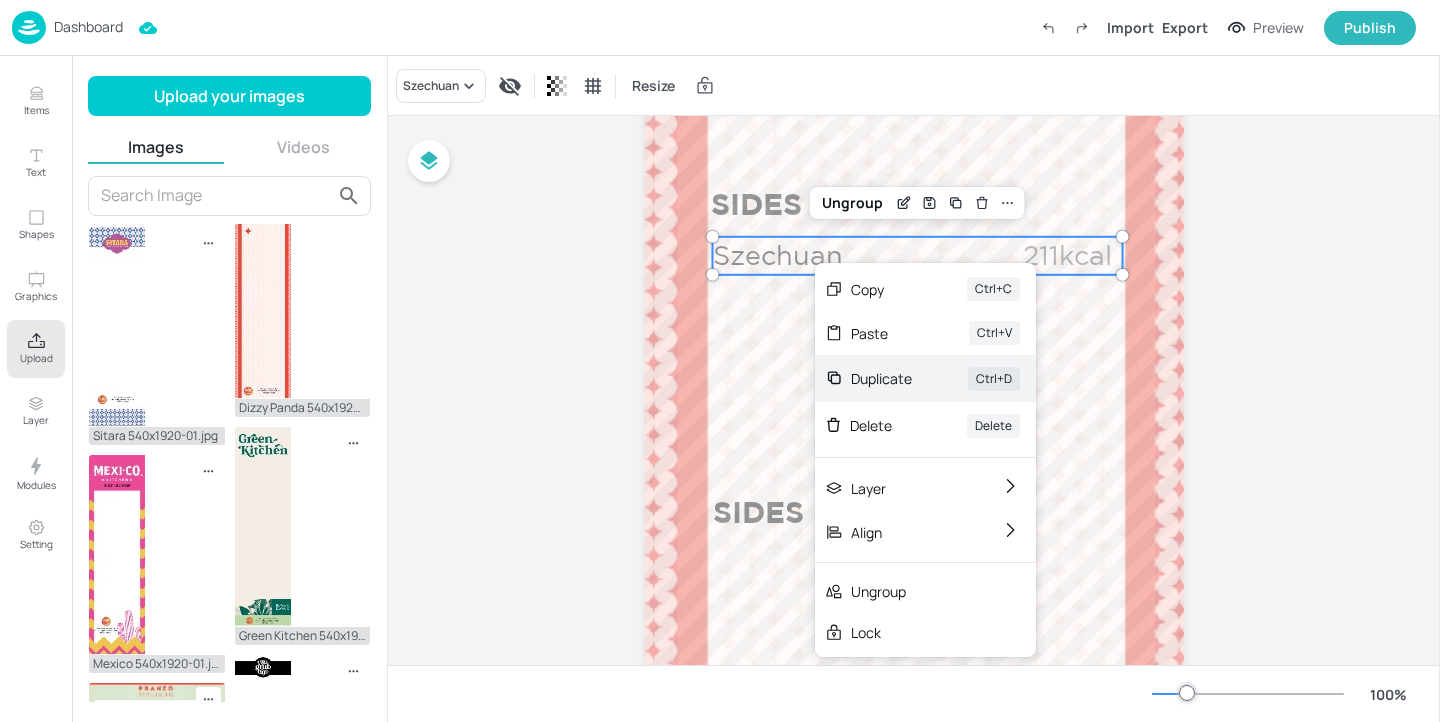 click on "Duplicate Ctrl+D" at bounding box center (925, 378) 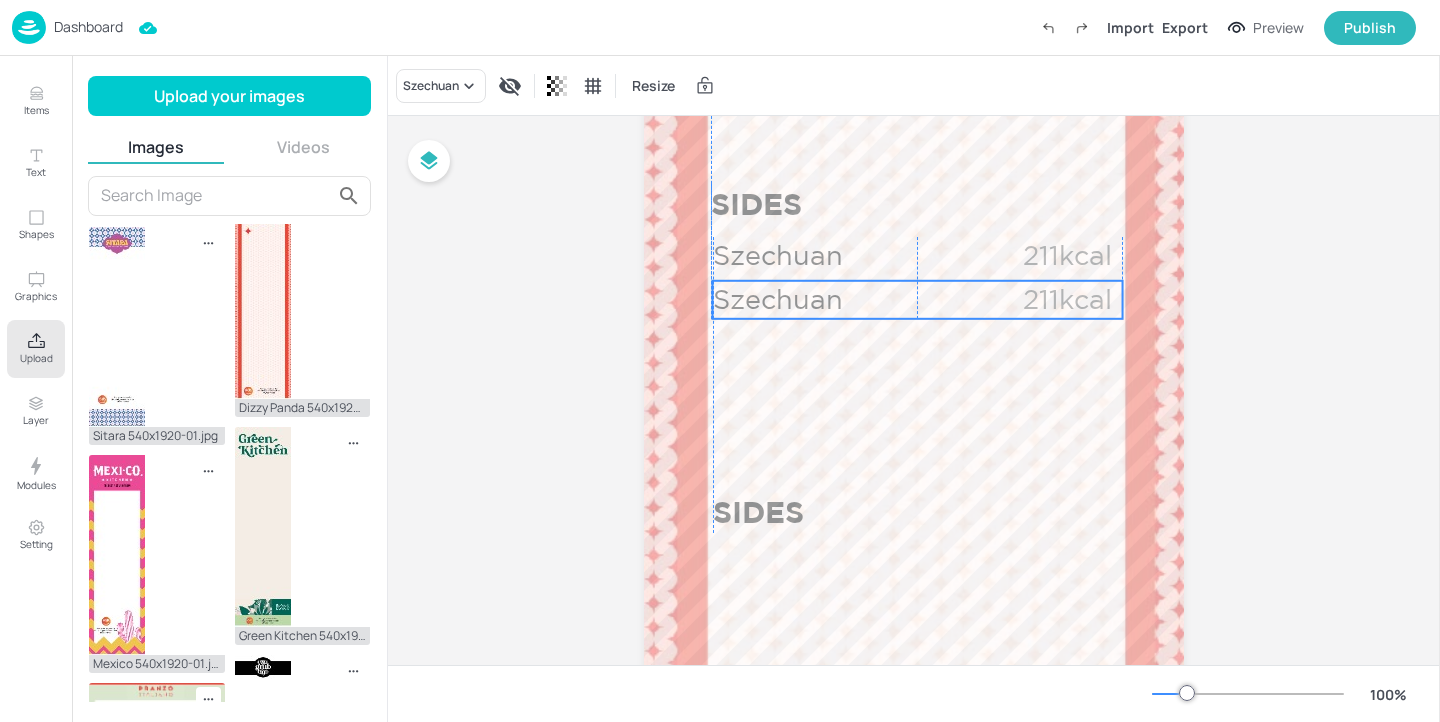 drag, startPoint x: 801, startPoint y: 273, endPoint x: 789, endPoint y: 307, distance: 36.05551 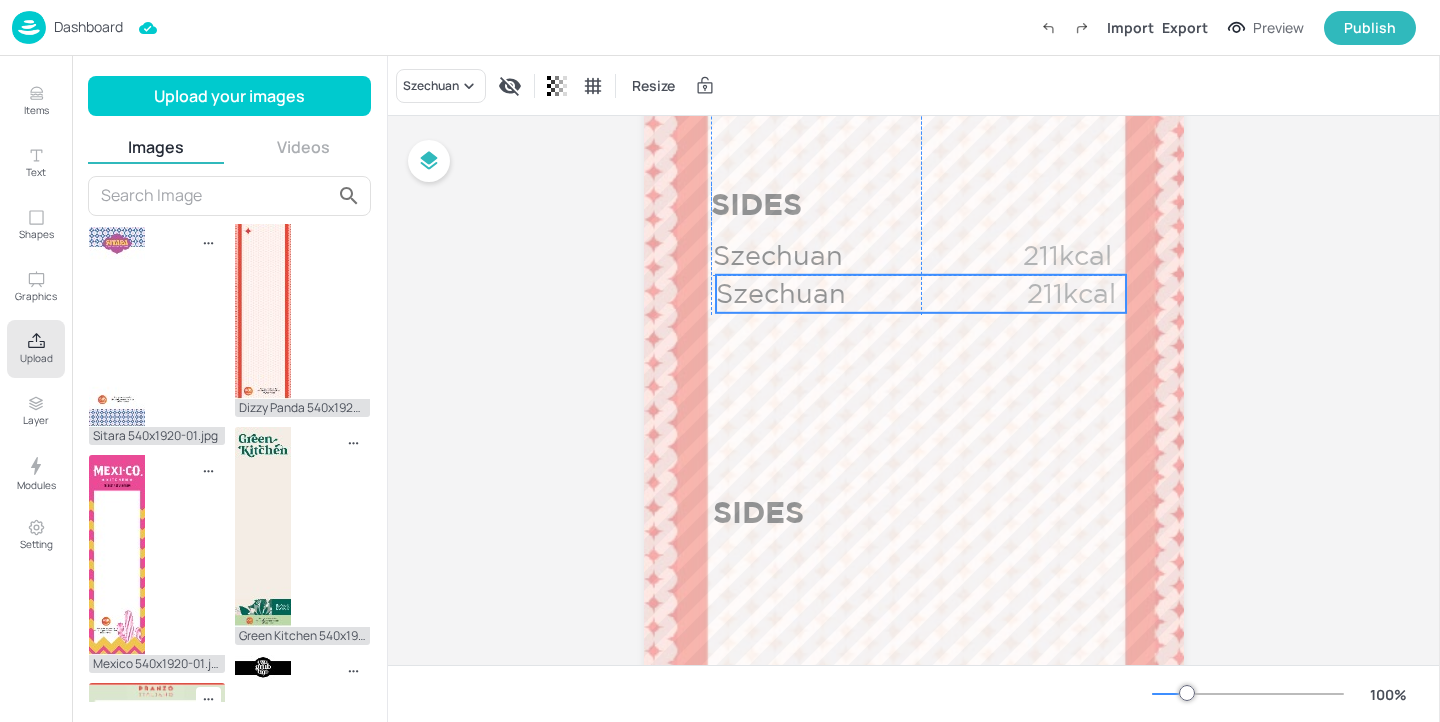 click on "Szechuan" at bounding box center [865, 294] 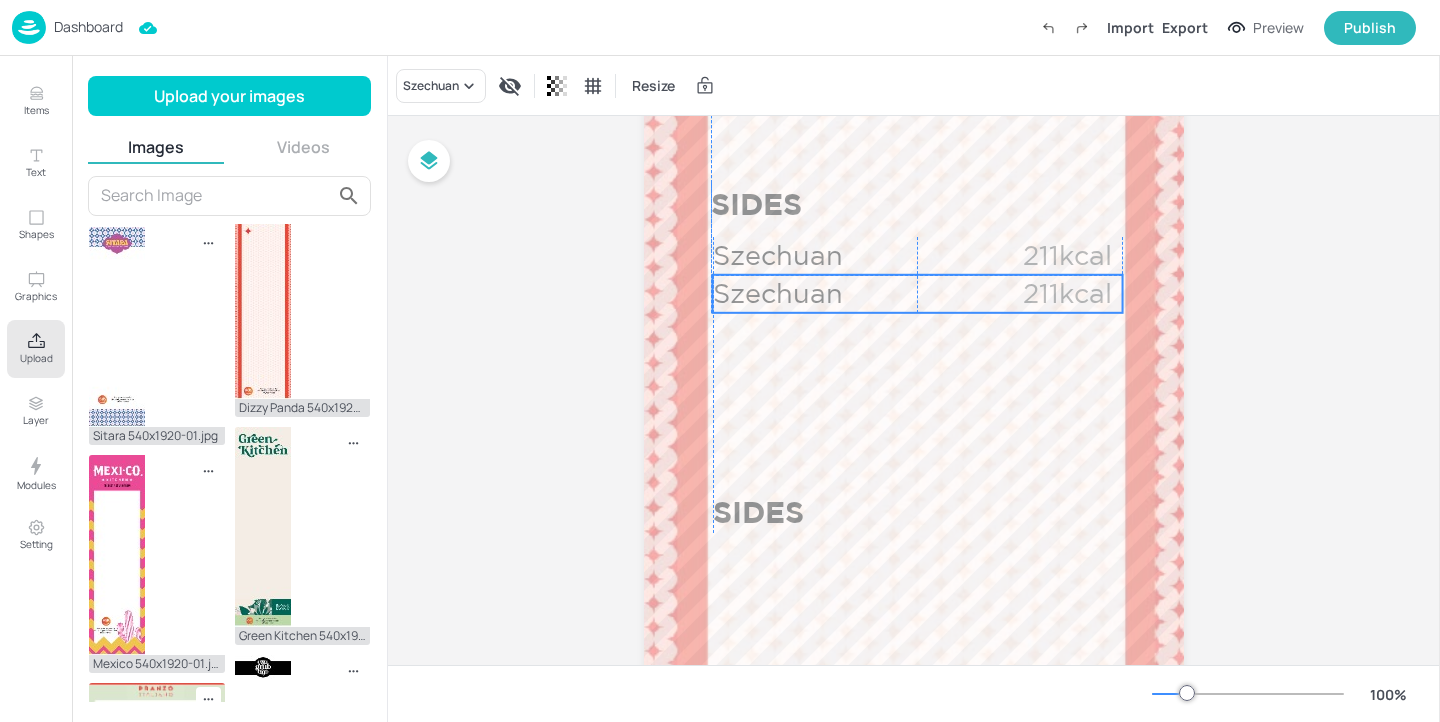 click on "Szechuan" at bounding box center [862, 294] 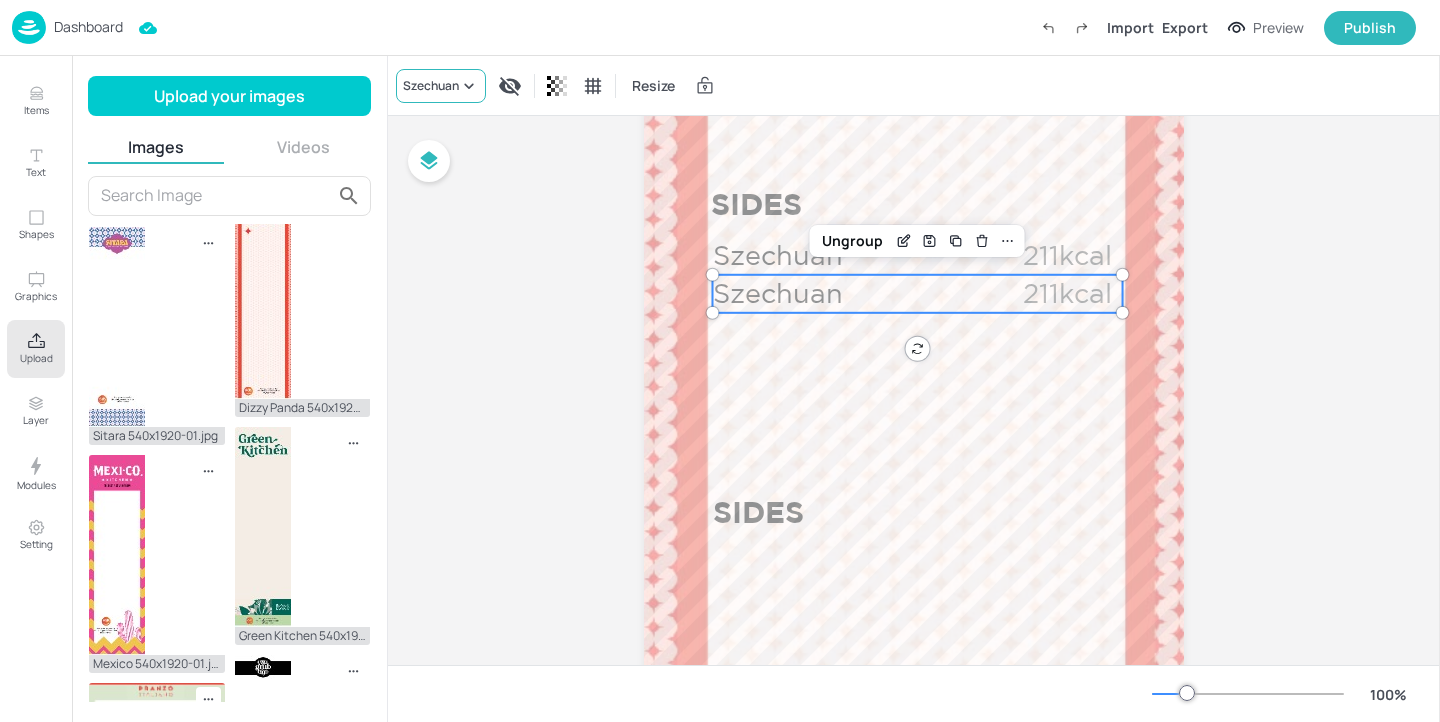 click on "Szechuan" at bounding box center [441, 86] 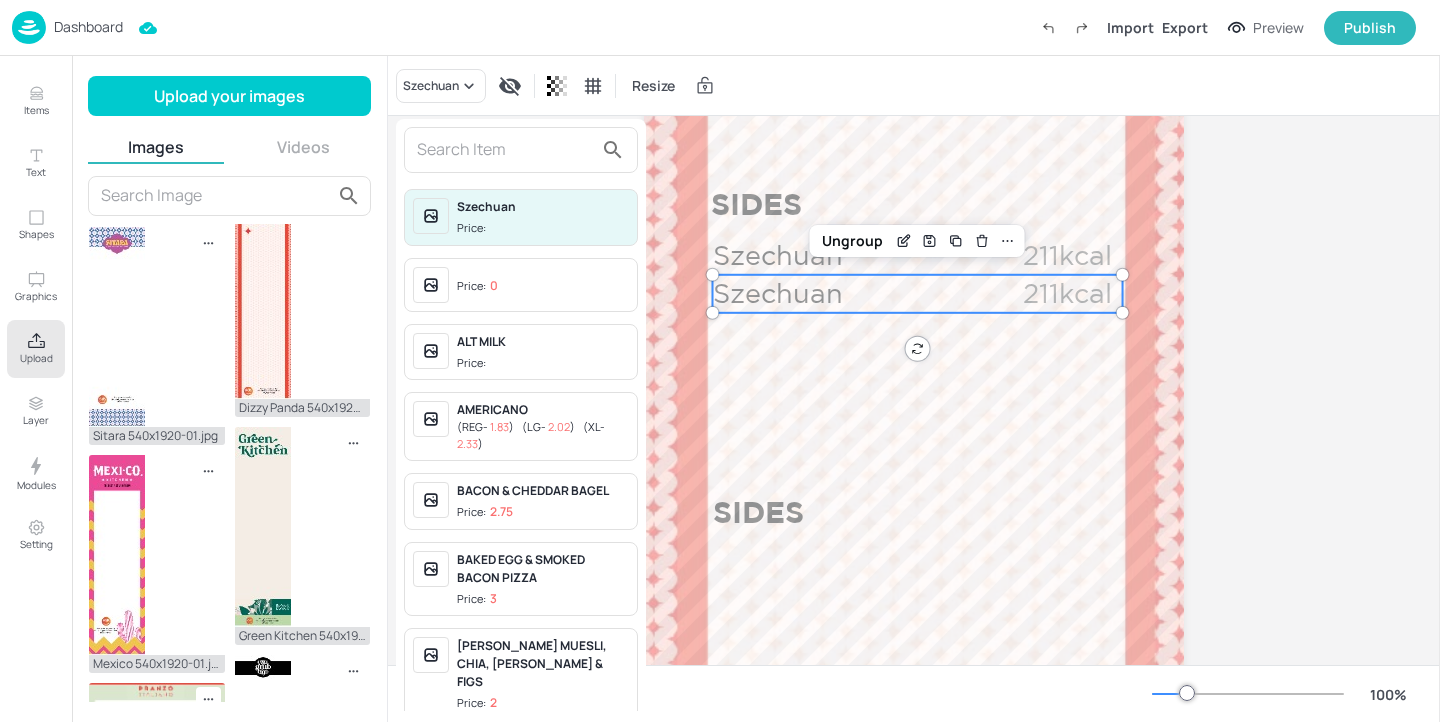 click at bounding box center (505, 150) 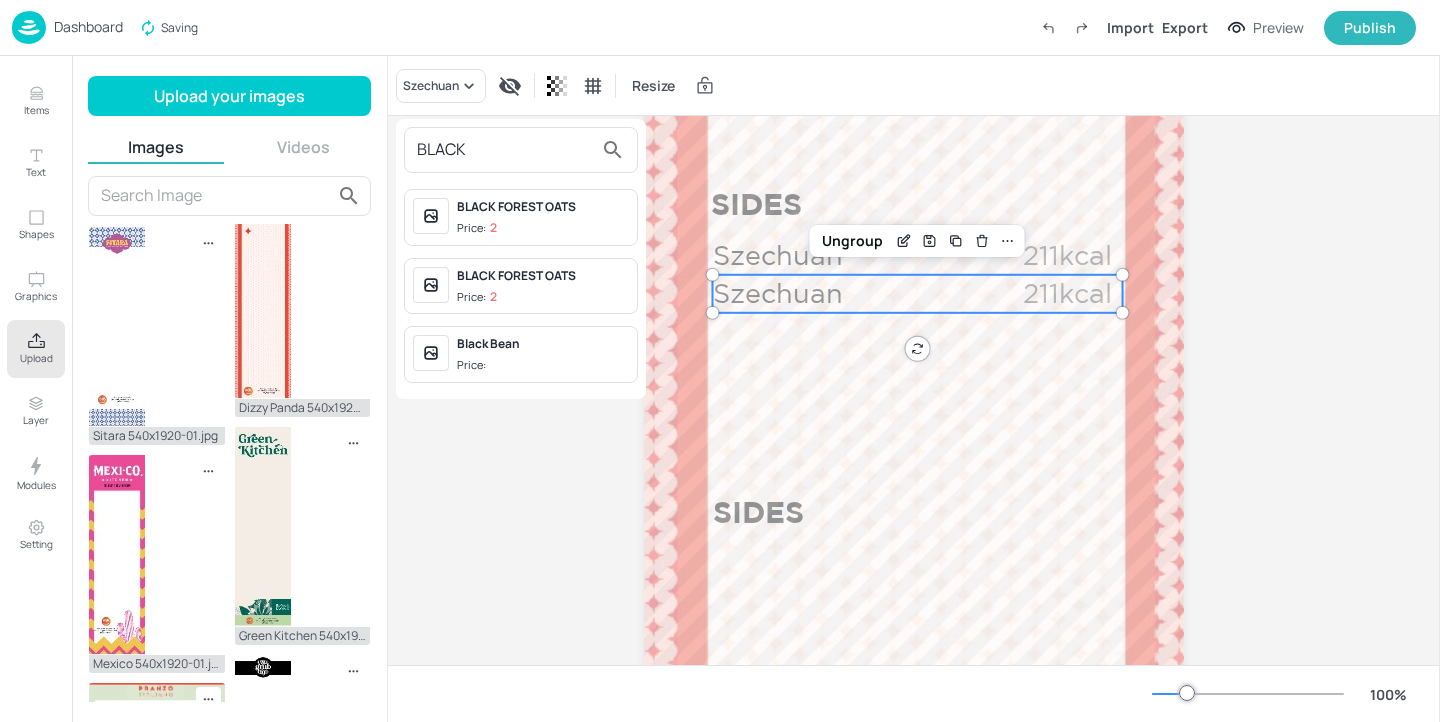 type on "BLACK" 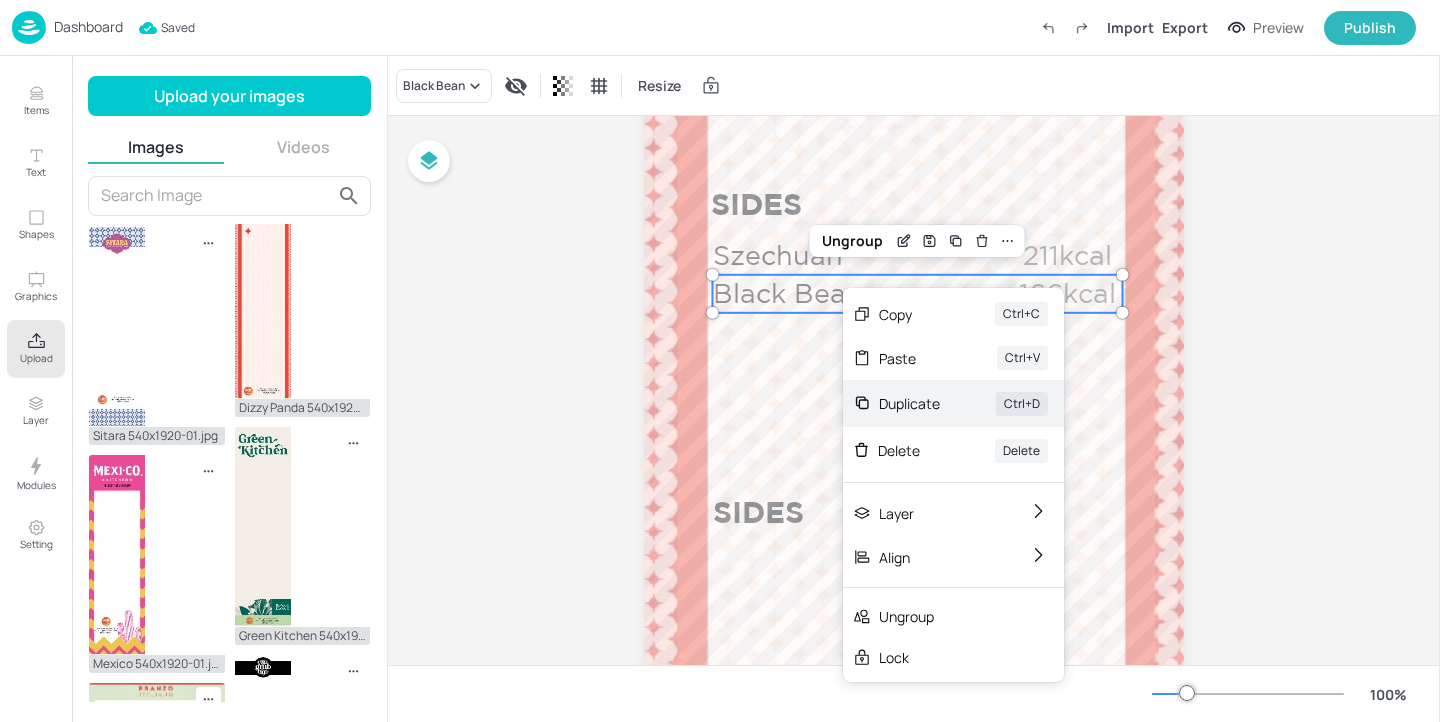 click on "Duplicate Ctrl+D" at bounding box center (953, 403) 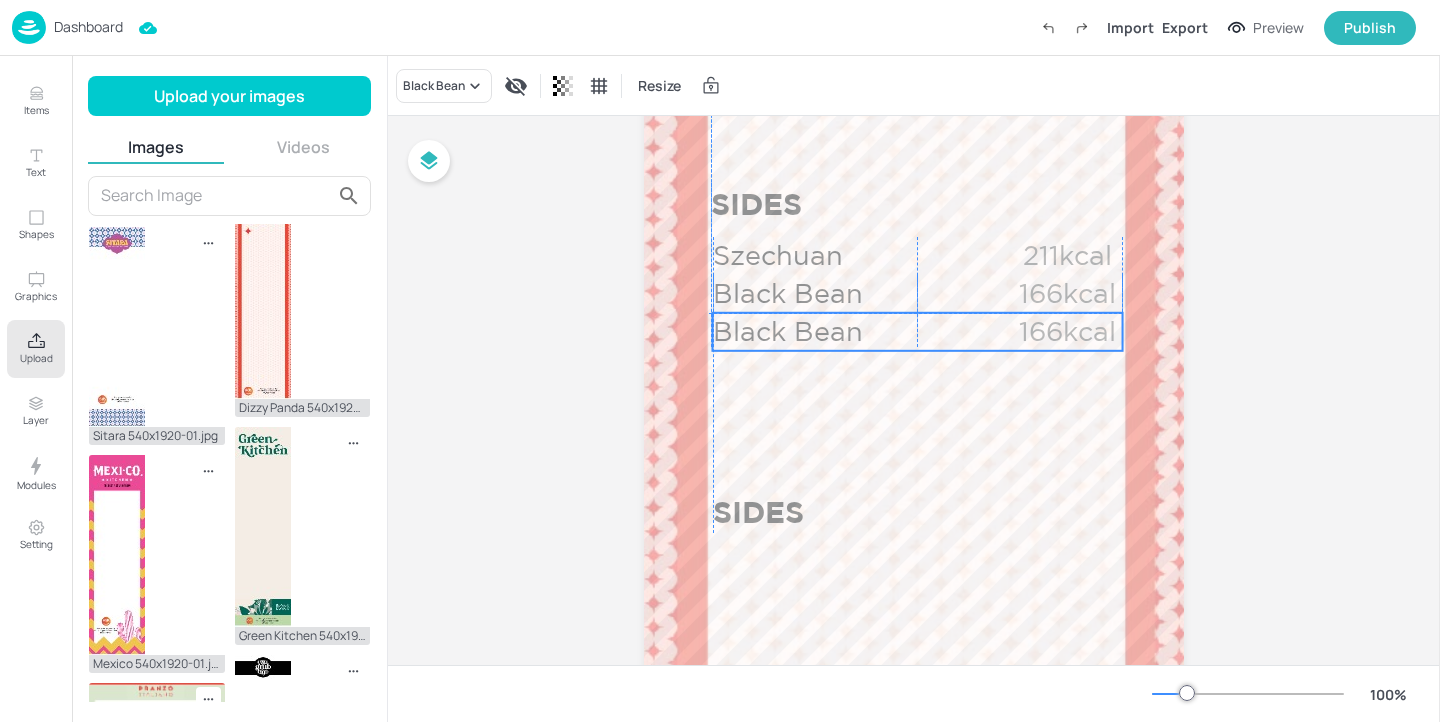 drag, startPoint x: 818, startPoint y: 288, endPoint x: 804, endPoint y: 312, distance: 27.784887 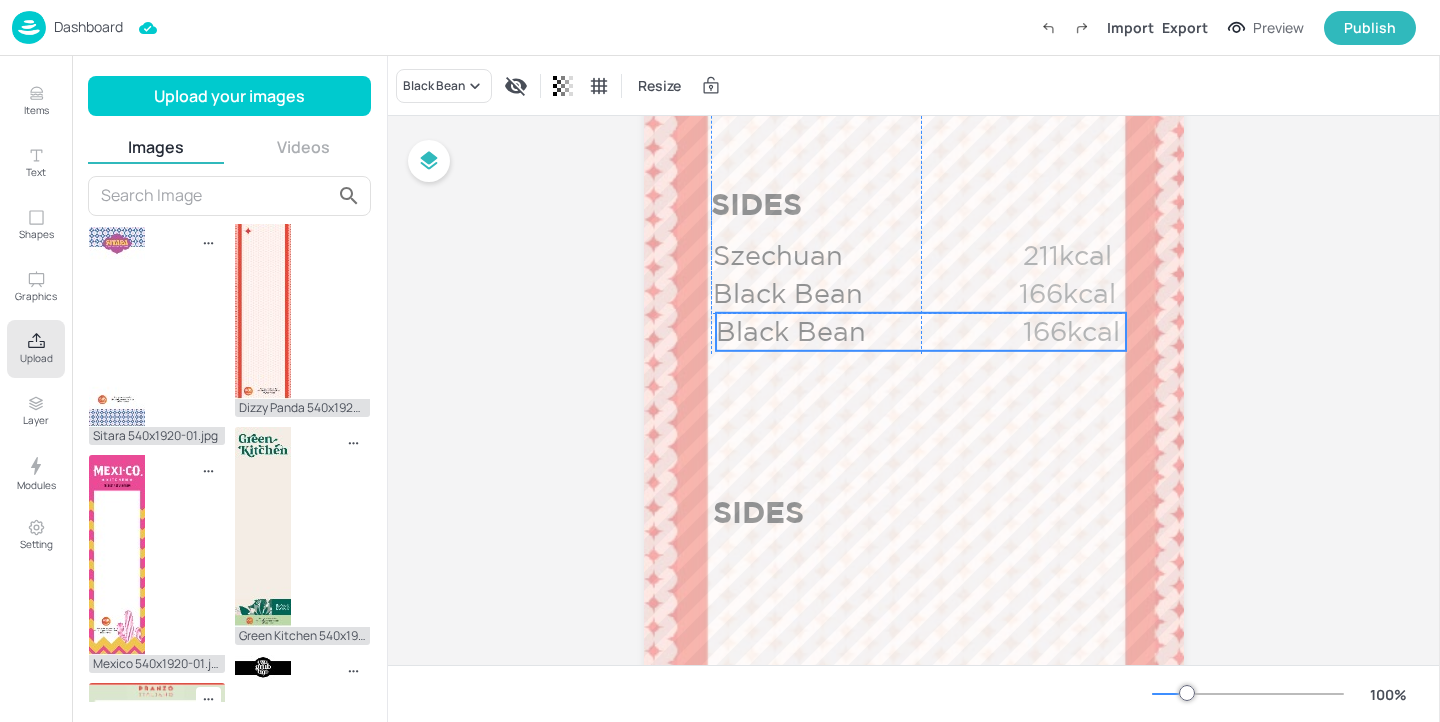 click on "Black Bean" at bounding box center (865, 332) 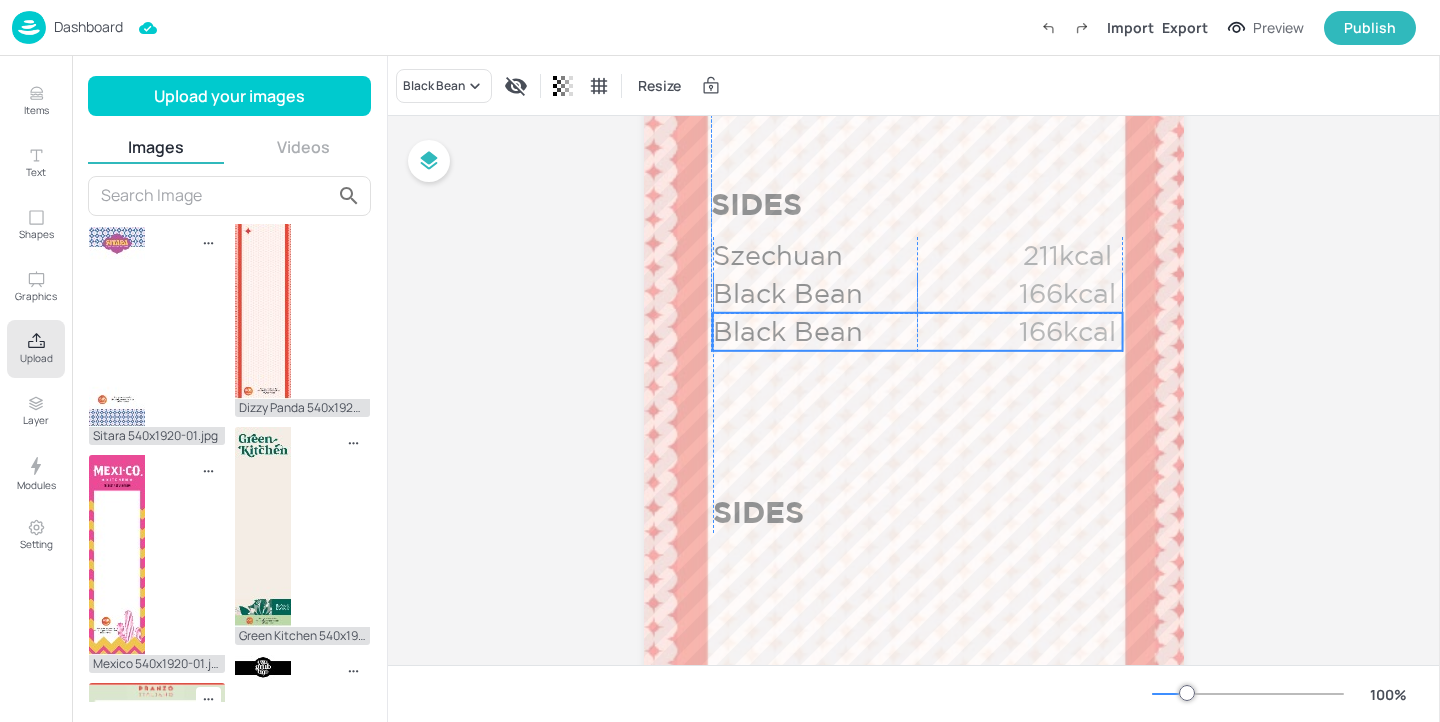 click on "Black Bean" at bounding box center [862, 332] 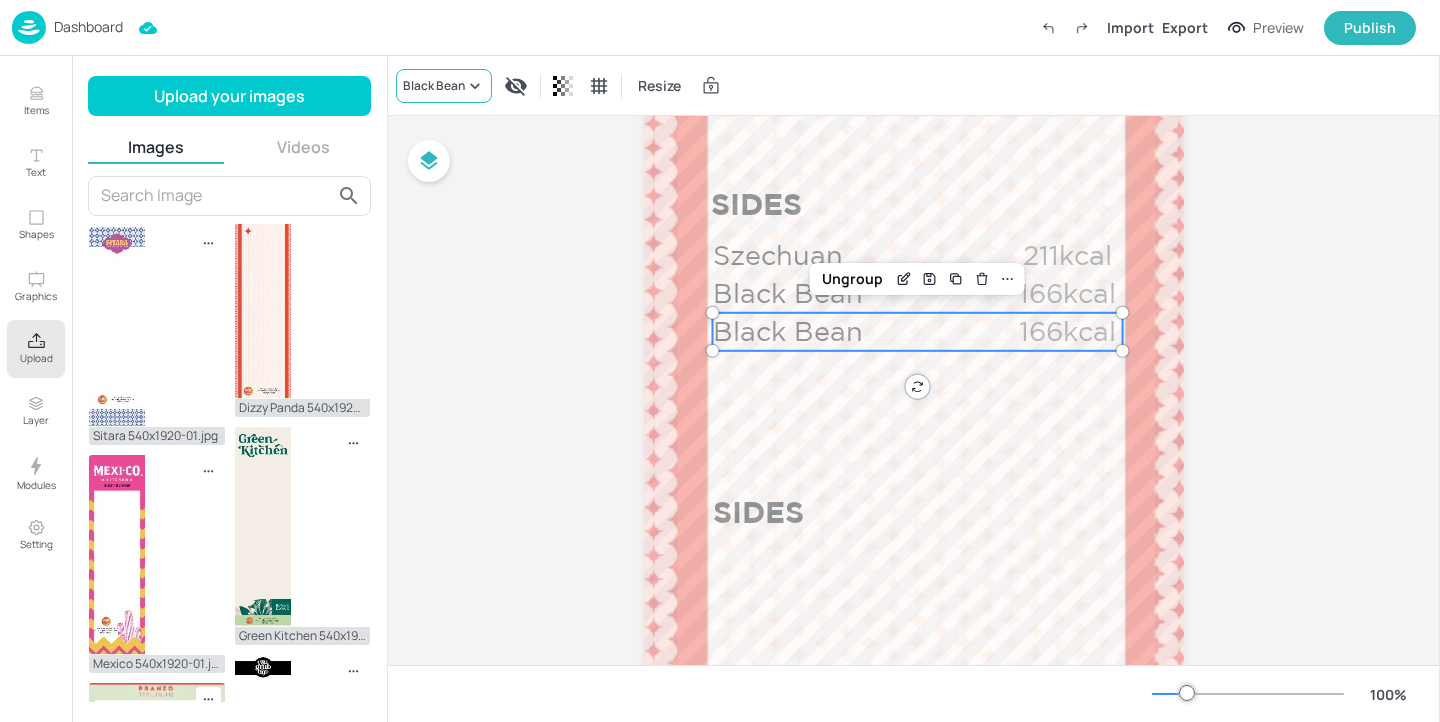 click 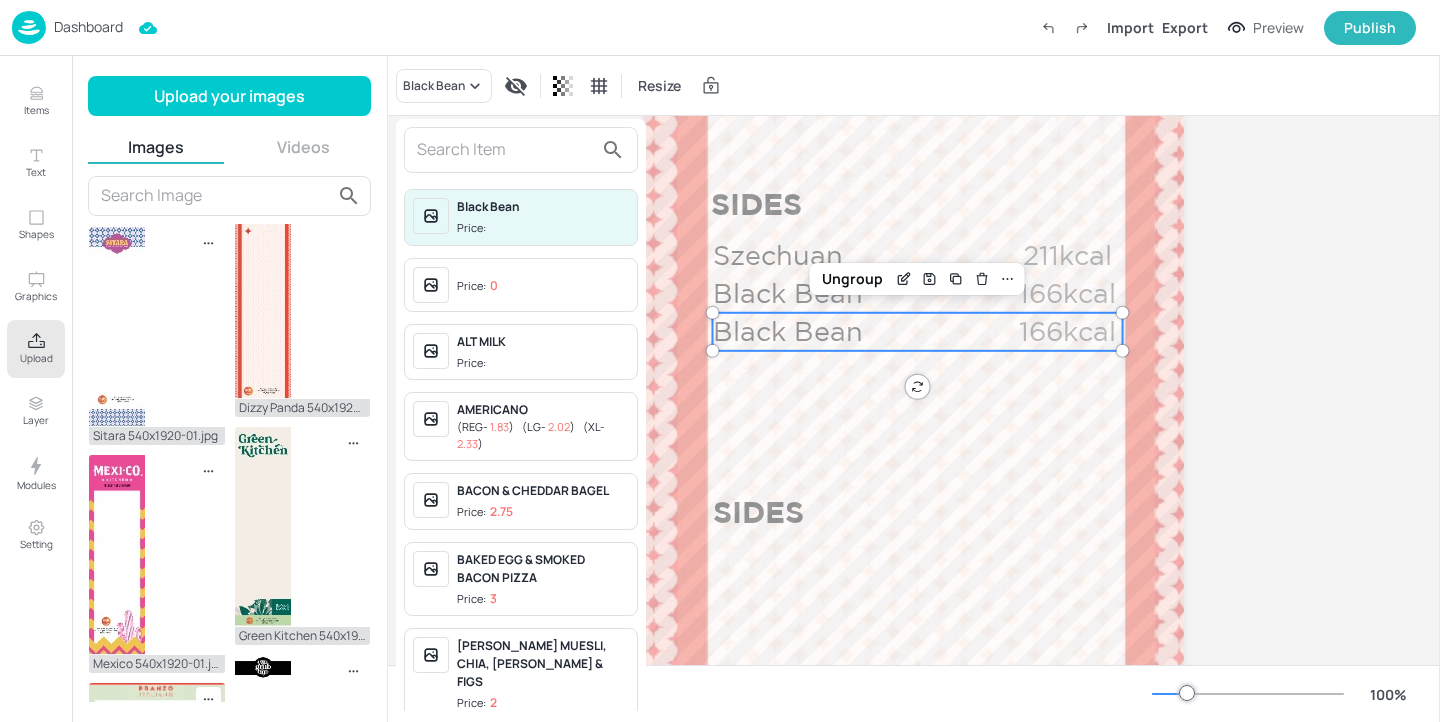 click at bounding box center (505, 150) 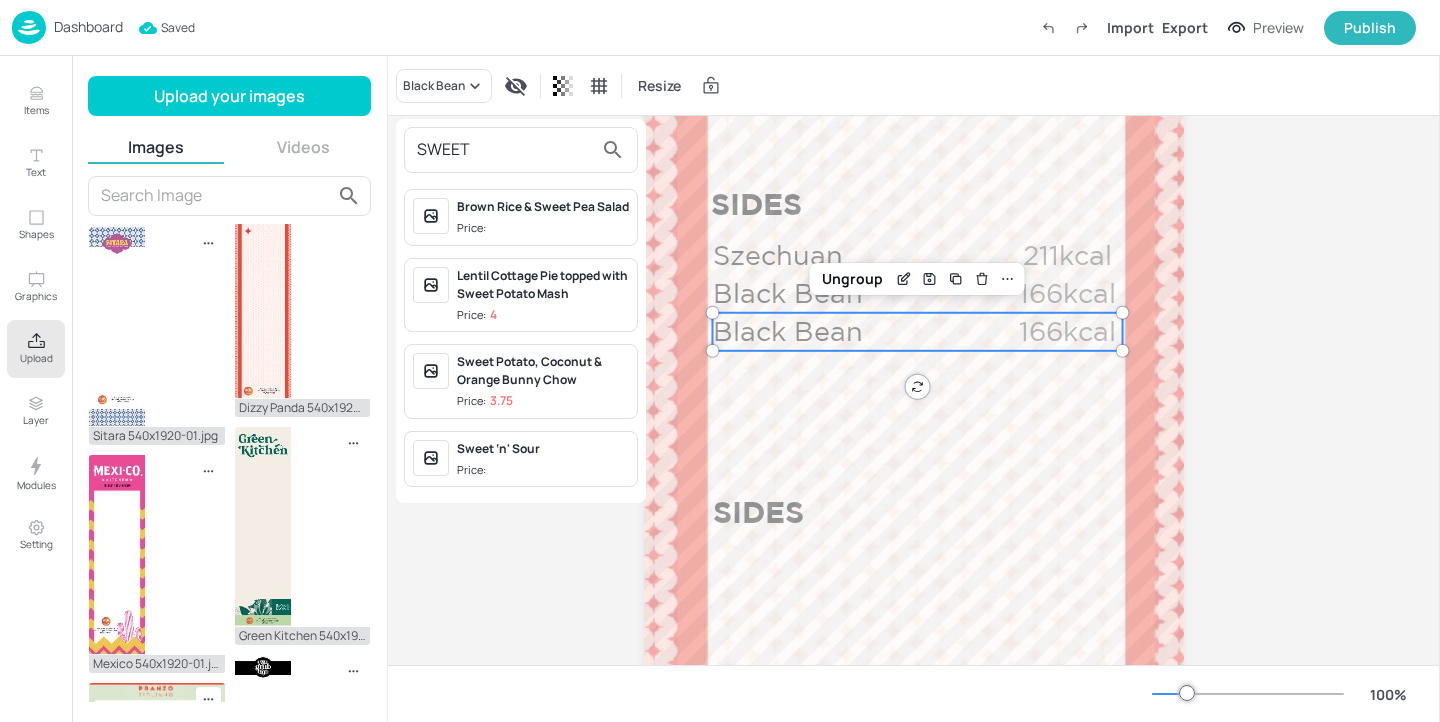 type on "SWEET" 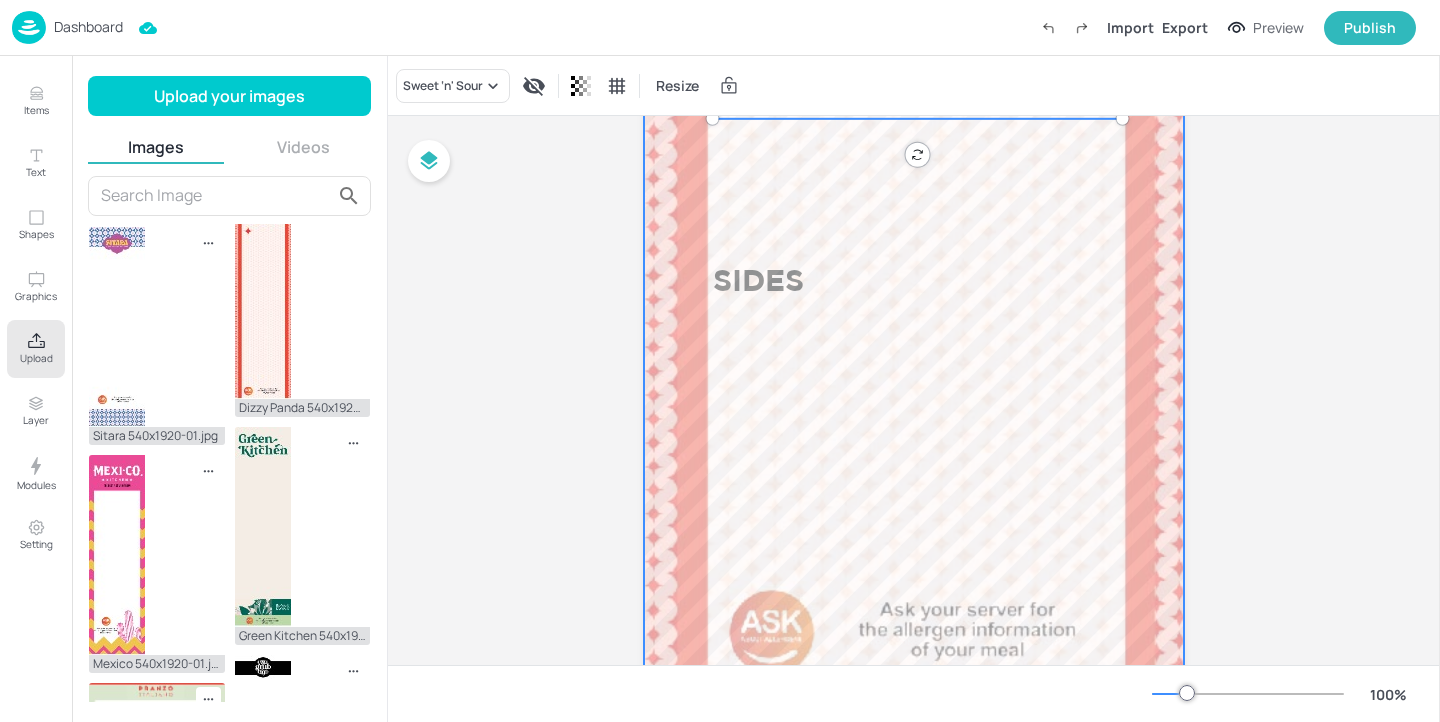 scroll, scrollTop: 1326, scrollLeft: 0, axis: vertical 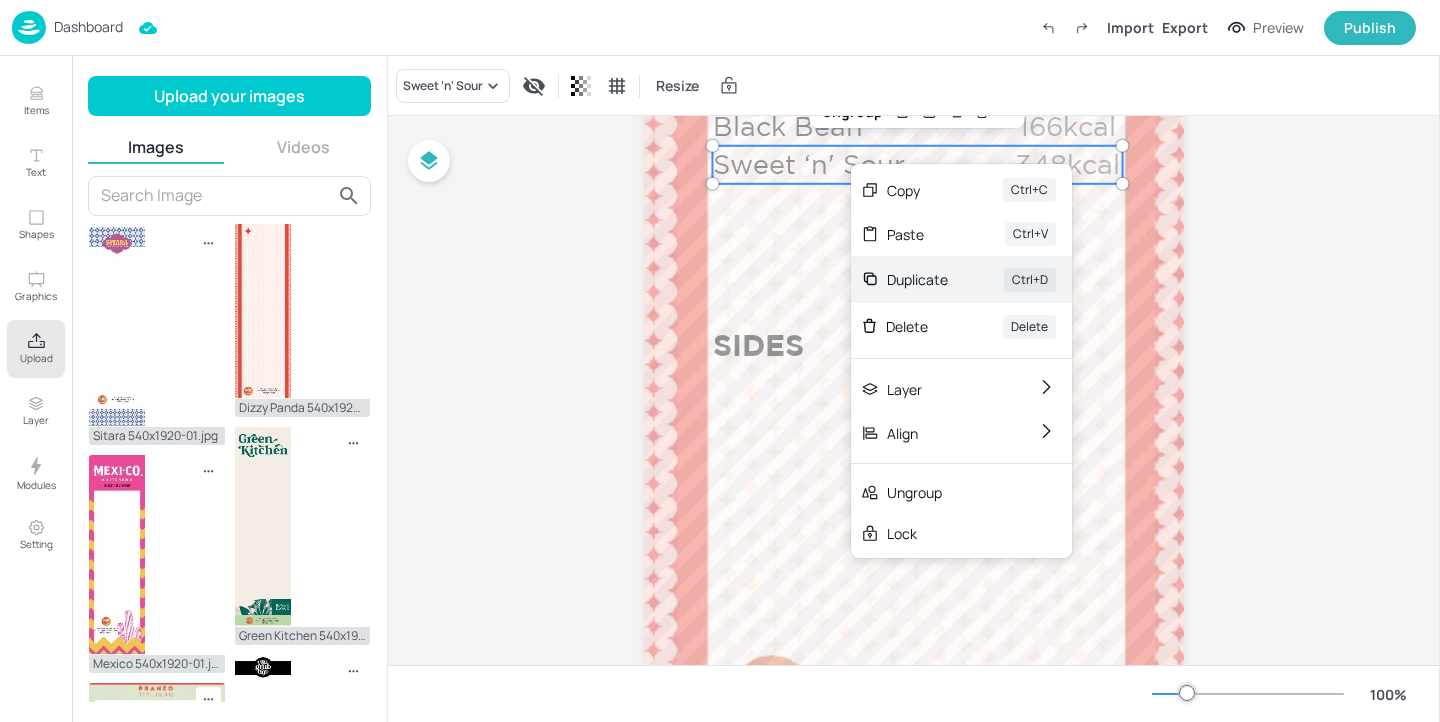click on "Duplicate" at bounding box center (917, 279) 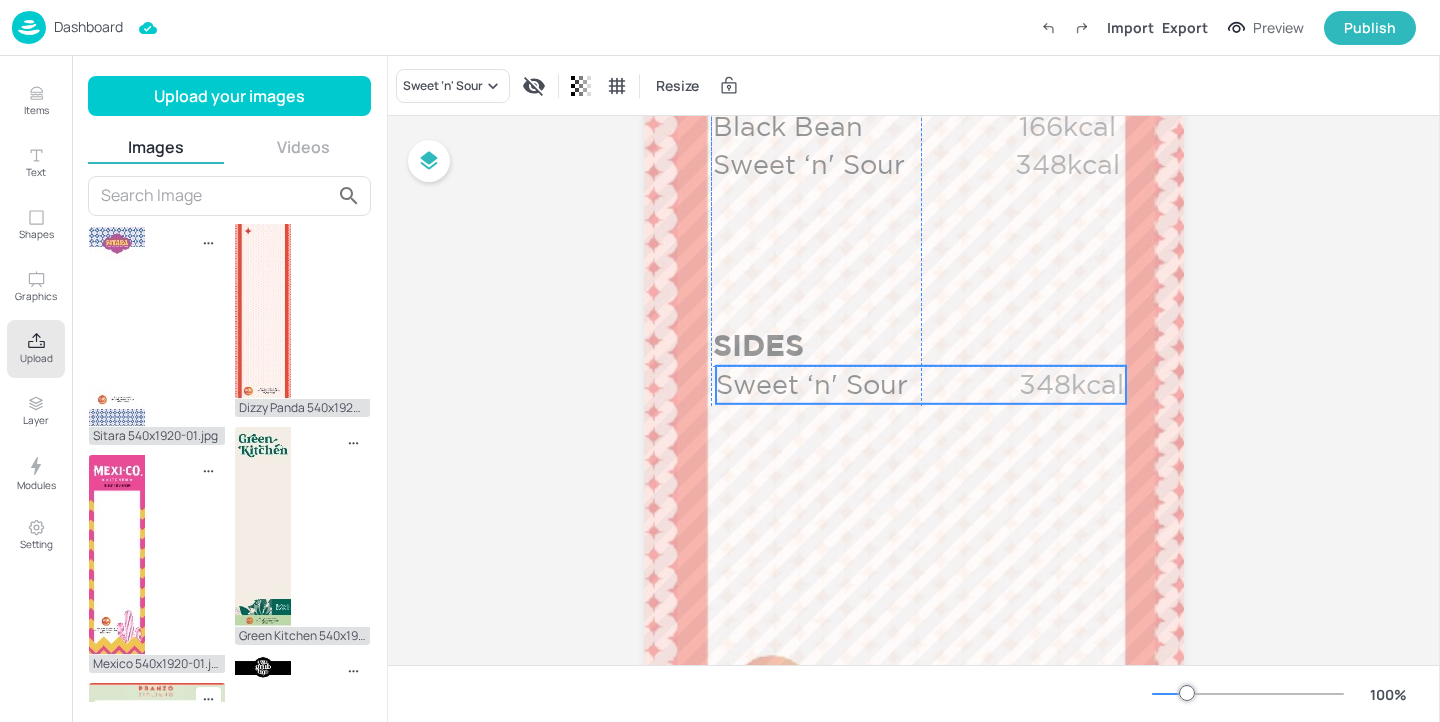 drag, startPoint x: 819, startPoint y: 174, endPoint x: 810, endPoint y: 386, distance: 212.19095 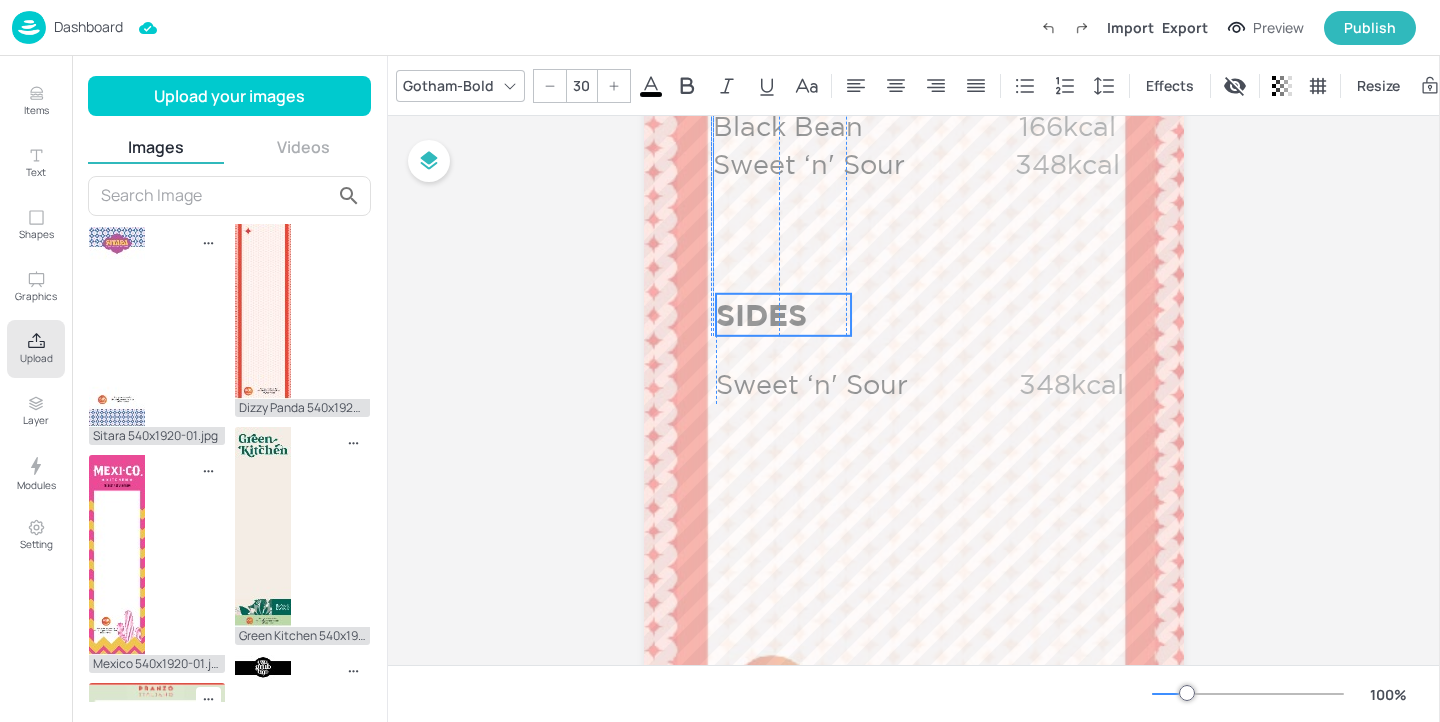 drag, startPoint x: 758, startPoint y: 343, endPoint x: 757, endPoint y: 313, distance: 30.016663 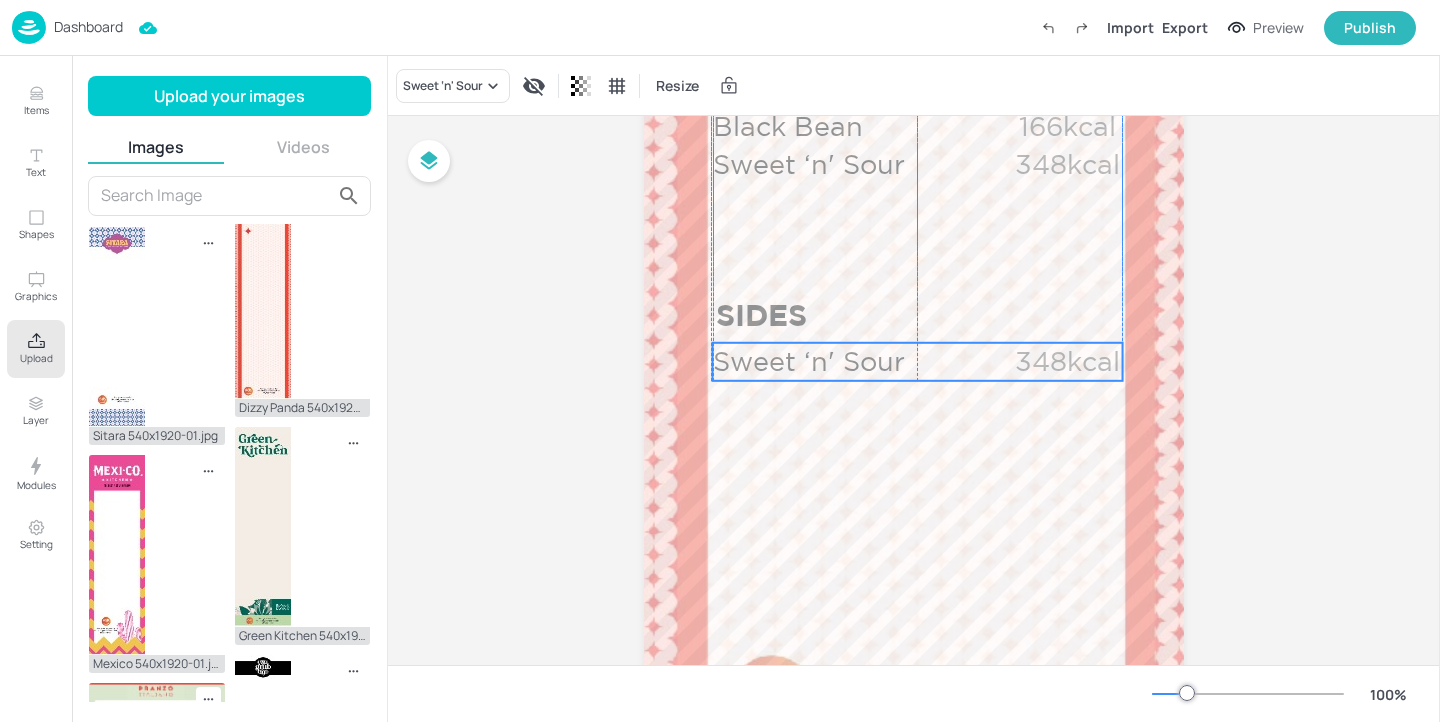 drag, startPoint x: 761, startPoint y: 378, endPoint x: 756, endPoint y: 355, distance: 23.537205 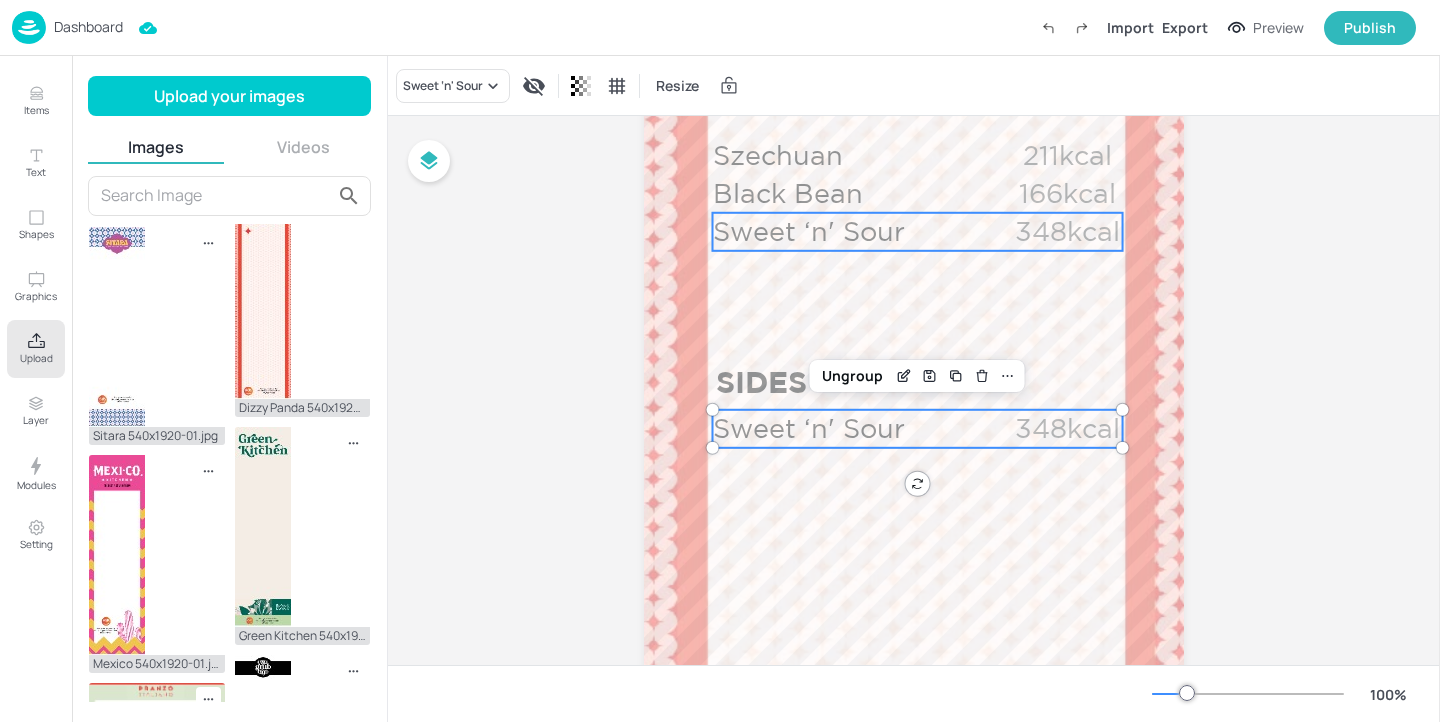 scroll, scrollTop: 1134, scrollLeft: 0, axis: vertical 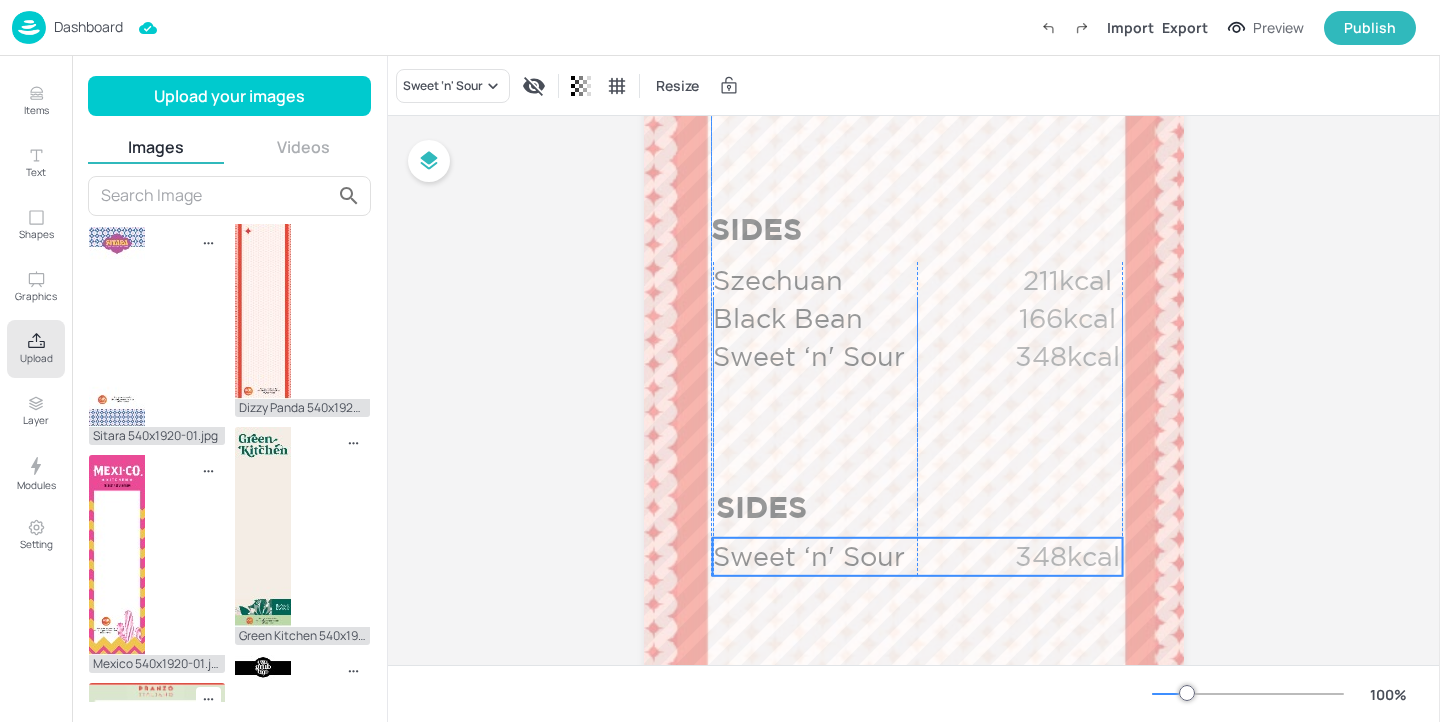 click on "Sweet ‘n' Sour" at bounding box center (862, 557) 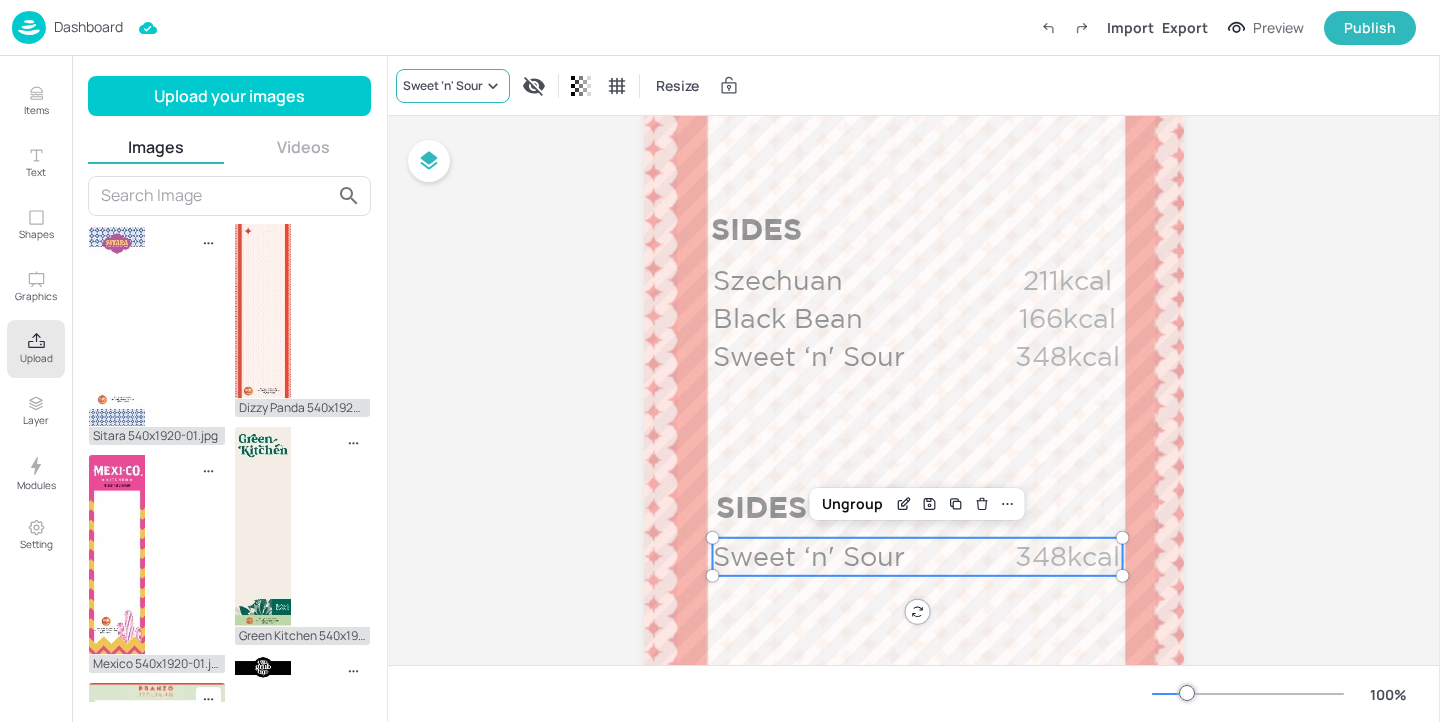 click on "Sweet ‘n' Sour" at bounding box center [443, 86] 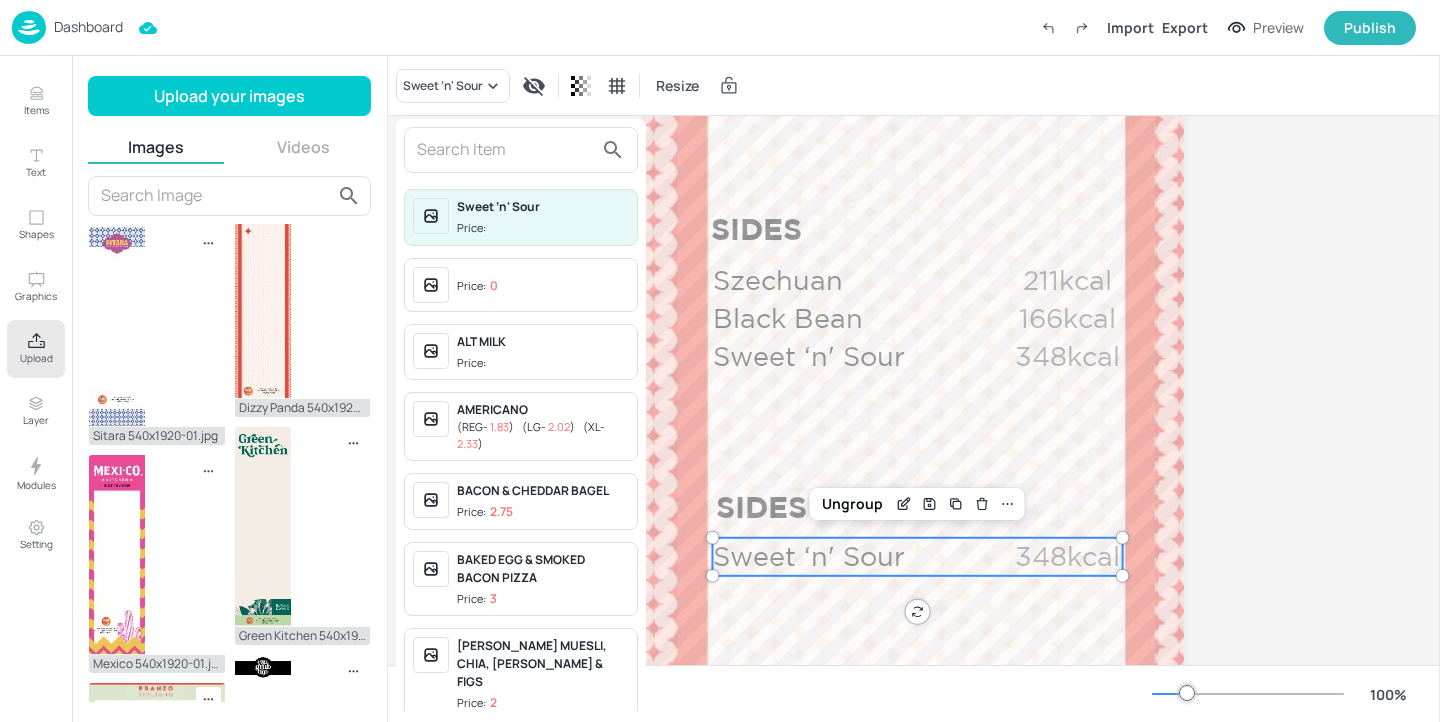 click at bounding box center [505, 150] 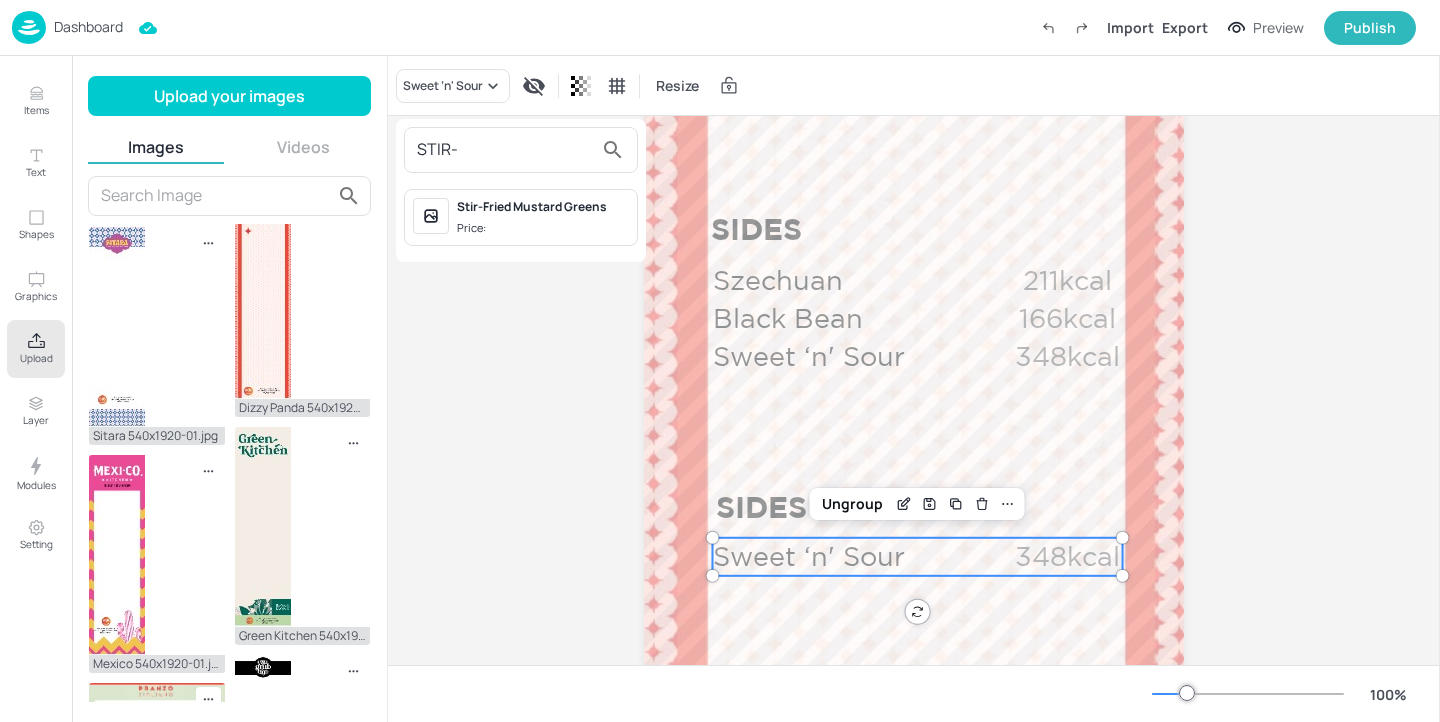 type on "STIR-" 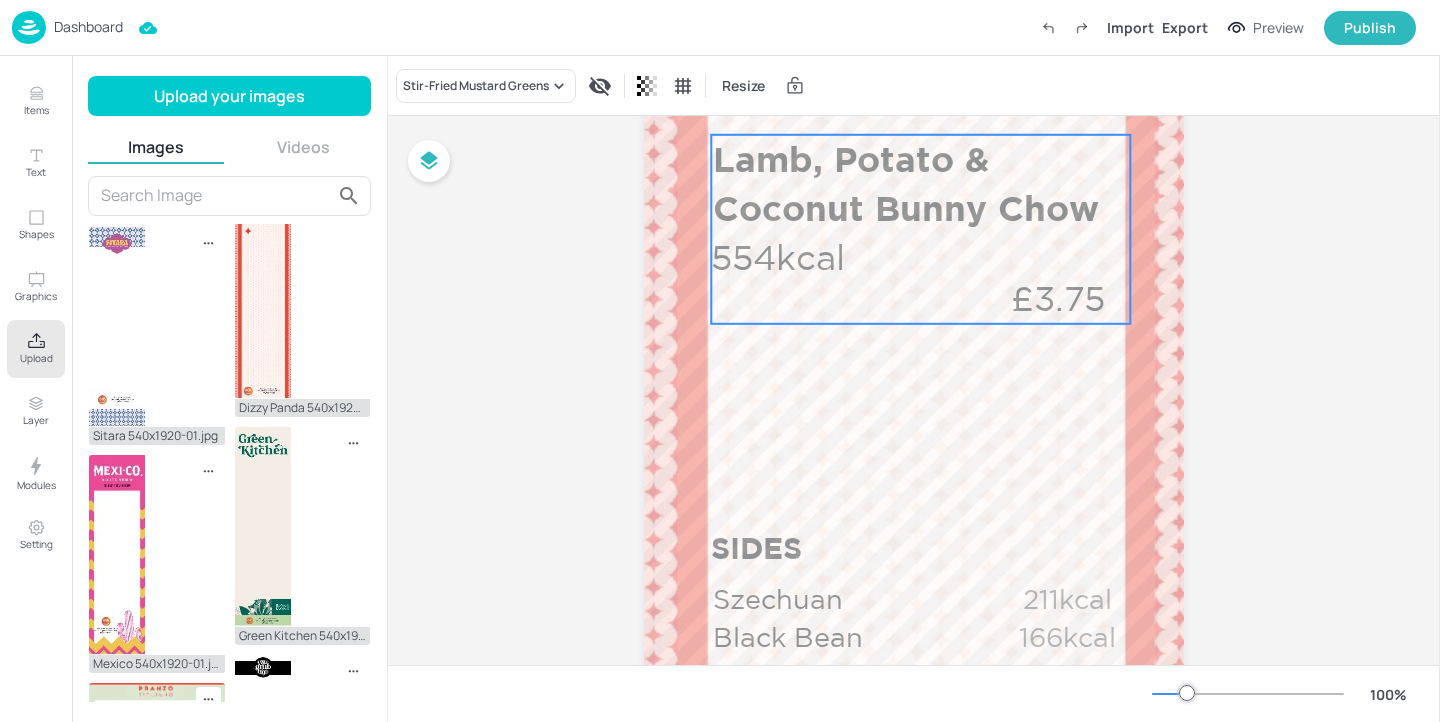 scroll, scrollTop: 823, scrollLeft: 0, axis: vertical 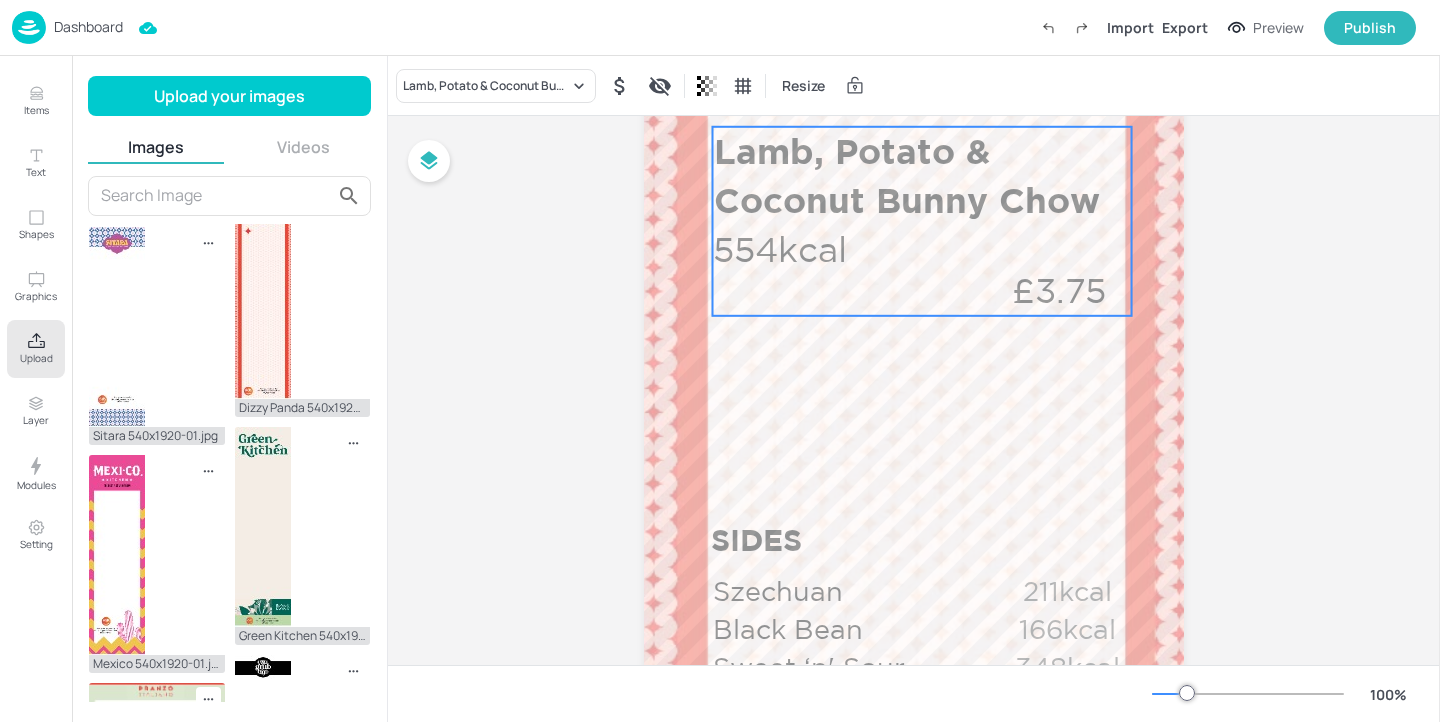 click on "554kcal" at bounding box center (788, 249) 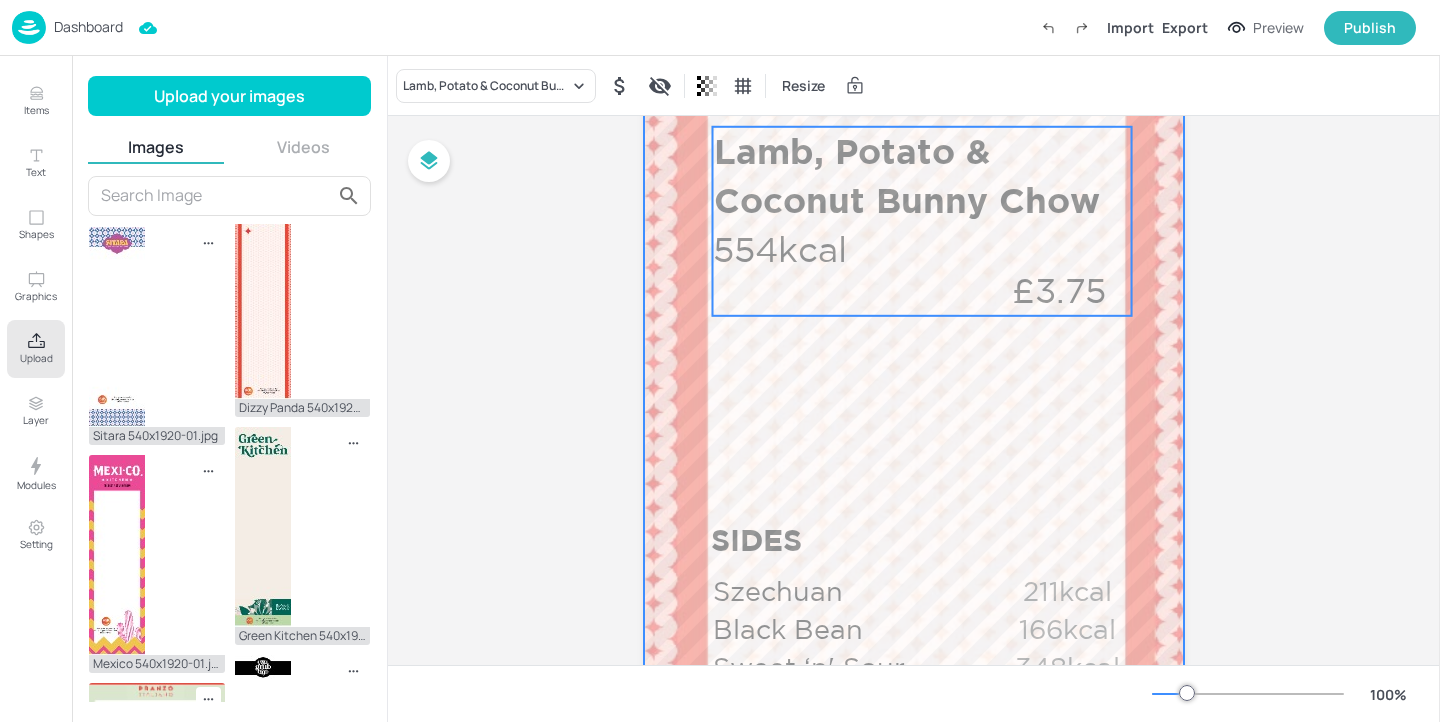 click at bounding box center [914, 317] 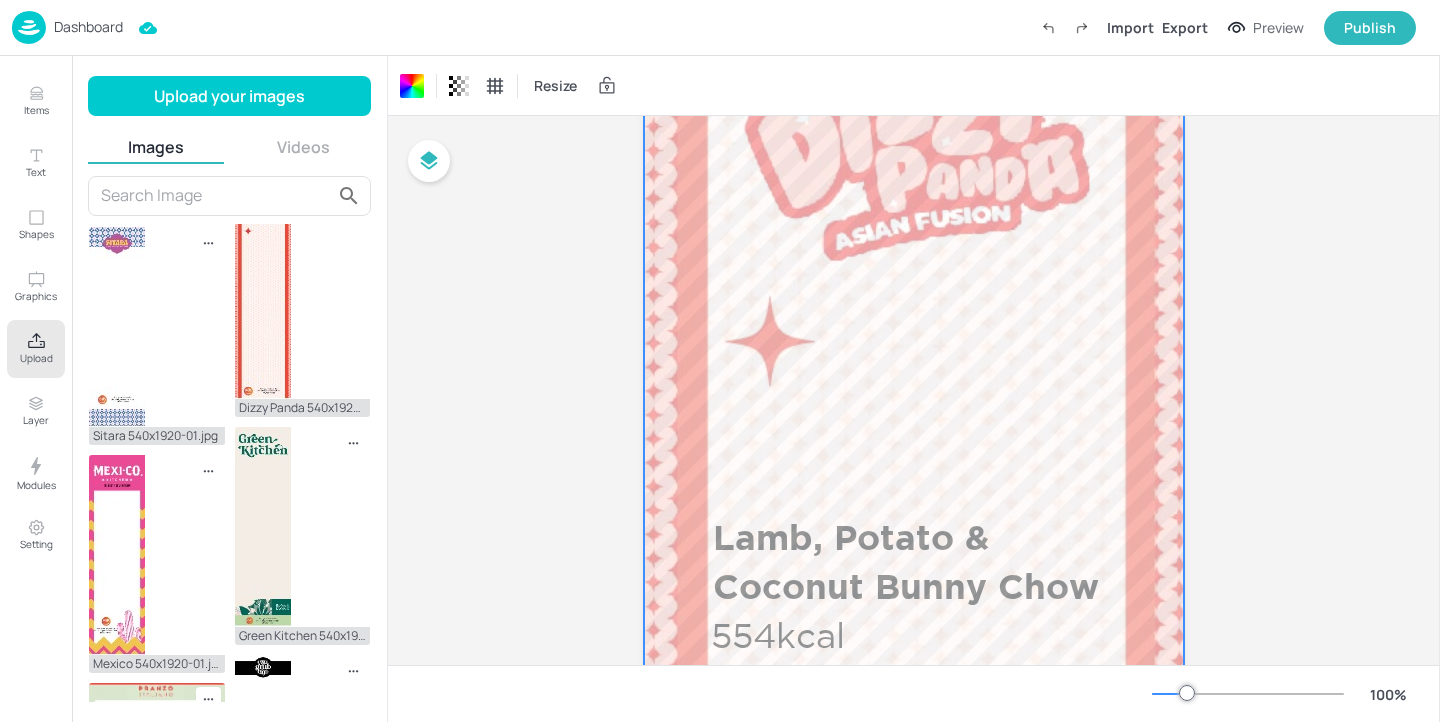 scroll, scrollTop: 429, scrollLeft: 0, axis: vertical 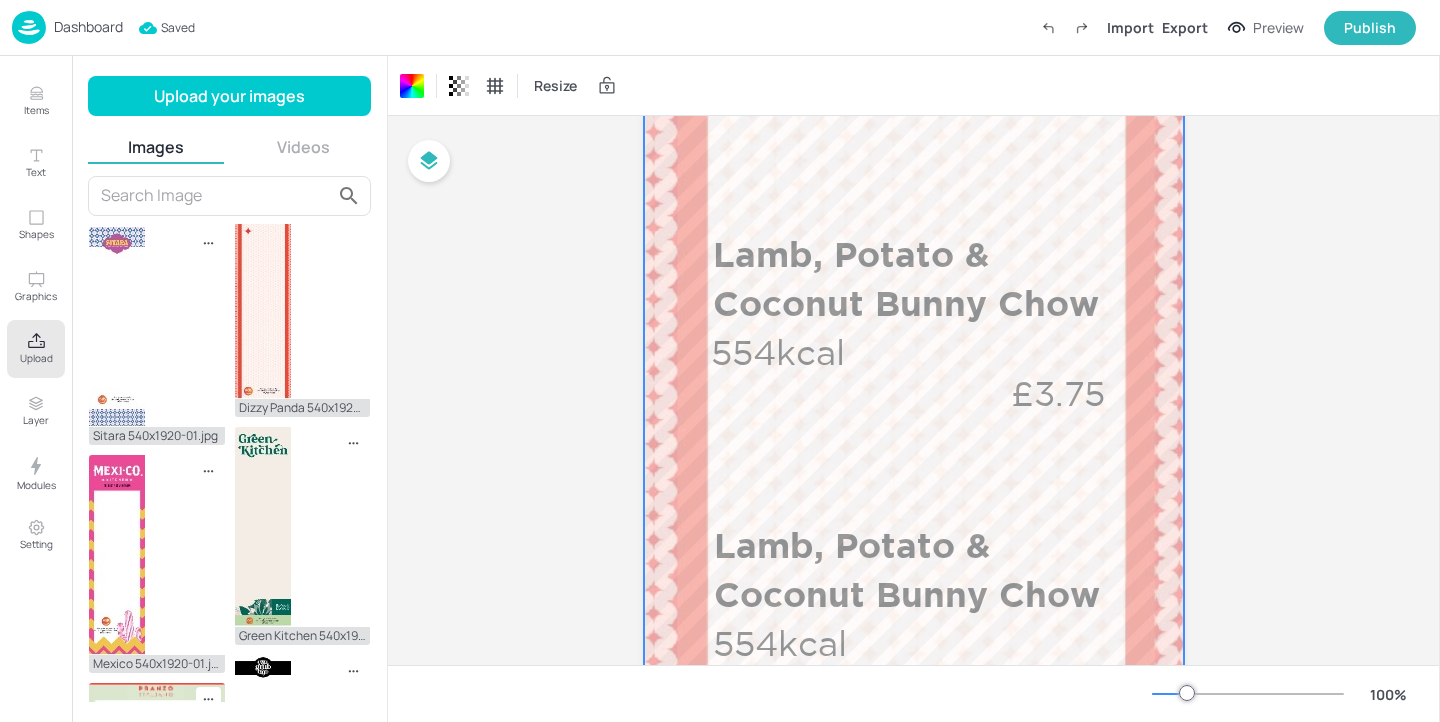click on "Dashboard" at bounding box center [88, 27] 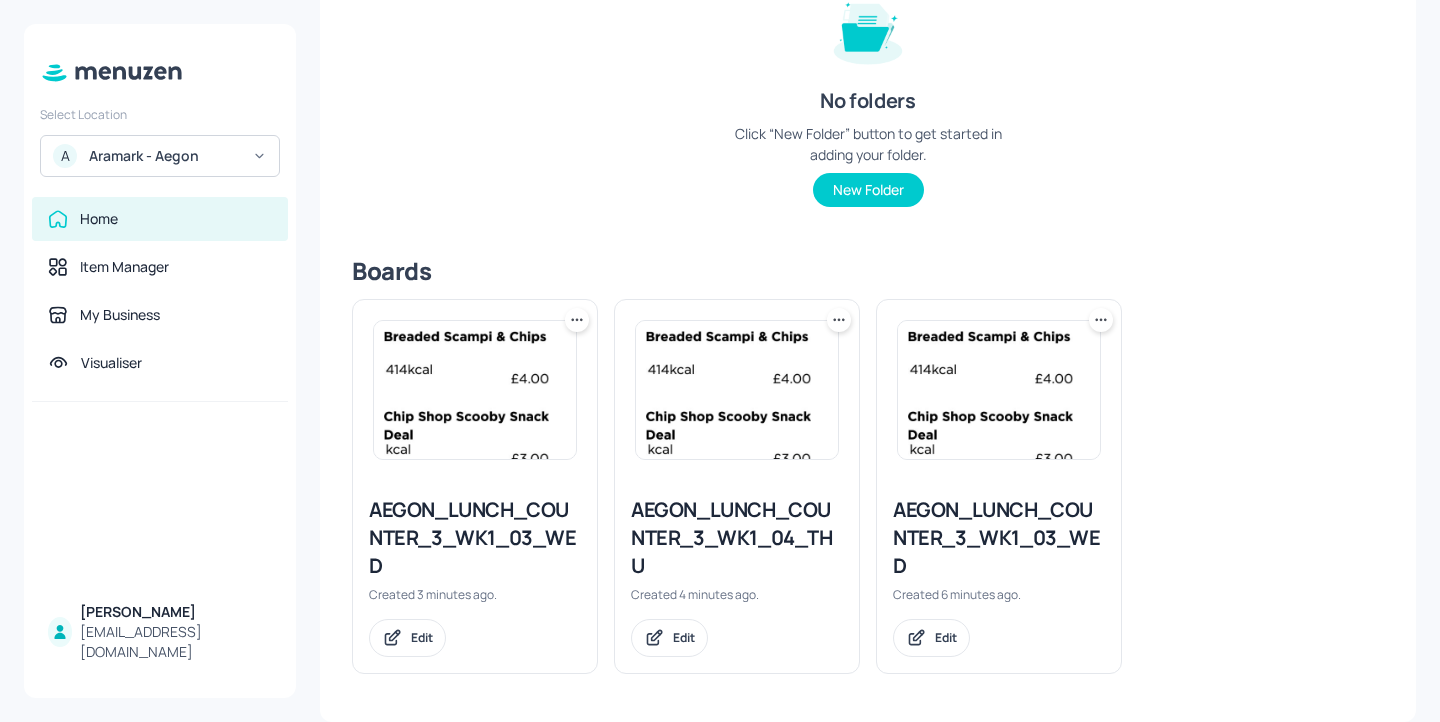 scroll, scrollTop: 0, scrollLeft: 0, axis: both 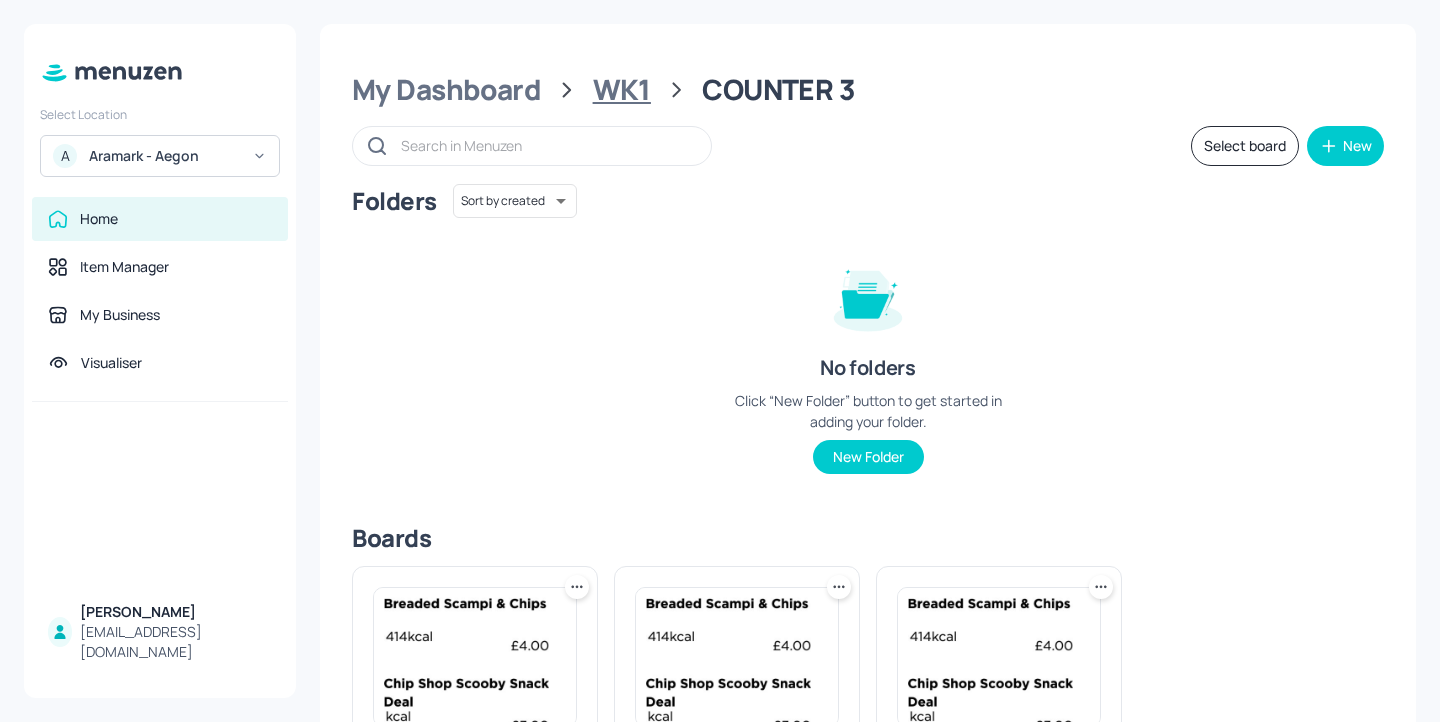 click on "WK1" at bounding box center [622, 90] 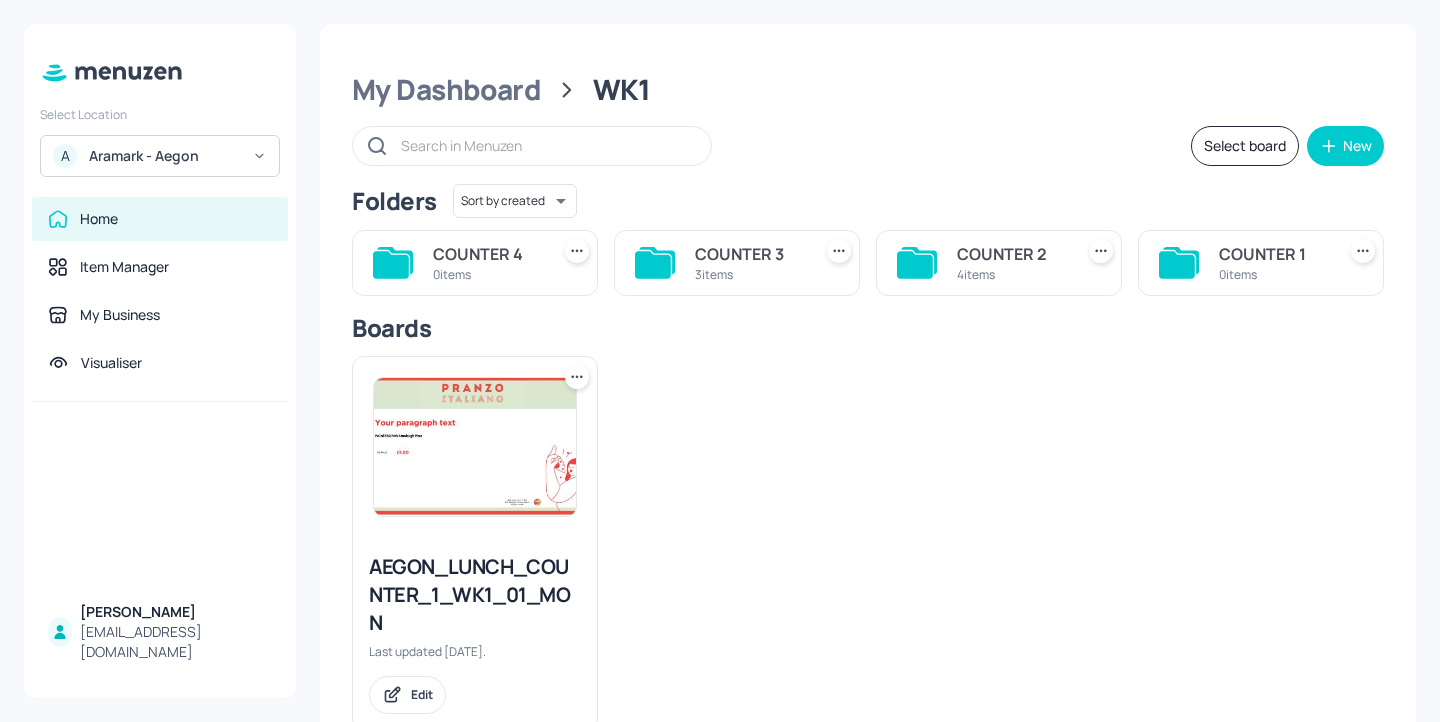 click on "3  items" at bounding box center [749, 274] 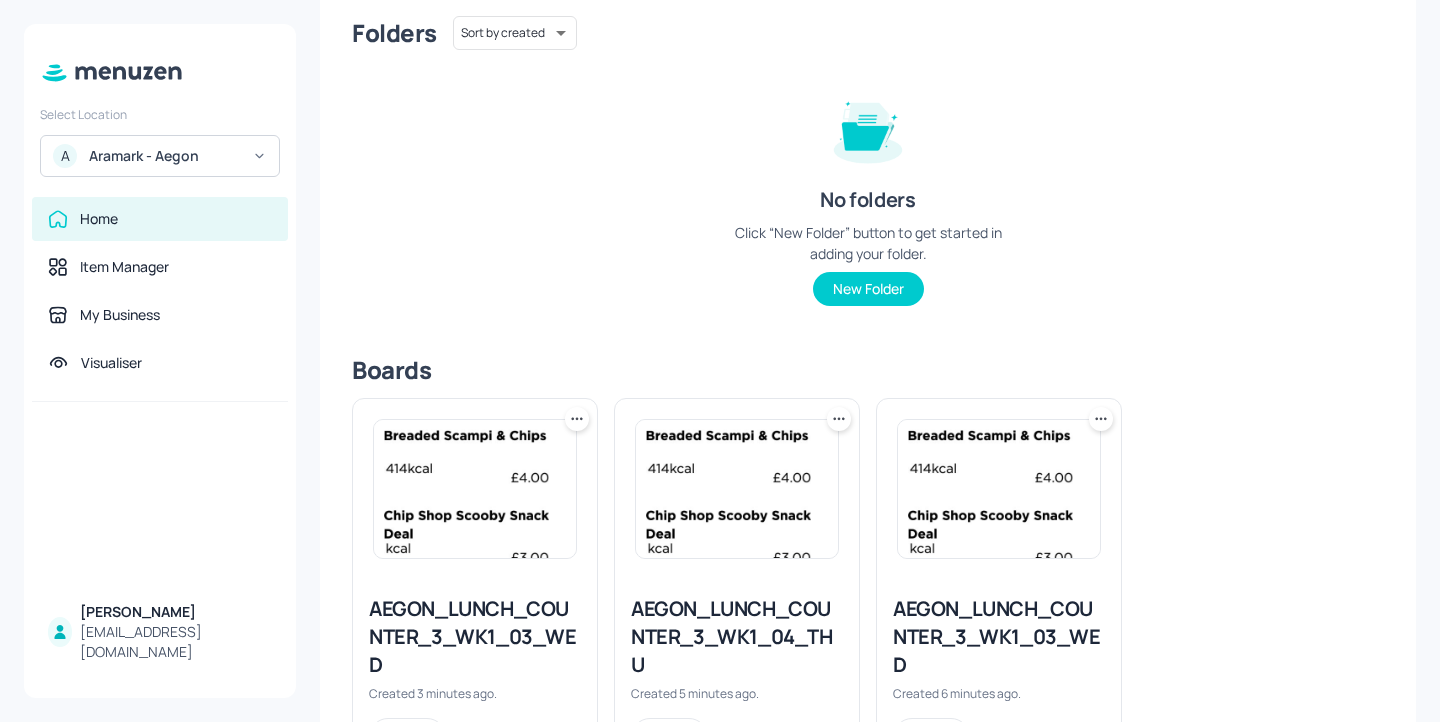 scroll, scrollTop: 267, scrollLeft: 0, axis: vertical 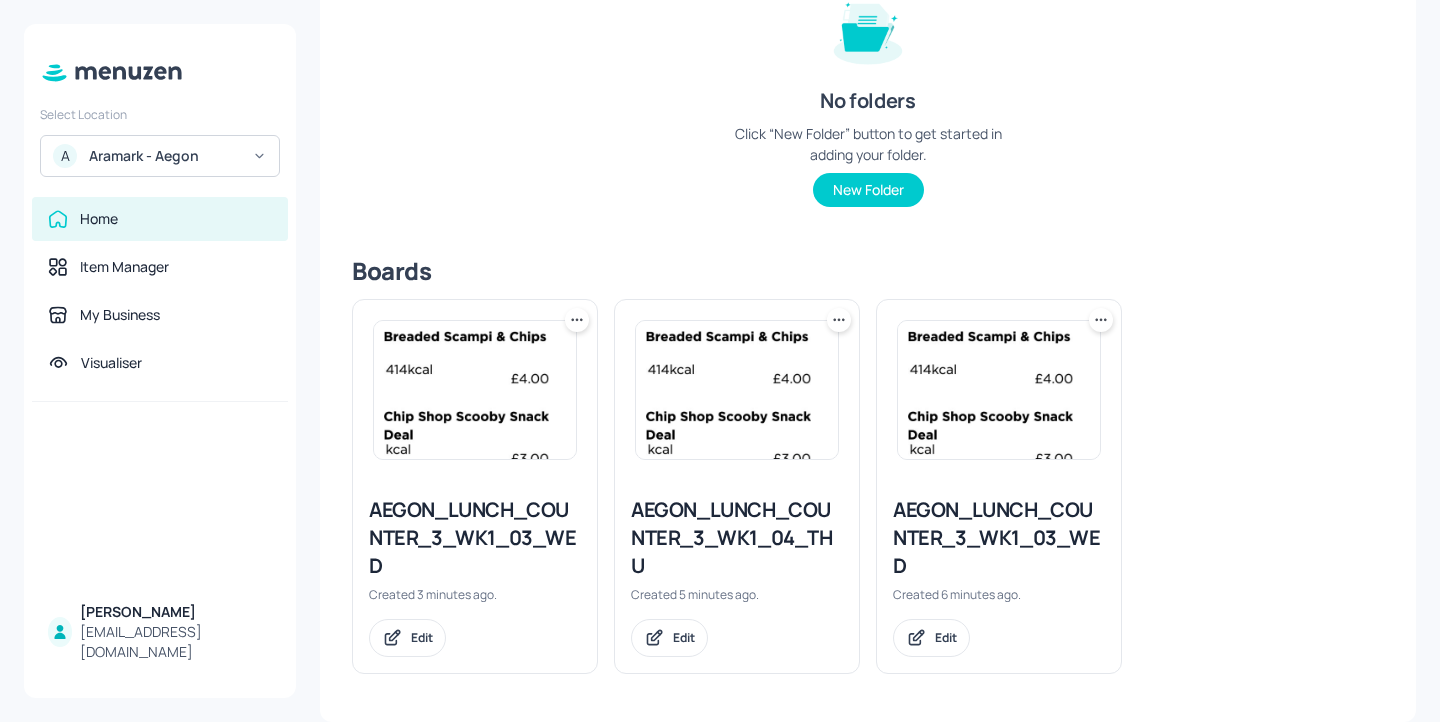 click 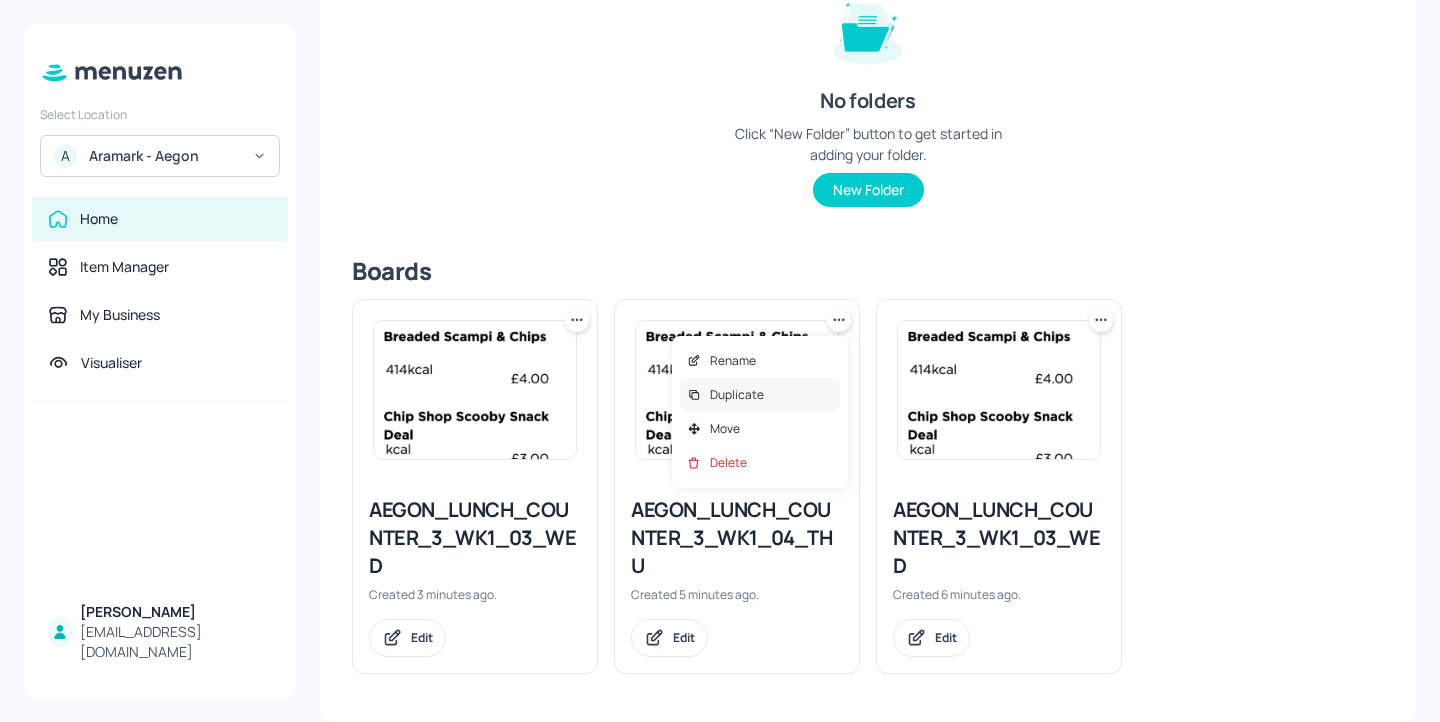 click on "Duplicate" at bounding box center (760, 395) 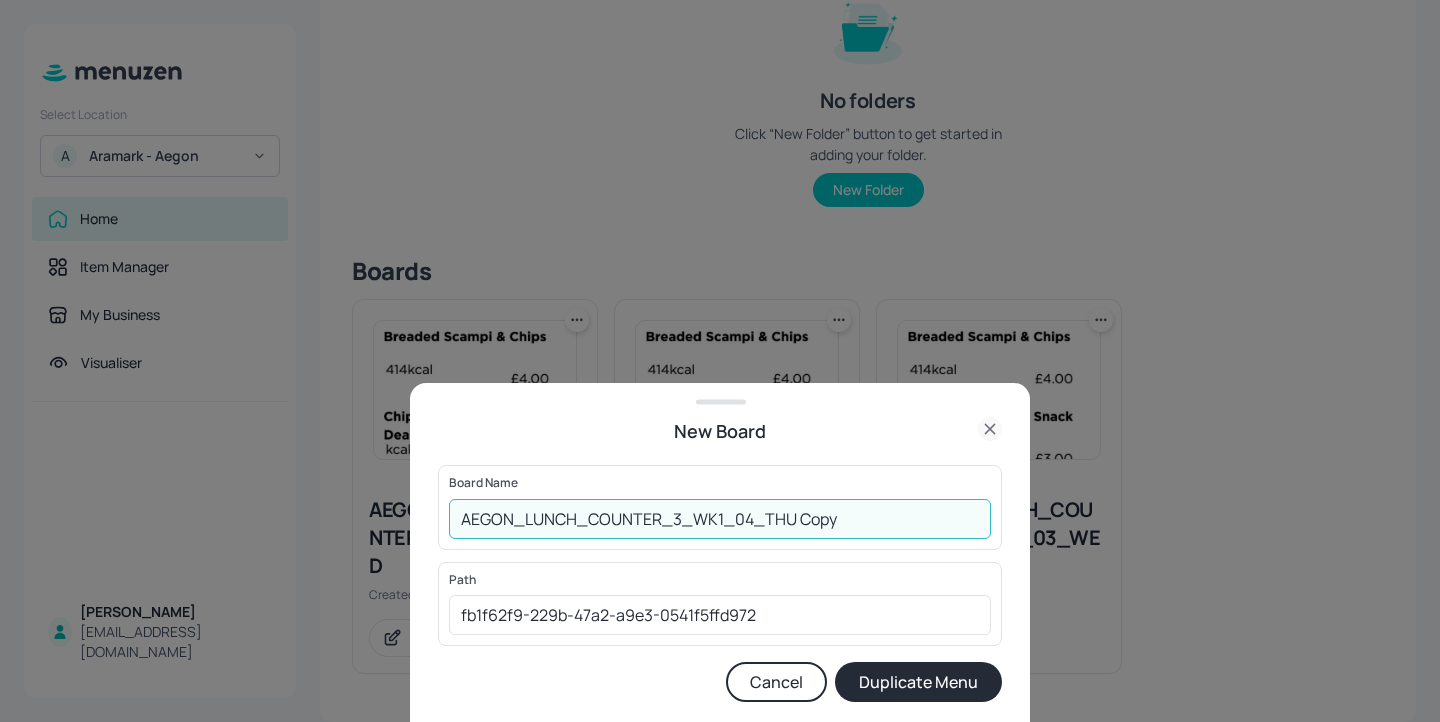 click on "AEGON_LUNCH_COUNTER_3_WK1_04_THU Copy" at bounding box center [720, 519] 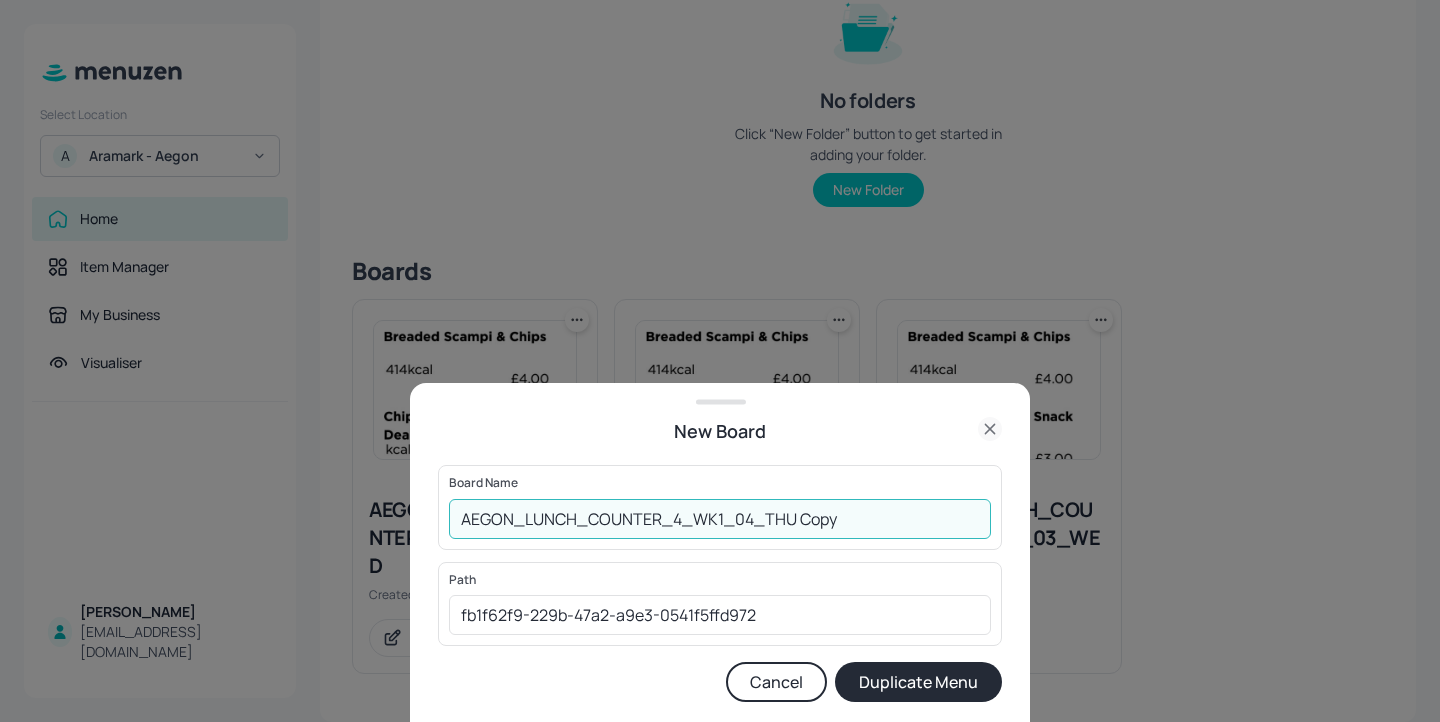 drag, startPoint x: 874, startPoint y: 518, endPoint x: 744, endPoint y: 518, distance: 130 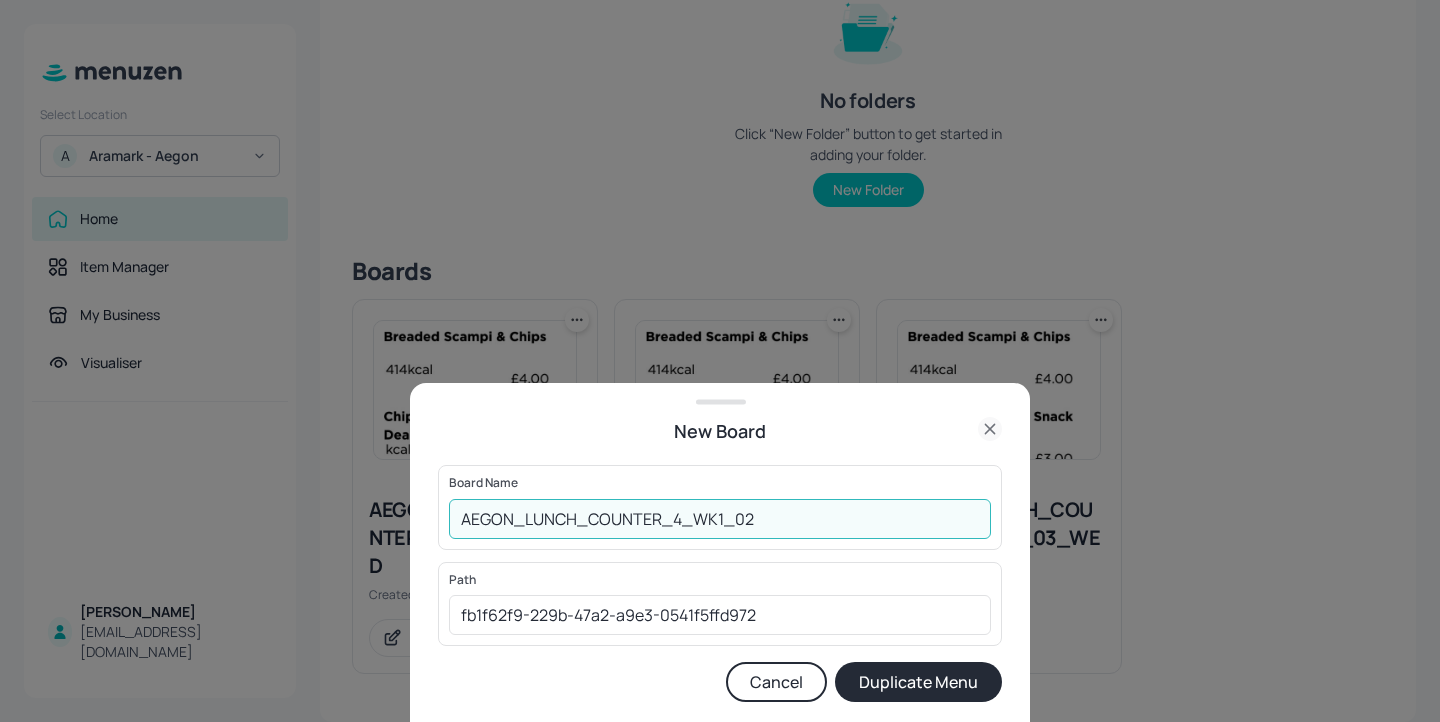 click on "AEGON_LUNCH_COUNTER_4_WK1_02" at bounding box center (720, 519) 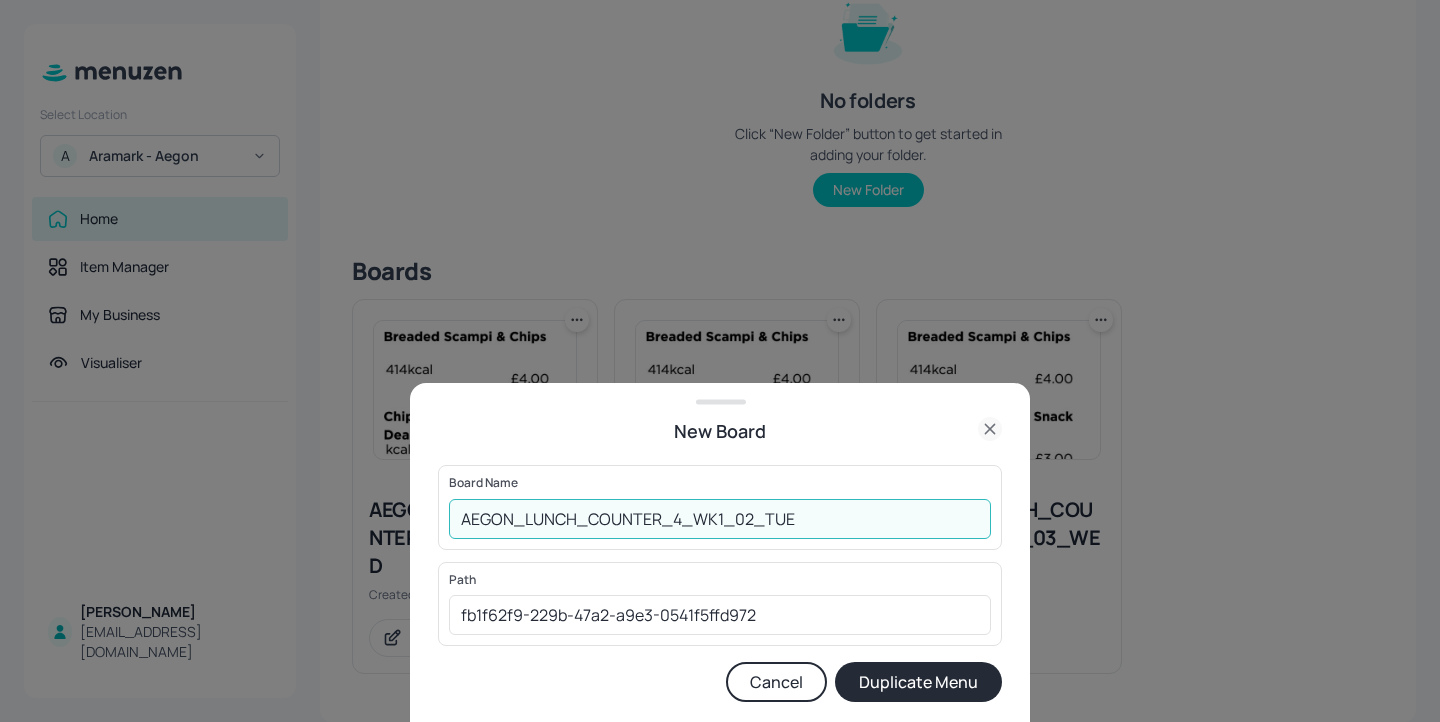 type on "AEGON_LUNCH_COUNTER_4_WK1_02_TUE" 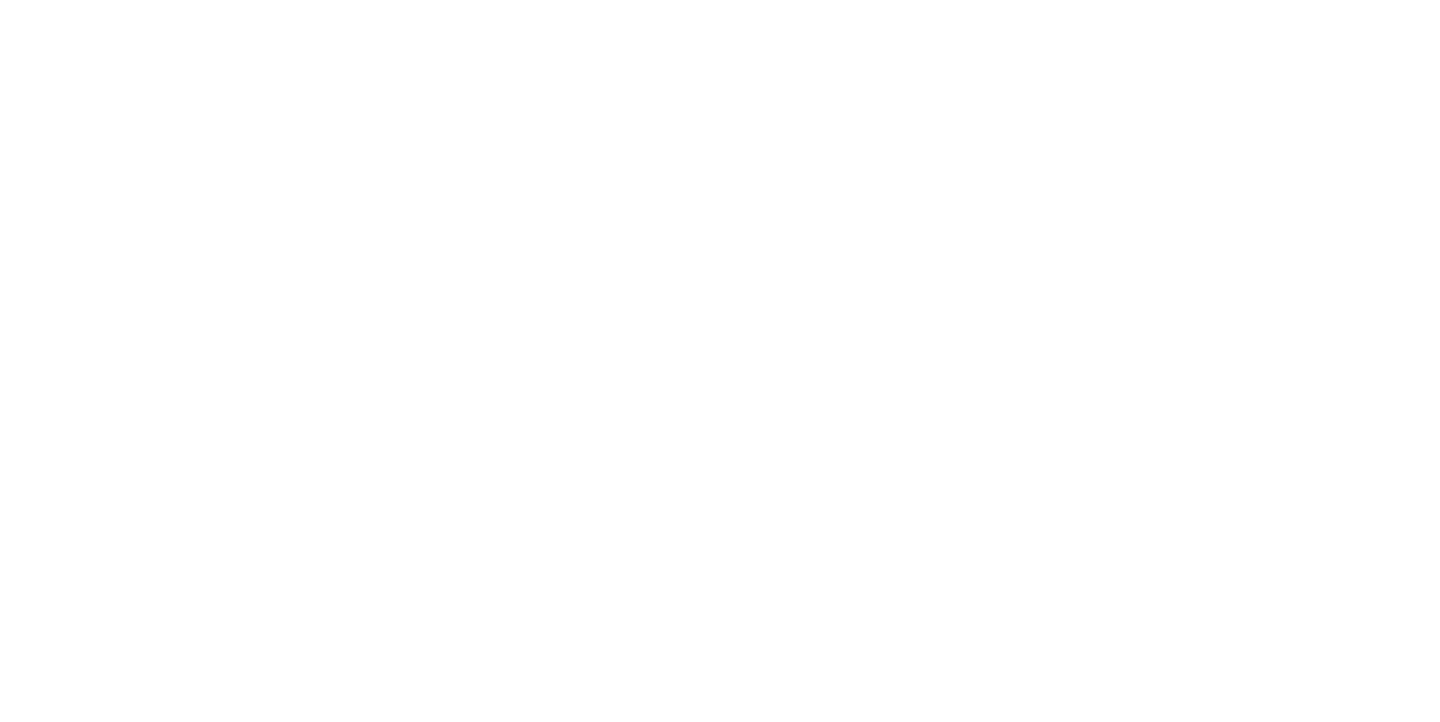 scroll, scrollTop: 0, scrollLeft: 0, axis: both 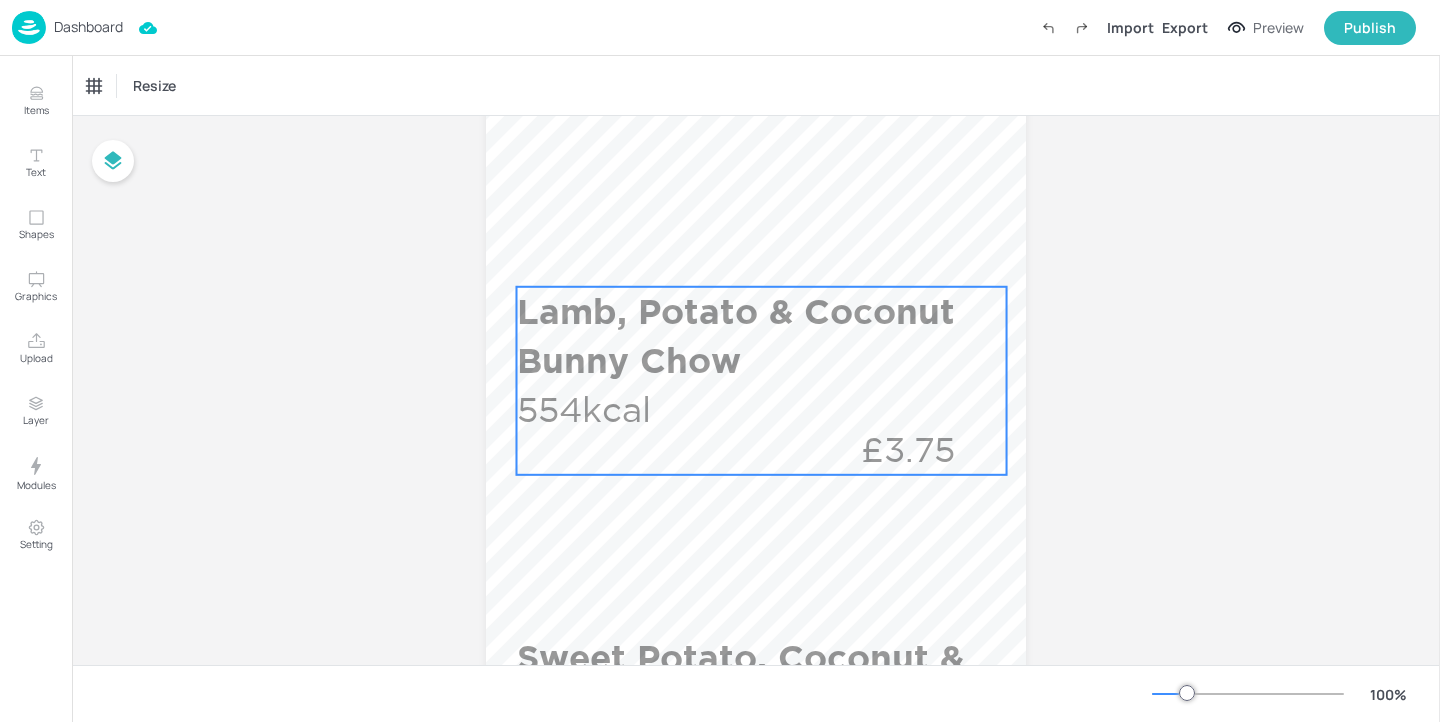 click on "Lamb, Potato & Coconut Bunny Chow" at bounding box center (757, 336) 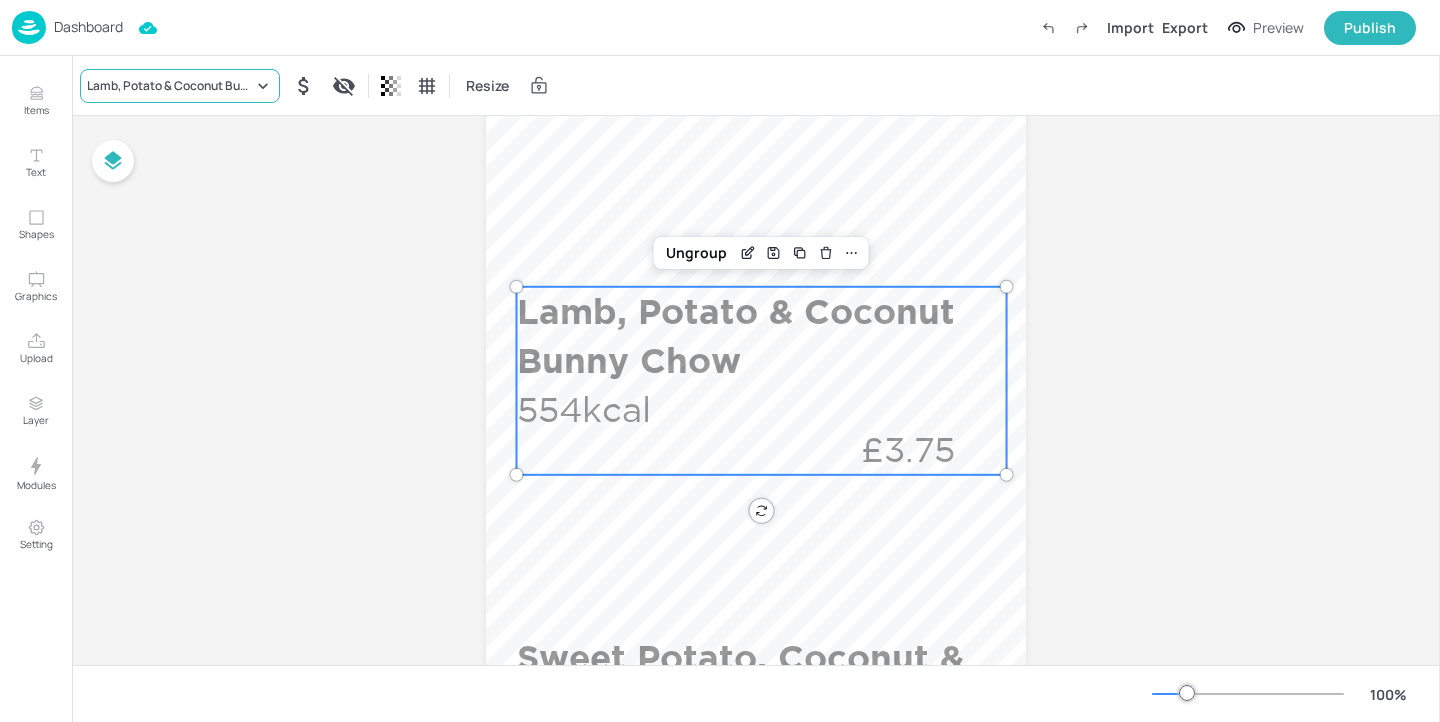click on "Lamb, Potato & Coconut Bunny Chow" at bounding box center (170, 86) 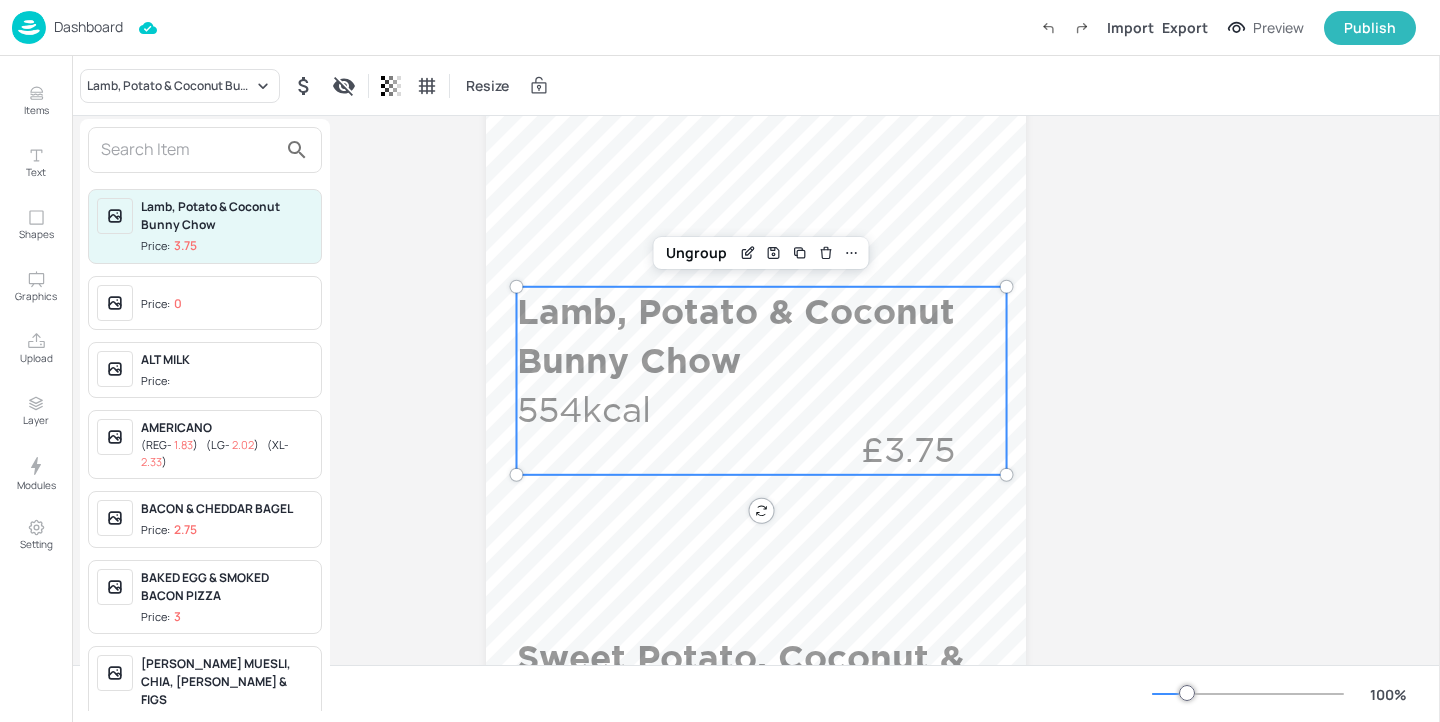 click at bounding box center (189, 150) 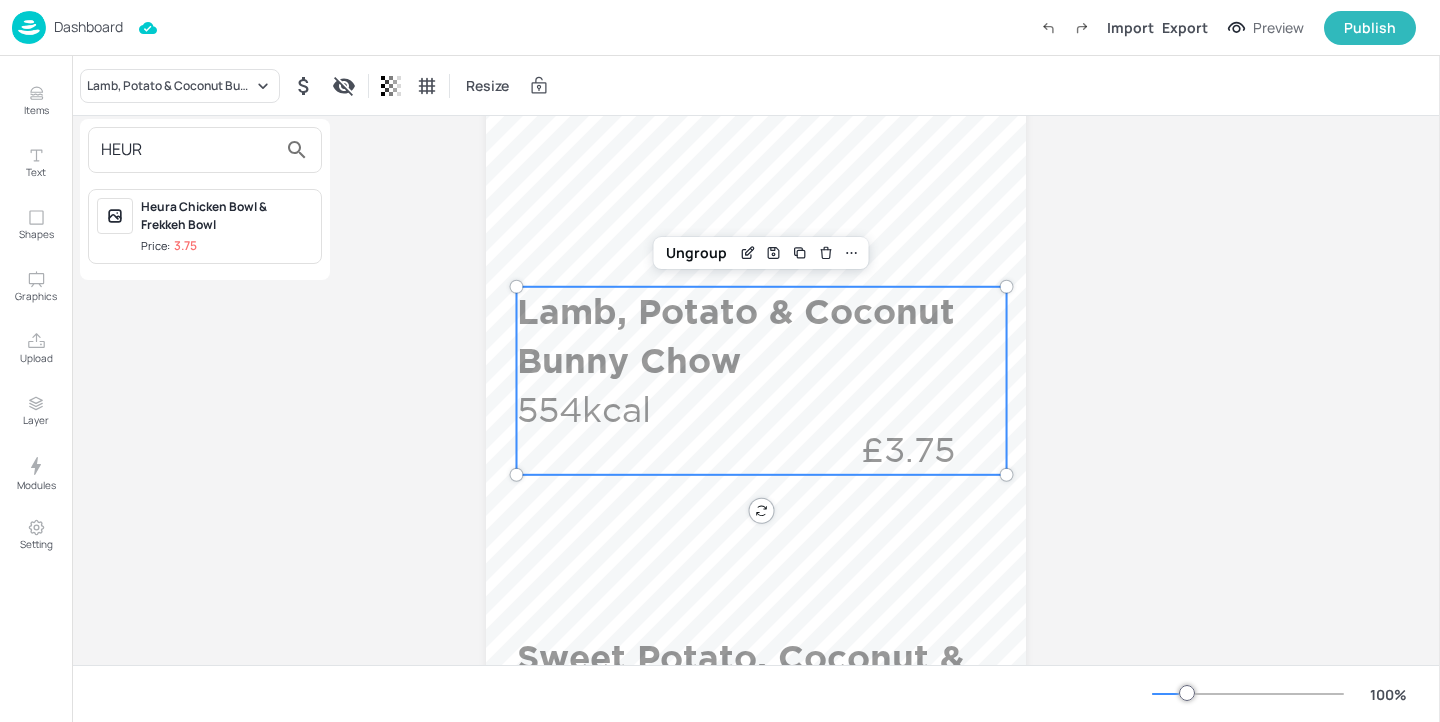 type on "HEUR" 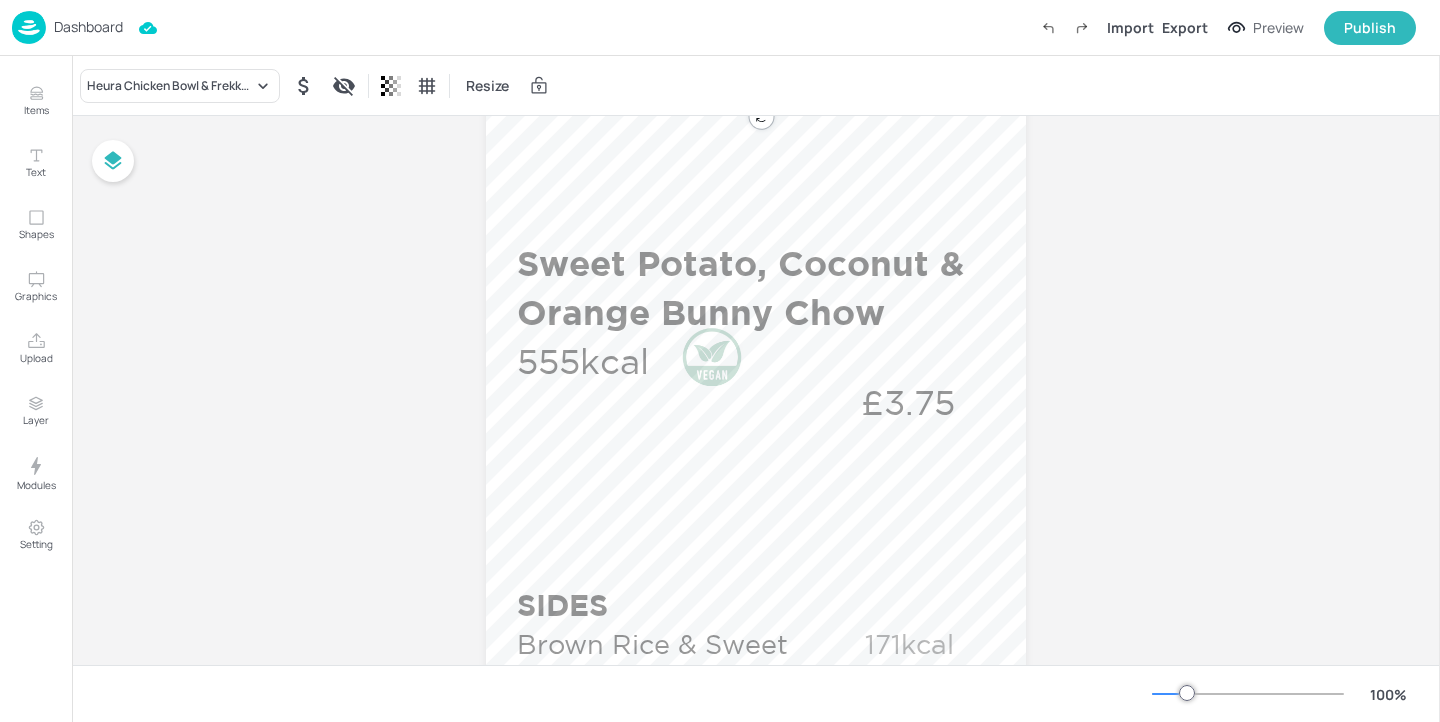 scroll, scrollTop: 809, scrollLeft: 0, axis: vertical 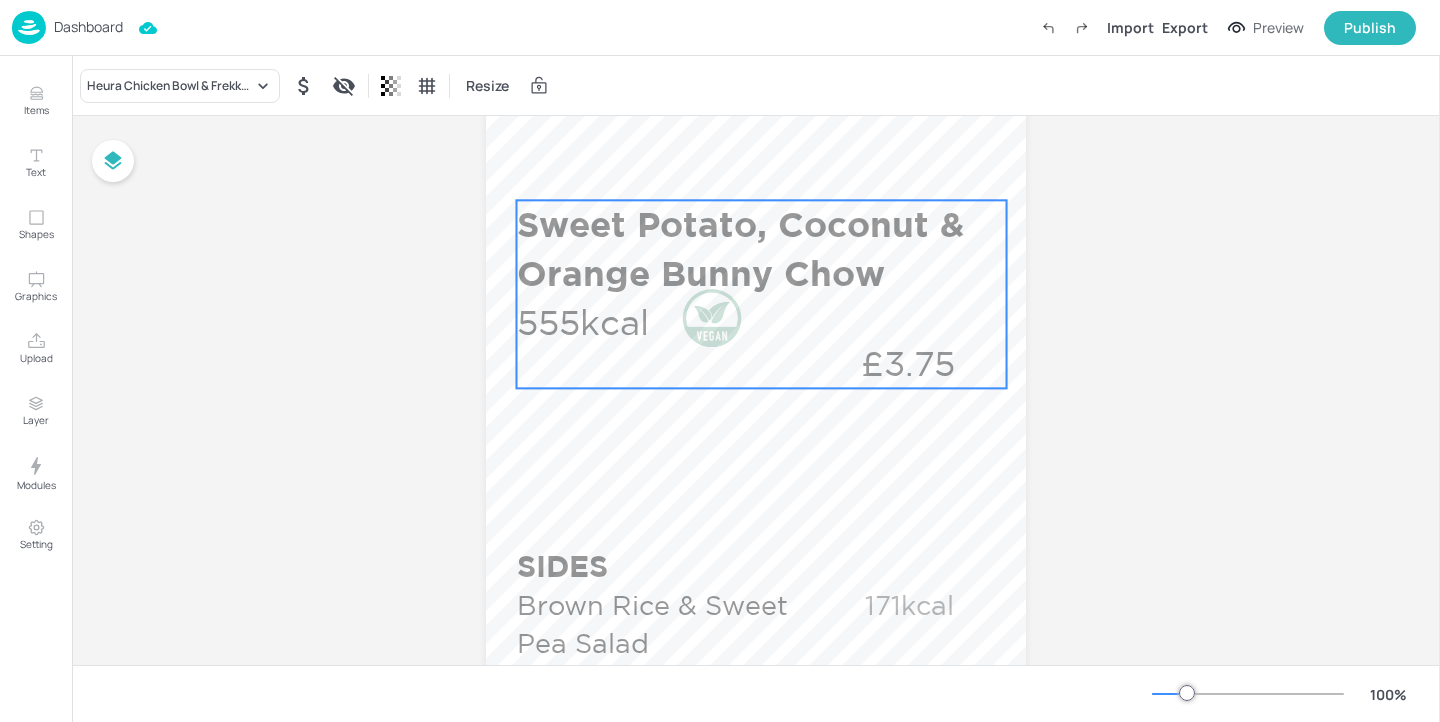 click on "Sweet Potato, Coconut & Orange Bunny Chow" at bounding box center (757, 249) 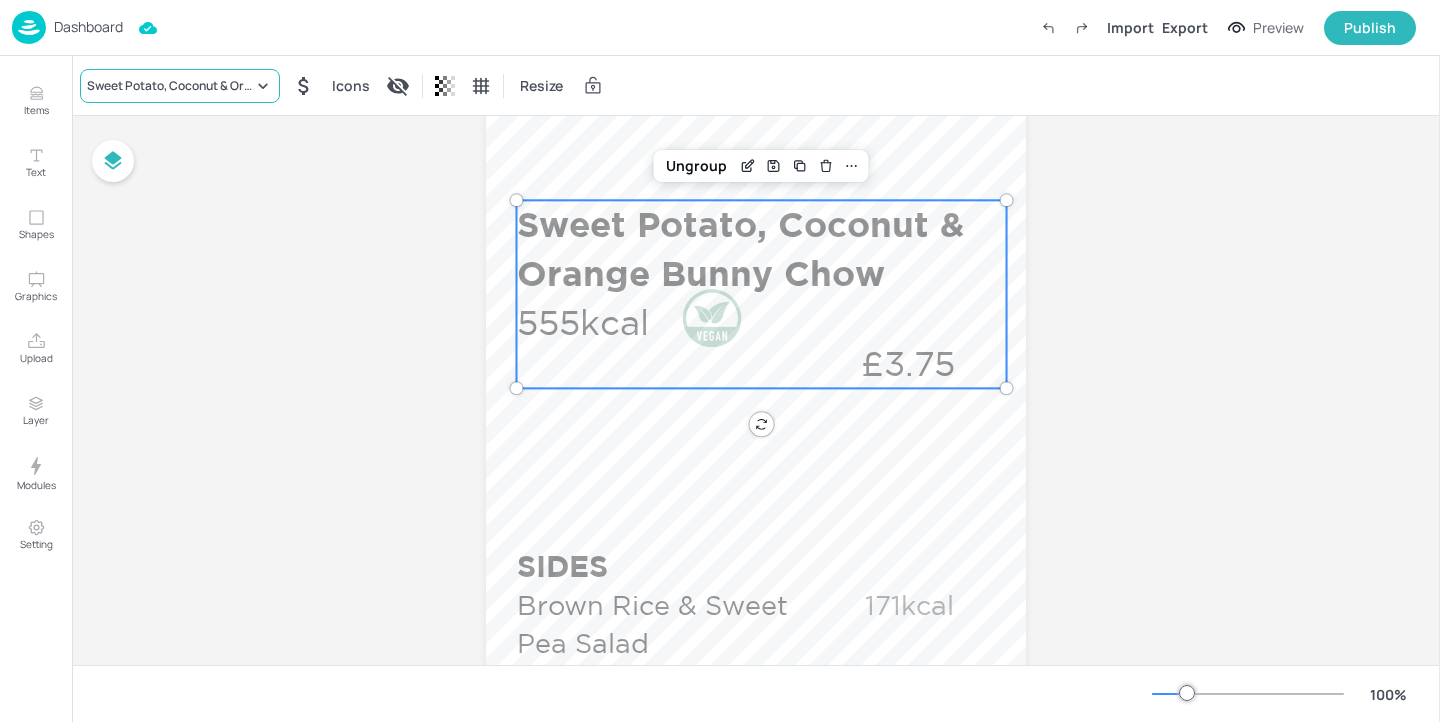 click on "Sweet Potato, Coconut & Orange Bunny Chow" at bounding box center (170, 86) 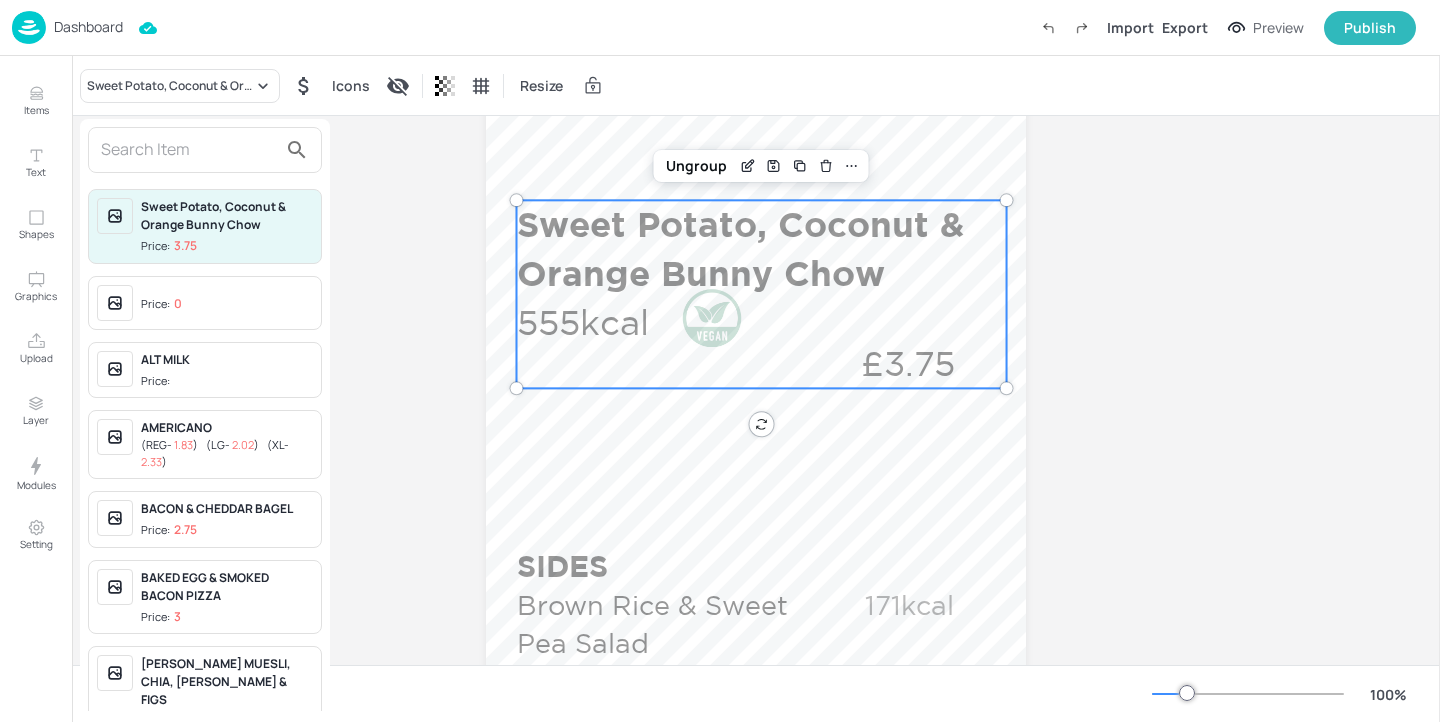 click at bounding box center (189, 150) 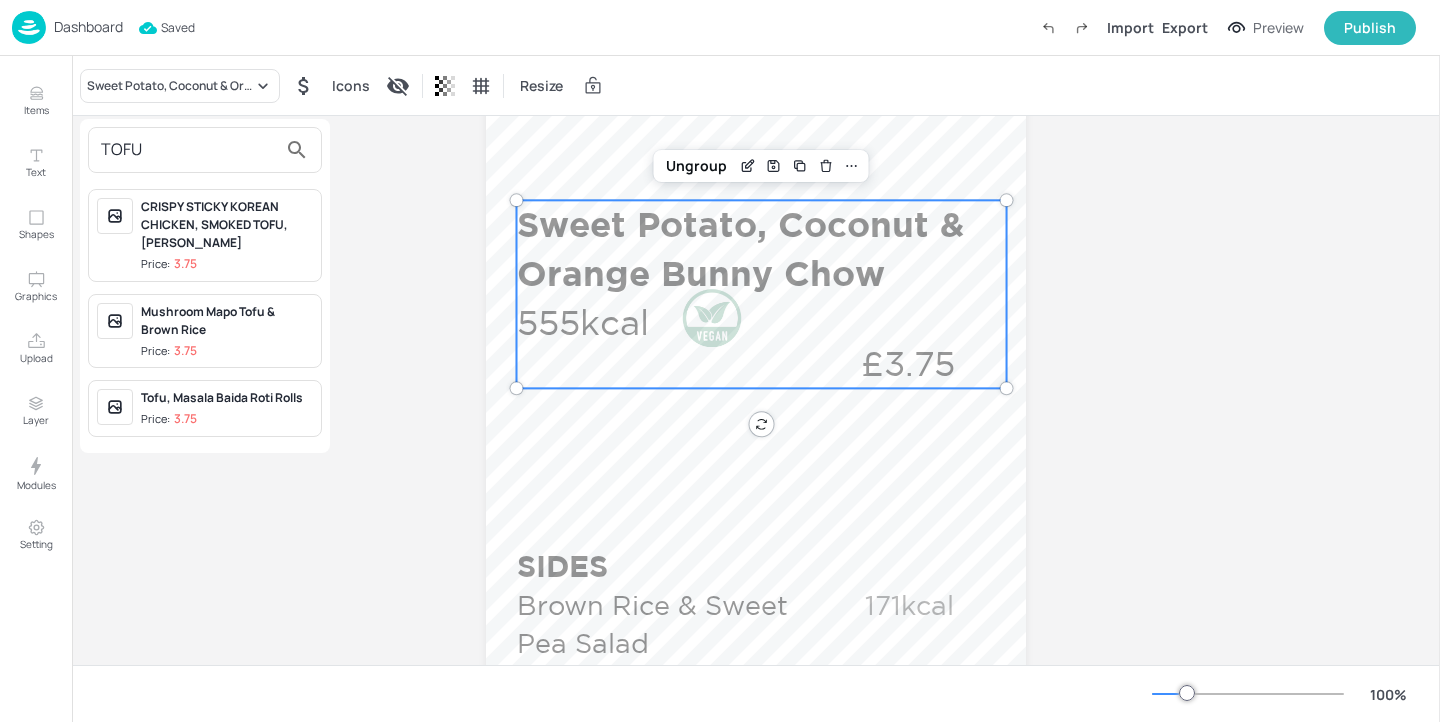 type on "TOFU" 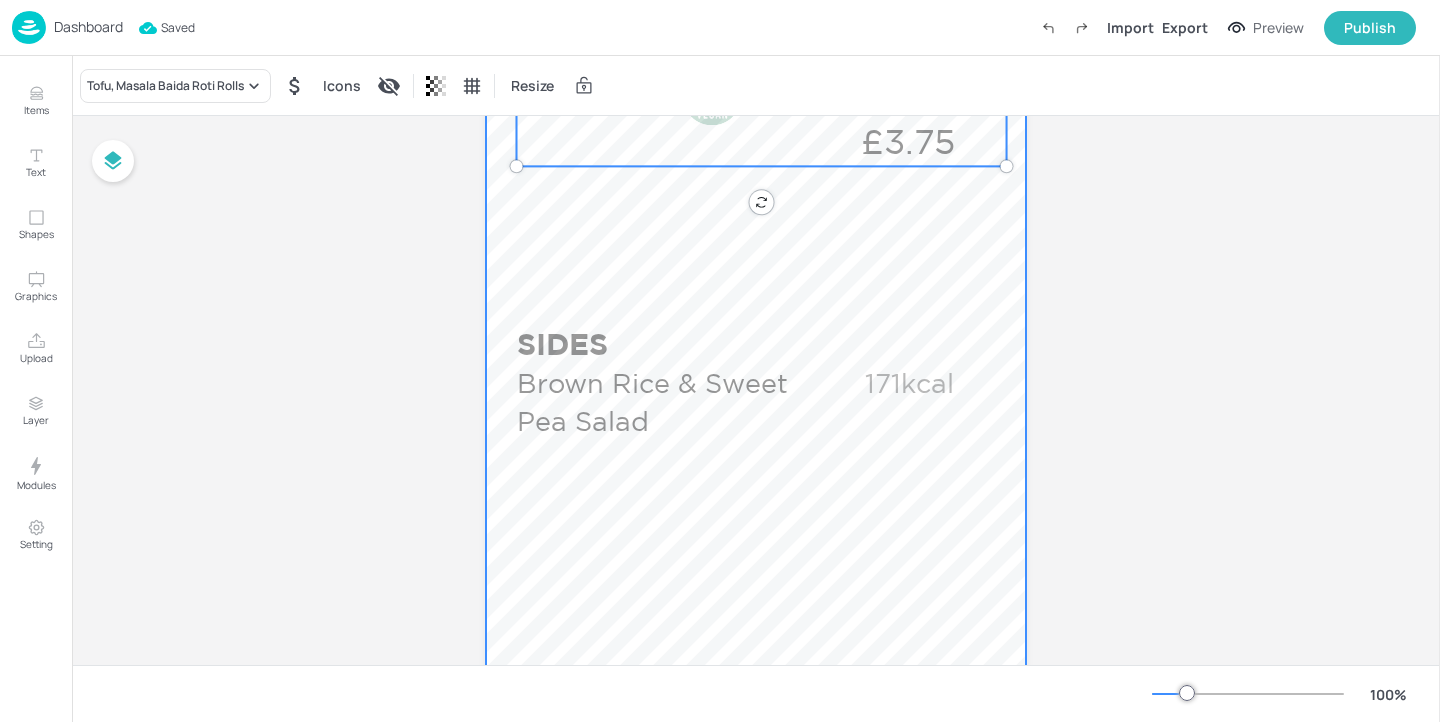 scroll, scrollTop: 1141, scrollLeft: 0, axis: vertical 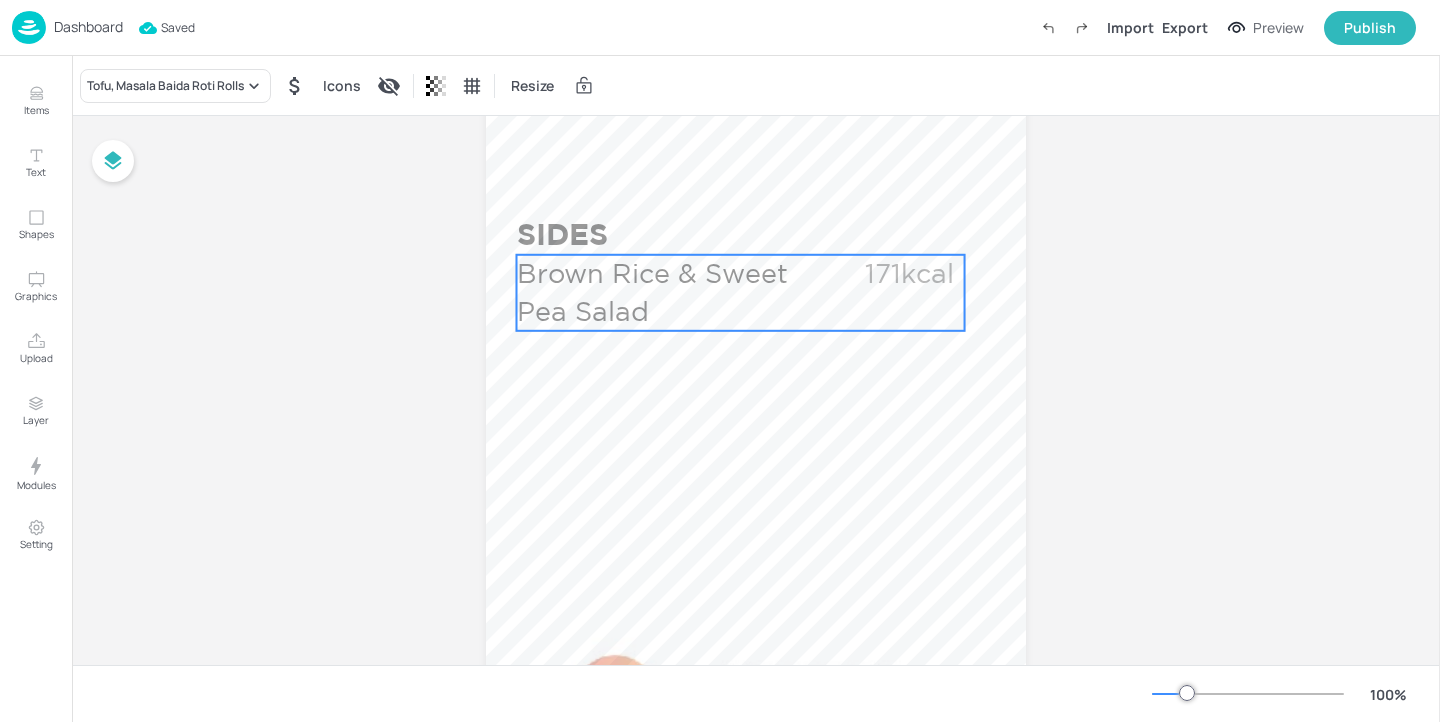click on "Brown Rice & Sweet Pea Salad" at bounding box center (669, 293) 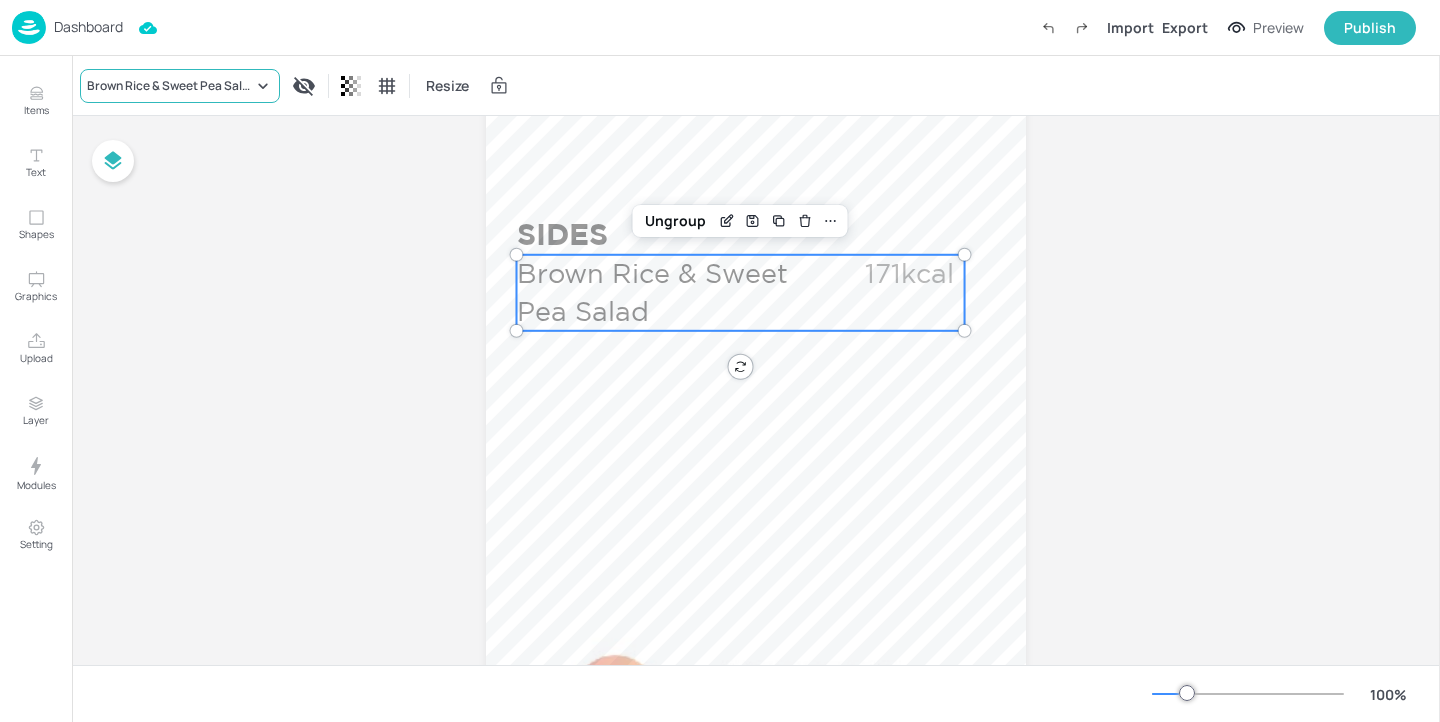 click on "Brown Rice & Sweet Pea Salad" at bounding box center [170, 86] 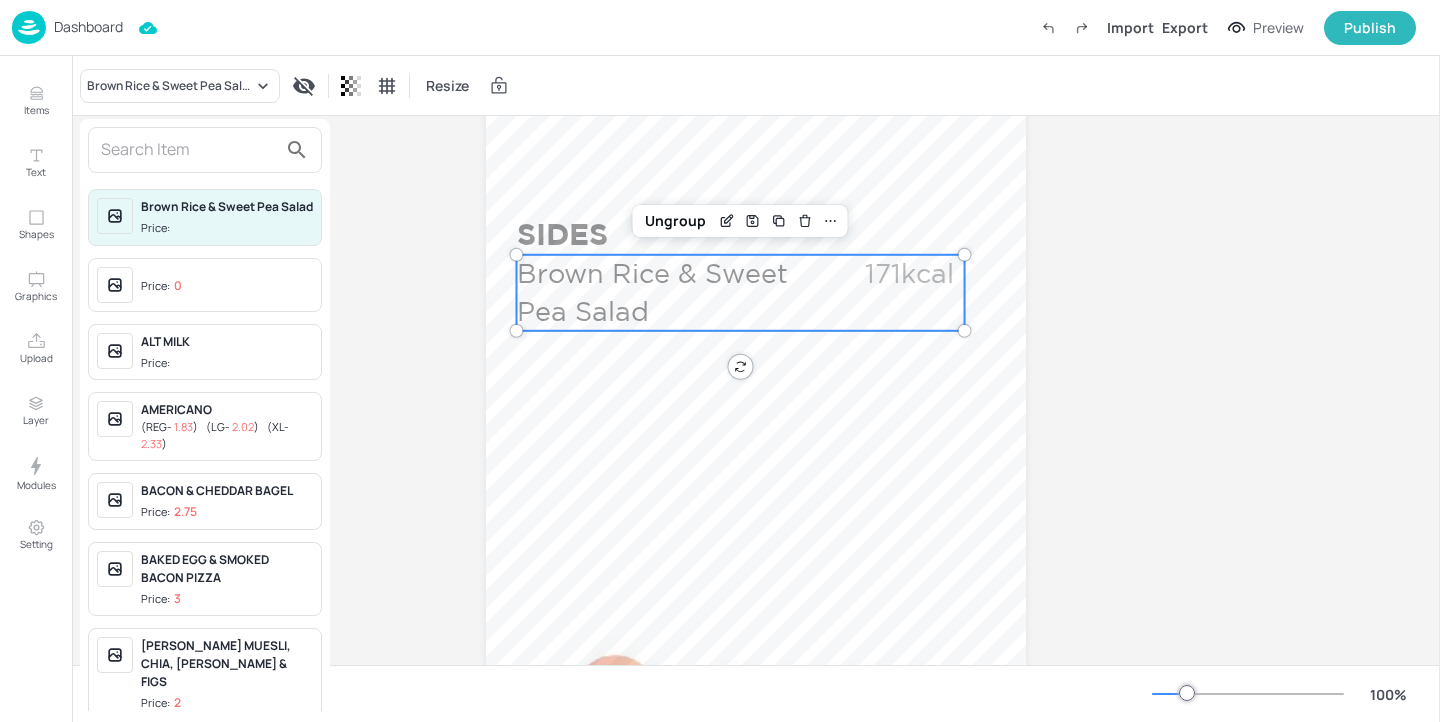 click at bounding box center [189, 150] 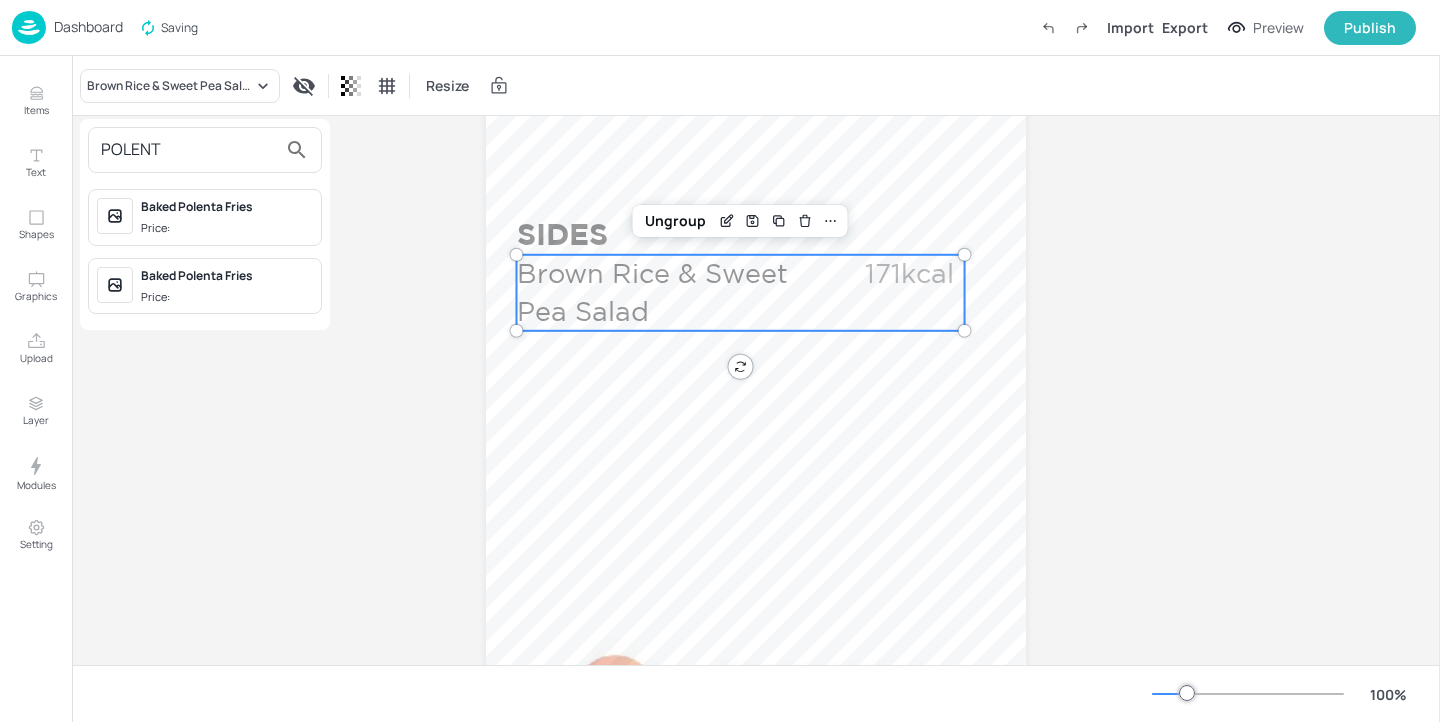 type on "POLENT" 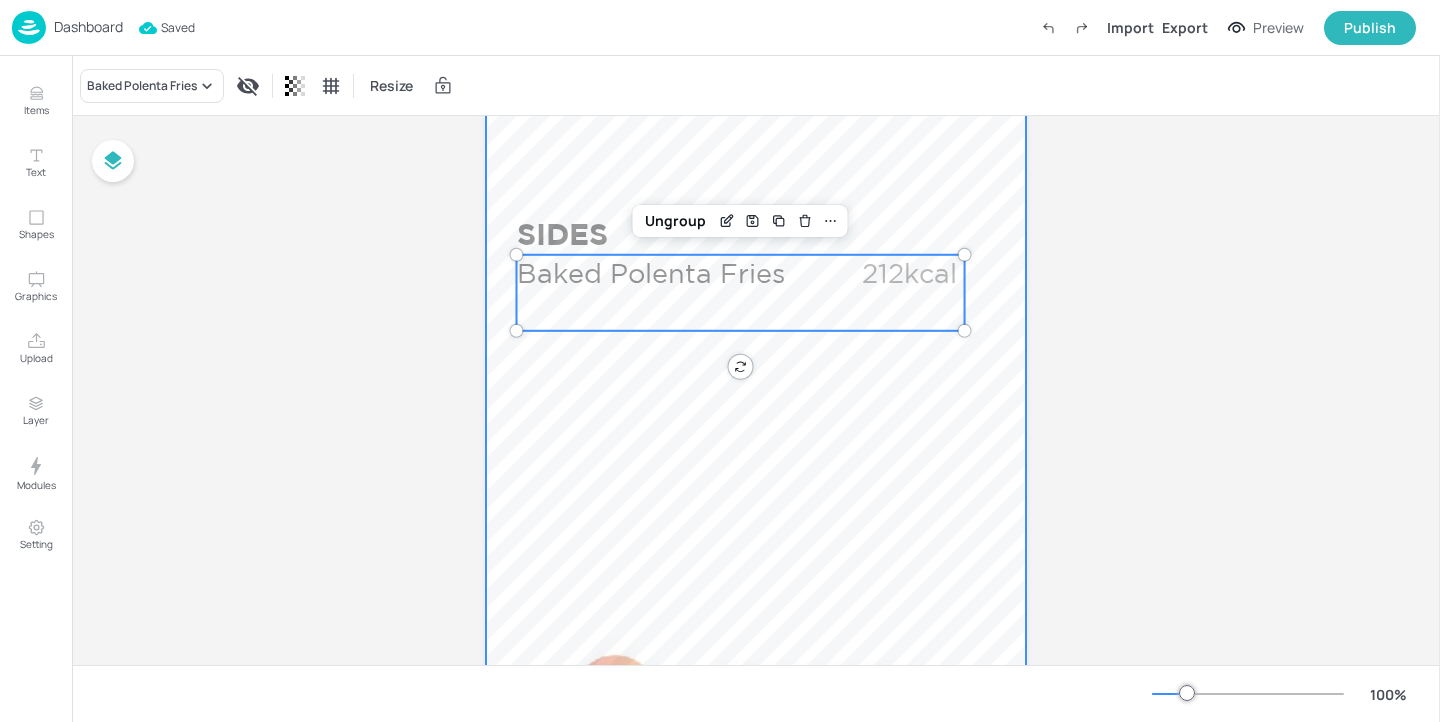click at bounding box center [756, -1] 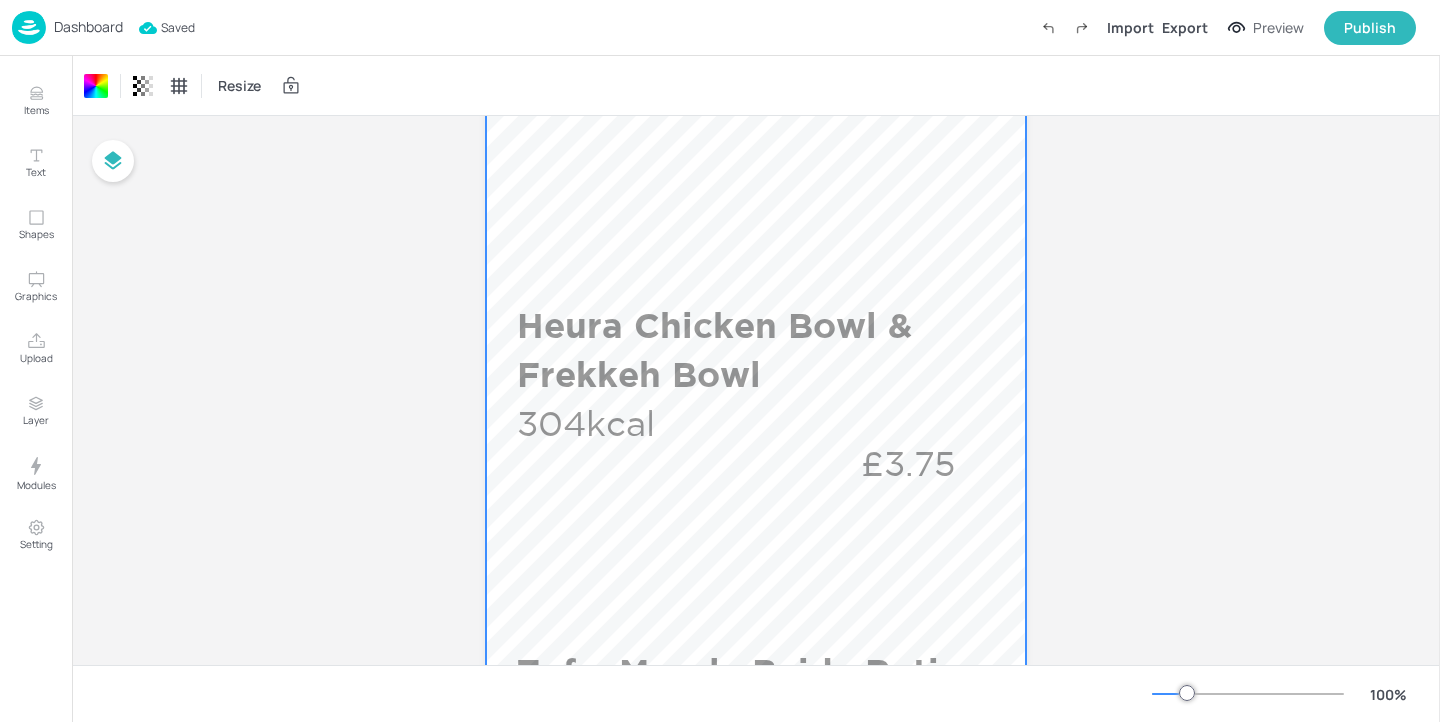 scroll, scrollTop: 0, scrollLeft: 0, axis: both 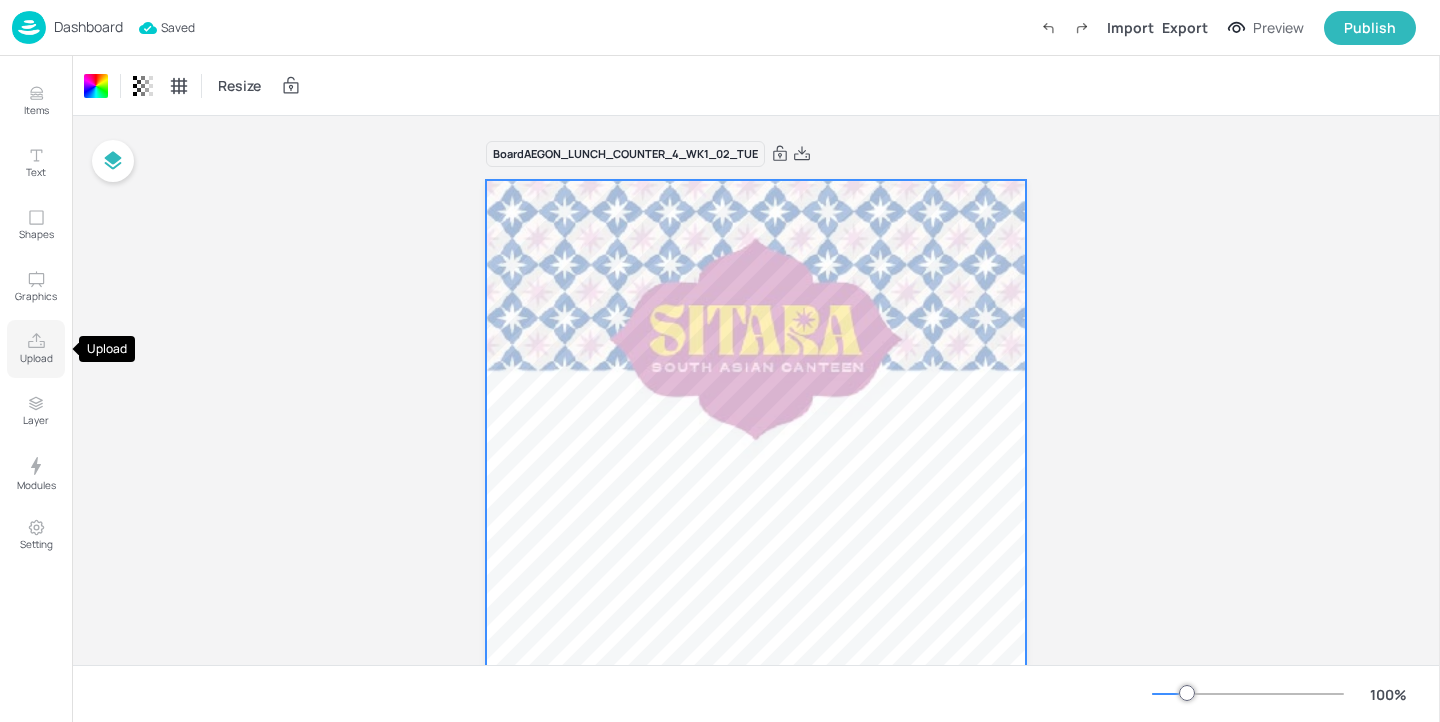 click on "Upload" at bounding box center (36, 358) 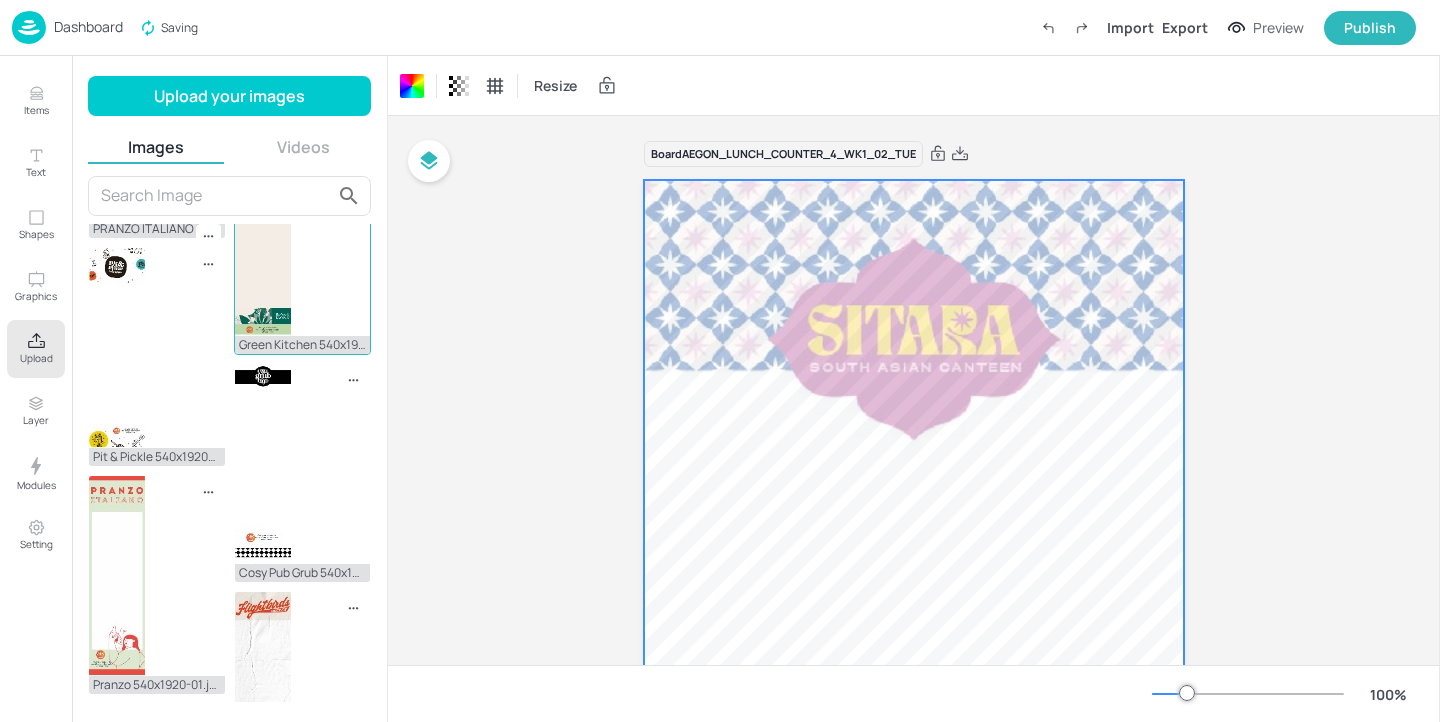 scroll, scrollTop: 96, scrollLeft: 0, axis: vertical 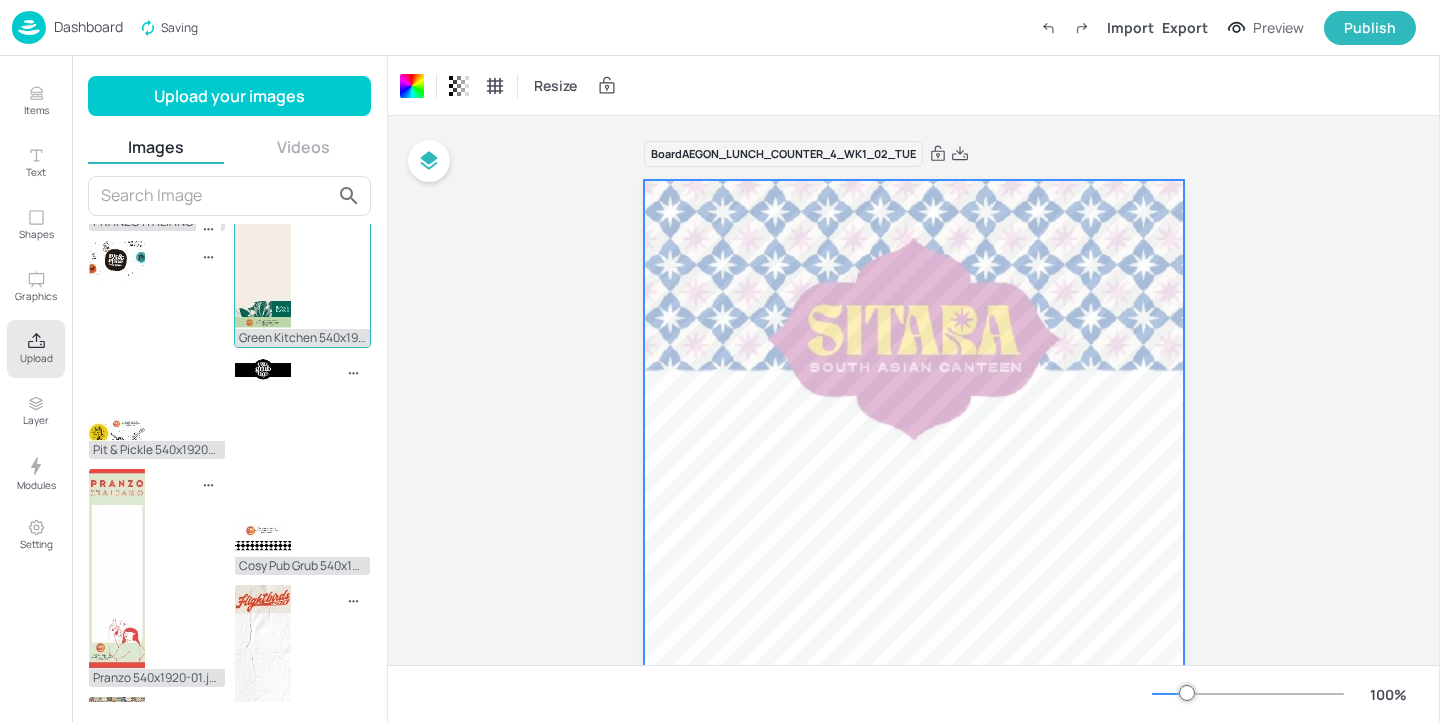 click at bounding box center [263, 229] 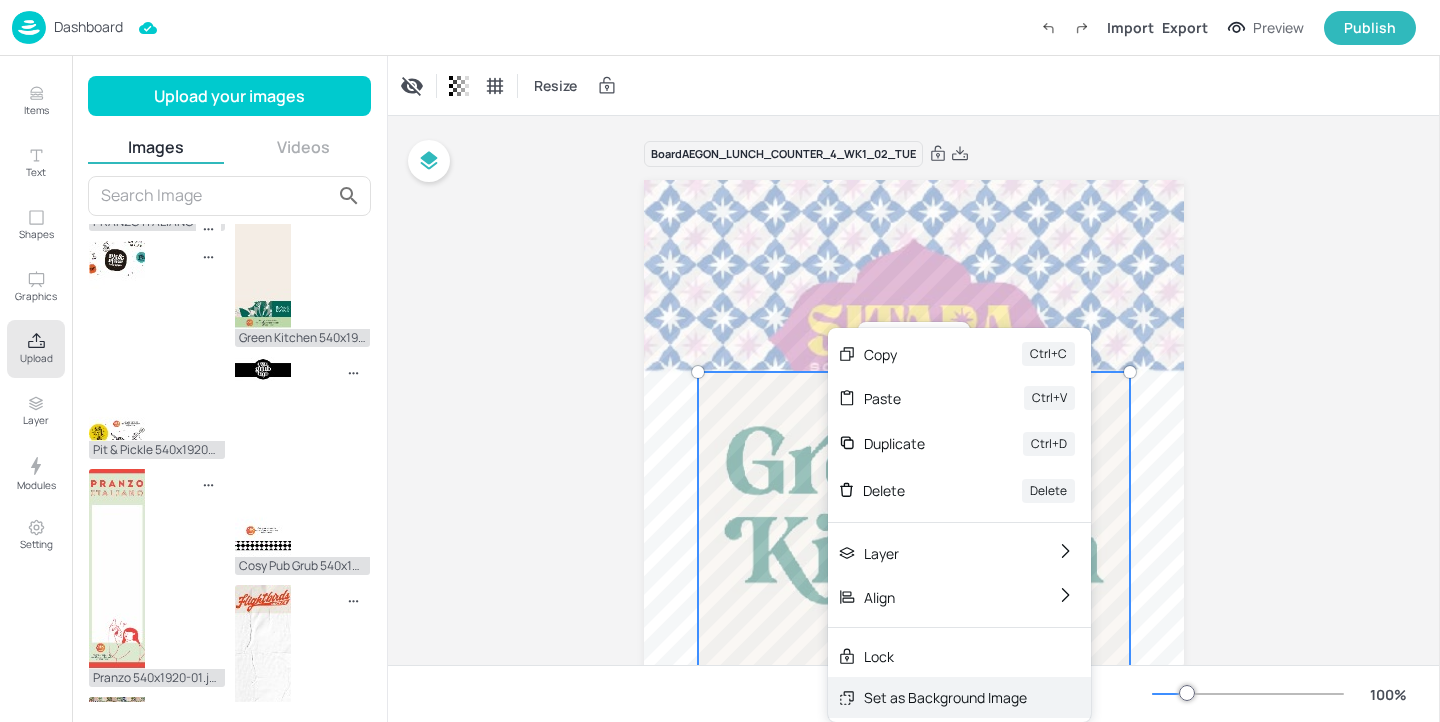 click on "Set as Background Image" at bounding box center (959, 697) 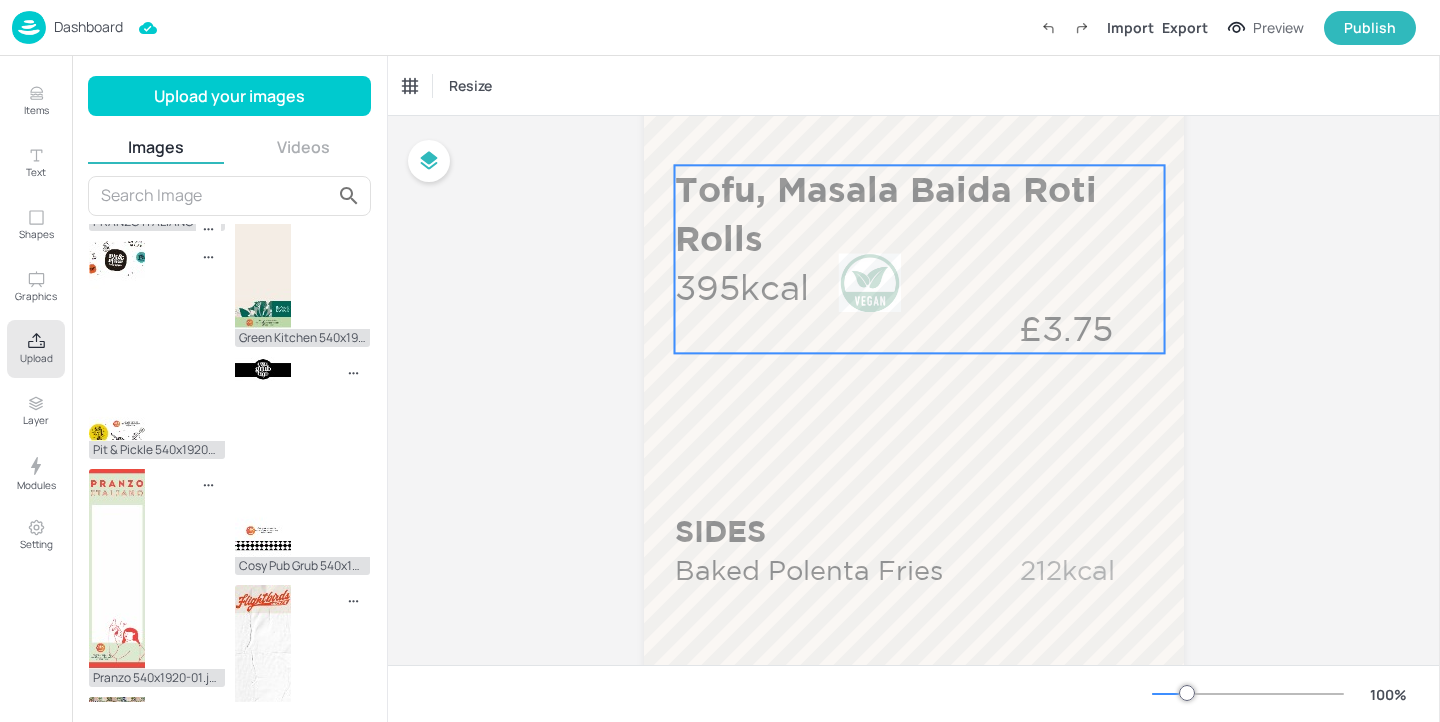 scroll, scrollTop: 833, scrollLeft: 0, axis: vertical 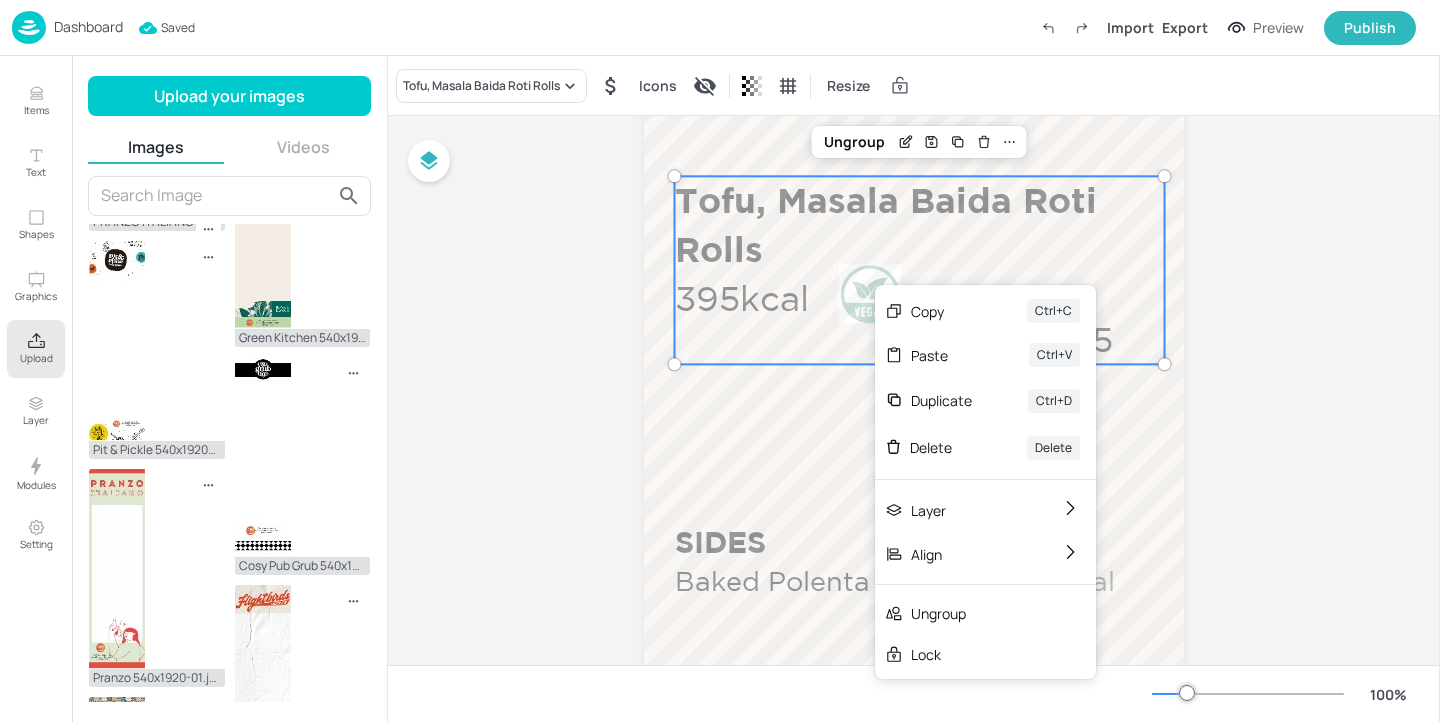 drag, startPoint x: 875, startPoint y: 285, endPoint x: 804, endPoint y: 263, distance: 74.330345 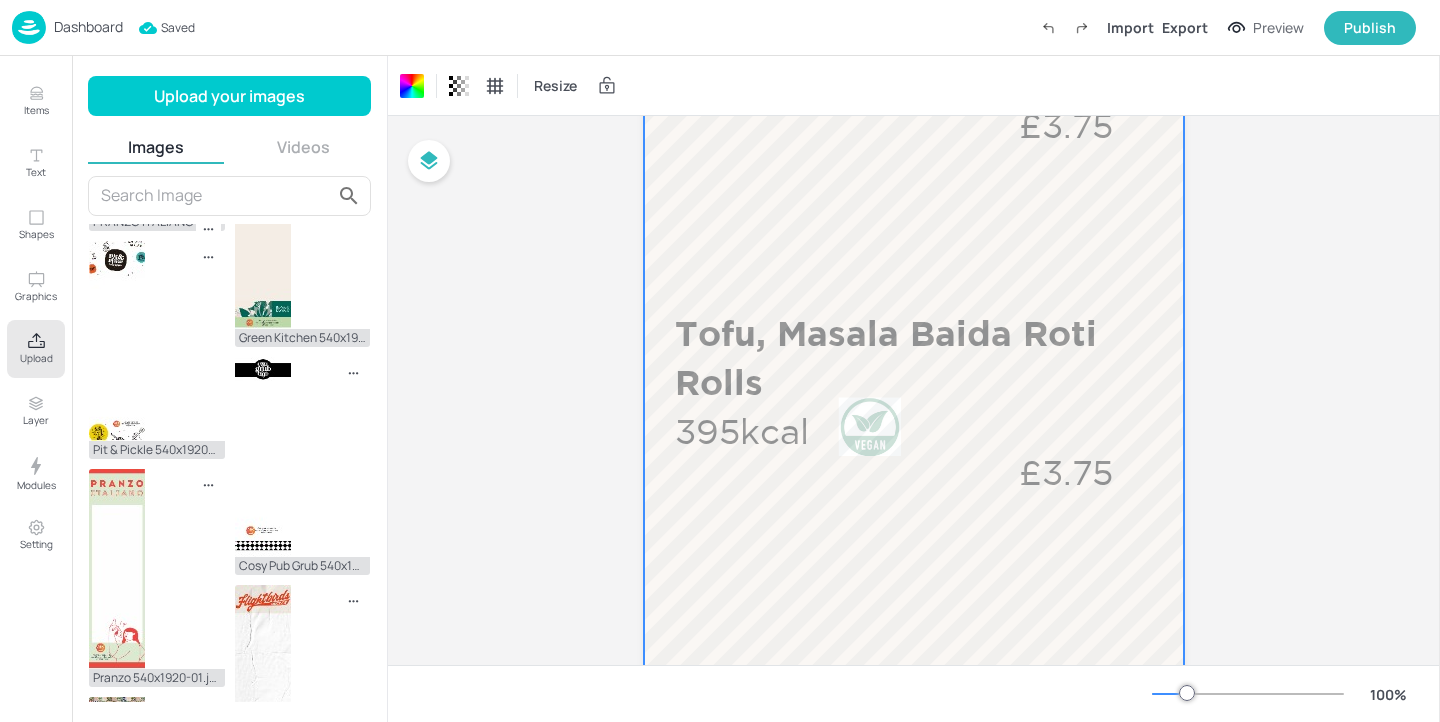 scroll, scrollTop: 667, scrollLeft: 0, axis: vertical 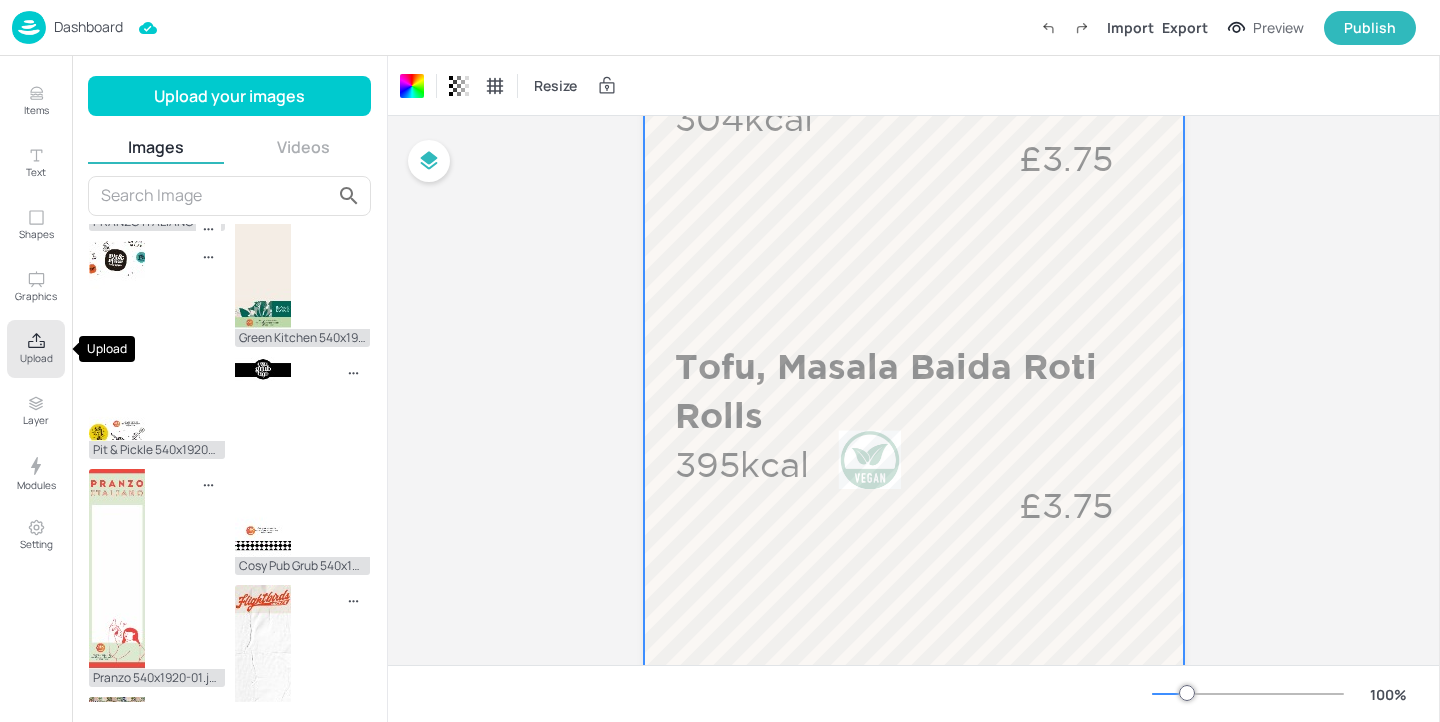 click on "Upload" at bounding box center (36, 358) 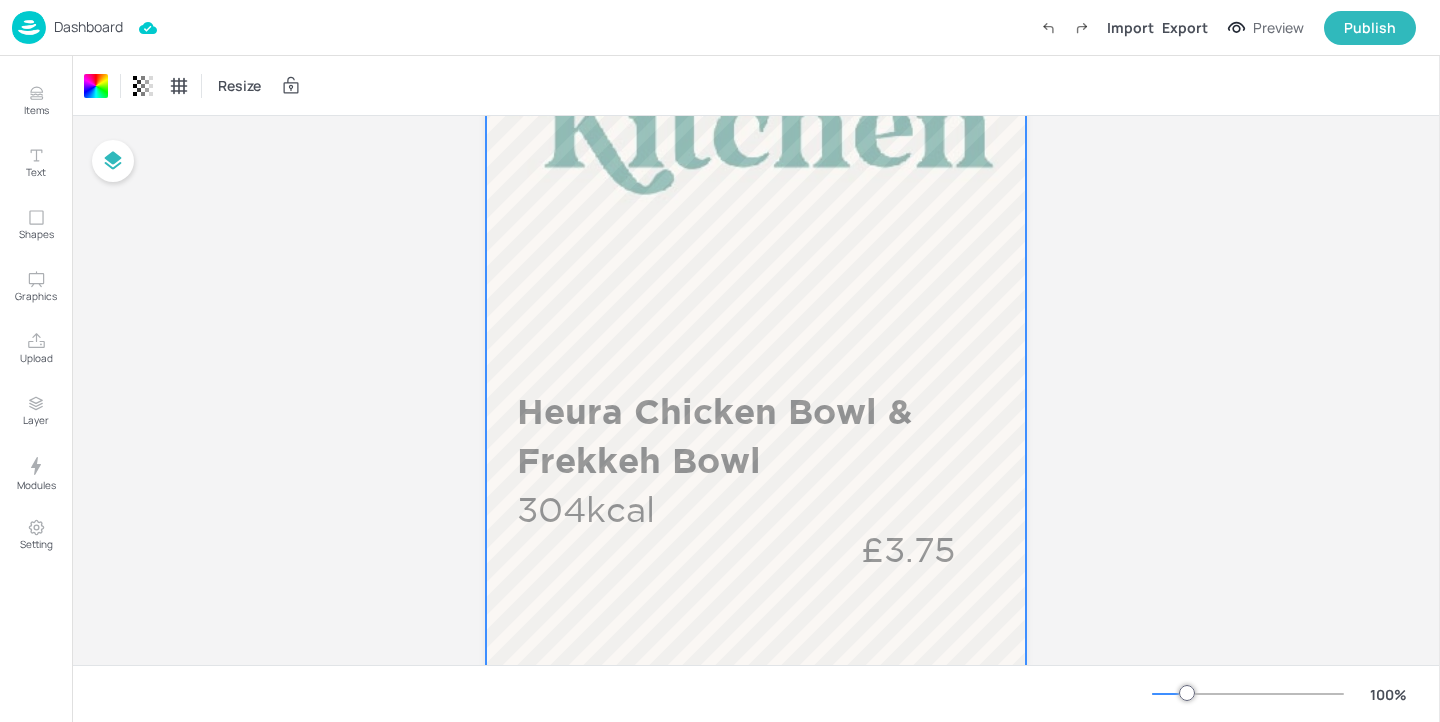 scroll, scrollTop: 0, scrollLeft: 0, axis: both 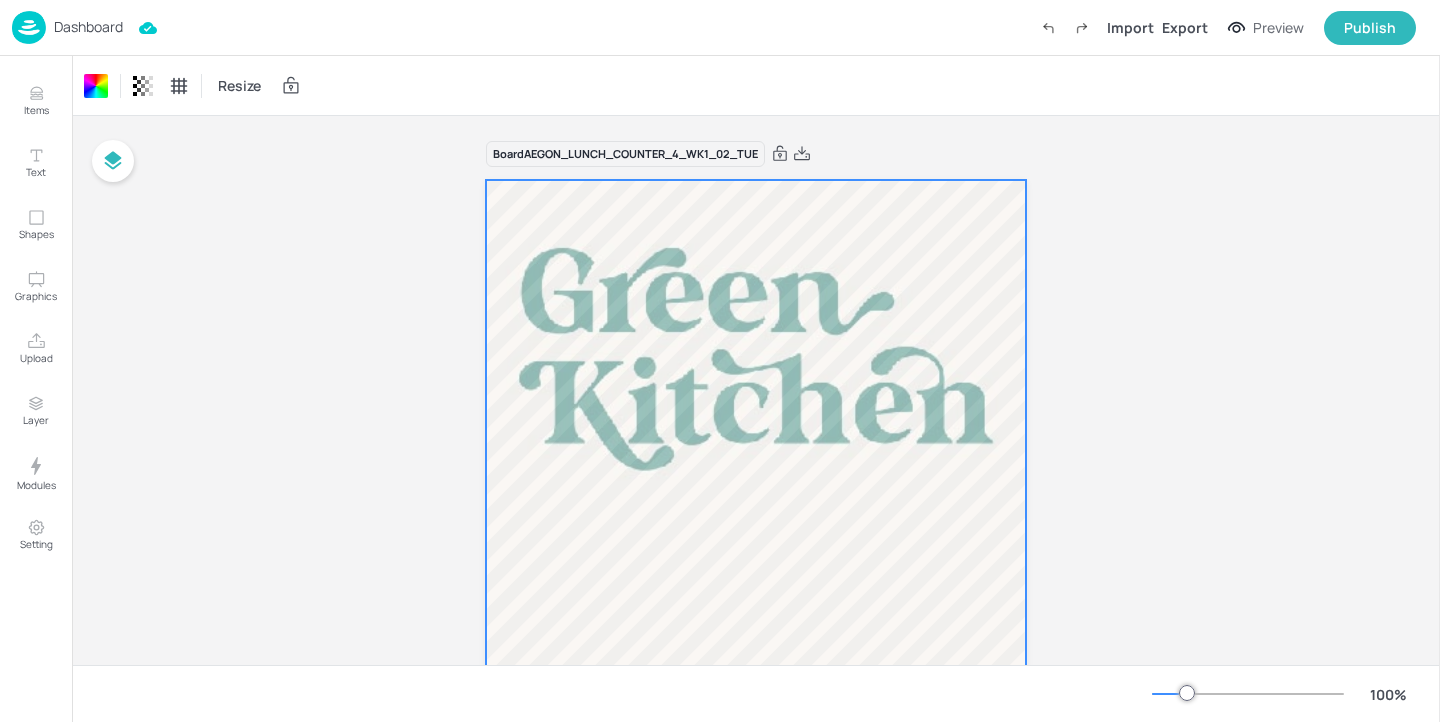 click on "Dashboard" at bounding box center (88, 27) 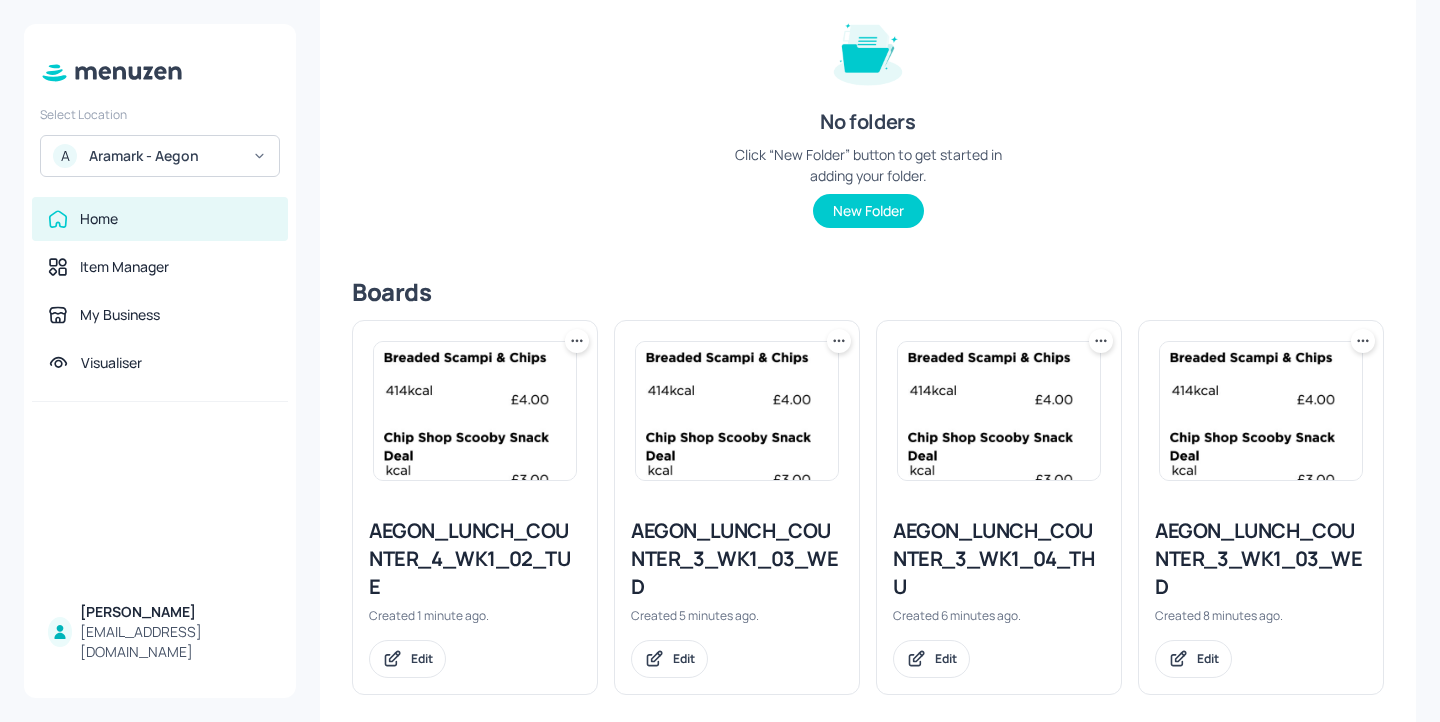 scroll, scrollTop: 267, scrollLeft: 0, axis: vertical 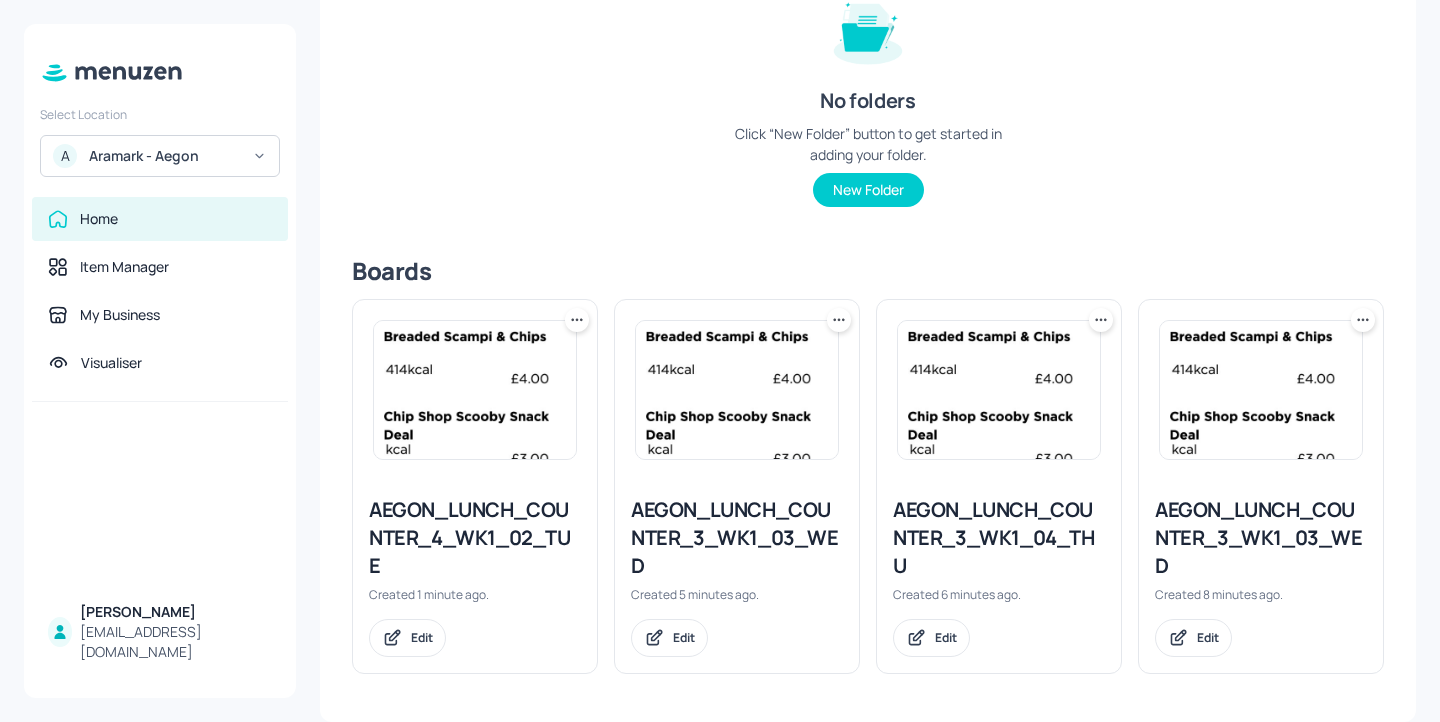 click 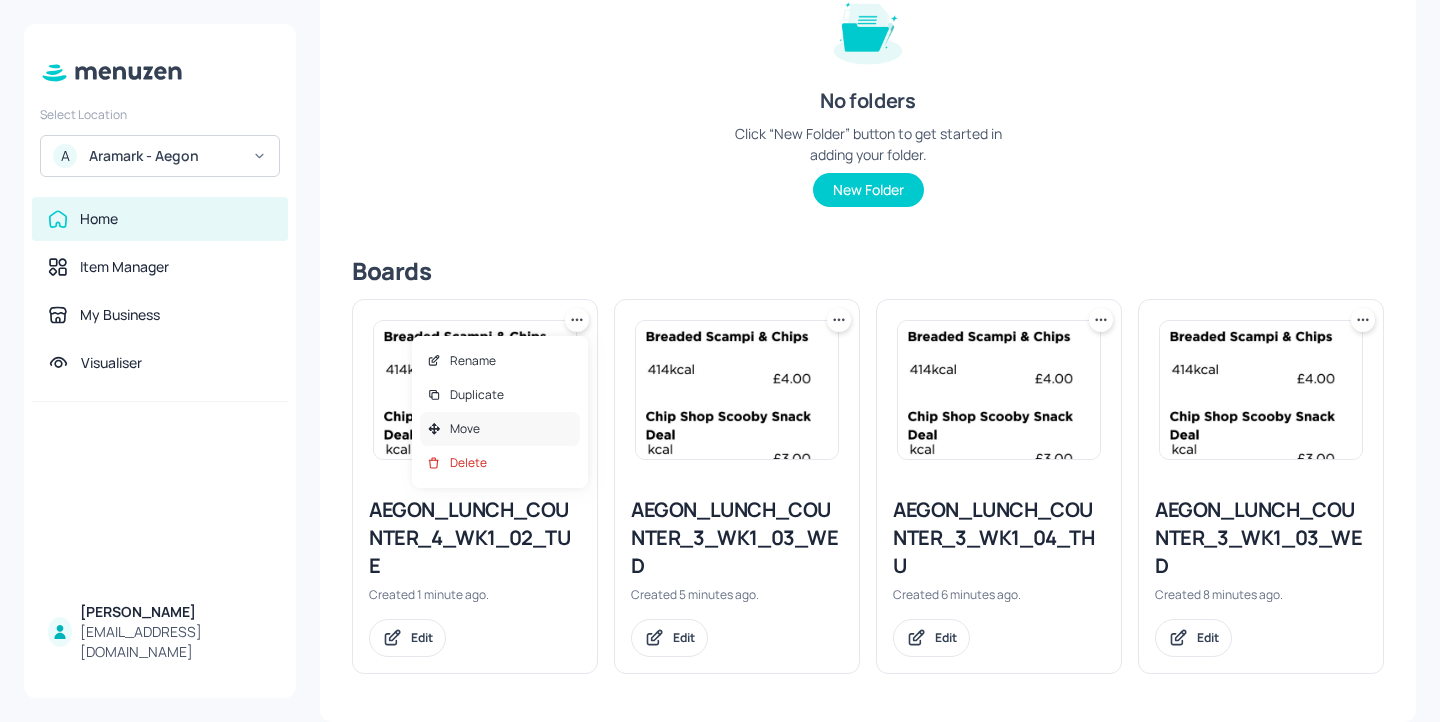 click on "Move" at bounding box center [500, 429] 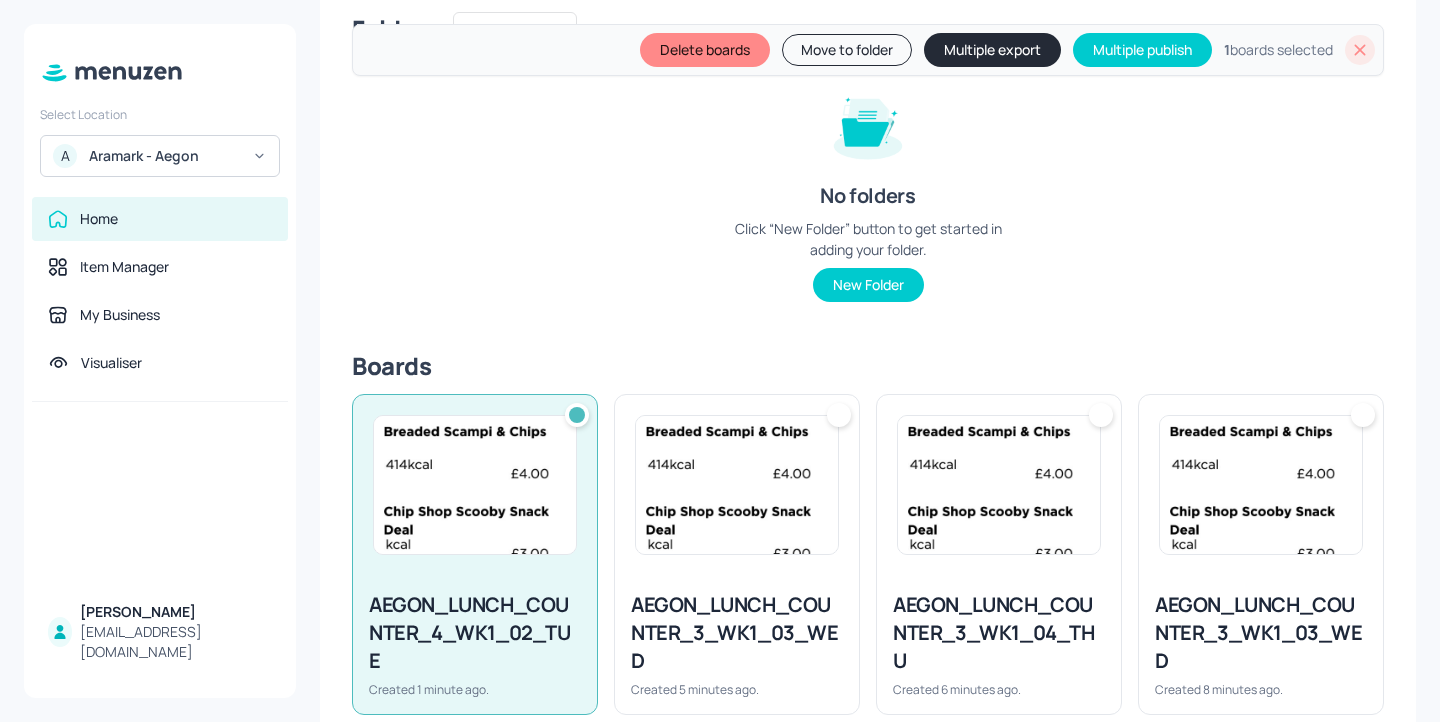 scroll, scrollTop: 228, scrollLeft: 0, axis: vertical 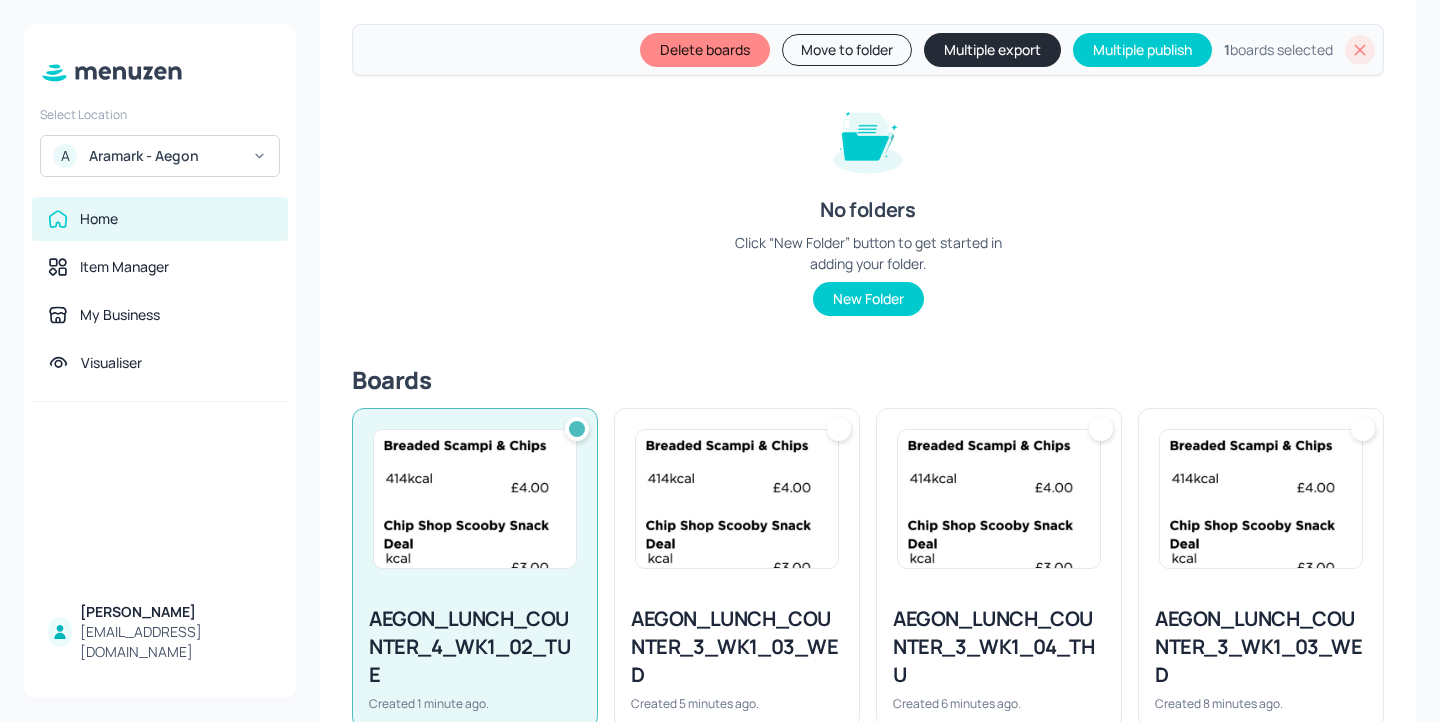 click on "Move to folder" at bounding box center (847, 50) 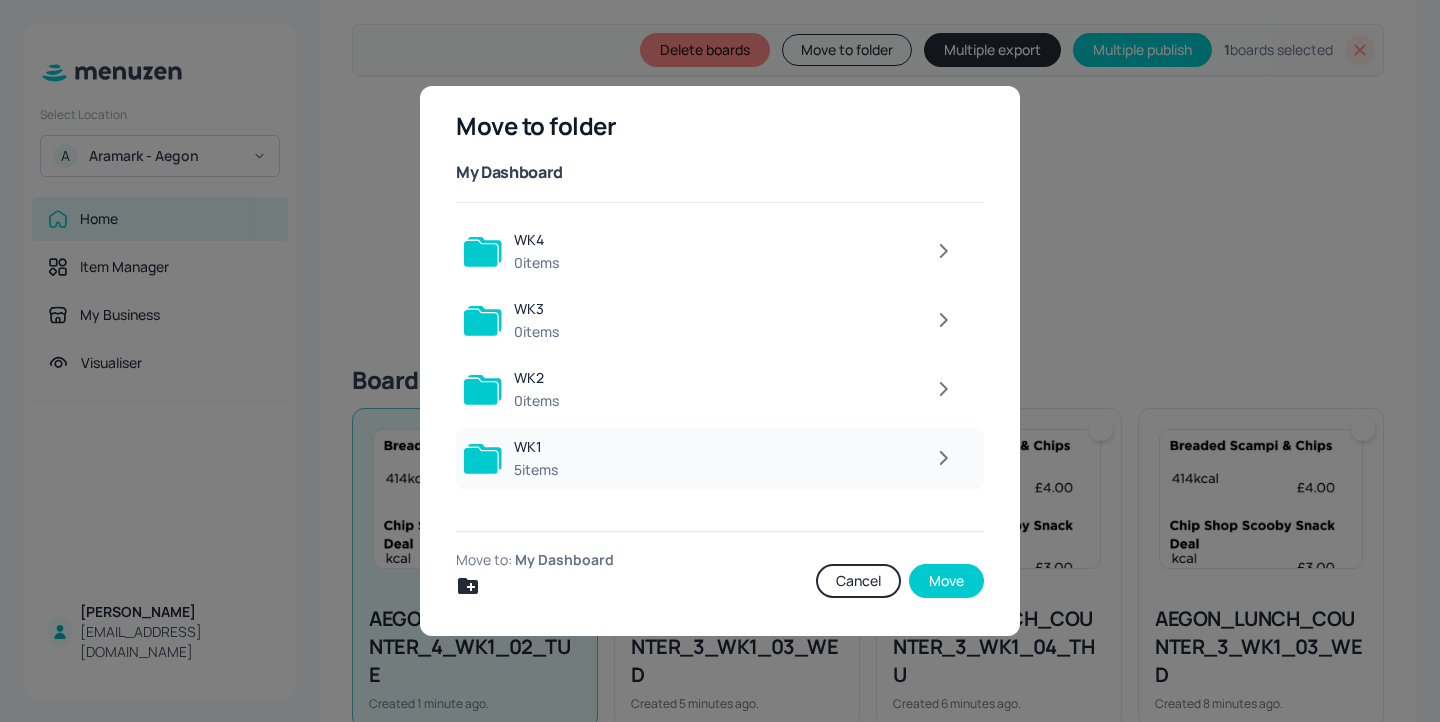 click 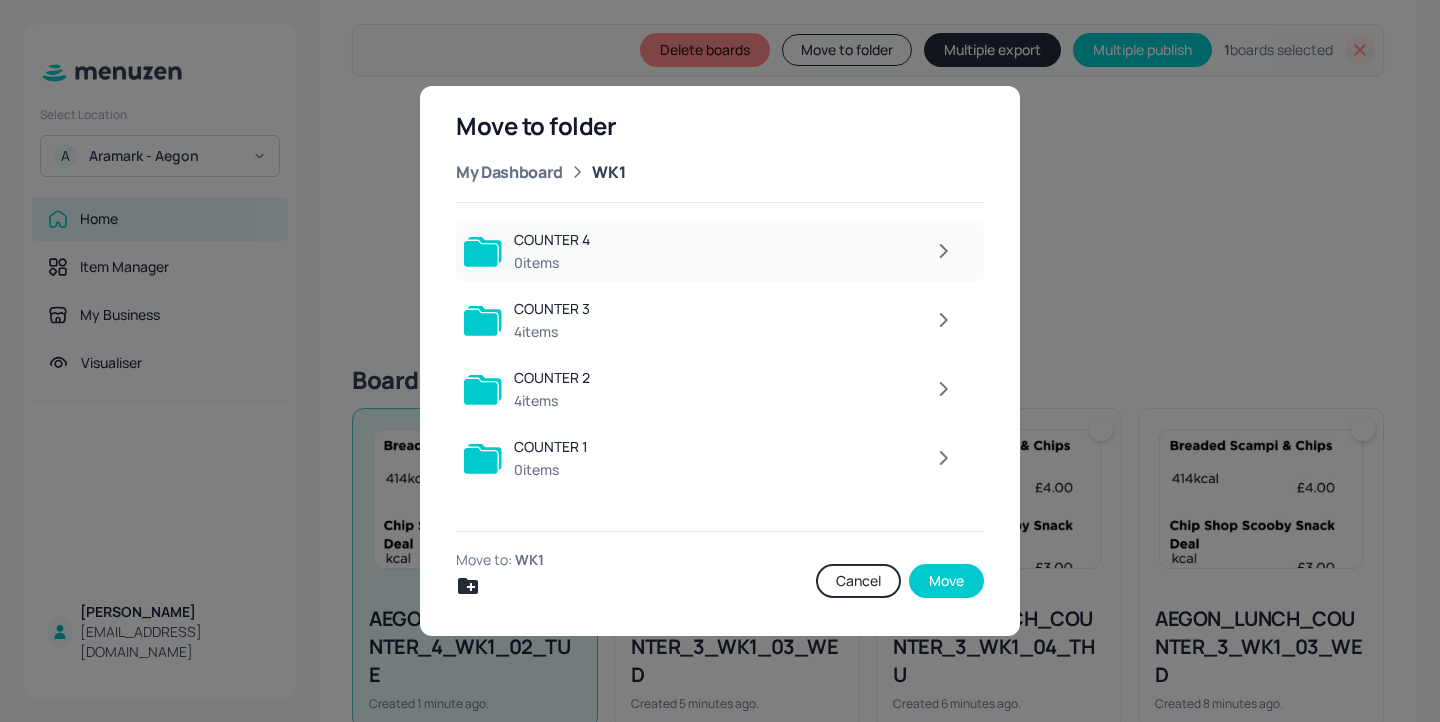click 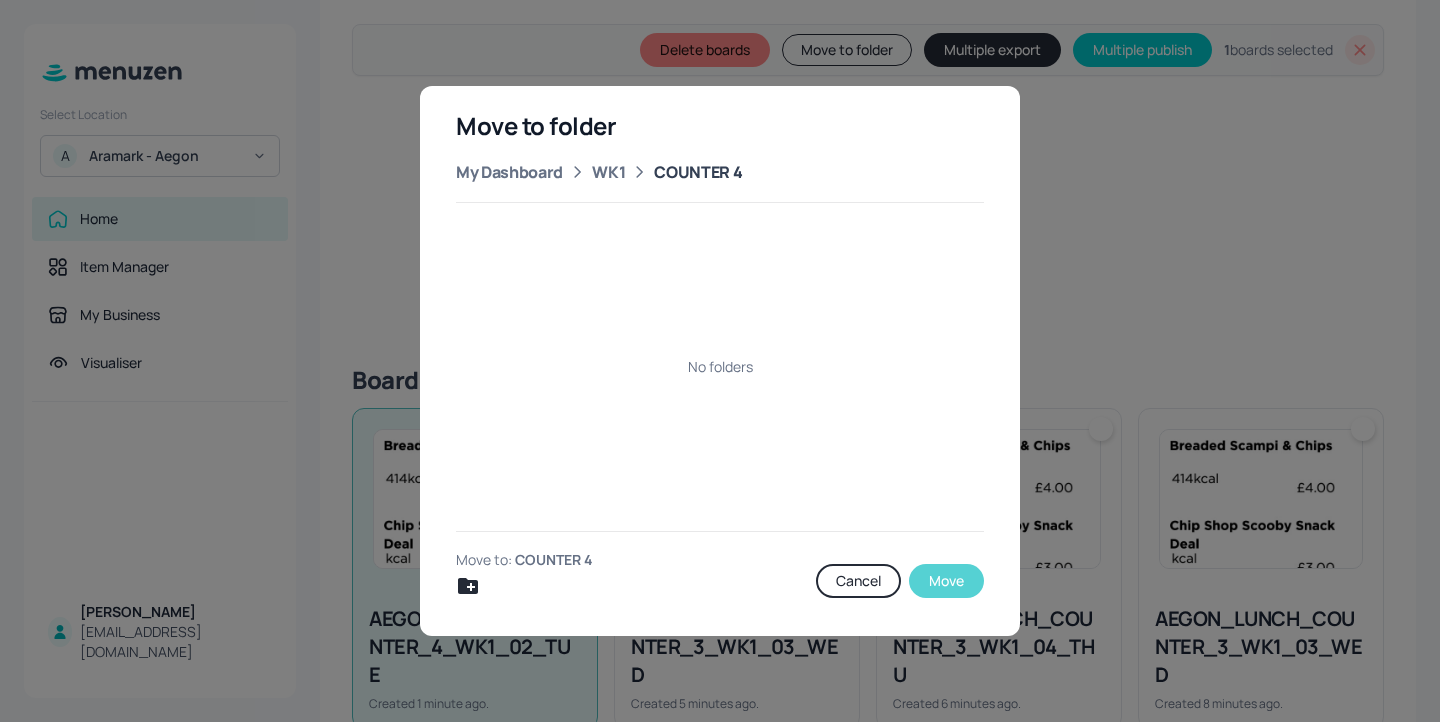 click on "Move" at bounding box center [946, 581] 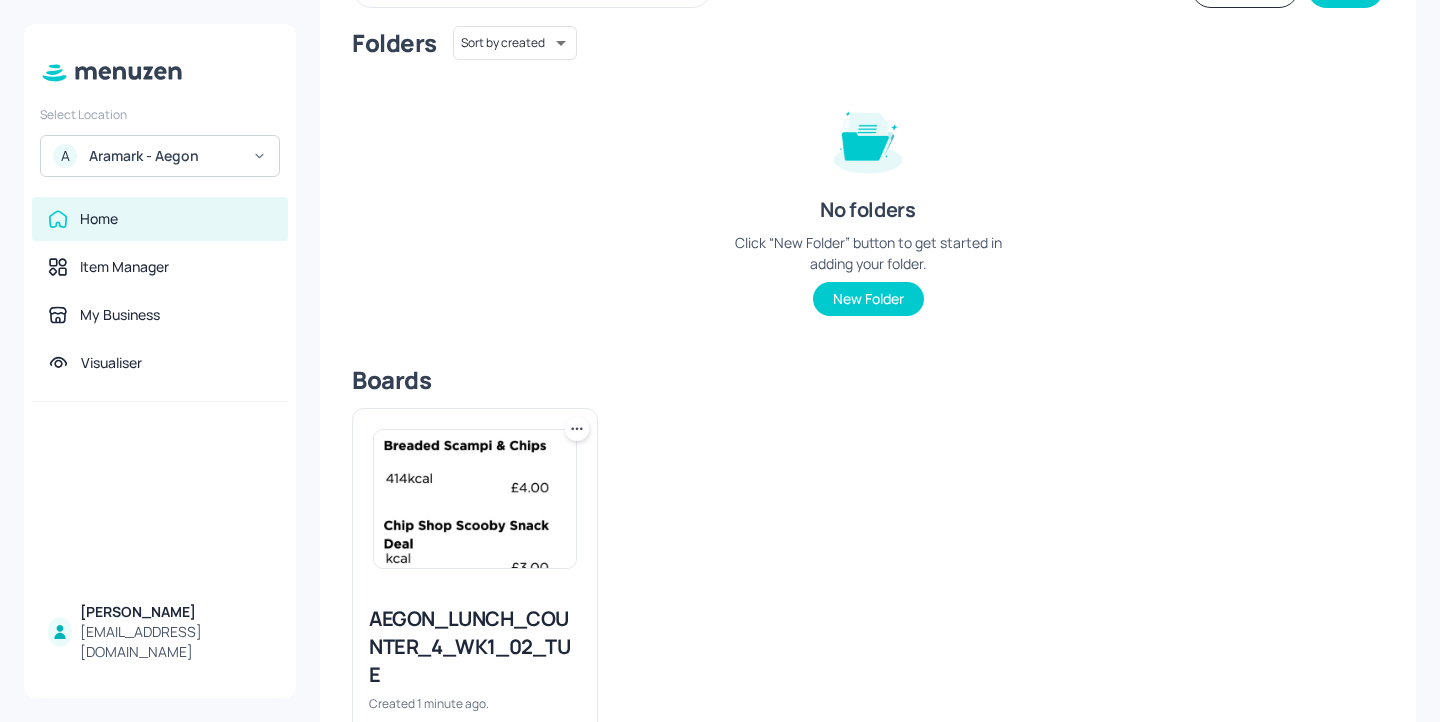 scroll, scrollTop: 174, scrollLeft: 0, axis: vertical 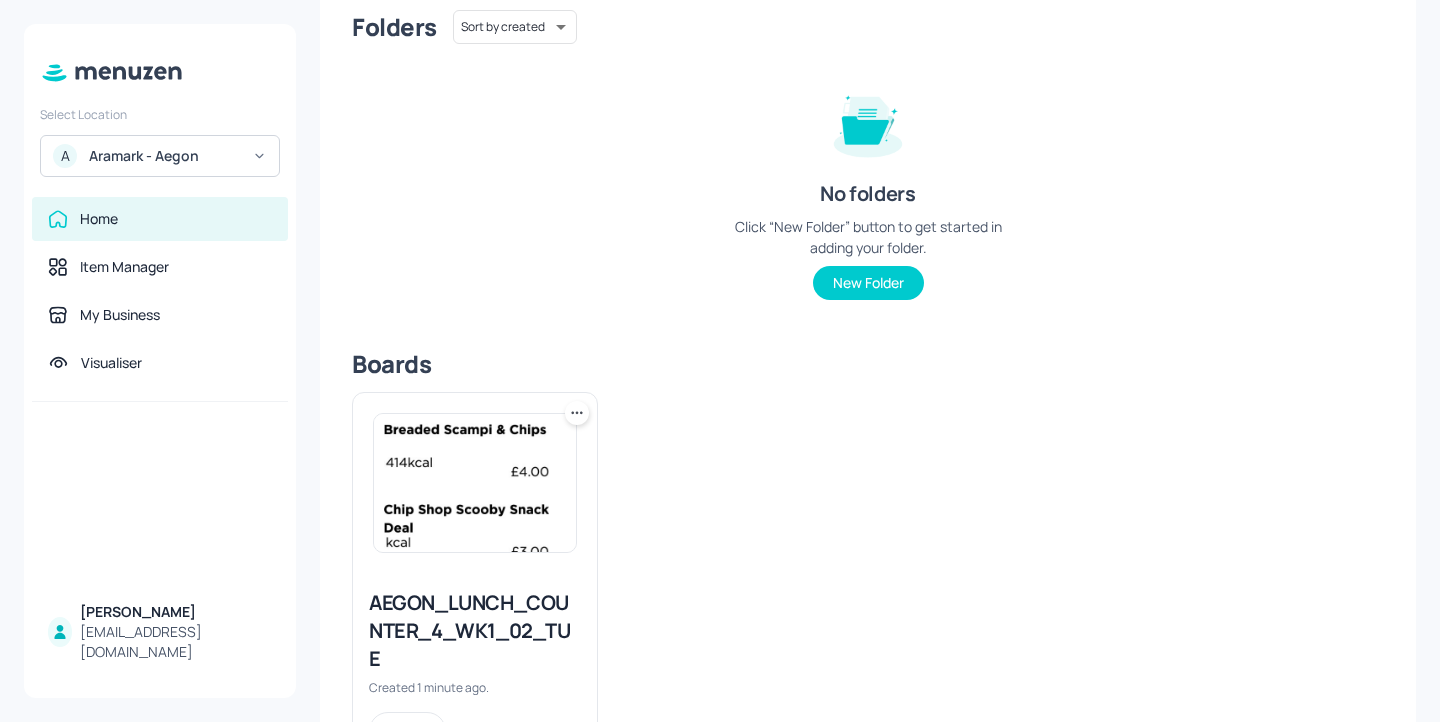 click 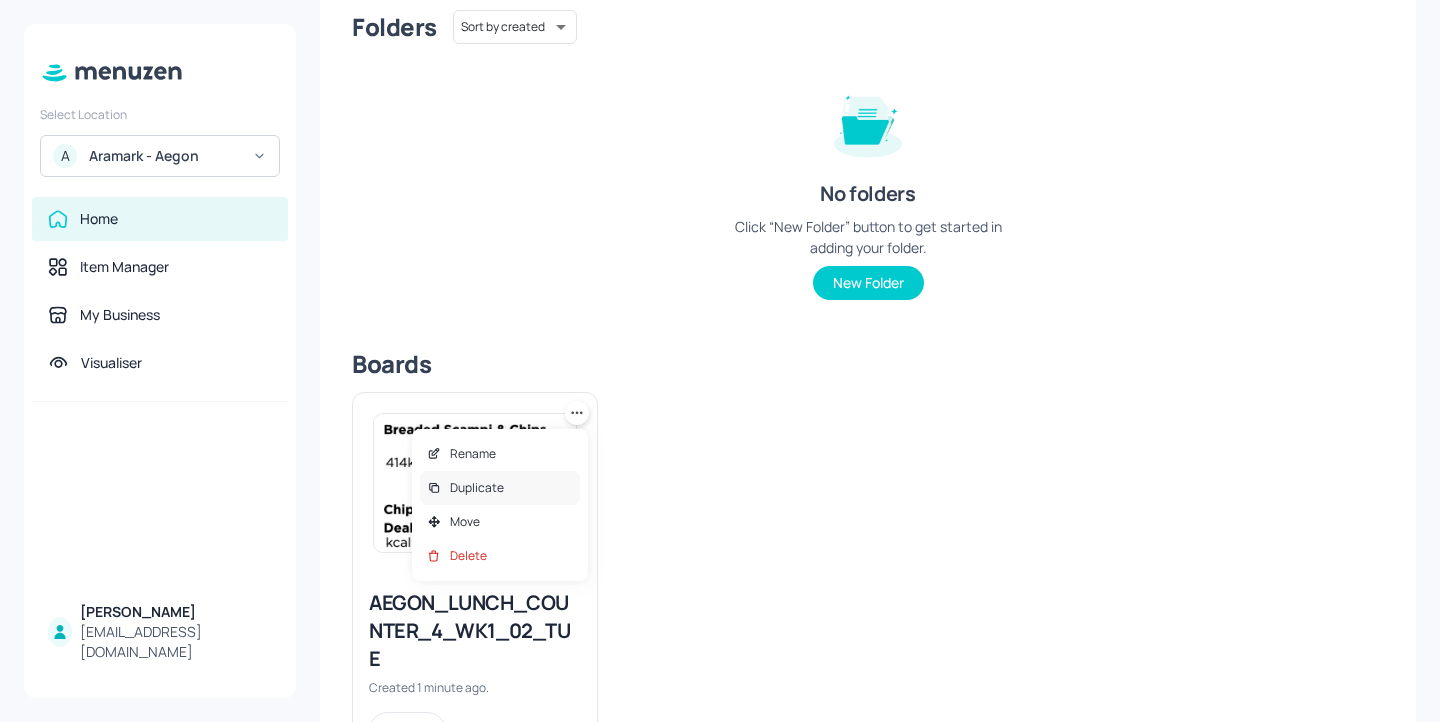 click on "Duplicate" at bounding box center (500, 488) 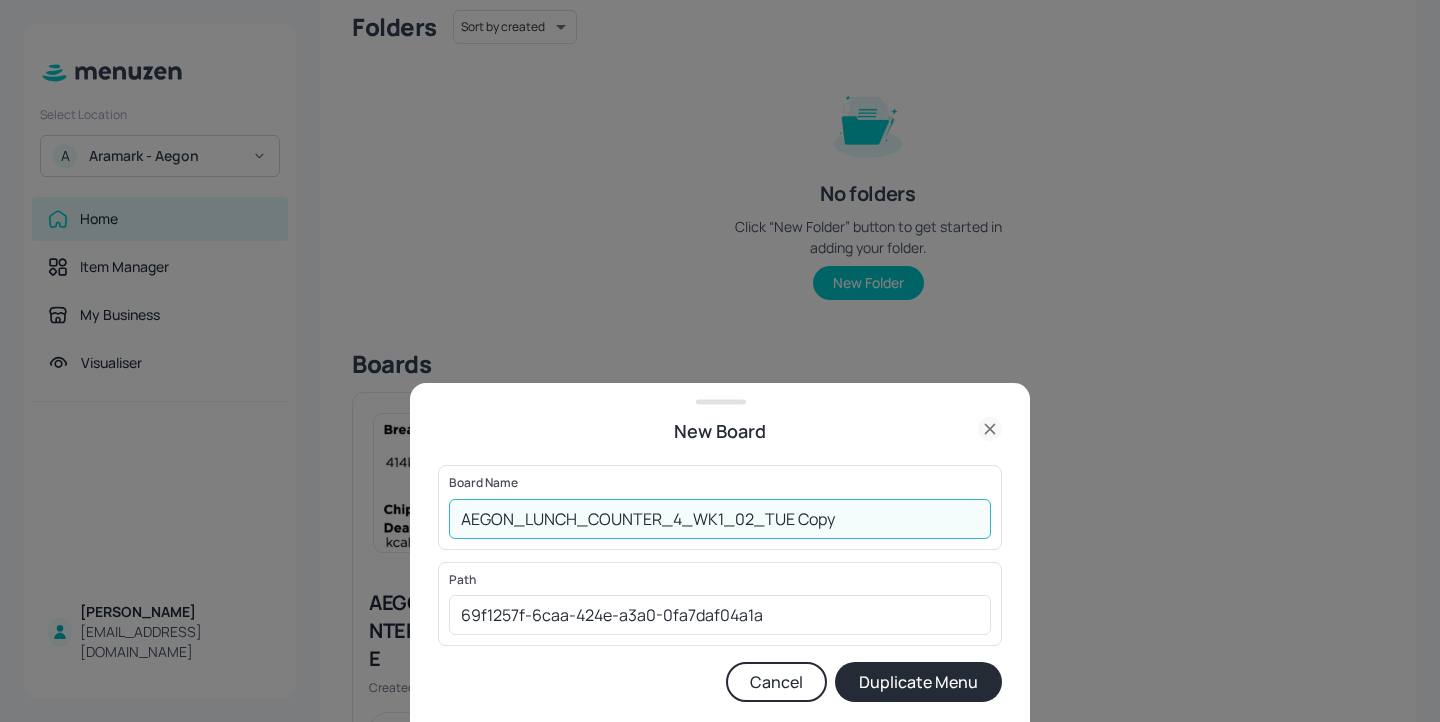 drag, startPoint x: 859, startPoint y: 523, endPoint x: 742, endPoint y: 523, distance: 117 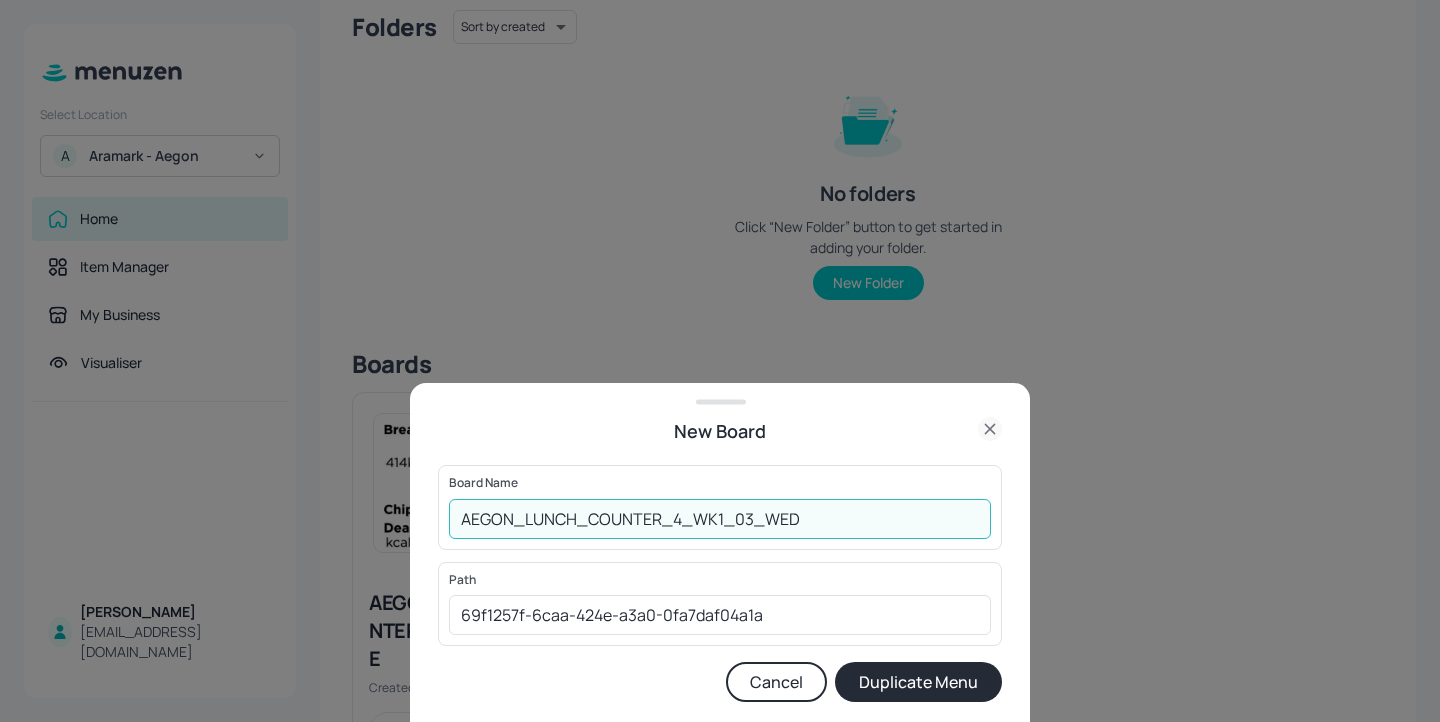 type on "AEGON_LUNCH_COUNTER_4_WK1_03_WED" 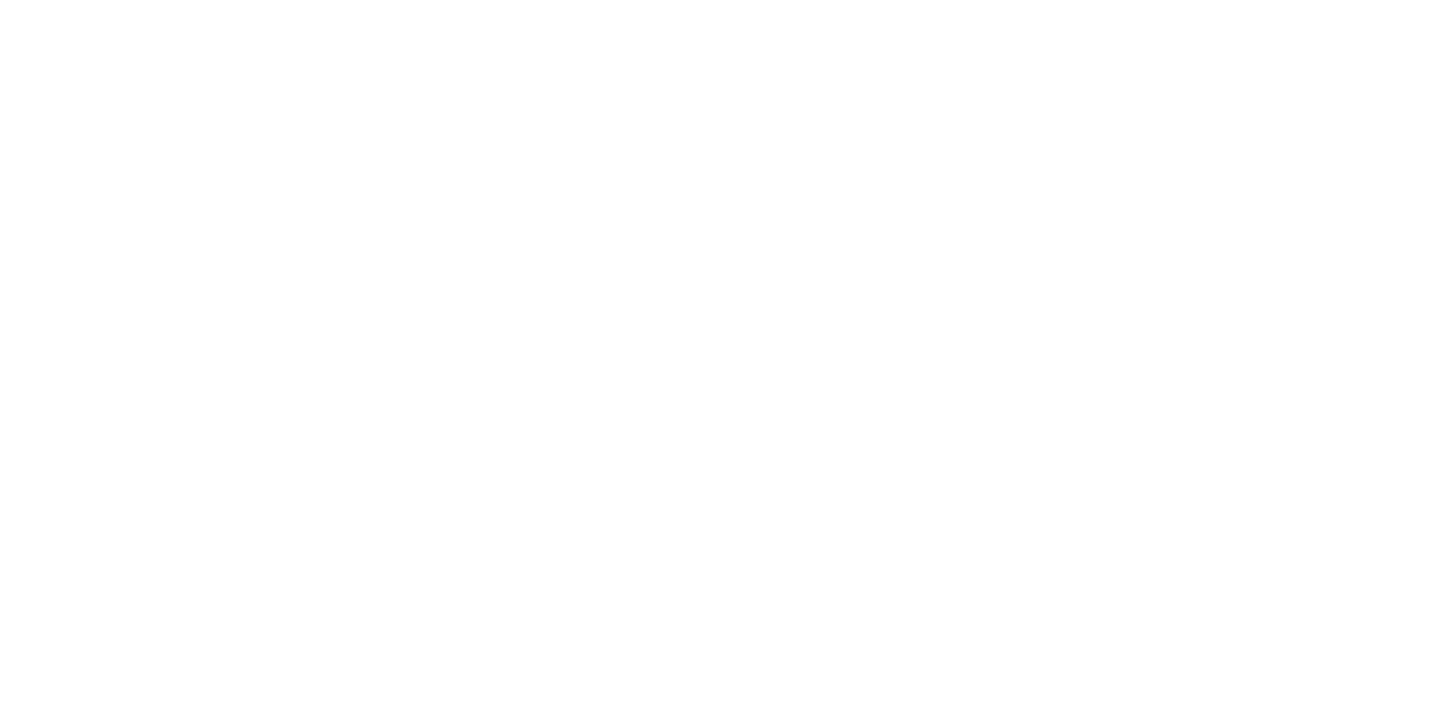 scroll, scrollTop: 0, scrollLeft: 0, axis: both 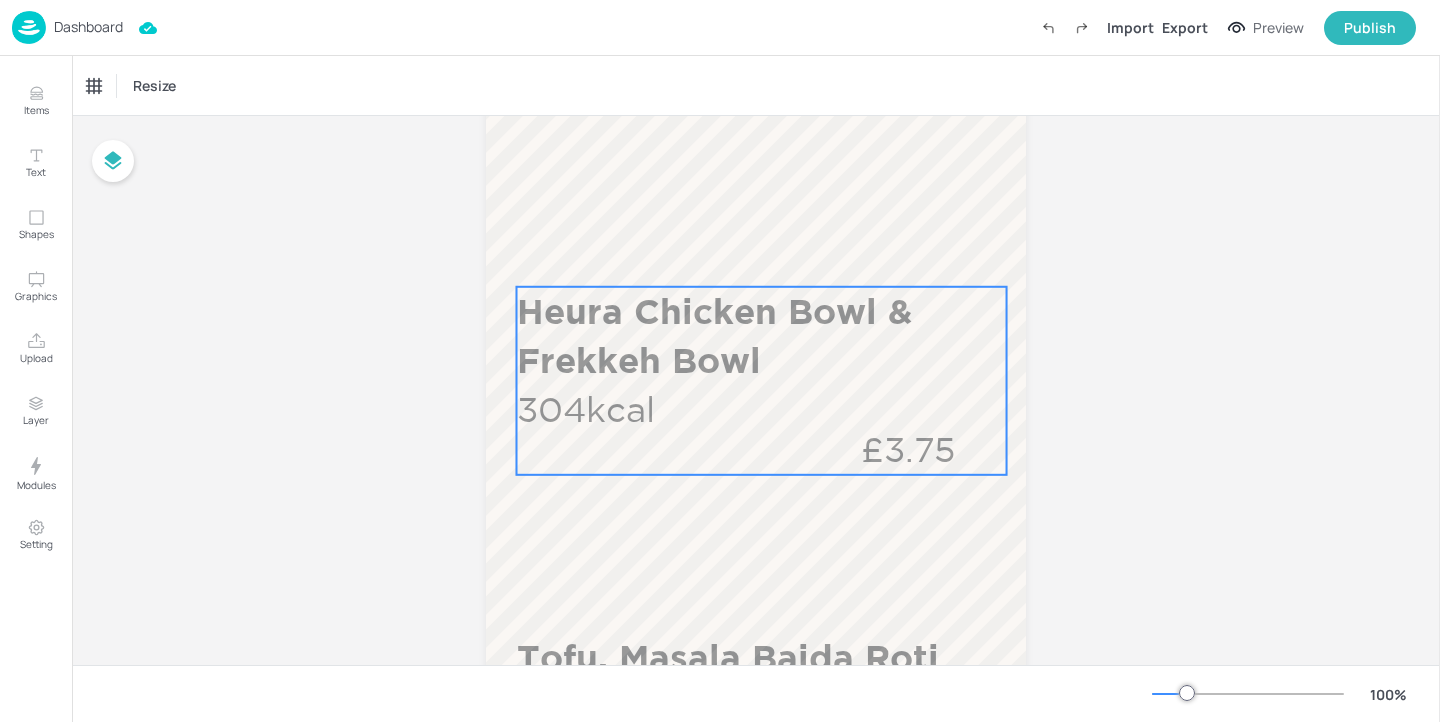 click on "Heura Chicken Bowl & Frekkeh Bowl" at bounding box center [757, 336] 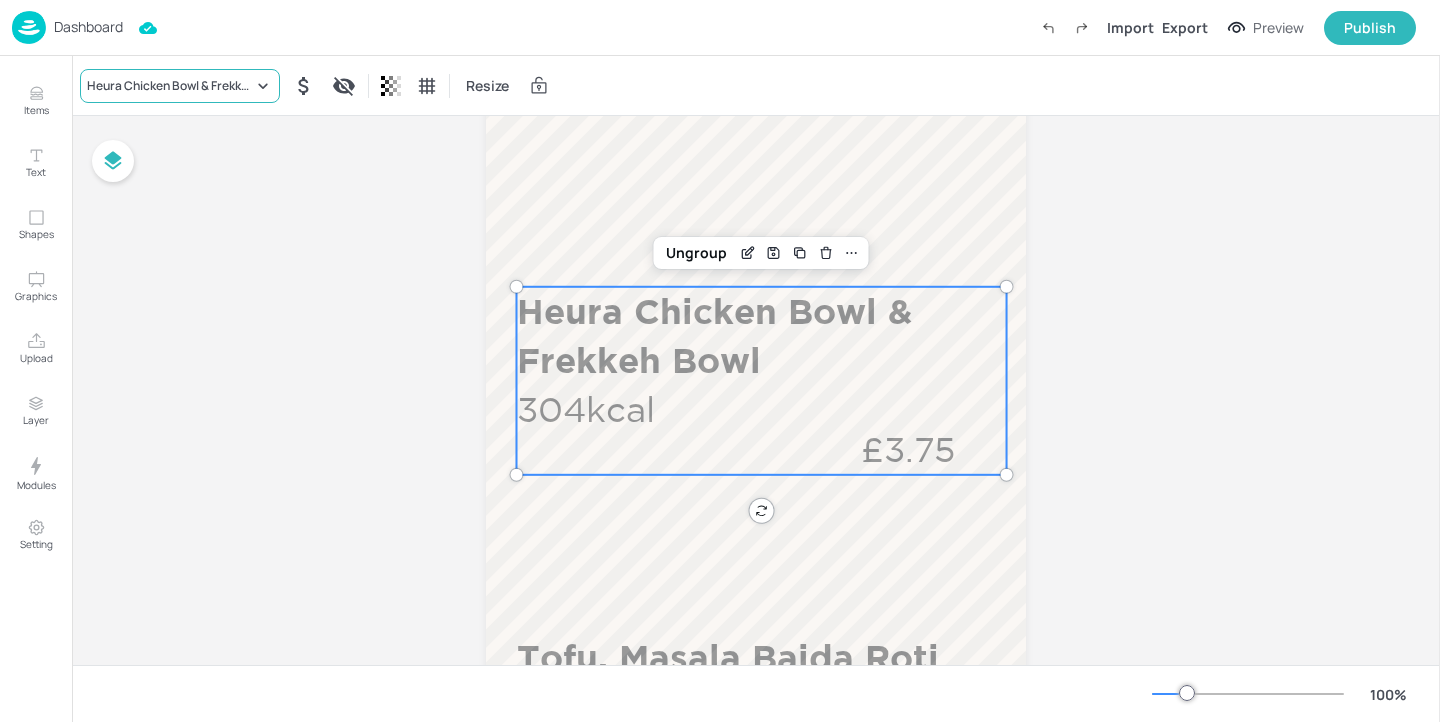 click on "Heura Chicken Bowl & Frekkeh Bowl" at bounding box center (170, 86) 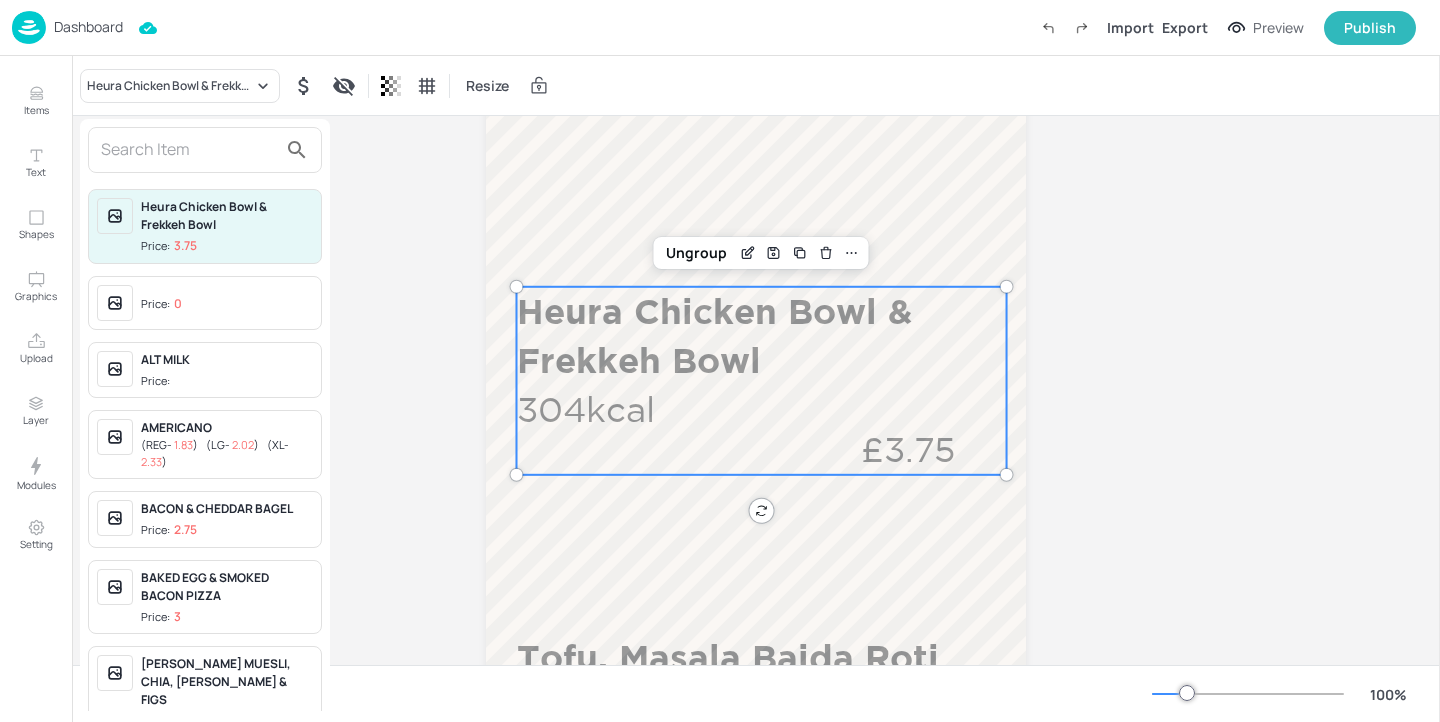 click at bounding box center (189, 150) 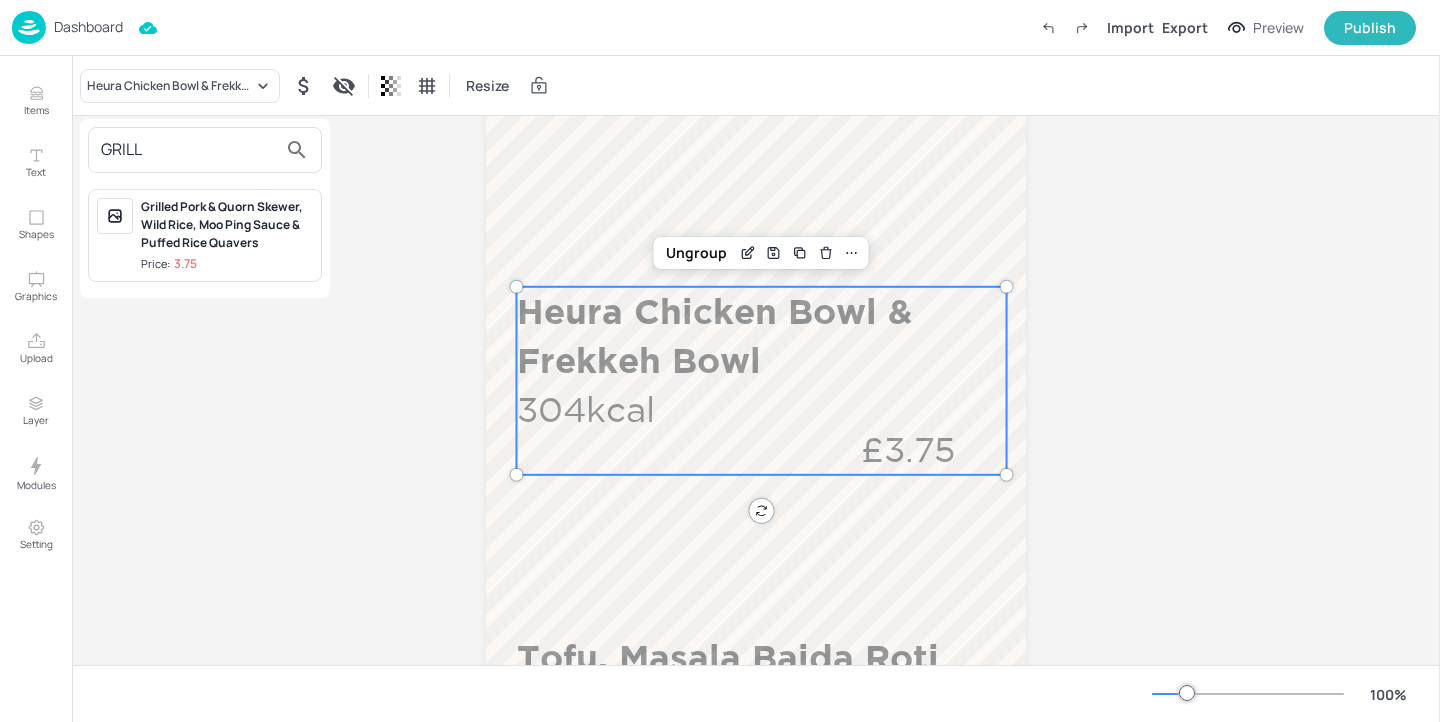 type on "GRILL" 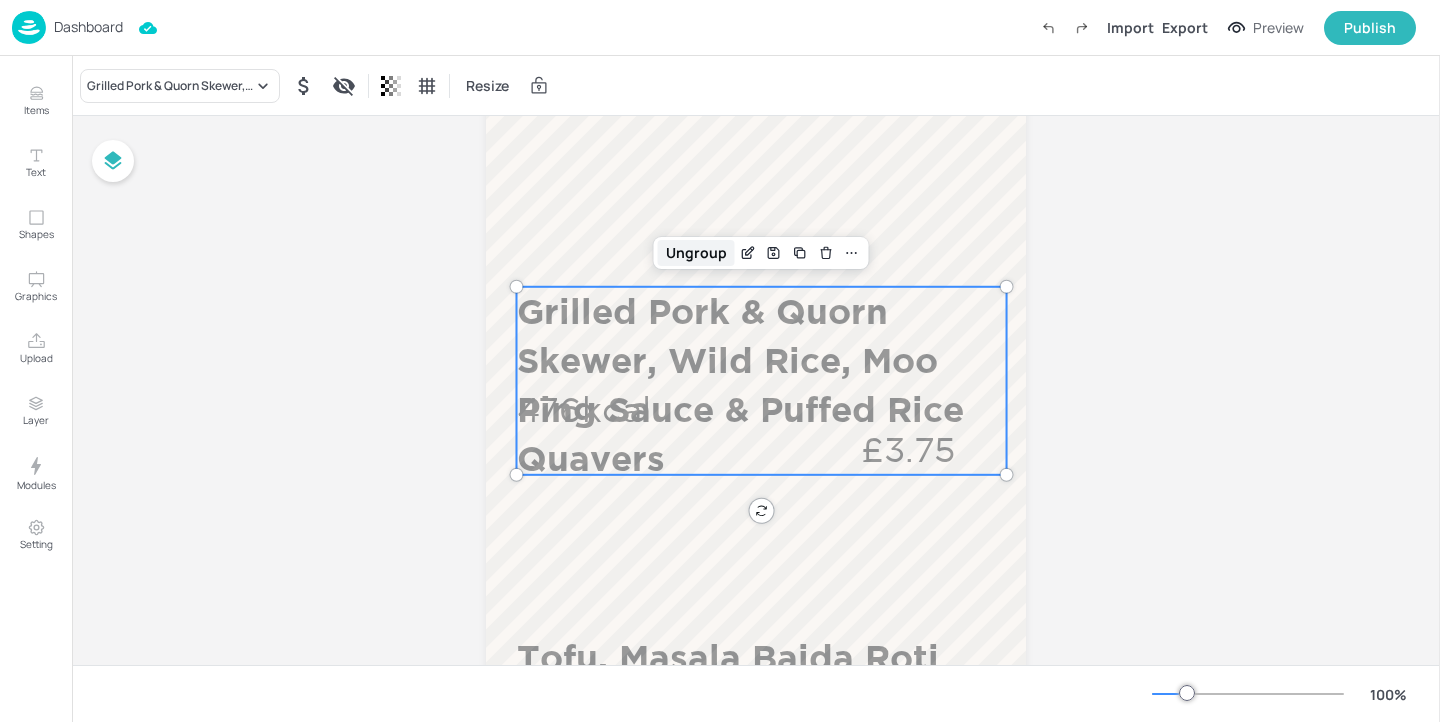 click on "Ungroup" at bounding box center (696, 253) 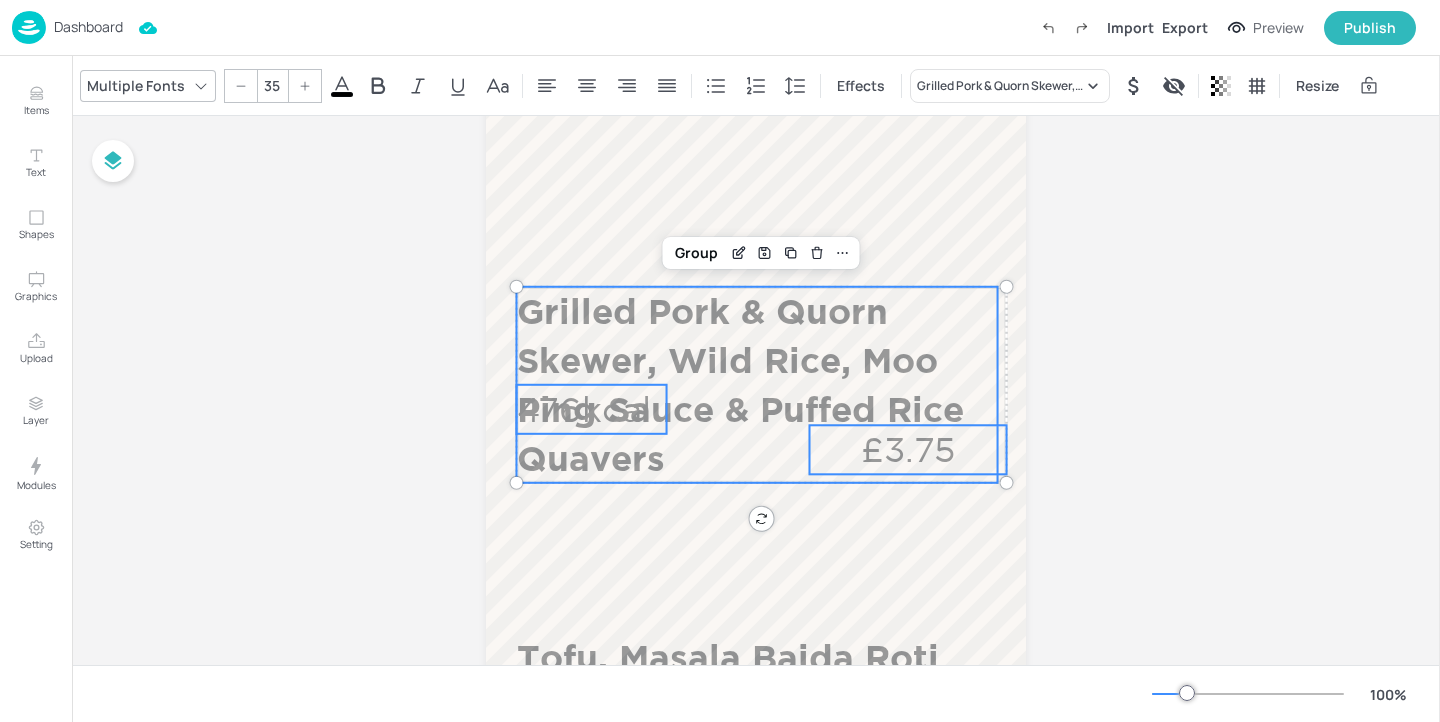 click on "476kcal" at bounding box center [592, 409] 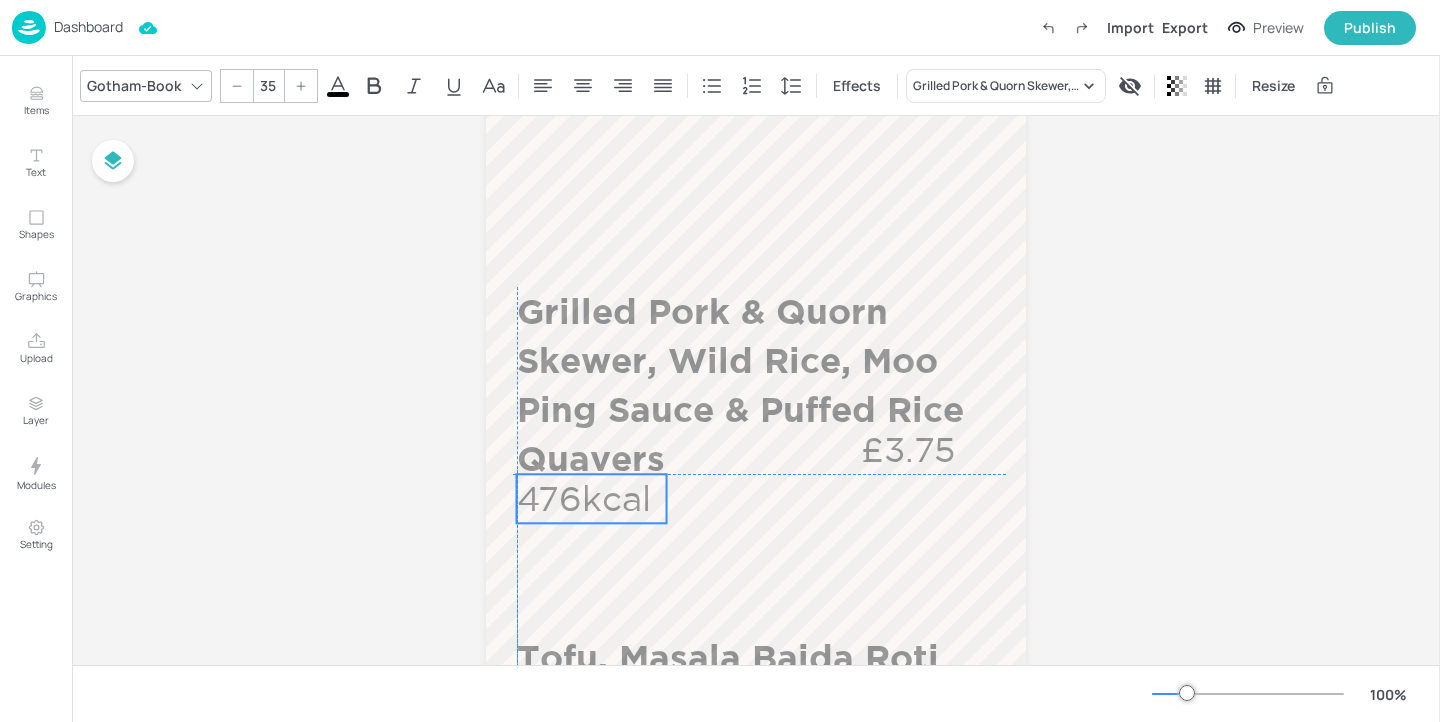 drag, startPoint x: 603, startPoint y: 407, endPoint x: 599, endPoint y: 492, distance: 85.09406 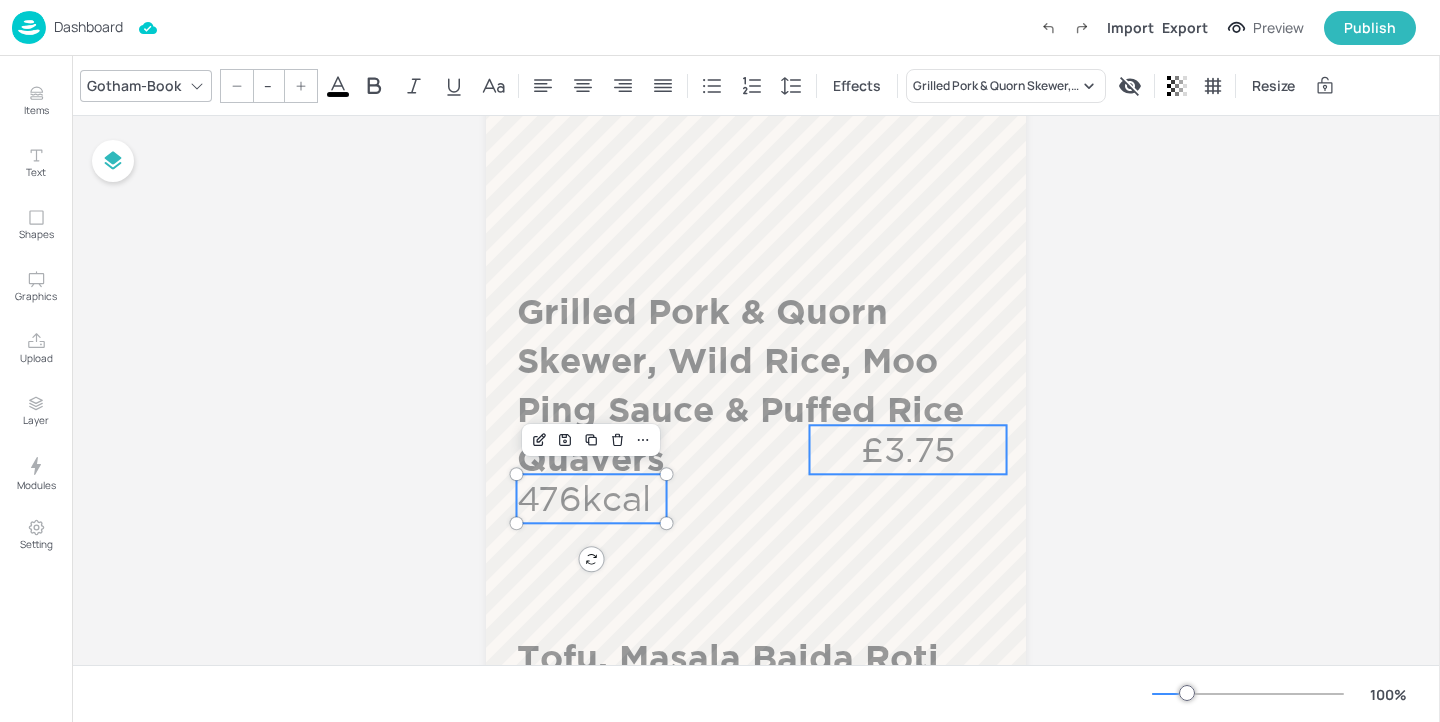 type on "35" 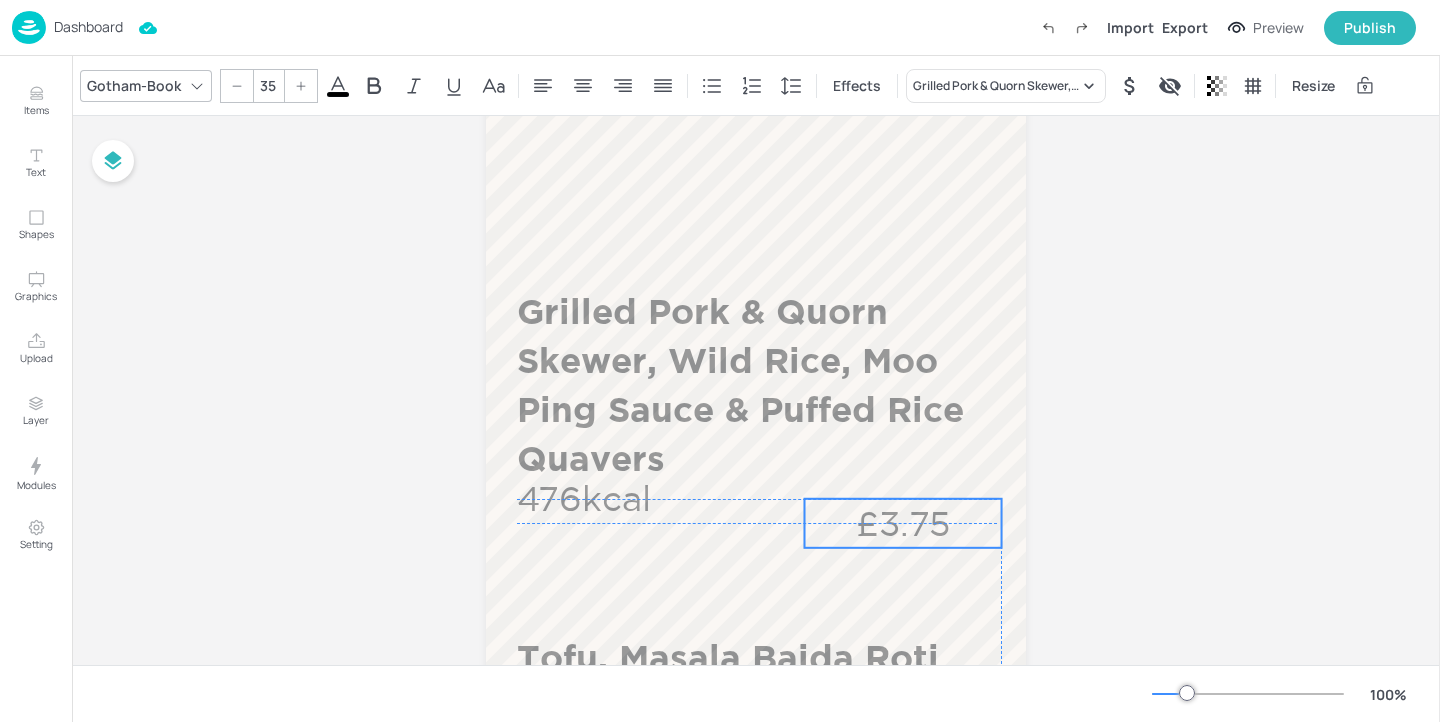 drag, startPoint x: 867, startPoint y: 453, endPoint x: 858, endPoint y: 529, distance: 76.53104 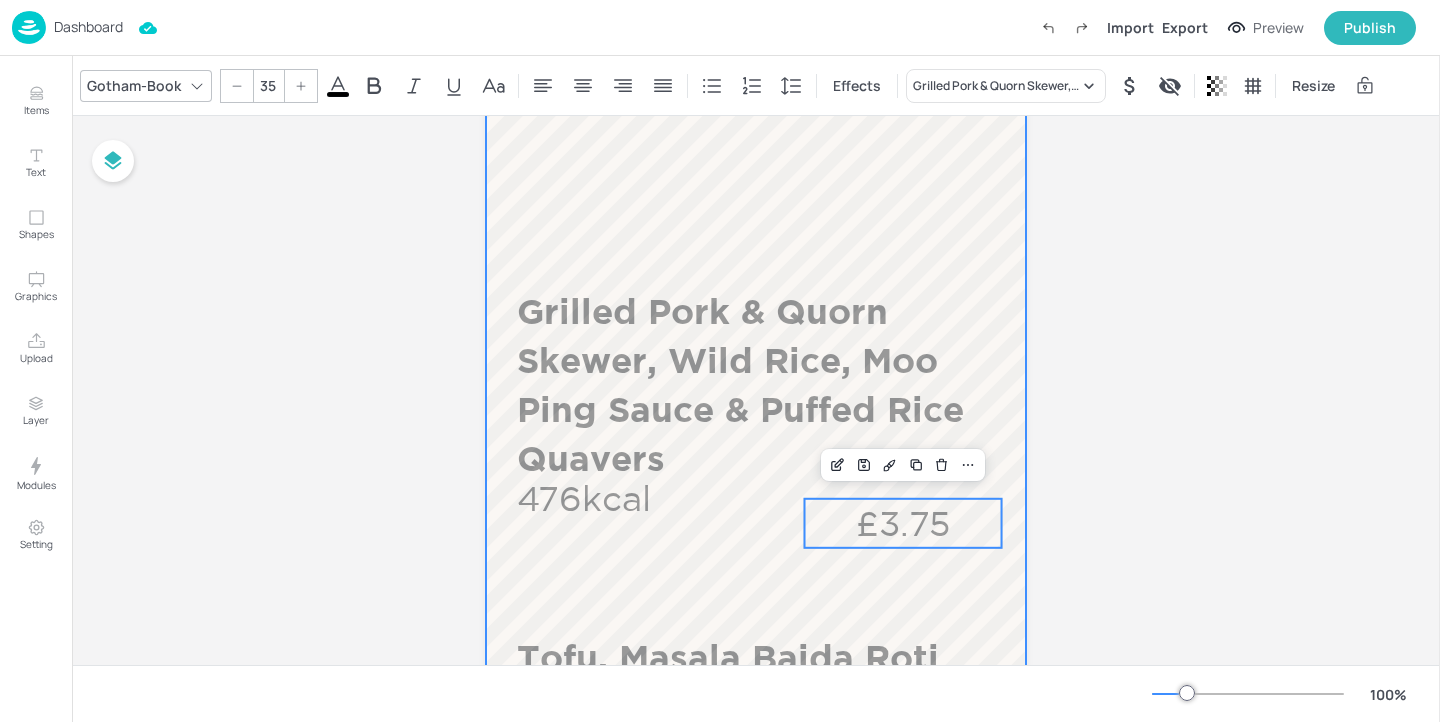 click at bounding box center [756, 764] 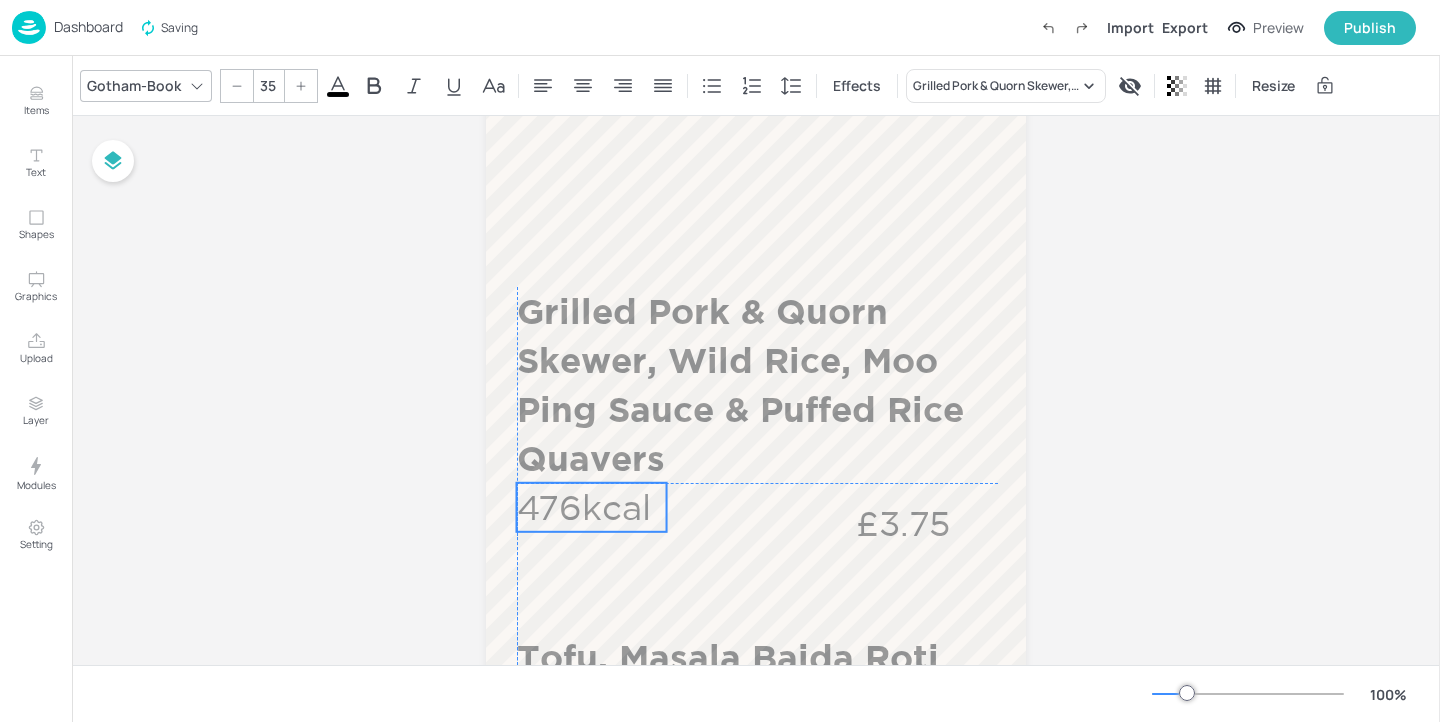 drag, startPoint x: 605, startPoint y: 490, endPoint x: 604, endPoint y: 503, distance: 13.038404 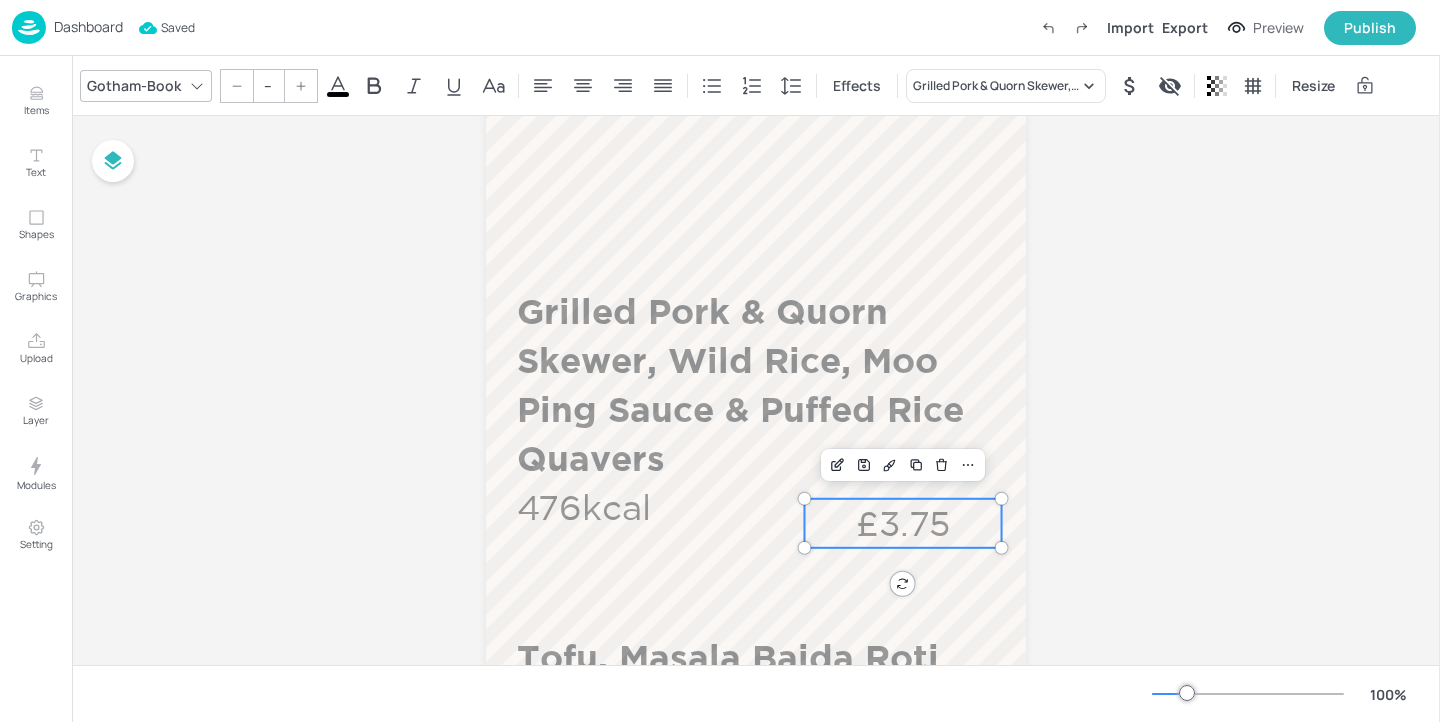 type on "35" 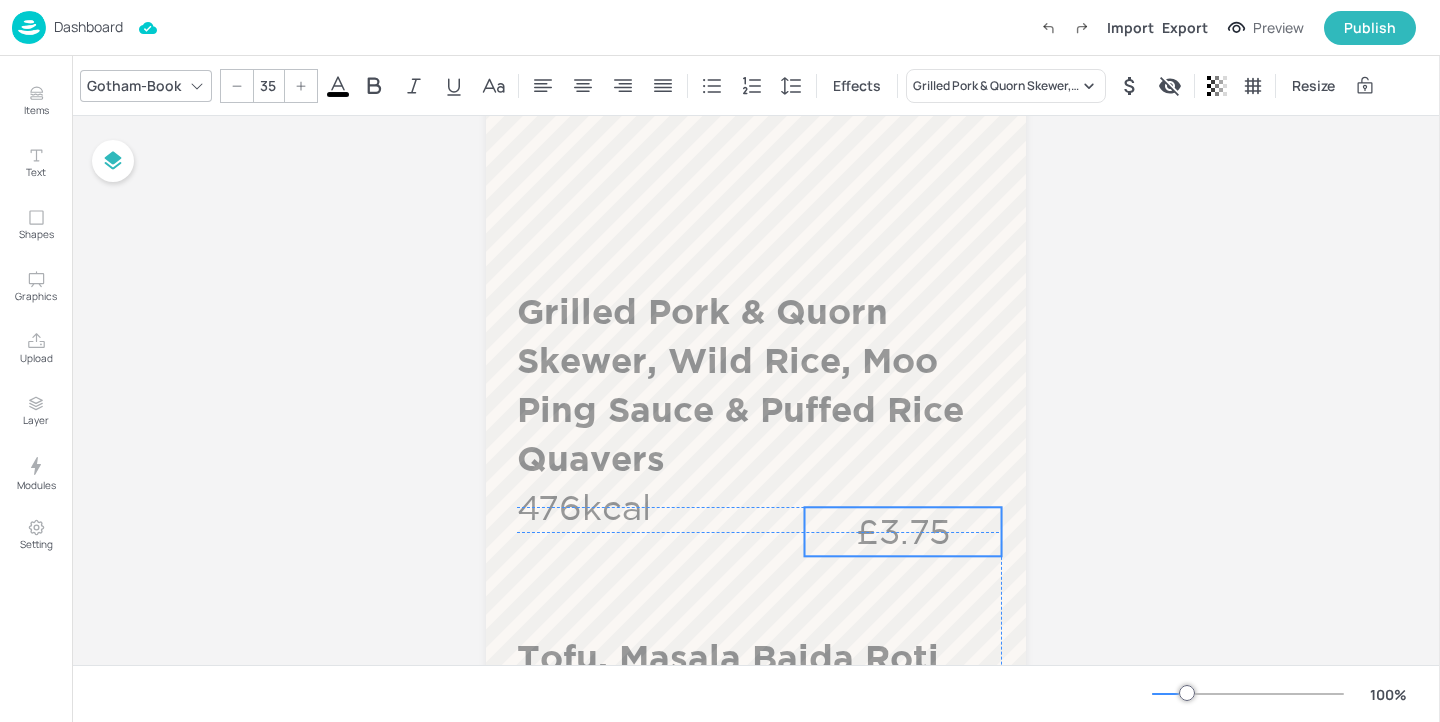 click on "£3.75" at bounding box center [903, 531] 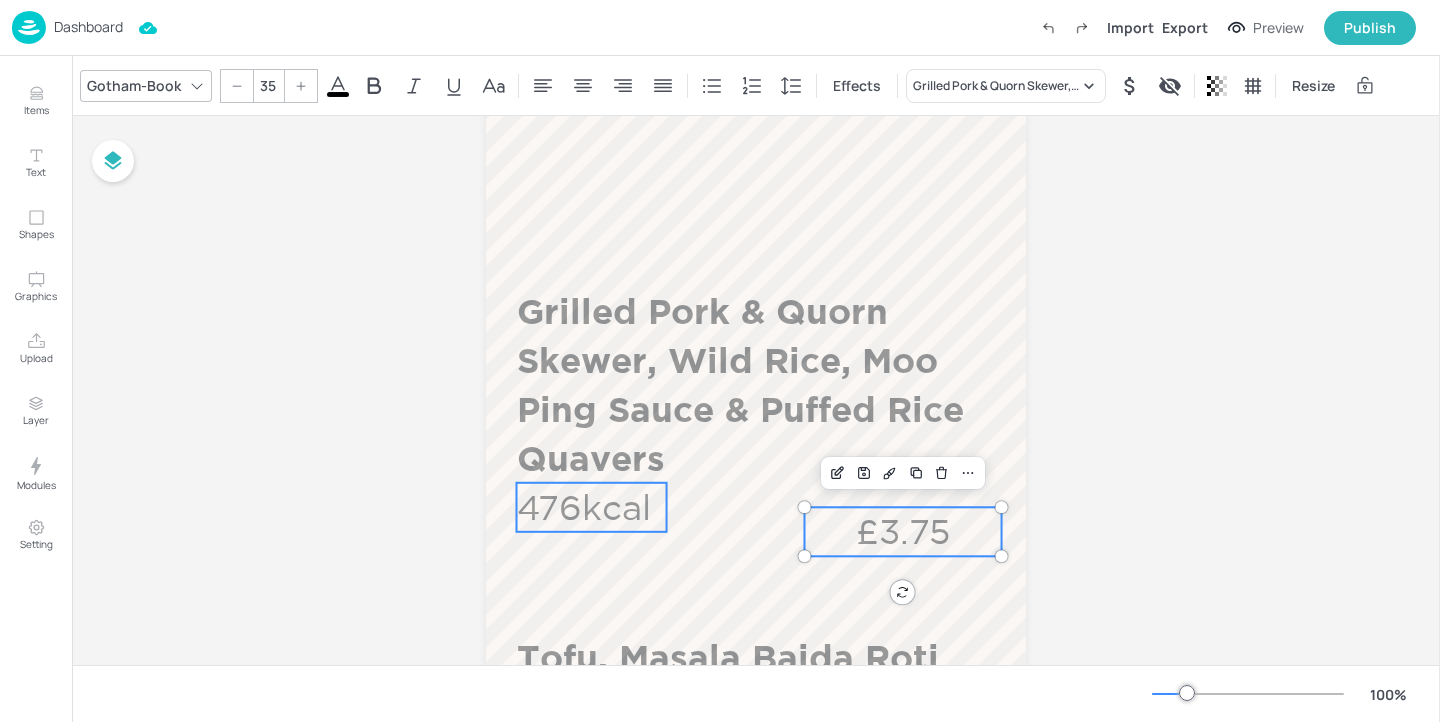 click on "476kcal" at bounding box center [592, 507] 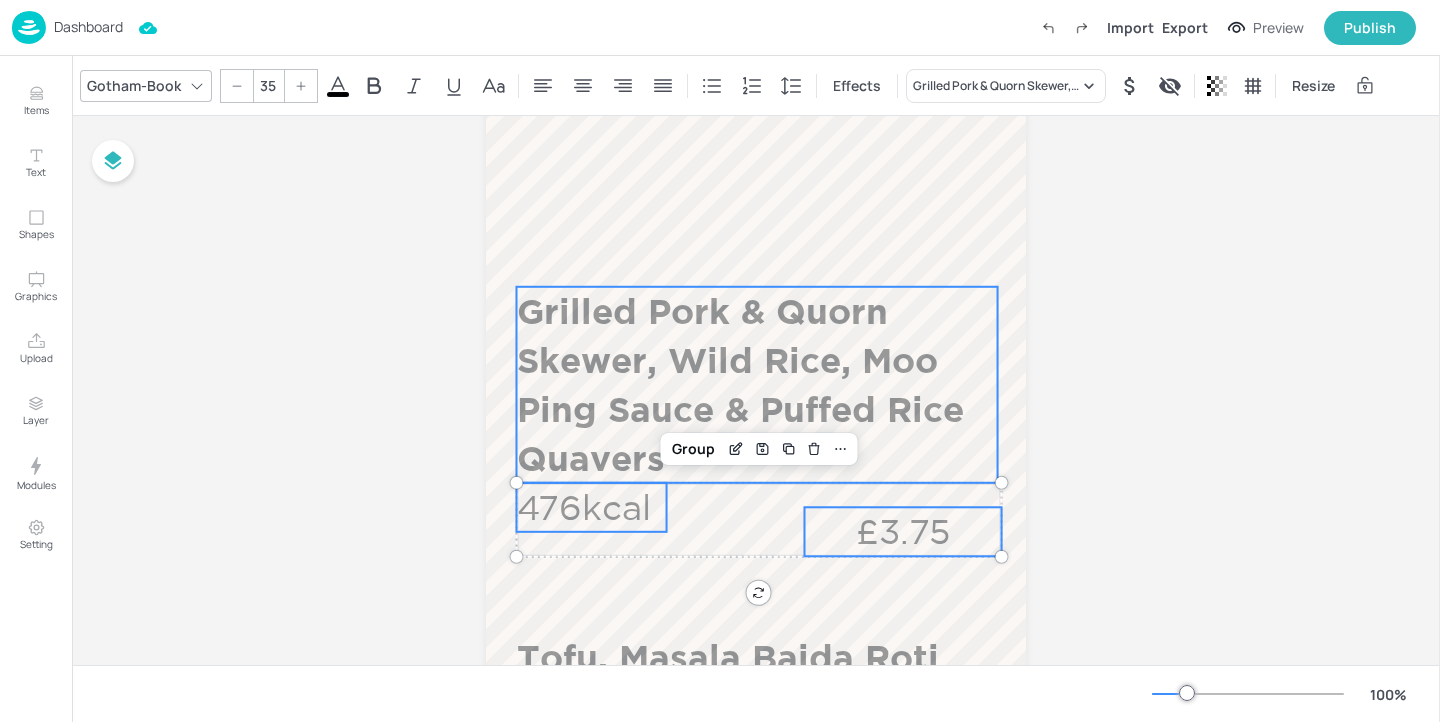 click on "Grilled Pork & Quorn Skewer, Wild Rice, Moo Ping Sauce & Puffed Rice Quavers" at bounding box center [757, 385] 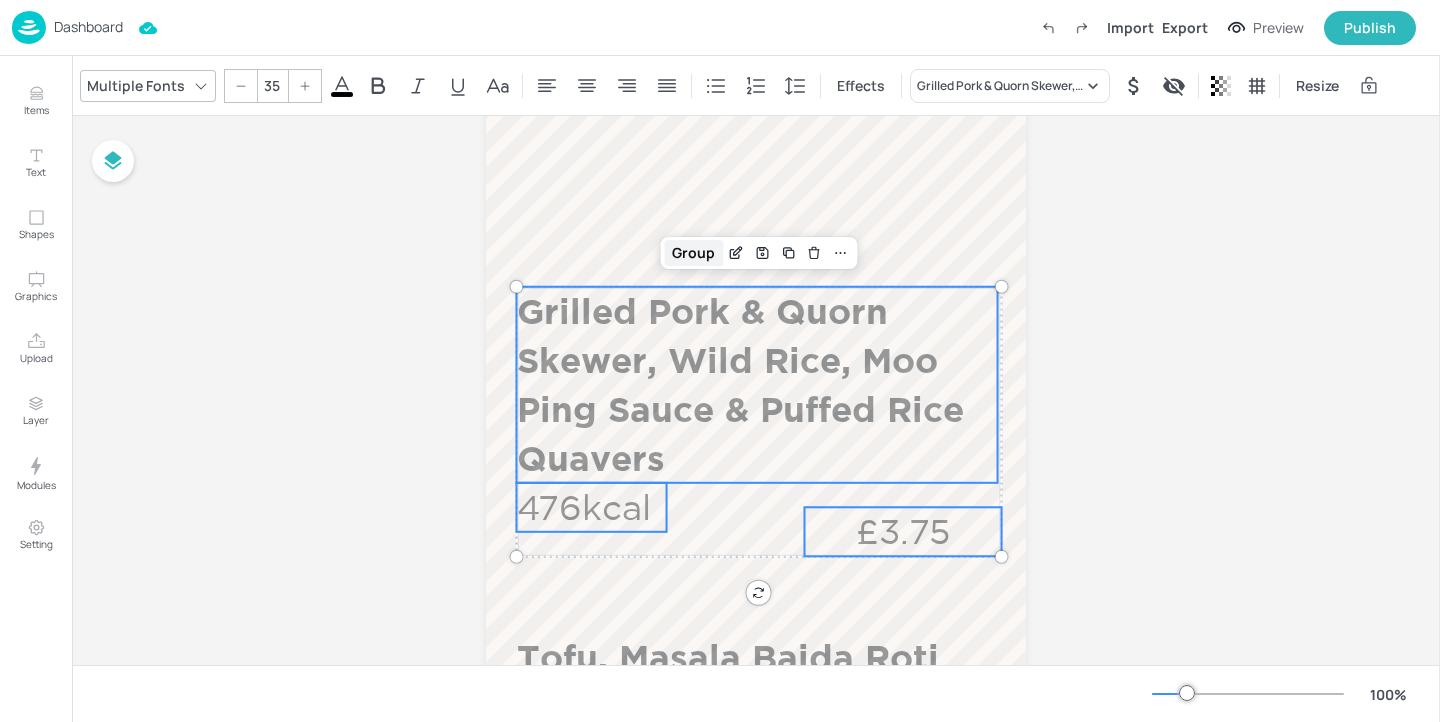 click on "Group" at bounding box center (693, 253) 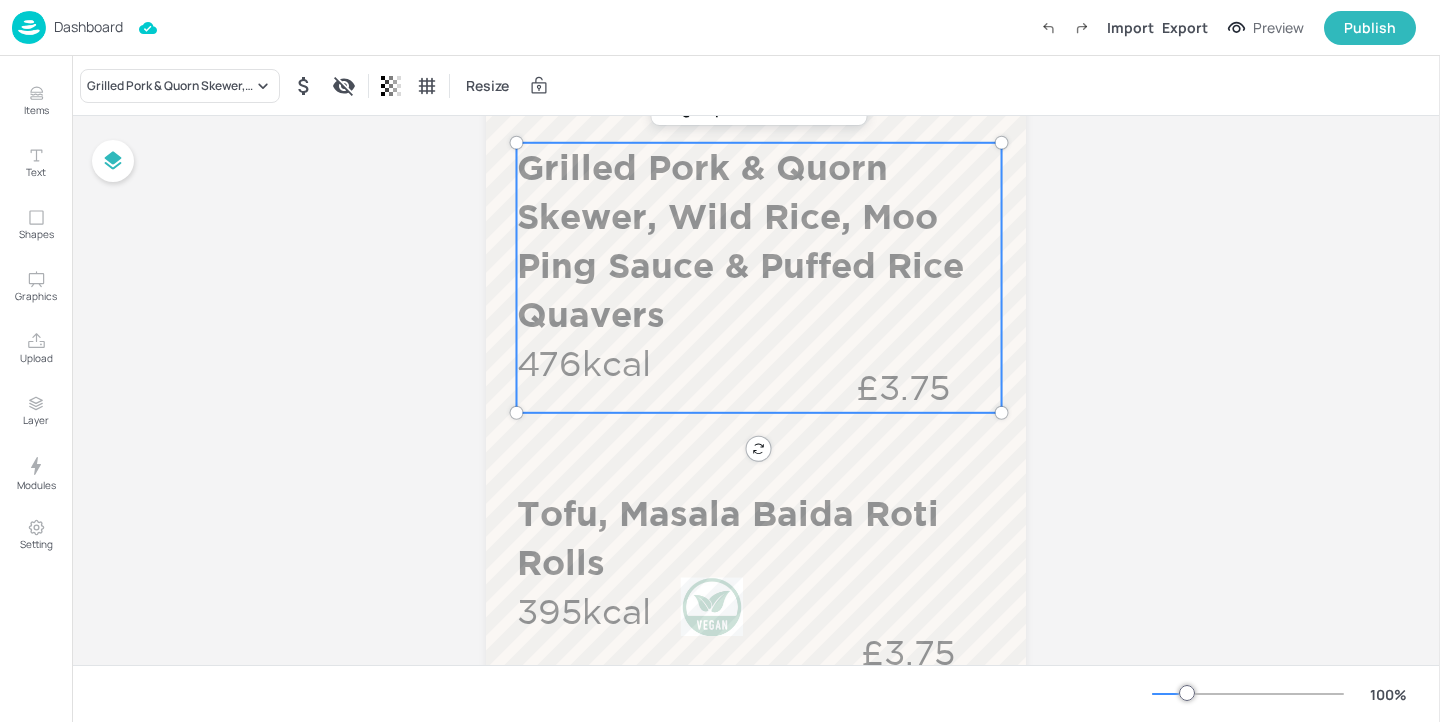 scroll, scrollTop: 536, scrollLeft: 0, axis: vertical 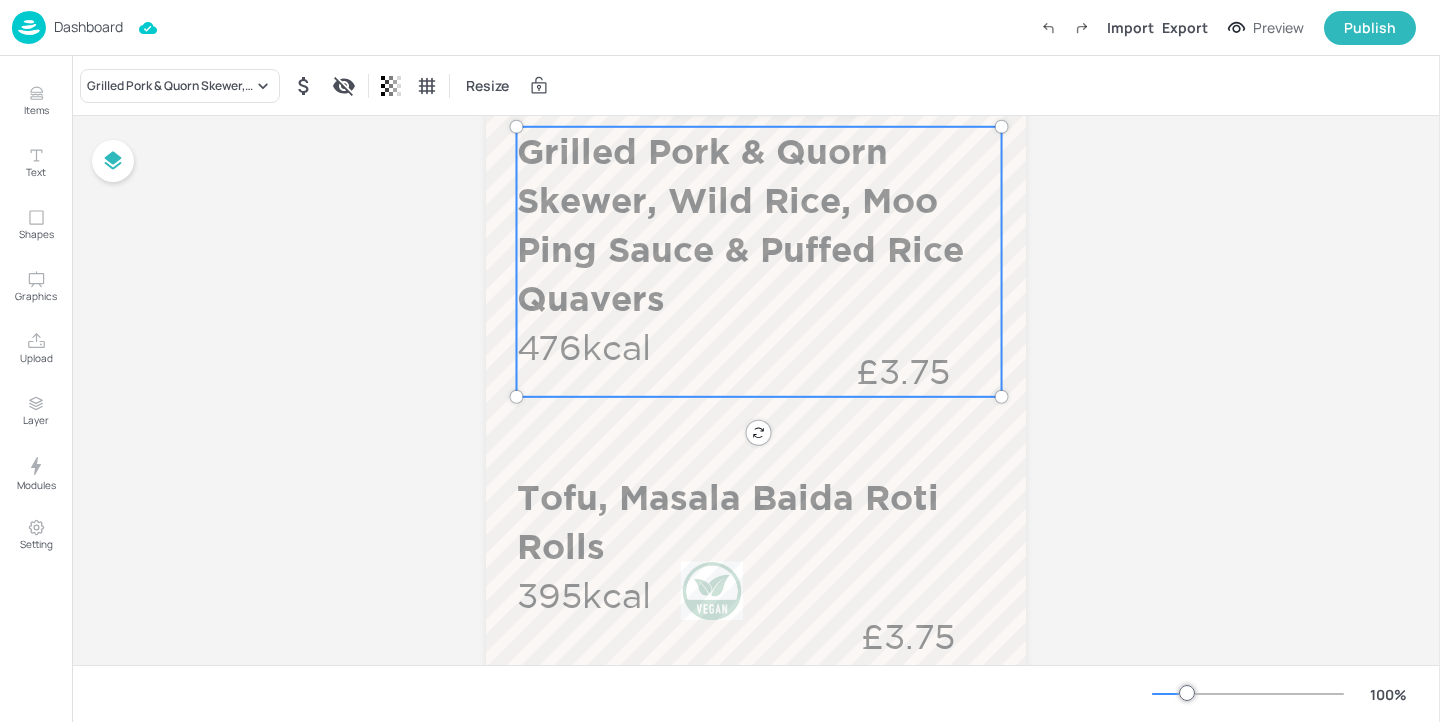 click on "Grilled Pork & Quorn Skewer, Wild Rice, Moo Ping Sauce & Puffed Rice Quavers 476kcal £3.75" at bounding box center [759, 262] 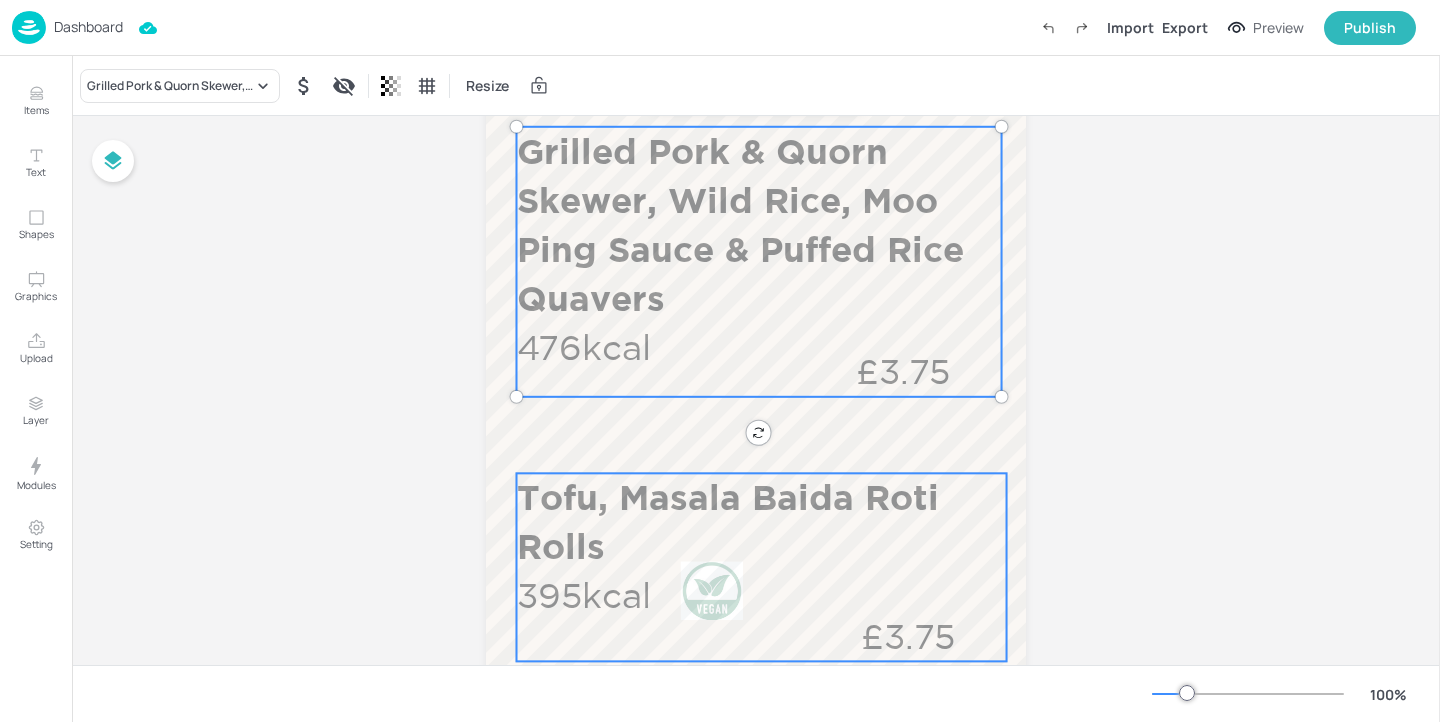 click on "Tofu, Masala Baida Roti Rolls" at bounding box center [757, 522] 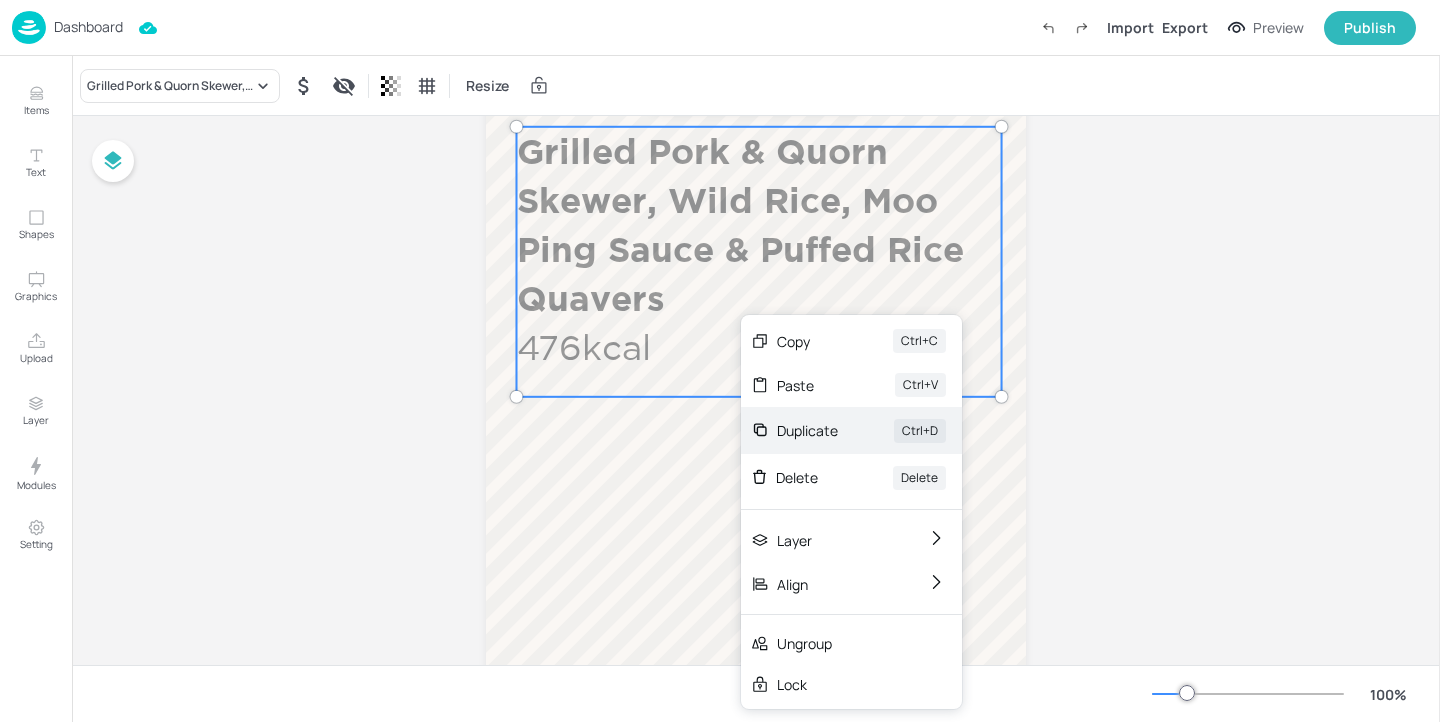 click on "Duplicate Ctrl+D" at bounding box center [851, 430] 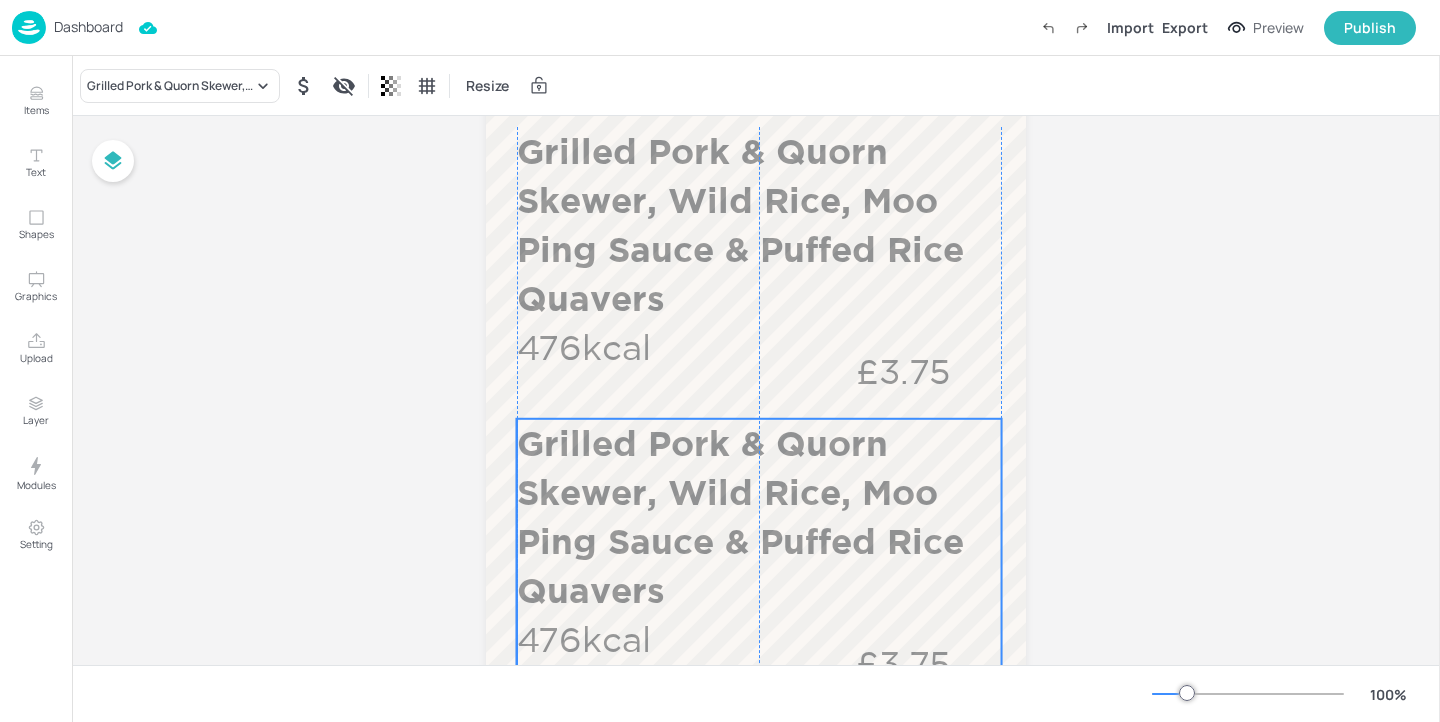 drag, startPoint x: 703, startPoint y: 265, endPoint x: 694, endPoint y: 547, distance: 282.1436 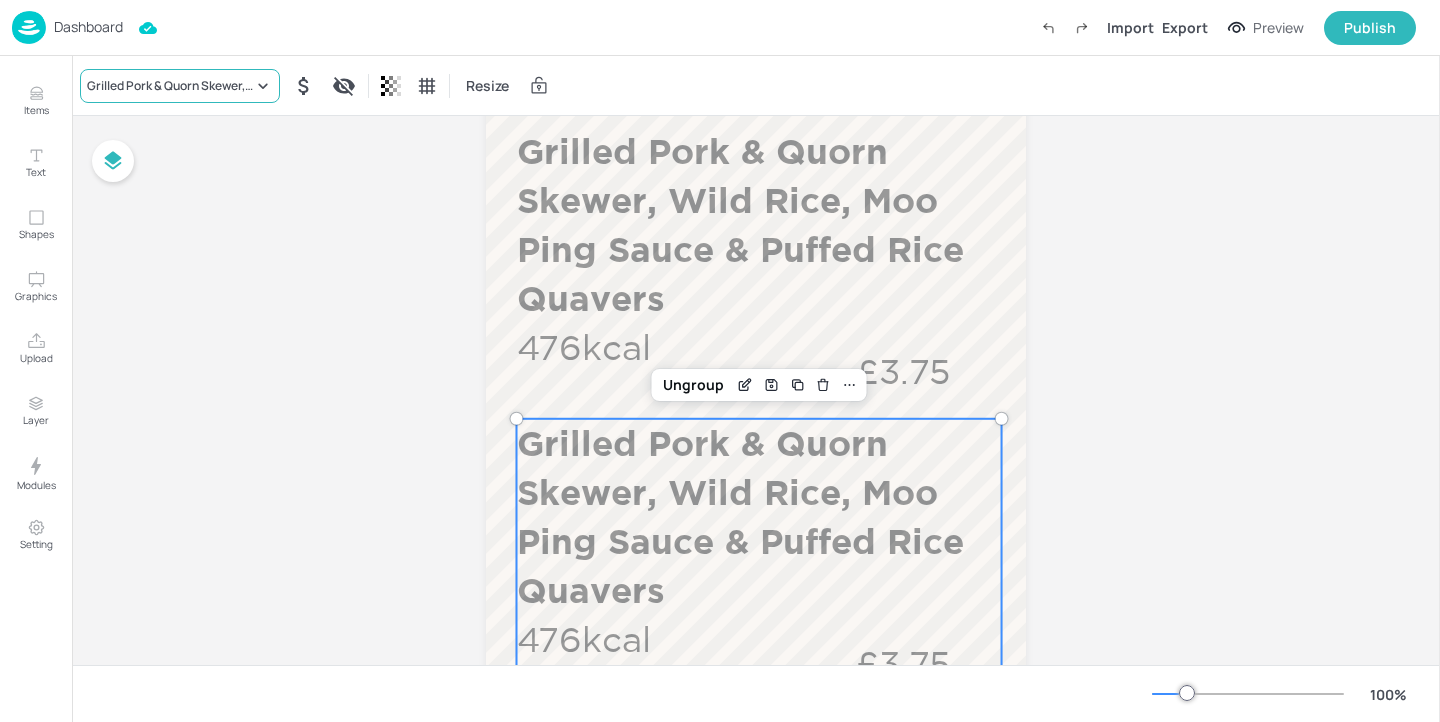 click on "Grilled Pork & Quorn Skewer, Wild Rice, Moo Ping Sauce & Puffed Rice Quavers" at bounding box center (180, 86) 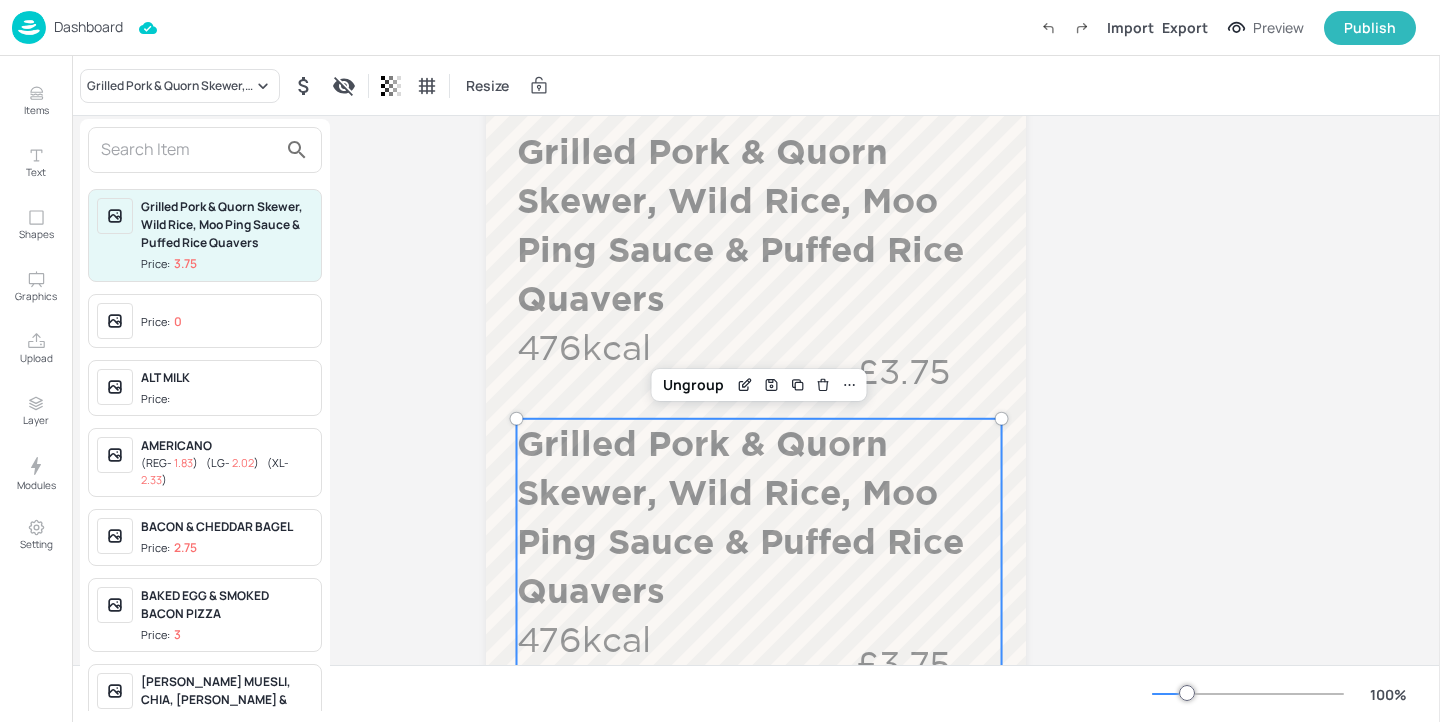 click at bounding box center [189, 150] 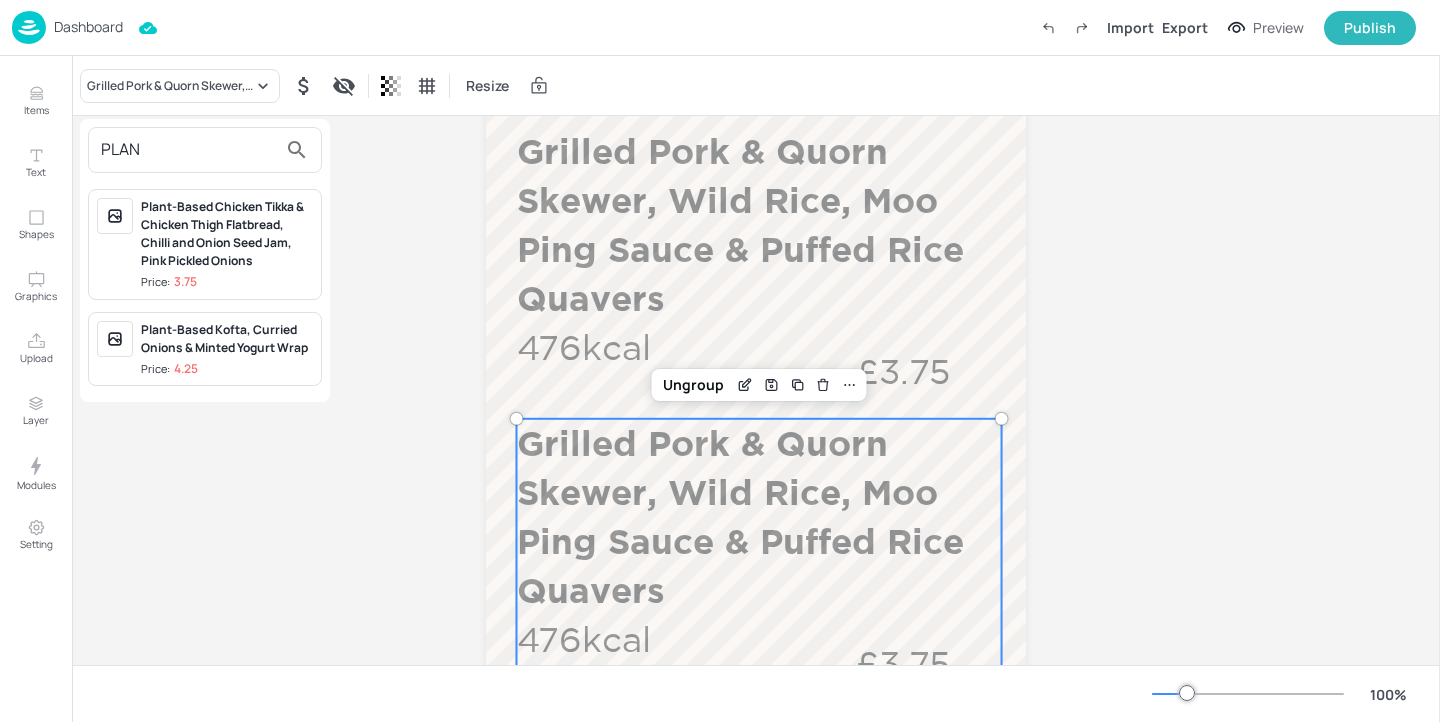 type on "PLAN" 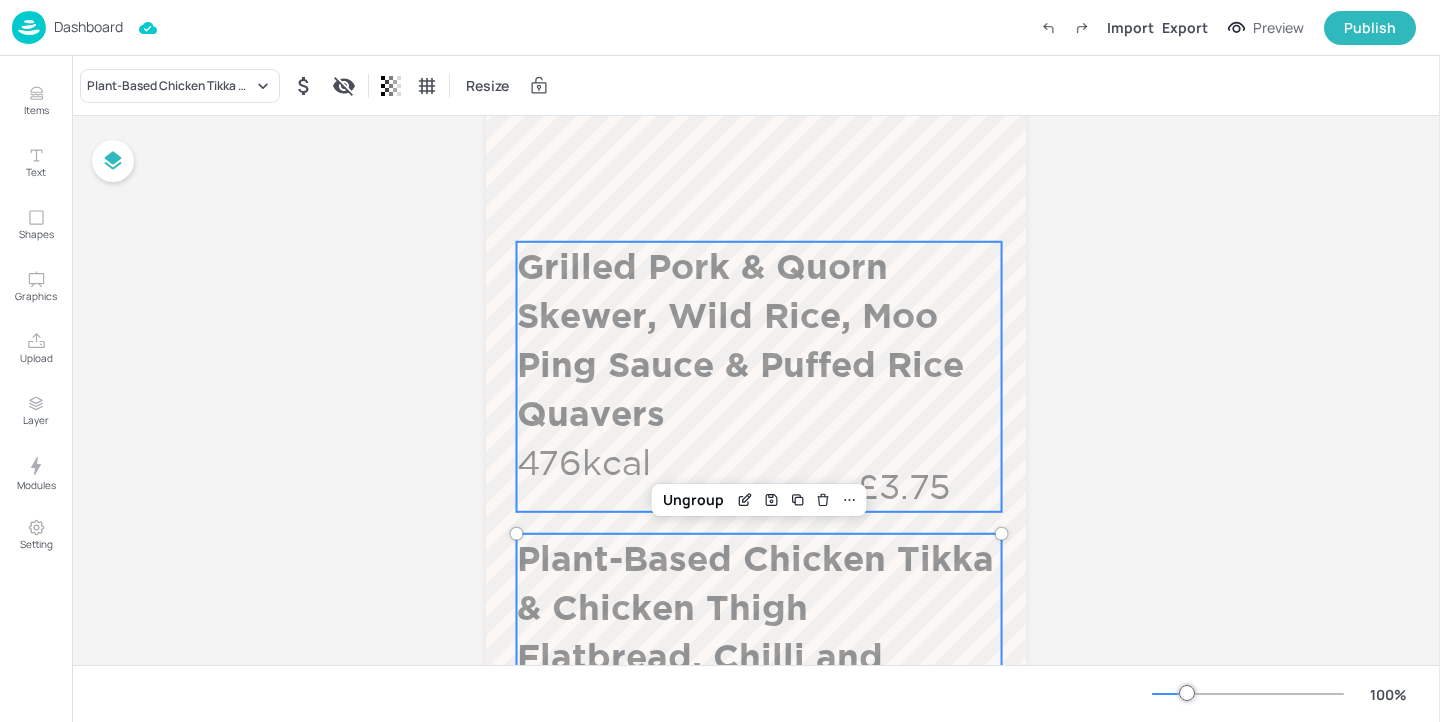 scroll, scrollTop: 903, scrollLeft: 0, axis: vertical 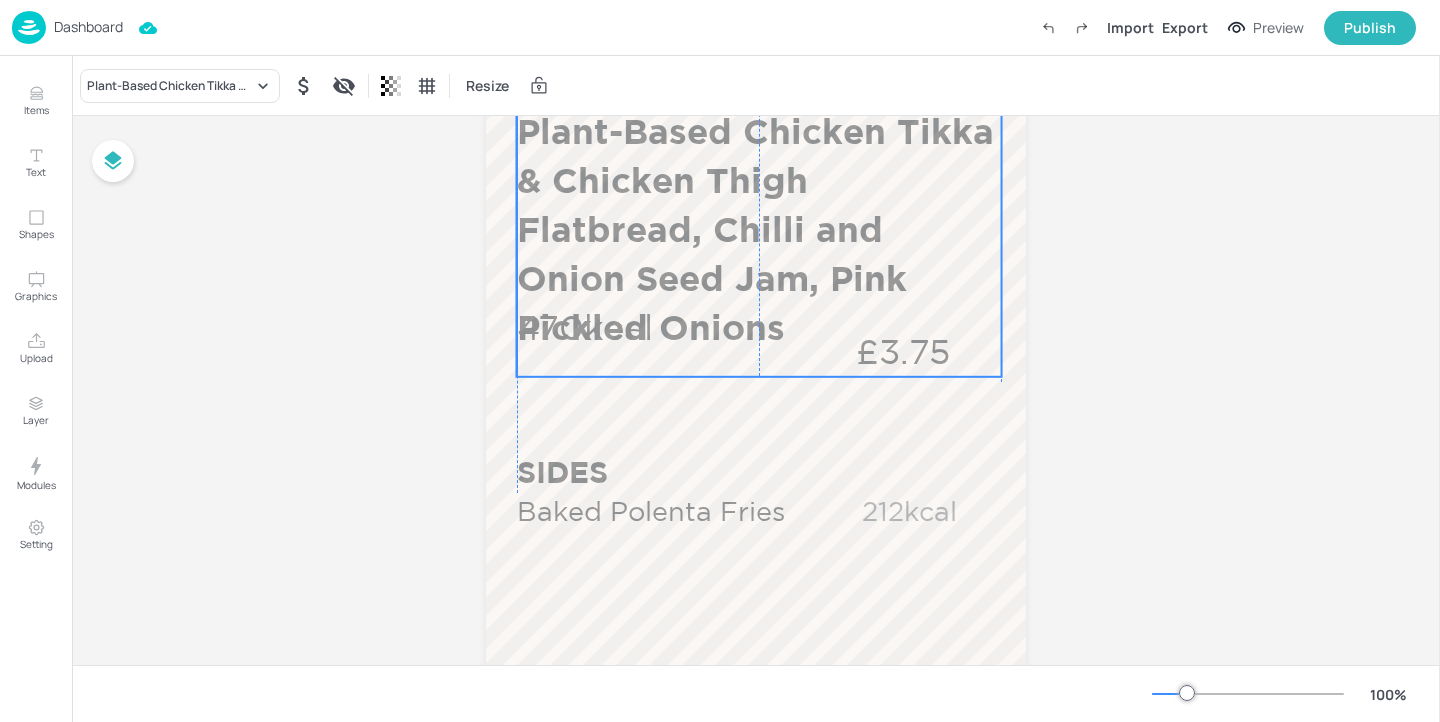 drag, startPoint x: 642, startPoint y: 265, endPoint x: 641, endPoint y: 320, distance: 55.00909 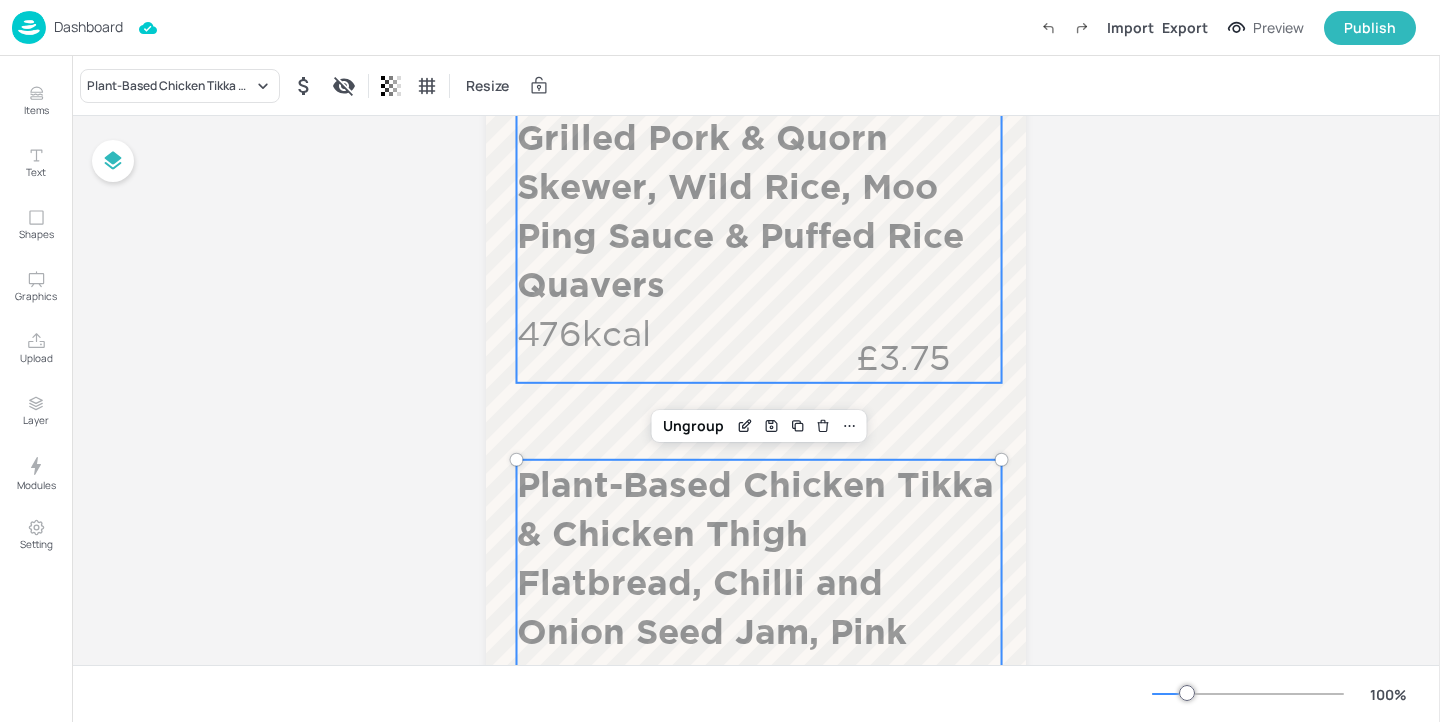 scroll, scrollTop: 423, scrollLeft: 0, axis: vertical 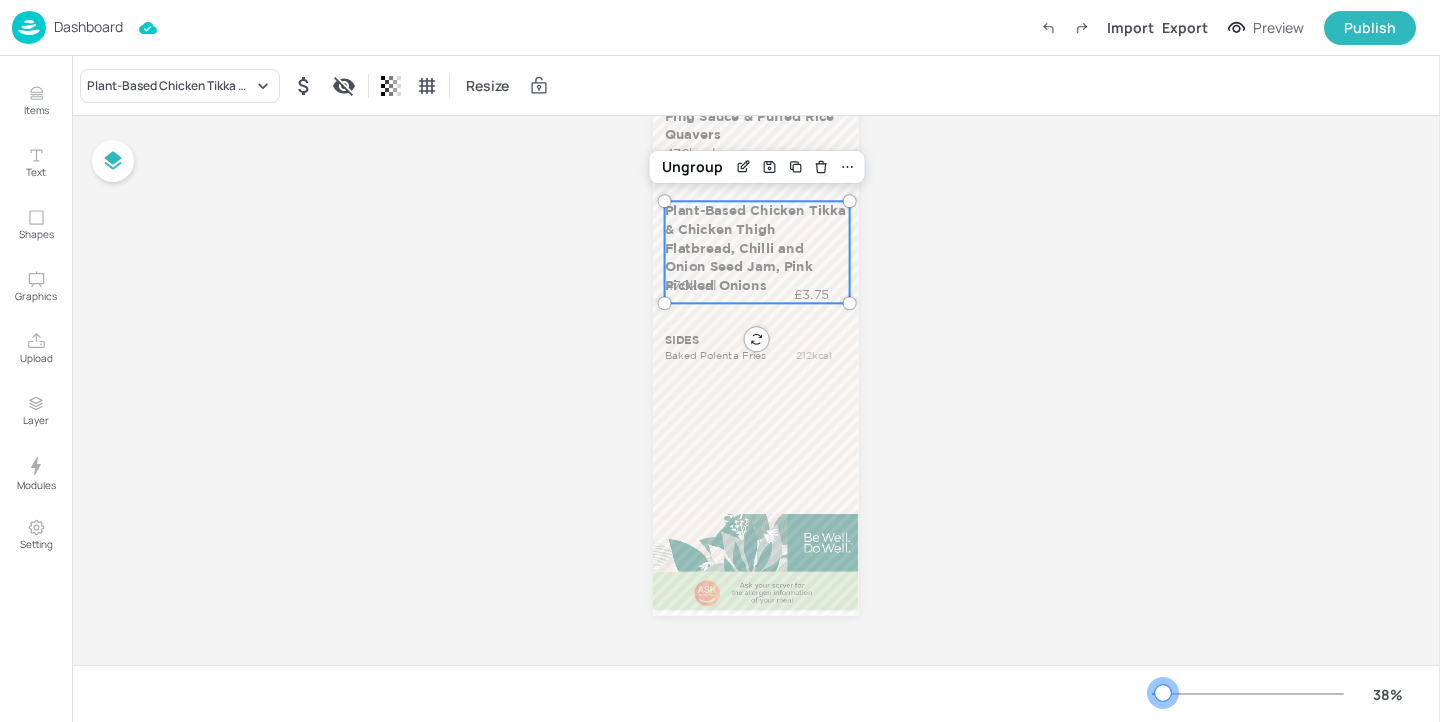 drag, startPoint x: 1184, startPoint y: 691, endPoint x: 1163, endPoint y: 691, distance: 21 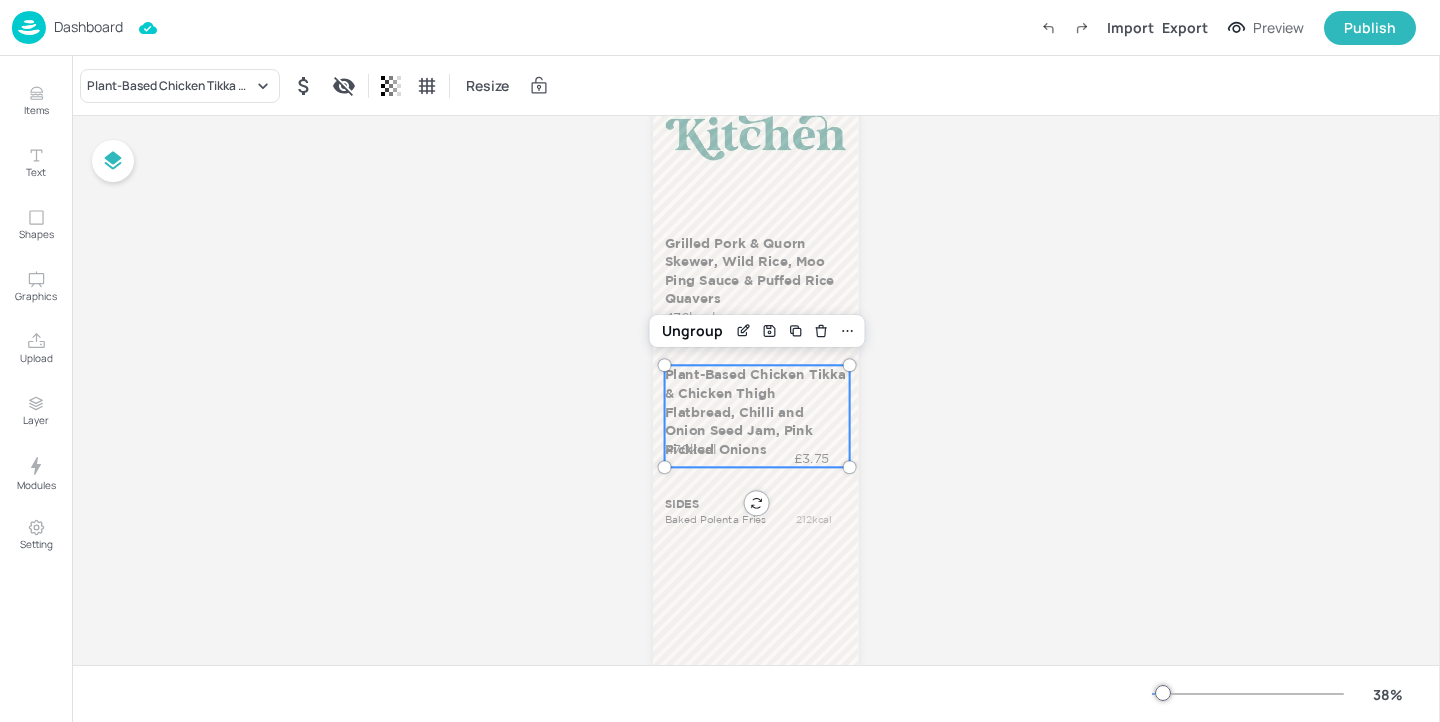 scroll, scrollTop: 140, scrollLeft: 0, axis: vertical 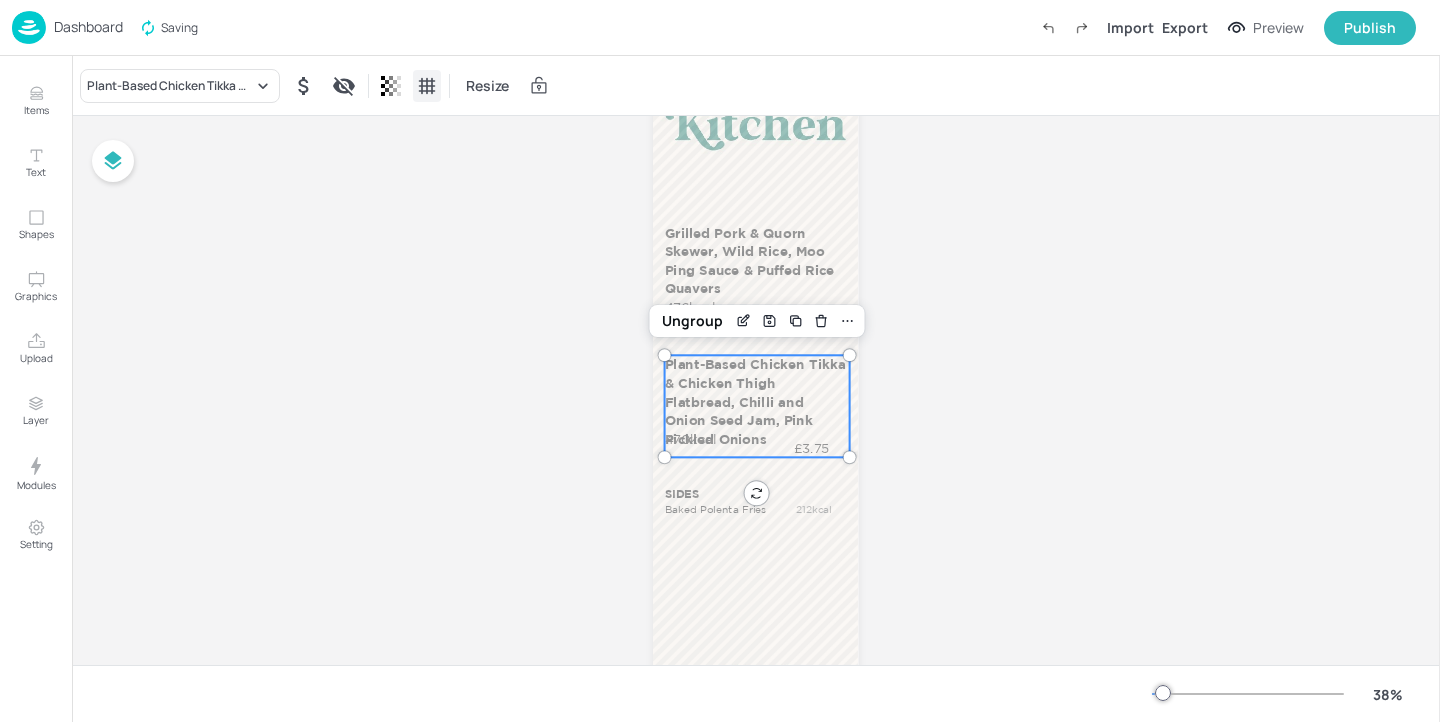 click 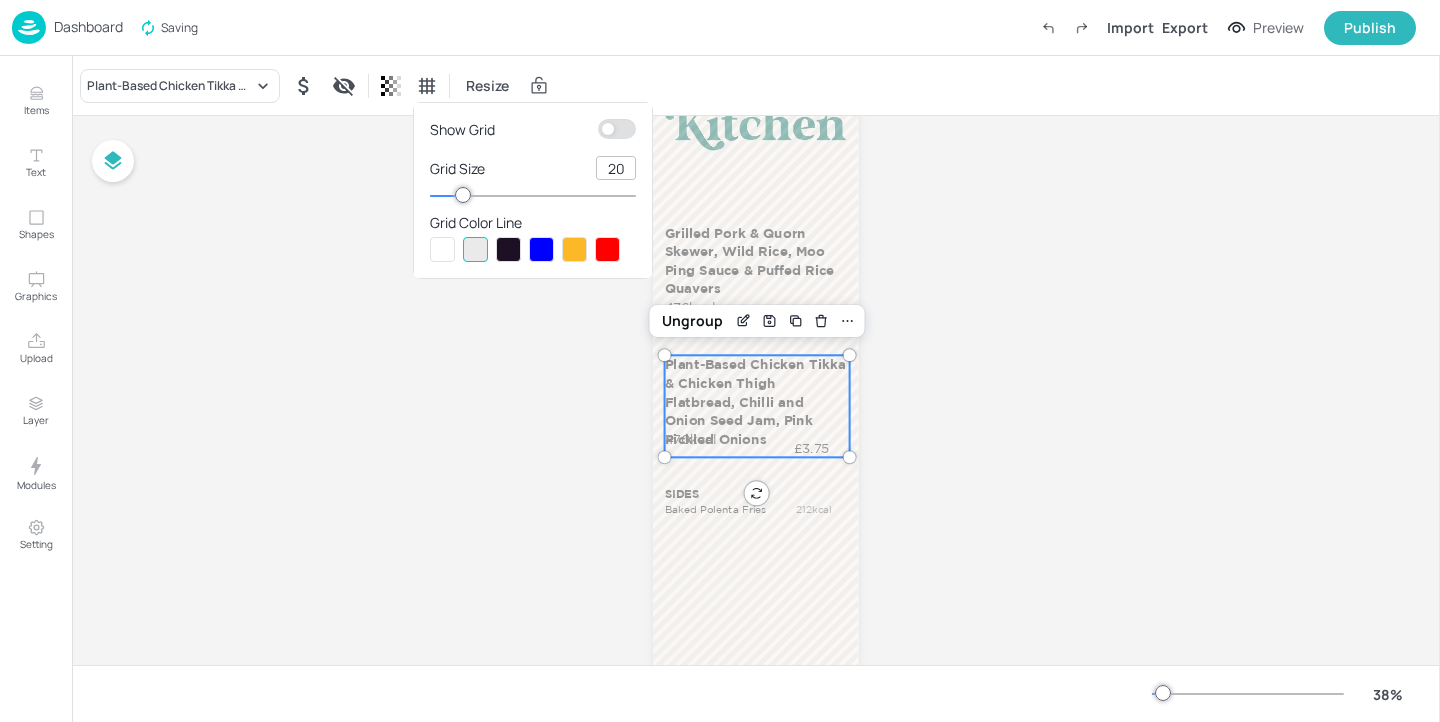 click at bounding box center (608, 129) 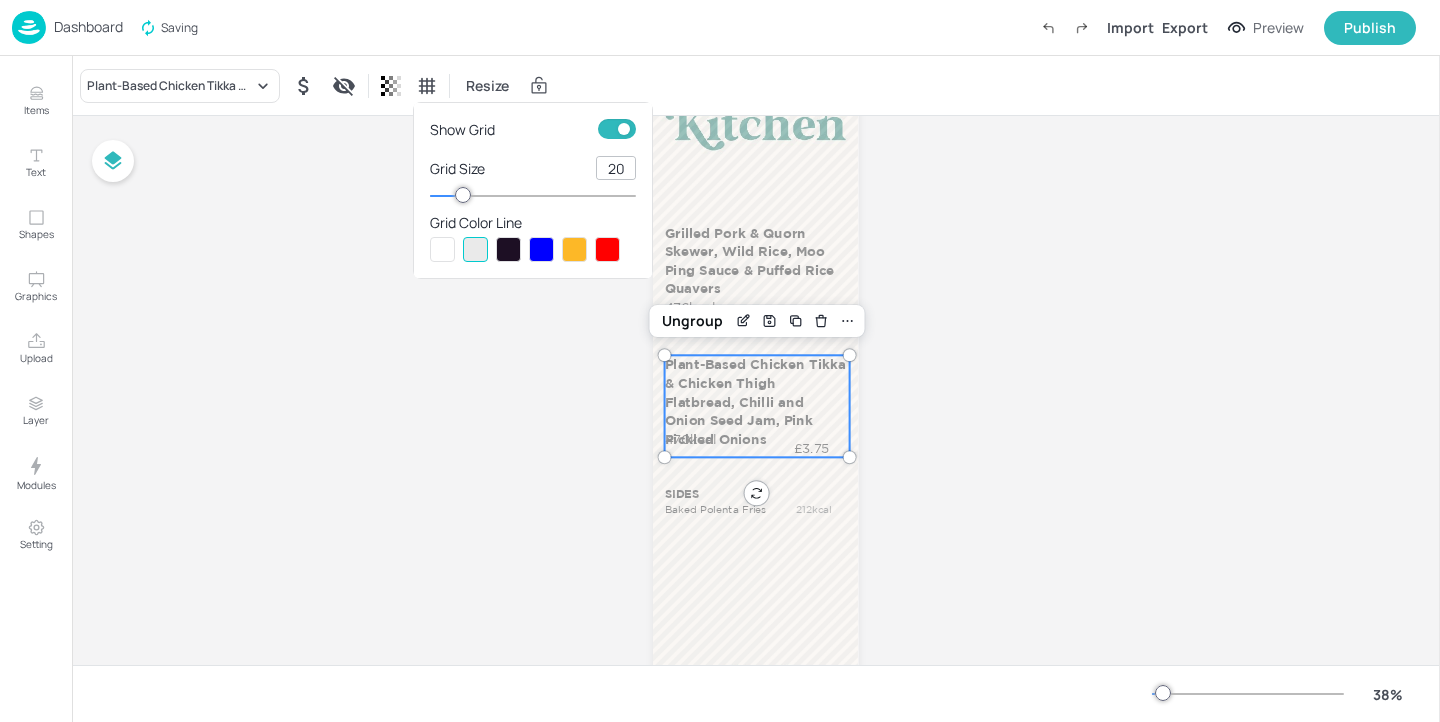 drag, startPoint x: 629, startPoint y: 164, endPoint x: 605, endPoint y: 164, distance: 24 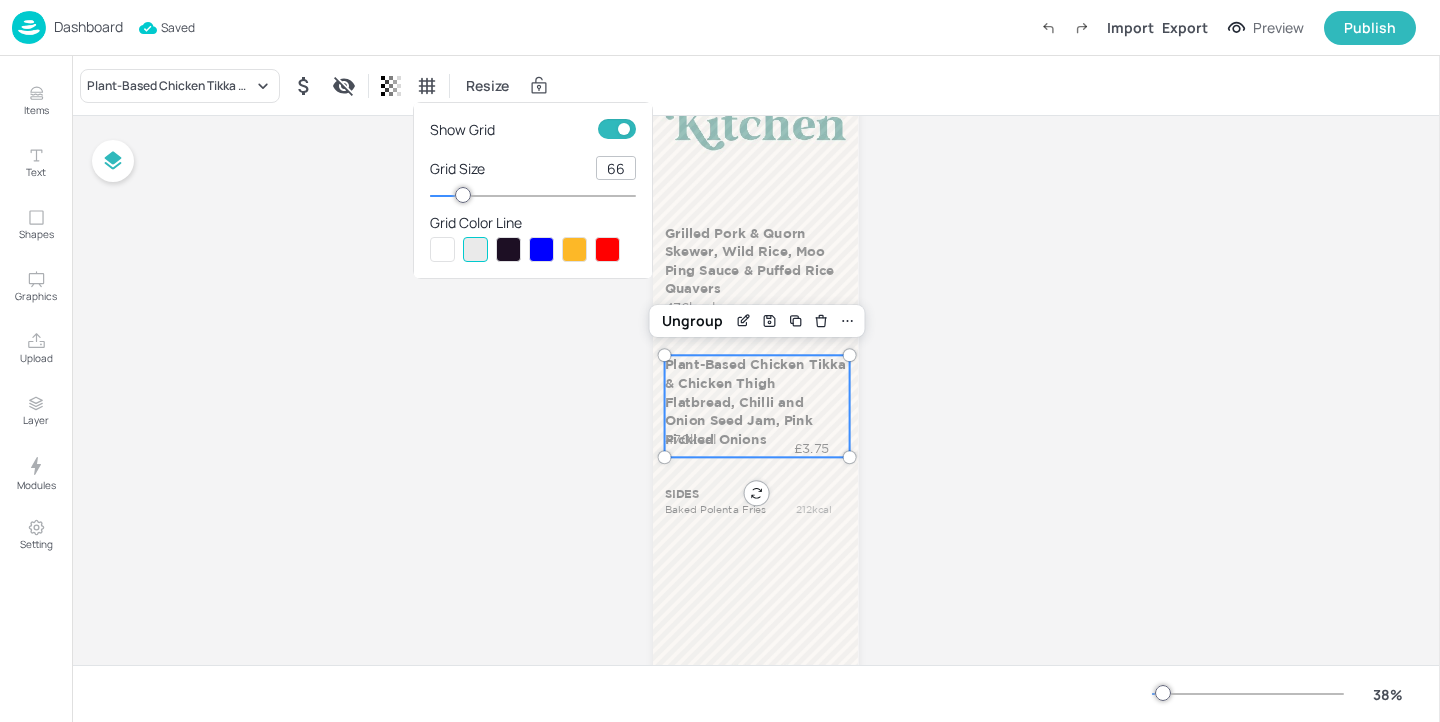 type on "66" 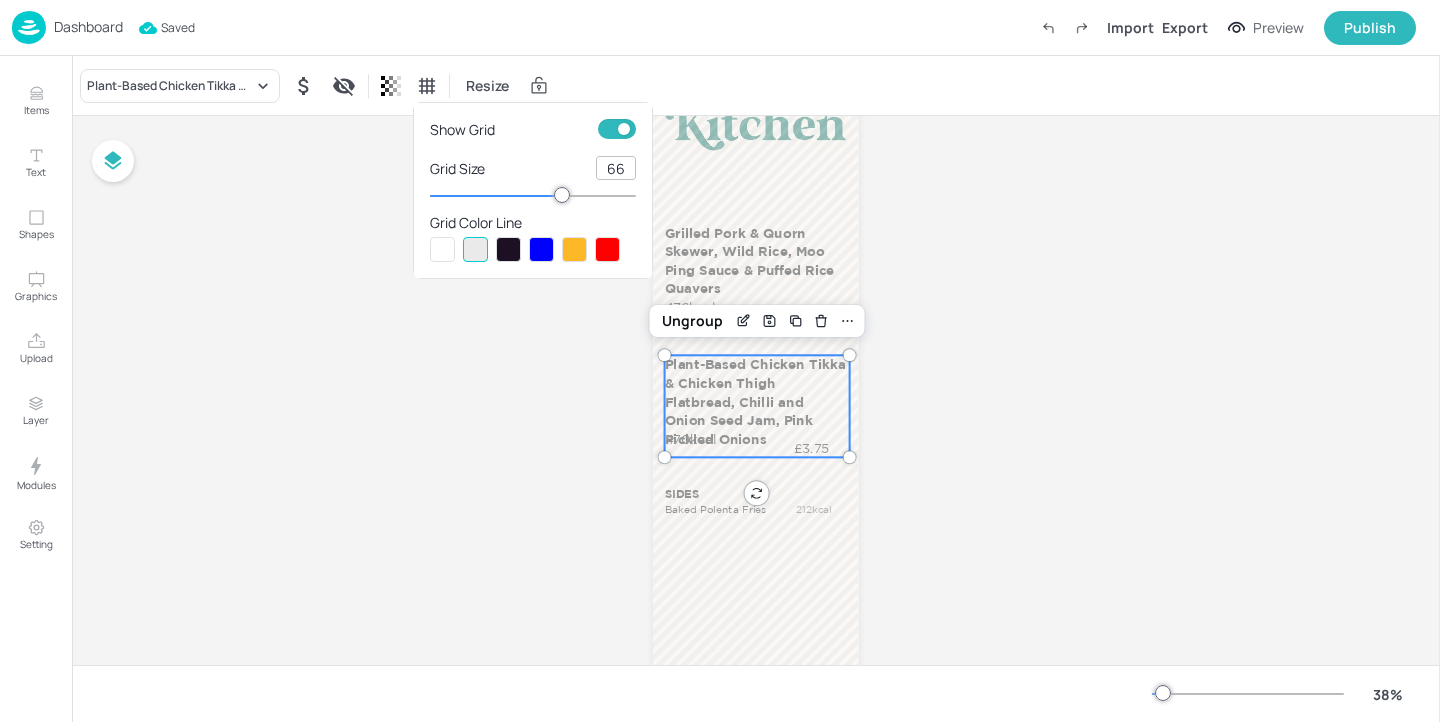 click at bounding box center [508, 249] 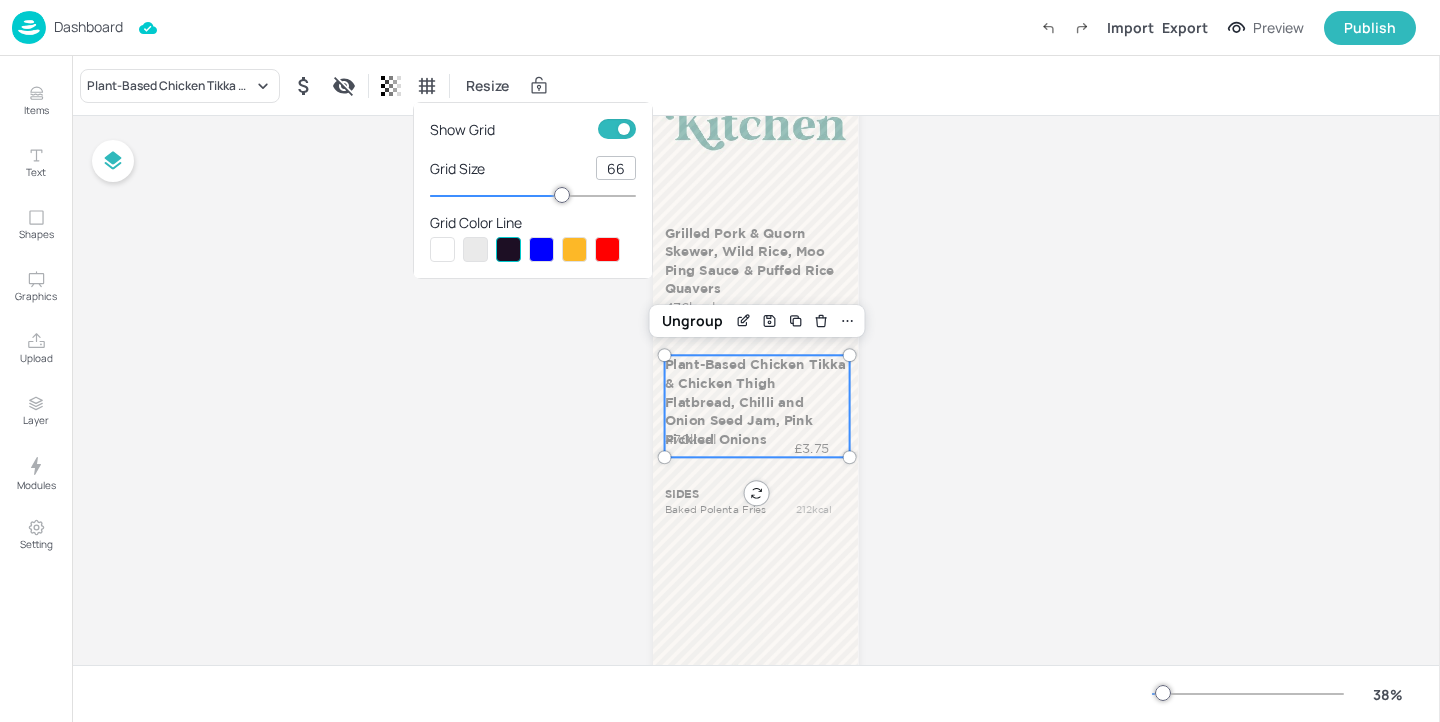 click at bounding box center (720, 361) 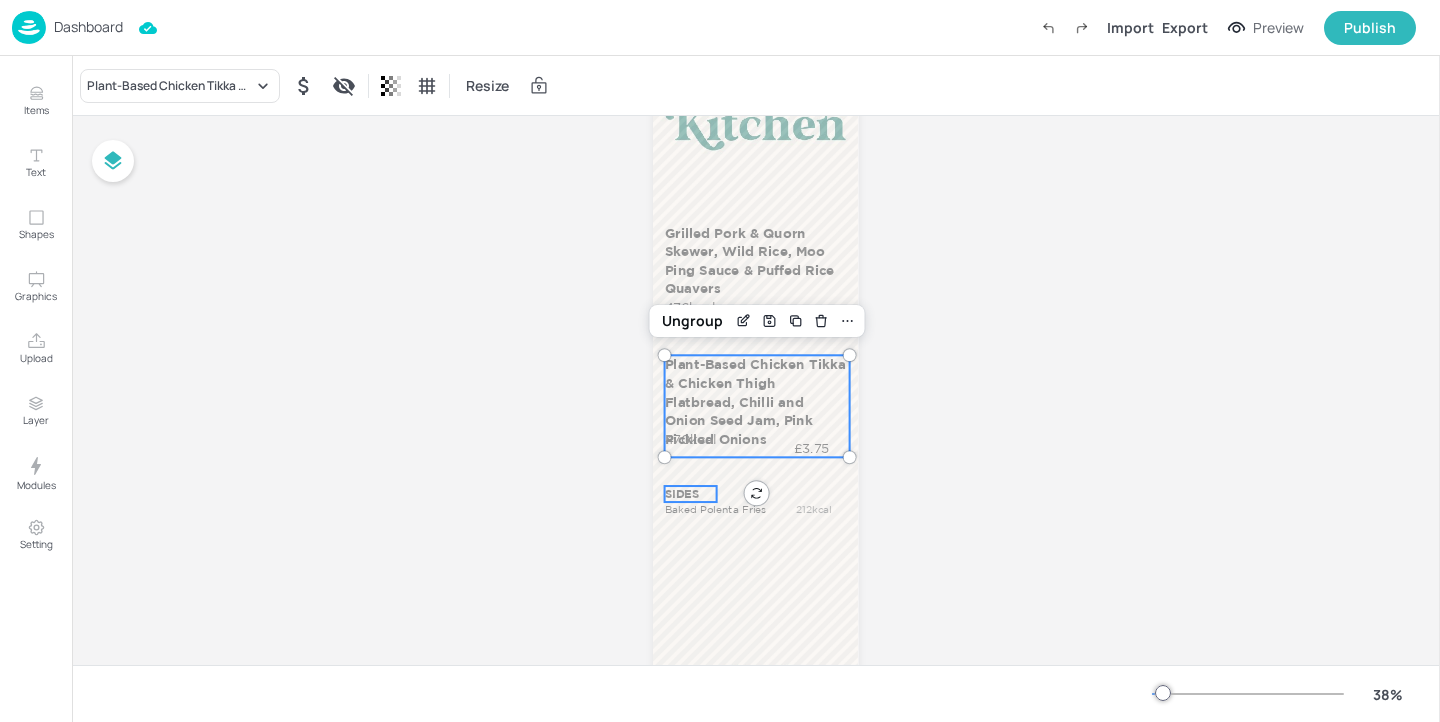 click on "SIDES" at bounding box center (690, 494) 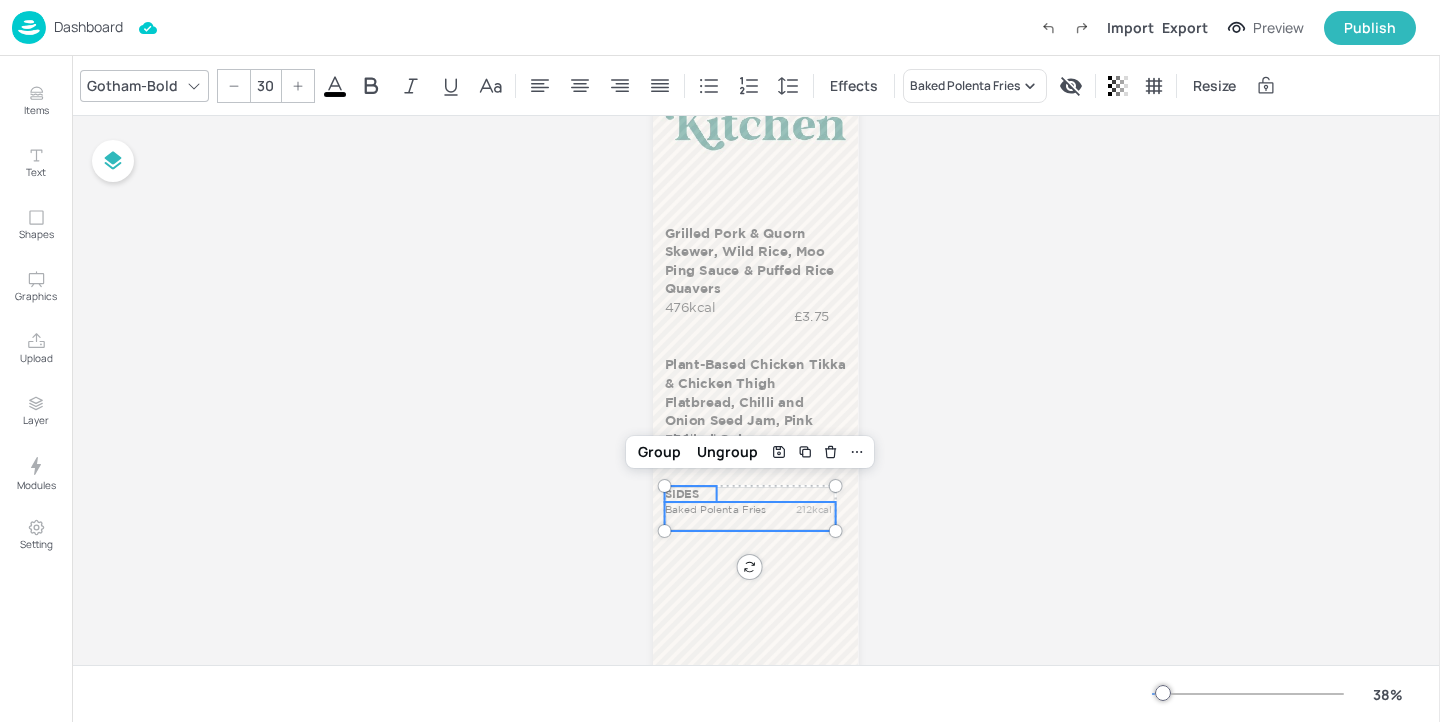 click on "Baked Polenta Fries" at bounding box center (723, 509) 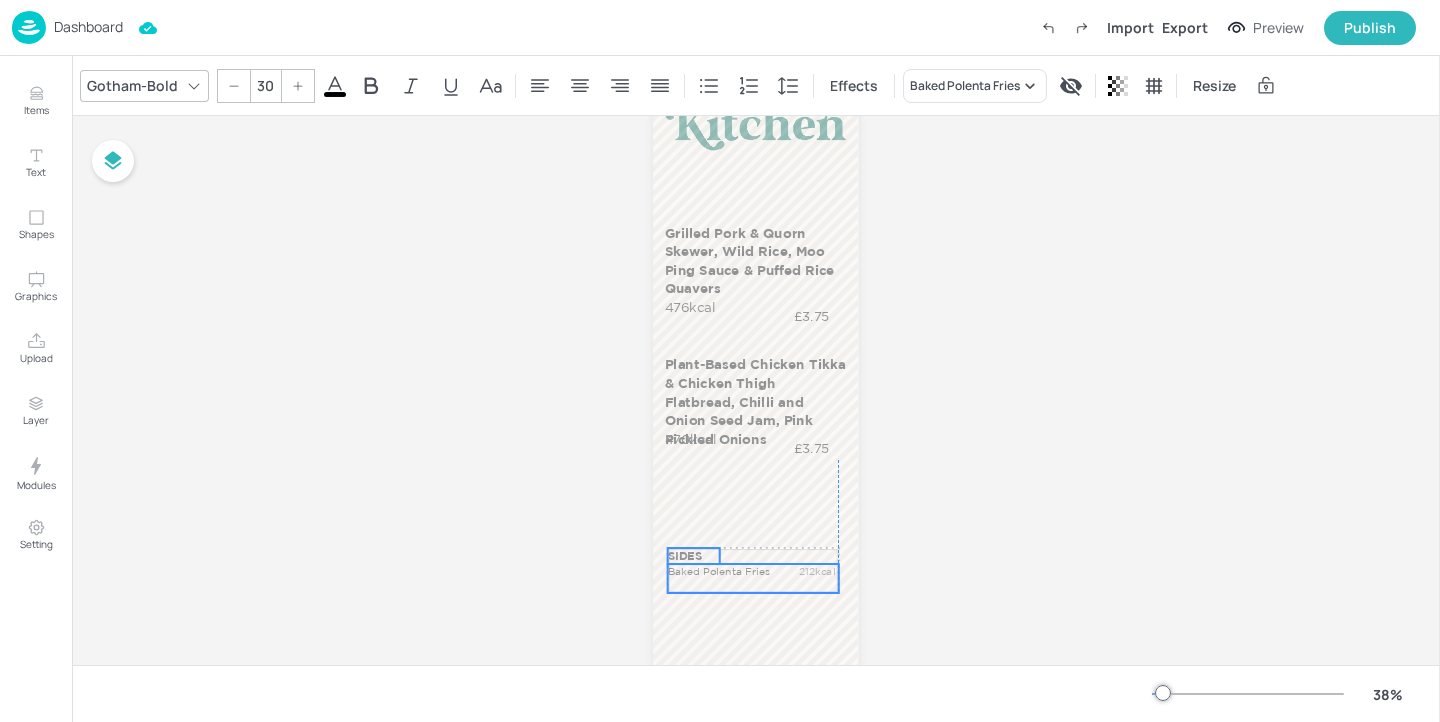 drag, startPoint x: 692, startPoint y: 515, endPoint x: 691, endPoint y: 575, distance: 60.00833 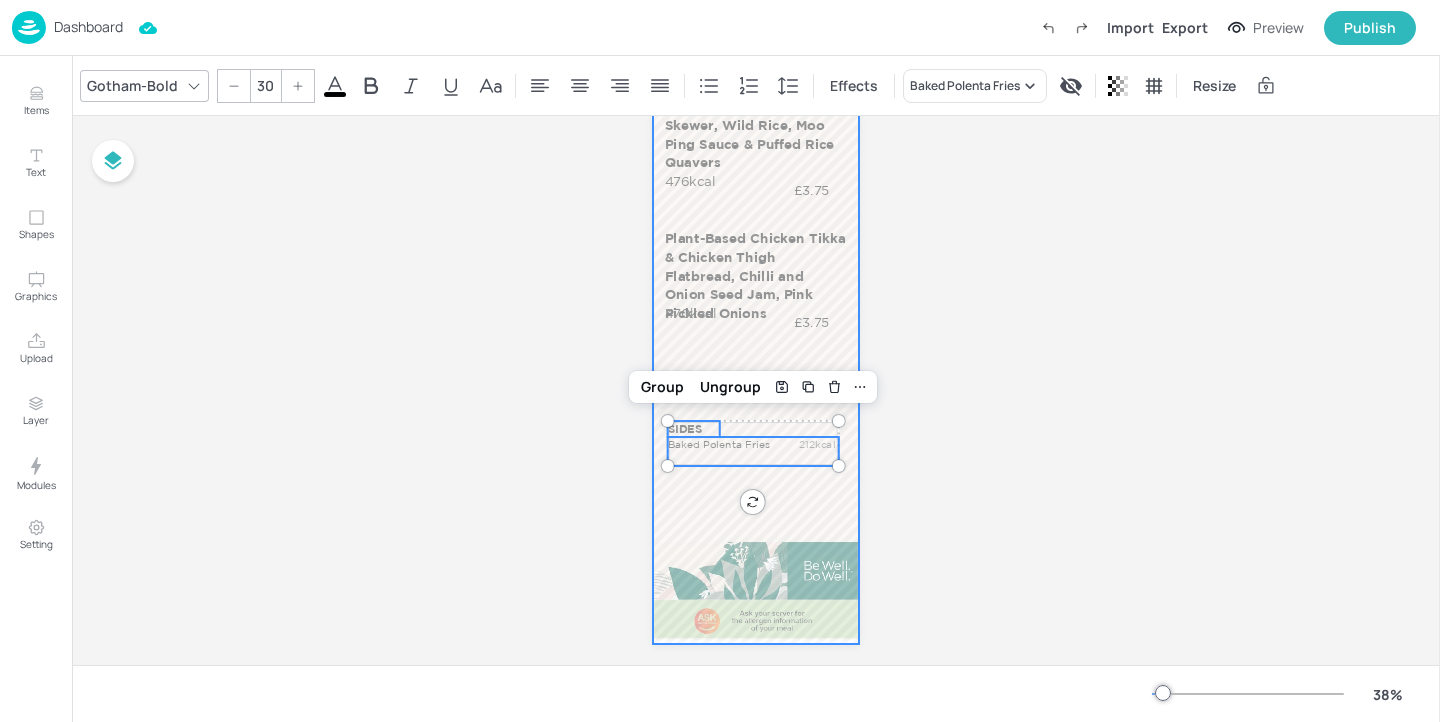 scroll, scrollTop: 294, scrollLeft: 0, axis: vertical 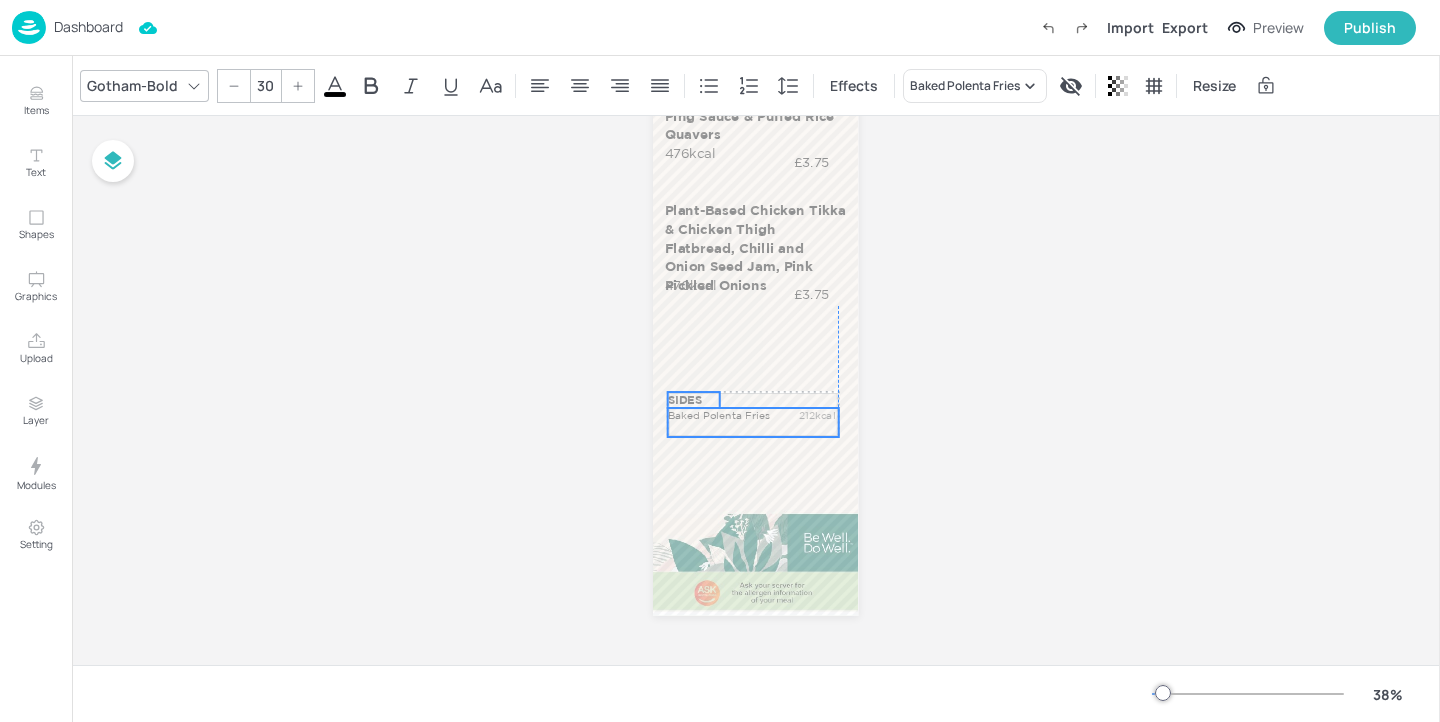 click on "Baked Polenta Fries 212kcal" at bounding box center [753, 422] 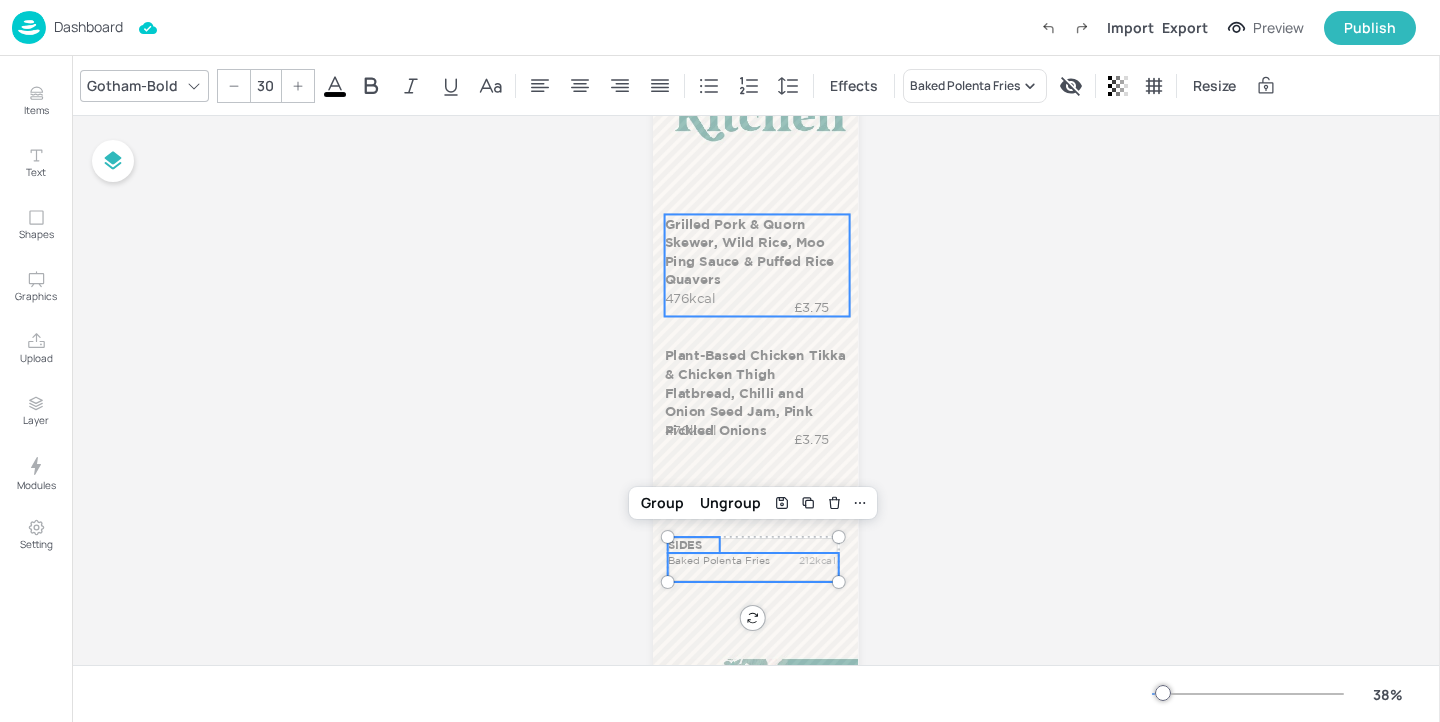 scroll, scrollTop: 138, scrollLeft: 0, axis: vertical 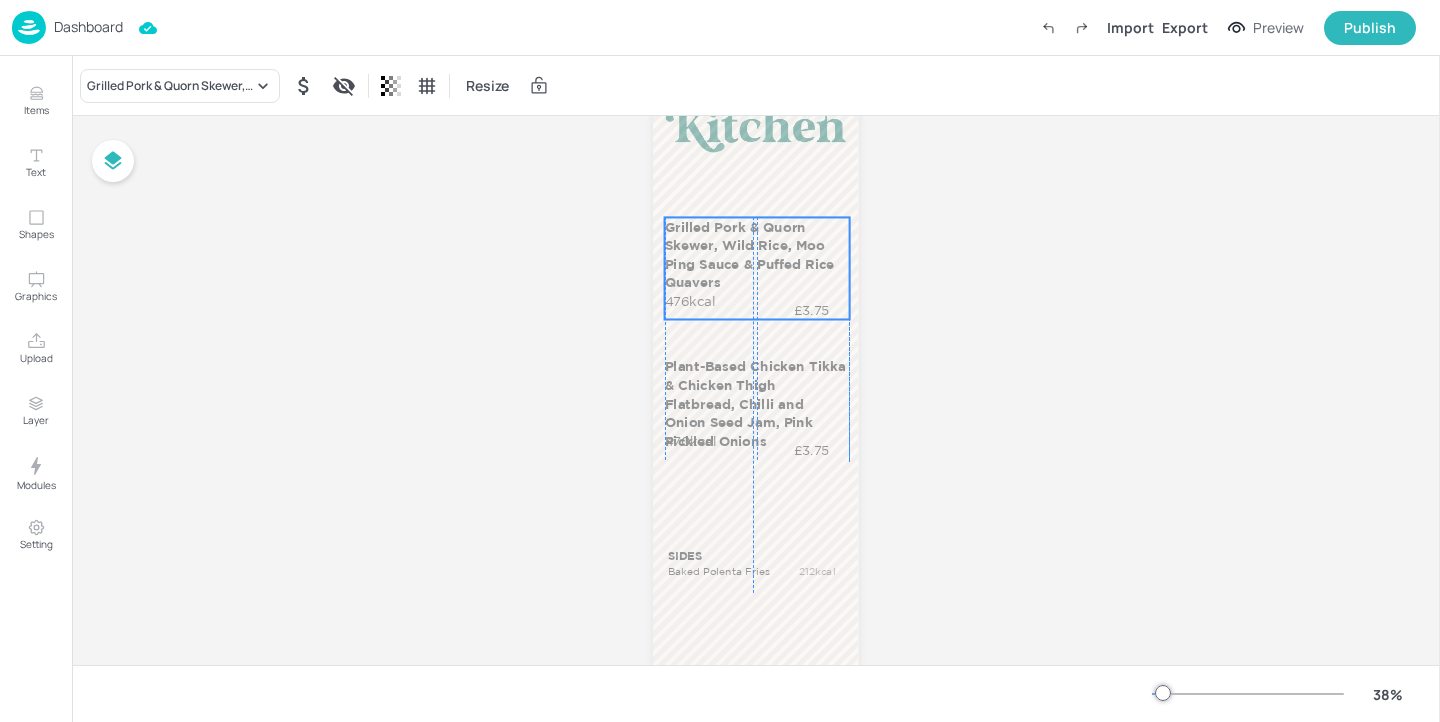 click on "Grilled Pork & Quorn Skewer, Wild Rice, Moo Ping Sauce & Puffed Rice Quavers" at bounding box center [756, 254] 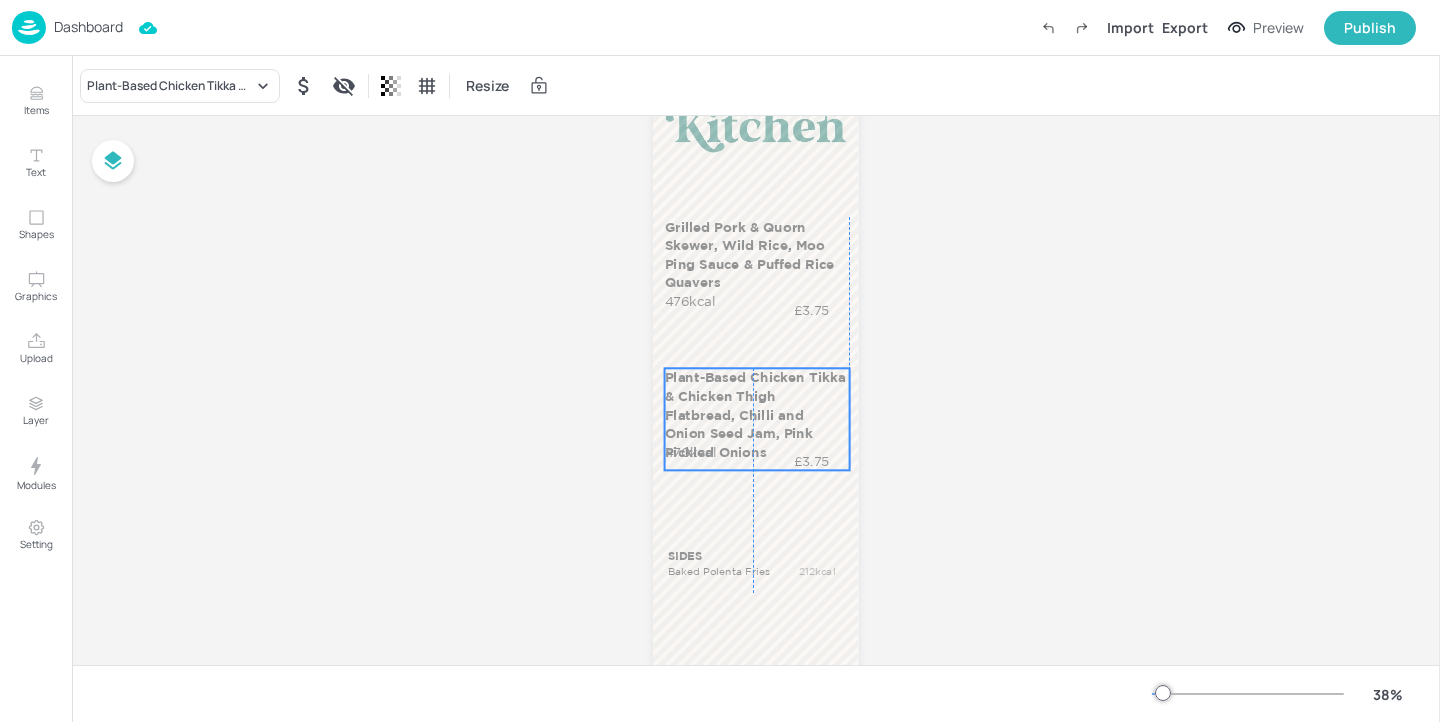 drag, startPoint x: 744, startPoint y: 386, endPoint x: 740, endPoint y: 397, distance: 11.7046995 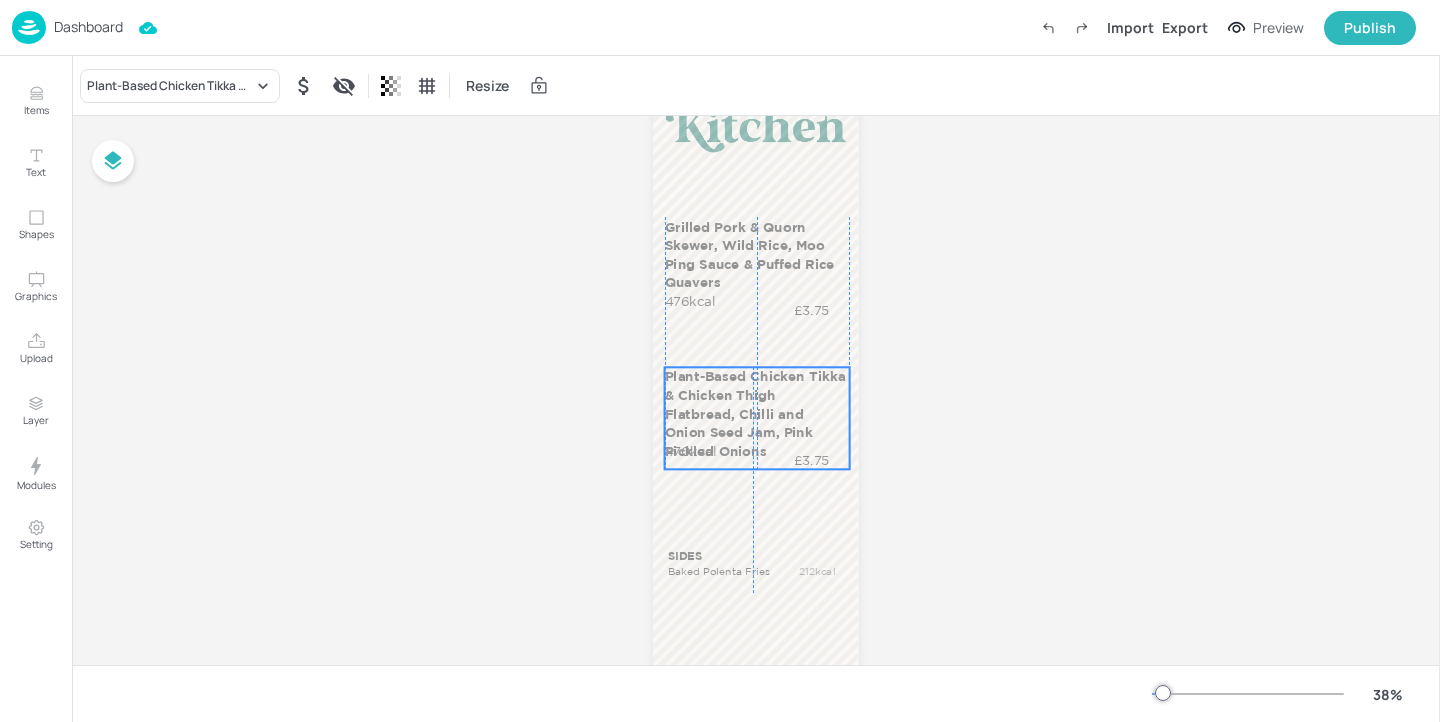 click on "Plant-Based Chicken Tikka & Chicken Thigh Flatbread, Chilli and Onion Seed Jam, Pink Pickled Onions" at bounding box center [756, 413] 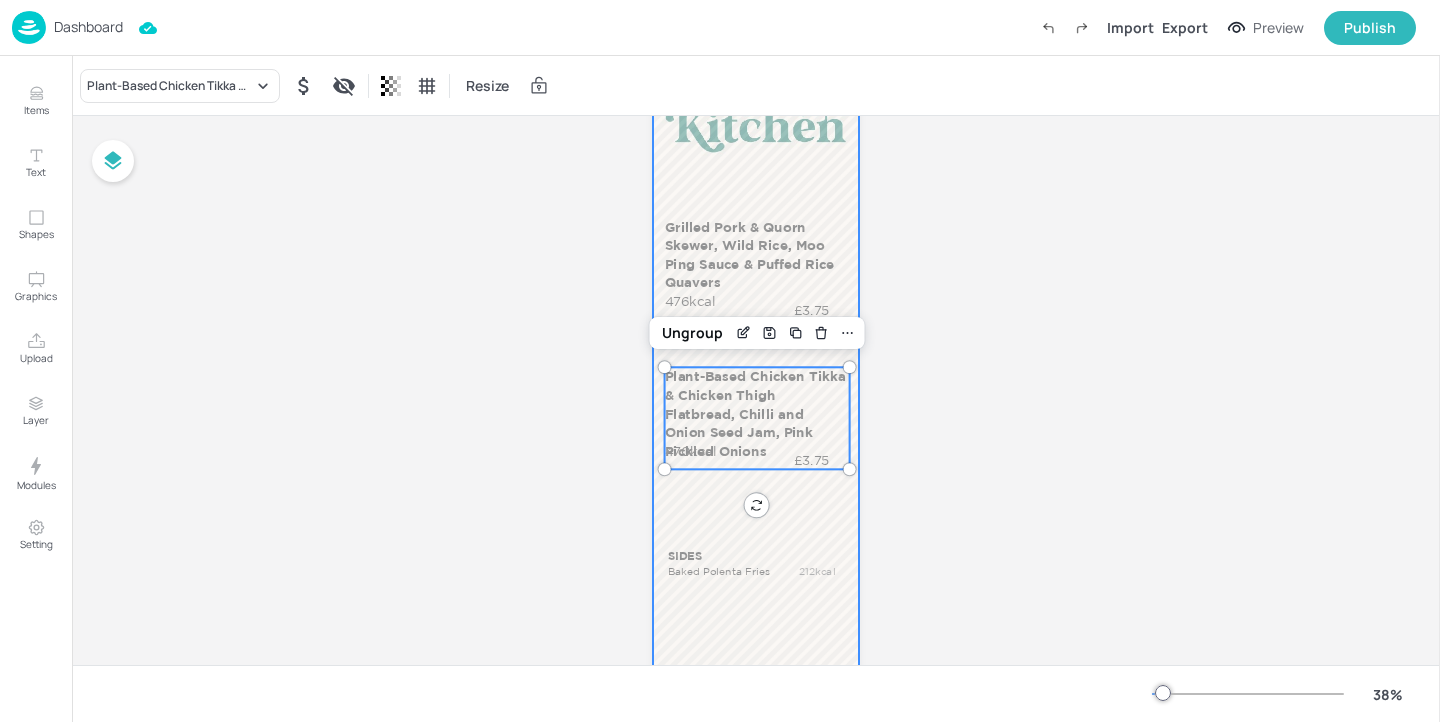 click at bounding box center [755, 407] 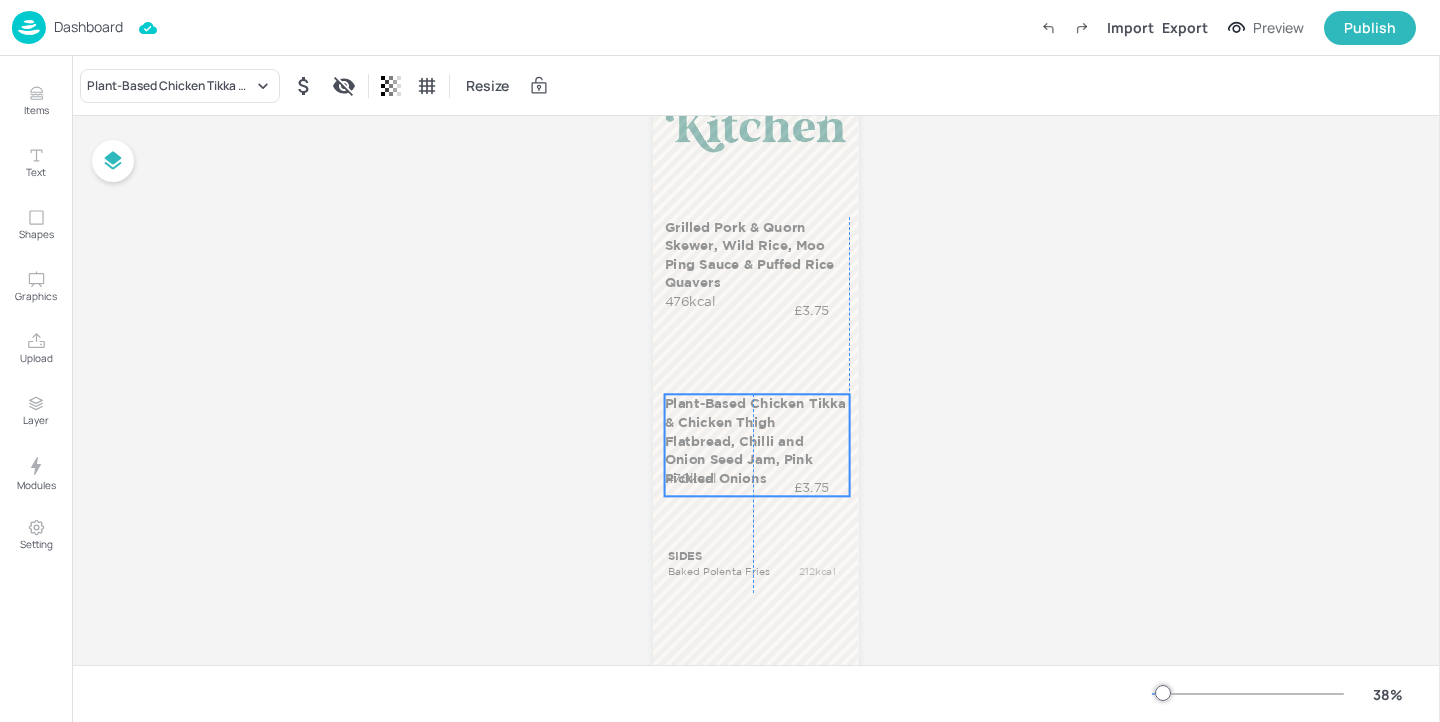 drag, startPoint x: 739, startPoint y: 391, endPoint x: 735, endPoint y: 418, distance: 27.294687 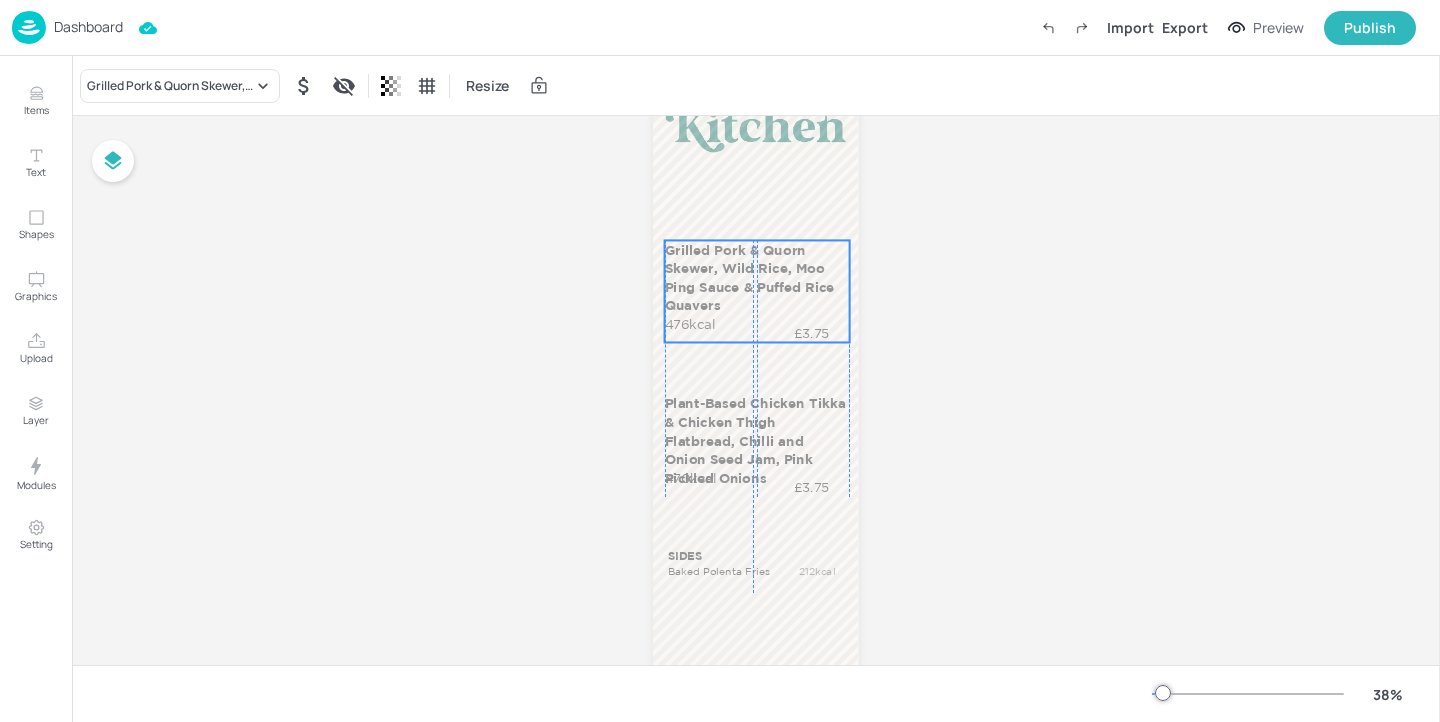drag, startPoint x: 752, startPoint y: 258, endPoint x: 751, endPoint y: 281, distance: 23.021729 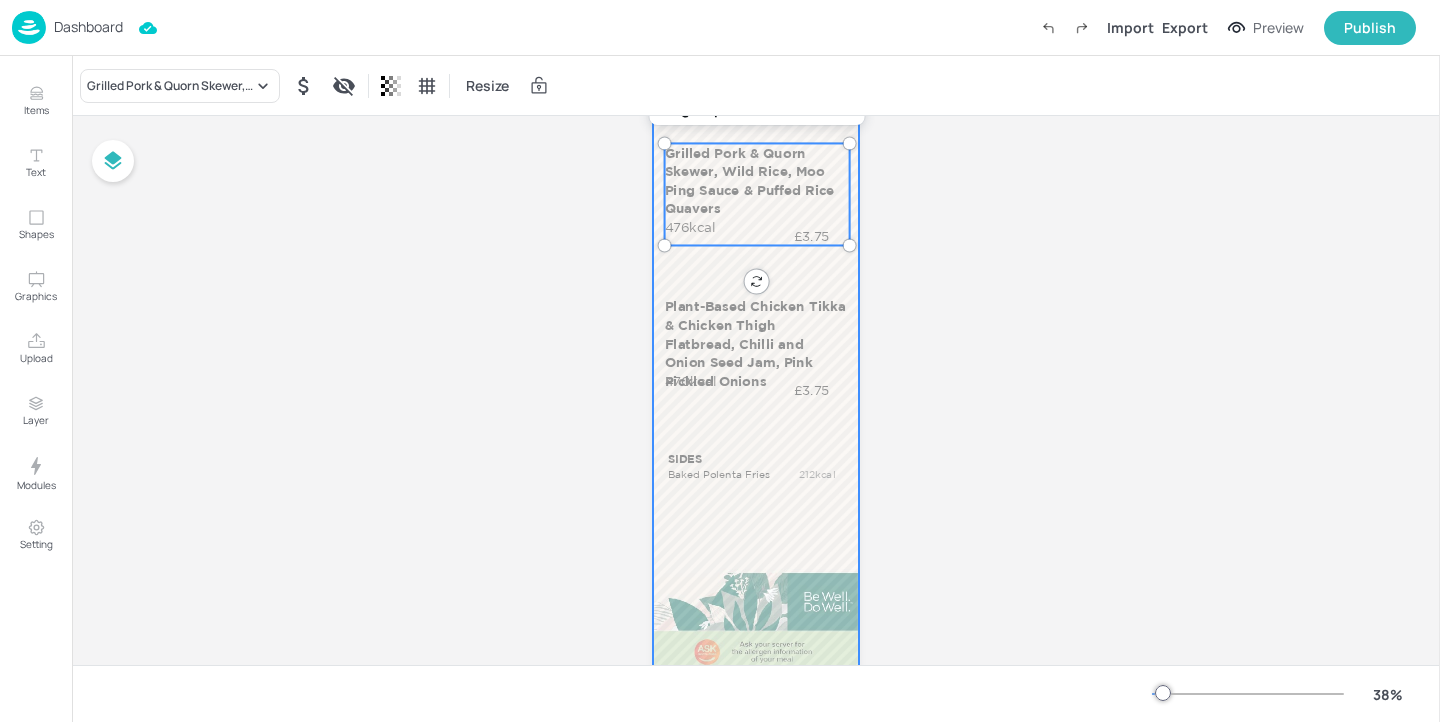 scroll, scrollTop: 177, scrollLeft: 0, axis: vertical 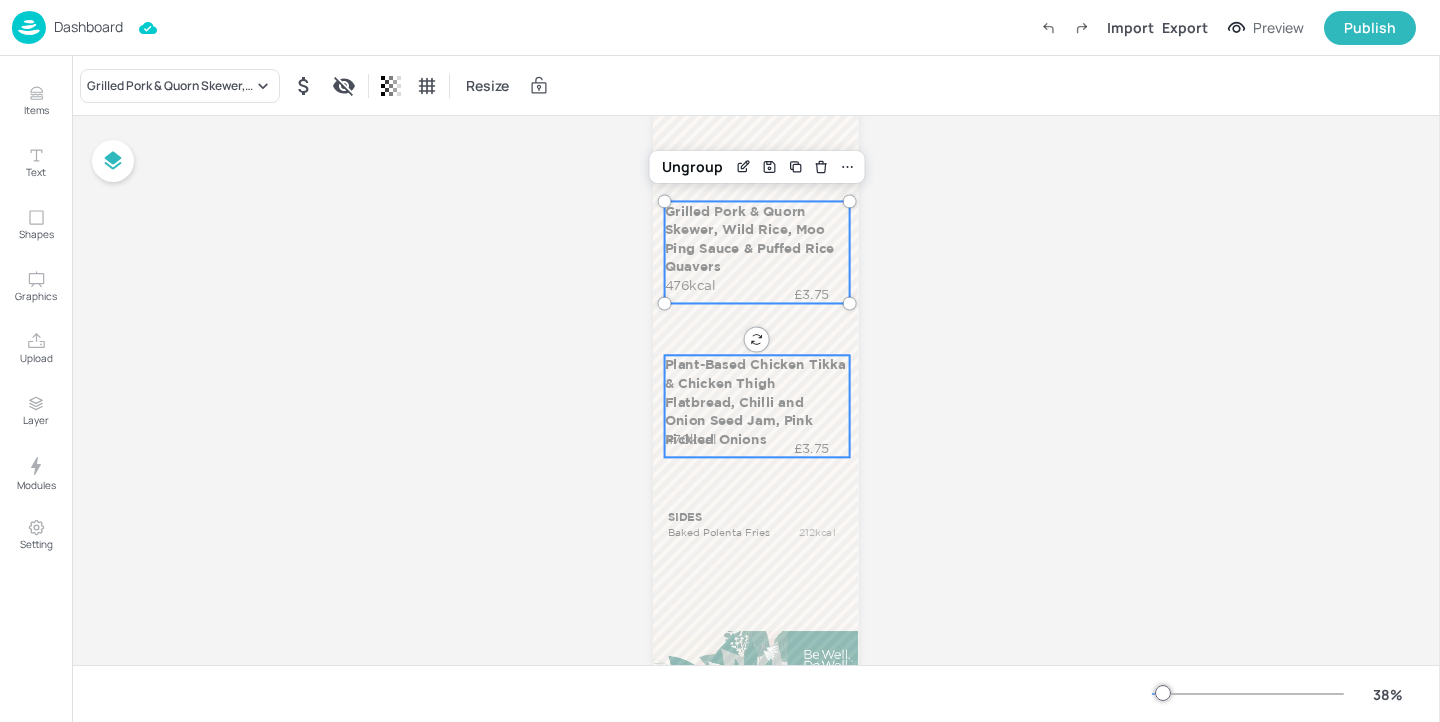 click on "Plant-Based Chicken Tikka & Chicken Thigh Flatbread, Chilli and Onion Seed Jam, Pink Pickled Onions" at bounding box center (756, 401) 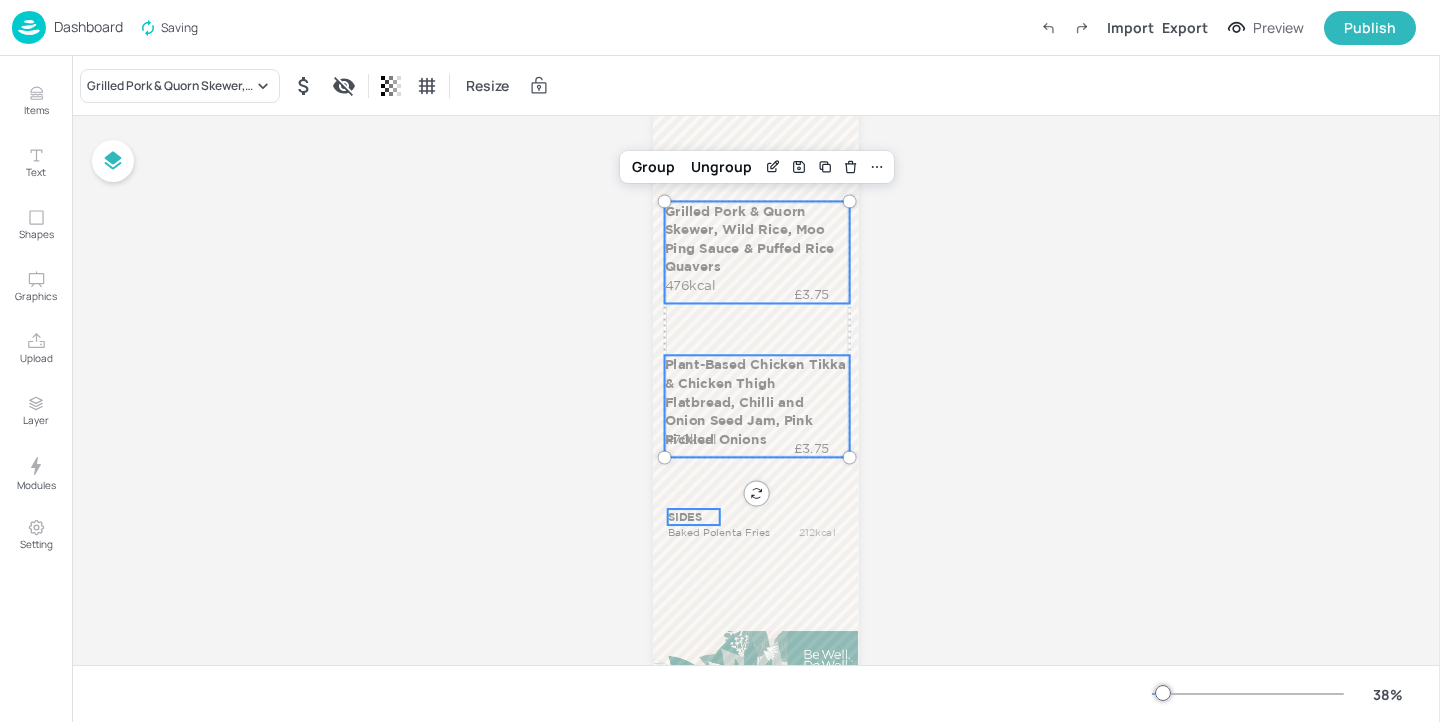 click on "SIDES" at bounding box center [693, 517] 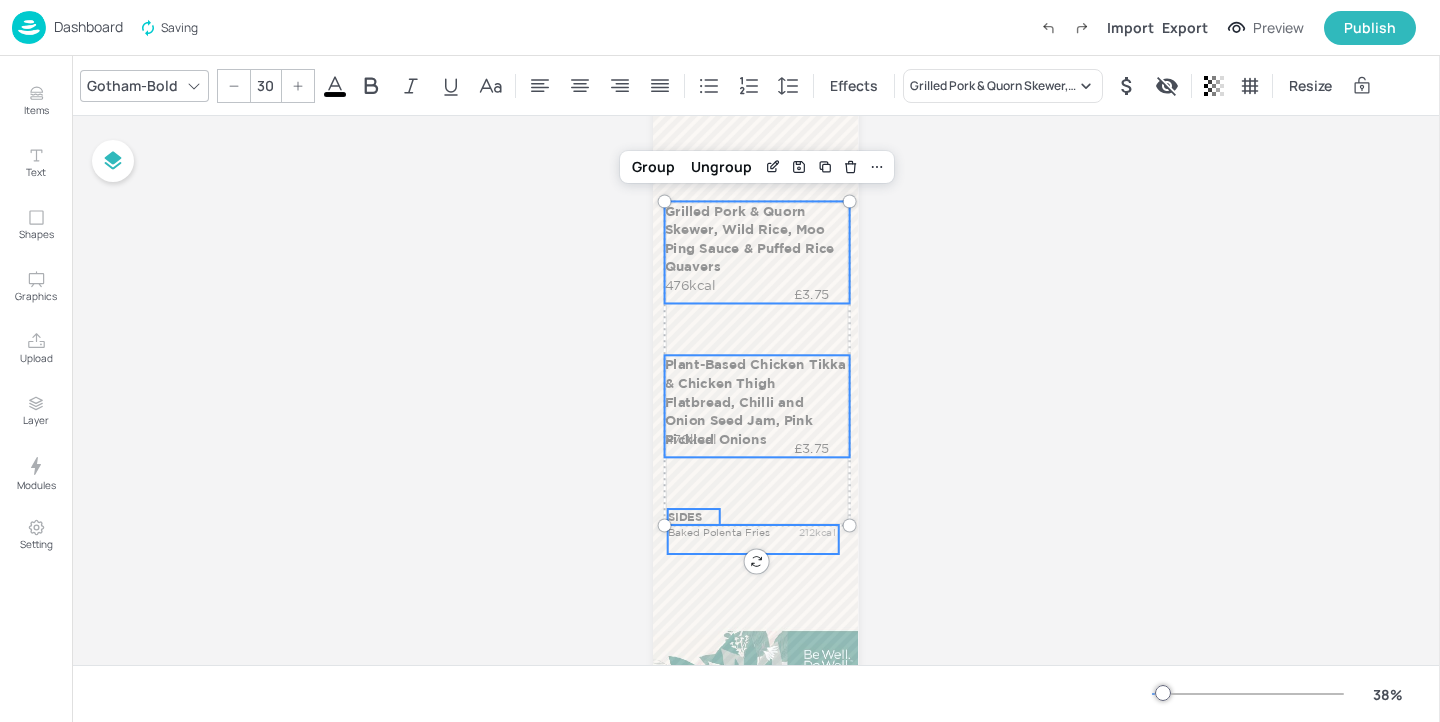 click on "Baked Polenta Fries" at bounding box center [726, 532] 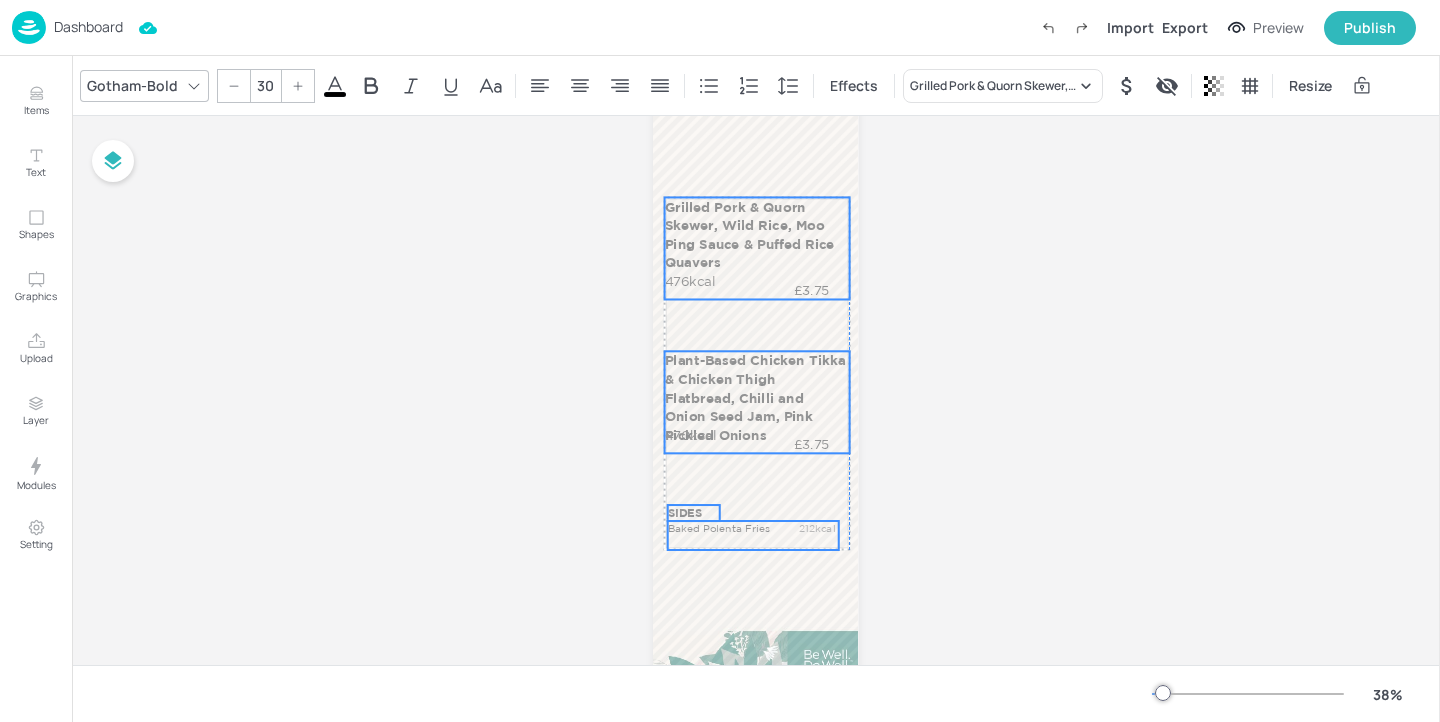 click on "Baked Polenta Fries" at bounding box center [726, 528] 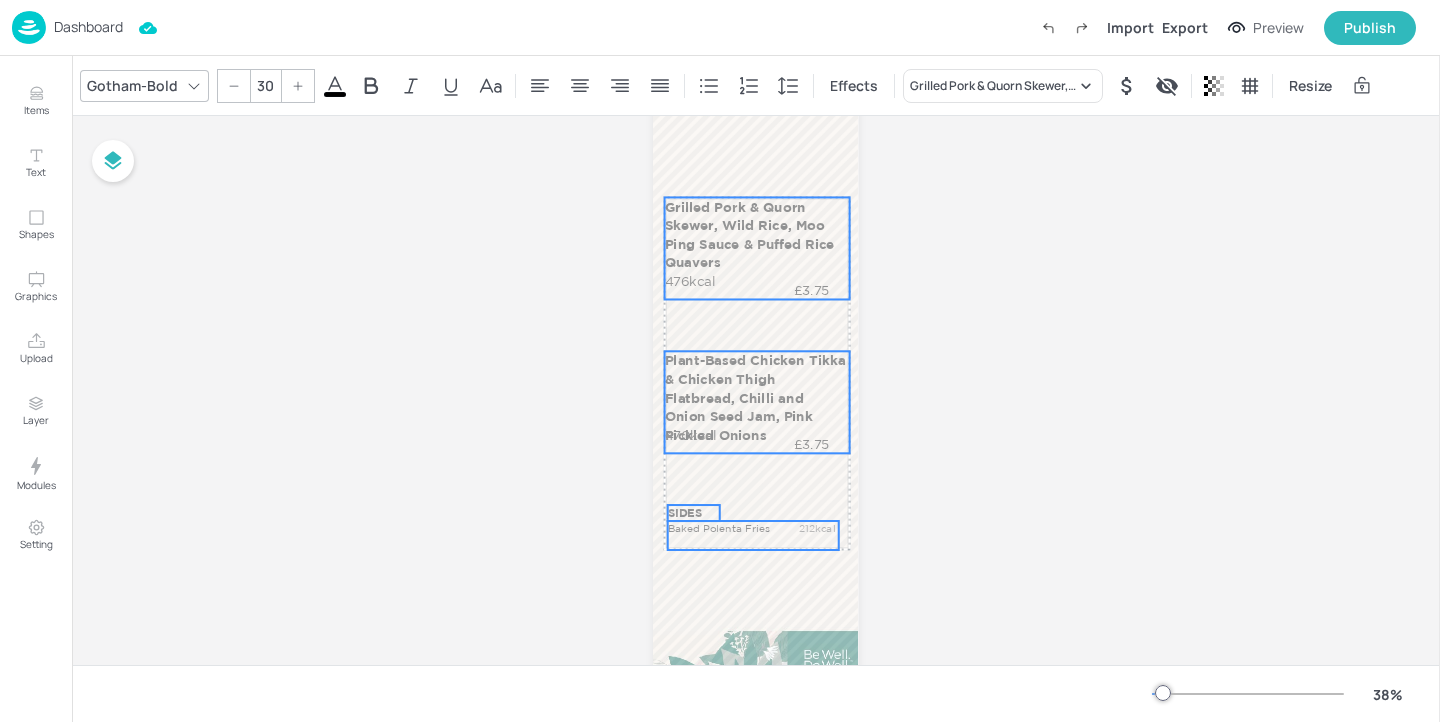 click on "SIDES Baked Polenta Fries 212kcal Grilled Pork & Quorn Skewer, Wild Rice, Moo Ping Sauce & Puffed Rice Quavers 476kcal £3.75 Plant-Based Chicken Tikka & Chicken Thigh Flatbread, Chilli and Onion Seed Jam, Pink Pickled Onions 470kcal £3.75 0 °" at bounding box center (755, 368) 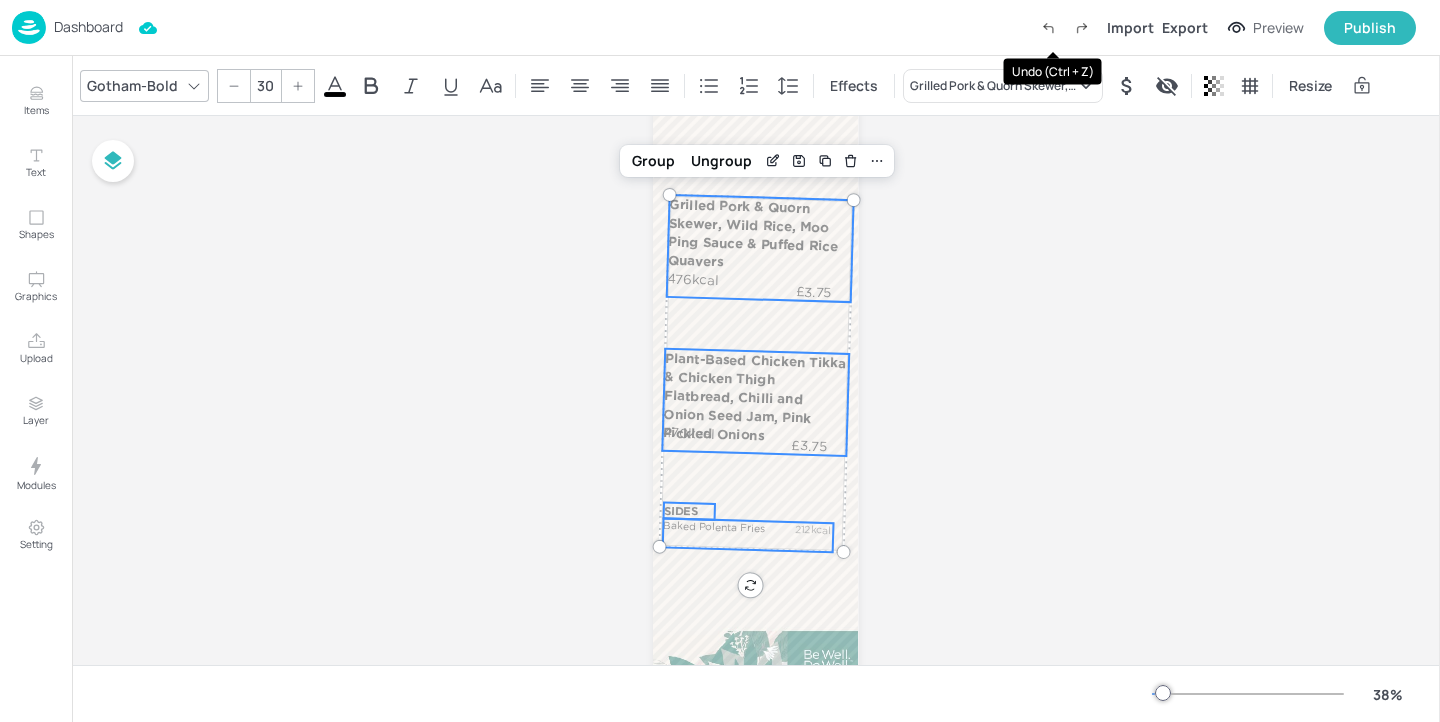 click 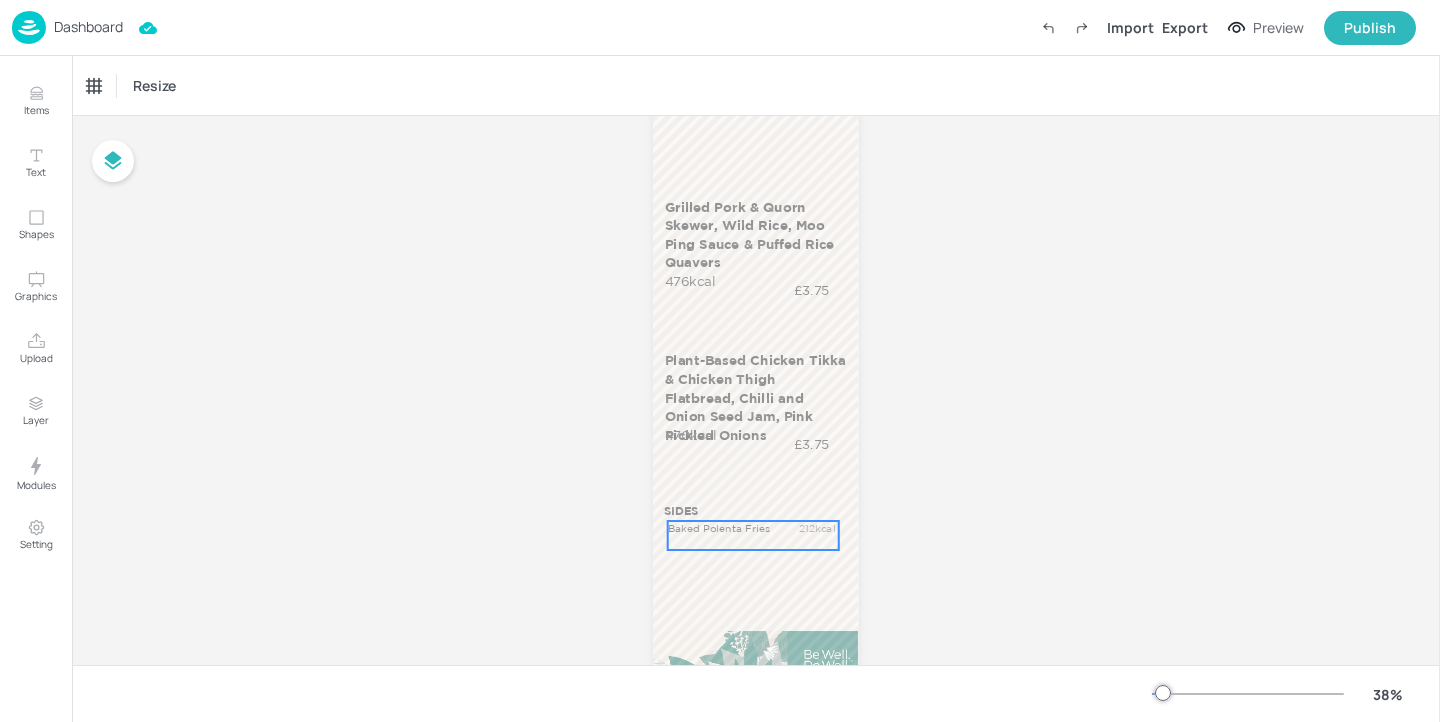 click on "Baked Polenta Fries" at bounding box center [726, 528] 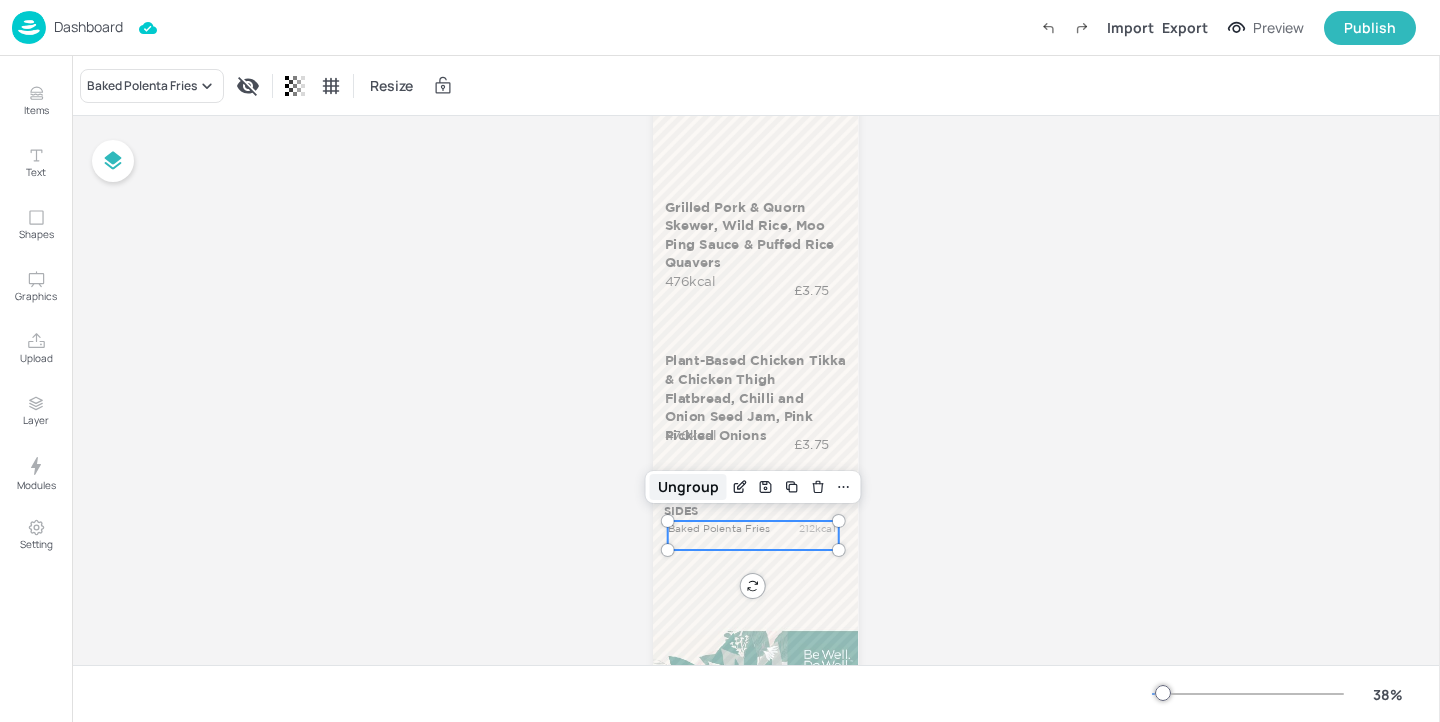 click on "Ungroup" at bounding box center (688, 487) 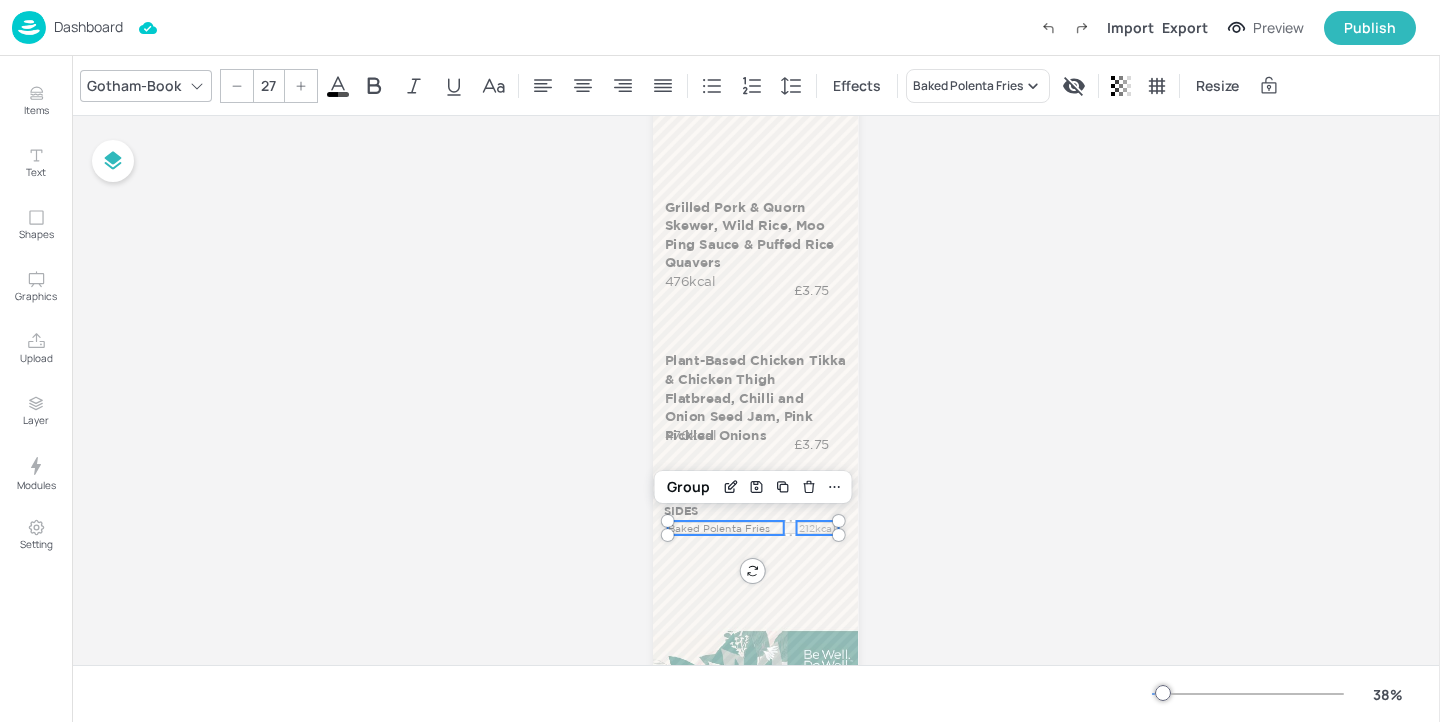 click on "Group" at bounding box center [688, 487] 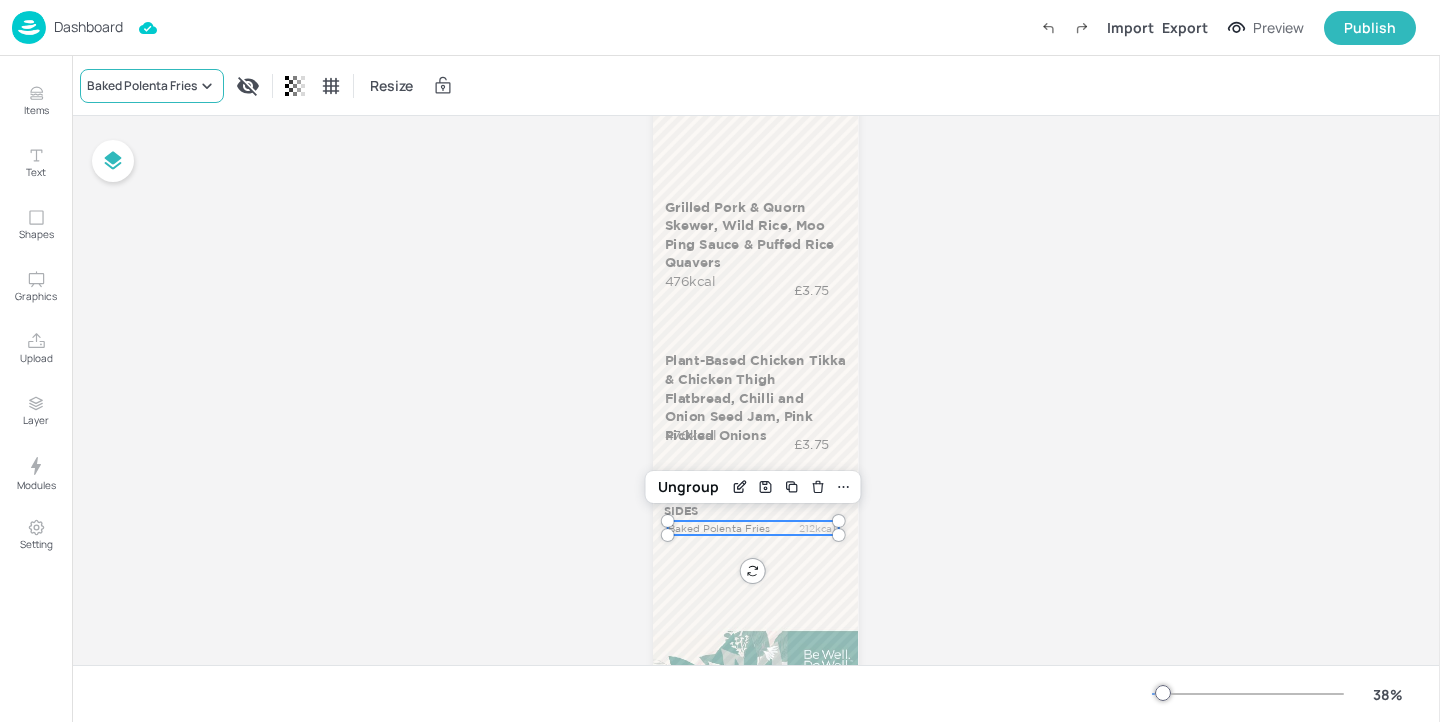 click on "Baked Polenta Fries" at bounding box center [142, 86] 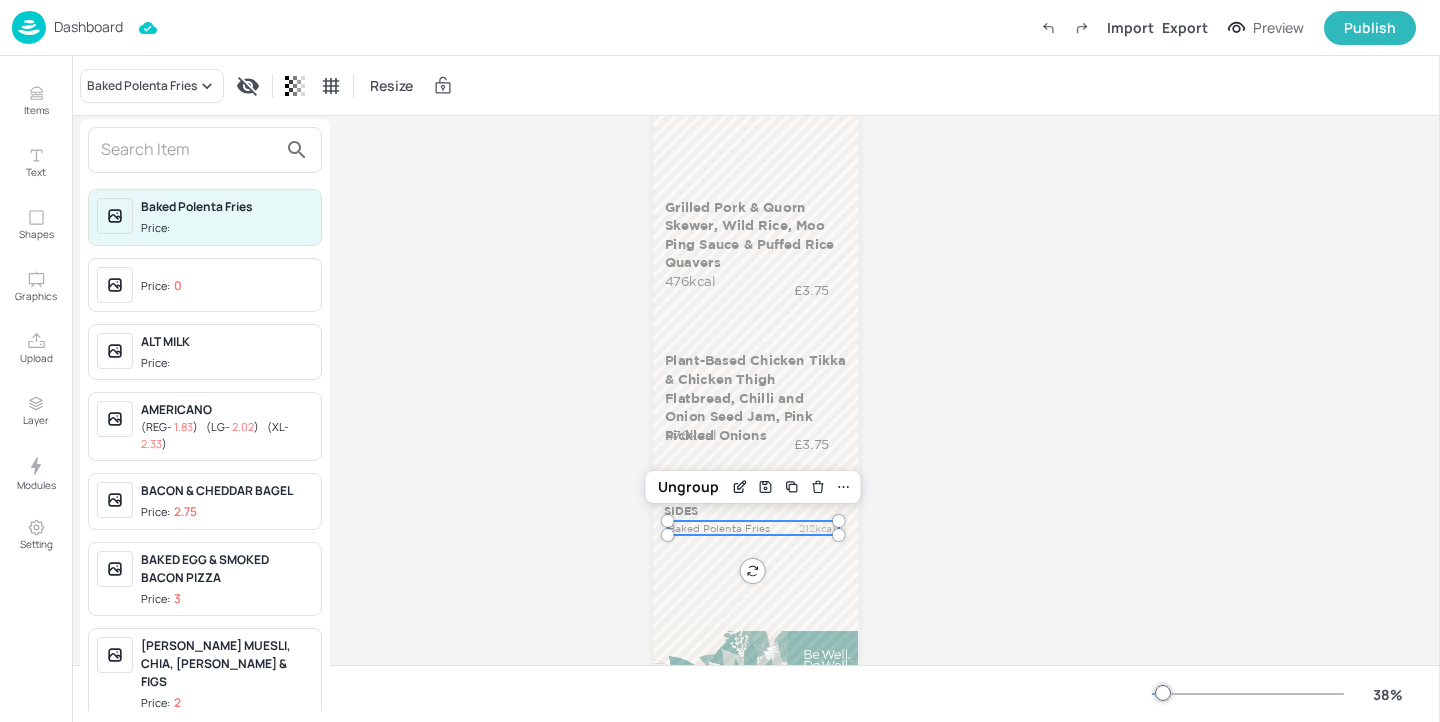 click at bounding box center (189, 150) 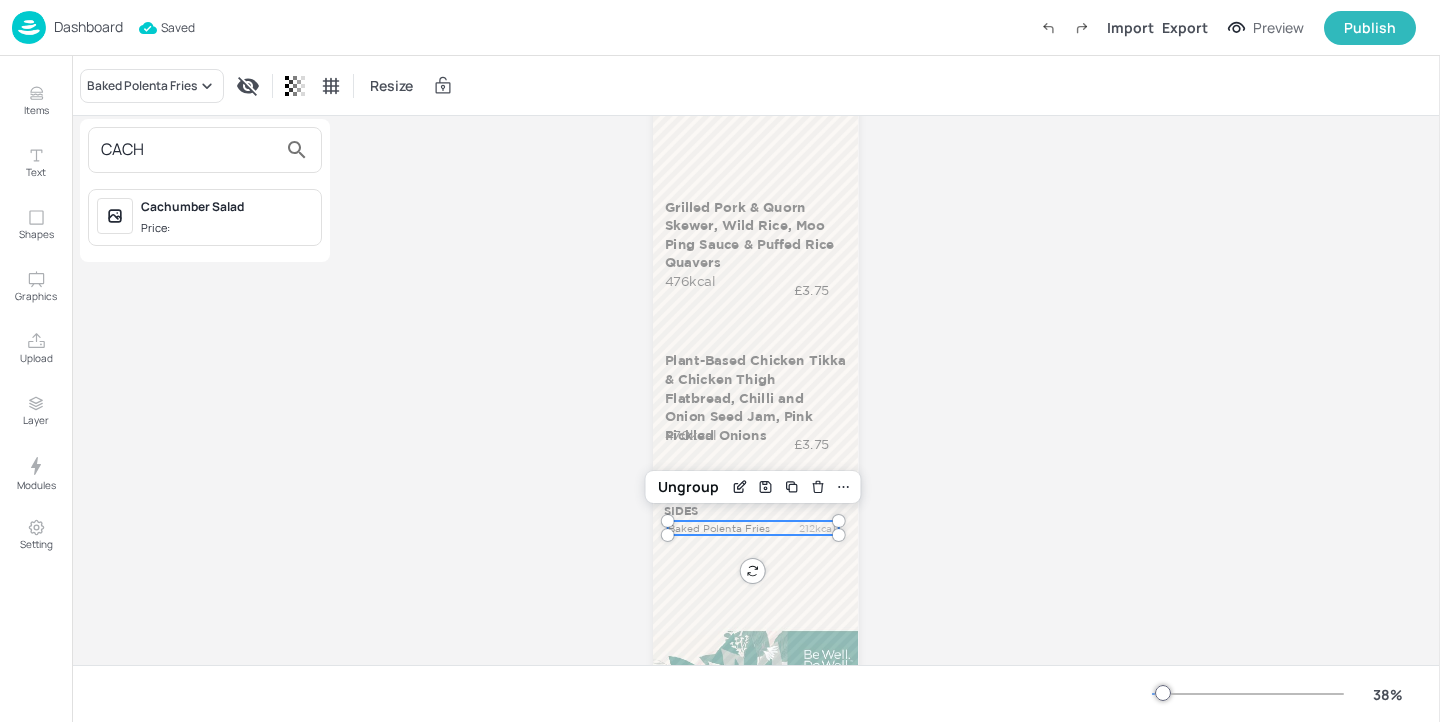 type on "CACH" 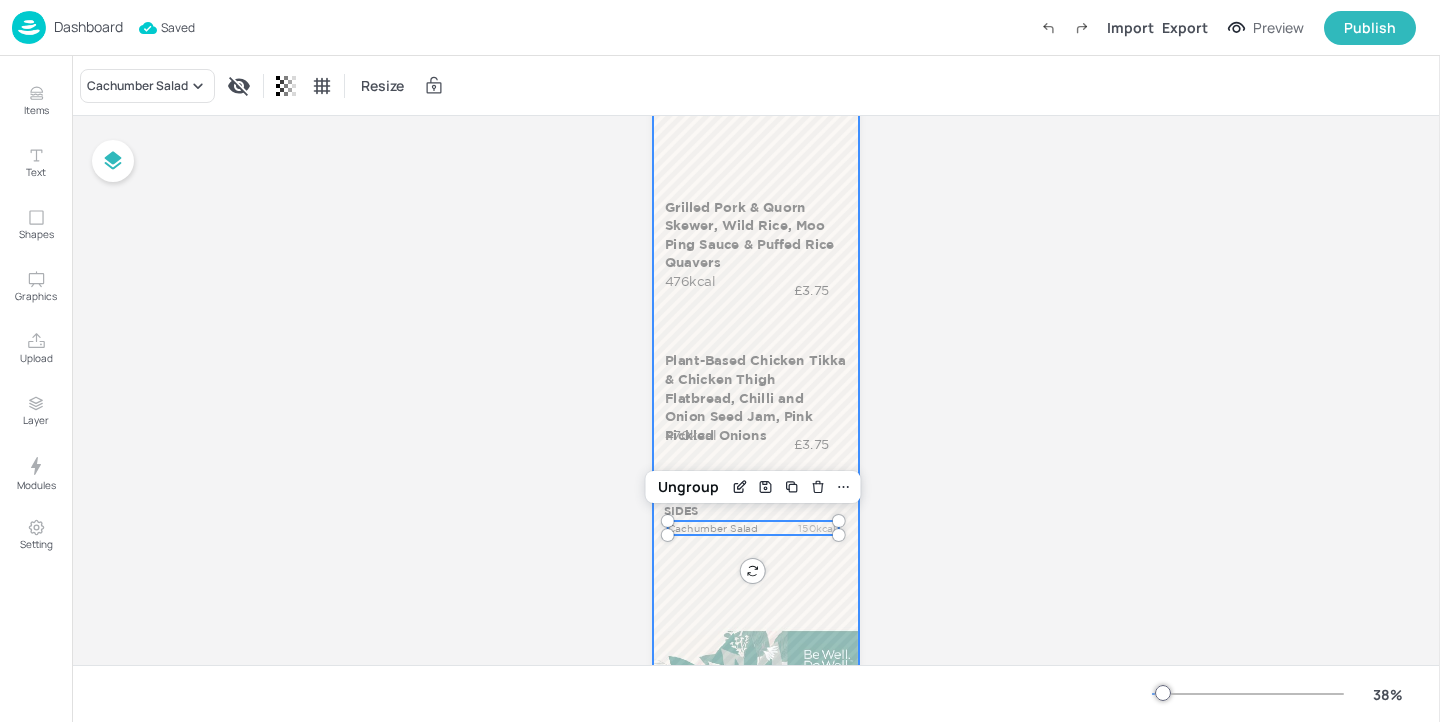 click at bounding box center [755, 368] 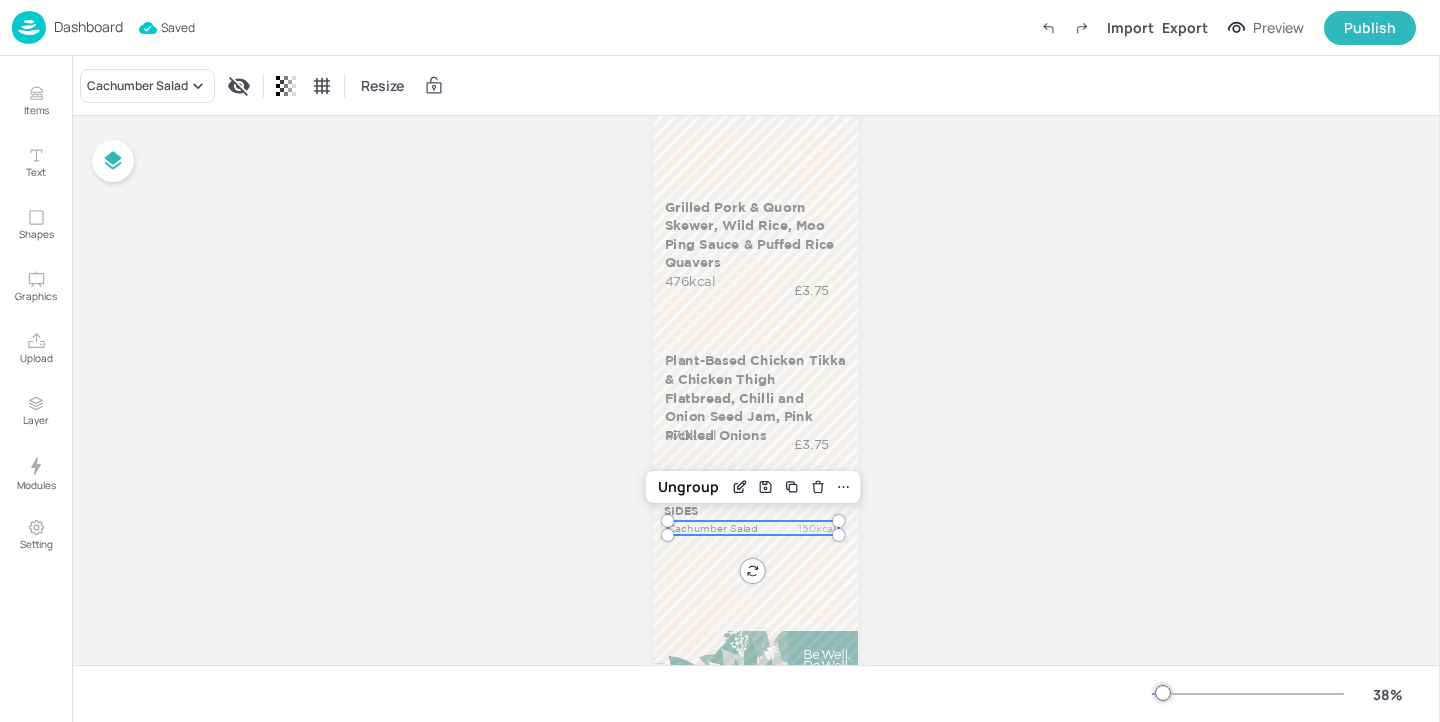 click on "Cachumber Salad" at bounding box center (726, 528) 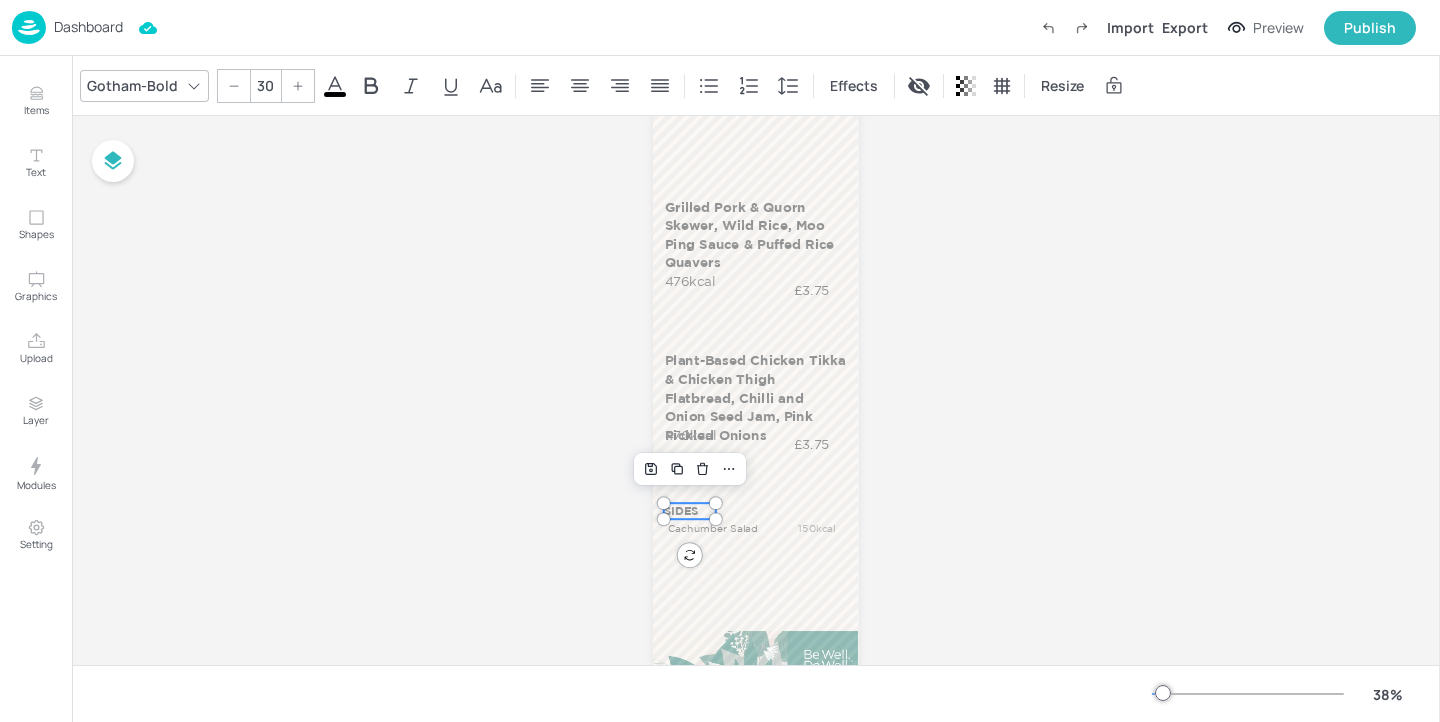 click on "SIDES" at bounding box center (689, 511) 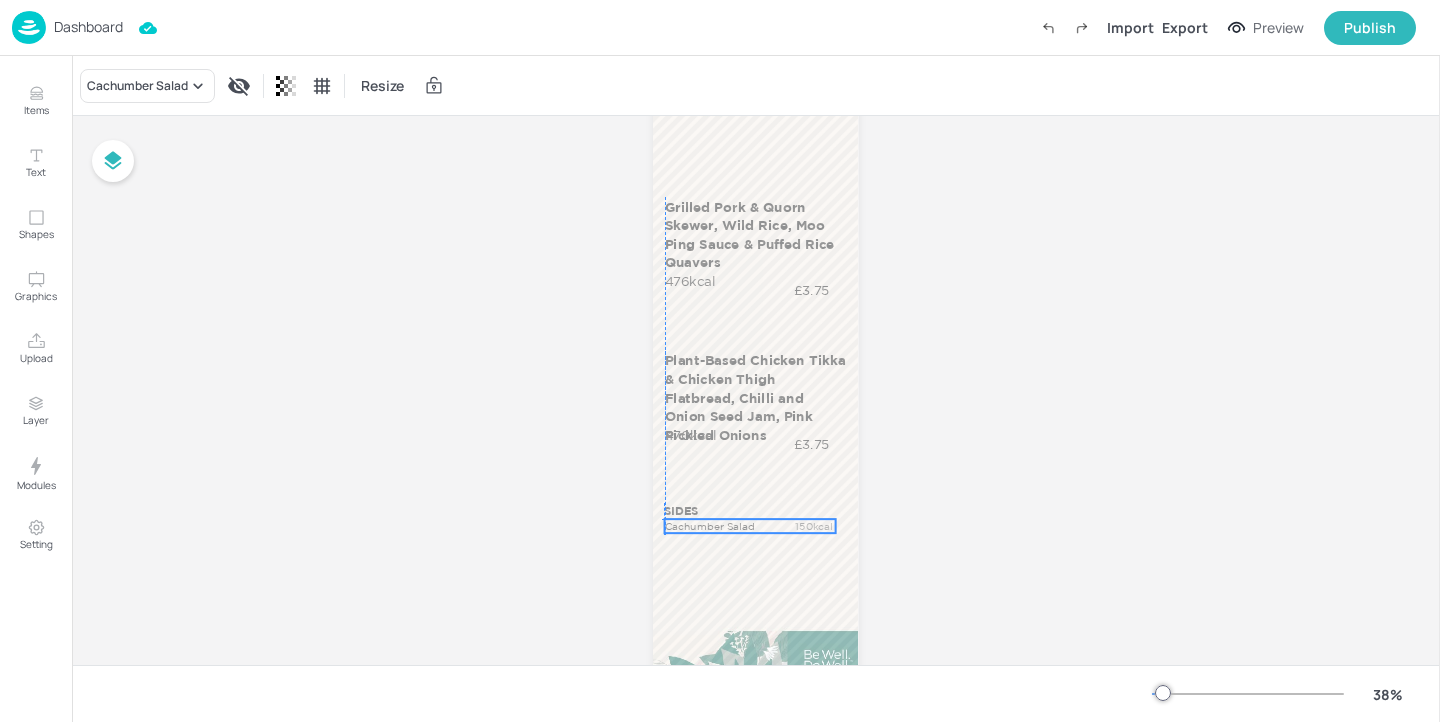 click on "Cachumber Salad" at bounding box center (723, 526) 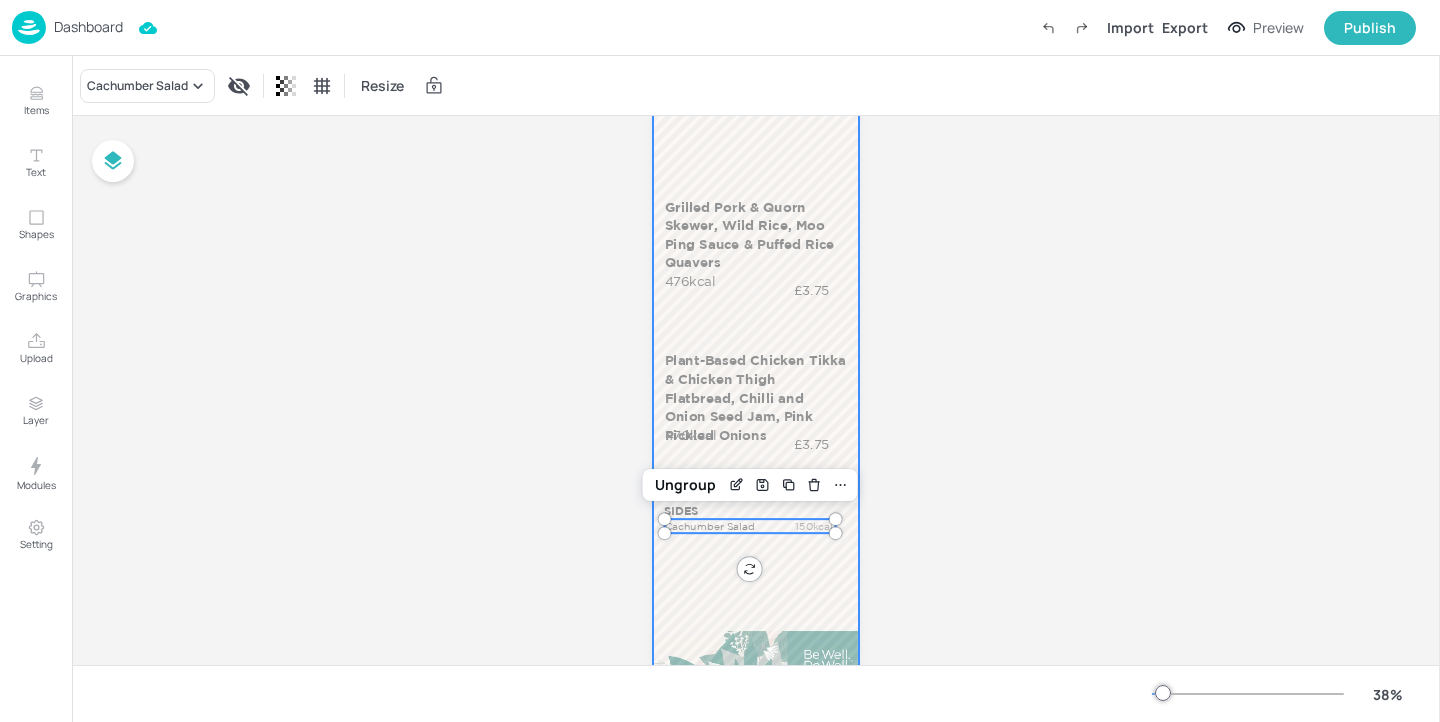 click at bounding box center (755, 368) 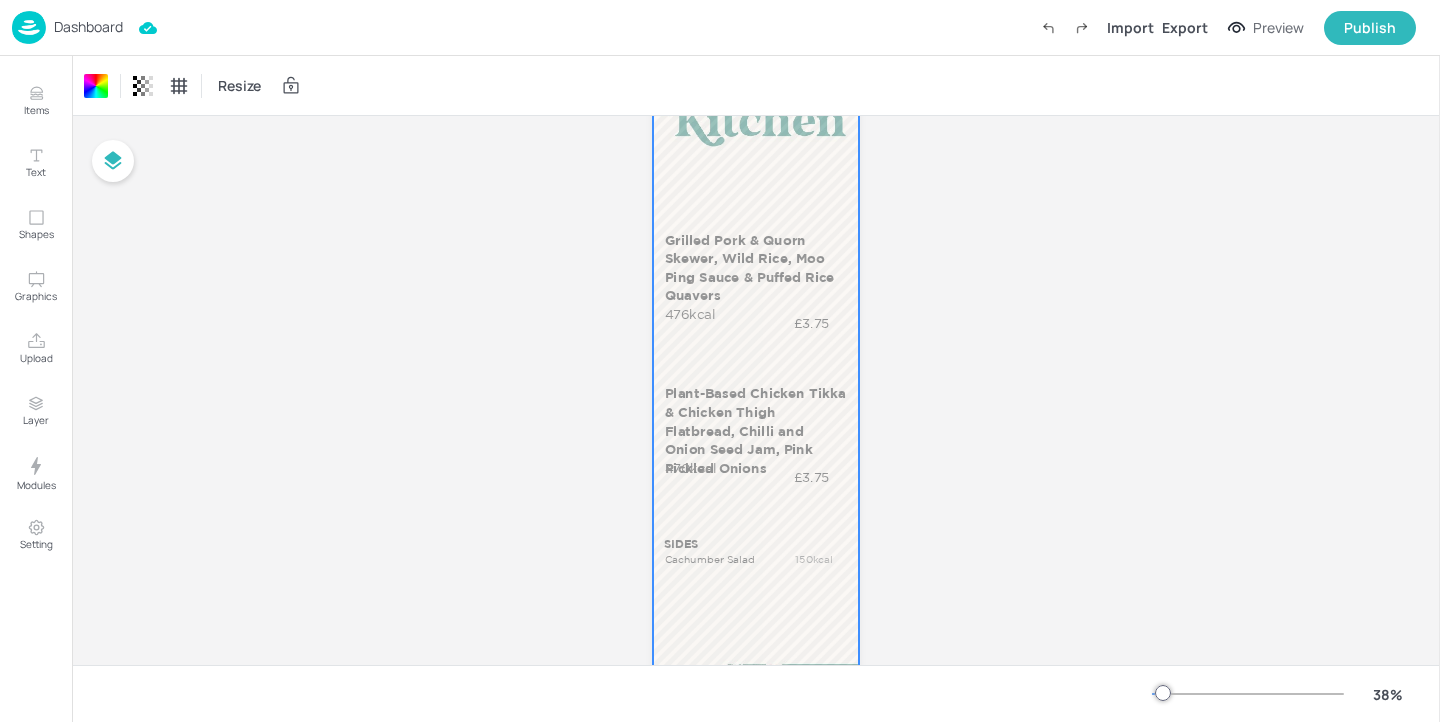 scroll, scrollTop: 70, scrollLeft: 0, axis: vertical 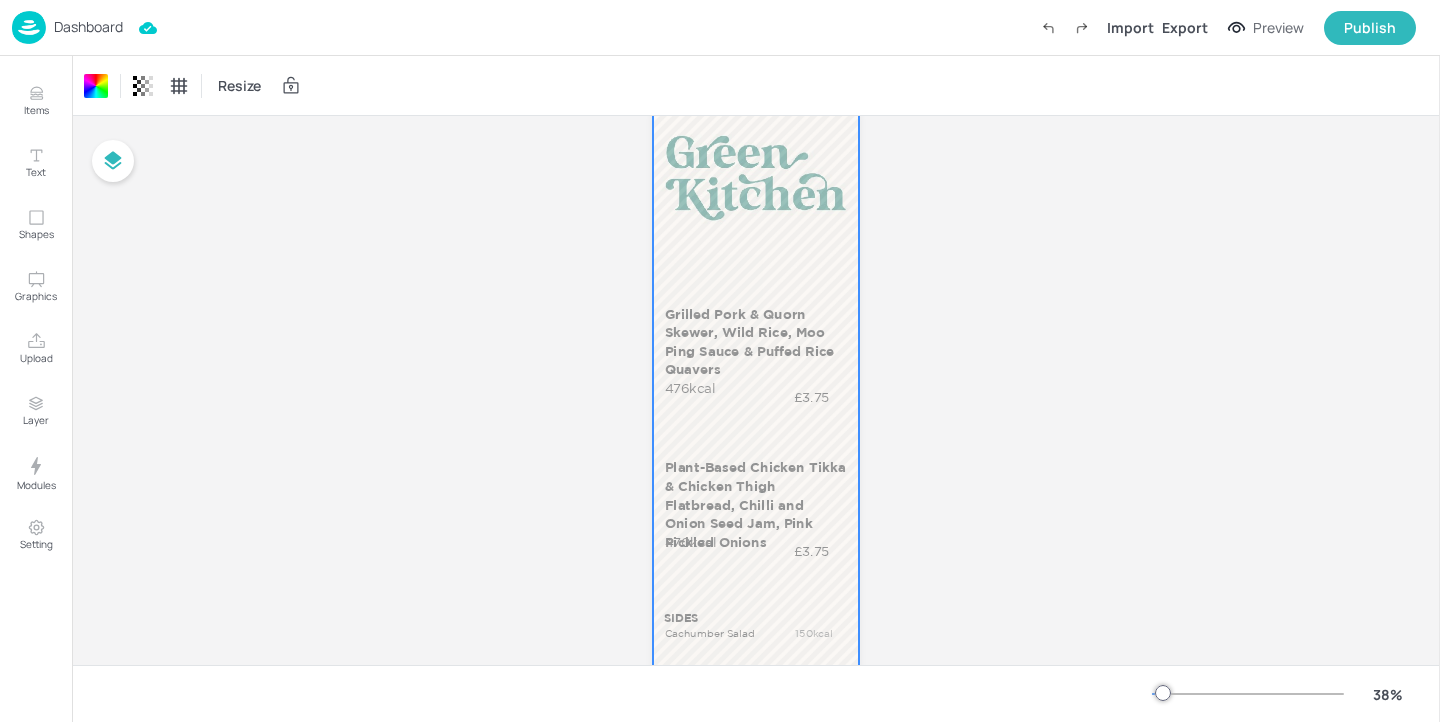 click on "Resize" at bounding box center [212, 86] 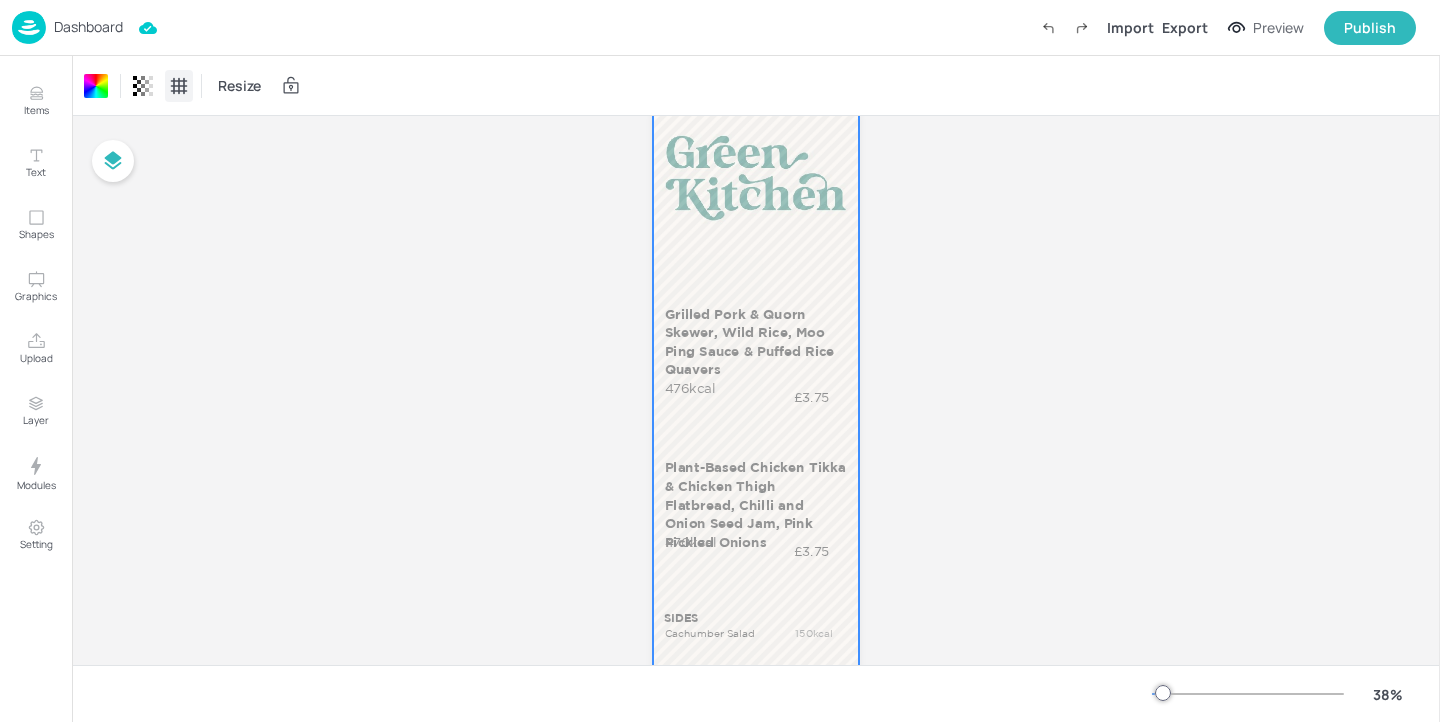 click 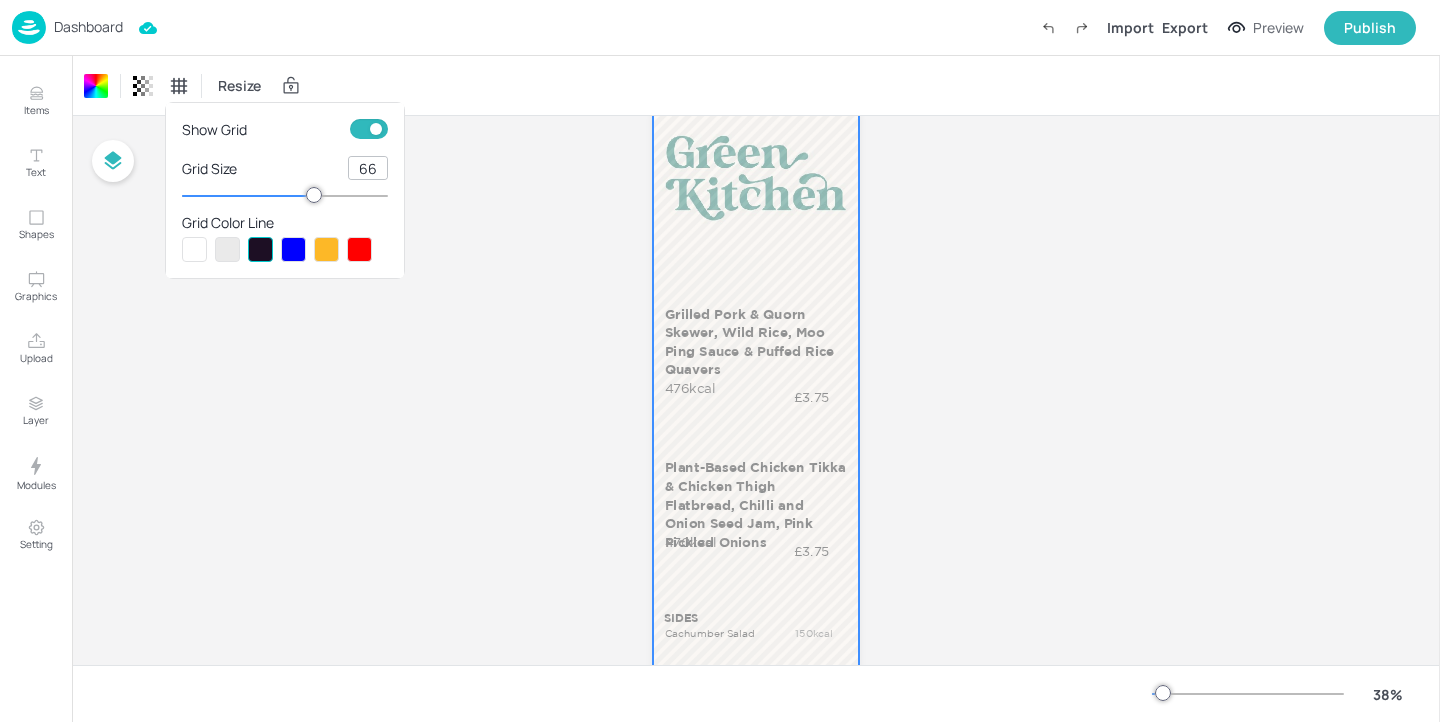 click at bounding box center (376, 129) 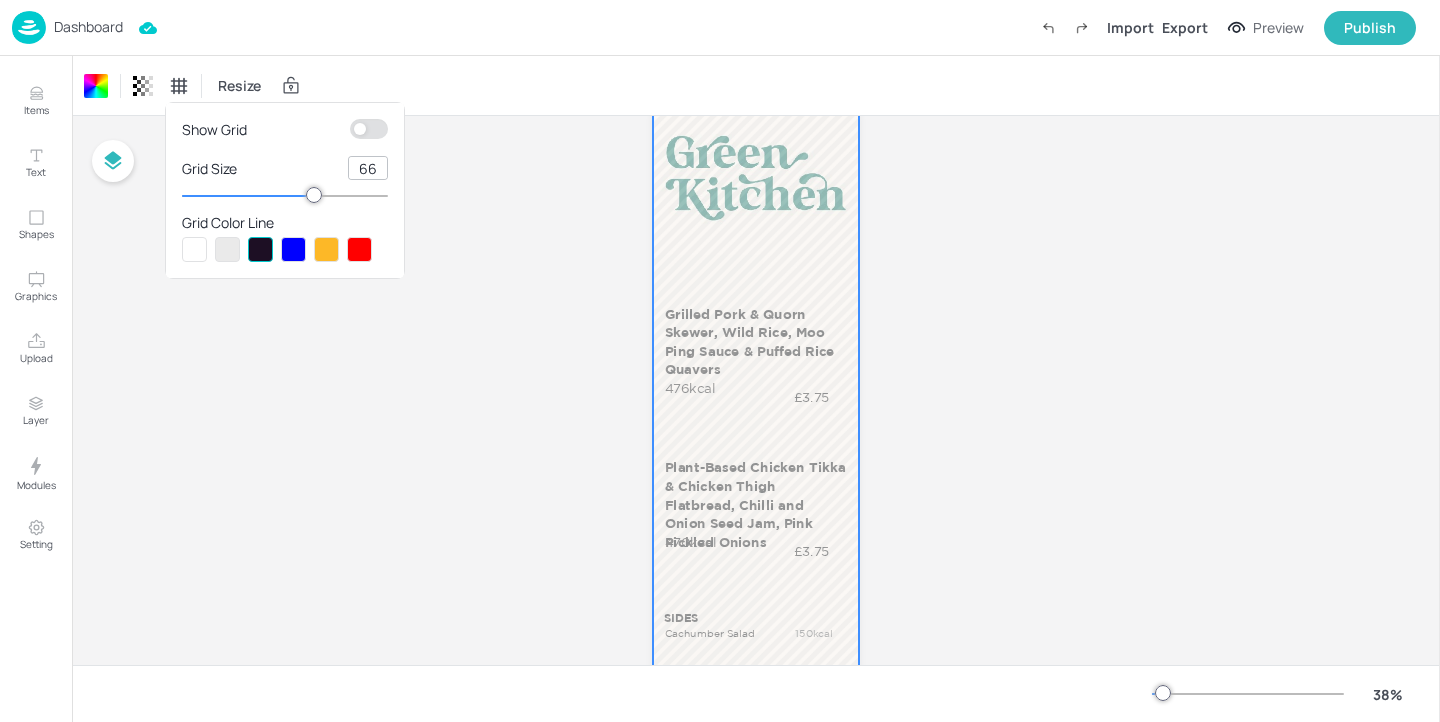 click at bounding box center (720, 361) 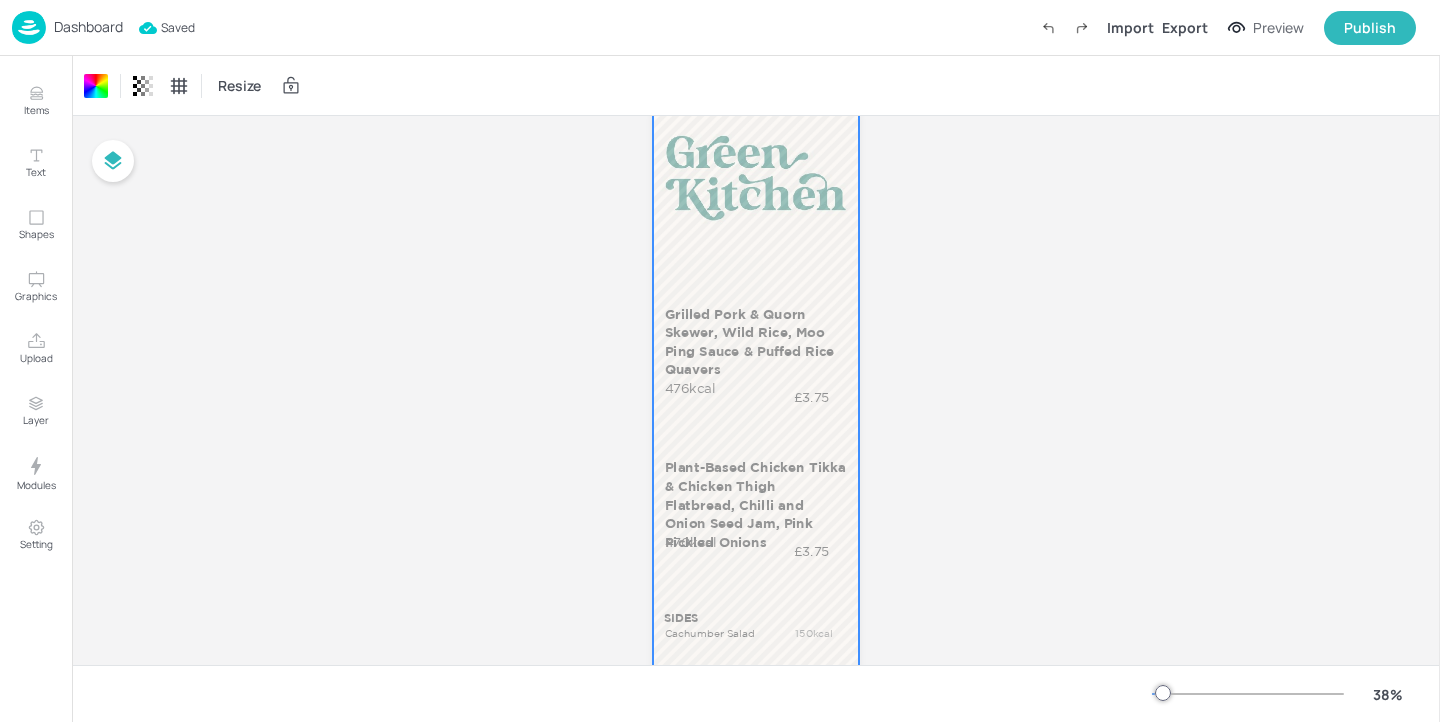 click on "Dashboard" at bounding box center (88, 27) 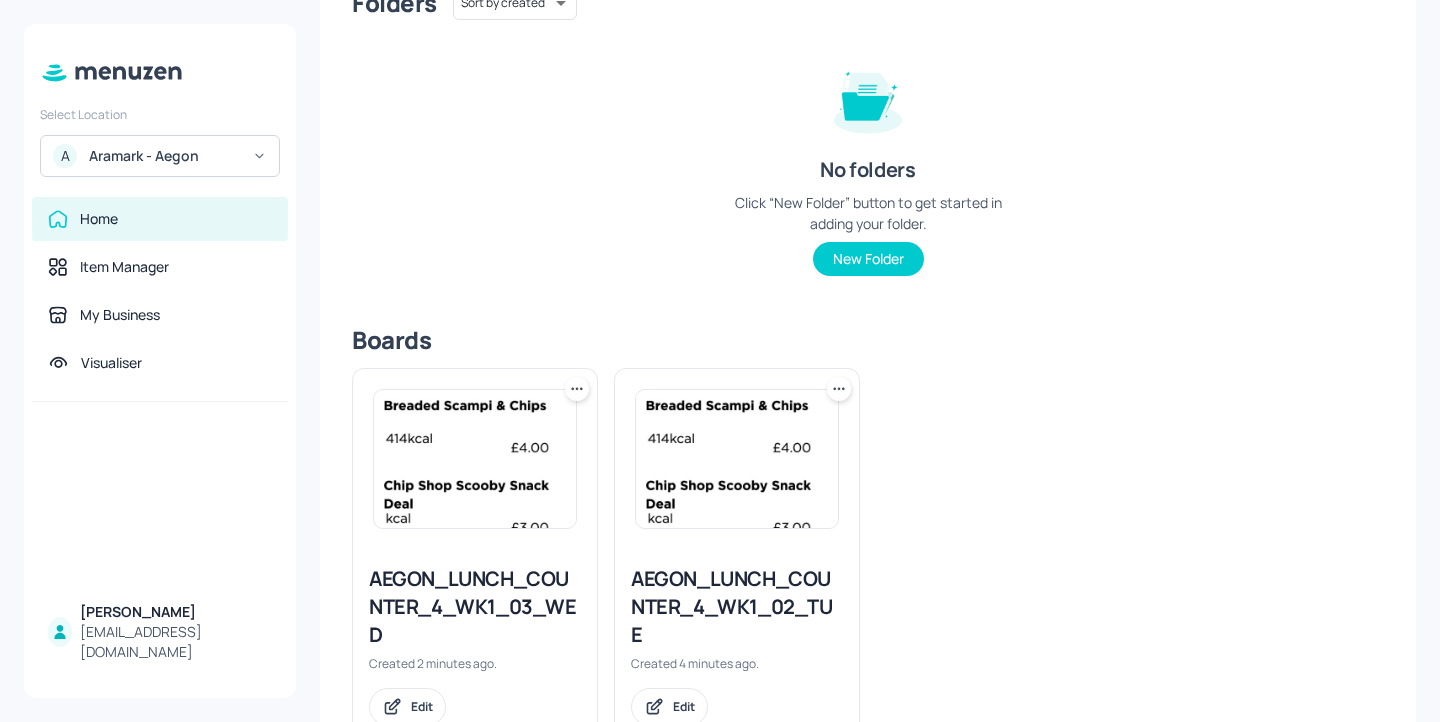 scroll, scrollTop: 267, scrollLeft: 0, axis: vertical 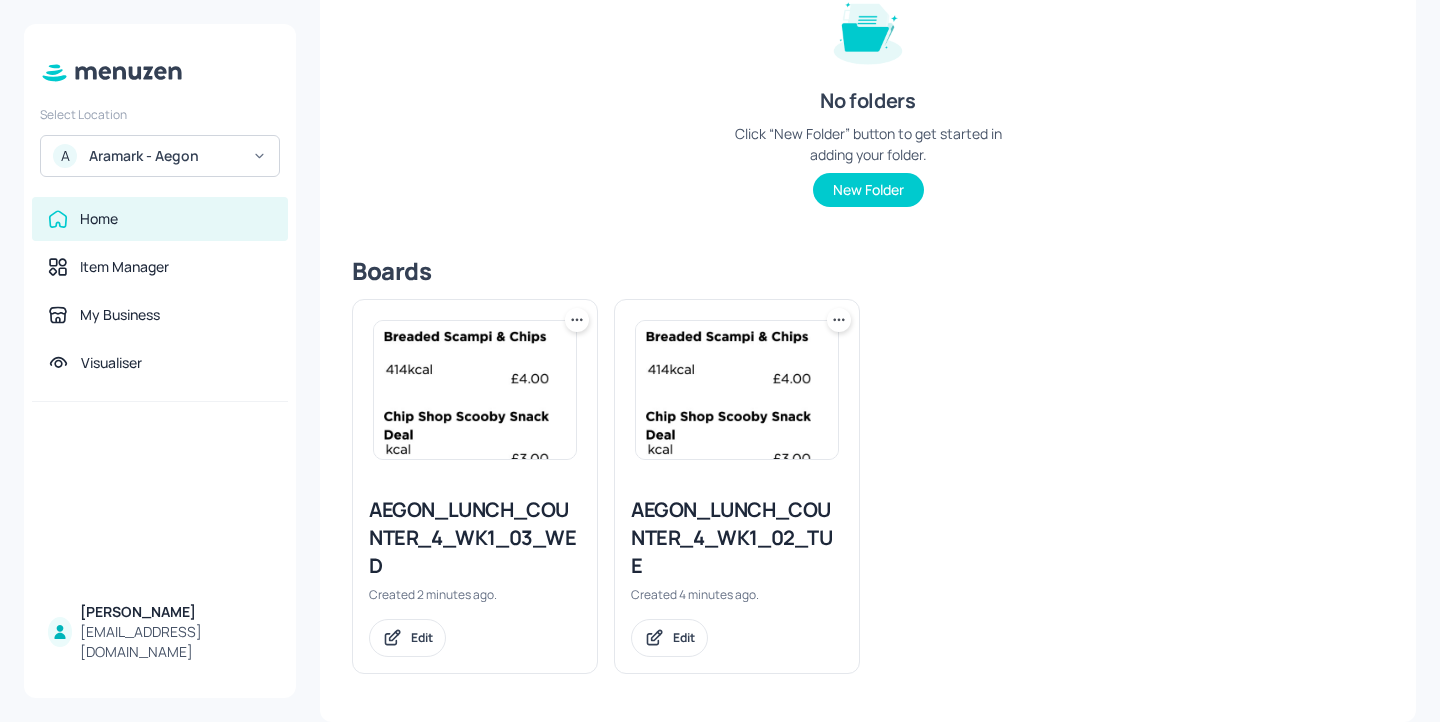 click 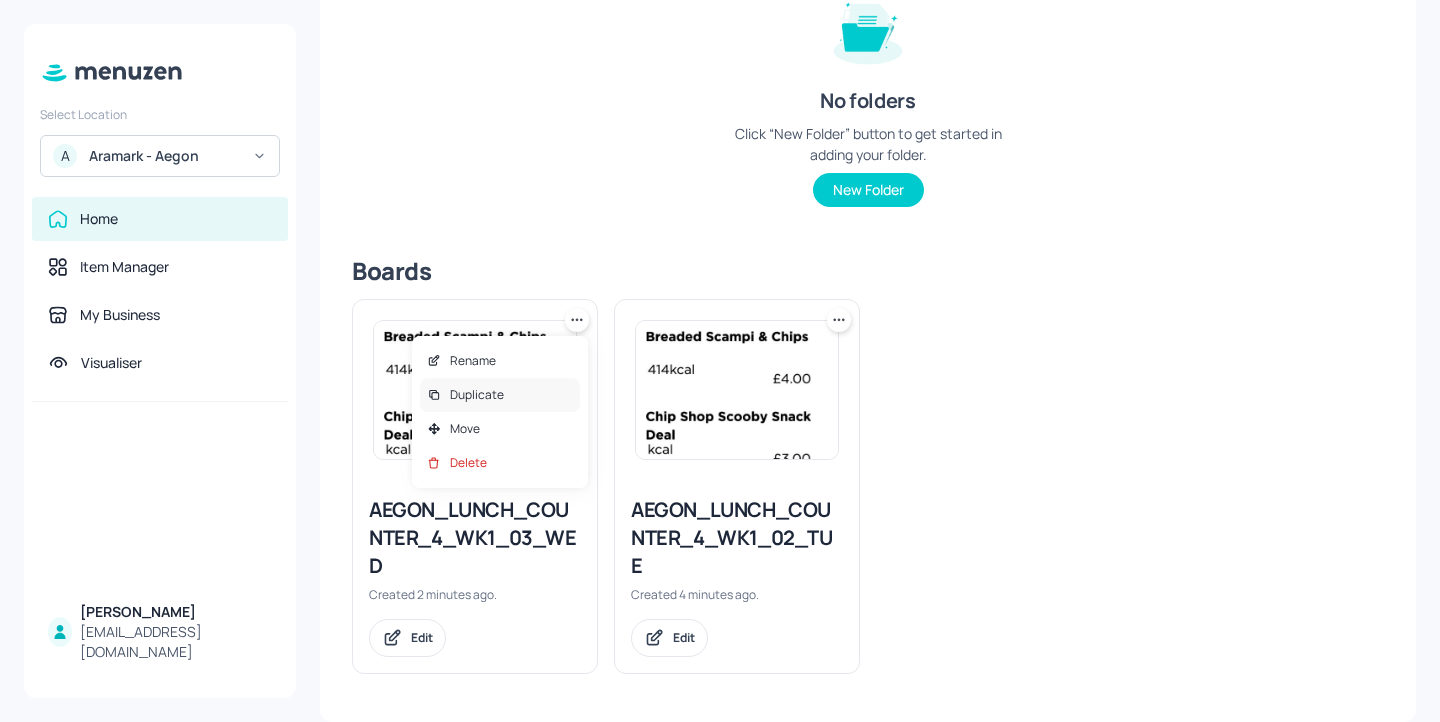 click on "Duplicate" at bounding box center (500, 395) 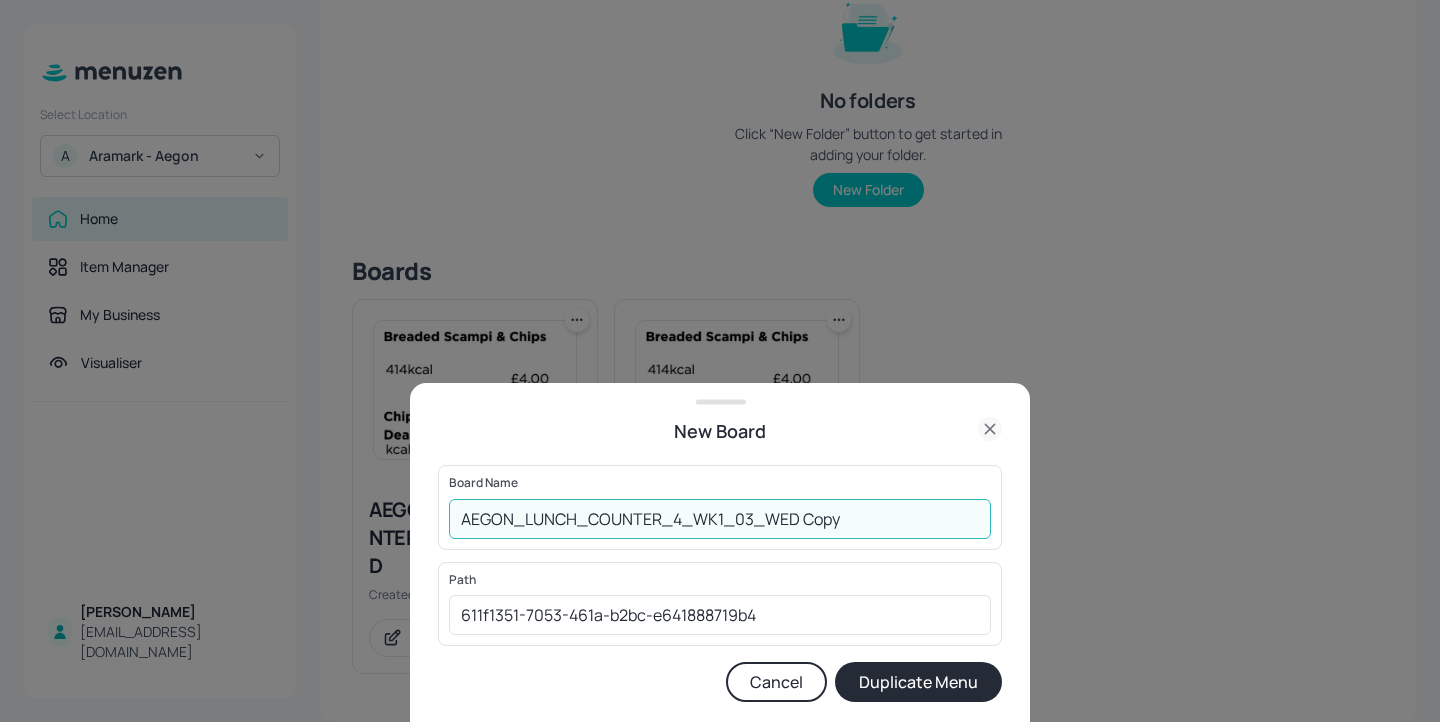 drag, startPoint x: 850, startPoint y: 519, endPoint x: 745, endPoint y: 517, distance: 105.01904 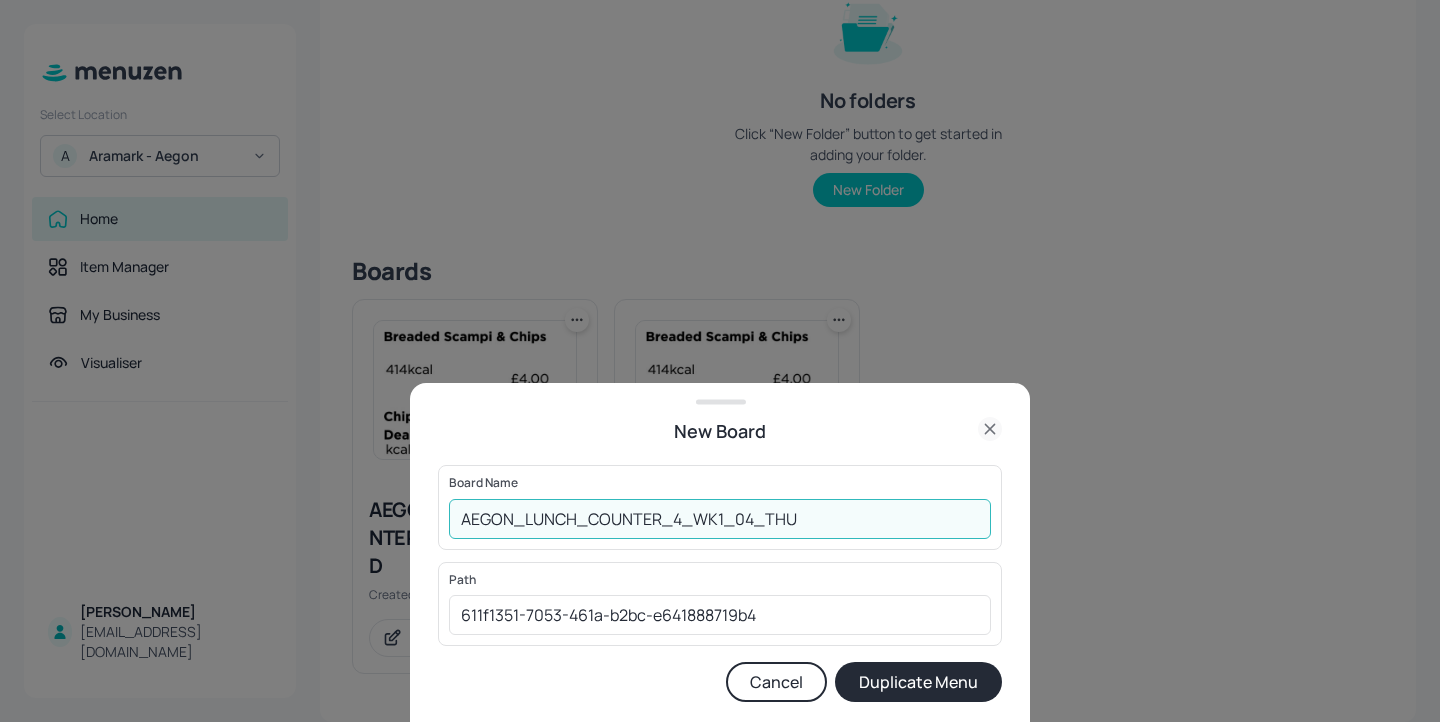 type on "AEGON_LUNCH_COUNTER_4_WK1_04_THU" 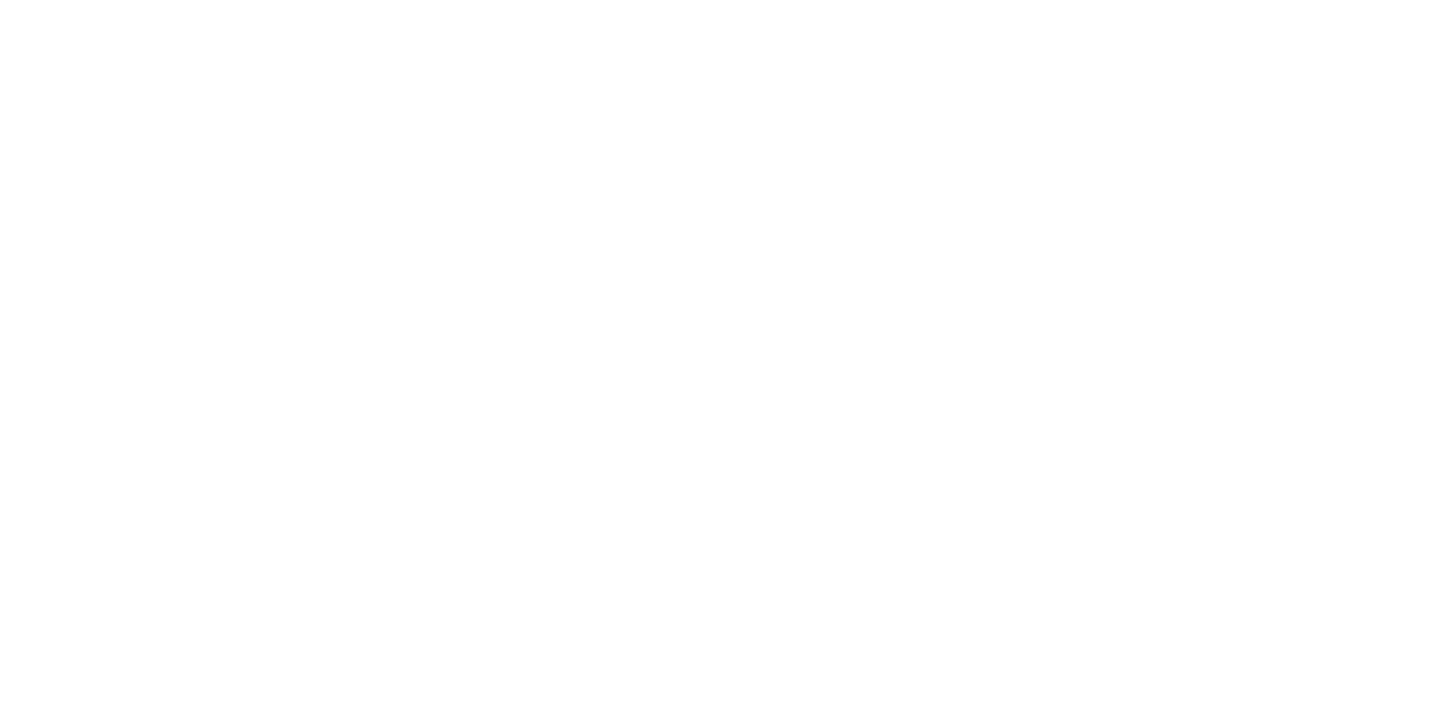 scroll, scrollTop: 0, scrollLeft: 0, axis: both 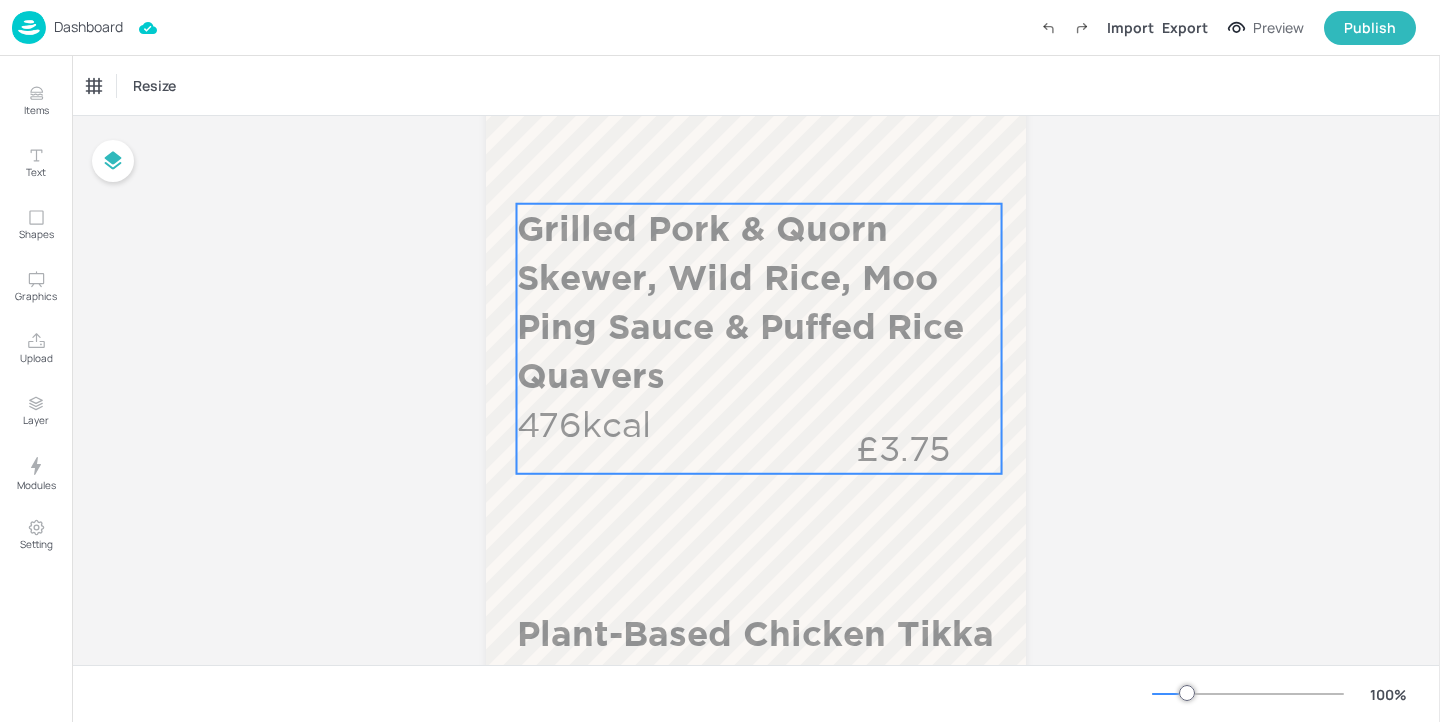click on "Grilled Pork & Quorn Skewer, Wild Rice, Moo Ping Sauce & Puffed Rice Quavers" at bounding box center (757, 302) 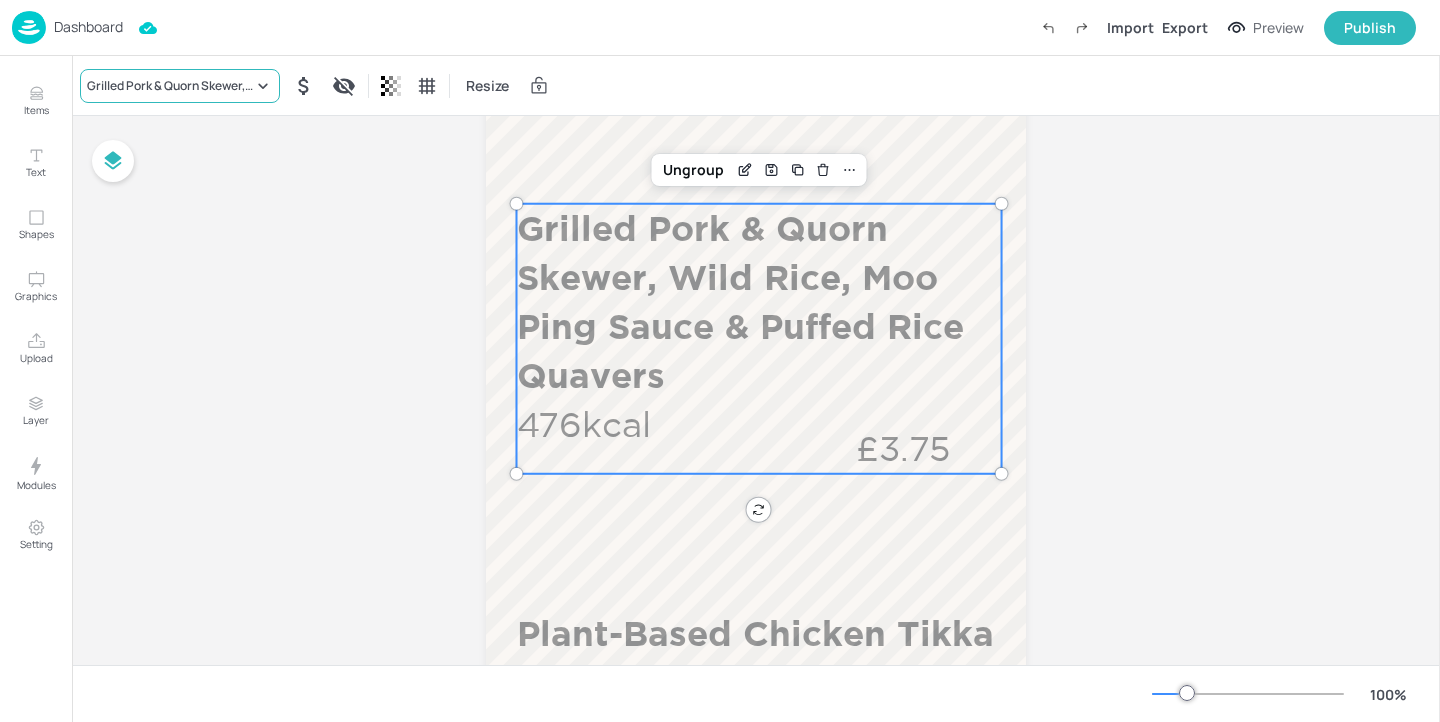 click on "Grilled Pork & Quorn Skewer, Wild Rice, Moo Ping Sauce & Puffed Rice Quavers" at bounding box center (170, 86) 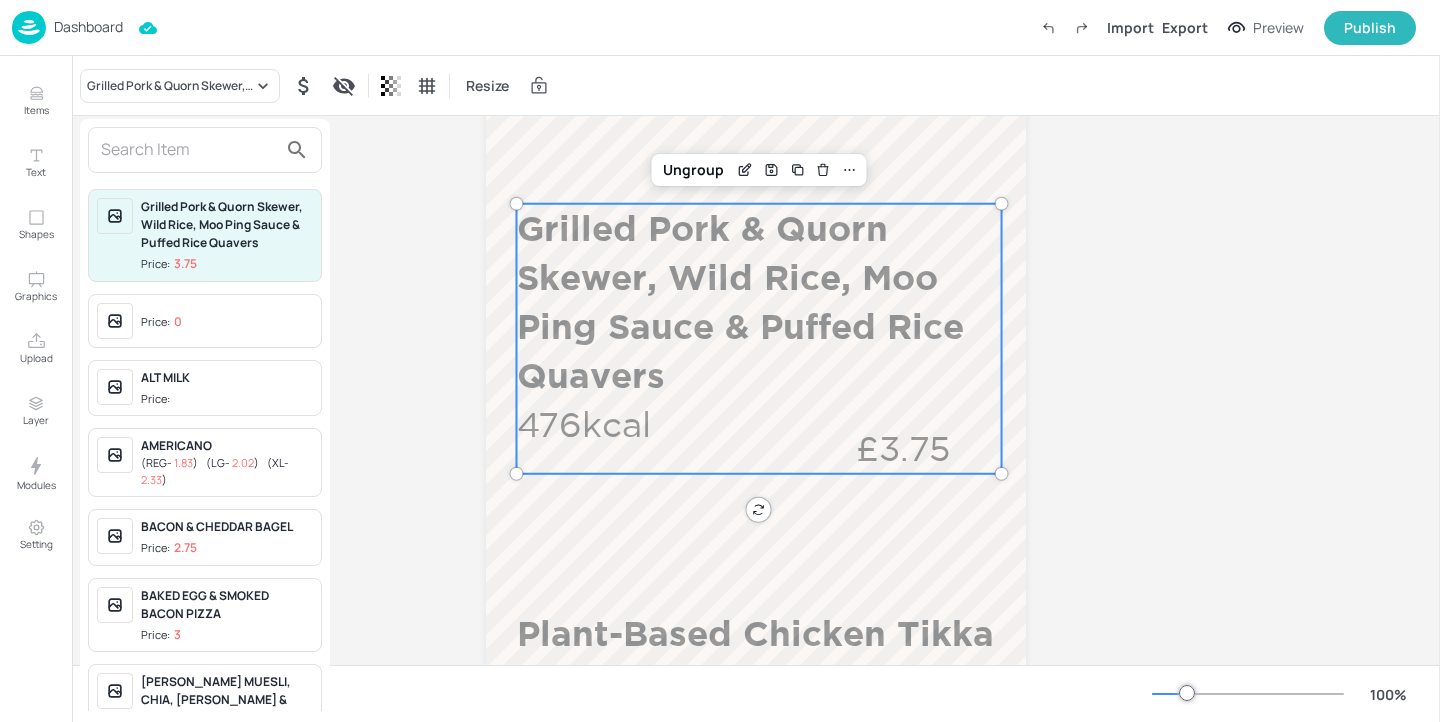 click at bounding box center [189, 150] 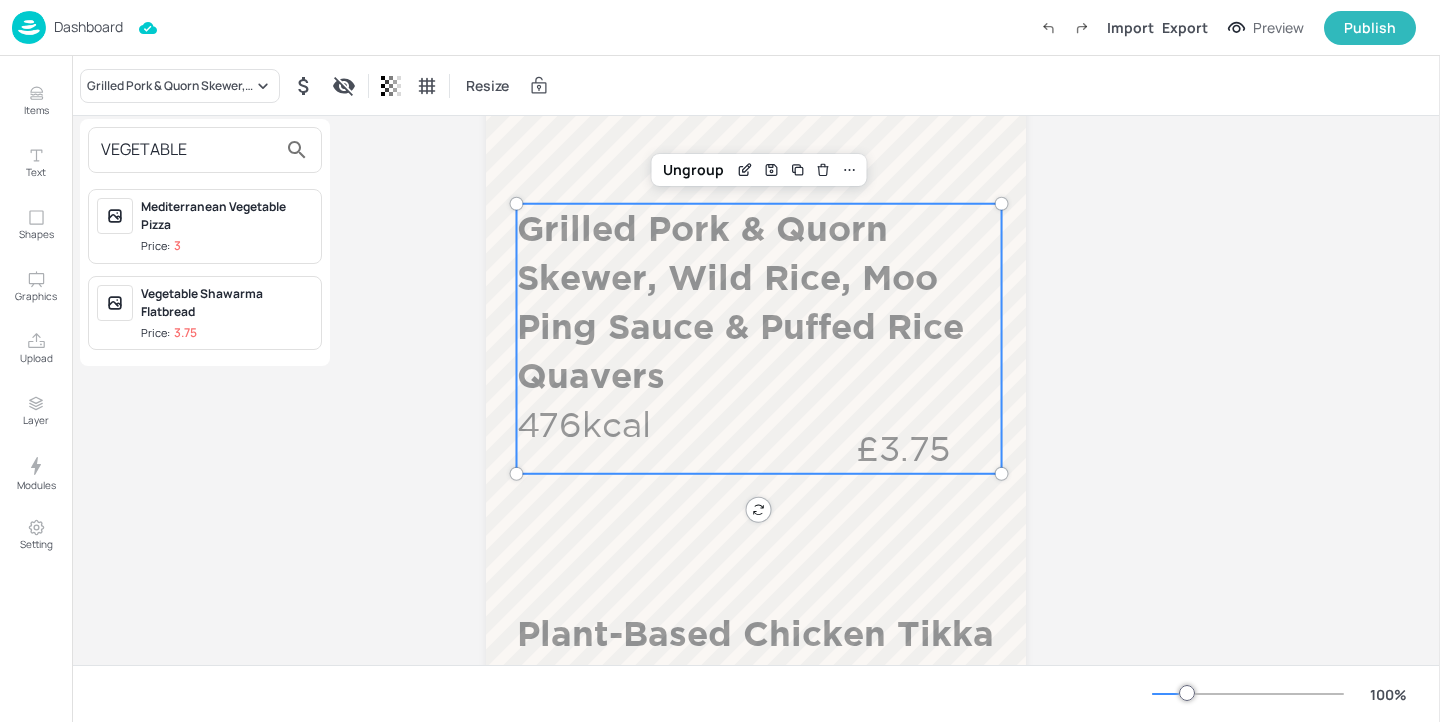 type on "VEGETABLE" 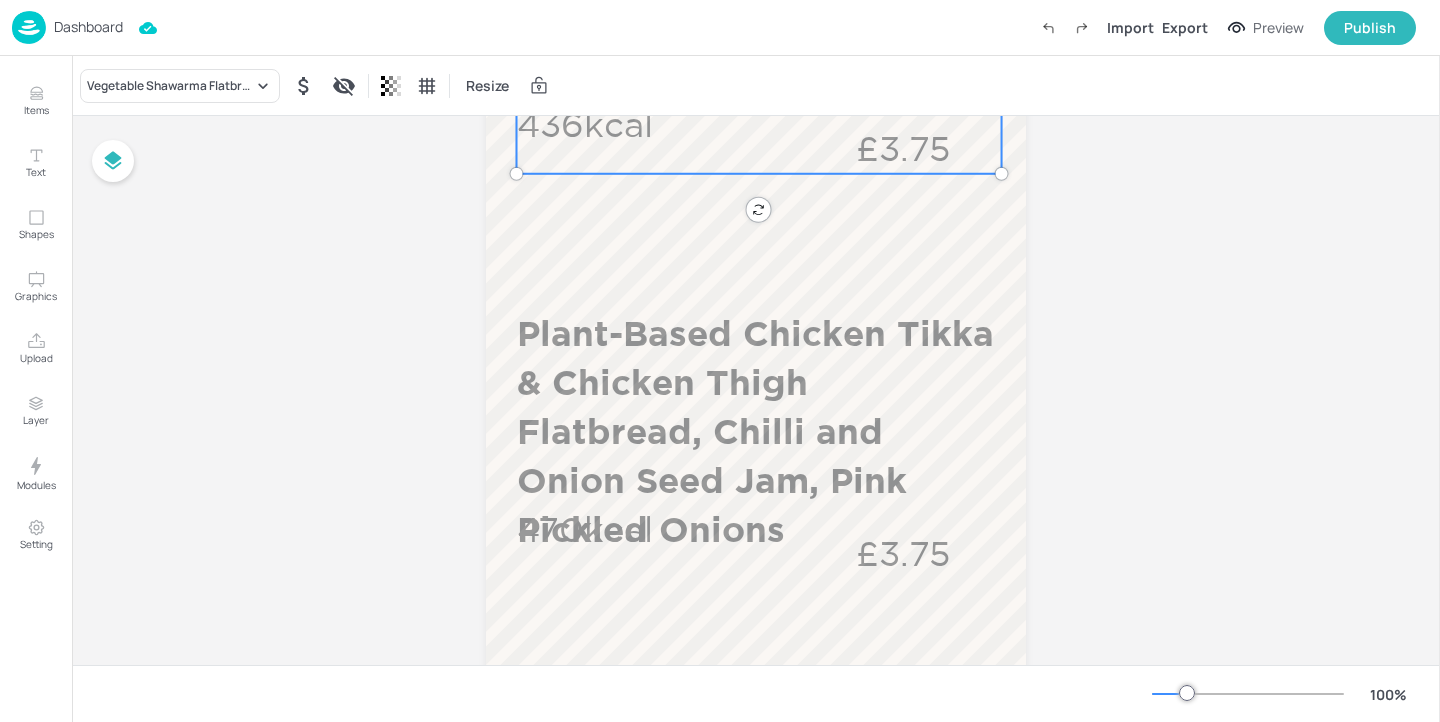 scroll, scrollTop: 815, scrollLeft: 0, axis: vertical 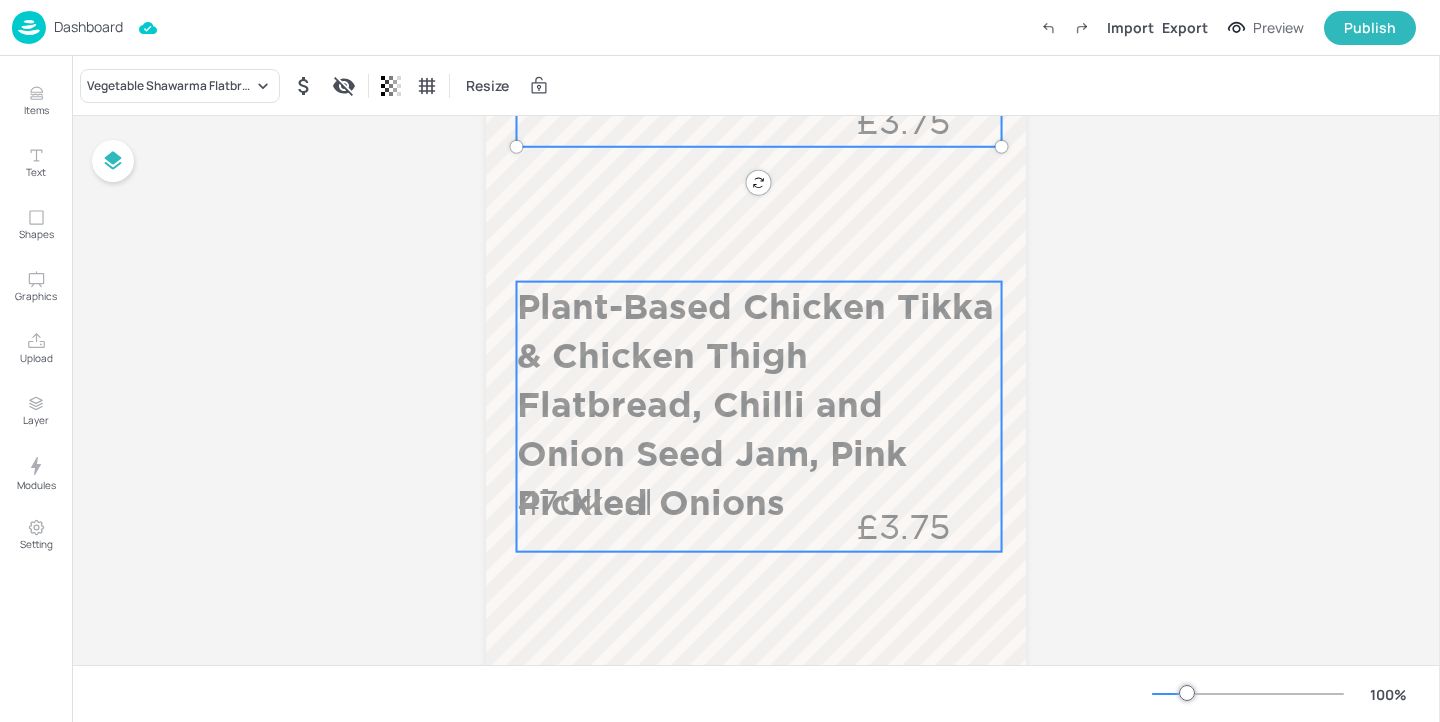 click on "Plant-Based Chicken Tikka & Chicken Thigh Flatbread, Chilli and Onion Seed Jam, Pink Pickled Onions" at bounding box center (757, 404) 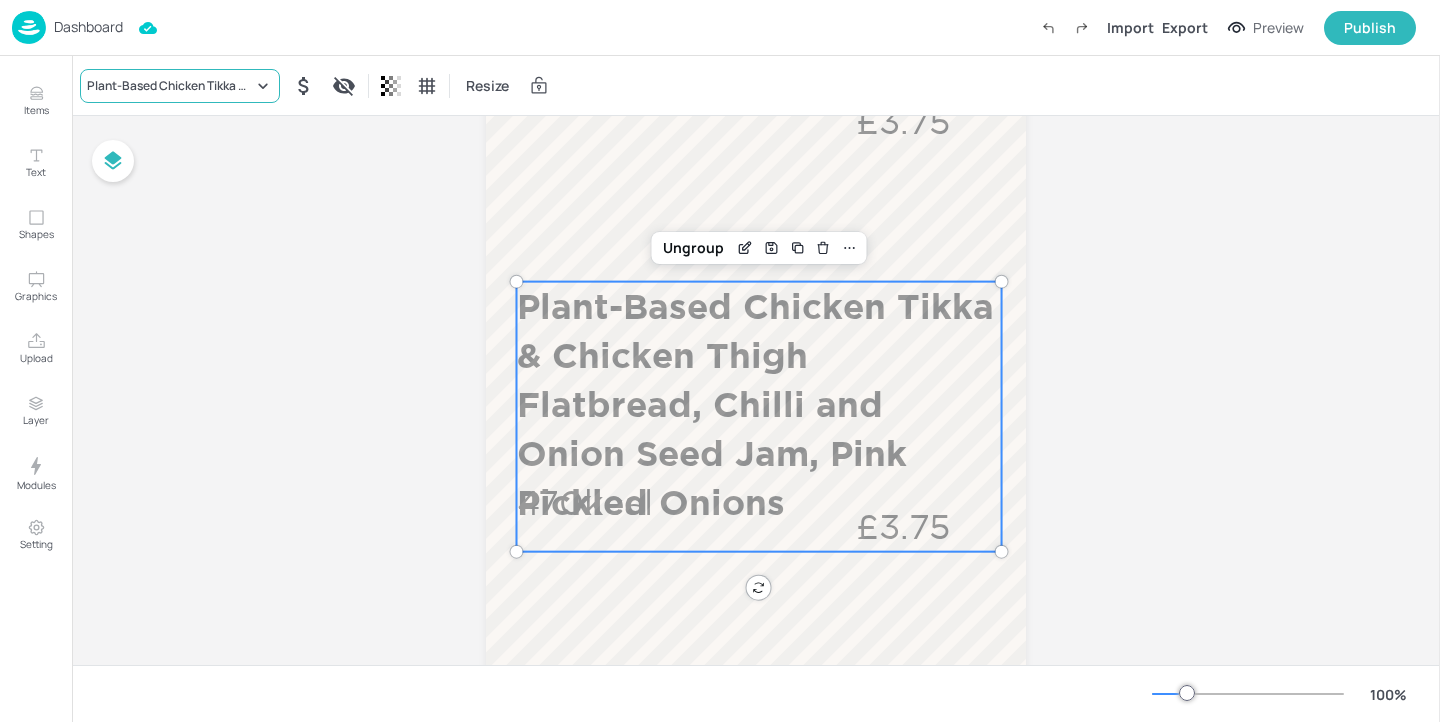 click on "Plant-Based Chicken Tikka & Chicken Thigh Flatbread, Chilli and Onion Seed Jam, Pink Pickled Onions" at bounding box center [180, 86] 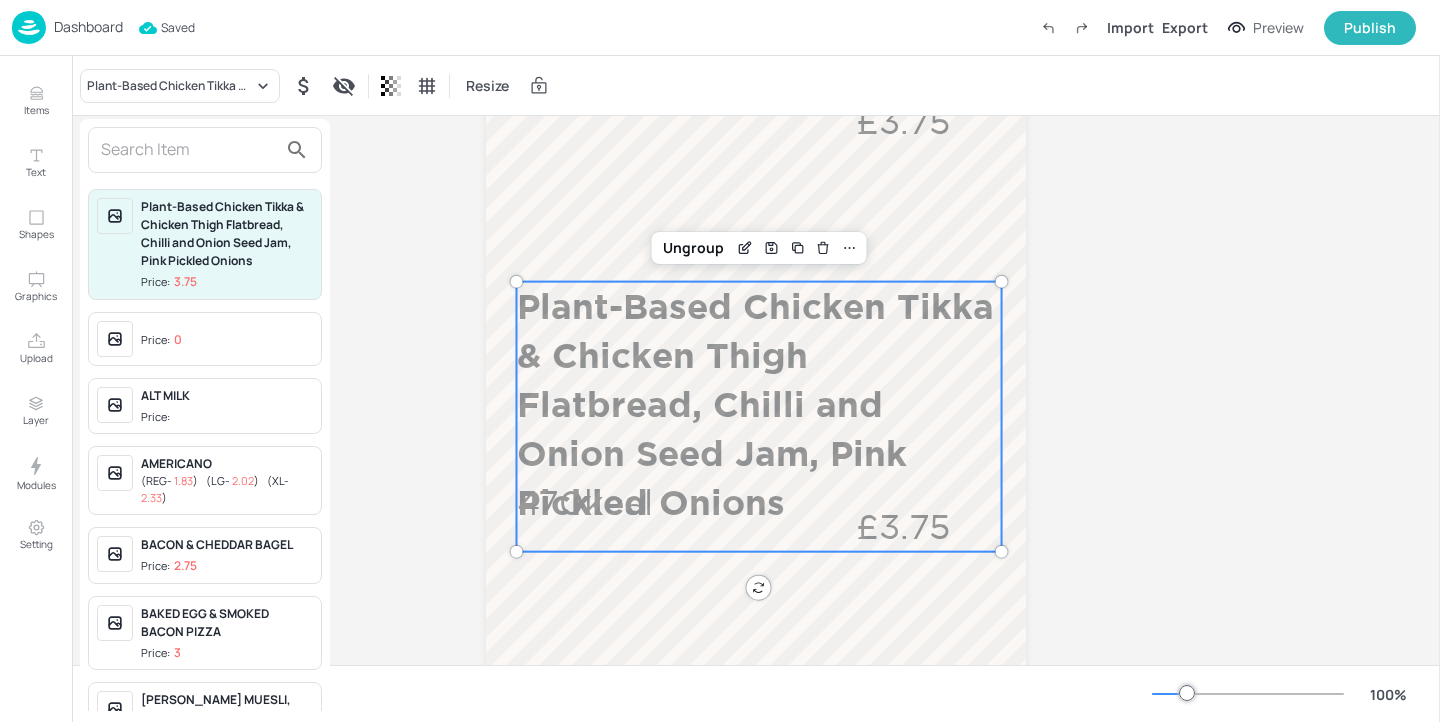 click at bounding box center (189, 150) 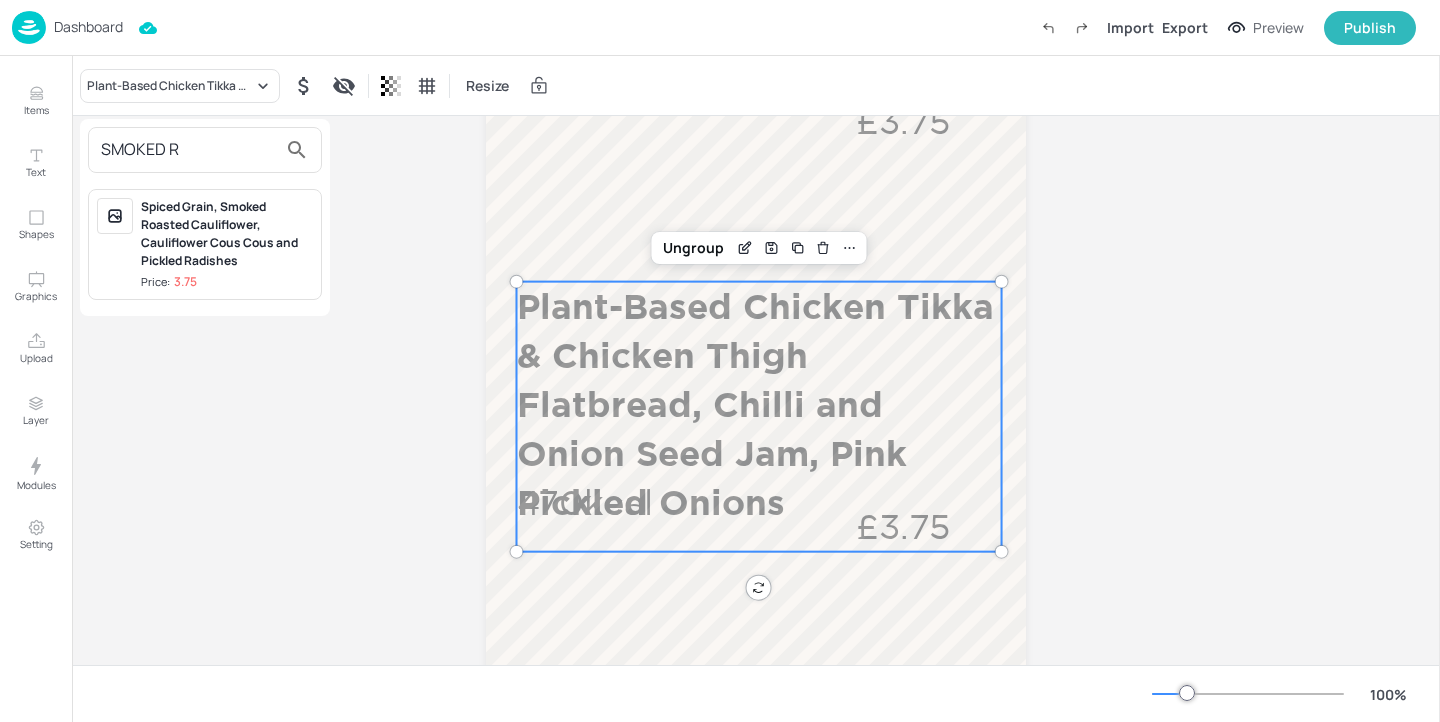 type on "SMOKED R" 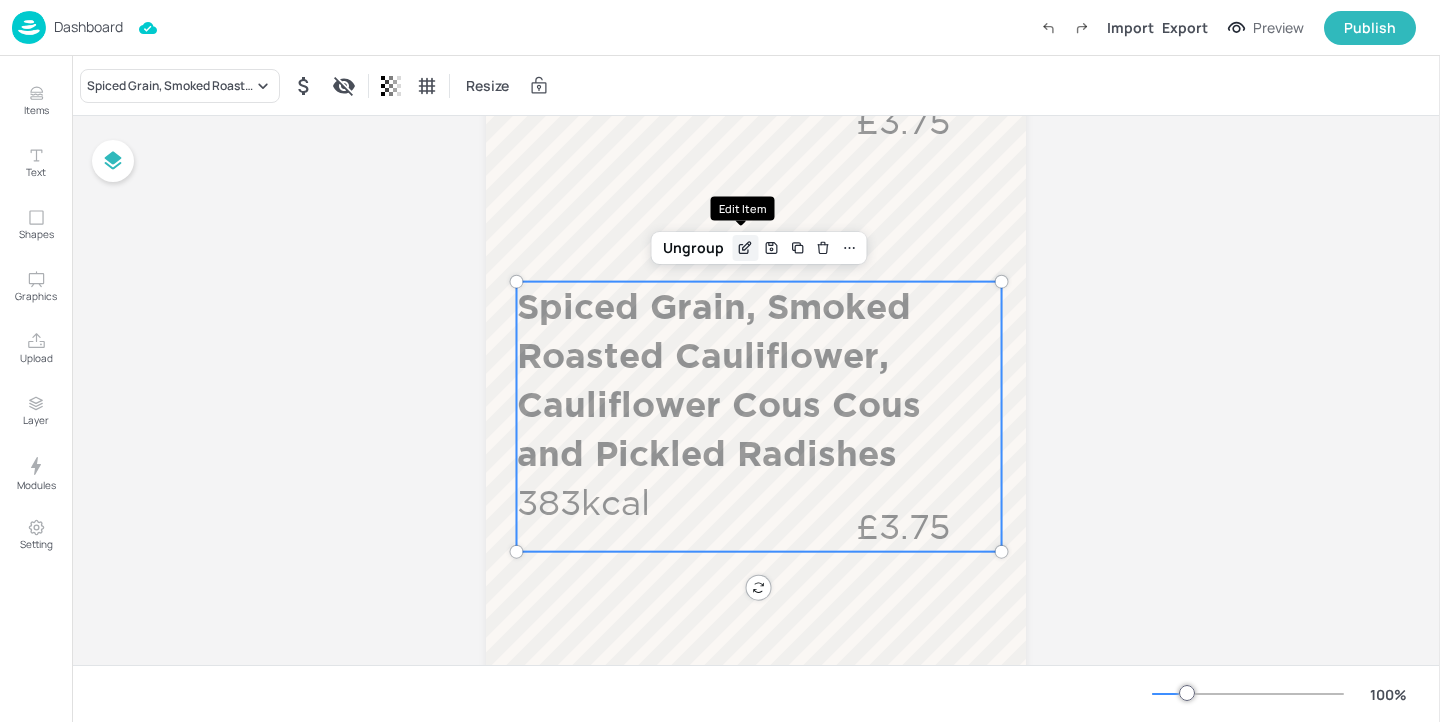 click 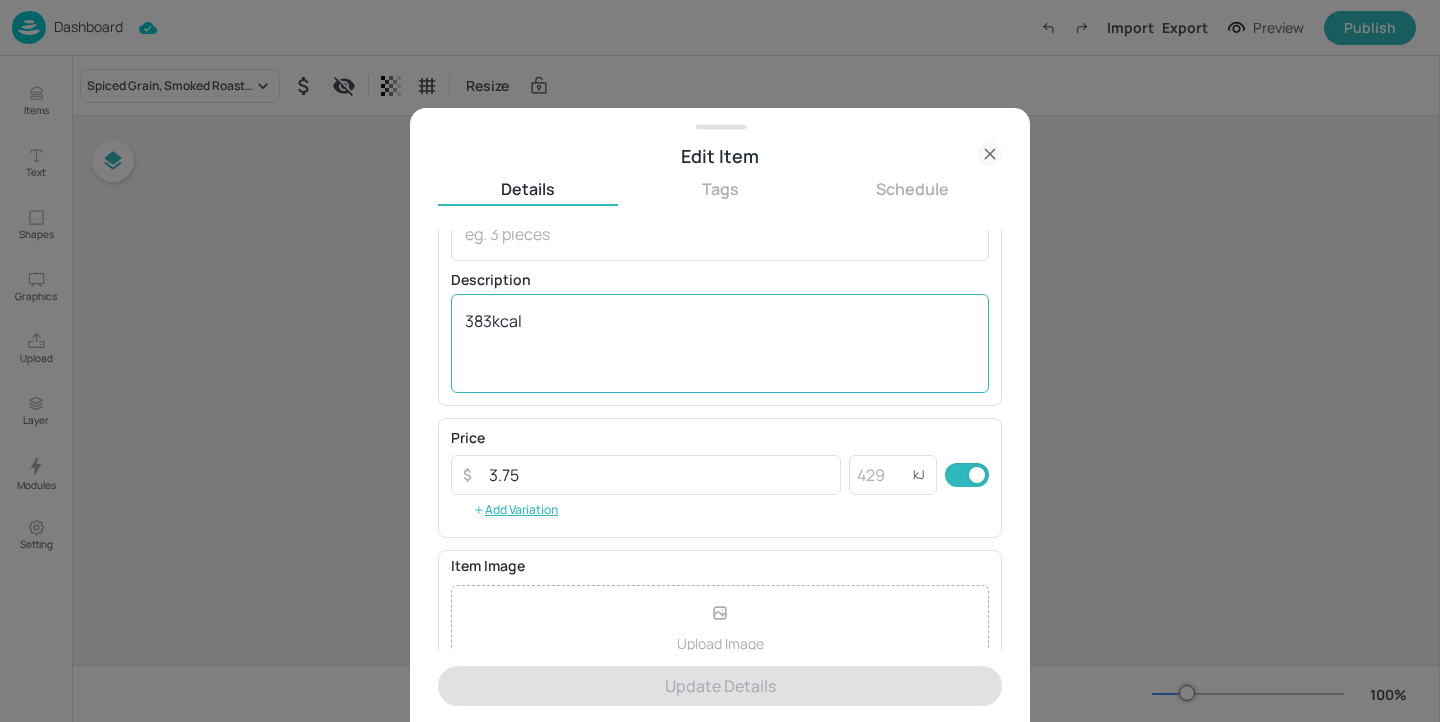 scroll, scrollTop: 321, scrollLeft: 0, axis: vertical 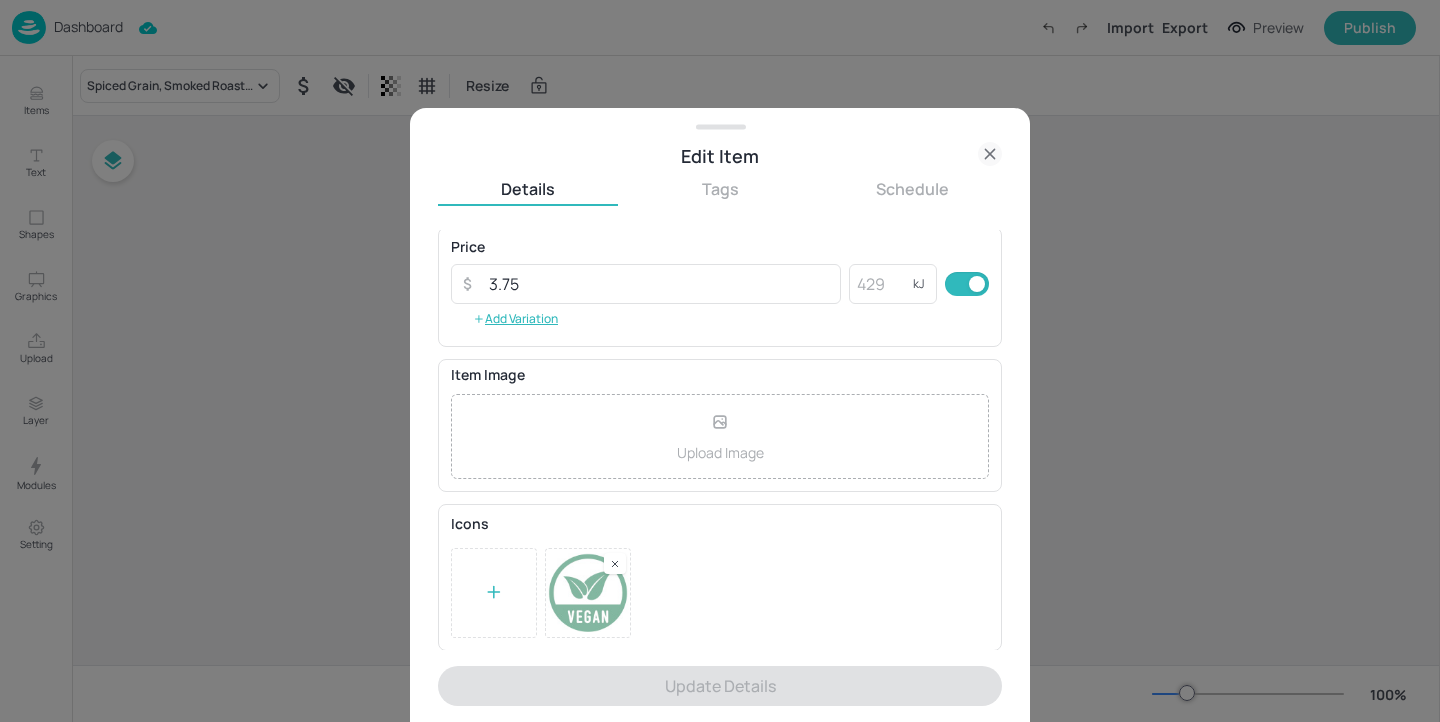 click 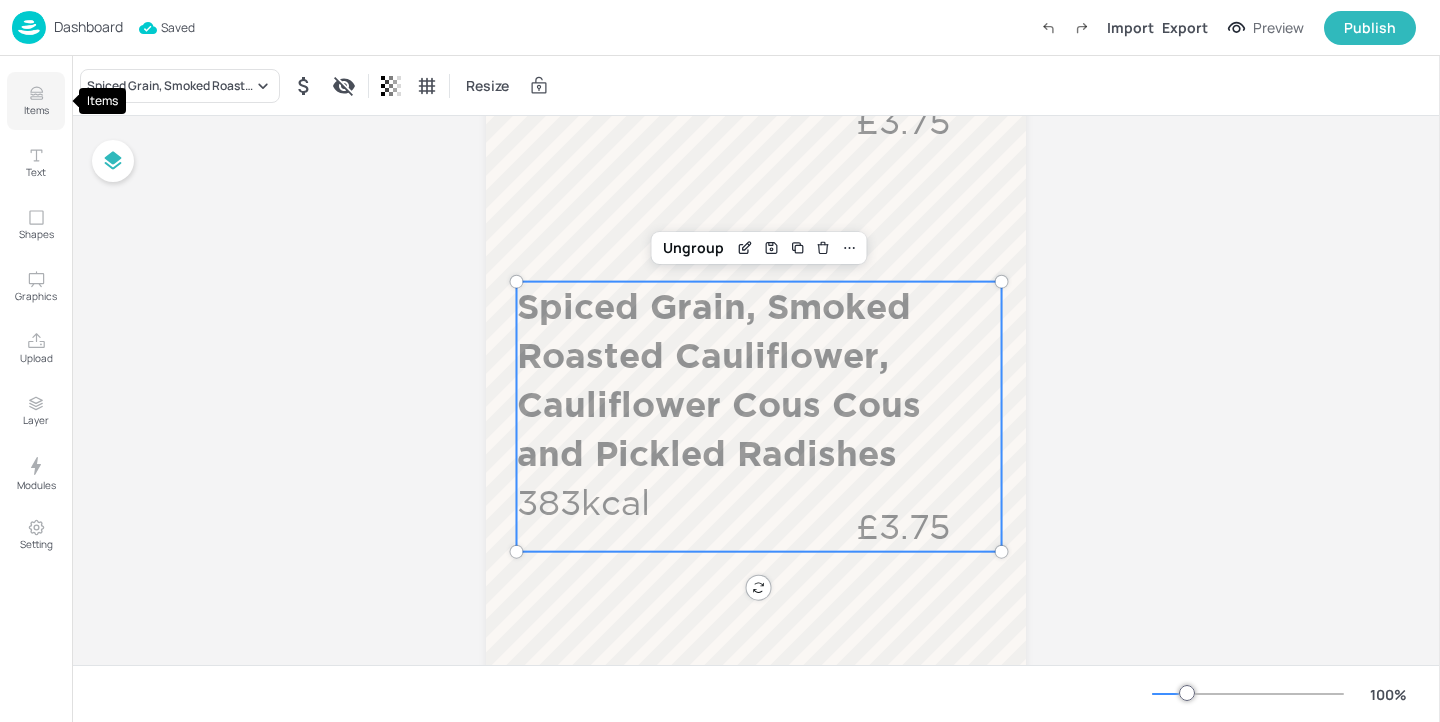 click 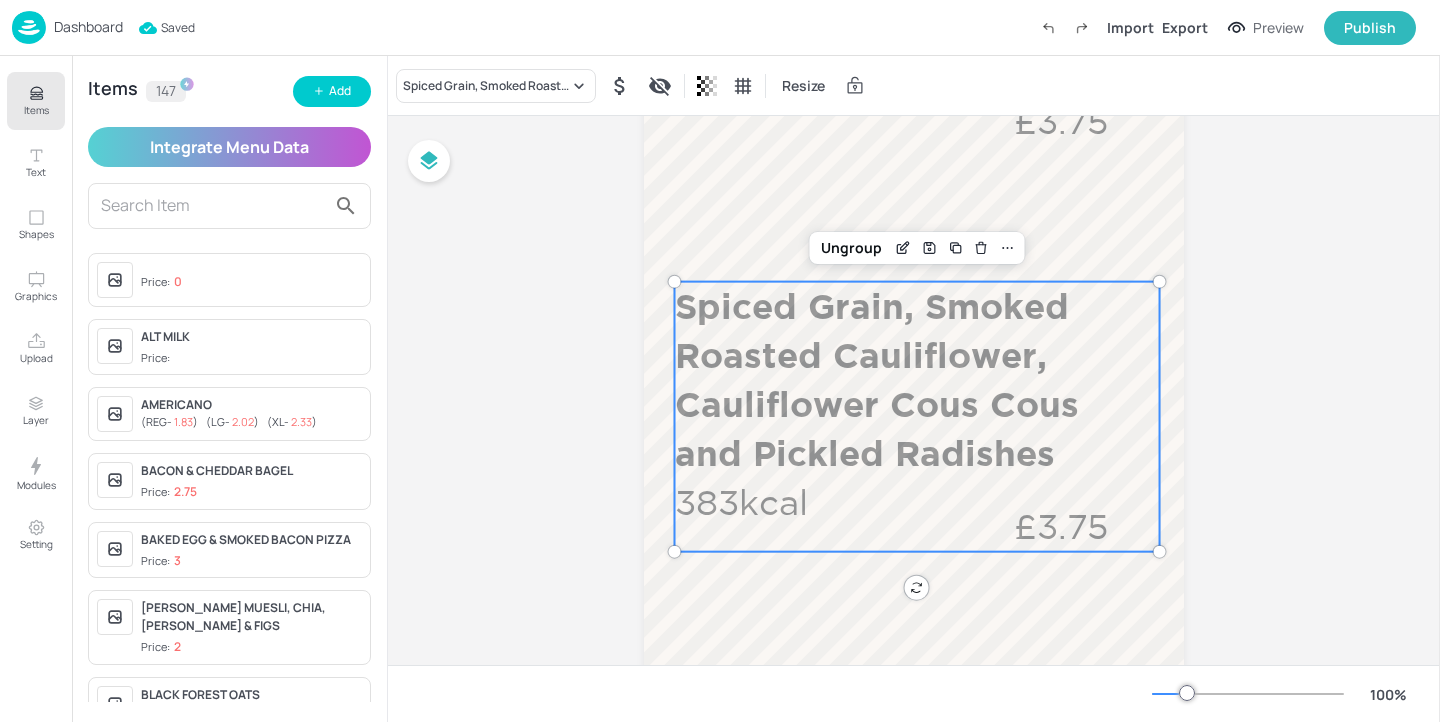 click at bounding box center (213, 206) 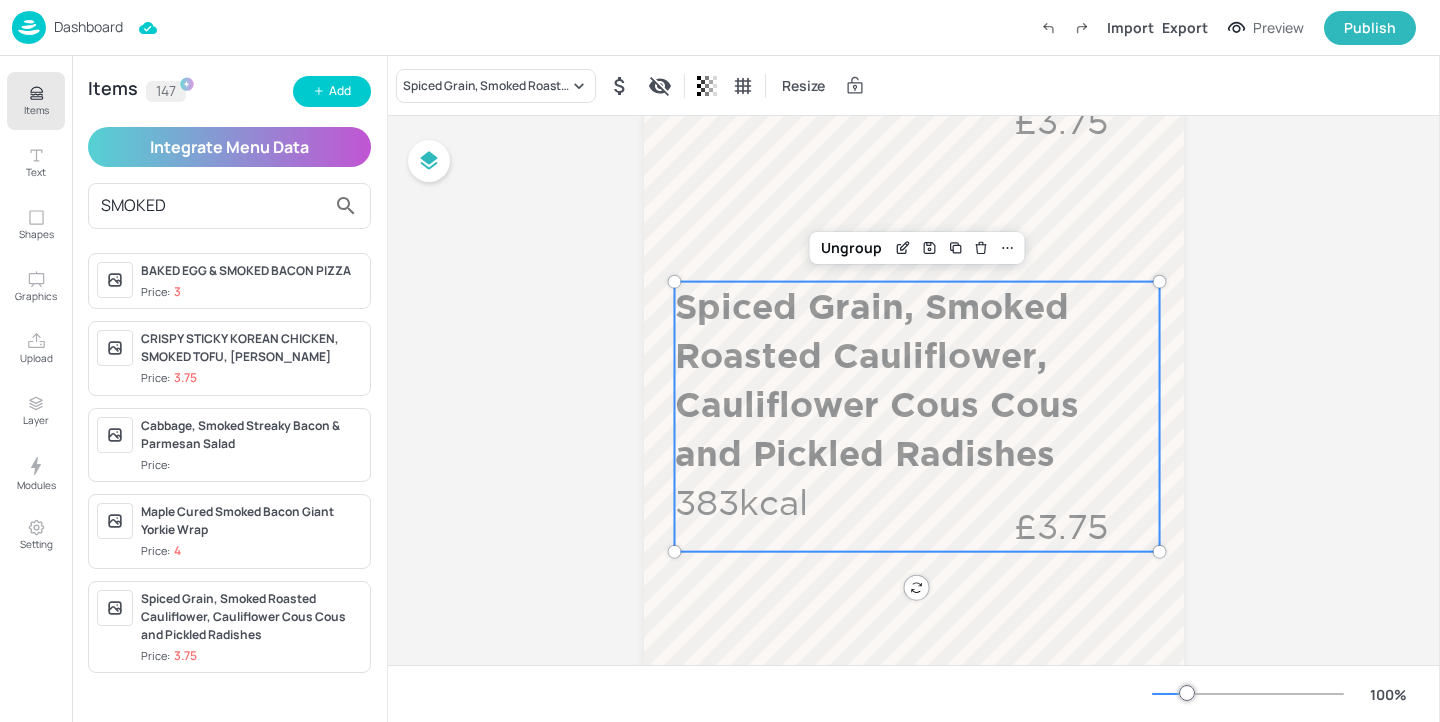 type on "SMOKED" 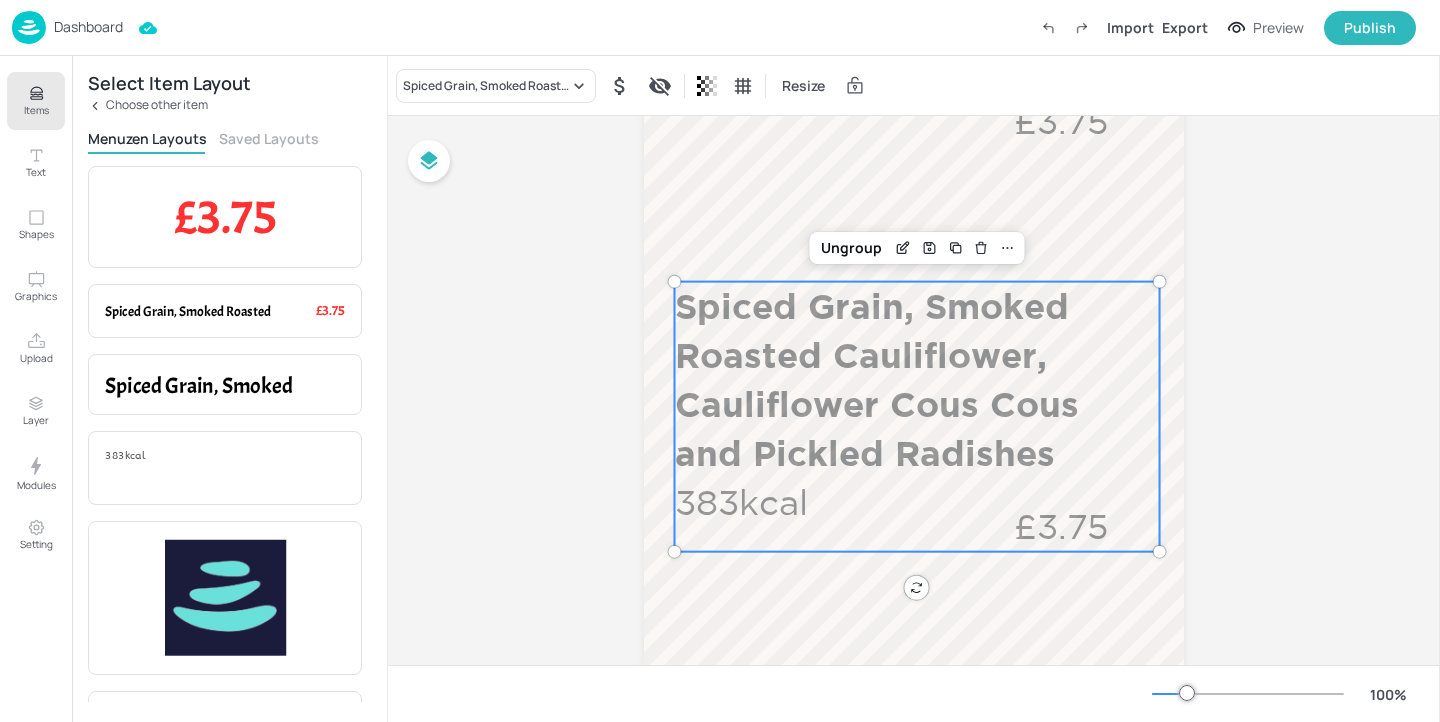 click on "Menuzen Layouts Saved Layouts" at bounding box center [229, 141] 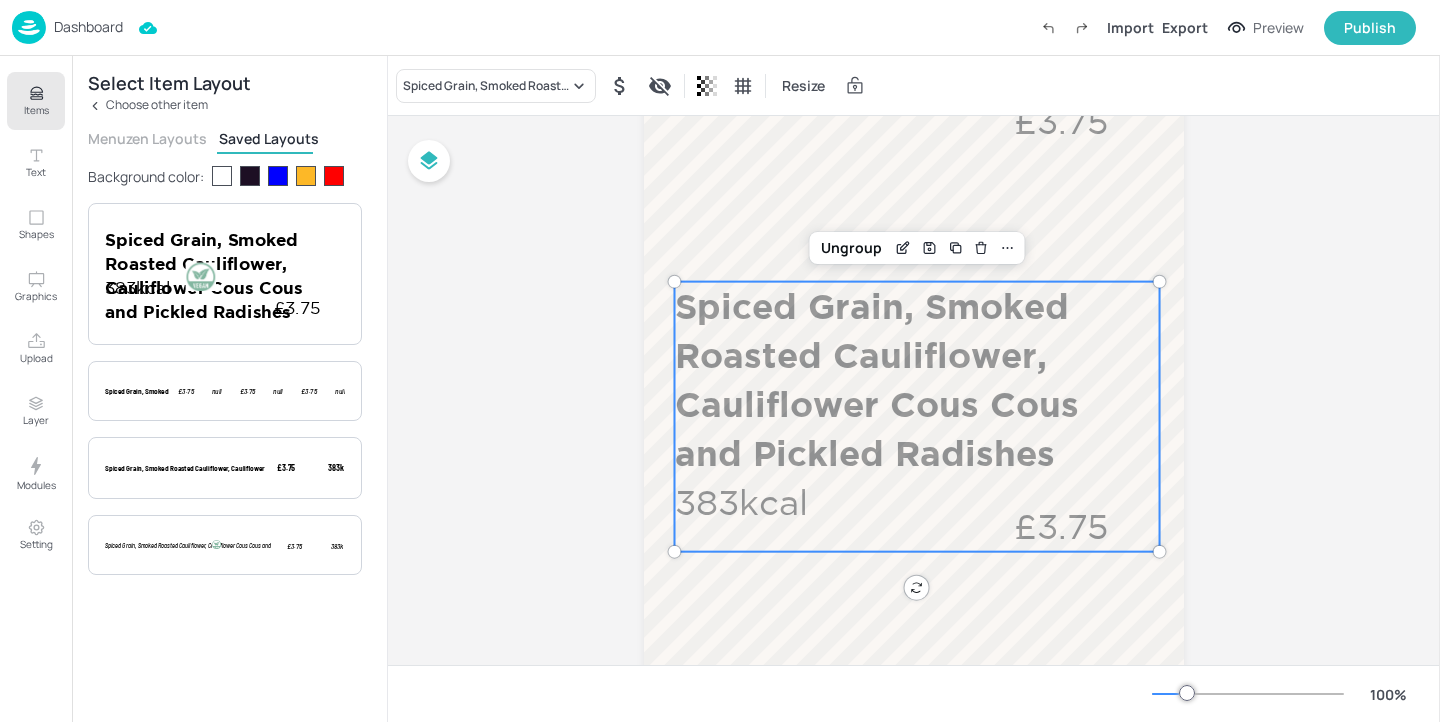 click on "Menuzen Layouts" at bounding box center [147, 138] 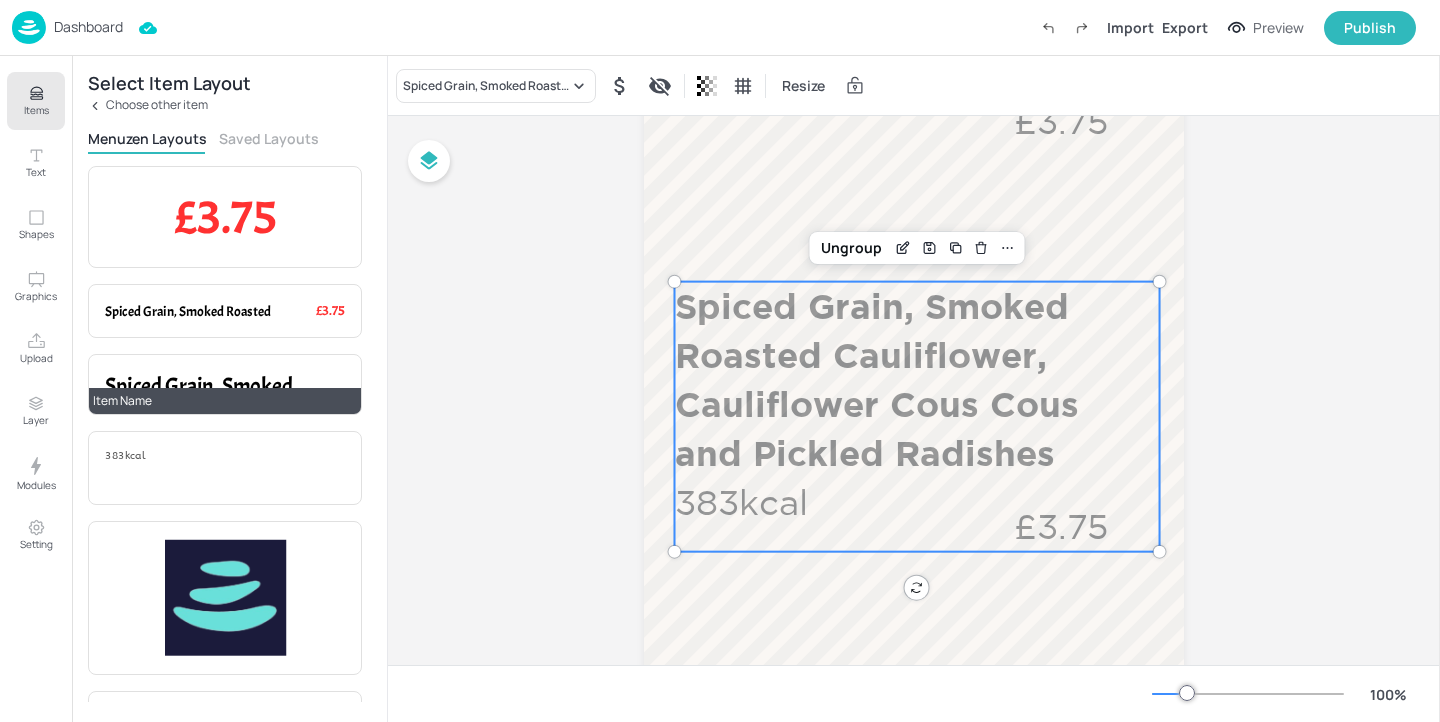 scroll, scrollTop: 313, scrollLeft: 0, axis: vertical 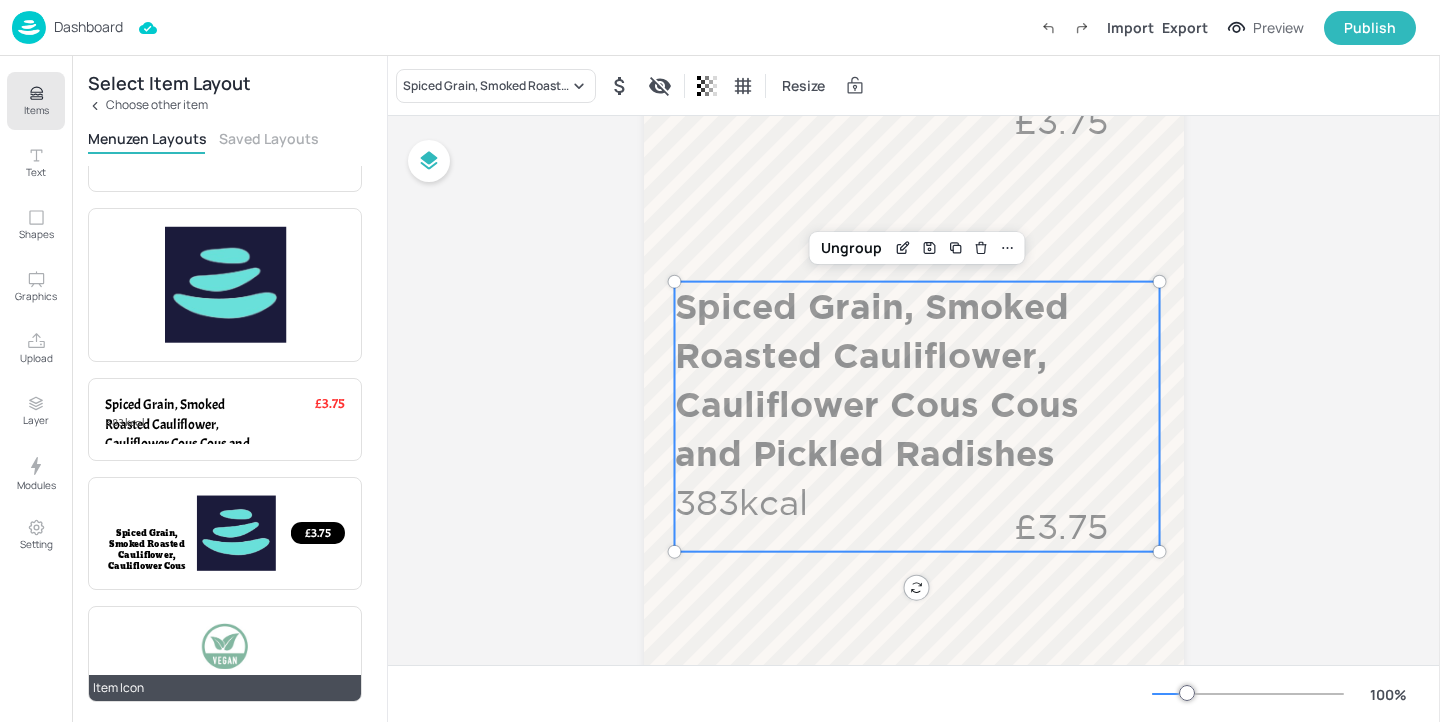 click at bounding box center [224, 646] 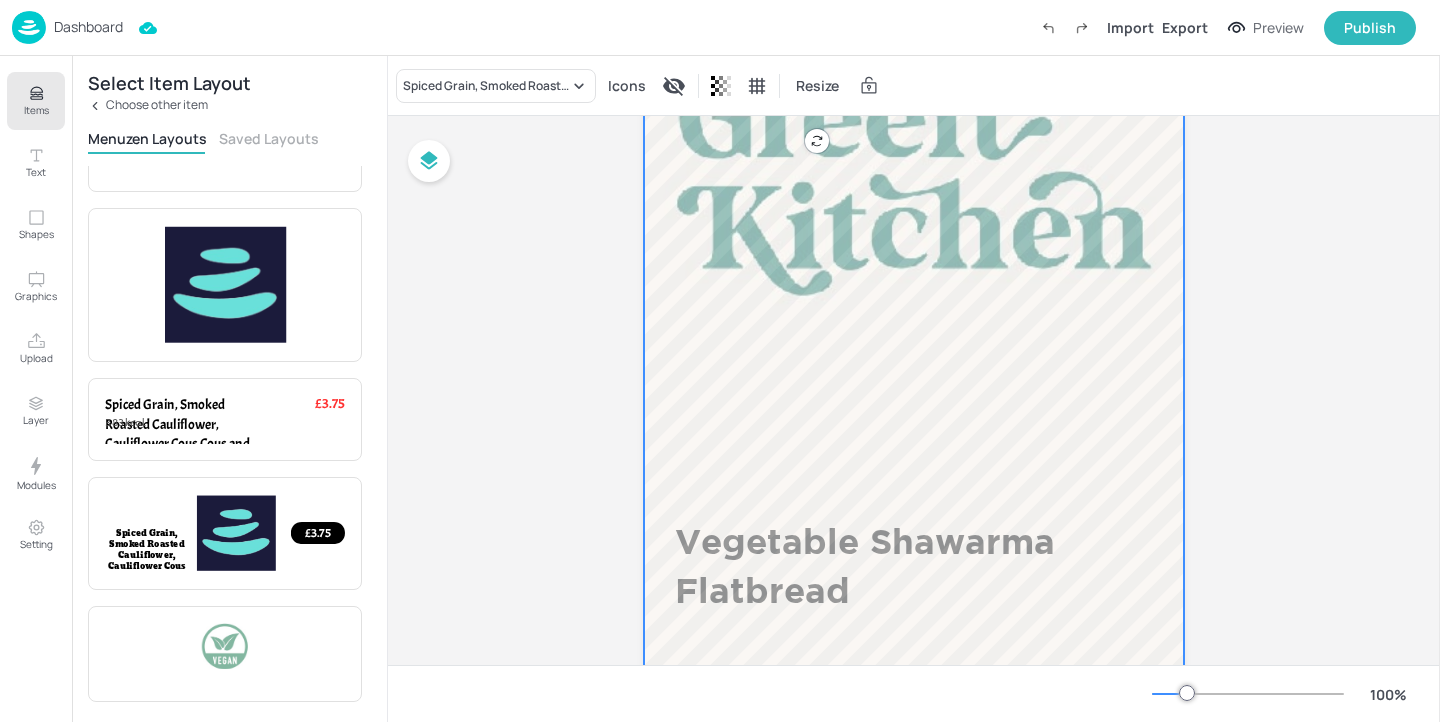 scroll, scrollTop: 0, scrollLeft: 0, axis: both 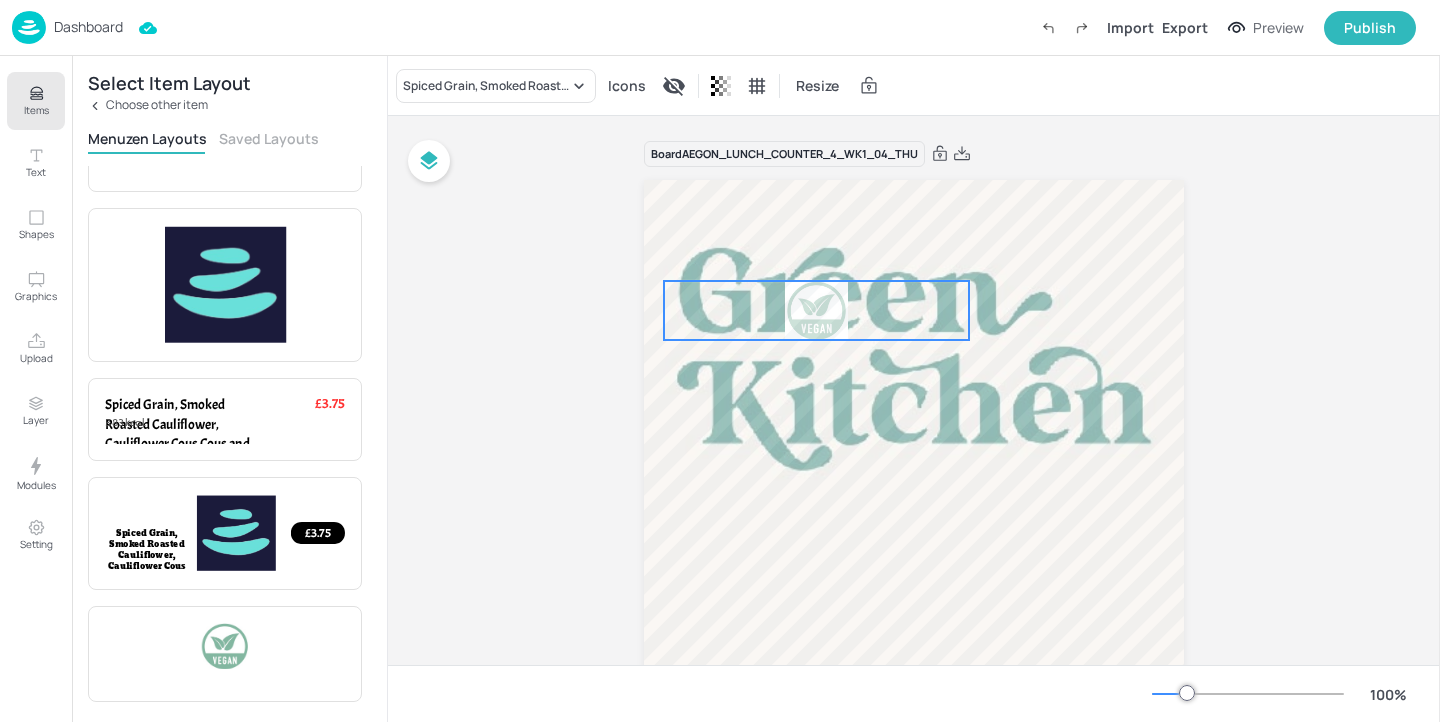 drag, startPoint x: 789, startPoint y: 210, endPoint x: 785, endPoint y: 534, distance: 324.0247 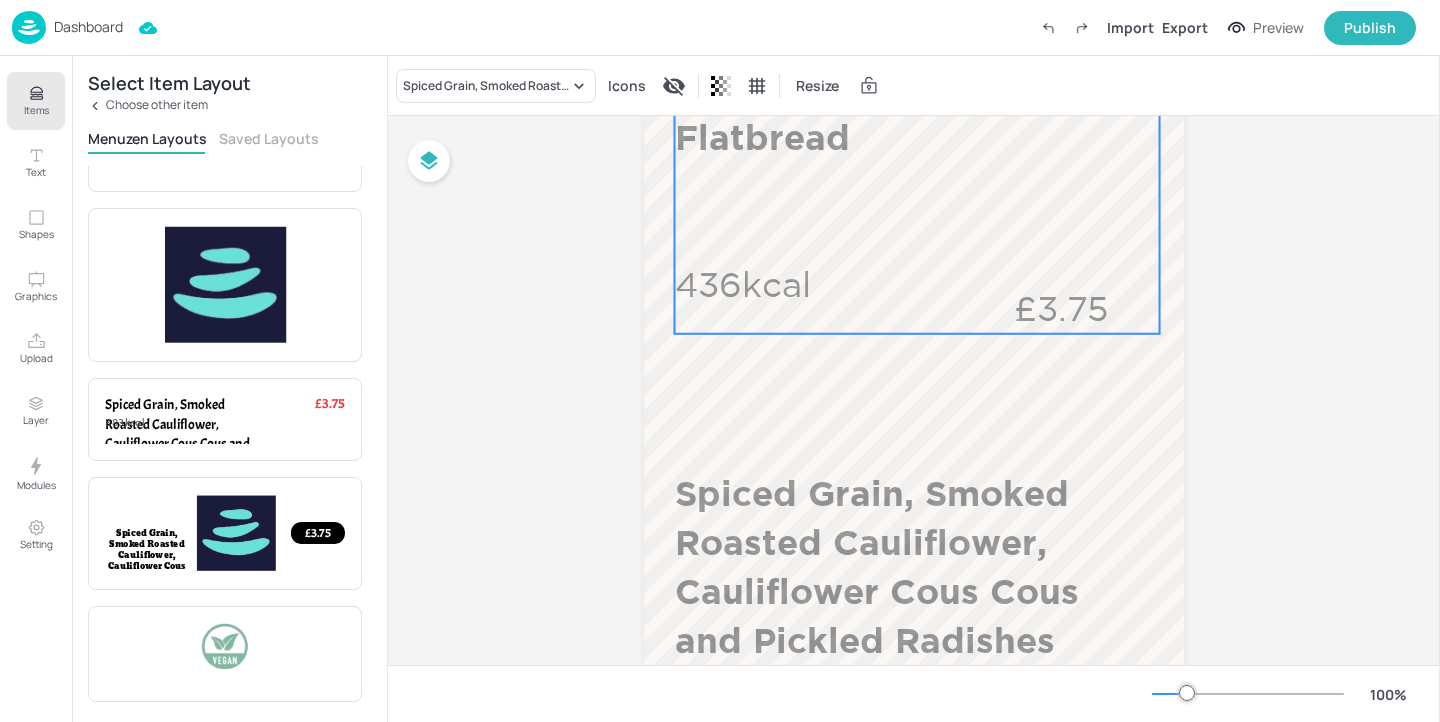 scroll, scrollTop: 341, scrollLeft: 0, axis: vertical 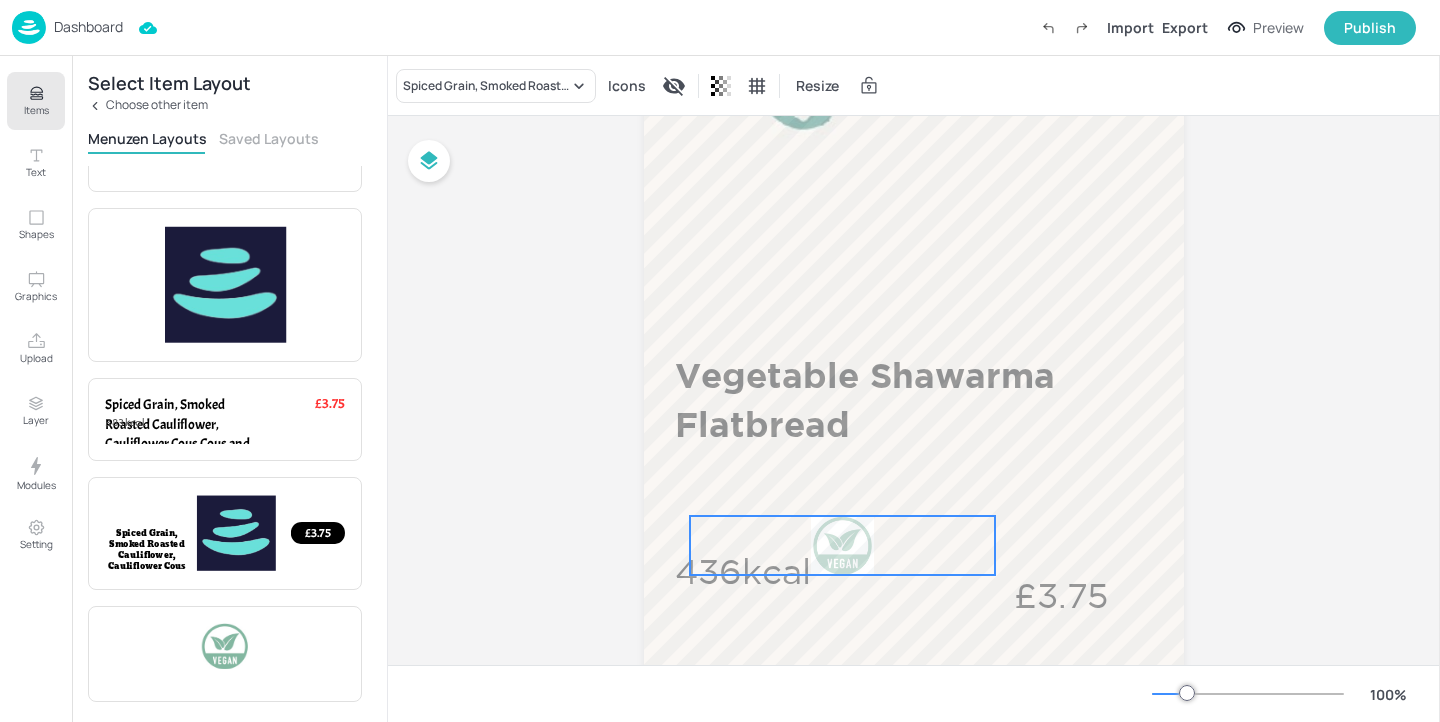 drag, startPoint x: 883, startPoint y: 229, endPoint x: 912, endPoint y: 559, distance: 331.2718 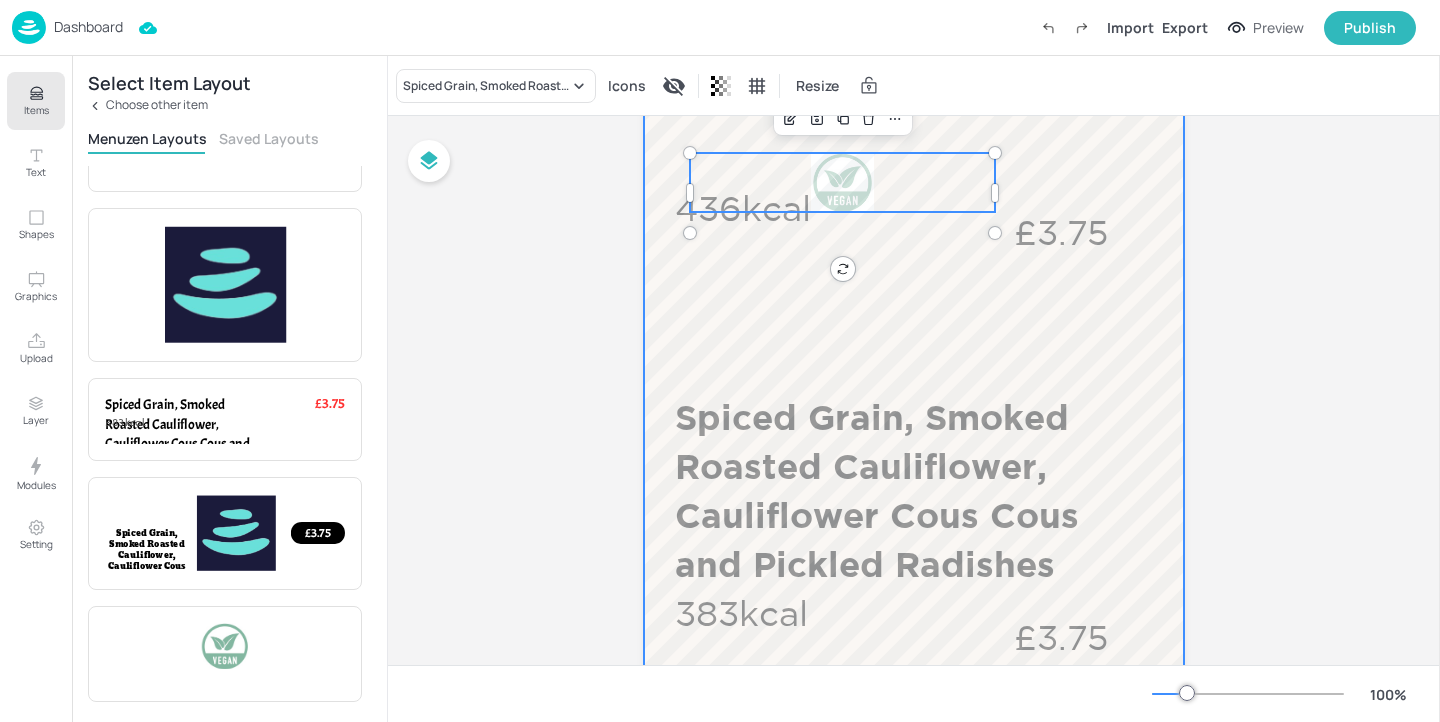 scroll, scrollTop: 674, scrollLeft: 0, axis: vertical 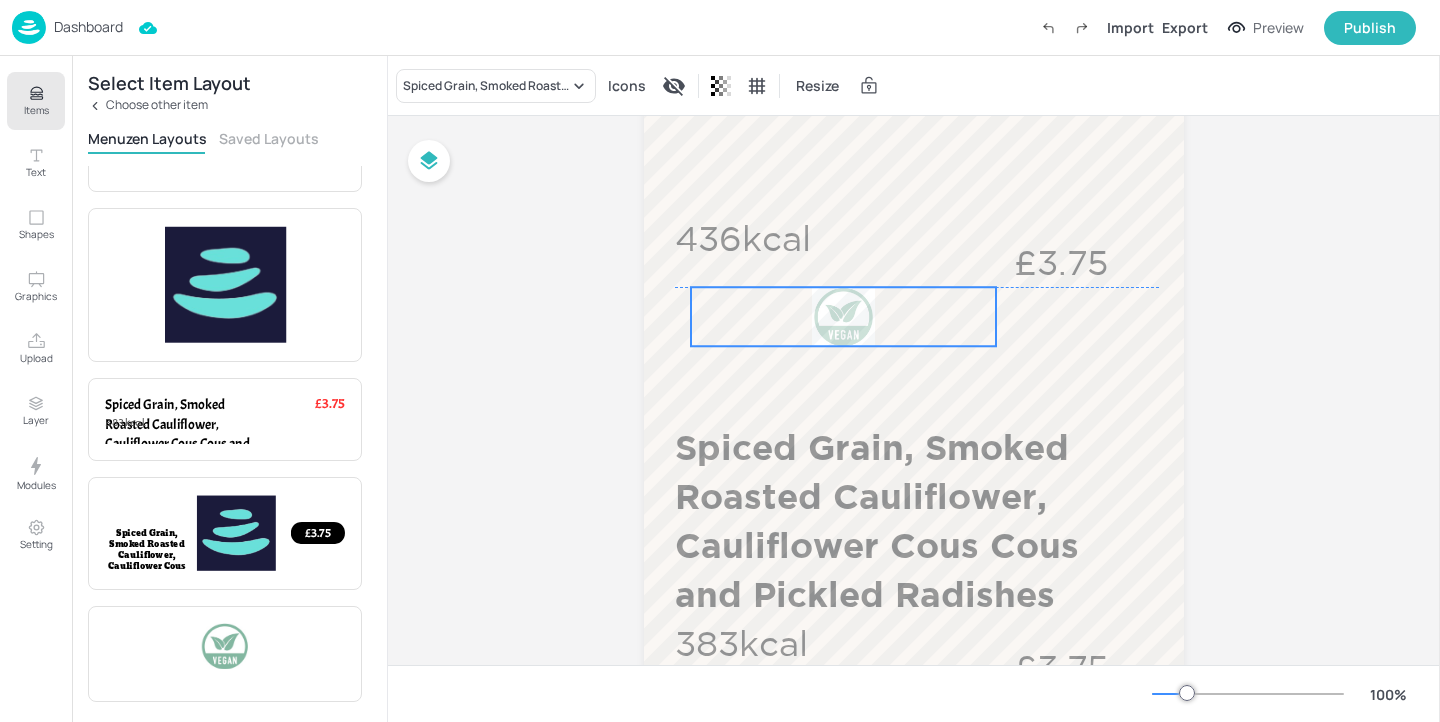 drag, startPoint x: 879, startPoint y: 210, endPoint x: 885, endPoint y: 348, distance: 138.13037 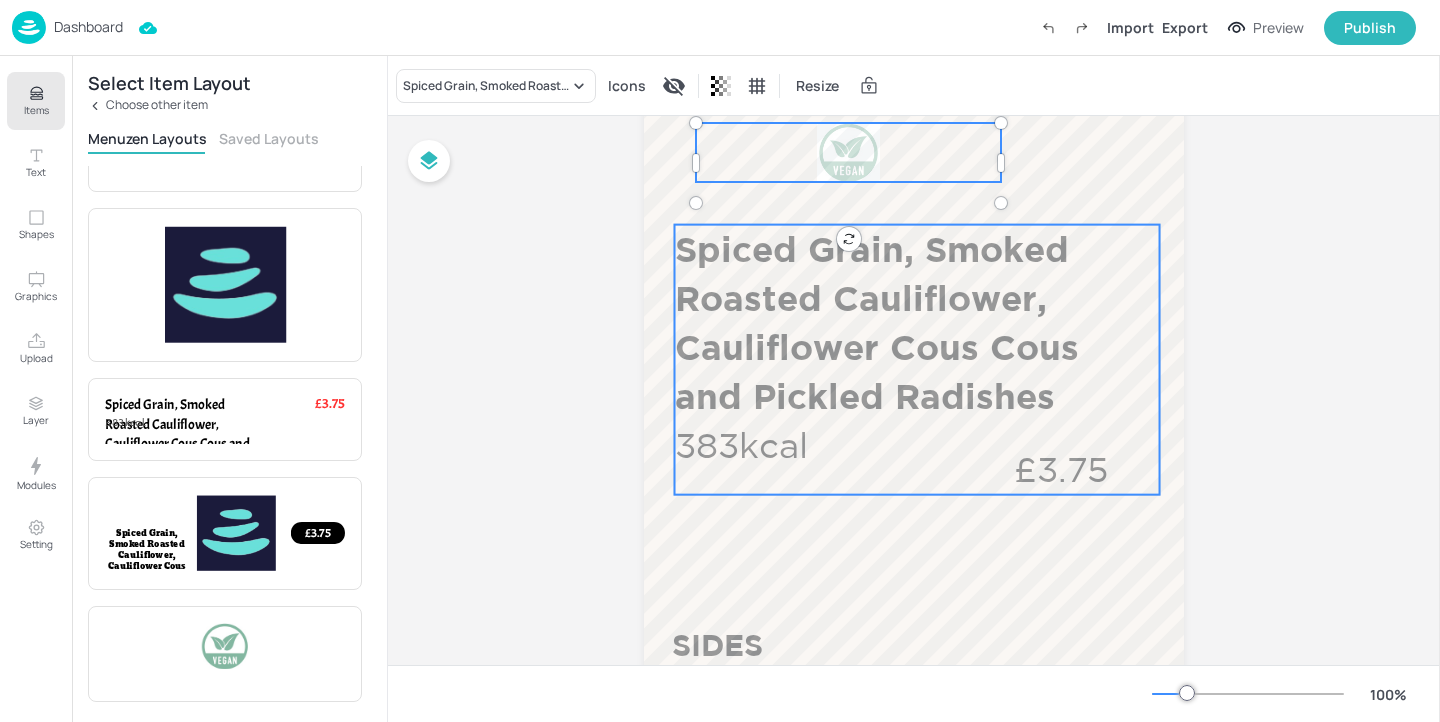 scroll, scrollTop: 833, scrollLeft: 0, axis: vertical 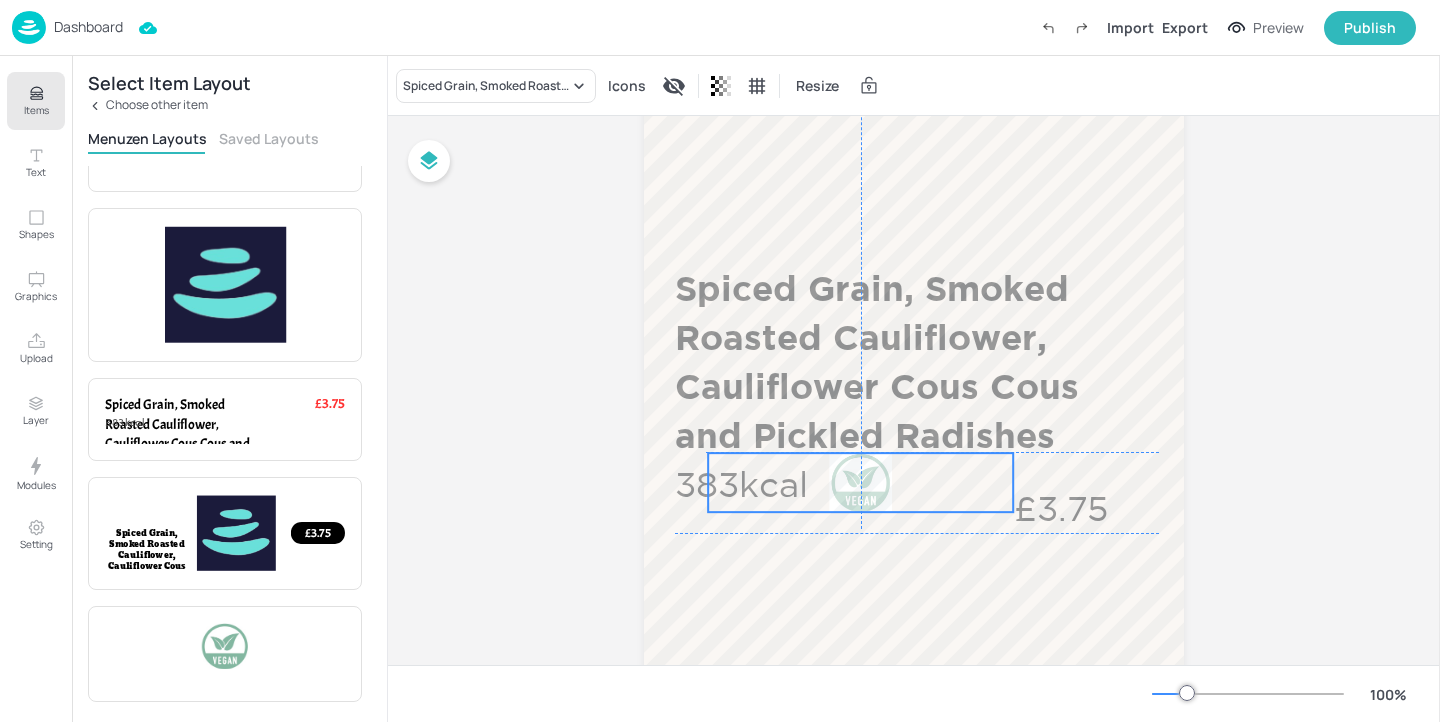 drag, startPoint x: 887, startPoint y: 245, endPoint x: 897, endPoint y: 474, distance: 229.21823 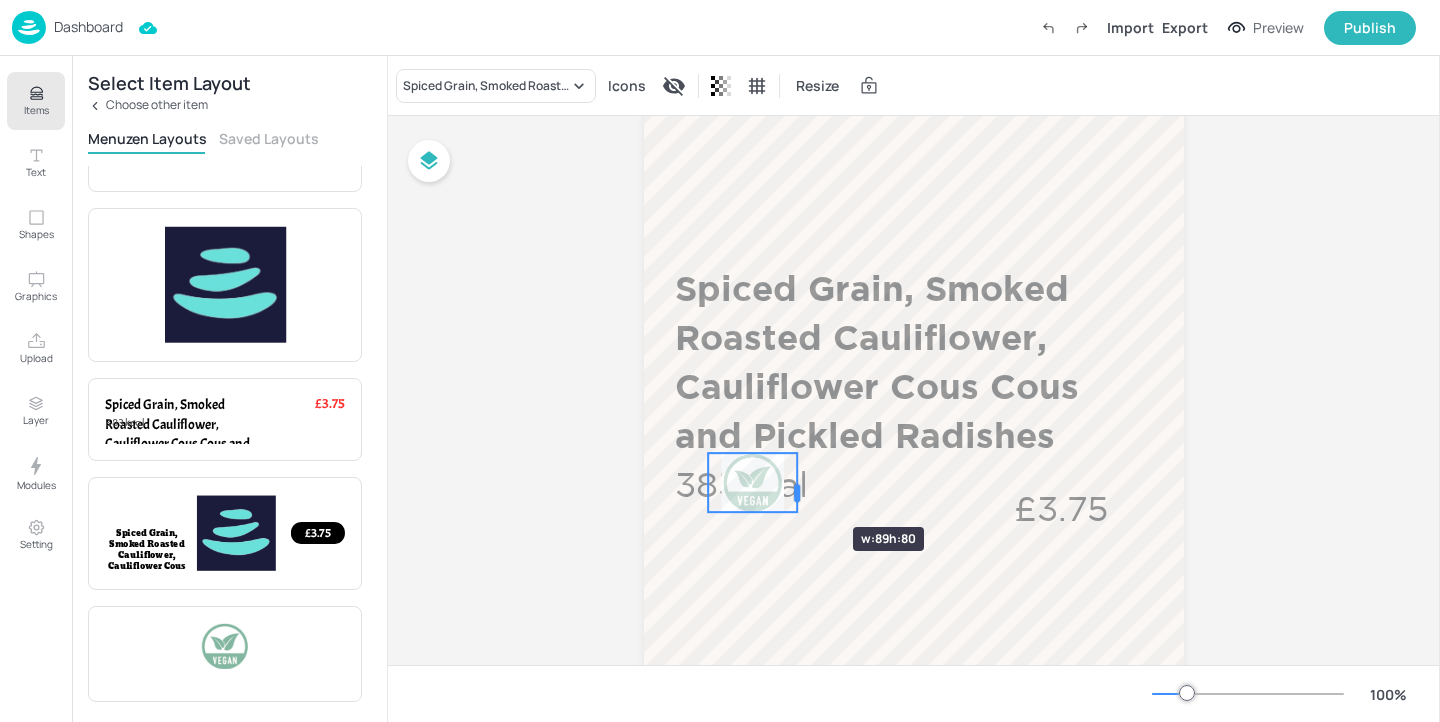 drag, startPoint x: 1009, startPoint y: 492, endPoint x: 793, endPoint y: 491, distance: 216.00232 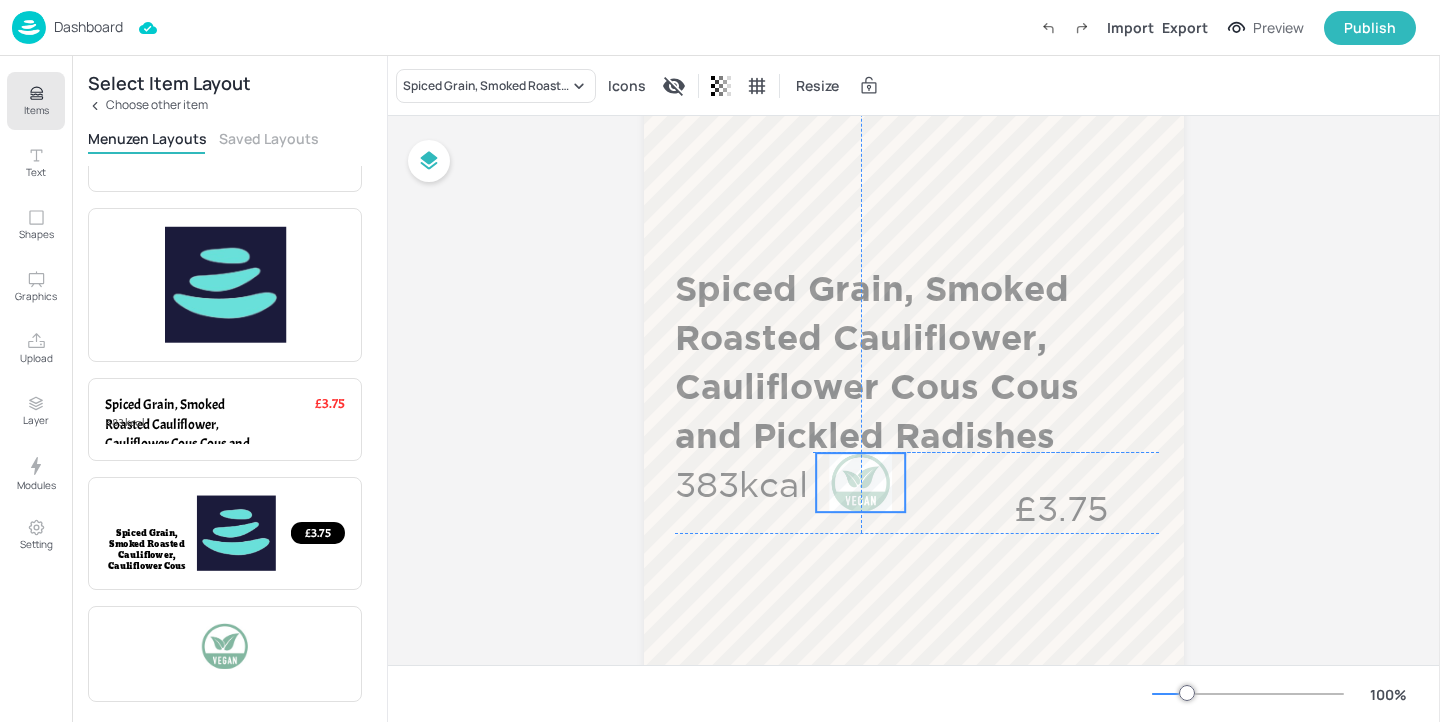 drag, startPoint x: 740, startPoint y: 485, endPoint x: 845, endPoint y: 485, distance: 105 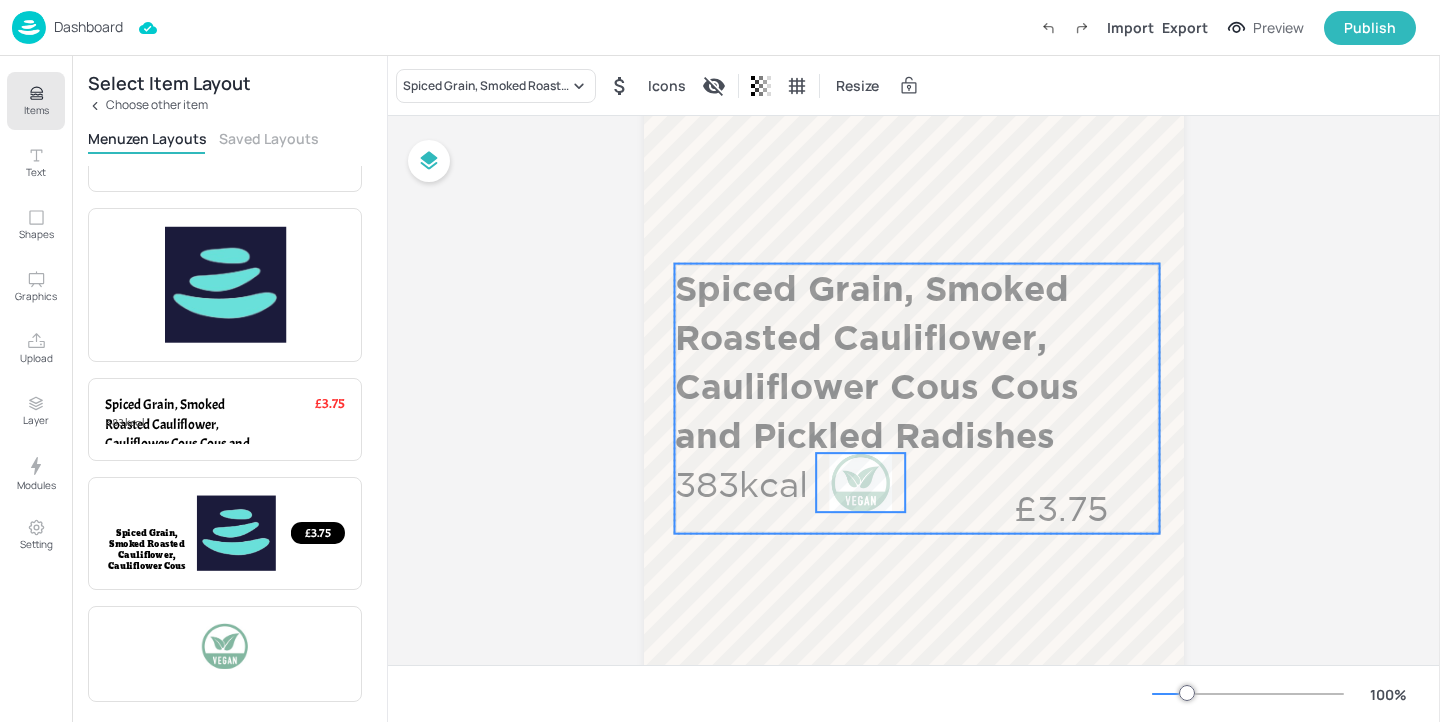 click on "383kcal" at bounding box center (750, 484) 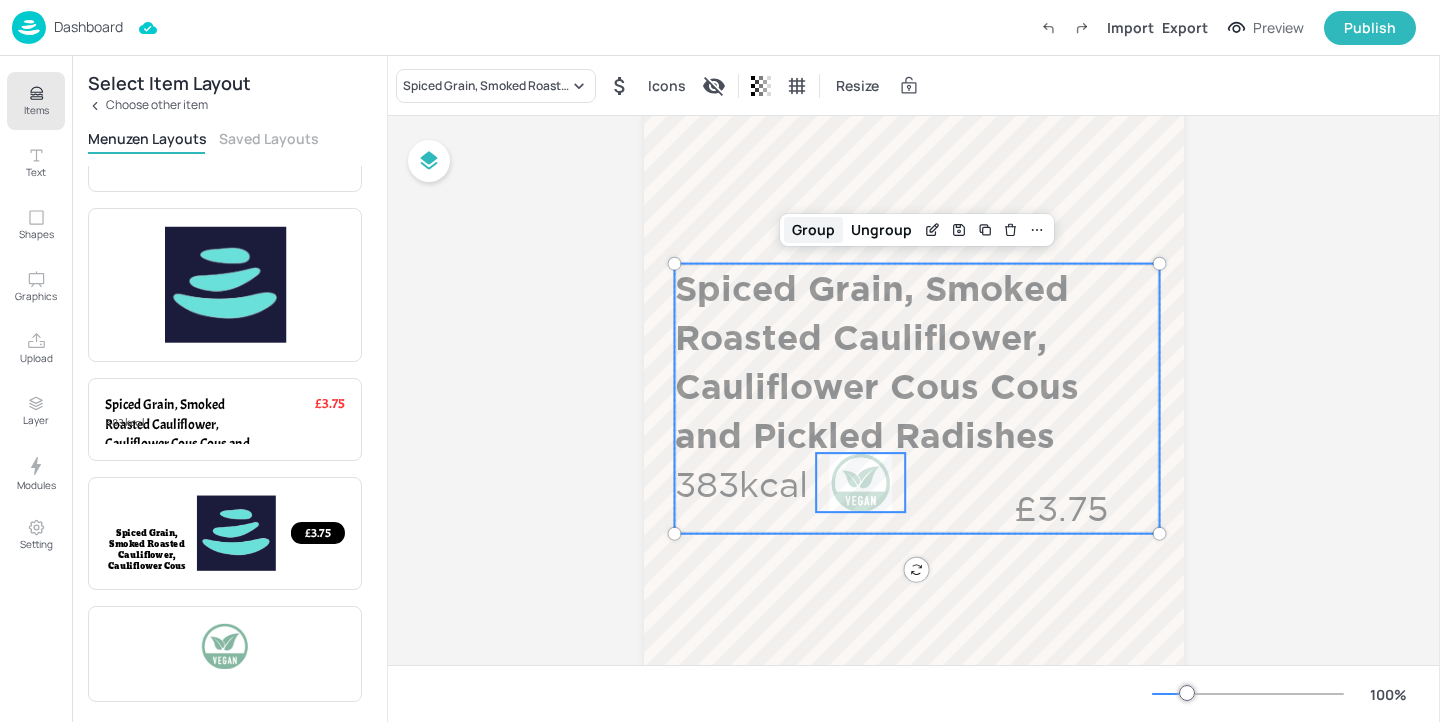 click on "Group" at bounding box center [813, 230] 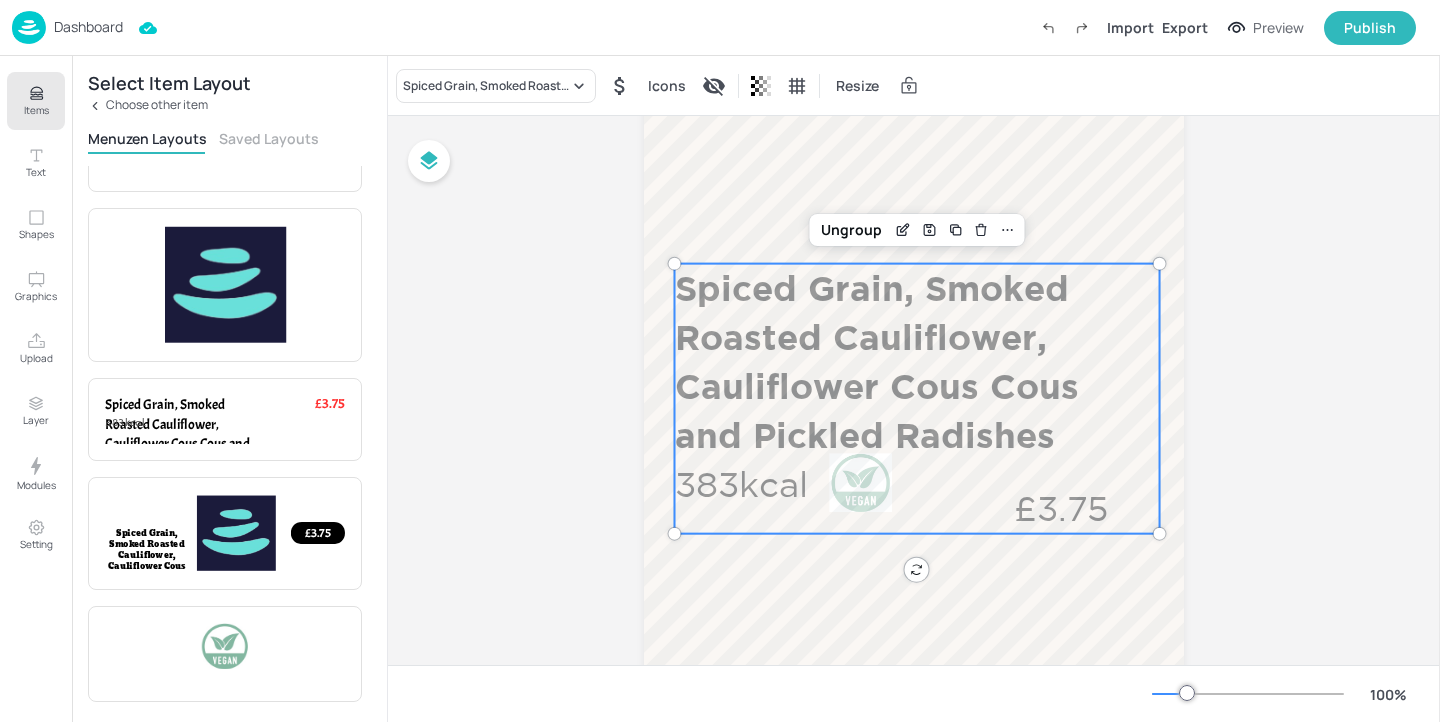 click on "Spiced Grain, Smoked Roasted Cauliflower, Cauliflower Cous Cous and Pickled Radishes" at bounding box center (915, 362) 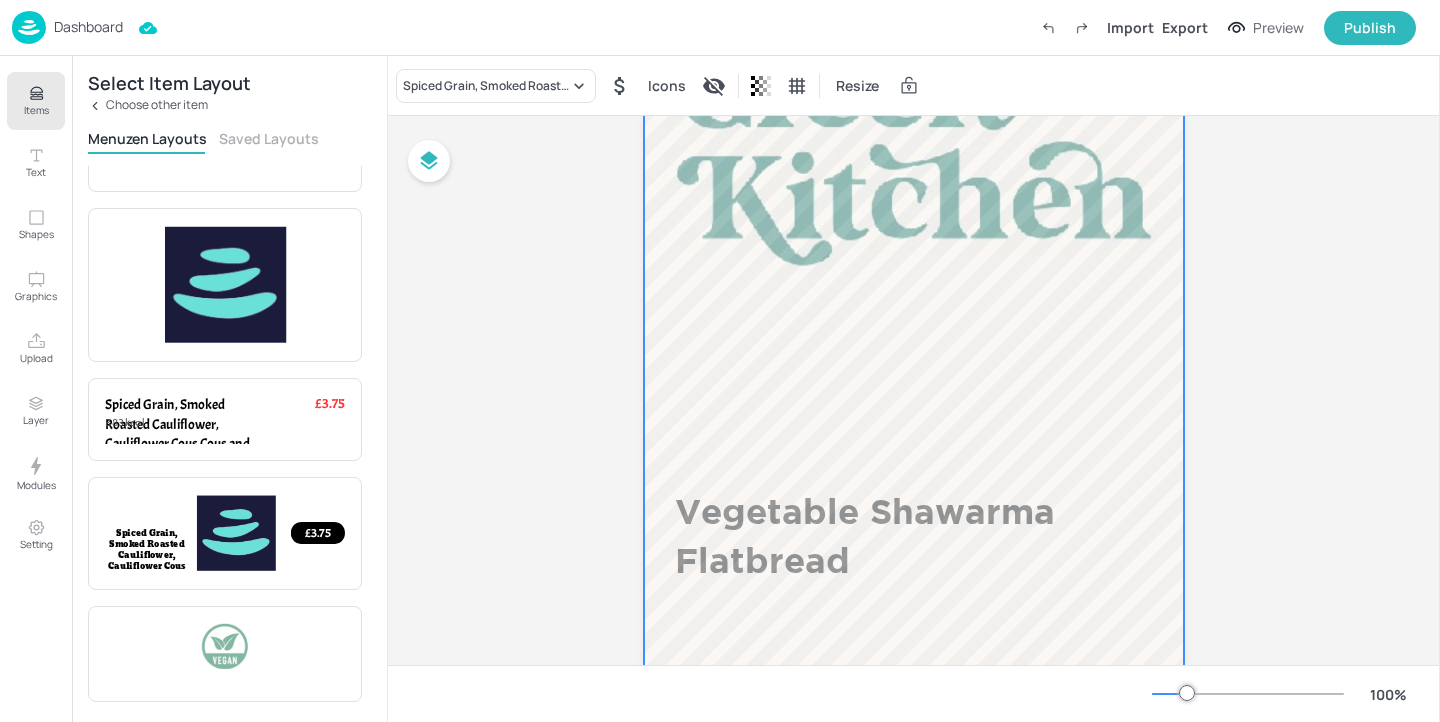scroll, scrollTop: 178, scrollLeft: 0, axis: vertical 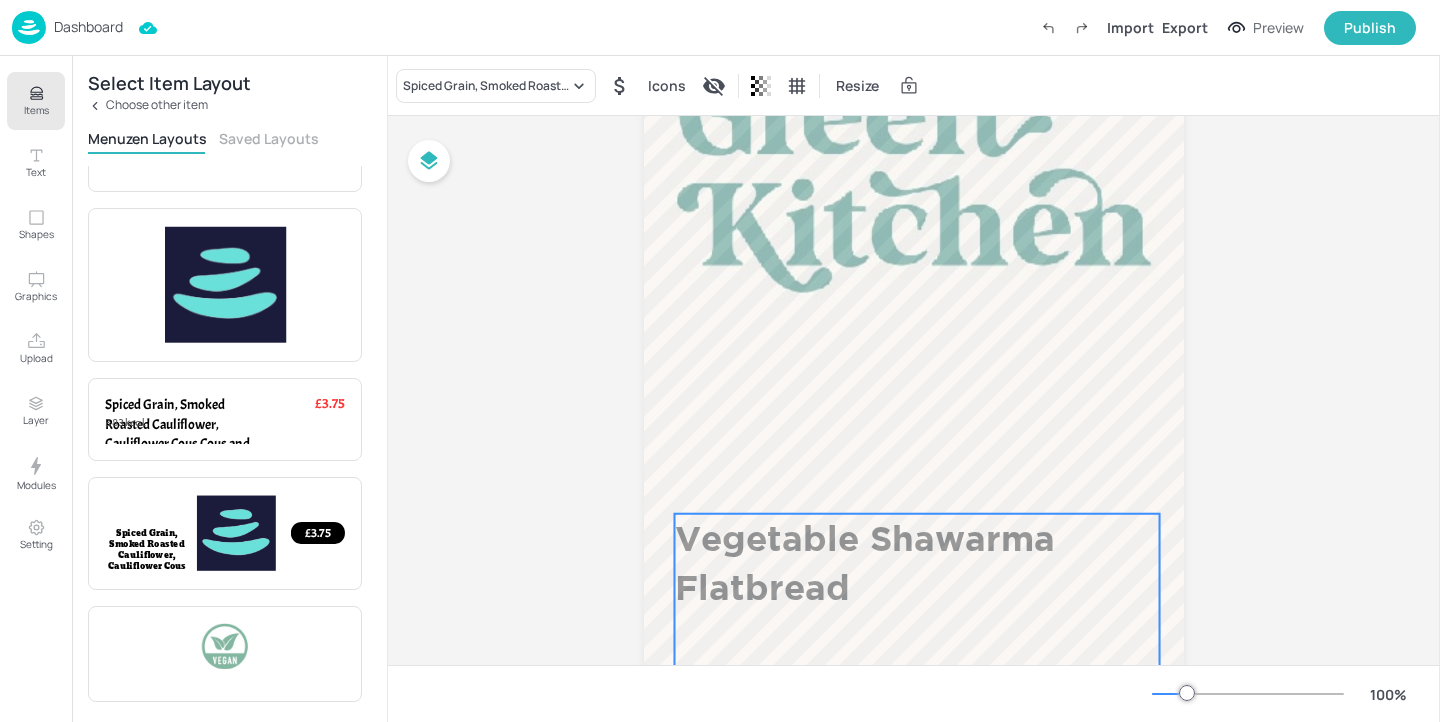 click on "Vegetable Shawarma Flatbread" at bounding box center [915, 563] 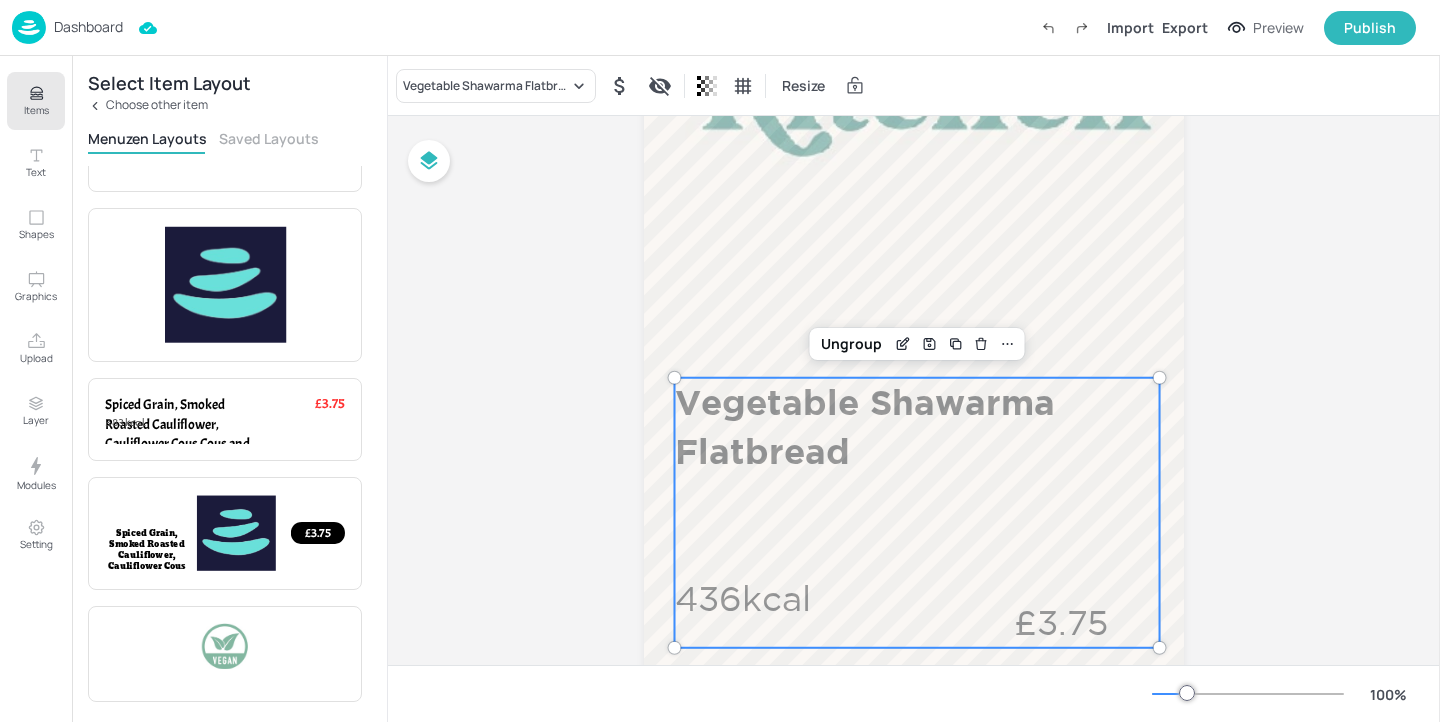 scroll, scrollTop: 498, scrollLeft: 0, axis: vertical 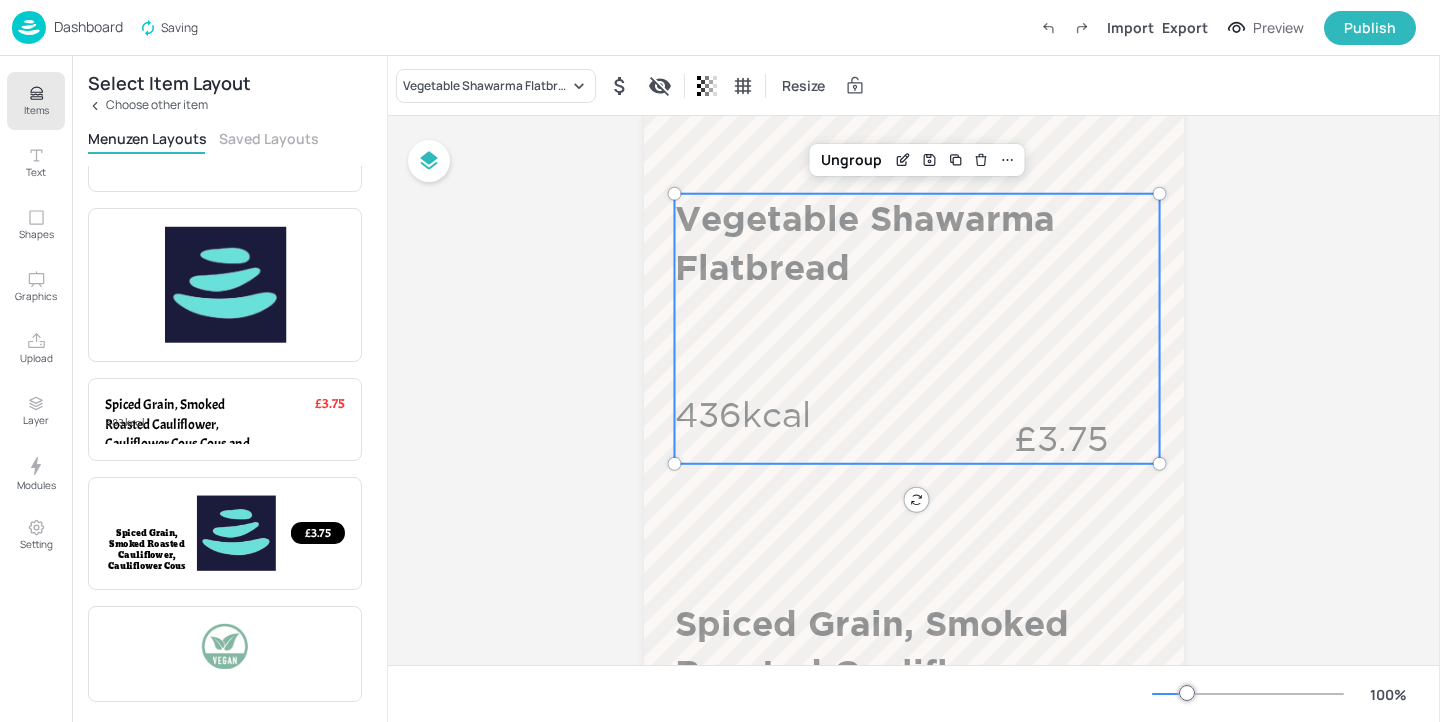 click on "Saved Layouts" at bounding box center [269, 138] 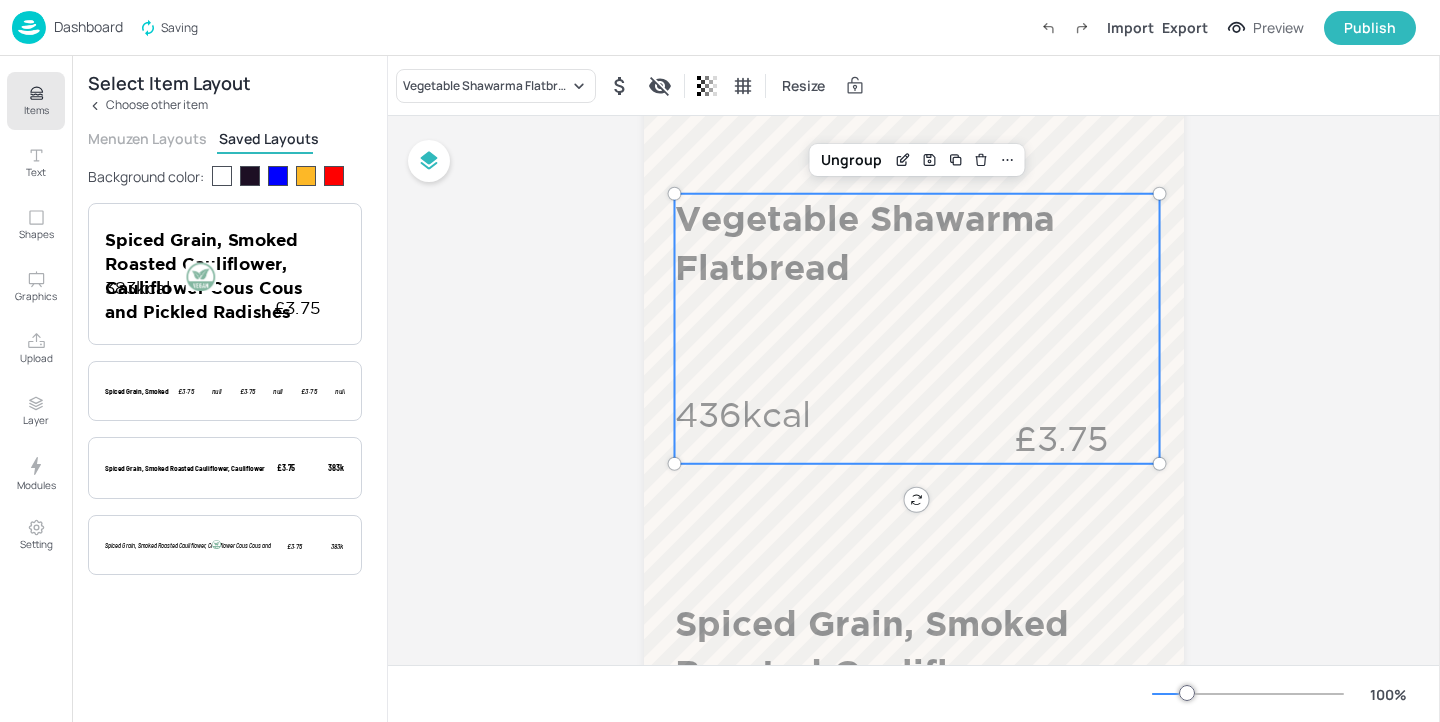 scroll, scrollTop: 0, scrollLeft: 0, axis: both 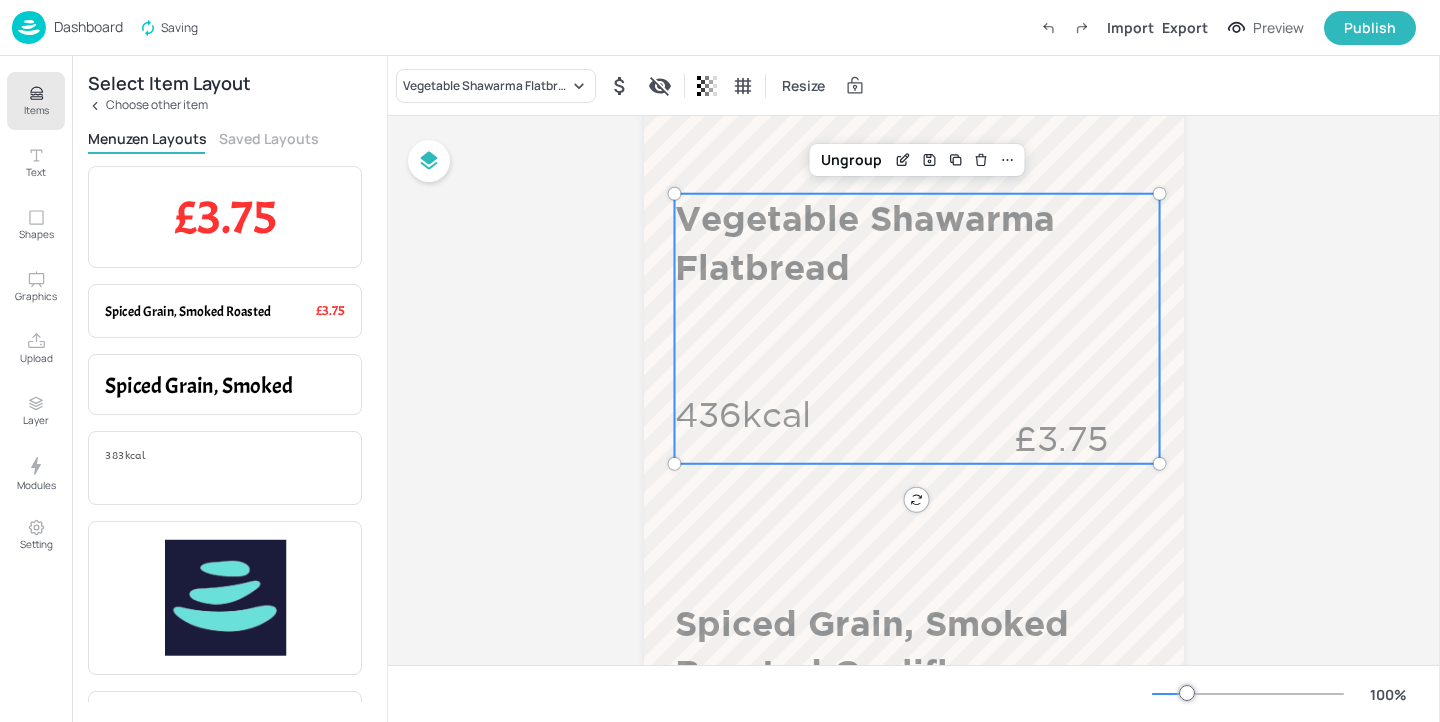 click on "Choose other item" at bounding box center [157, 105] 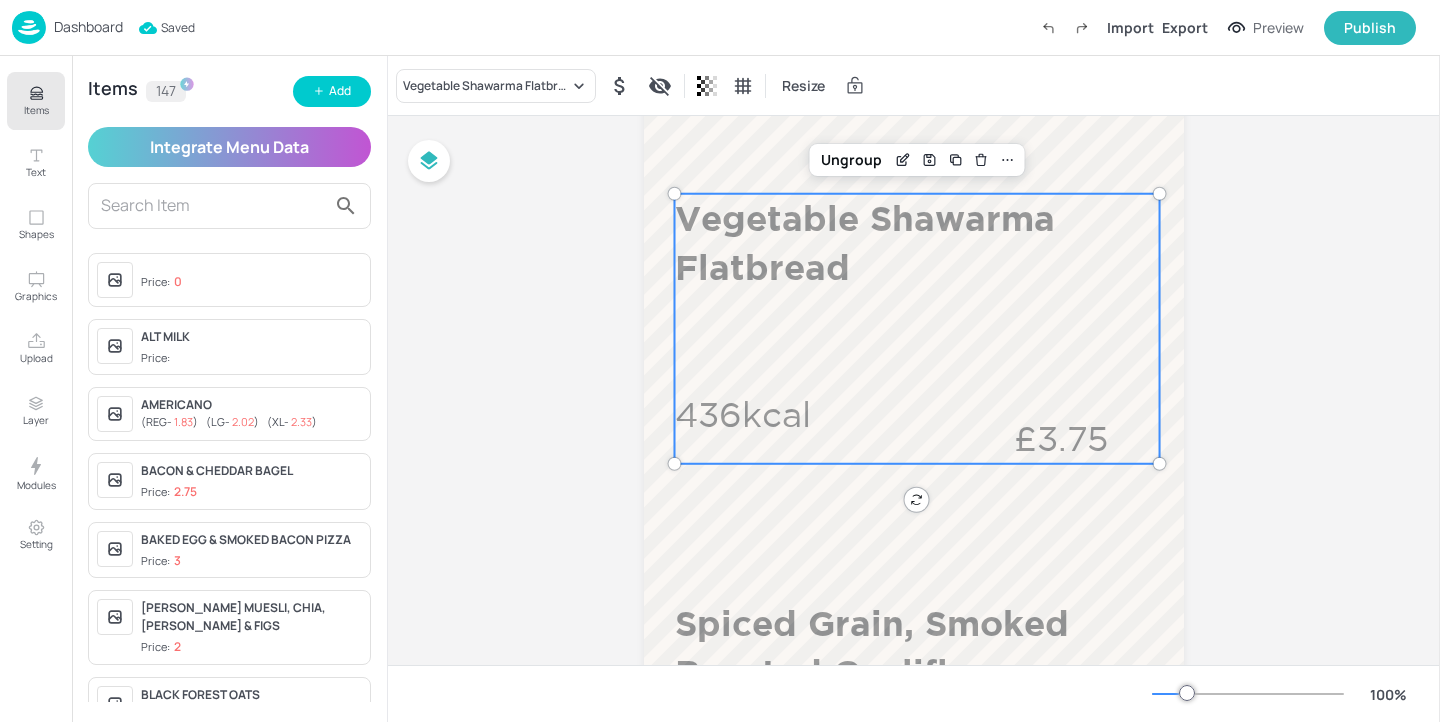 click at bounding box center [213, 206] 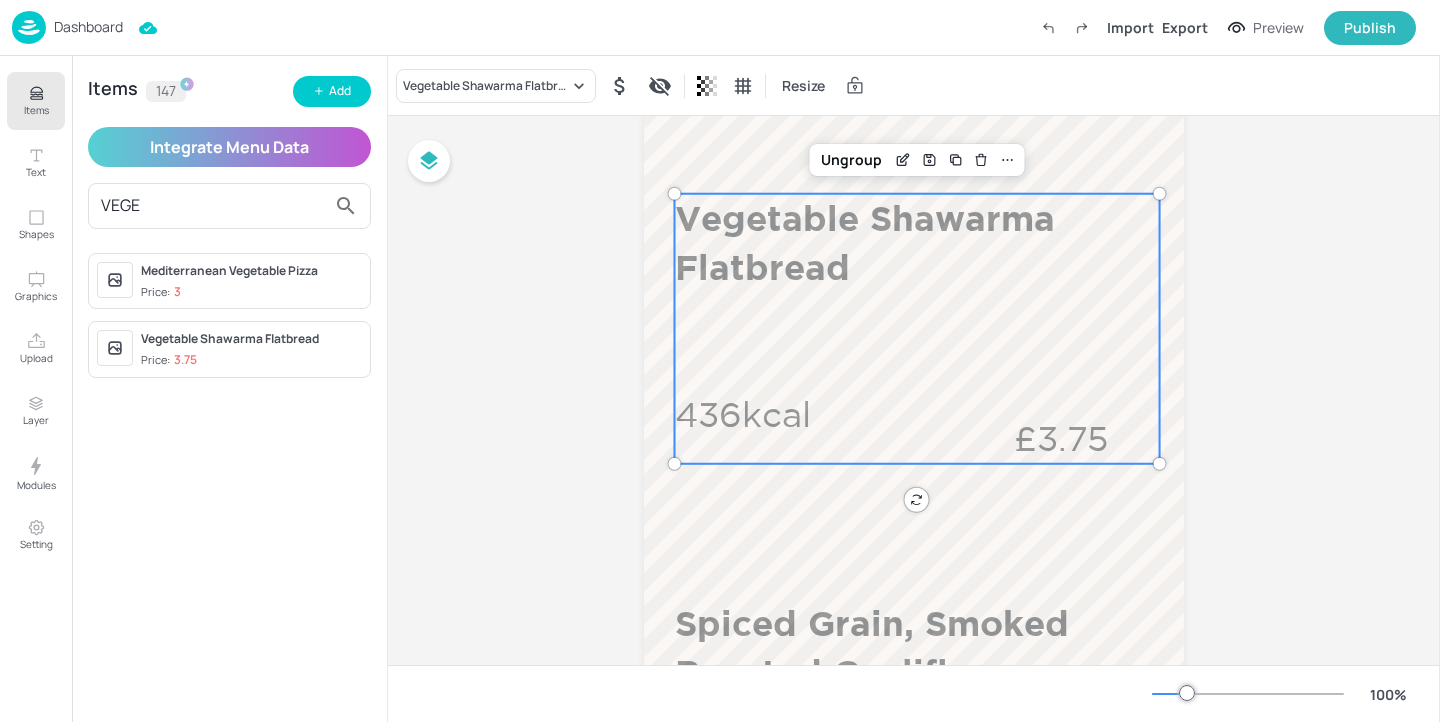 type on "VEGE" 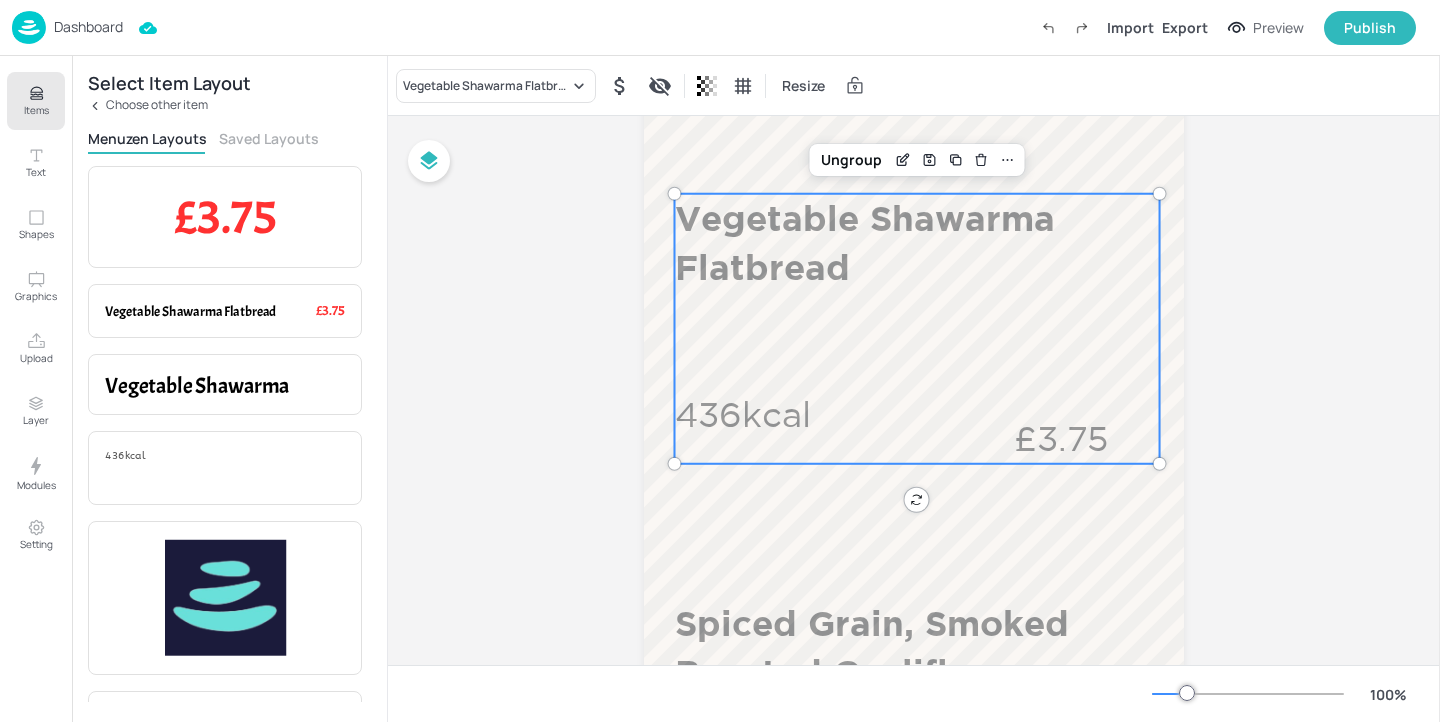 click on "Saved Layouts" at bounding box center (269, 138) 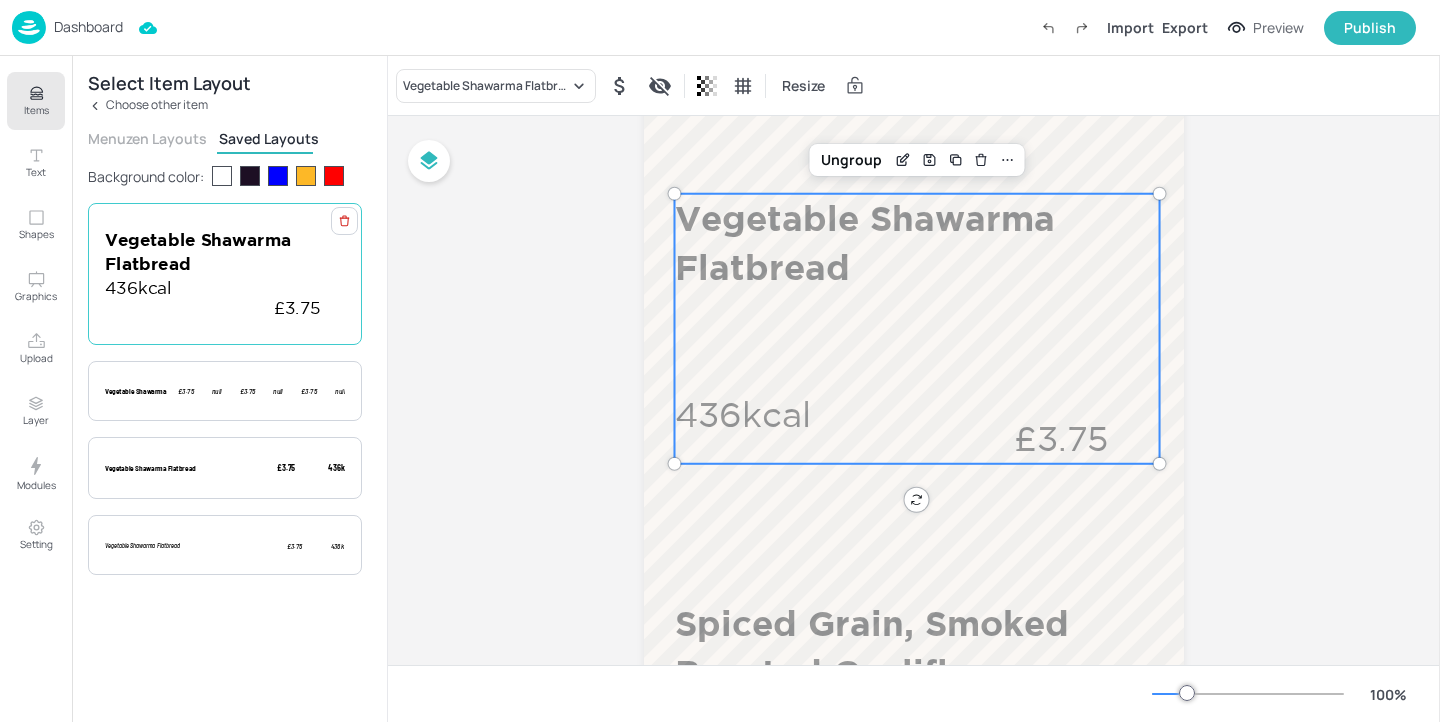 click at bounding box center [201, 276] 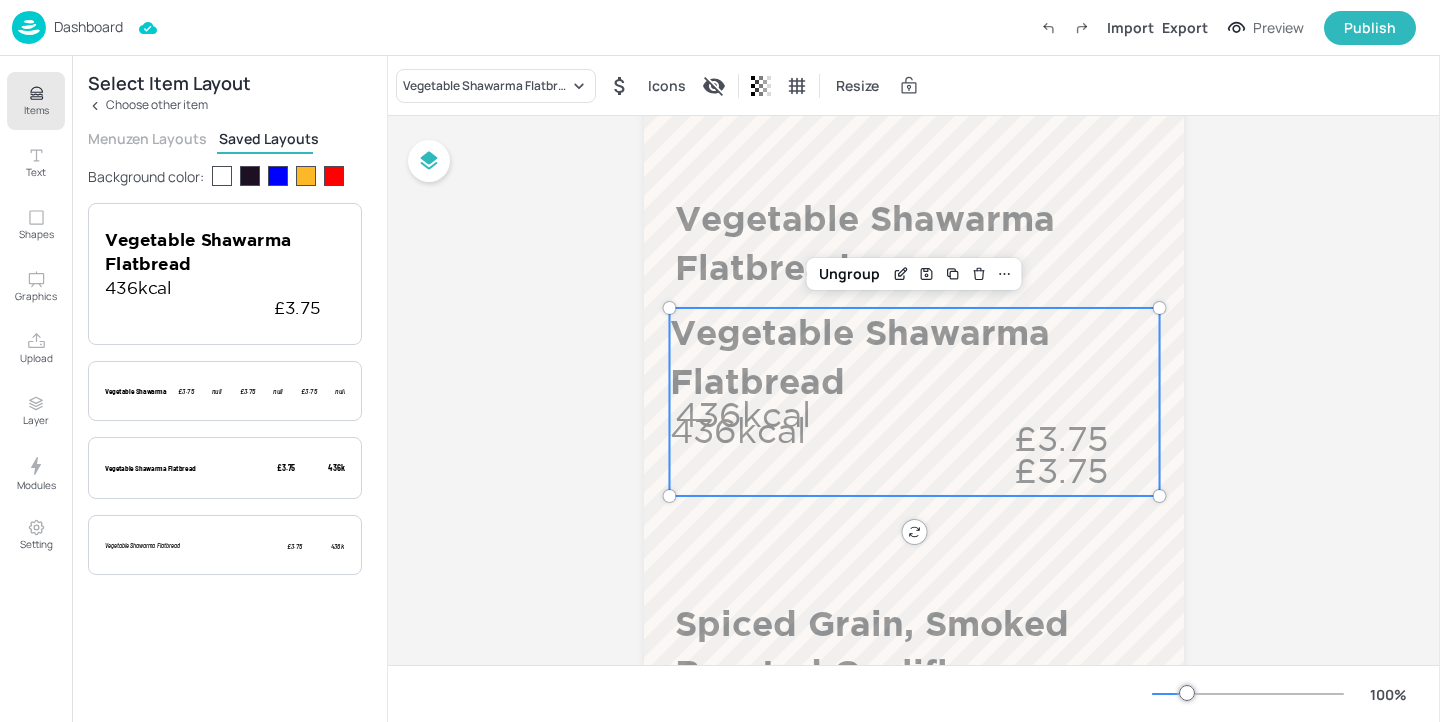 click on "Vegetable Shawarma Flatbread" at bounding box center [915, 243] 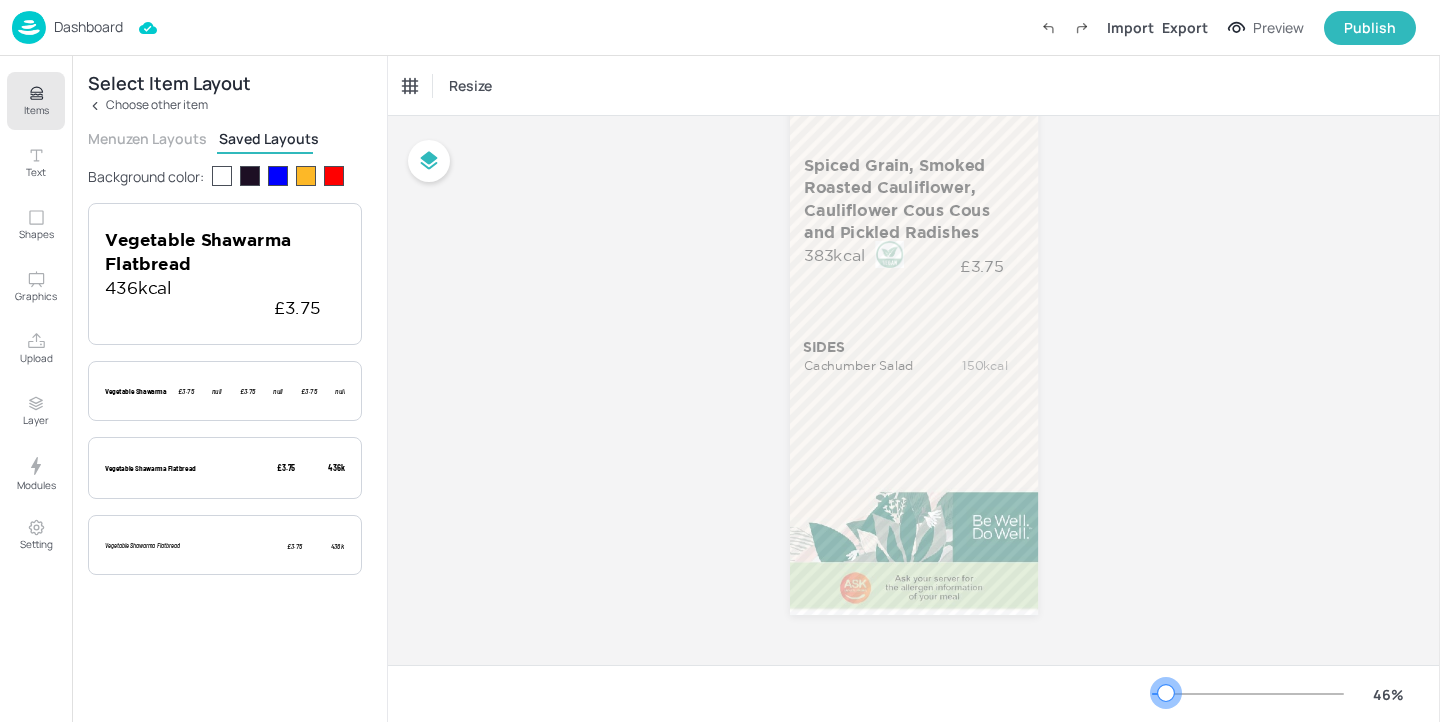 drag, startPoint x: 1184, startPoint y: 693, endPoint x: 1162, endPoint y: 693, distance: 22 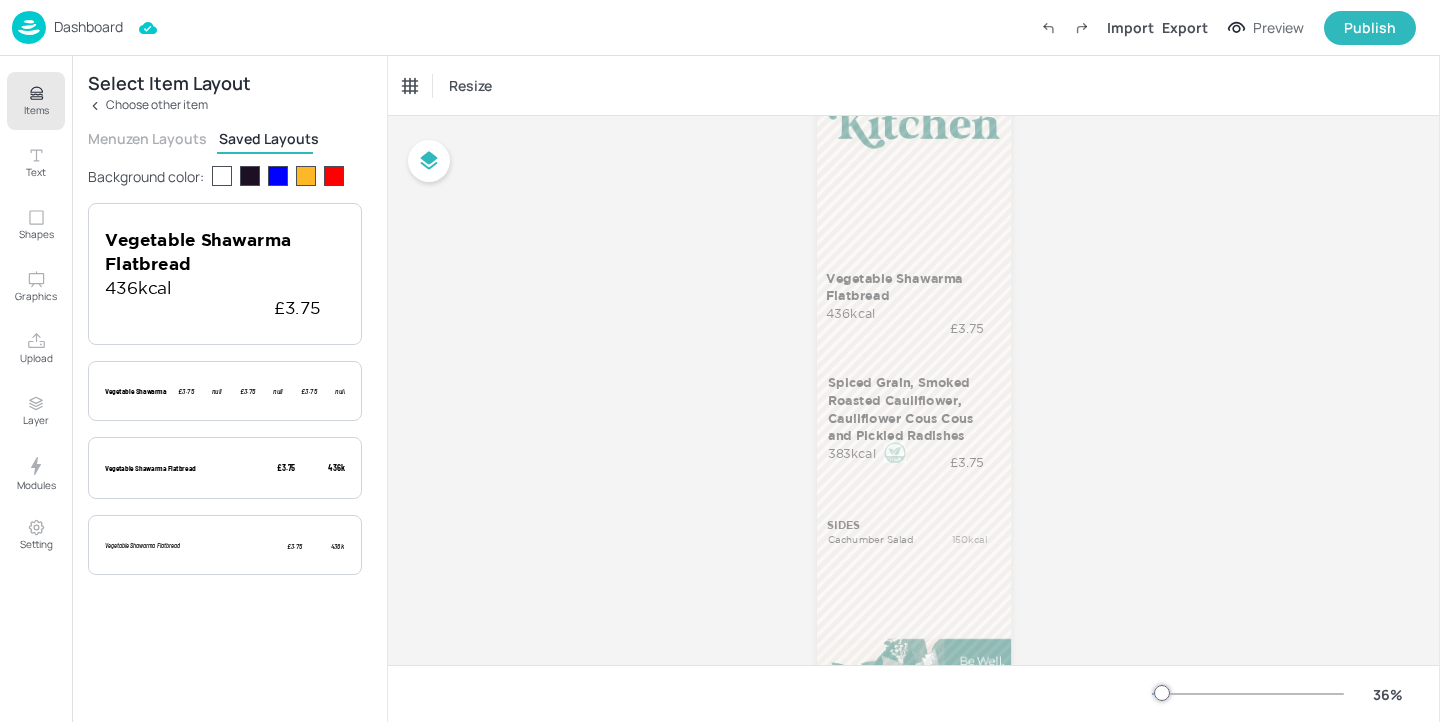 scroll, scrollTop: 128, scrollLeft: 0, axis: vertical 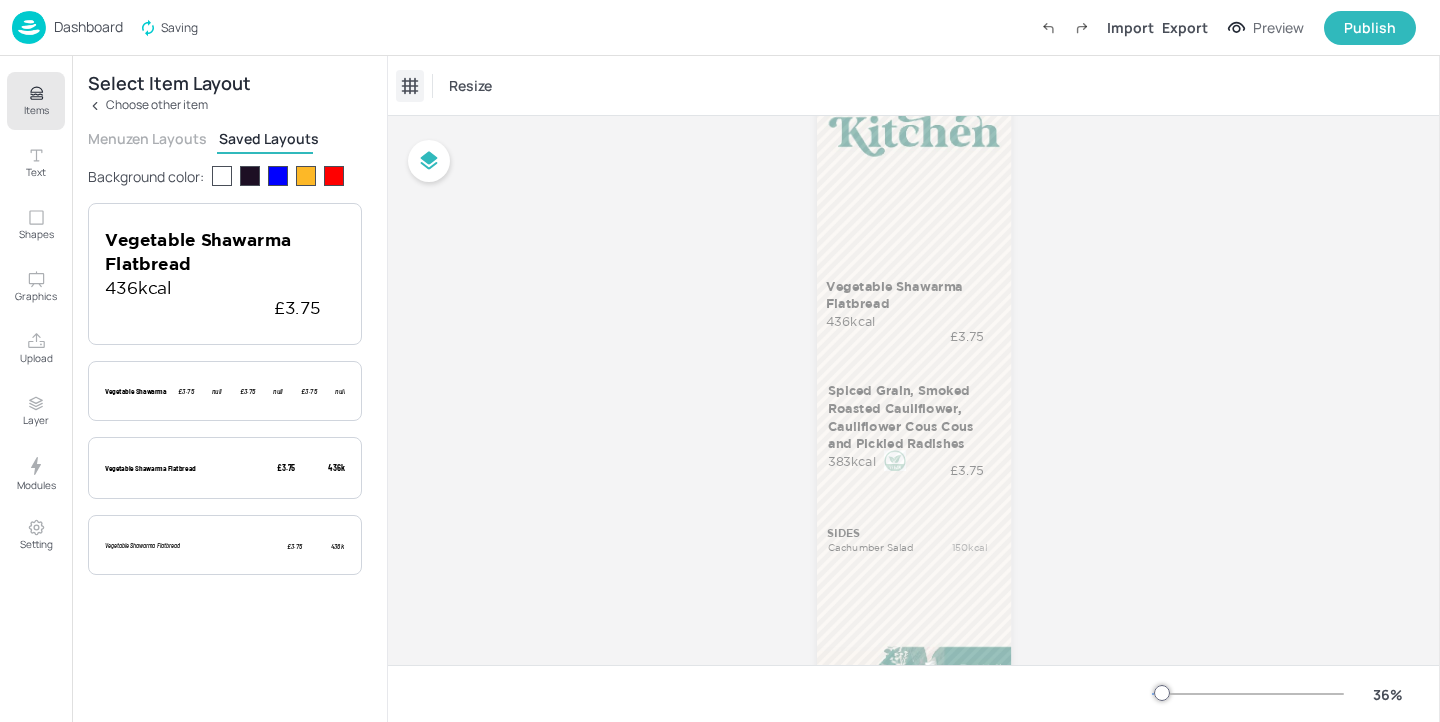 click at bounding box center (410, 86) 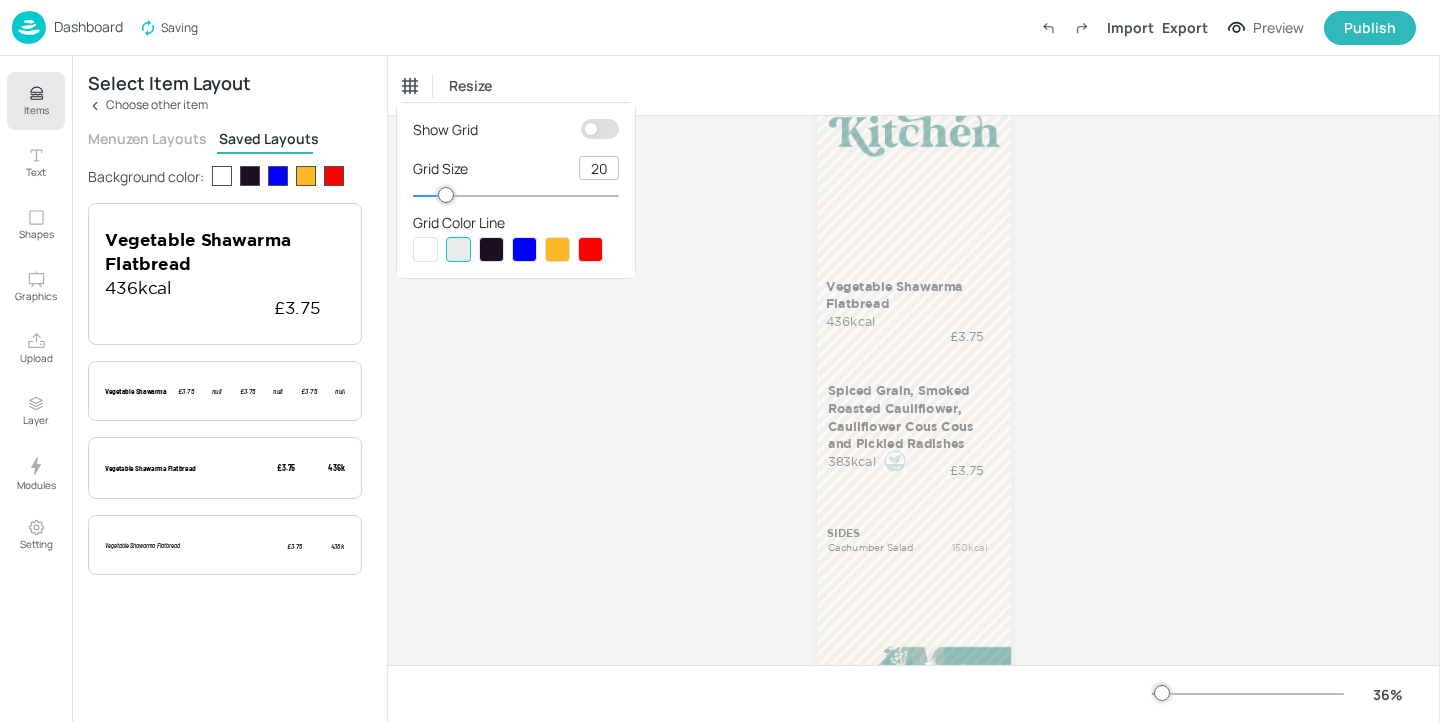 click at bounding box center [591, 129] 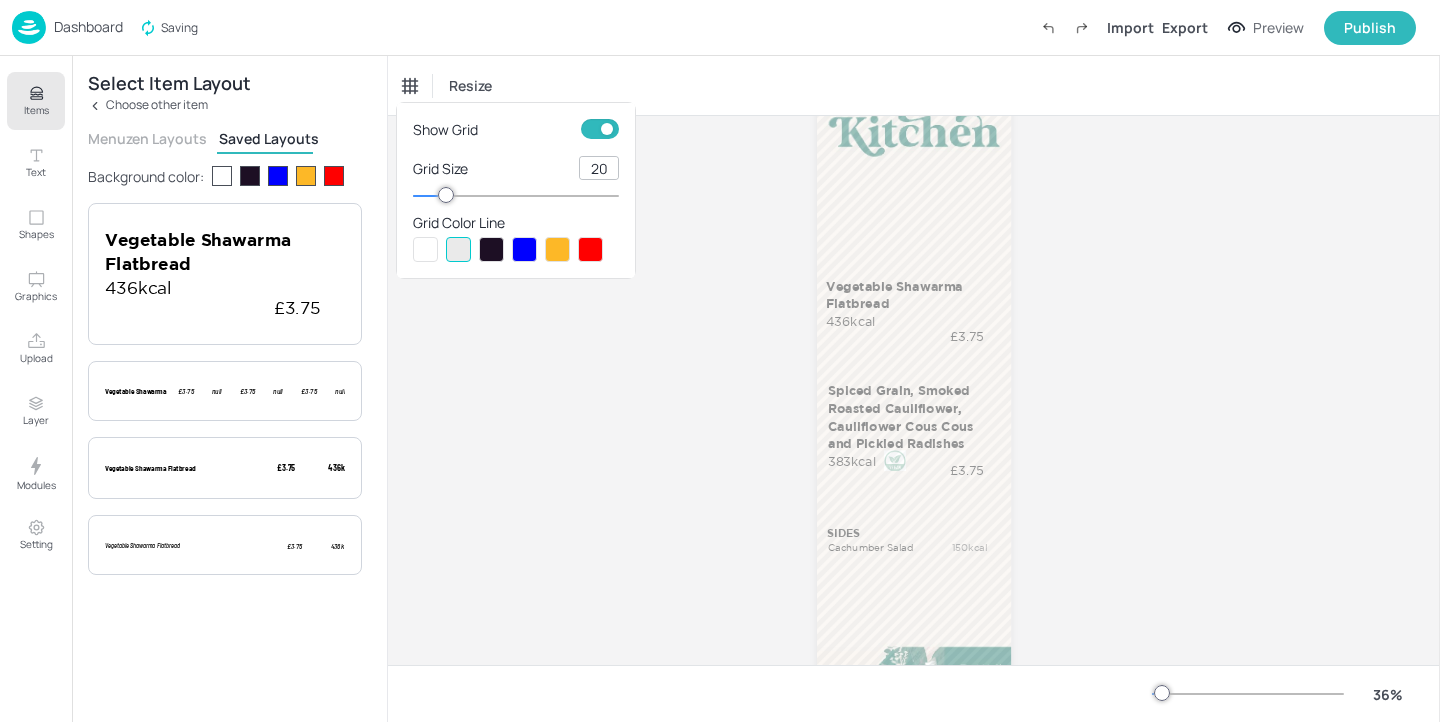 drag, startPoint x: 609, startPoint y: 165, endPoint x: 567, endPoint y: 165, distance: 42 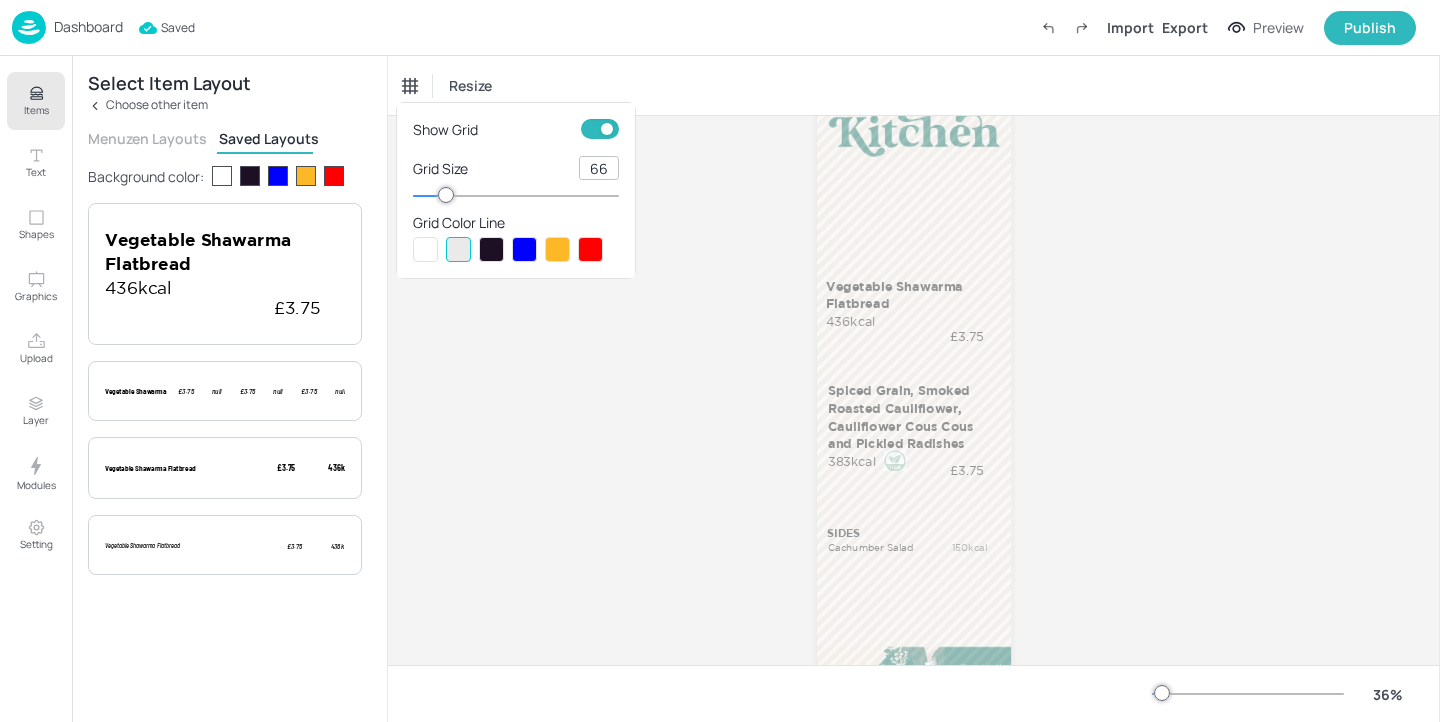 type on "66" 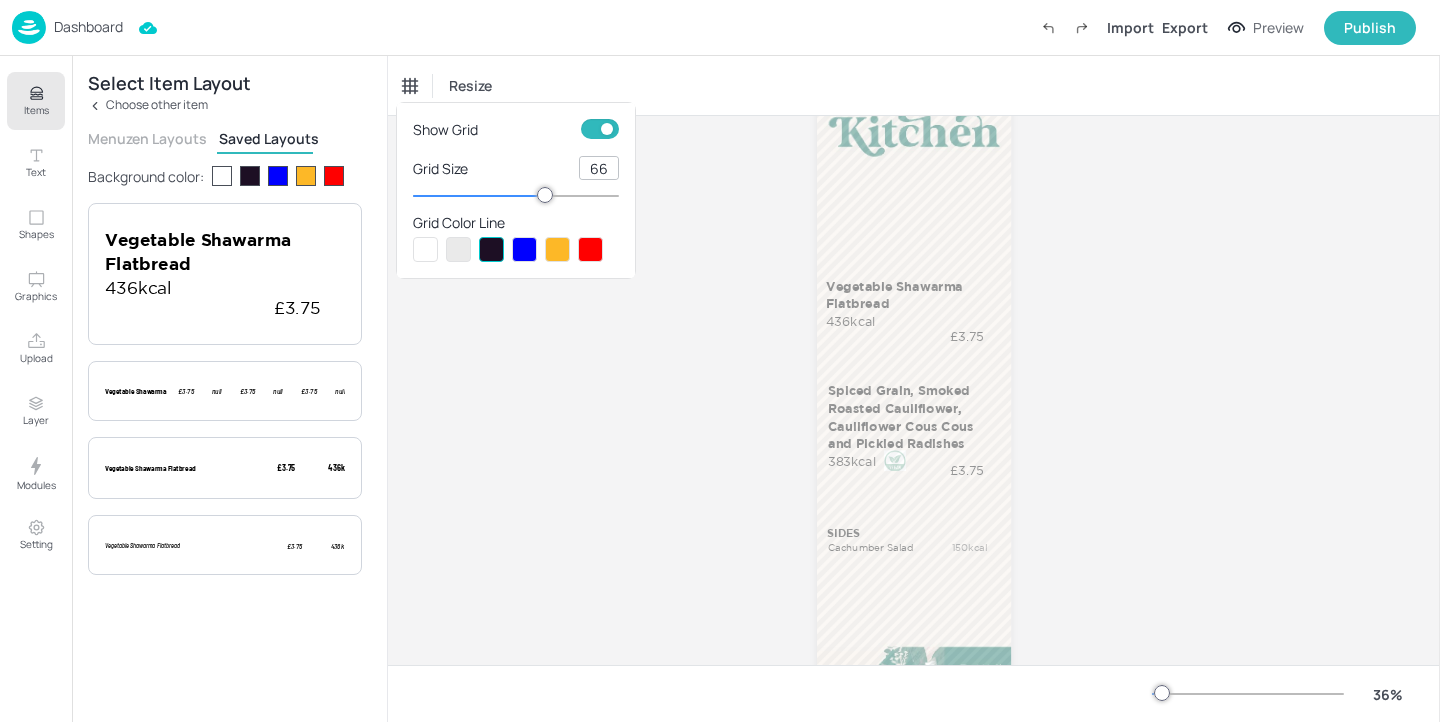 click at bounding box center [720, 361] 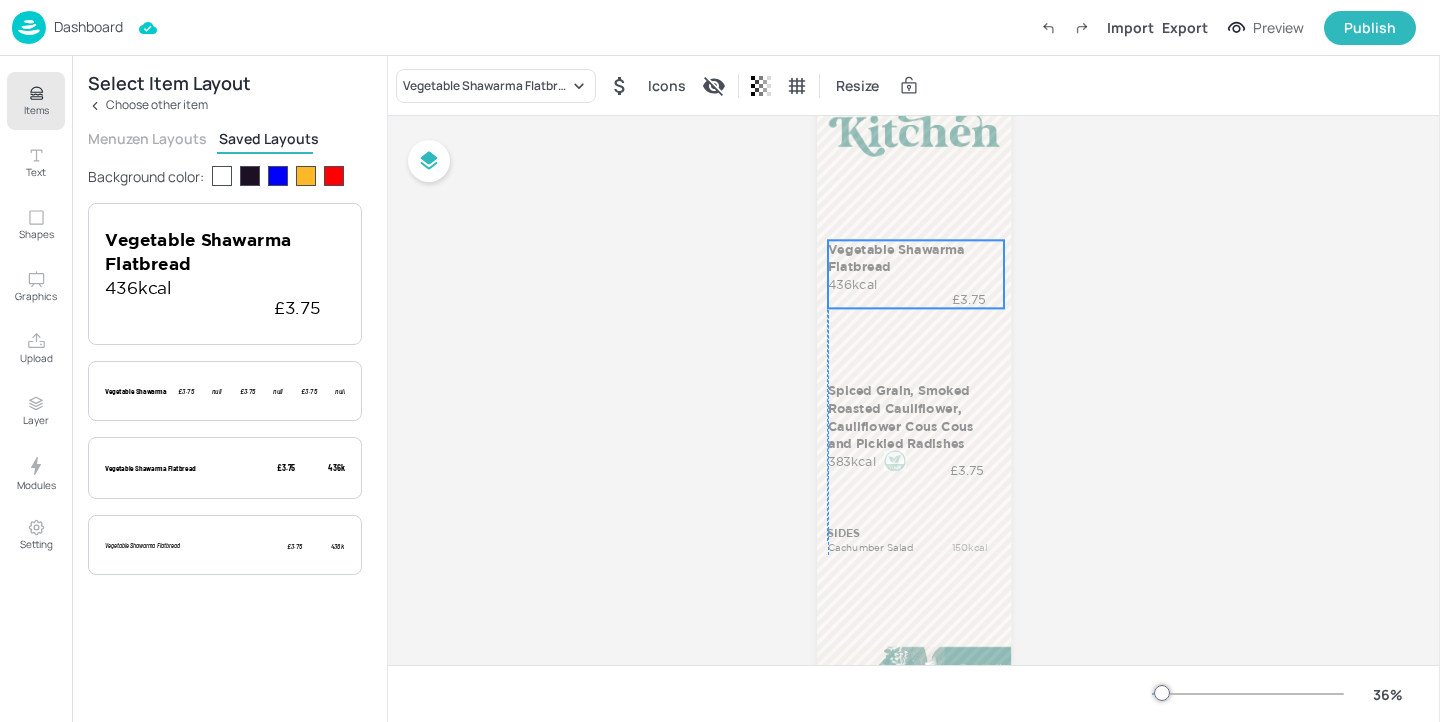 drag, startPoint x: 880, startPoint y: 313, endPoint x: 880, endPoint y: 276, distance: 37 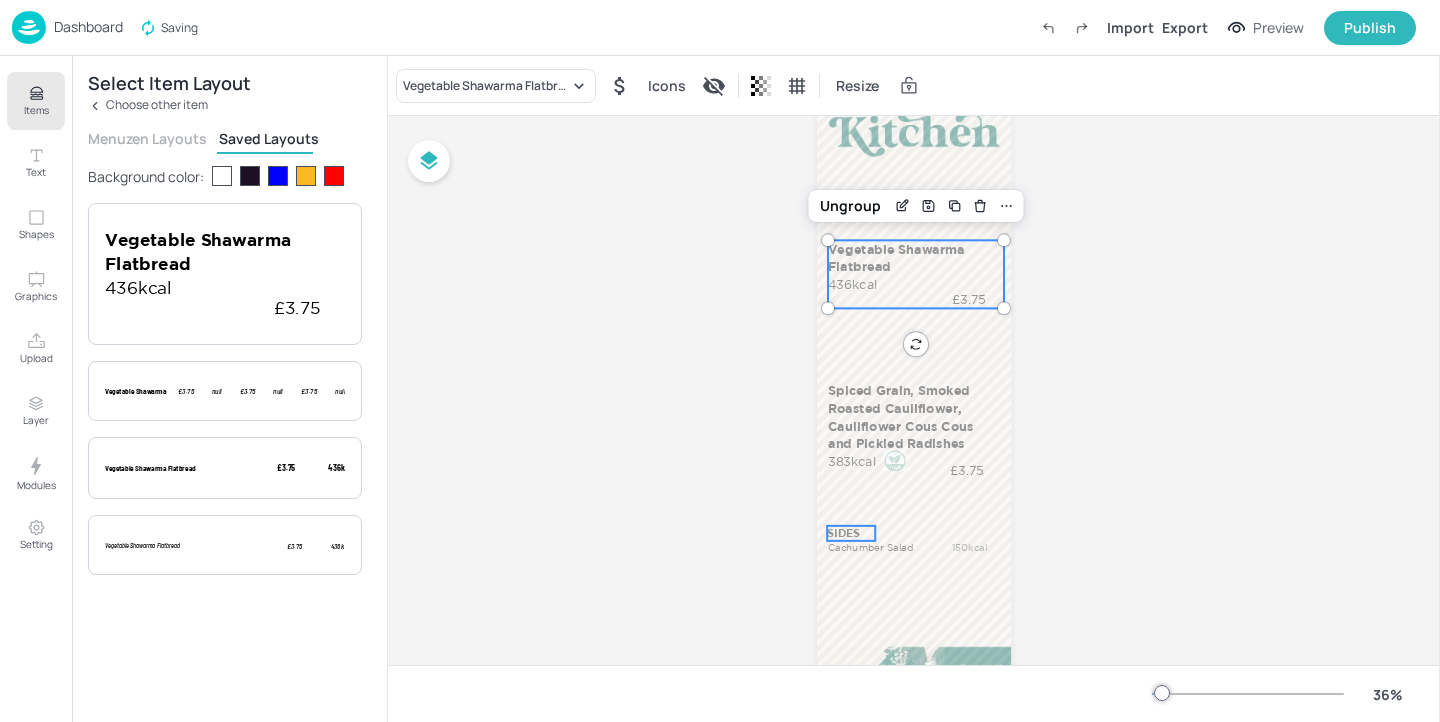 click on "SIDES" at bounding box center (851, 533) 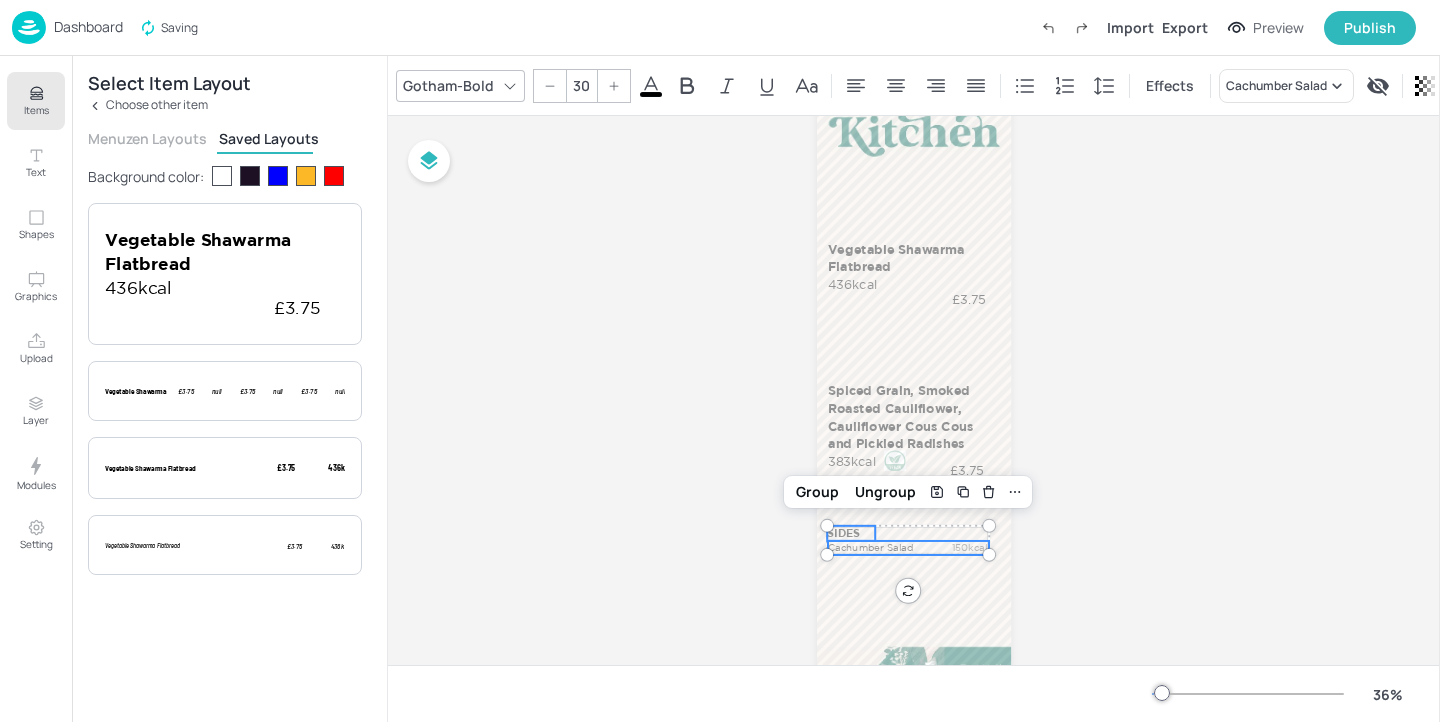 click on "Cachumber Salad" at bounding box center (883, 548) 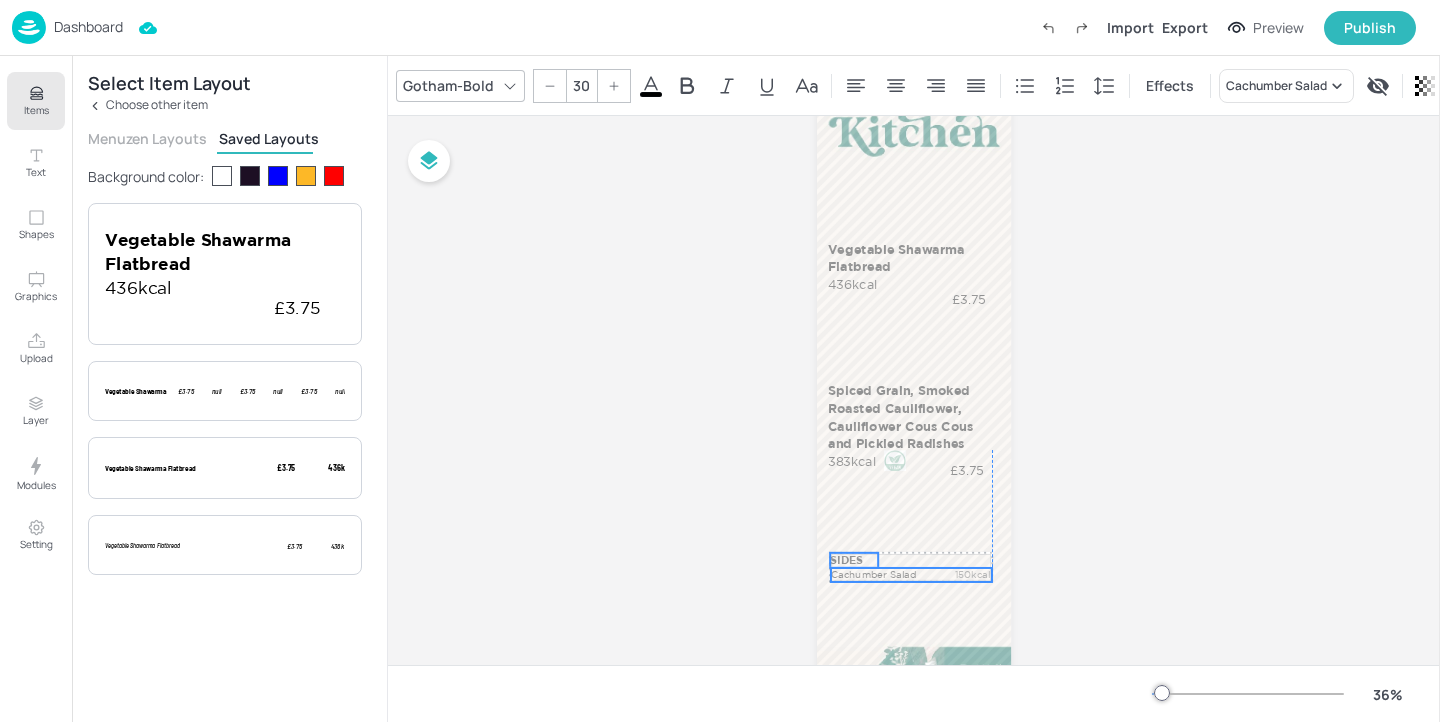 drag, startPoint x: 862, startPoint y: 549, endPoint x: 861, endPoint y: 576, distance: 27.018513 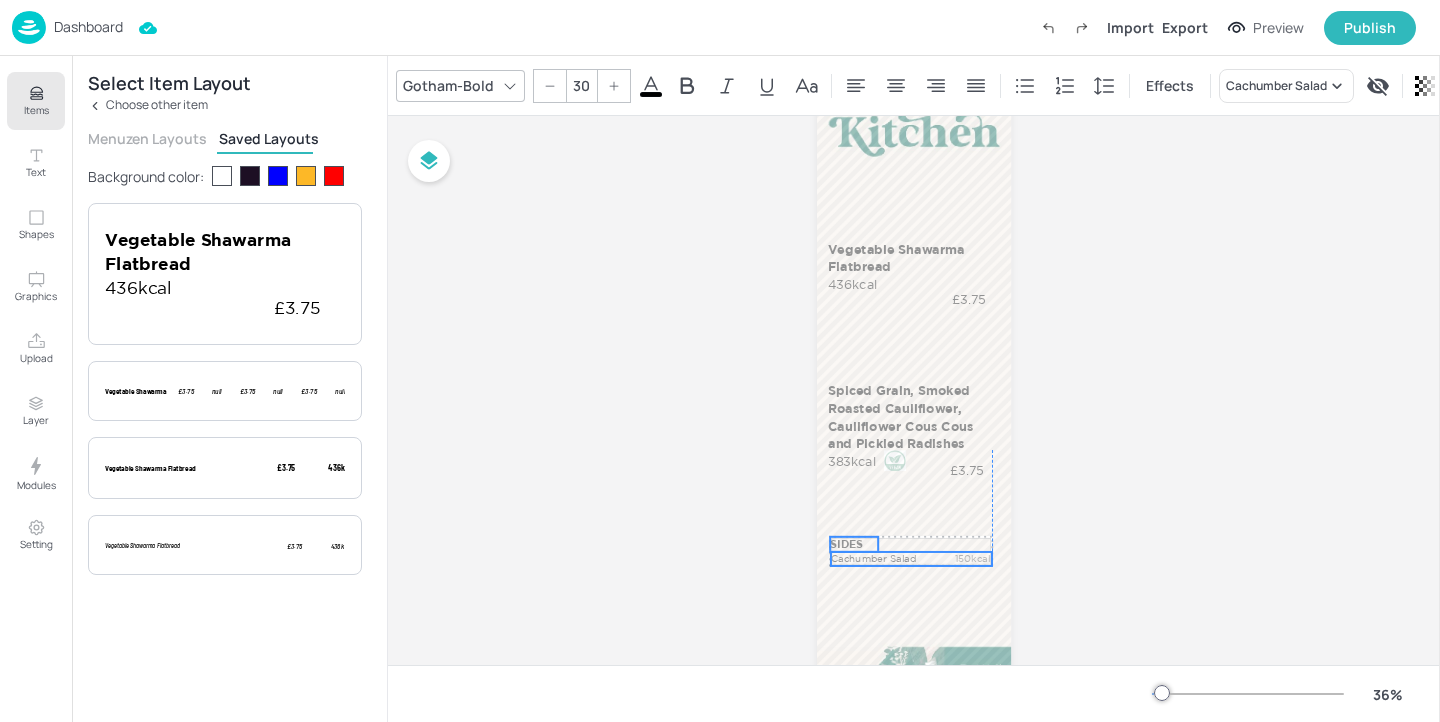 drag, startPoint x: 899, startPoint y: 575, endPoint x: 896, endPoint y: 559, distance: 16.27882 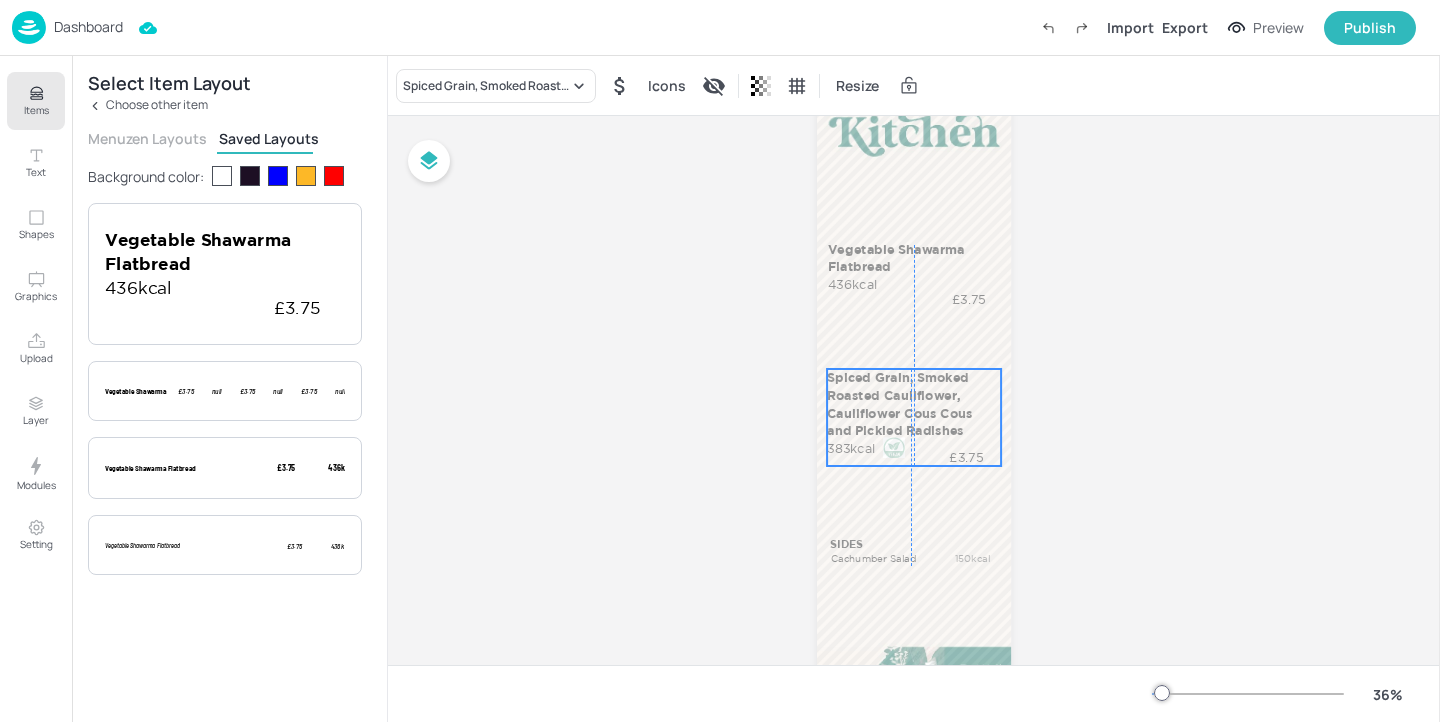drag, startPoint x: 897, startPoint y: 421, endPoint x: 892, endPoint y: 408, distance: 13.928389 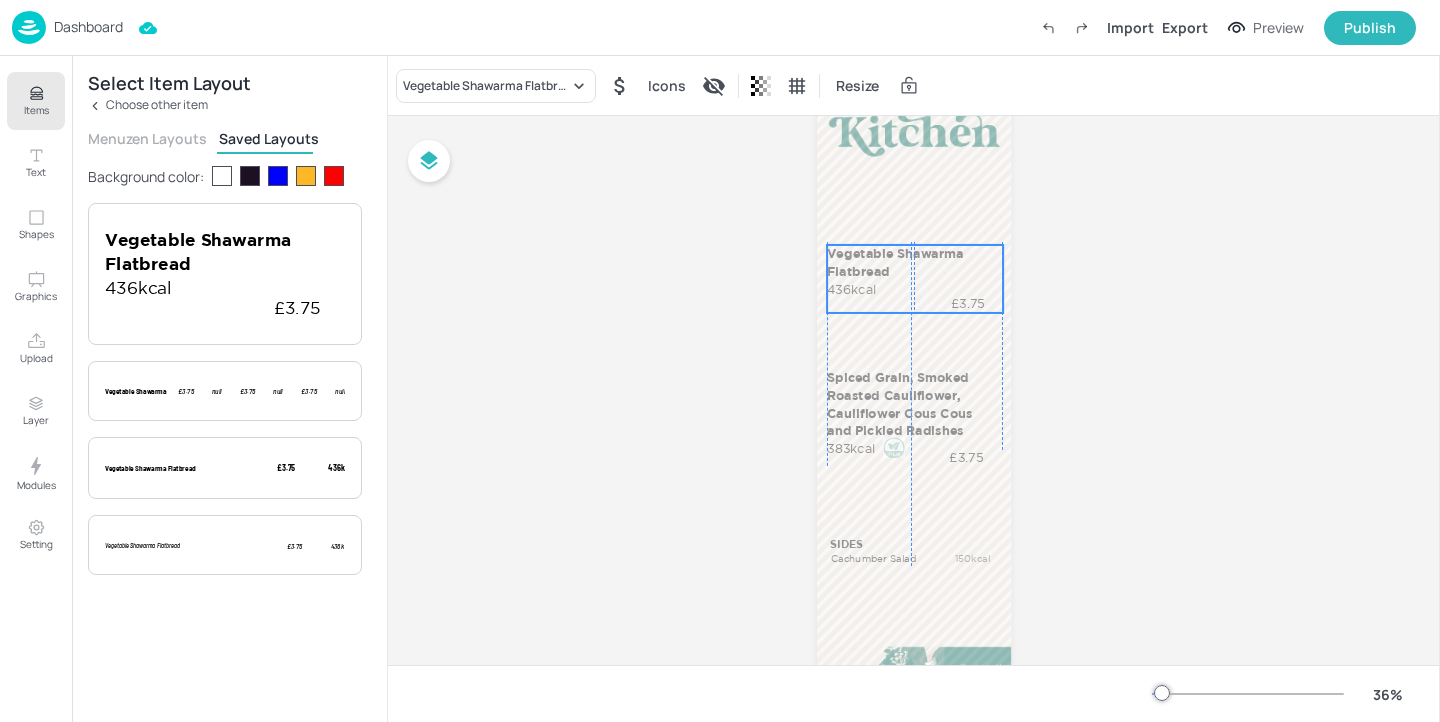click on "Vegetable Shawarma Flatbread 436kcal £3.75" at bounding box center [915, 278] 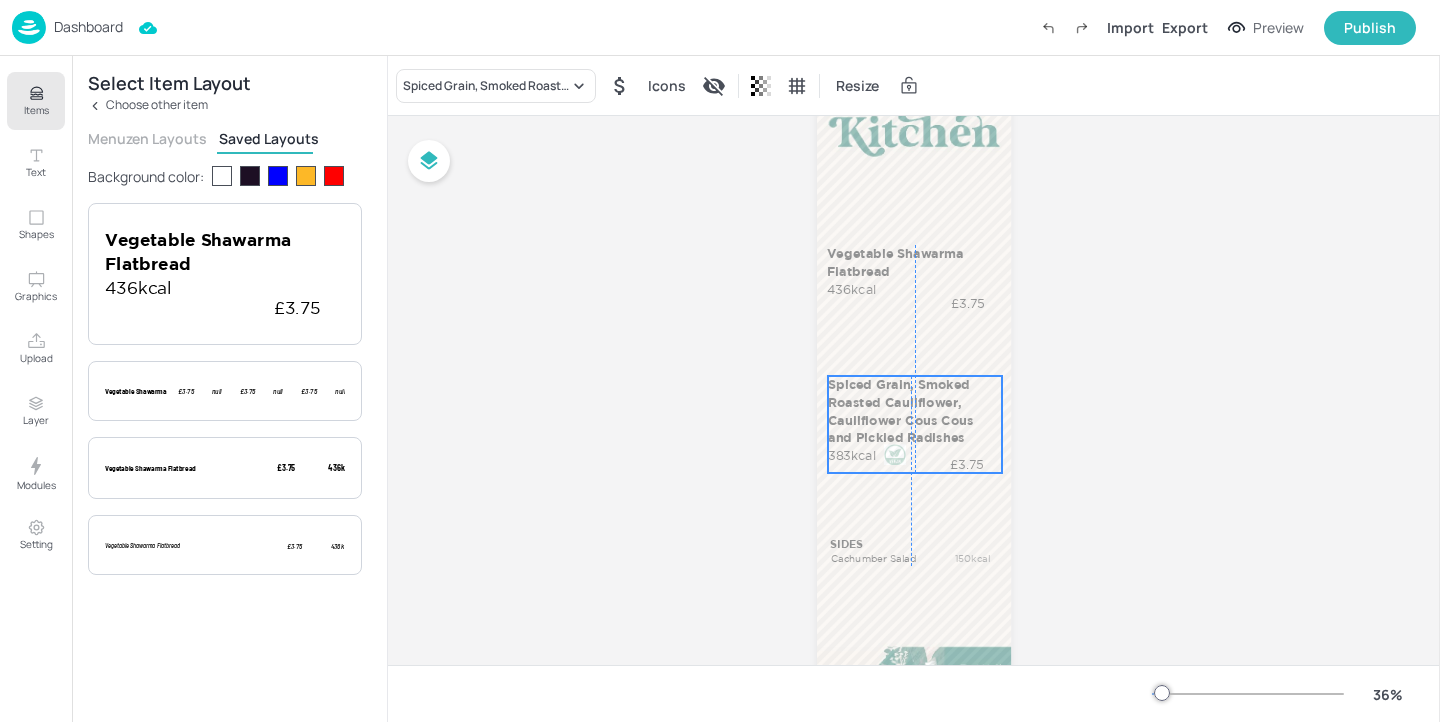 click on "Spiced Grain, Smoked Roasted Cauliflower, Cauliflower Cous Cous and Pickled Radishes" at bounding box center [914, 411] 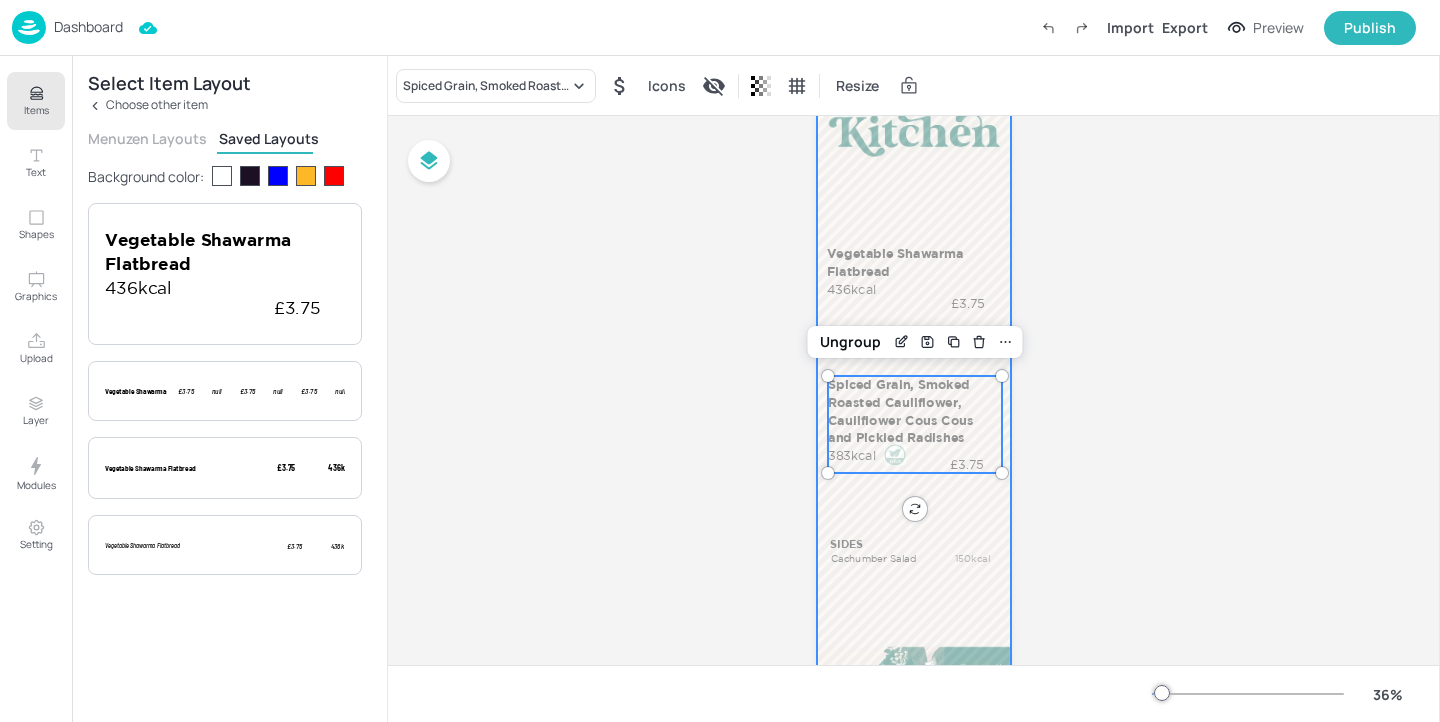 click at bounding box center (914, 397) 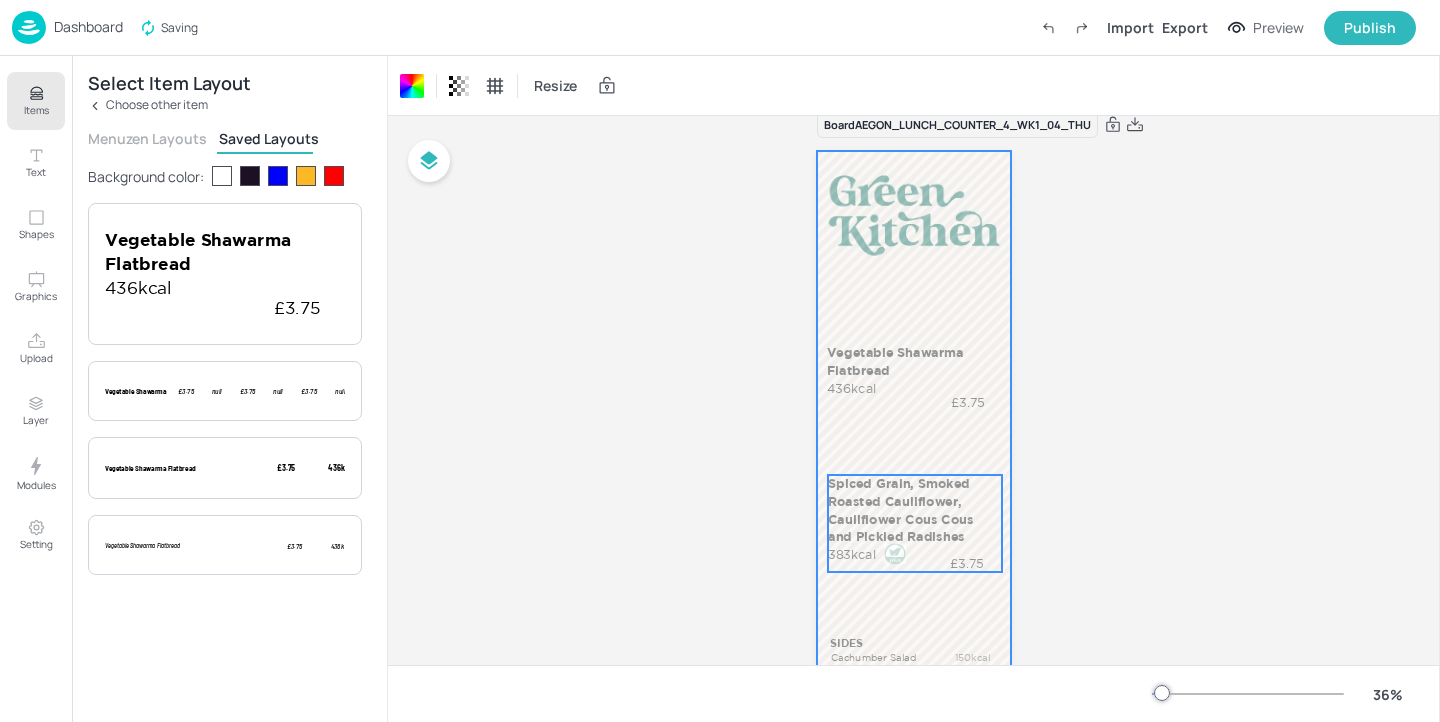 scroll, scrollTop: 0, scrollLeft: 0, axis: both 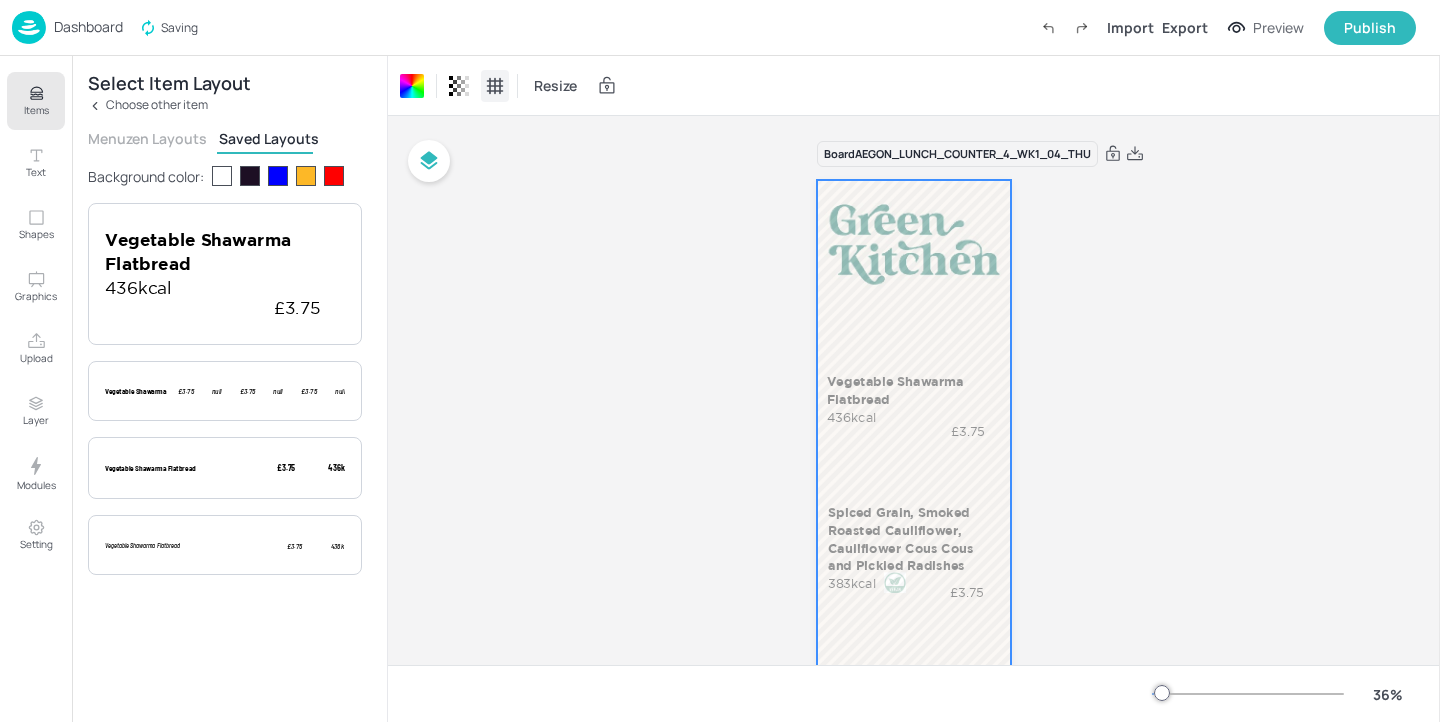 click 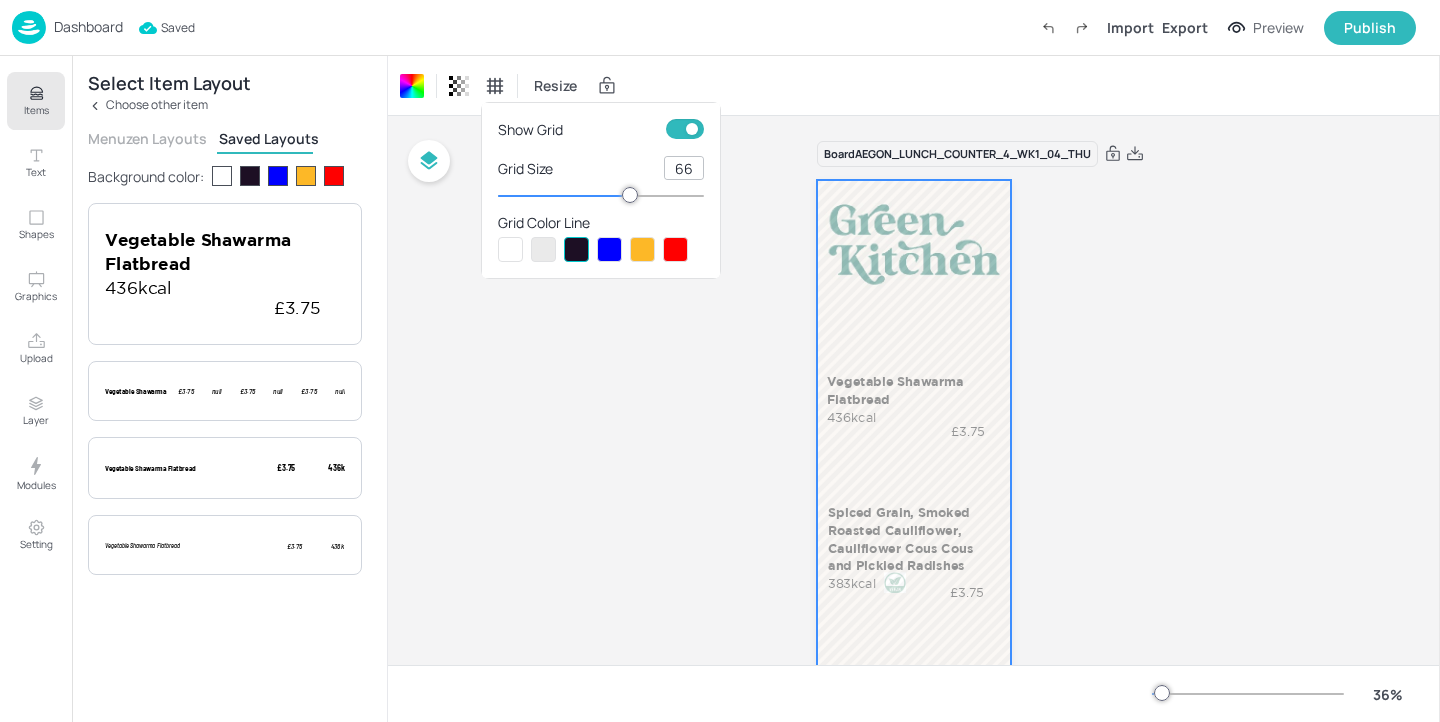 click at bounding box center (692, 129) 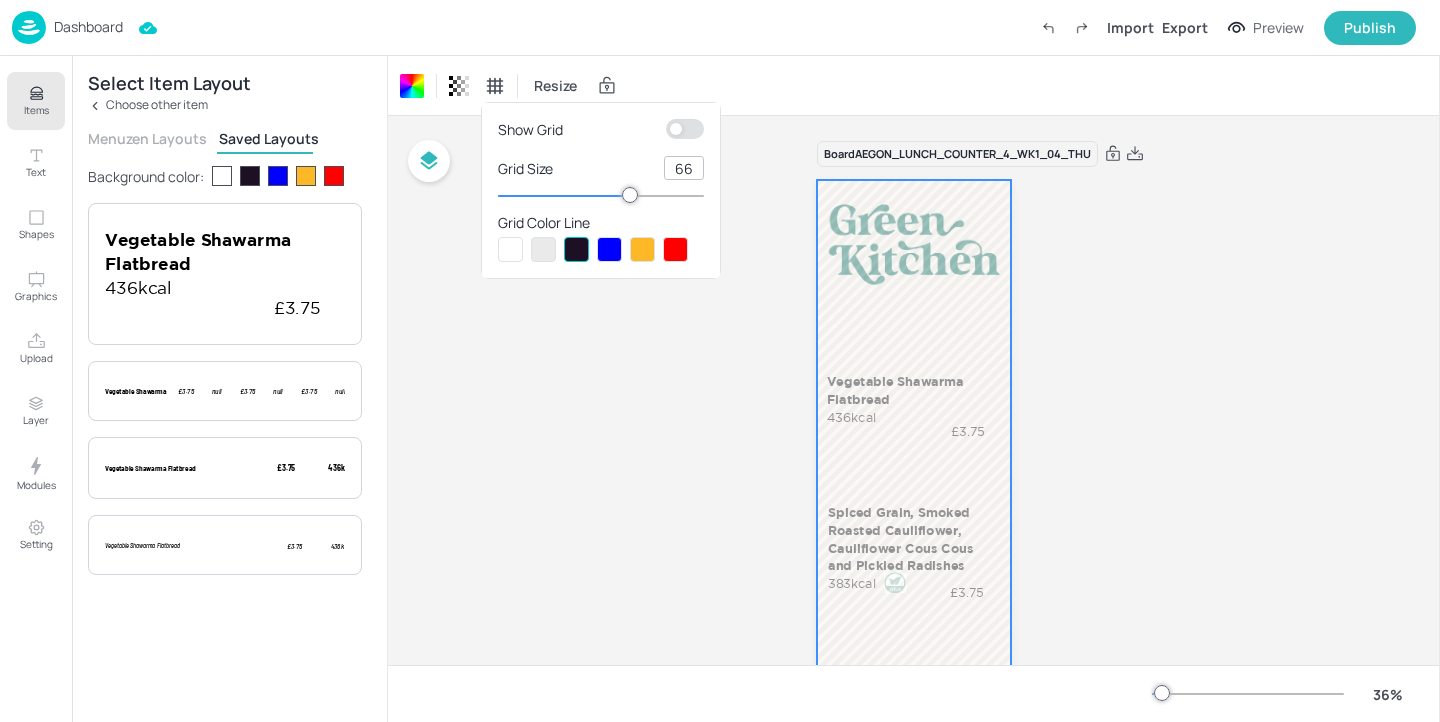 click at bounding box center (720, 361) 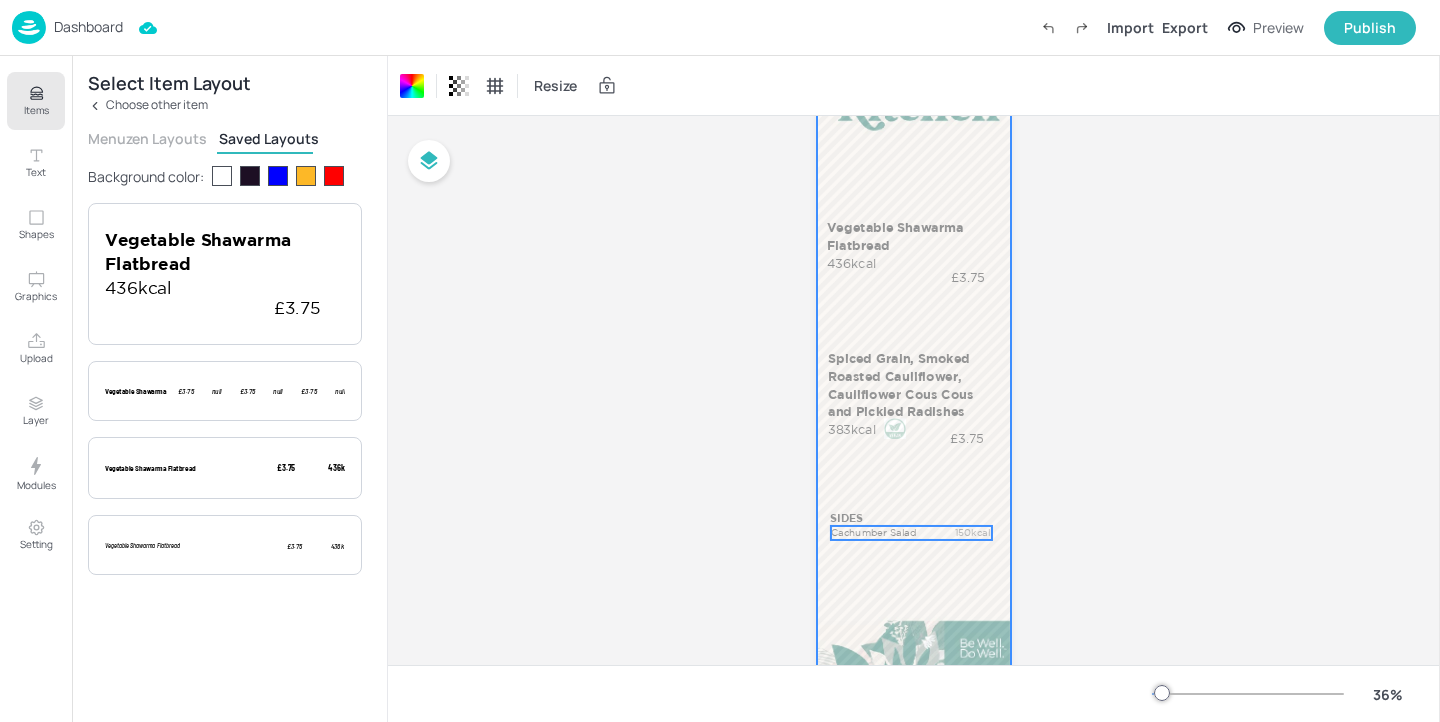 scroll, scrollTop: 147, scrollLeft: 0, axis: vertical 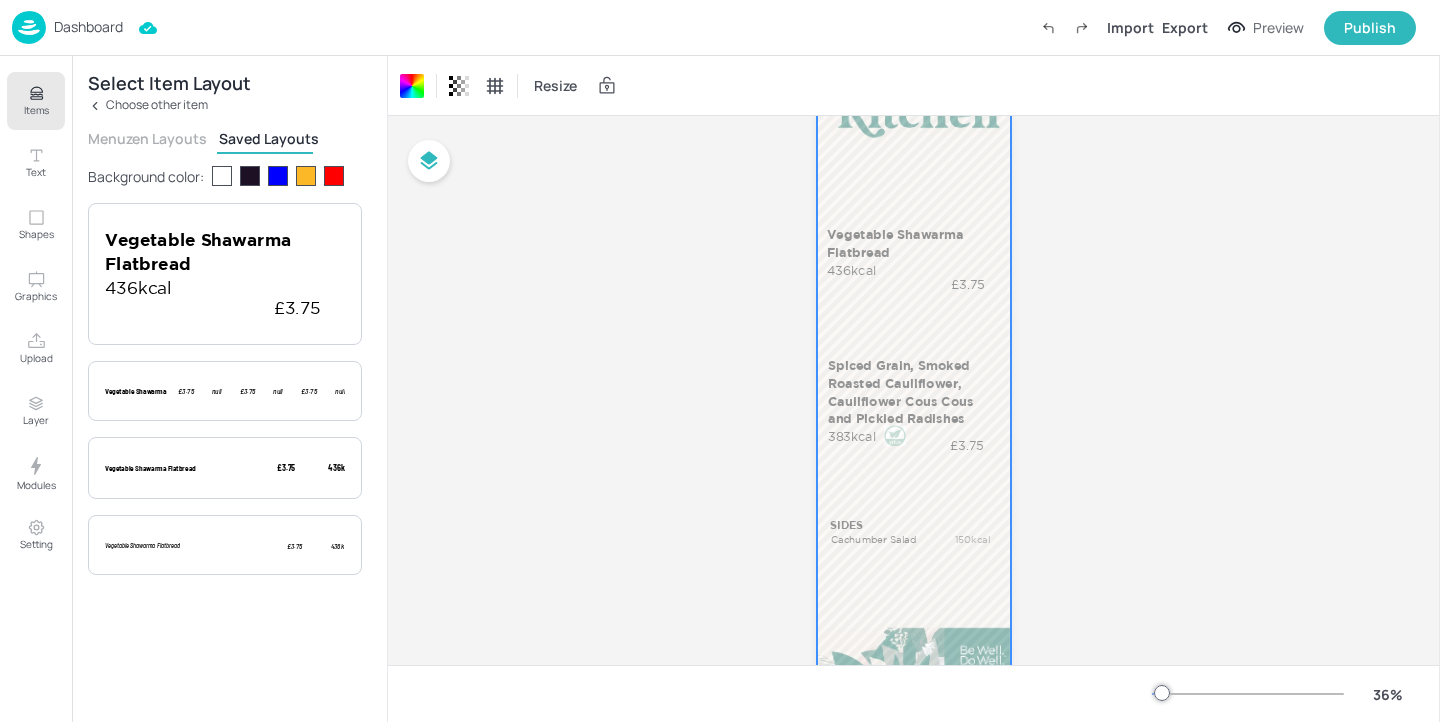 click 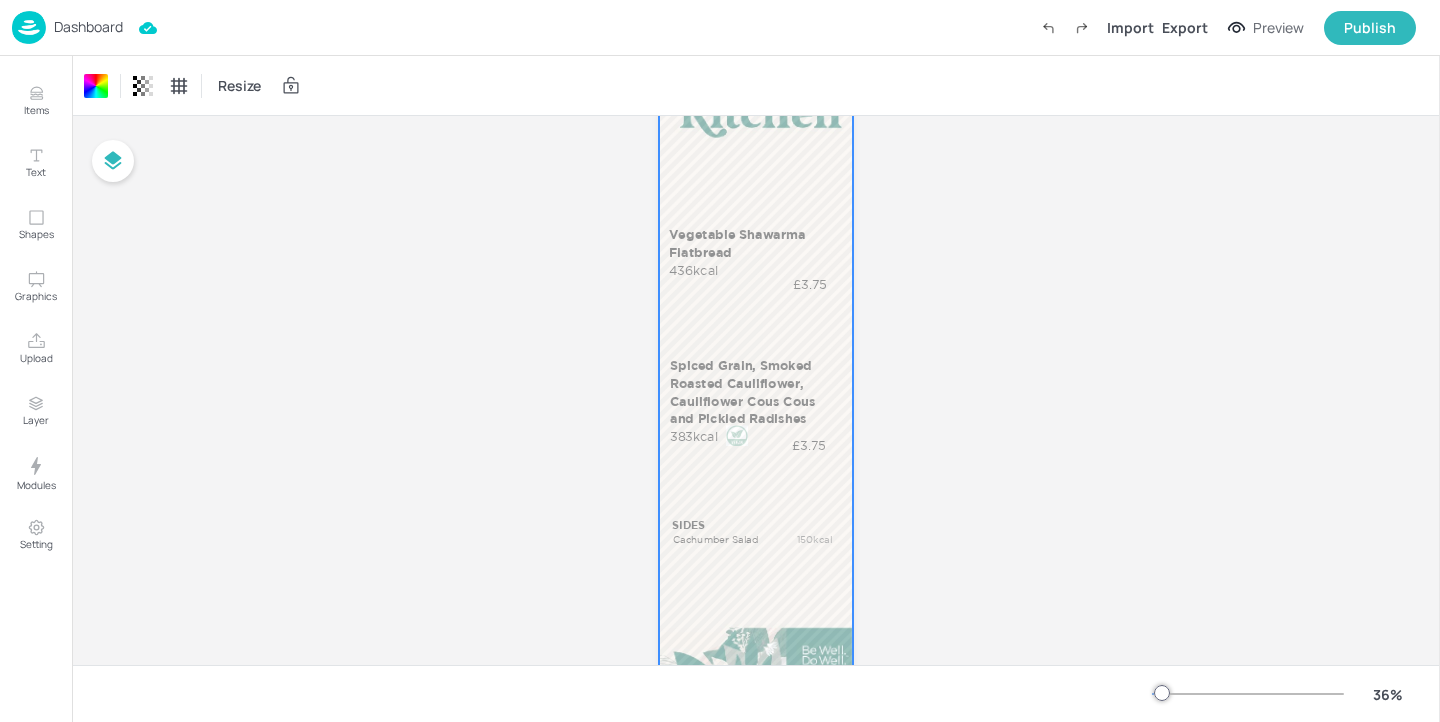 click on "Dashboard" at bounding box center (88, 27) 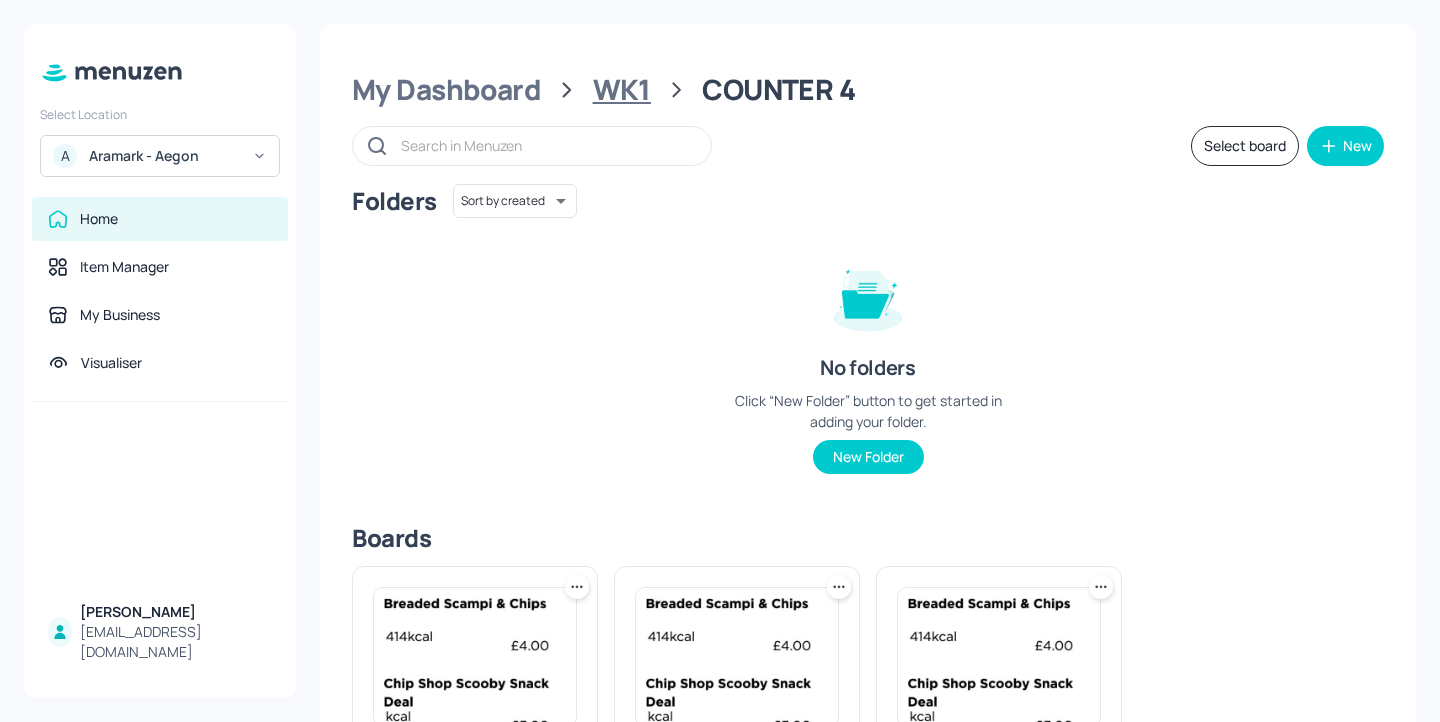click on "WK1" at bounding box center [622, 90] 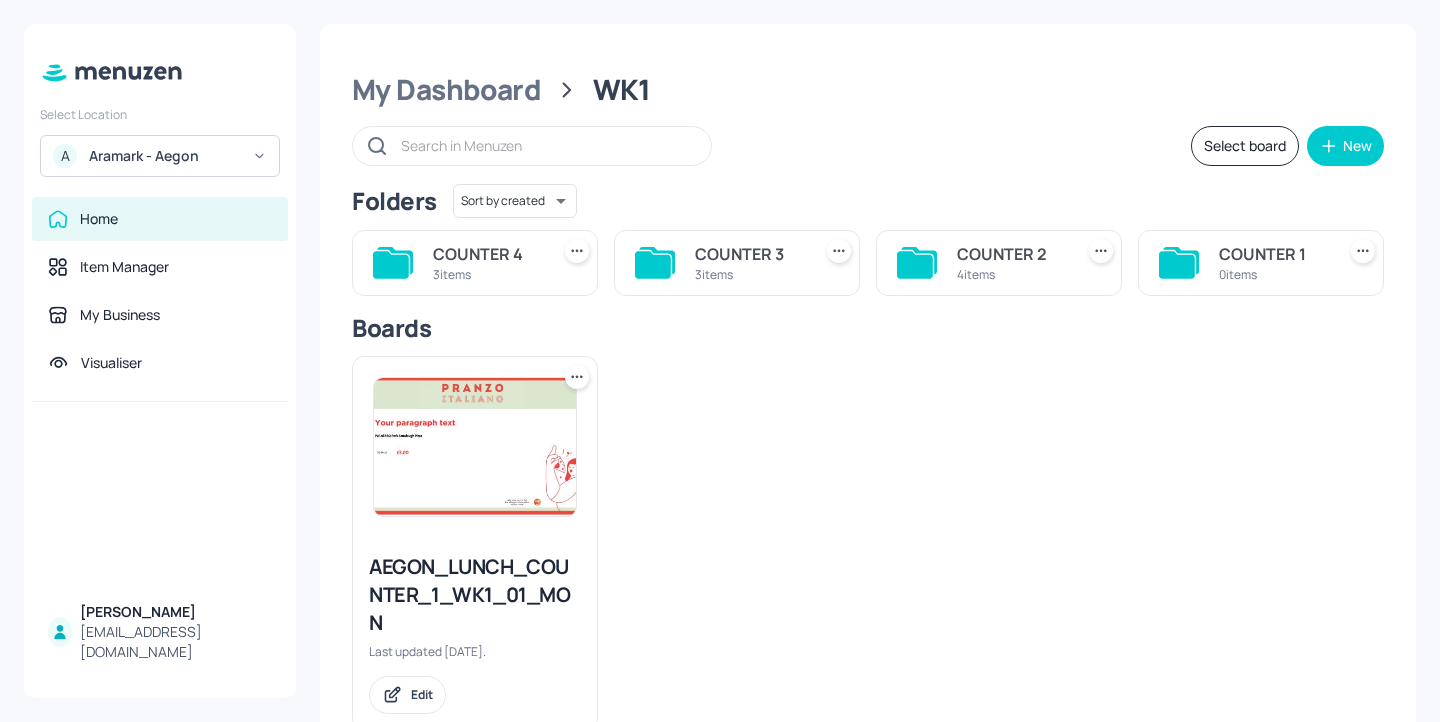 click on "COUNTER 1" at bounding box center (1273, 254) 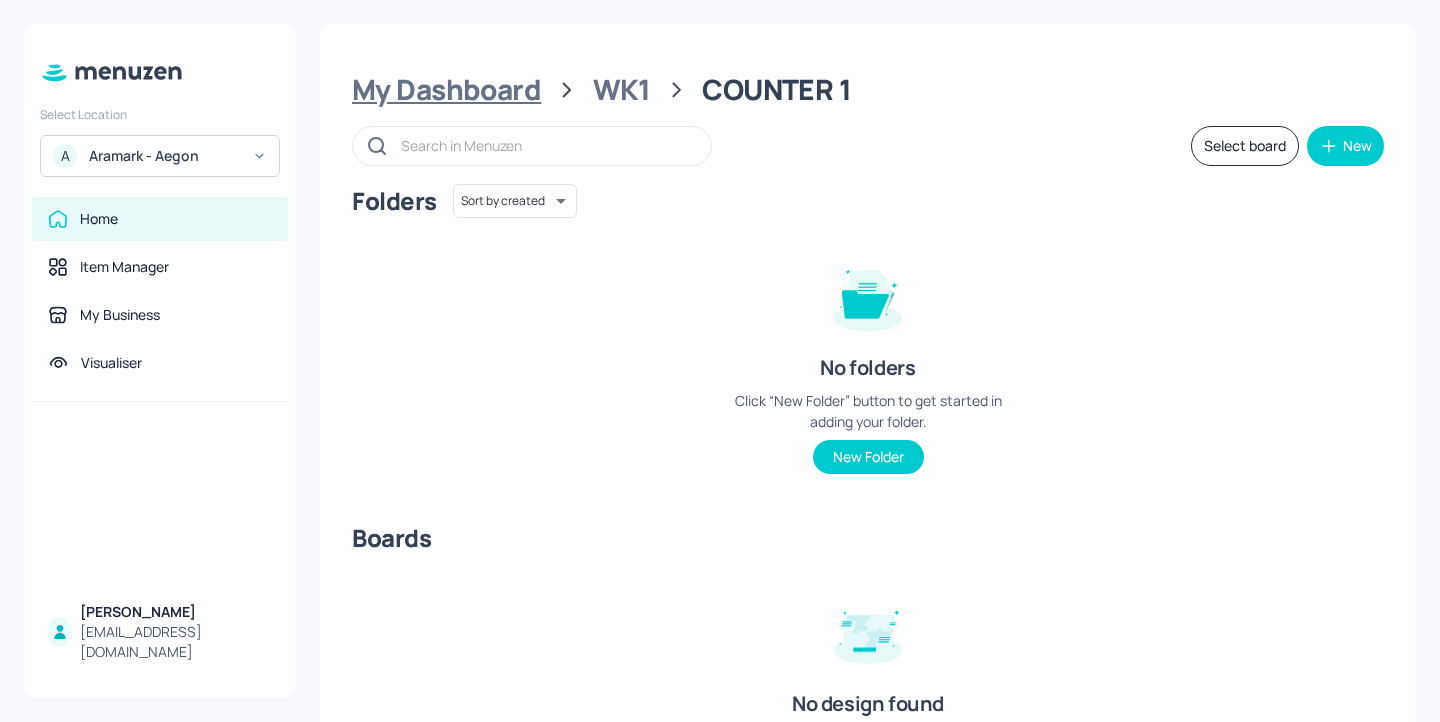 click on "My Dashboard" at bounding box center (446, 90) 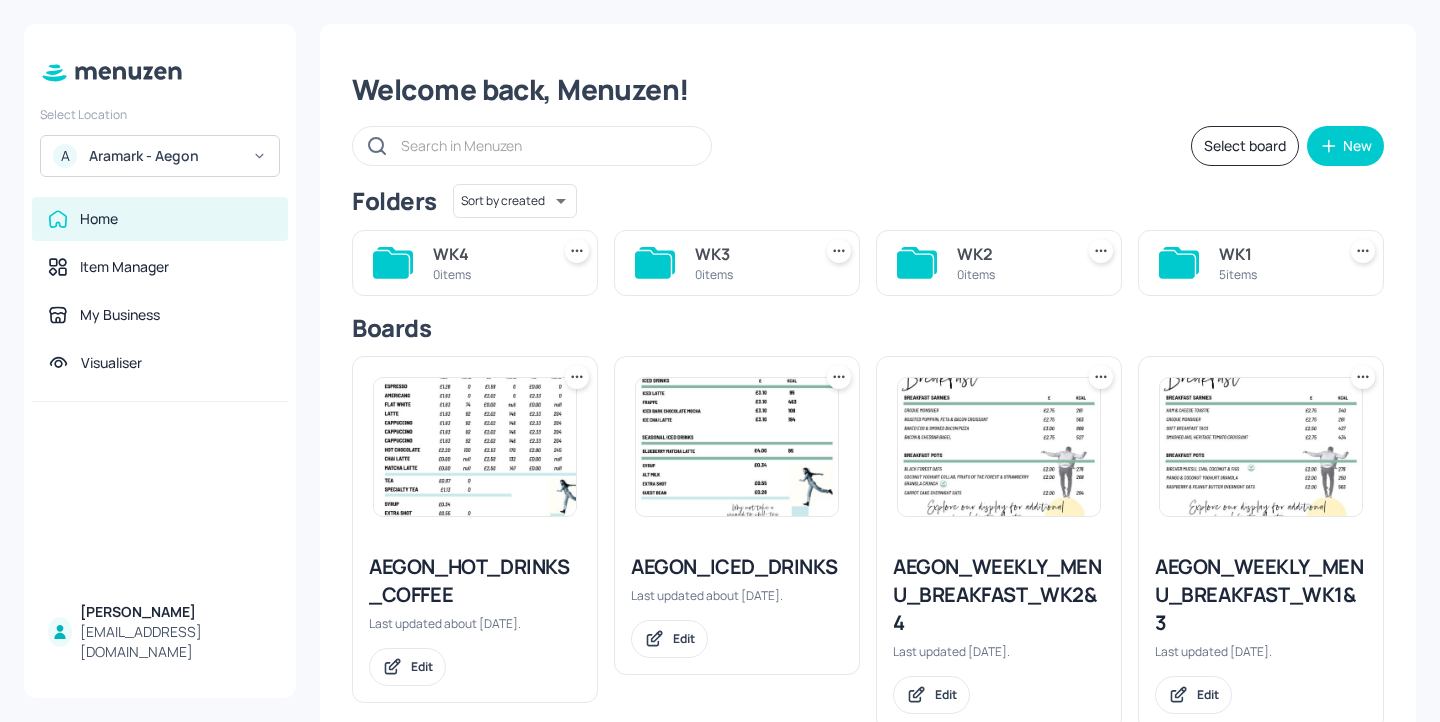click on "WK1" at bounding box center [1273, 254] 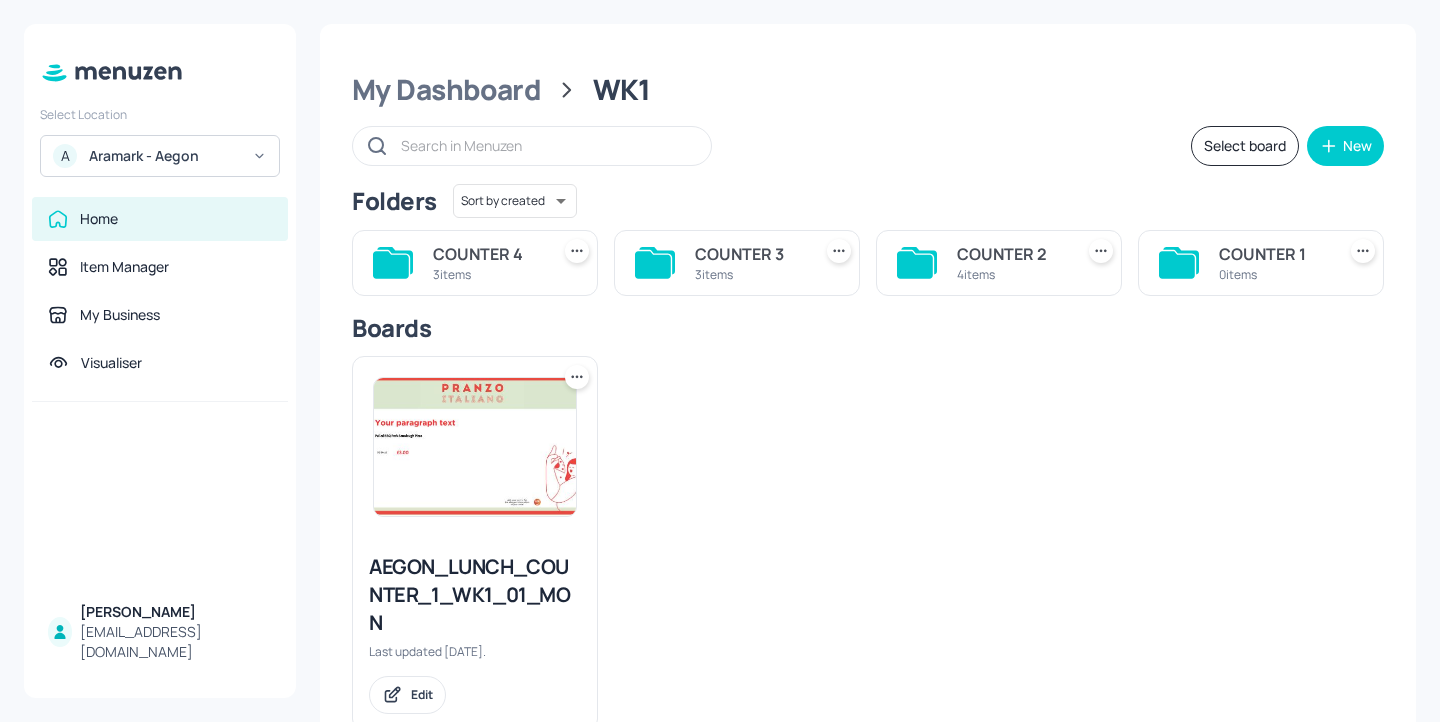 click 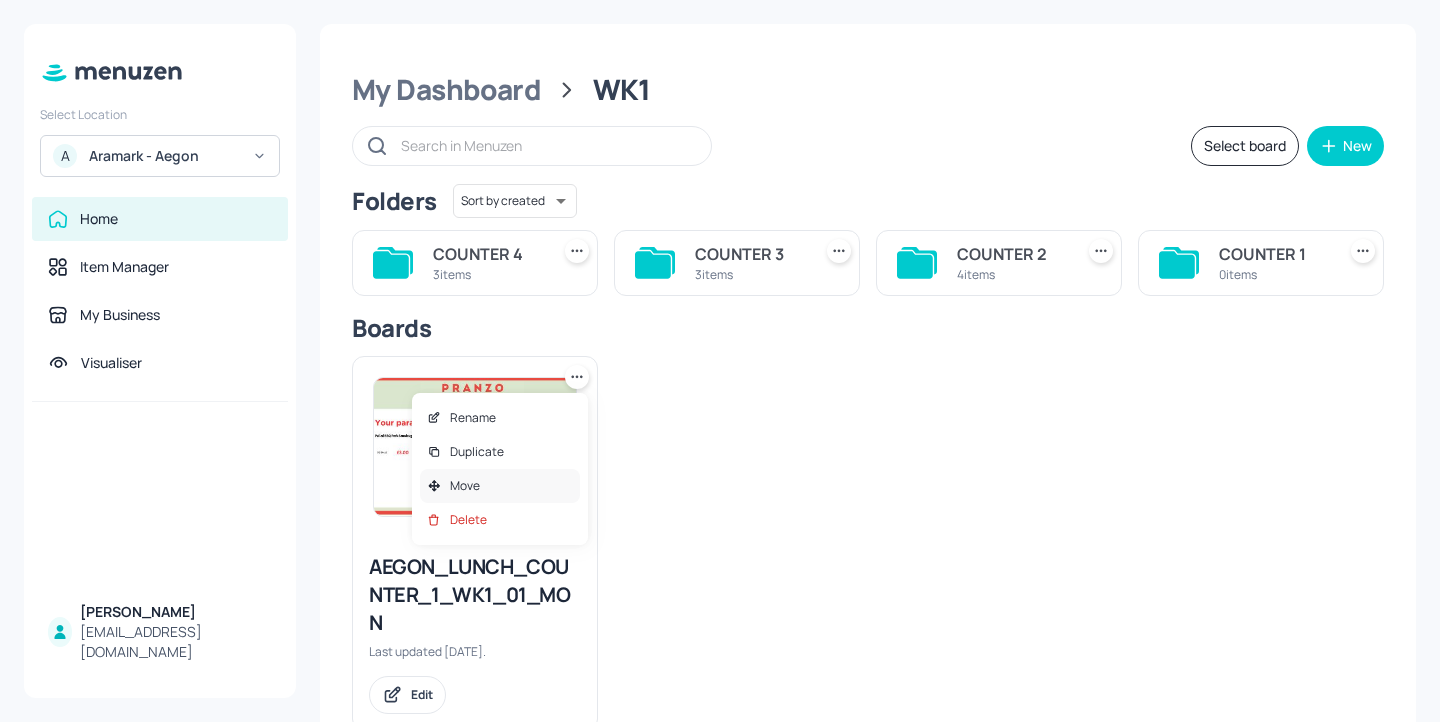 click on "Move" at bounding box center (500, 486) 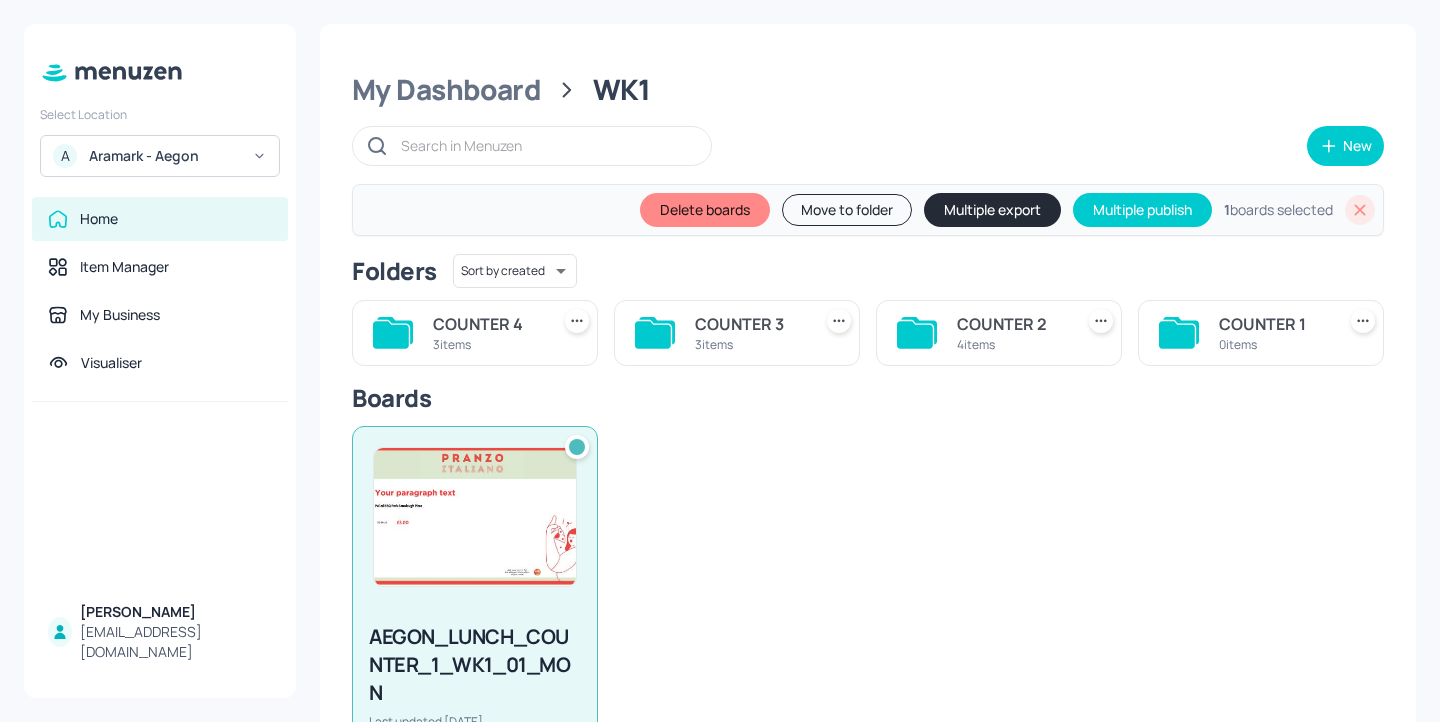 click on "Move to folder" at bounding box center [847, 210] 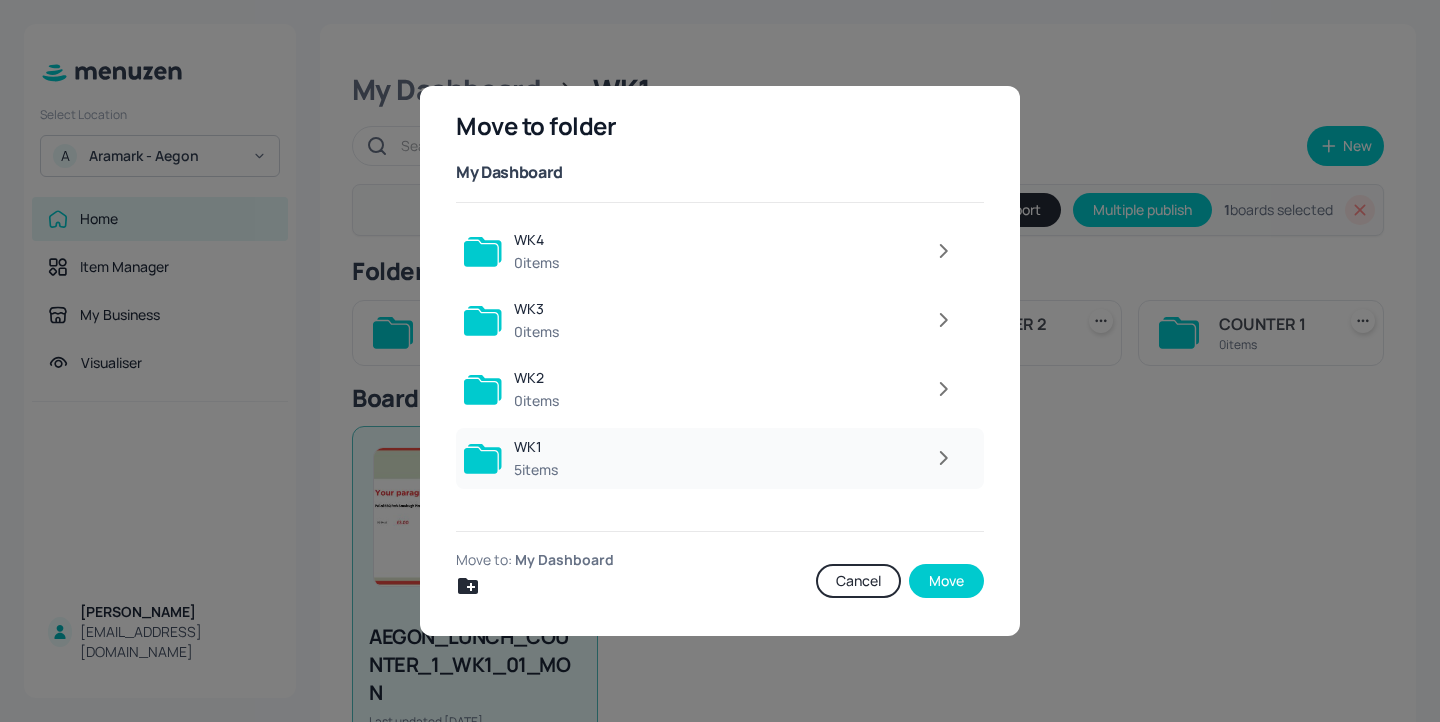 click at bounding box center (944, 458) 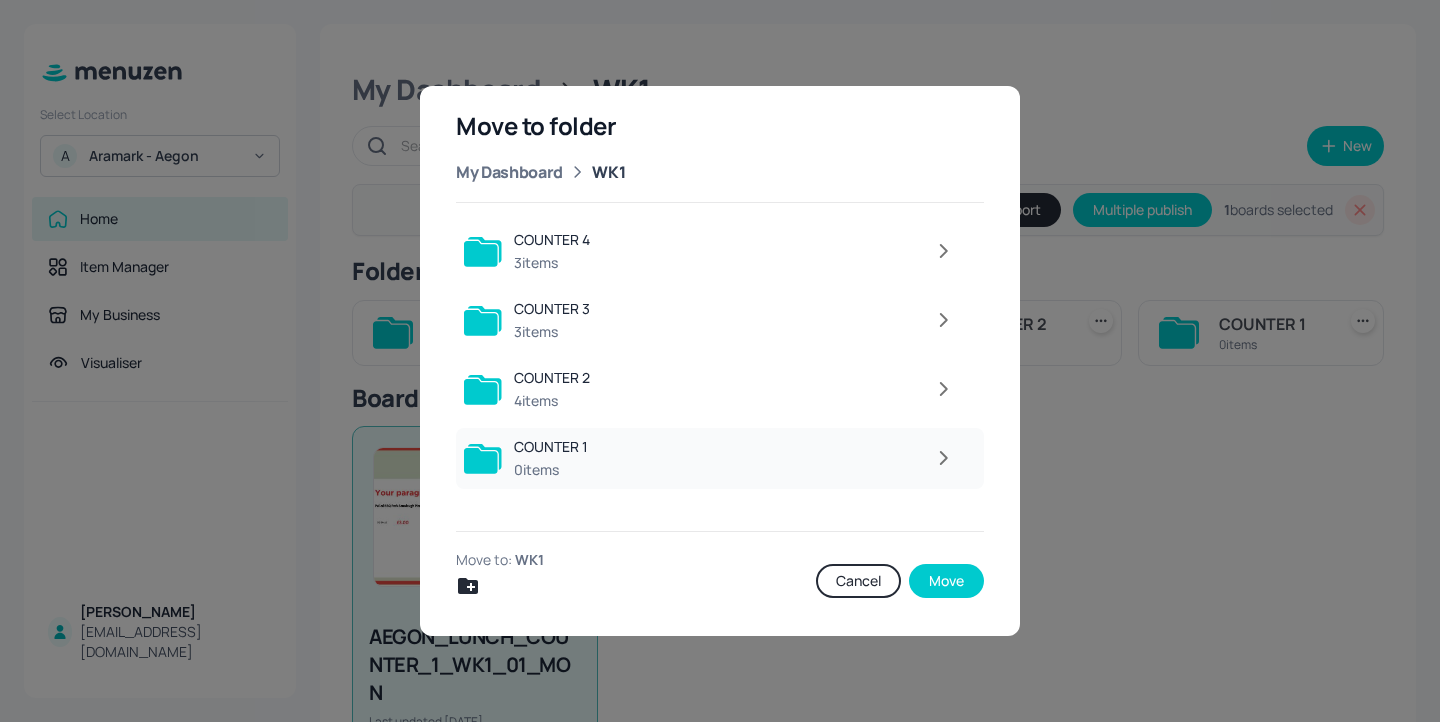 click 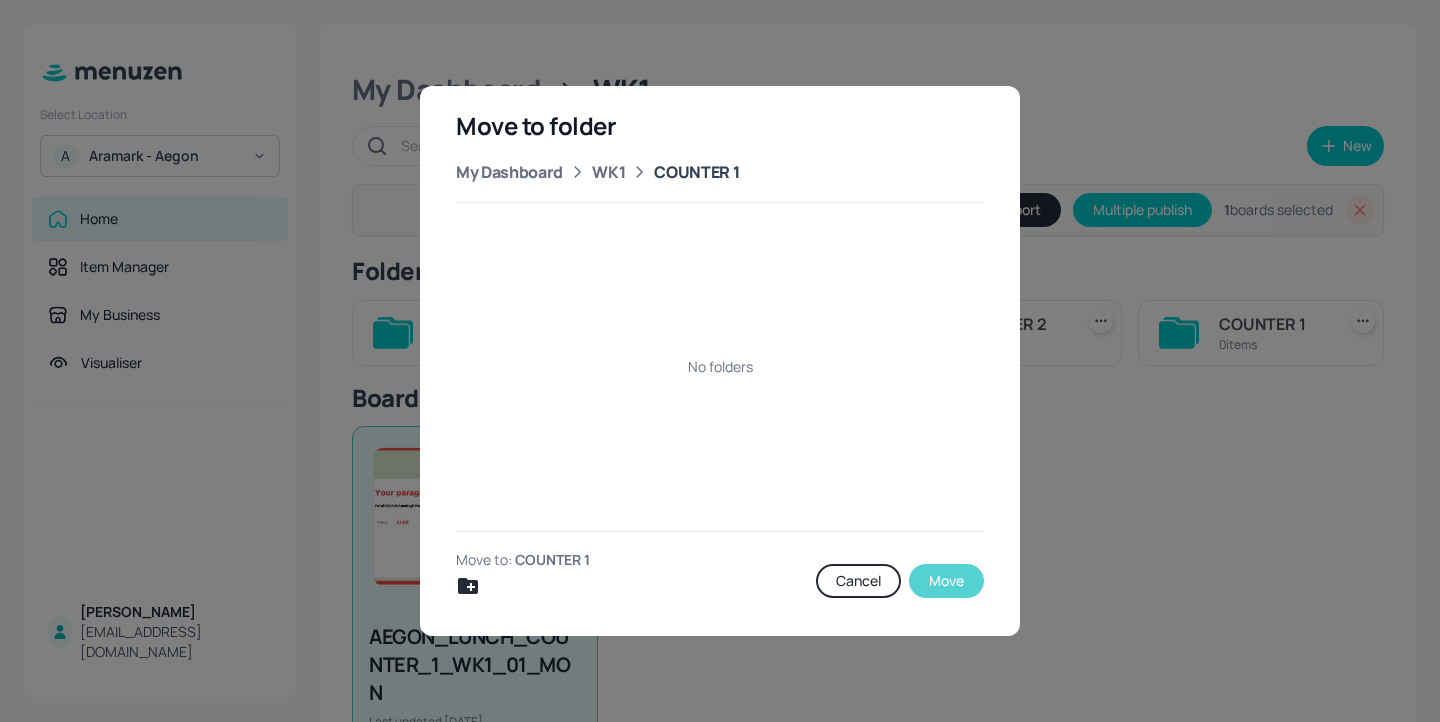 click on "Move" at bounding box center (946, 581) 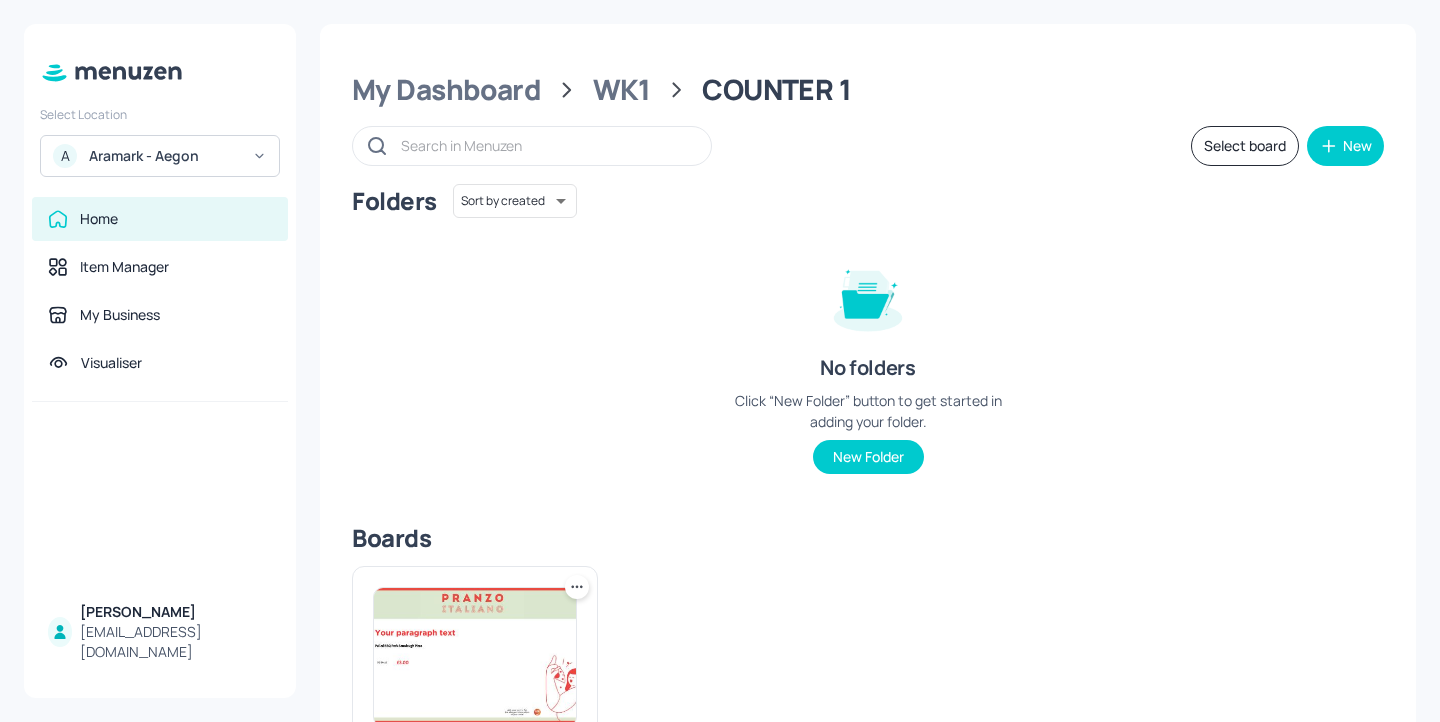 click at bounding box center [475, 657] 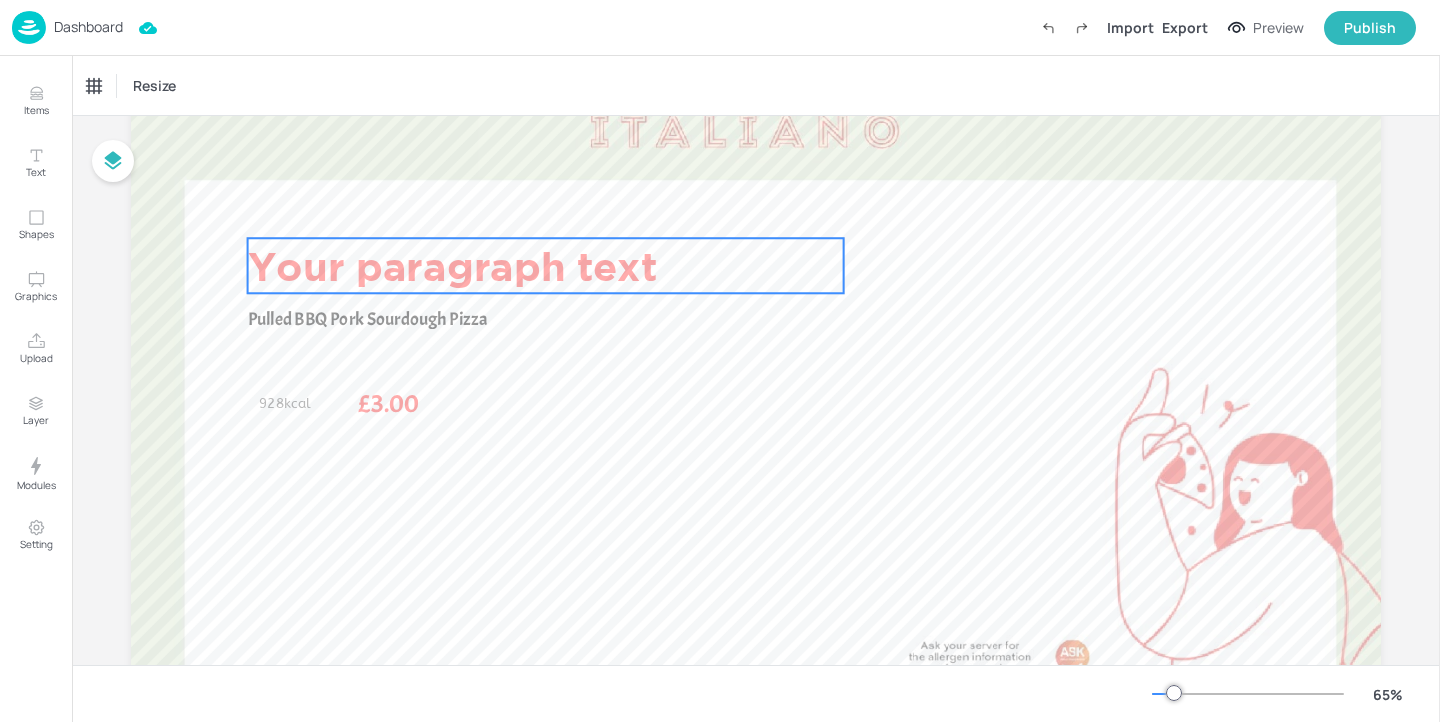 scroll, scrollTop: 197, scrollLeft: 0, axis: vertical 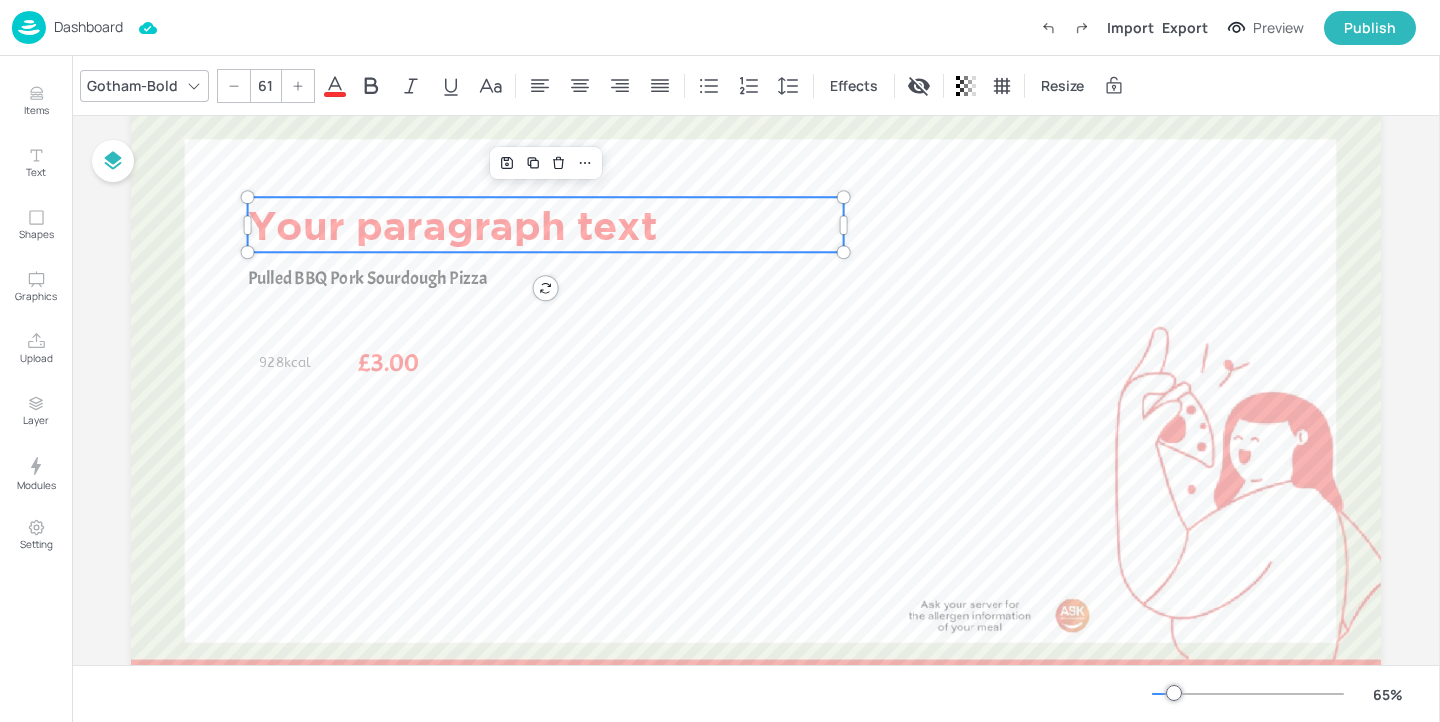 click on "Your paragraph text" at bounding box center (546, 225) 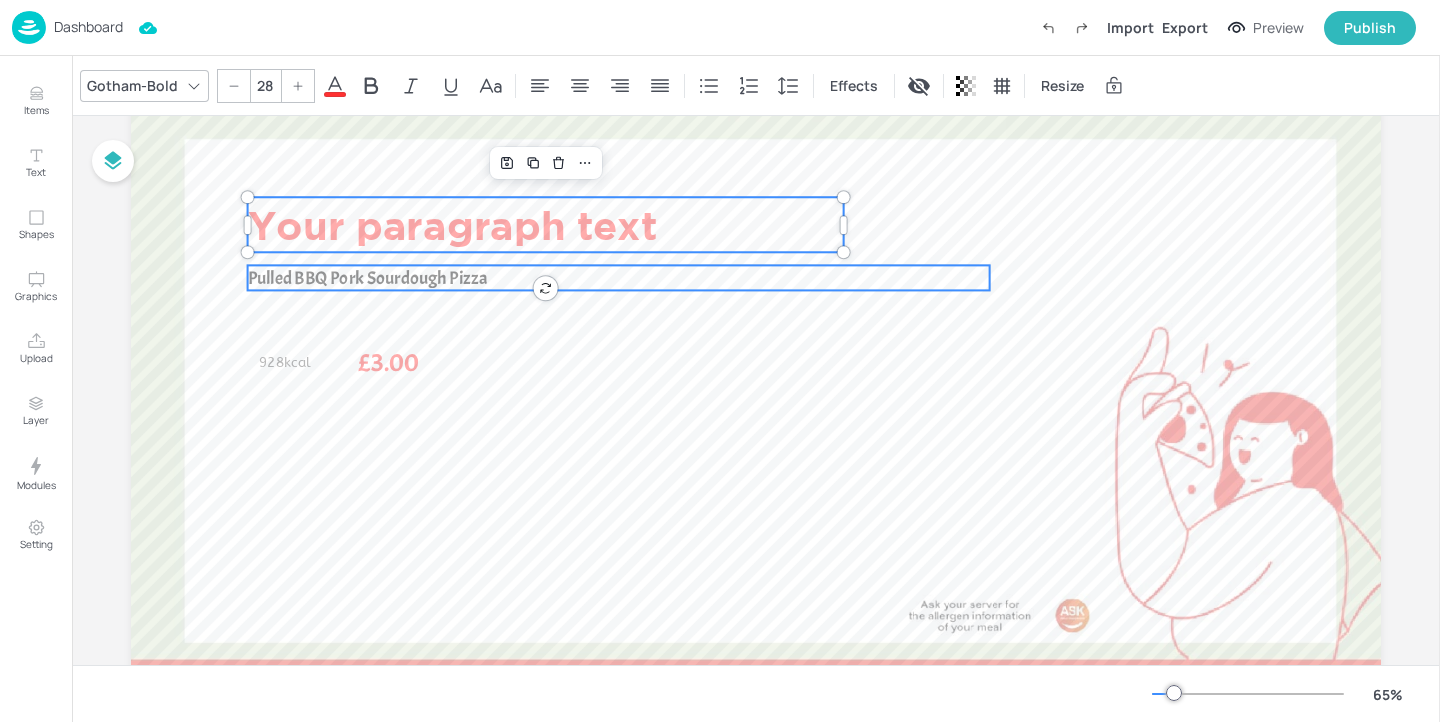 click on "Pulled BBQ Pork Sourdough Pizza" at bounding box center [368, 277] 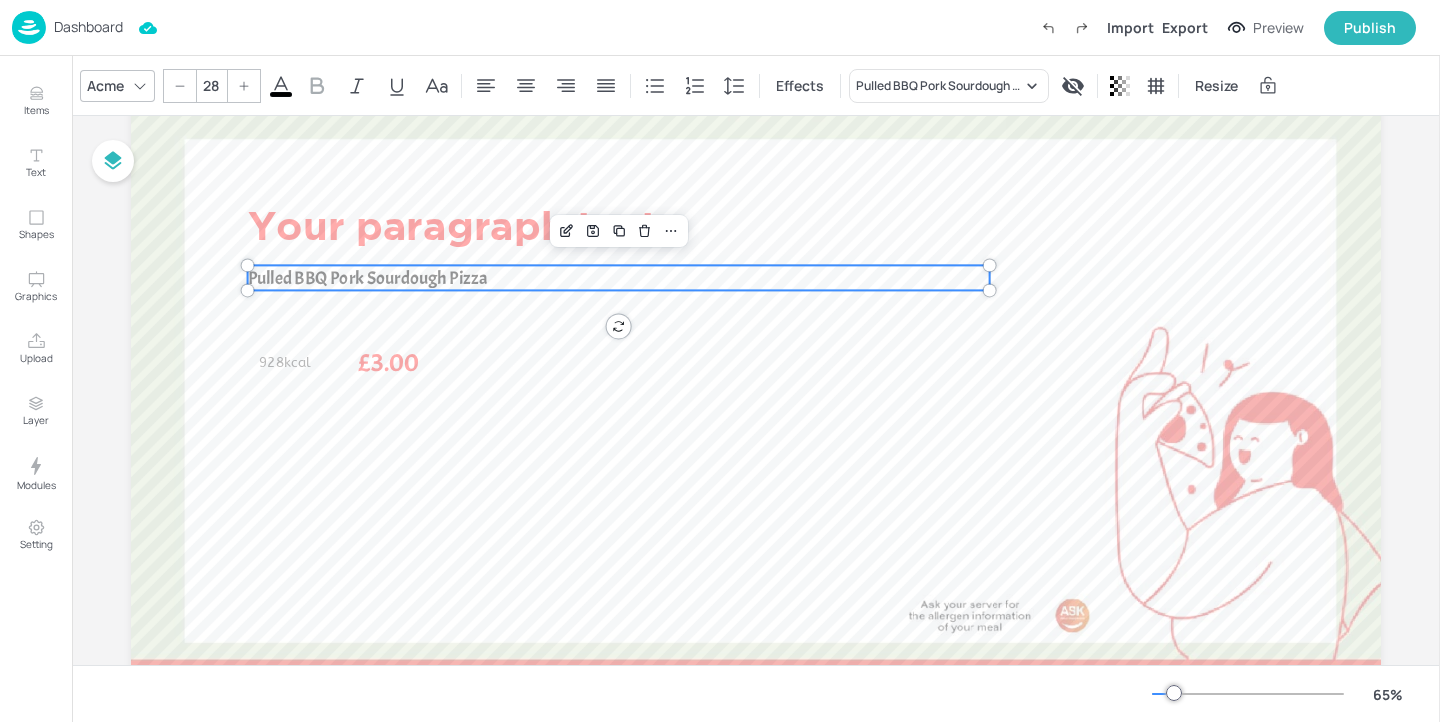 drag, startPoint x: 221, startPoint y: 84, endPoint x: 198, endPoint y: 84, distance: 23 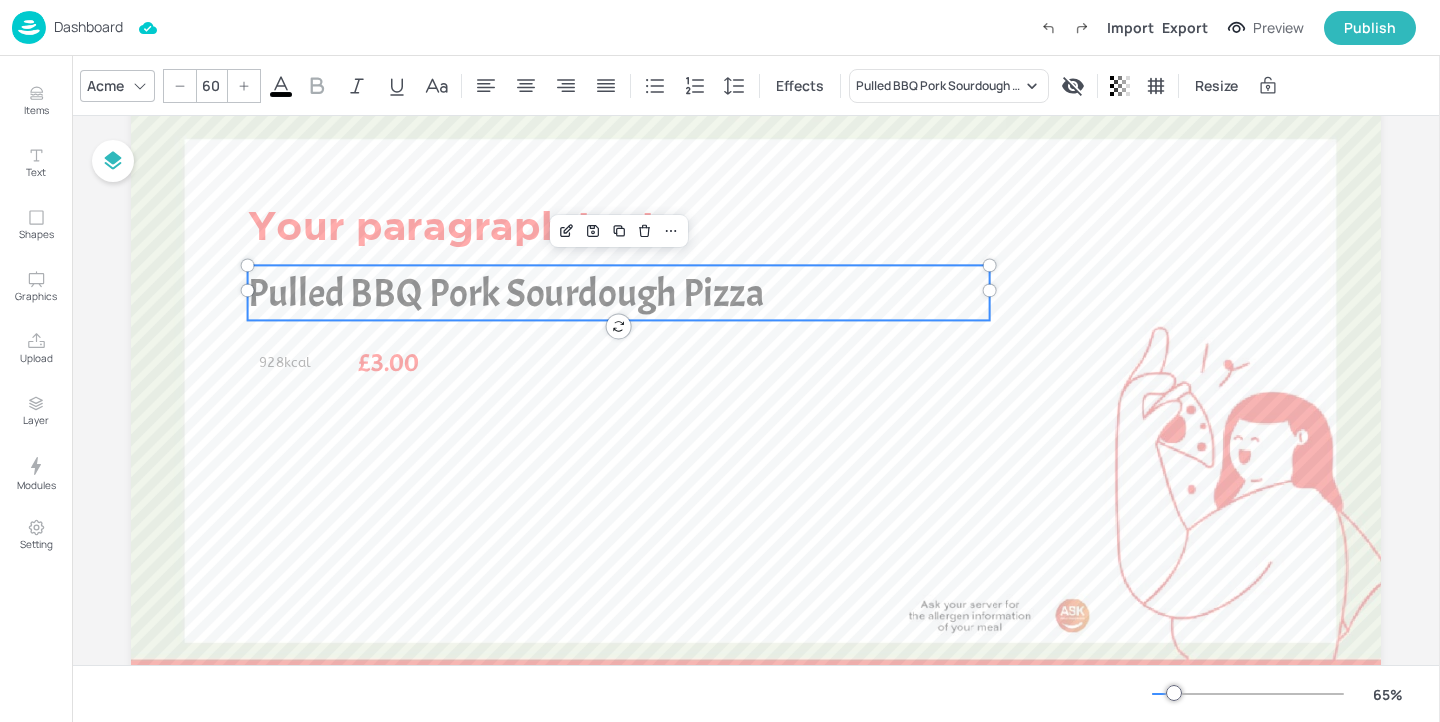 click 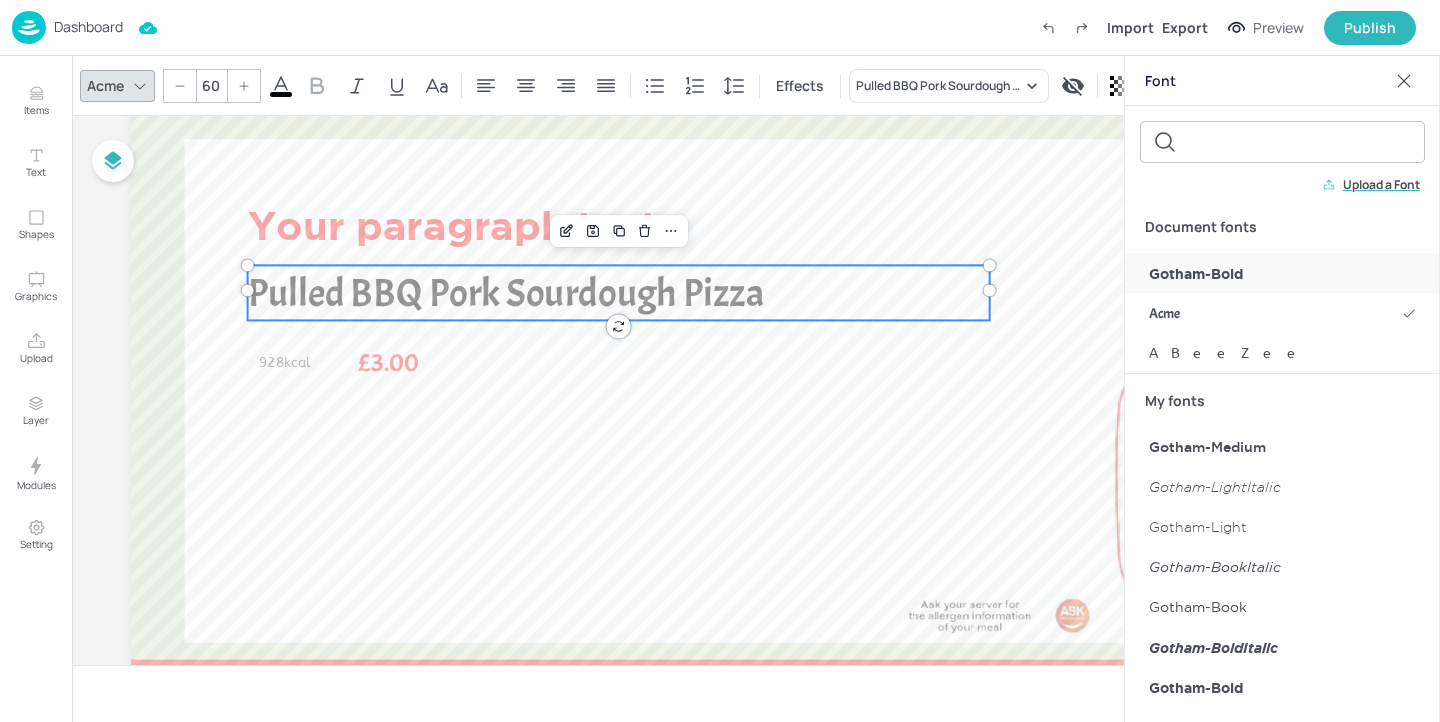click on "Gotham-Bold" at bounding box center [1282, 273] 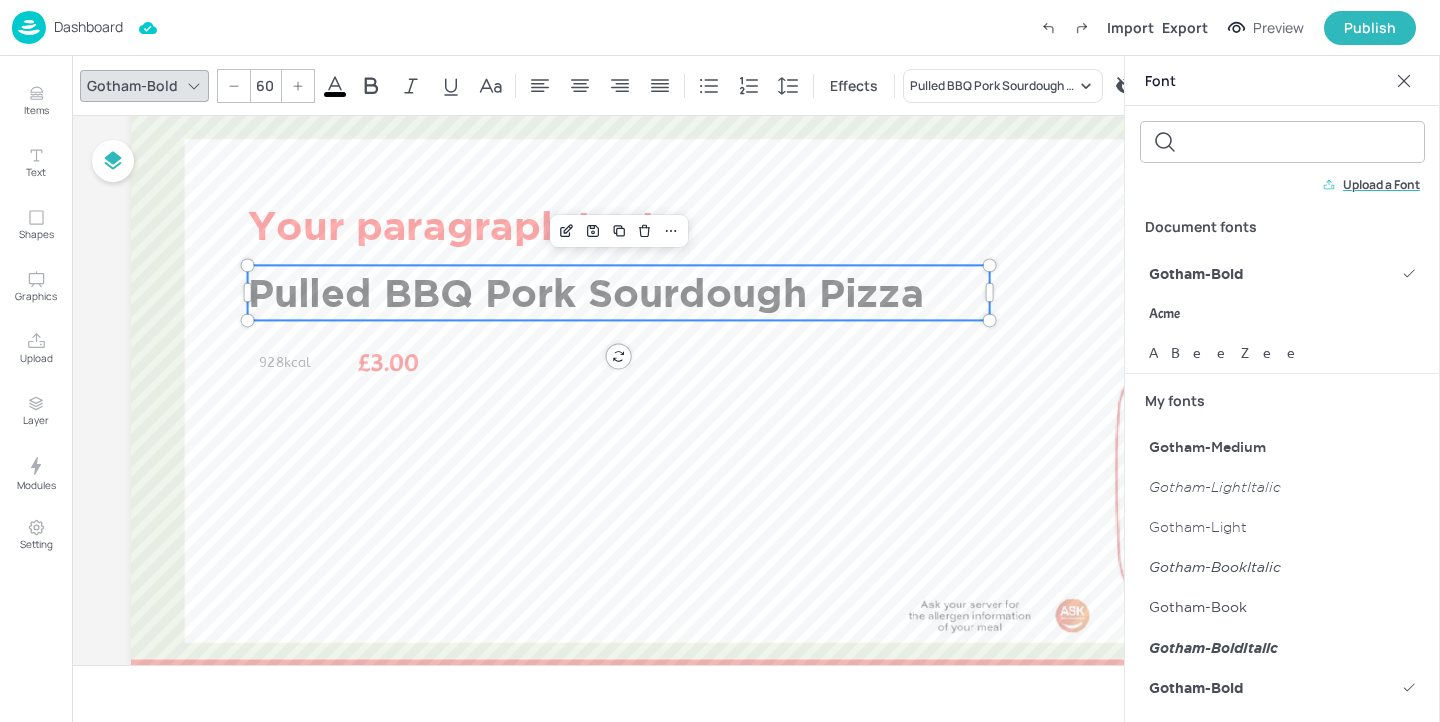 click 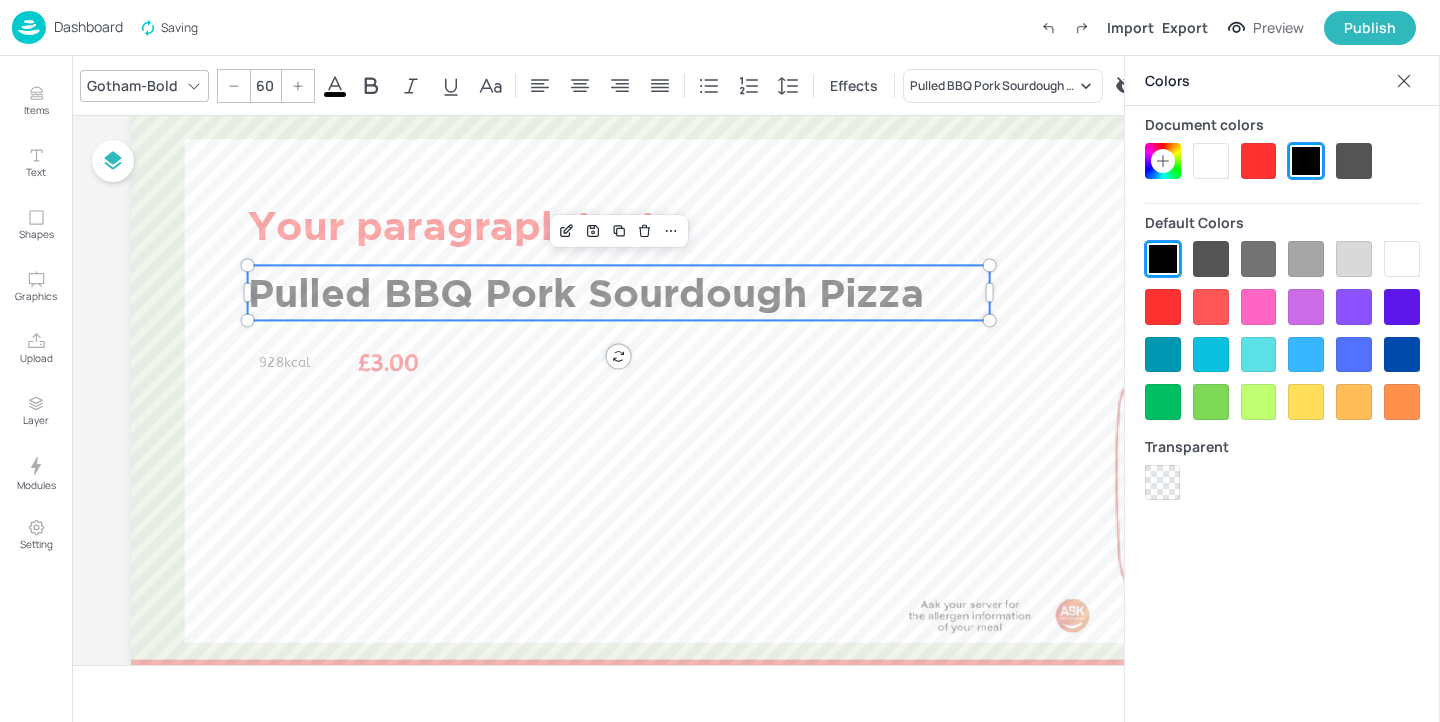 click at bounding box center (1211, 307) 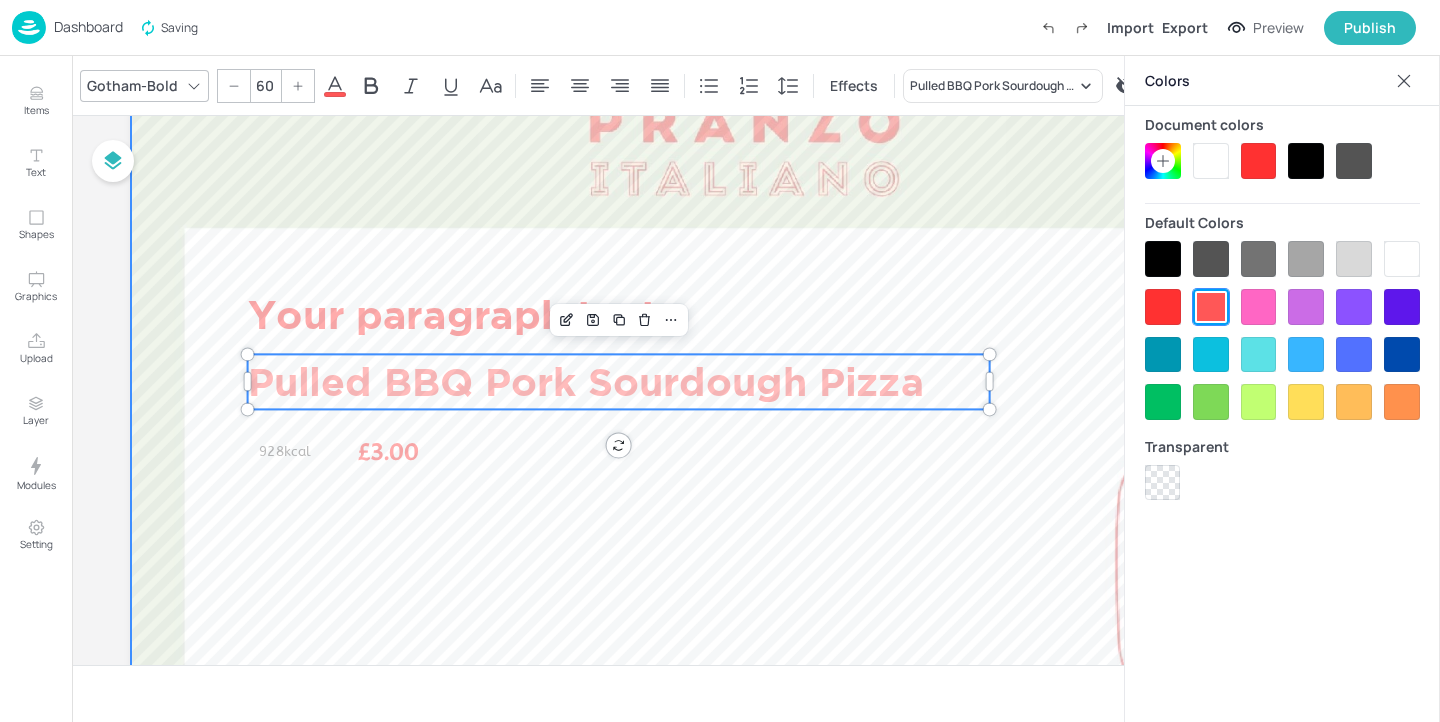 scroll, scrollTop: 0, scrollLeft: 0, axis: both 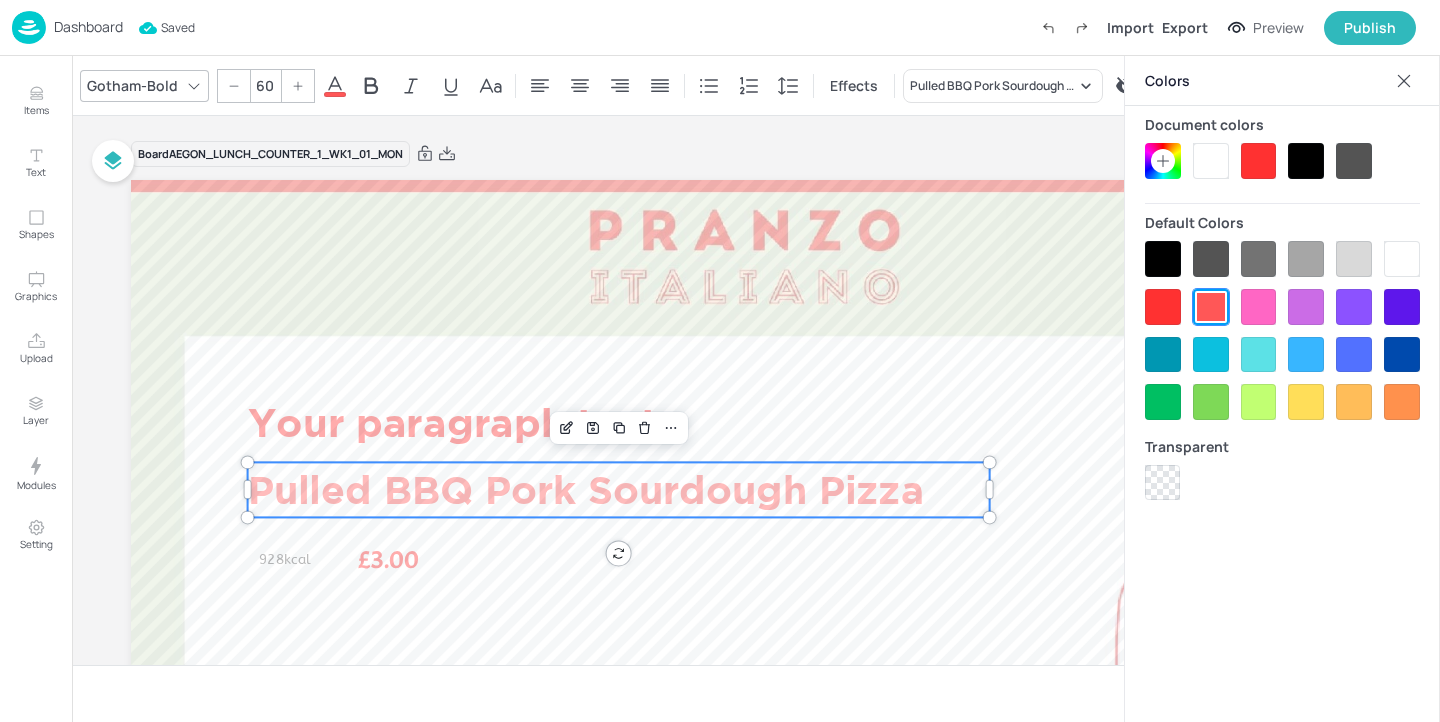 click at bounding box center (1163, 307) 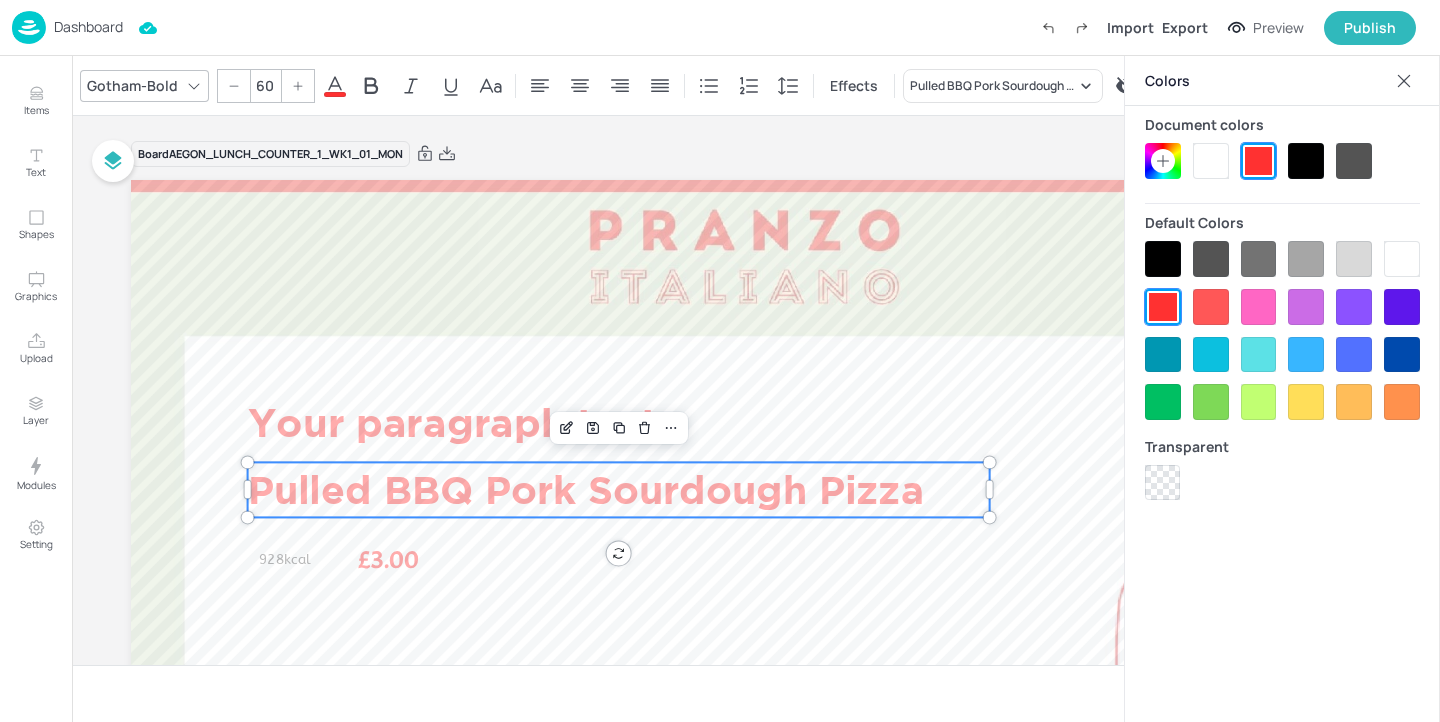 click at bounding box center [1211, 307] 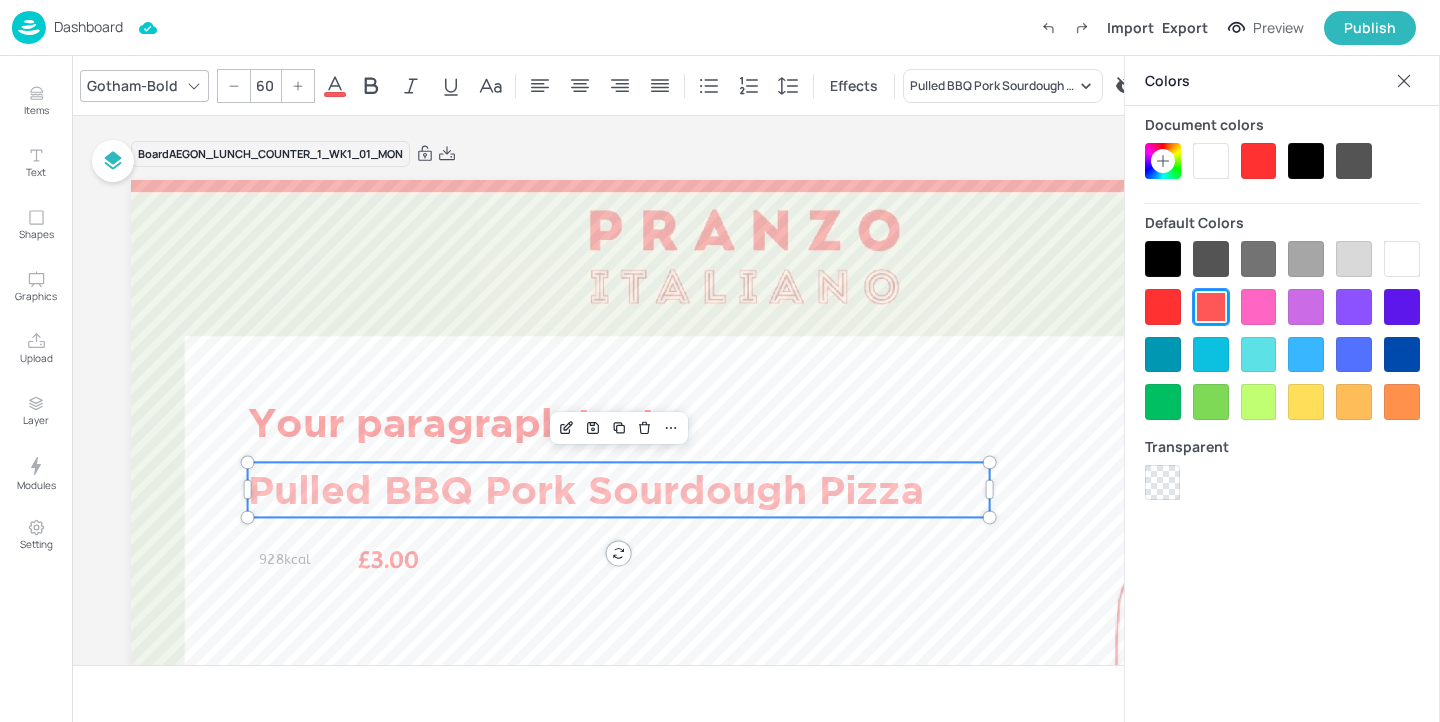 click at bounding box center [1163, 307] 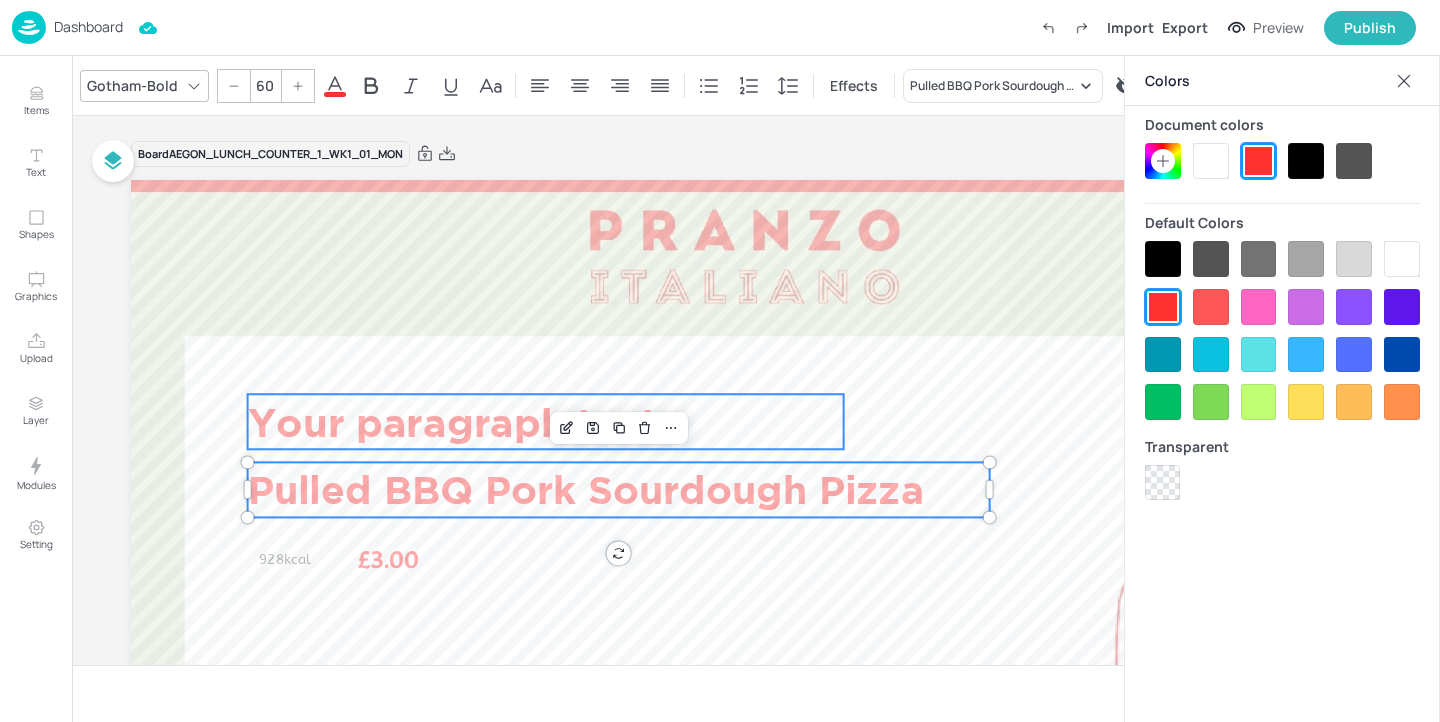 click on "Your paragraph text" at bounding box center [546, 422] 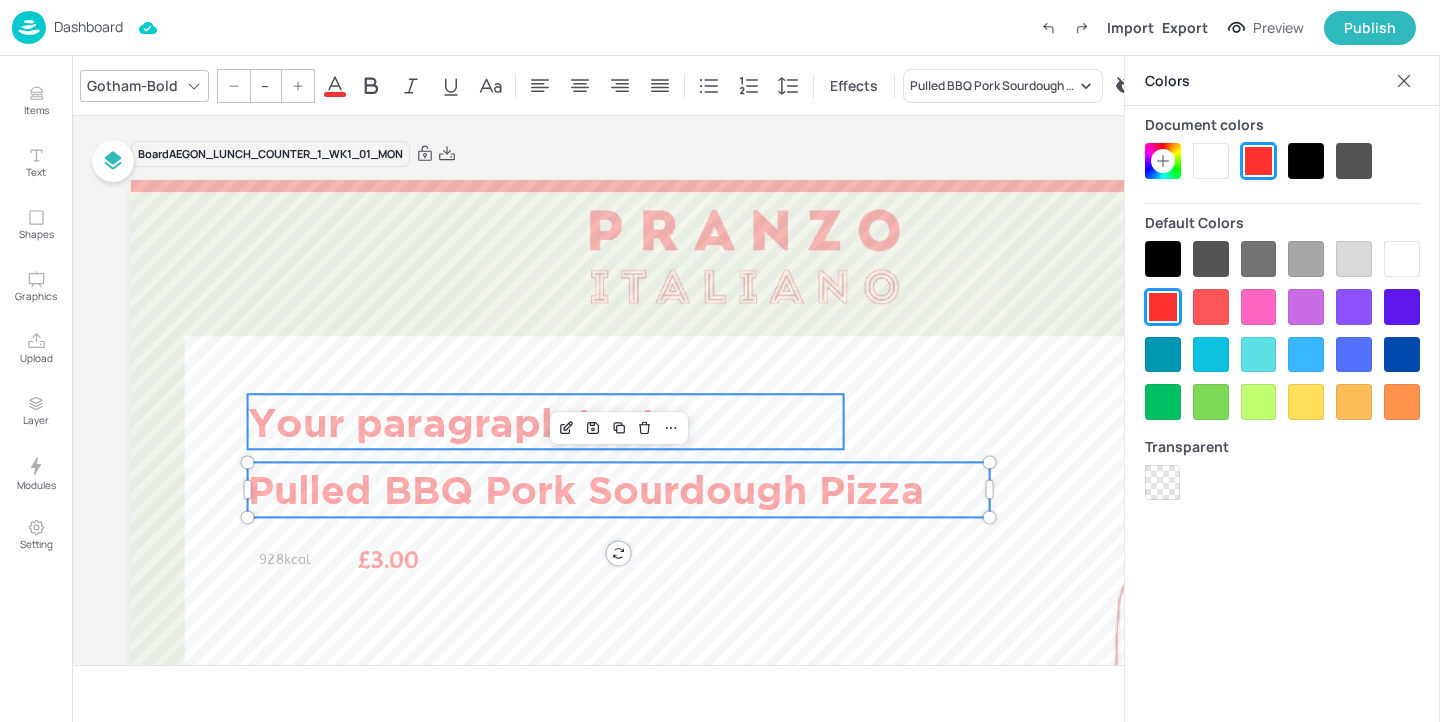 type on "61" 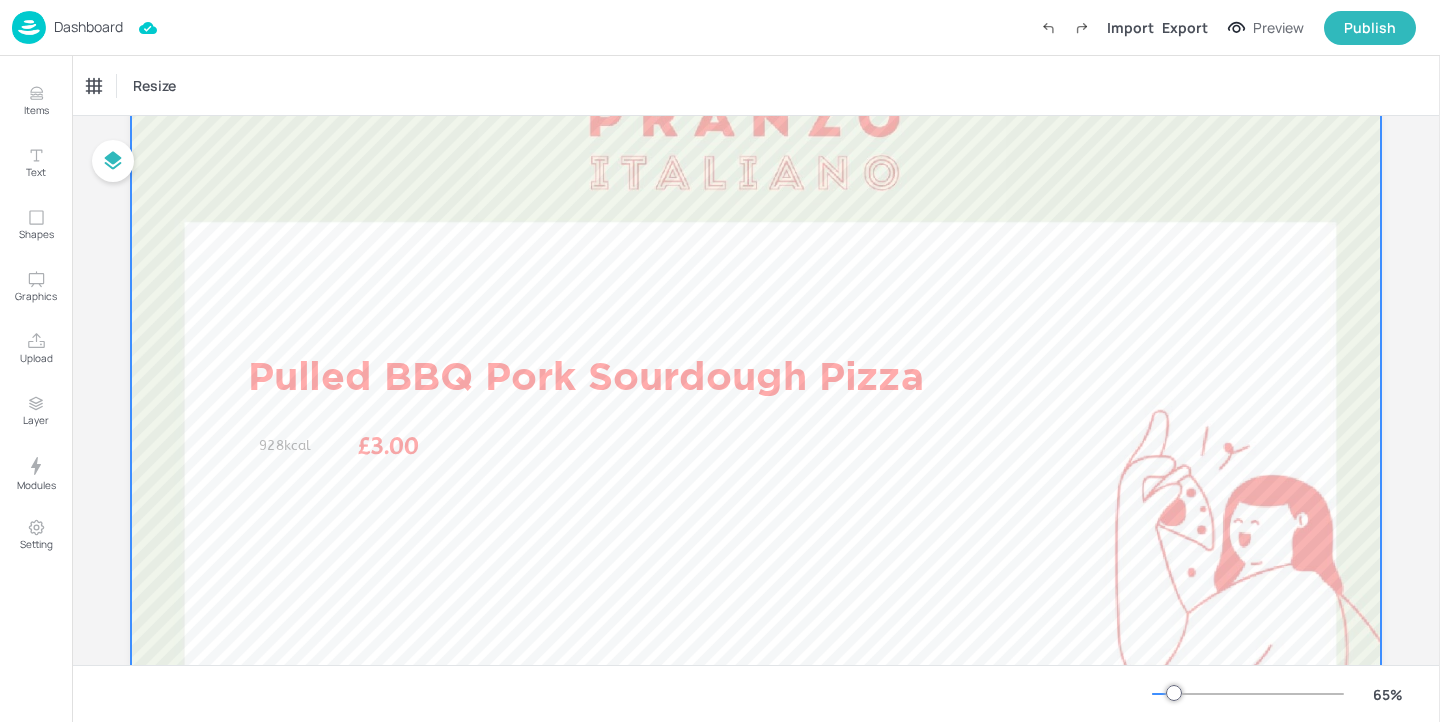 scroll, scrollTop: 56, scrollLeft: 0, axis: vertical 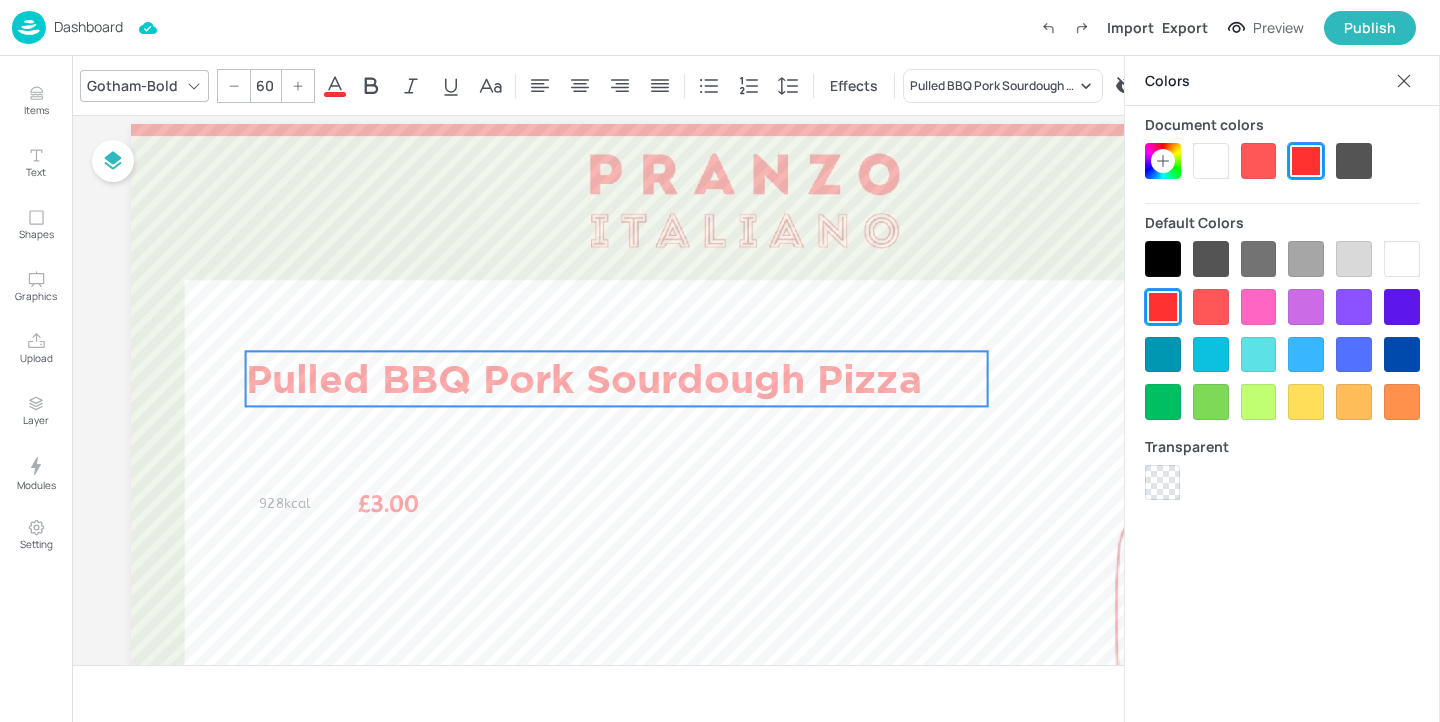 drag, startPoint x: 482, startPoint y: 421, endPoint x: 480, endPoint y: 366, distance: 55.03635 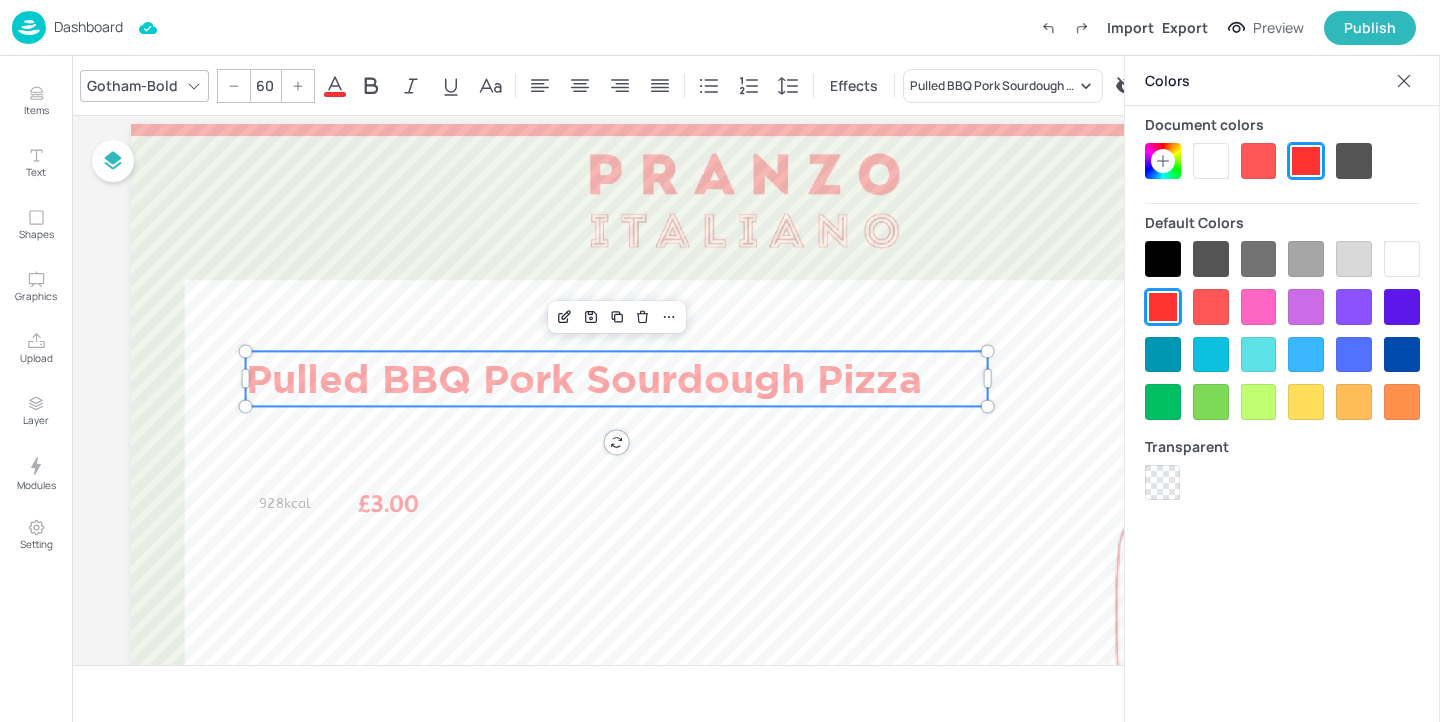 click on "Pulled BBQ Pork Sourdough Pizza £3.00 928kcal" at bounding box center [756, 475] 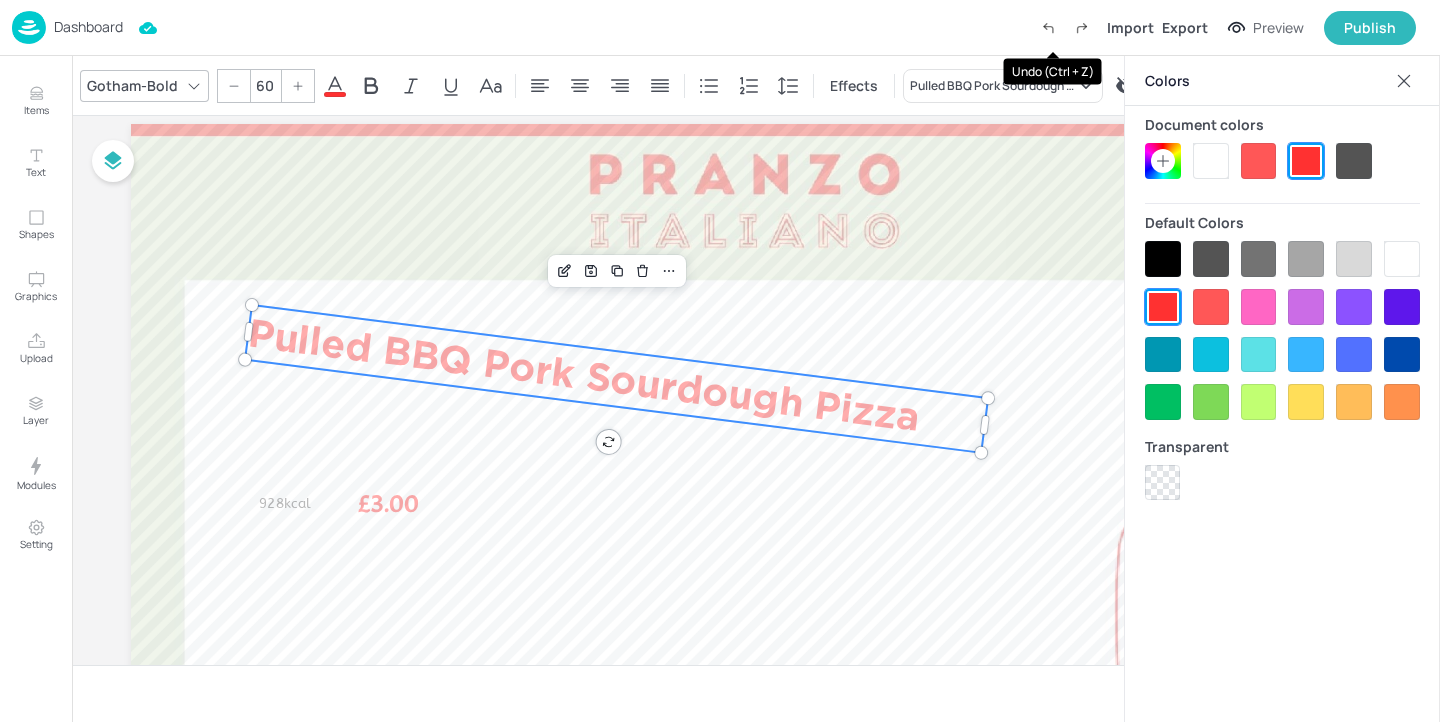 click 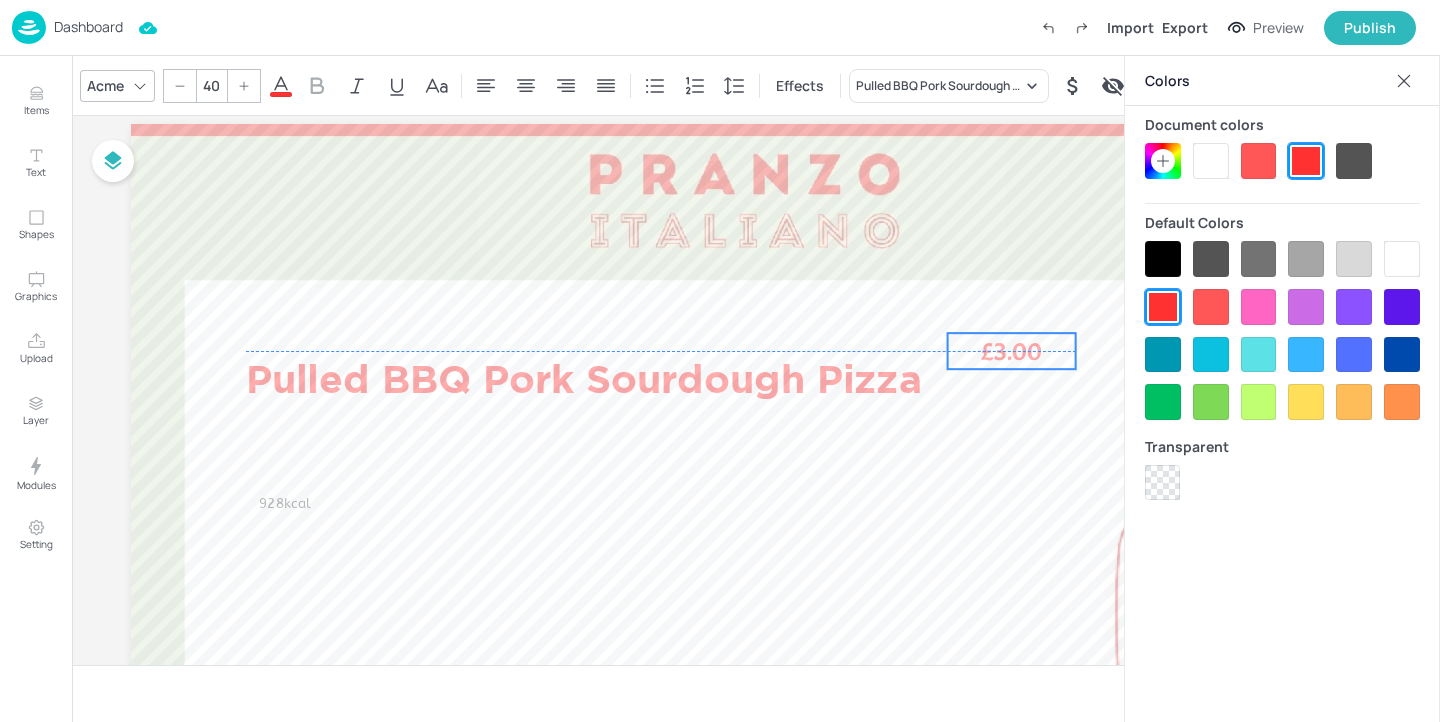 drag, startPoint x: 380, startPoint y: 511, endPoint x: 1003, endPoint y: 361, distance: 640.8034 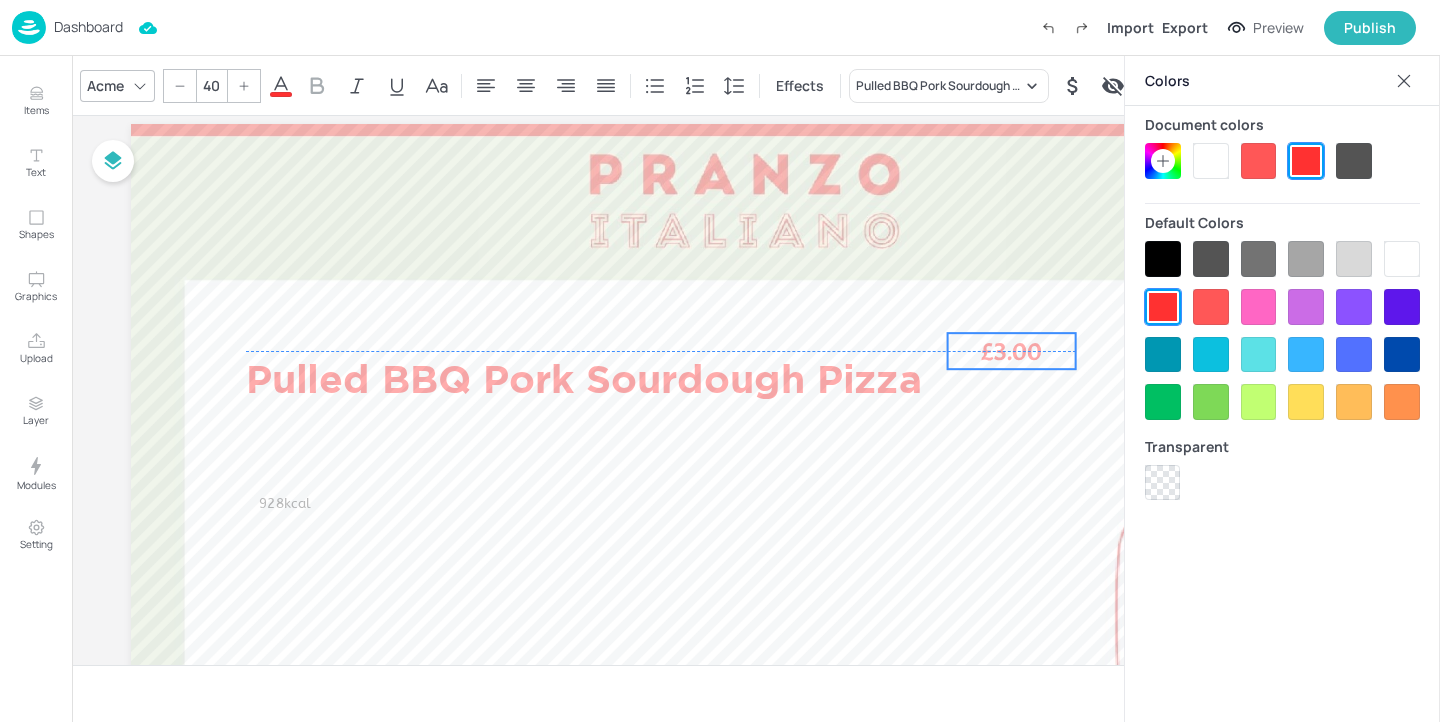 click on "£3.00" at bounding box center (1011, 351) 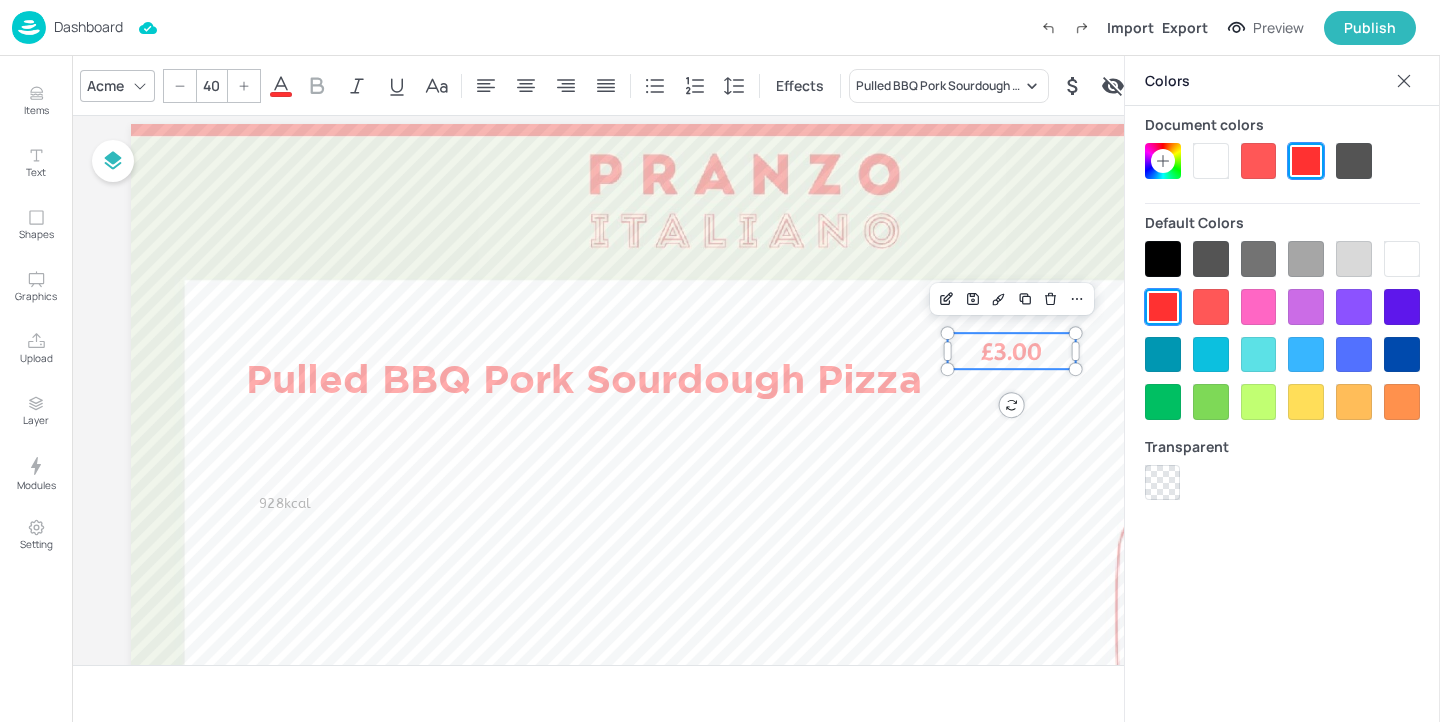 click 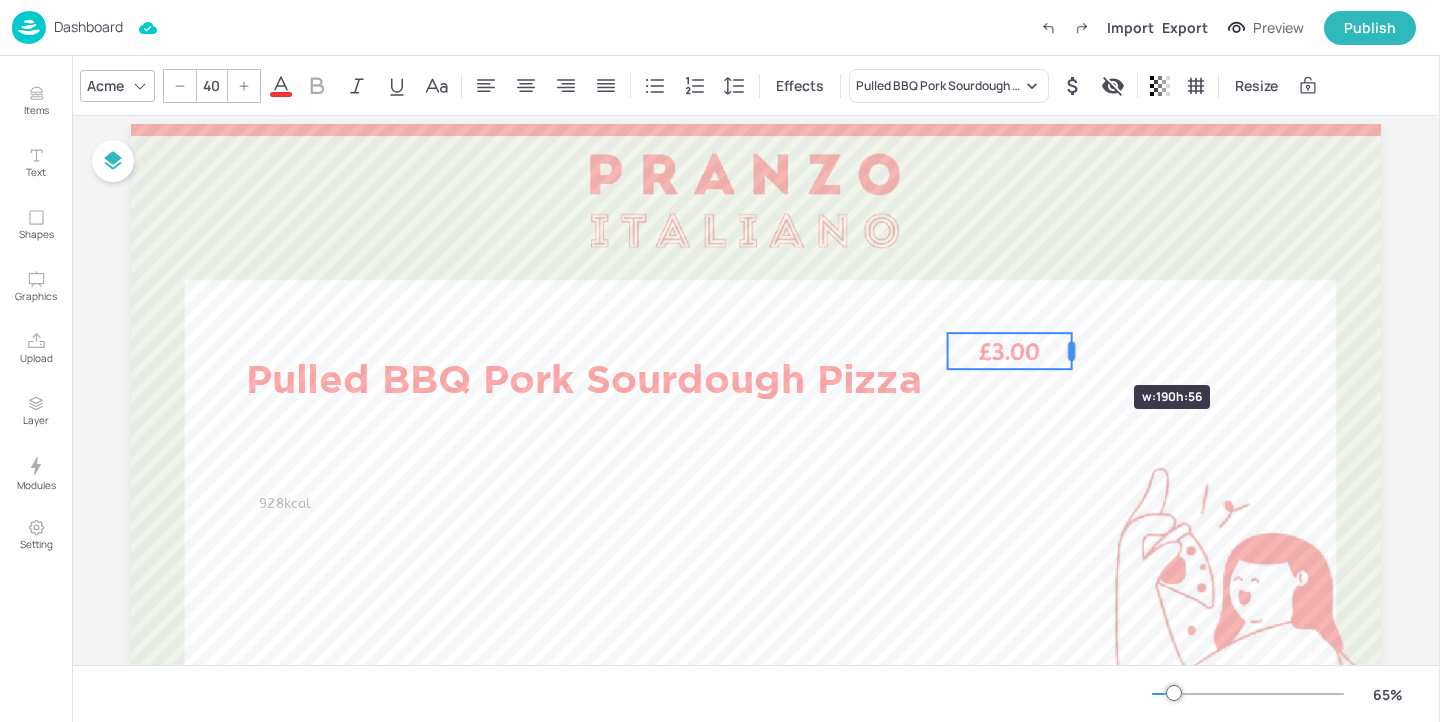 drag, startPoint x: 1078, startPoint y: 349, endPoint x: 1061, endPoint y: 348, distance: 17.029387 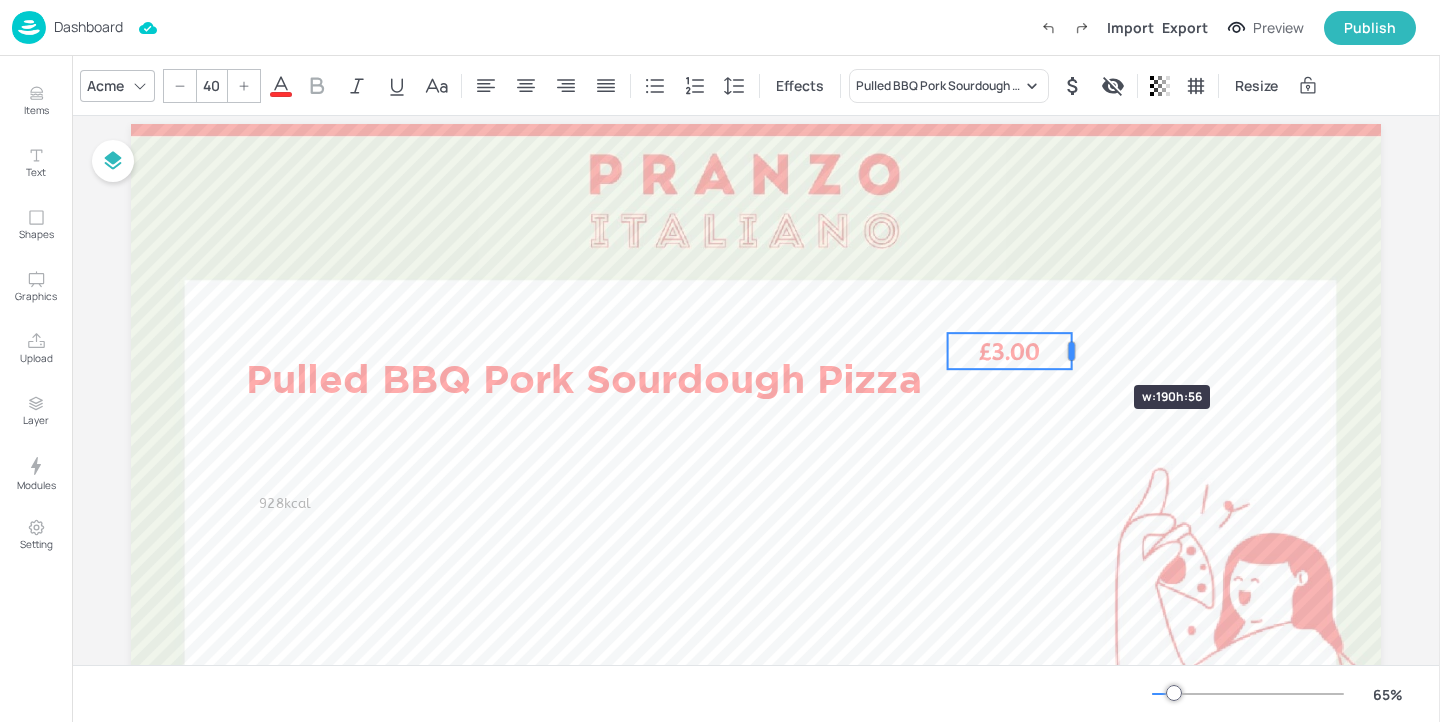 click at bounding box center (1072, 351) 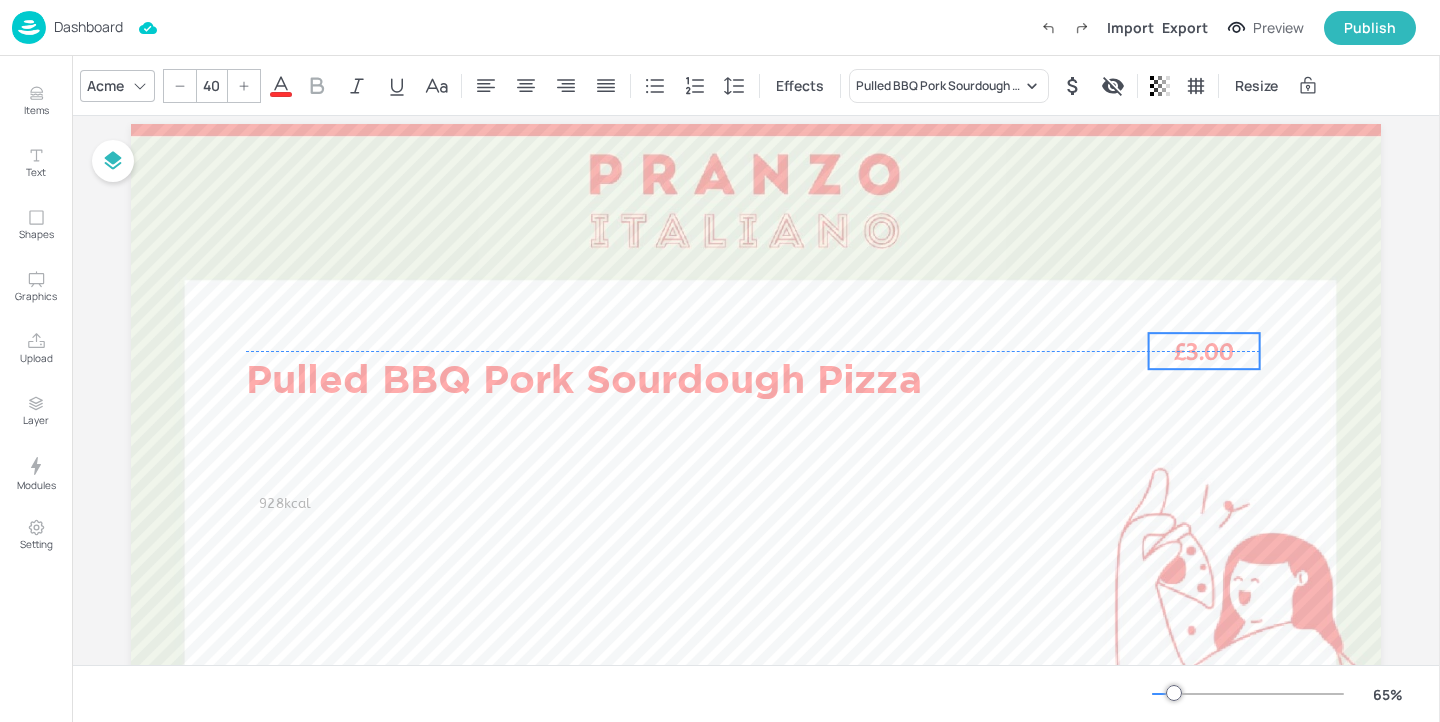 drag, startPoint x: 1103, startPoint y: 348, endPoint x: 1222, endPoint y: 350, distance: 119.01681 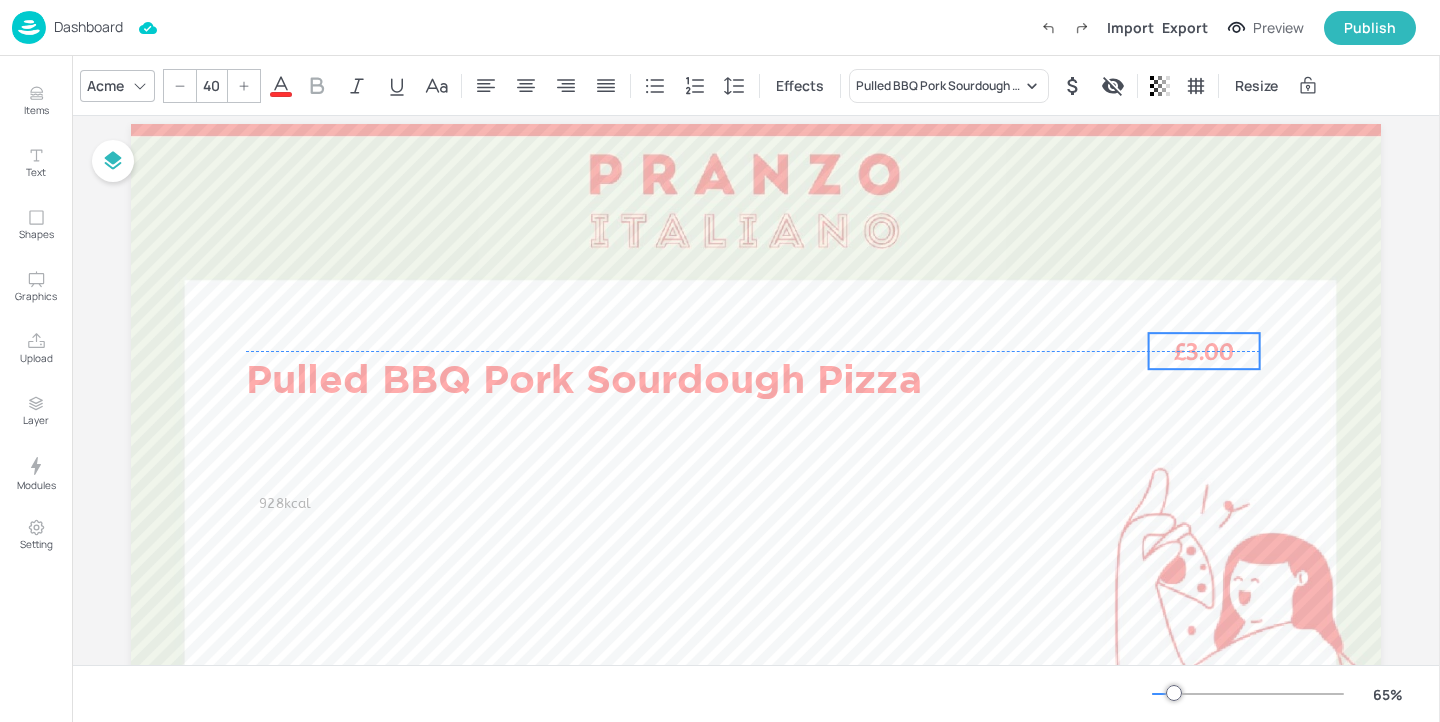 click on "£3.00" at bounding box center (1204, 351) 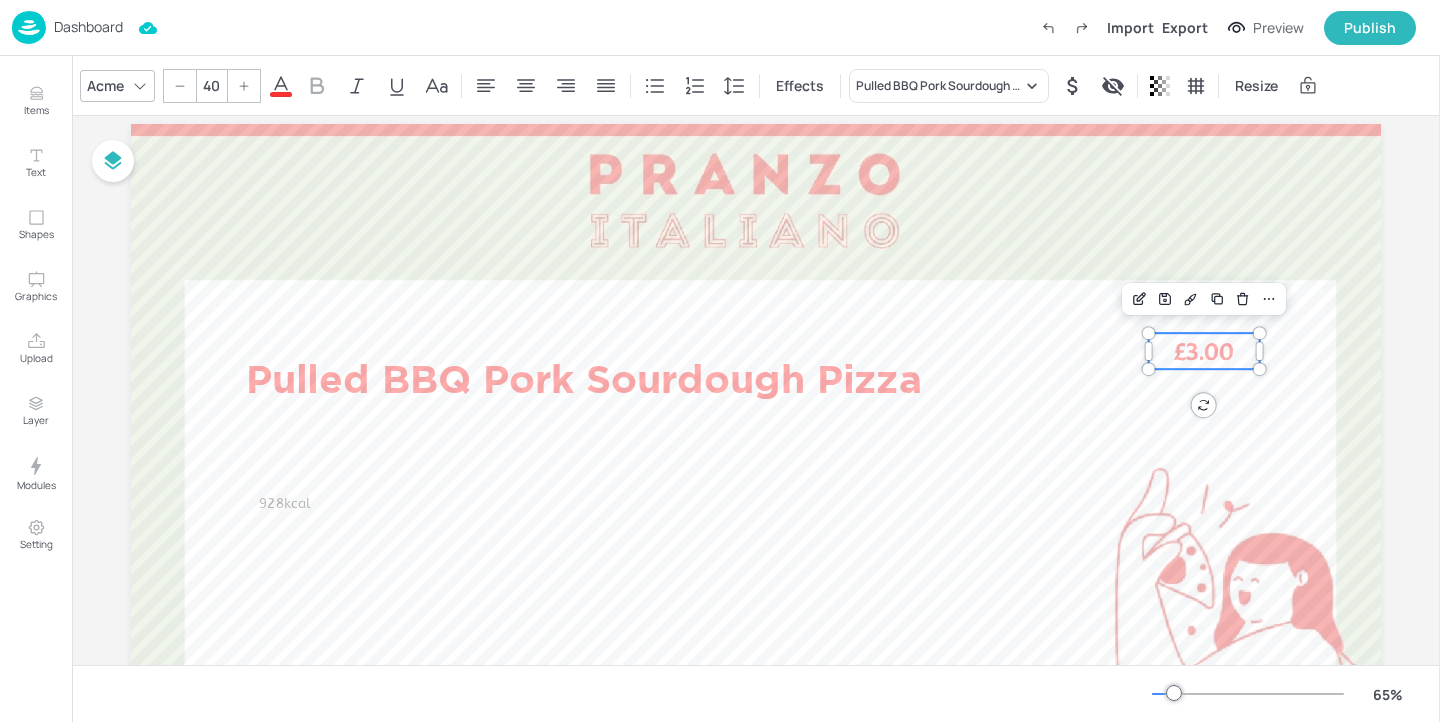 click 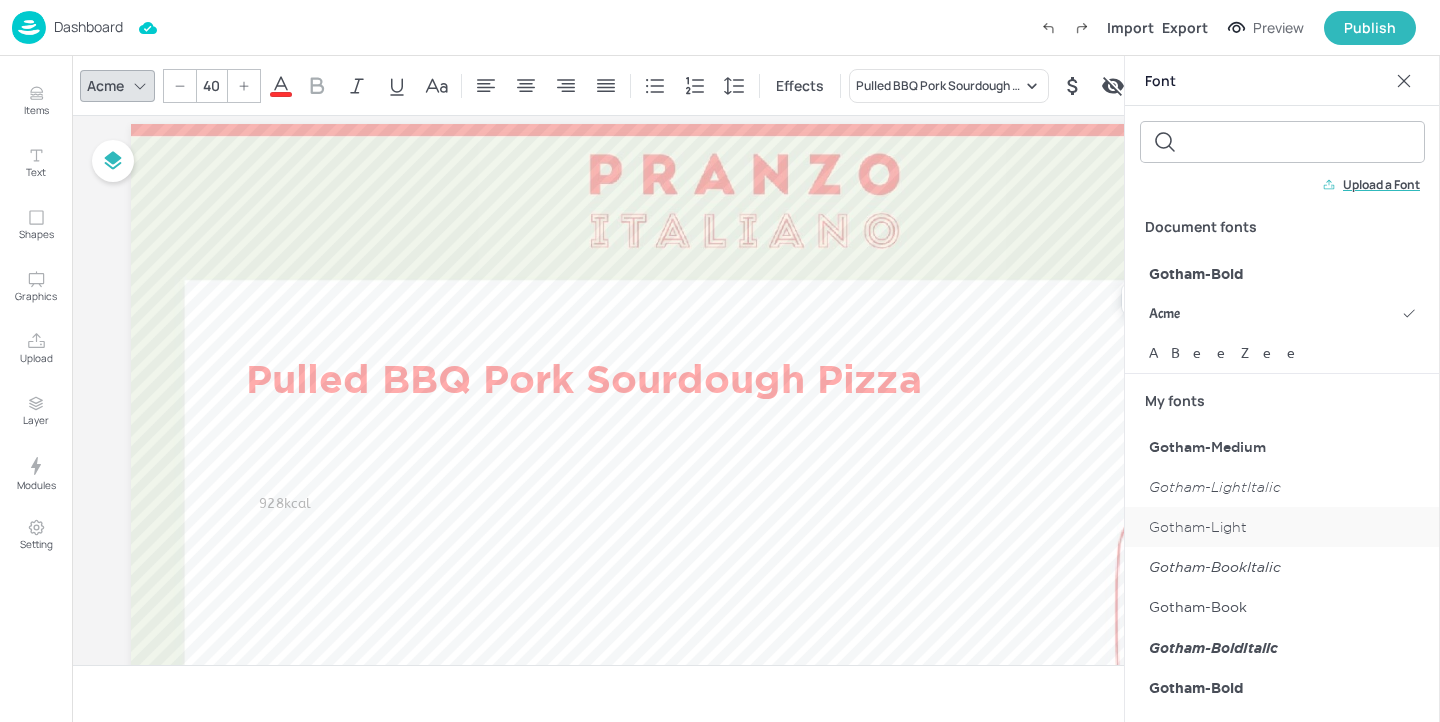 click on "Gotham-Light" at bounding box center (1282, 527) 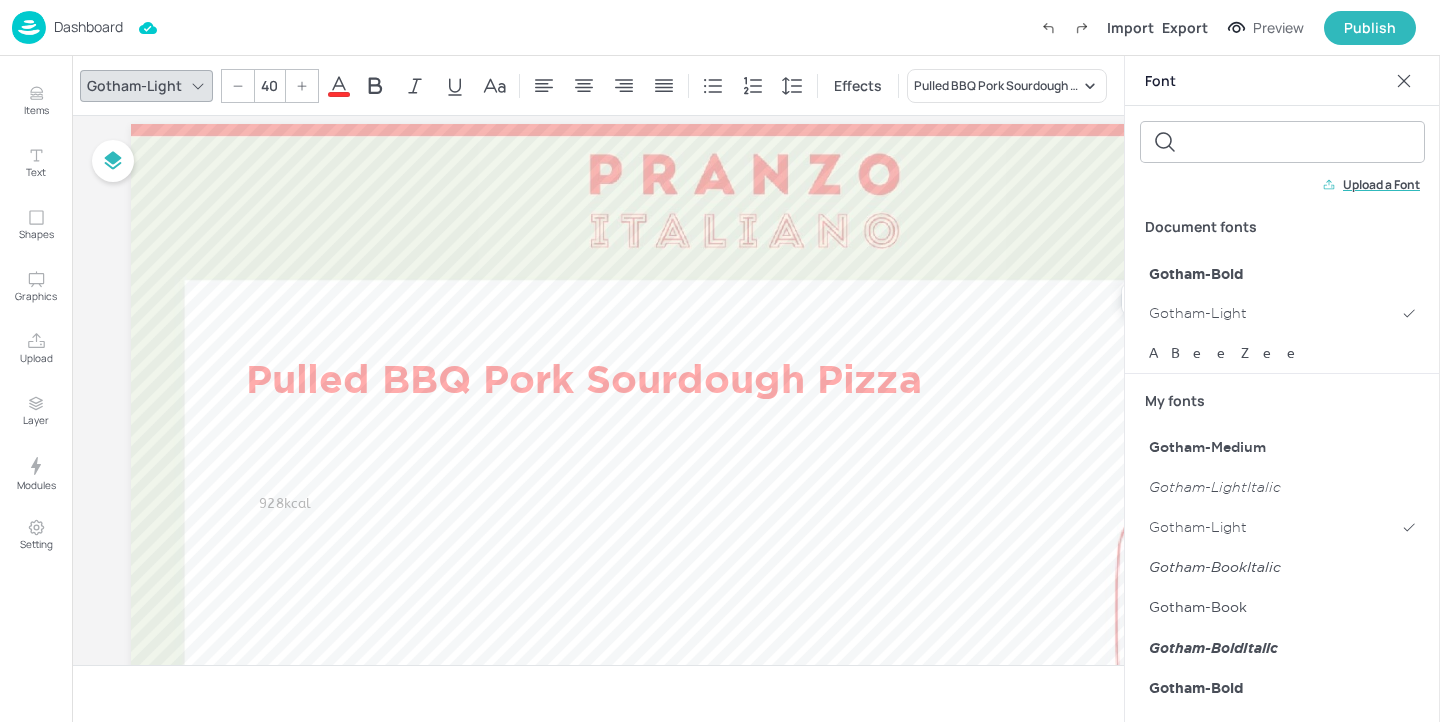 click 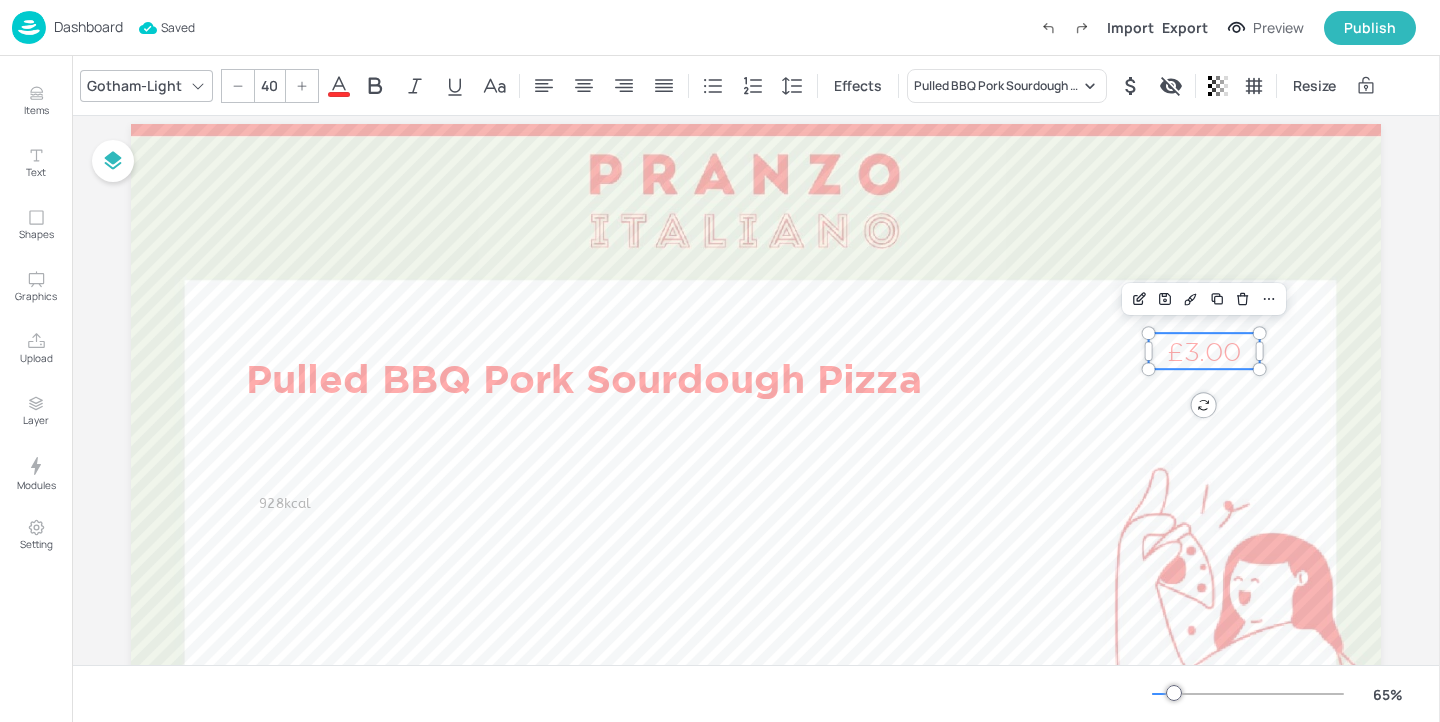 click 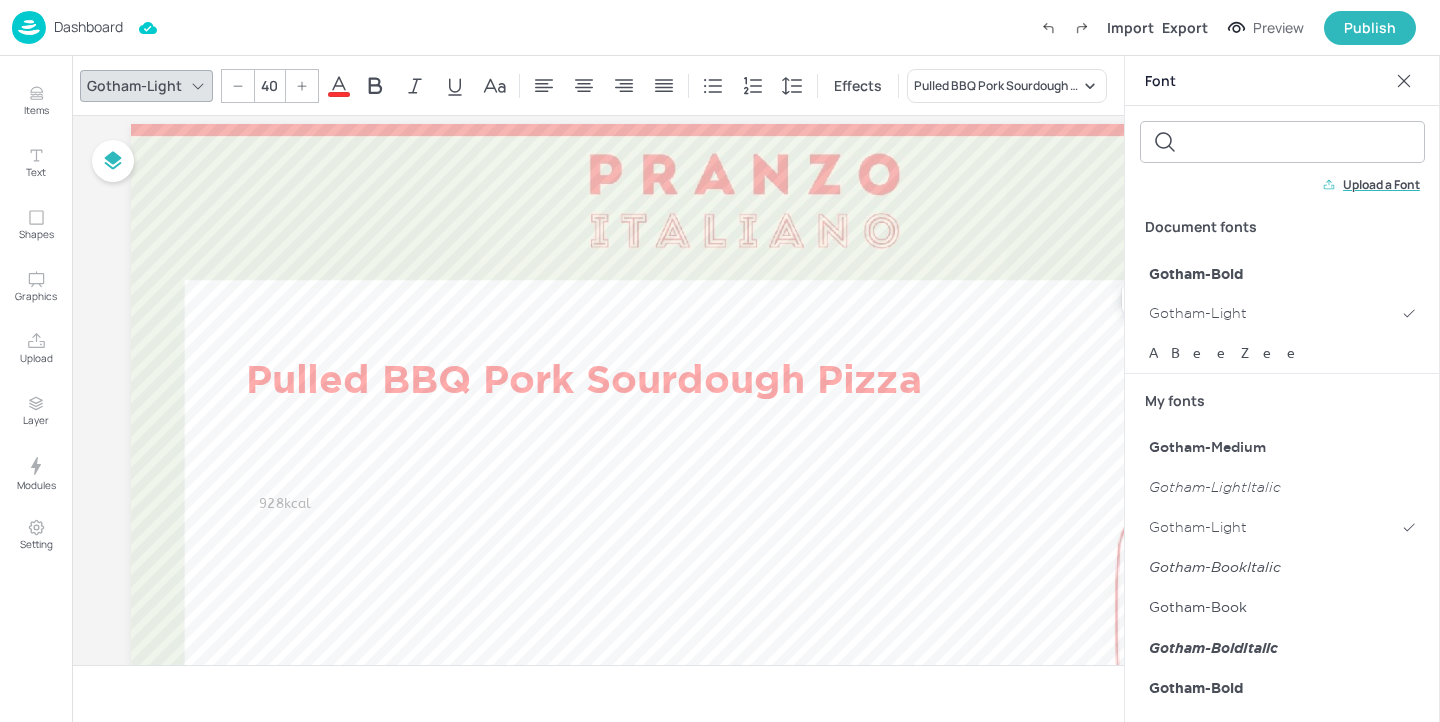 scroll, scrollTop: 179, scrollLeft: 0, axis: vertical 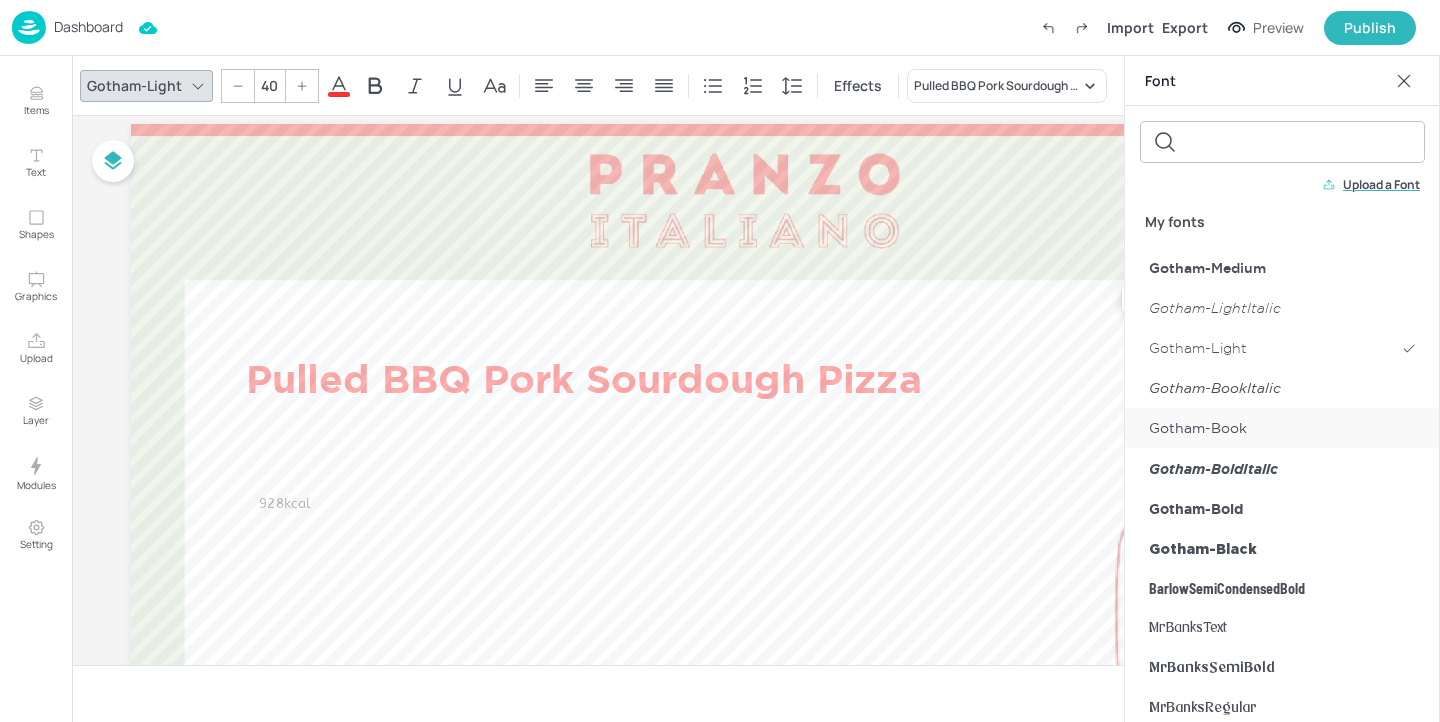 click on "Gotham-Book" at bounding box center [1198, 428] 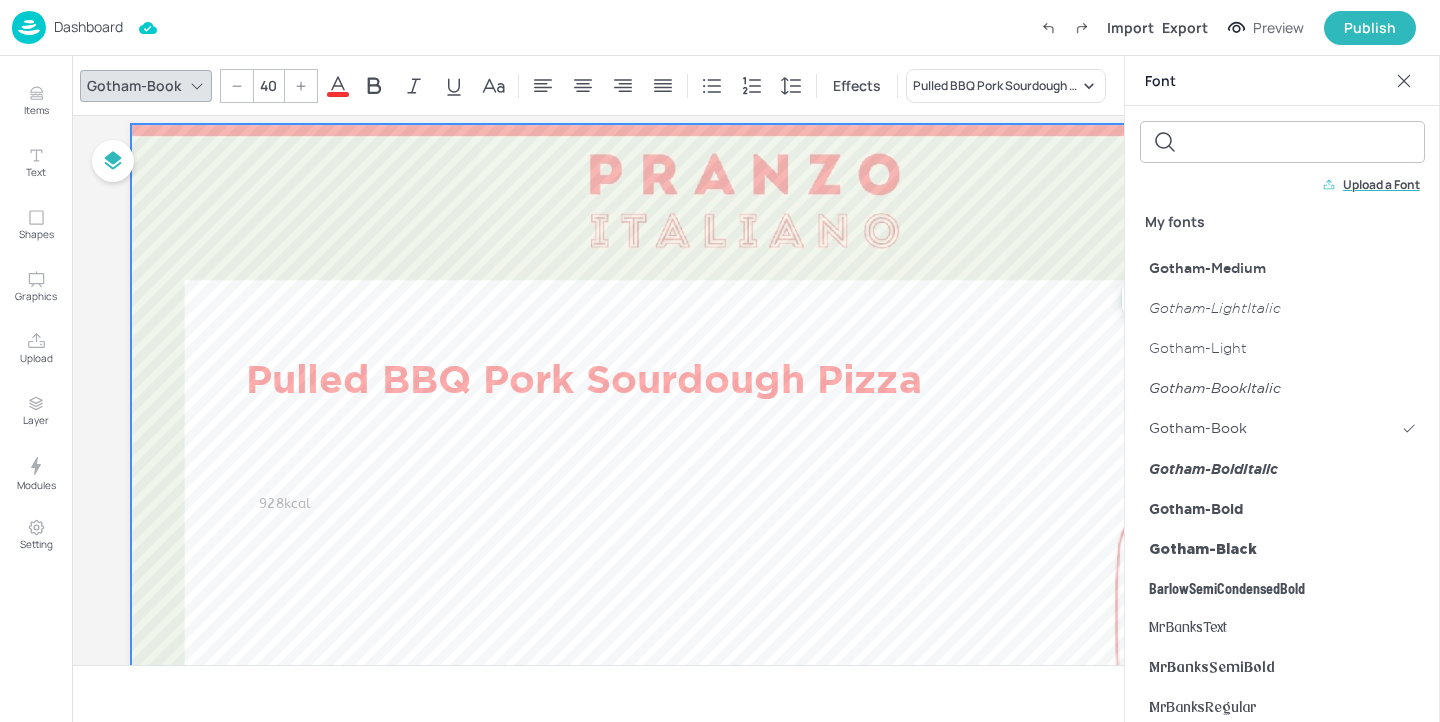 click at bounding box center (756, 475) 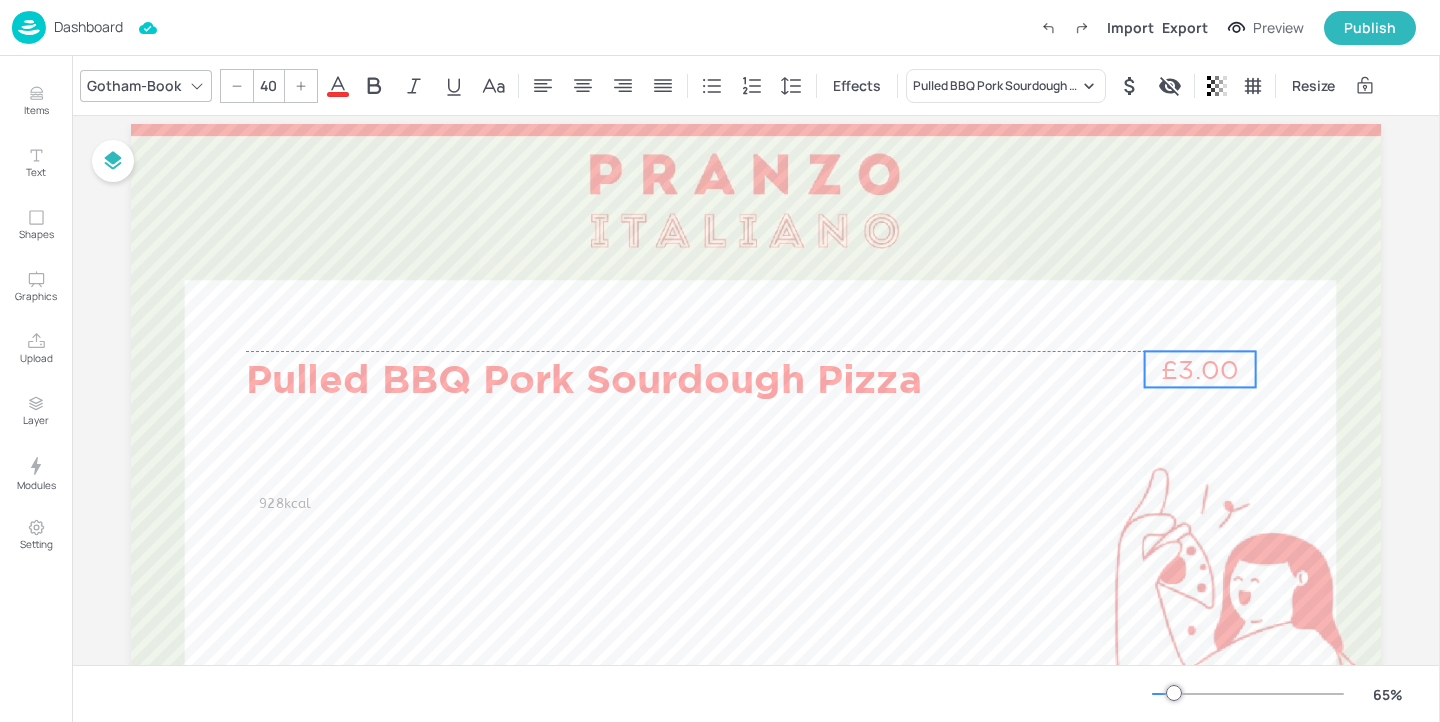 drag, startPoint x: 1203, startPoint y: 352, endPoint x: 1199, endPoint y: 370, distance: 18.439089 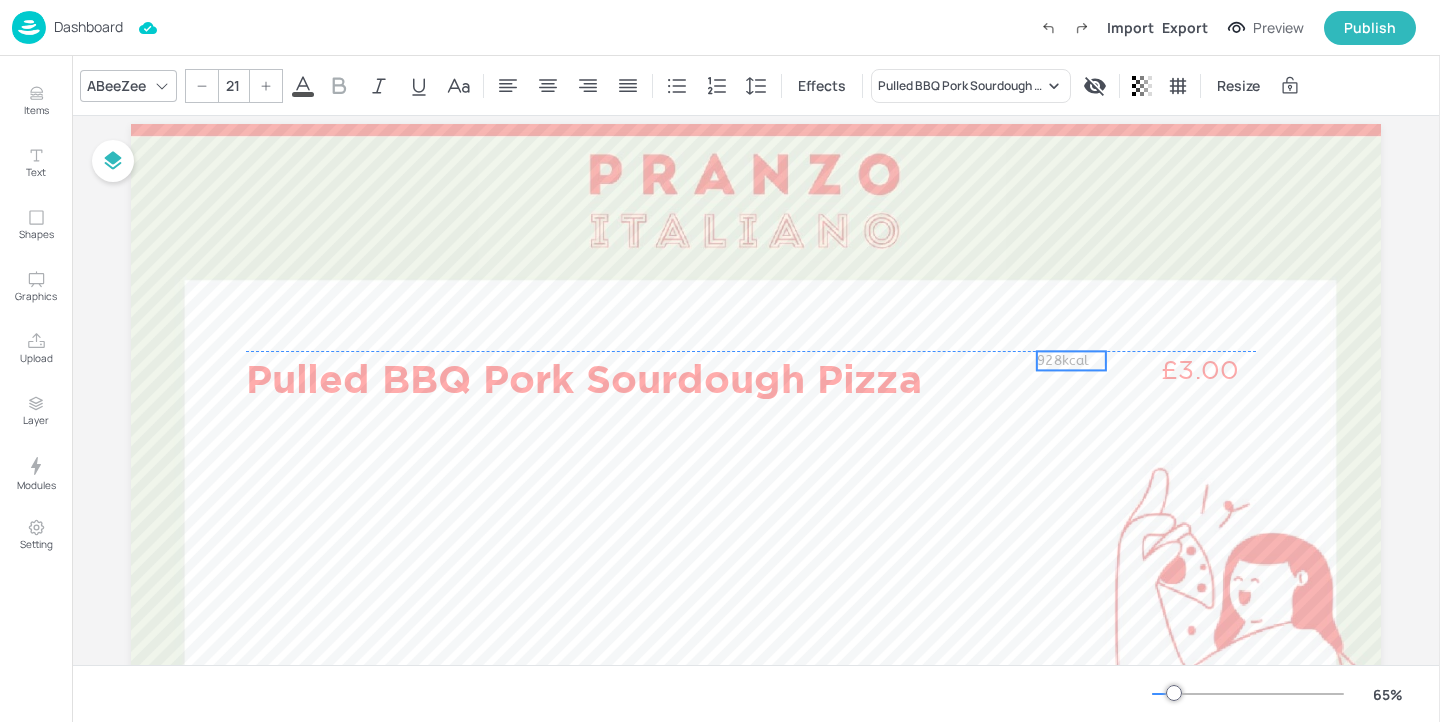 drag, startPoint x: 290, startPoint y: 503, endPoint x: 1068, endPoint y: 364, distance: 790.3196 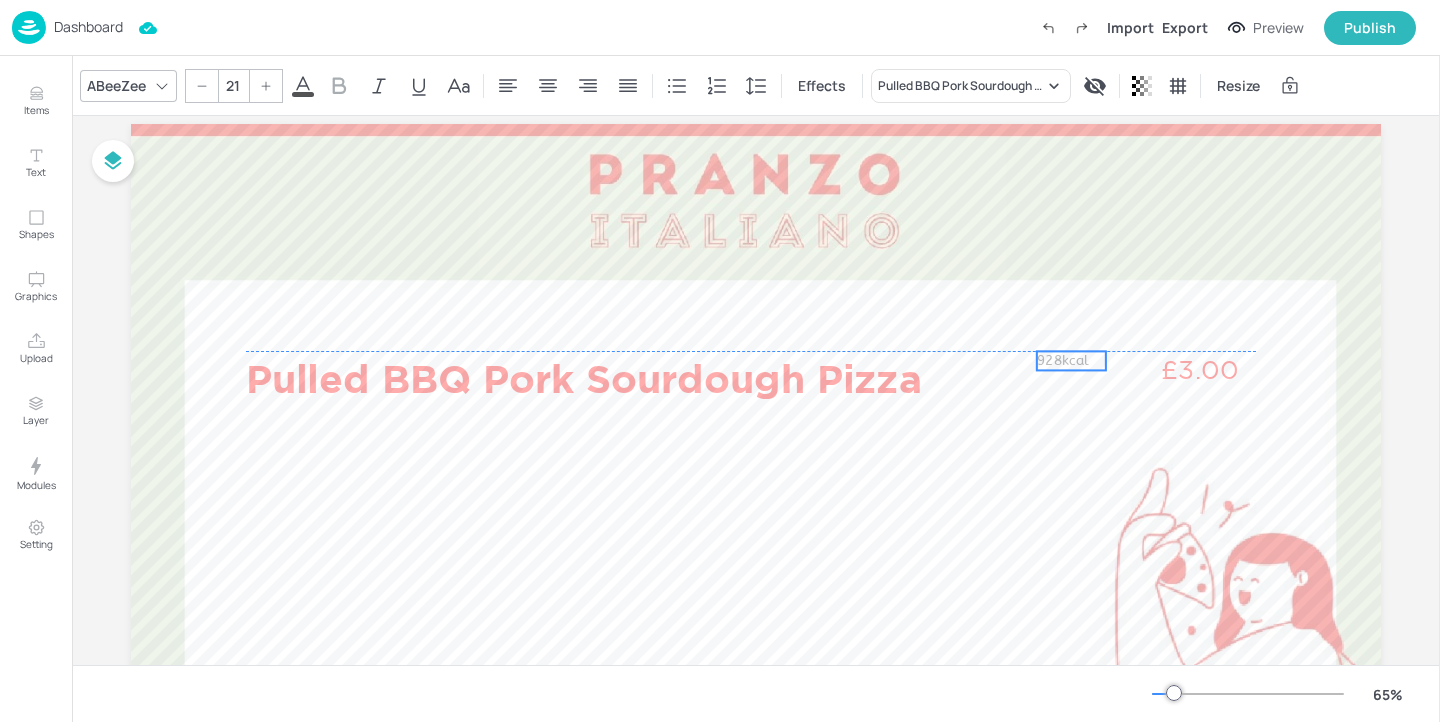 click on "928kcal" at bounding box center [1063, 361] 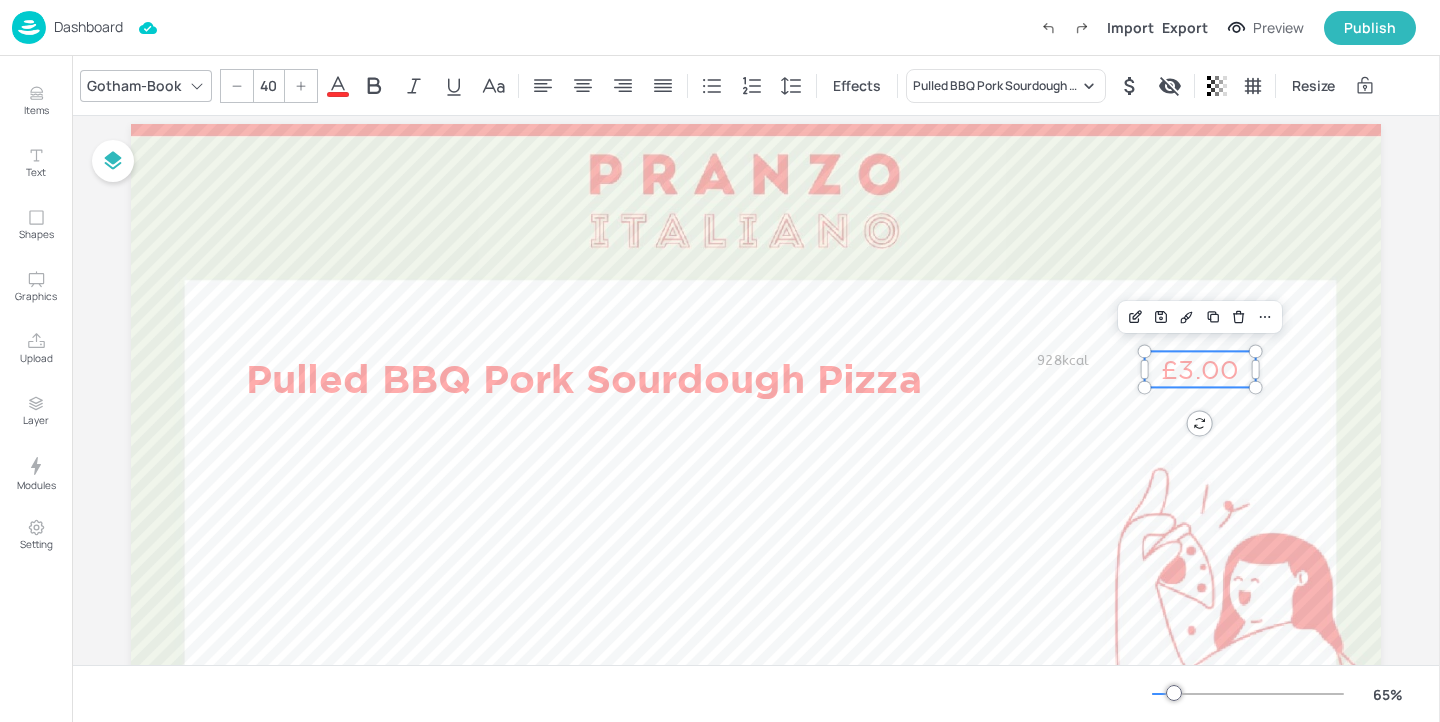 click on "£3.00" at bounding box center (1200, 369) 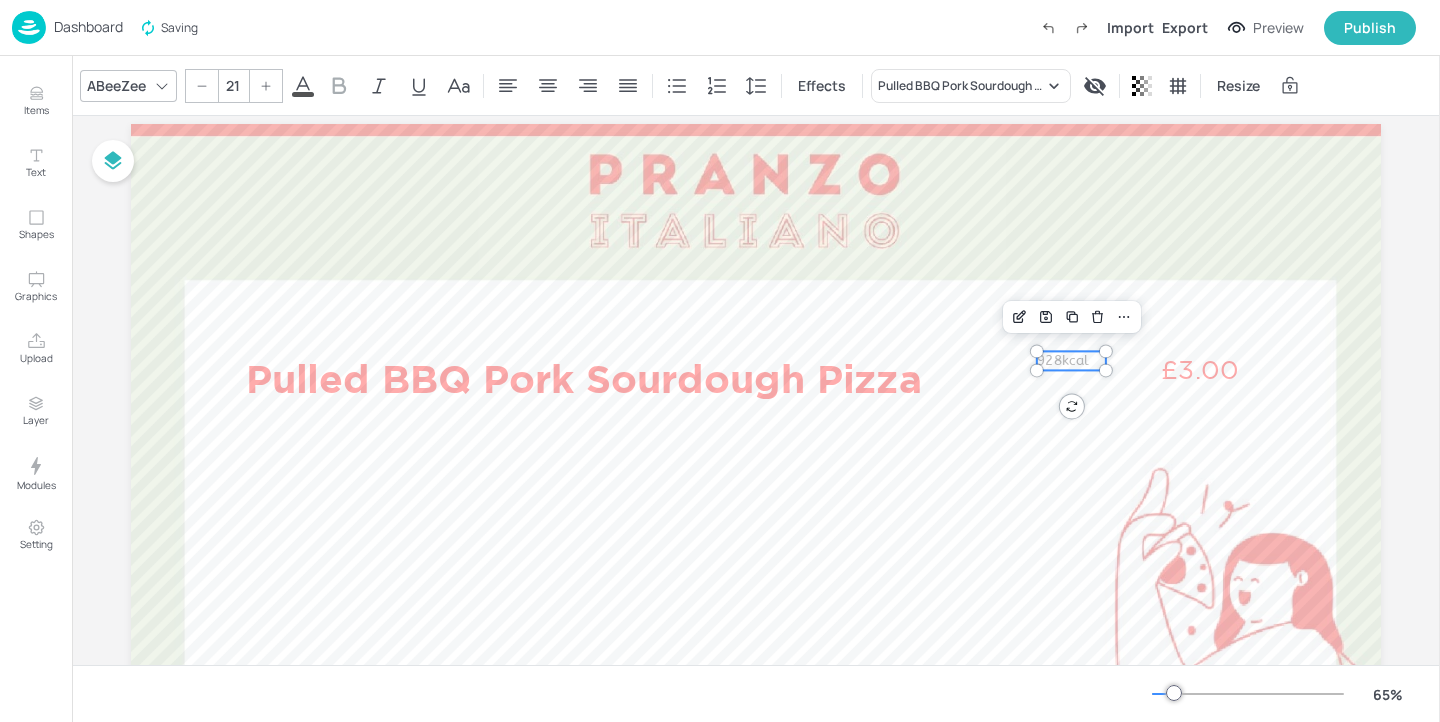 click on "928kcal" at bounding box center (1063, 361) 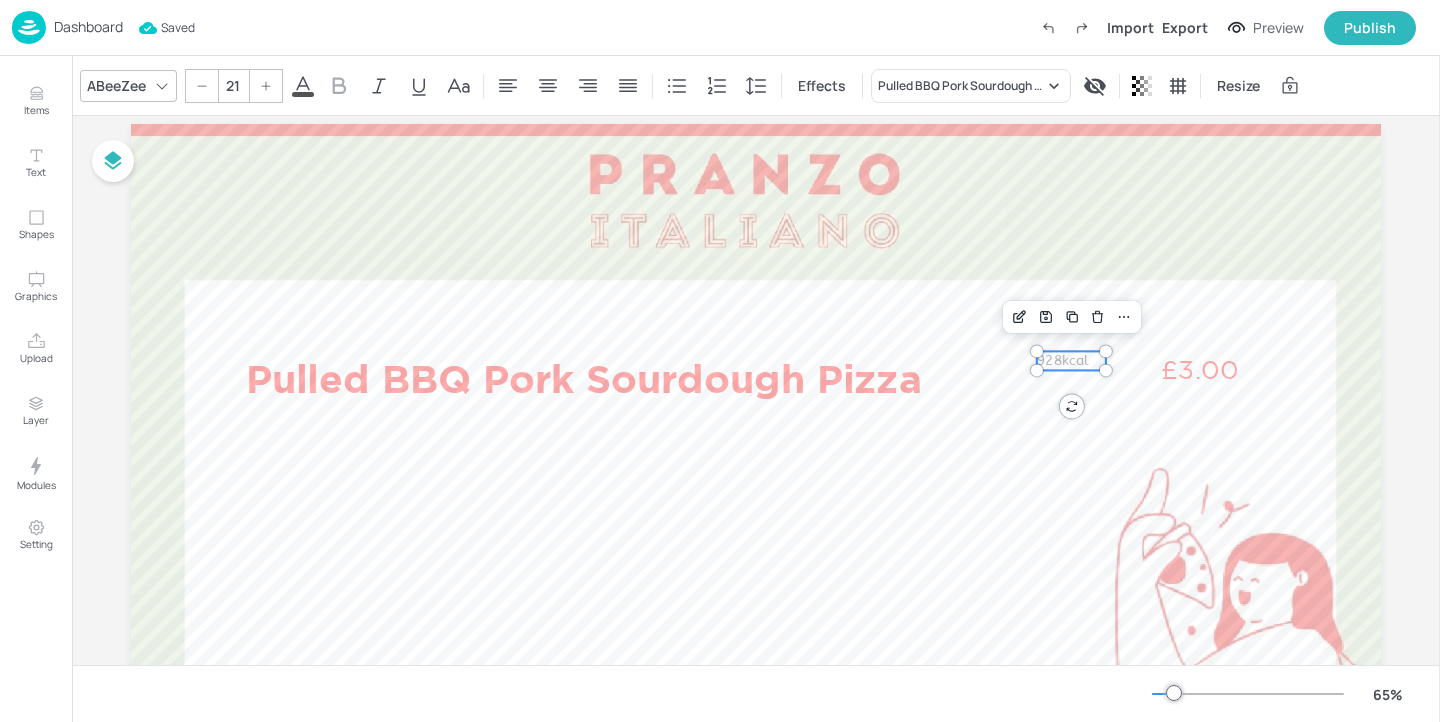 drag, startPoint x: 244, startPoint y: 85, endPoint x: 206, endPoint y: 85, distance: 38 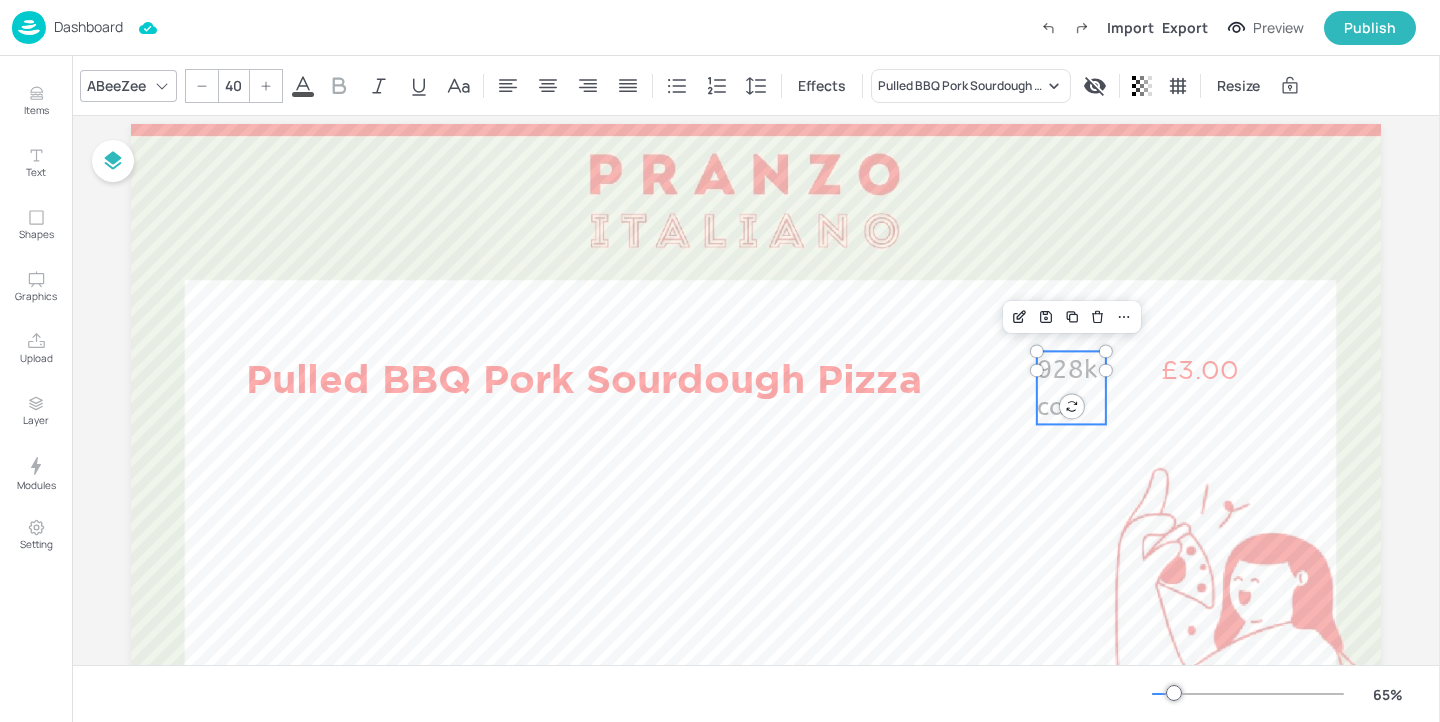 drag, startPoint x: 241, startPoint y: 83, endPoint x: 215, endPoint y: 83, distance: 26 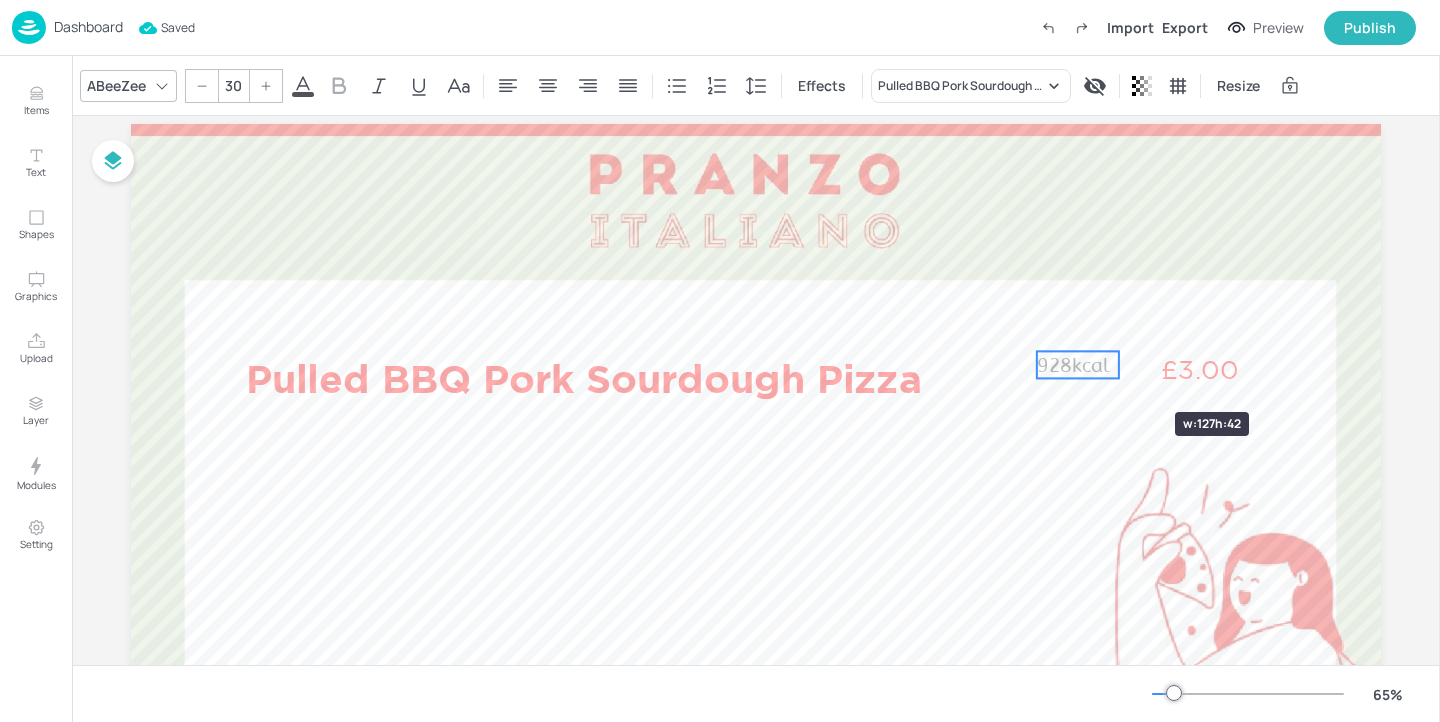 drag, startPoint x: 1102, startPoint y: 377, endPoint x: 1115, endPoint y: 376, distance: 13.038404 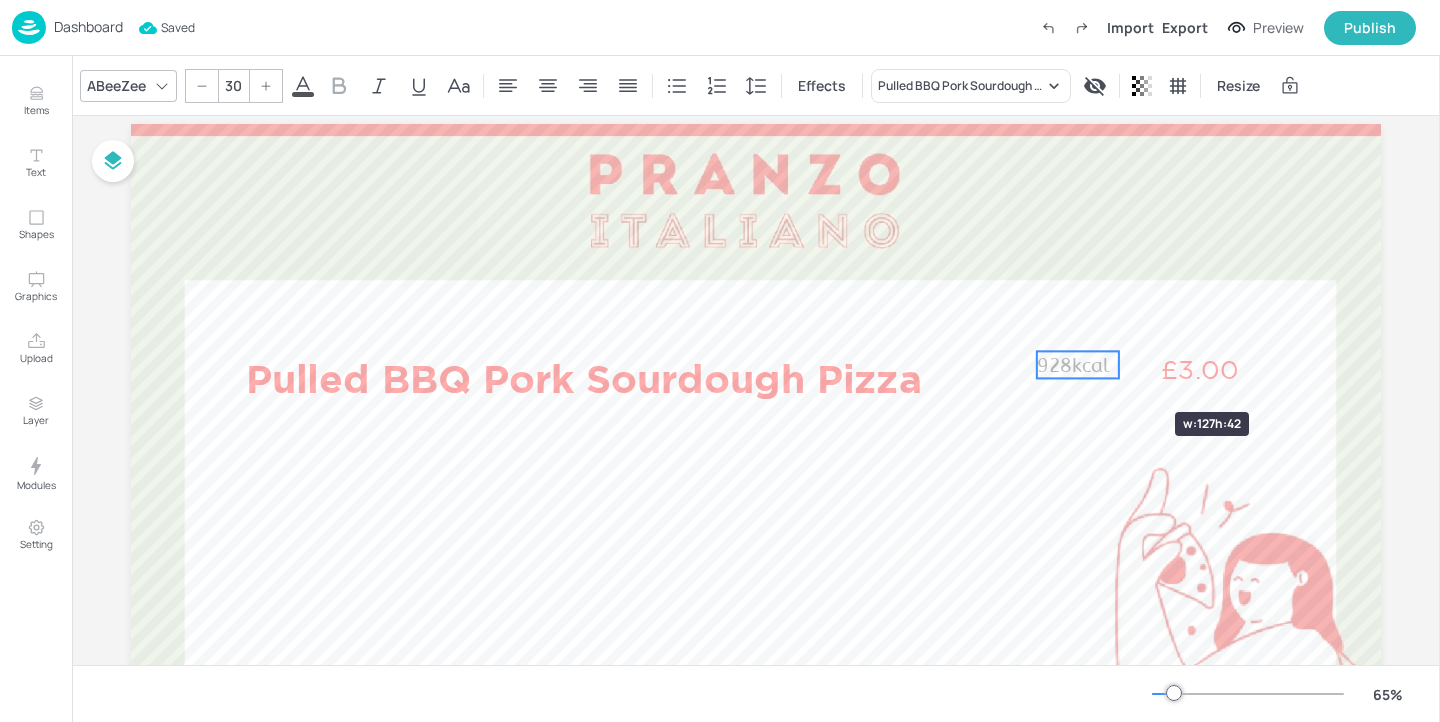 click on "Pulled BBQ Pork Sourdough Pizza £3.00 928kcal" at bounding box center (756, 475) 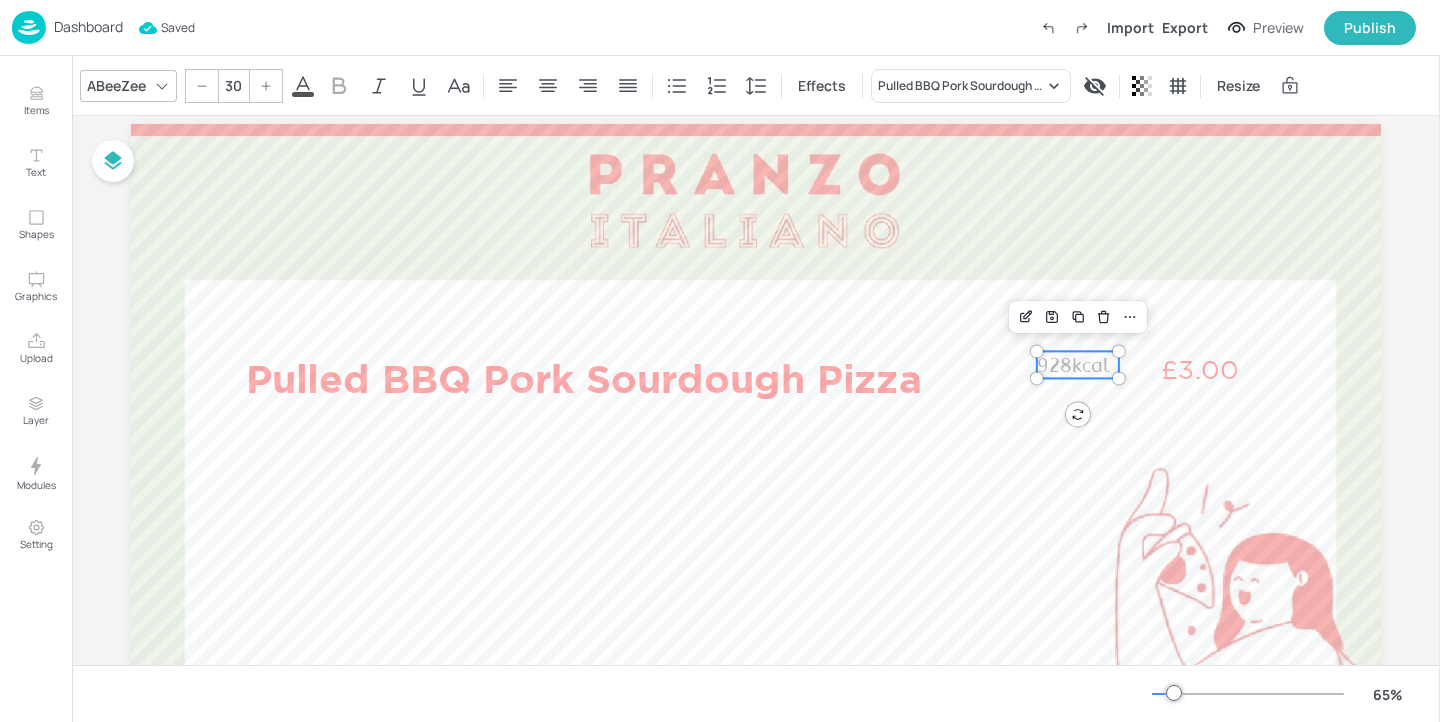 click 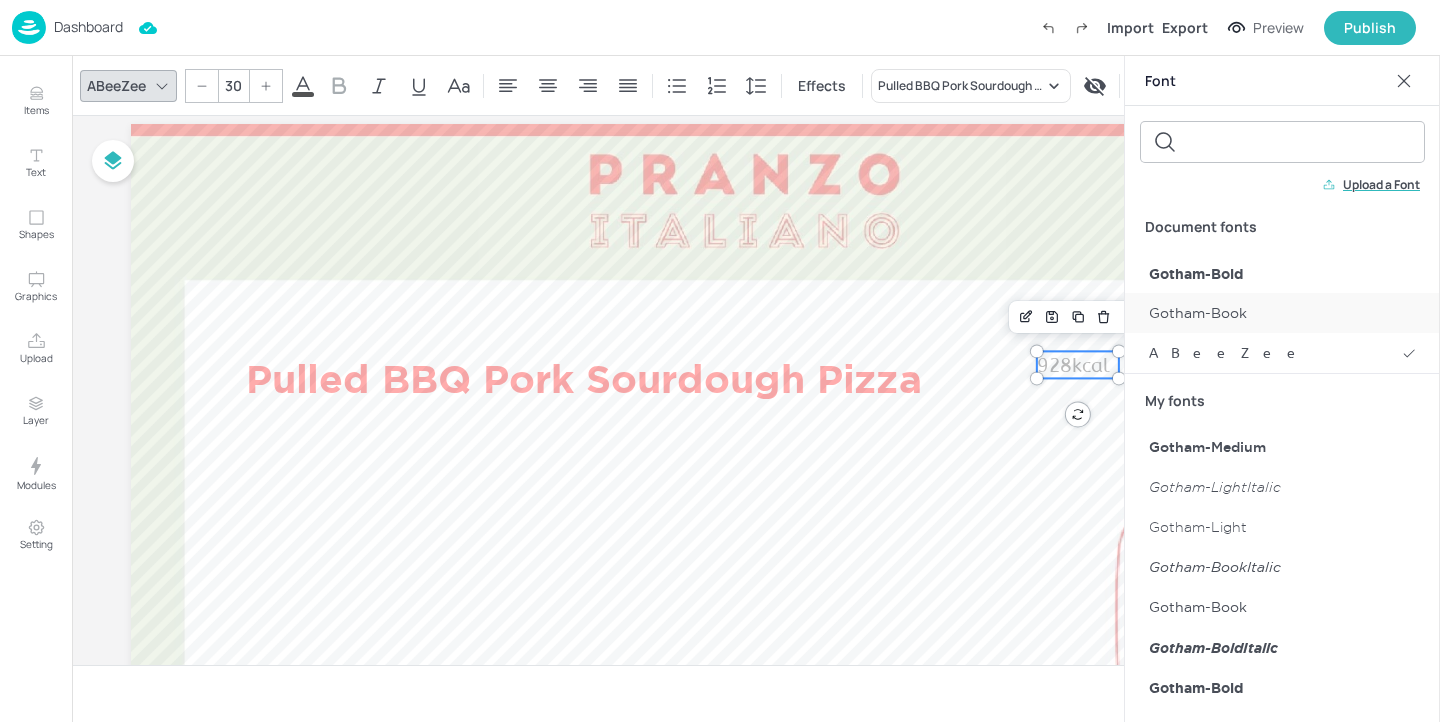 click on "Gotham-Book" at bounding box center (1282, 313) 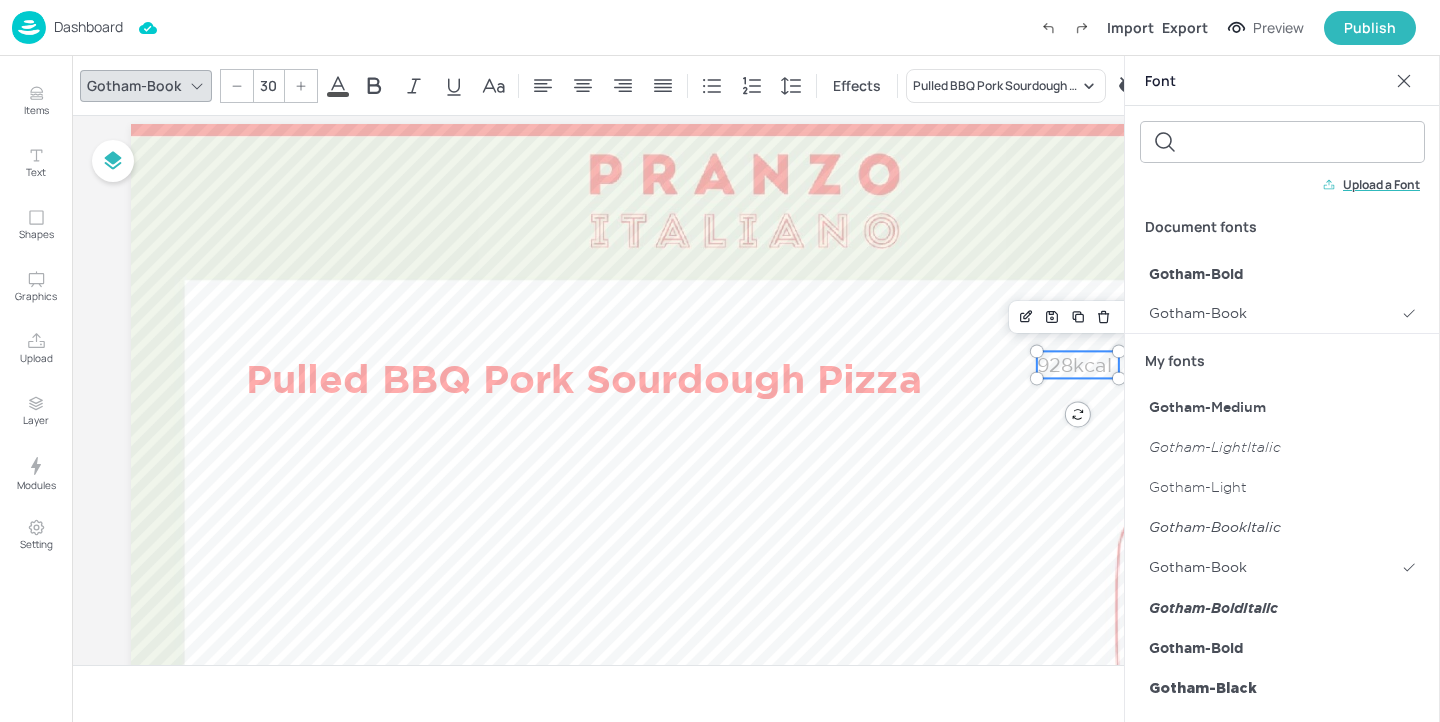 click at bounding box center [301, 86] 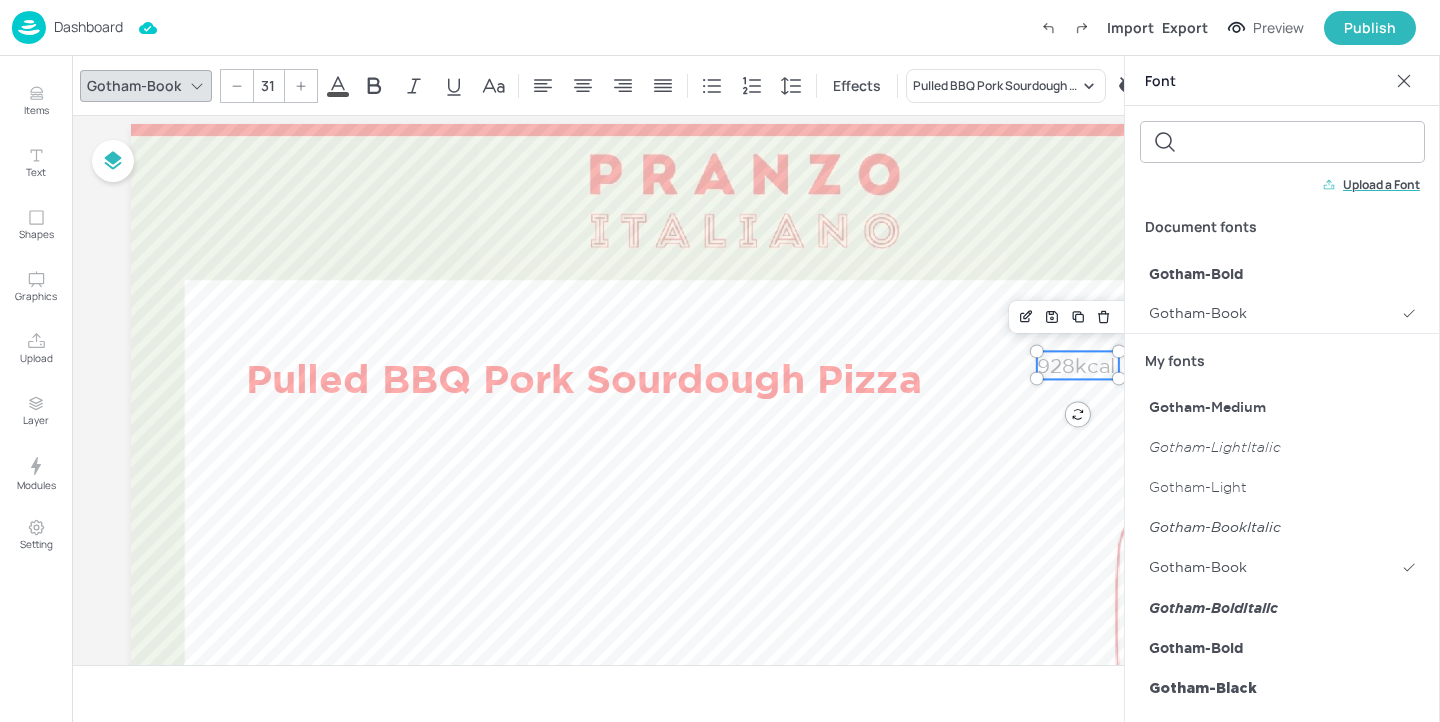 click 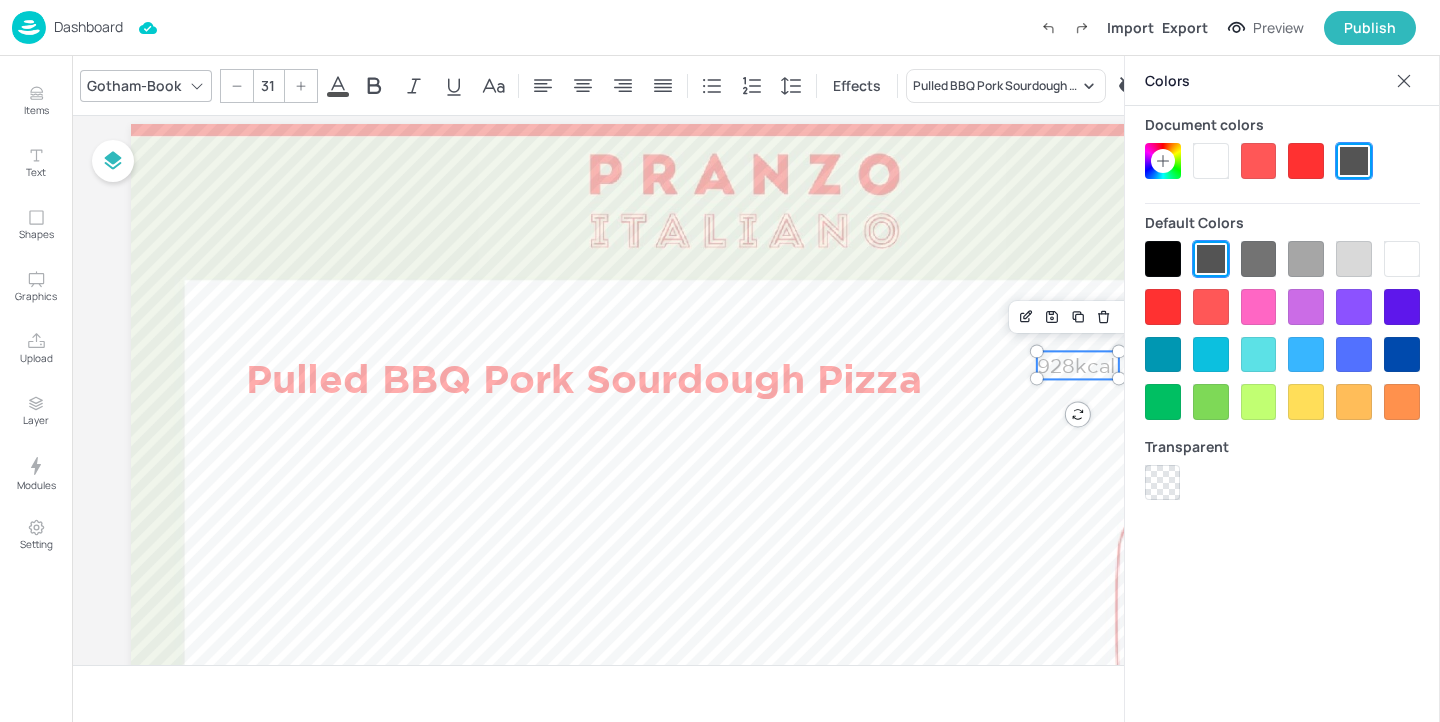 click at bounding box center (1211, 307) 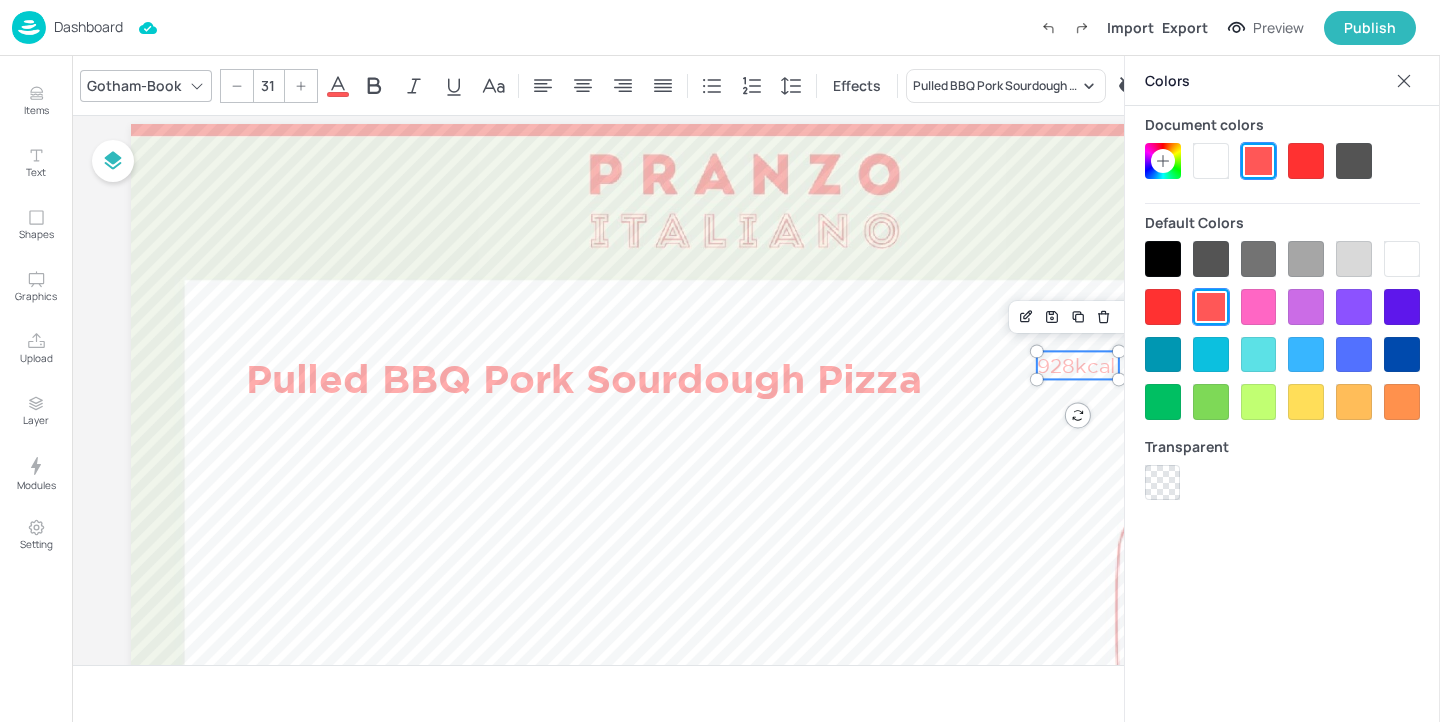 click at bounding box center [1163, 307] 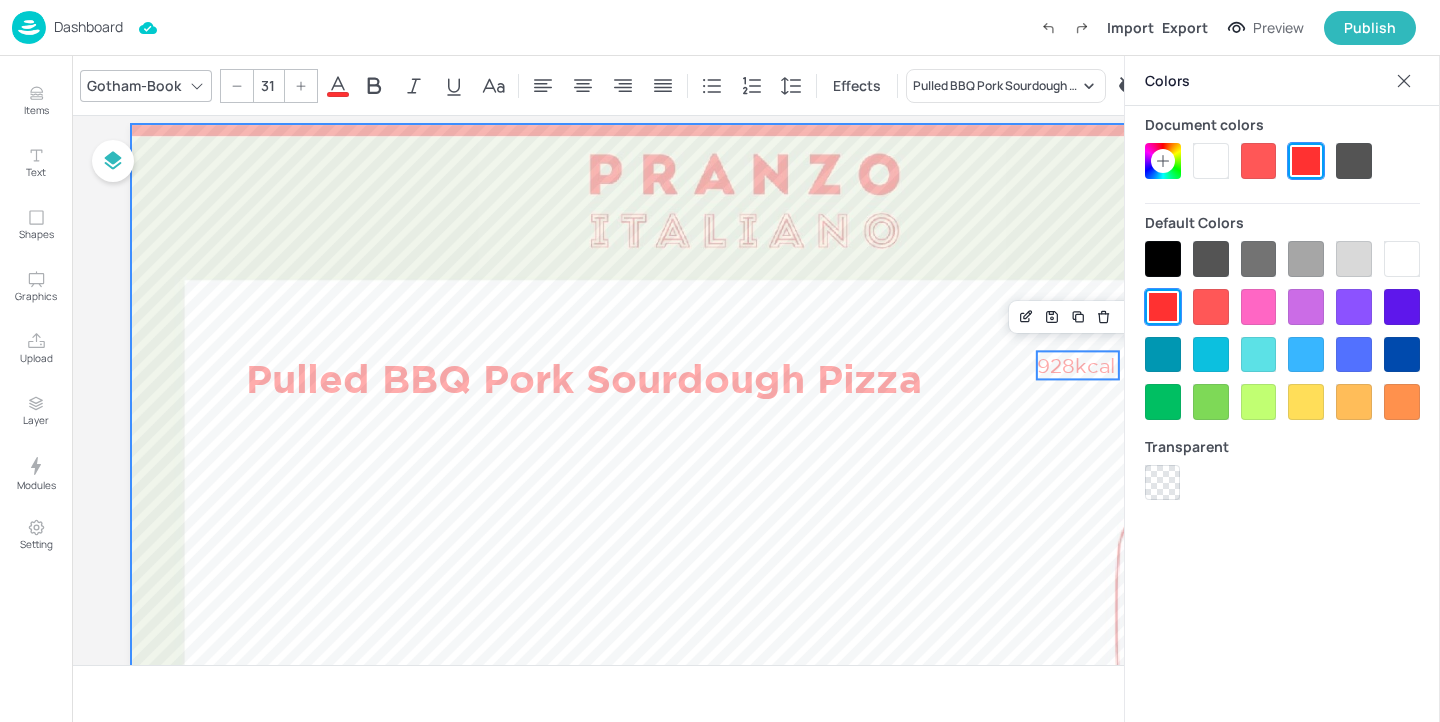click at bounding box center [756, 475] 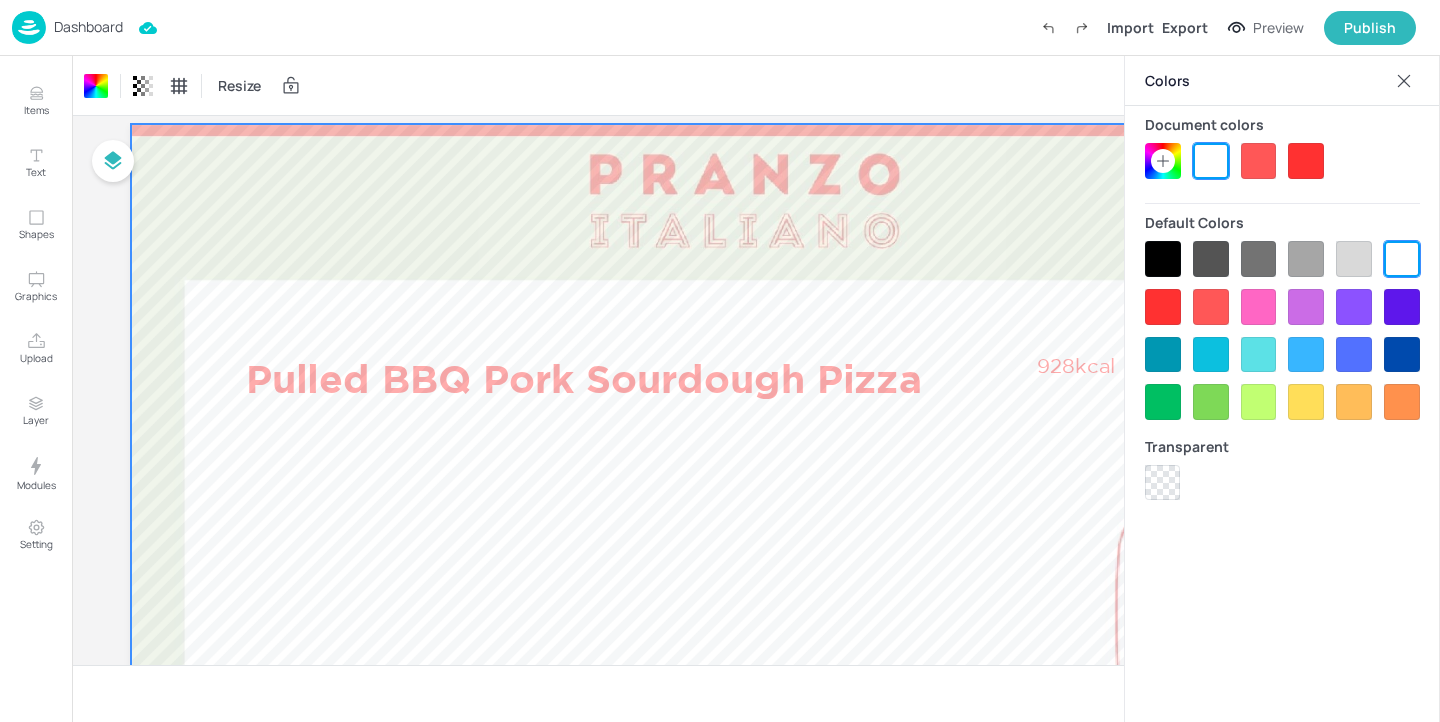 click 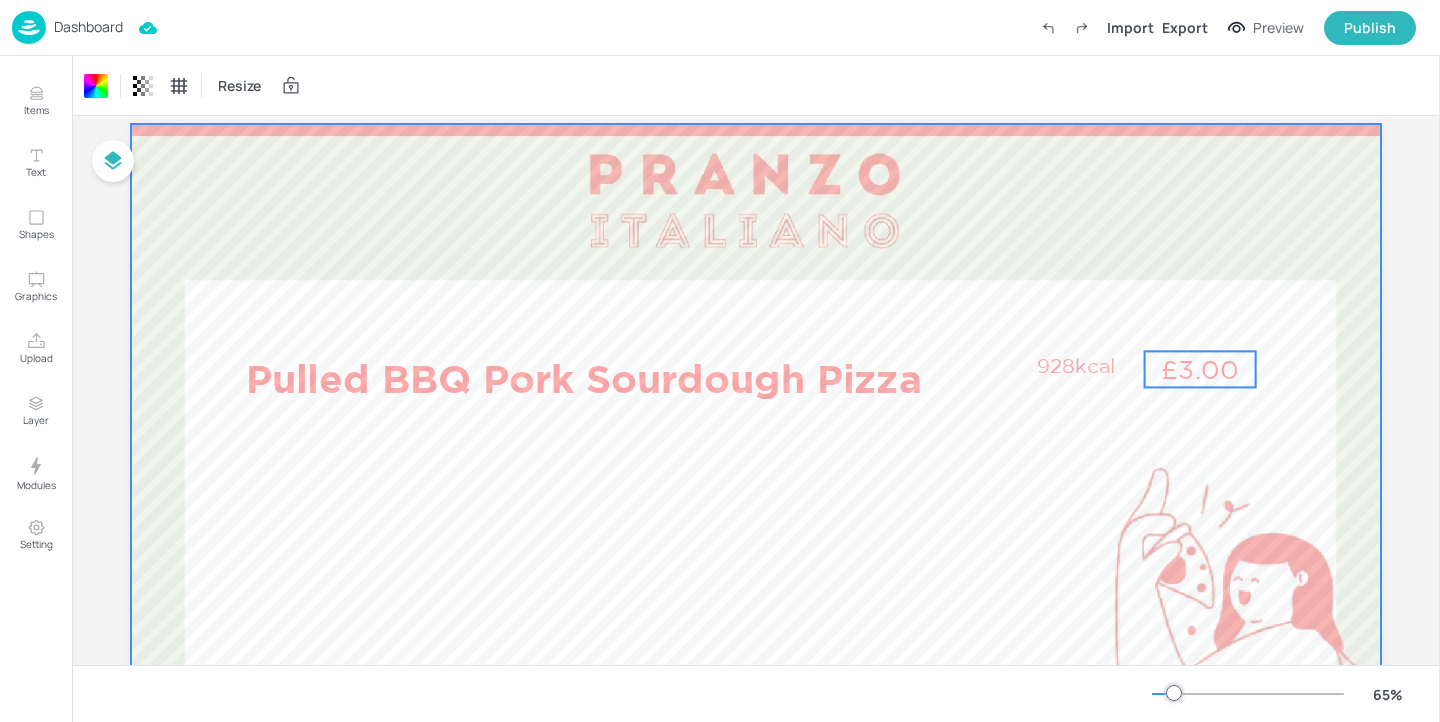 click on "£3.00" at bounding box center (1200, 369) 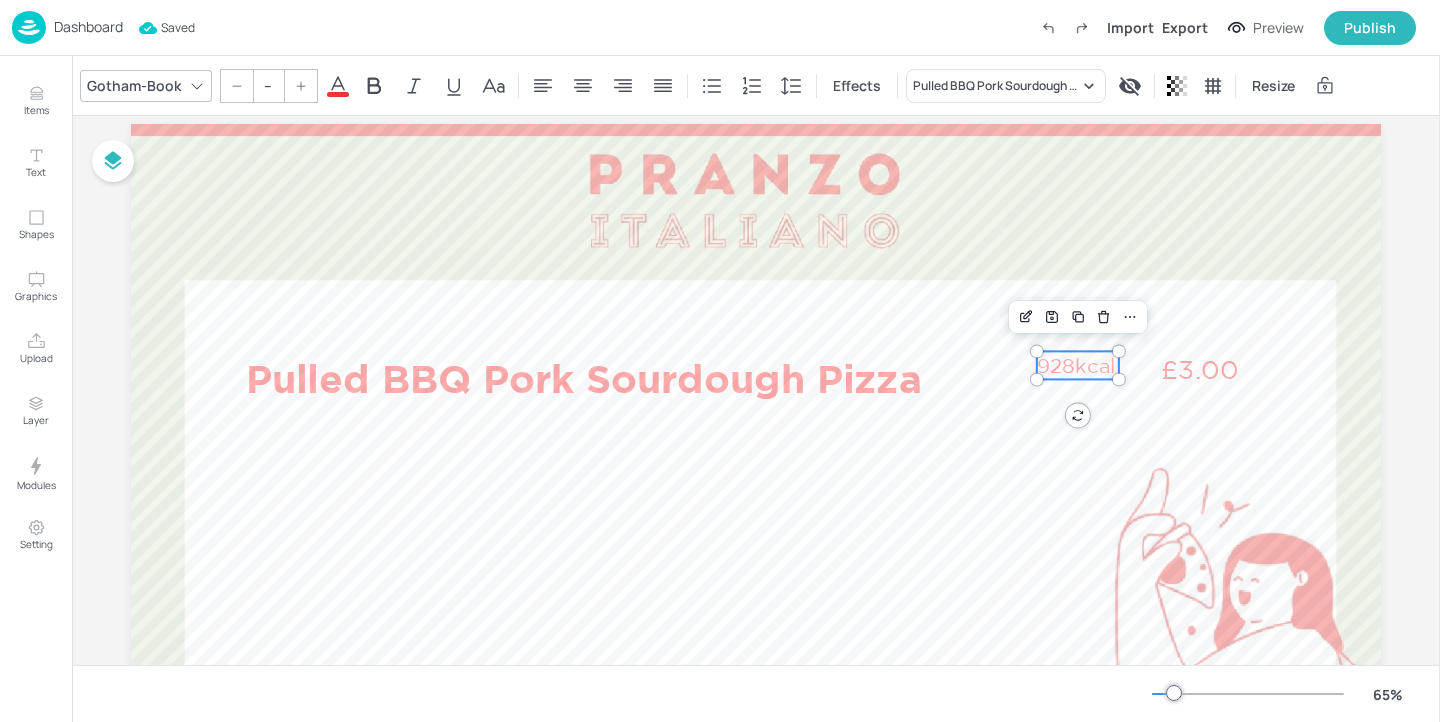 type on "31" 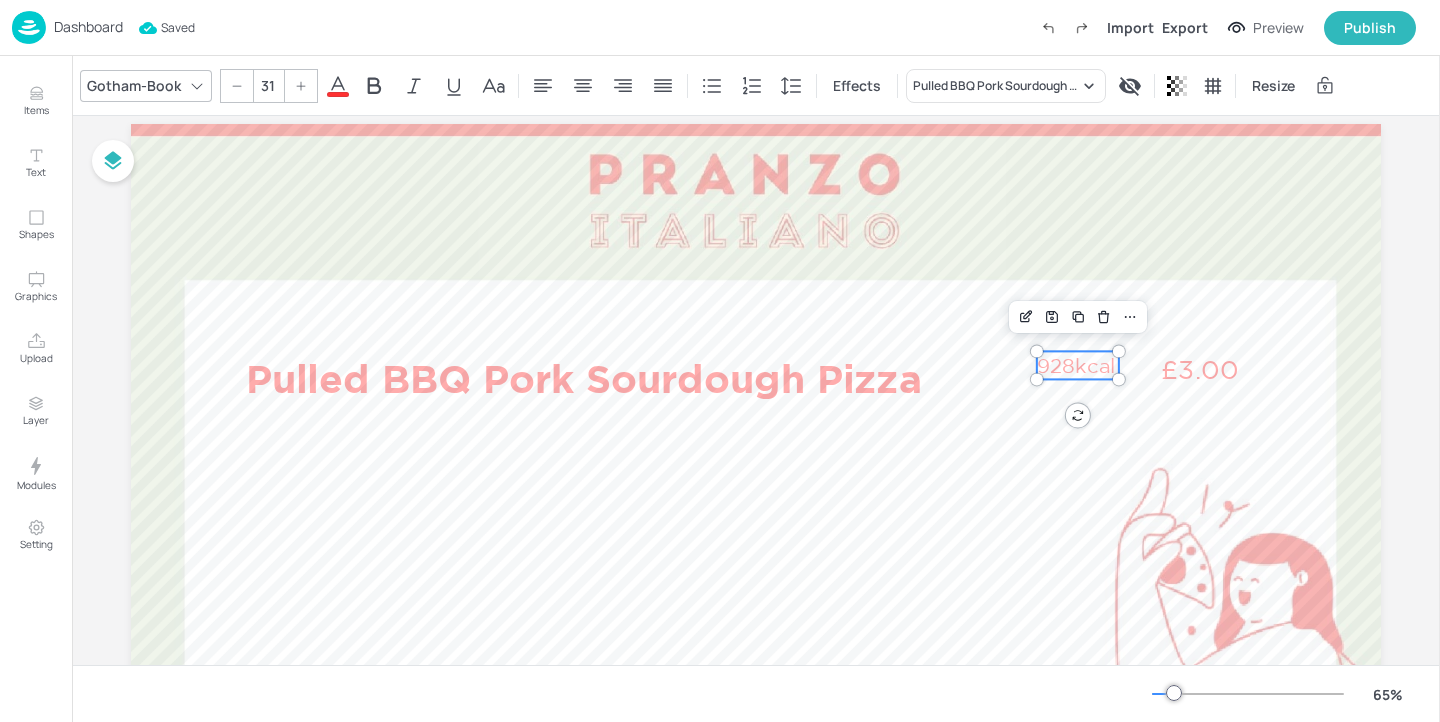 click on "928kcal" at bounding box center [1078, 365] 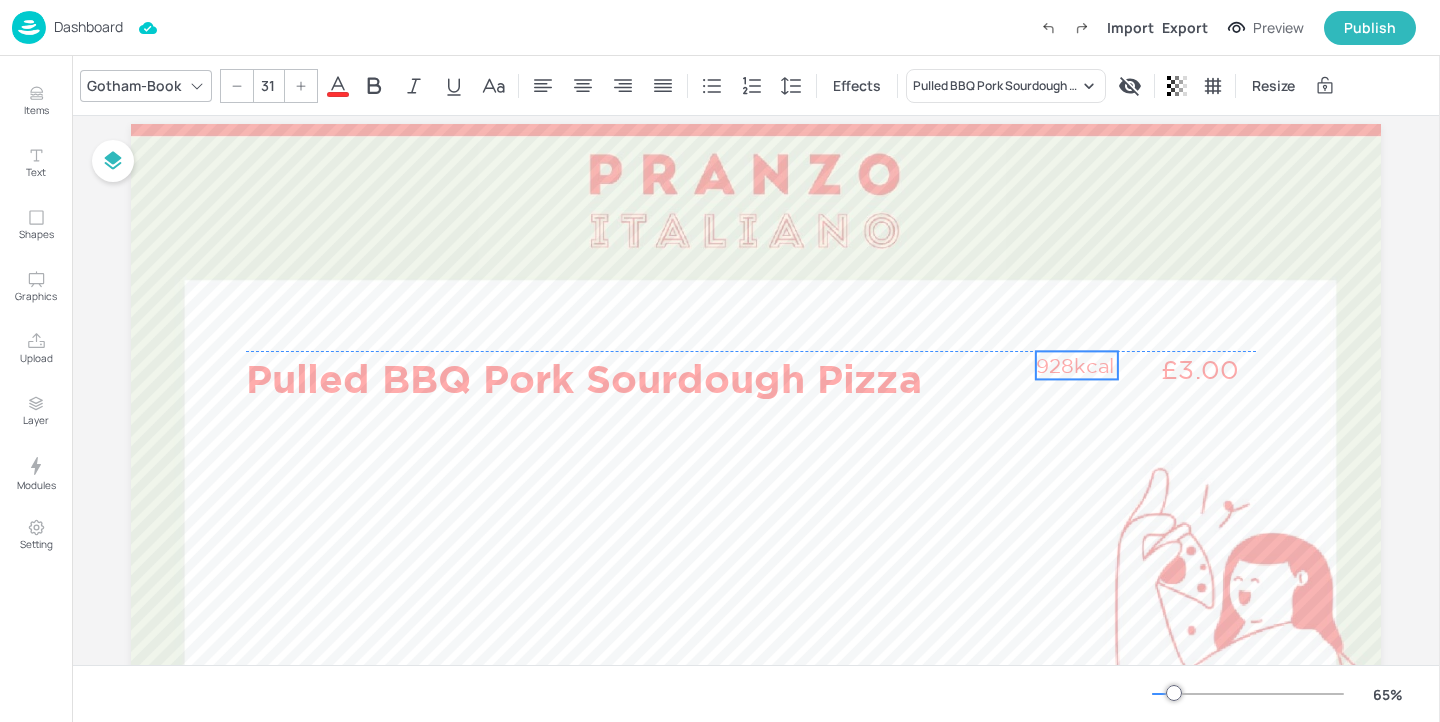 click on "928kcal" at bounding box center [1077, 365] 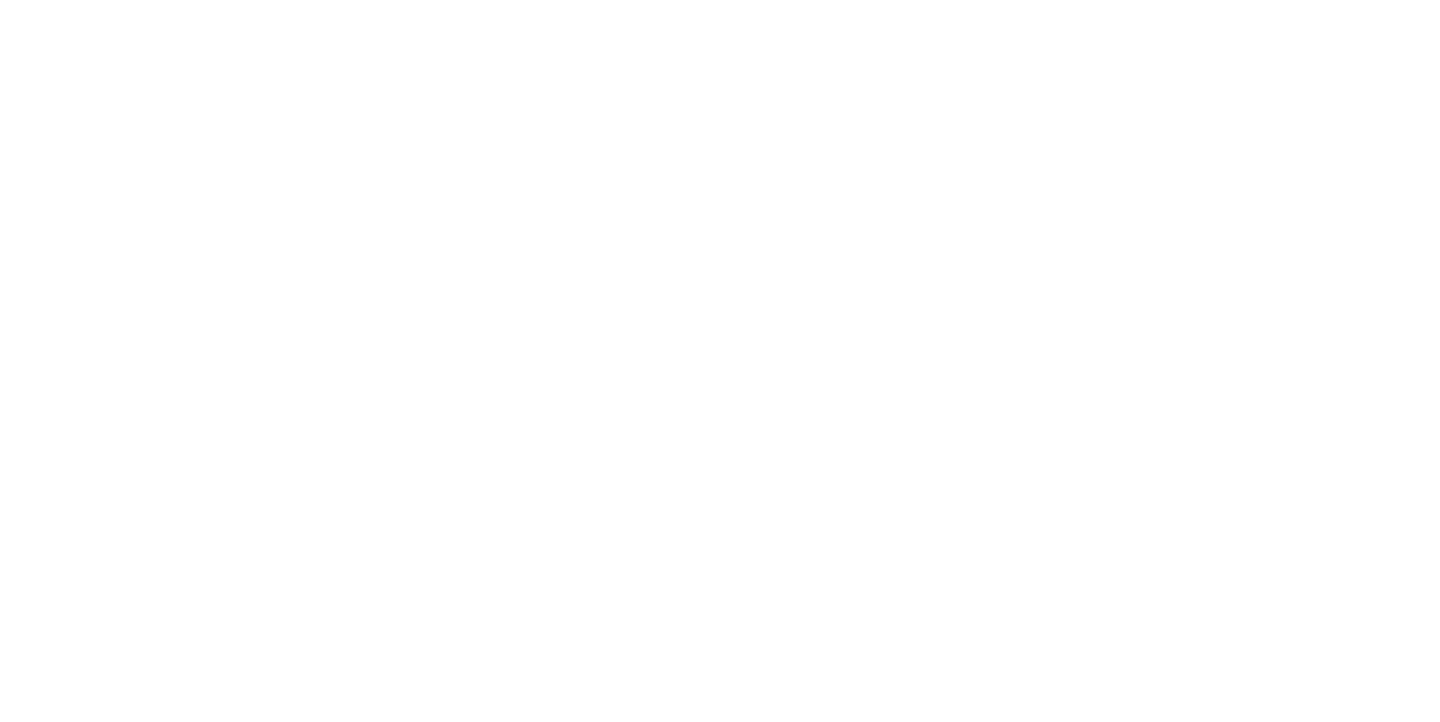 scroll, scrollTop: 0, scrollLeft: 0, axis: both 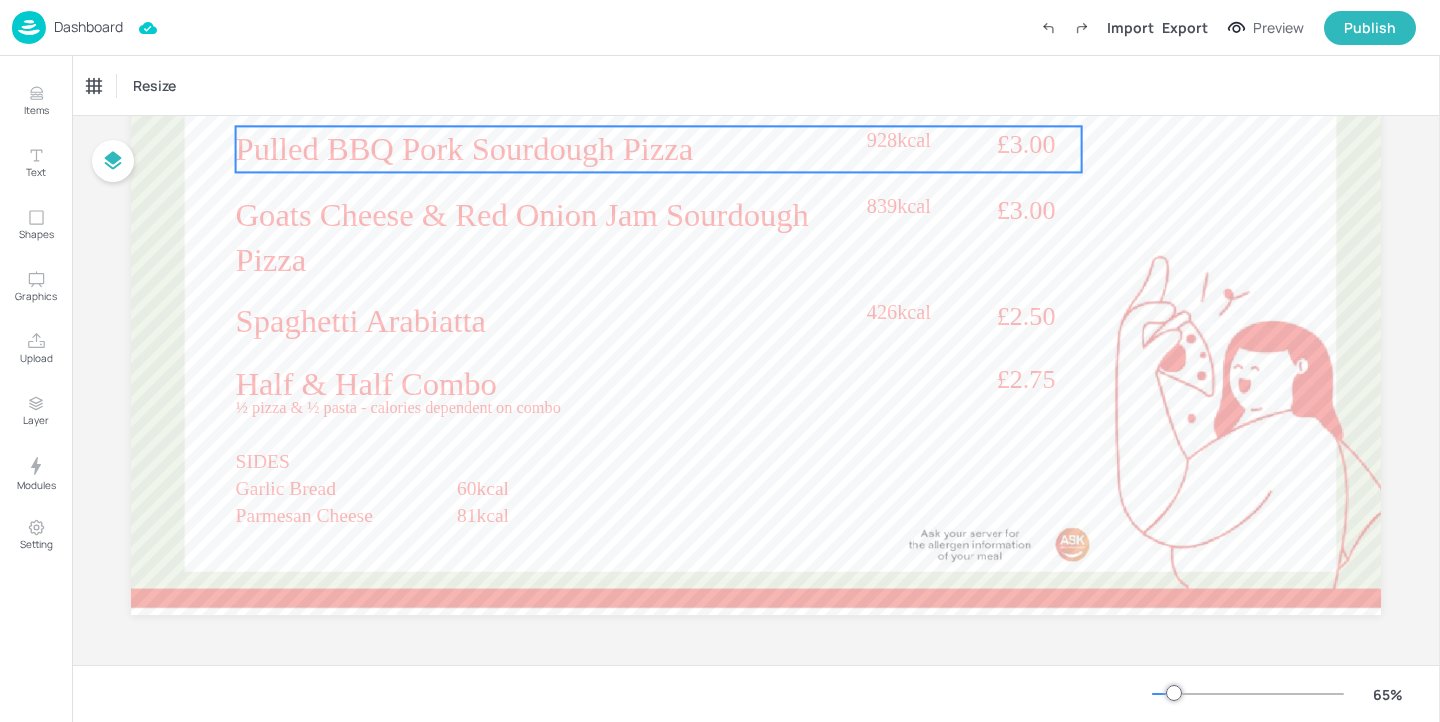 click on "Pulled BBQ Pork Sourdough Pizza" at bounding box center (546, 149) 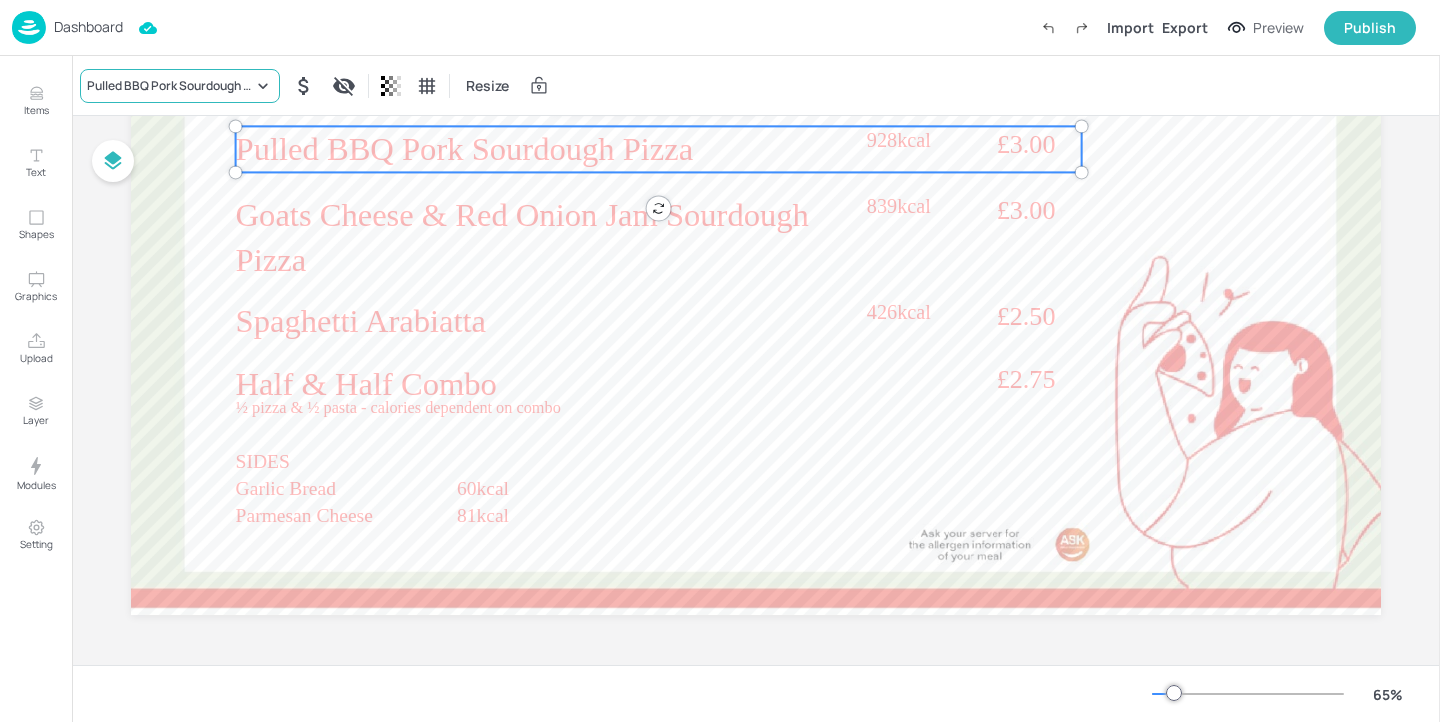 click on "Pulled BBQ Pork Sourdough Pizza" at bounding box center [170, 86] 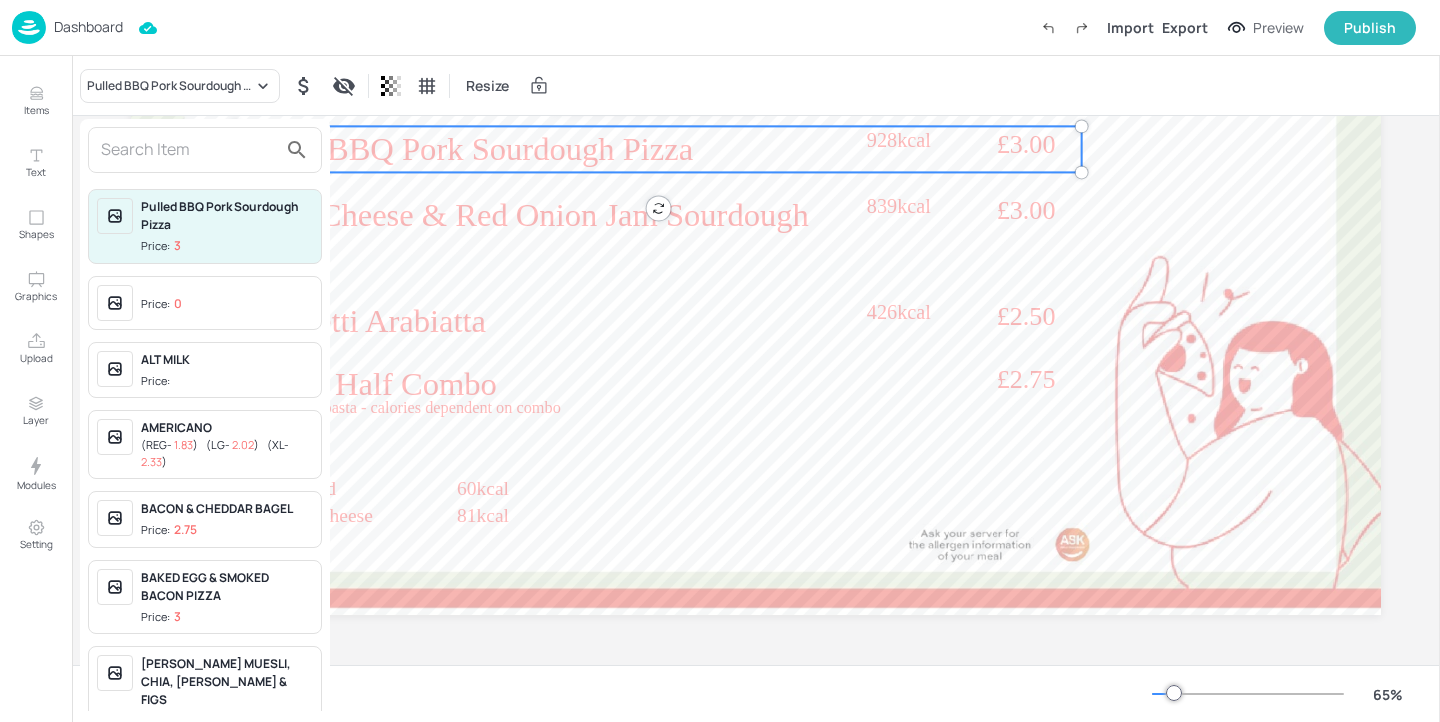 click at bounding box center [205, 150] 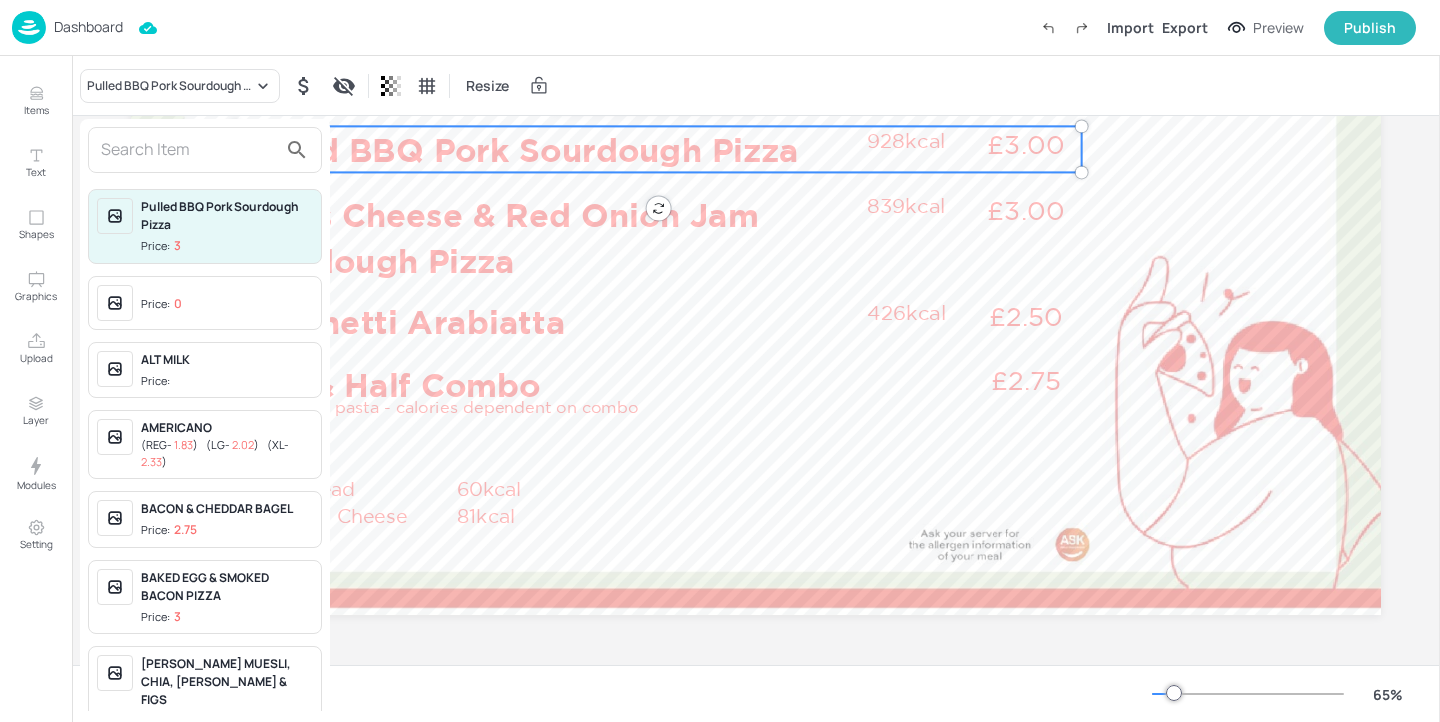click at bounding box center [189, 150] 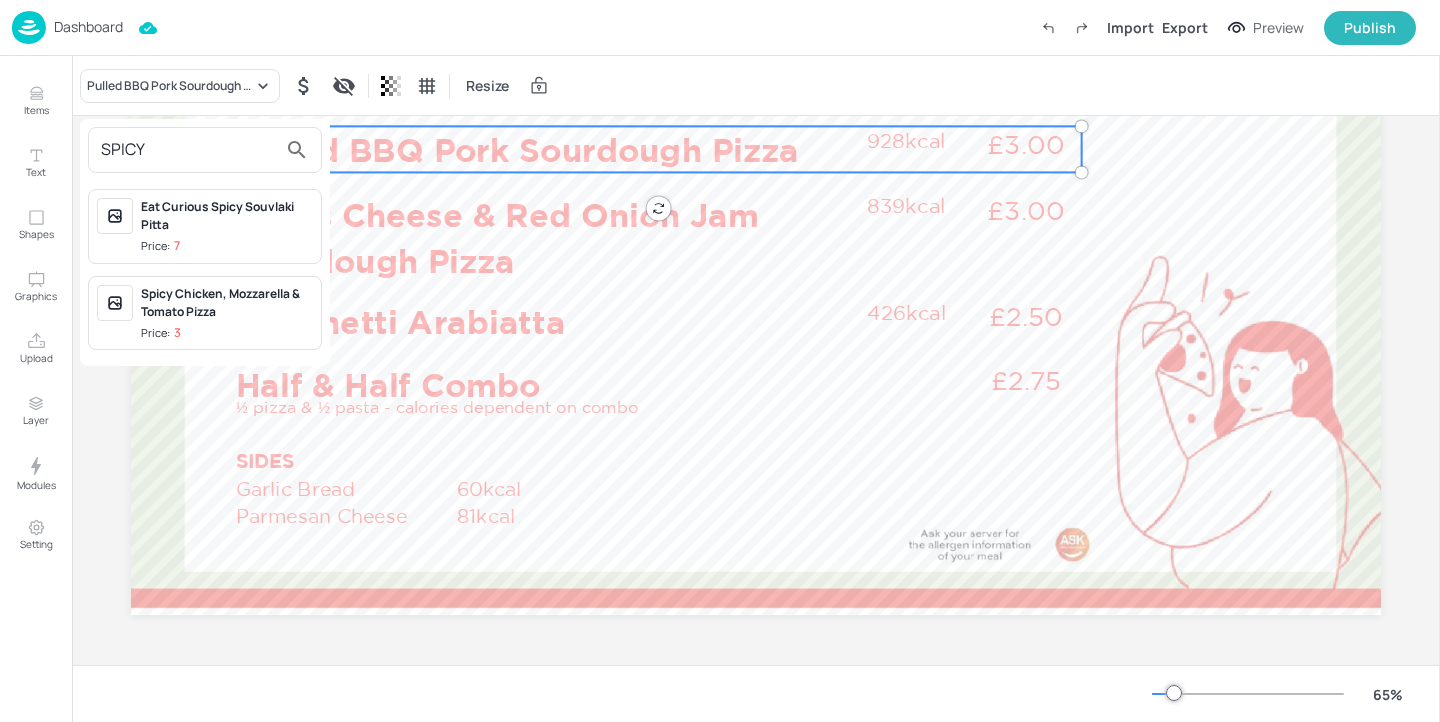 type on "SPICY" 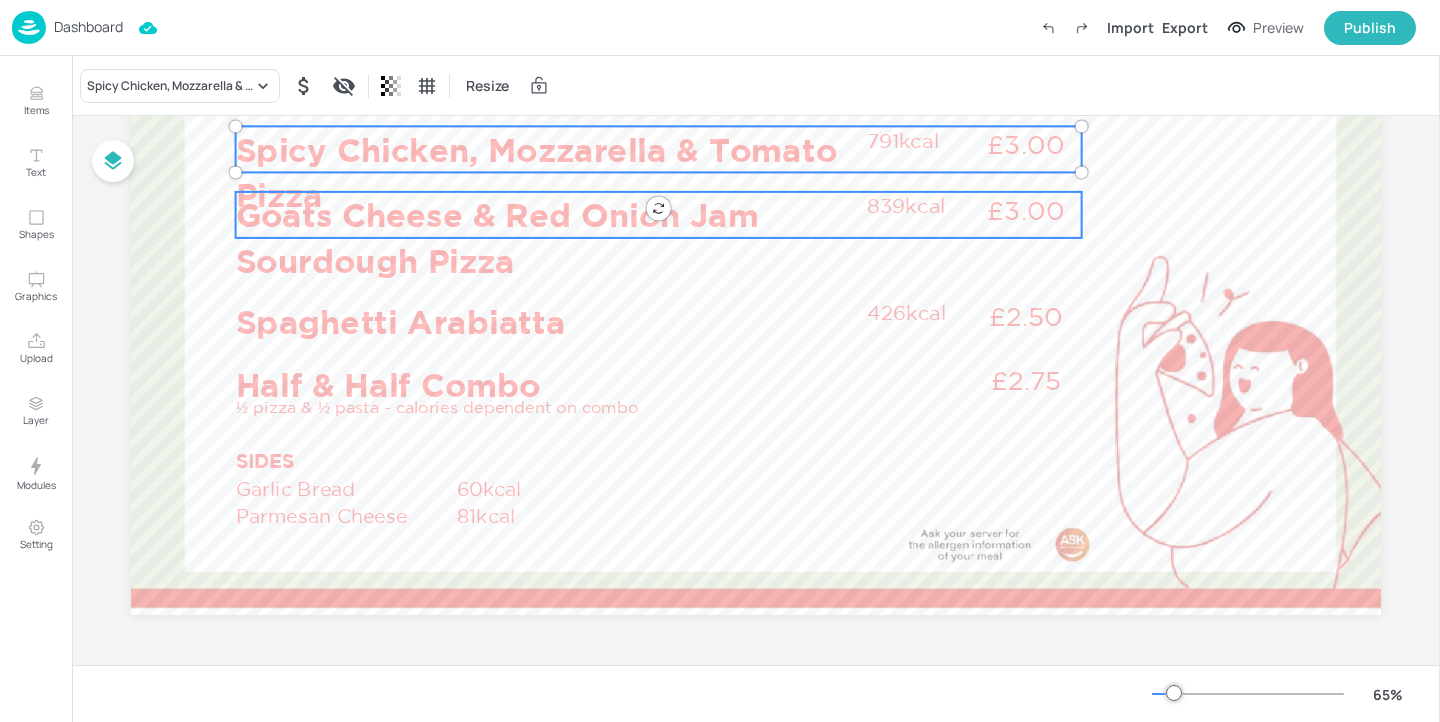 click on "Goats Cheese & Red Onion Jam Sourdough Pizza" at bounding box center [546, 237] 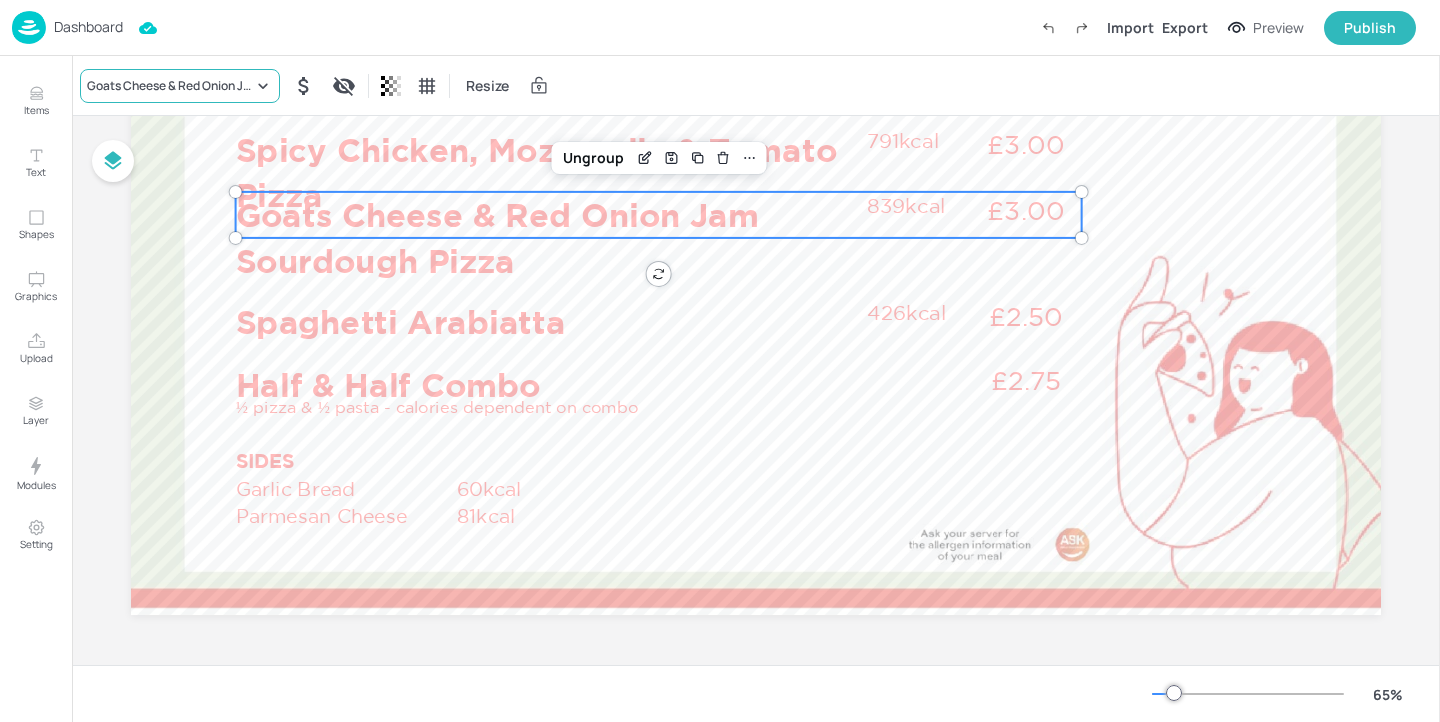 click on "Goats Cheese & Red Onion Jam Sourdough Pizza" at bounding box center [180, 86] 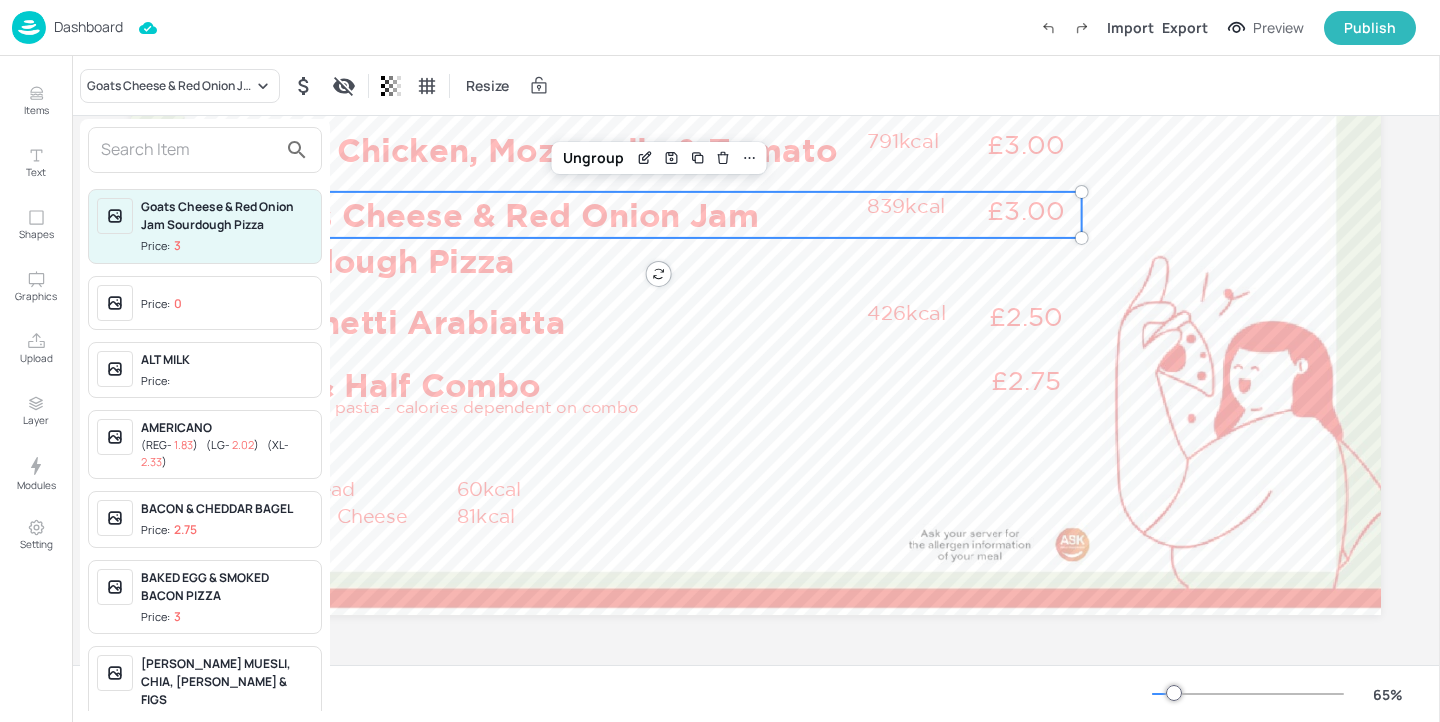 click at bounding box center [720, 361] 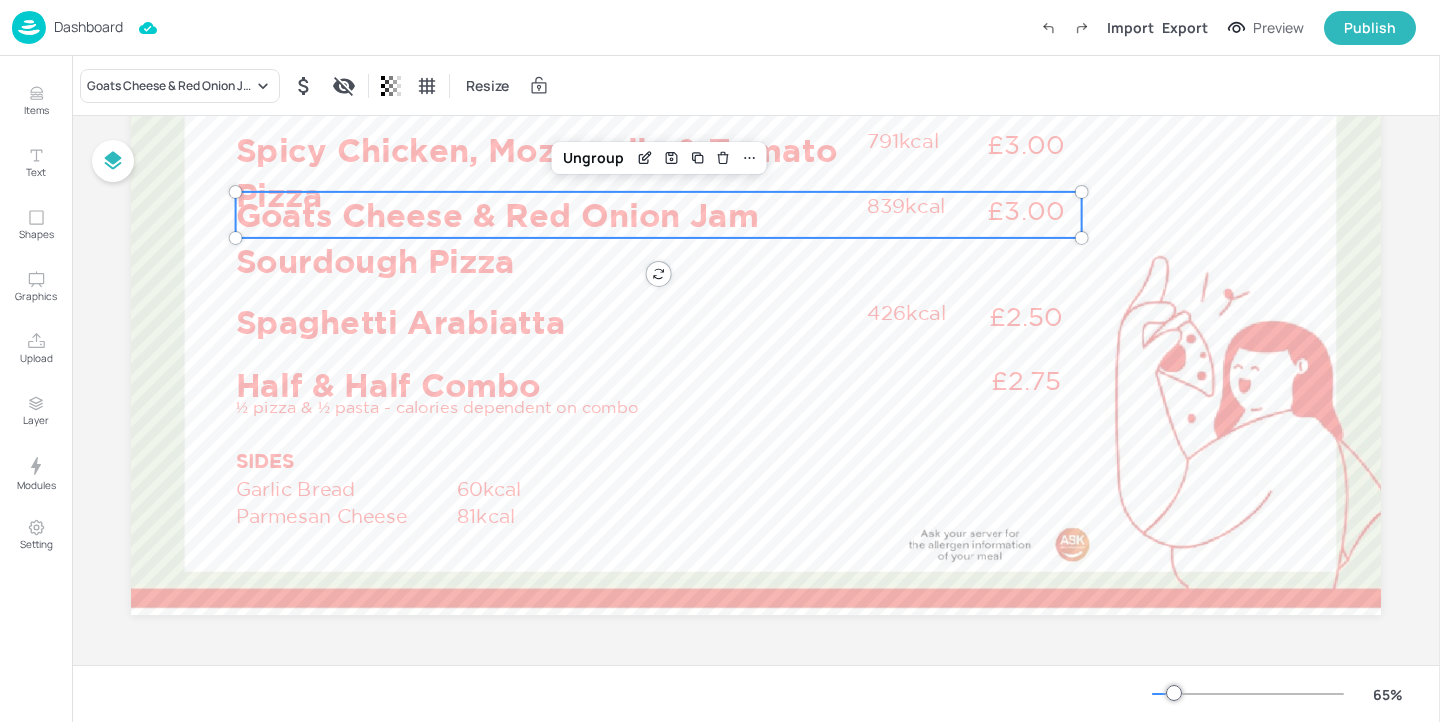 click on "Goats Cheese & Red Onion Jam Sourdough Pizza" at bounding box center (546, 237) 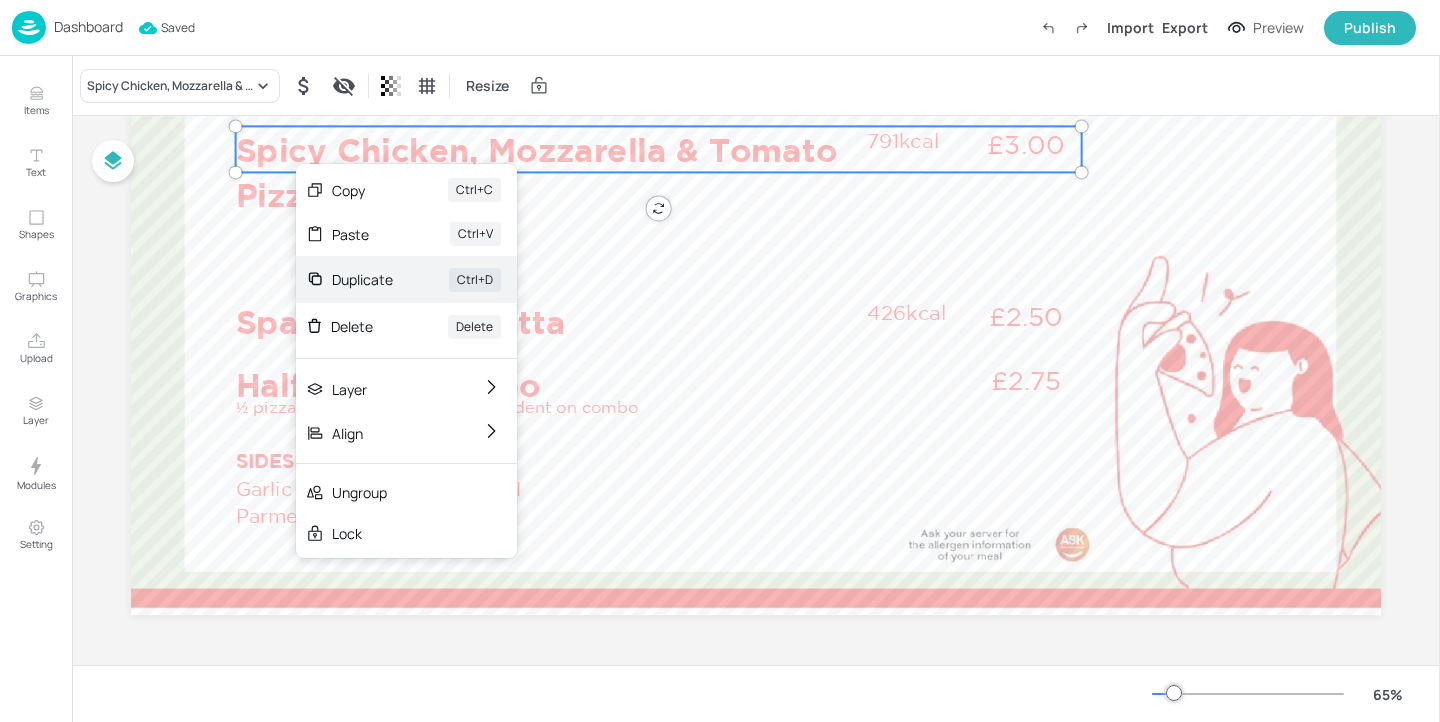 click on "Duplicate" at bounding box center [362, 279] 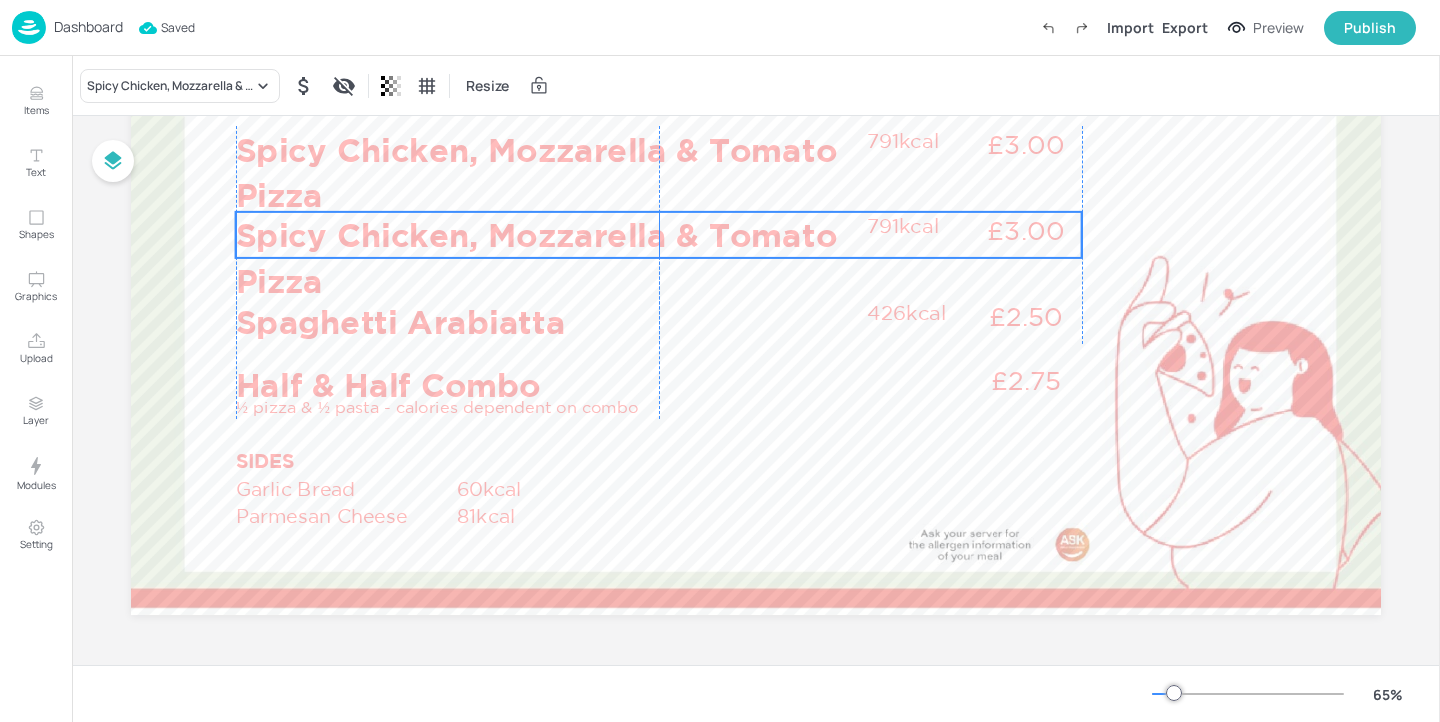 drag, startPoint x: 314, startPoint y: 147, endPoint x: 306, endPoint y: 226, distance: 79.40403 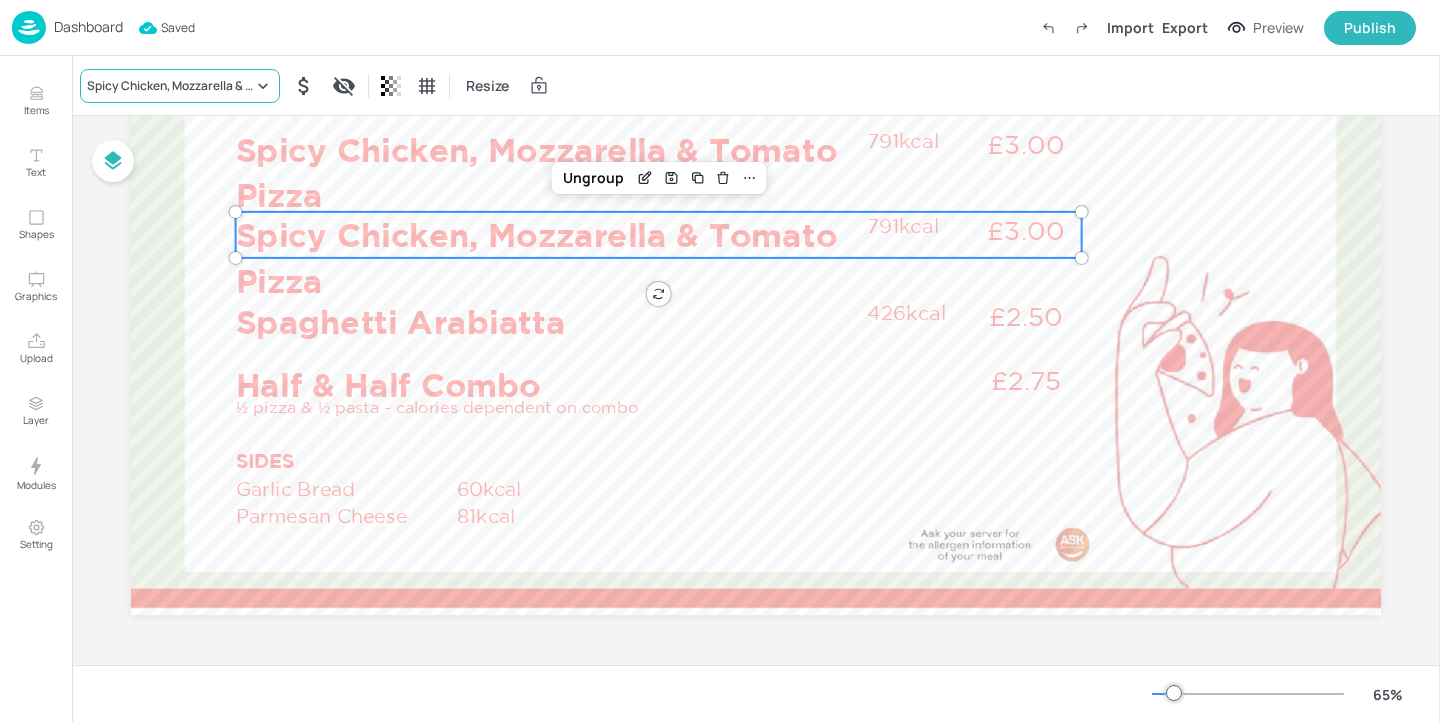 click on "Spicy Chicken, Mozzarella & Tomato Pizza" at bounding box center [180, 86] 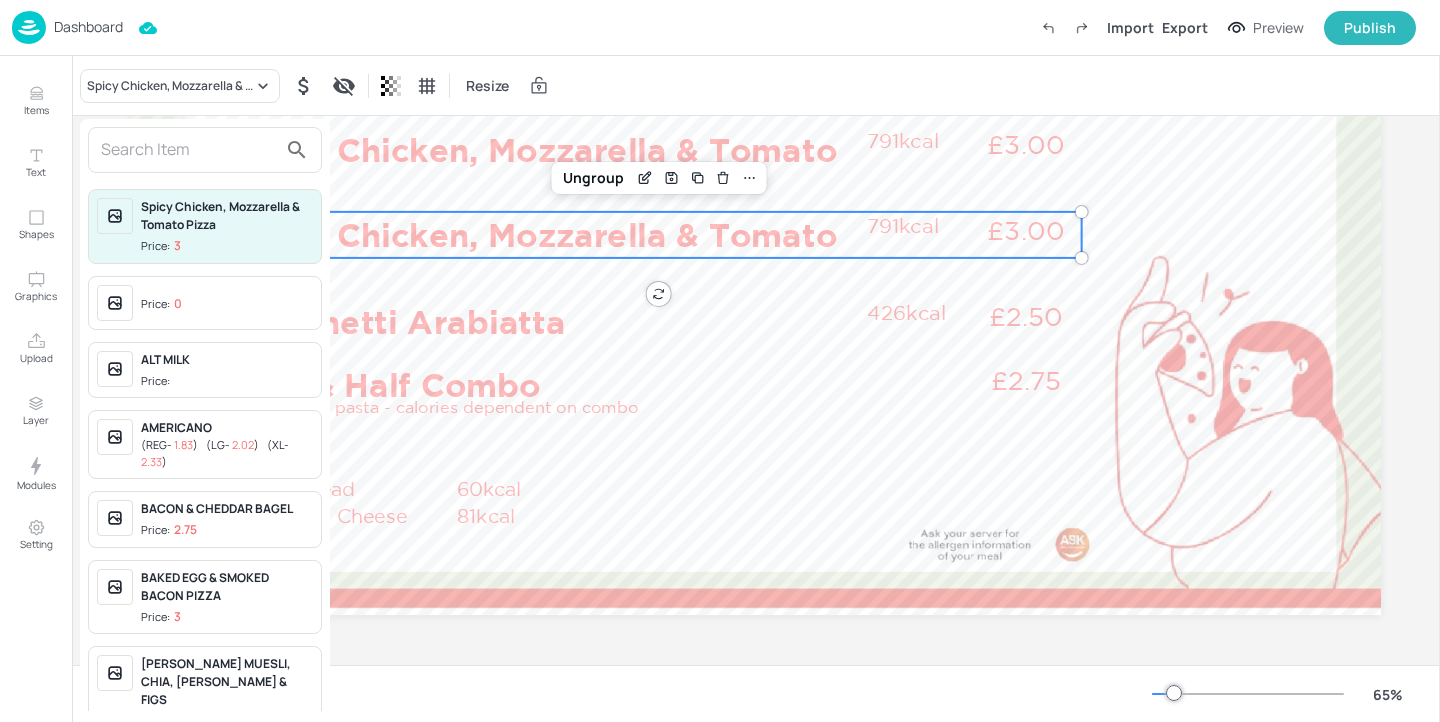 click at bounding box center (189, 150) 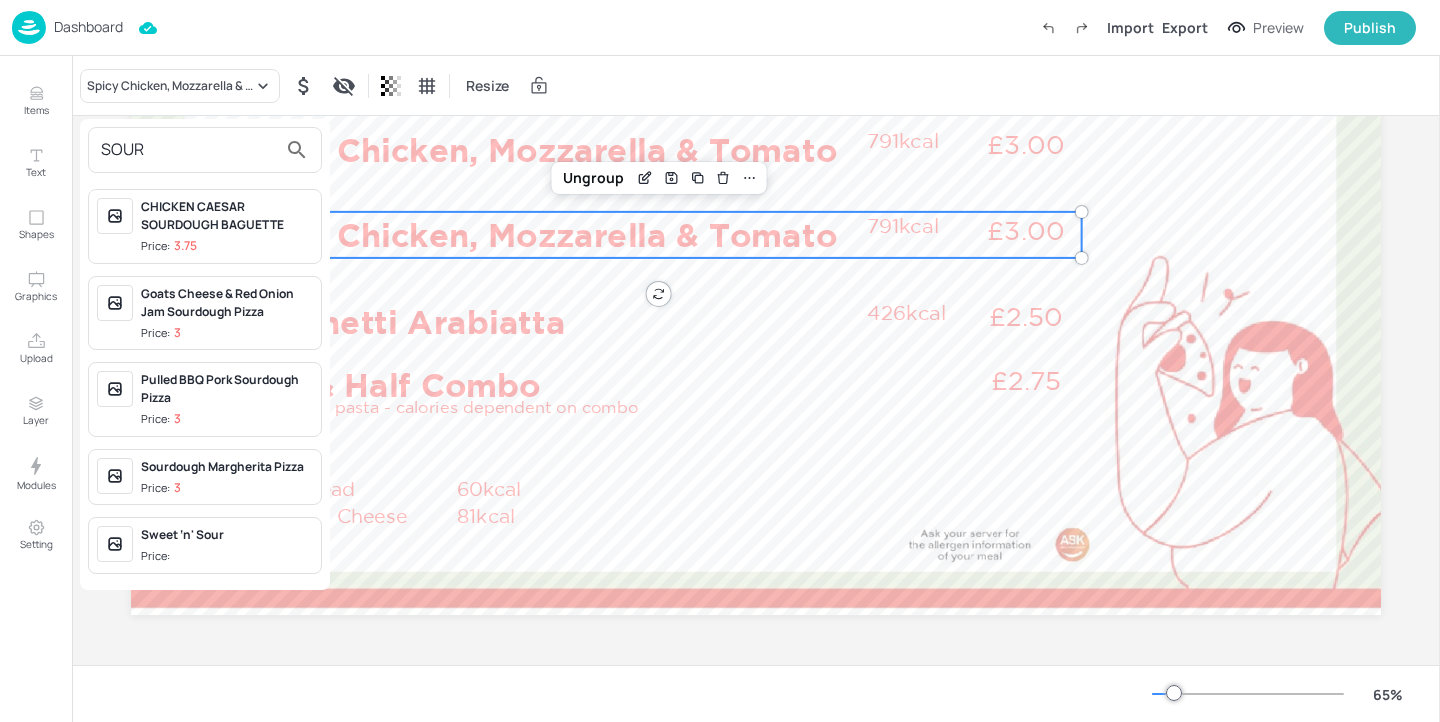 type on "SOUR" 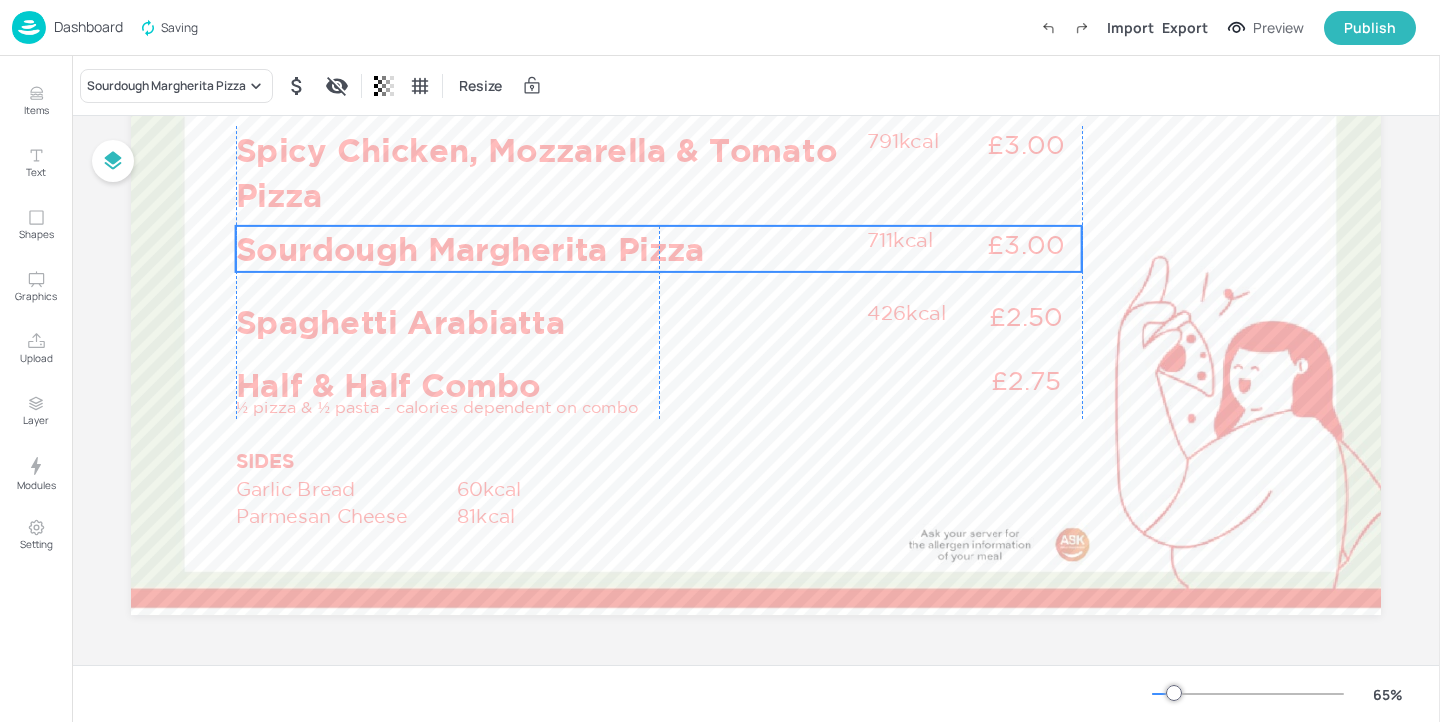 drag, startPoint x: 382, startPoint y: 232, endPoint x: 381, endPoint y: 247, distance: 15.033297 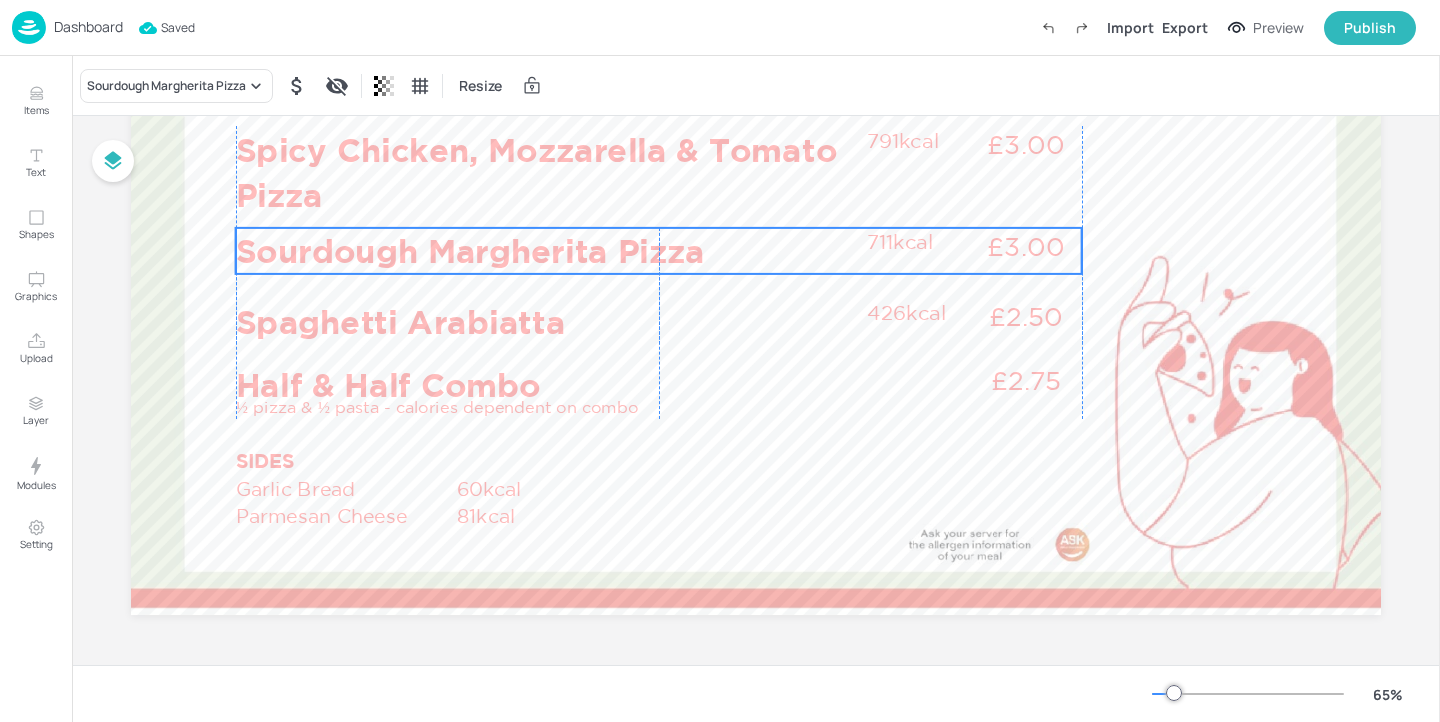 click on "Sourdough Margherita Pizza" at bounding box center [546, 251] 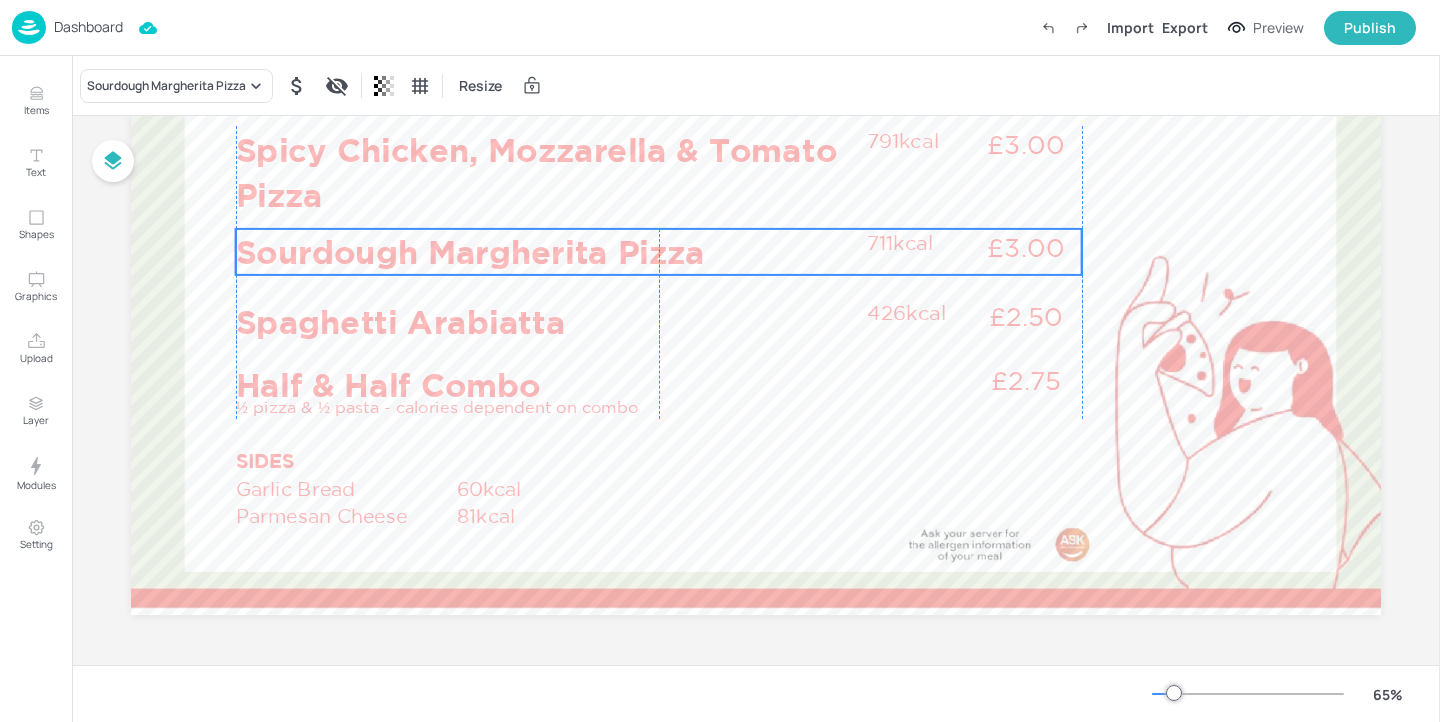 click on "Sourdough Margherita Pizza" at bounding box center [546, 252] 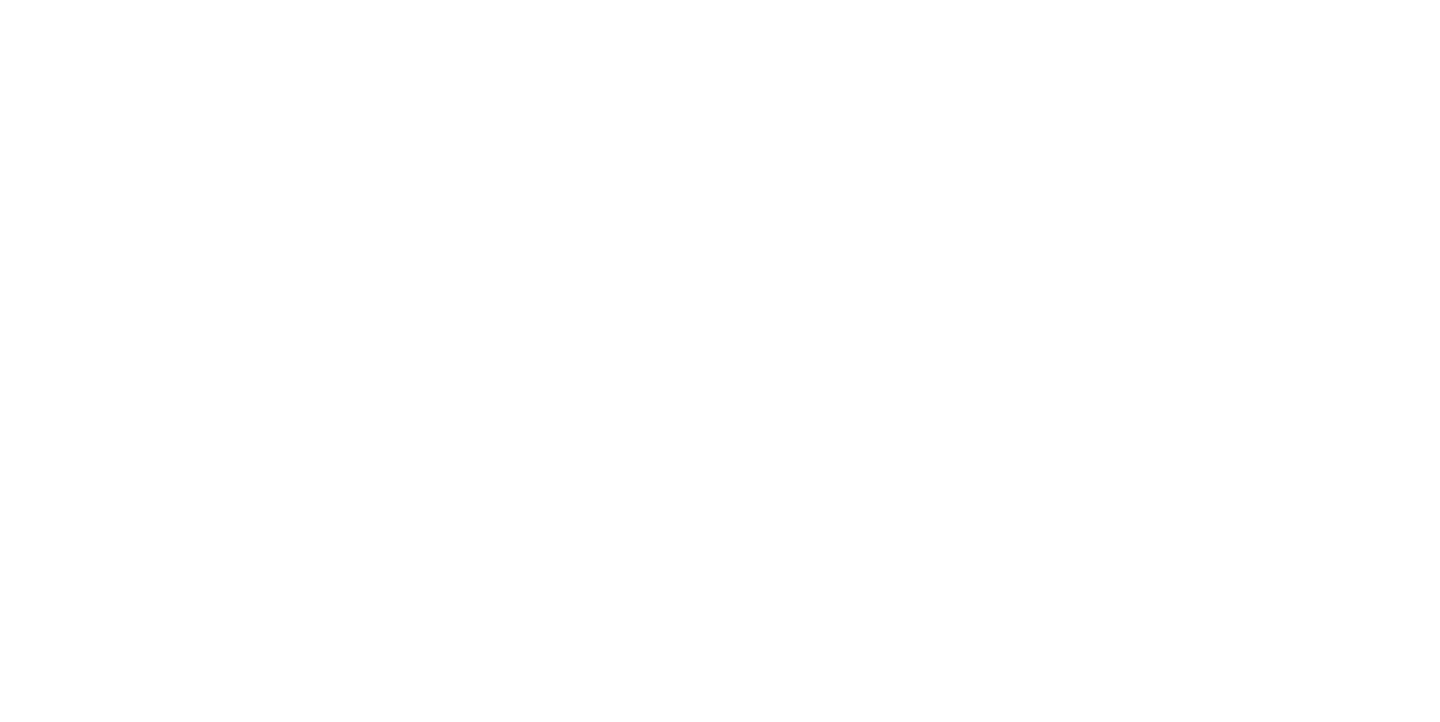 scroll, scrollTop: 0, scrollLeft: 0, axis: both 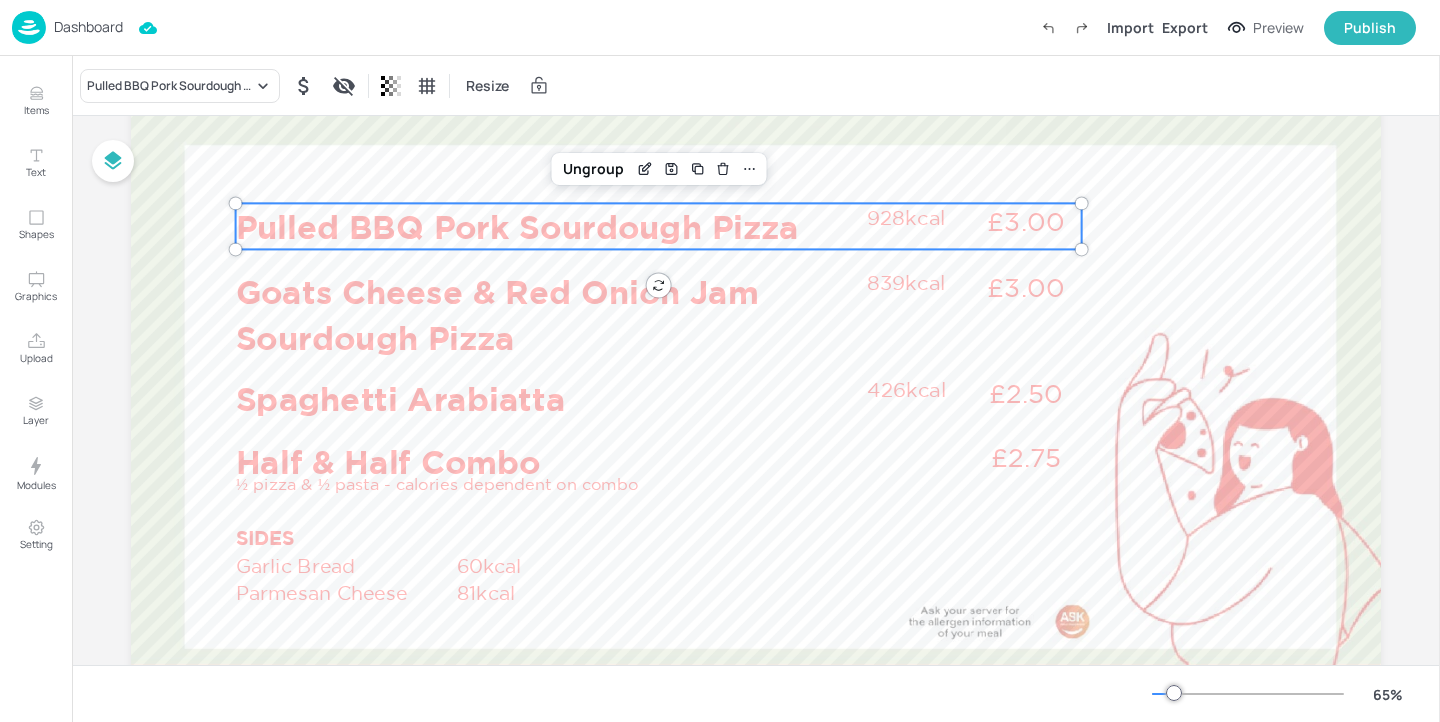 click on "Pulled BBQ Pork Sourdough Pizza" at bounding box center (546, 226) 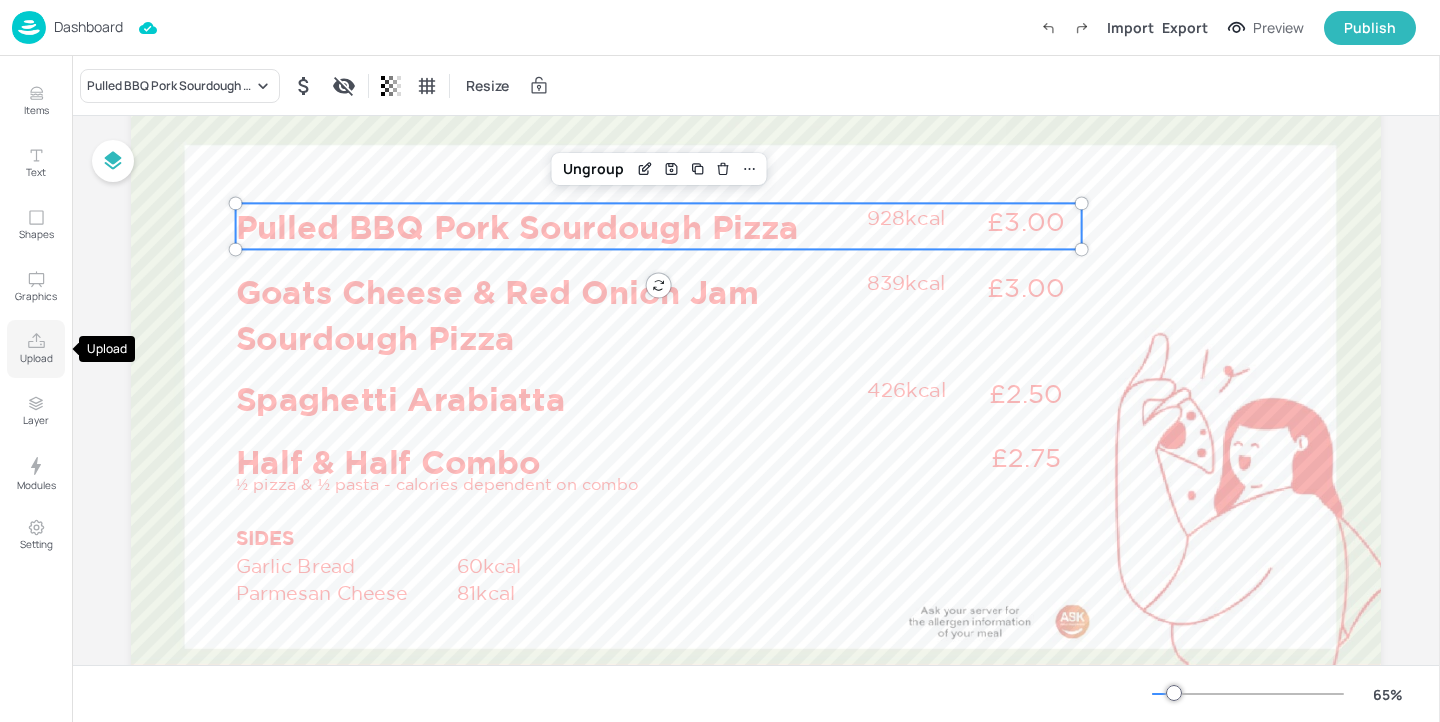 click on "Upload" at bounding box center (36, 358) 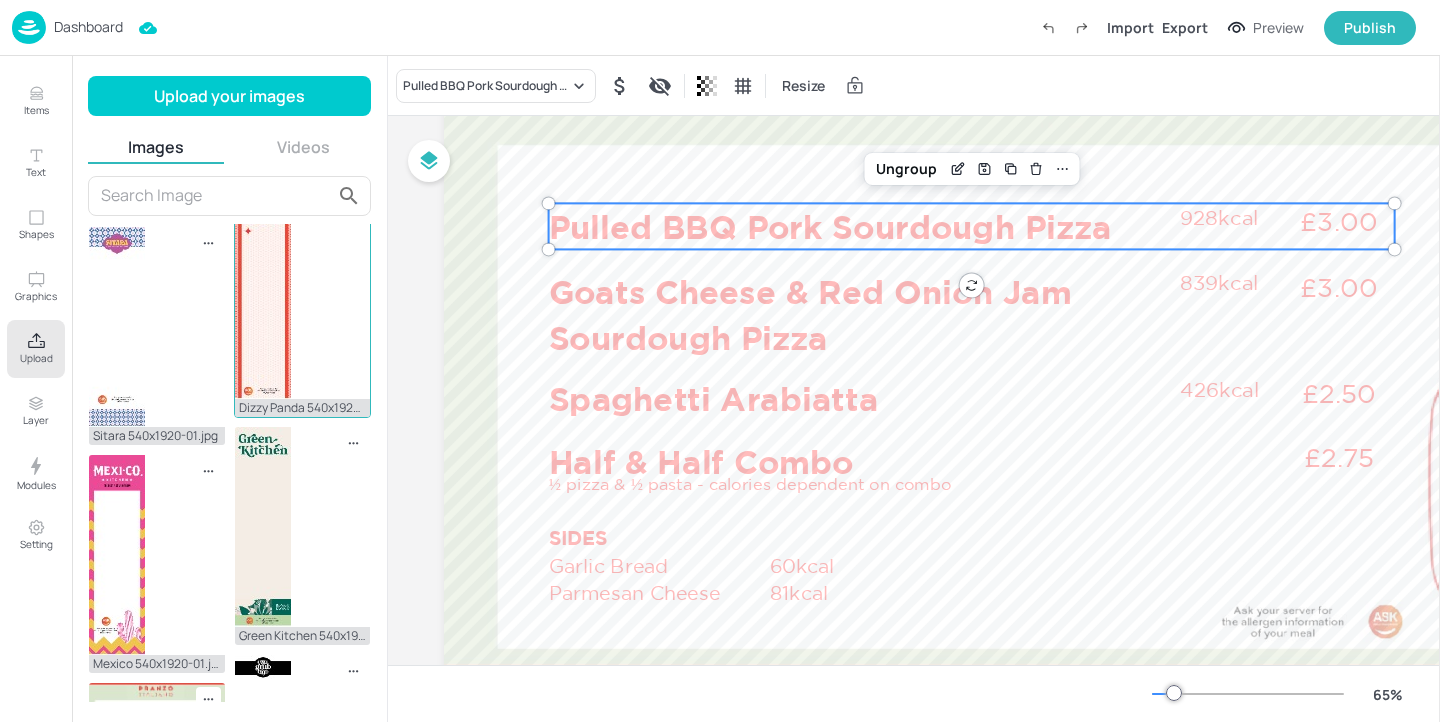 scroll, scrollTop: 27, scrollLeft: 0, axis: vertical 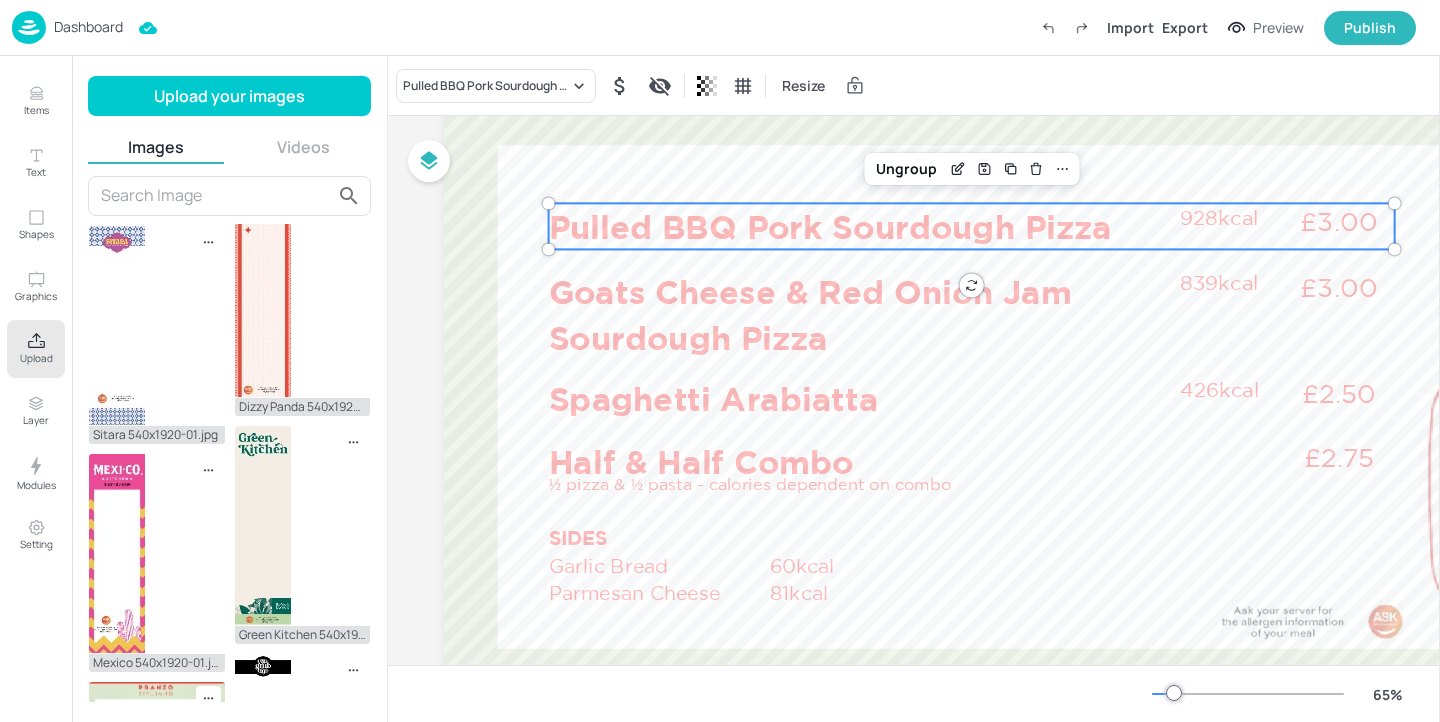 click on "Paloma 1920x1080-01.jpg" at bounding box center [157, 207] 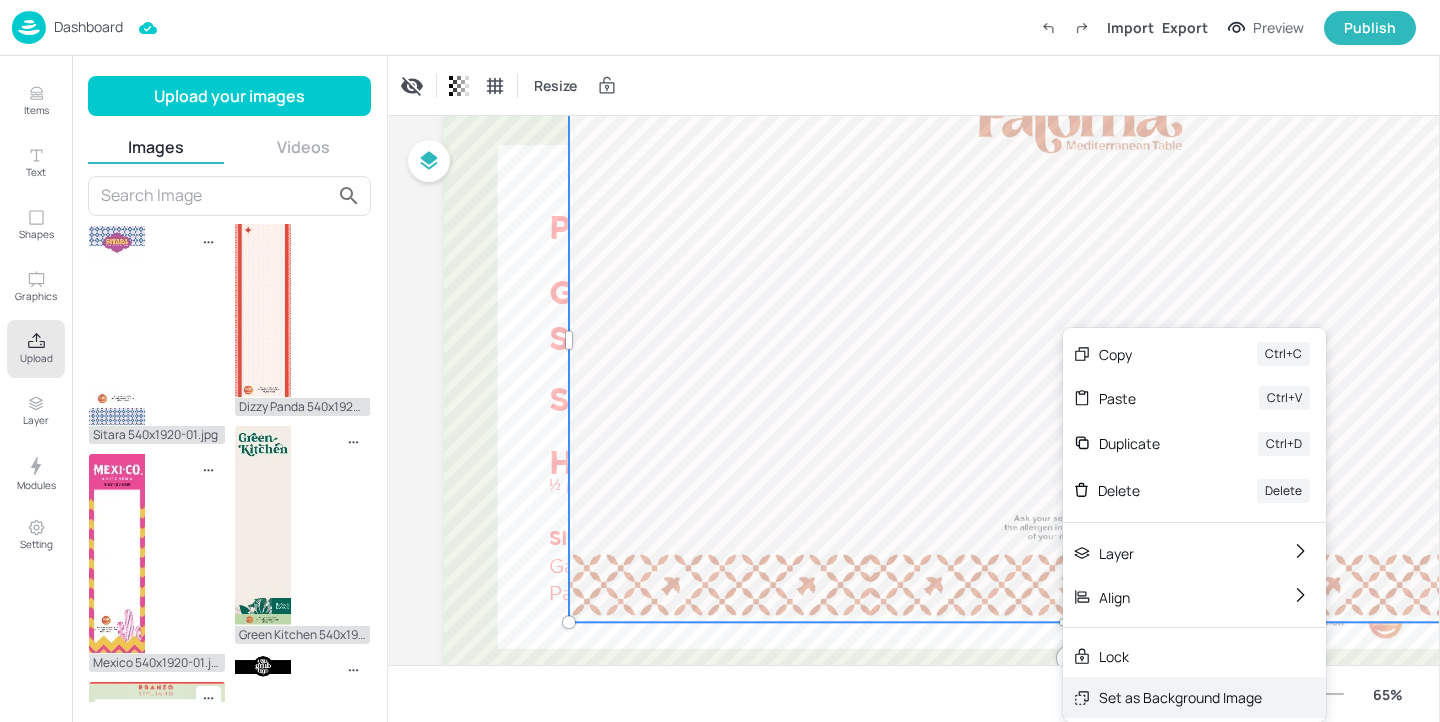 click on "Set as Background Image" at bounding box center (1180, 697) 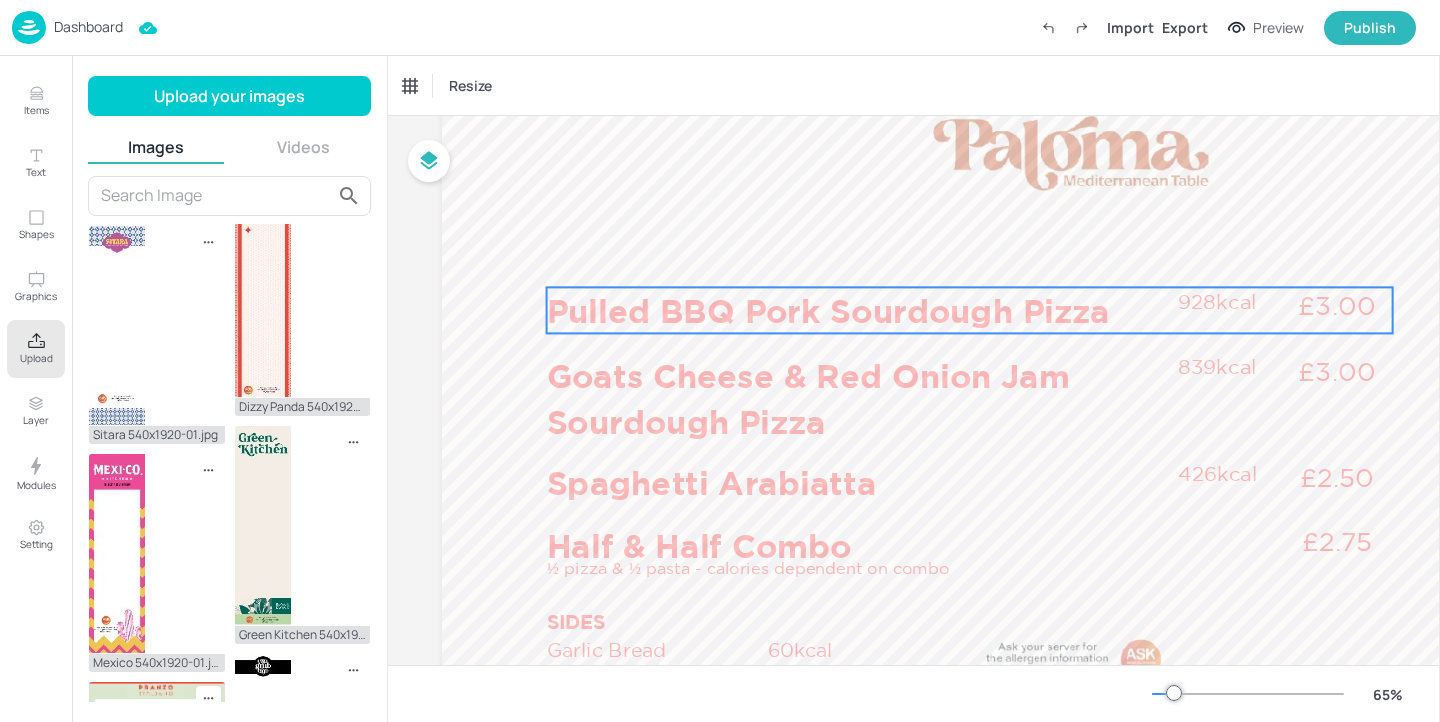 scroll, scrollTop: 76, scrollLeft: 2, axis: both 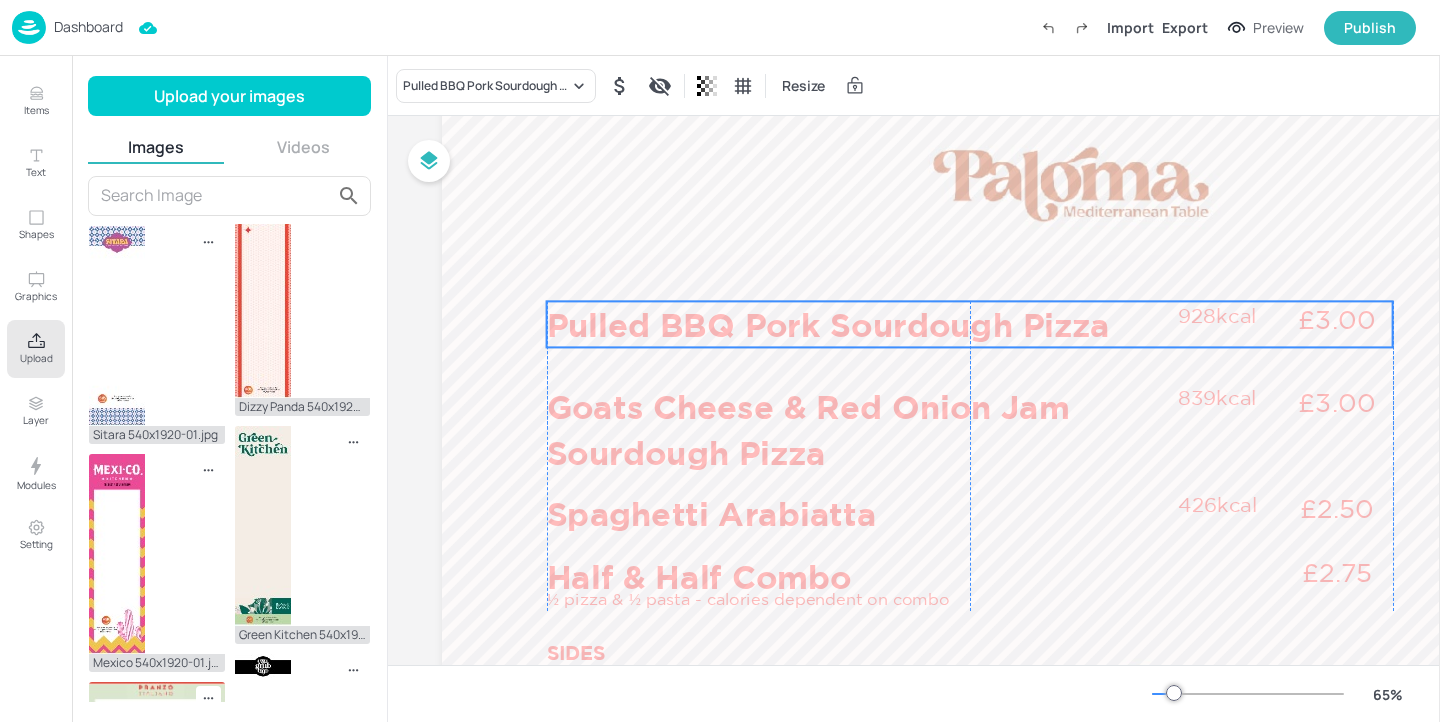 drag, startPoint x: 906, startPoint y: 333, endPoint x: 902, endPoint y: 316, distance: 17.464249 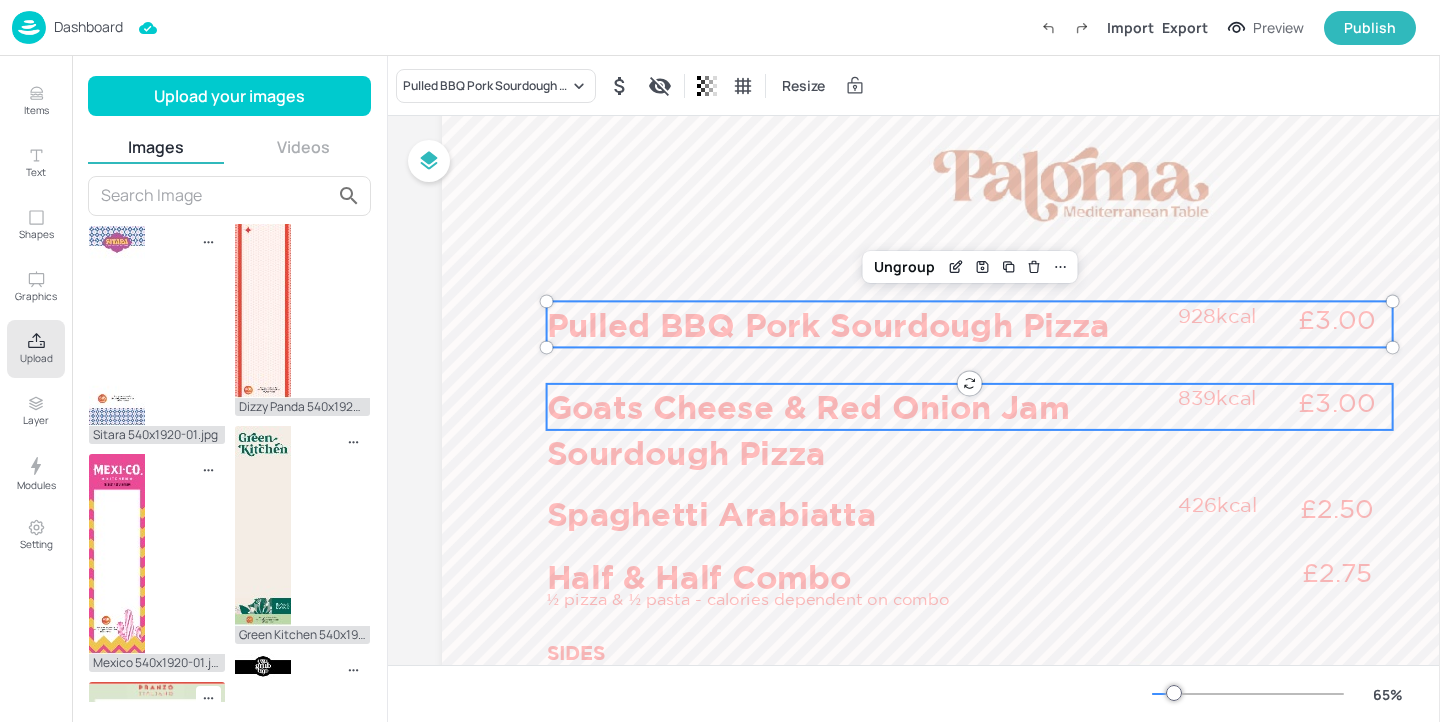 click on "Goats Cheese & Red Onion Jam Sourdough Pizza" at bounding box center [857, 429] 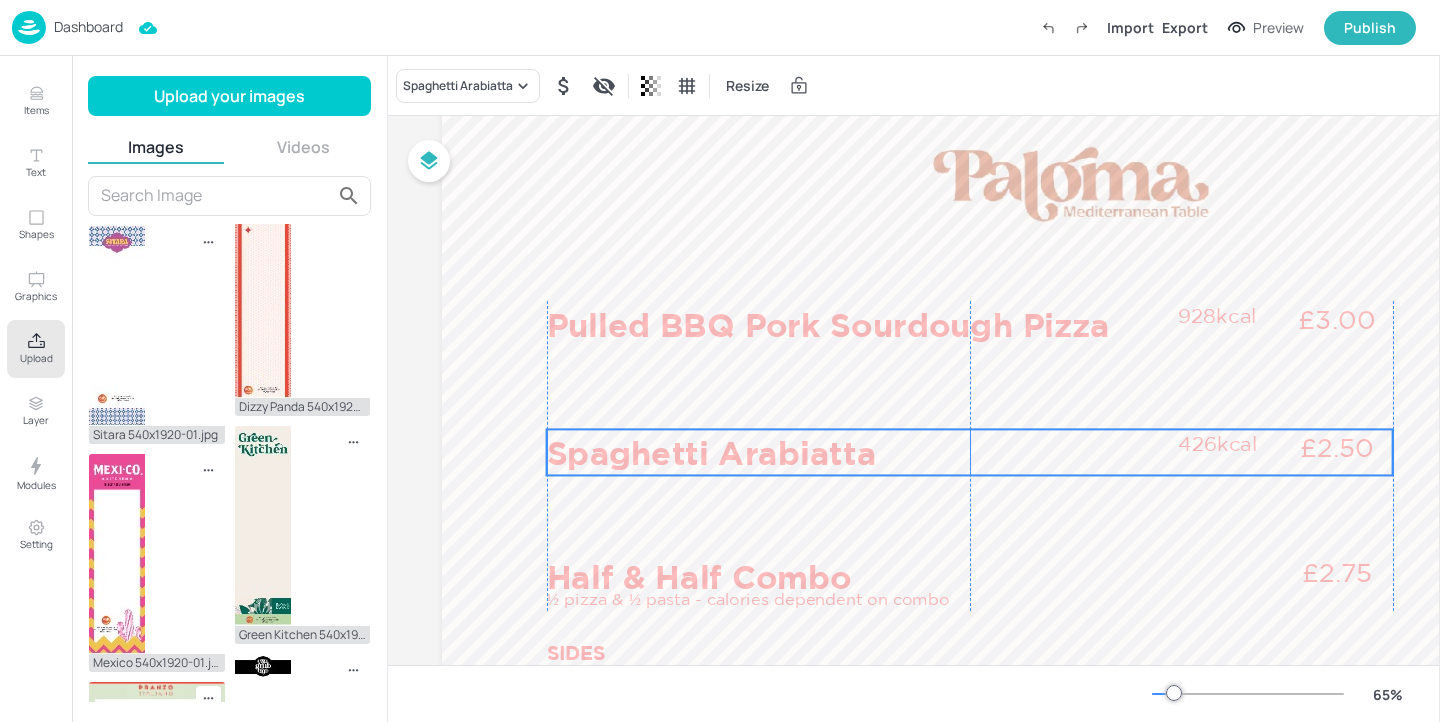 drag, startPoint x: 825, startPoint y: 510, endPoint x: 824, endPoint y: 449, distance: 61.008198 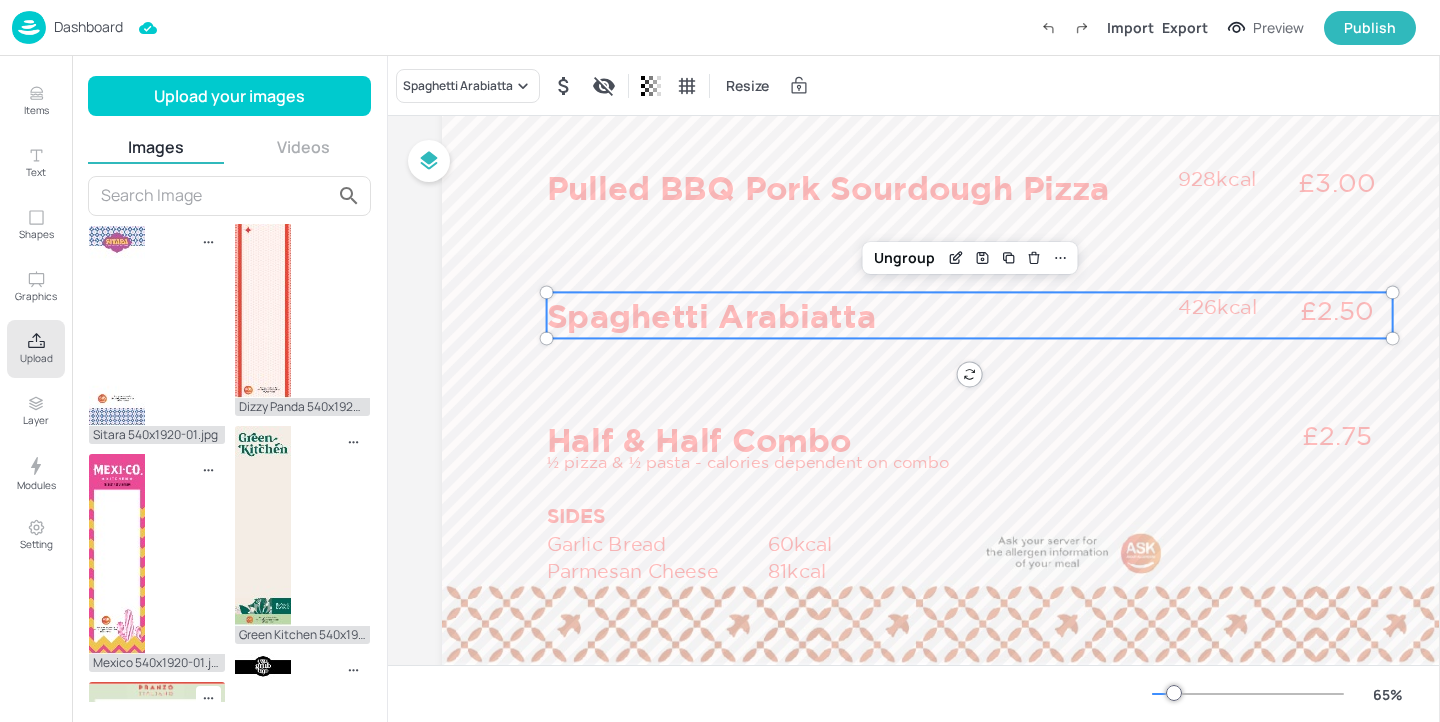 scroll, scrollTop: 274, scrollLeft: 2, axis: both 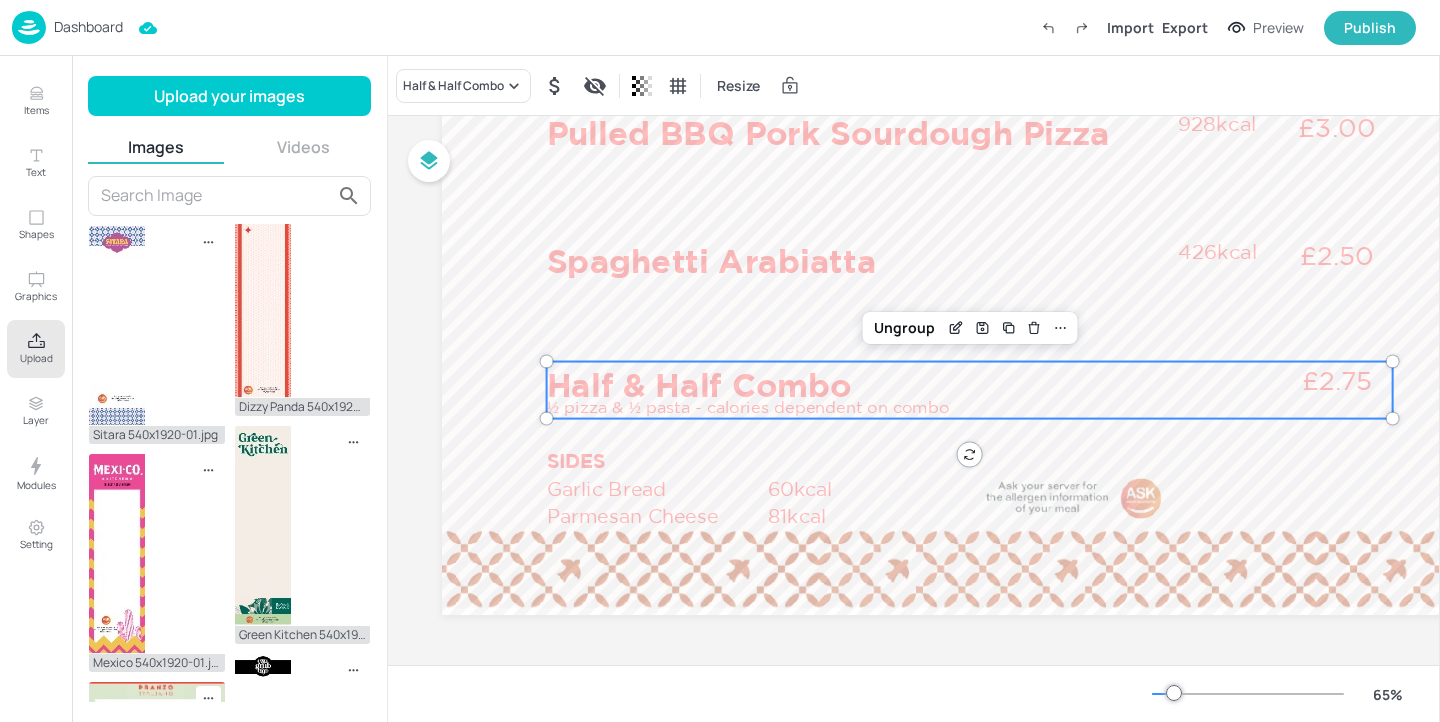 click on "½ pizza & ½ pasta - calories dependent on combo" at bounding box center (857, 407) 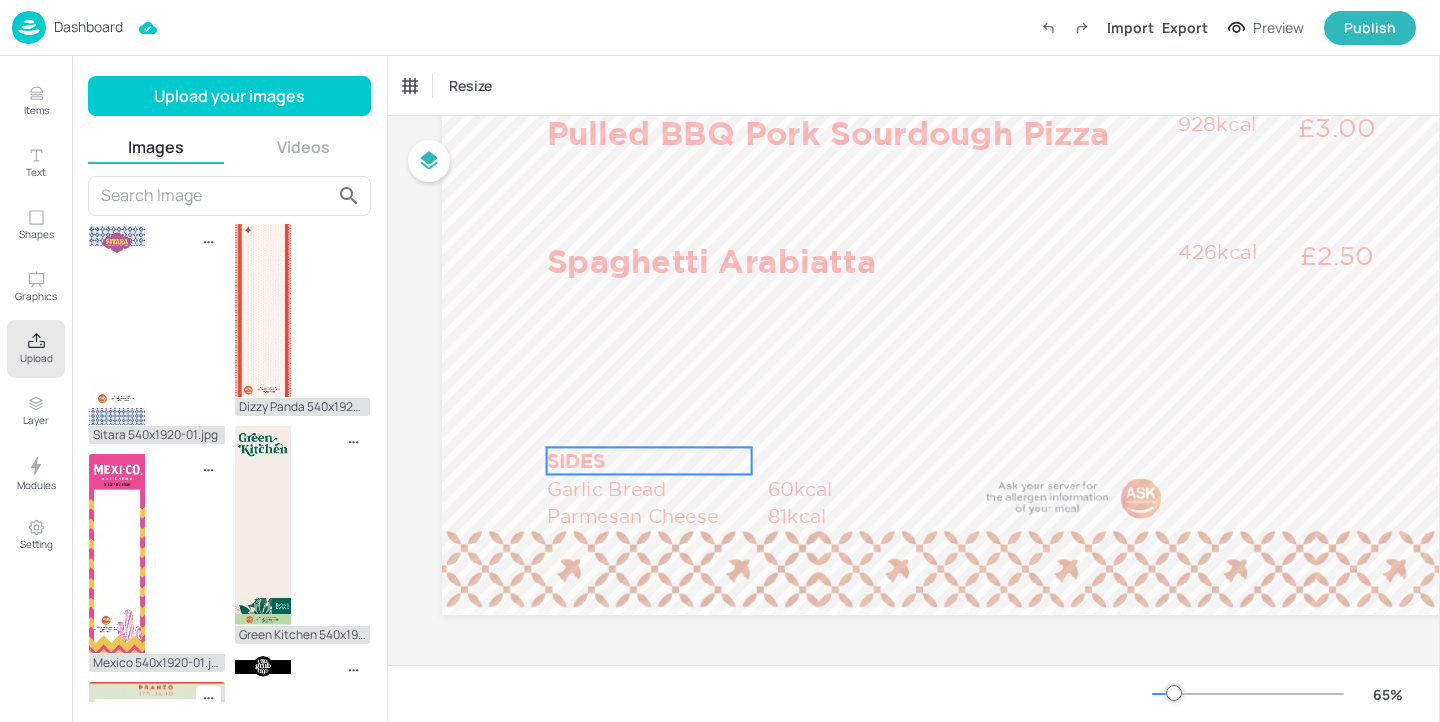 click on "SIDES" at bounding box center (649, 460) 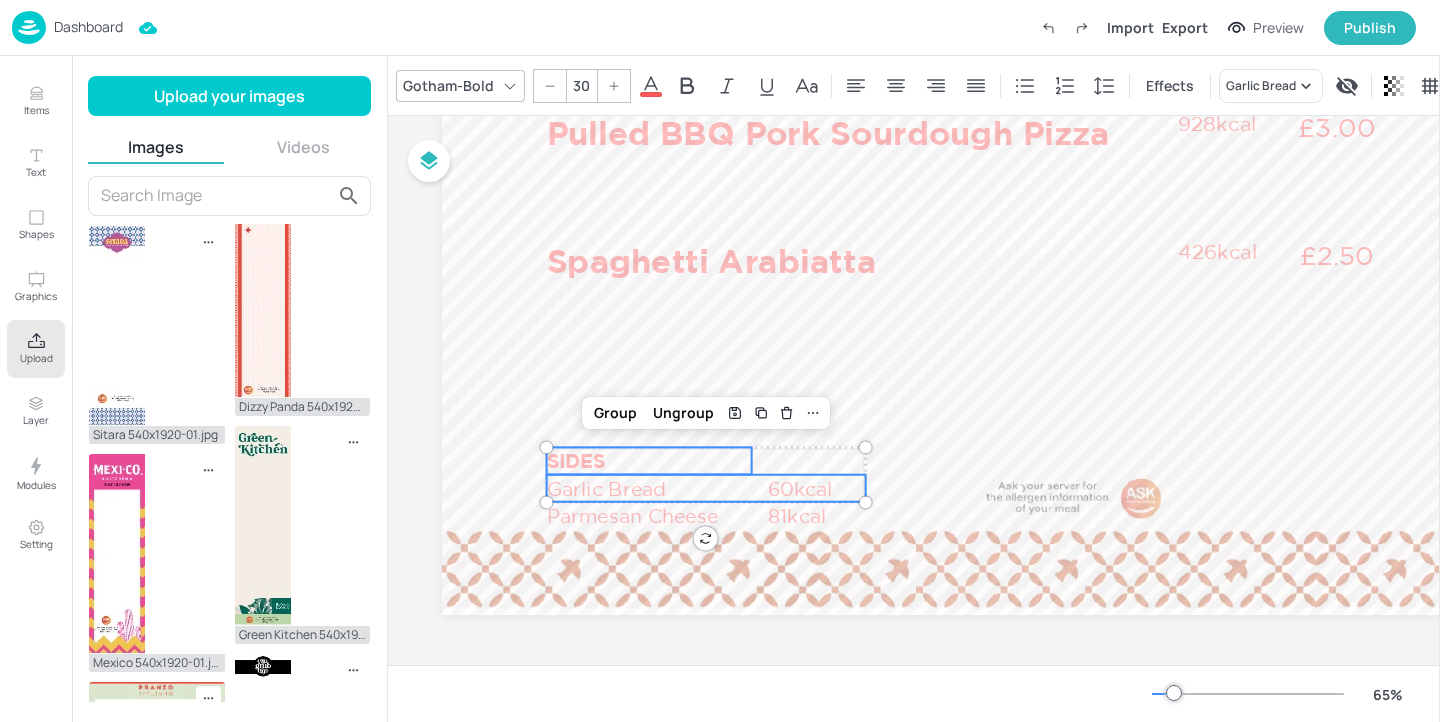 click on "Garlic Bread" at bounding box center [656, 488] 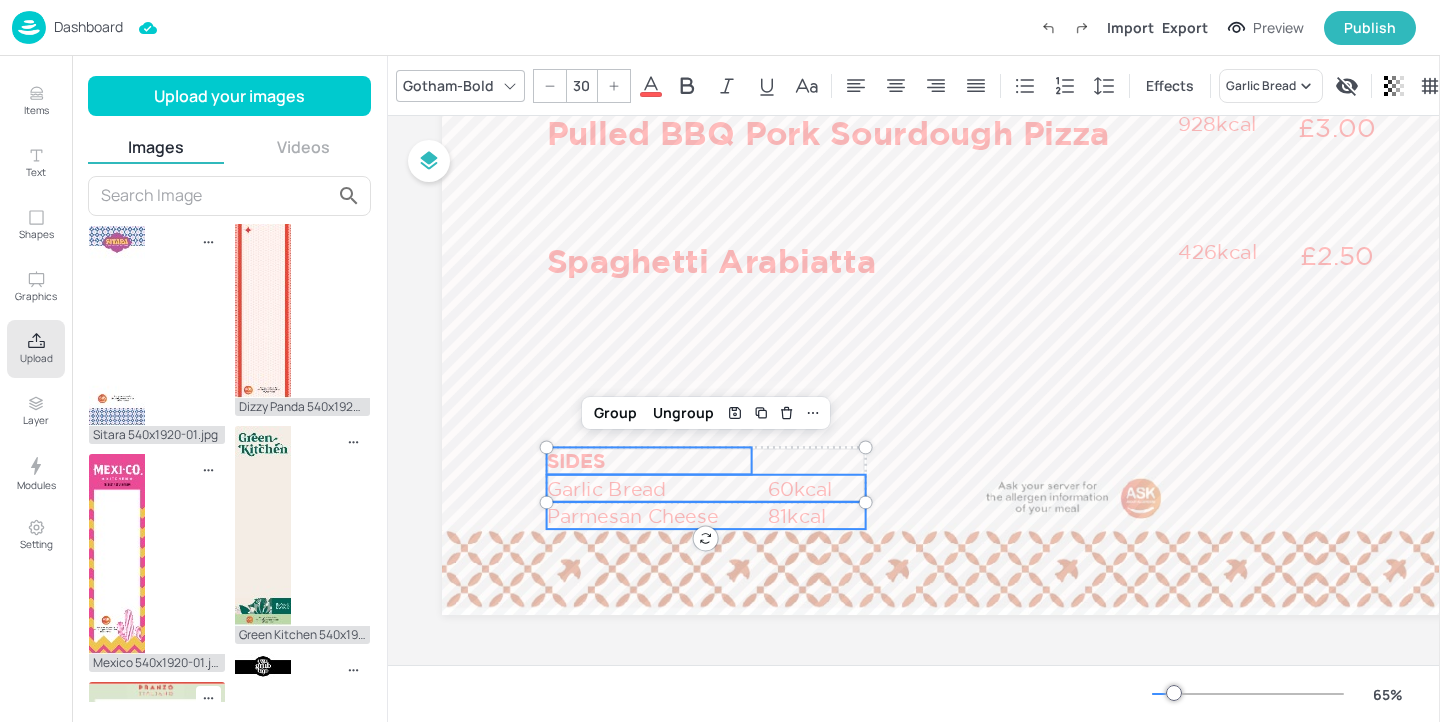 click on "Parmesan Cheese" at bounding box center [656, 515] 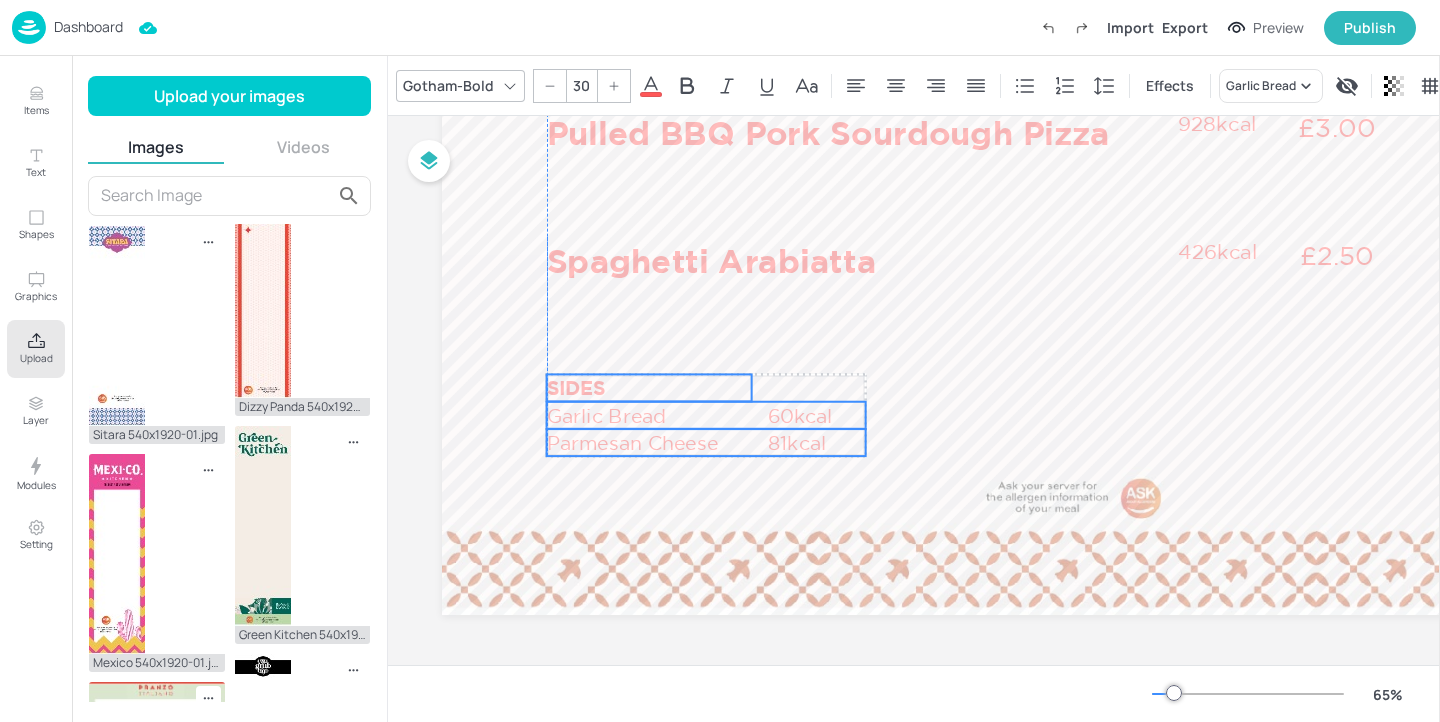 drag, startPoint x: 653, startPoint y: 503, endPoint x: 655, endPoint y: 430, distance: 73.02739 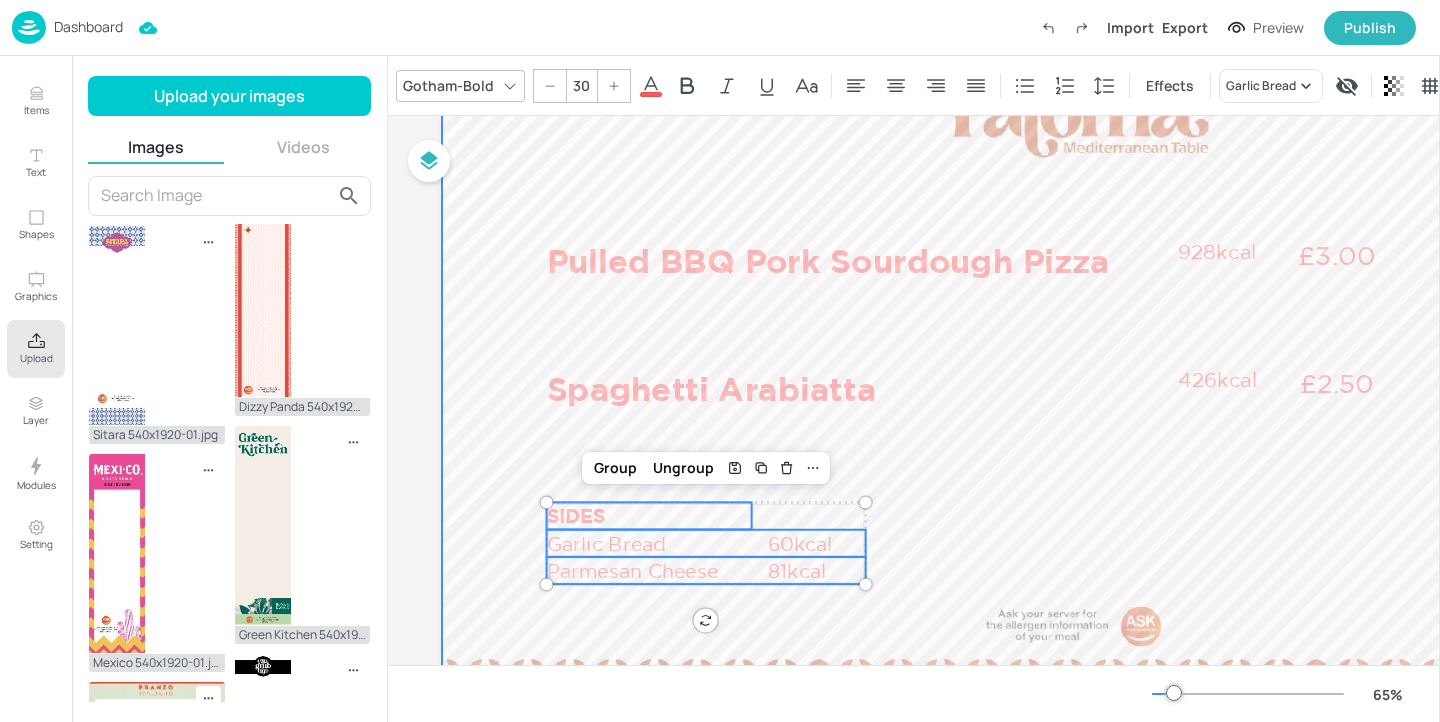 scroll, scrollTop: 107, scrollLeft: 2, axis: both 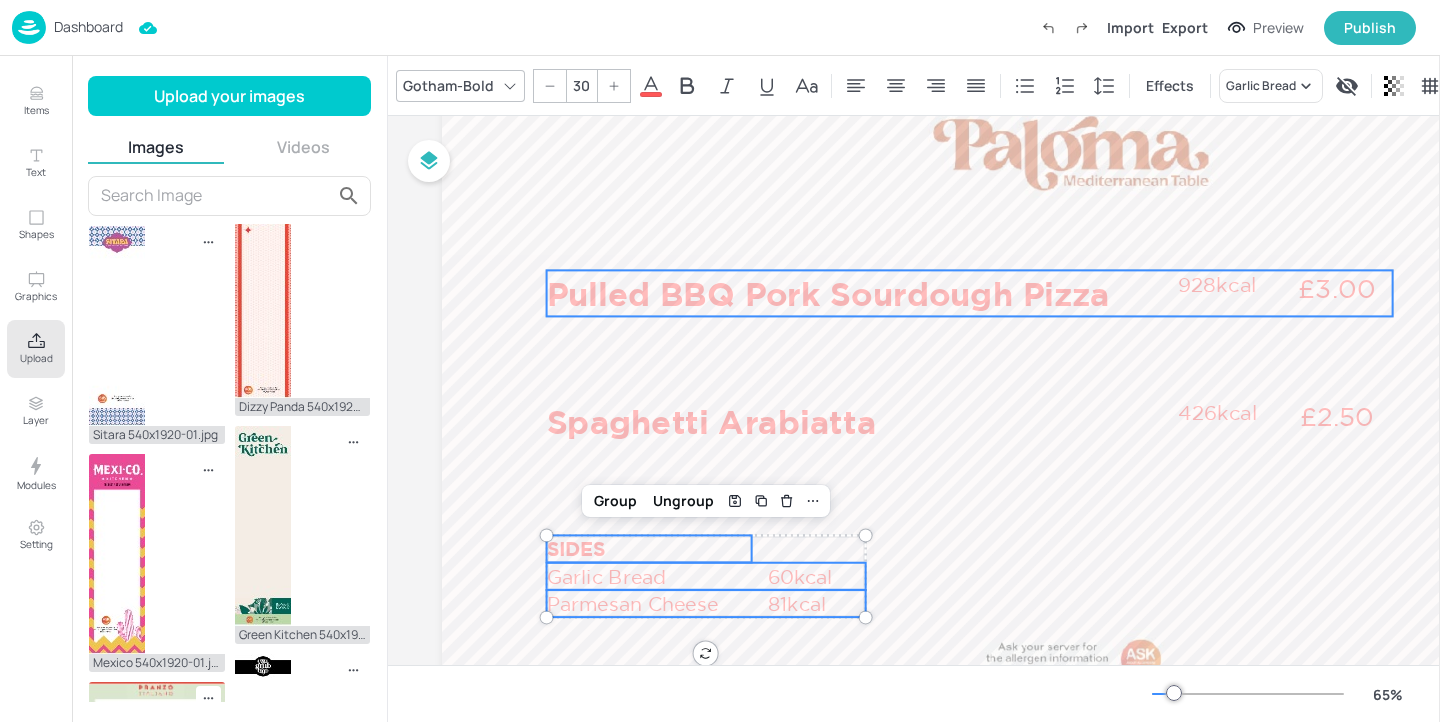 click on "Pulled BBQ Pork Sourdough Pizza" at bounding box center (857, 293) 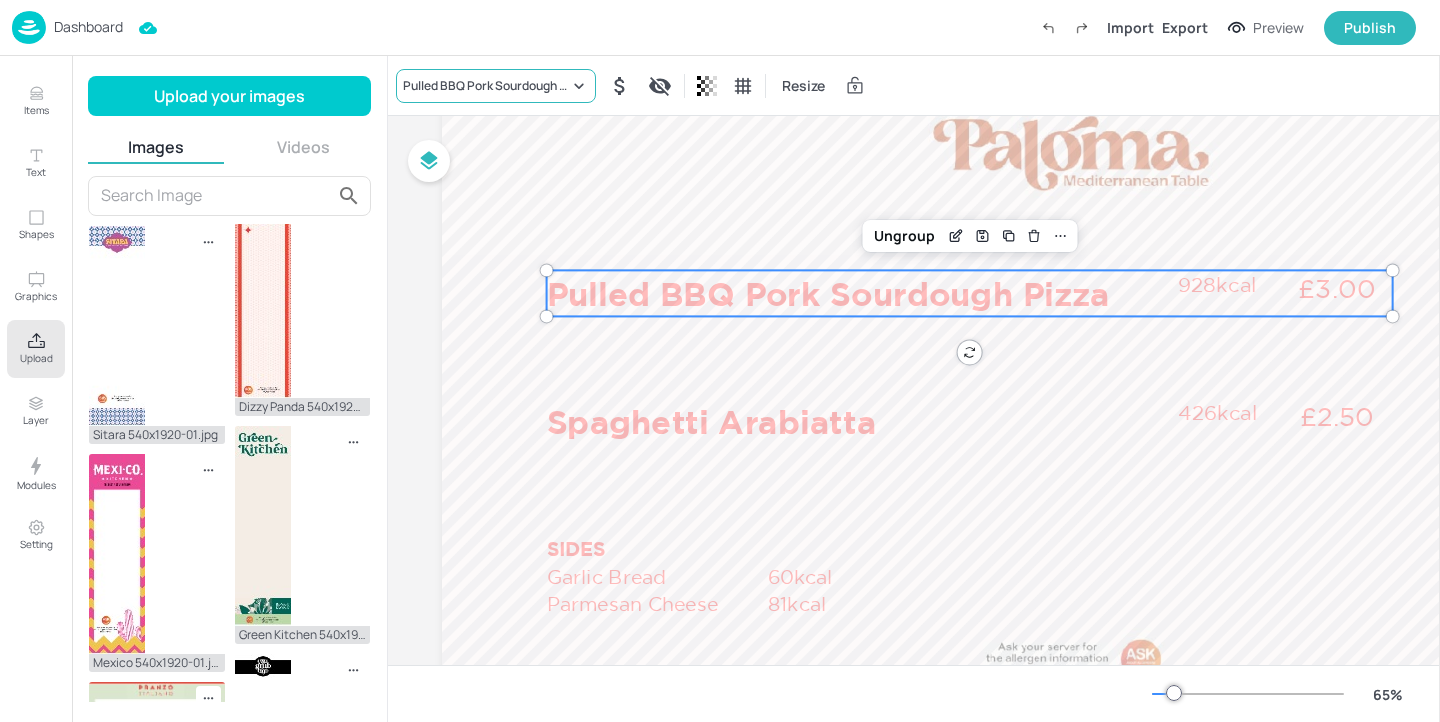 click on "Pulled BBQ Pork Sourdough Pizza" at bounding box center (486, 86) 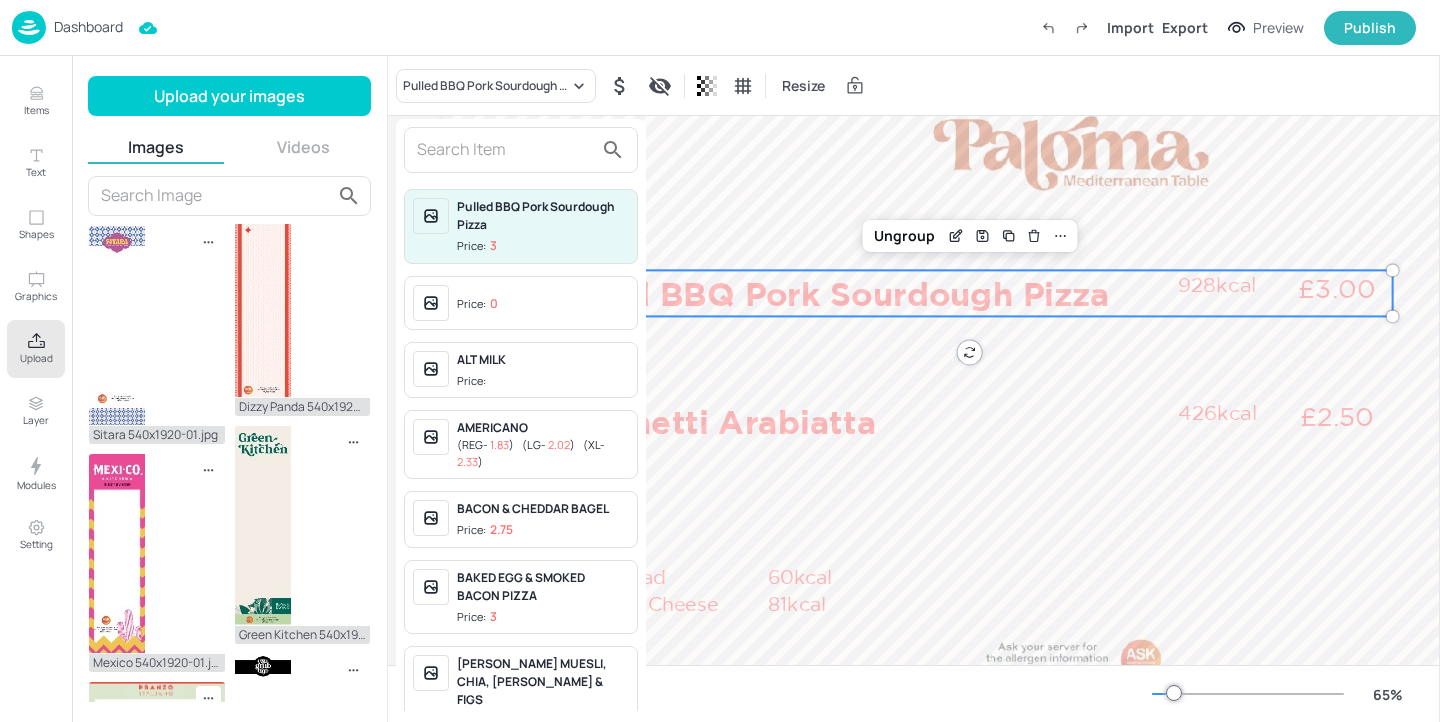 click at bounding box center [505, 150] 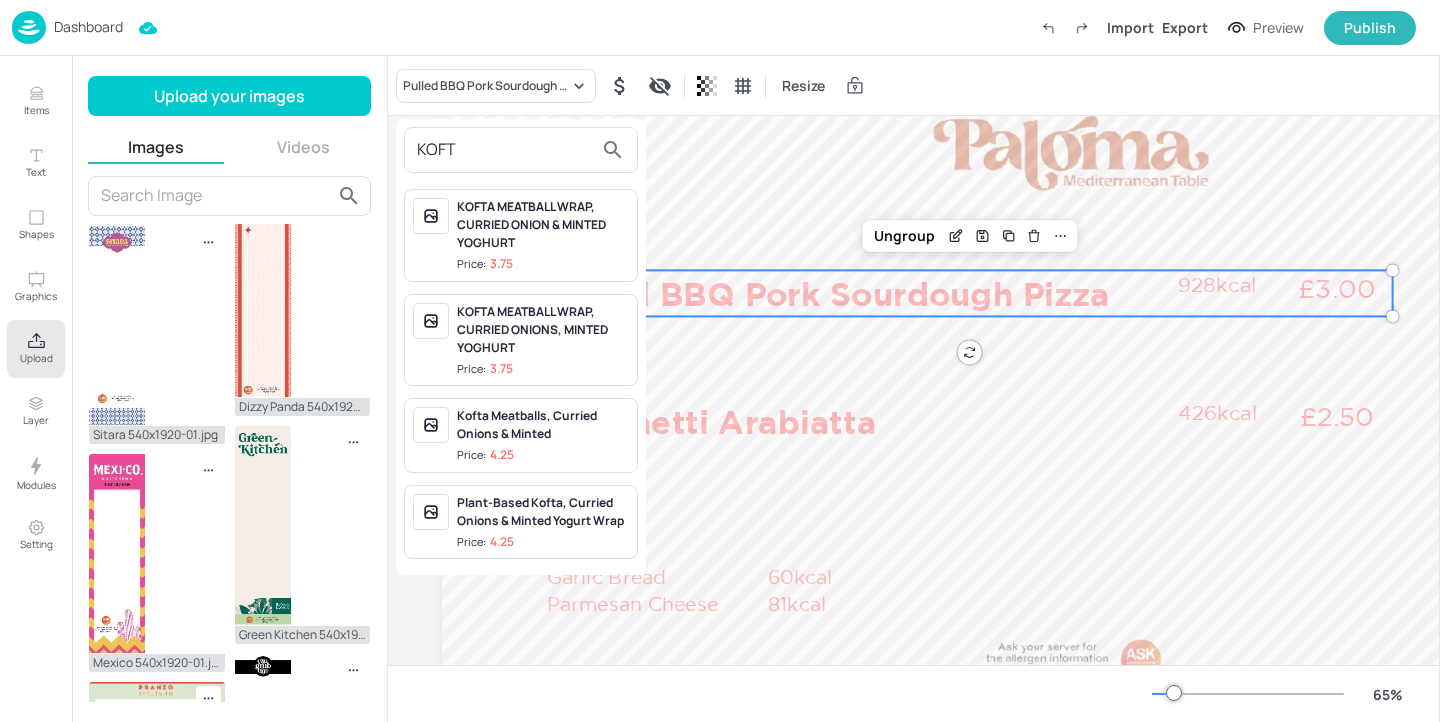 type on "KOFT" 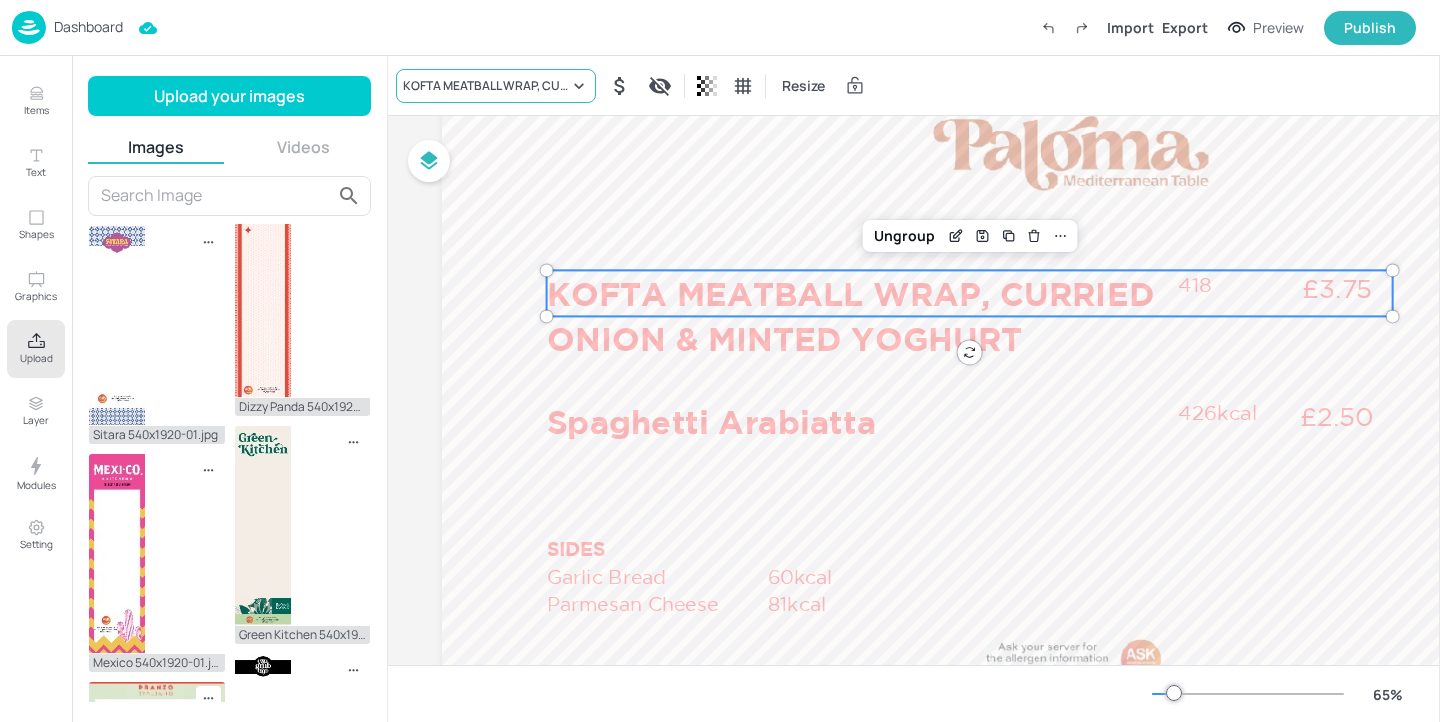 click on "KOFTA MEATBALL WRAP, CURRIED ONION & MINTED YOGHURT" at bounding box center [486, 86] 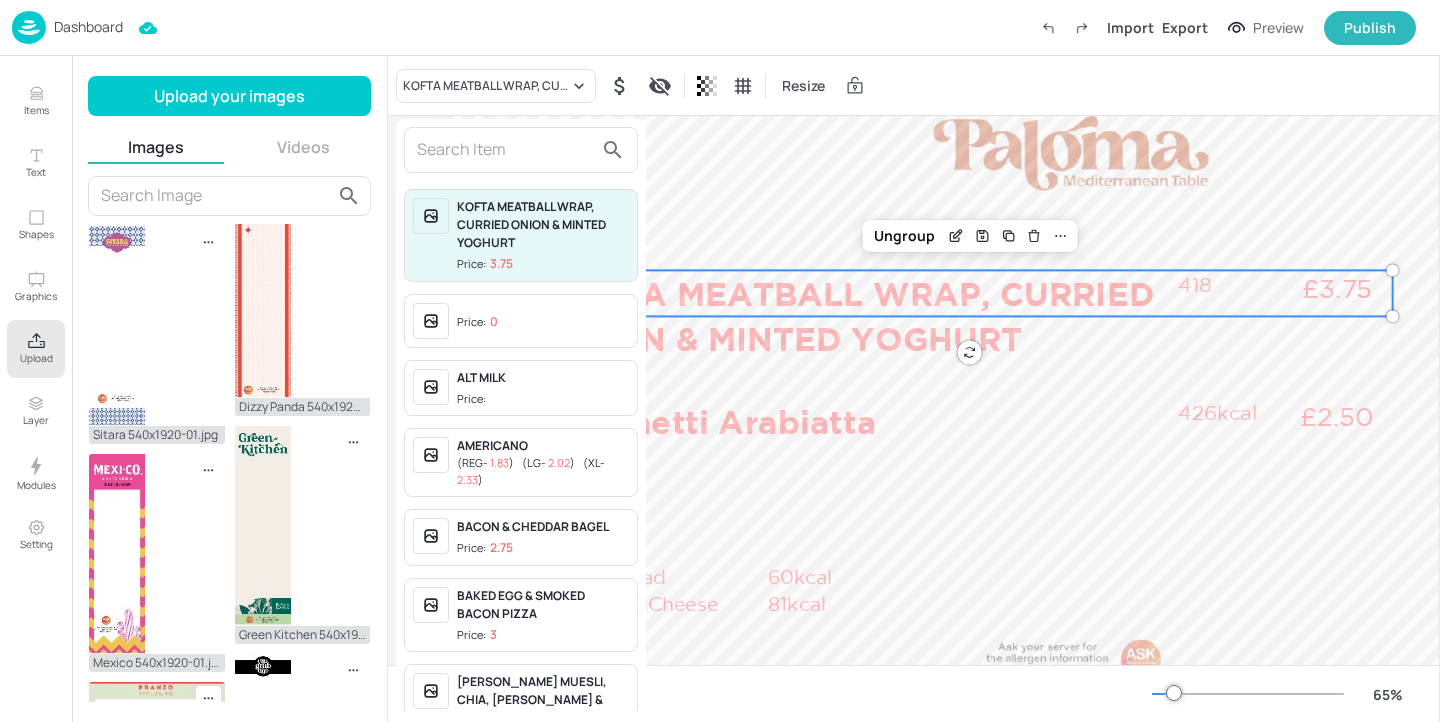 click at bounding box center (505, 150) 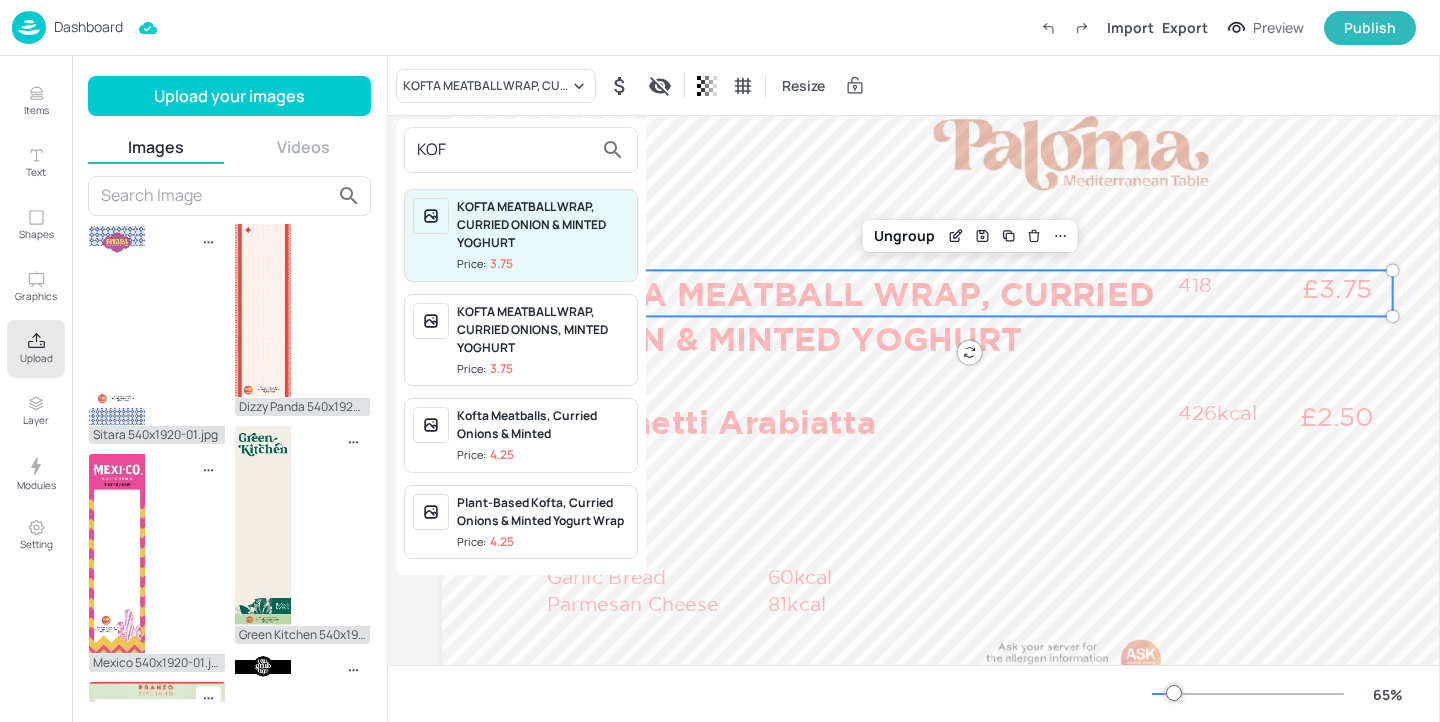 type on "KOF" 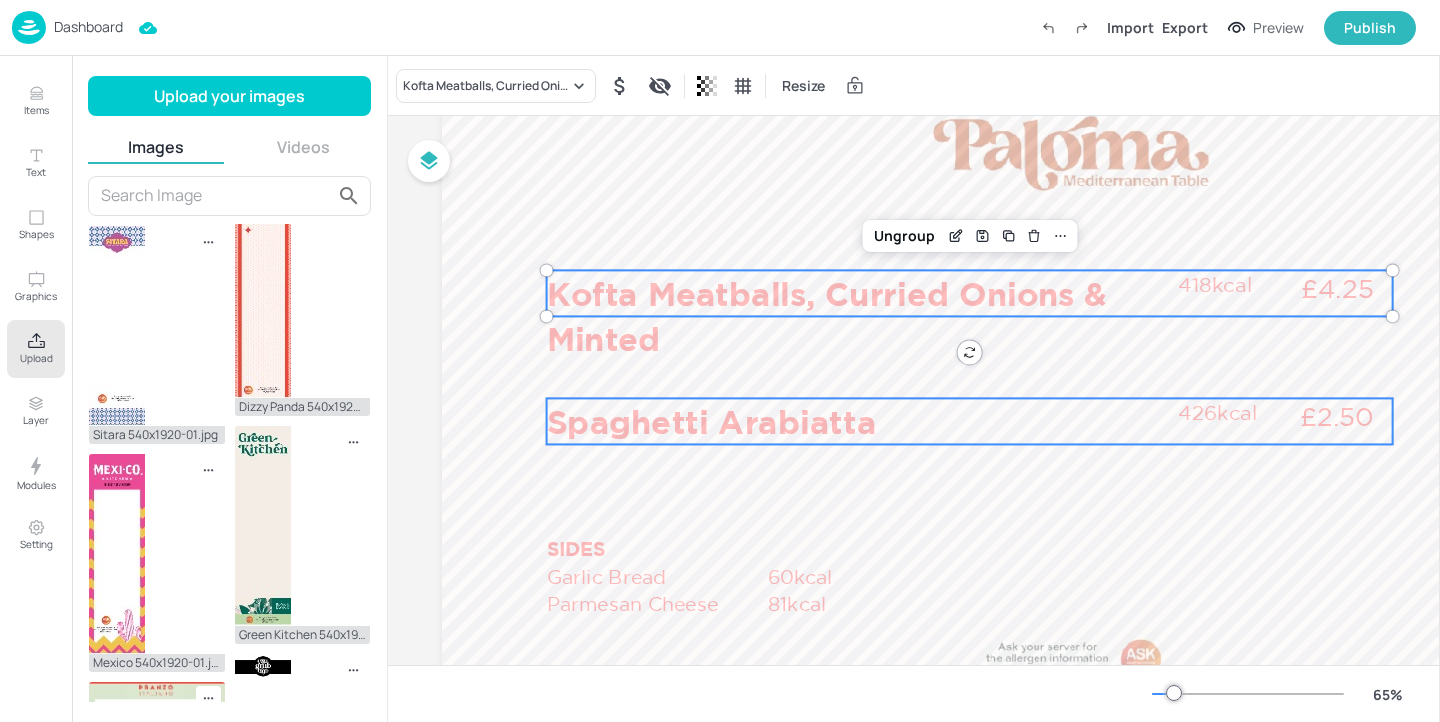 click on "Spaghetti Arabiatta" at bounding box center [857, 421] 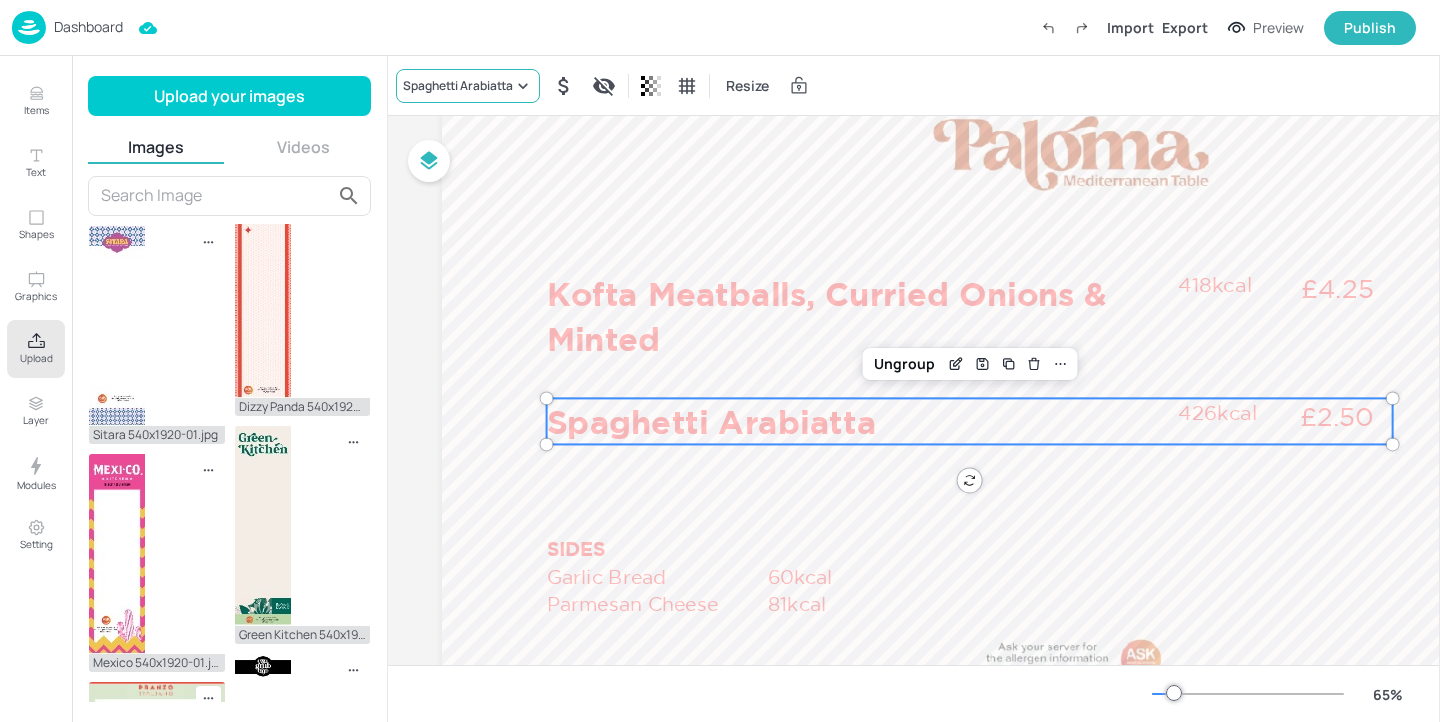 click on "Spaghetti Arabiatta" at bounding box center [458, 86] 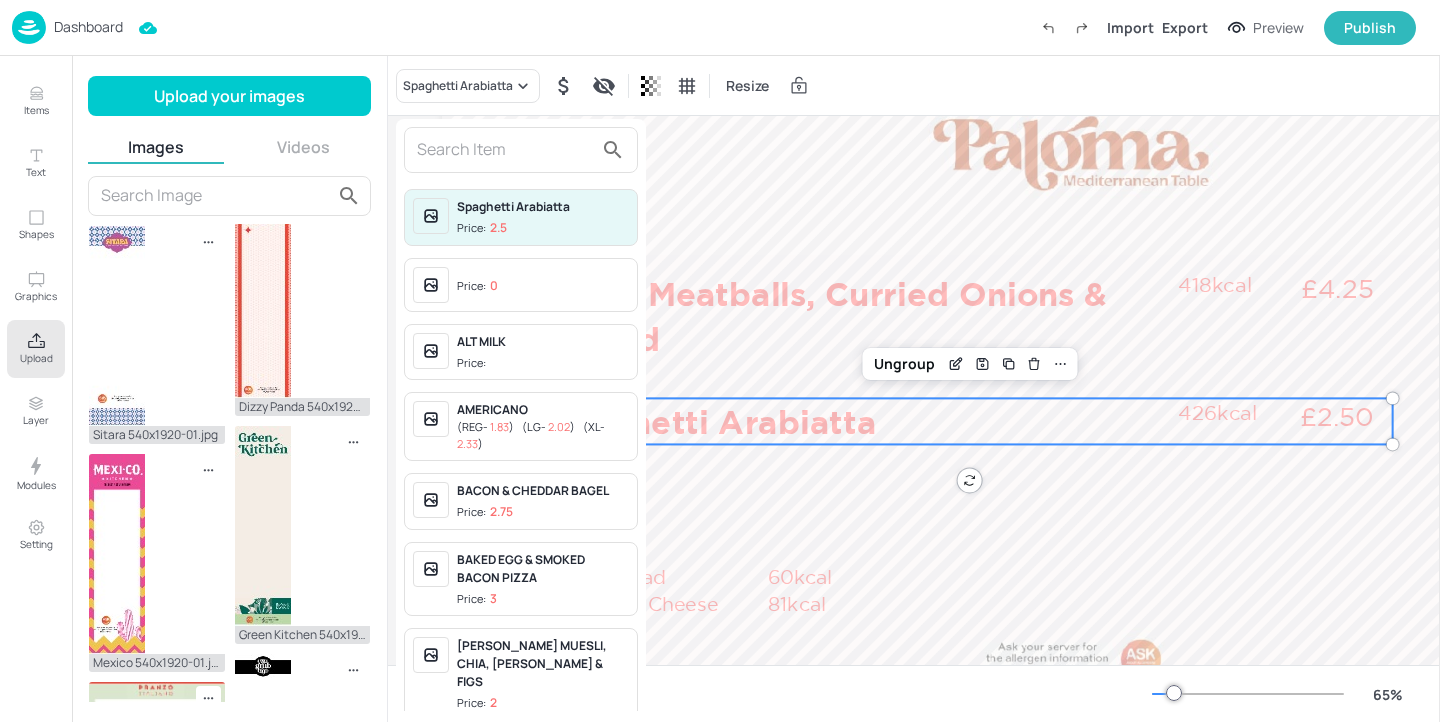 click at bounding box center [505, 150] 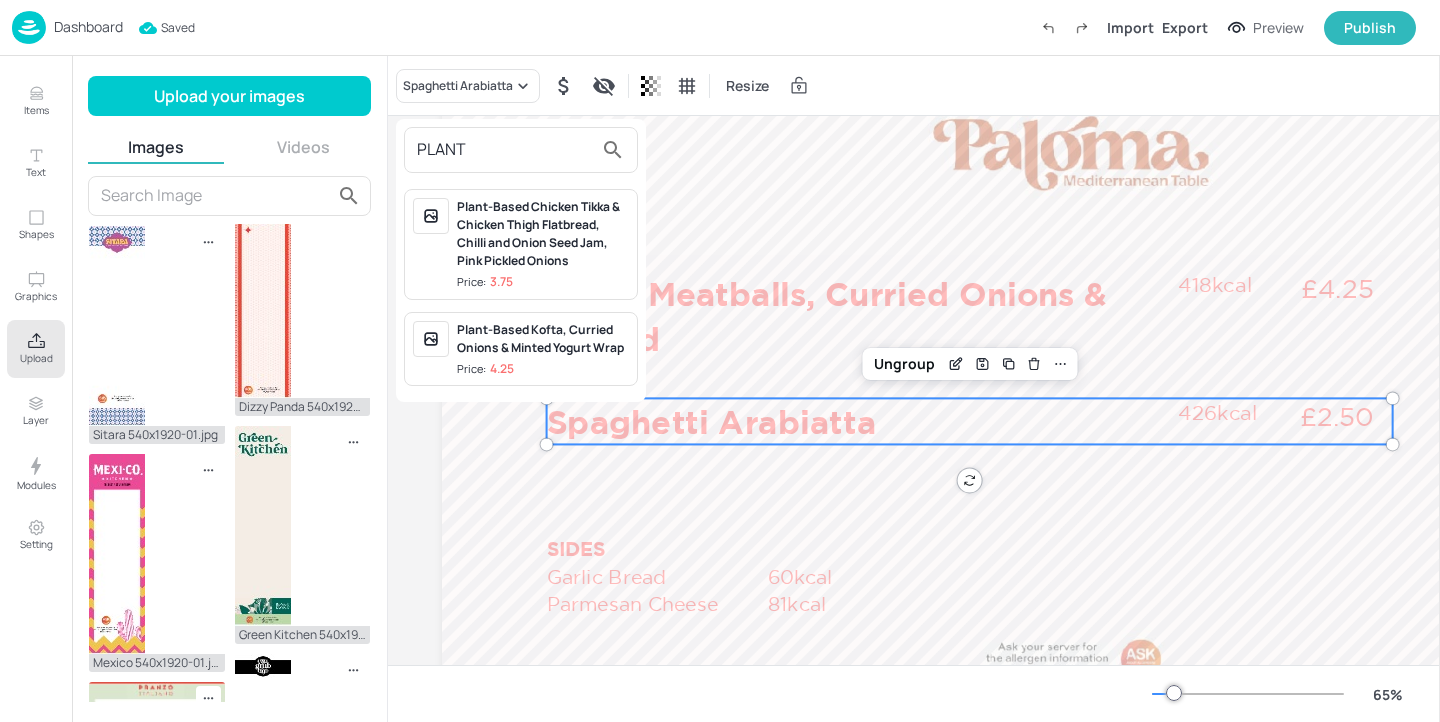 type on "PLANT" 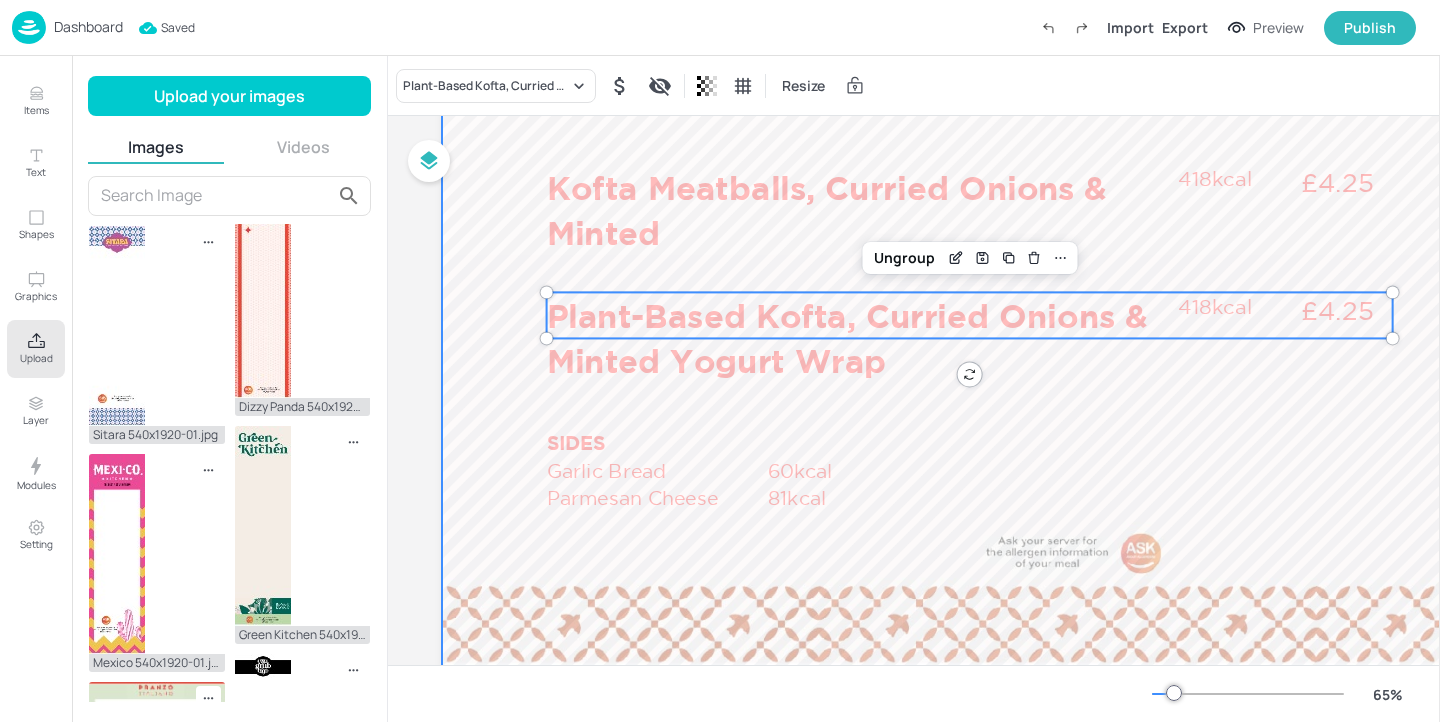 scroll, scrollTop: 221, scrollLeft: 2, axis: both 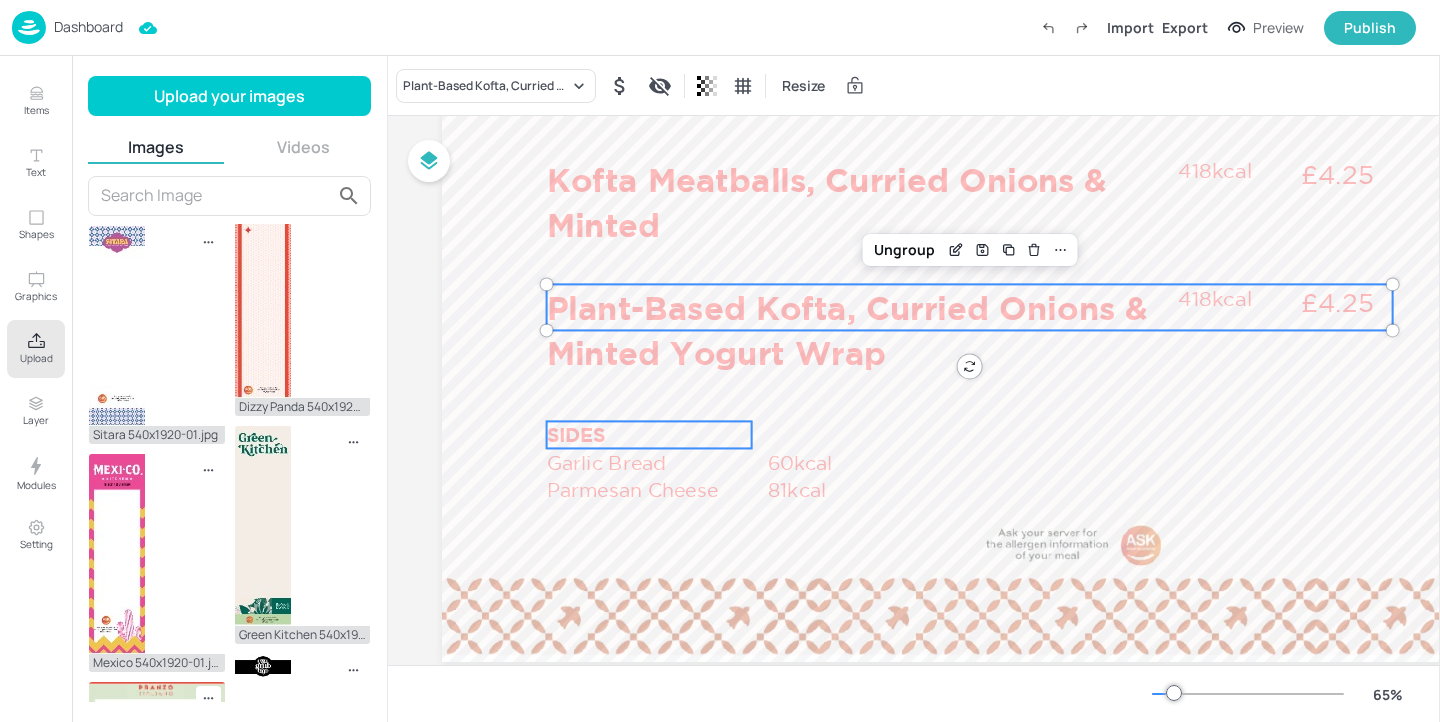 click on "SIDES" at bounding box center (649, 434) 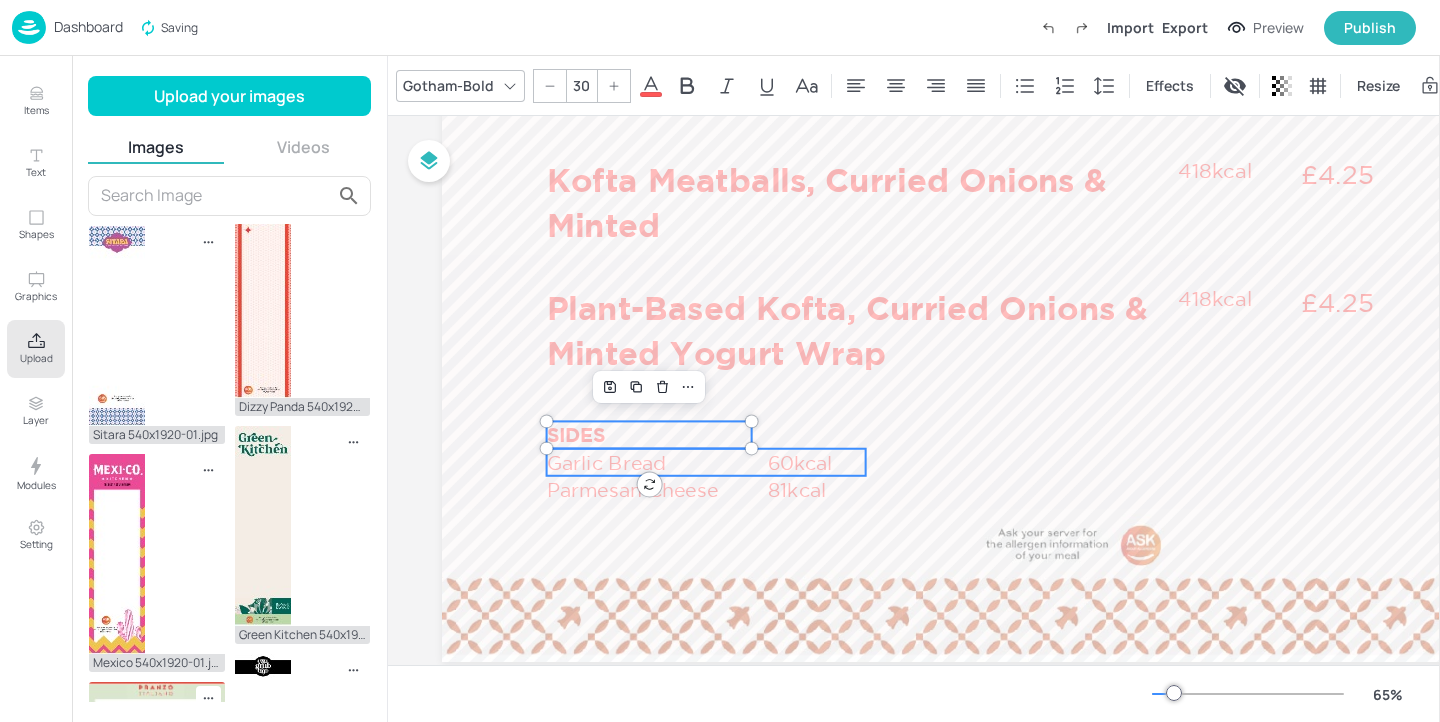 click on "Garlic Bread" at bounding box center (656, 462) 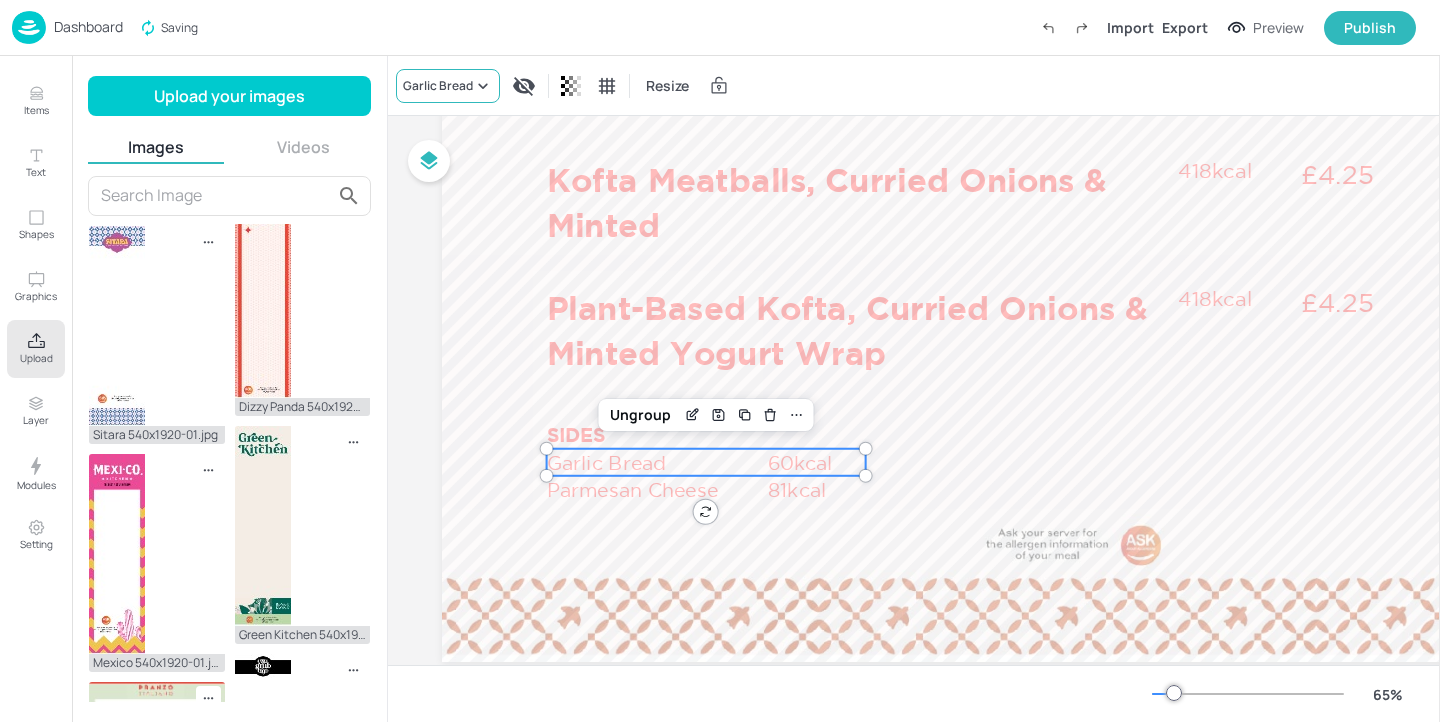 click on "Garlic Bread" at bounding box center (448, 86) 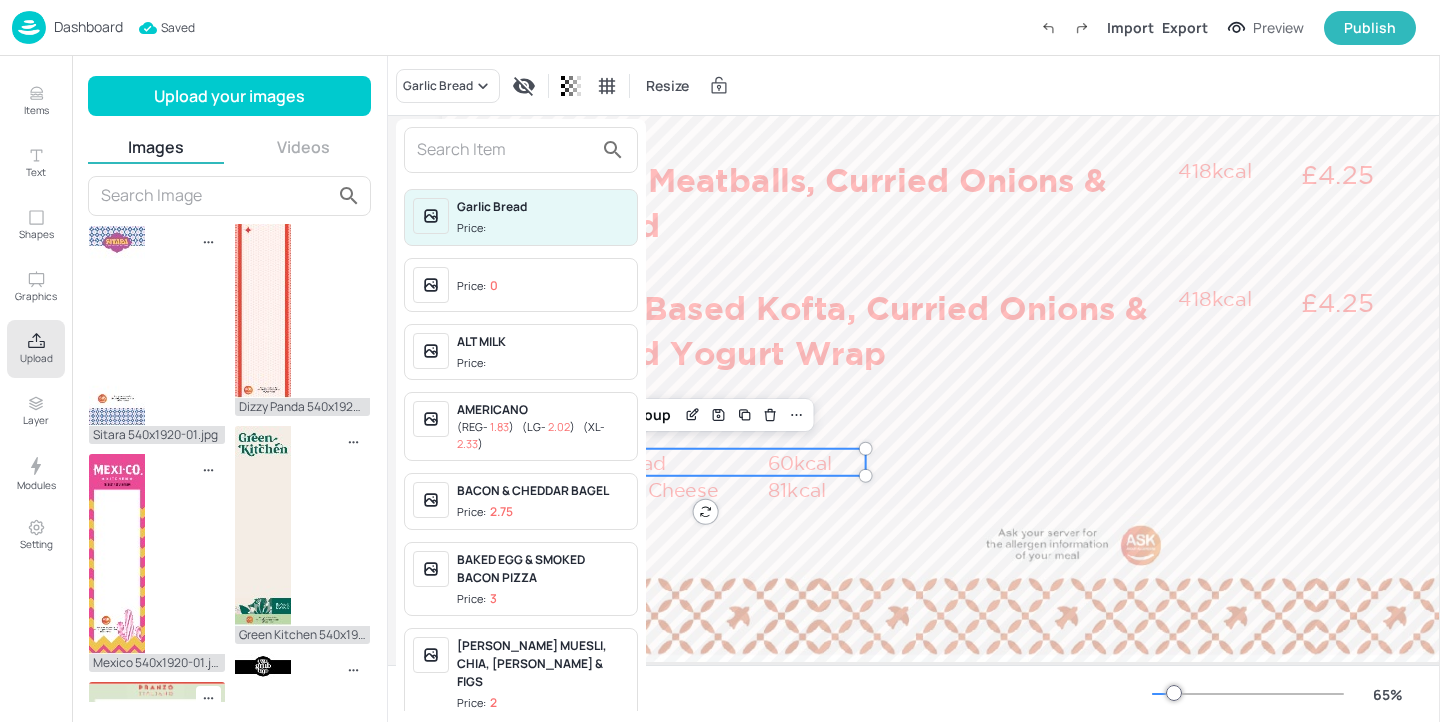 click at bounding box center (505, 150) 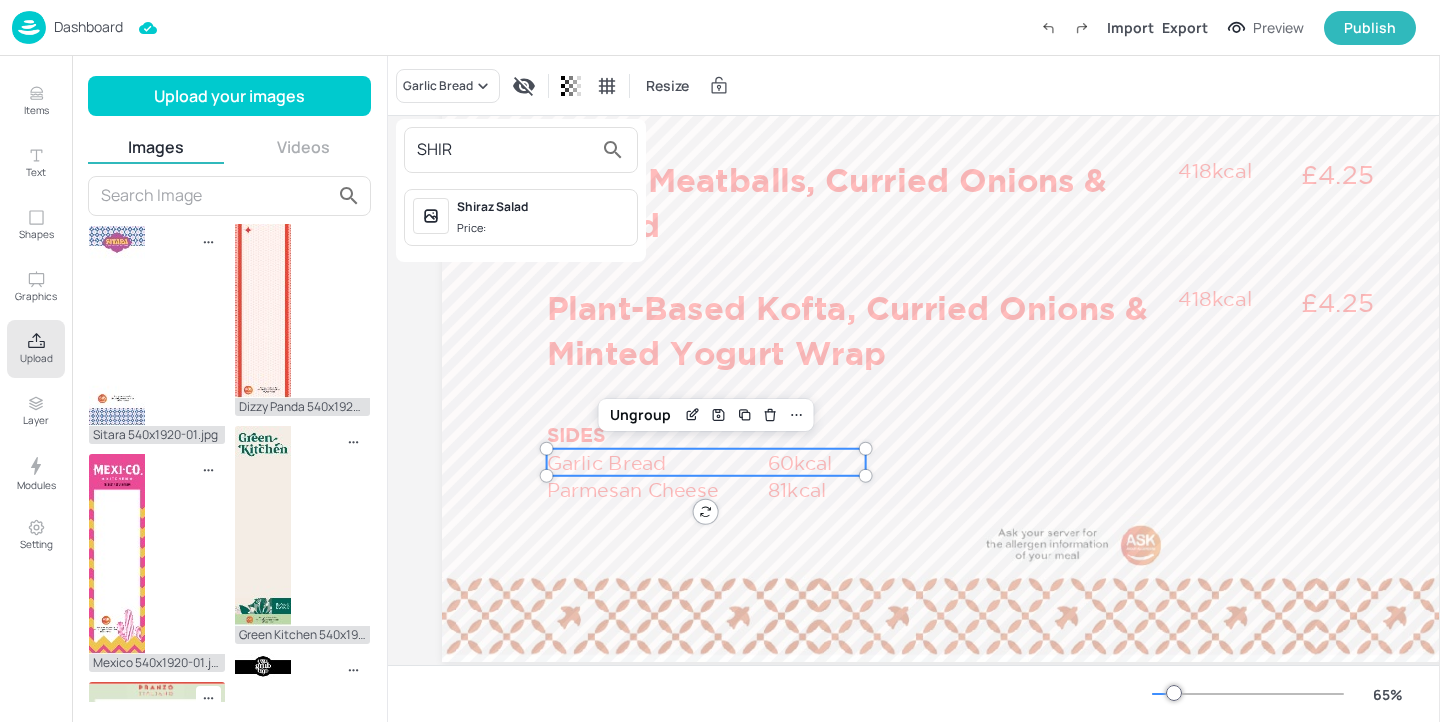 type on "SHIR" 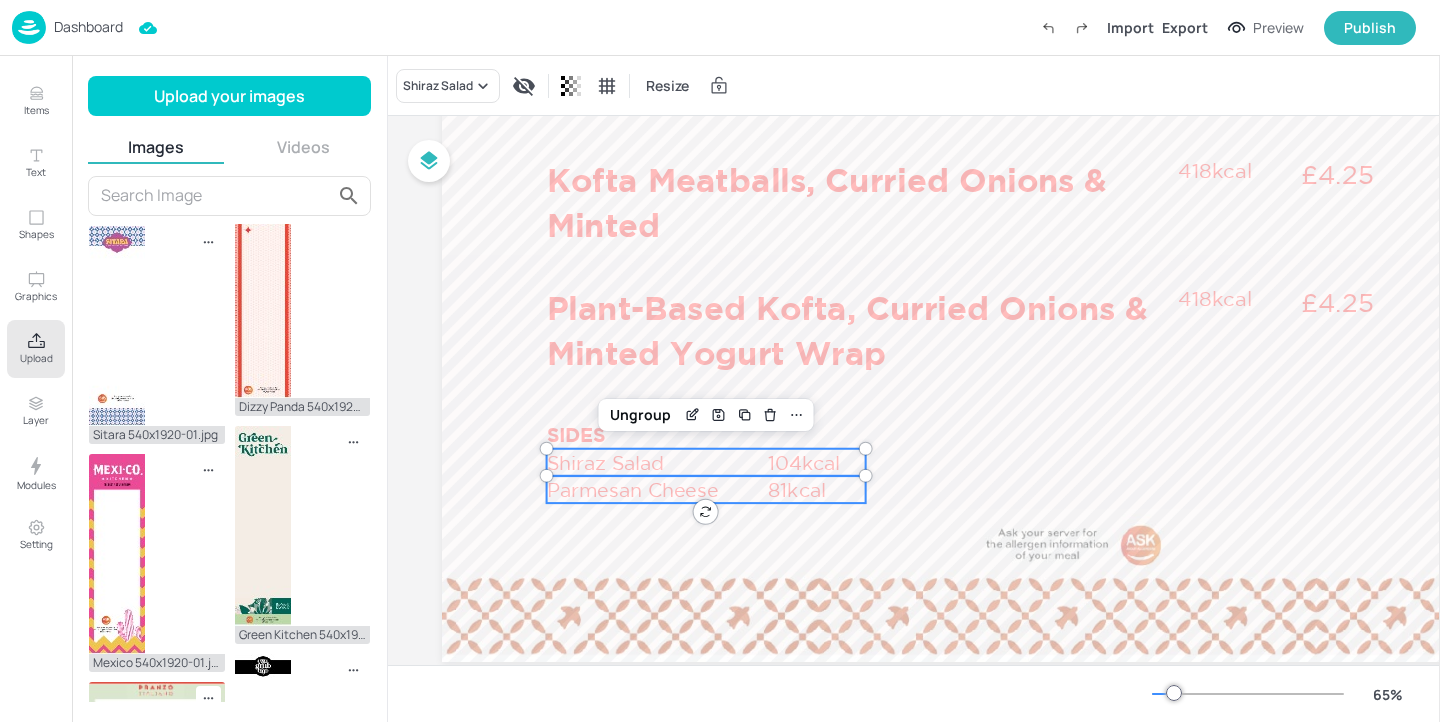 click on "Parmesan Cheese" at bounding box center [656, 489] 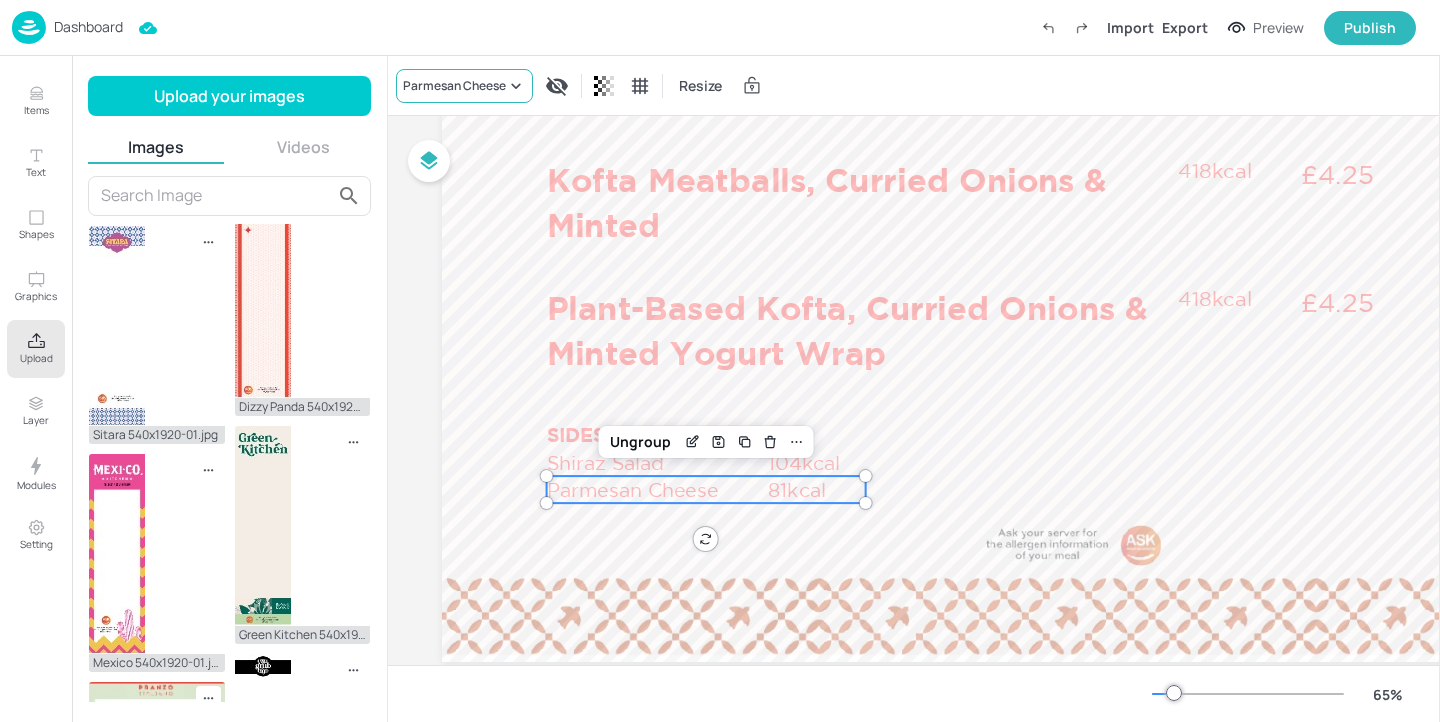 click on "Parmesan Cheese" at bounding box center [454, 86] 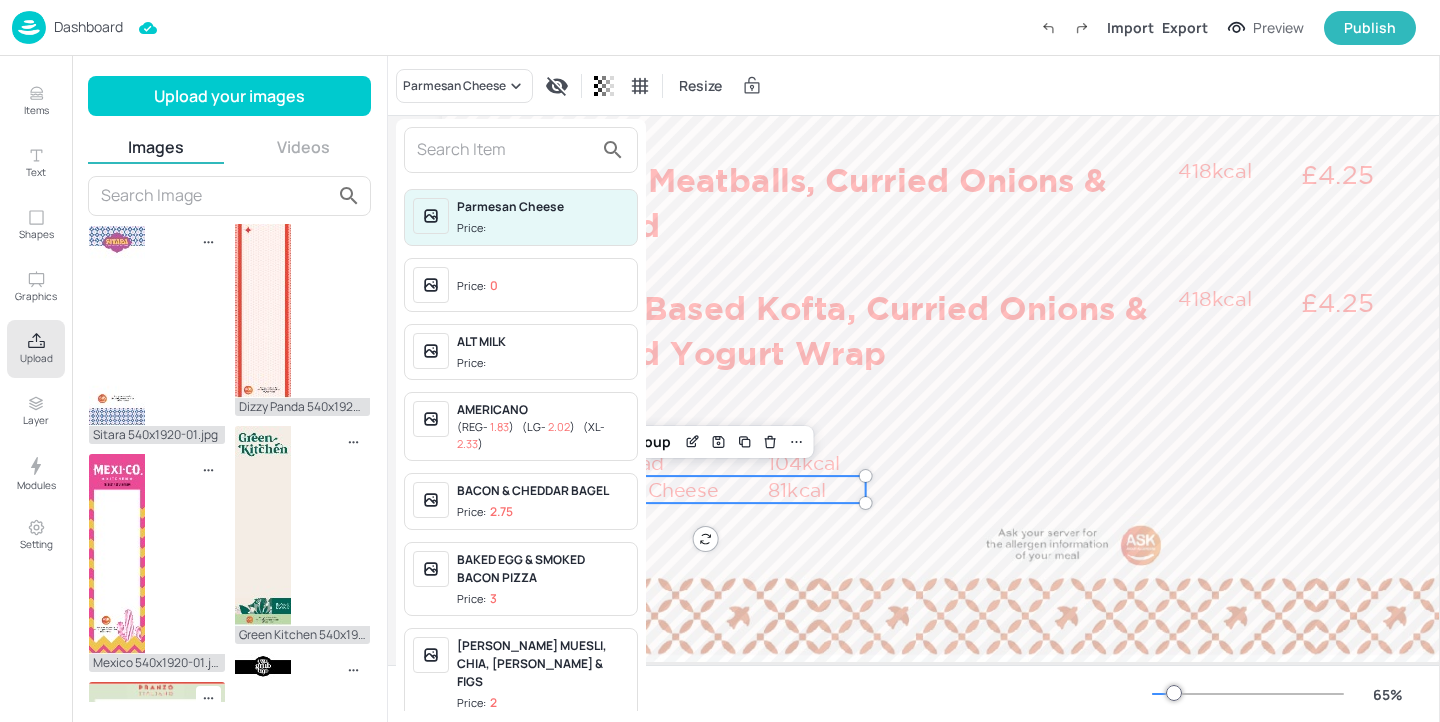 click at bounding box center (505, 150) 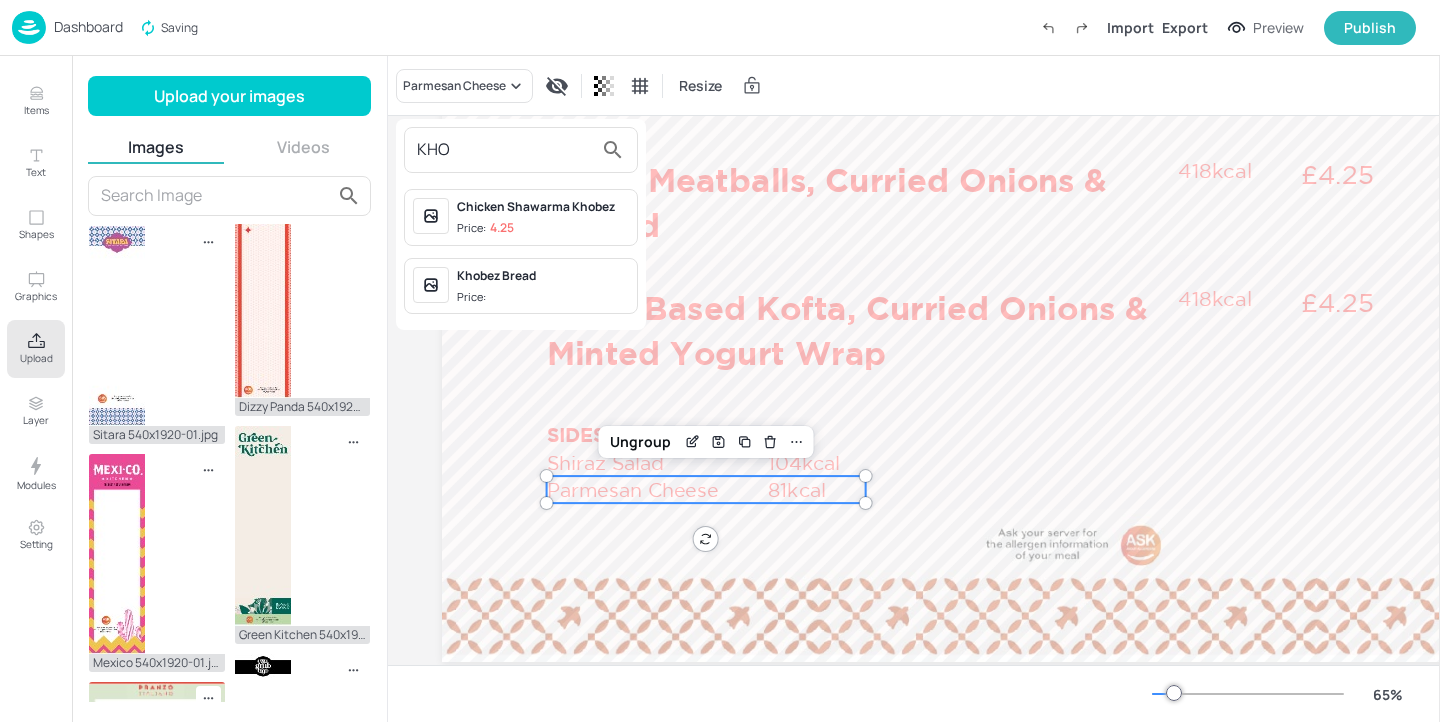 type on "KHO" 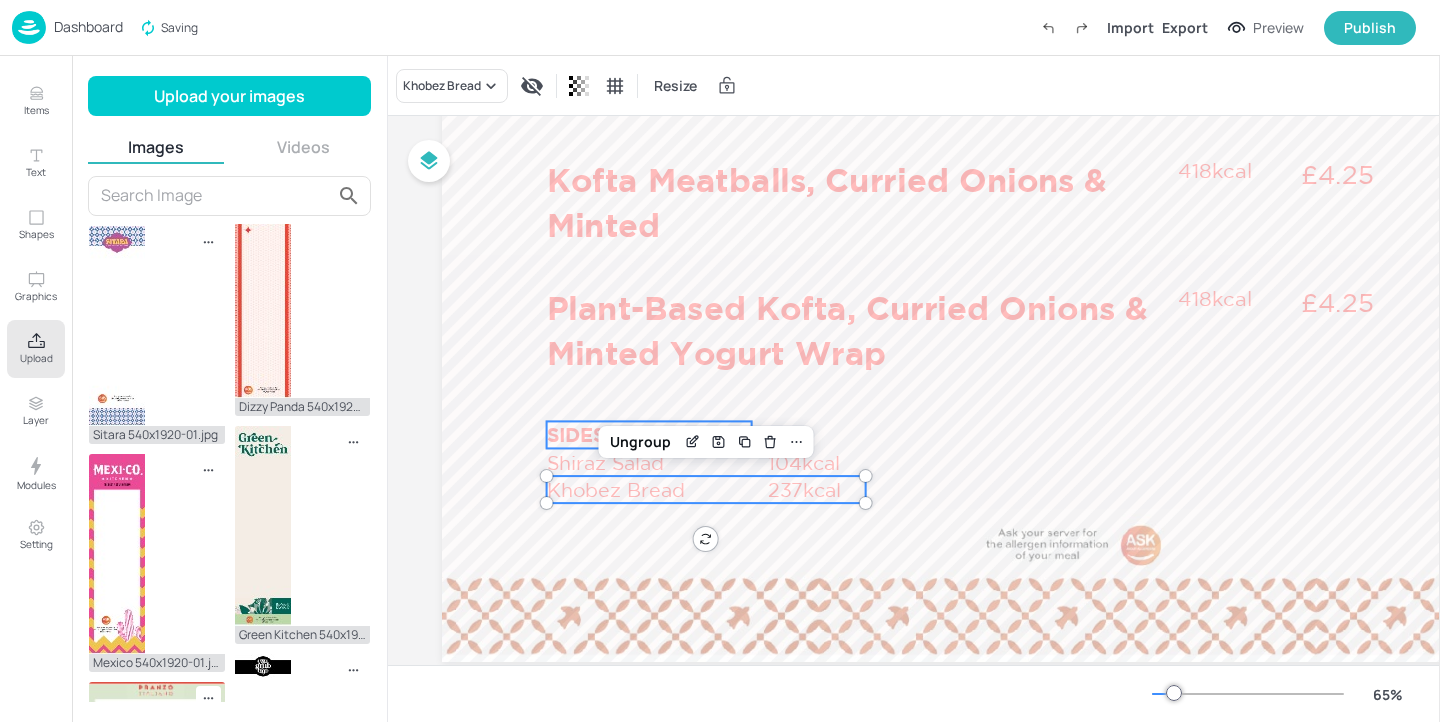 click on "SIDES" at bounding box center (649, 434) 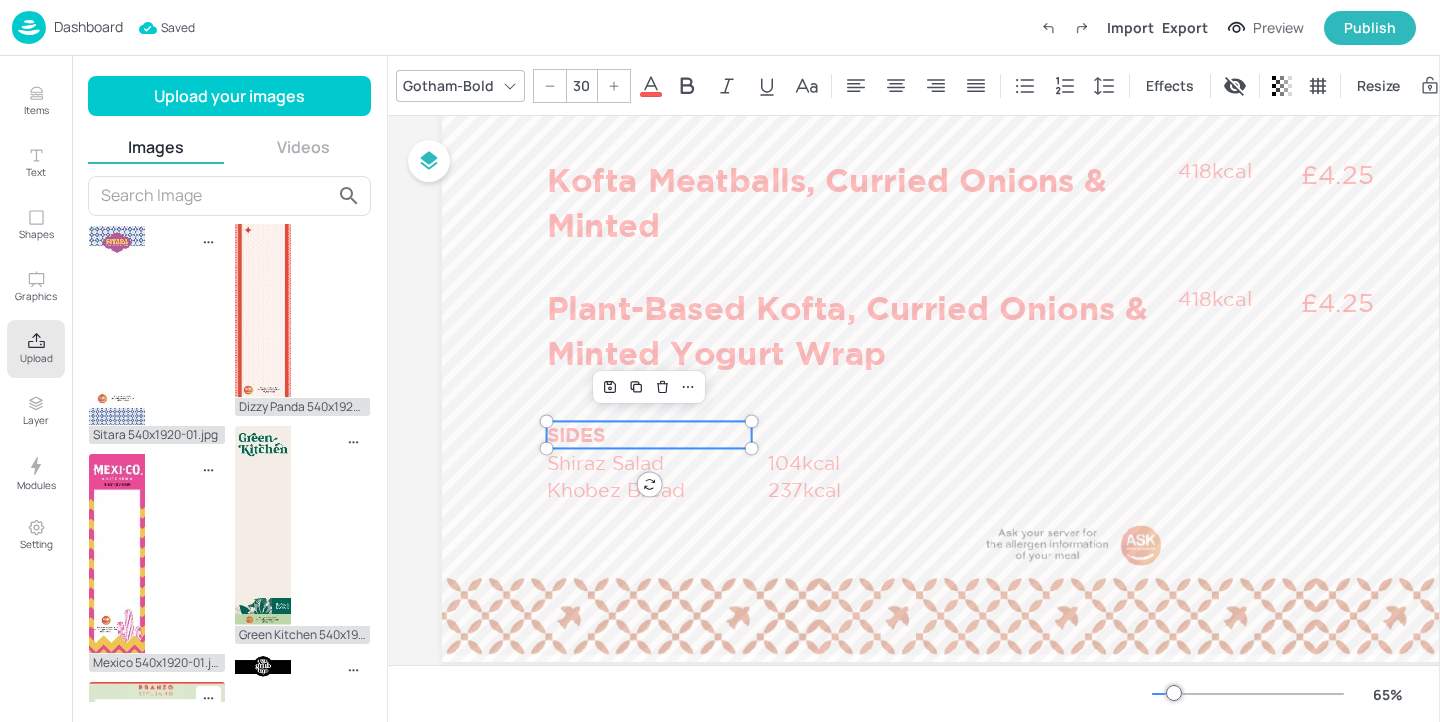 click 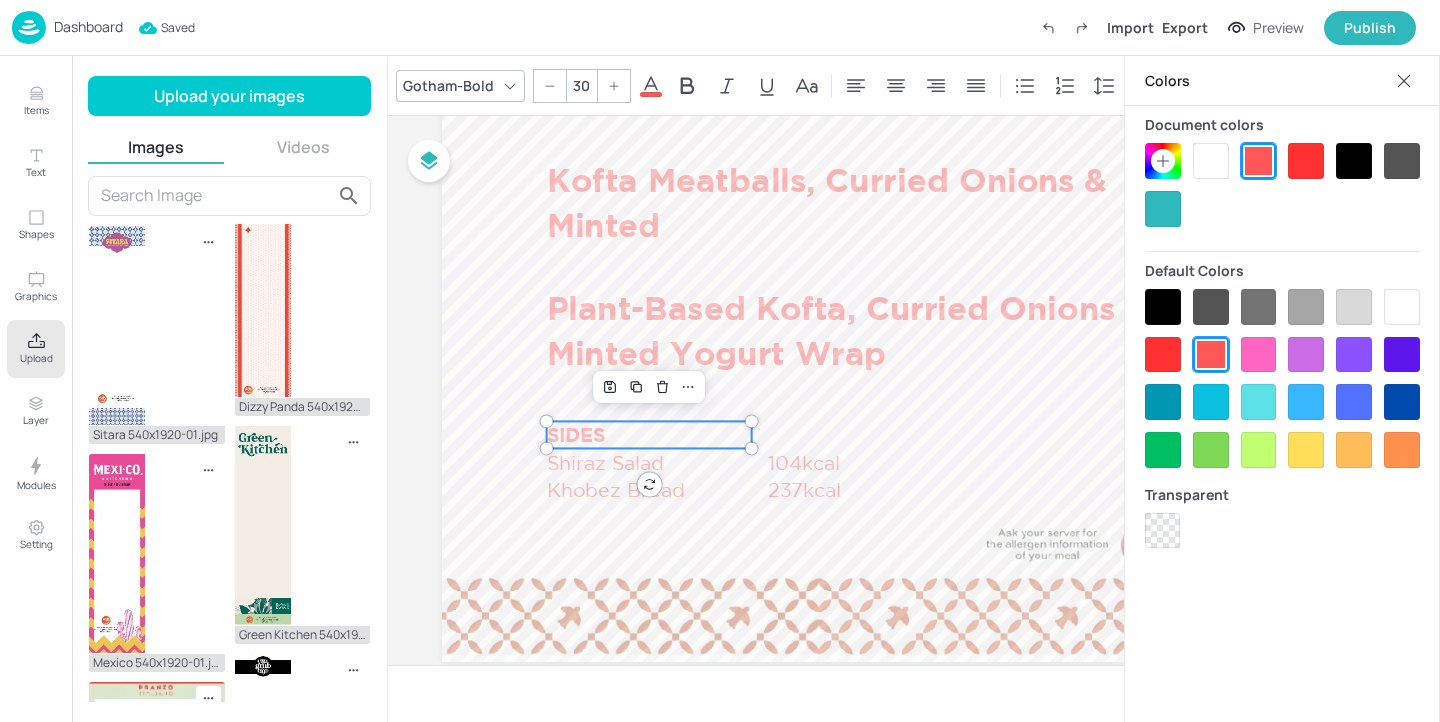 click 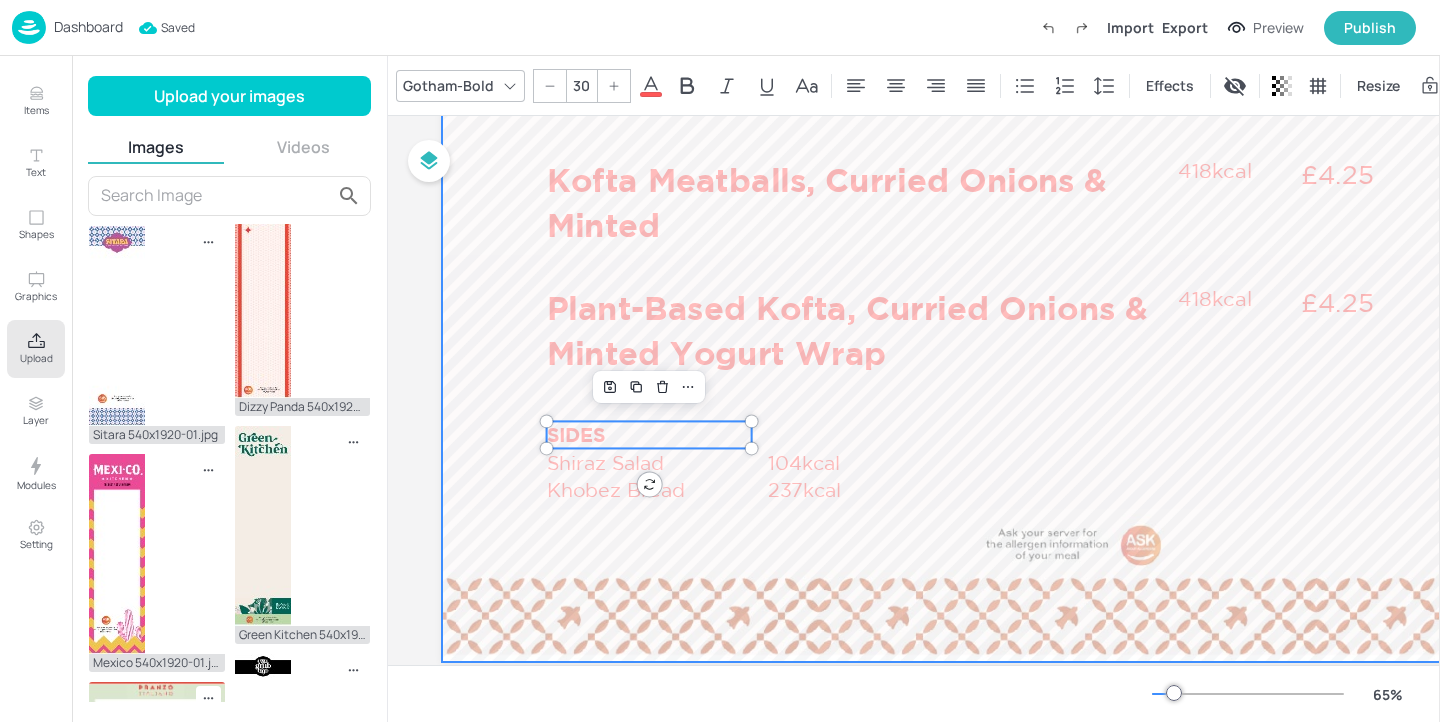 click at bounding box center [1067, 310] 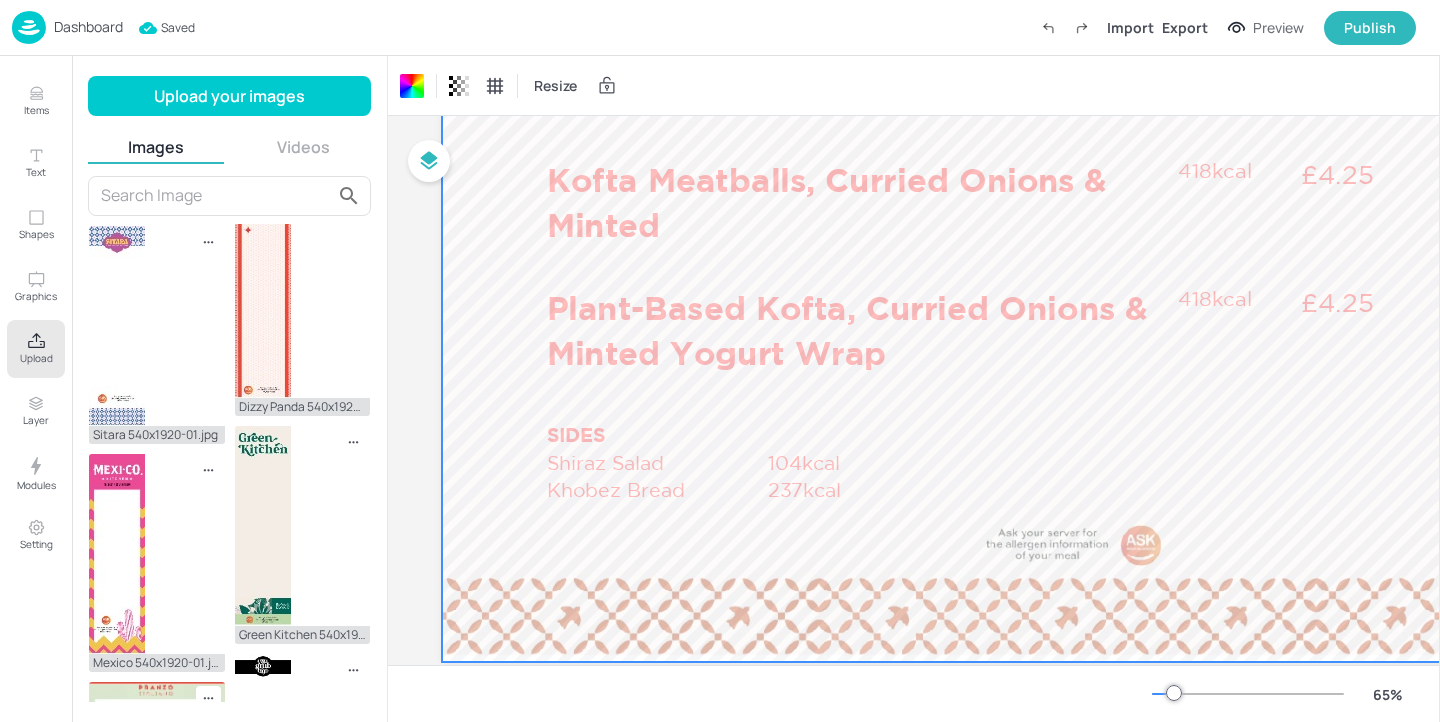 scroll, scrollTop: 210, scrollLeft: 2, axis: both 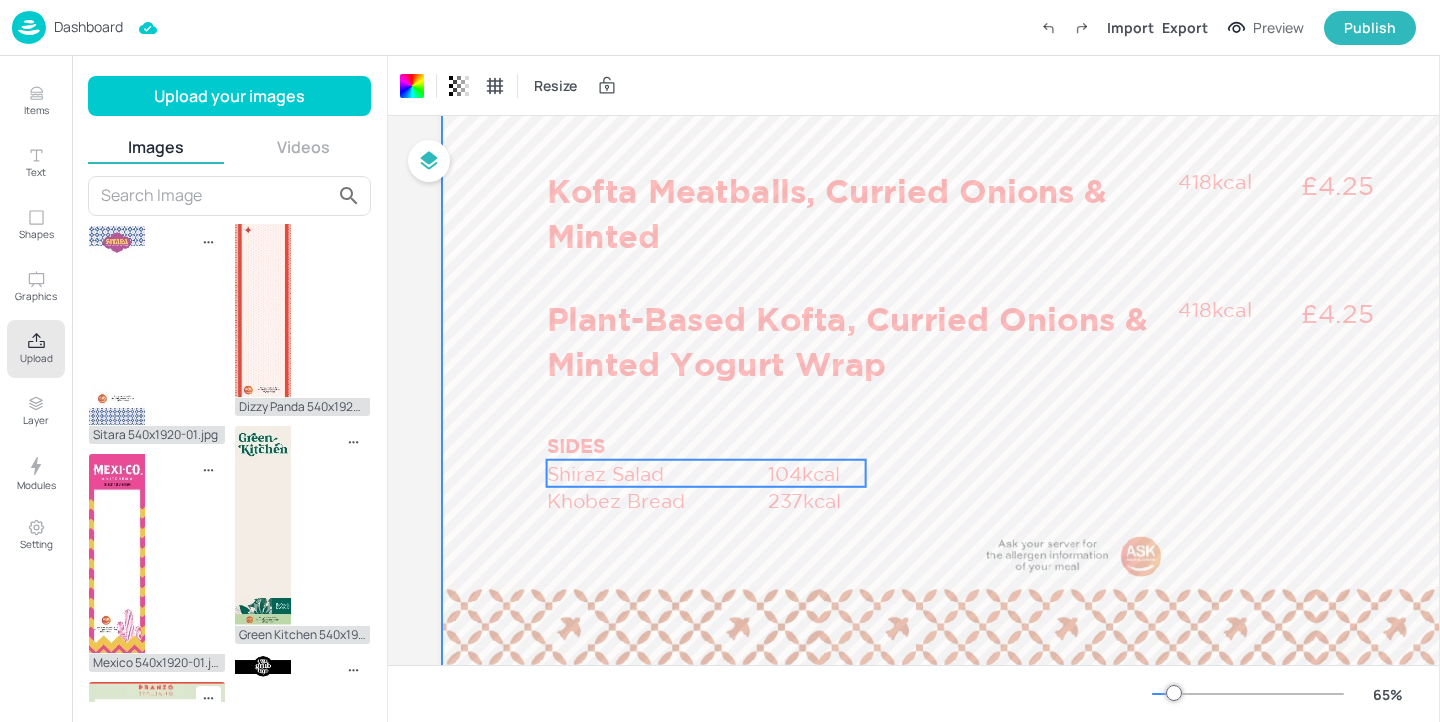 click on "Shiraz Salad" at bounding box center [656, 473] 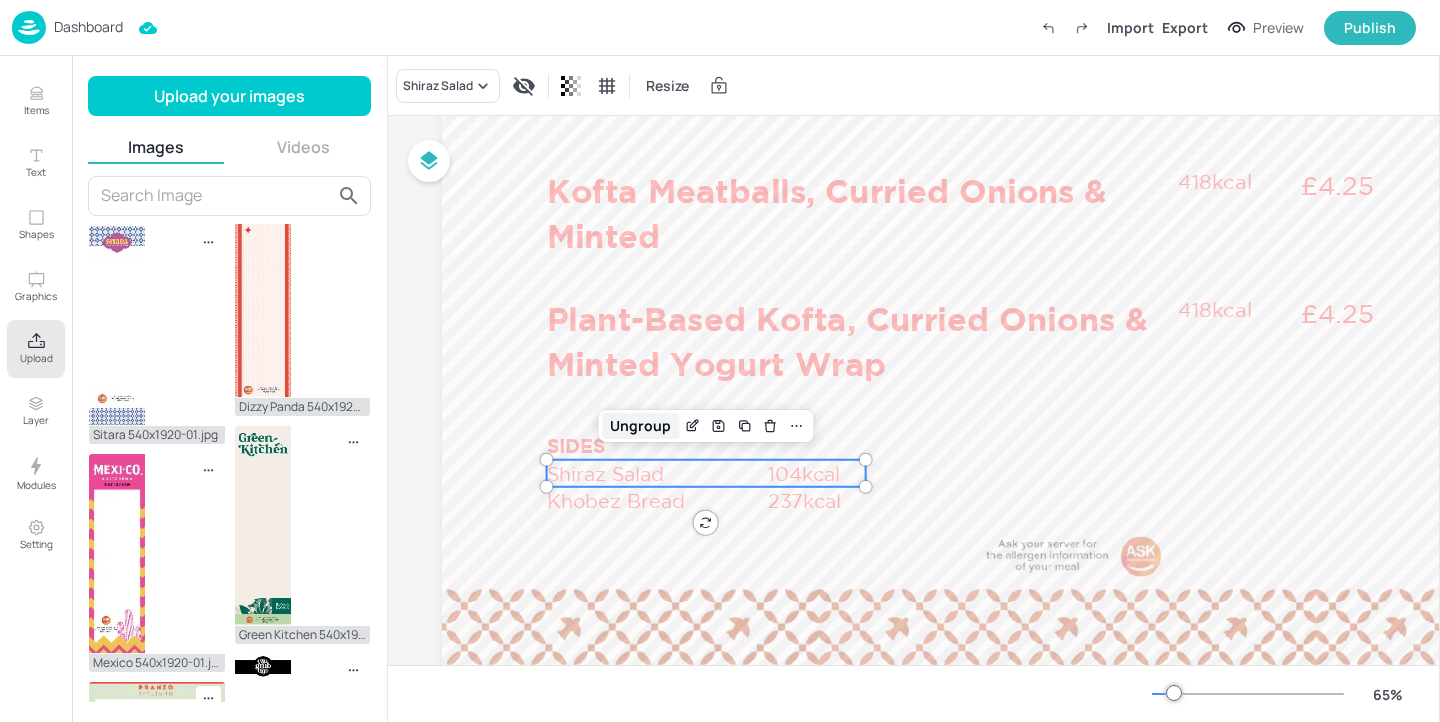 click on "Ungroup" at bounding box center [640, 426] 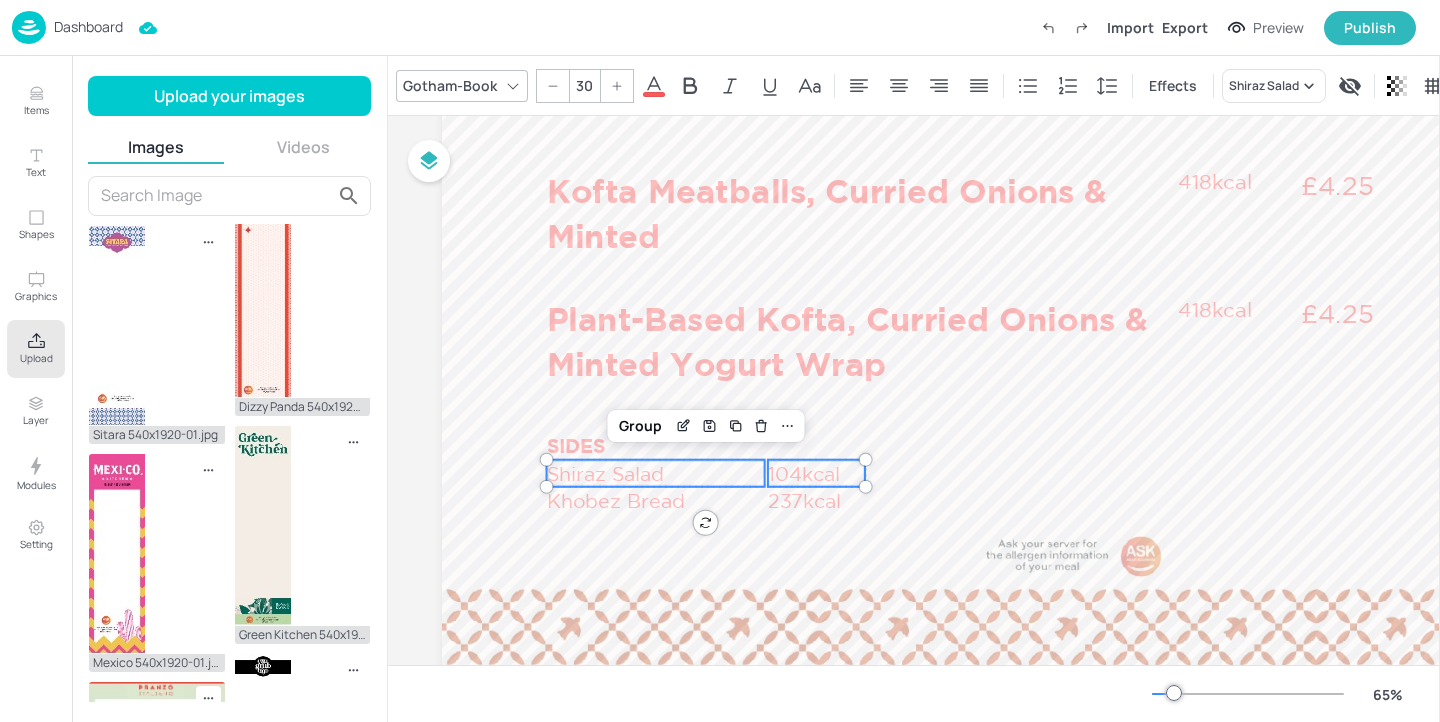 click 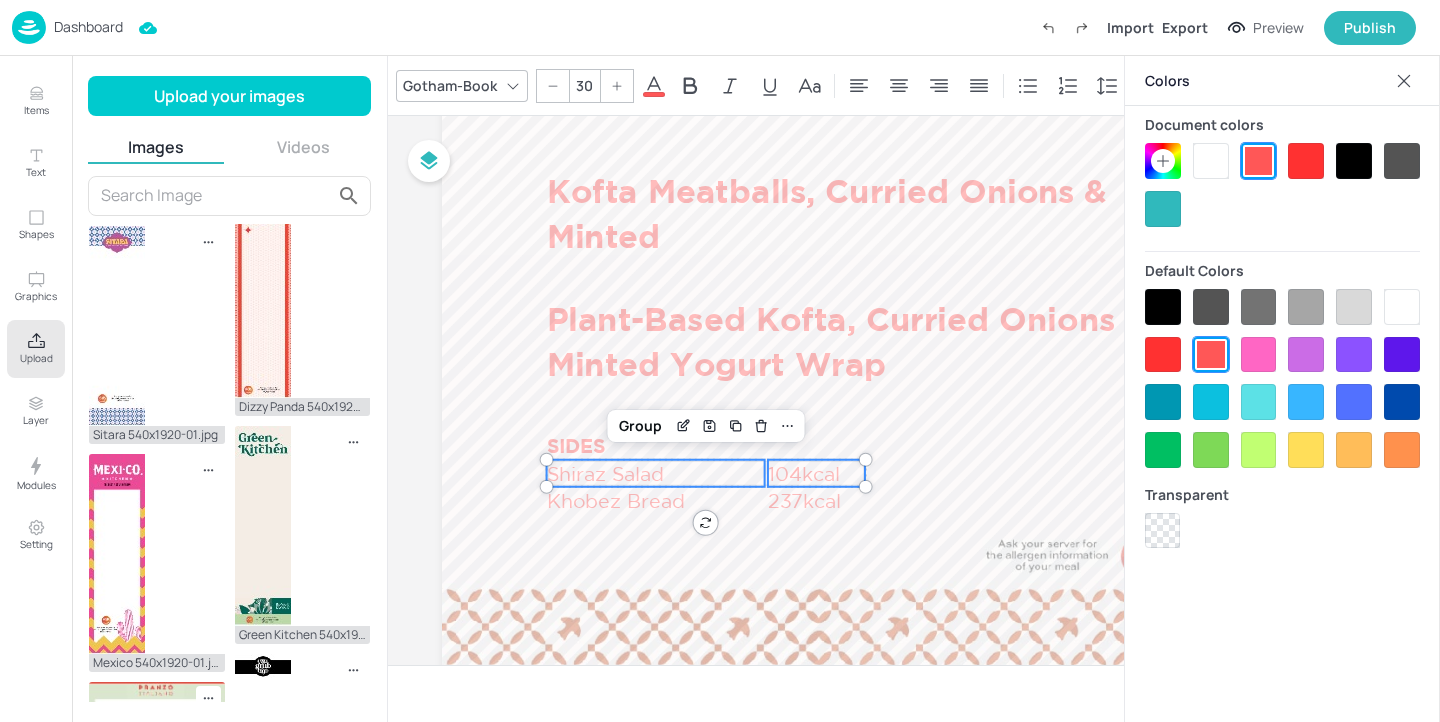 click at bounding box center [1162, 530] 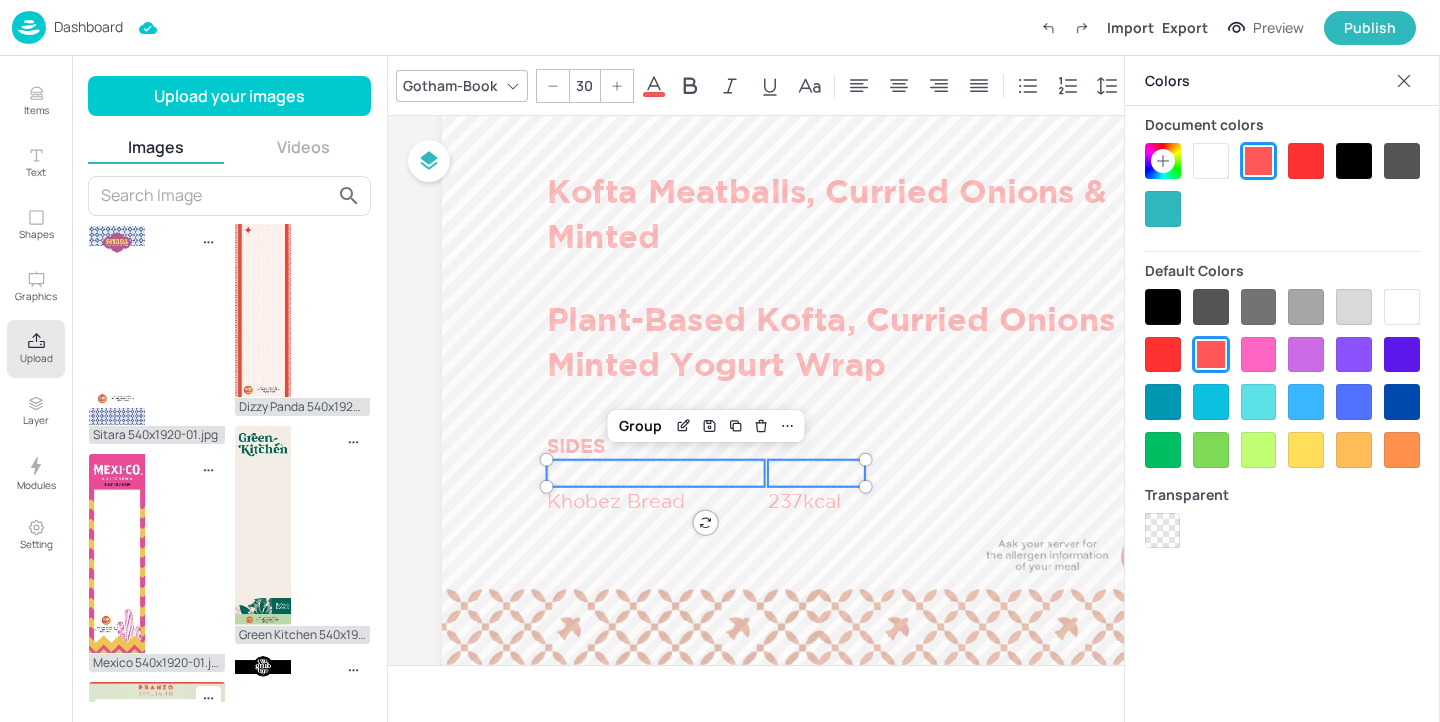 click at bounding box center (1162, 530) 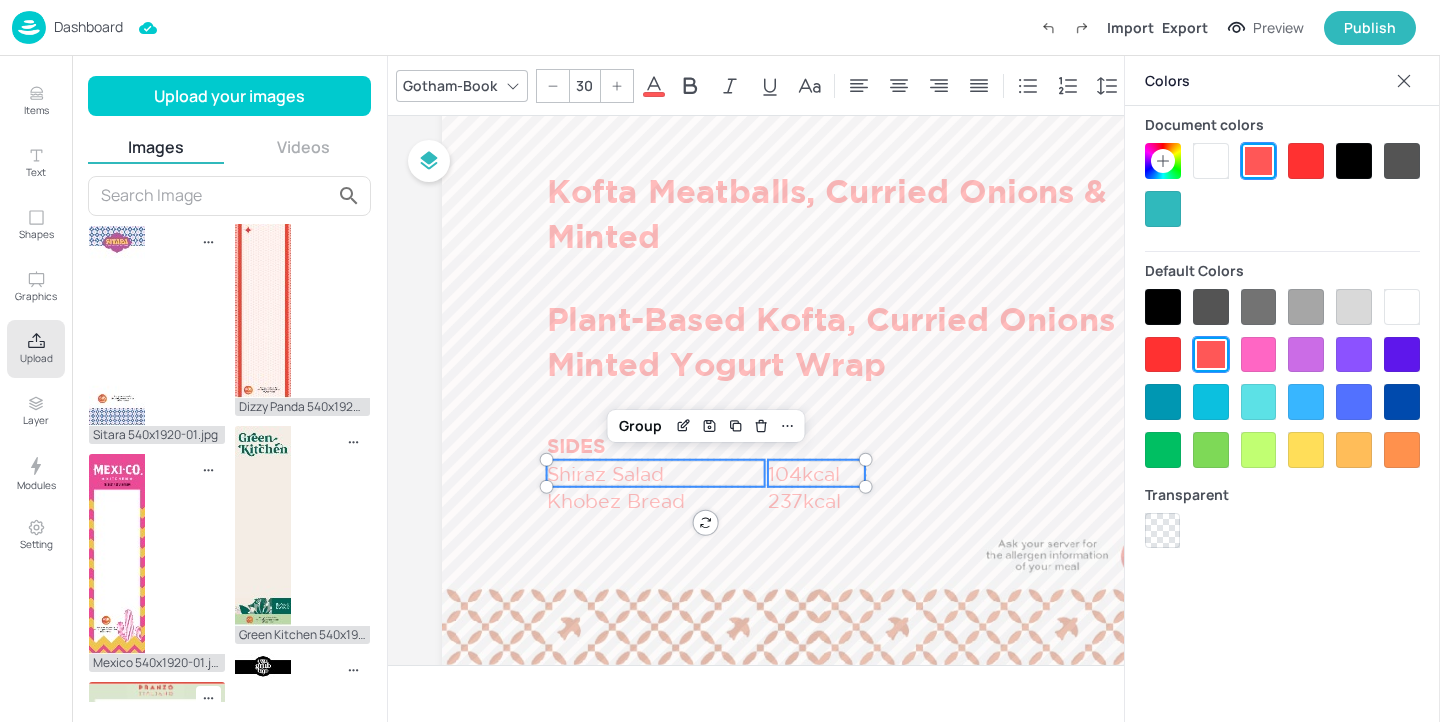 click at bounding box center [1163, 161] 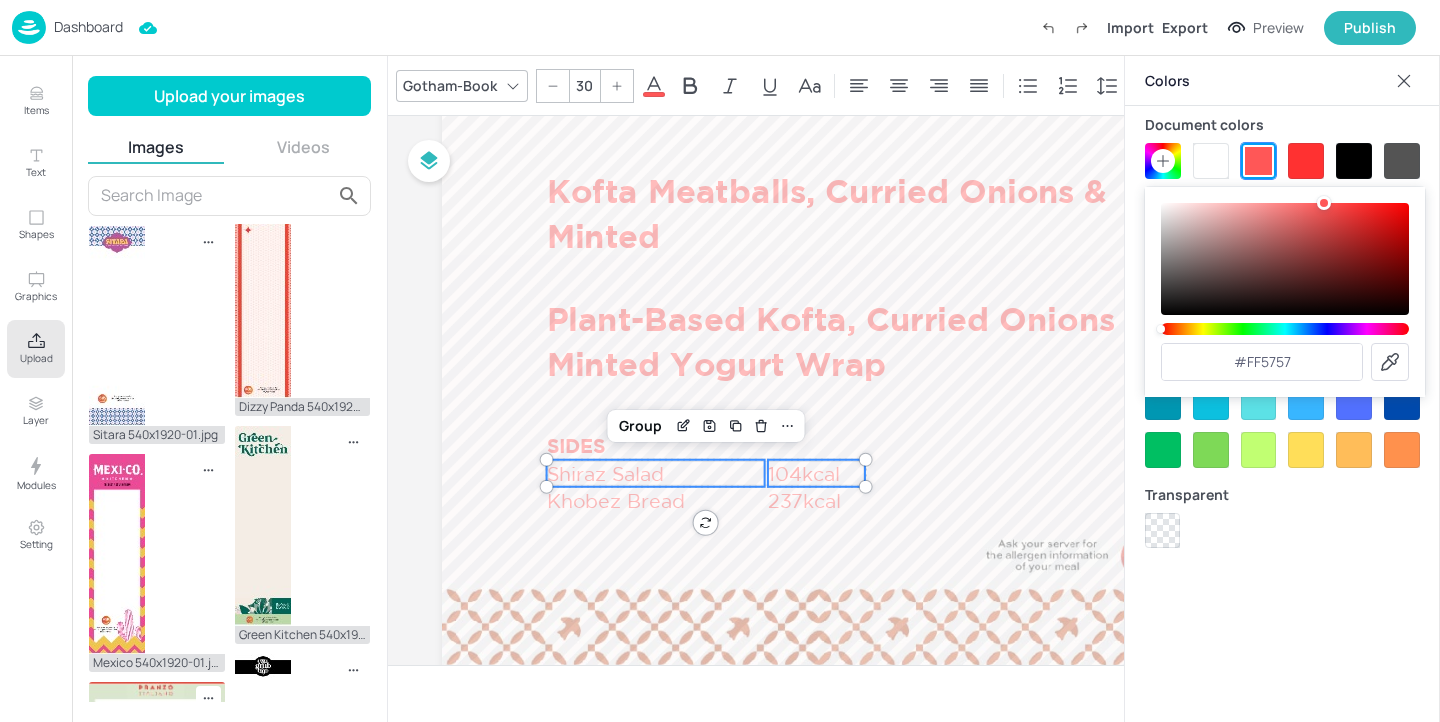 click 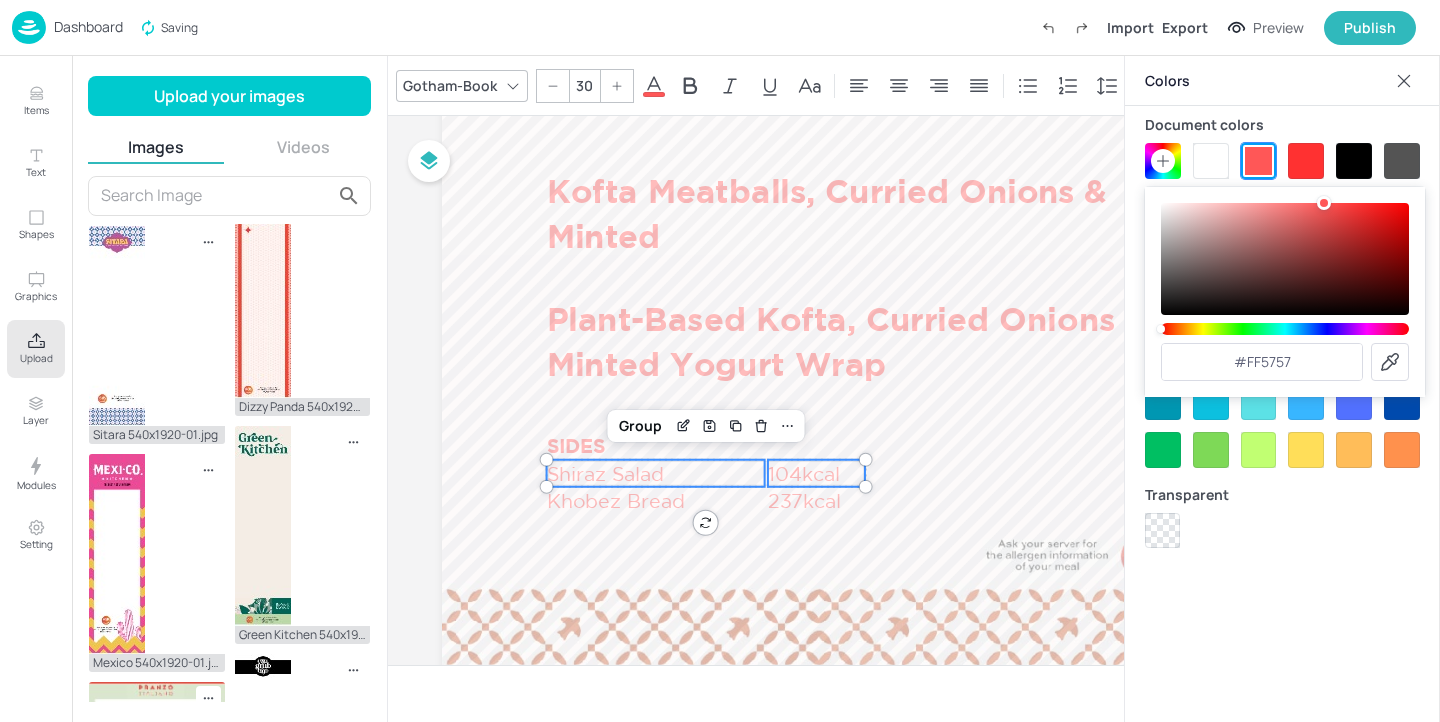 type on "#b66240" 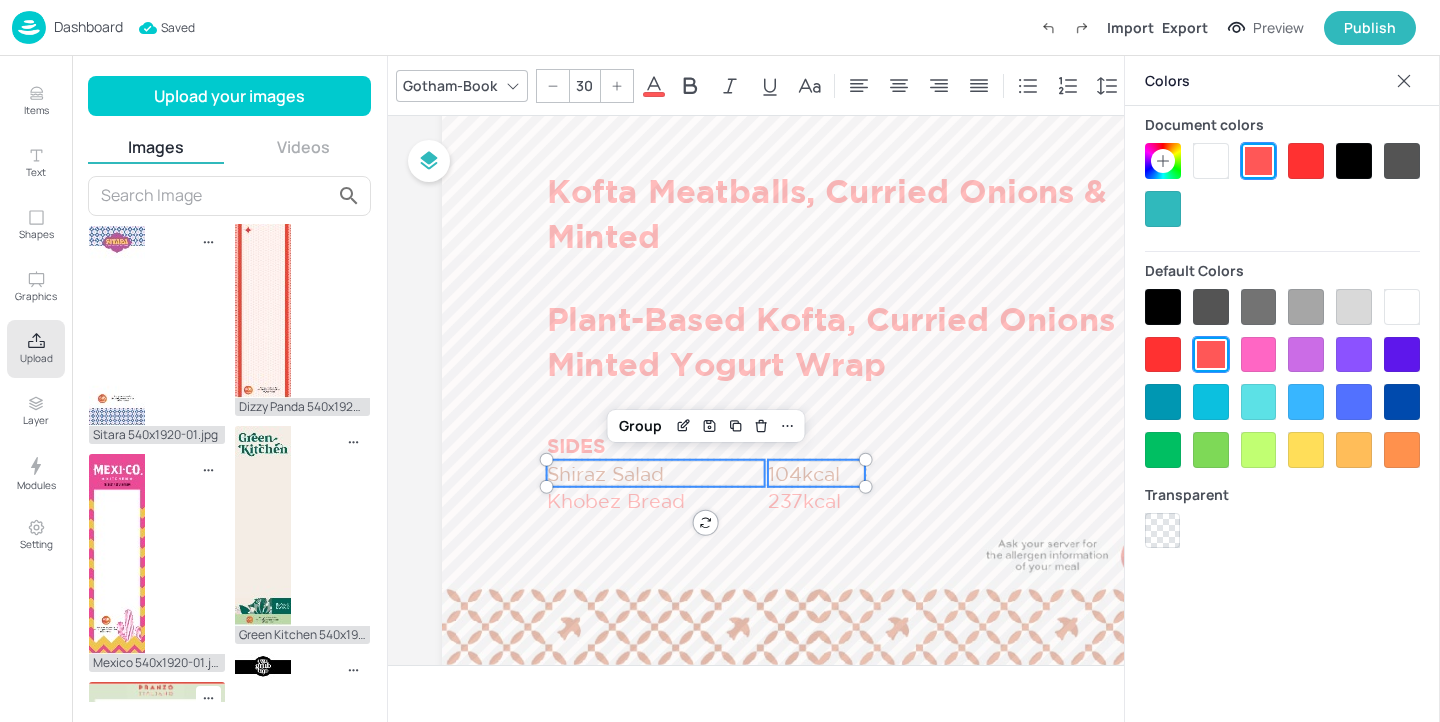 click 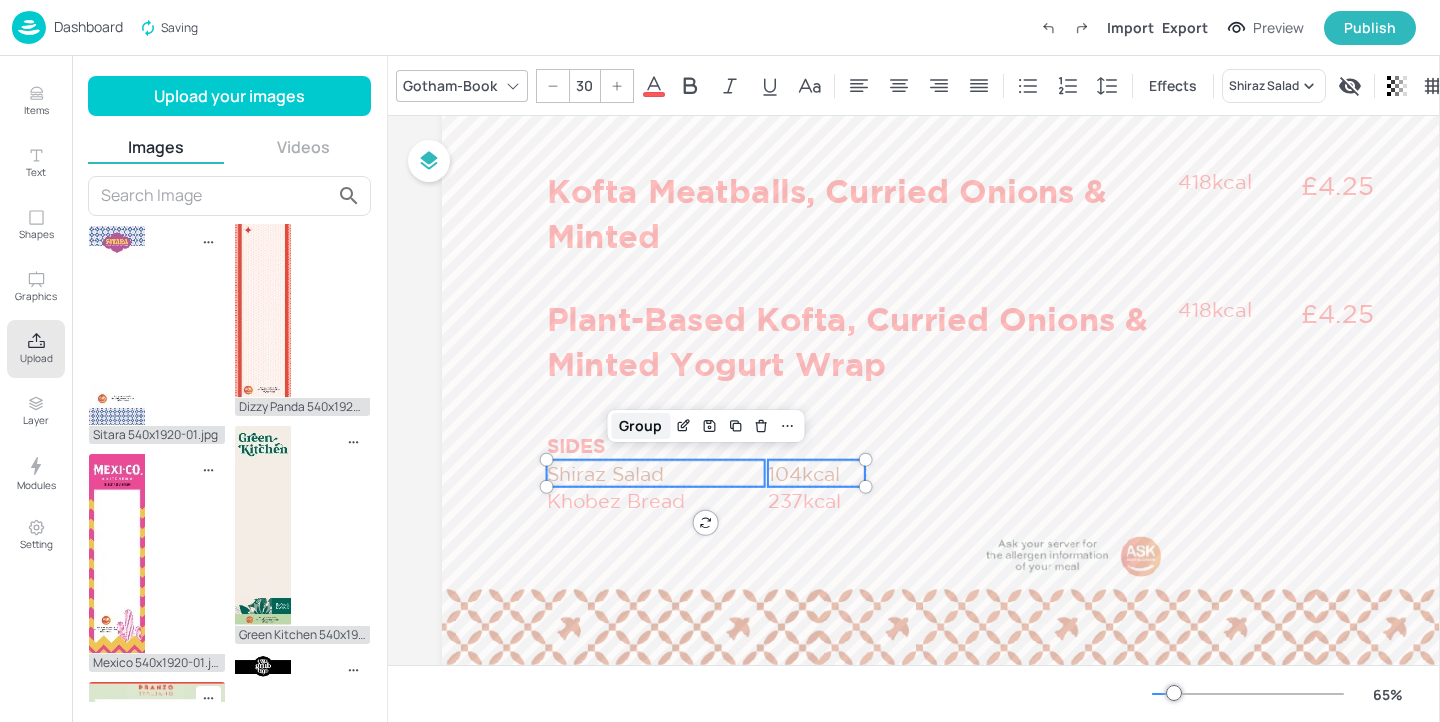 click on "Group" at bounding box center [640, 426] 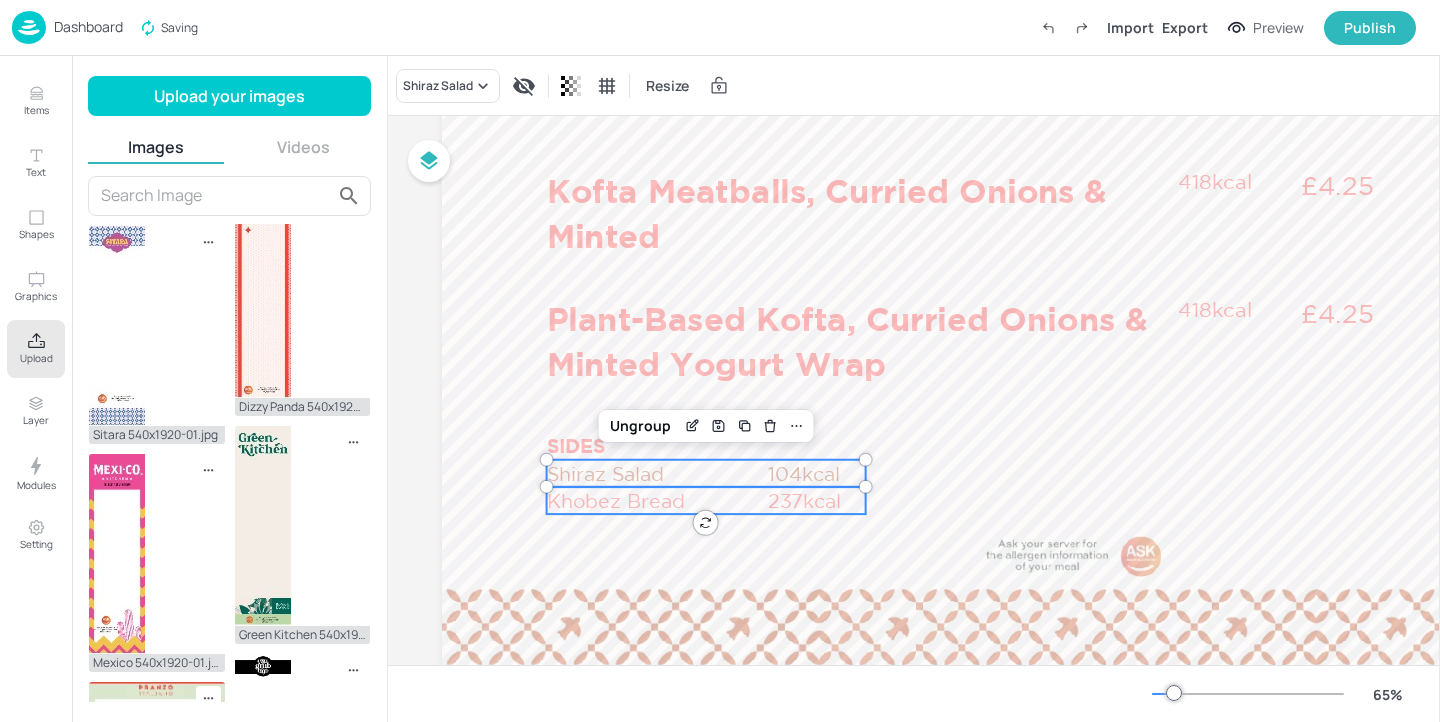 click on "Khobez Bread" at bounding box center (656, 500) 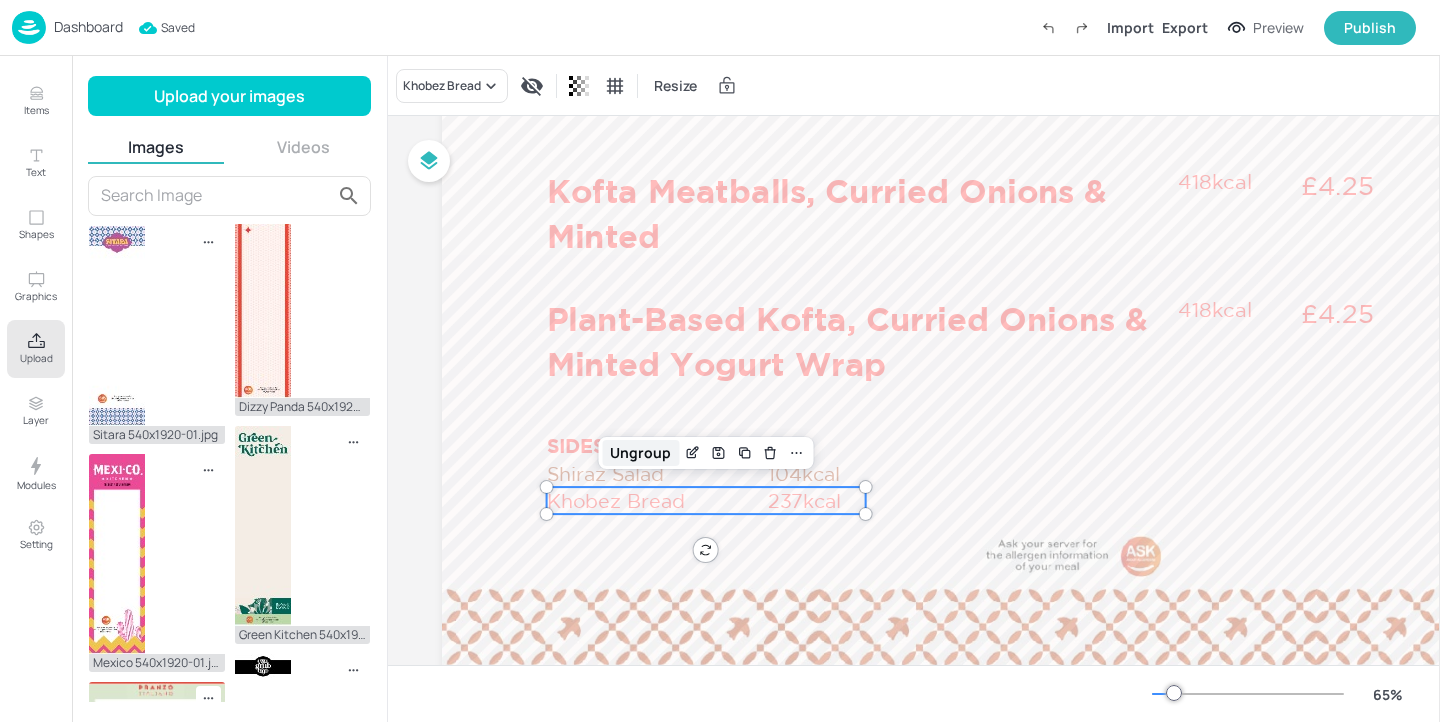 click on "Ungroup" at bounding box center [640, 453] 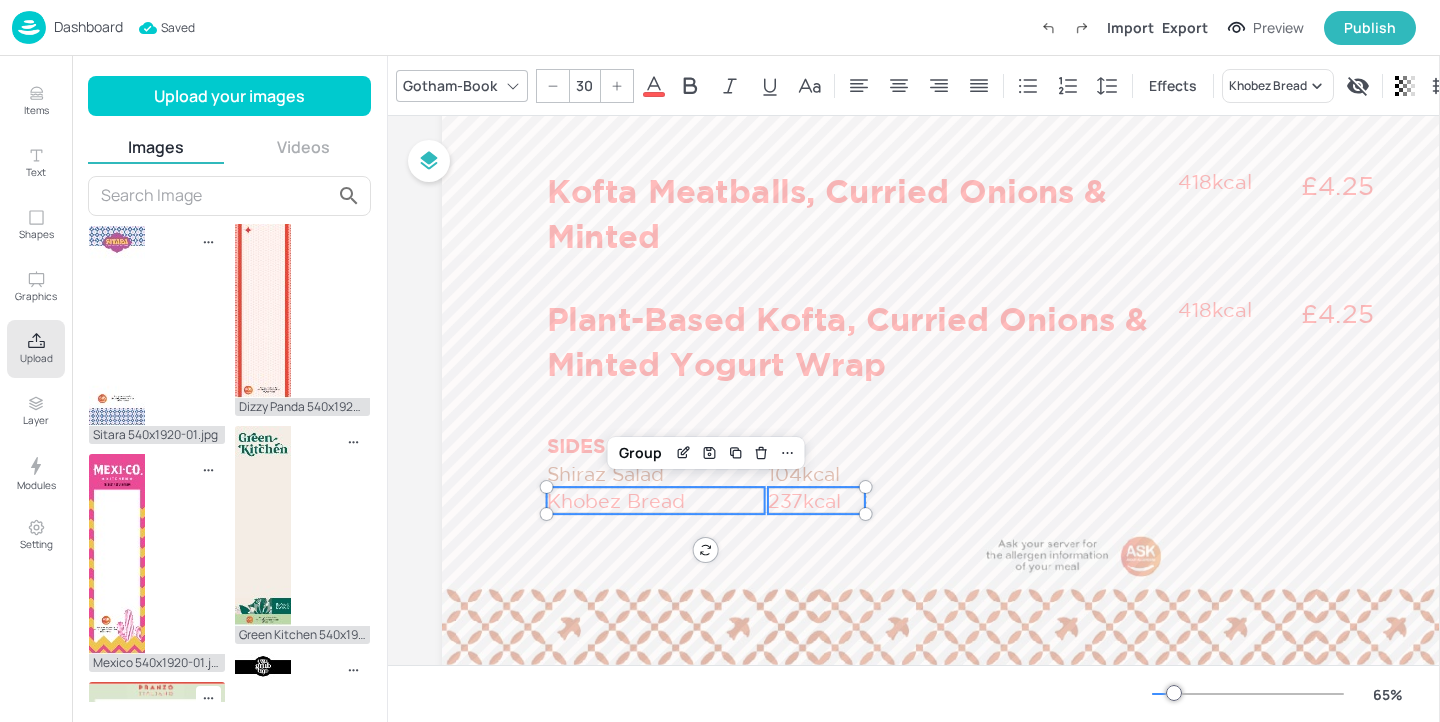 click at bounding box center (654, 94) 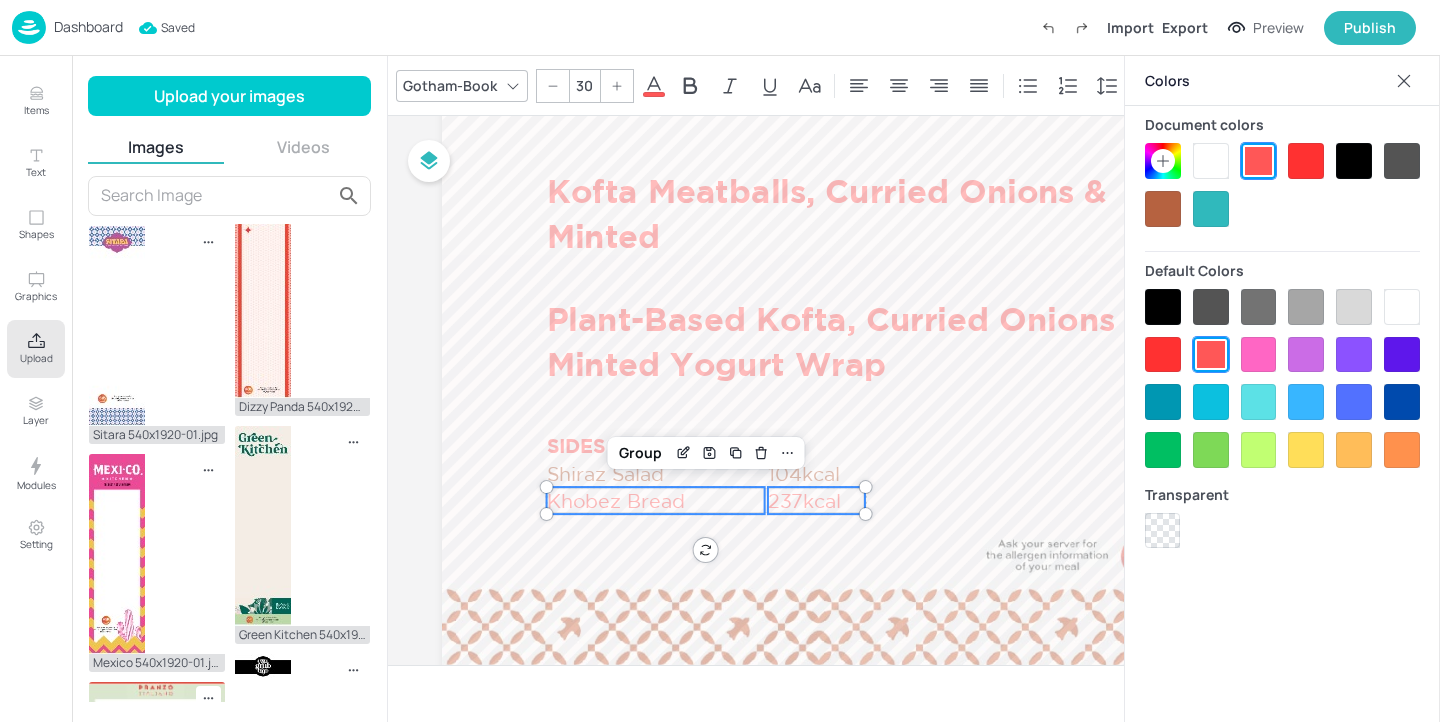 click at bounding box center (1163, 209) 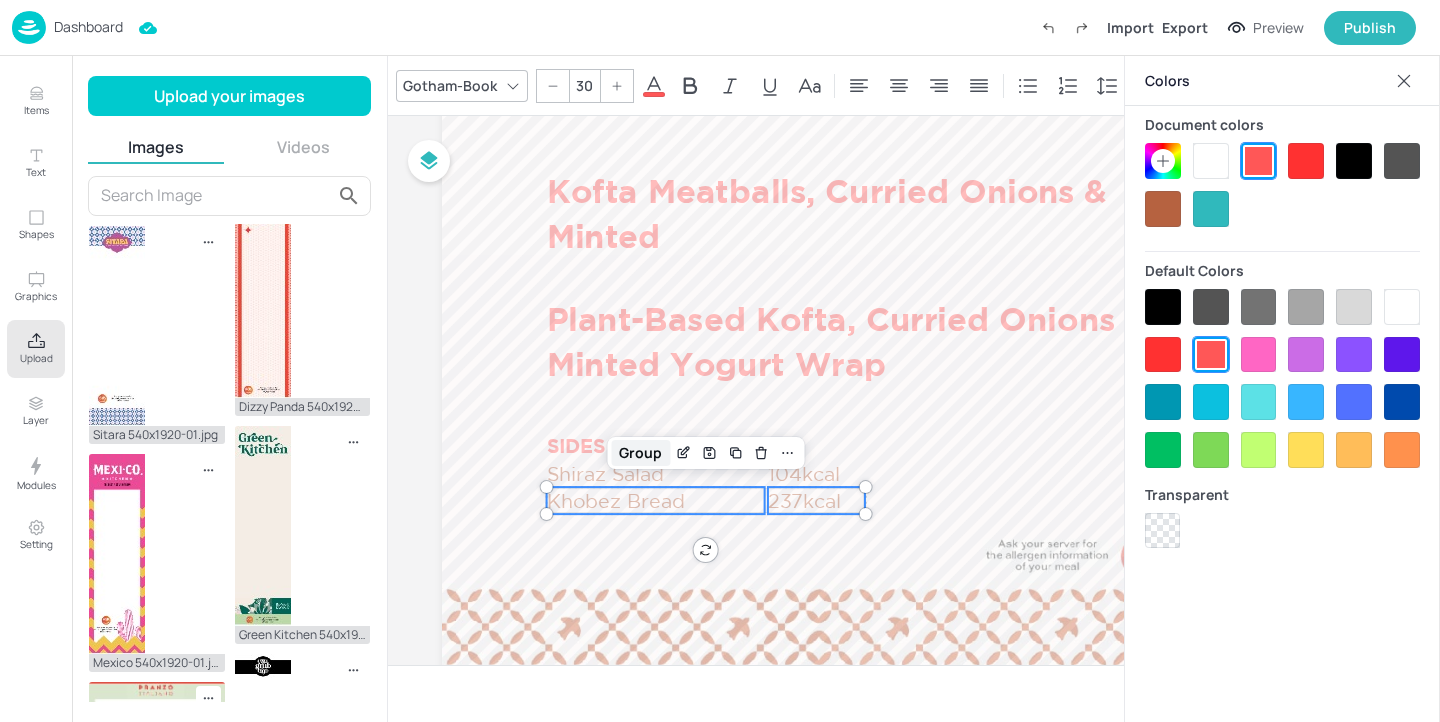 click on "Group" at bounding box center (640, 453) 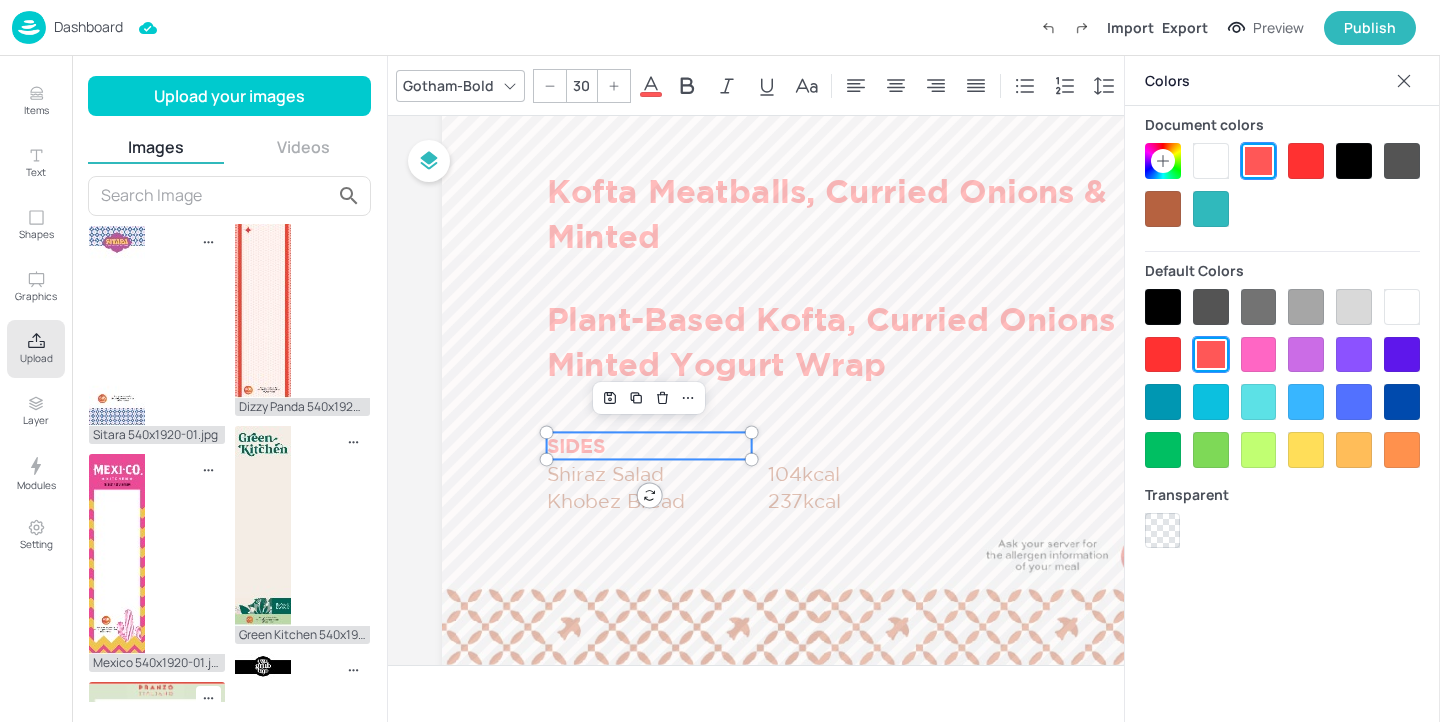 click on "SIDES" at bounding box center [649, 445] 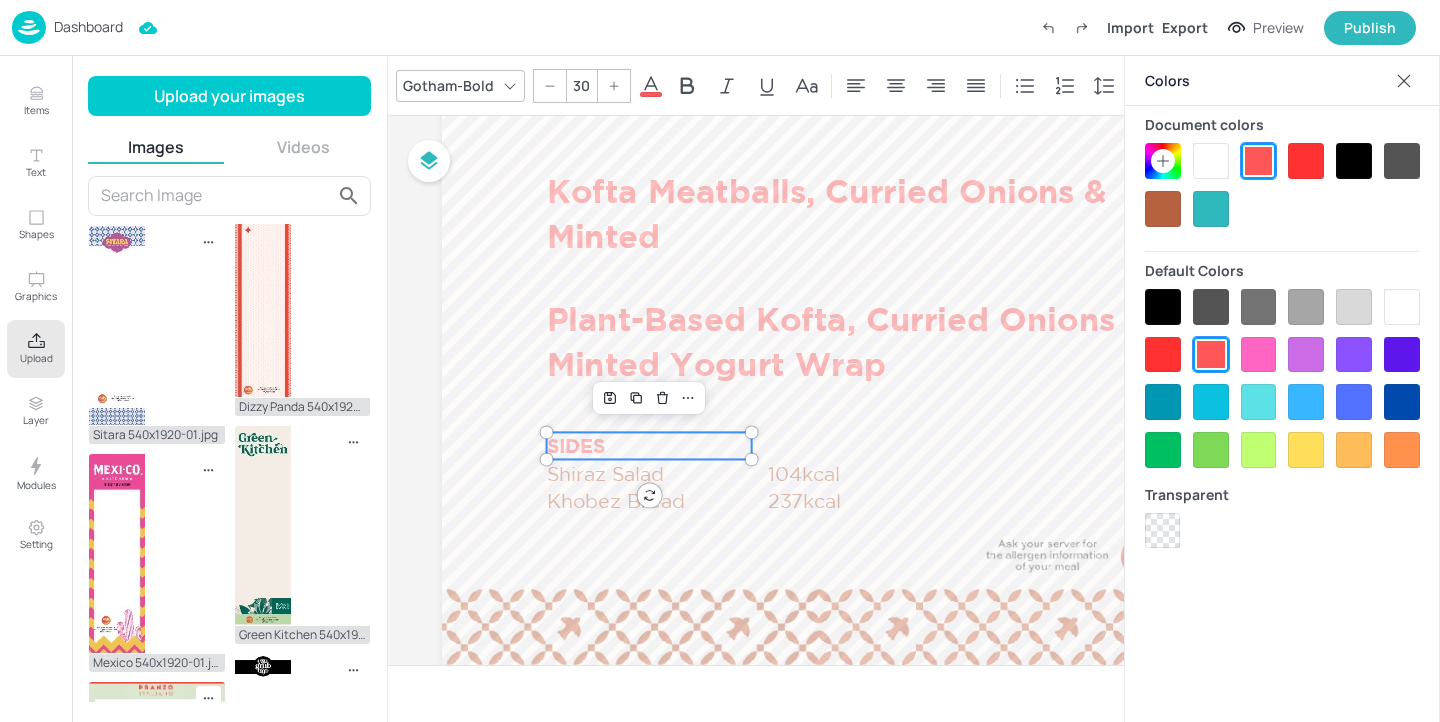 click at bounding box center [1163, 209] 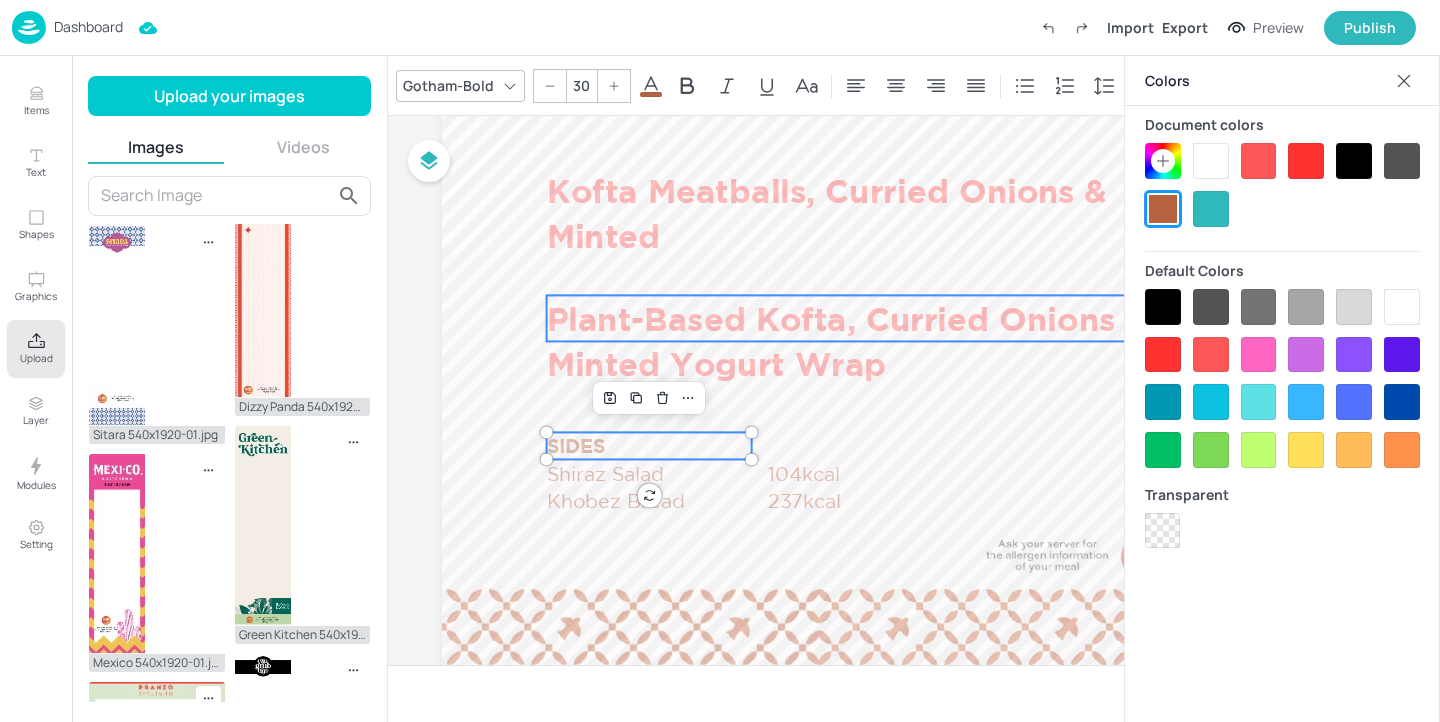 click on "Plant-Based Kofta, Curried Onions & Minted Yogurt Wrap" at bounding box center (857, 340) 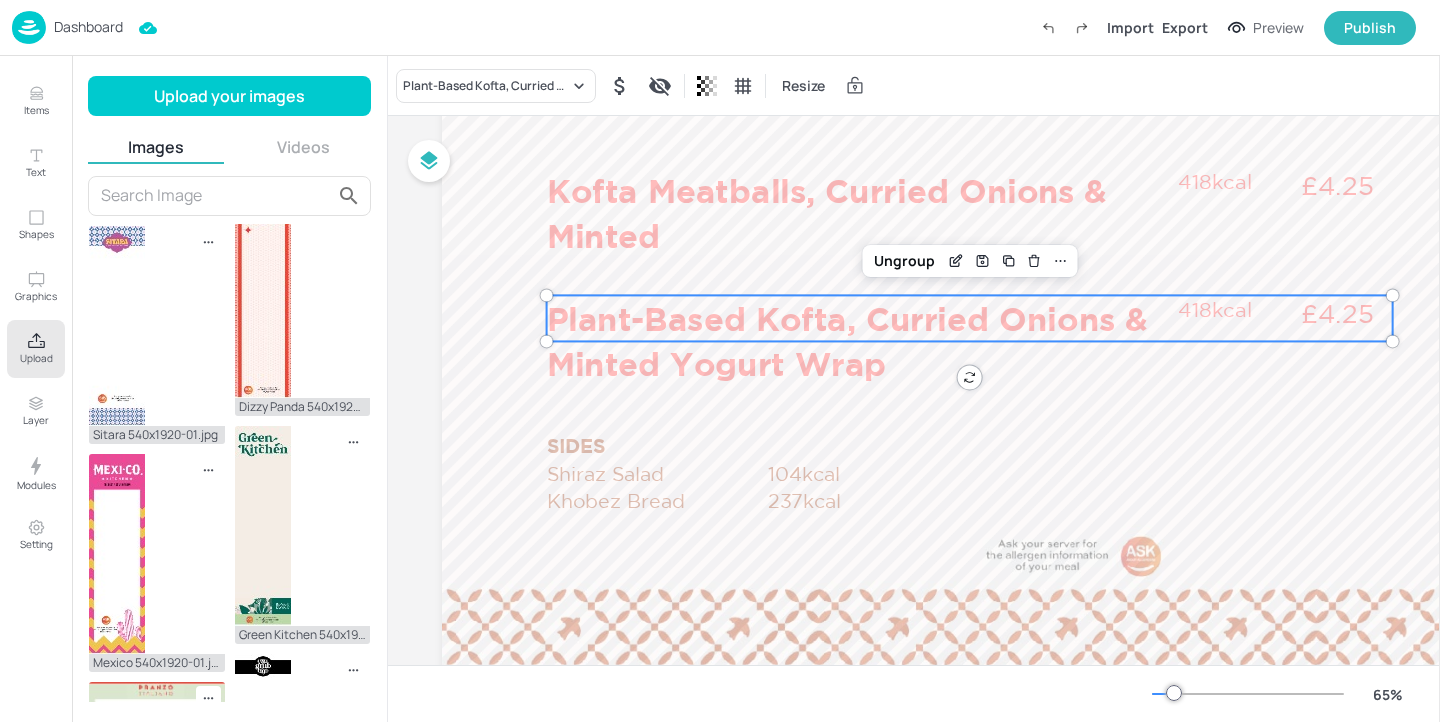 click on "Ungroup" at bounding box center (969, 261) 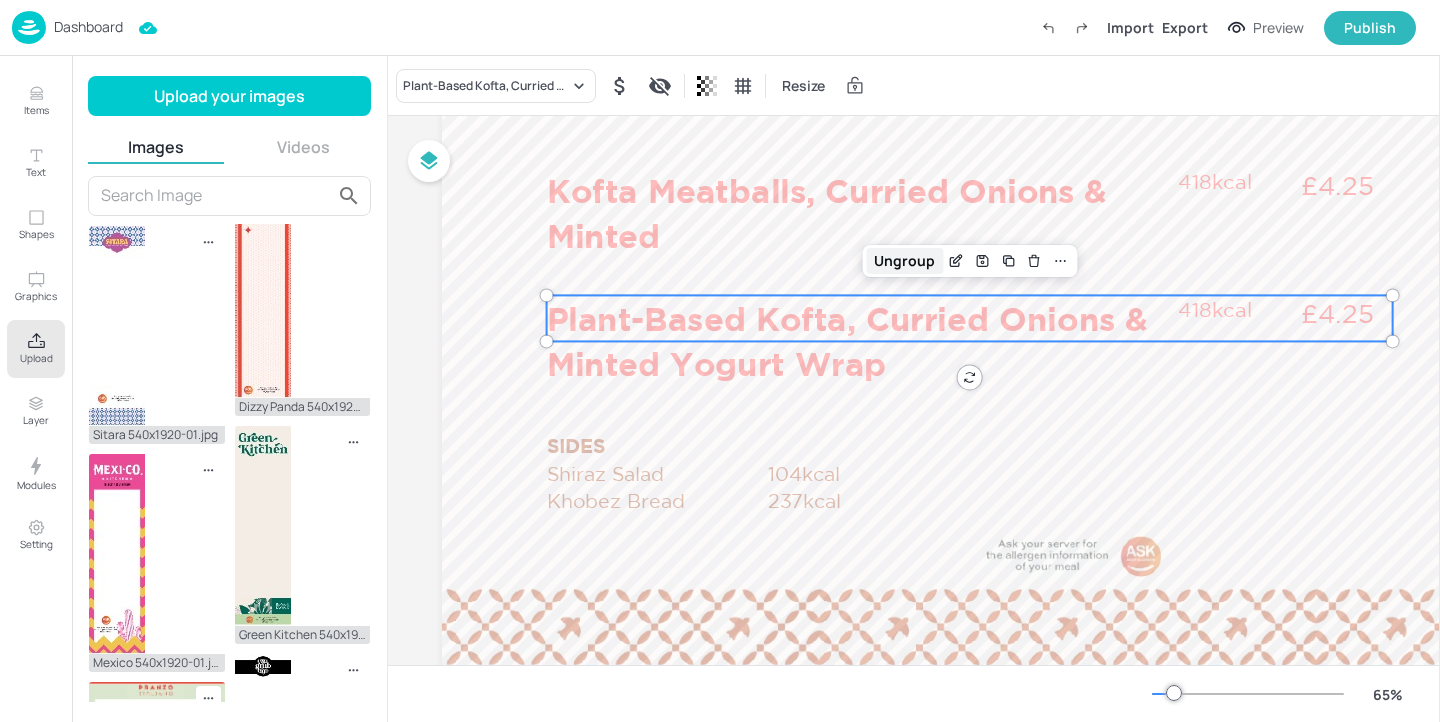 click on "Ungroup" at bounding box center (904, 261) 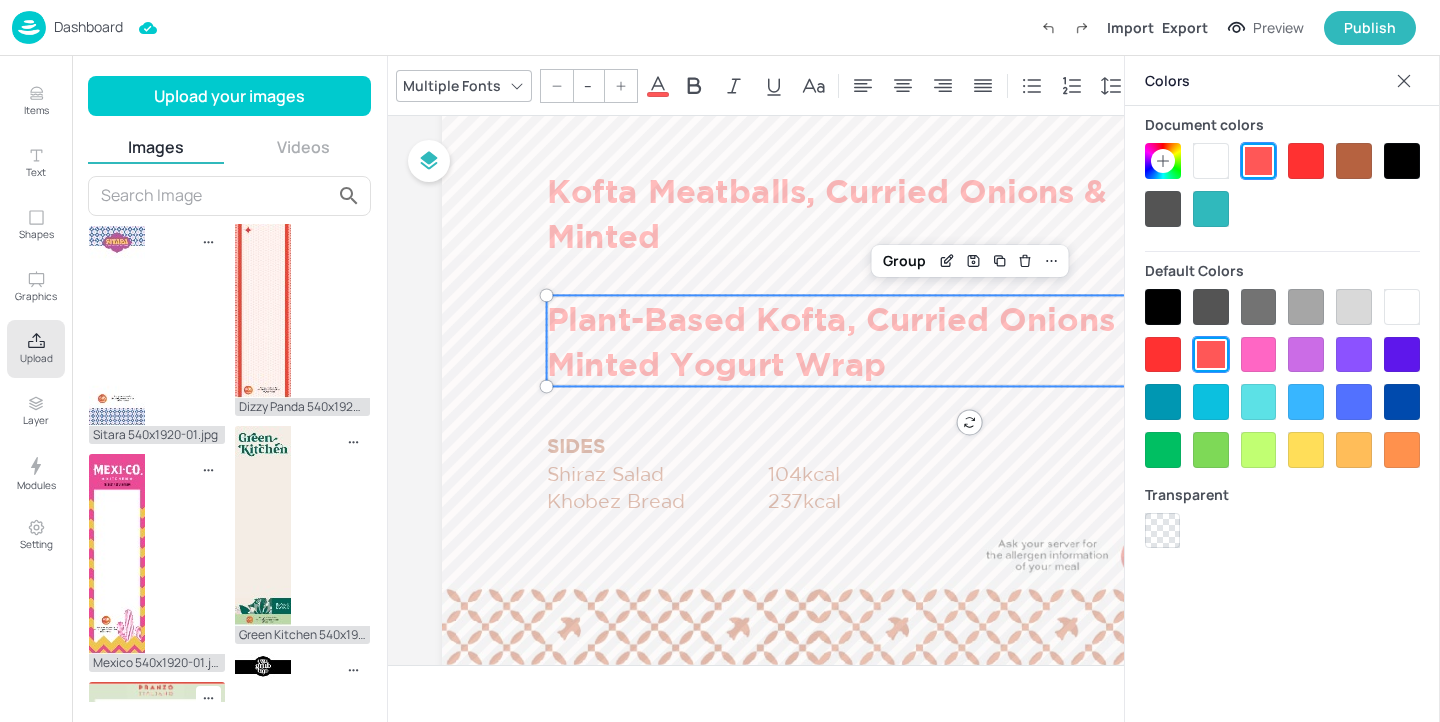 click at bounding box center (1354, 161) 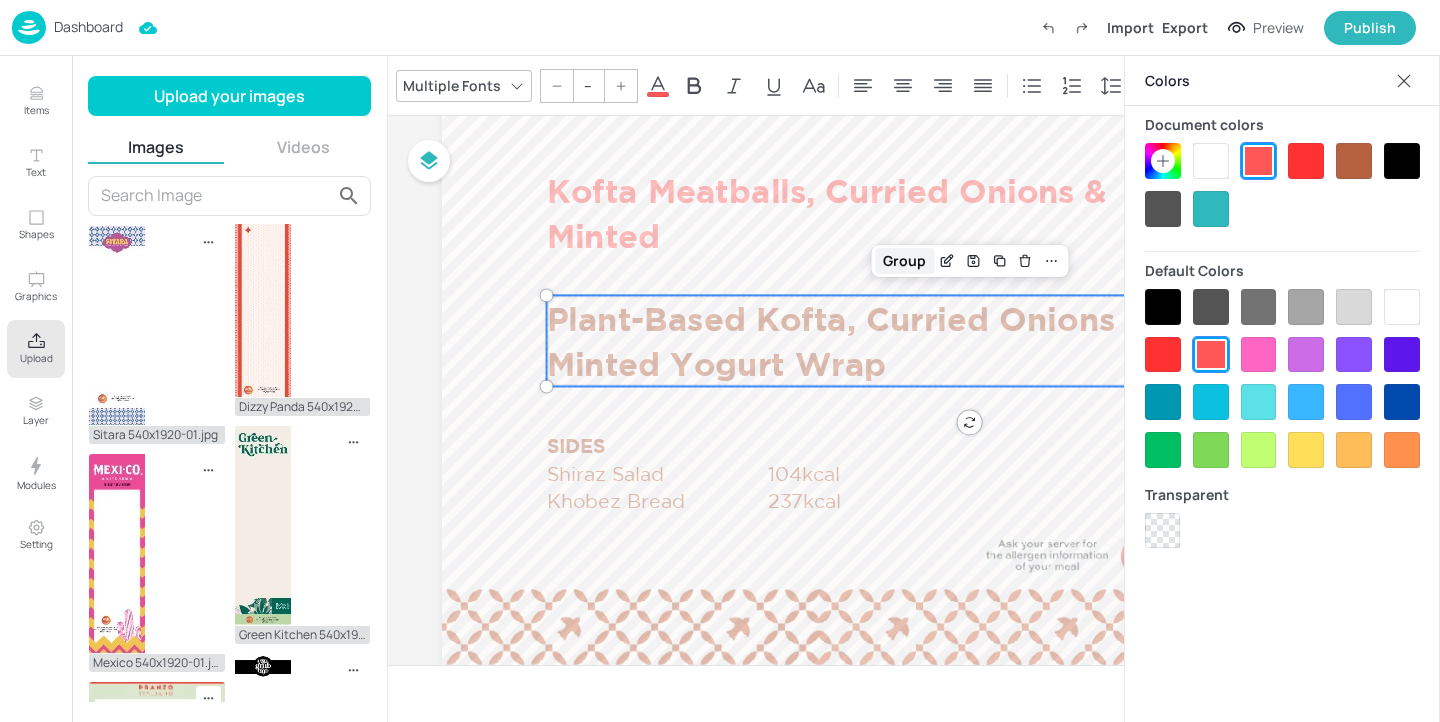 click on "Group" at bounding box center (904, 261) 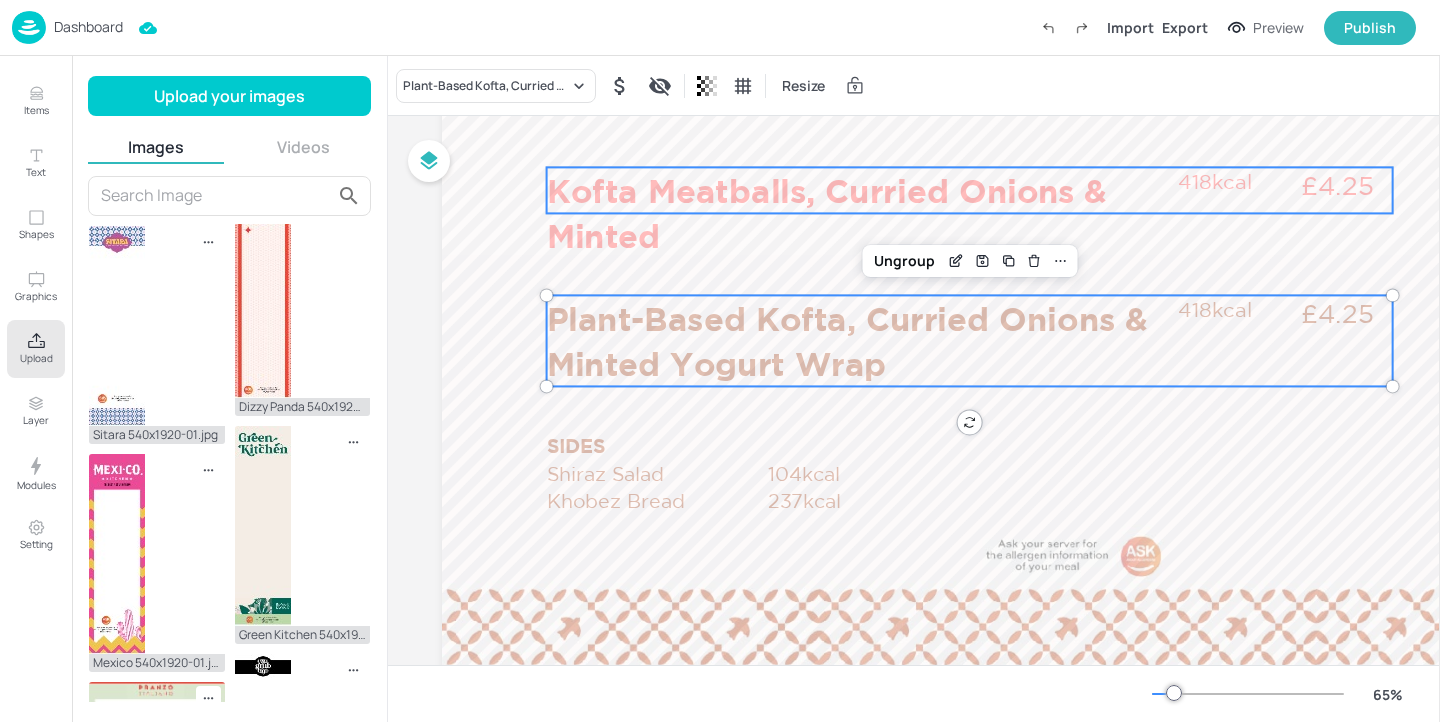 click on "Kofta Meatballs, Curried Onions & Minted" at bounding box center (857, 212) 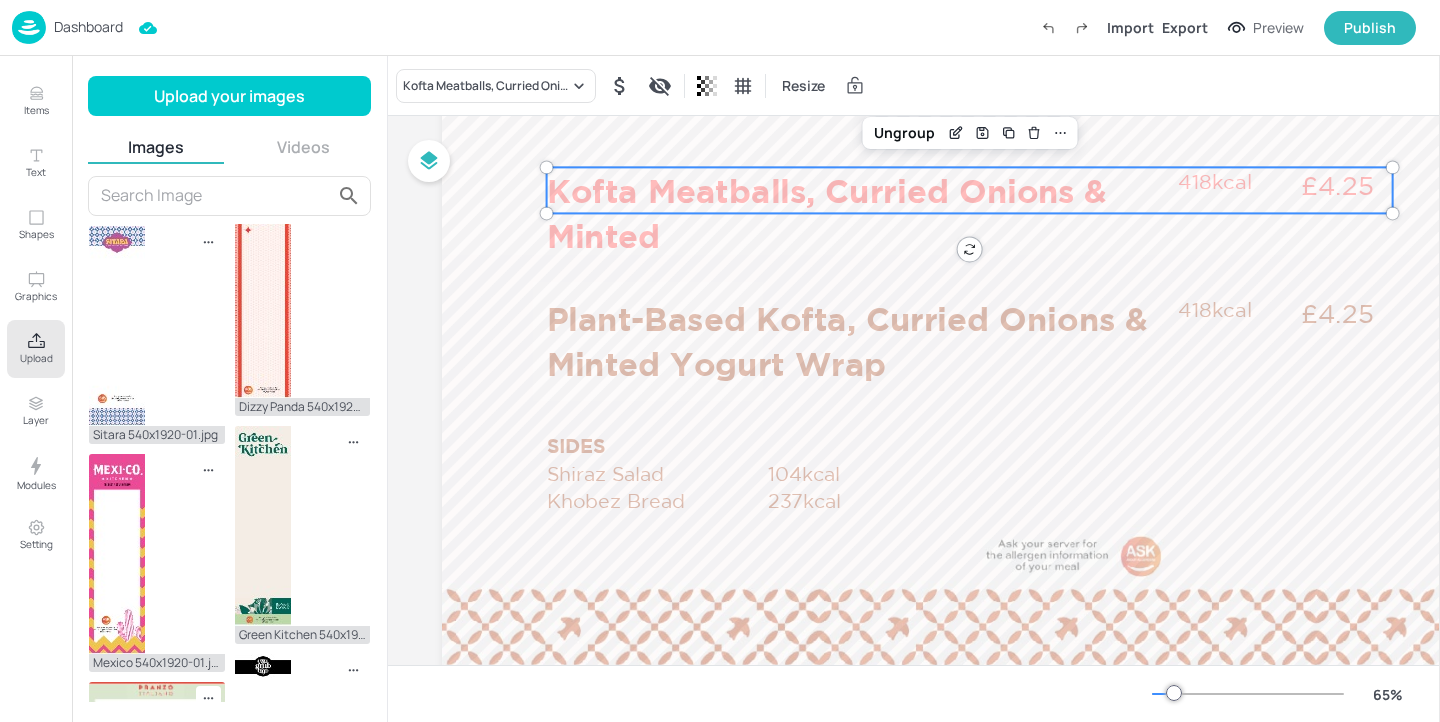 click on "Ungroup" at bounding box center [969, 133] 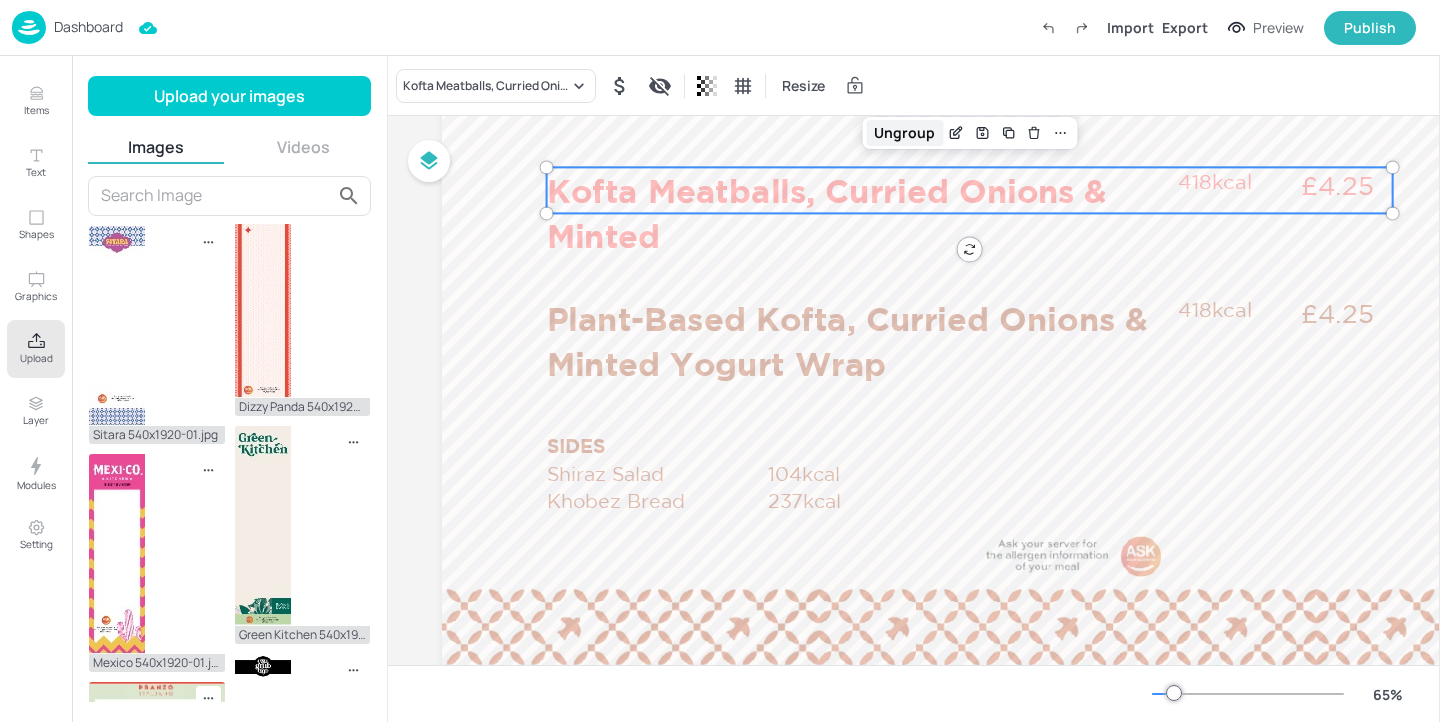 click on "Ungroup" at bounding box center (904, 133) 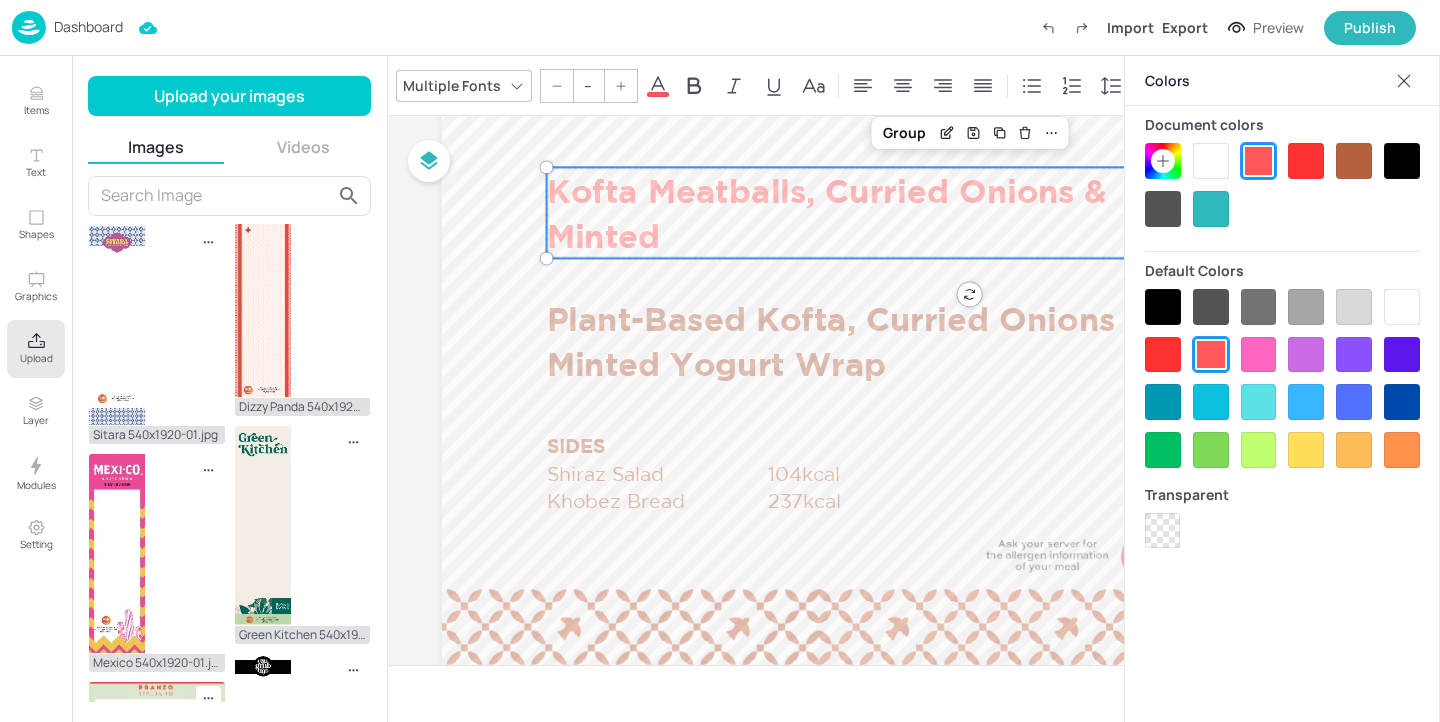 click at bounding box center [1354, 161] 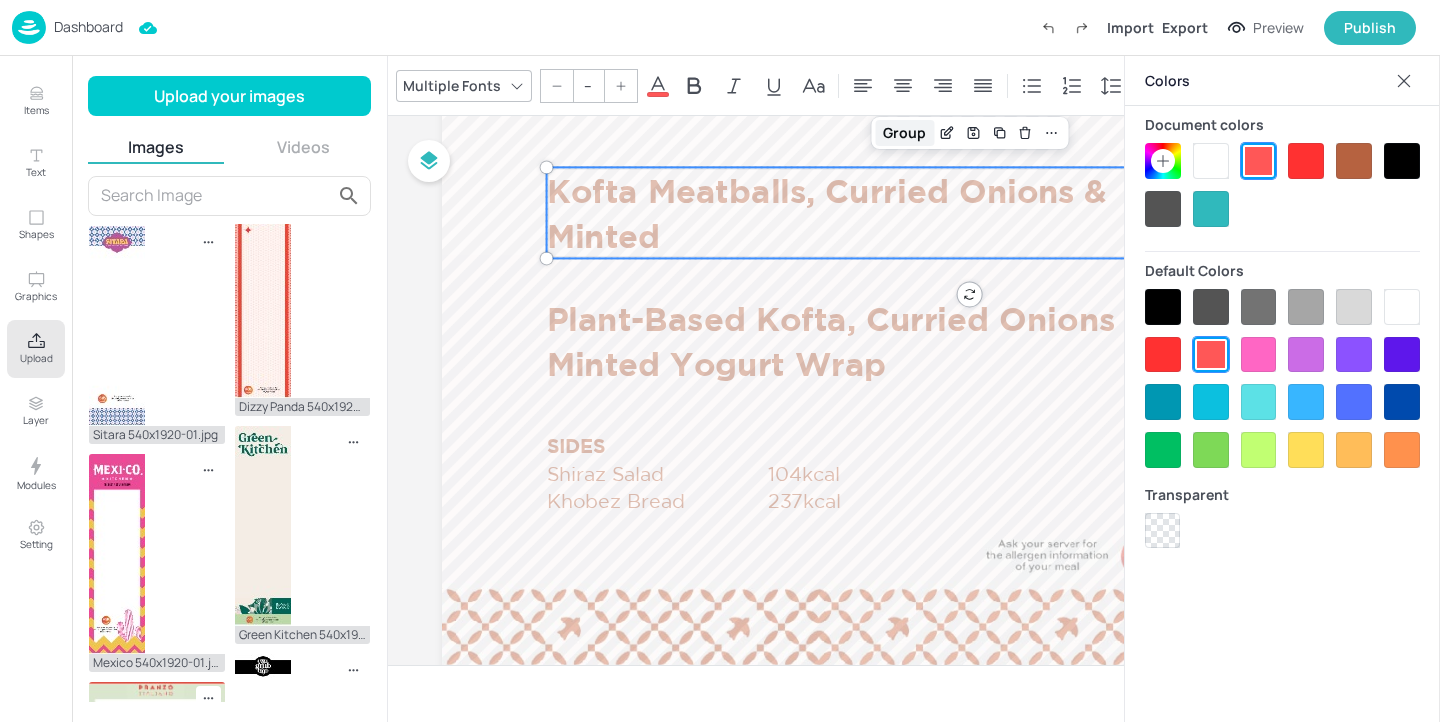 click on "Group" at bounding box center (904, 133) 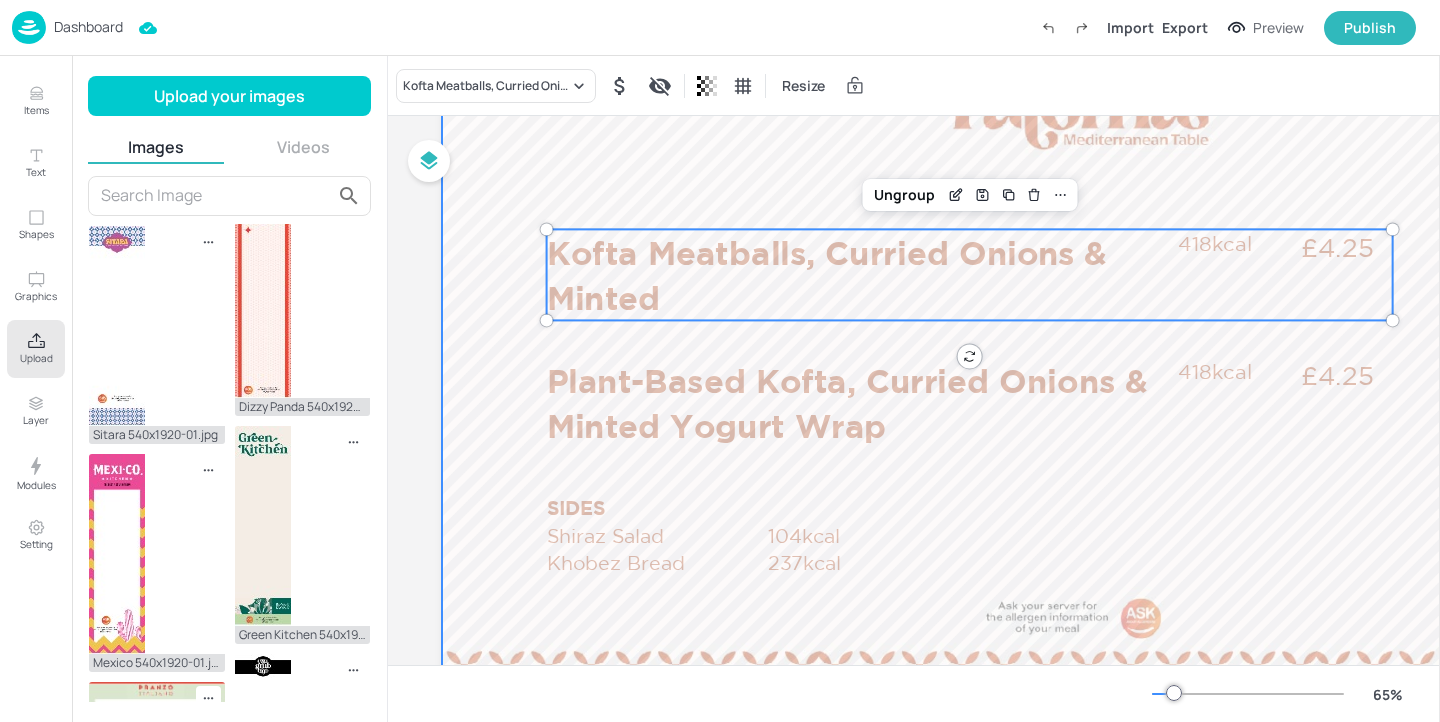scroll, scrollTop: 89, scrollLeft: 2, axis: both 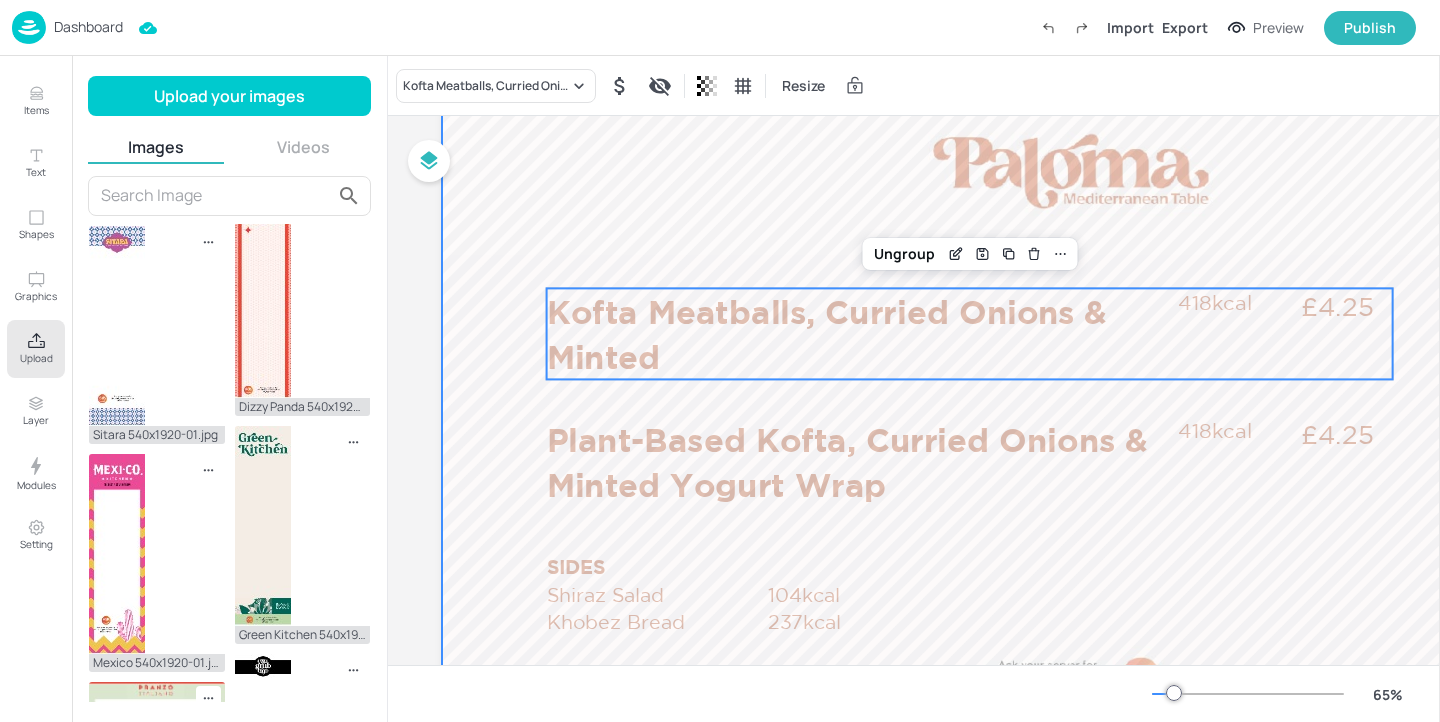 click at bounding box center (1067, 442) 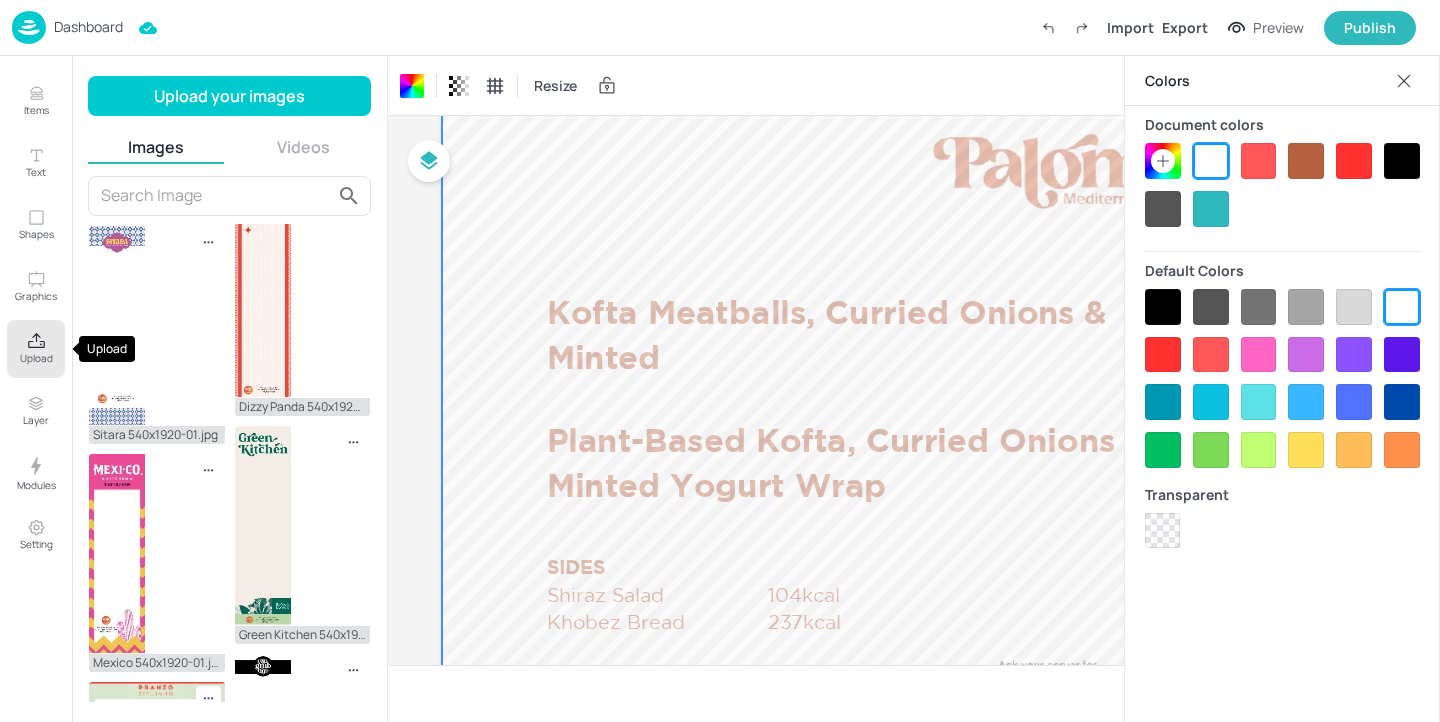 click on "Upload" at bounding box center [36, 358] 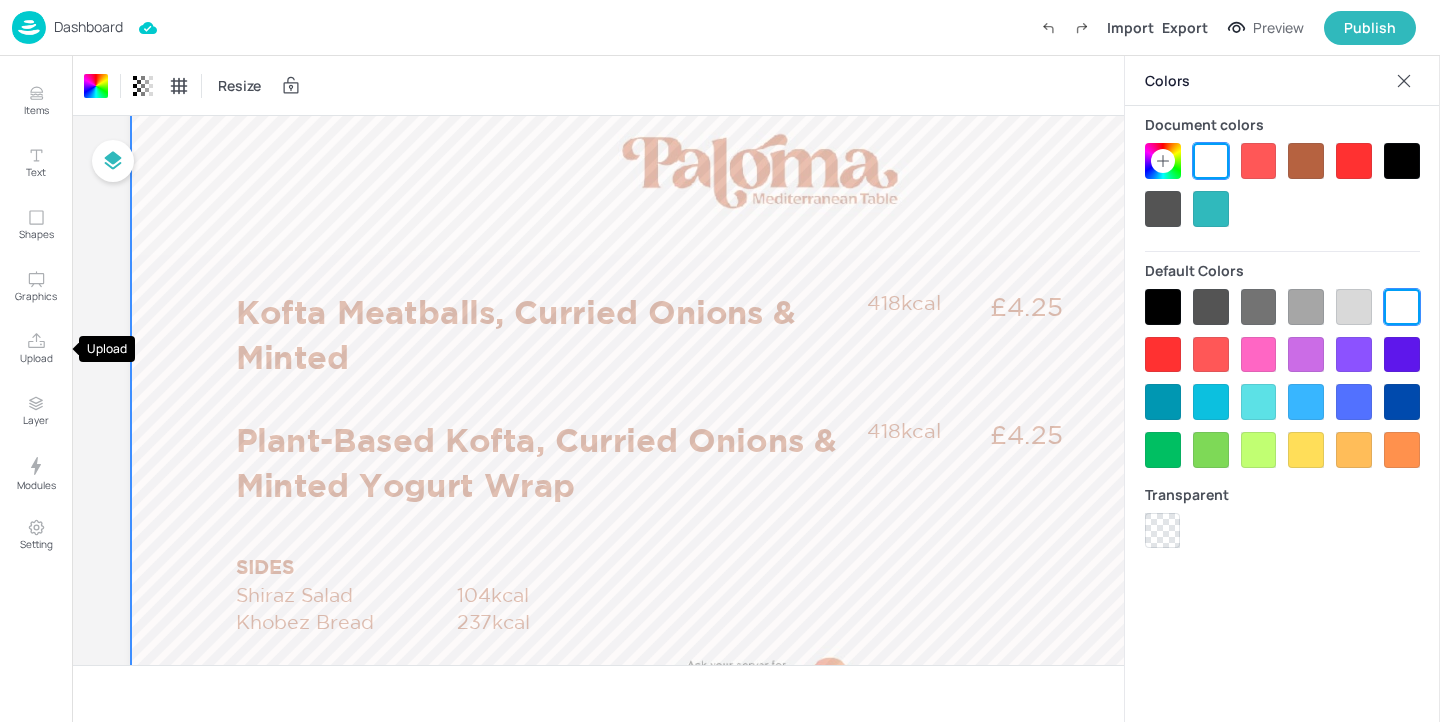 scroll, scrollTop: 89, scrollLeft: 0, axis: vertical 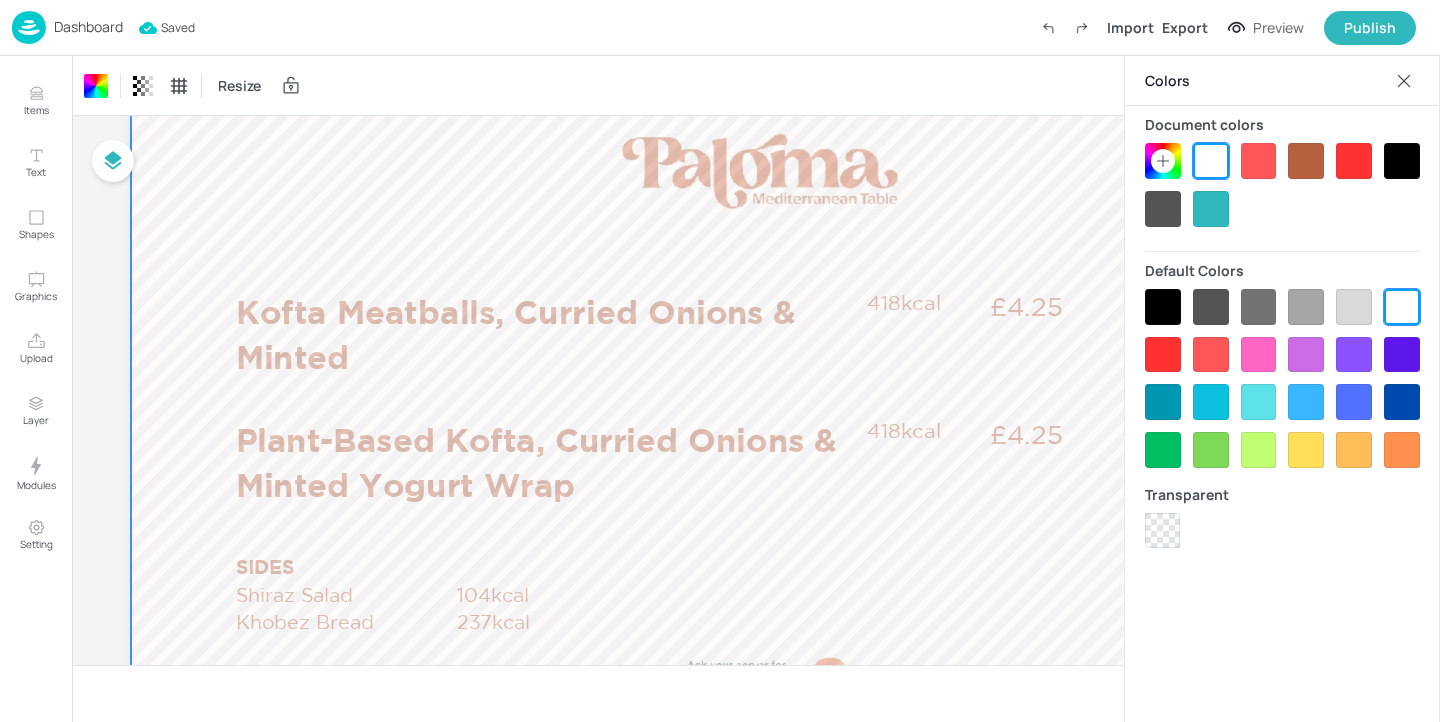 click on "Dashboard" at bounding box center [67, 27] 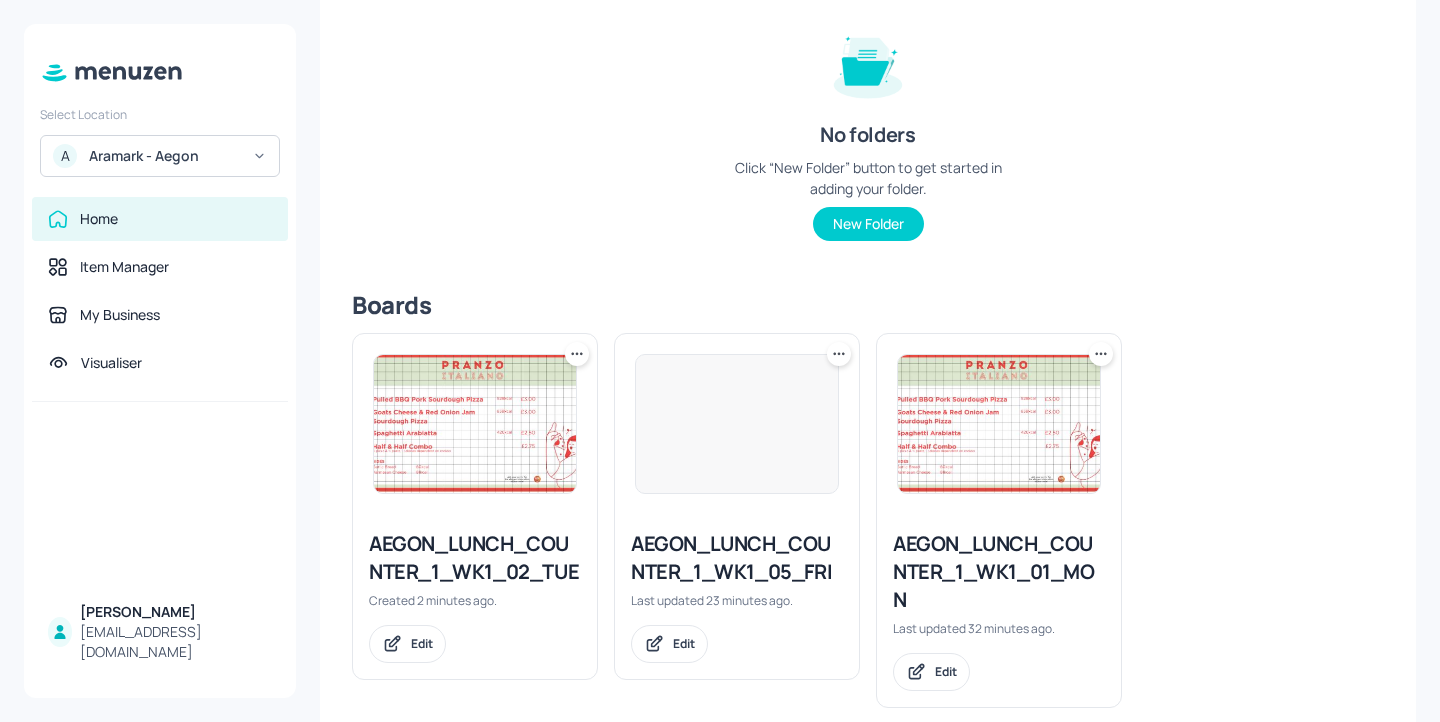 scroll, scrollTop: 267, scrollLeft: 0, axis: vertical 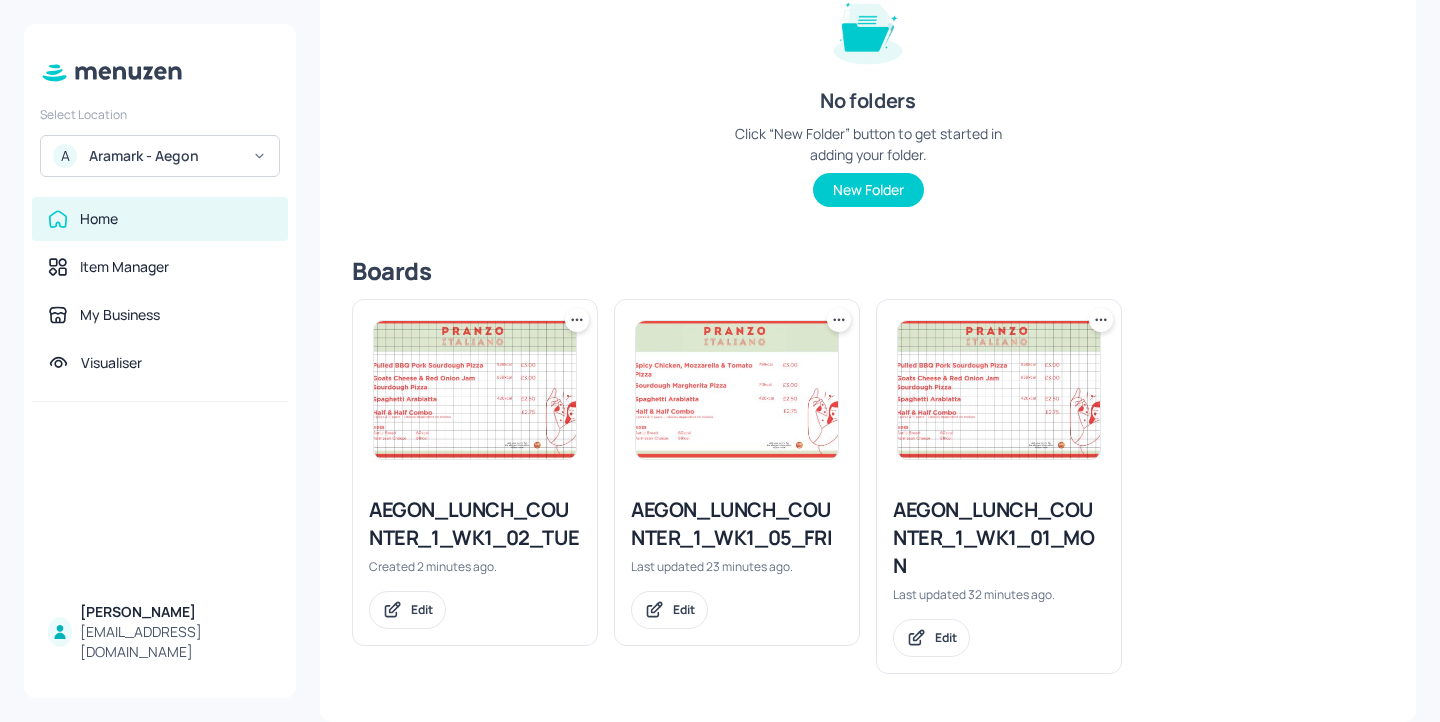 click 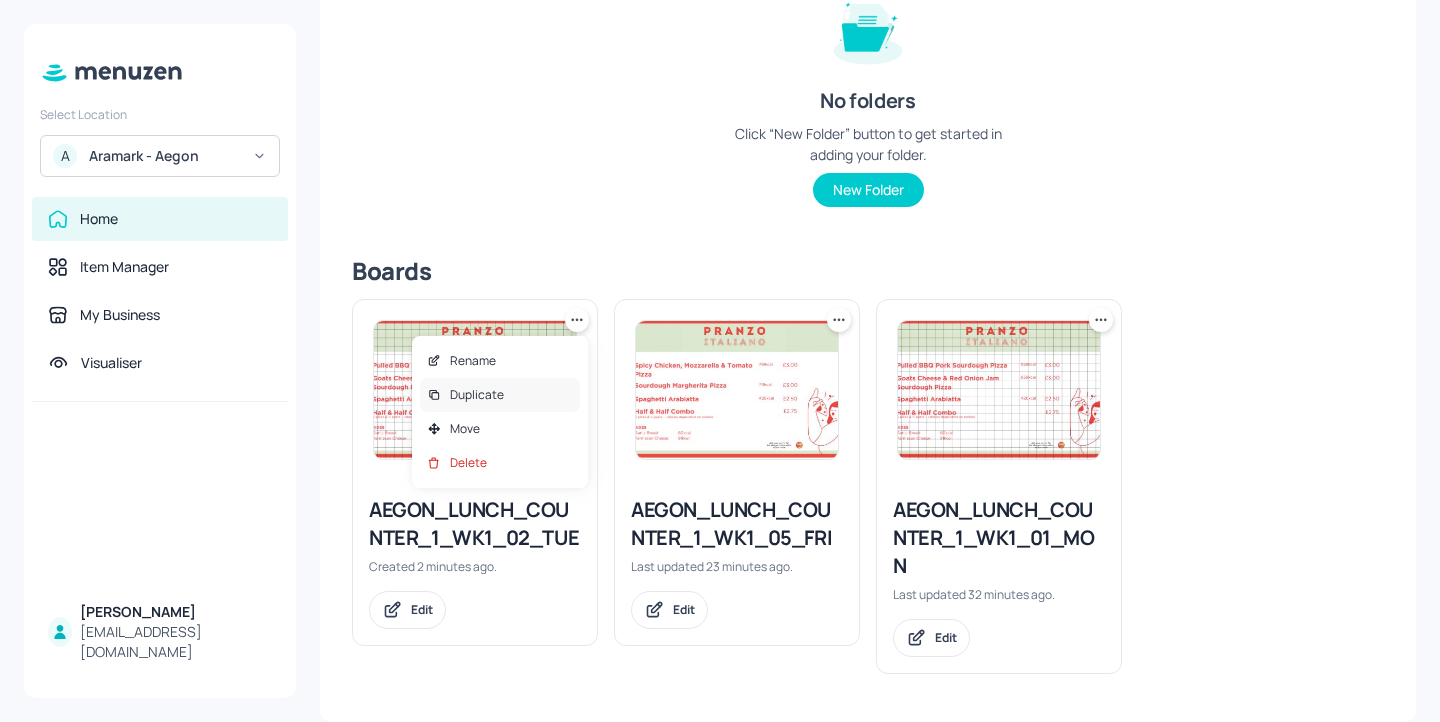 click on "Duplicate" at bounding box center (500, 395) 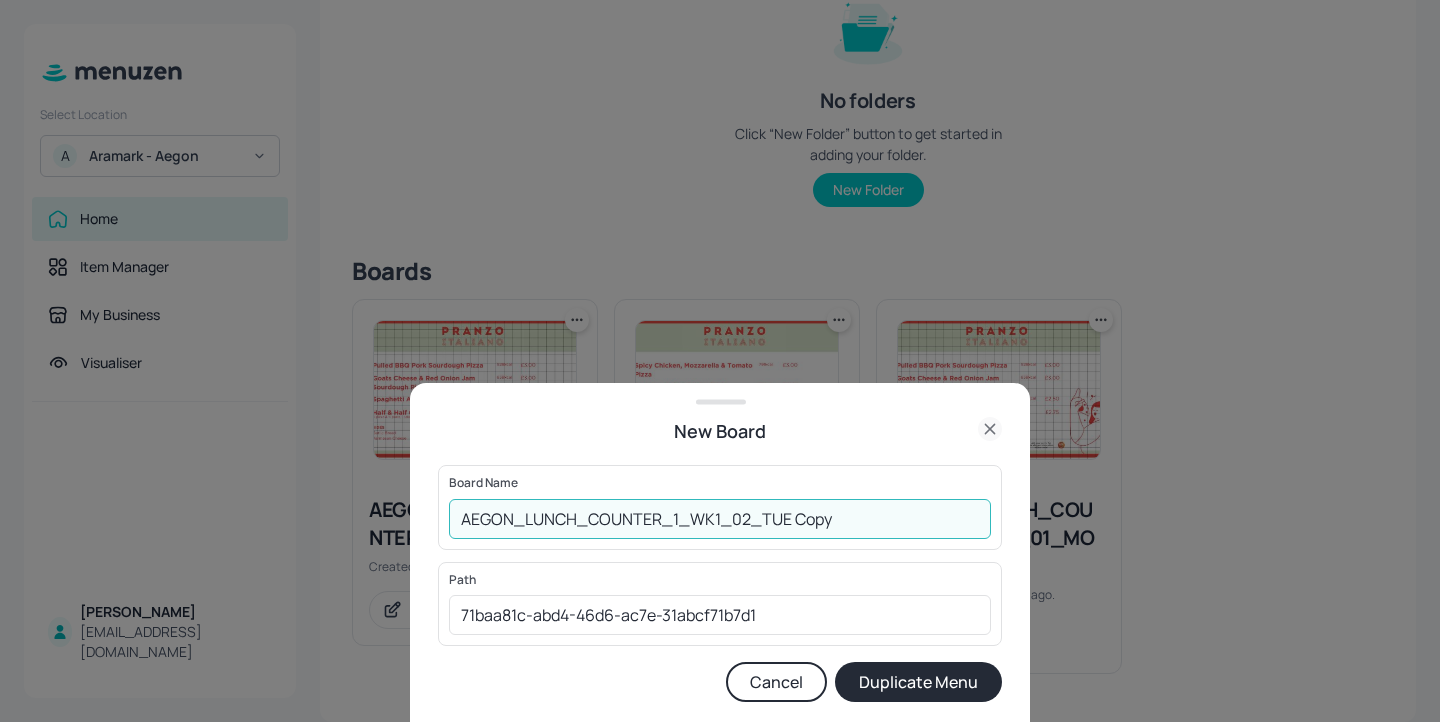 drag, startPoint x: 832, startPoint y: 519, endPoint x: 737, endPoint y: 518, distance: 95.005264 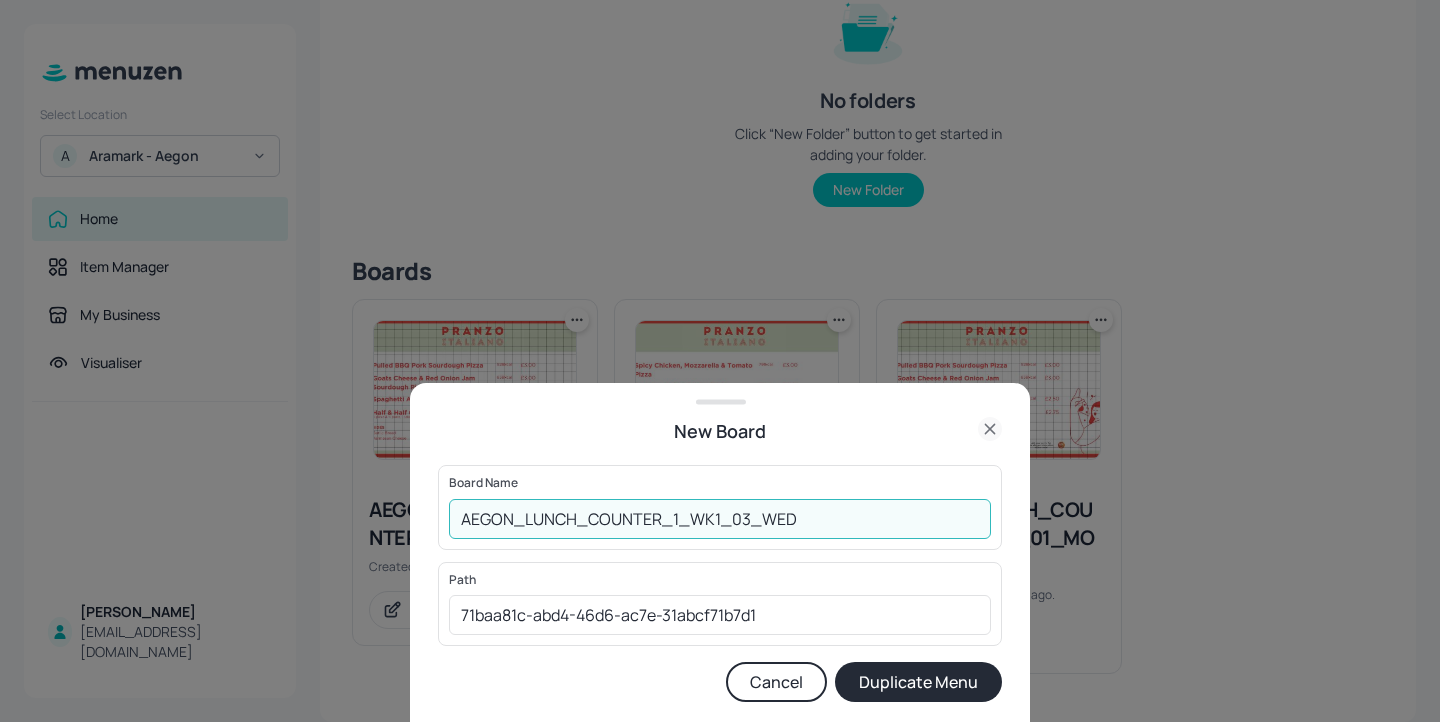 type on "AEGON_LUNCH_COUNTER_1_WK1_03_WED" 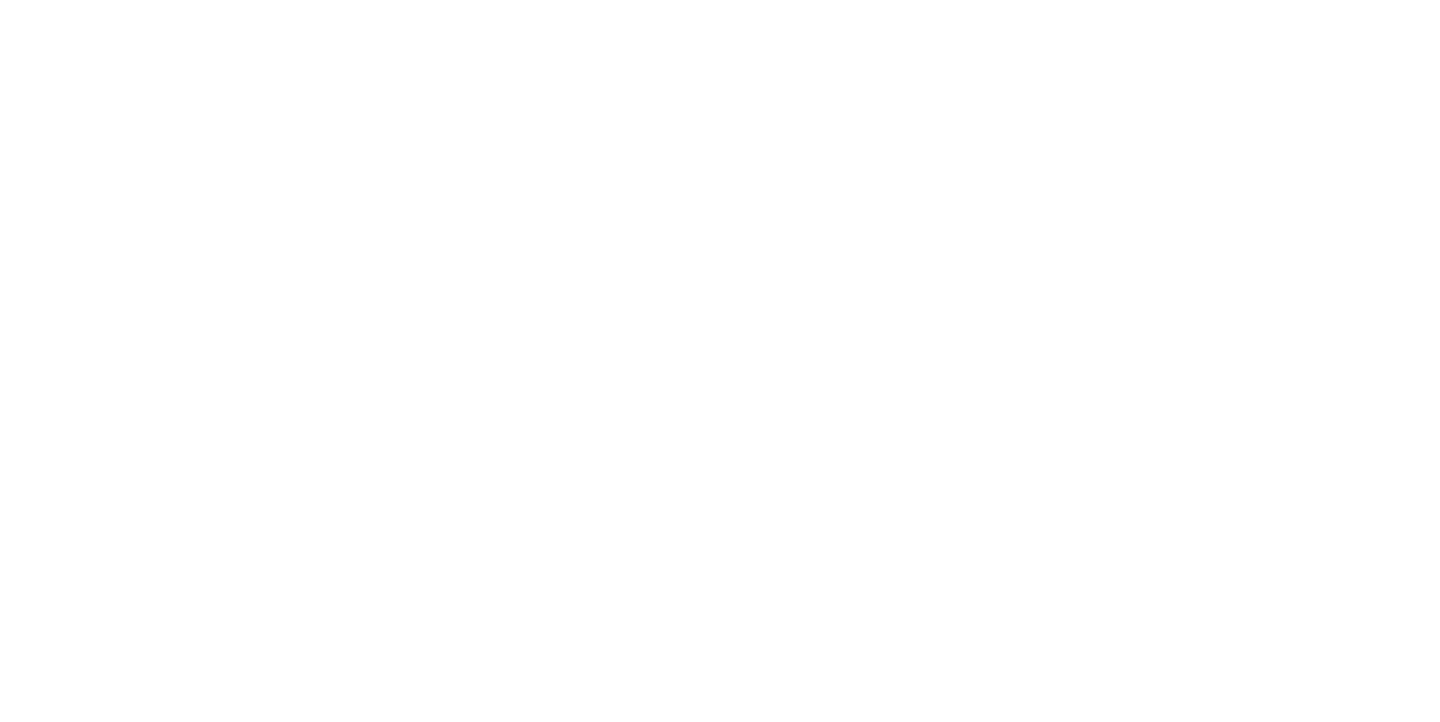 scroll, scrollTop: 0, scrollLeft: 0, axis: both 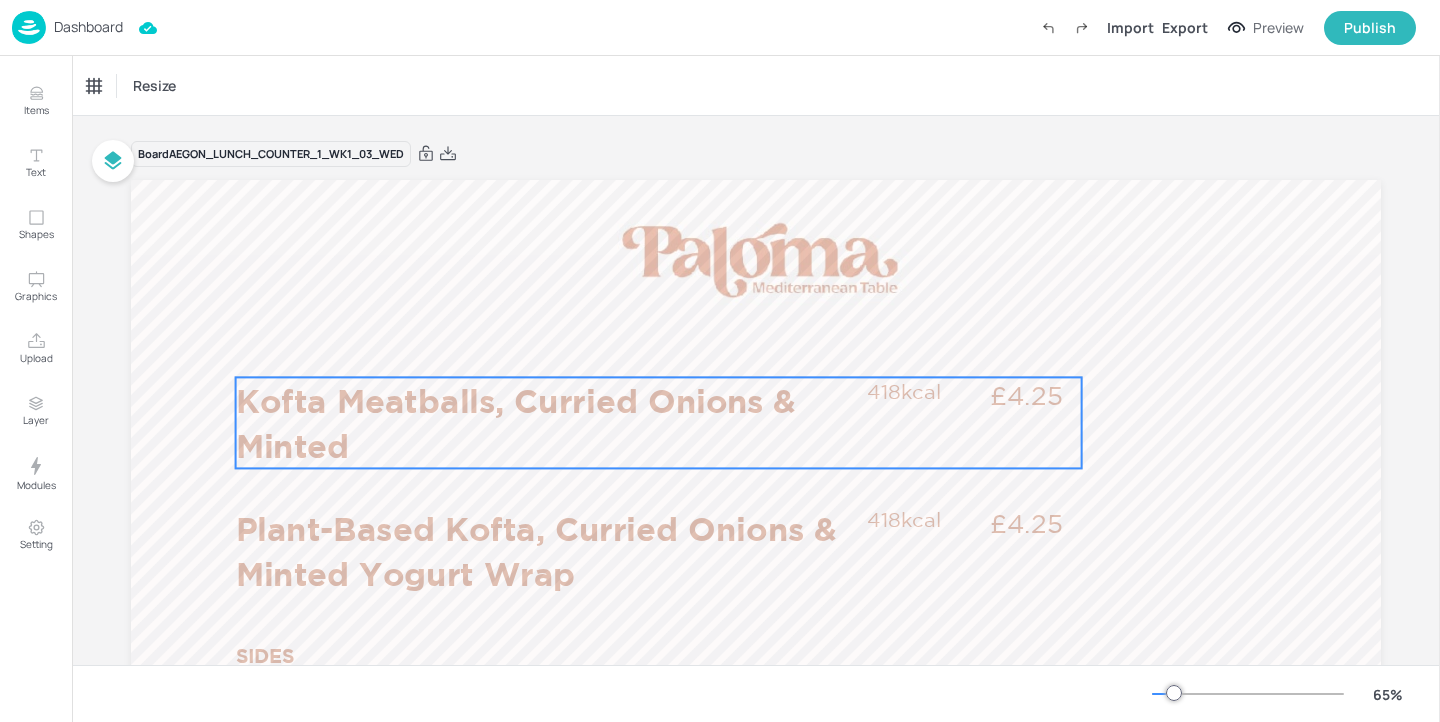 click on "Kofta Meatballs, Curried Onions & Minted" at bounding box center [546, 422] 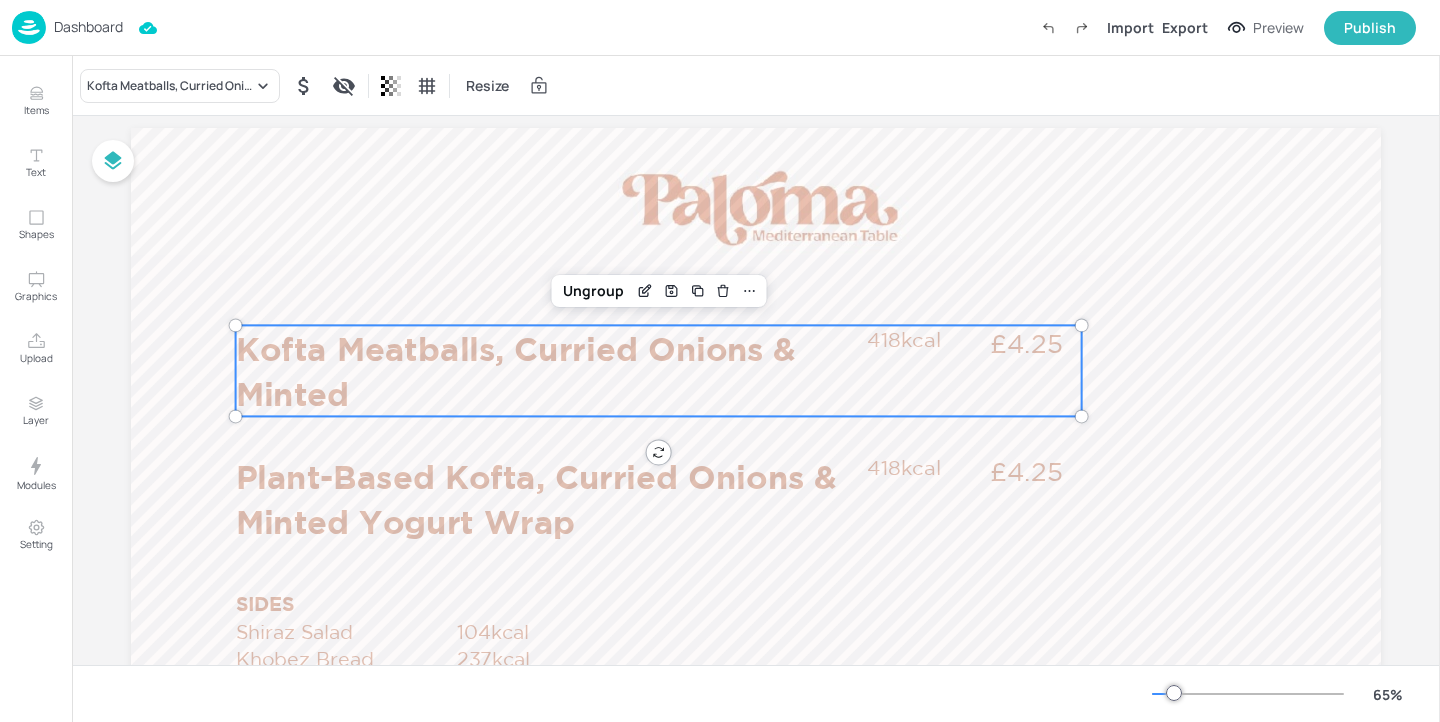 scroll, scrollTop: 77, scrollLeft: 0, axis: vertical 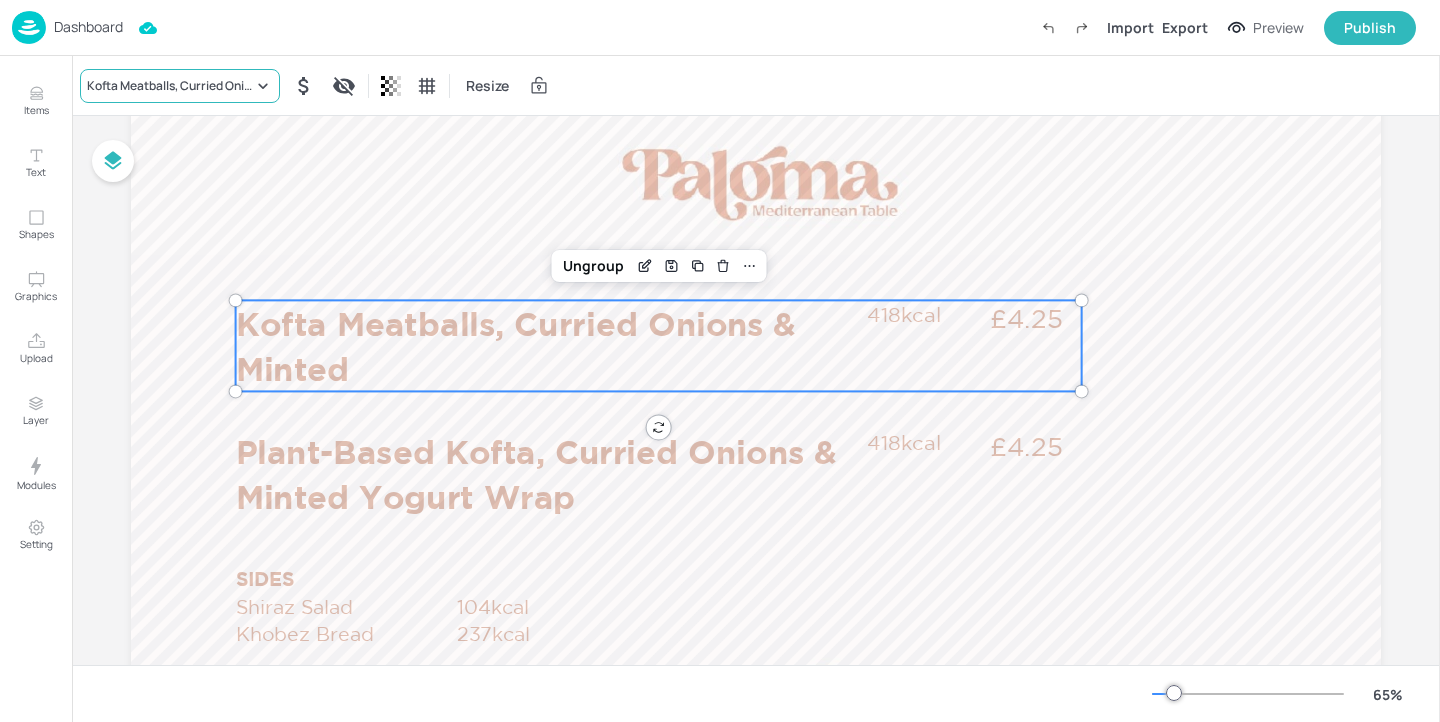 click on "Kofta Meatballs, Curried Onions & Minted" at bounding box center [180, 86] 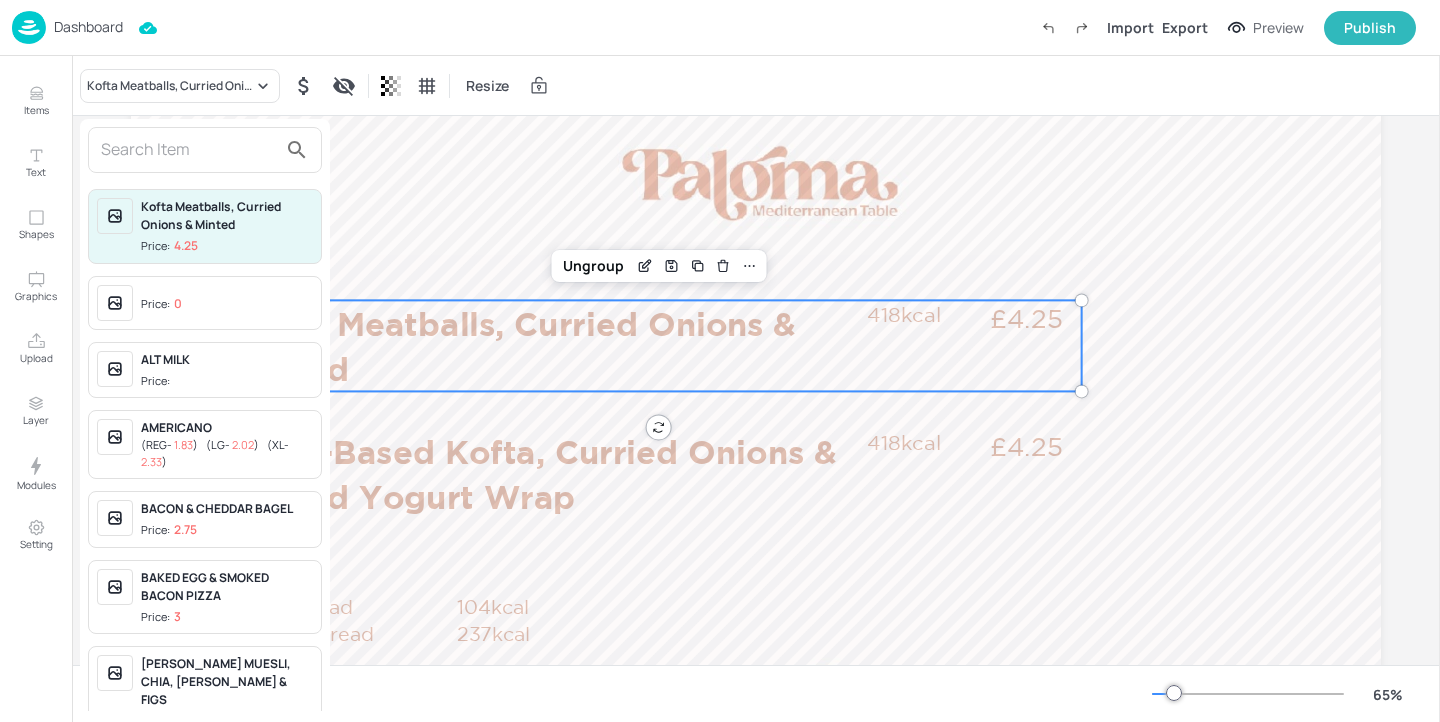 click at bounding box center (189, 150) 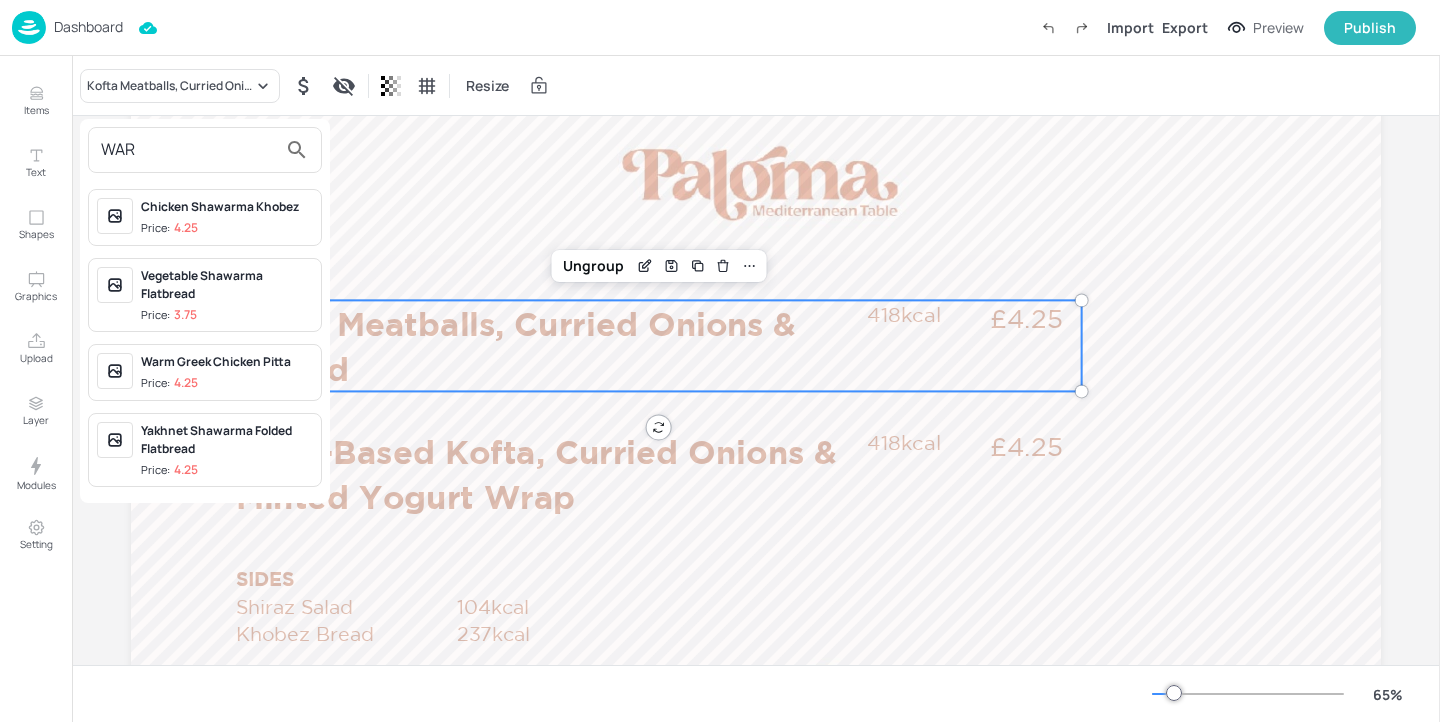 type on "WAR" 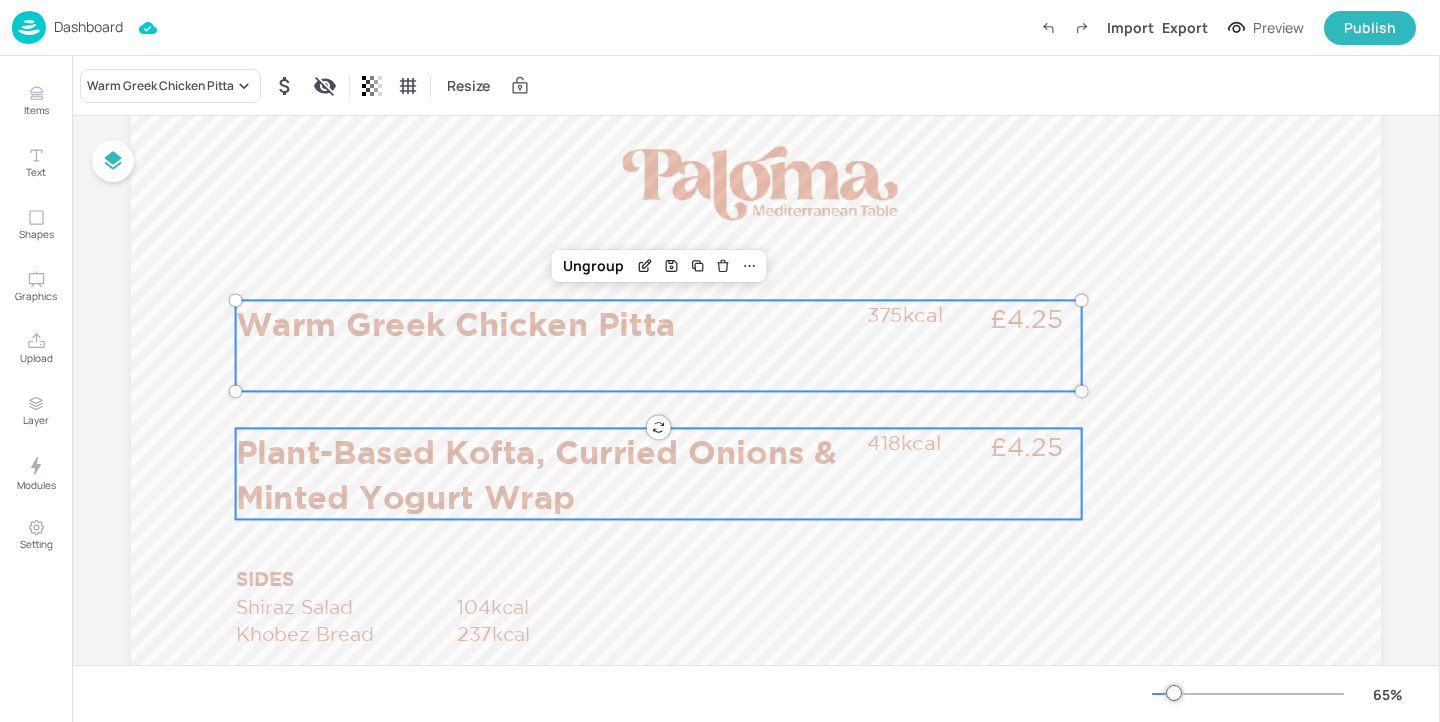click on "Plant-Based Kofta, Curried Onions & Minted Yogurt Wrap" at bounding box center (546, 473) 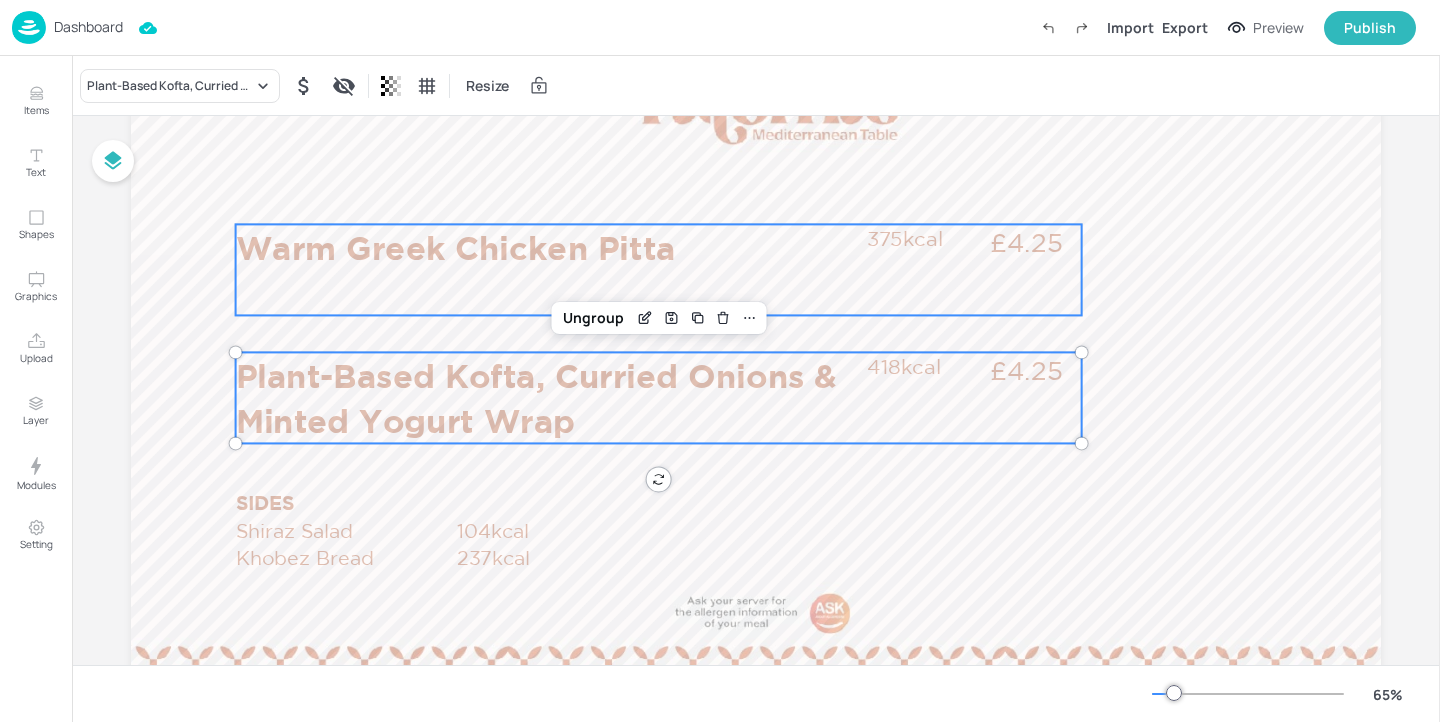 scroll, scrollTop: 150, scrollLeft: 0, axis: vertical 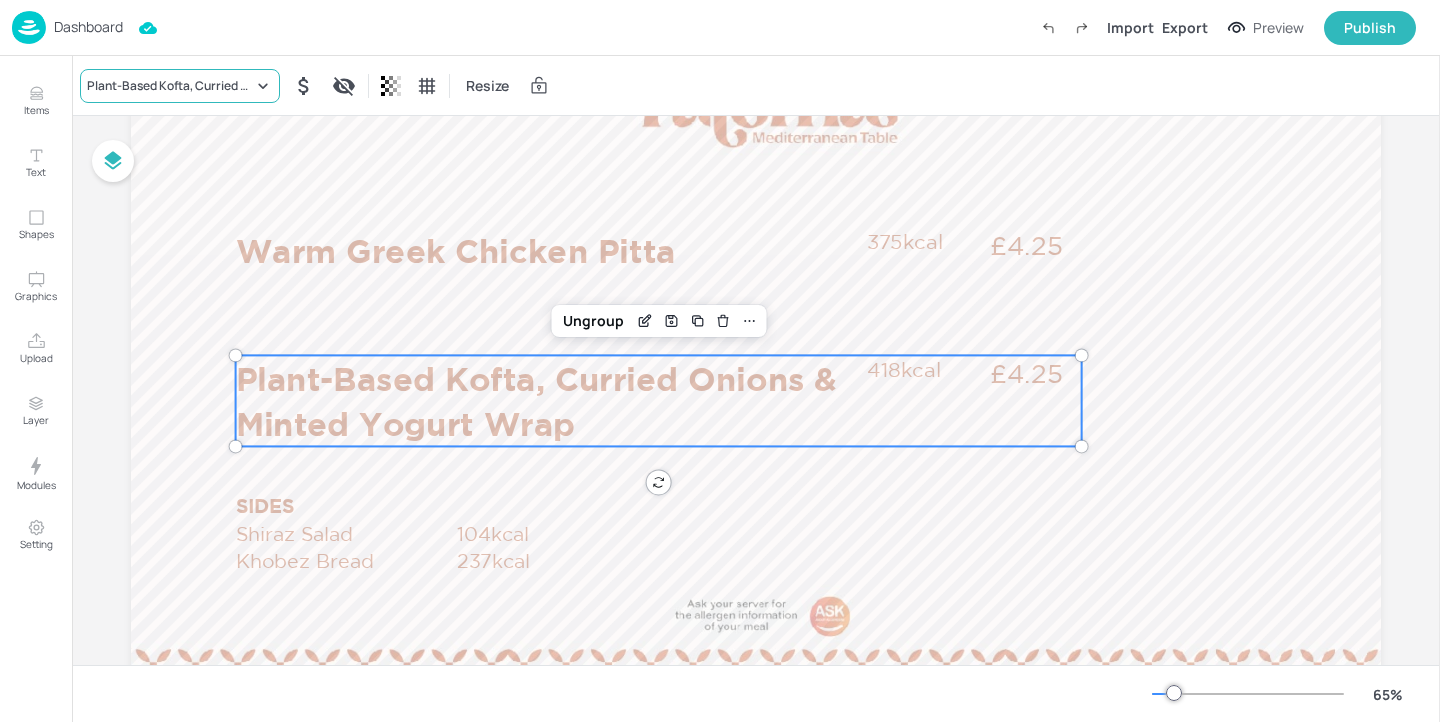 click on "Plant-Based Kofta, Curried Onions & Minted Yogurt Wrap" at bounding box center (180, 86) 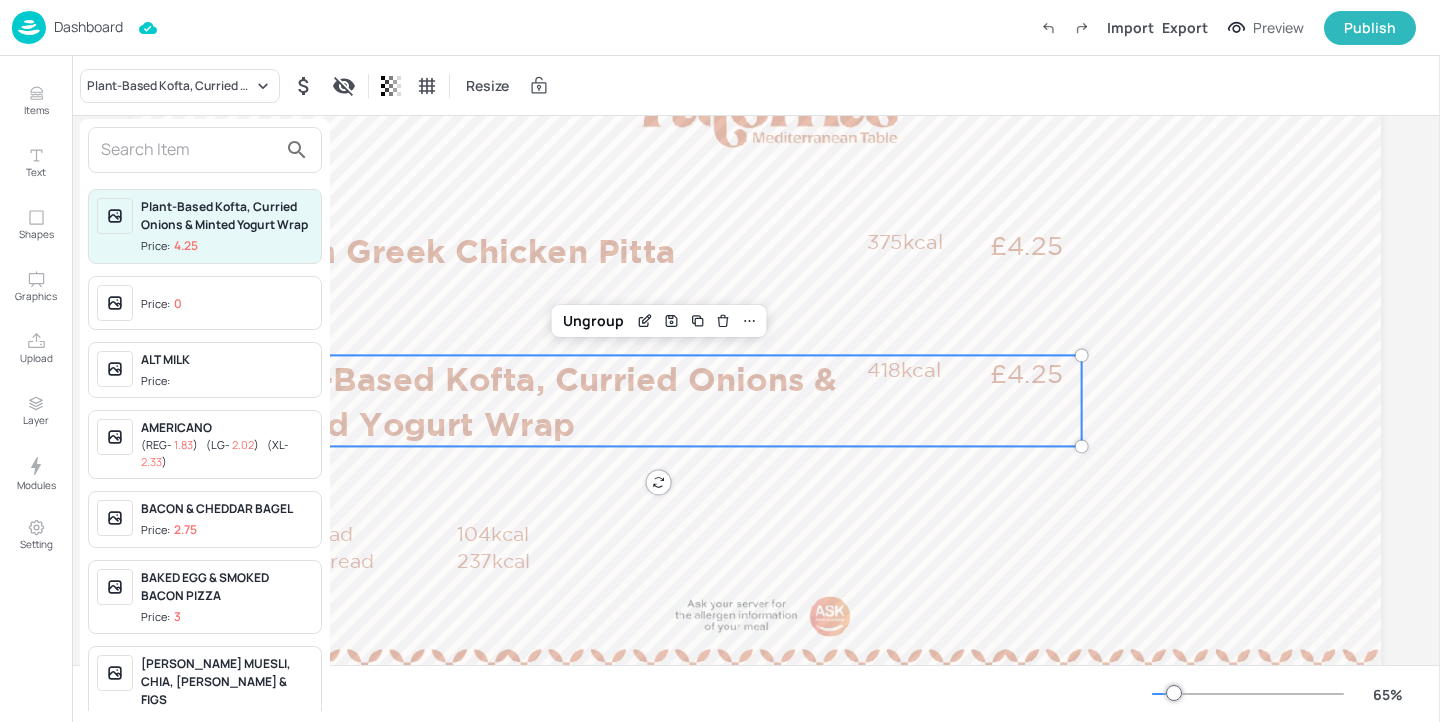 click at bounding box center [189, 150] 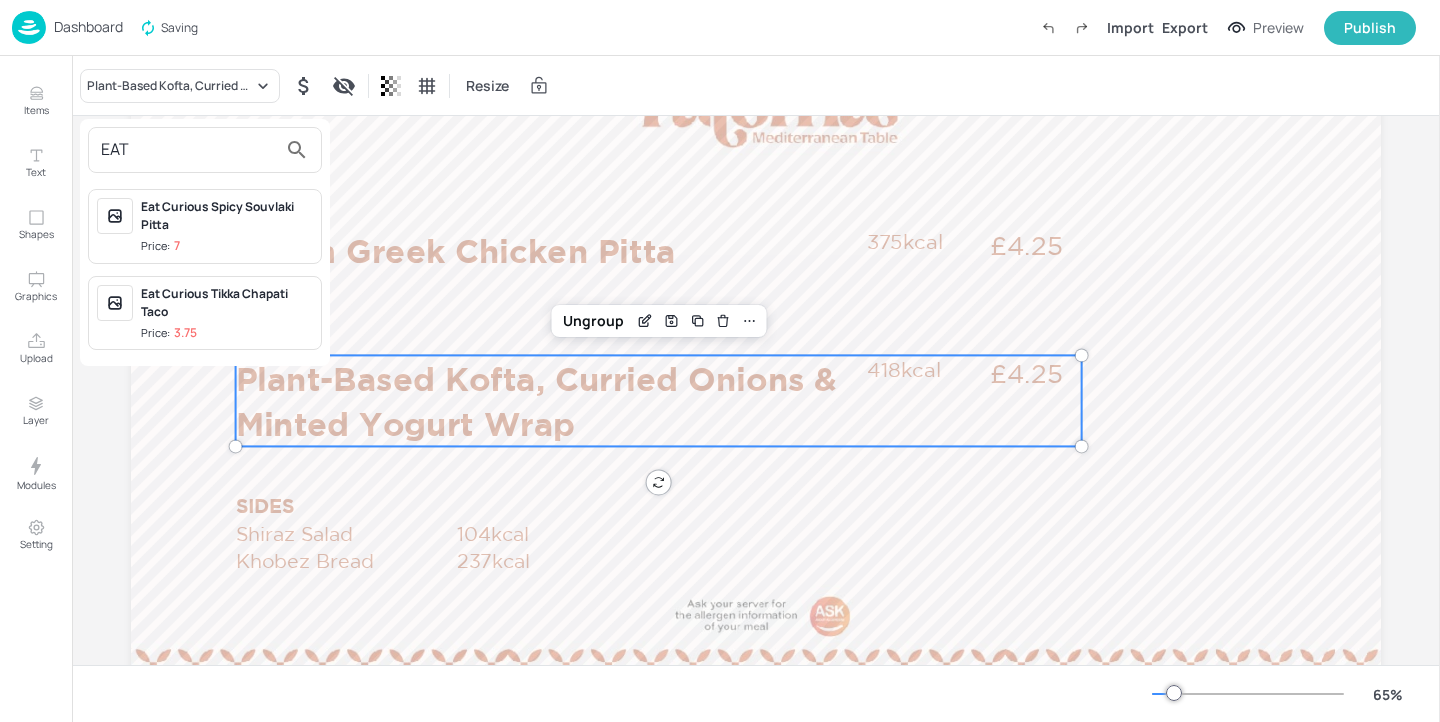 type on "EAT" 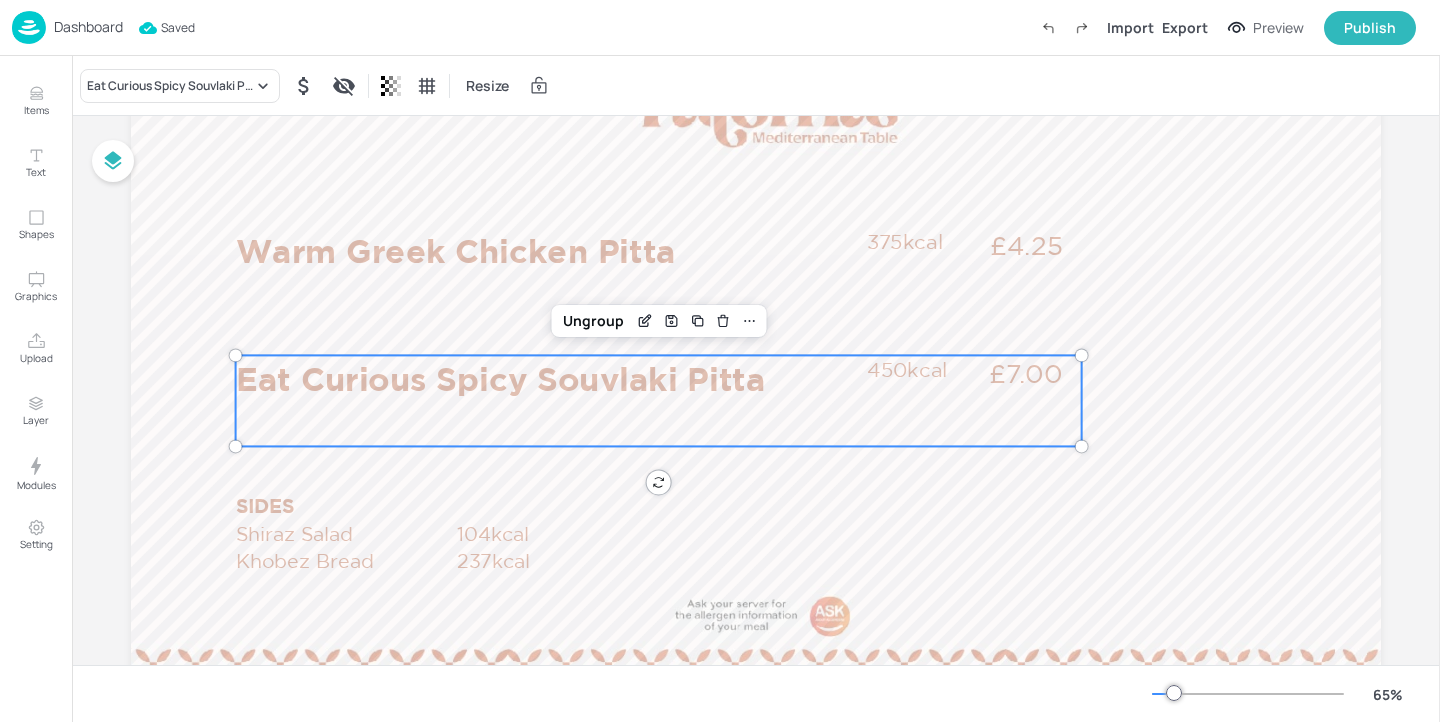 scroll, scrollTop: 268, scrollLeft: 0, axis: vertical 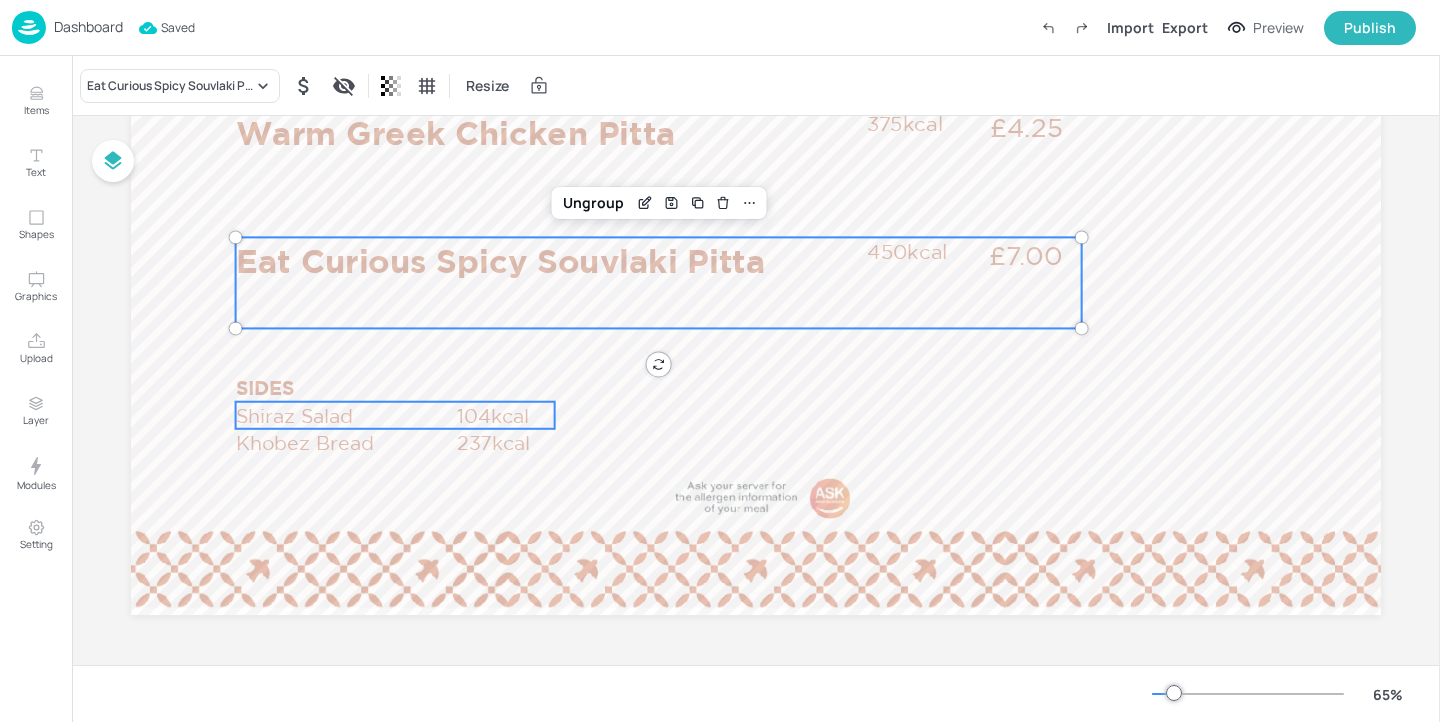 click on "Shiraz Salad" at bounding box center (345, 415) 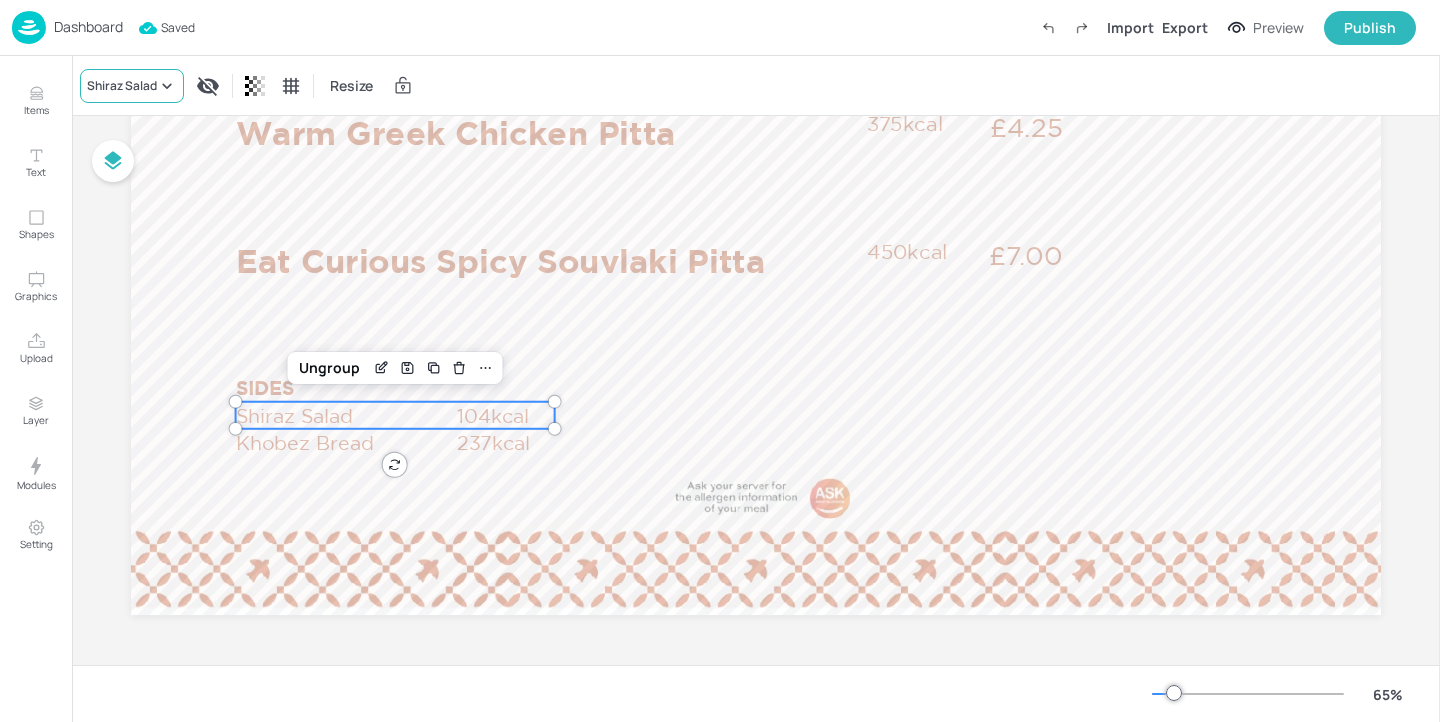 click on "Shiraz Salad" at bounding box center (122, 86) 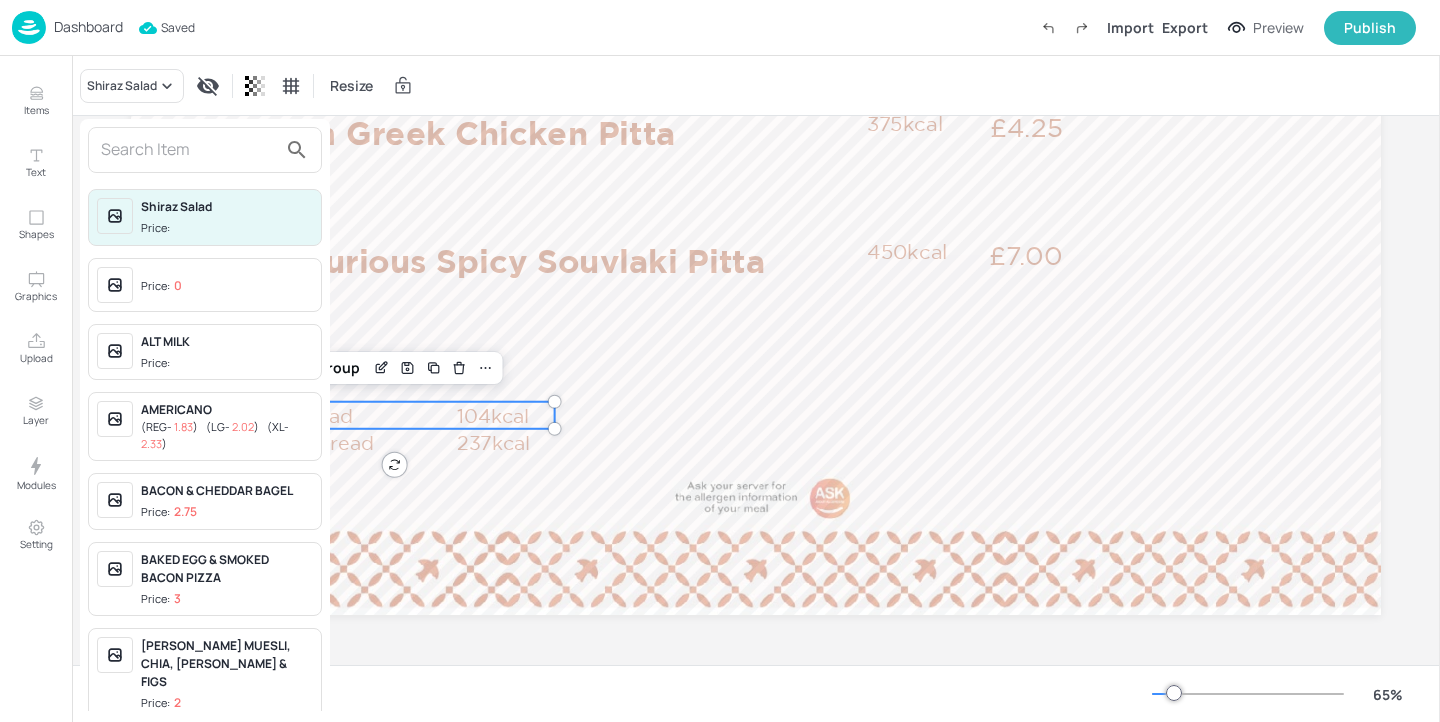 click at bounding box center [189, 150] 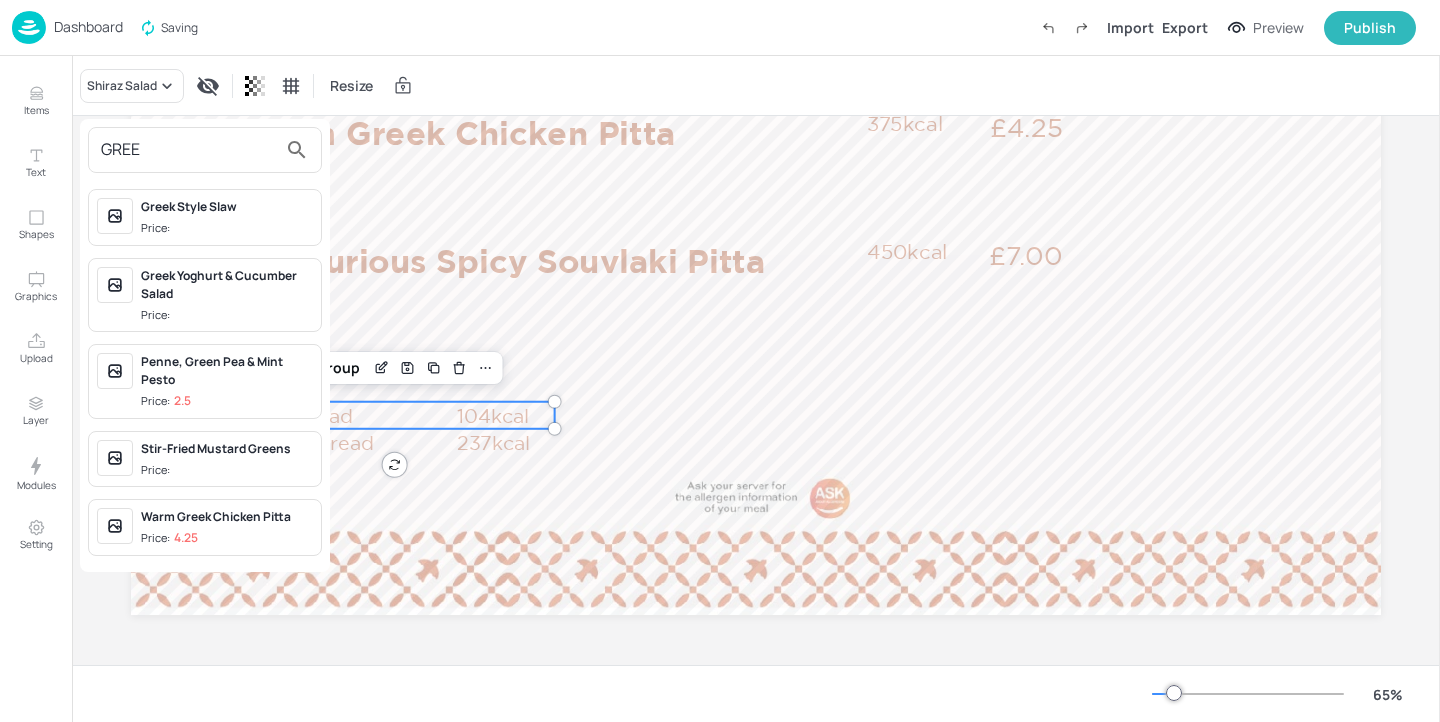 type on "GREE" 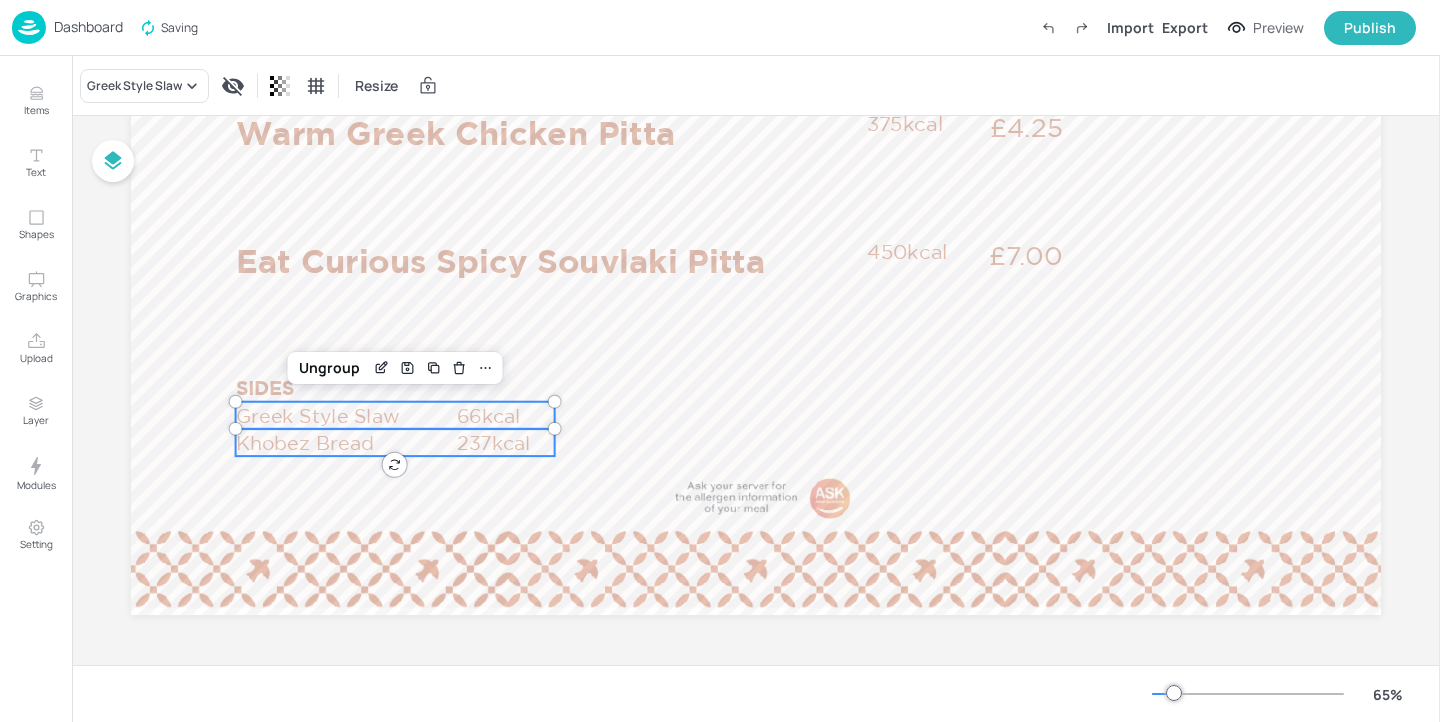 click on "Khobez Bread" at bounding box center [345, 442] 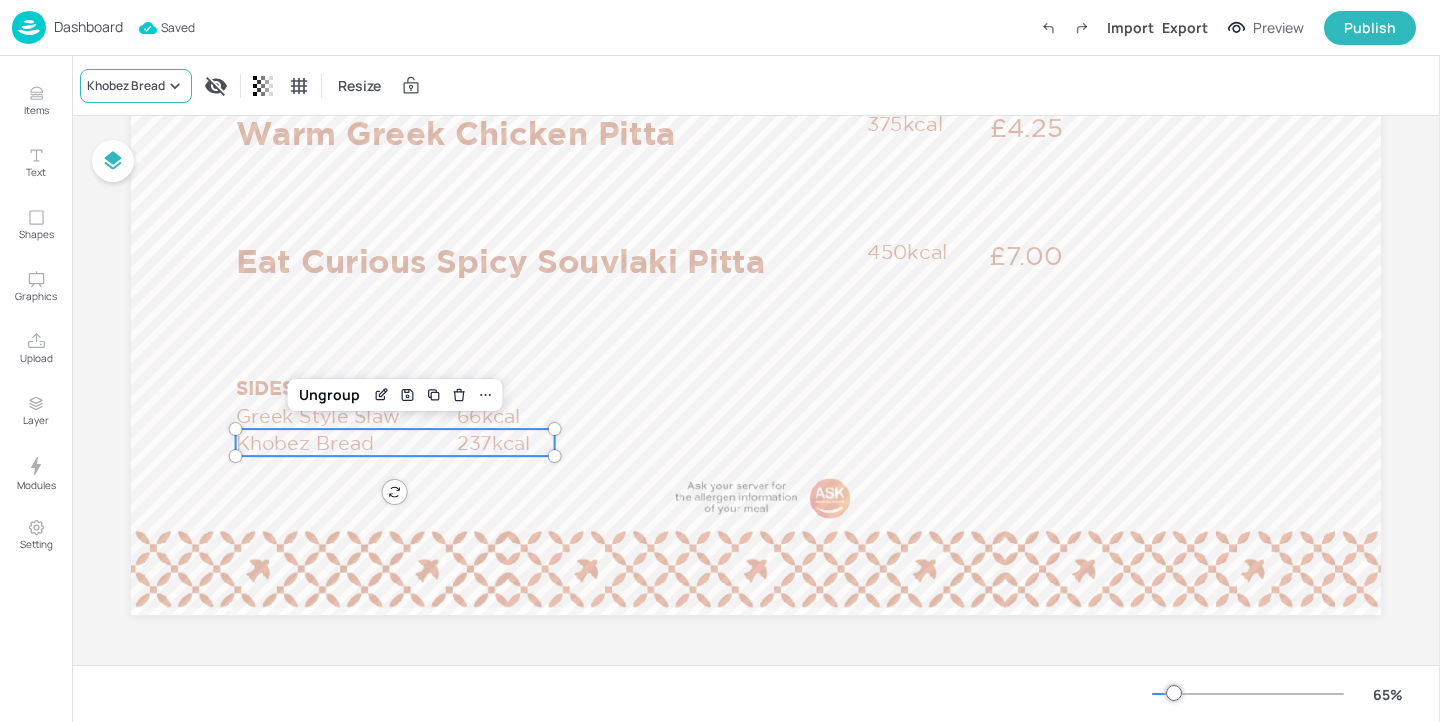 click on "Khobez Bread" at bounding box center [136, 86] 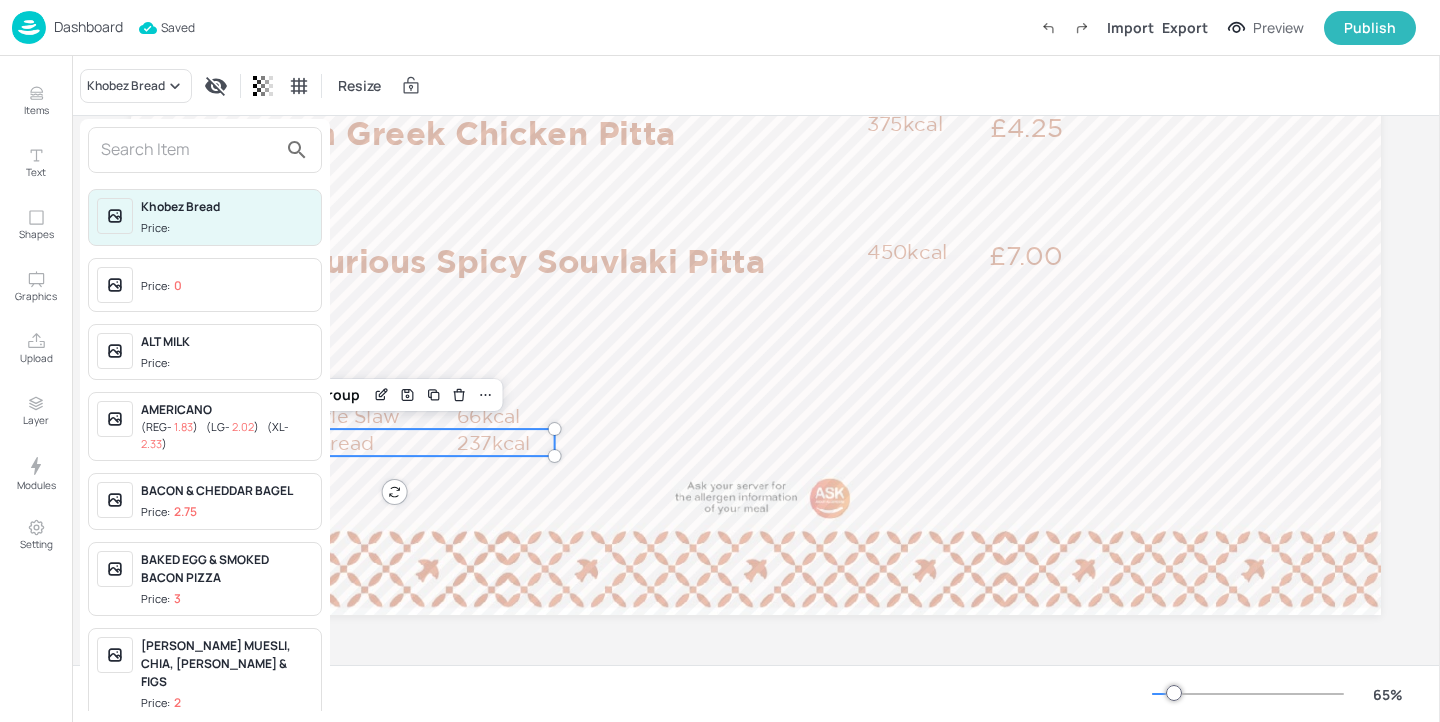 click at bounding box center (189, 150) 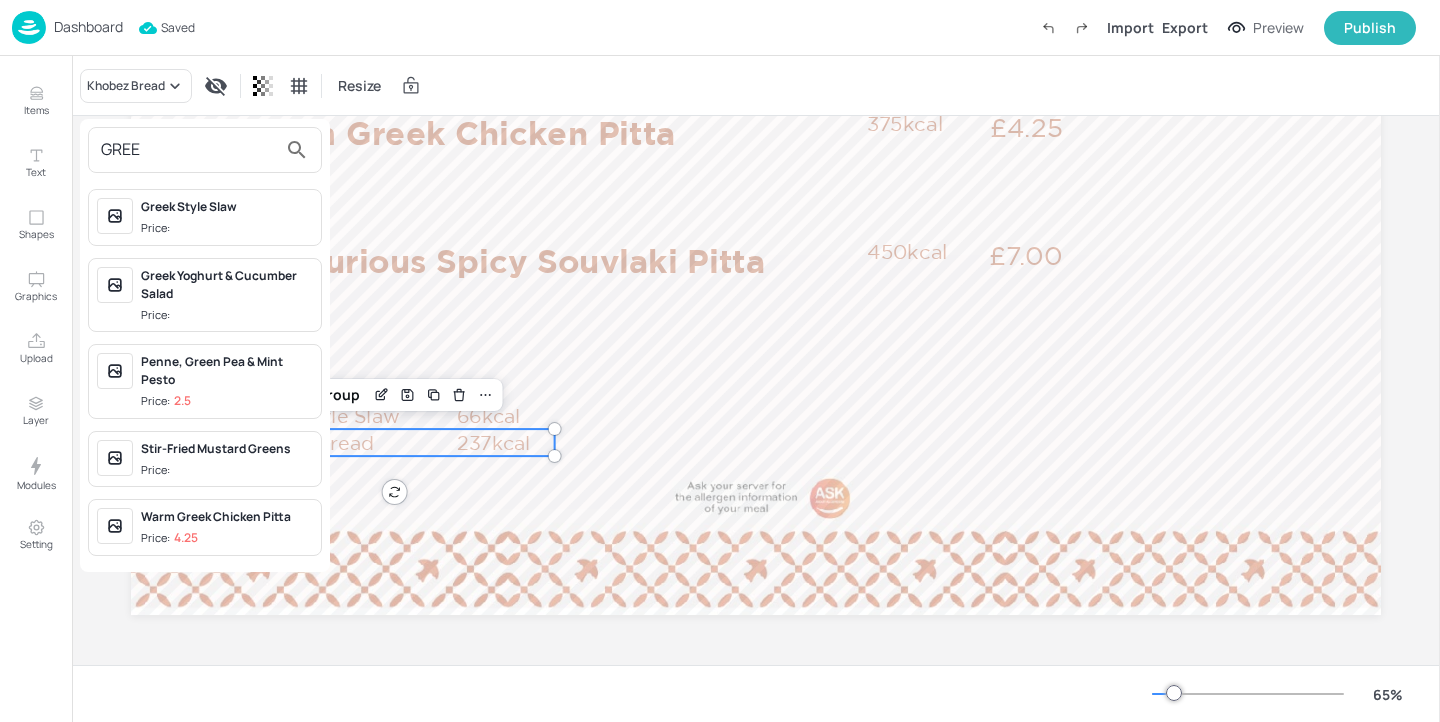 type on "GREE" 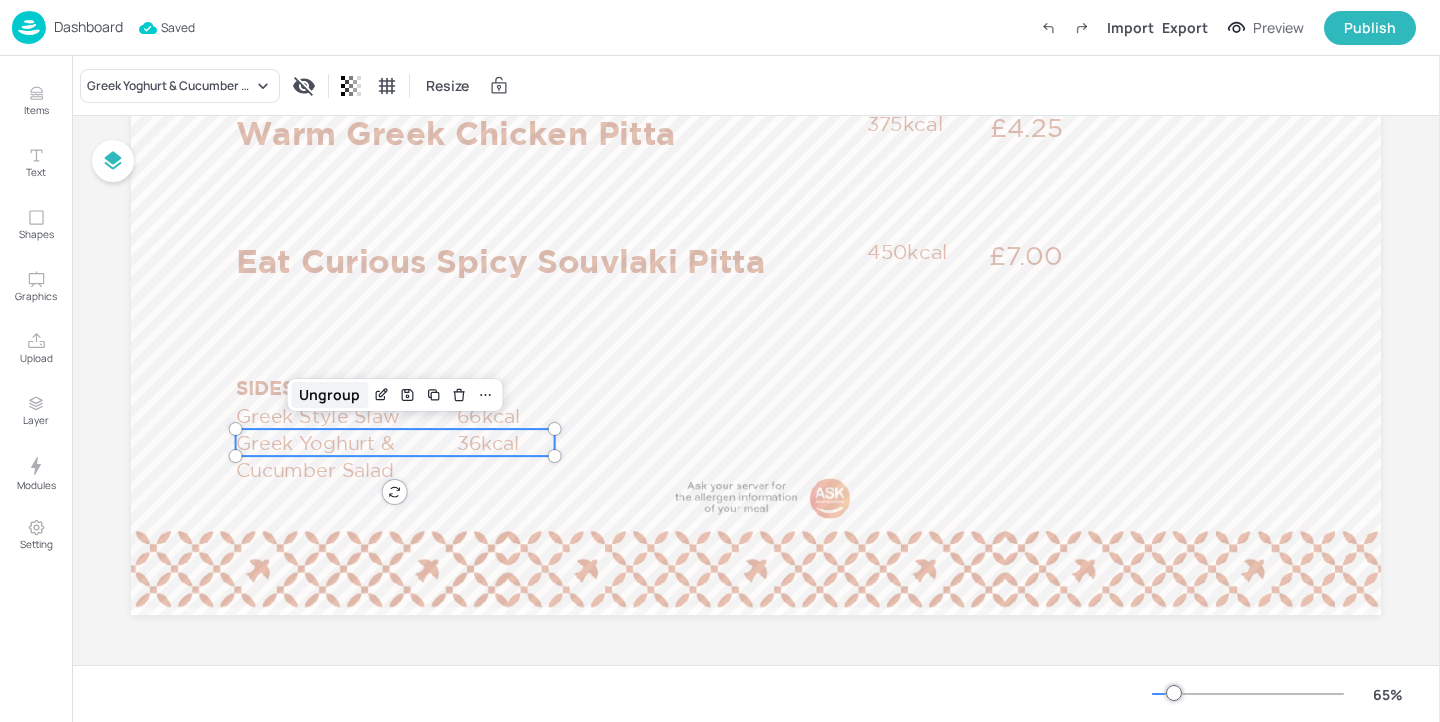 click on "Ungroup" at bounding box center (329, 395) 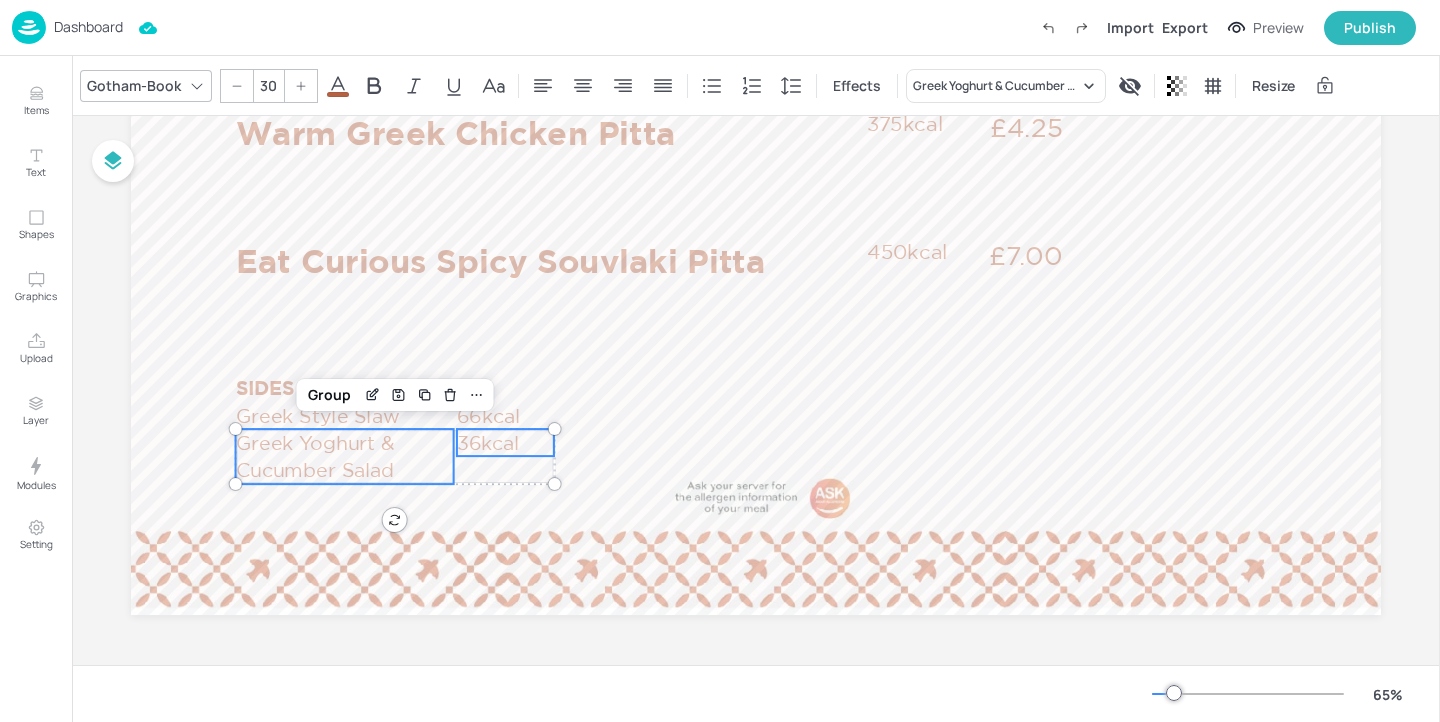 click on "36kcal" at bounding box center [505, 442] 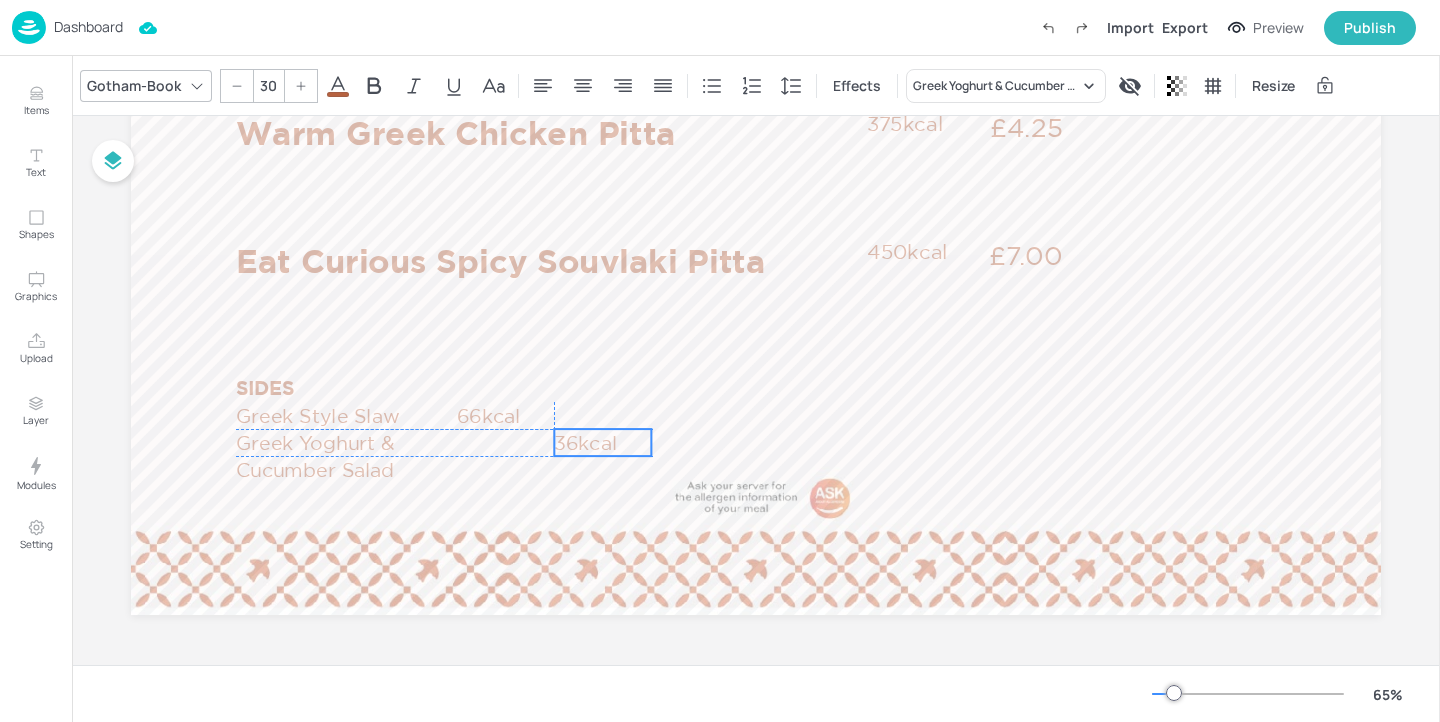 drag, startPoint x: 499, startPoint y: 438, endPoint x: 596, endPoint y: 436, distance: 97.020615 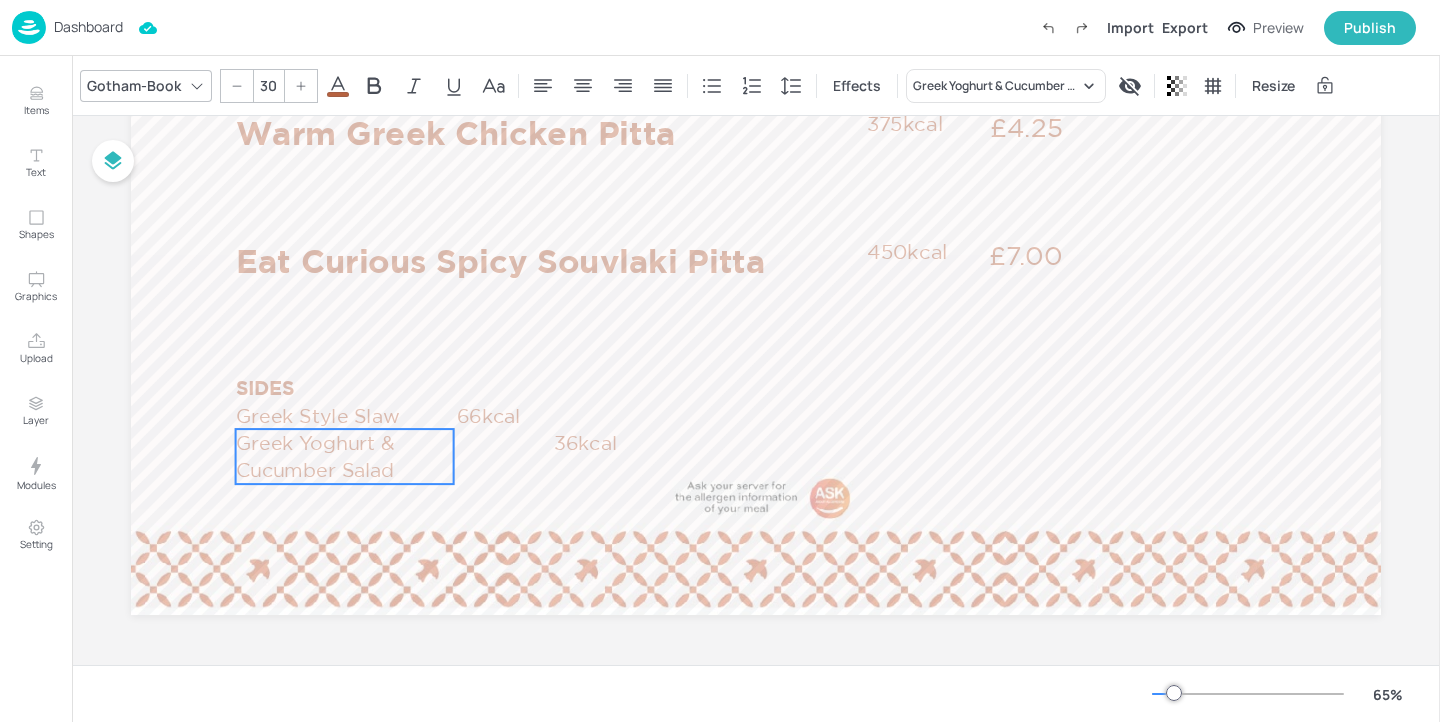 click on "Greek Yoghurt & Cucumber Salad" at bounding box center (345, 456) 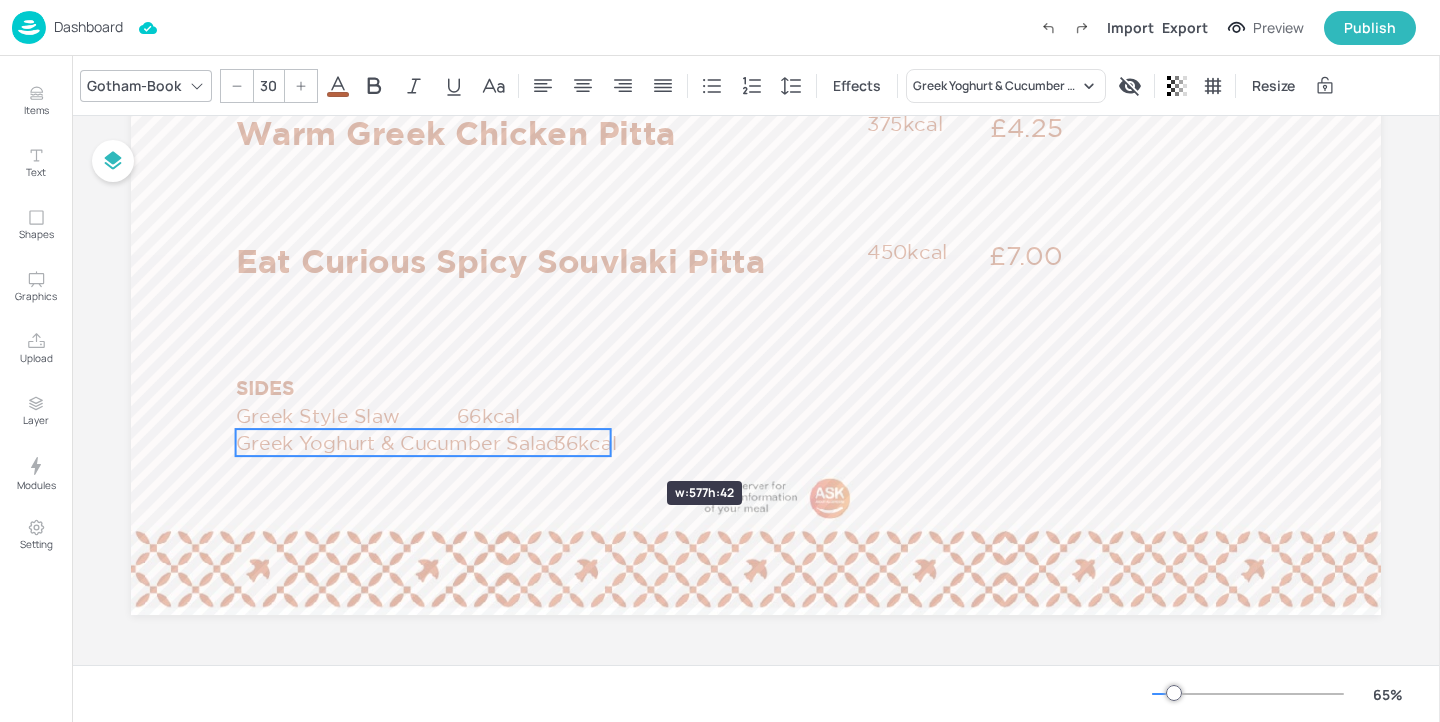 drag, startPoint x: 450, startPoint y: 452, endPoint x: 606, endPoint y: 445, distance: 156.15697 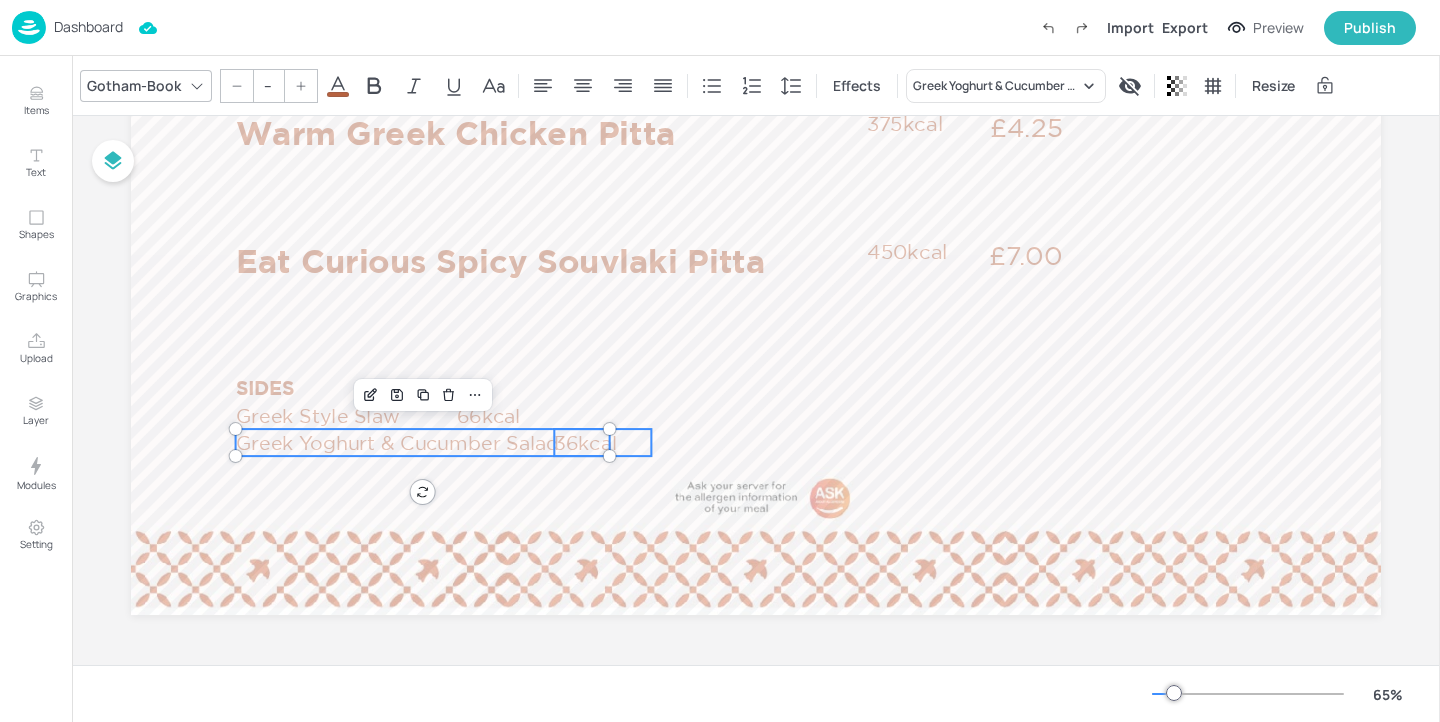 type on "30" 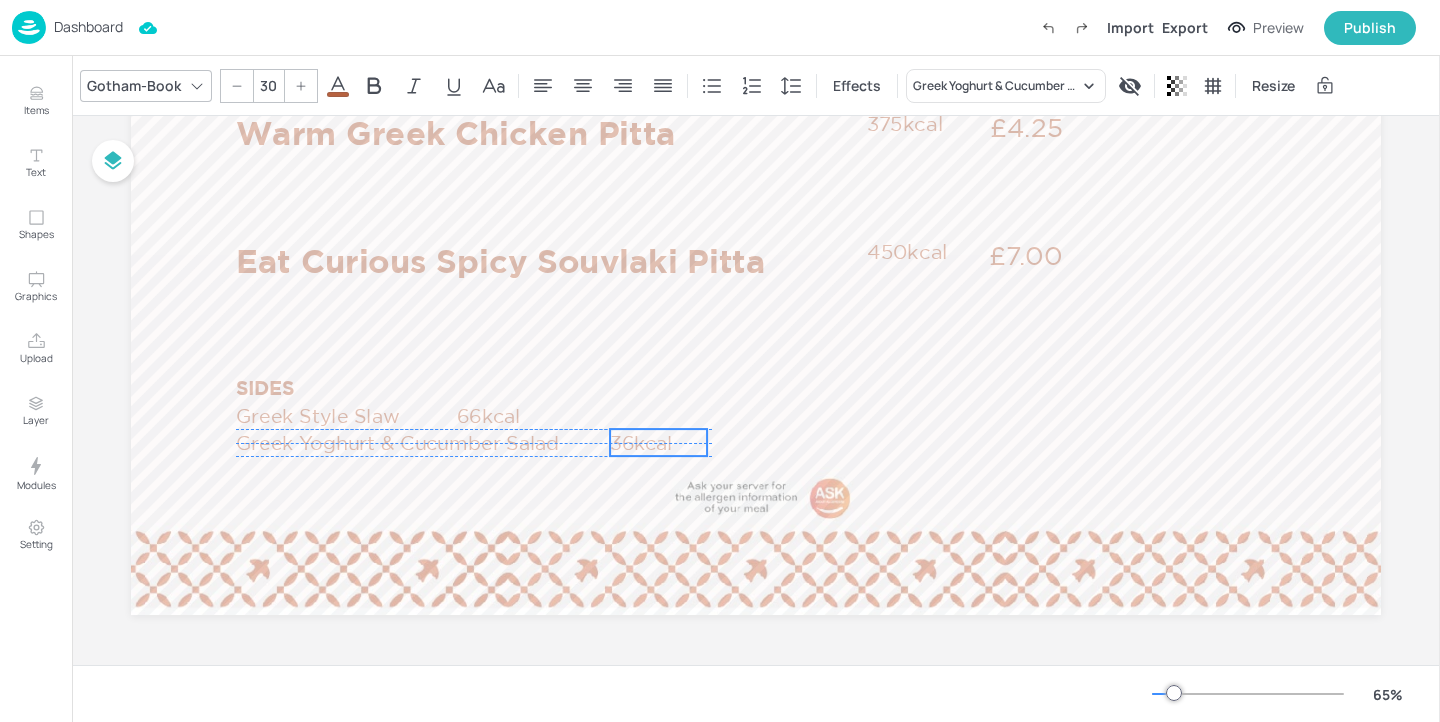 drag, startPoint x: 622, startPoint y: 438, endPoint x: 682, endPoint y: 438, distance: 60 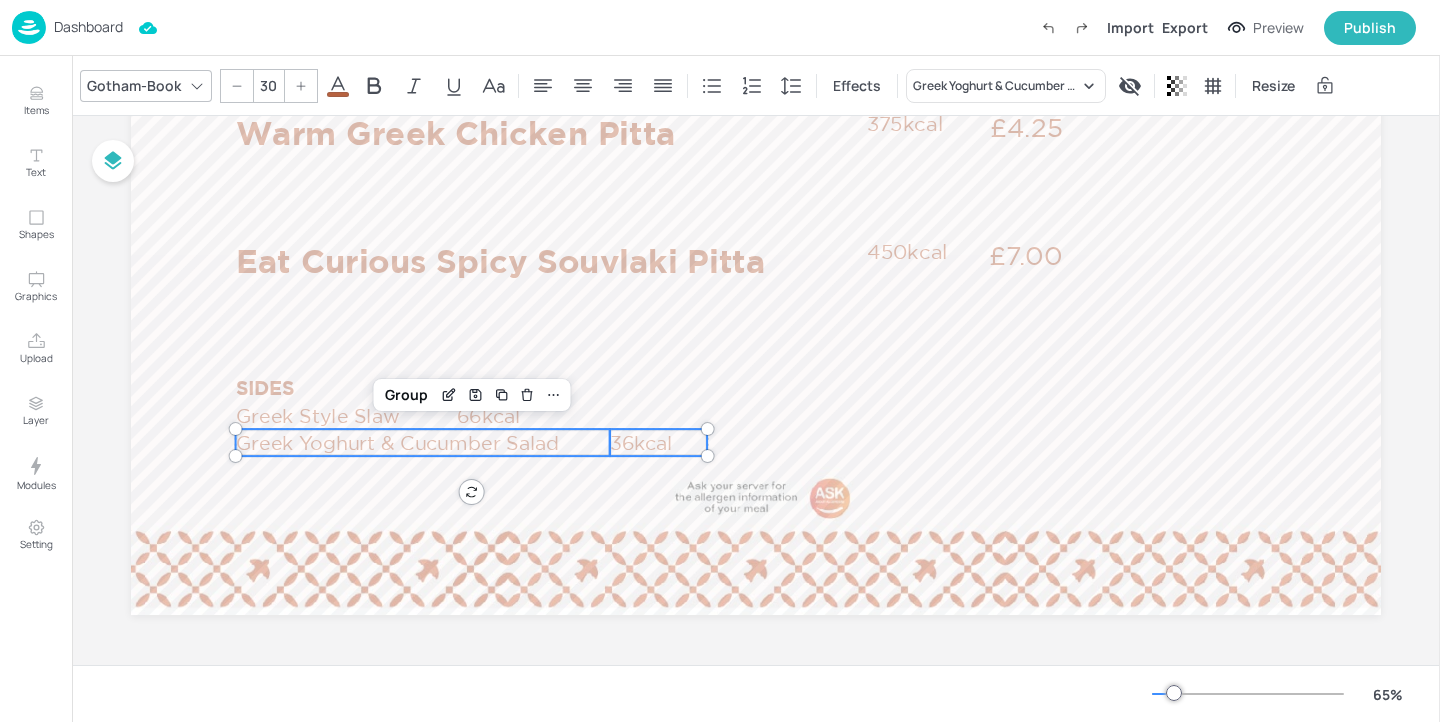 click on "Greek Yoghurt & Cucumber Salad" at bounding box center (423, 442) 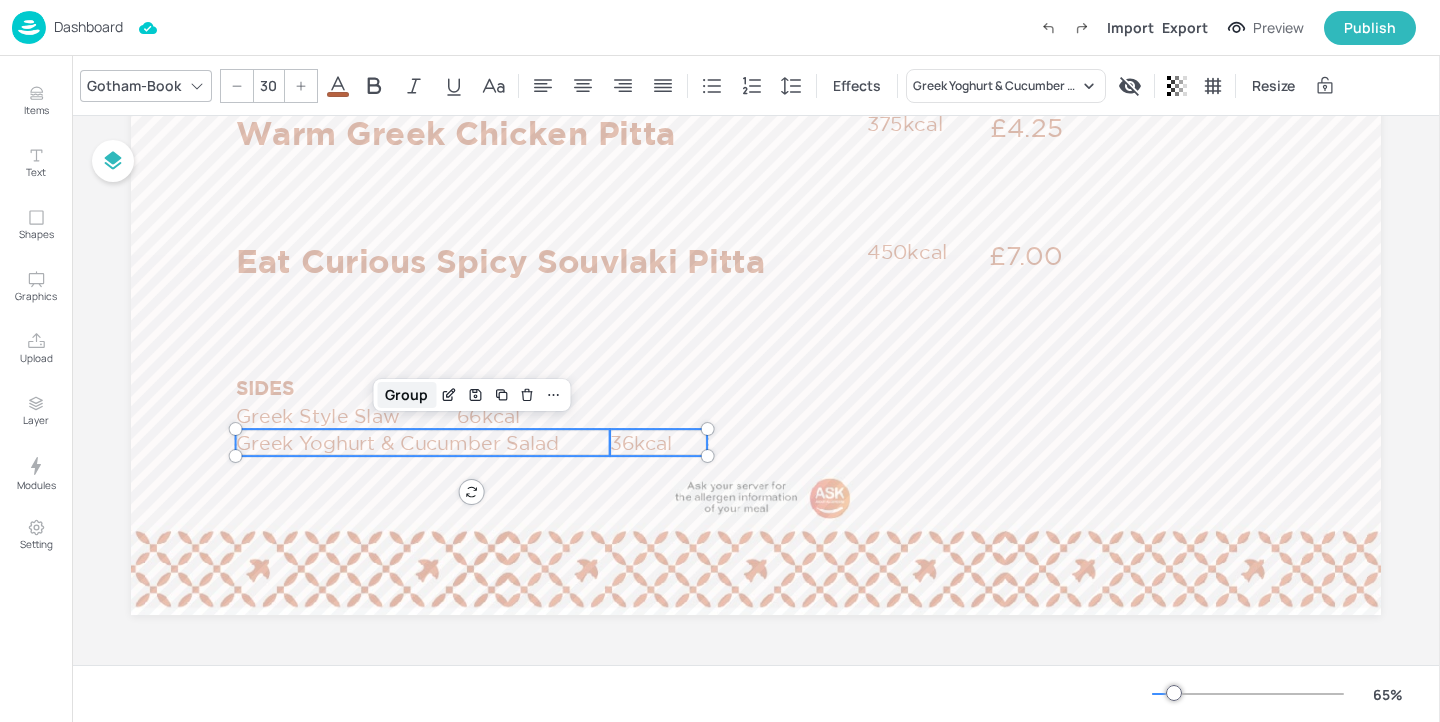 click on "Group" at bounding box center (406, 395) 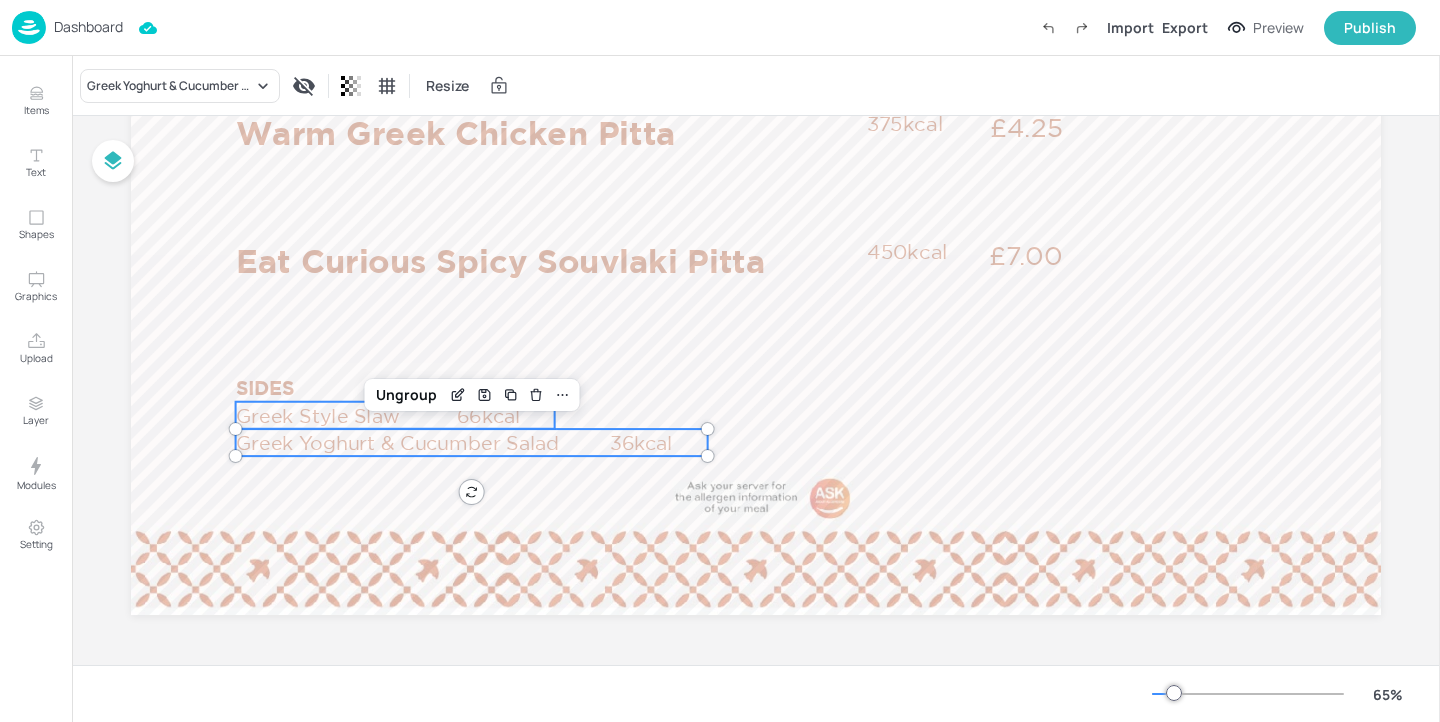 click on "Greek Style Slaw" at bounding box center [345, 415] 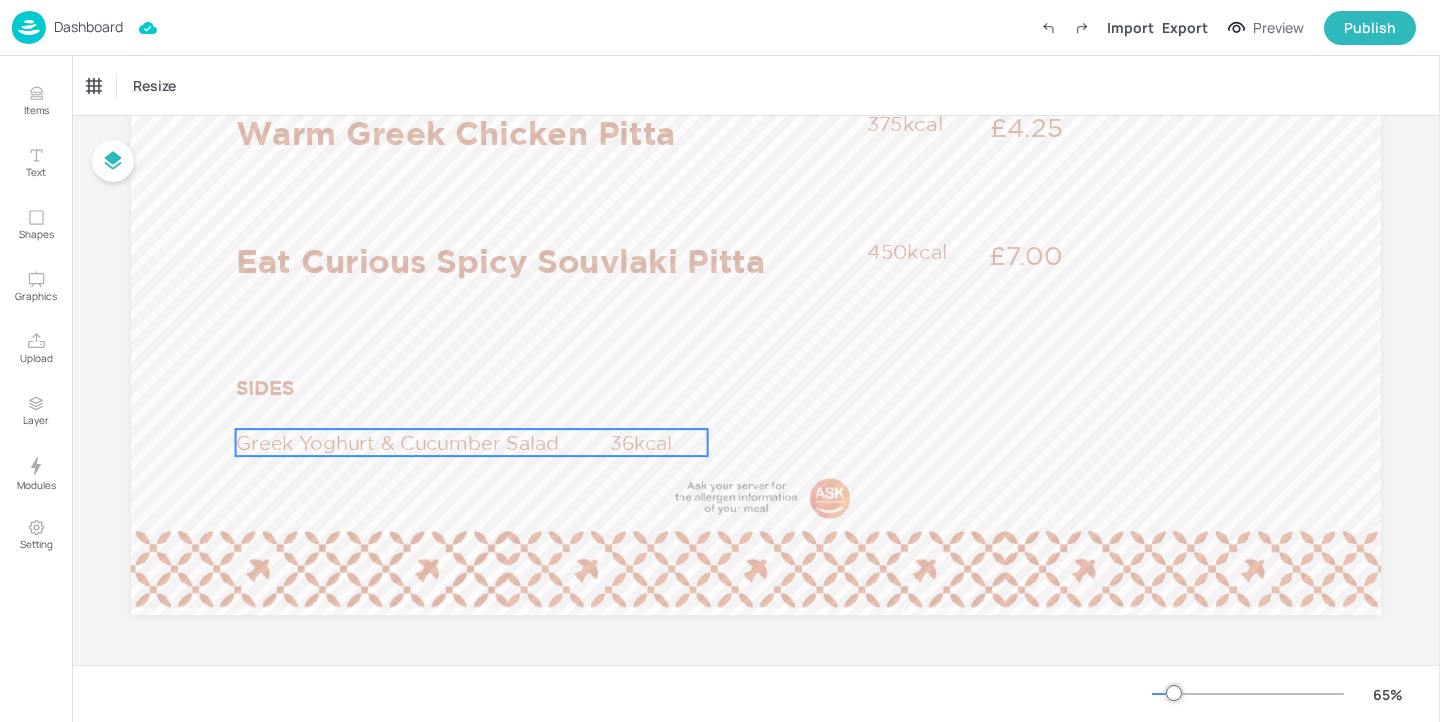 click on "Greek Yoghurt & Cucumber Salad" at bounding box center [423, 442] 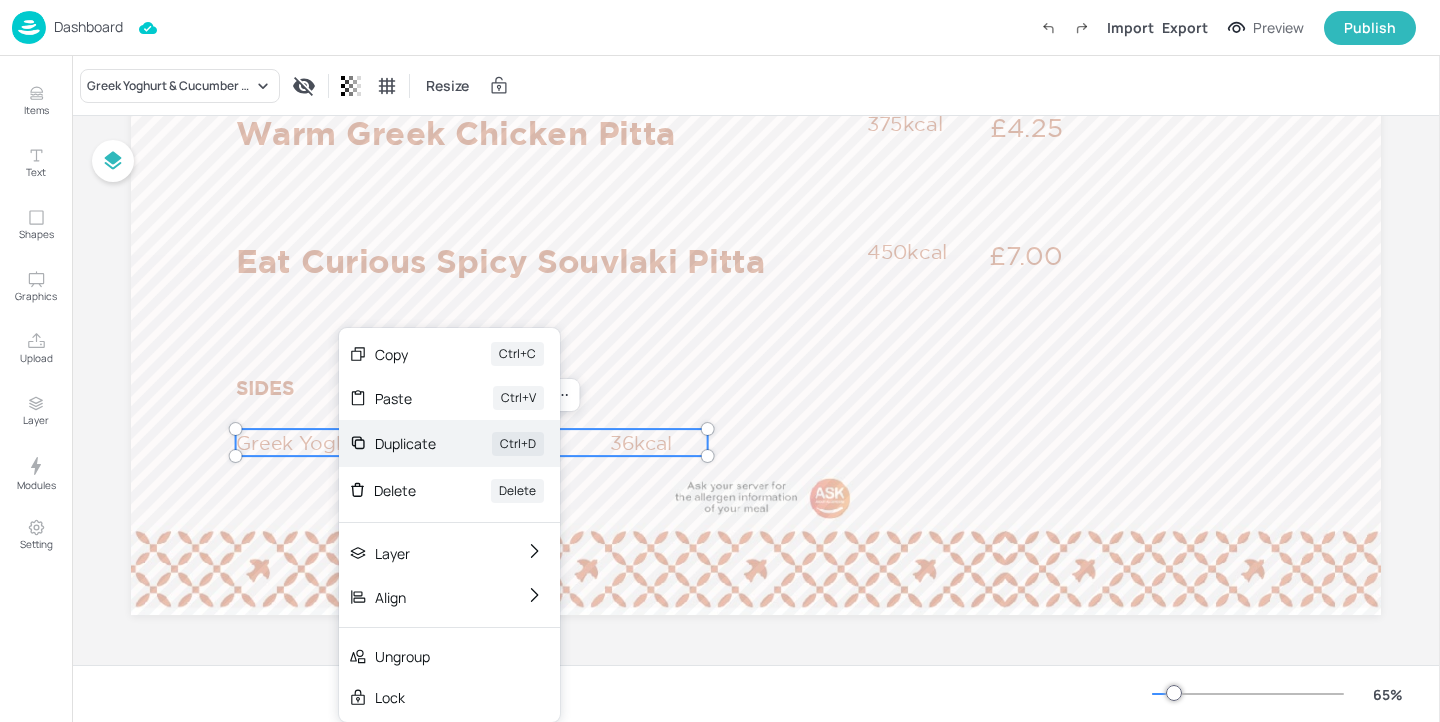 click on "Duplicate" at bounding box center (405, 443) 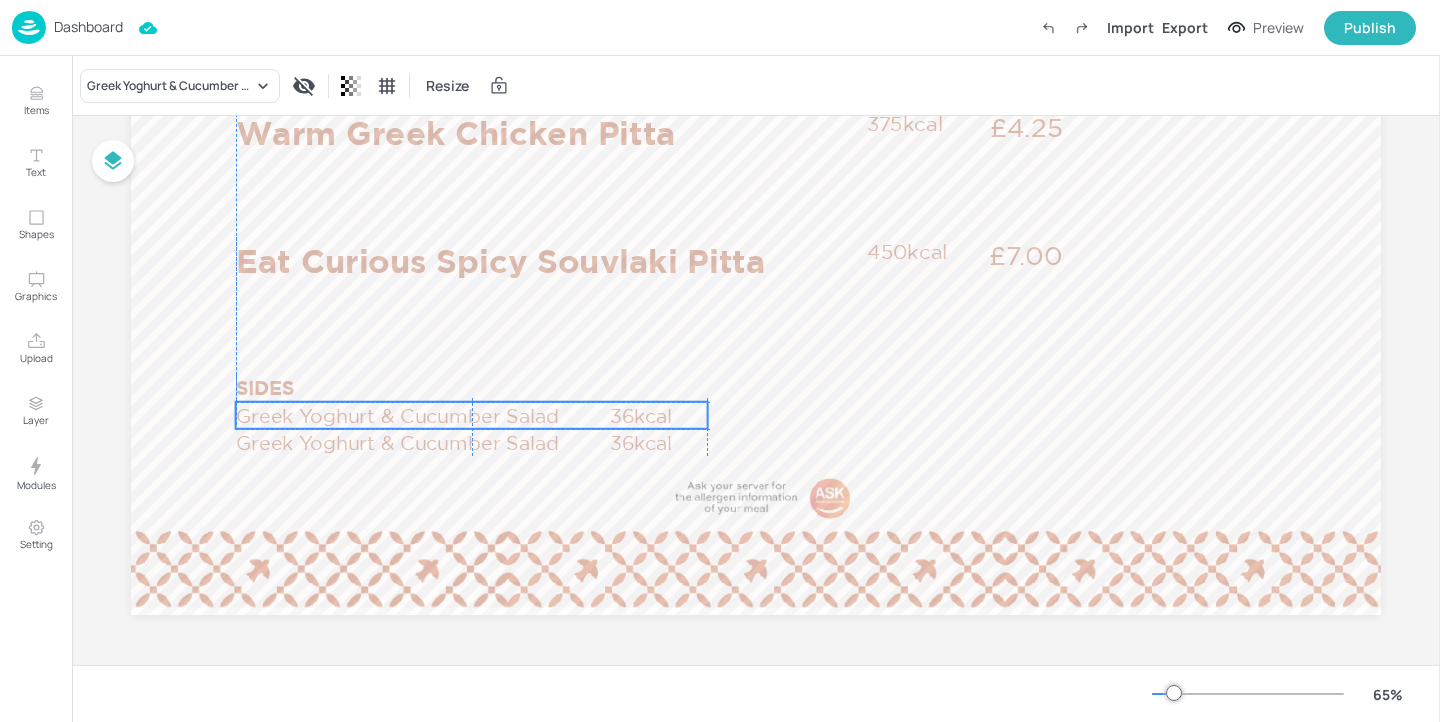 drag, startPoint x: 333, startPoint y: 446, endPoint x: 329, endPoint y: 408, distance: 38.209946 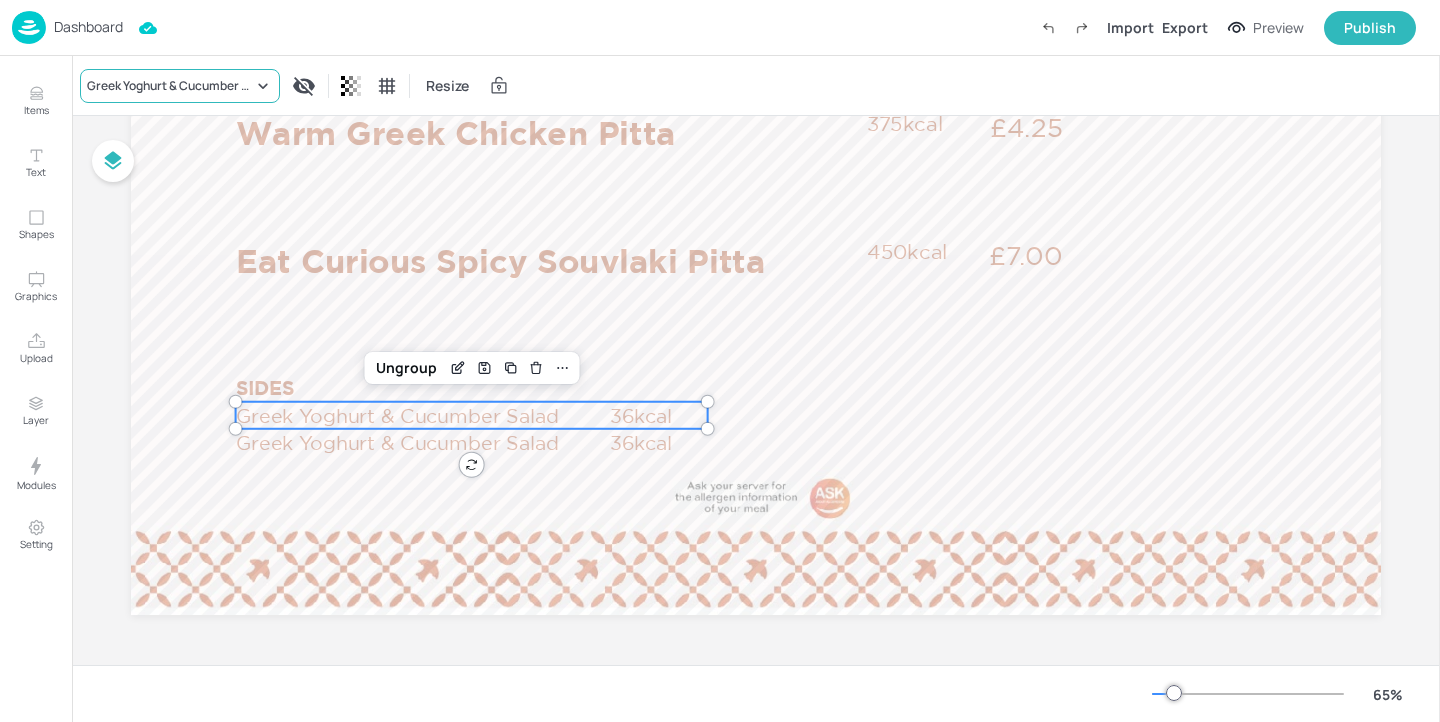 click on "Greek Yoghurt & Cucumber Salad" at bounding box center [170, 86] 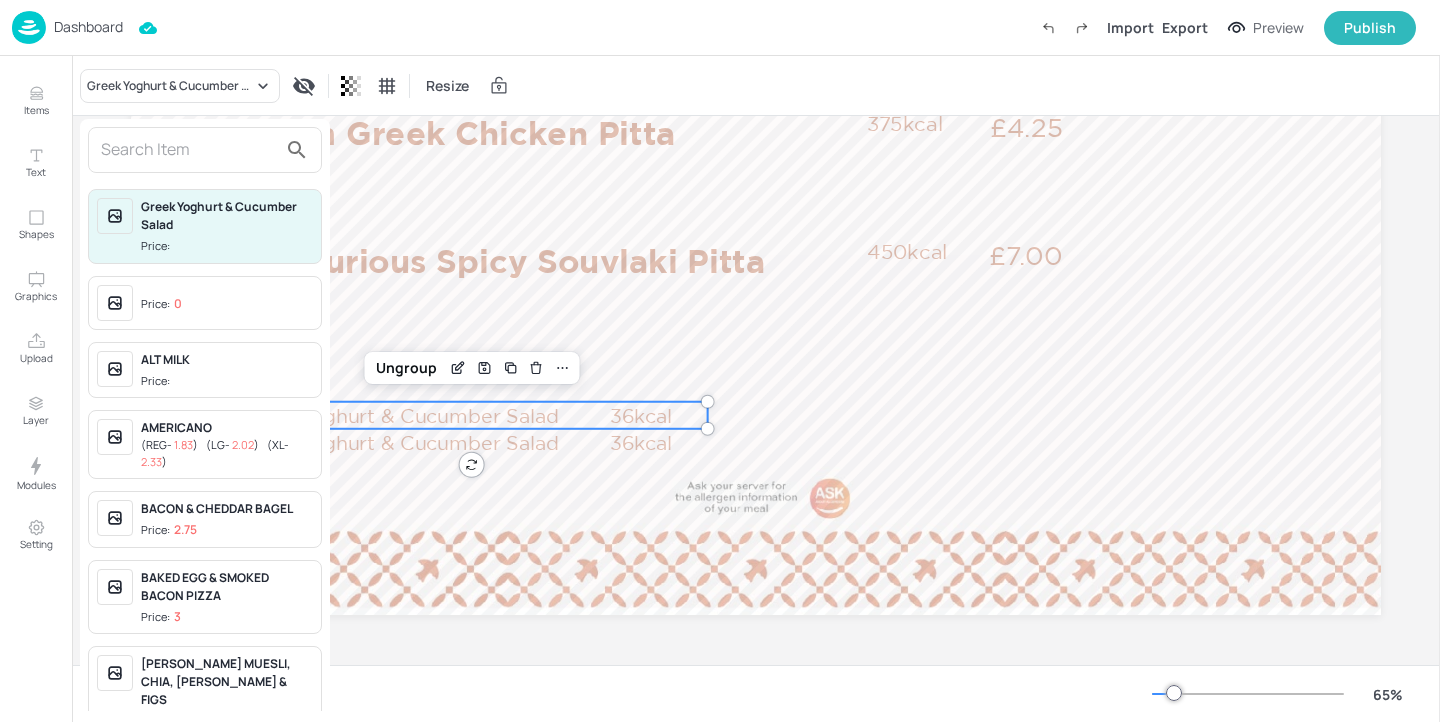 click at bounding box center [189, 150] 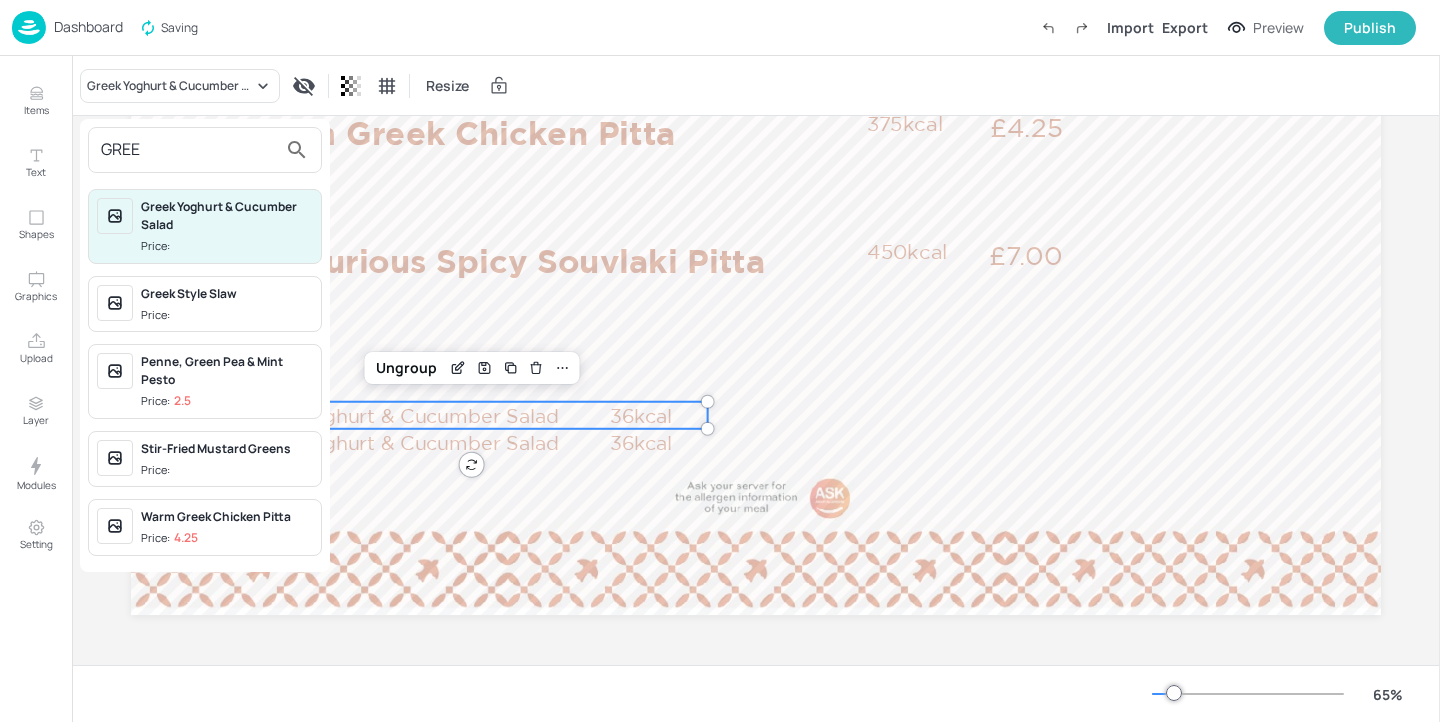 type on "GREE" 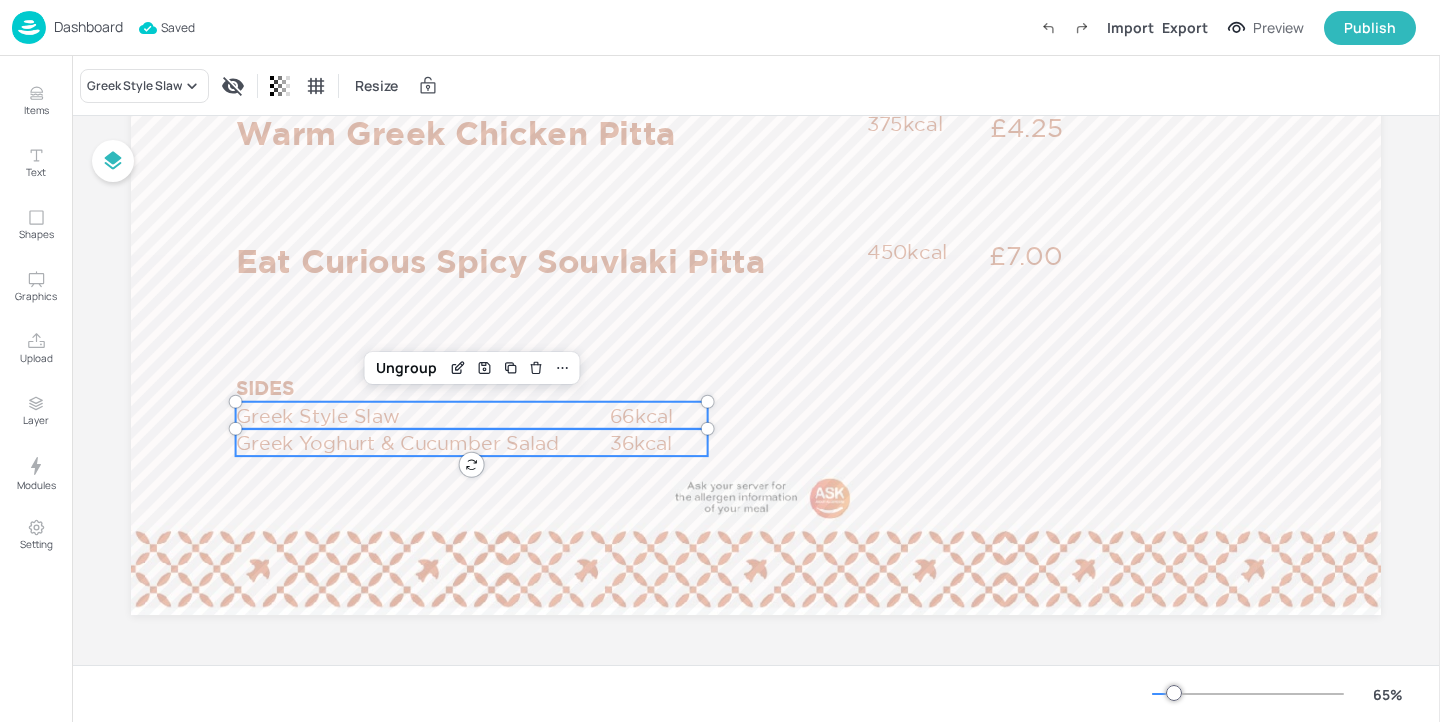 click on "Greek Yoghurt & Cucumber Salad" at bounding box center (423, 442) 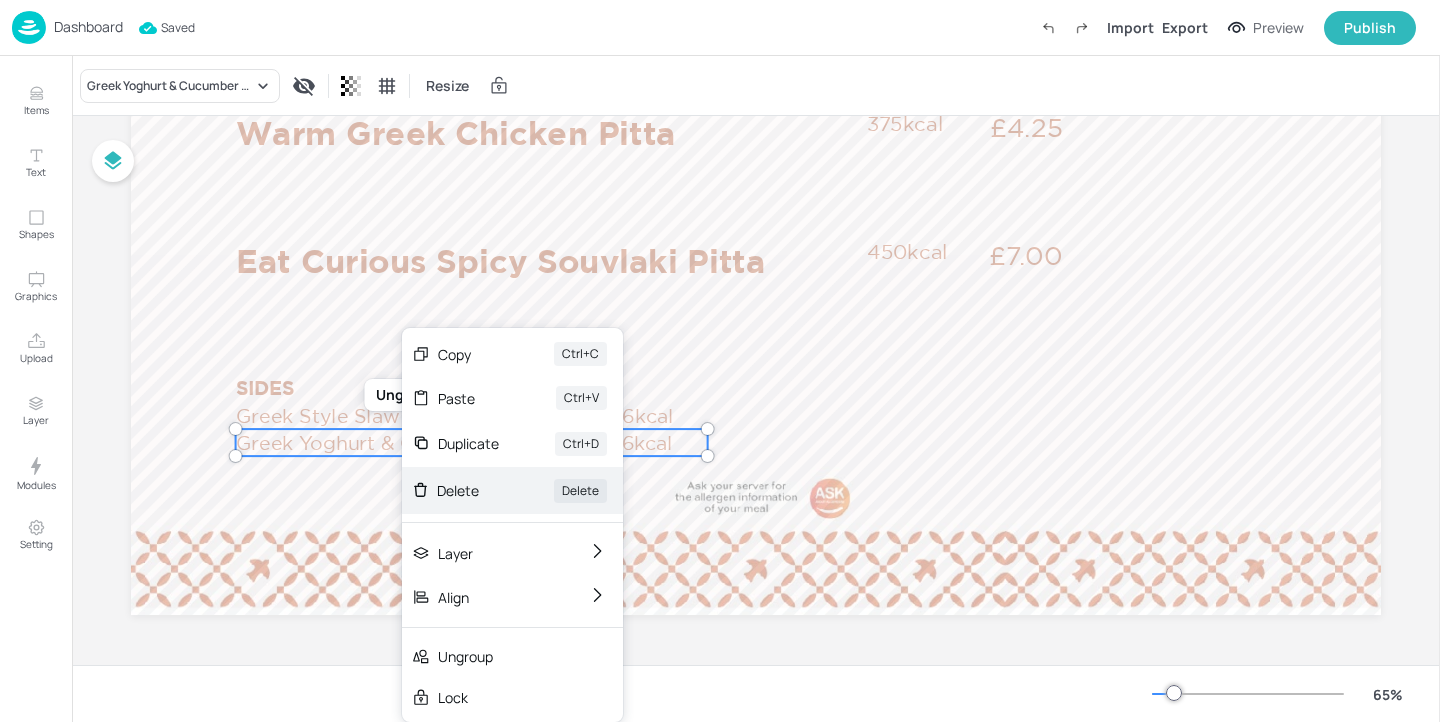 click on "Delete" at bounding box center (467, 490) 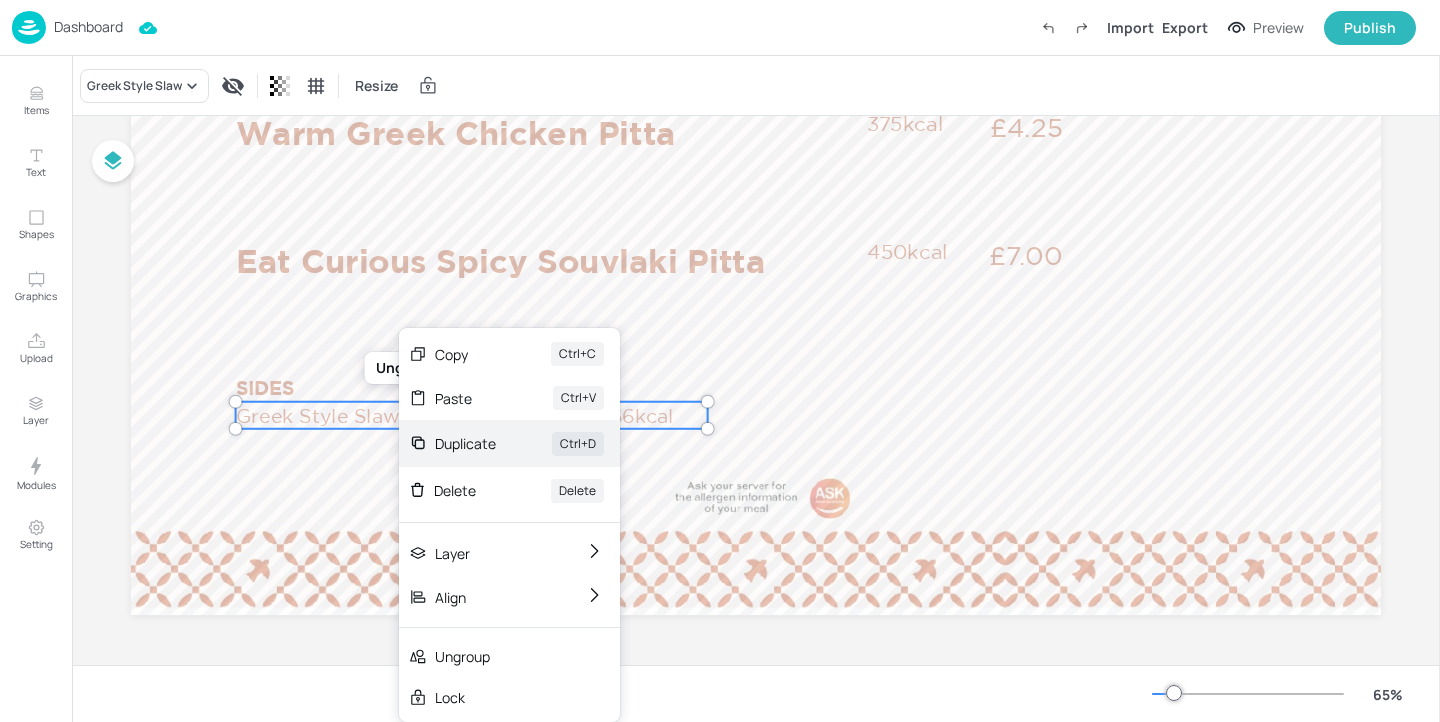 click on "Duplicate Ctrl+D" at bounding box center (509, 443) 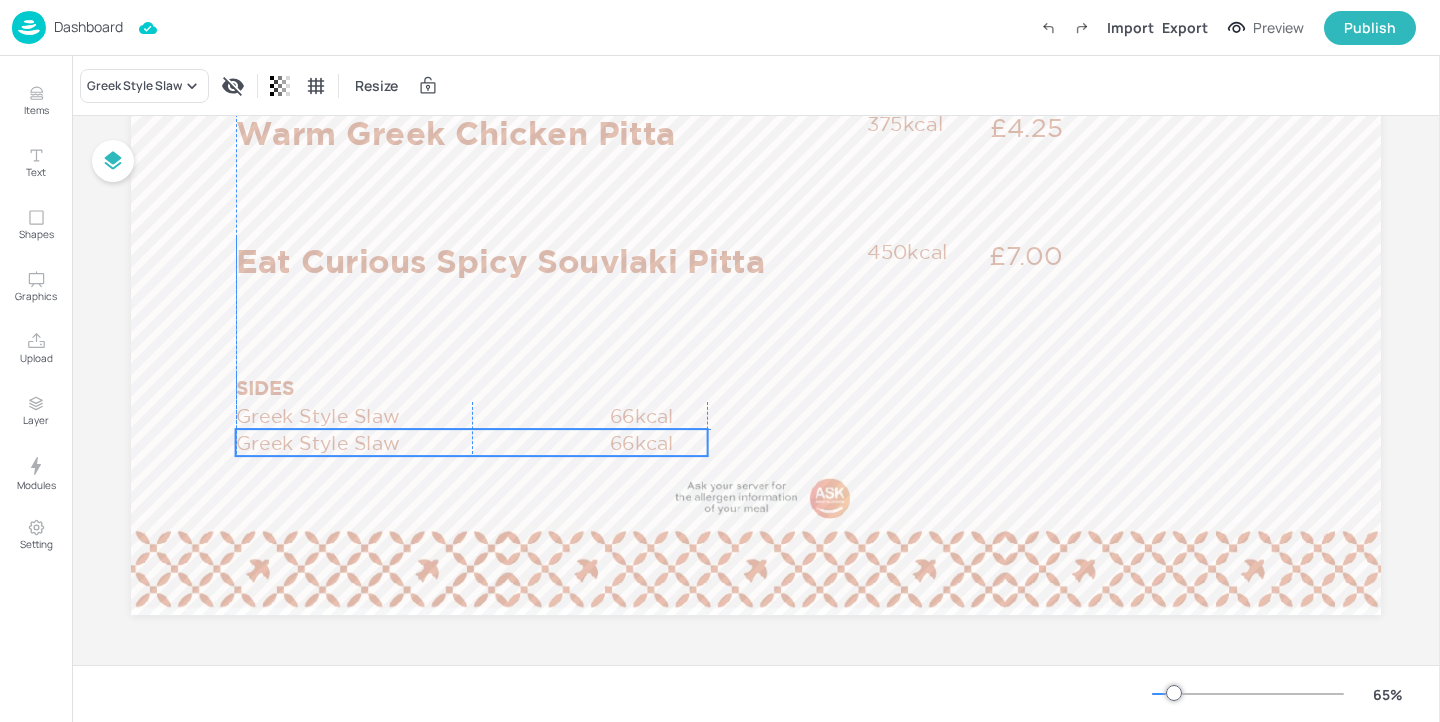 drag, startPoint x: 381, startPoint y: 429, endPoint x: 378, endPoint y: 448, distance: 19.235384 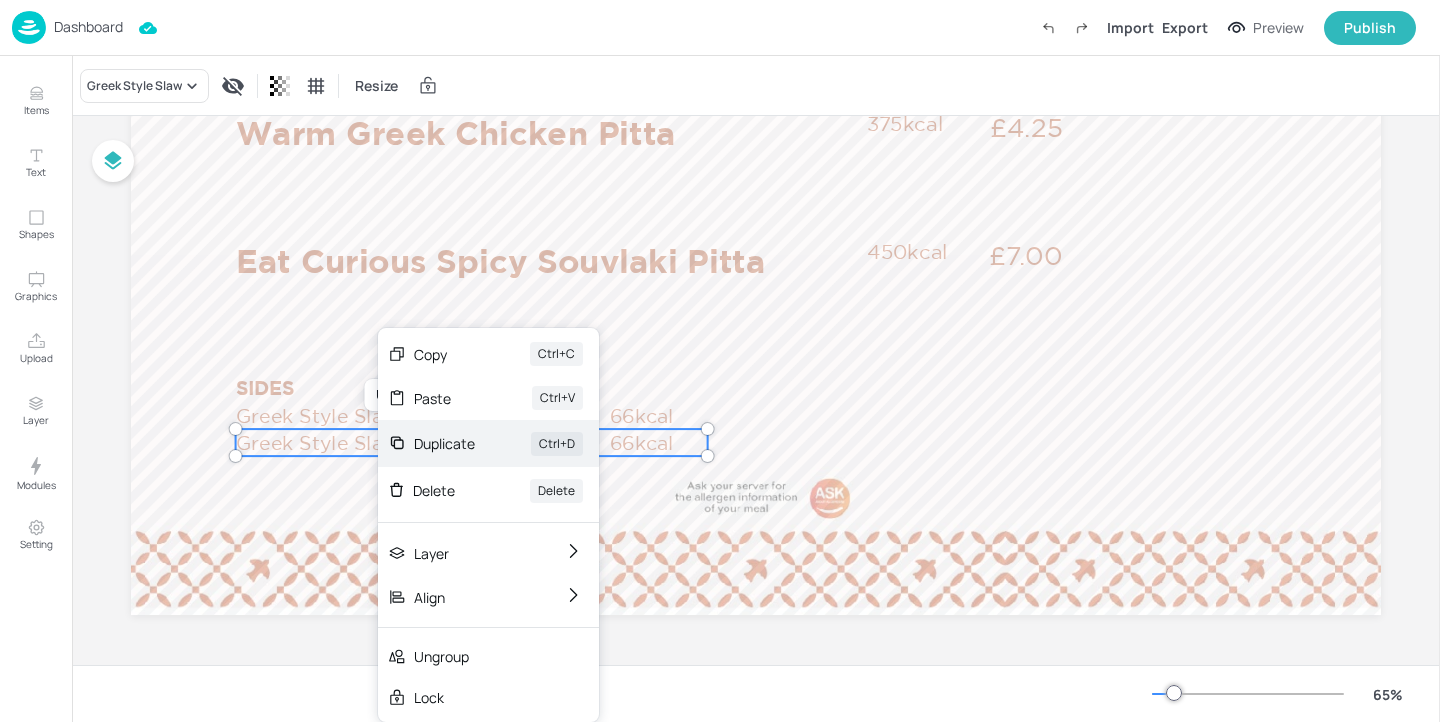 click on "Duplicate" at bounding box center [444, 443] 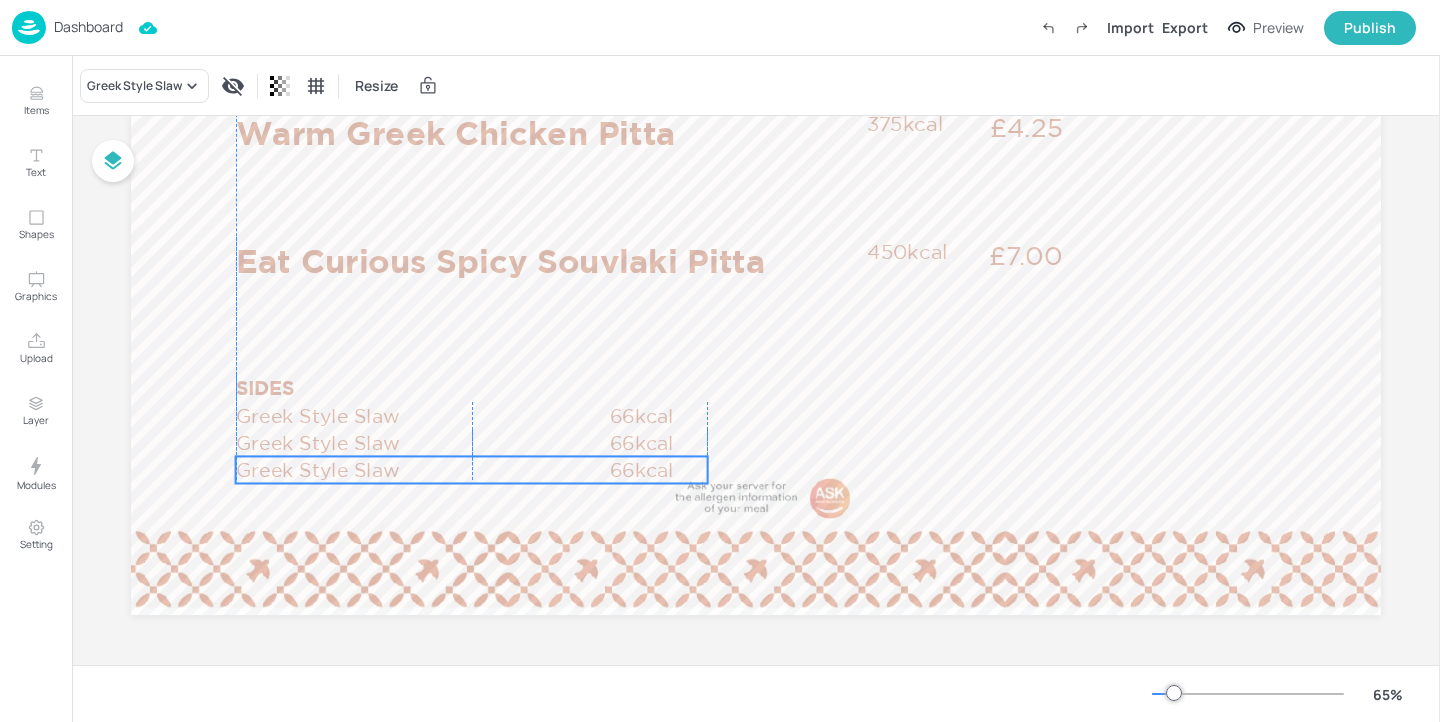 drag, startPoint x: 362, startPoint y: 451, endPoint x: 355, endPoint y: 468, distance: 18.384777 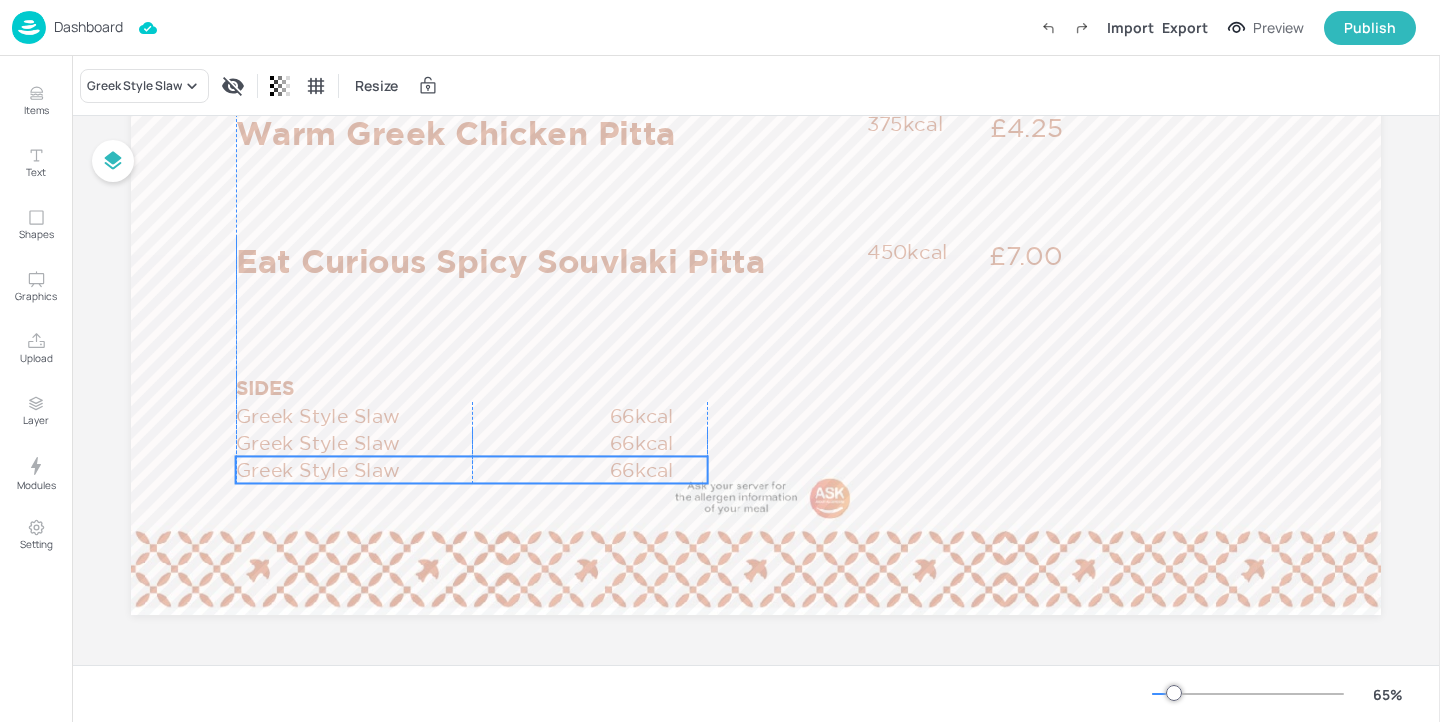 click on "Greek Style Slaw" at bounding box center [423, 469] 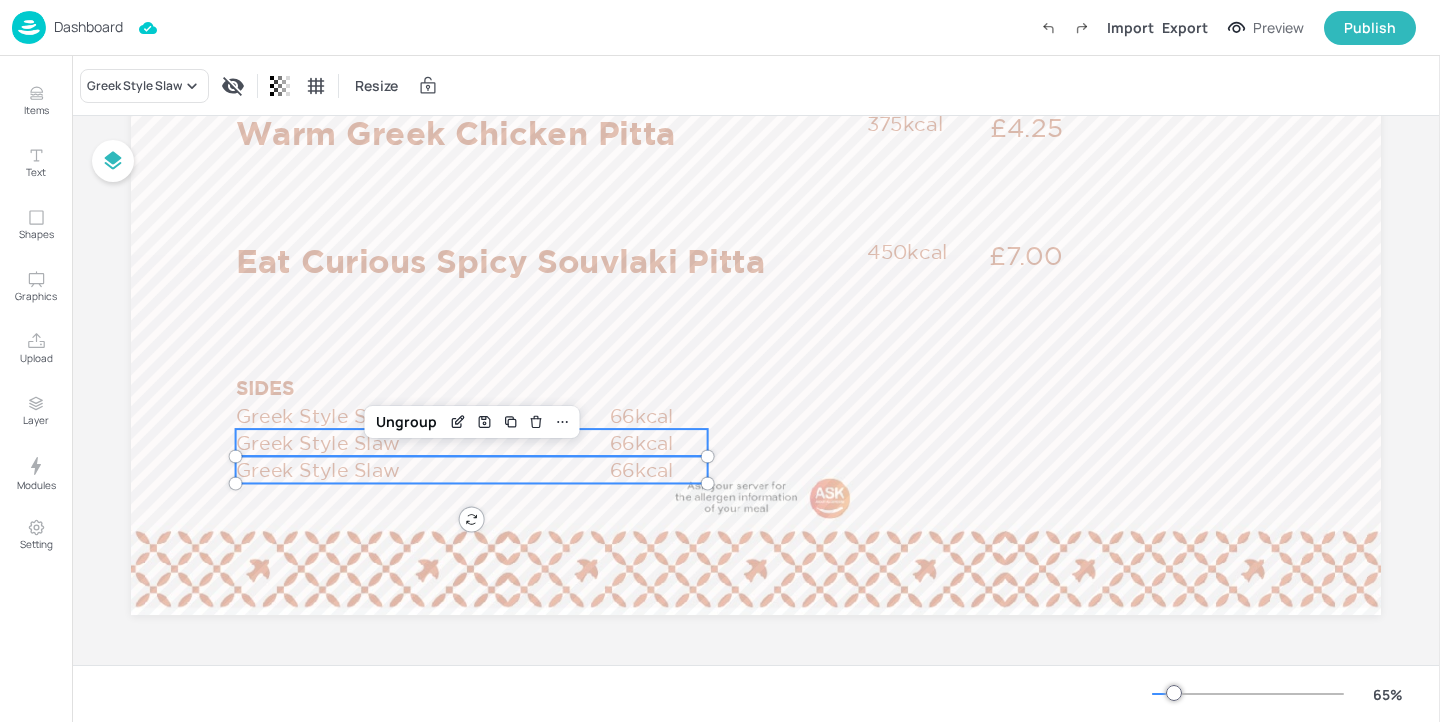click on "Greek Style Slaw" at bounding box center (423, 442) 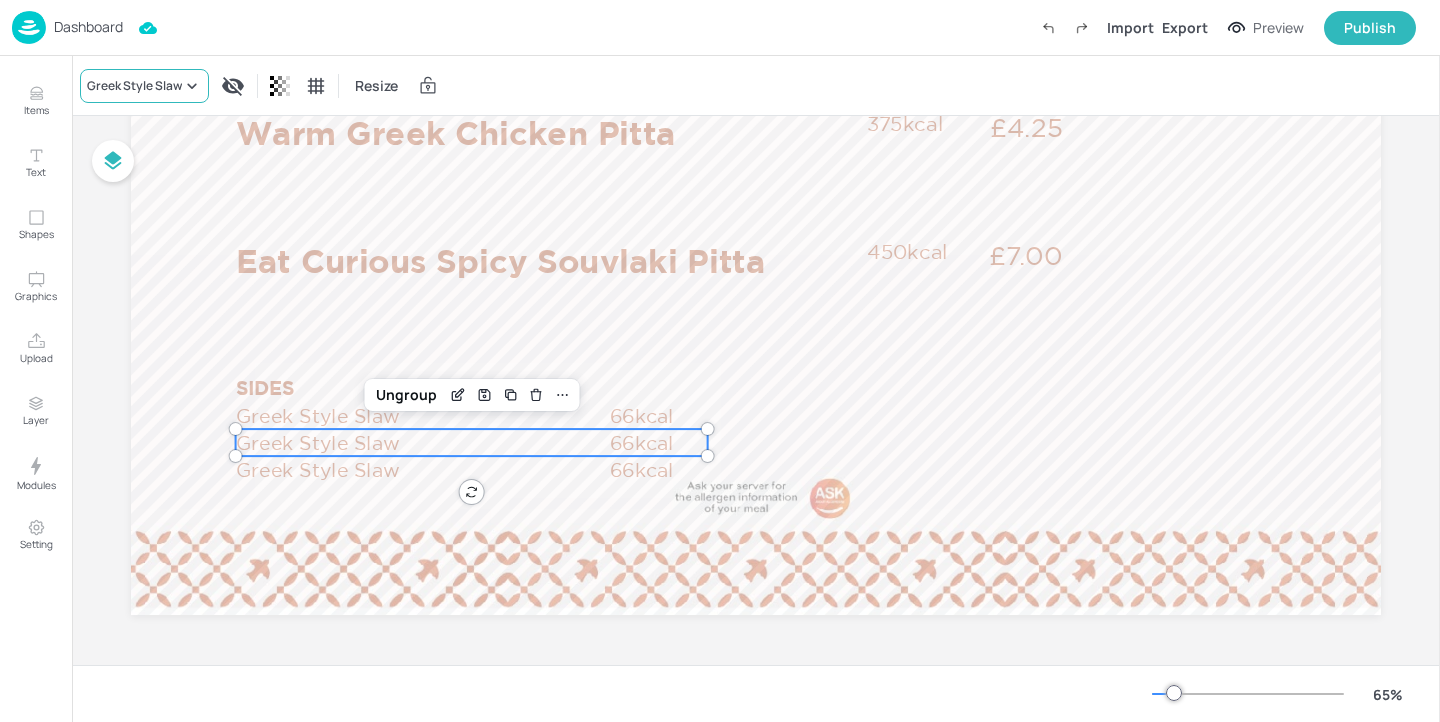 click on "Greek Style Slaw" at bounding box center (134, 86) 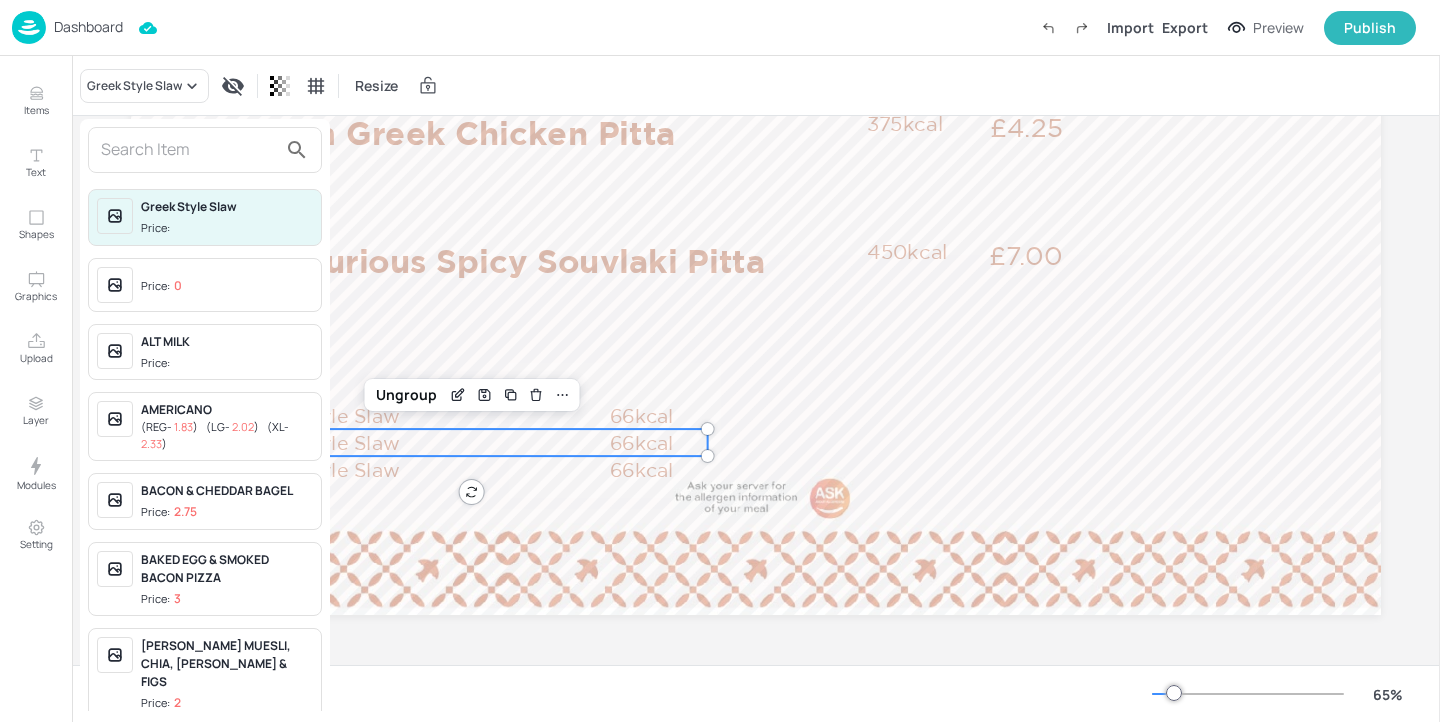 click at bounding box center [189, 150] 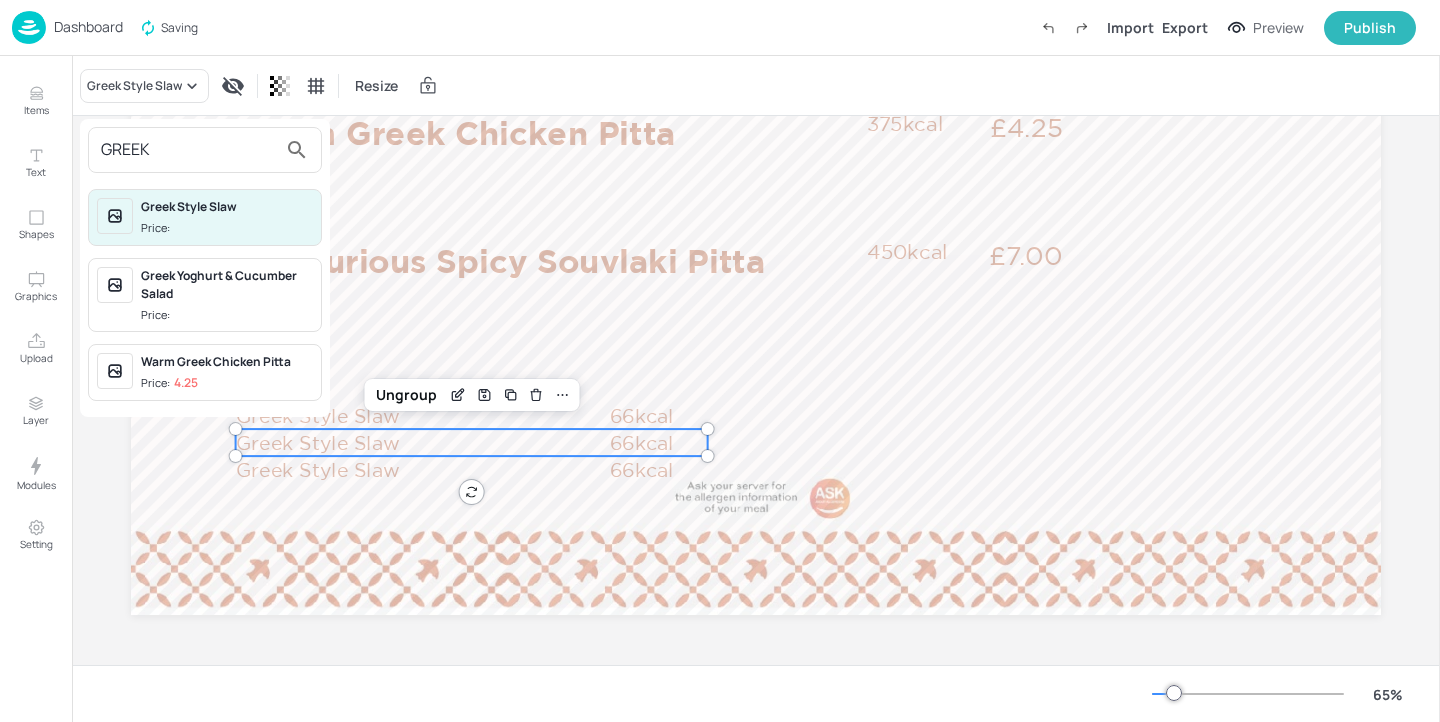 type on "GREEK" 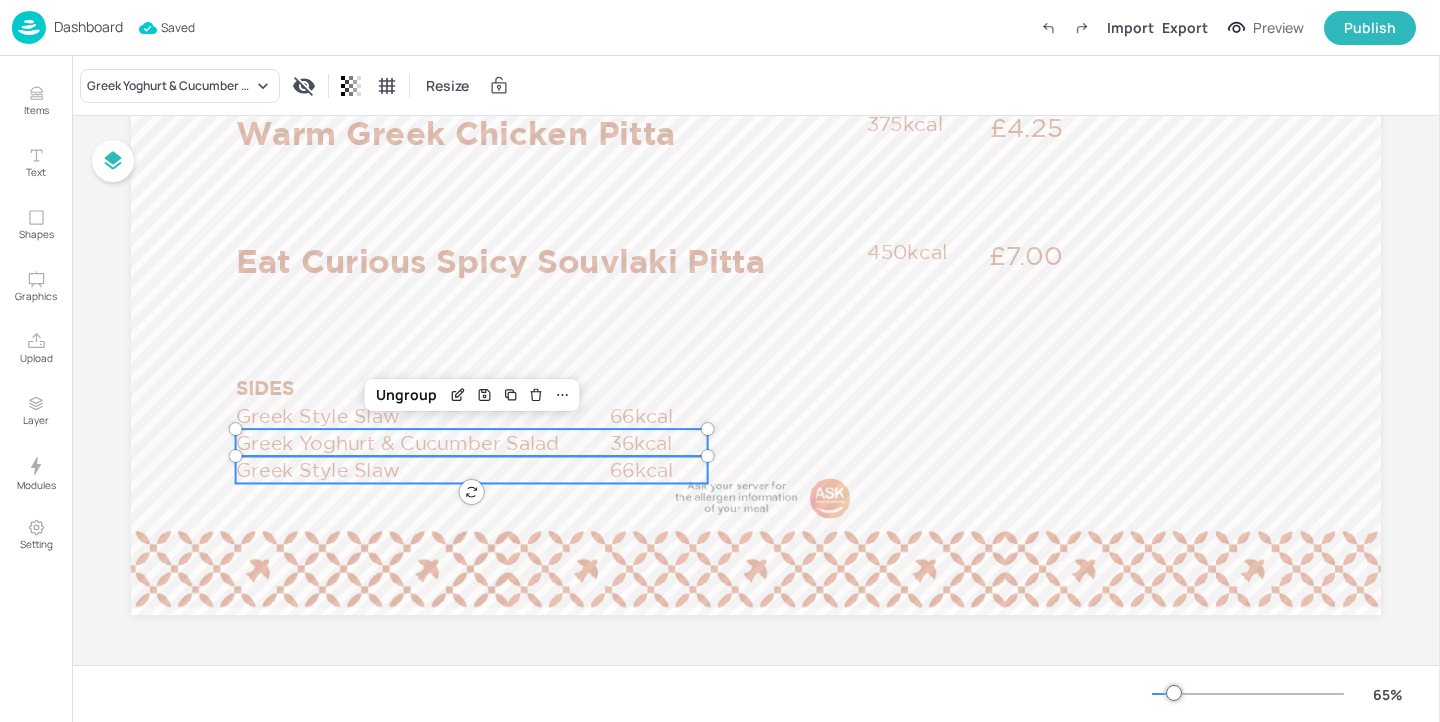 click on "Greek Style Slaw" at bounding box center [423, 469] 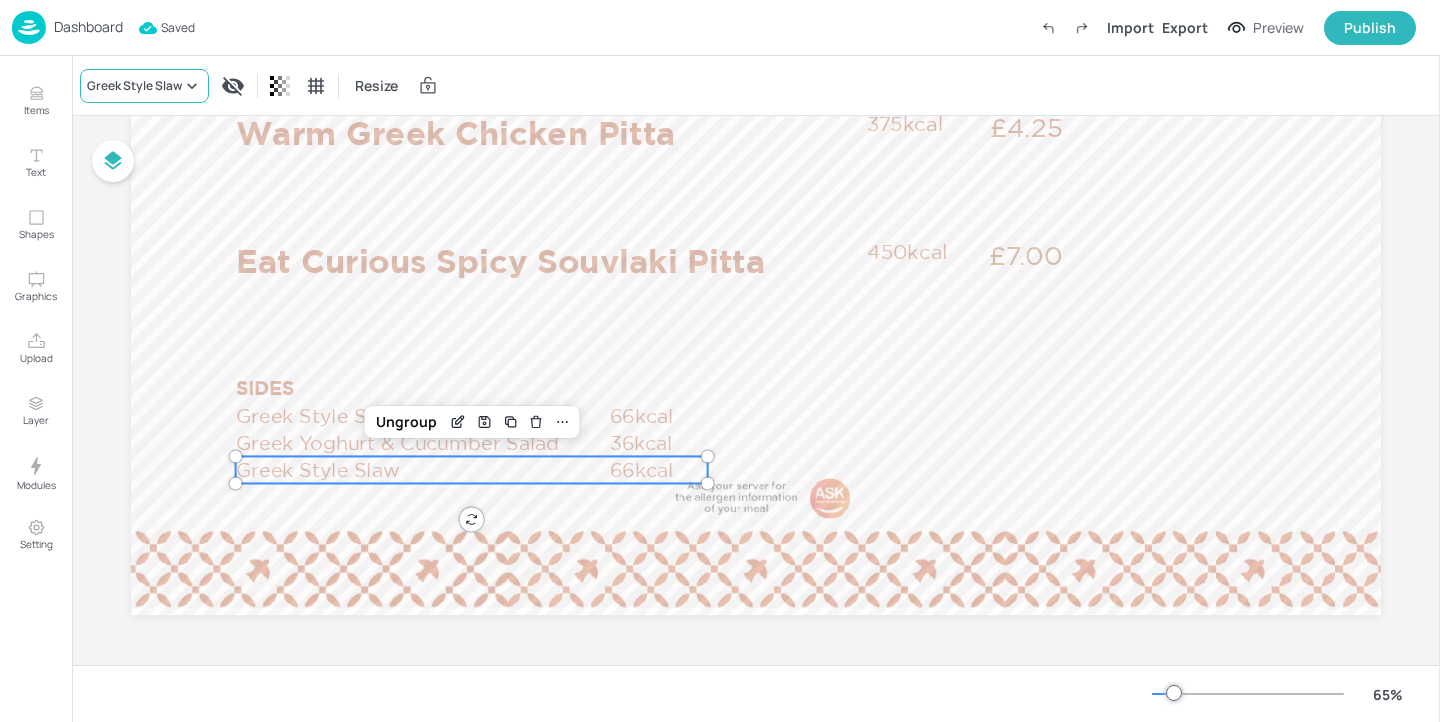 click on "Greek Style Slaw" at bounding box center (134, 86) 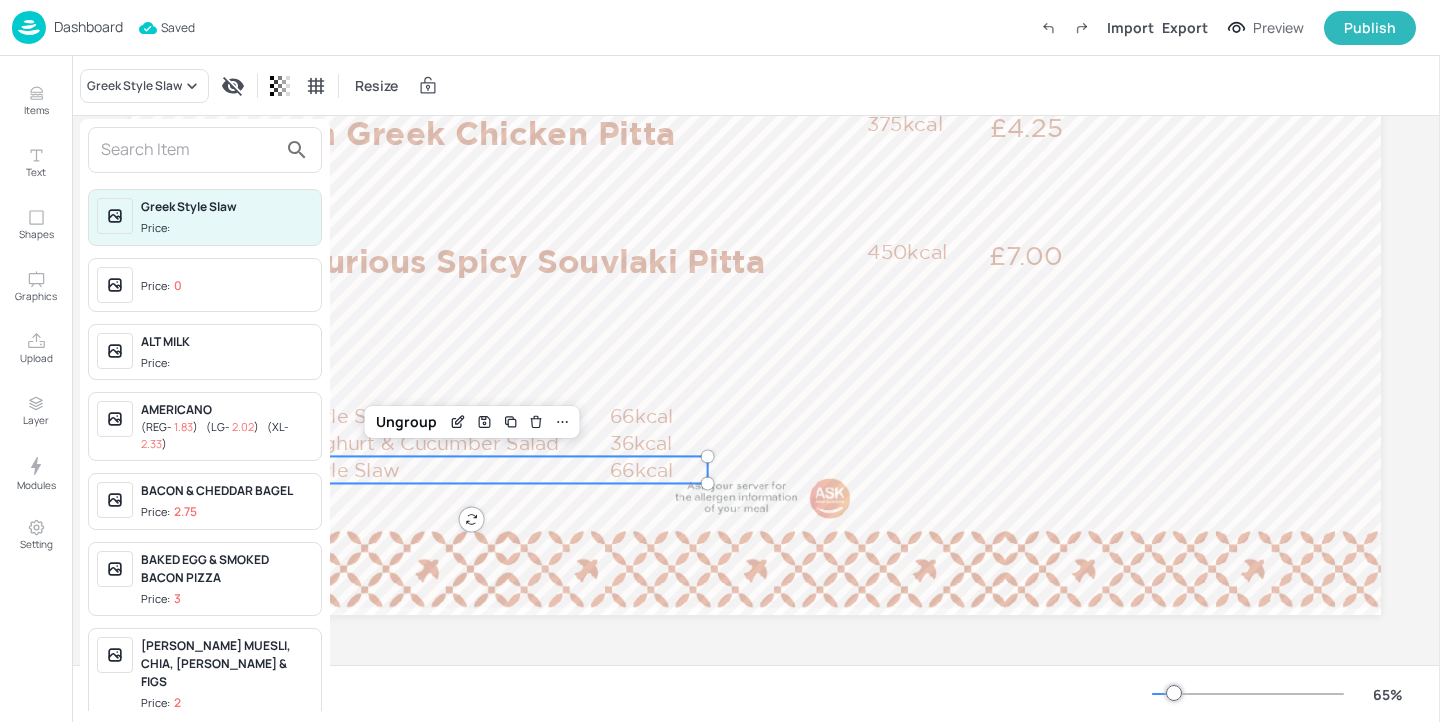 click at bounding box center (189, 150) 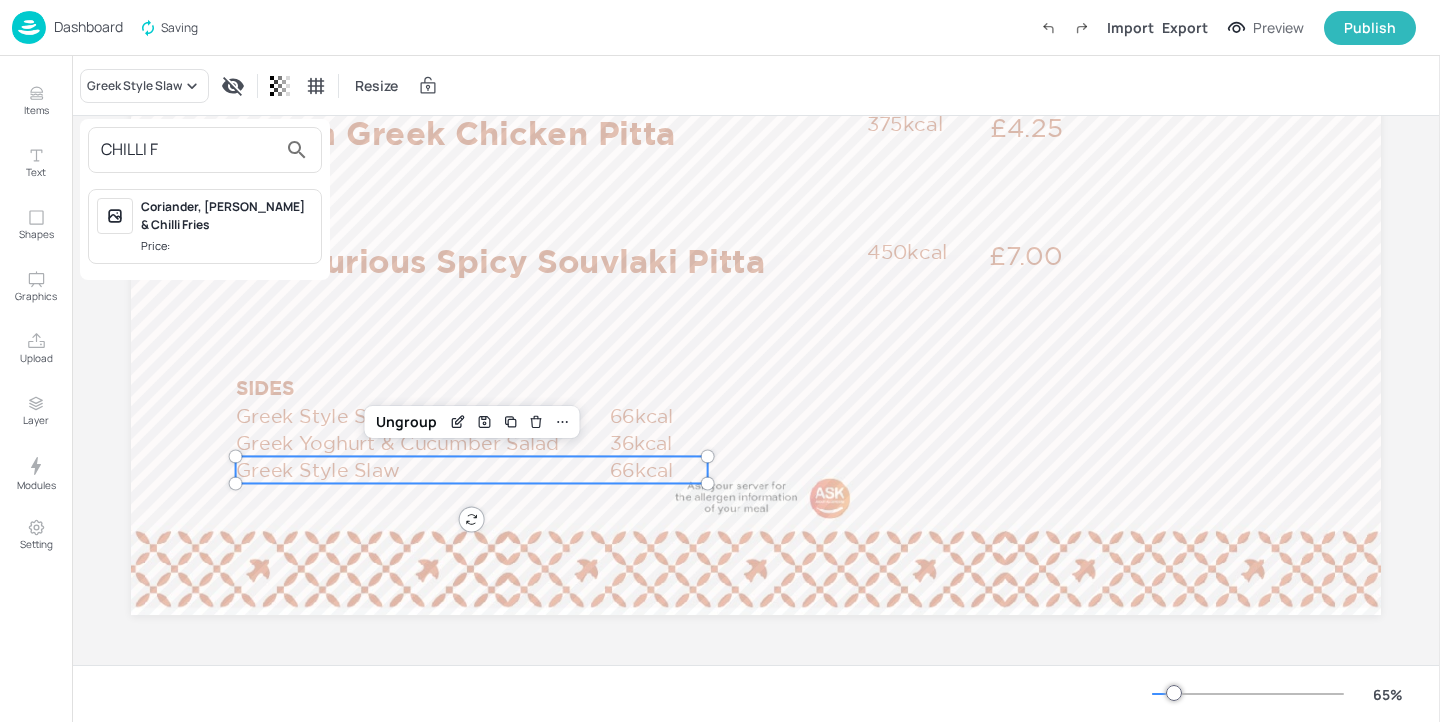type on "CHILLI F" 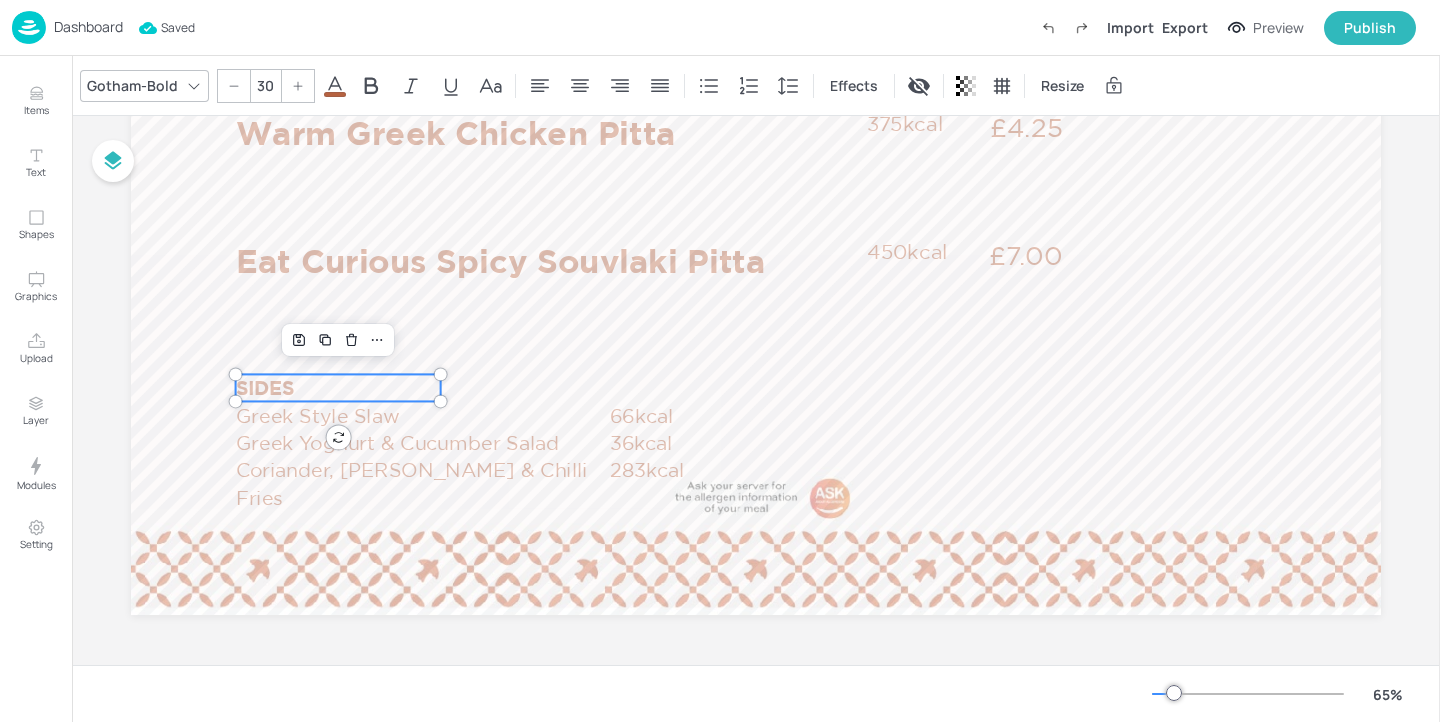 click on "SIDES" at bounding box center [338, 387] 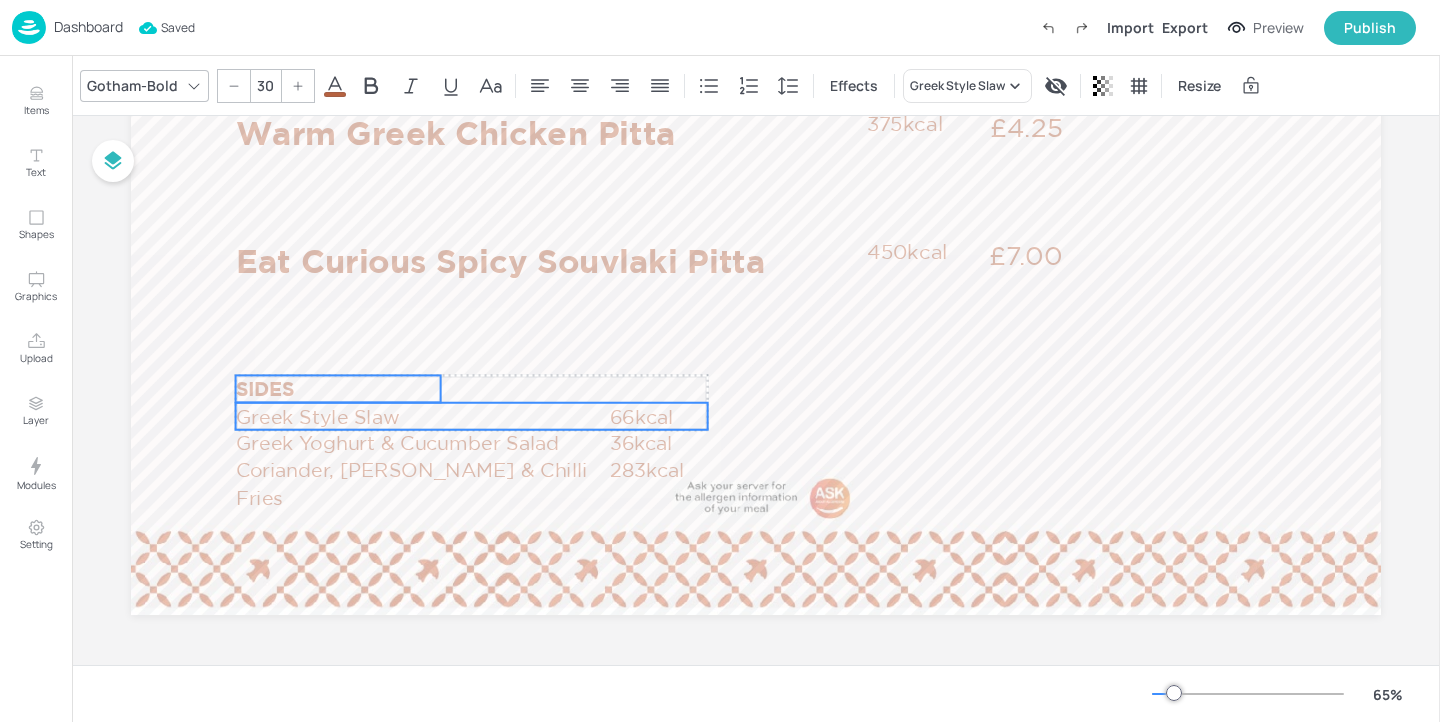 click on "Greek Style Slaw" at bounding box center (423, 416) 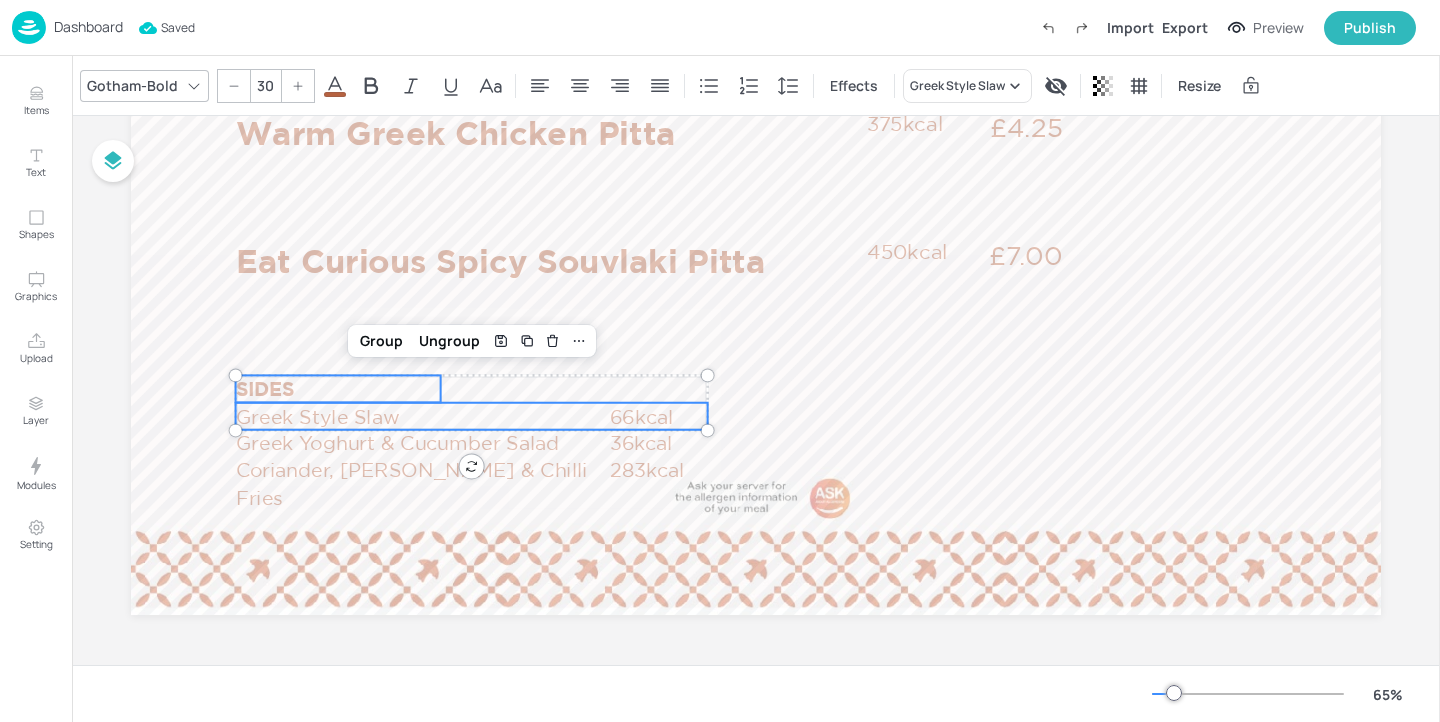 click on "Greek Style Slaw" at bounding box center [423, 416] 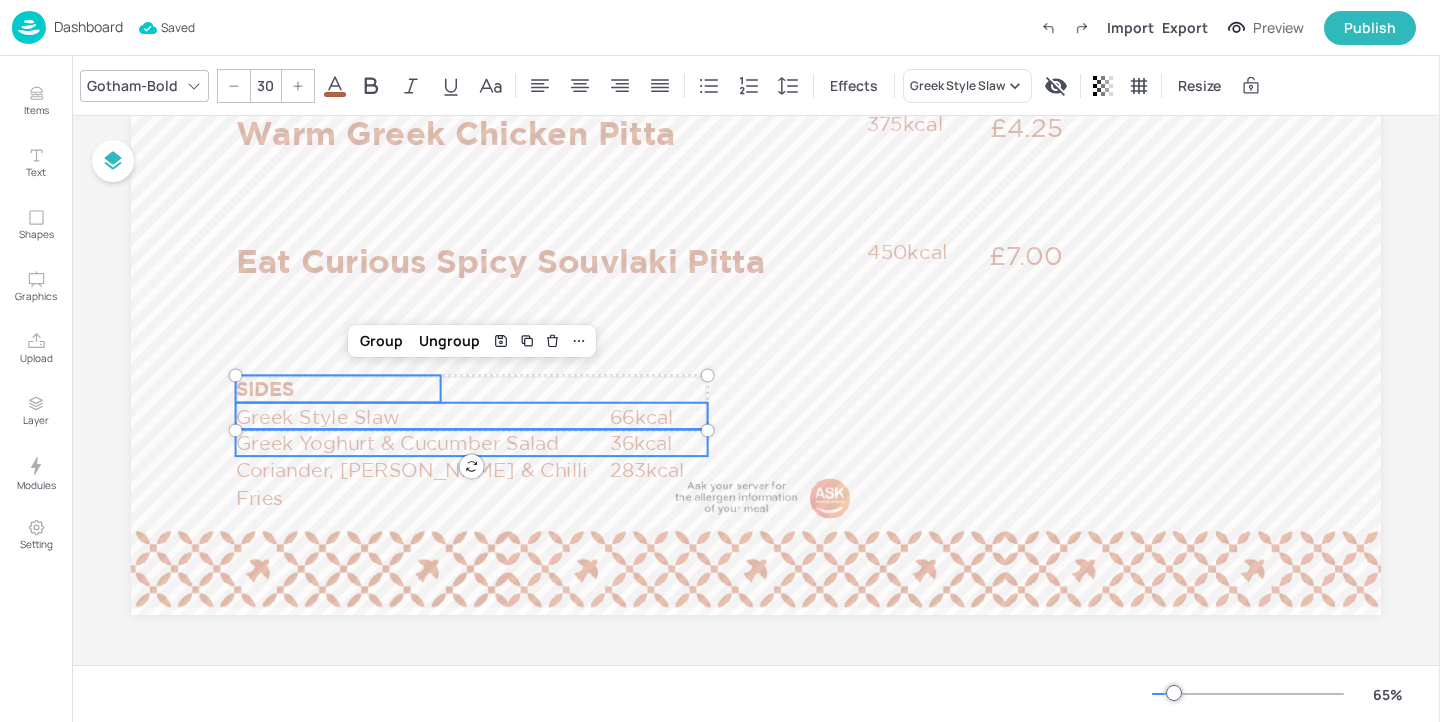 click on "Greek Yoghurt & Cucumber Salad" at bounding box center (423, 442) 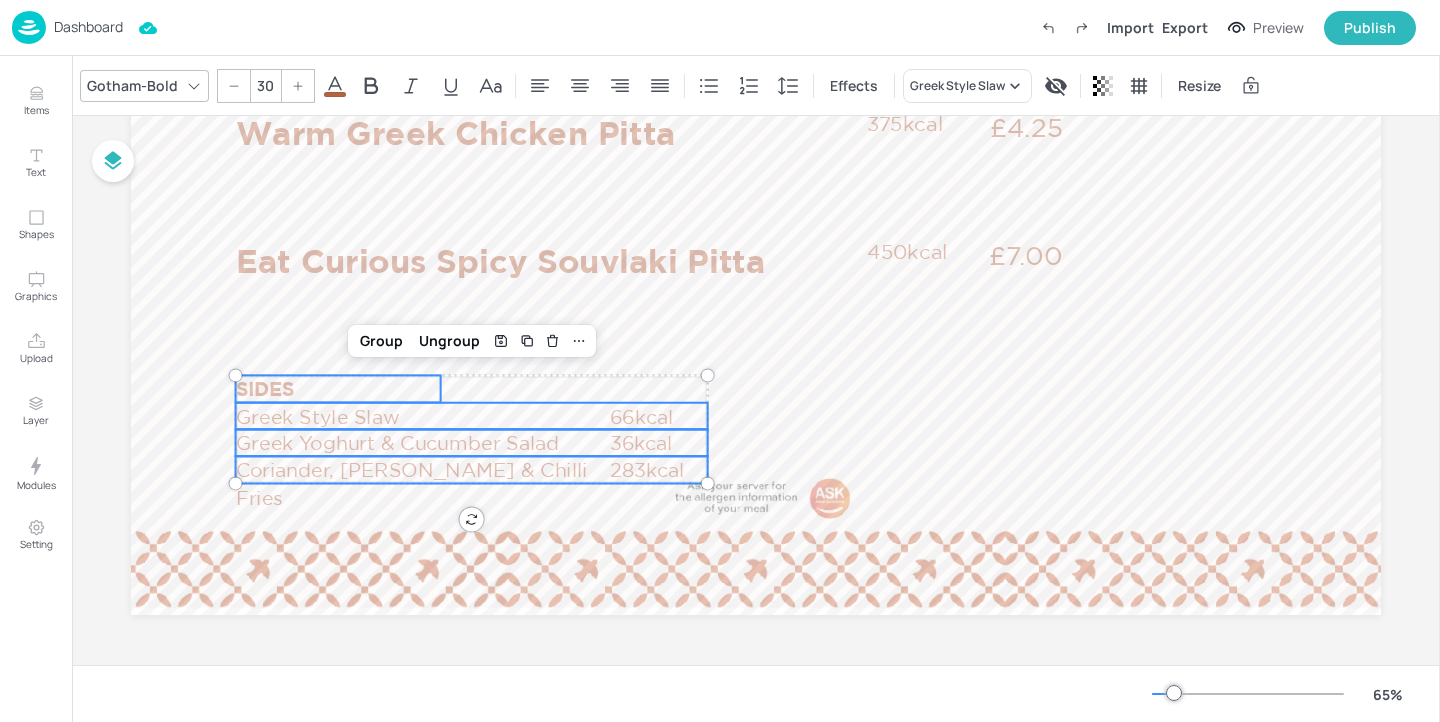 click on "Coriander, [PERSON_NAME] & Chilli Fries" at bounding box center (423, 483) 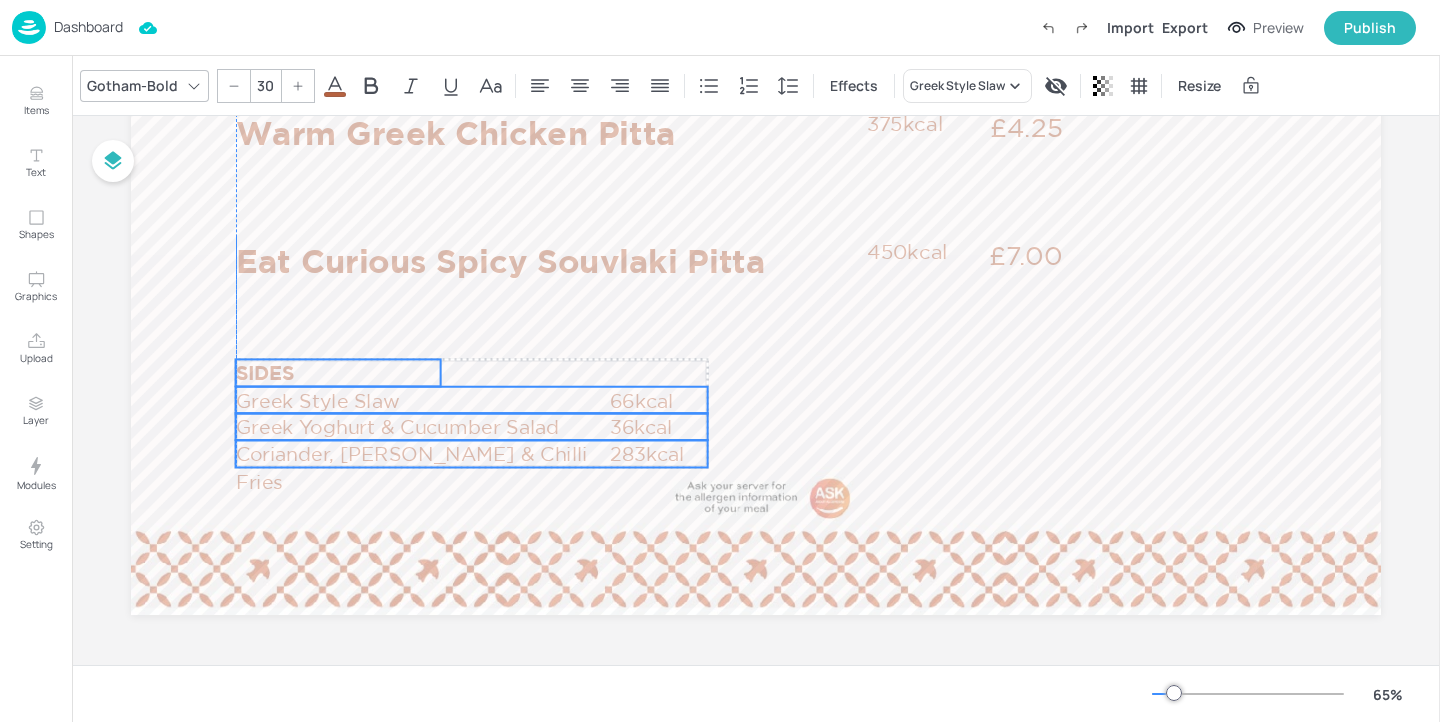 drag, startPoint x: 269, startPoint y: 468, endPoint x: 268, endPoint y: 452, distance: 16.03122 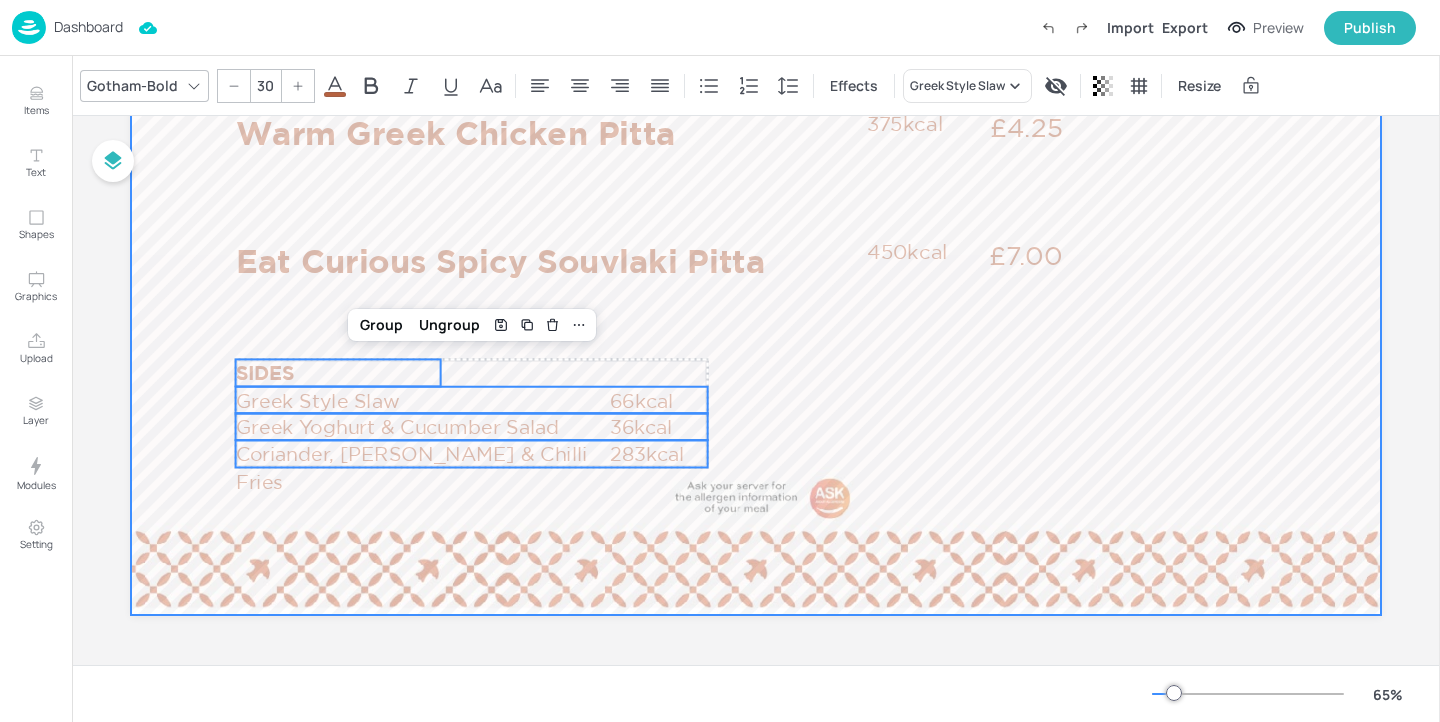 click at bounding box center [756, 263] 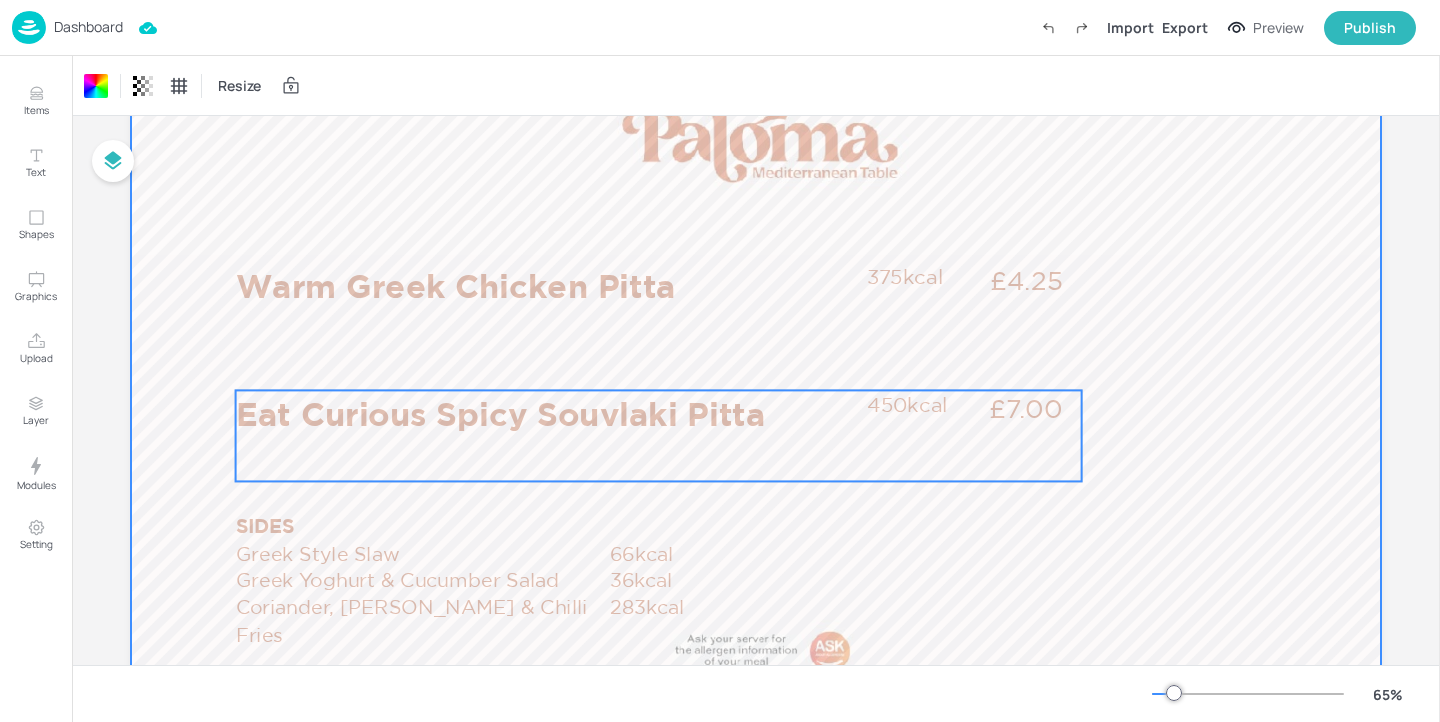 scroll, scrollTop: 155, scrollLeft: 0, axis: vertical 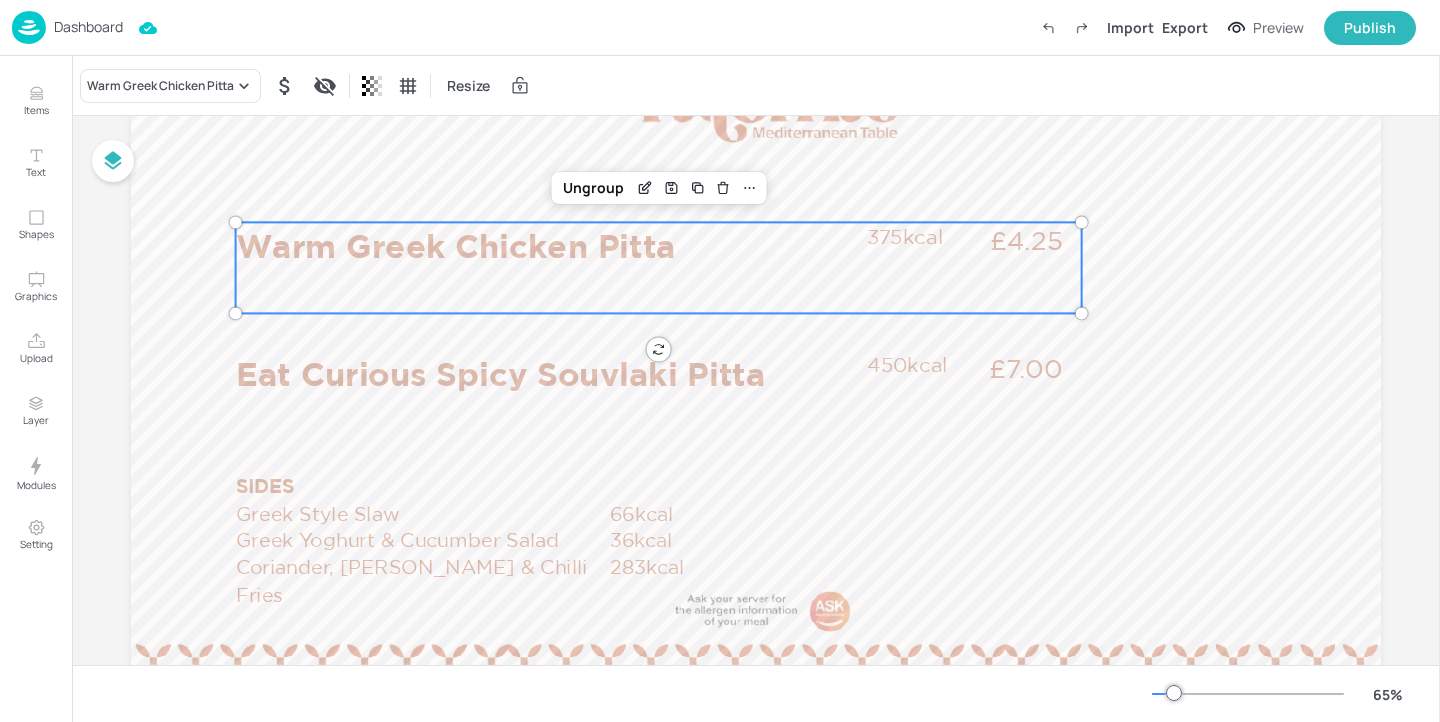 click on "Warm Greek Chicken Pitta  £4.25 375kcal" at bounding box center (659, 267) 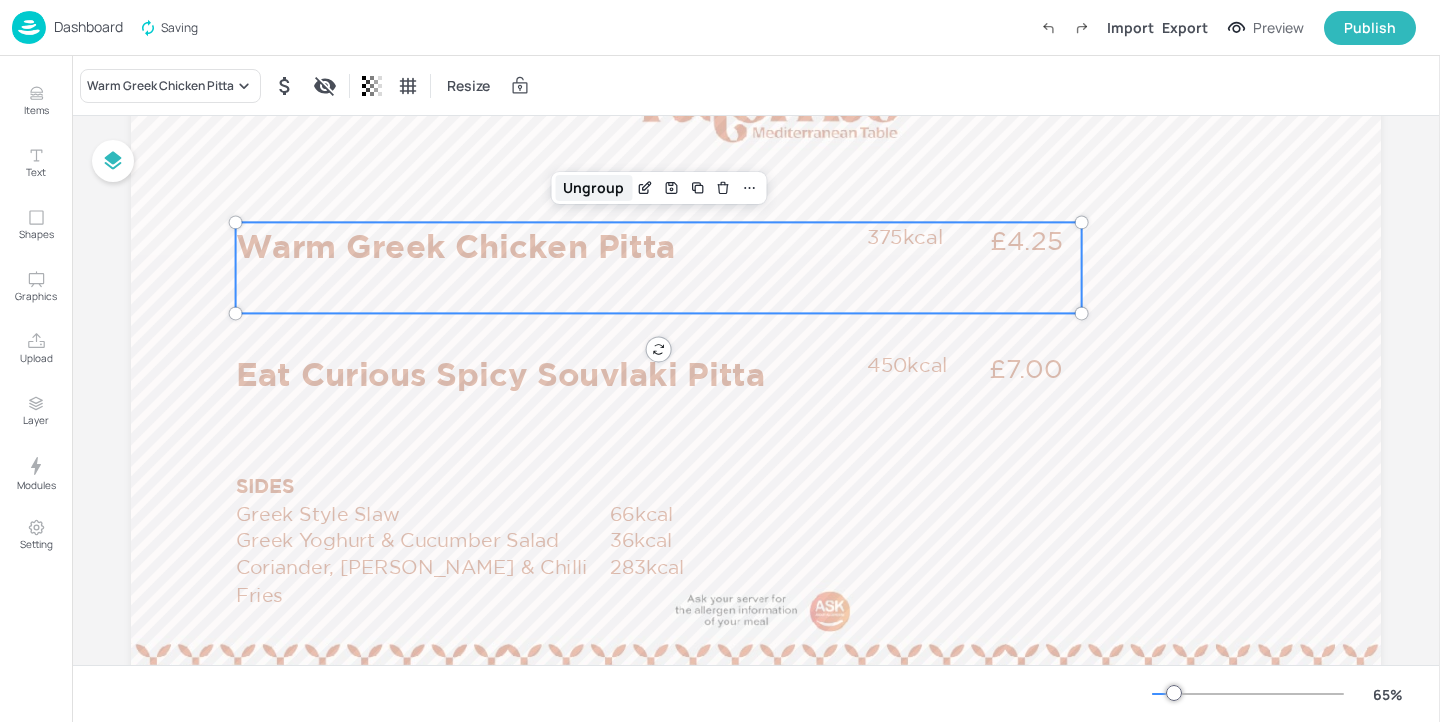 click on "Ungroup" at bounding box center [593, 188] 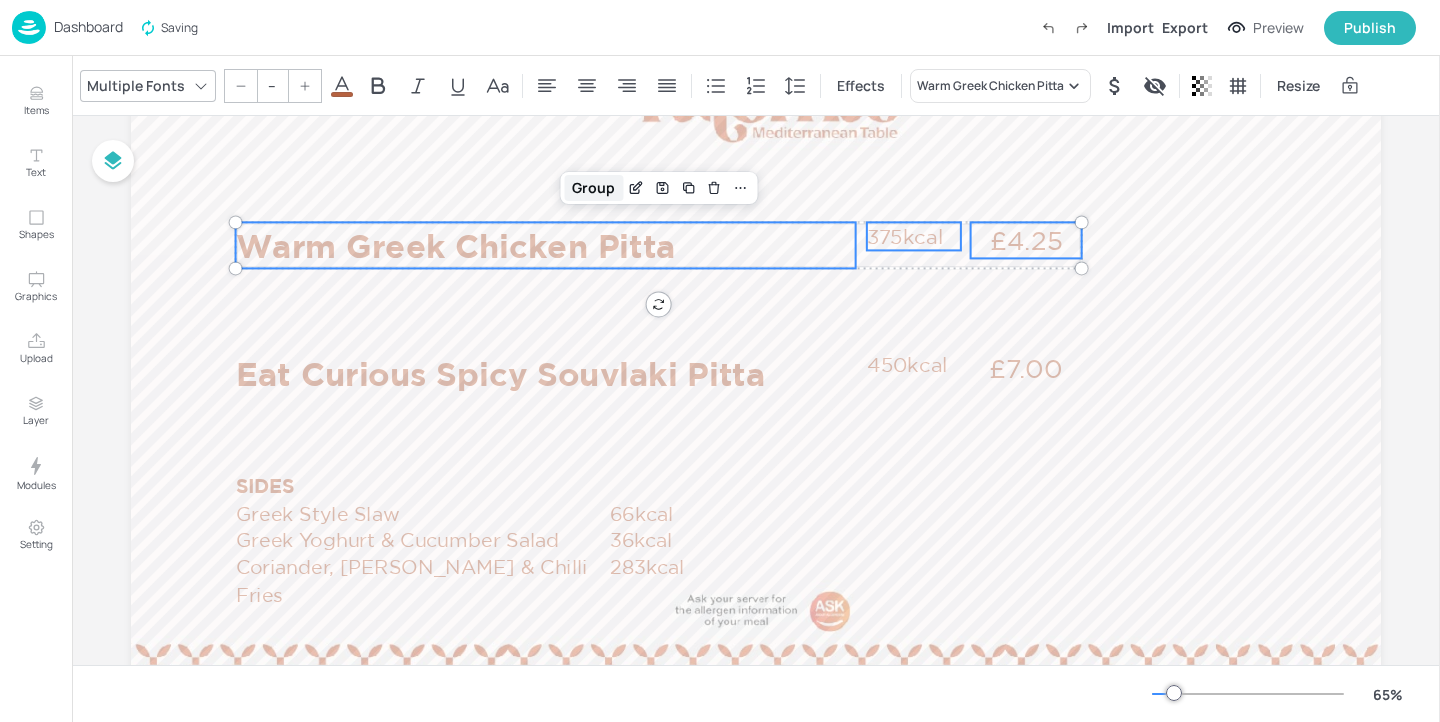 click on "Group" at bounding box center [593, 188] 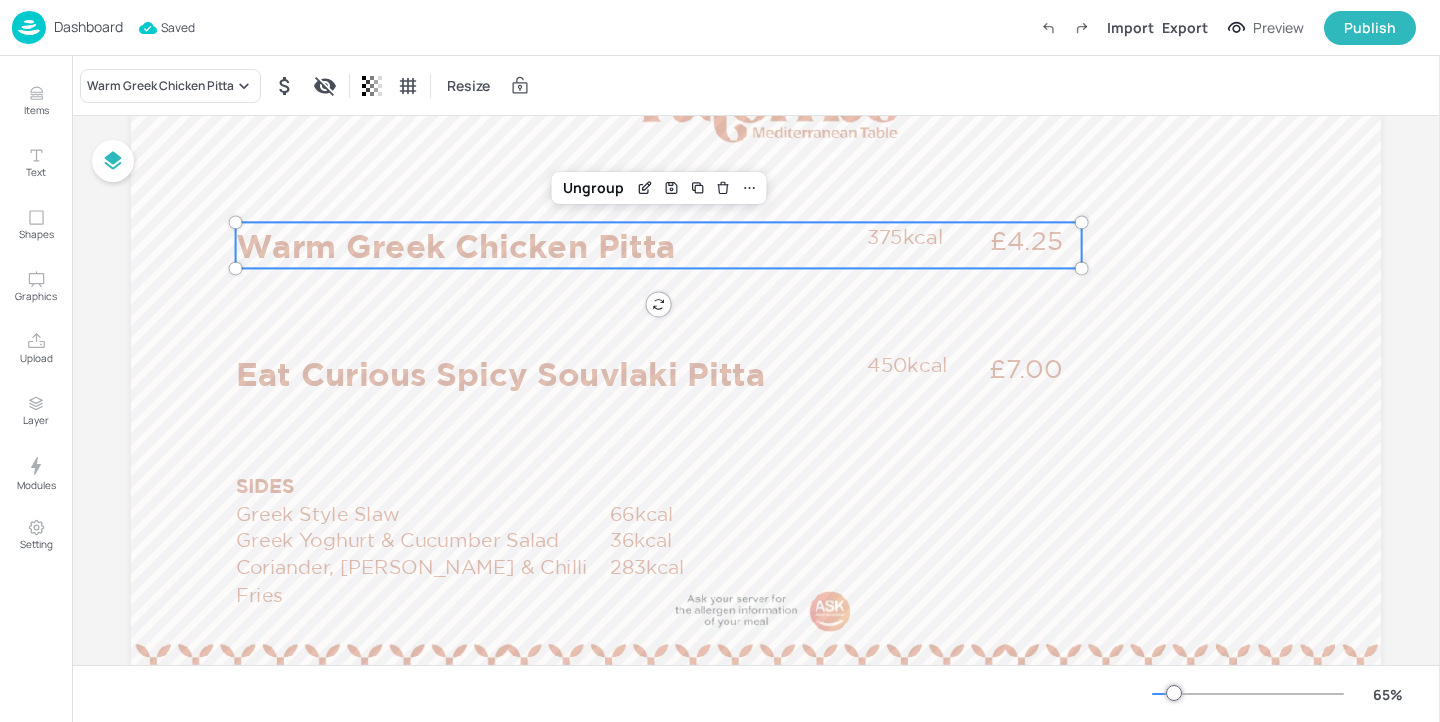 scroll, scrollTop: 136, scrollLeft: 0, axis: vertical 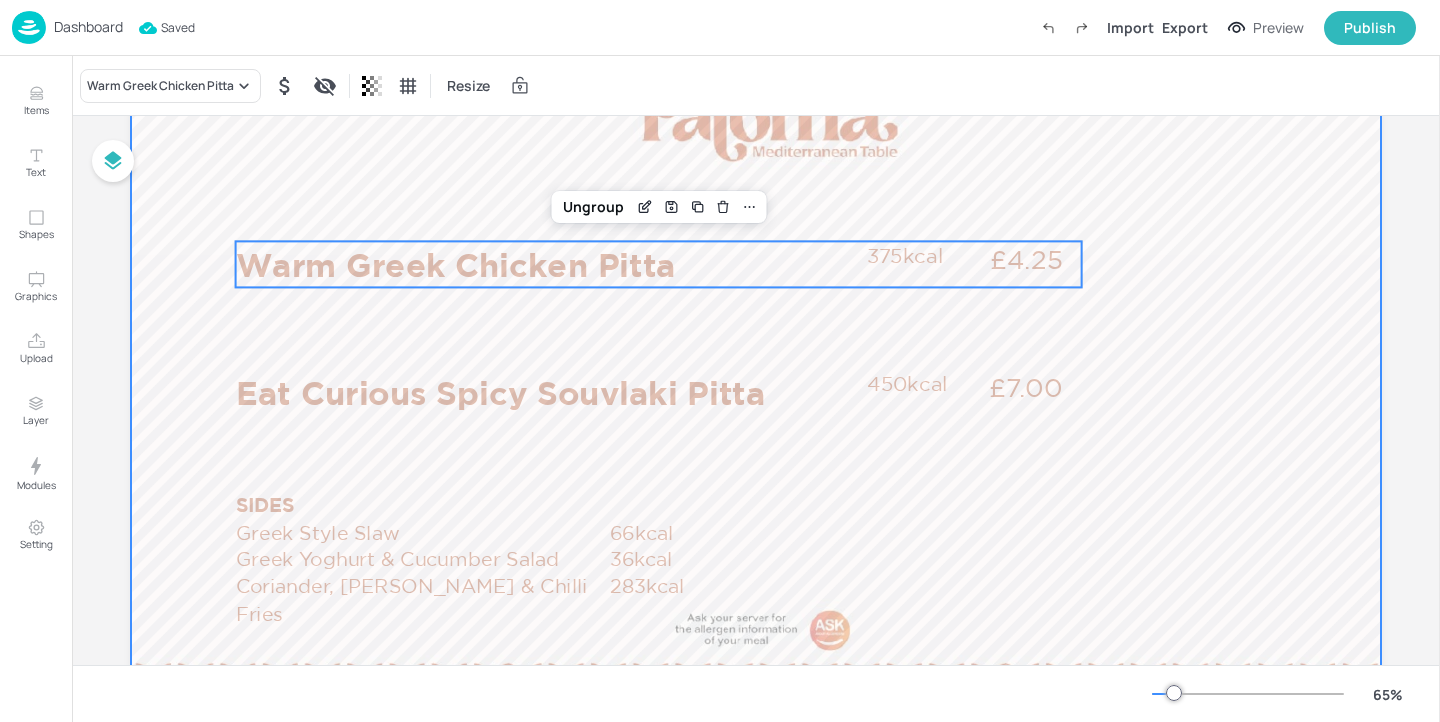 click at bounding box center (756, 395) 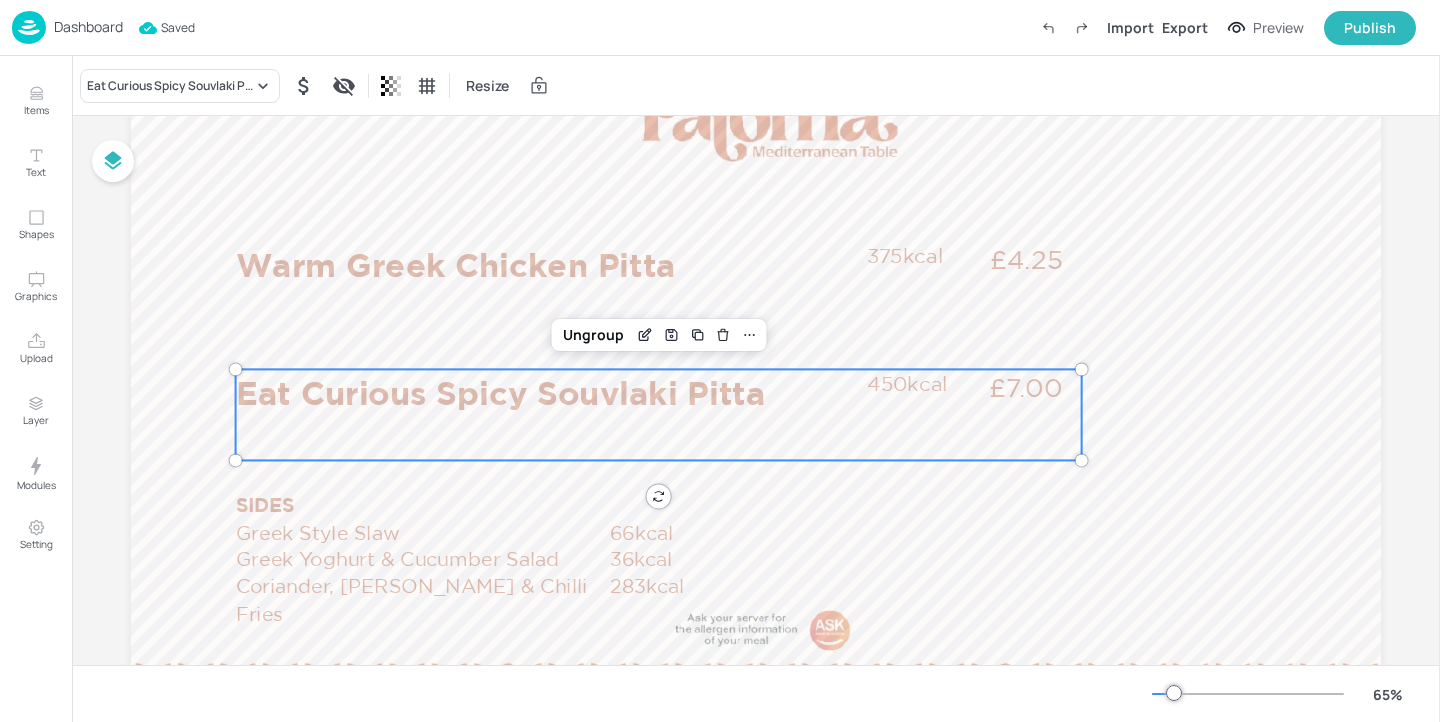 click on "Eat Curious Spicy Souvlaki Pitta" at bounding box center (546, 392) 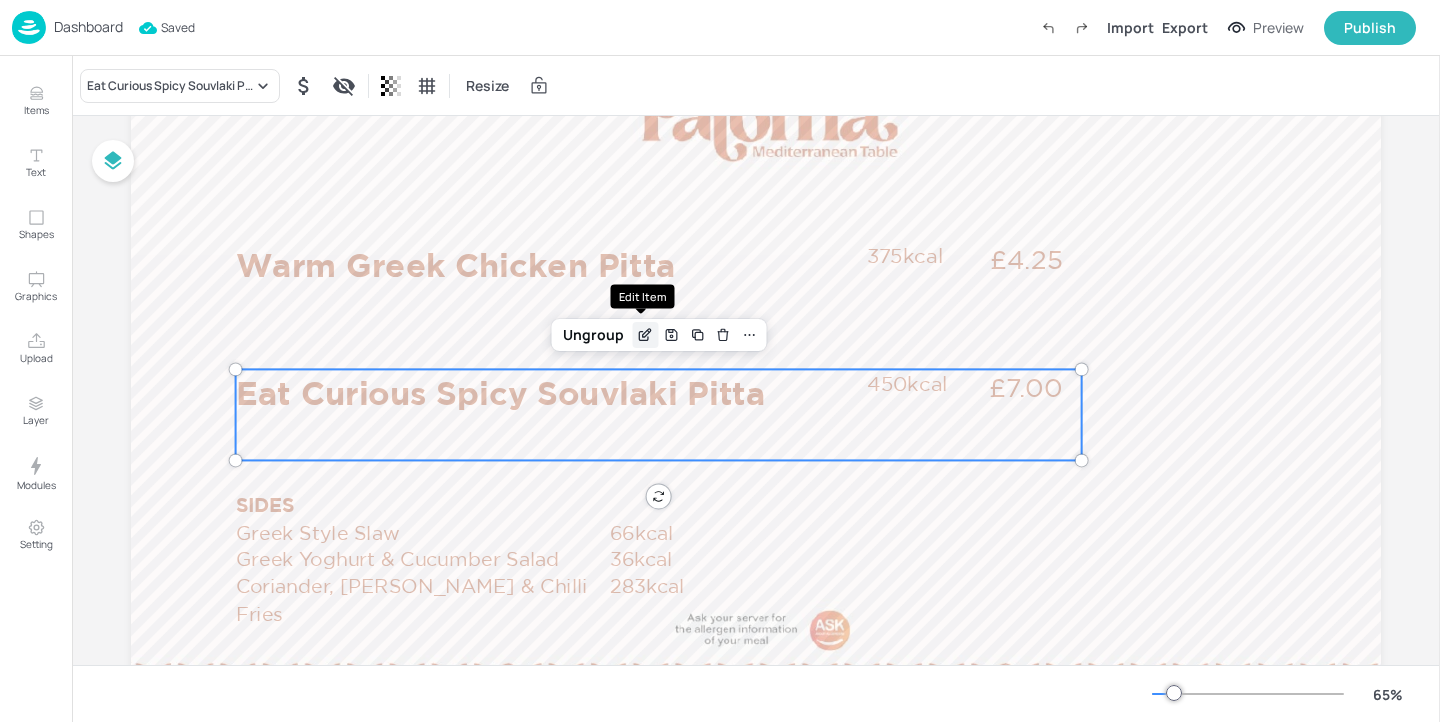 click at bounding box center [645, 335] 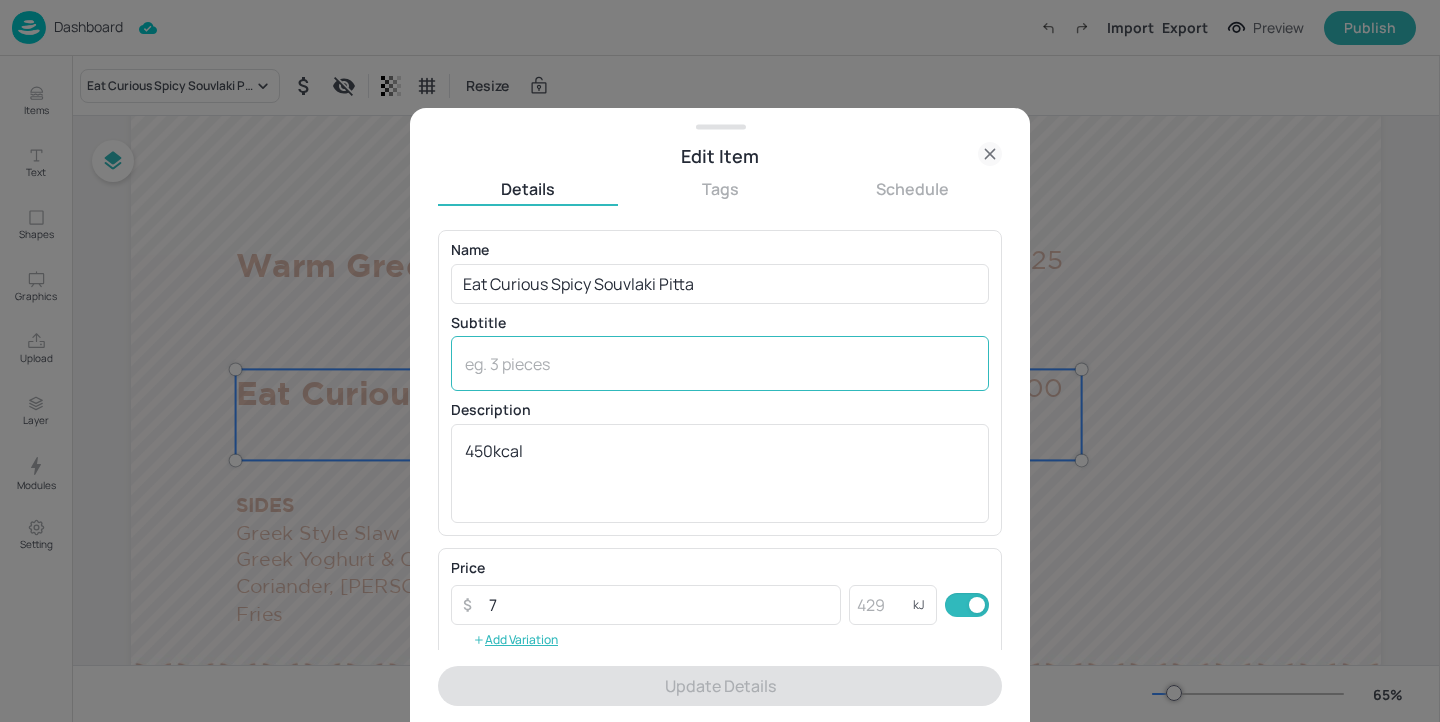 scroll, scrollTop: 321, scrollLeft: 0, axis: vertical 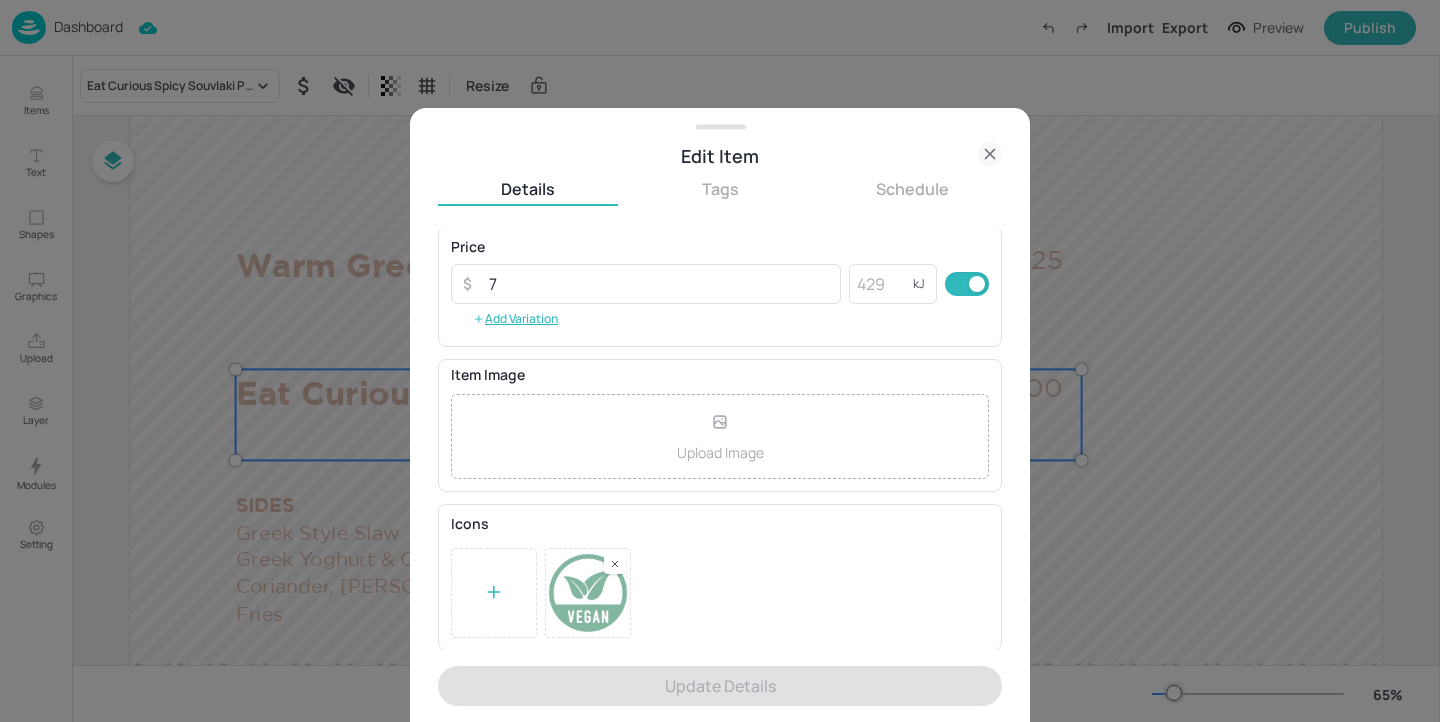 click 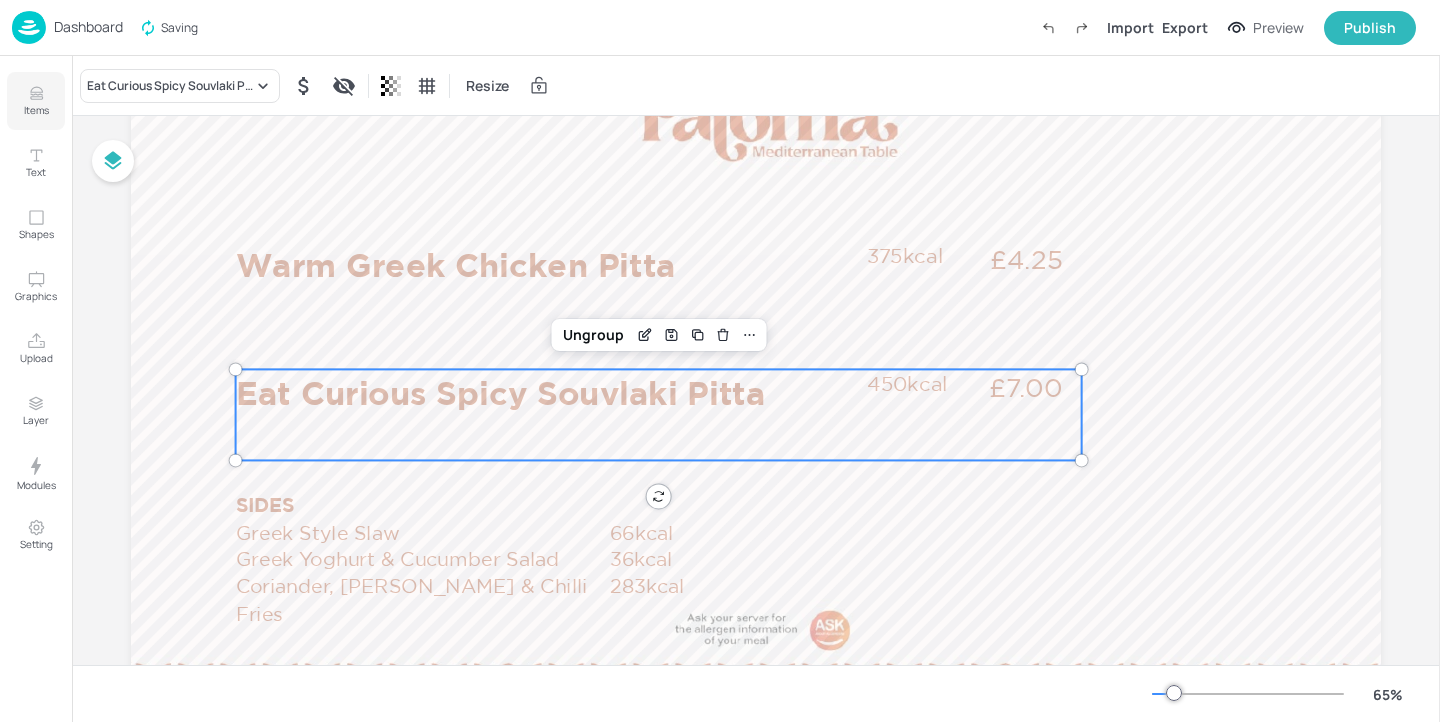 click on "Items" at bounding box center (36, 110) 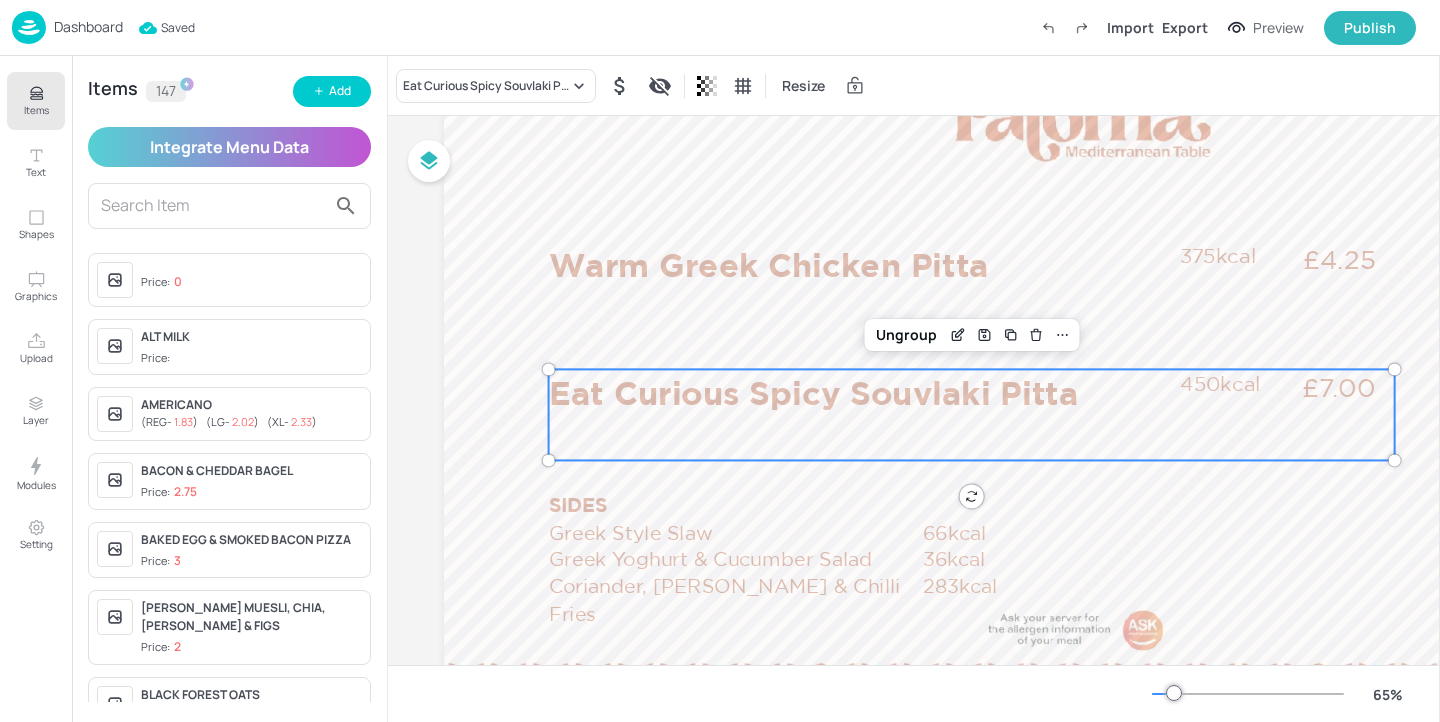 click on "Items" at bounding box center [36, 101] 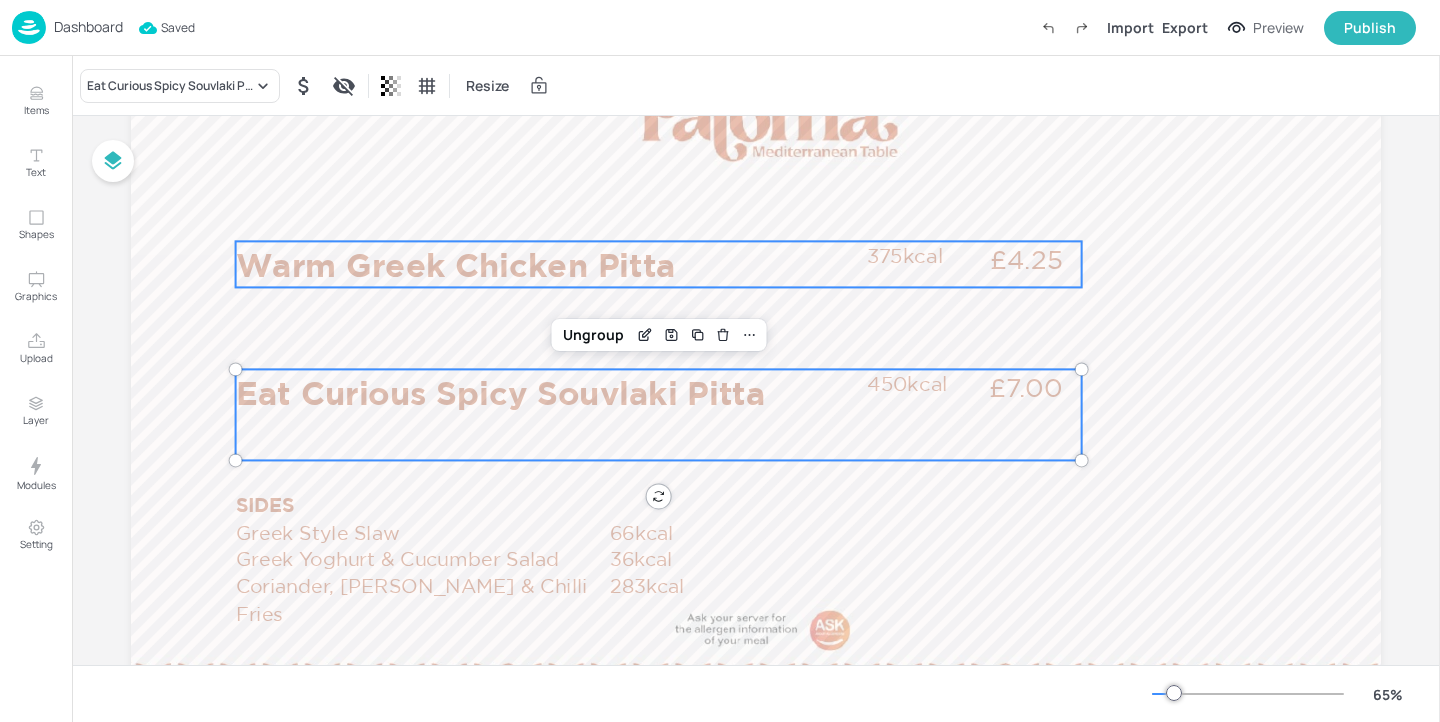 click on "Warm Greek Chicken Pitta" at bounding box center (546, 264) 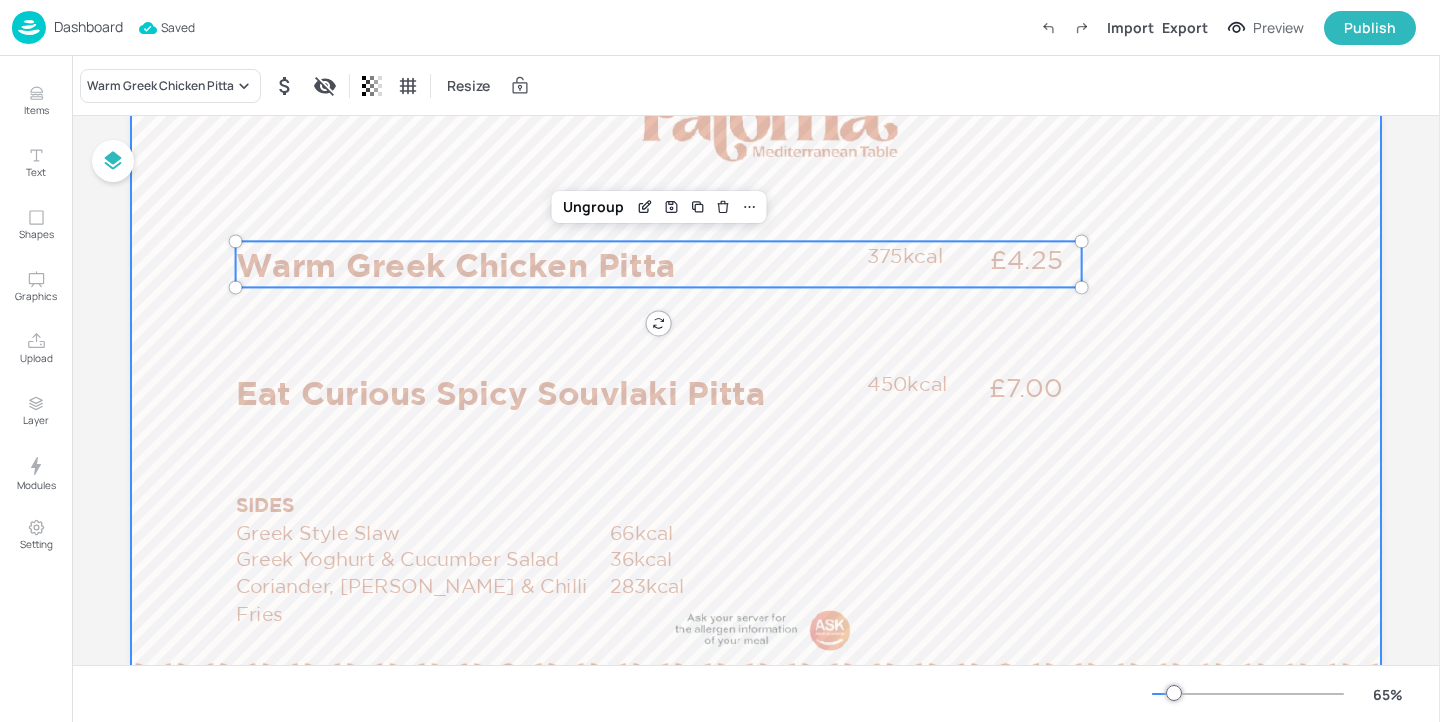 click at bounding box center [756, 395] 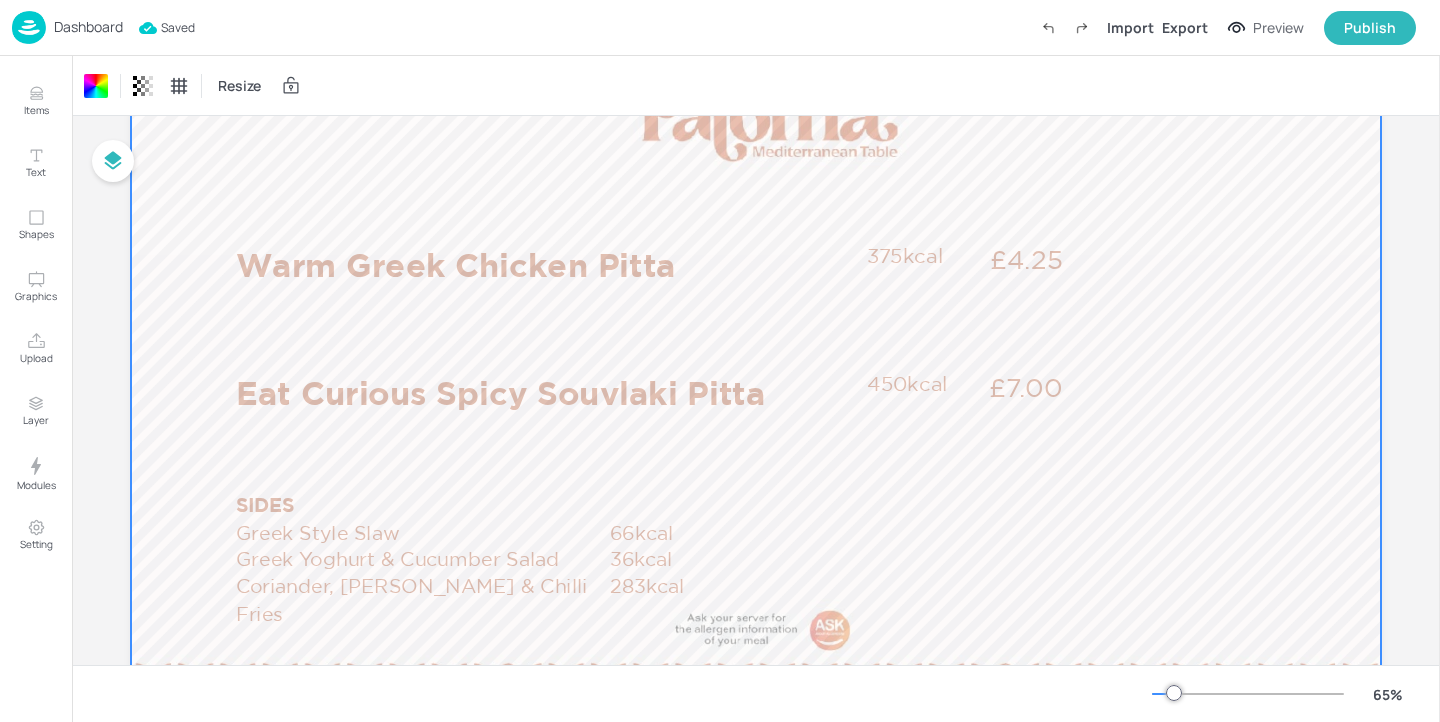 scroll, scrollTop: 0, scrollLeft: 0, axis: both 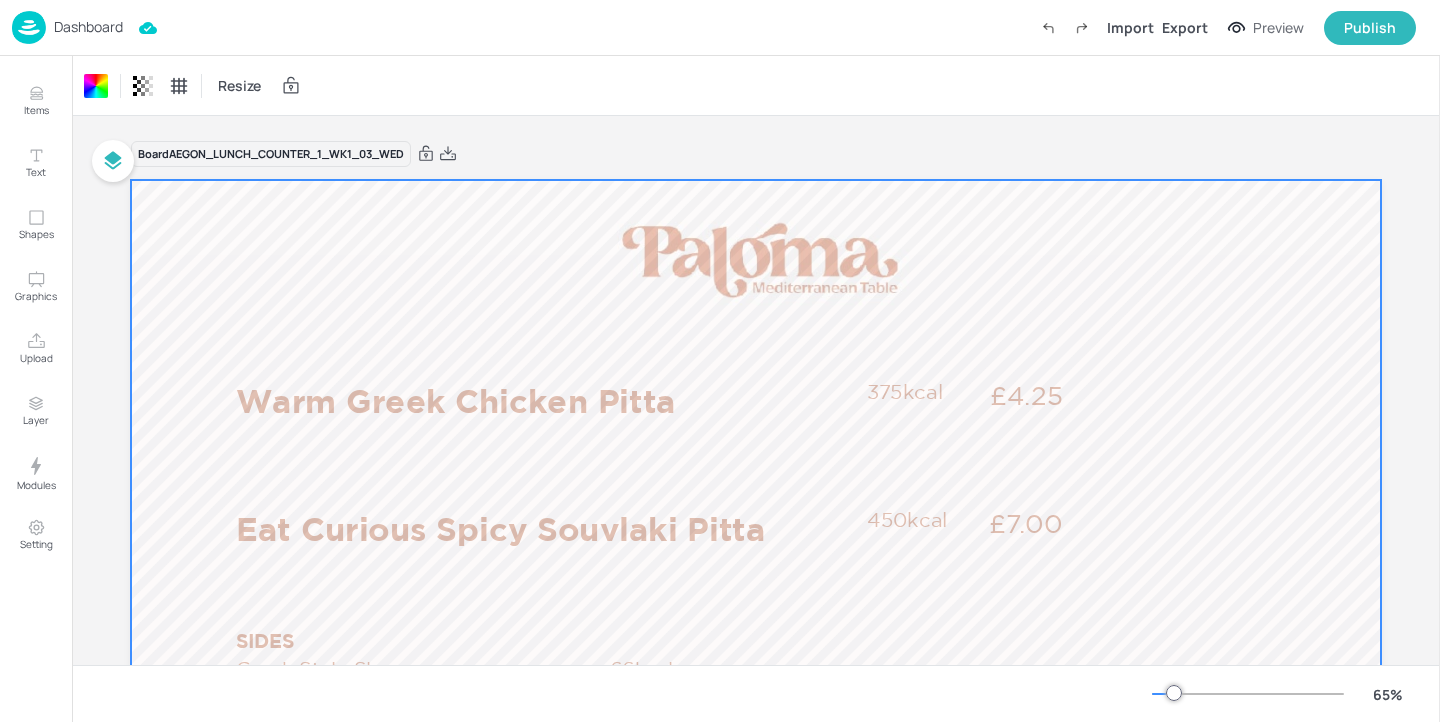 click on "Dashboard" at bounding box center [88, 27] 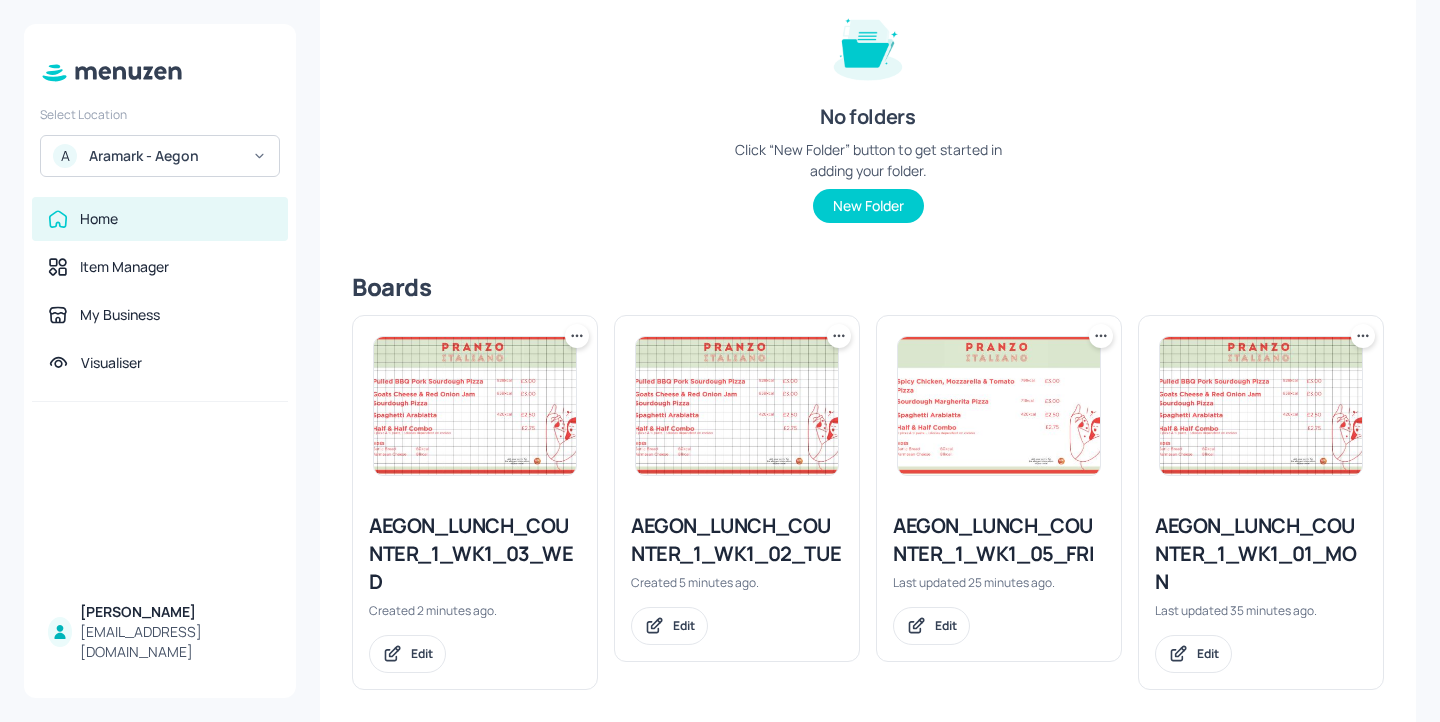 scroll, scrollTop: 267, scrollLeft: 0, axis: vertical 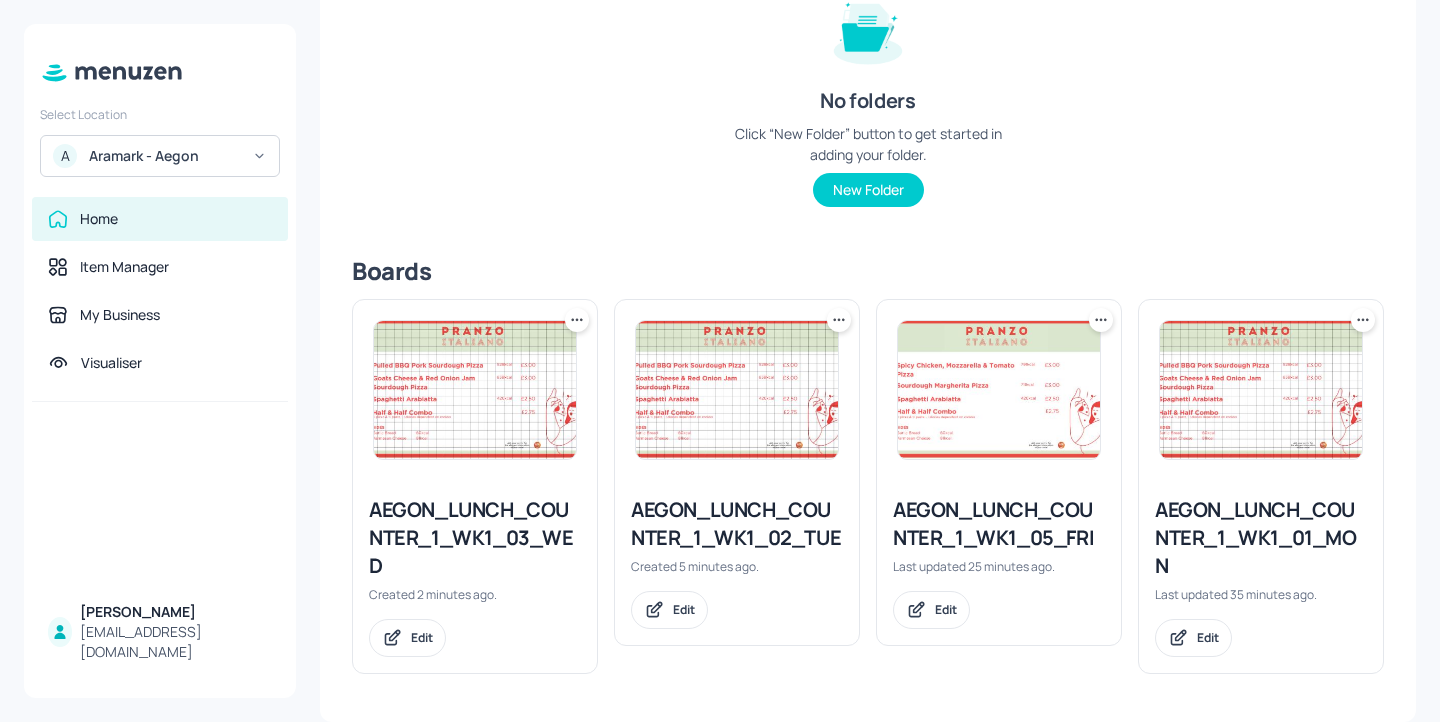 click on "AEGON_LUNCH_COUNTER_1_WK1_01_MON" at bounding box center (1261, 538) 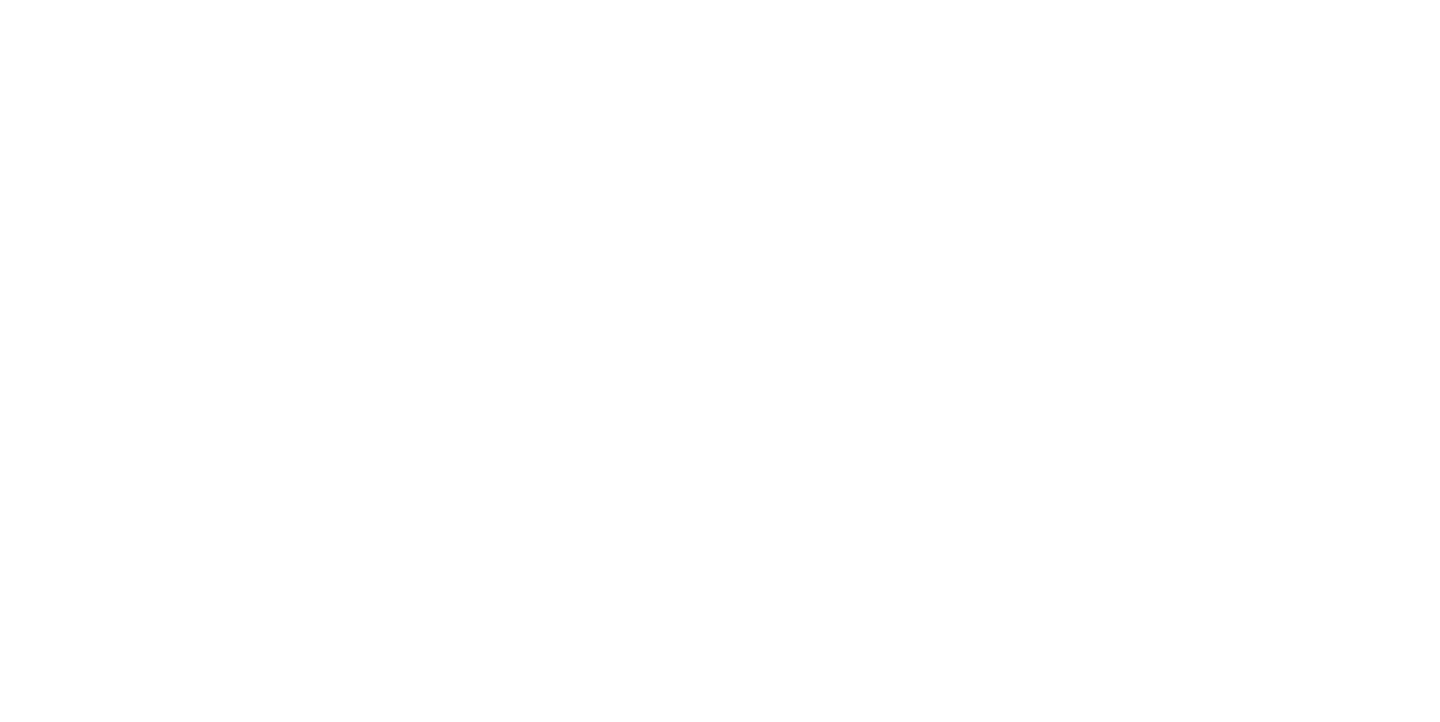 scroll, scrollTop: 0, scrollLeft: 0, axis: both 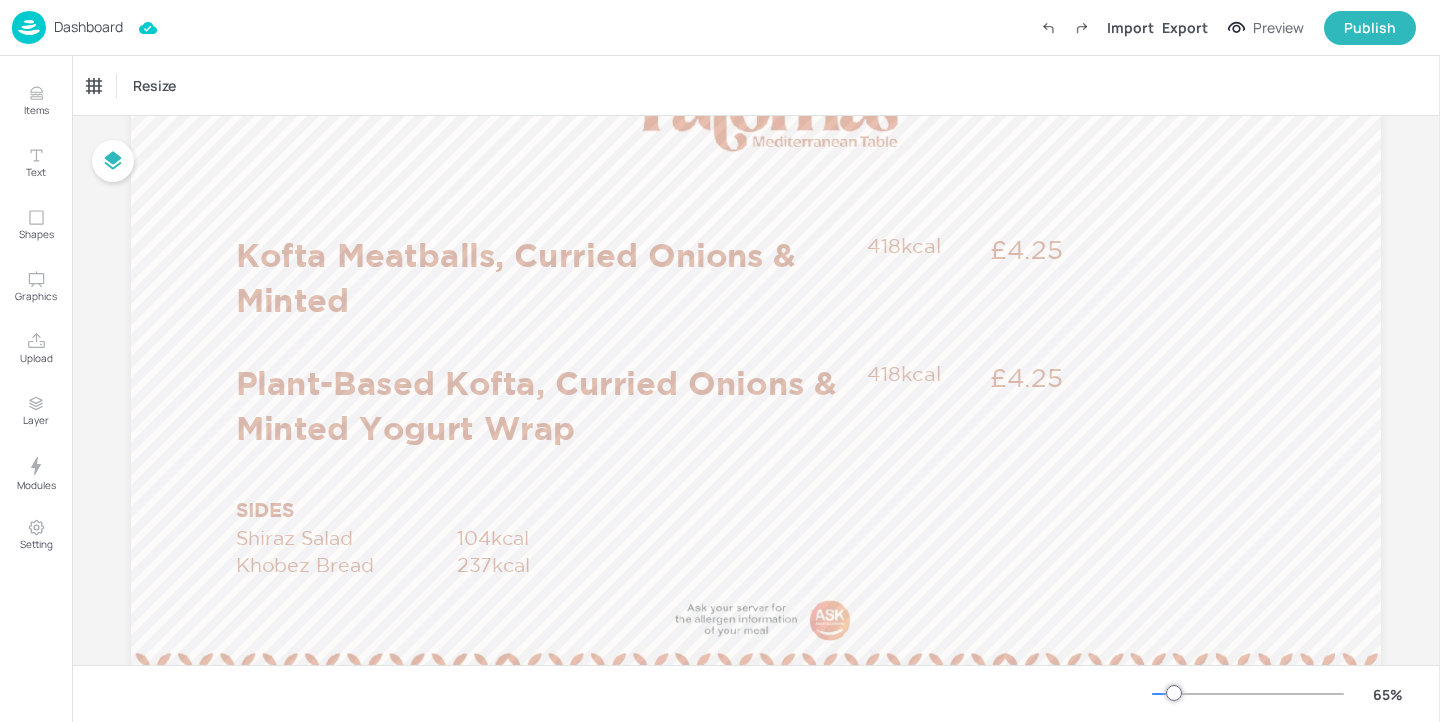 click on "Dashboard" at bounding box center [88, 27] 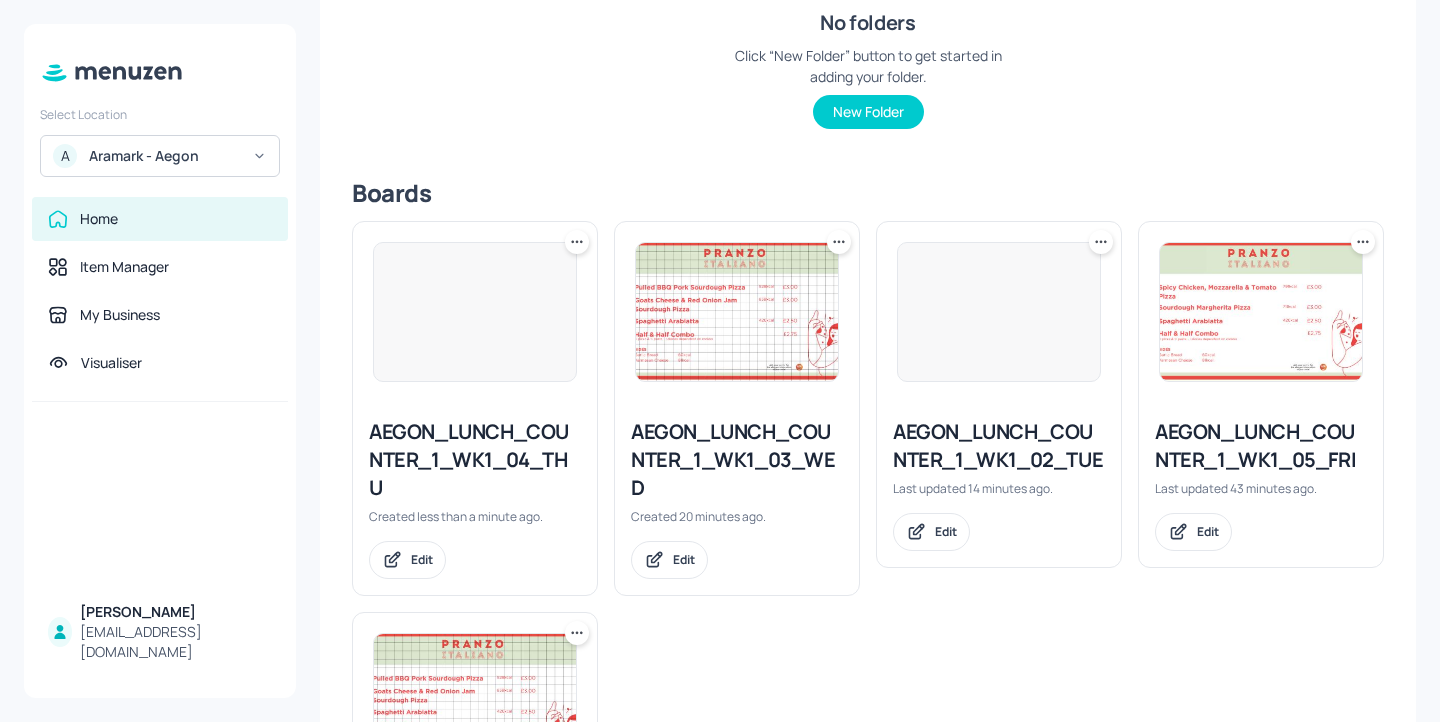 scroll, scrollTop: 382, scrollLeft: 0, axis: vertical 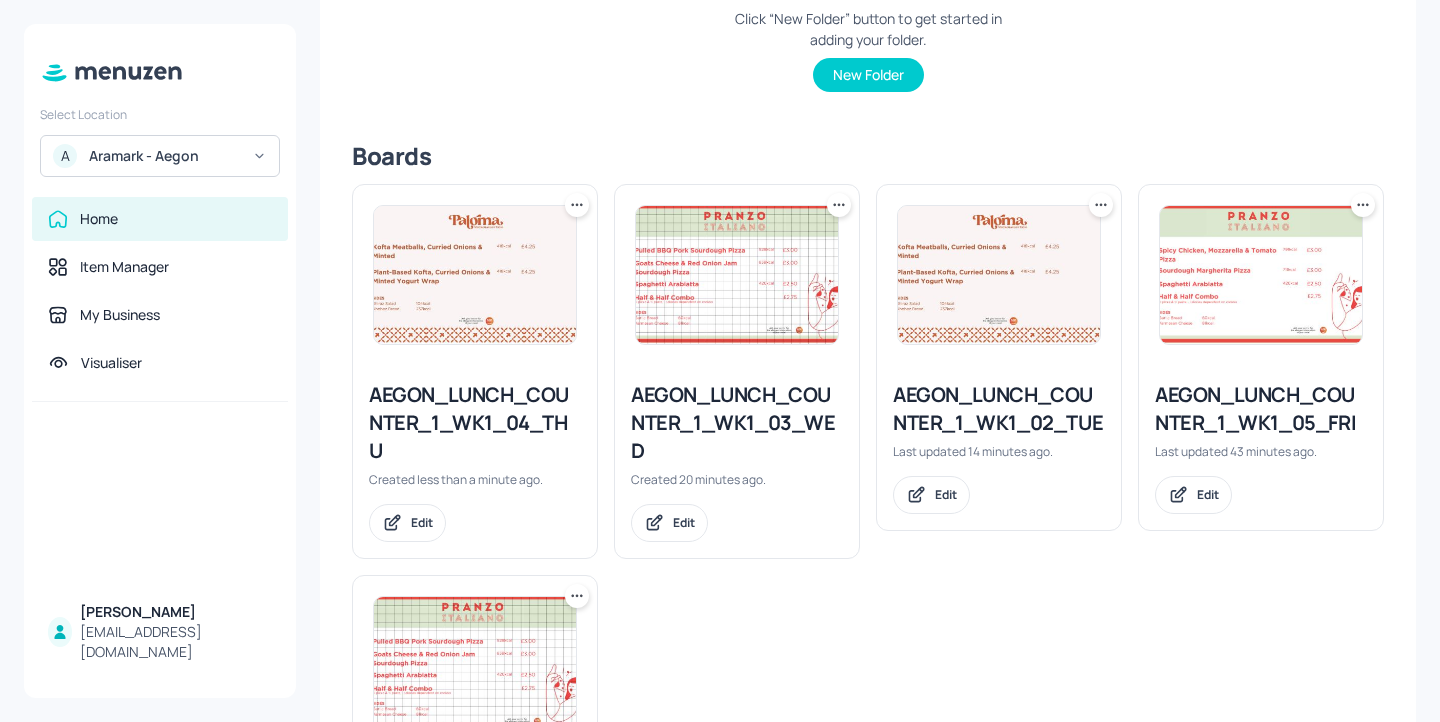 click on "AEGON_LUNCH_COUNTER_1_WK1_04_THU" at bounding box center (475, 423) 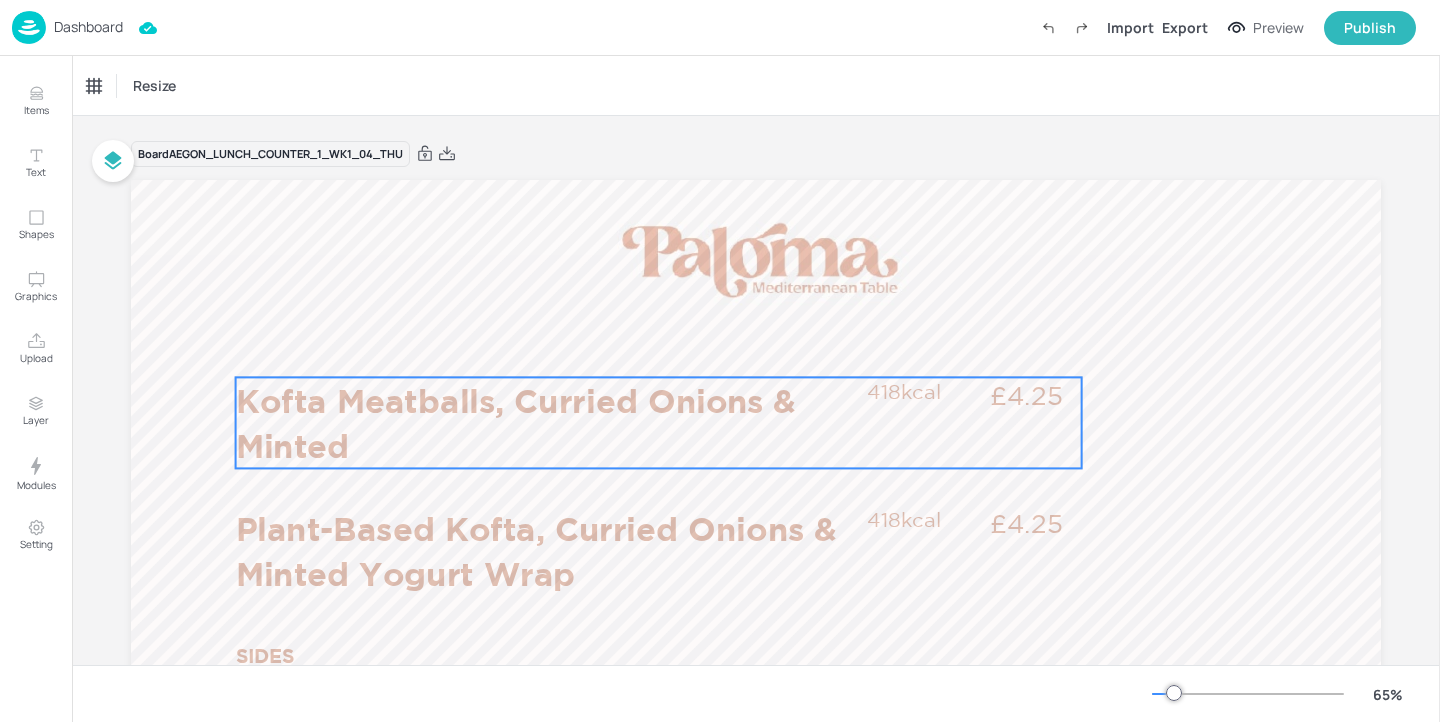 click on "Kofta Meatballs, Curried Onions & Minted" at bounding box center (546, 422) 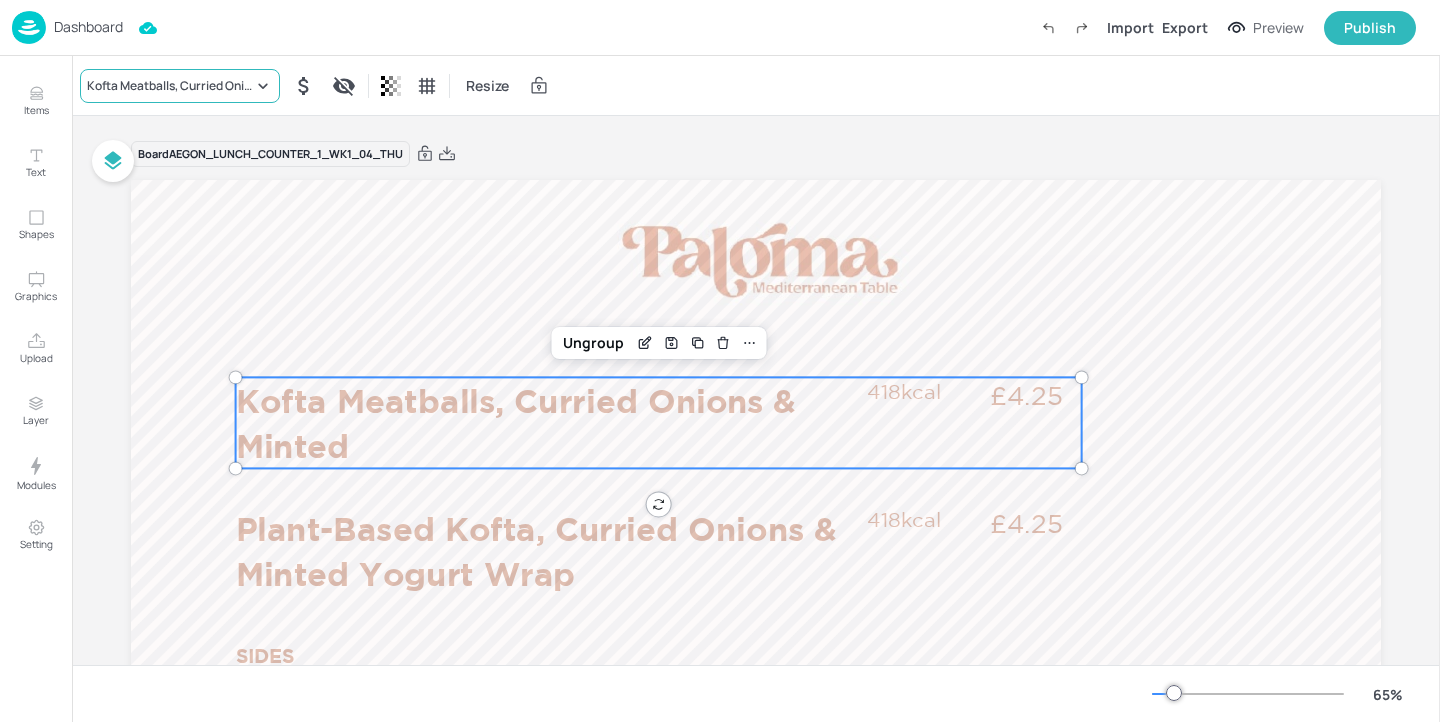 click on "Kofta Meatballs, Curried Onions & Minted" at bounding box center [170, 86] 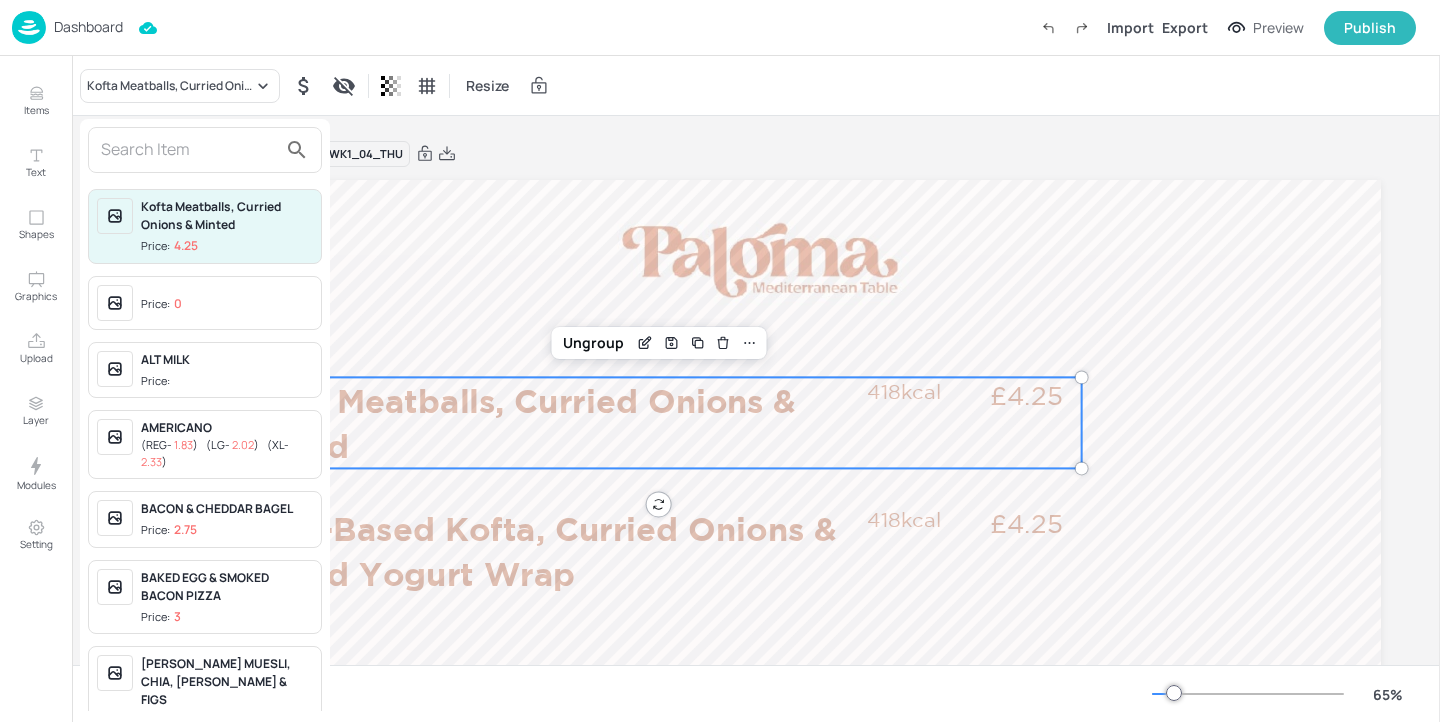 click at bounding box center [189, 150] 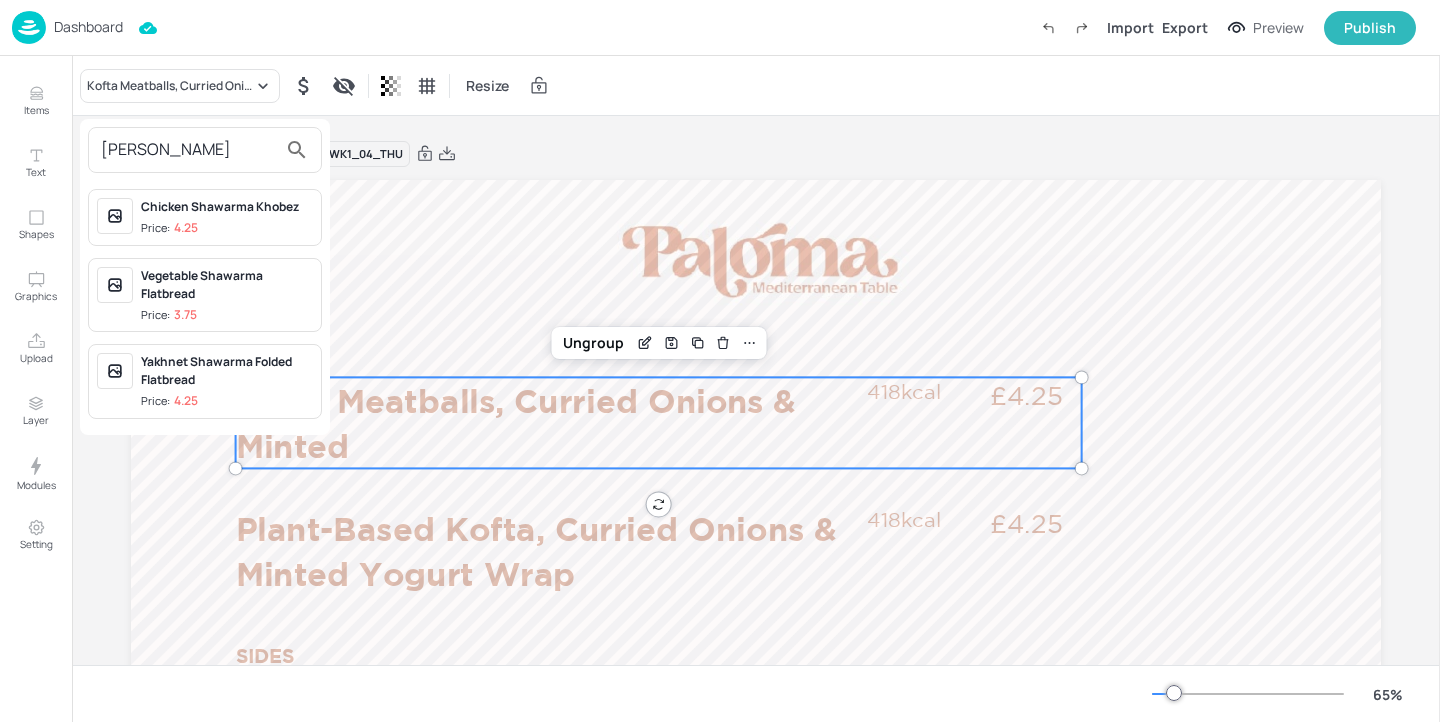 type on "[PERSON_NAME]" 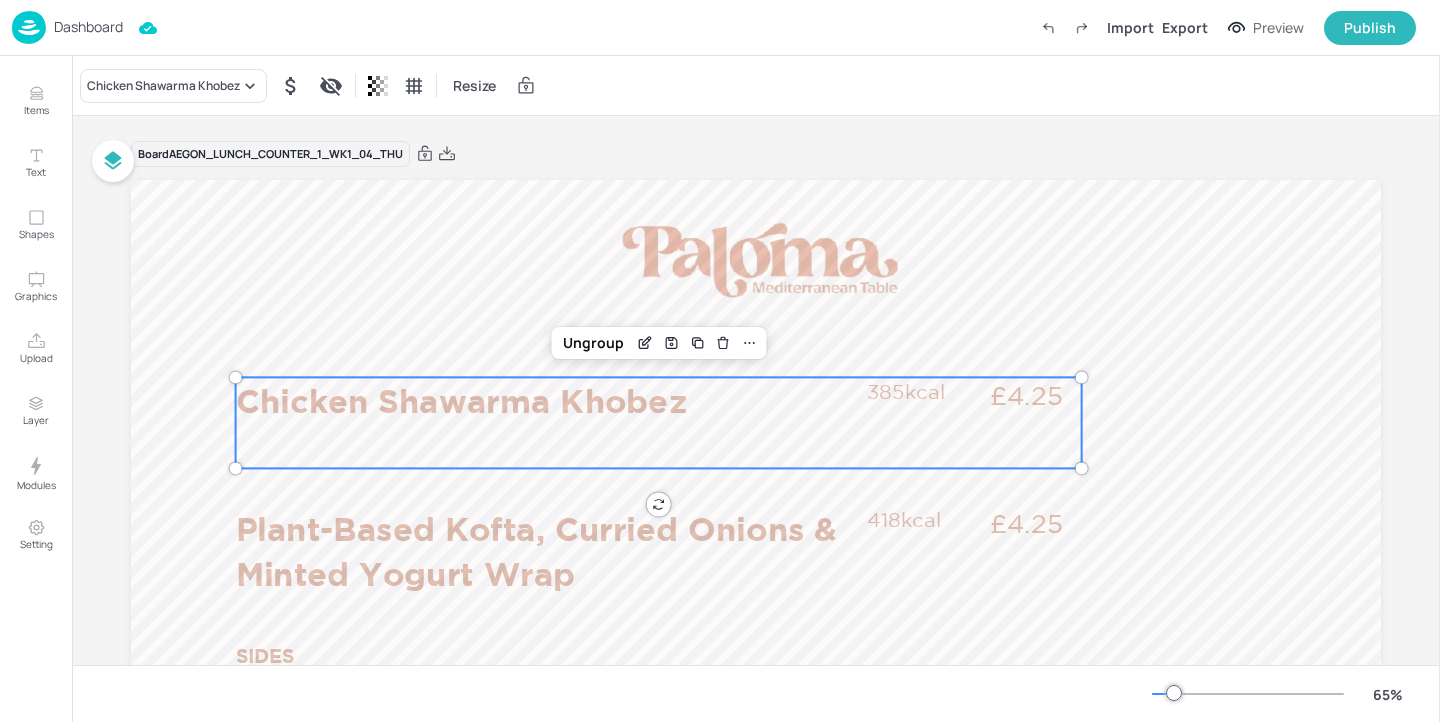 click on "Plant-Based Kofta, Curried Onions & Minted Yogurt Wrap" at bounding box center [546, 550] 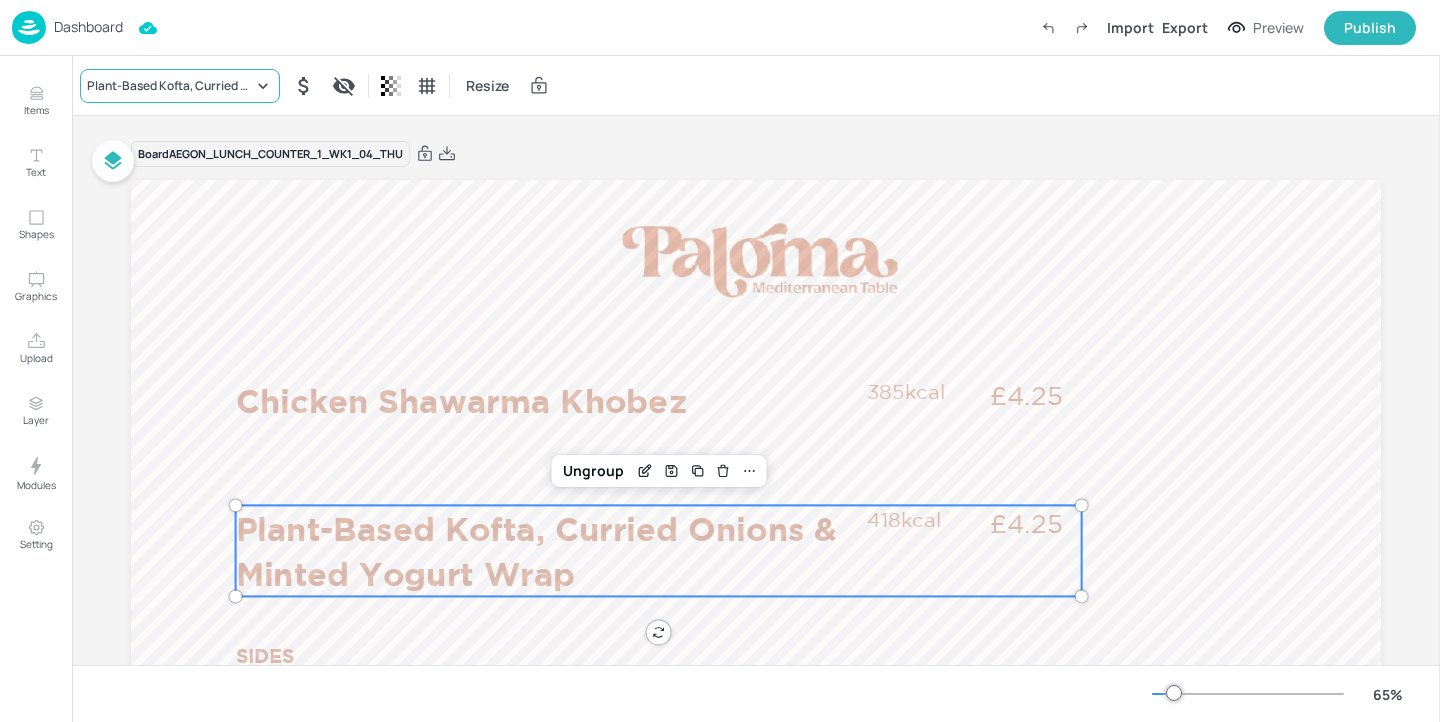 click on "Plant-Based Kofta, Curried Onions & Minted Yogurt Wrap" at bounding box center (170, 86) 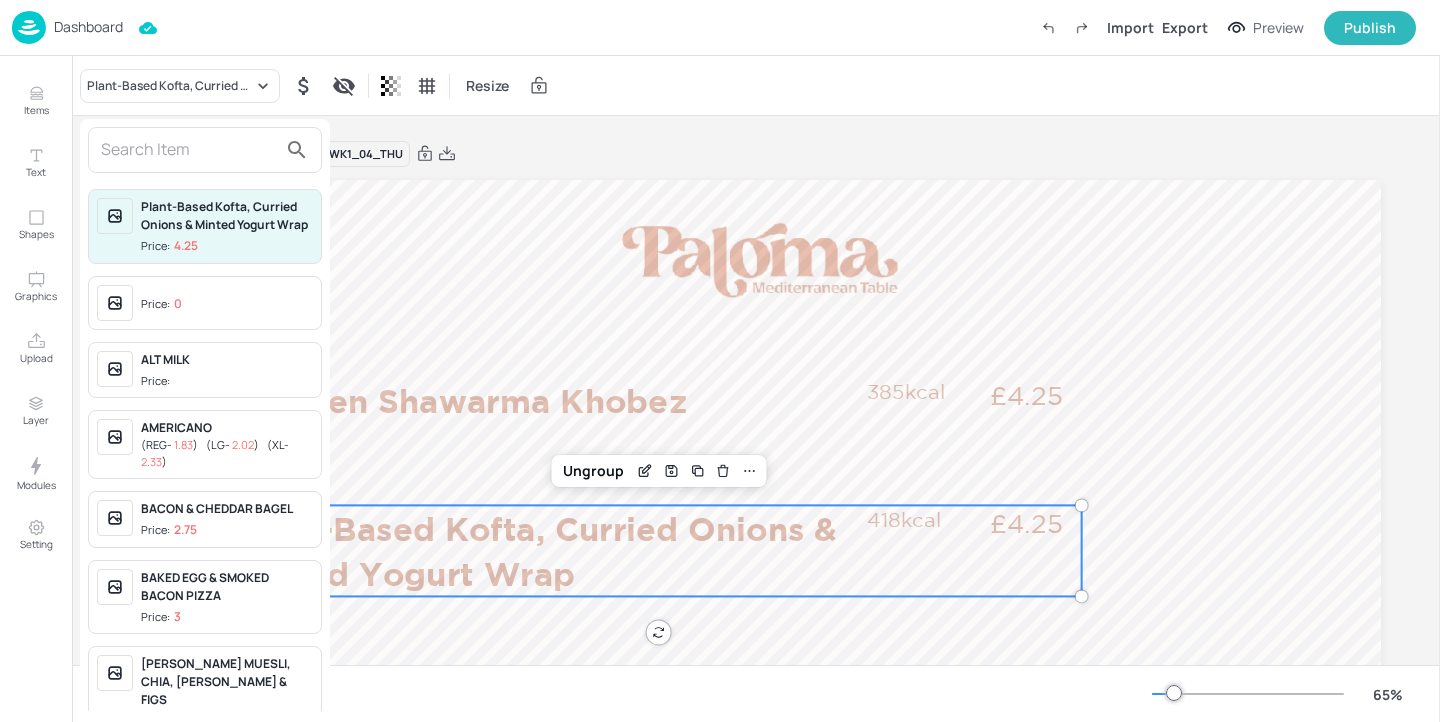 click at bounding box center (189, 150) 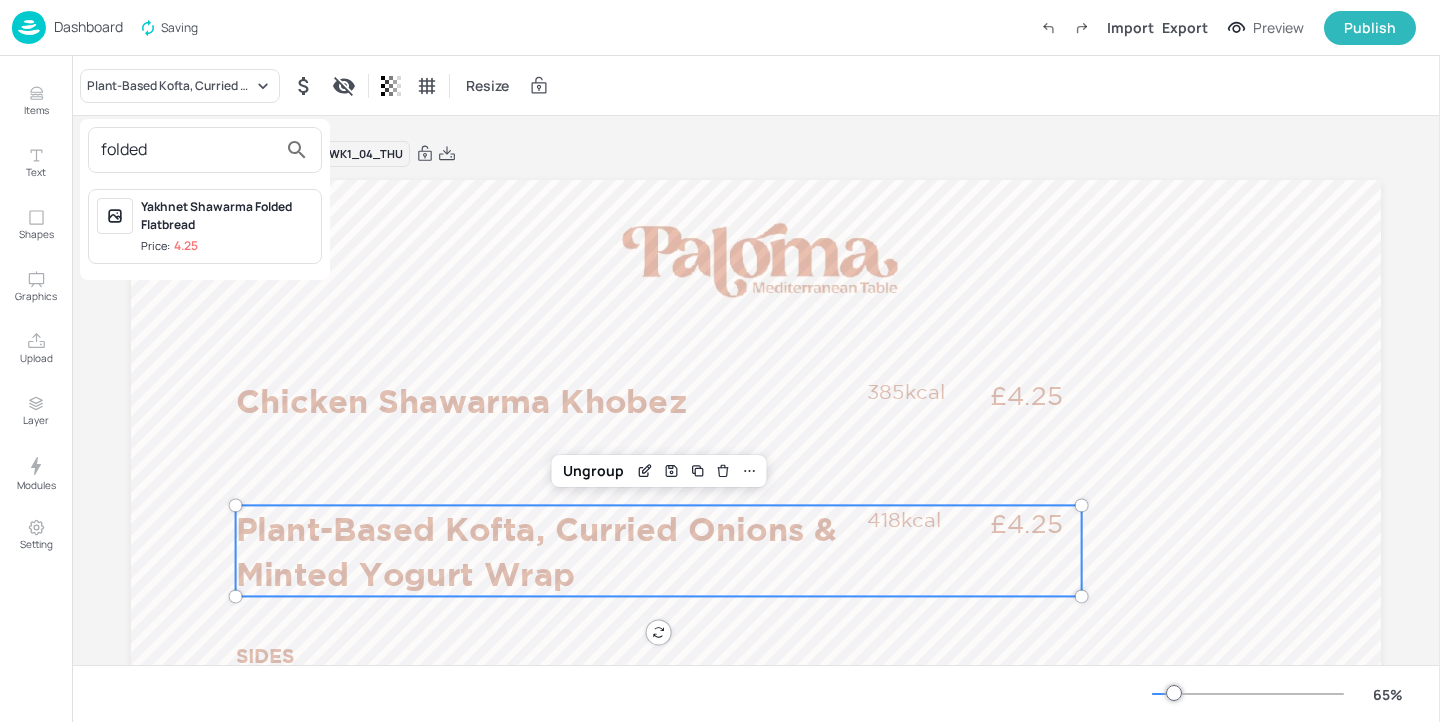 type on "folded" 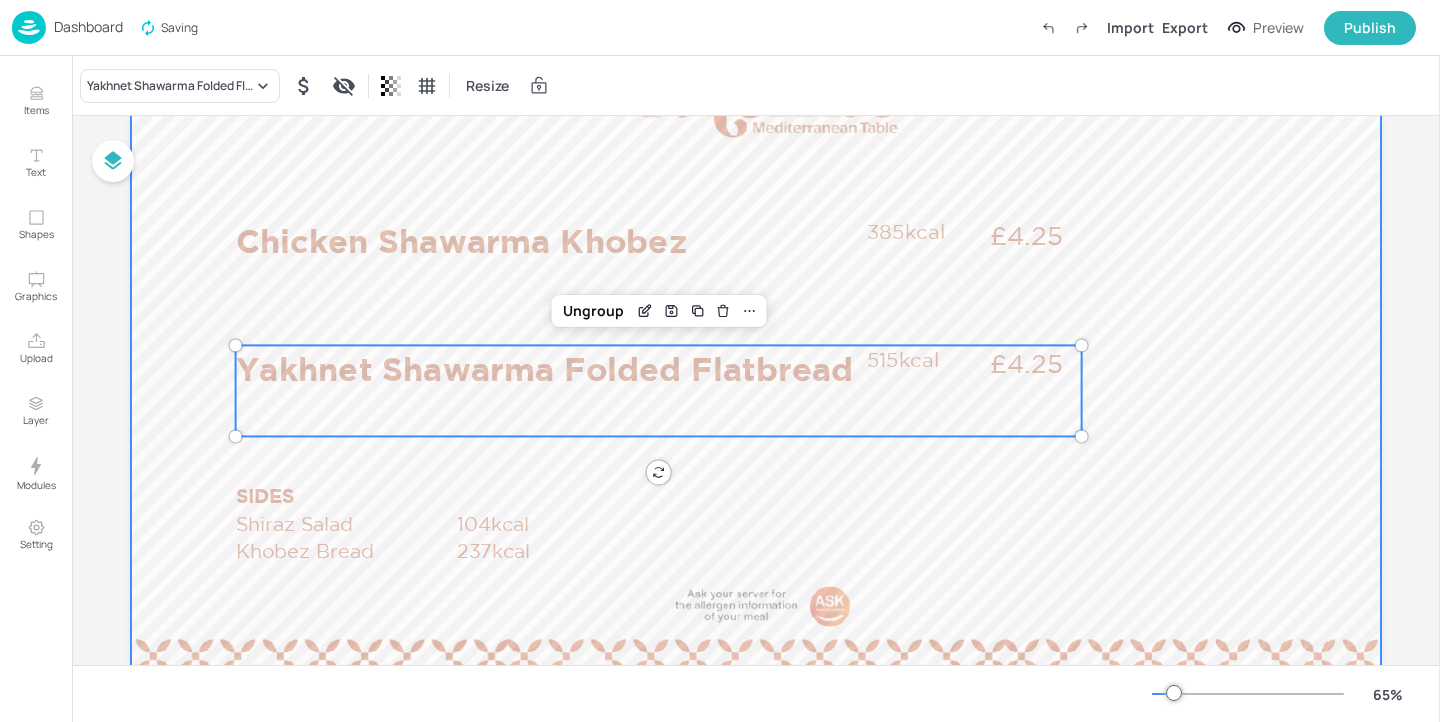 scroll, scrollTop: 268, scrollLeft: 0, axis: vertical 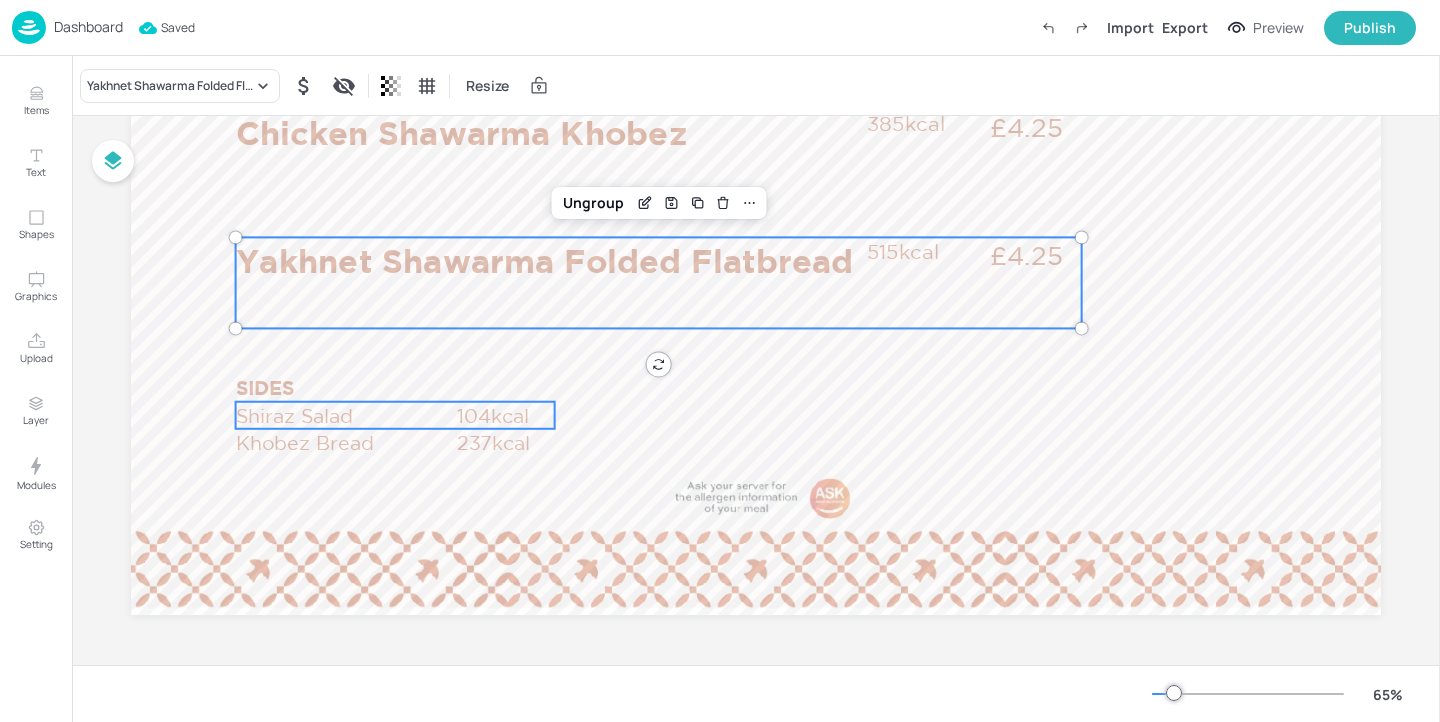 click on "Shiraz Salad" at bounding box center (345, 415) 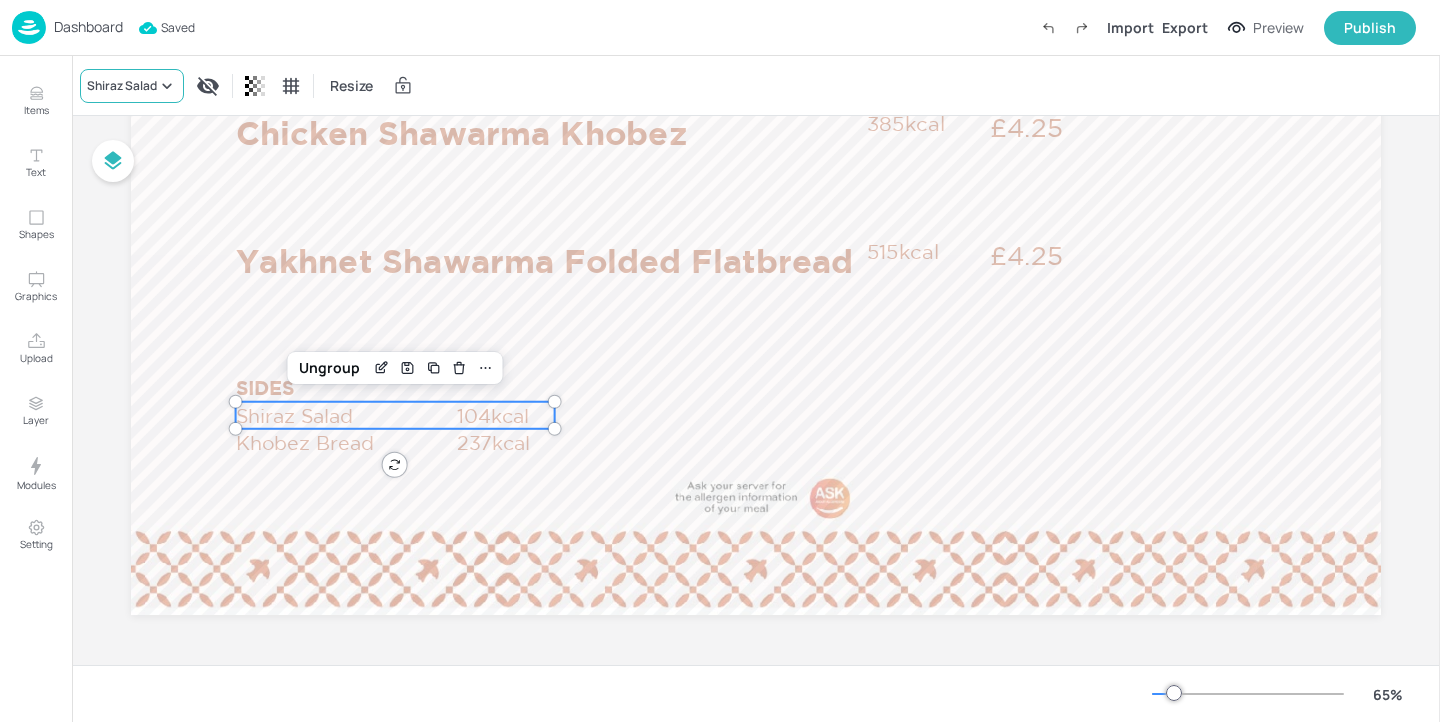 click on "Shiraz Salad" at bounding box center [122, 86] 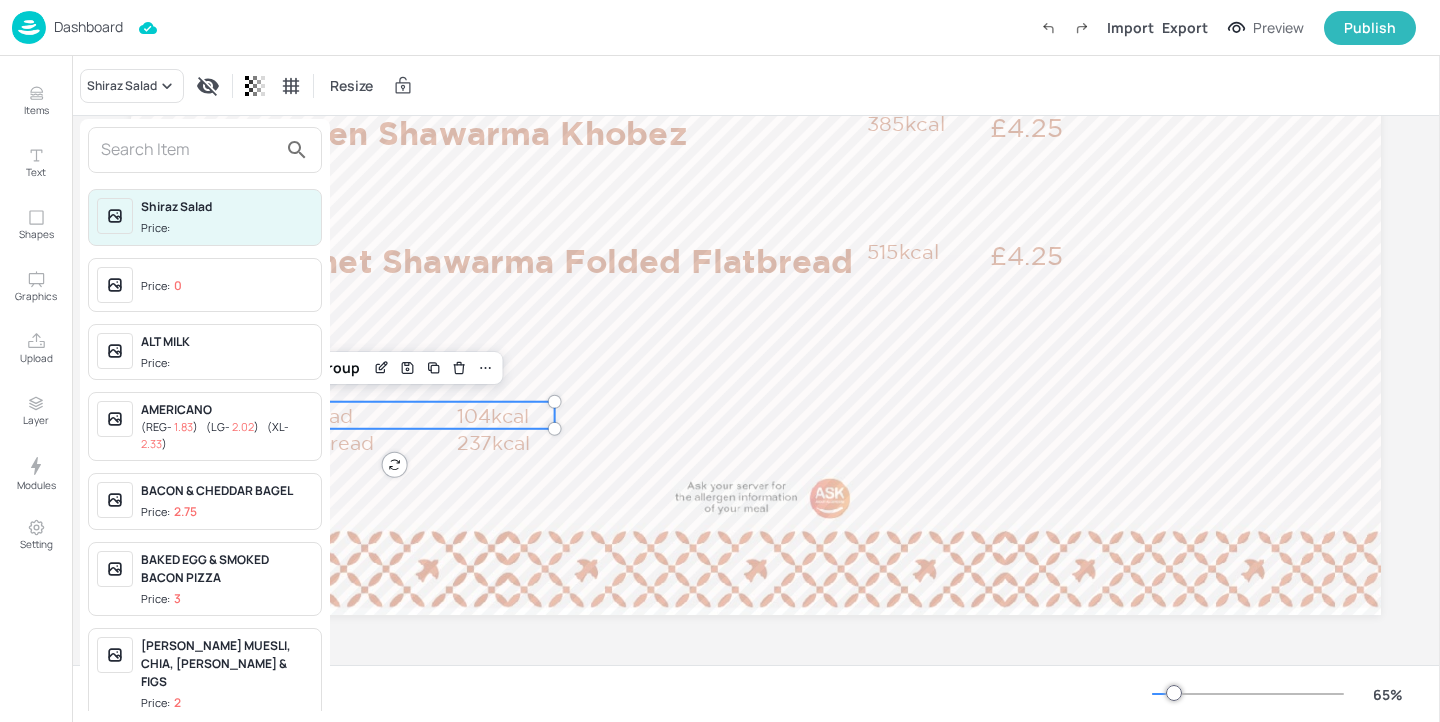 click at bounding box center [189, 150] 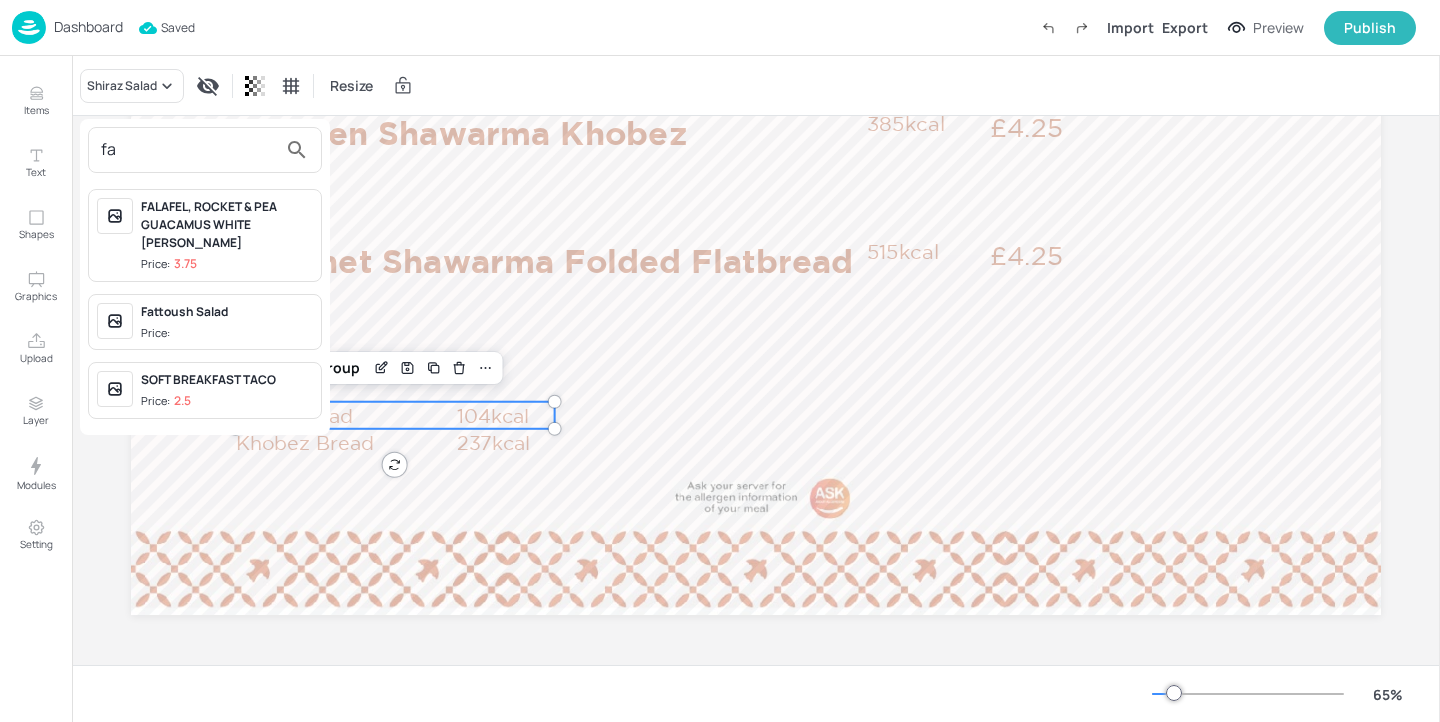 type on "fa" 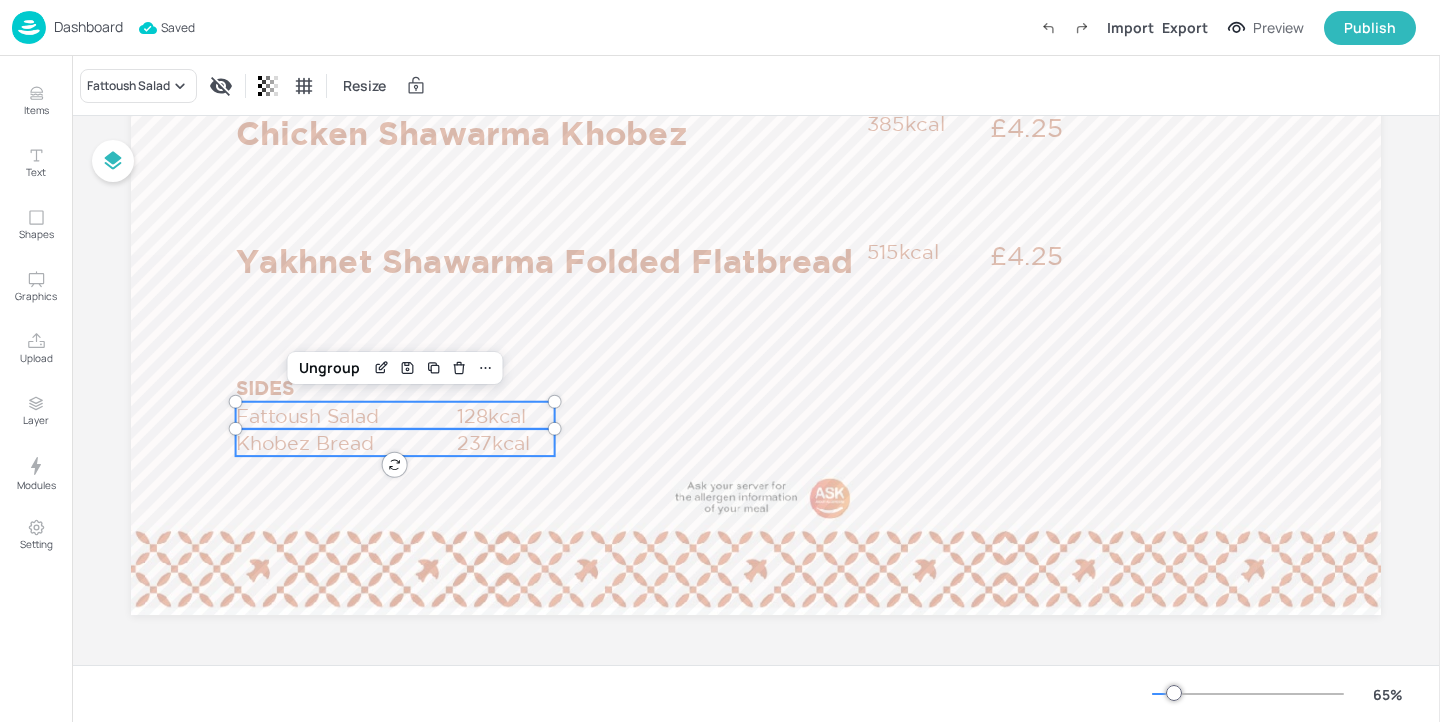click on "Khobez Bread" at bounding box center [345, 442] 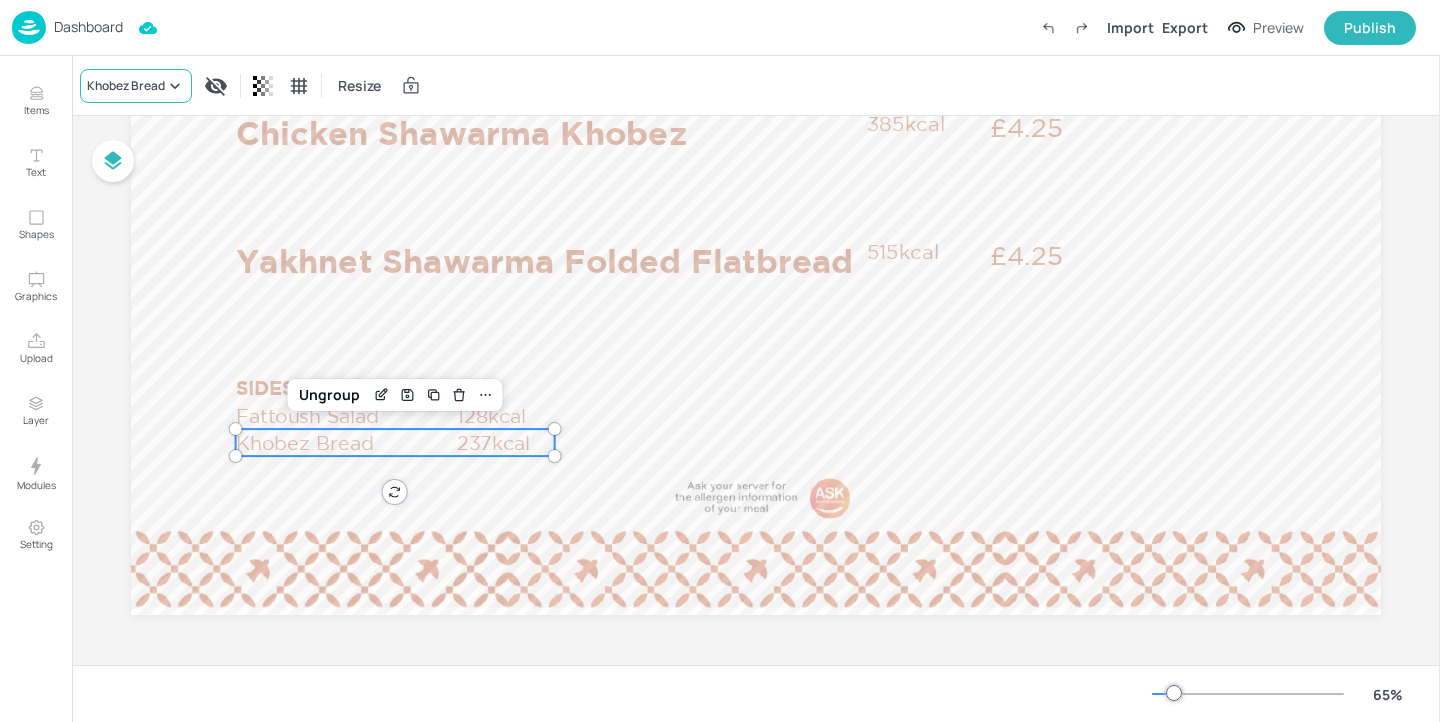 click on "Khobez Bread" at bounding box center (126, 86) 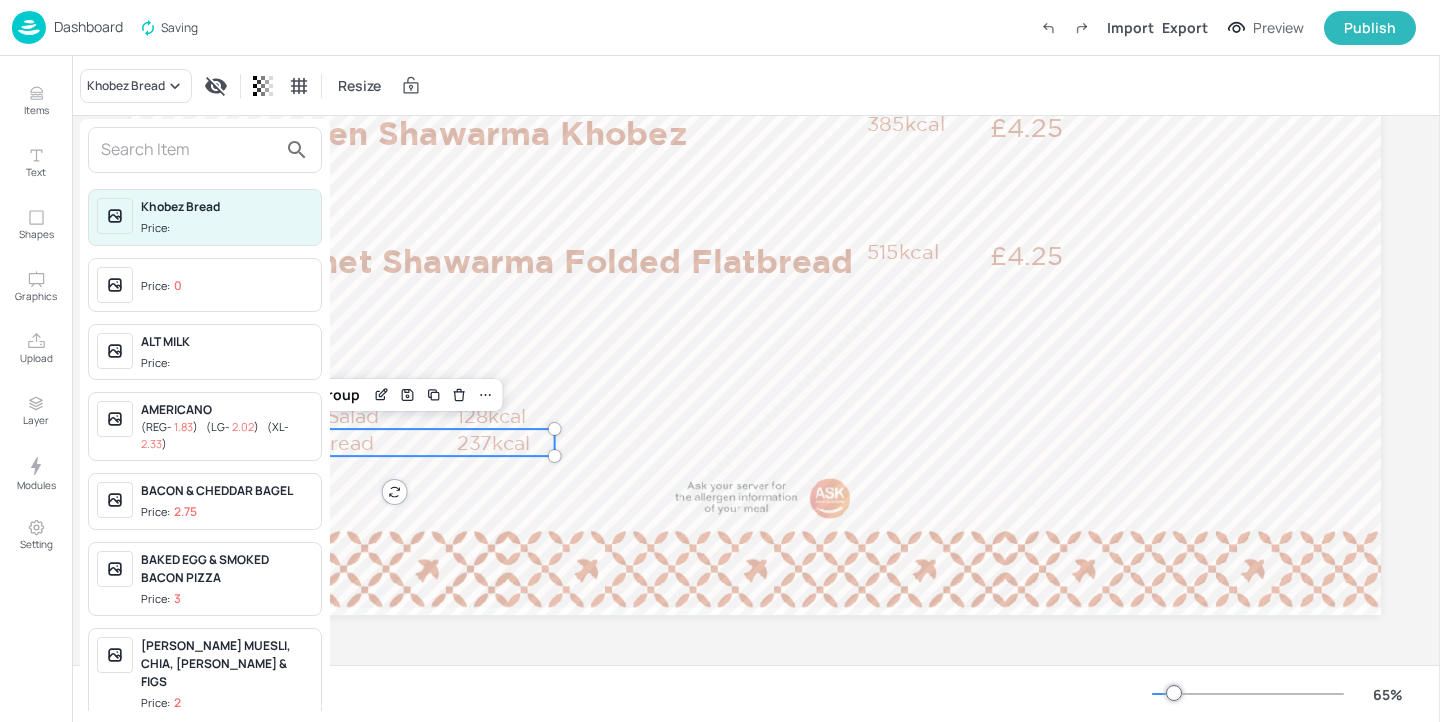 click at bounding box center (189, 150) 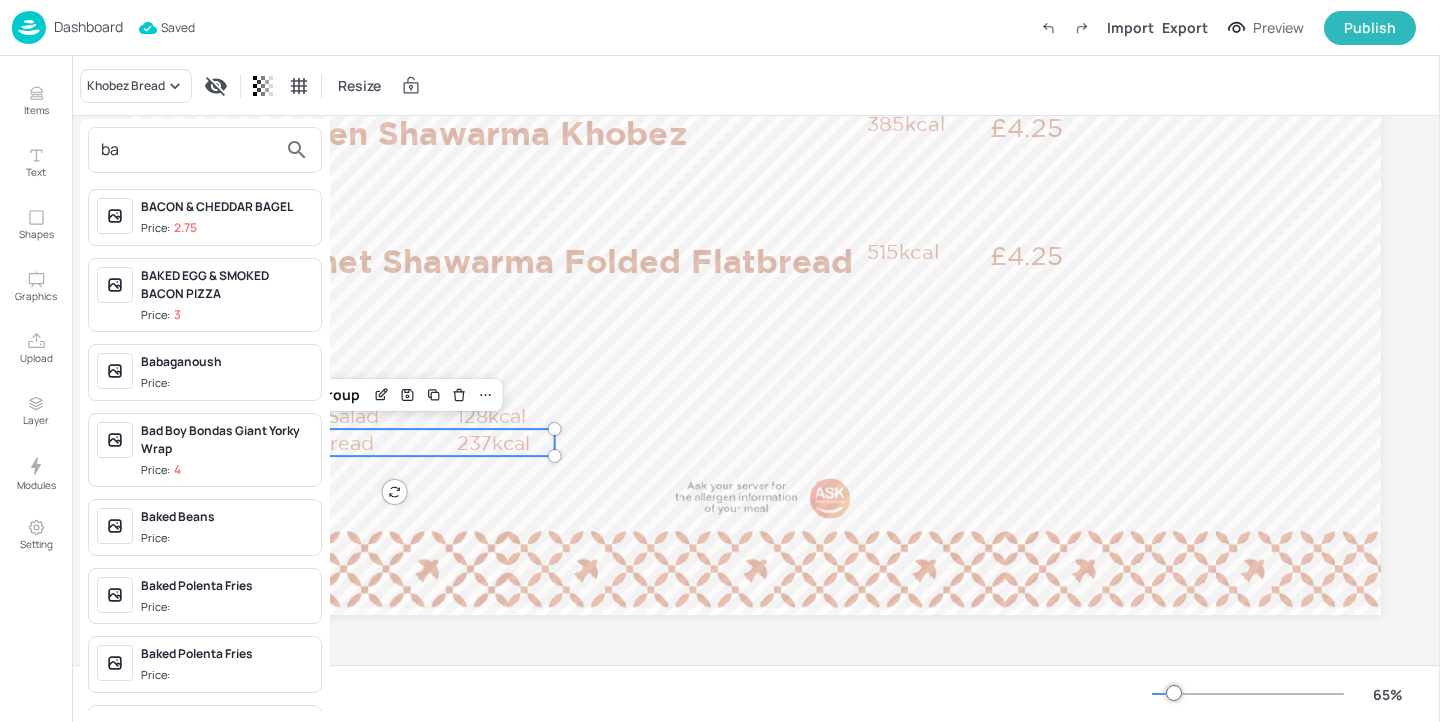 type on "ba" 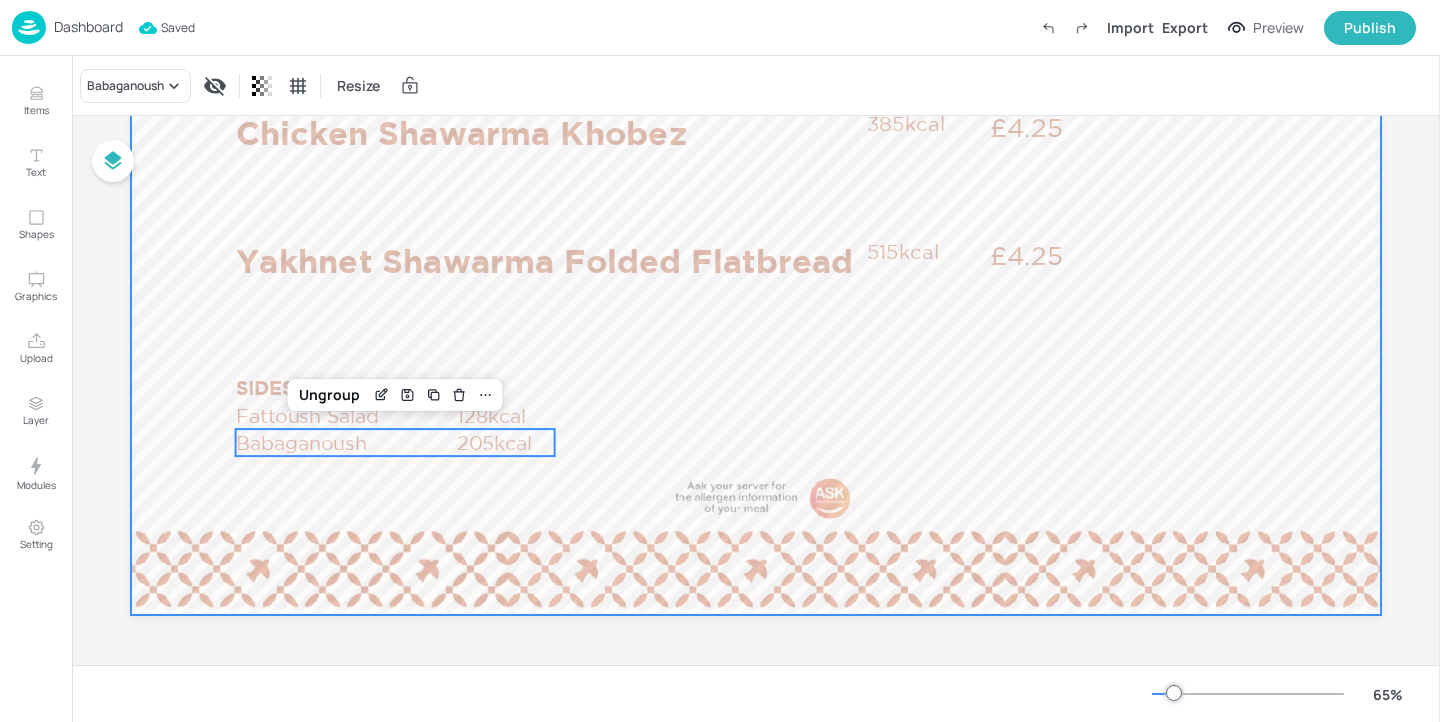 click at bounding box center [756, 263] 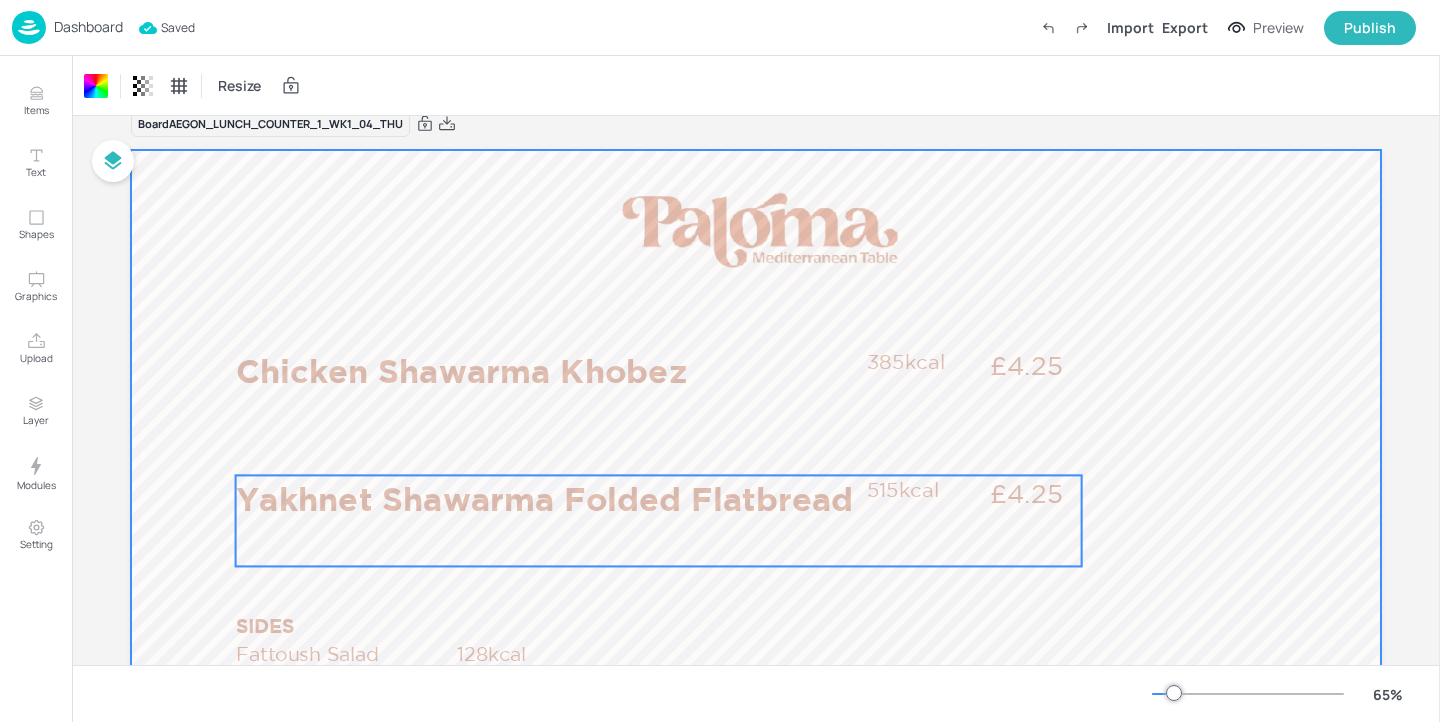scroll, scrollTop: 0, scrollLeft: 0, axis: both 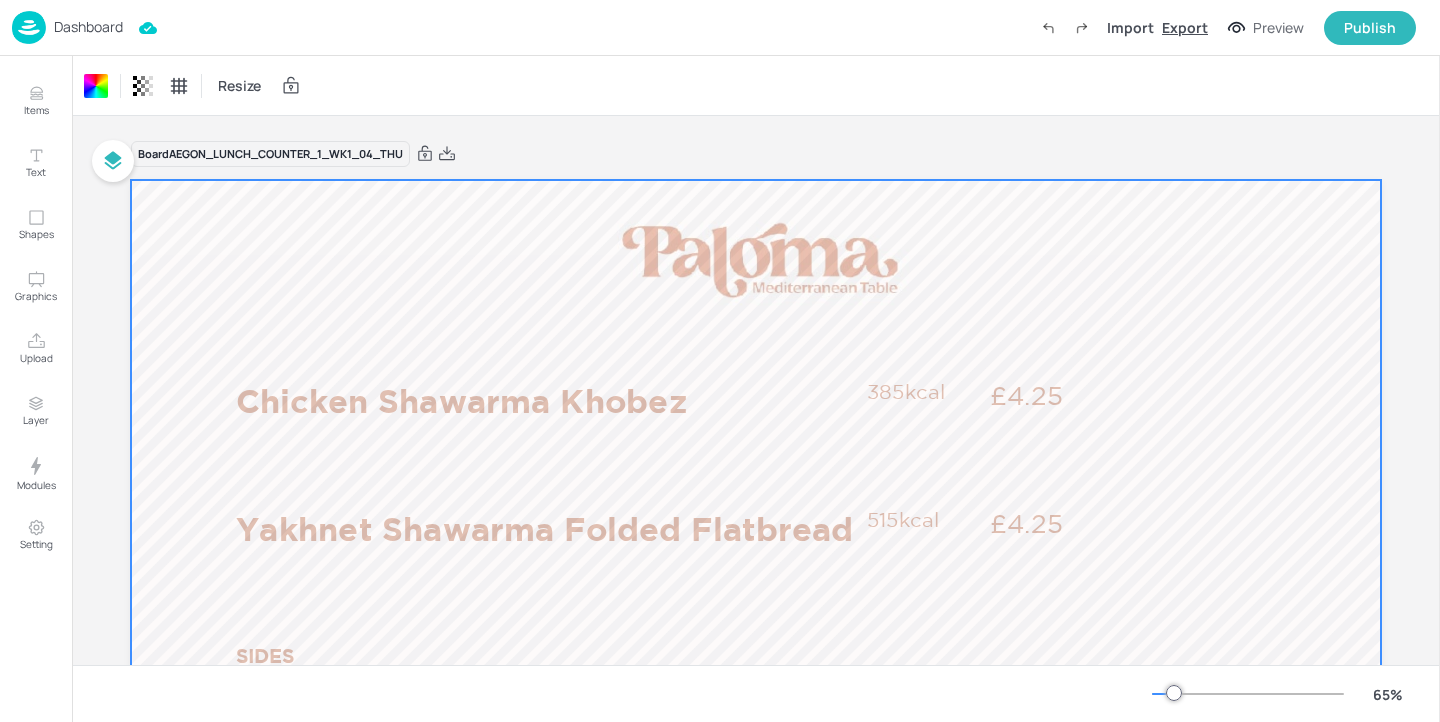 click on "Export" at bounding box center (1185, 27) 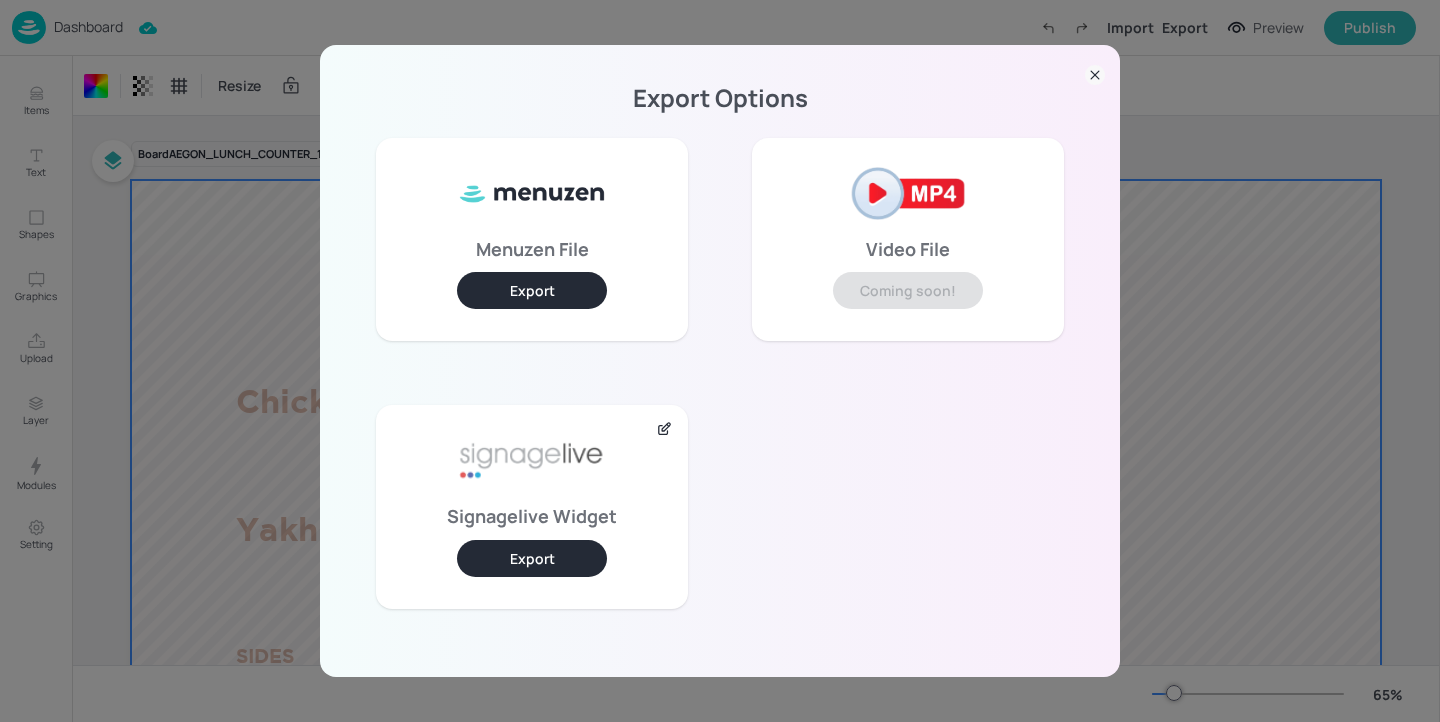 click on "Export" at bounding box center [532, 558] 